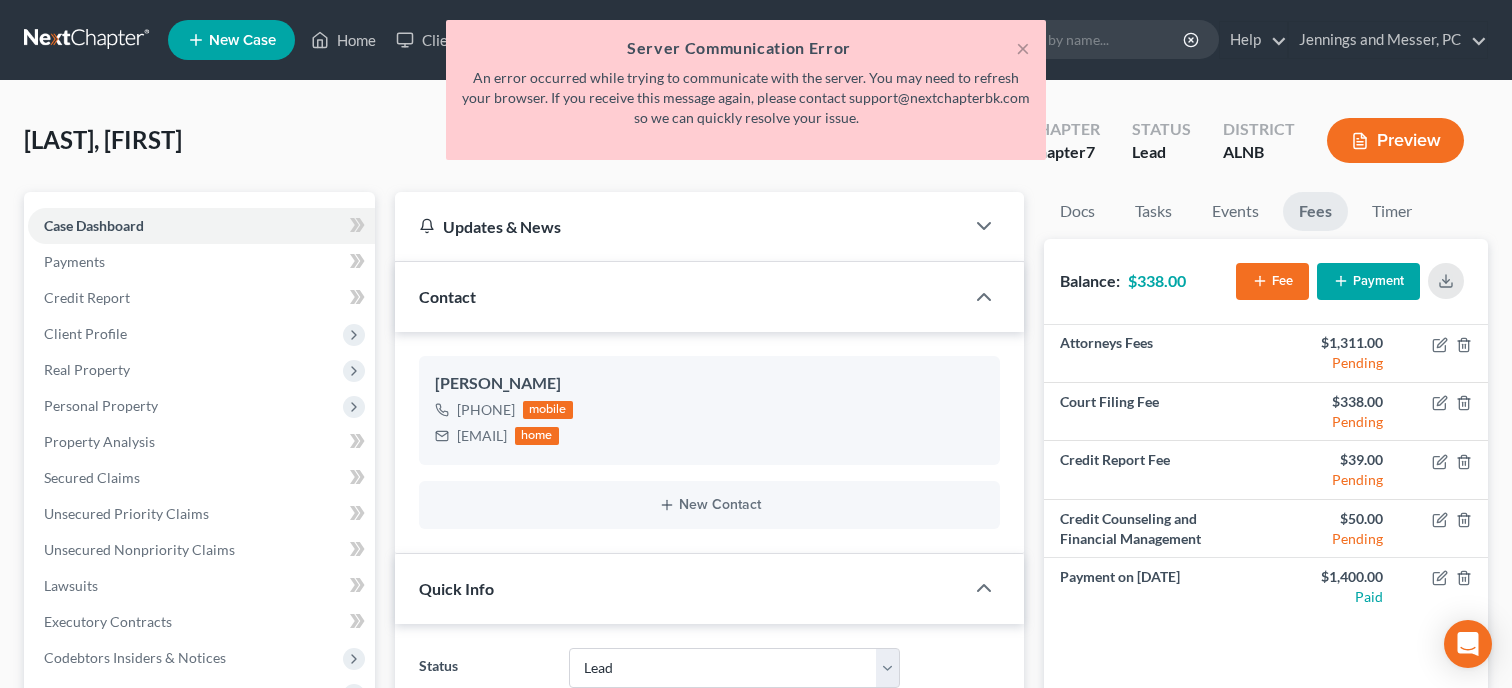 select on "10" 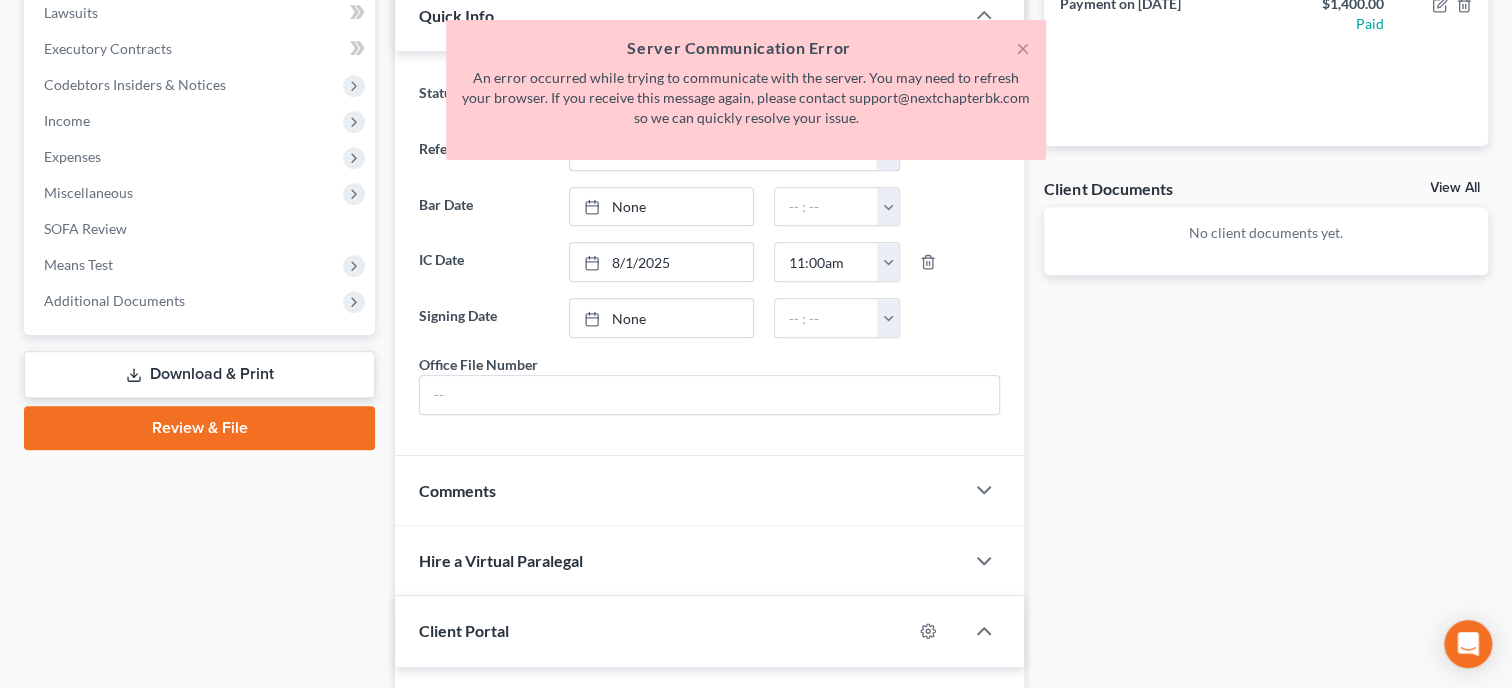 scroll, scrollTop: 0, scrollLeft: 0, axis: both 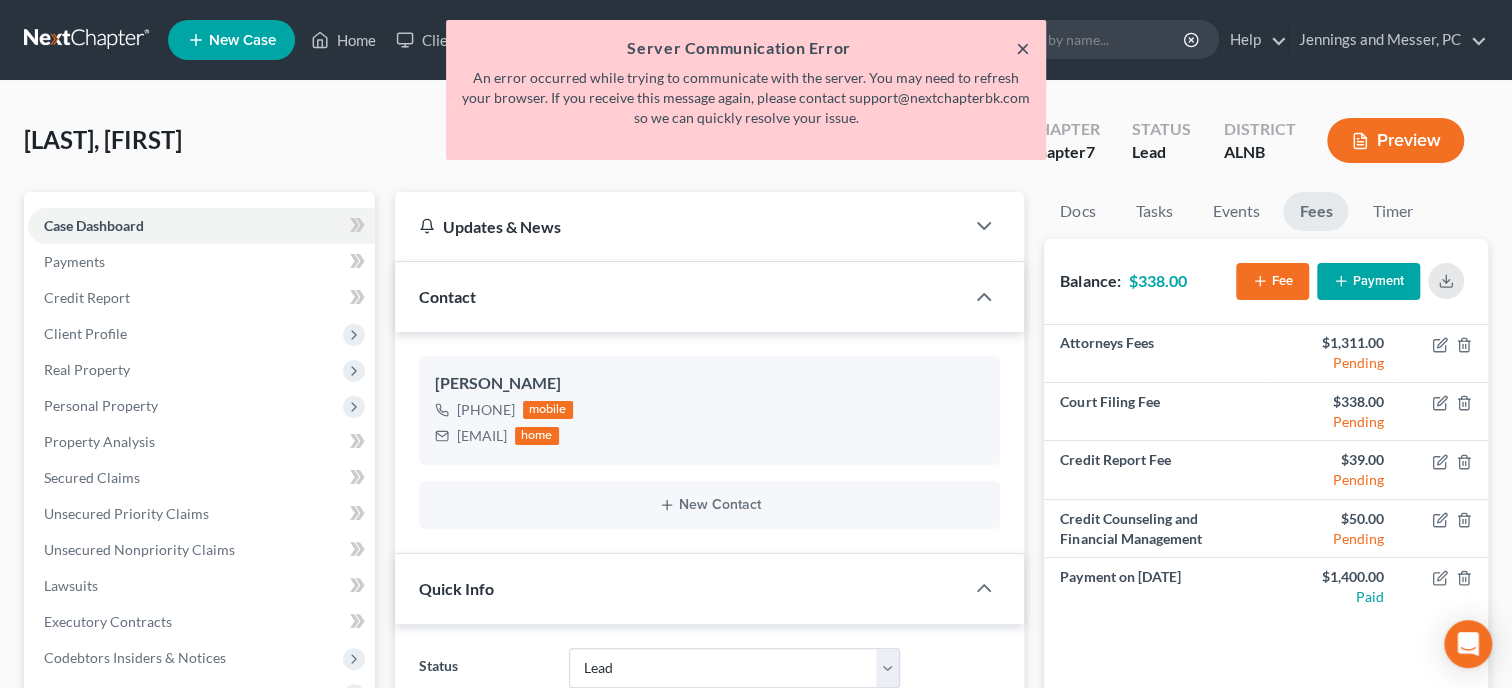 click on "×" at bounding box center (1023, 48) 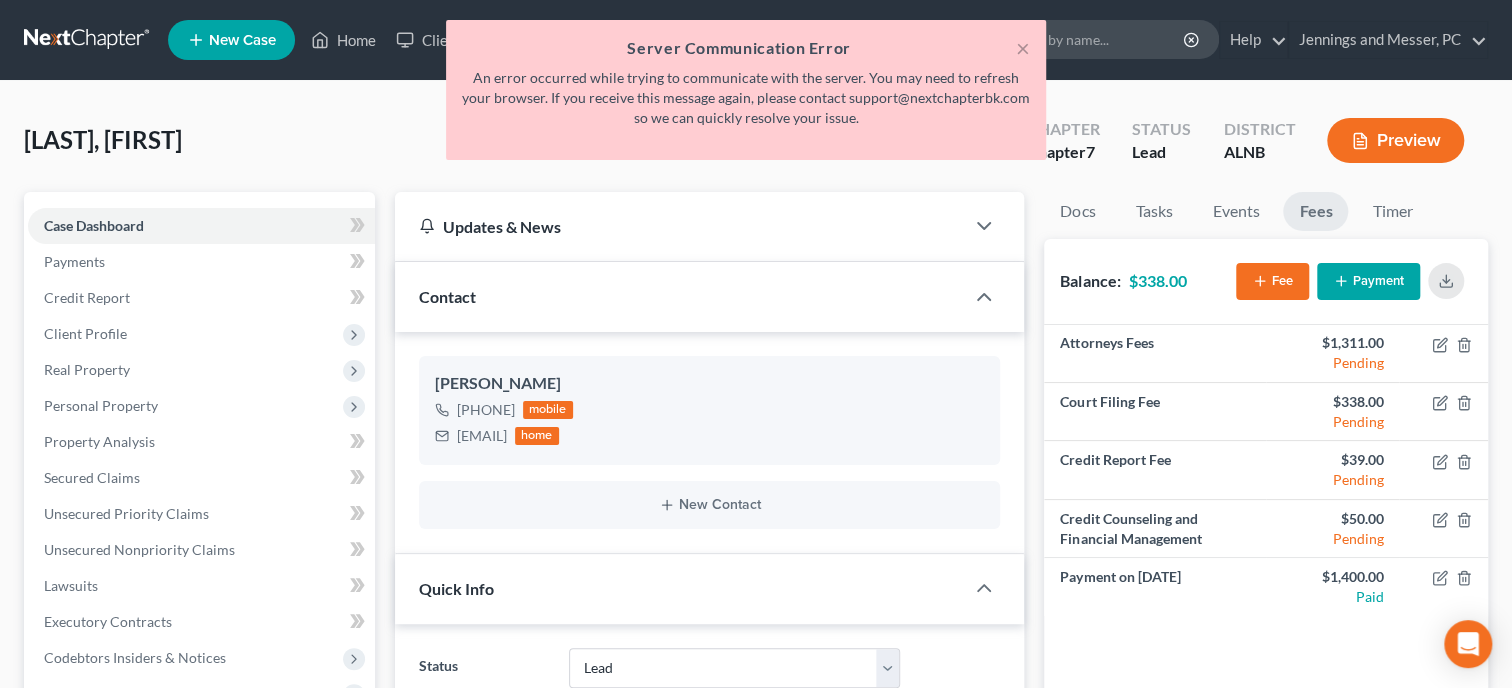 click at bounding box center (1094, 39) 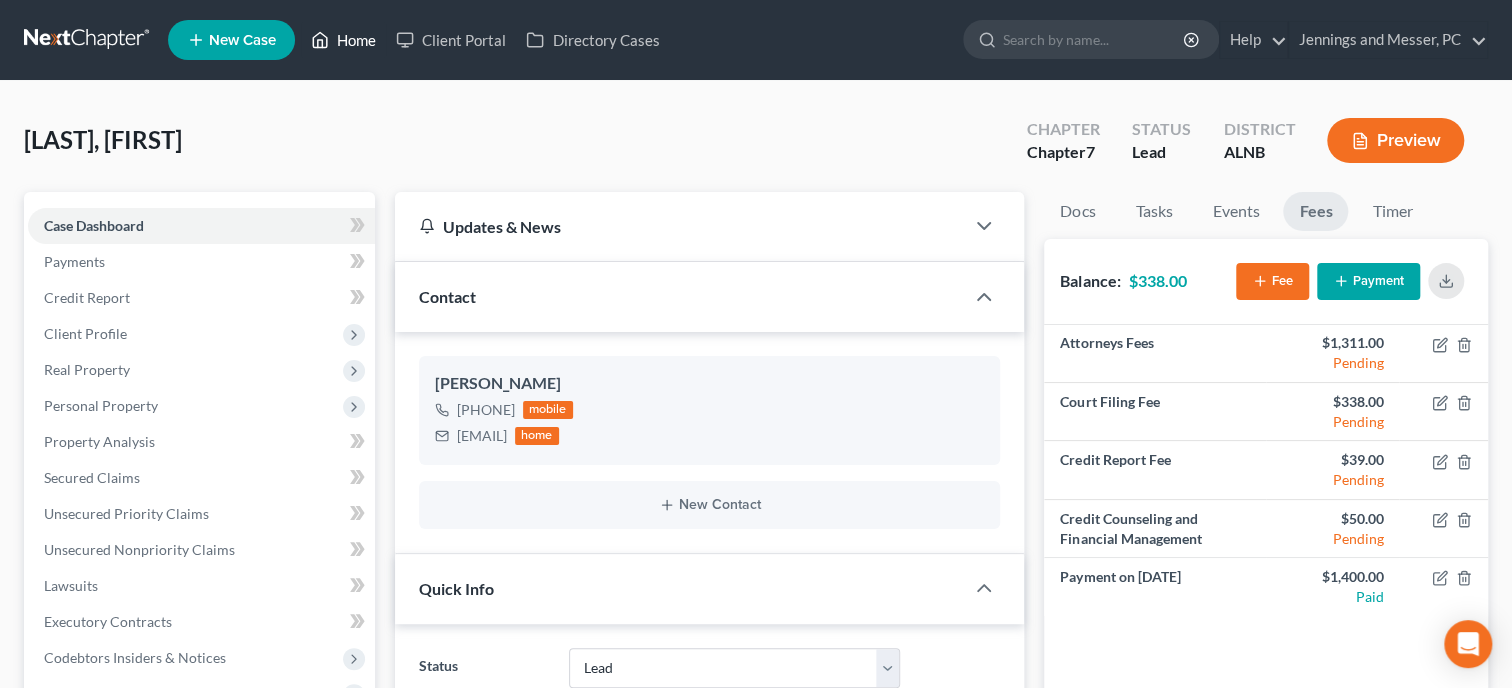 click on "Home" at bounding box center (343, 40) 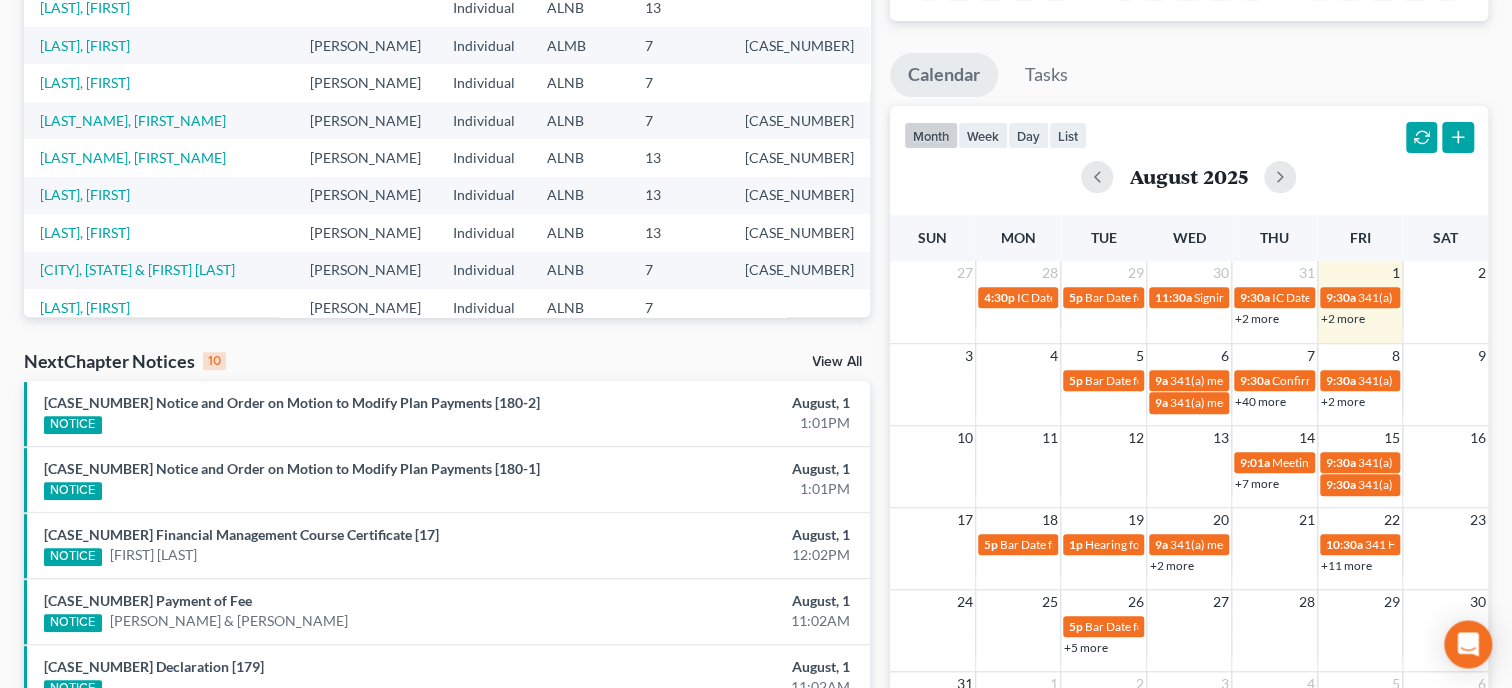 scroll, scrollTop: 308, scrollLeft: 0, axis: vertical 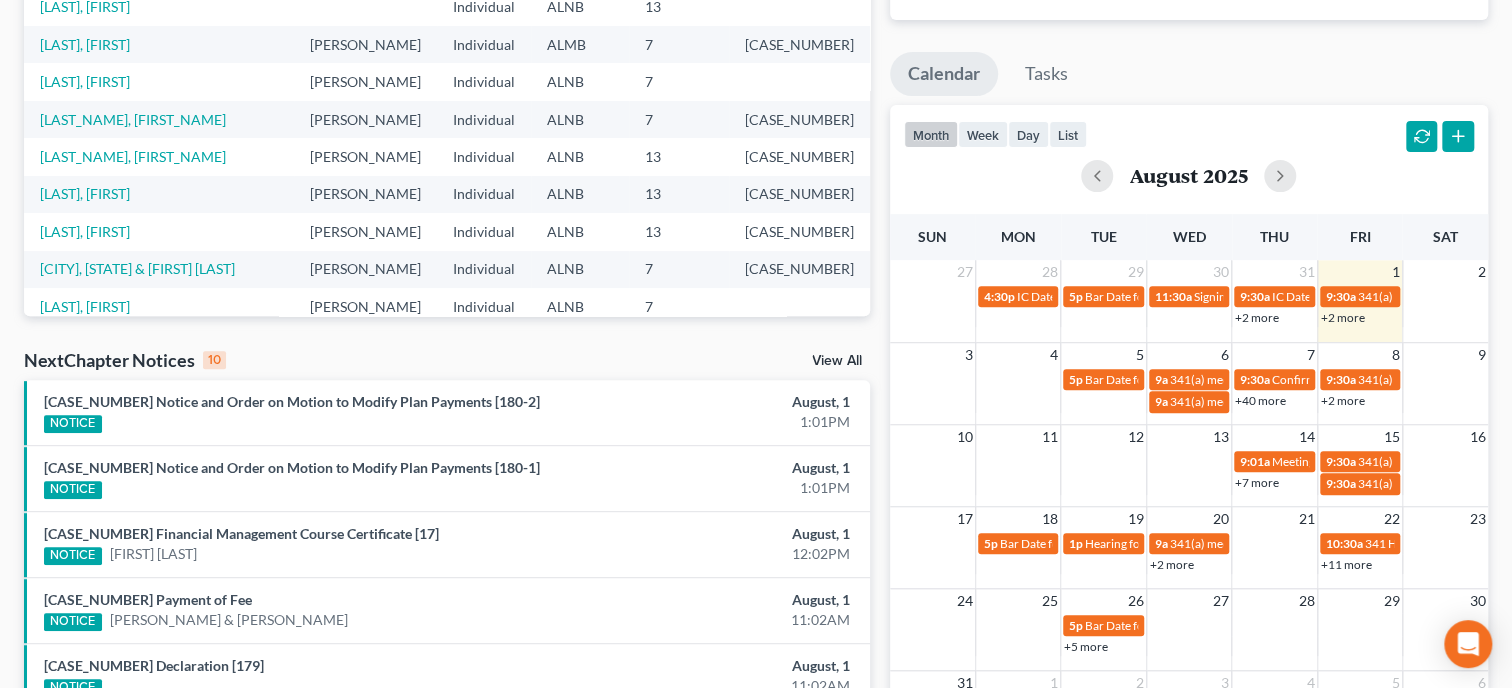 click on "View All" at bounding box center (837, 361) 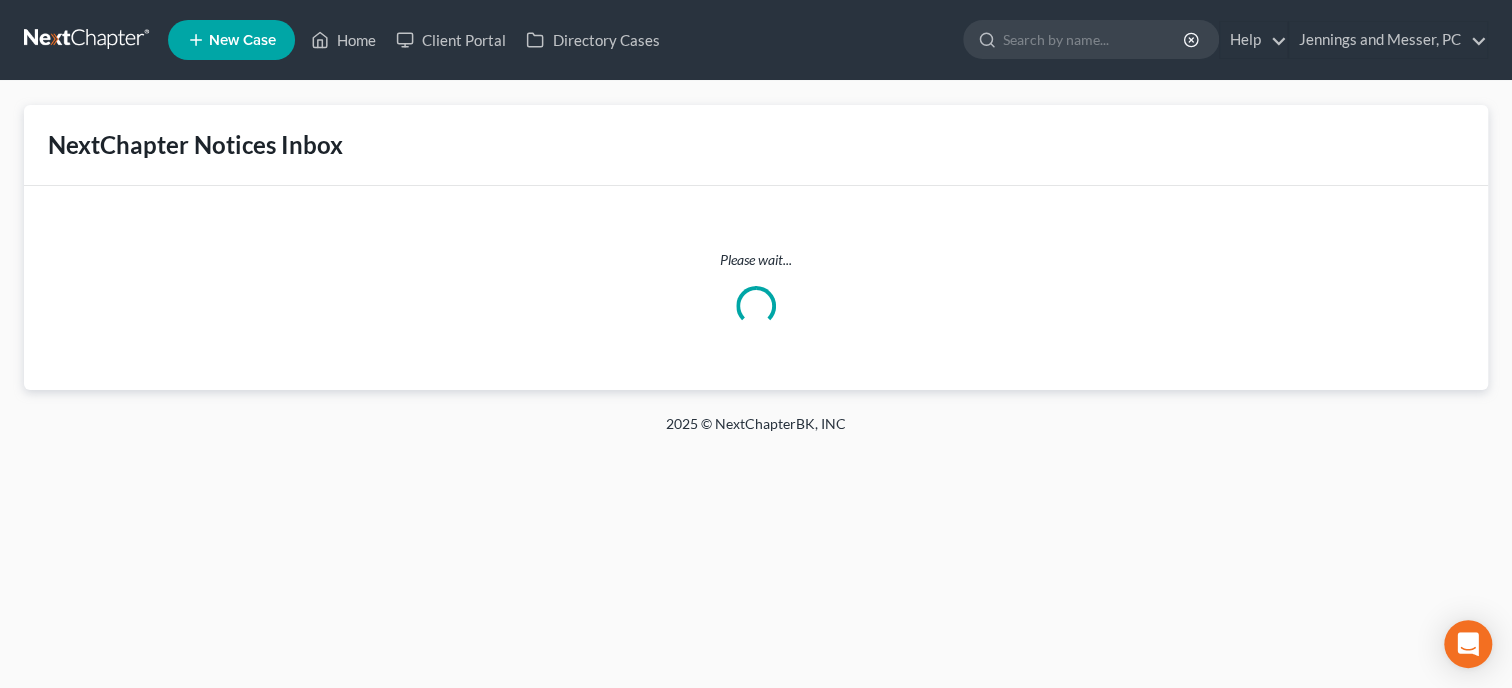 scroll, scrollTop: 0, scrollLeft: 0, axis: both 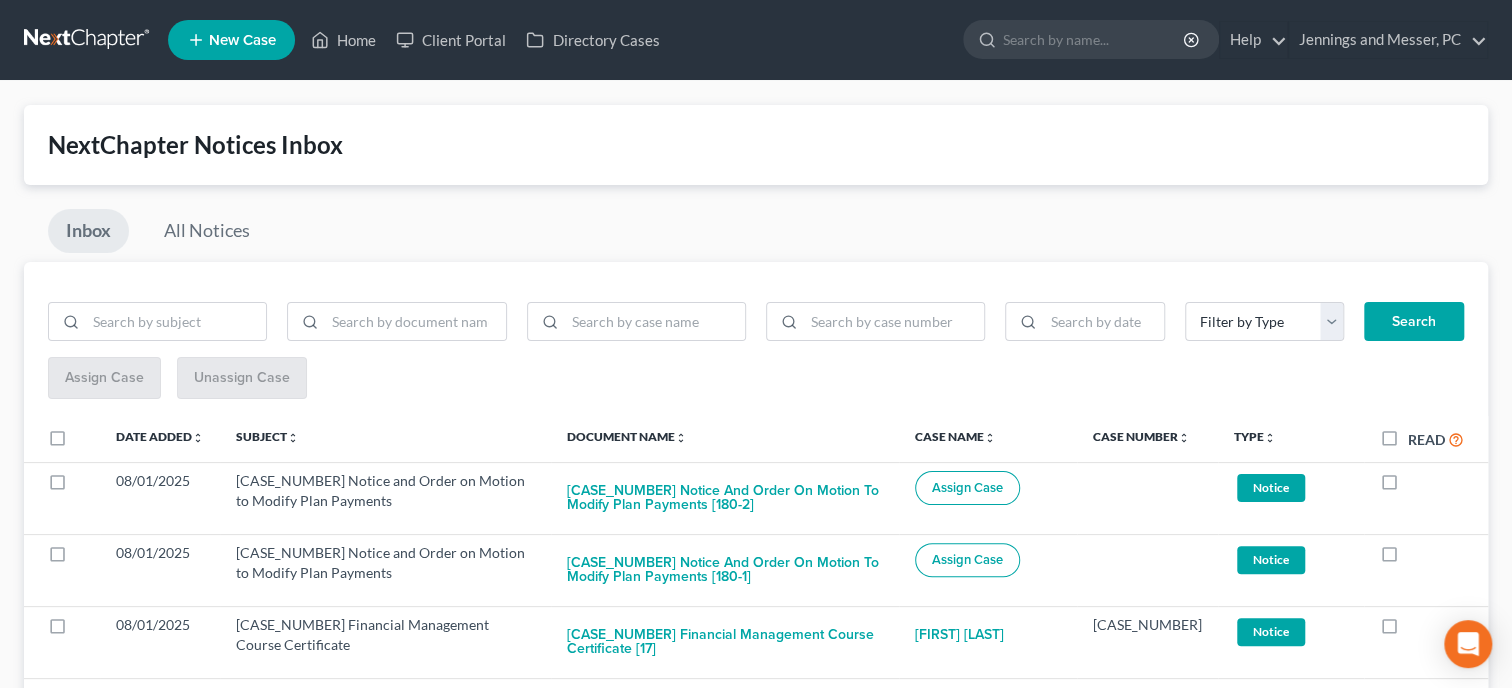 click on "Read" at bounding box center [1436, 439] 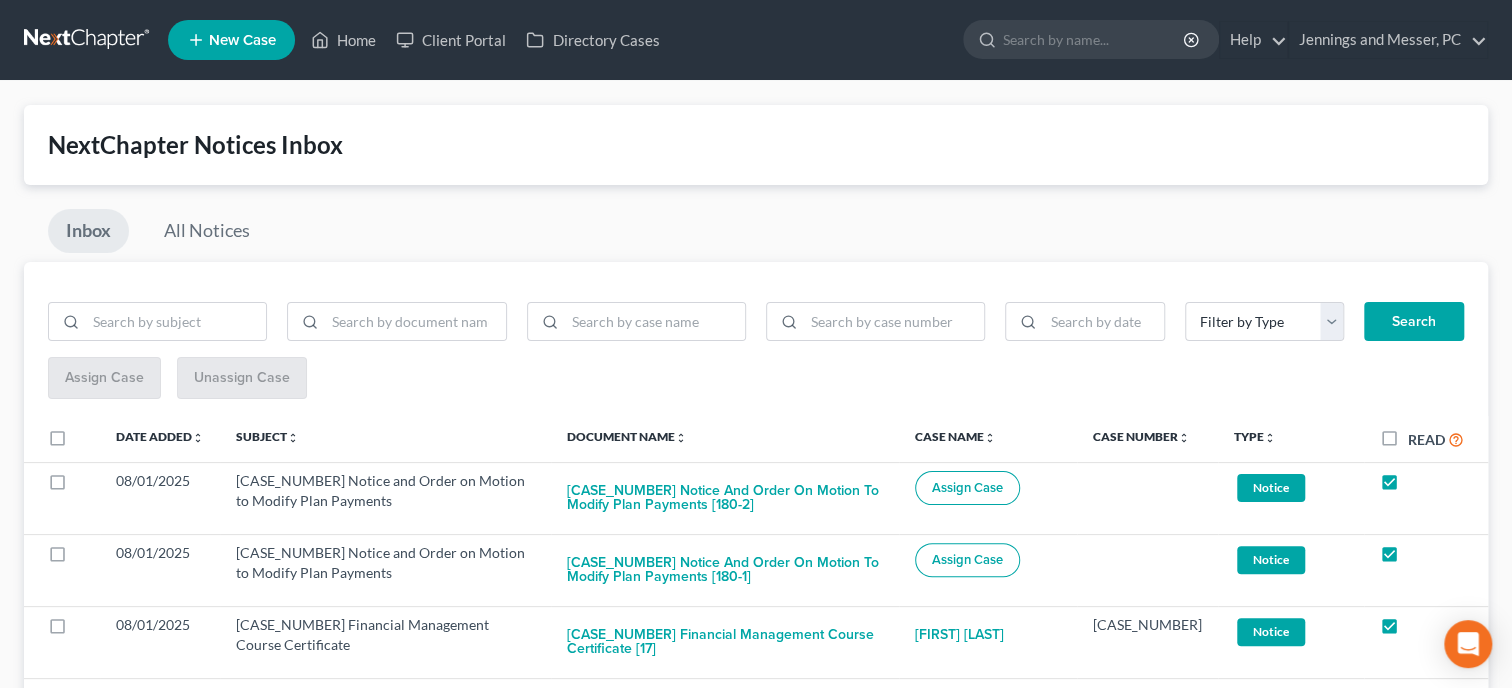 checkbox on "true" 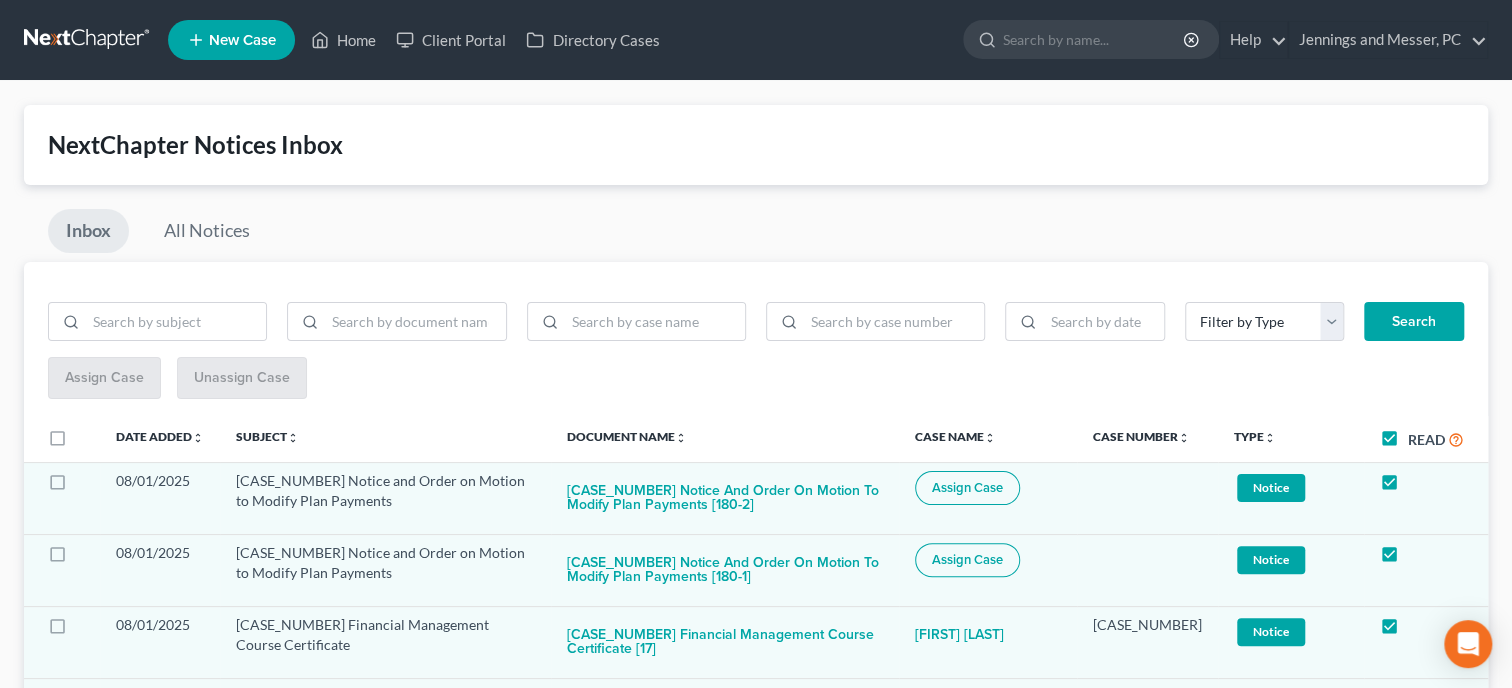 checkbox on "true" 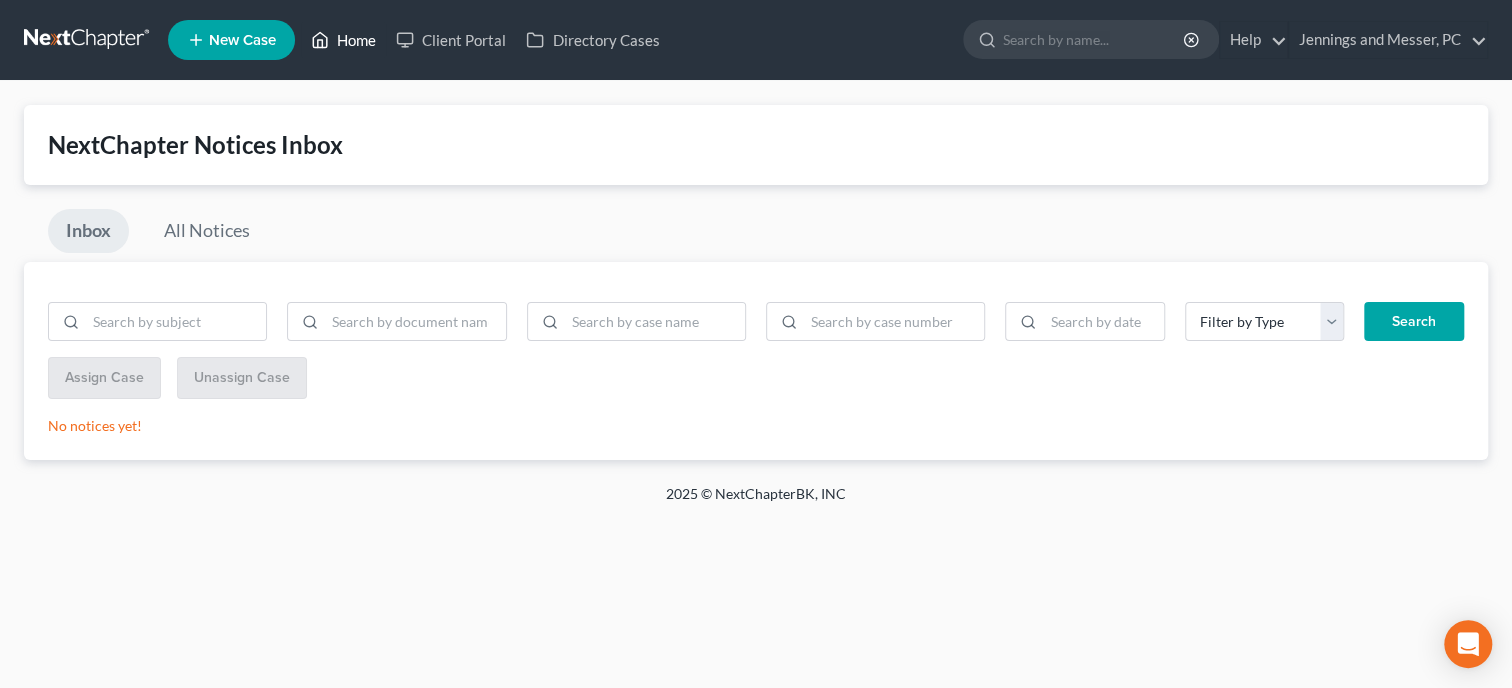 click on "Home" at bounding box center (343, 40) 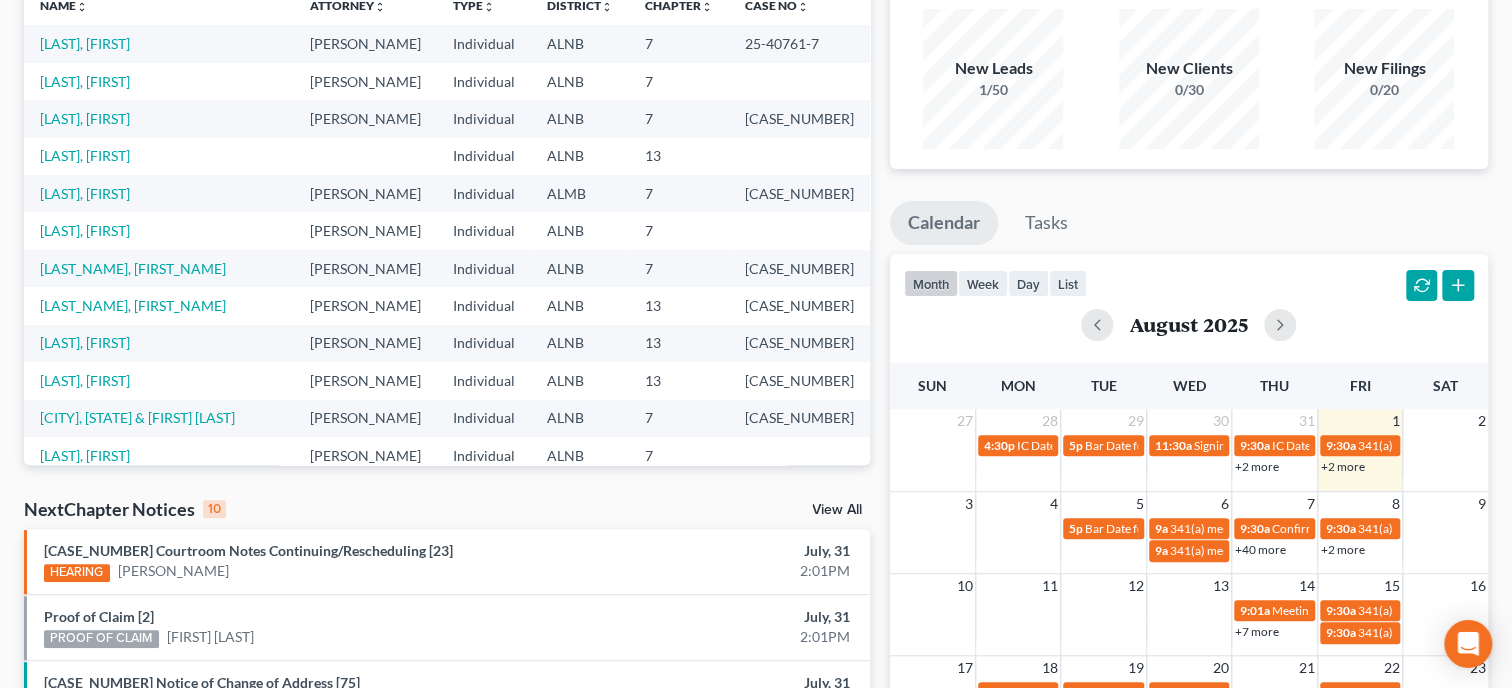 scroll, scrollTop: 308, scrollLeft: 0, axis: vertical 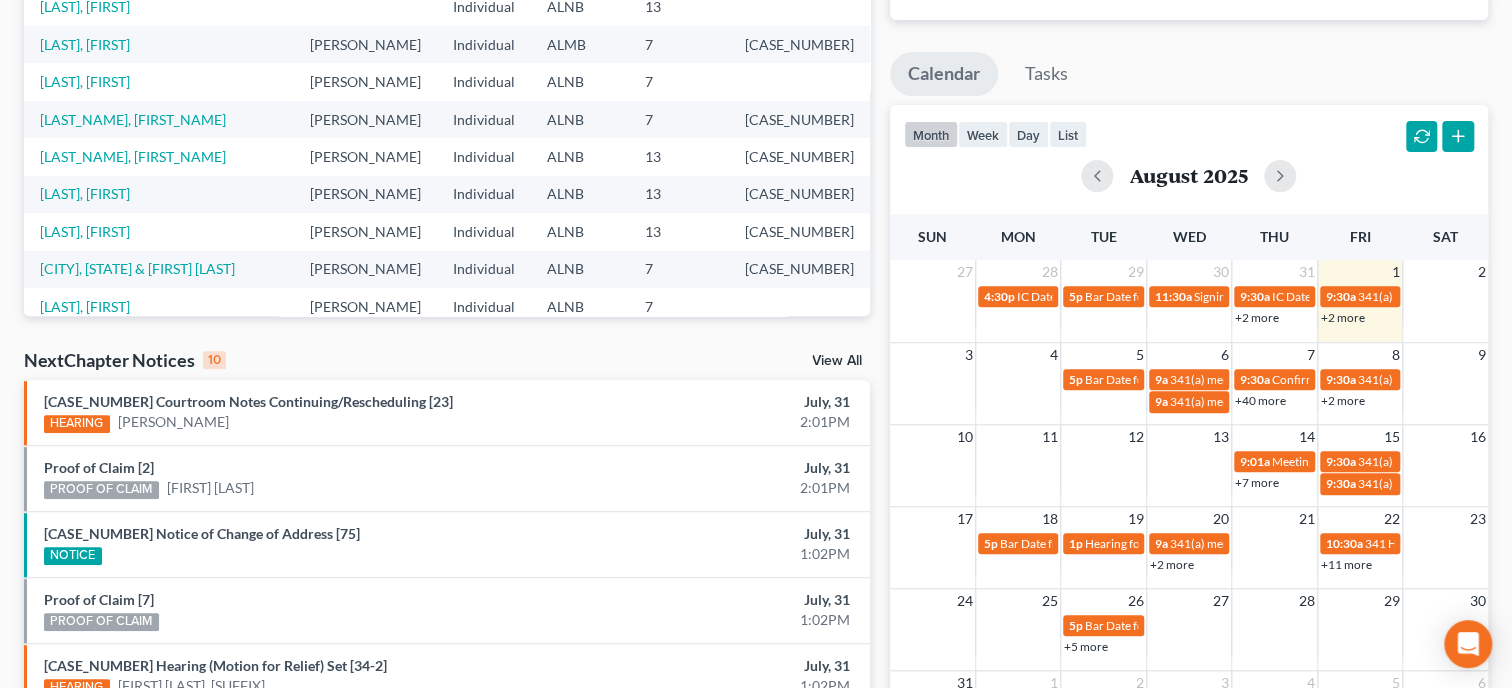 click on "View All" at bounding box center [837, 361] 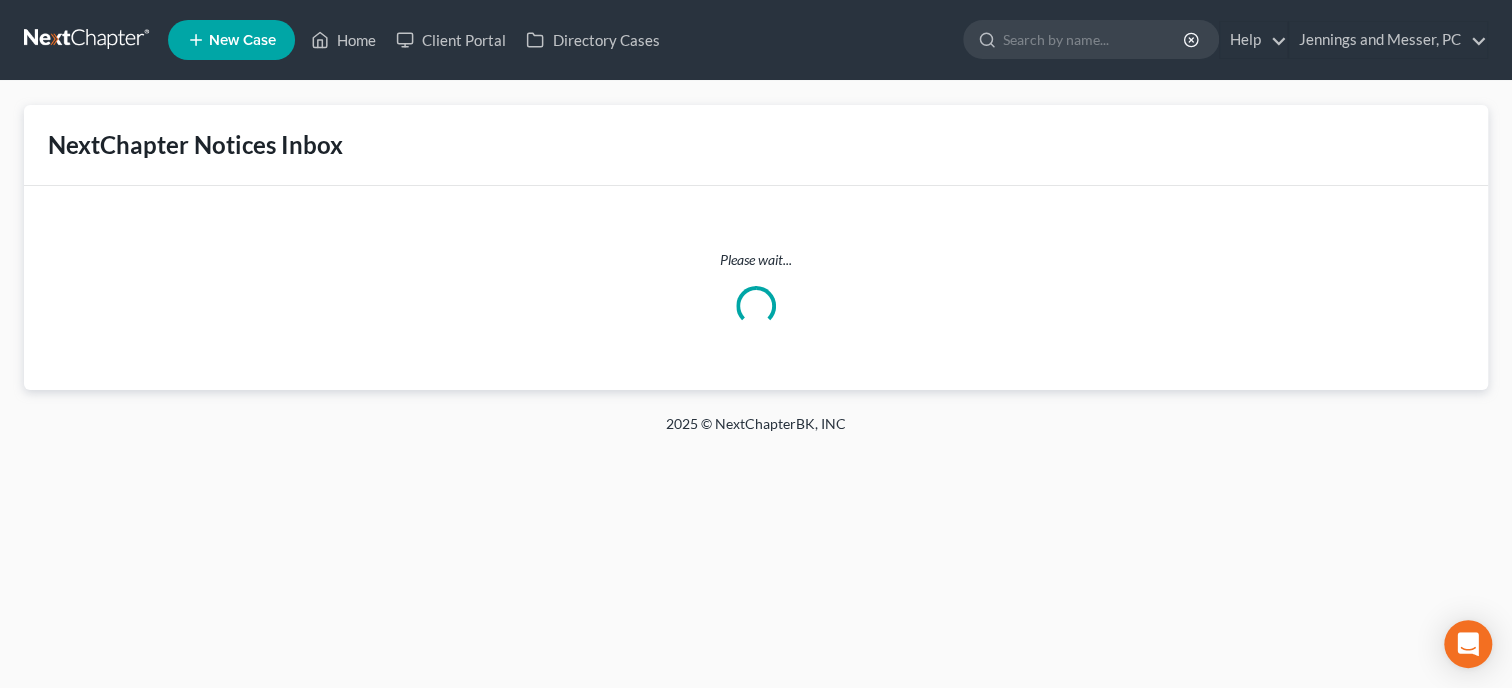 scroll, scrollTop: 0, scrollLeft: 0, axis: both 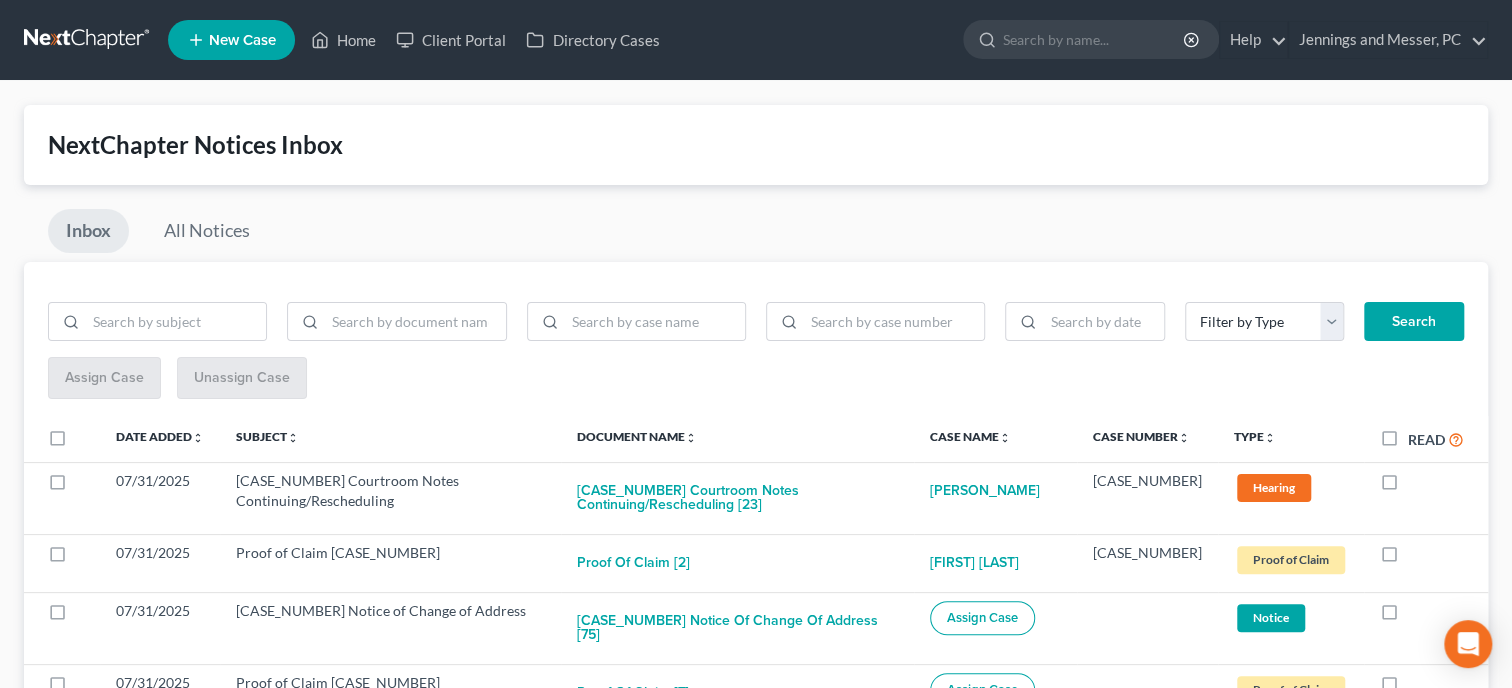 click on "Read" at bounding box center [1436, 439] 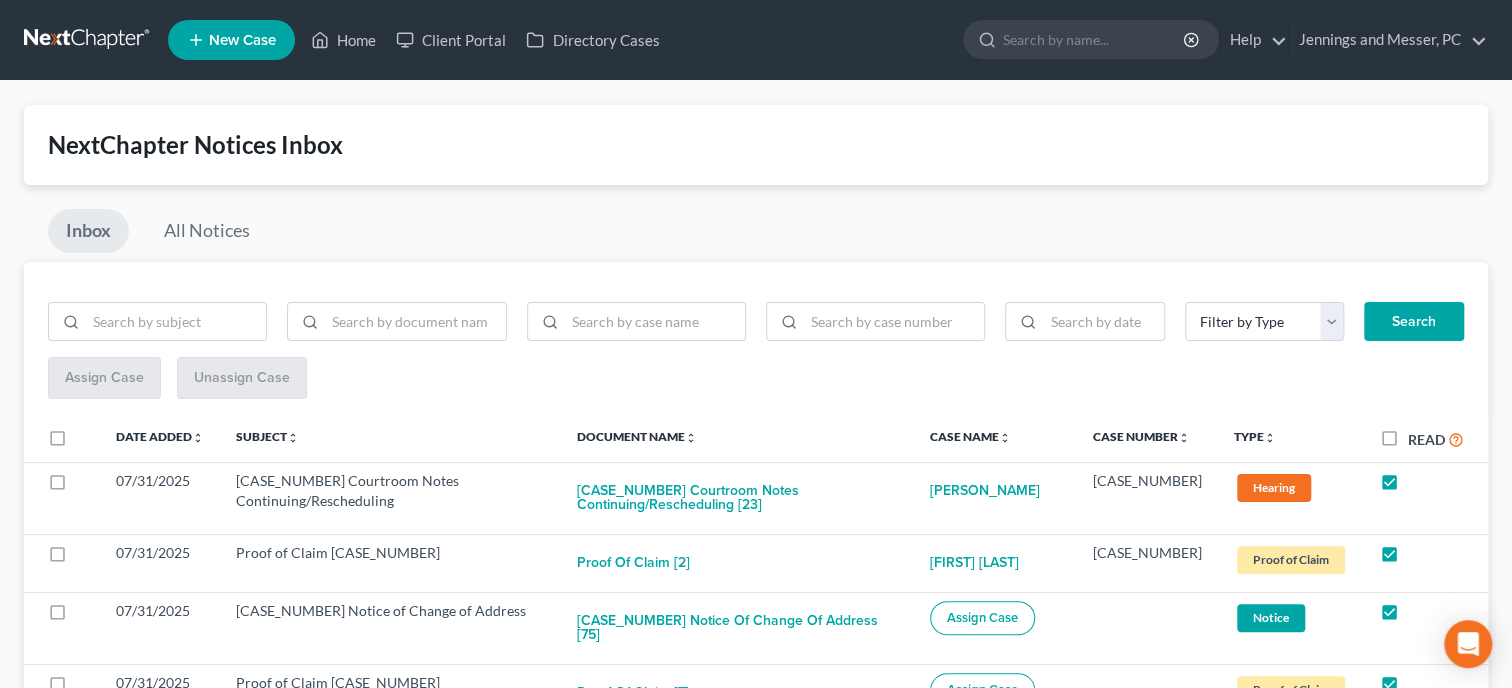 checkbox on "true" 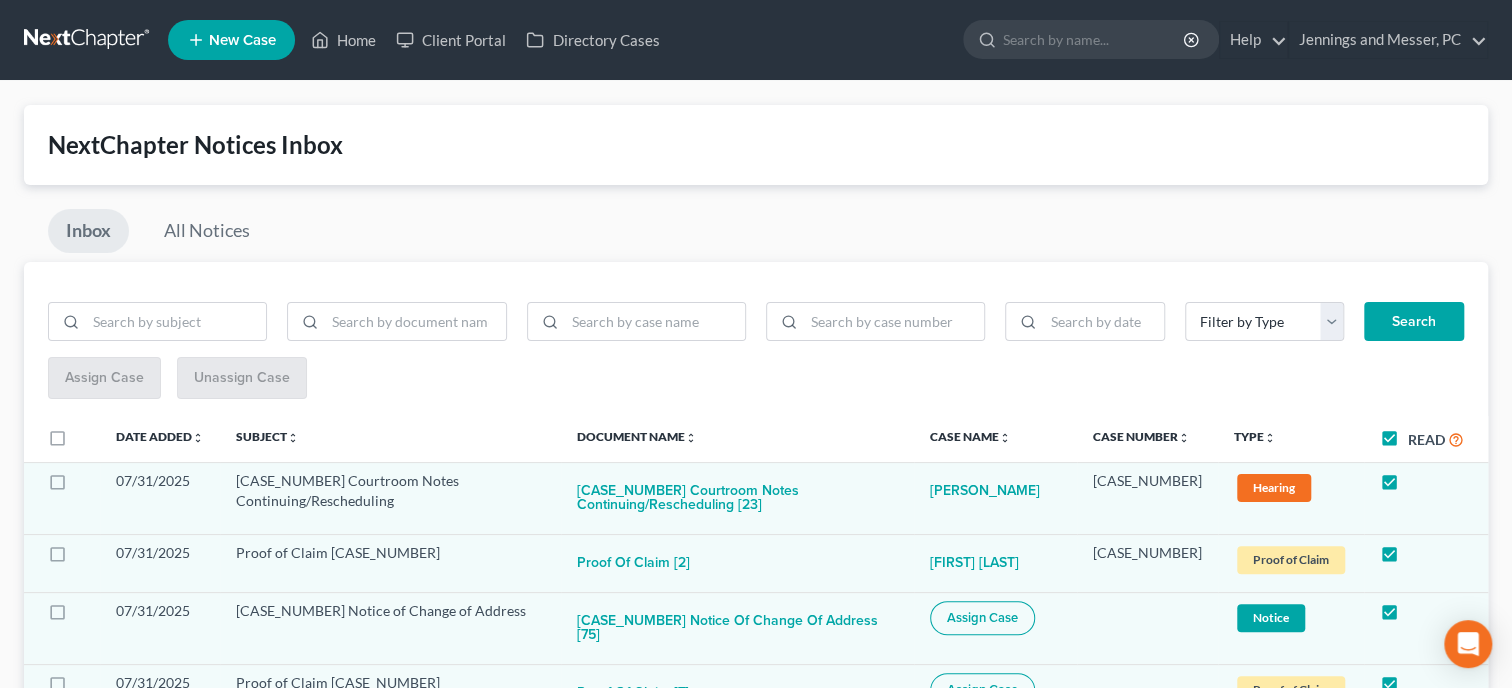 checkbox on "true" 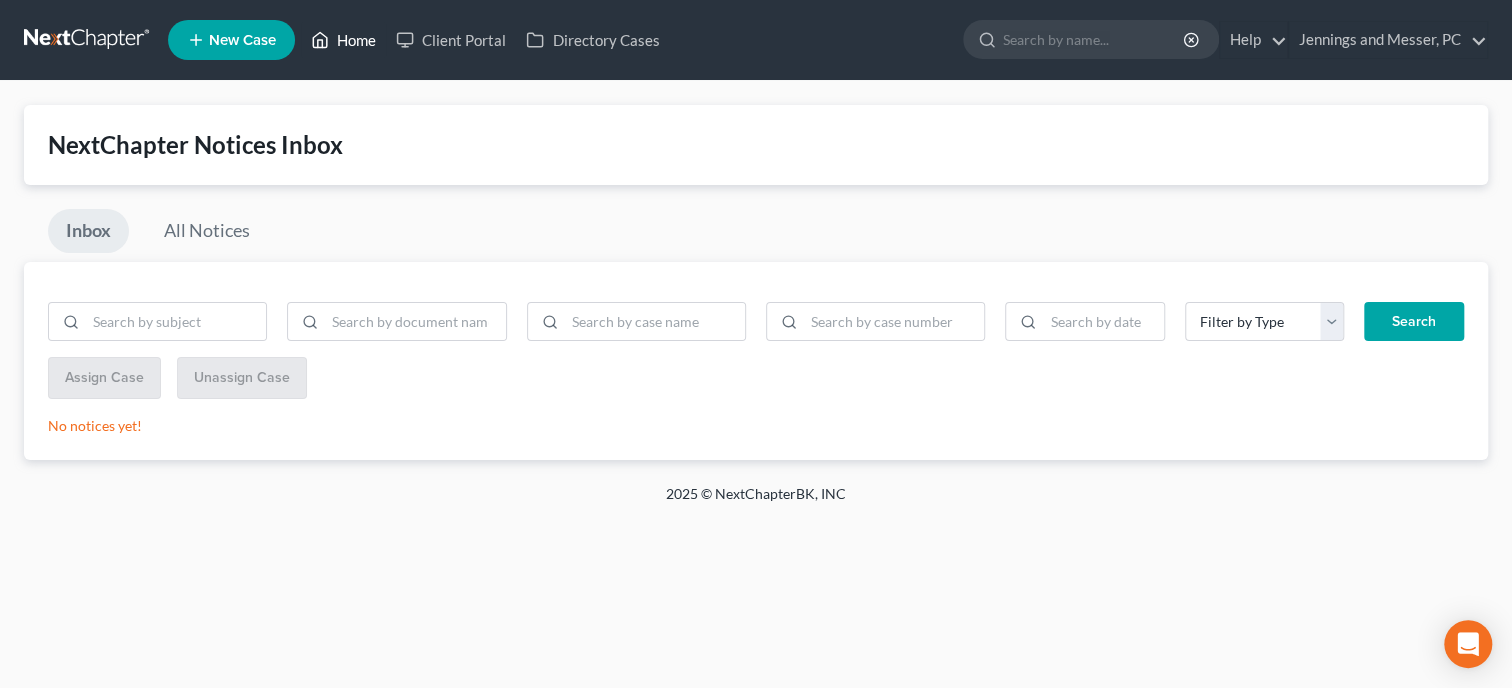 click on "Home" at bounding box center (343, 40) 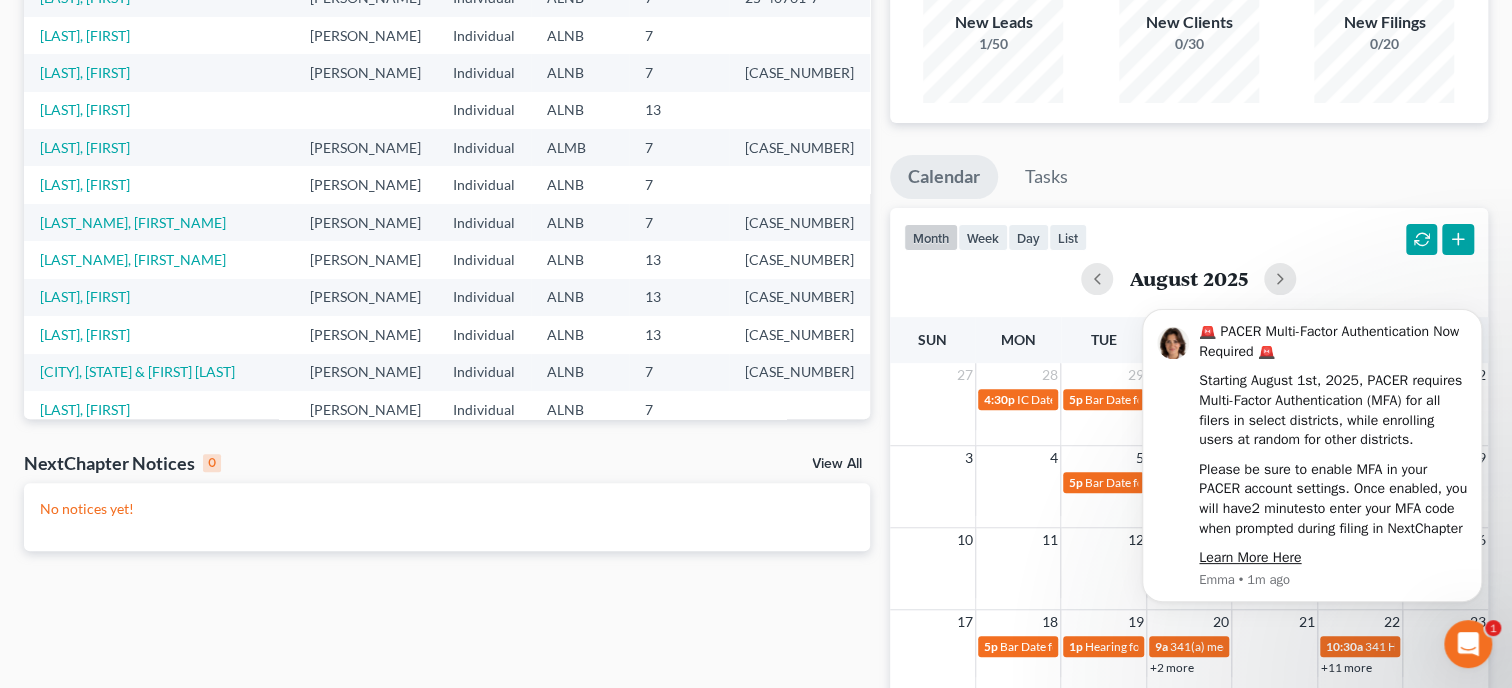 scroll, scrollTop: 0, scrollLeft: 0, axis: both 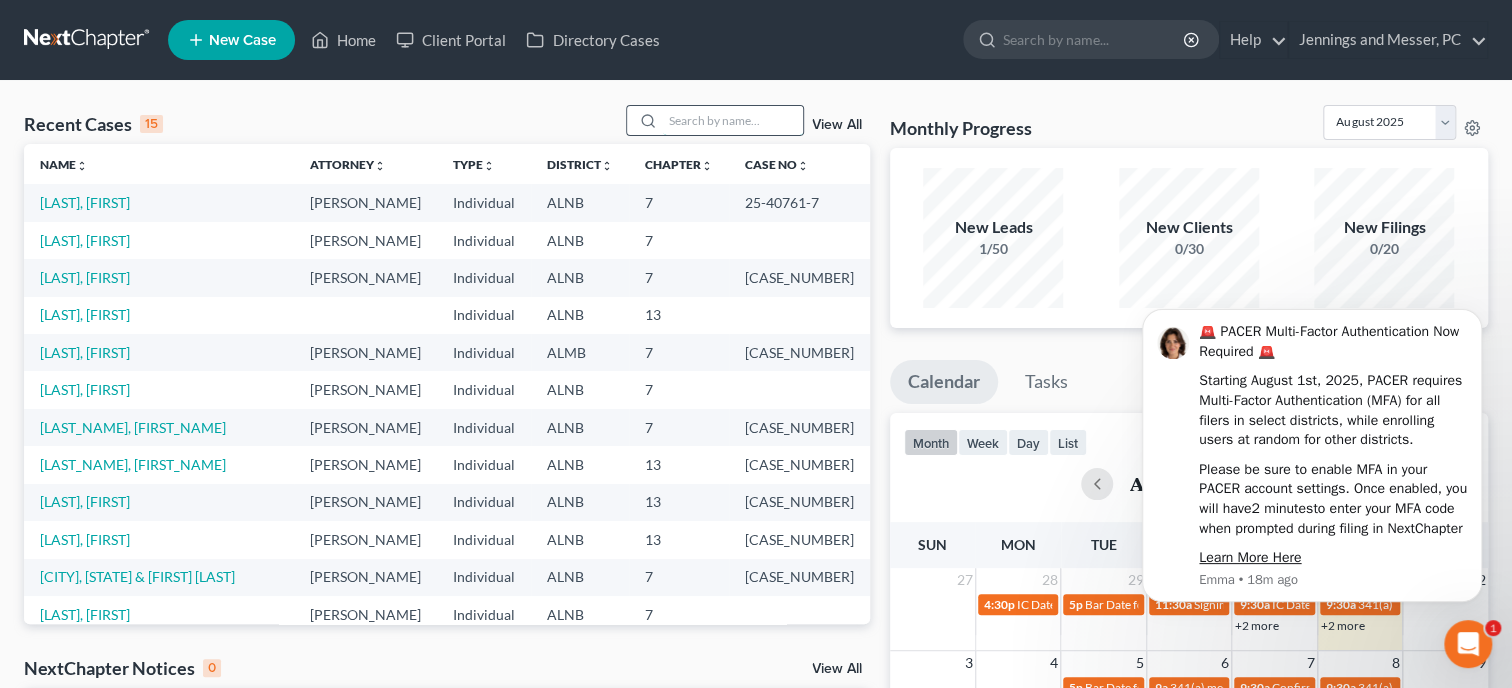 click at bounding box center [733, 120] 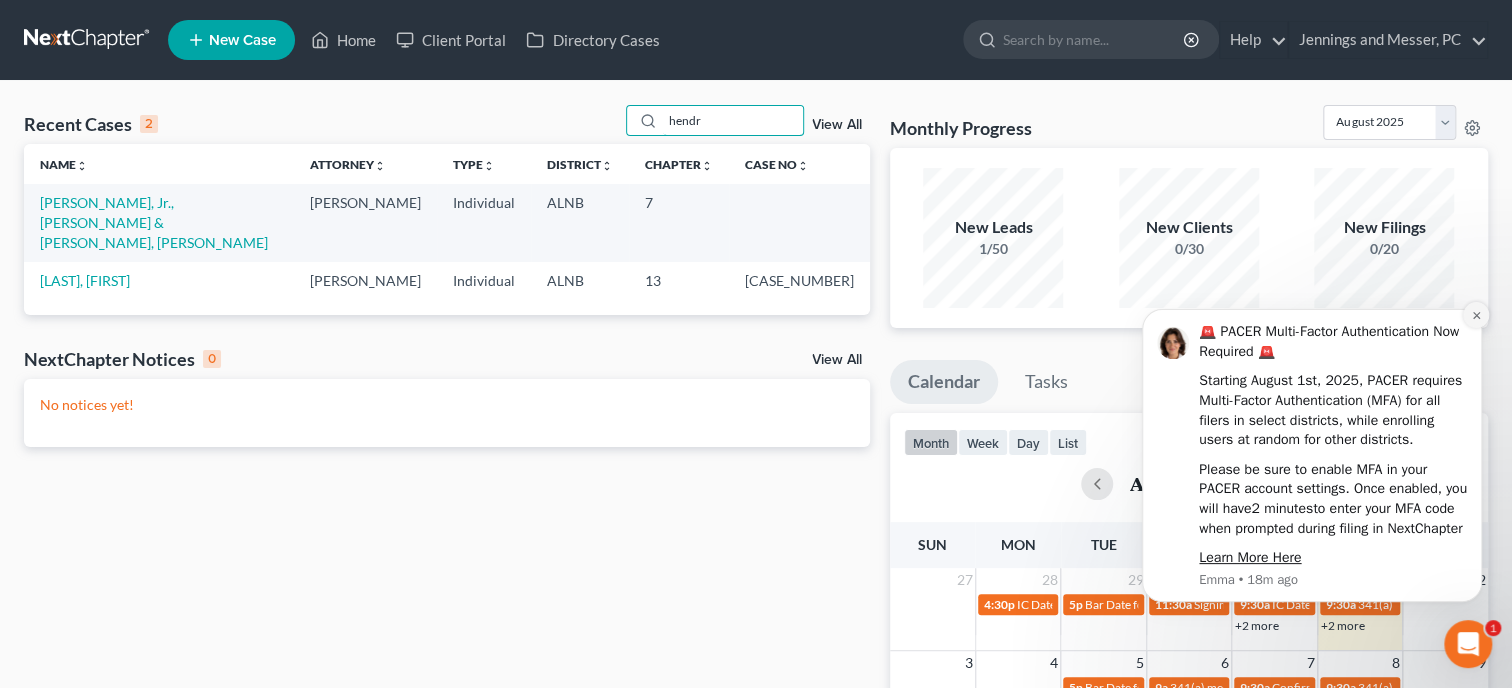type on "hendr" 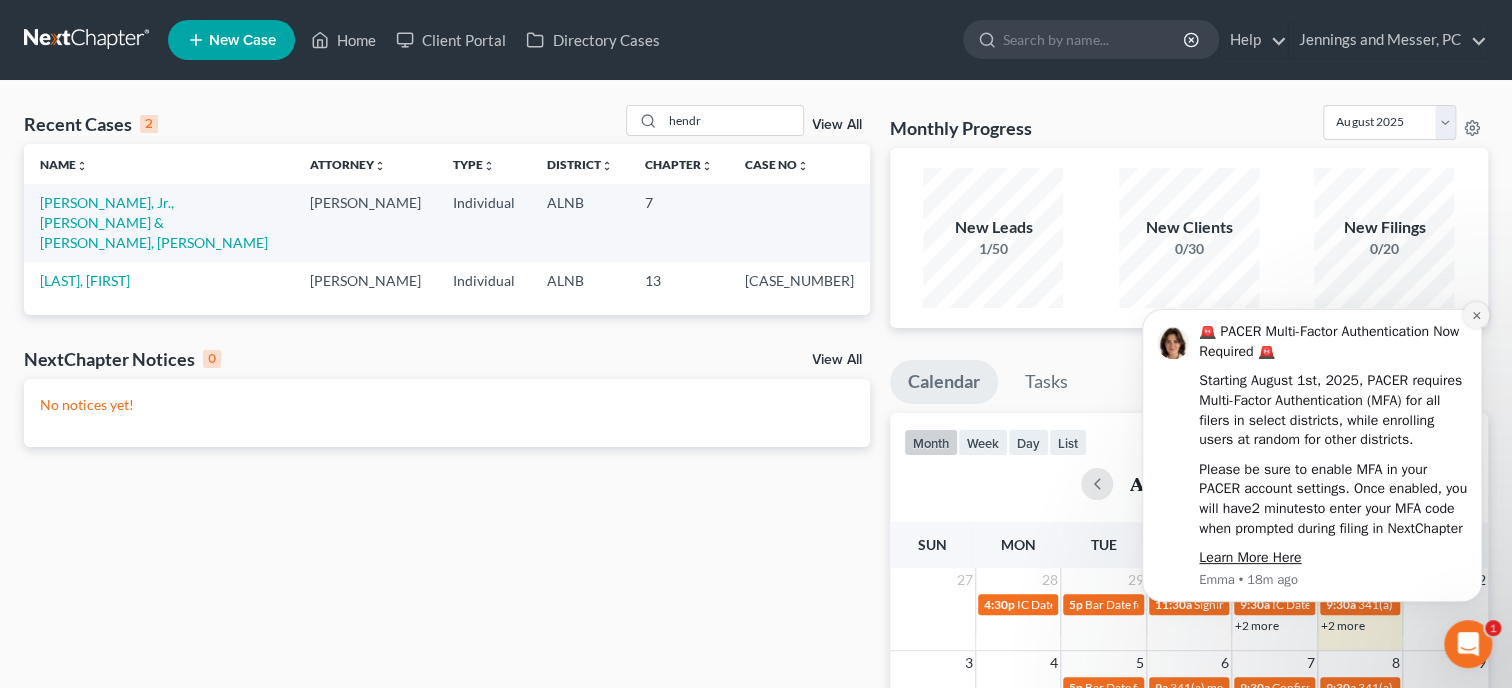 click 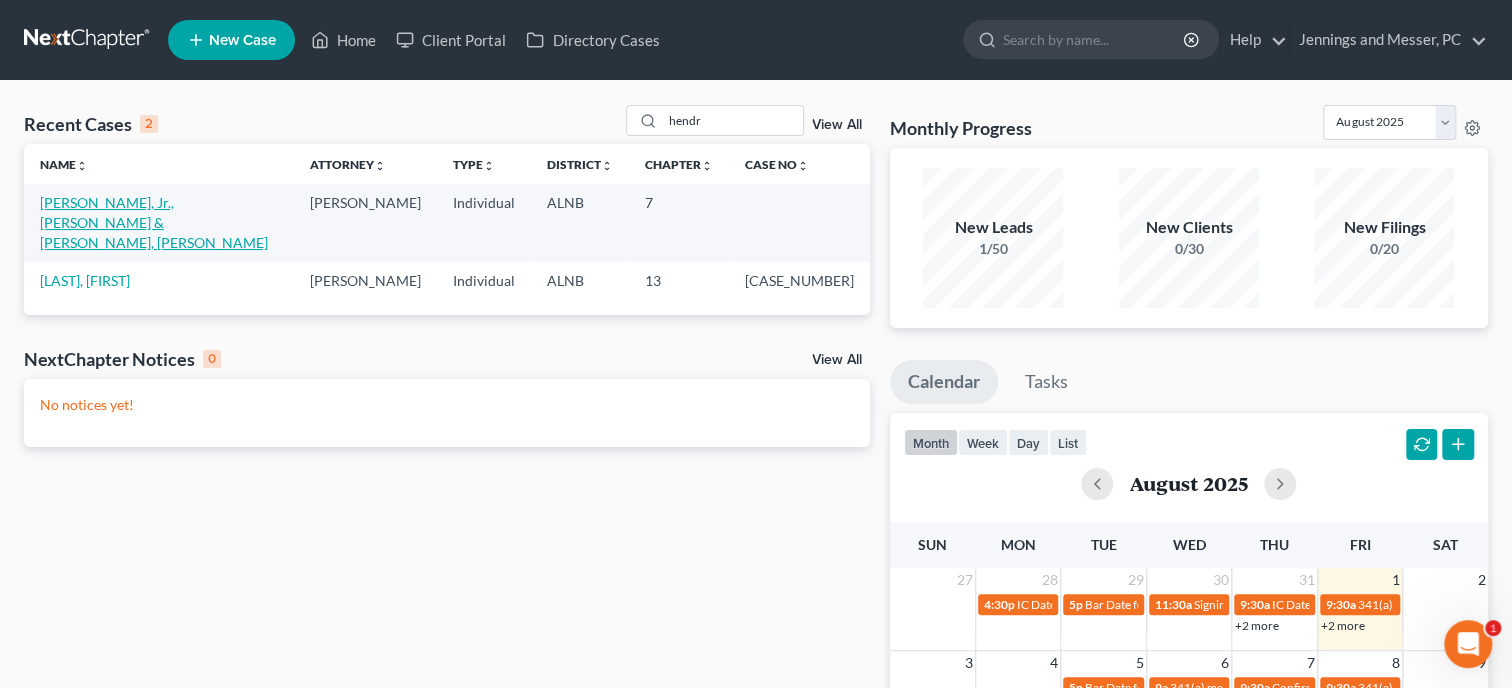 click on "Hendrix, Jr., David & Hendrix, Barbara" at bounding box center (154, 222) 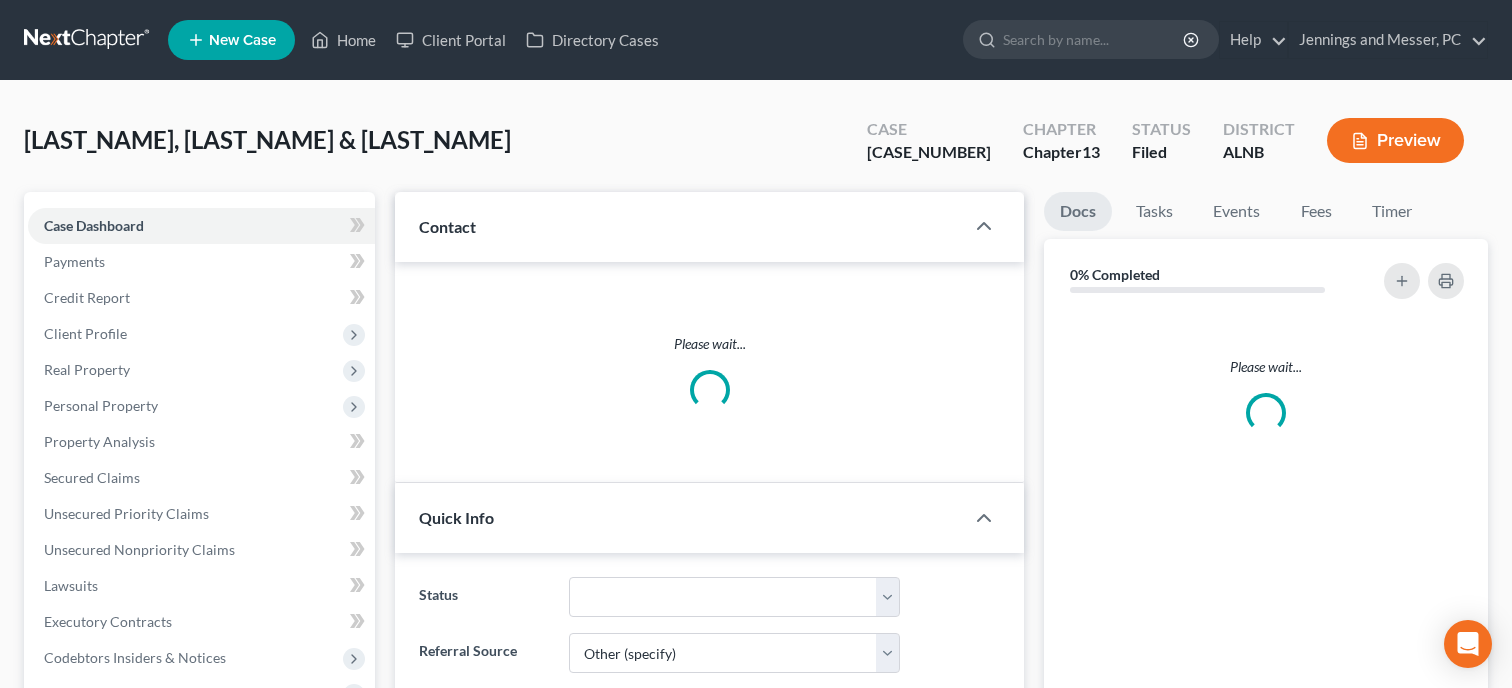 select on "6" 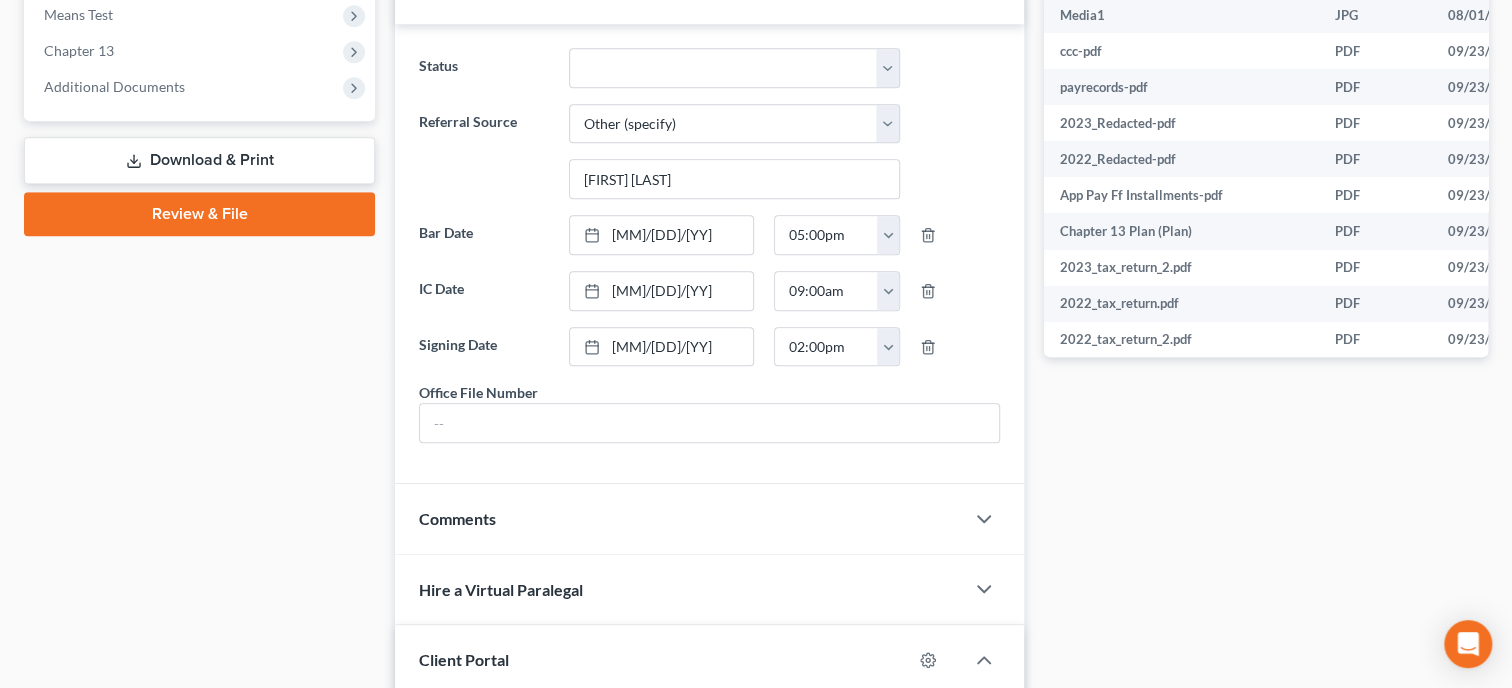 scroll, scrollTop: 1131, scrollLeft: 0, axis: vertical 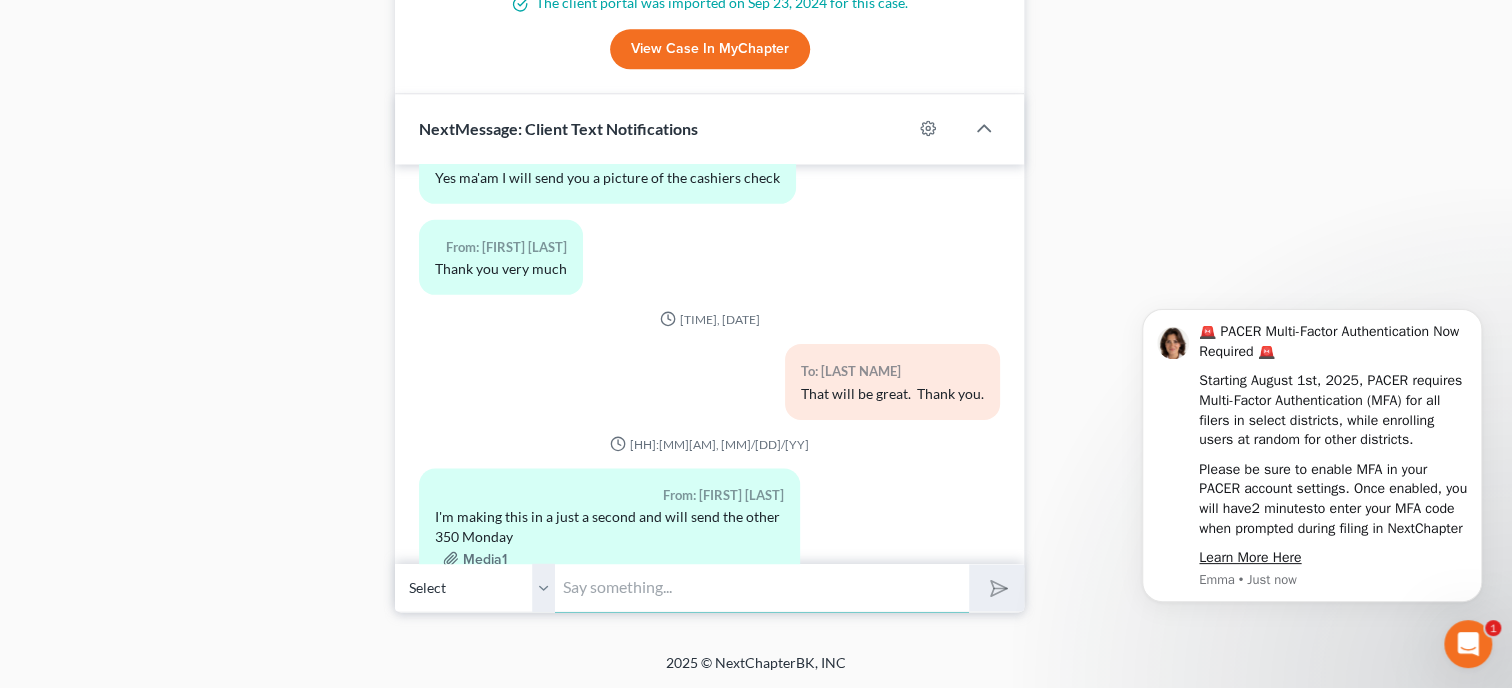 click at bounding box center (762, 587) 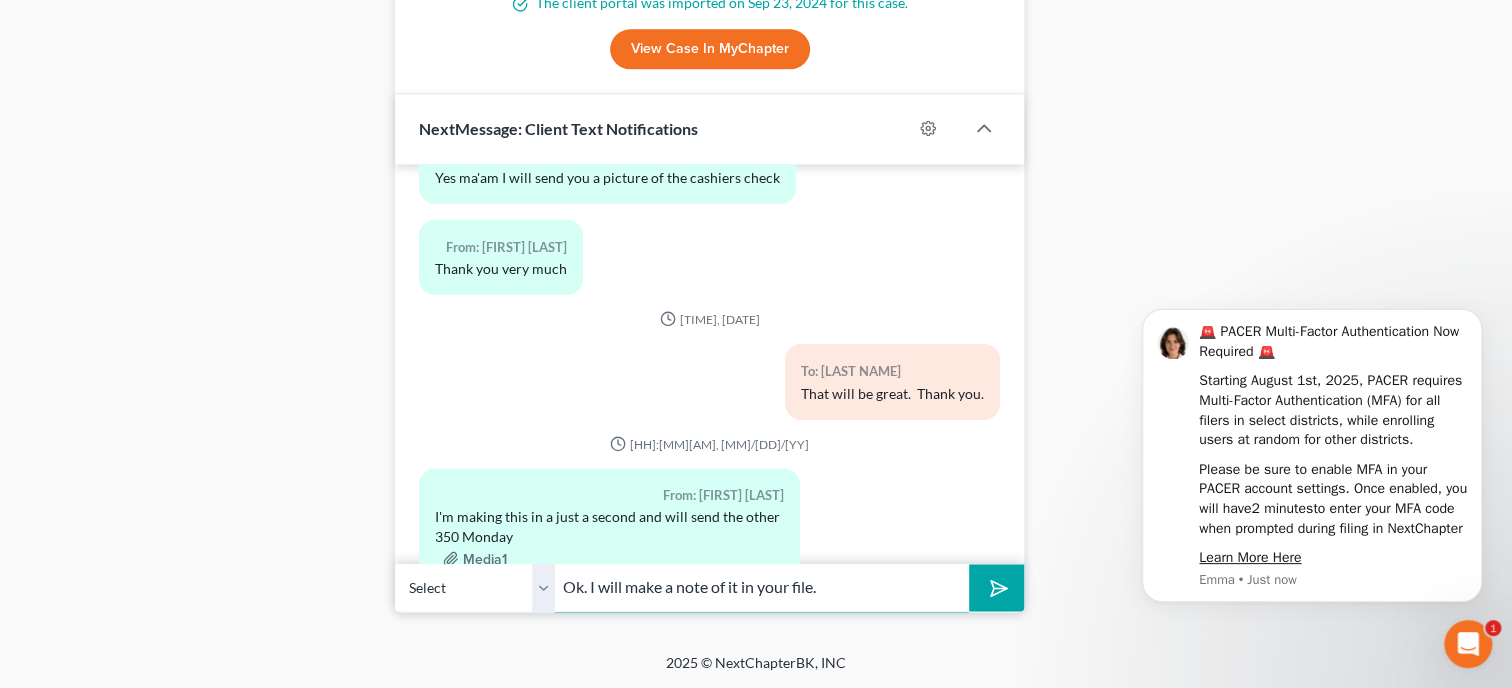 type on "Ok. I will make a note of it in your file." 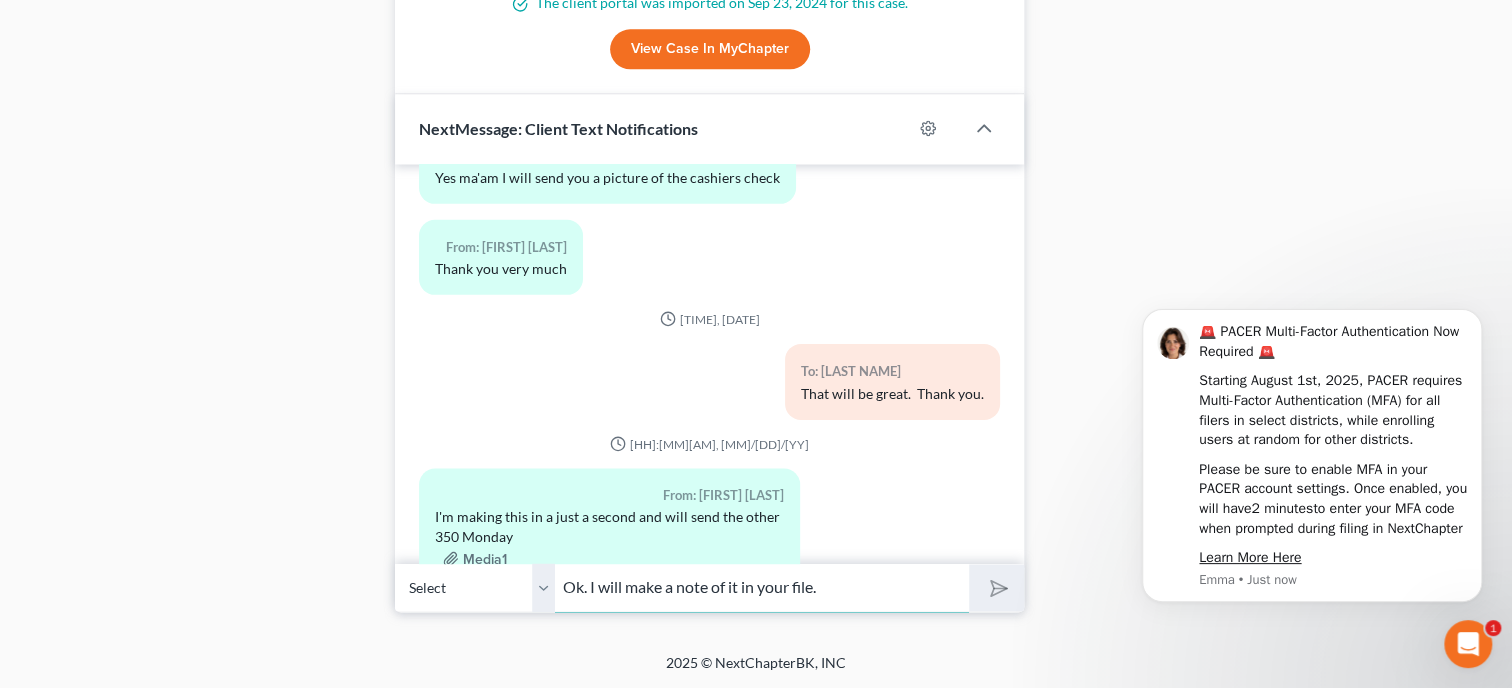 type 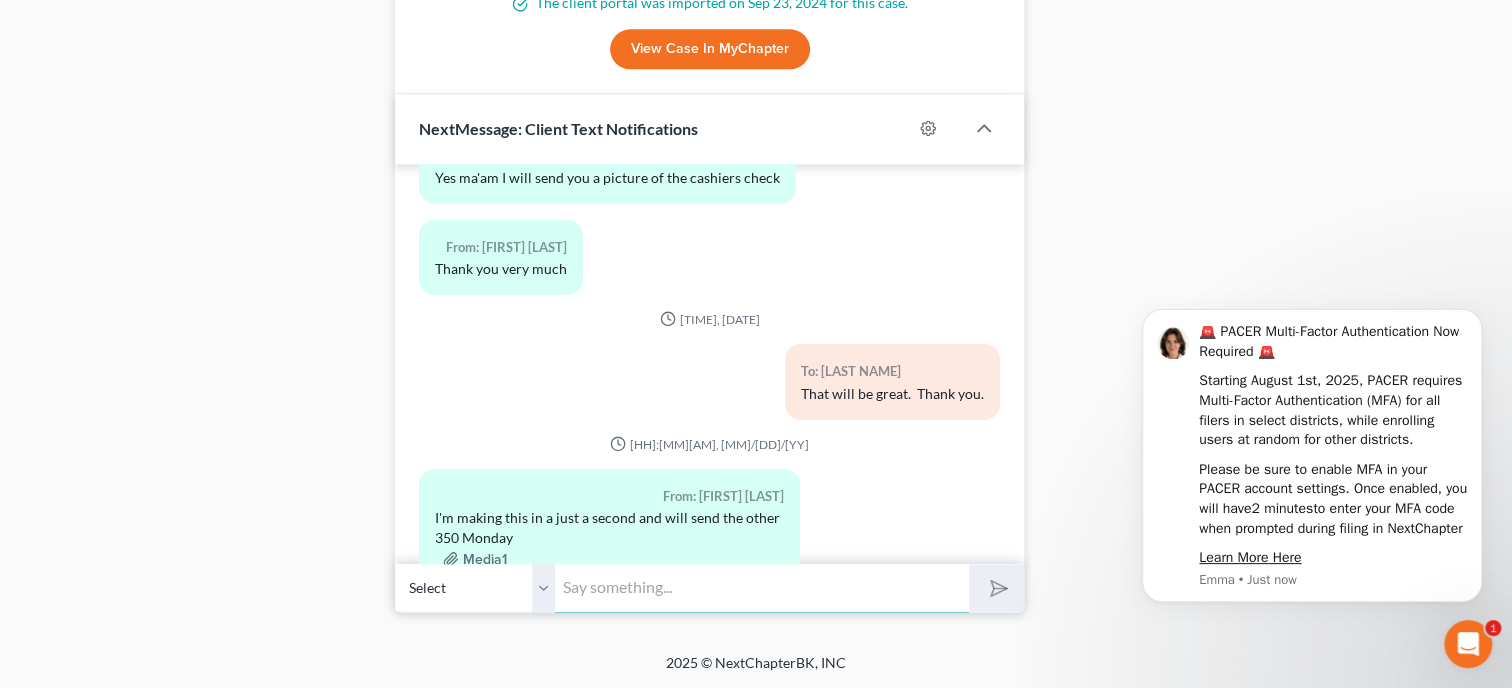 scroll, scrollTop: 12400, scrollLeft: 0, axis: vertical 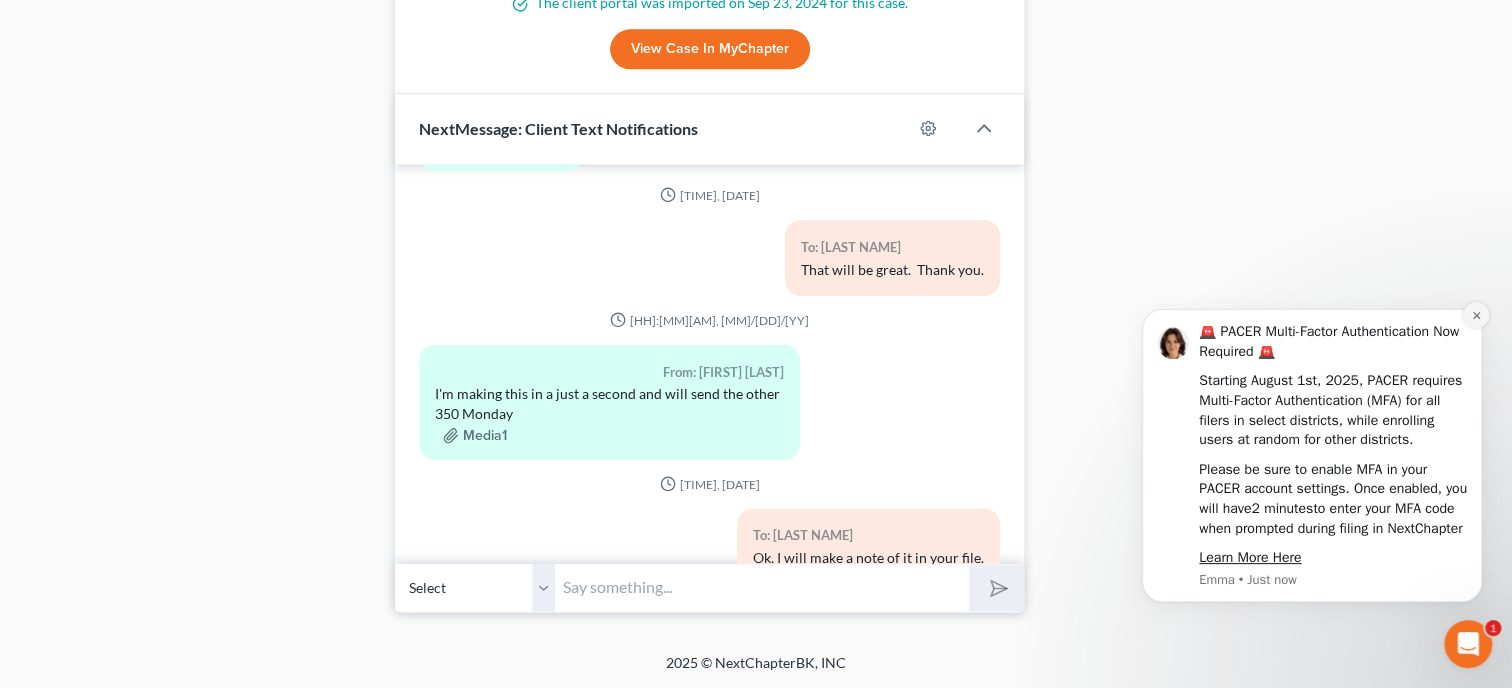 click 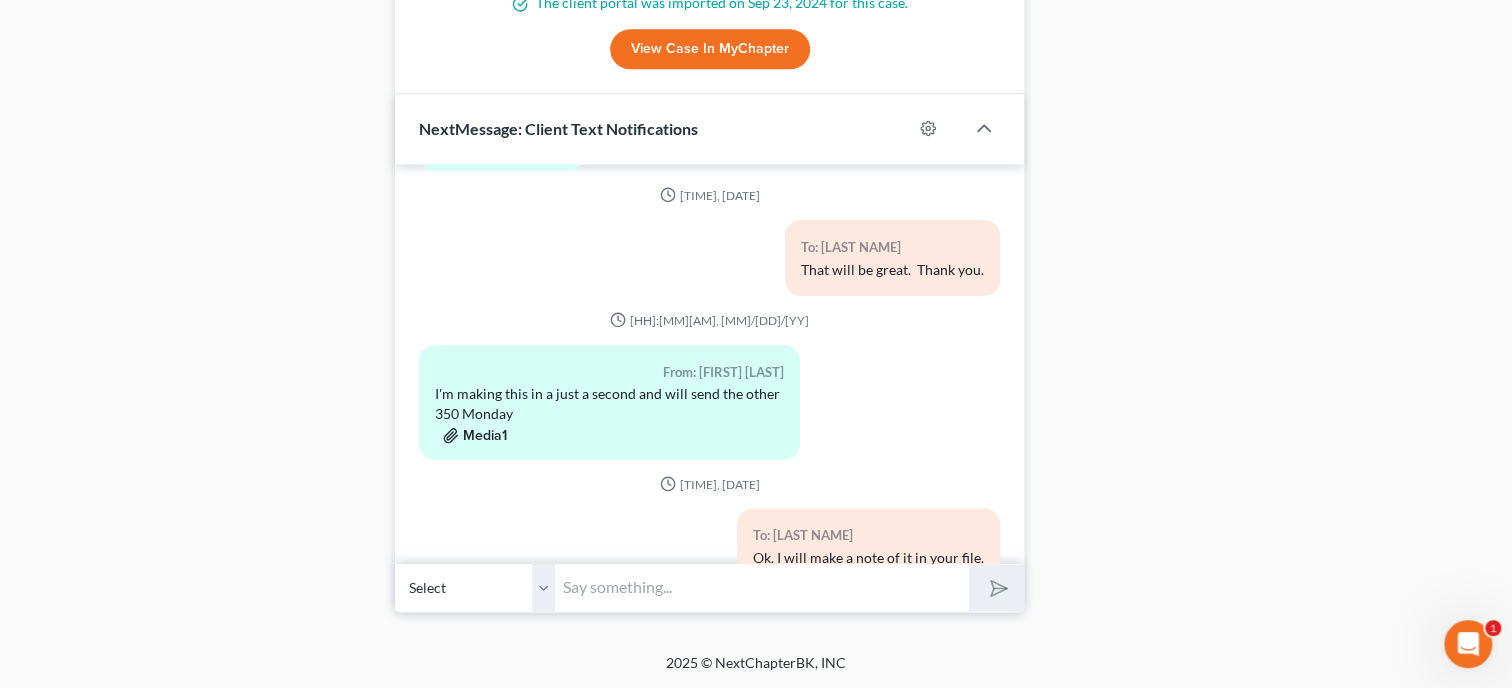 click on "Media1" at bounding box center (475, 435) 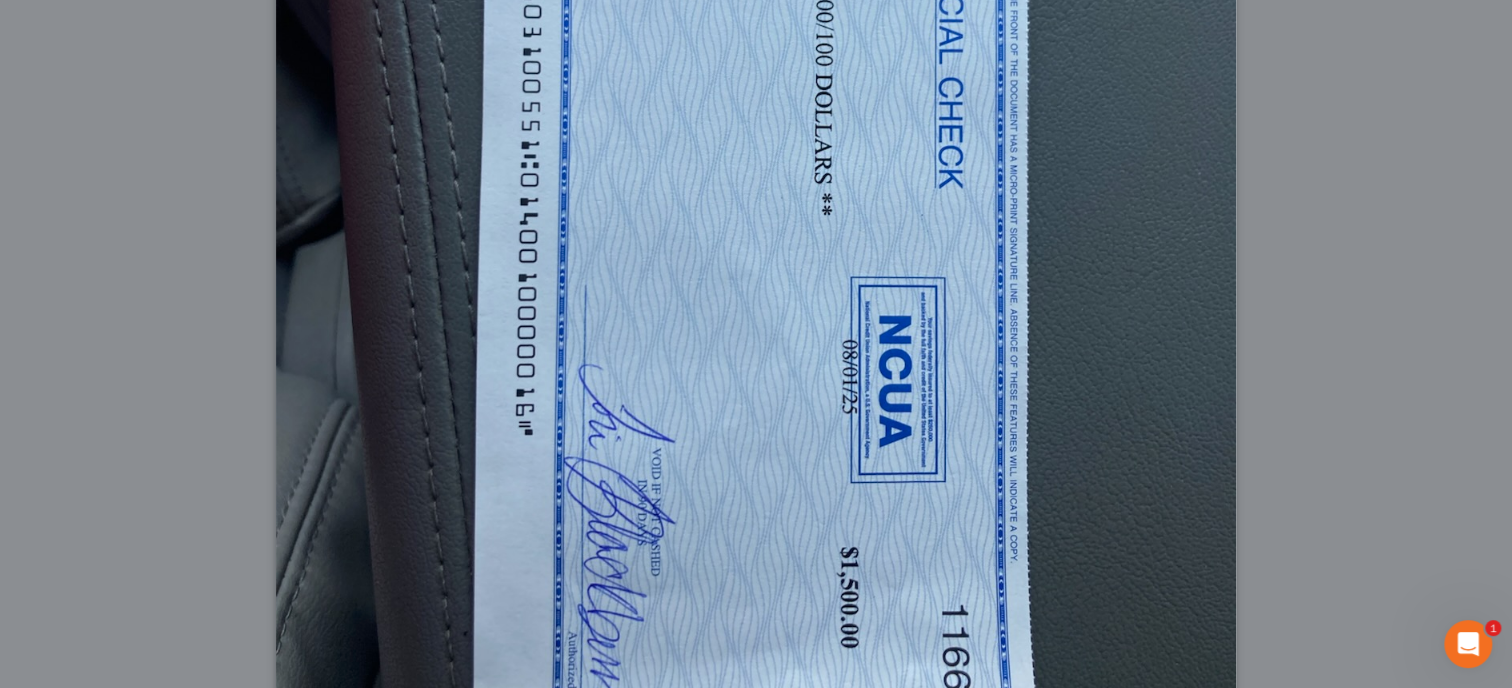scroll, scrollTop: 796, scrollLeft: 0, axis: vertical 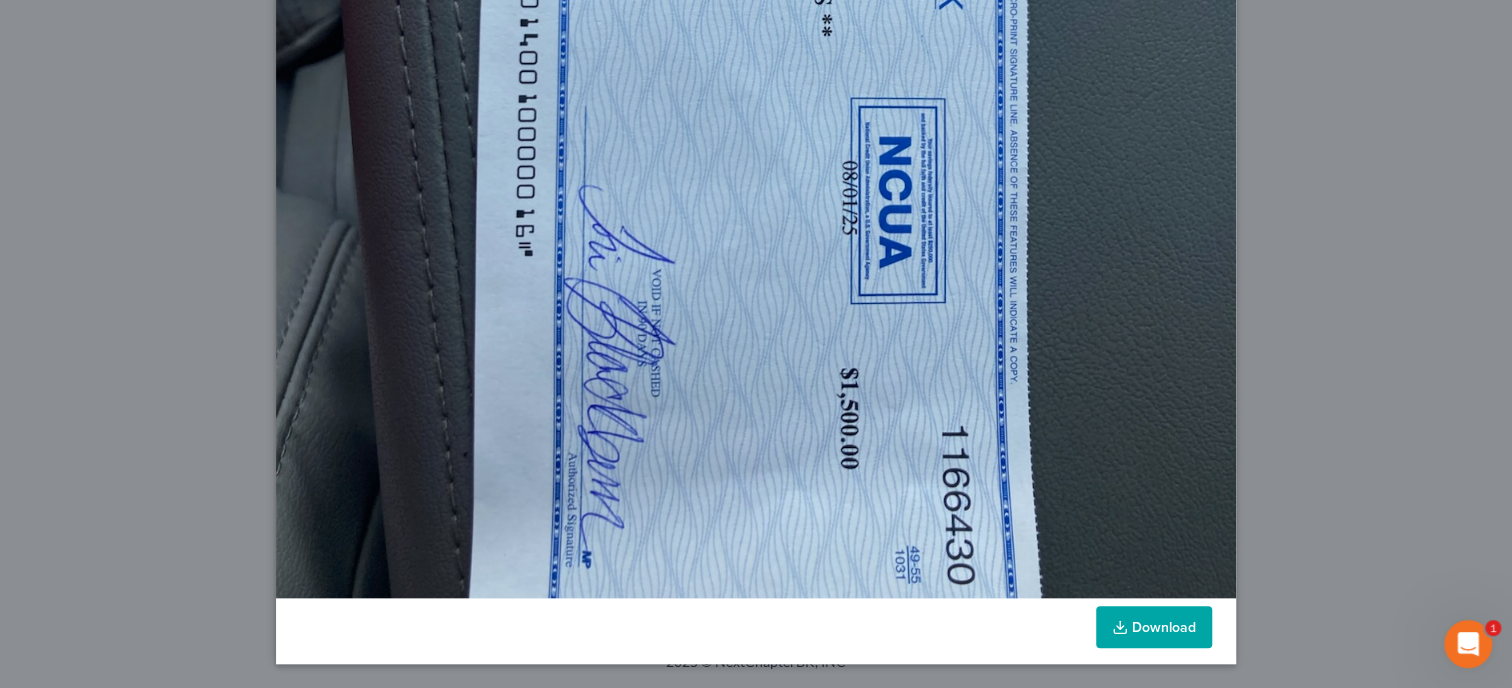 click on "Download" at bounding box center [1154, 627] 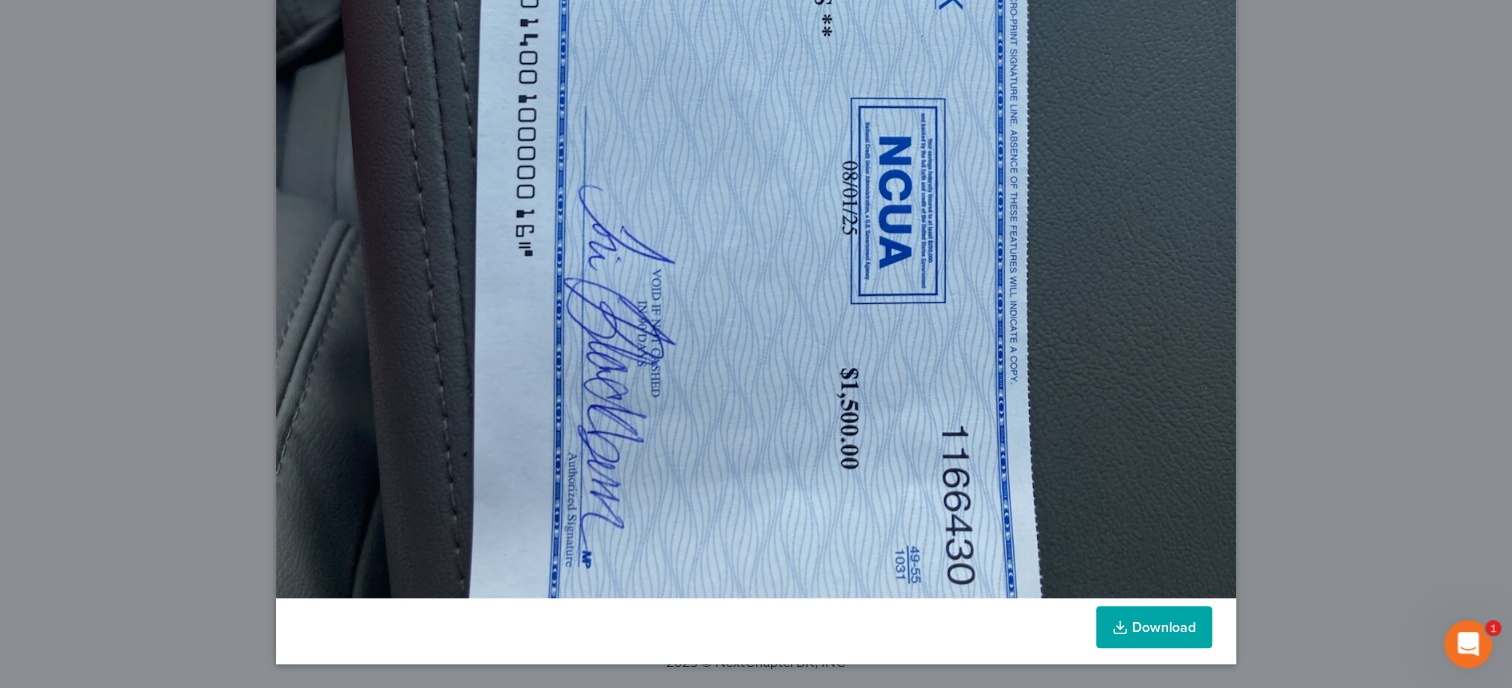 scroll, scrollTop: 0, scrollLeft: 0, axis: both 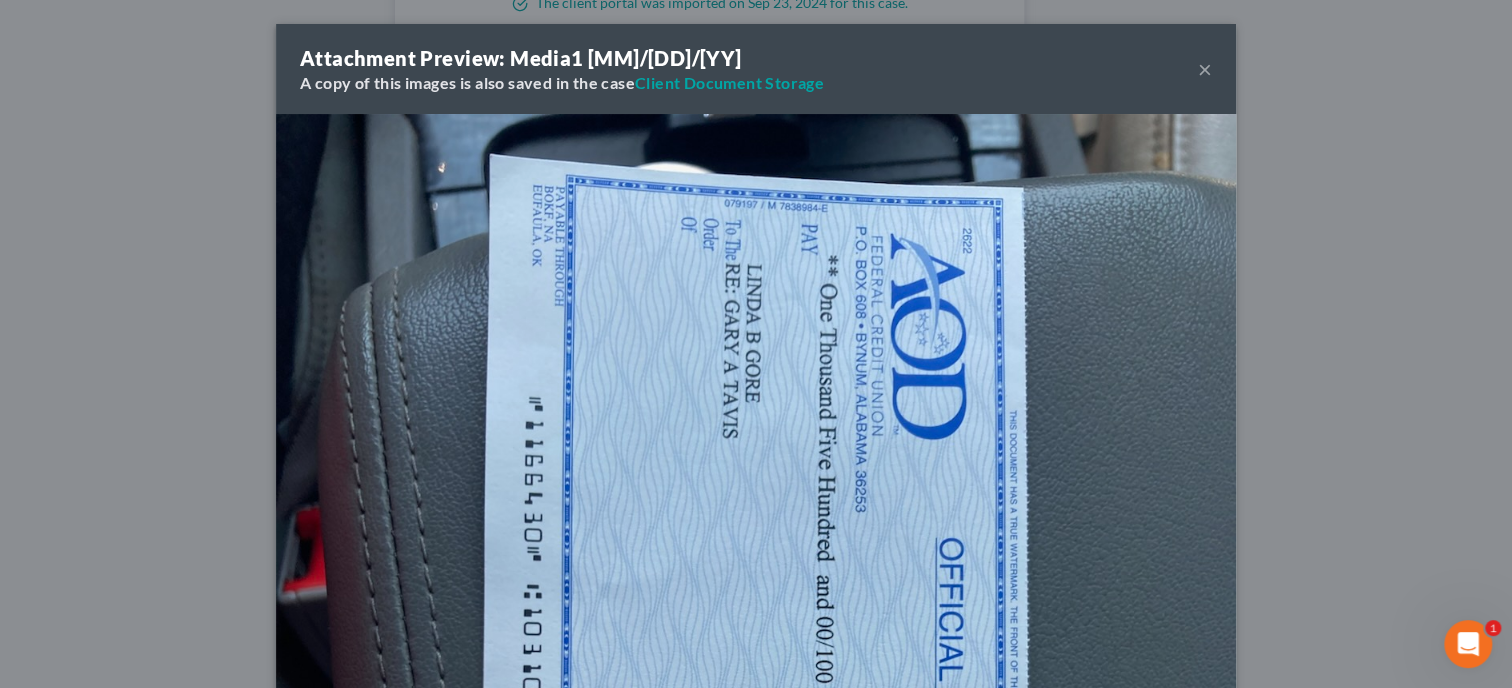 click on "×" at bounding box center [1205, 69] 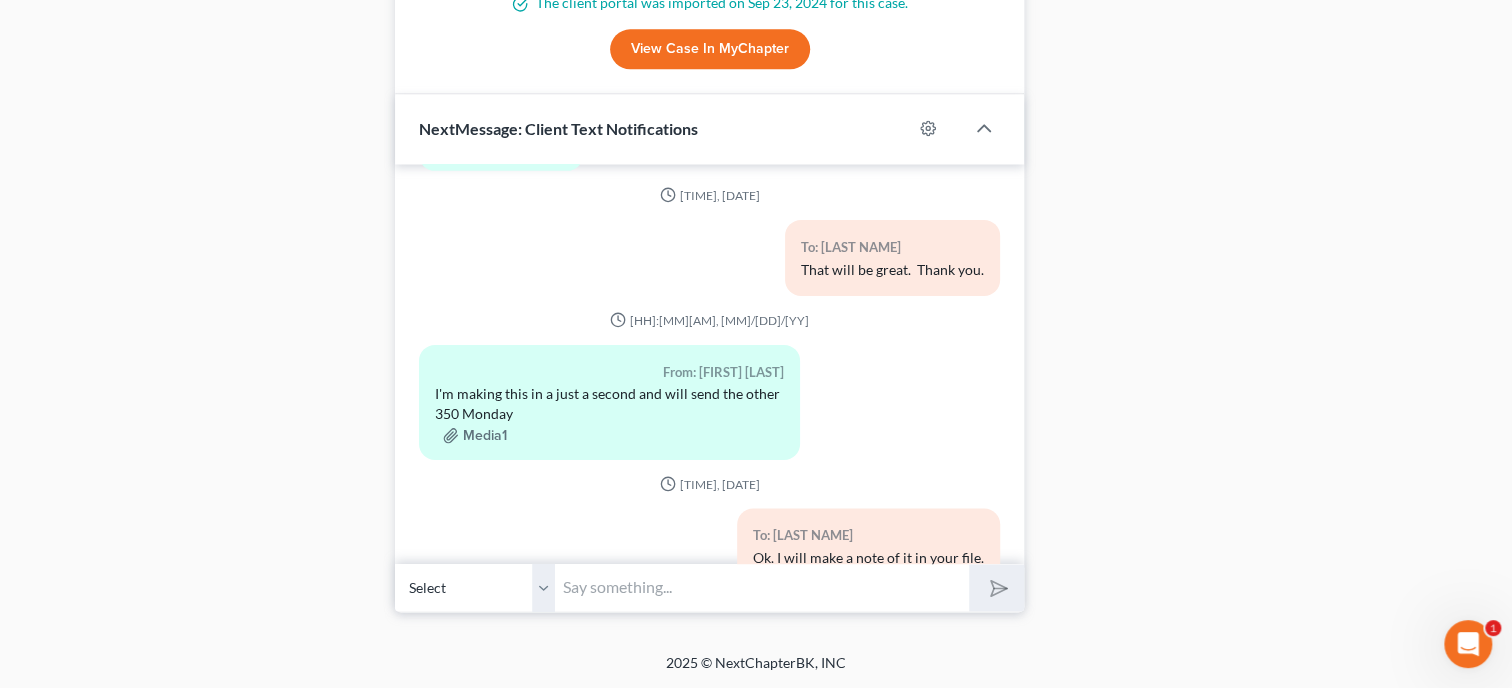 scroll, scrollTop: 12491, scrollLeft: 0, axis: vertical 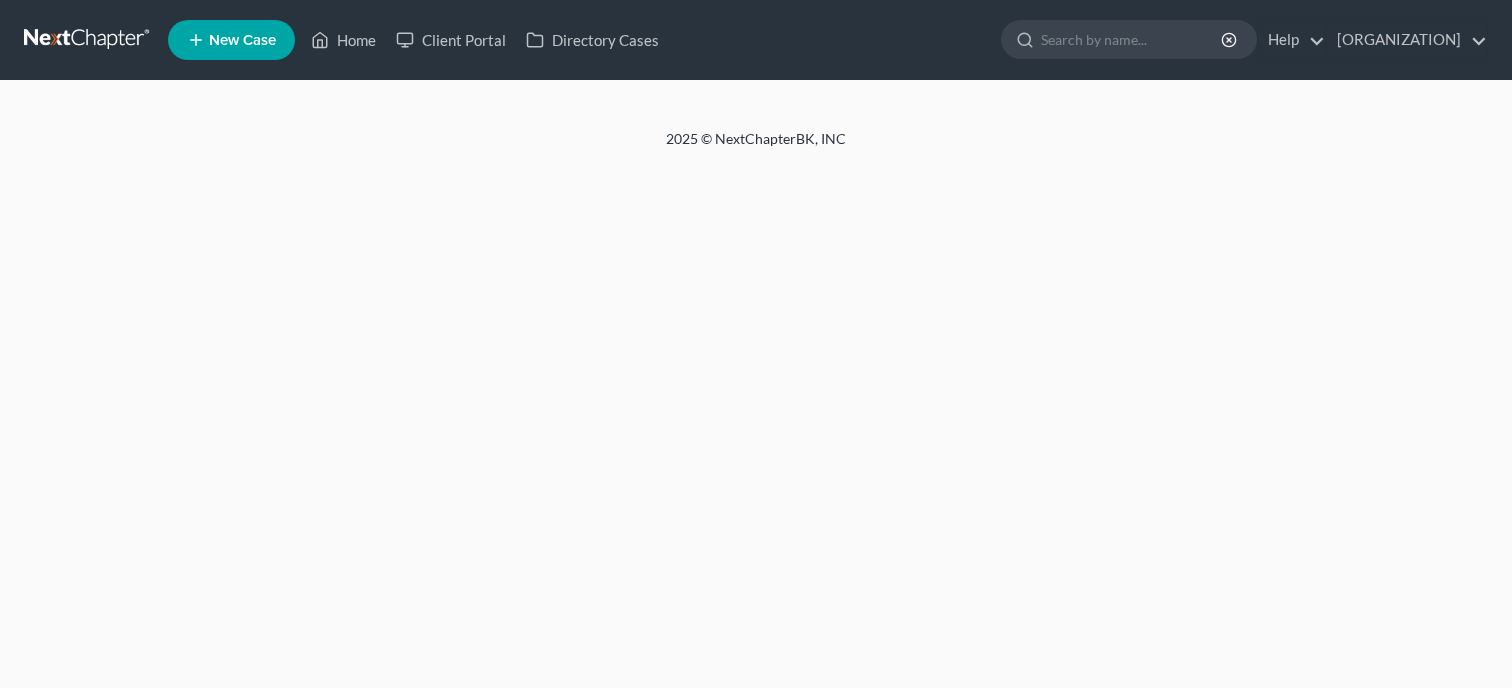 select on "6" 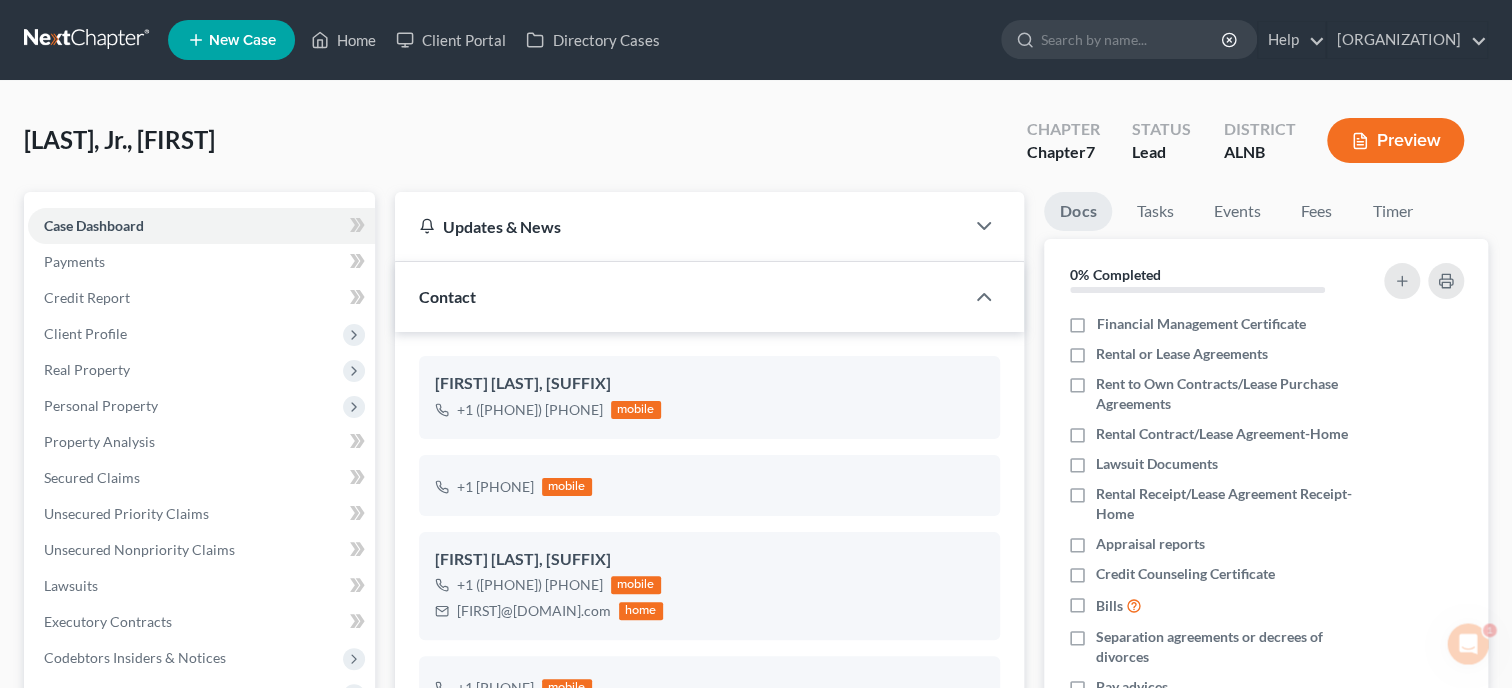 scroll, scrollTop: 0, scrollLeft: 0, axis: both 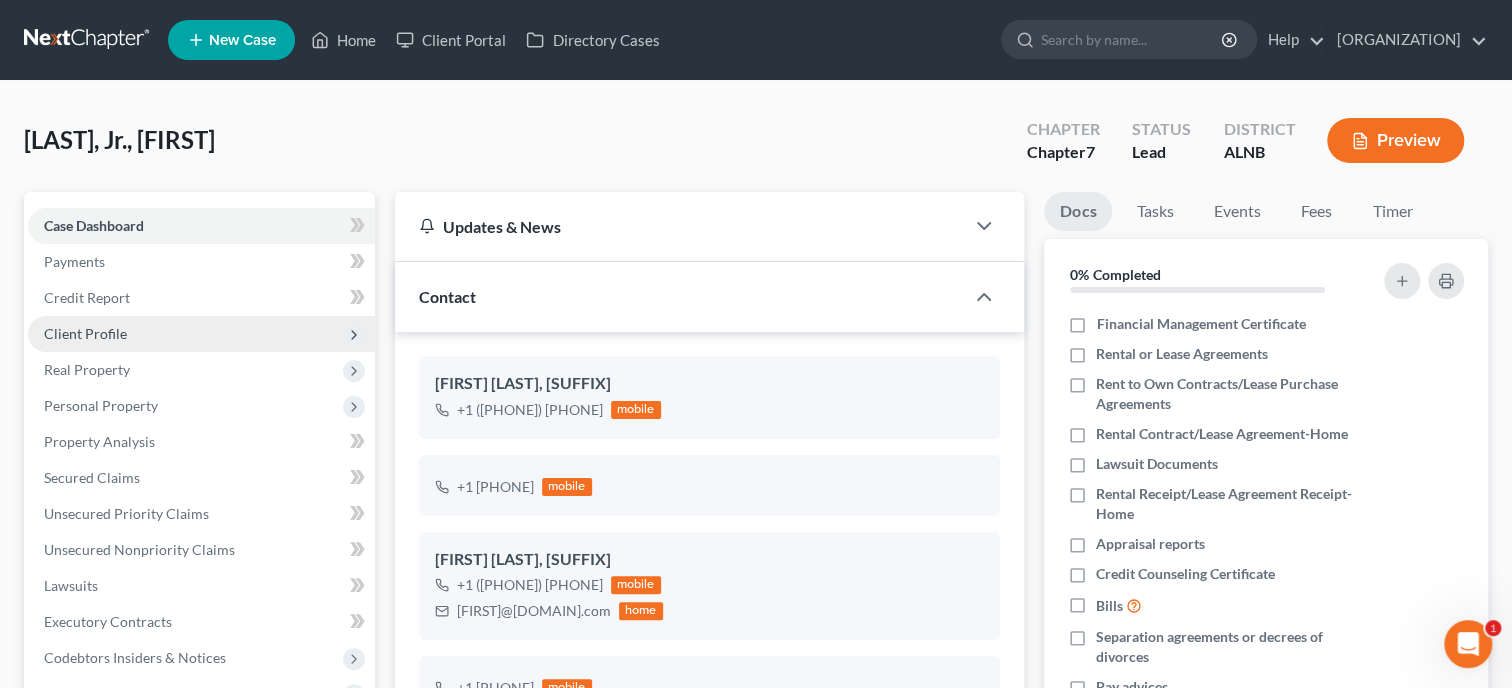 click on "Client Profile" at bounding box center [201, 334] 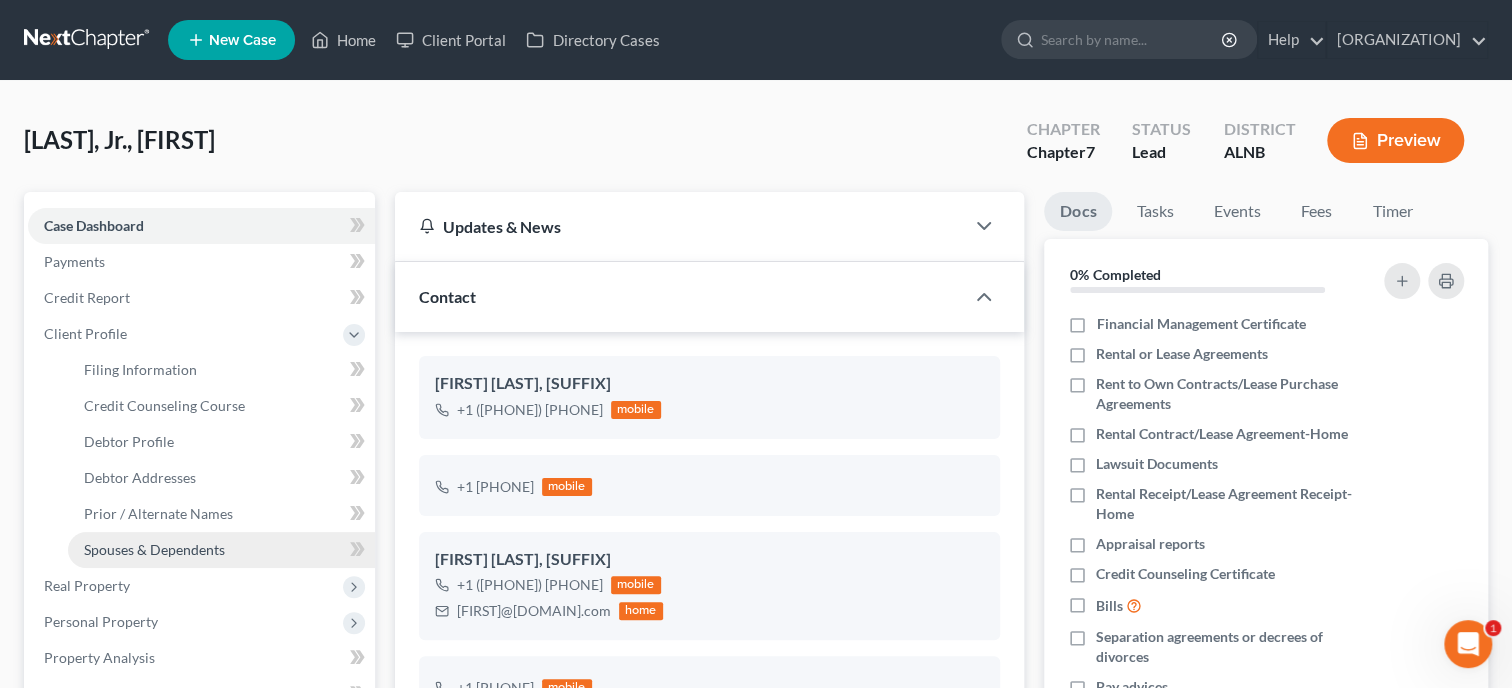 click on "Spouses & Dependents" at bounding box center [221, 550] 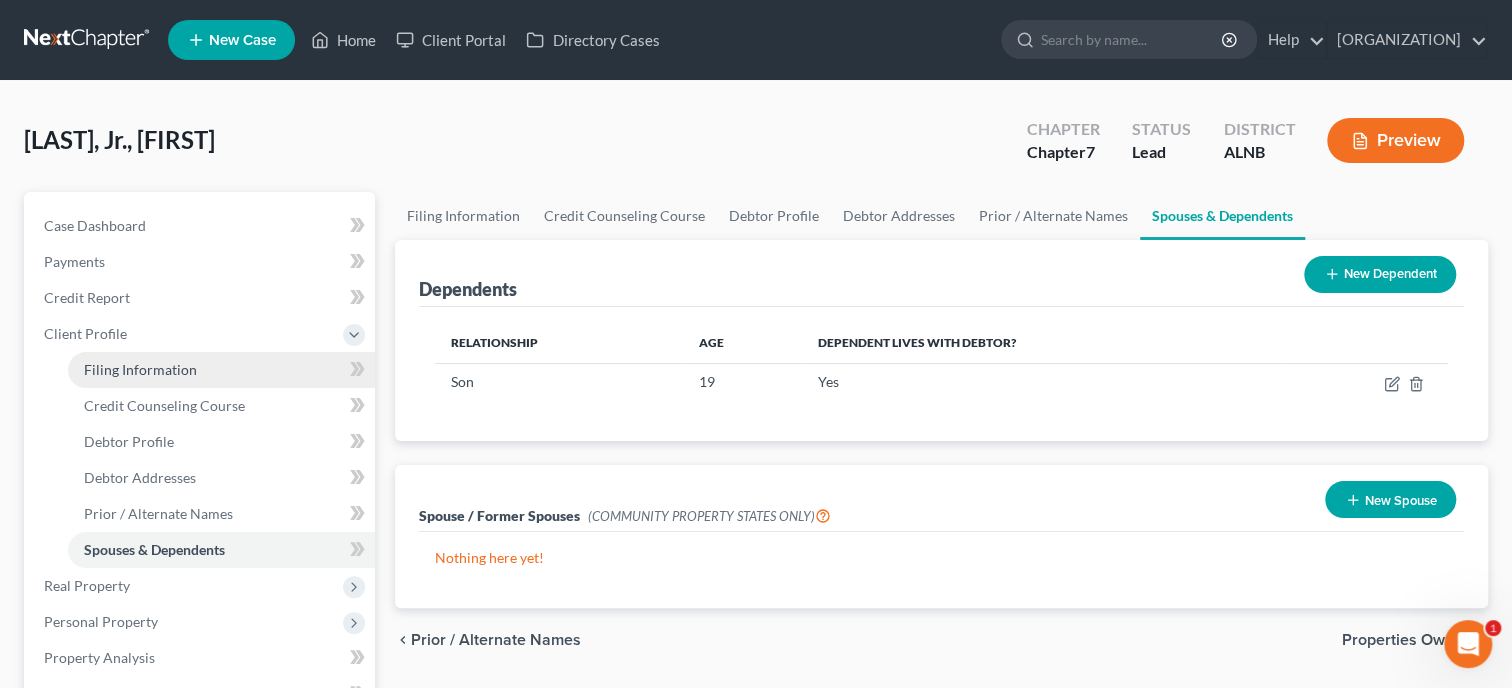 click on "Filing Information" at bounding box center (140, 369) 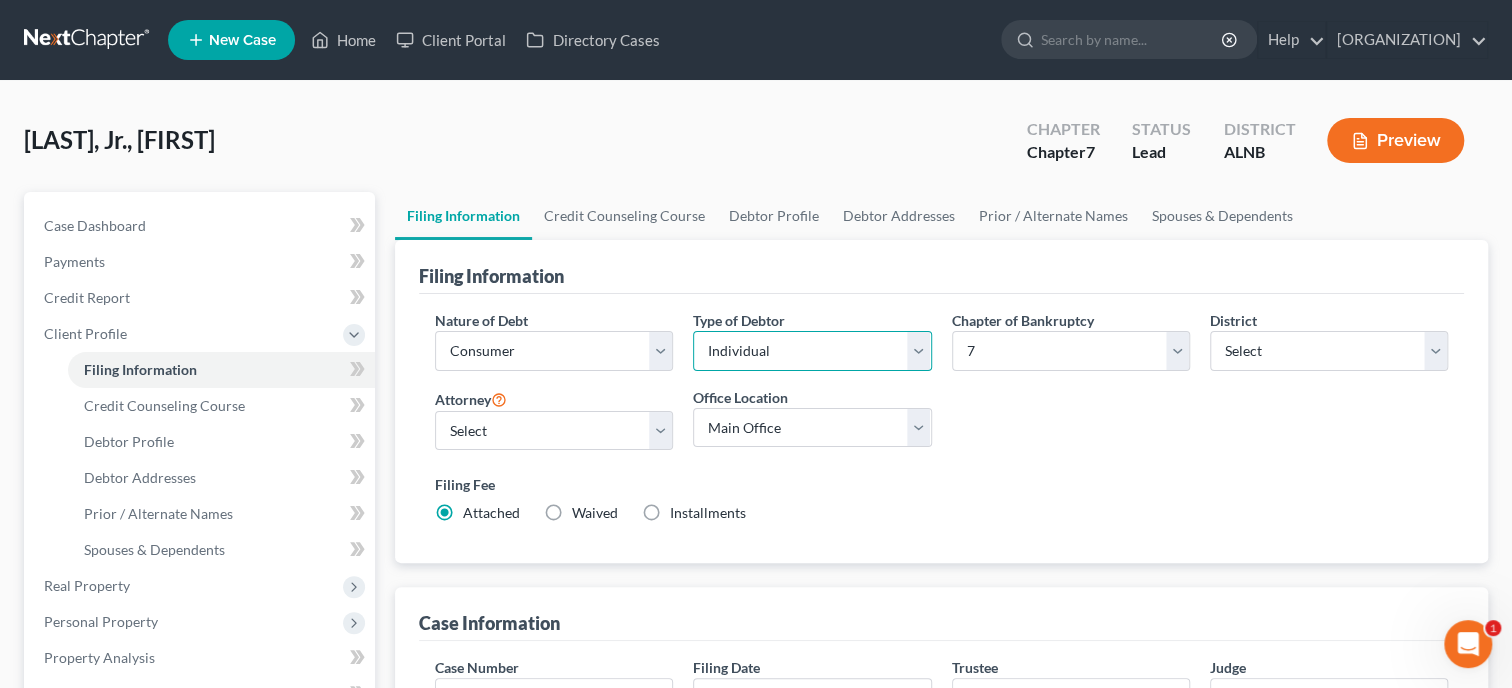 click on "Select Individual Joint" at bounding box center (812, 351) 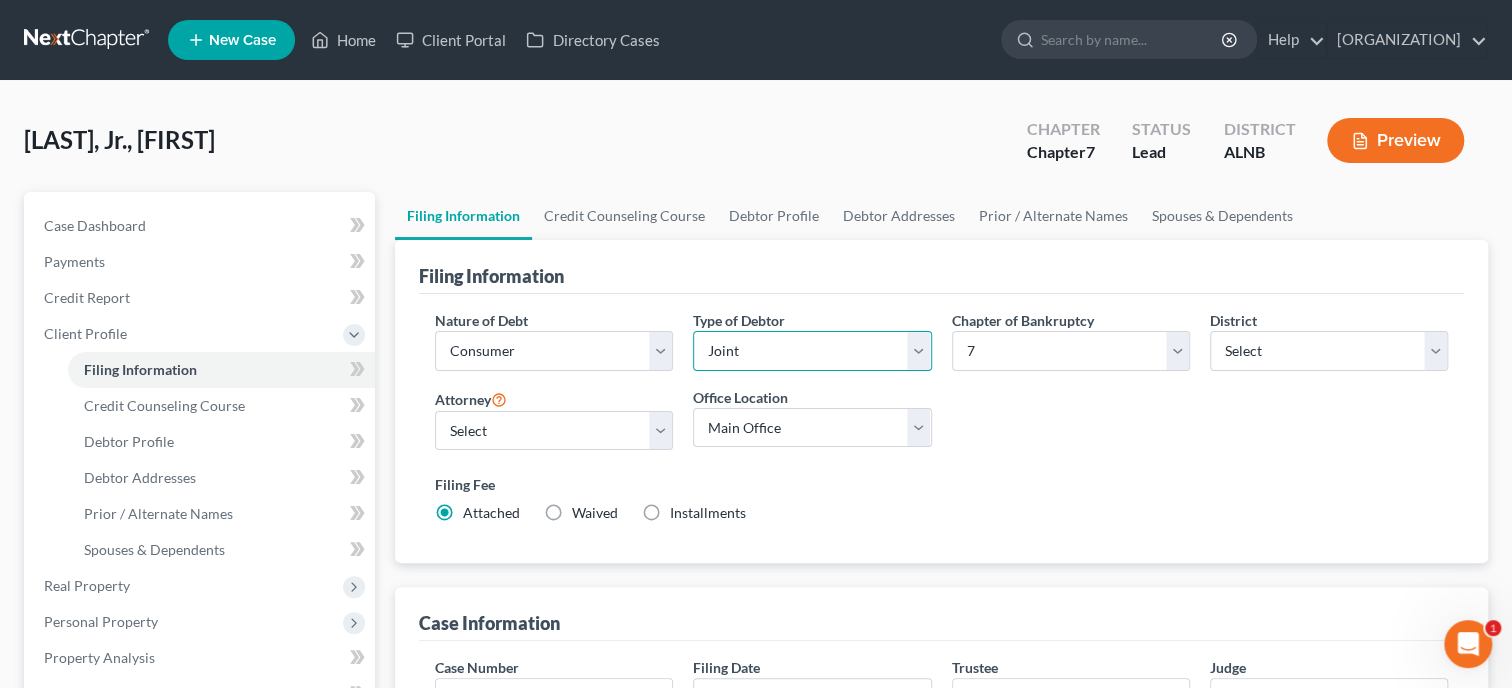 click on "Joint" at bounding box center (0, 0) 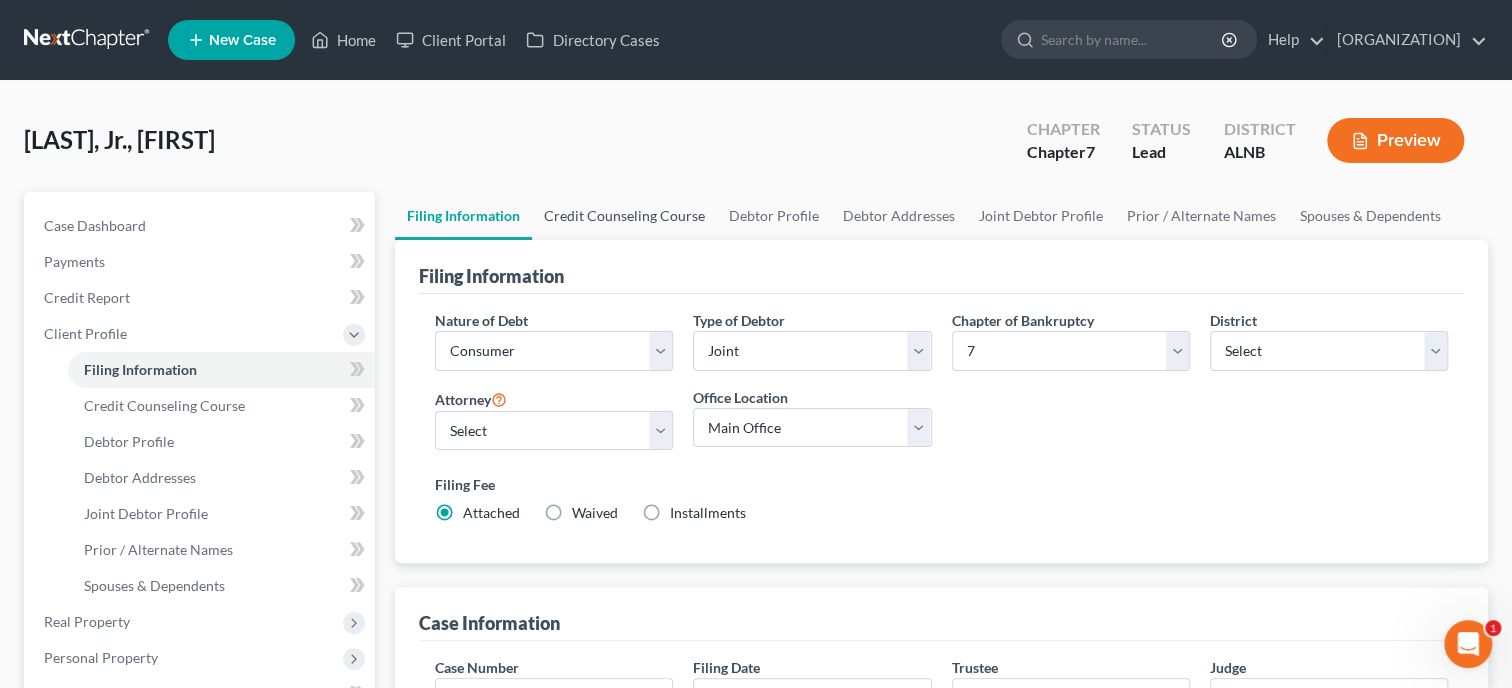 click on "Credit Counseling Course" at bounding box center [624, 216] 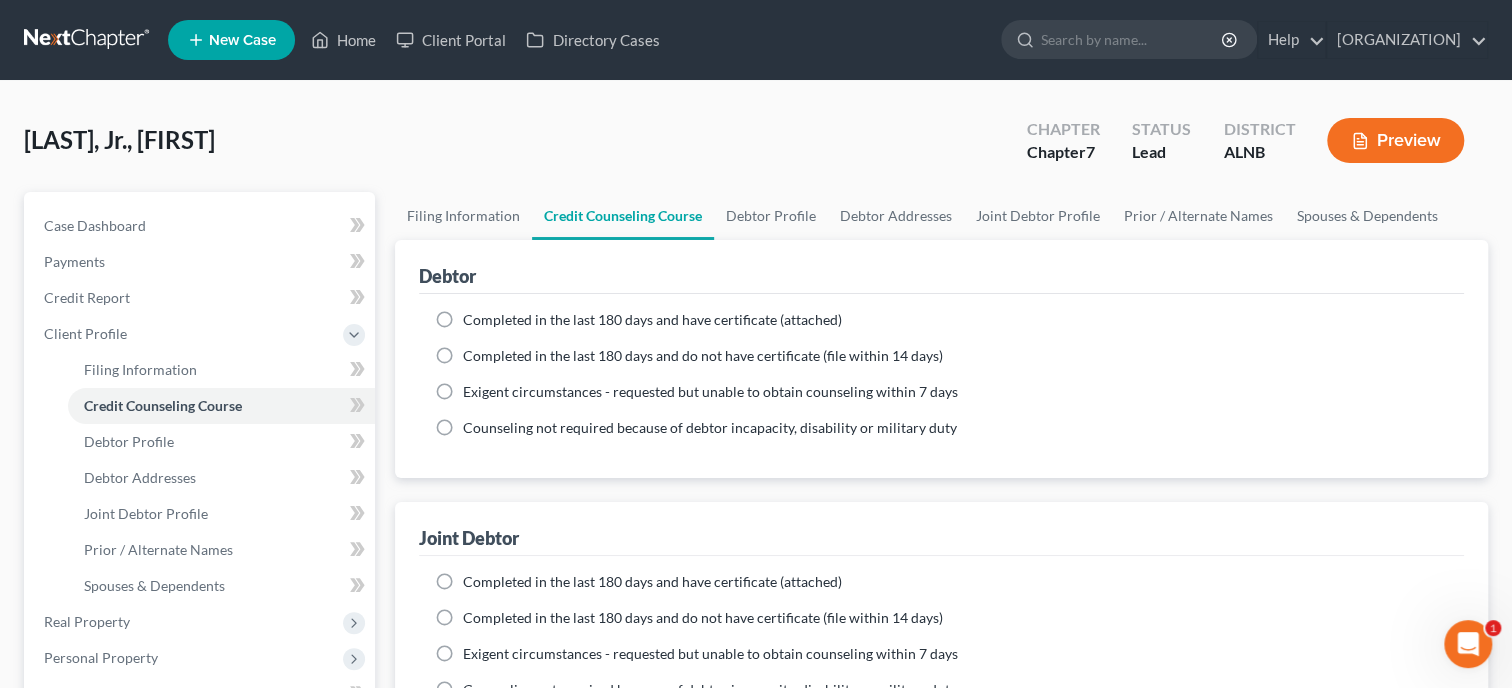 click on "Completed in the last 180 days and do not have certificate (file within 14 days)" at bounding box center [703, 356] 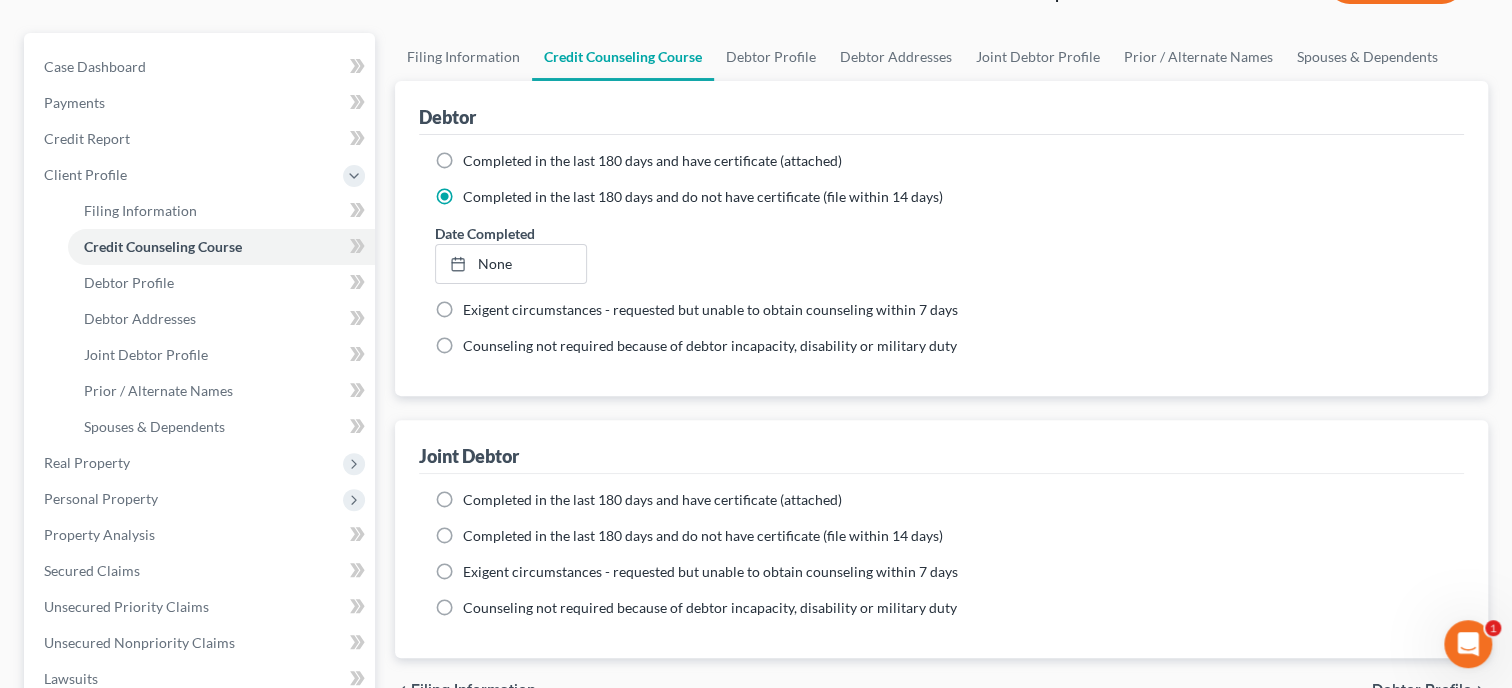 scroll, scrollTop: 308, scrollLeft: 0, axis: vertical 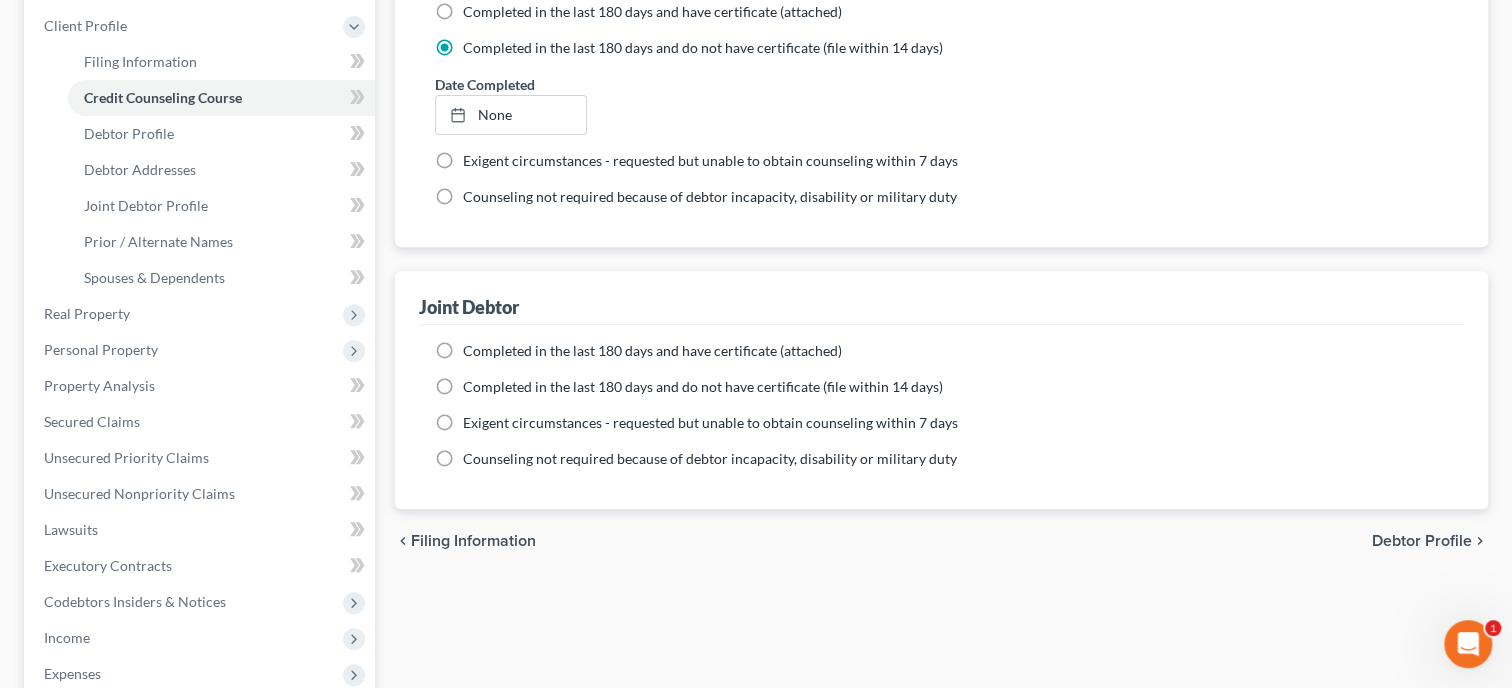 click on "Completed in the last 180 days and do not have certificate (file within 14 days)" at bounding box center (703, 387) 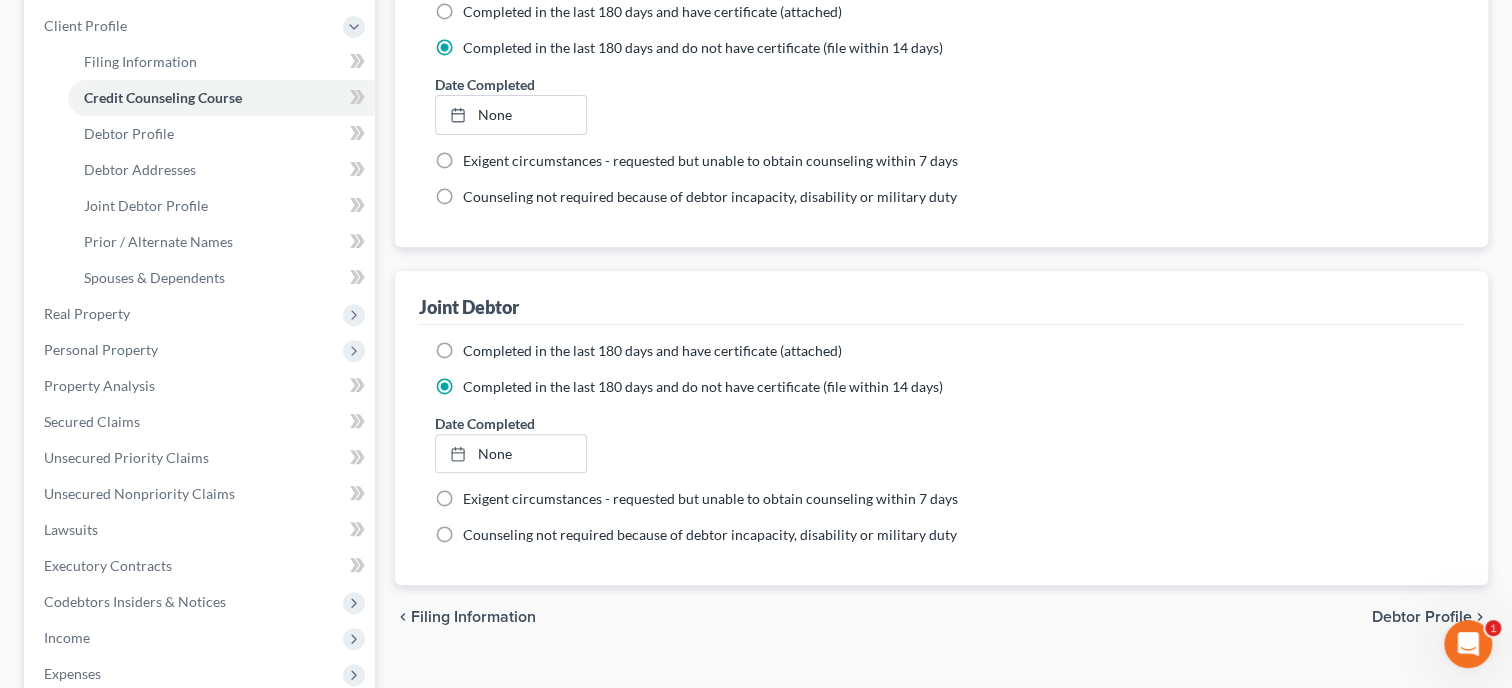 scroll, scrollTop: 0, scrollLeft: 0, axis: both 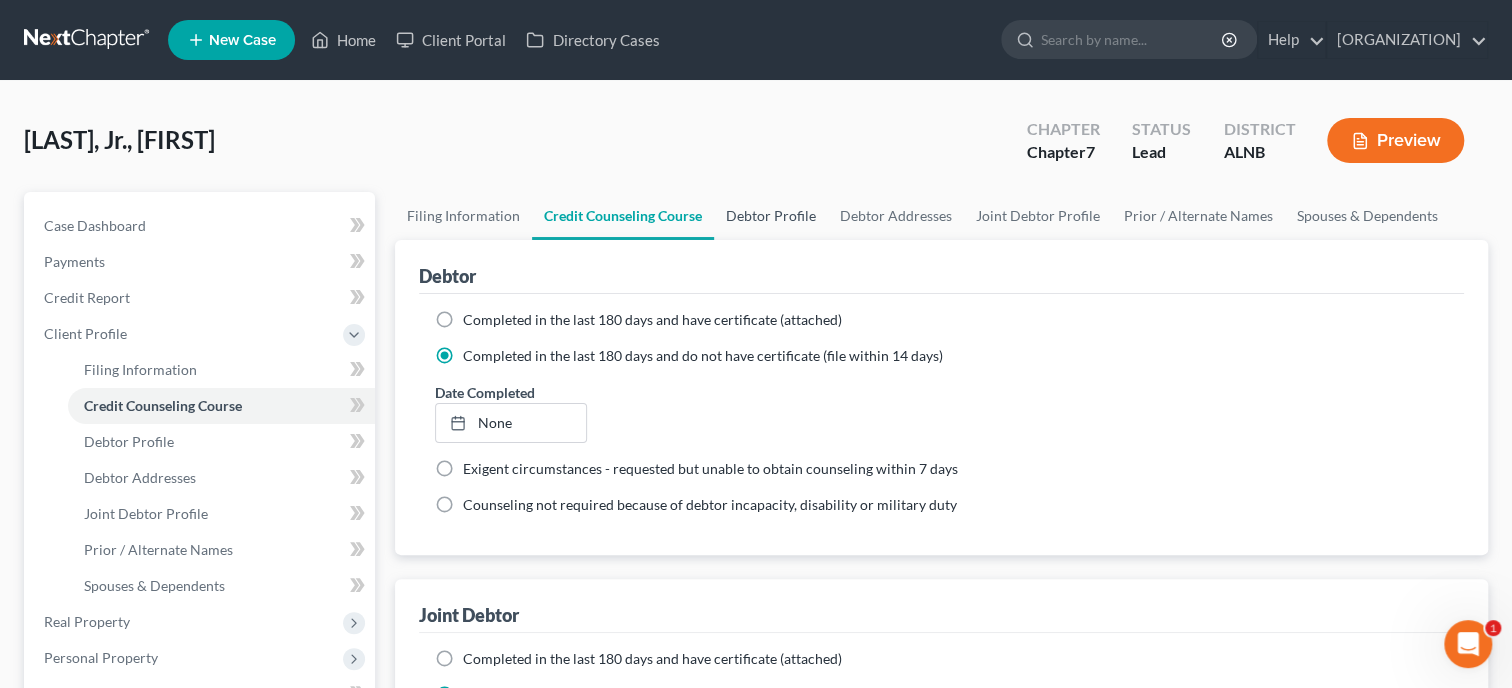click on "Debtor Profile" at bounding box center [771, 216] 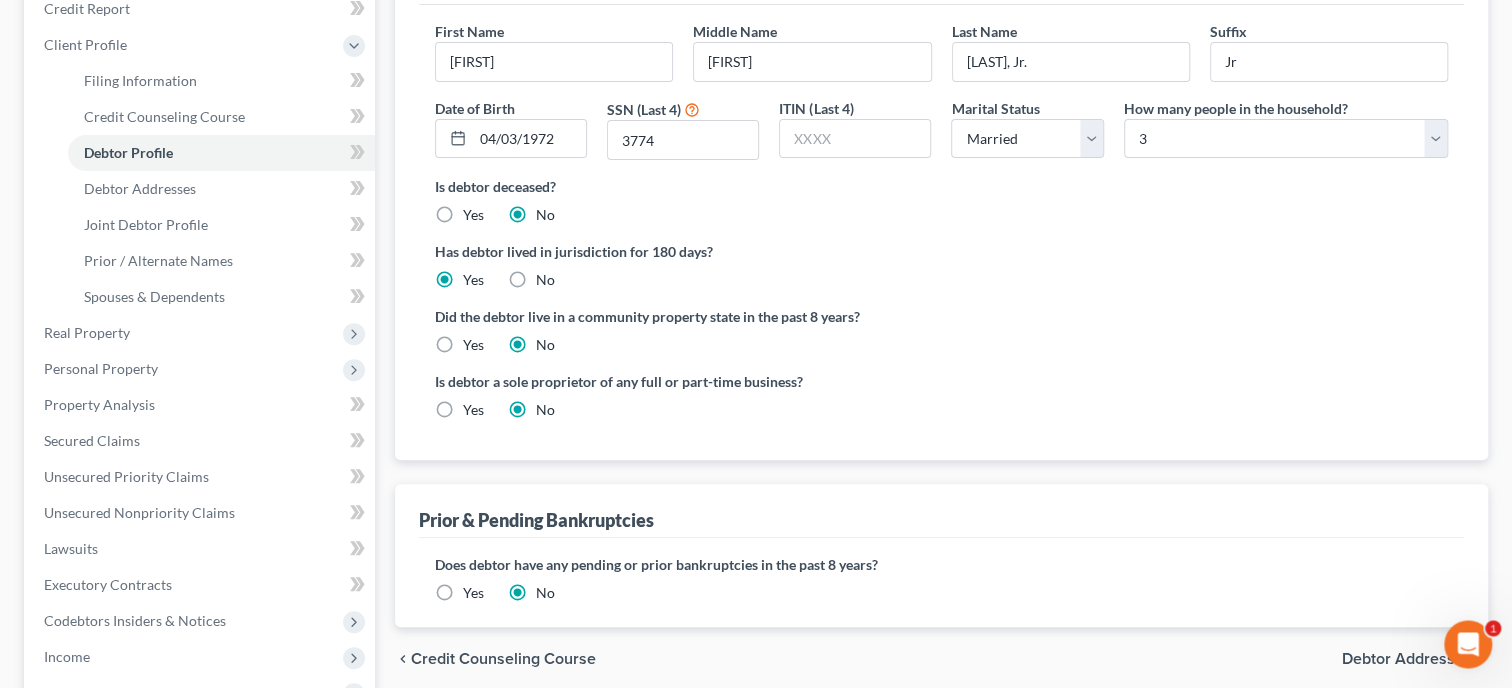 scroll, scrollTop: 411, scrollLeft: 0, axis: vertical 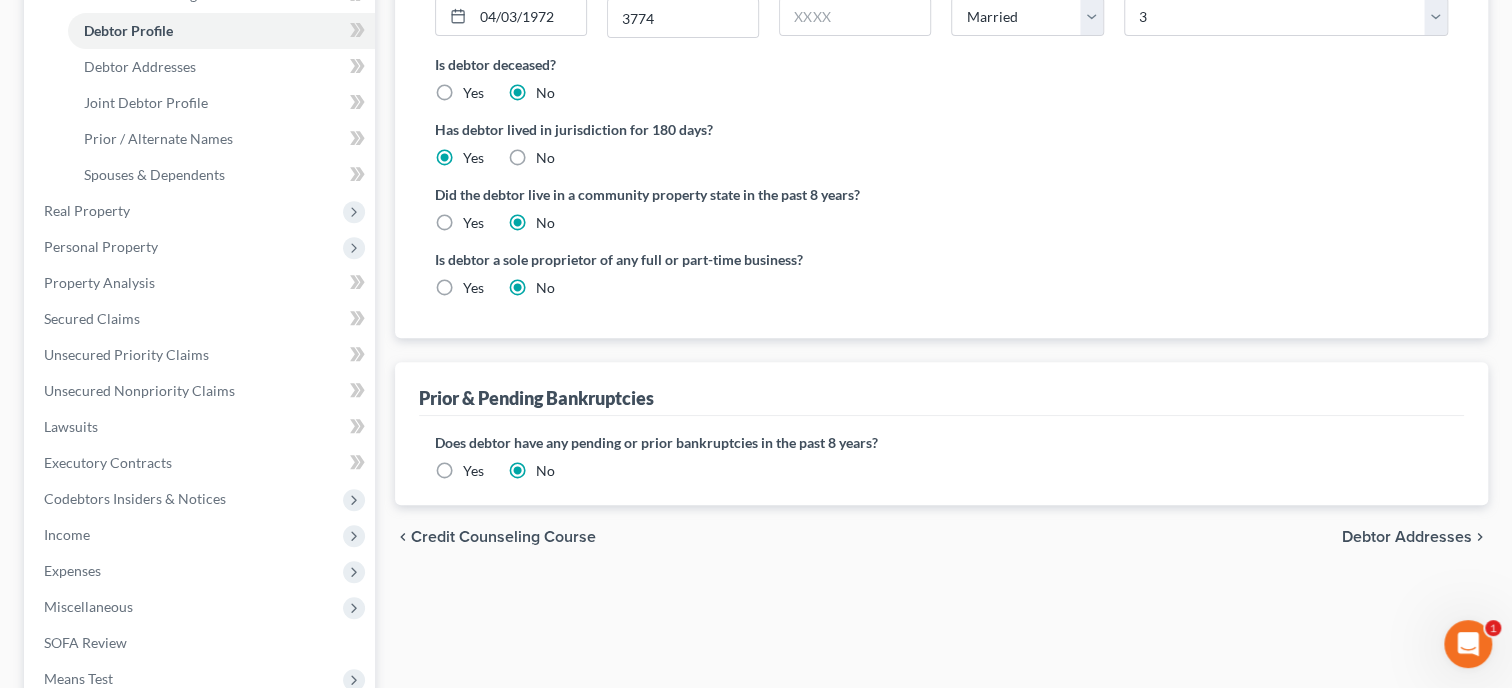 click on "Yes" at bounding box center (473, 471) 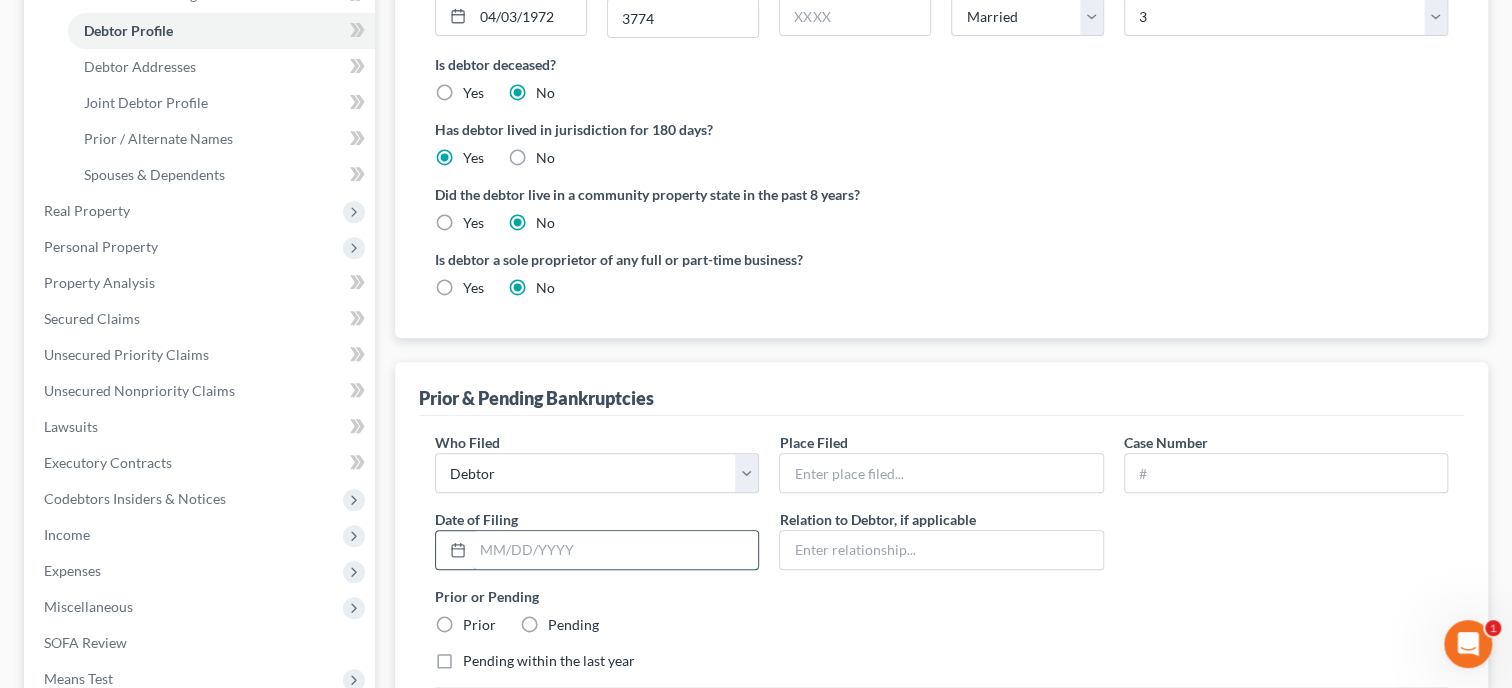 click at bounding box center [615, 550] 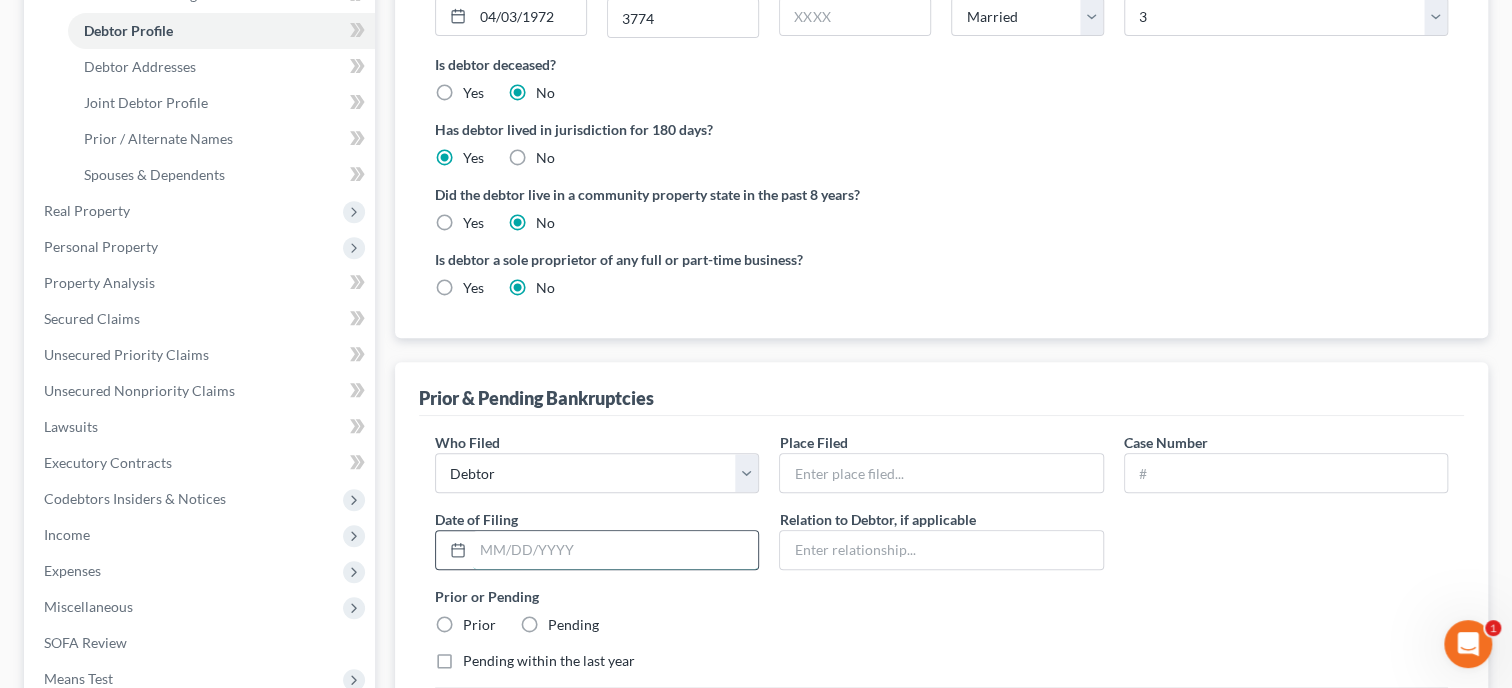 paste on "[DATE]" 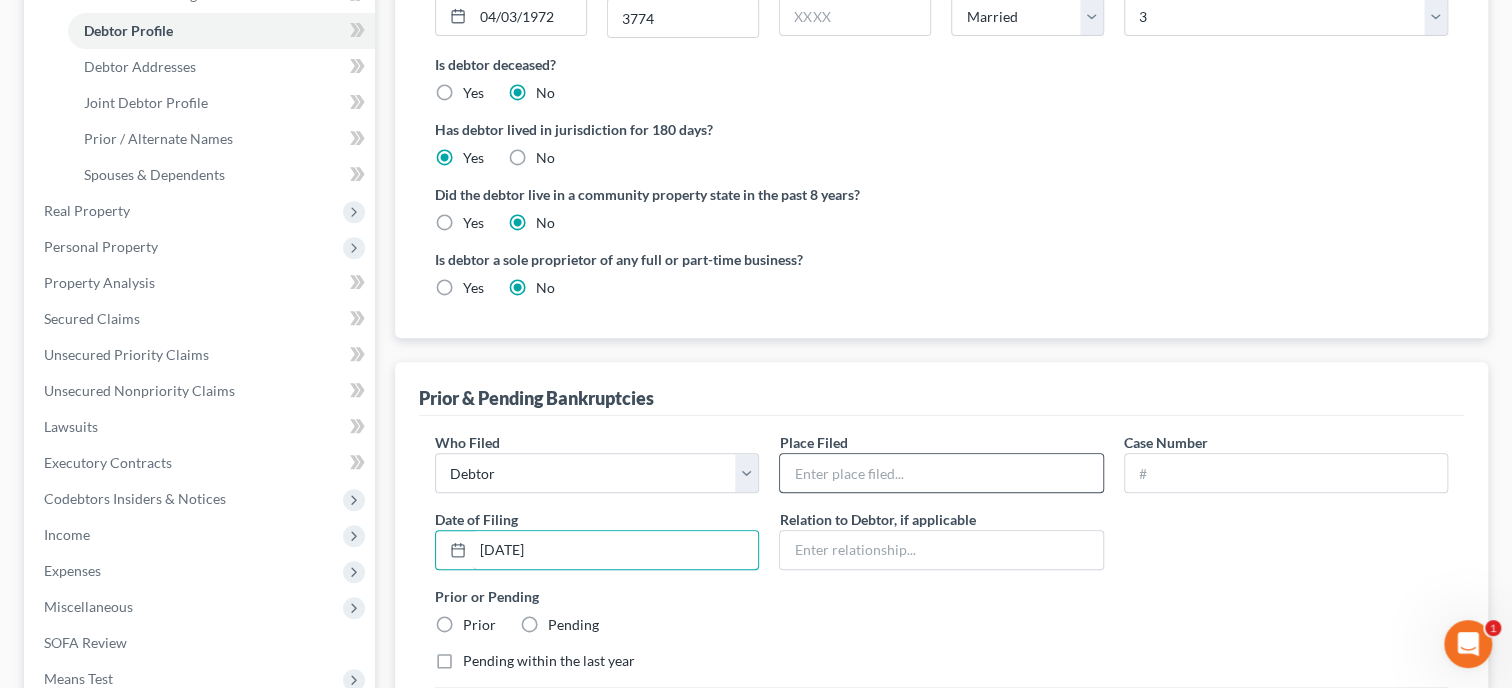 type on "[DATE]" 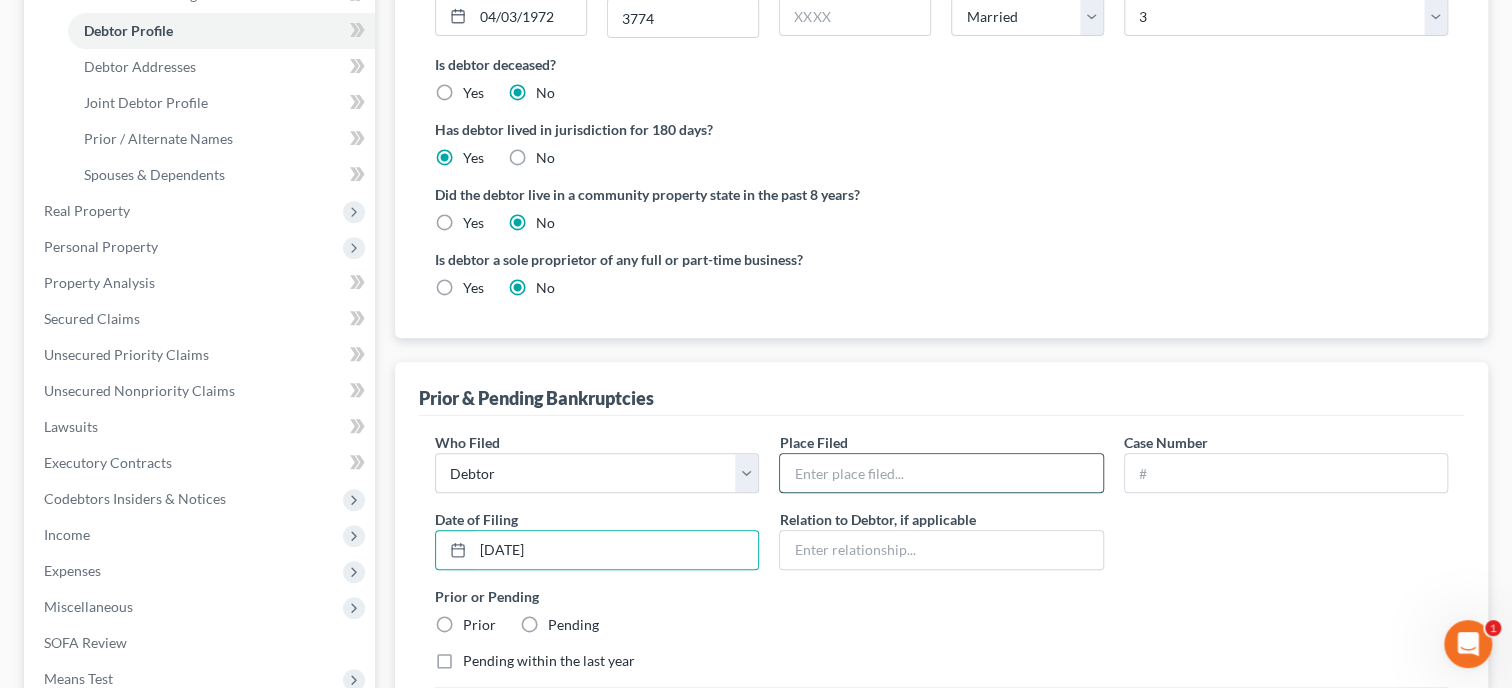 click at bounding box center [941, 473] 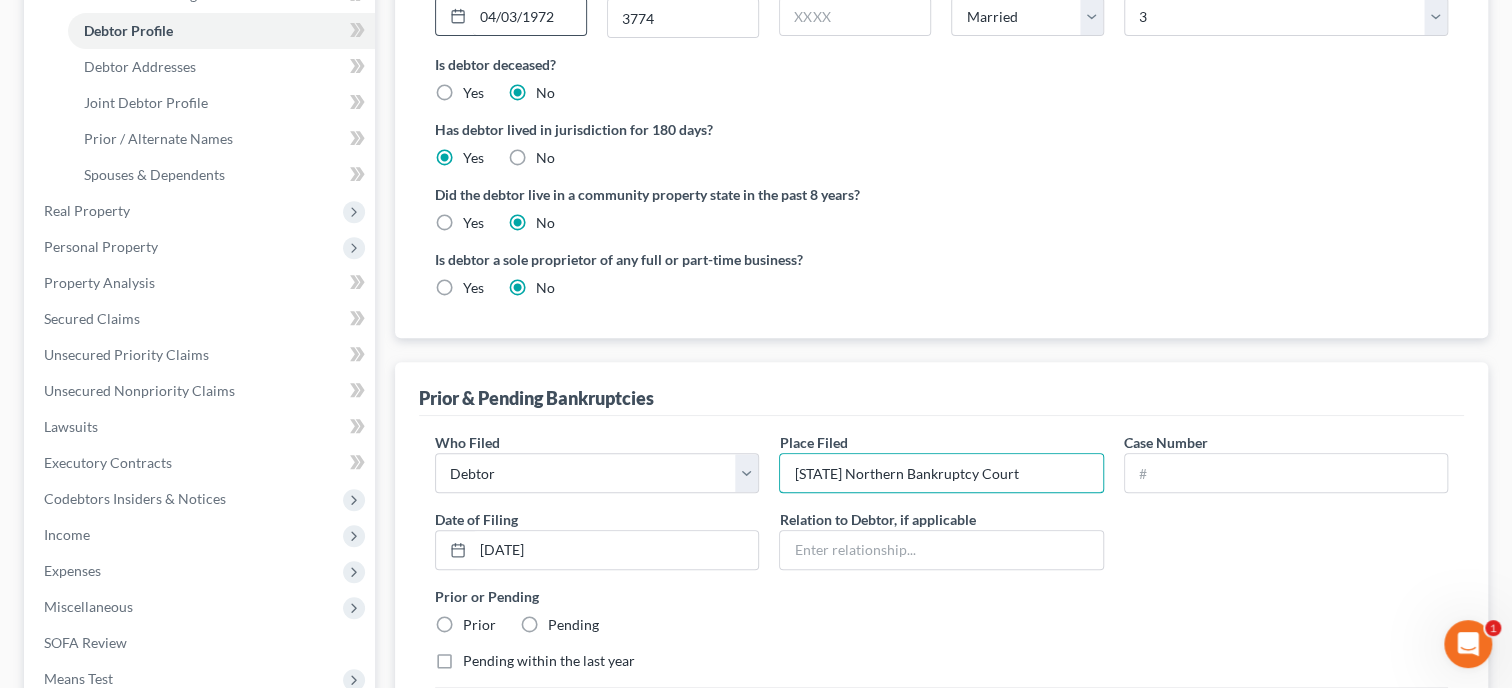 type on "[STATE] Northern Bankruptcy Court" 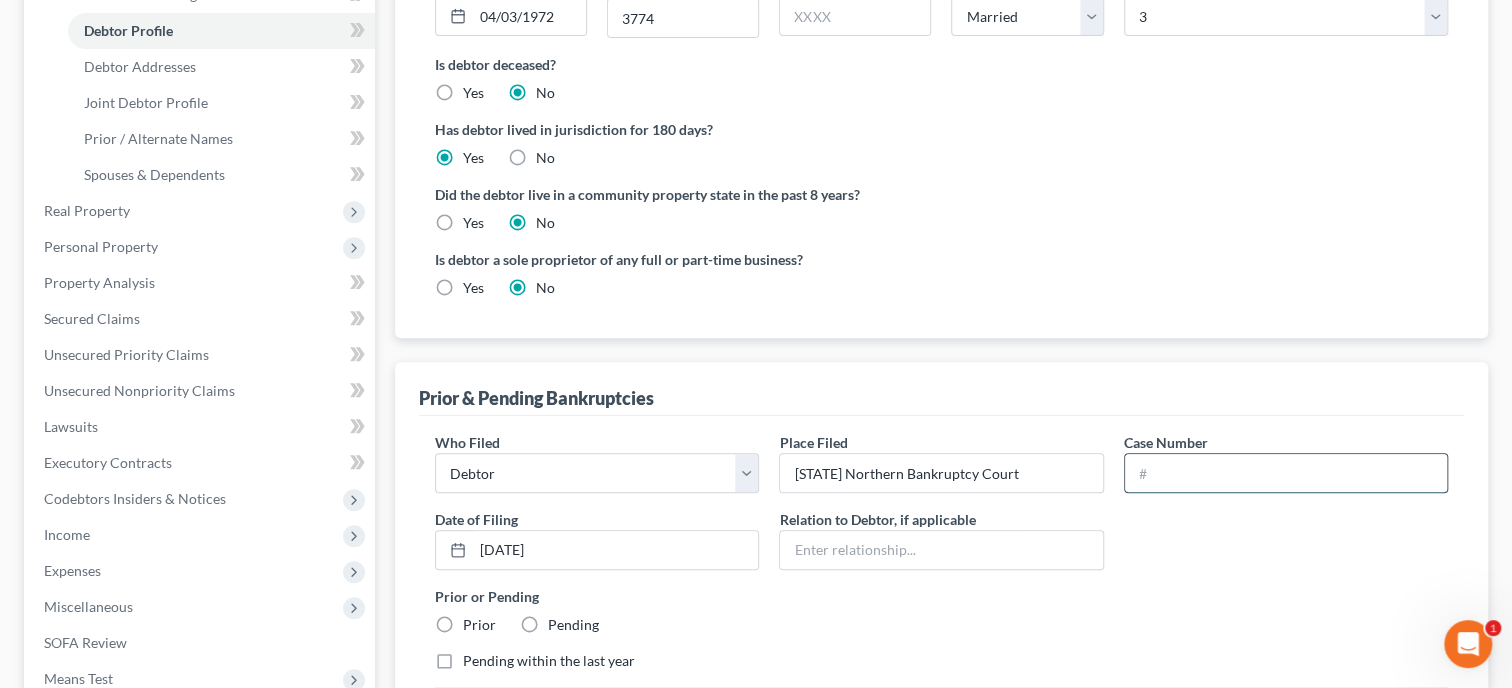 click at bounding box center [1286, 473] 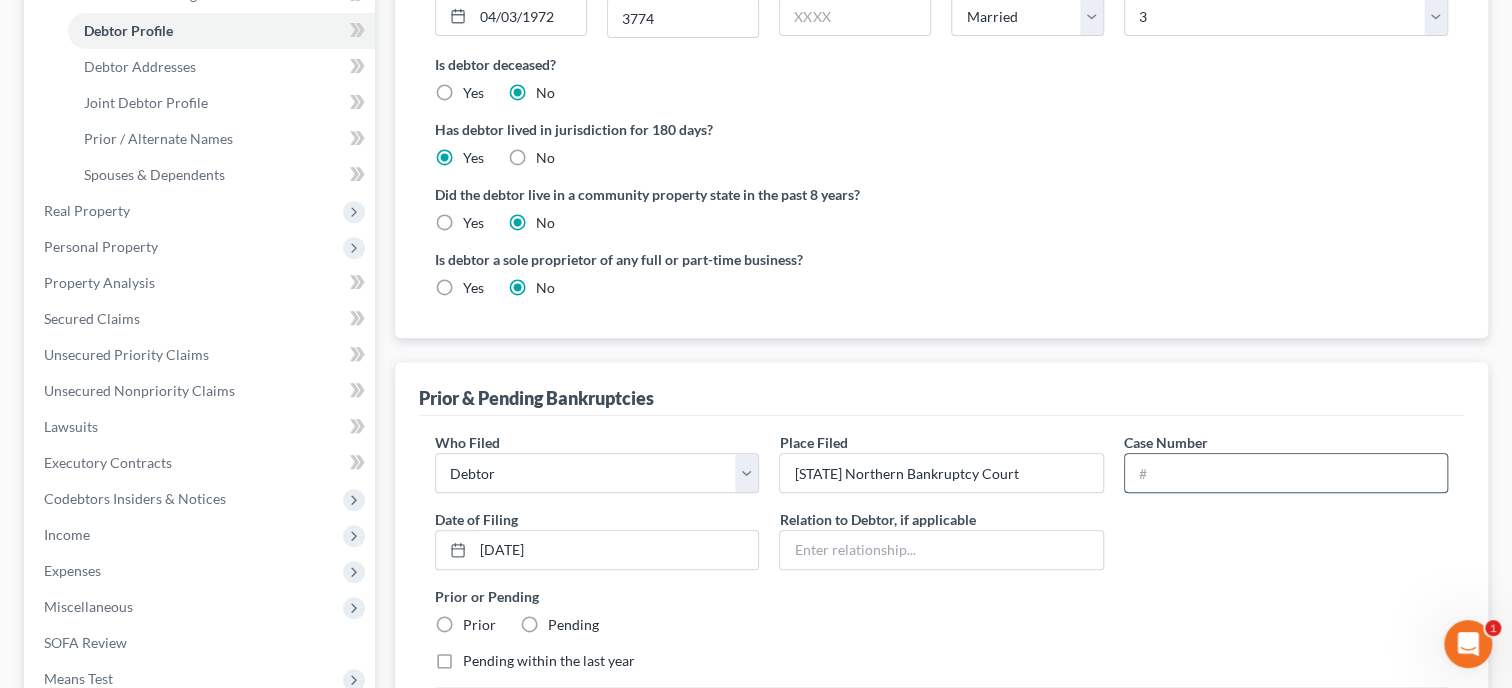 paste on "[ACCOUNT_NUMBER]" 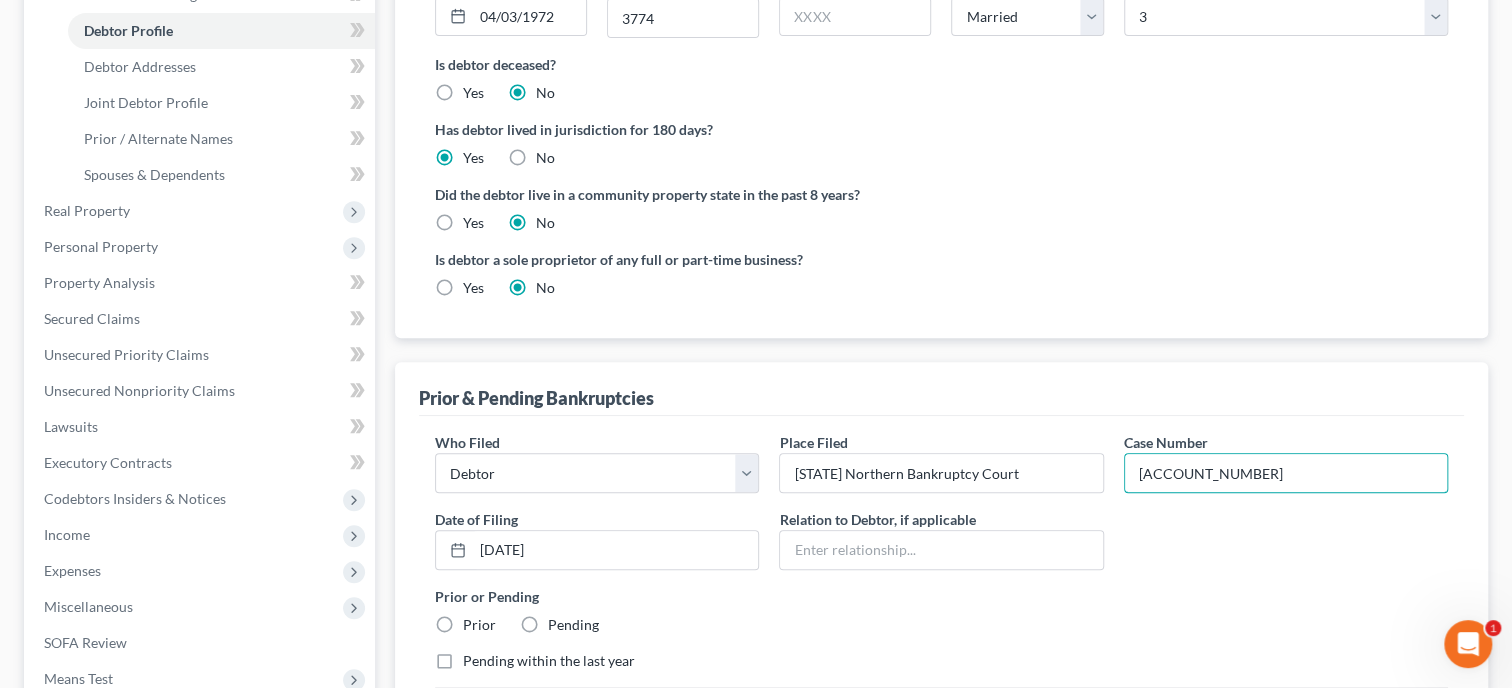type on "[ACCOUNT_NUMBER]" 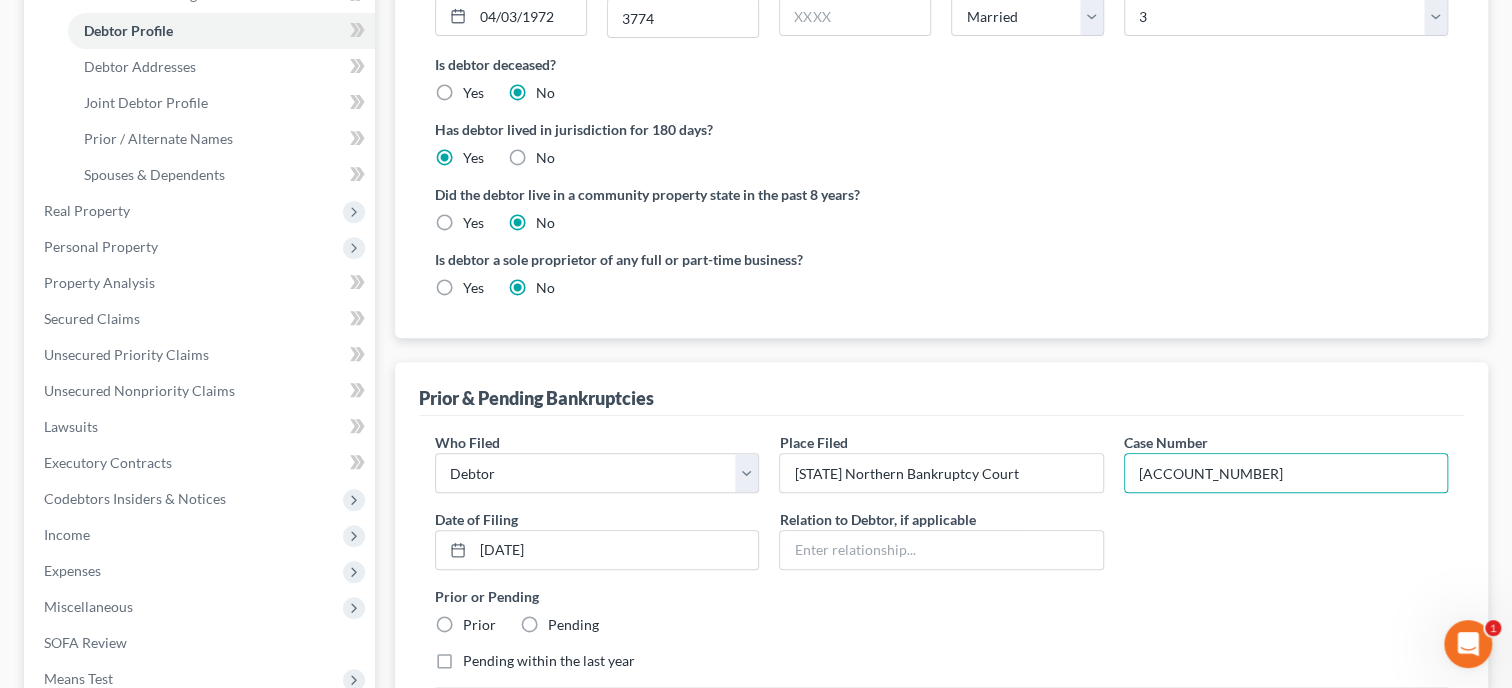 click on "Prior" at bounding box center [479, 625] 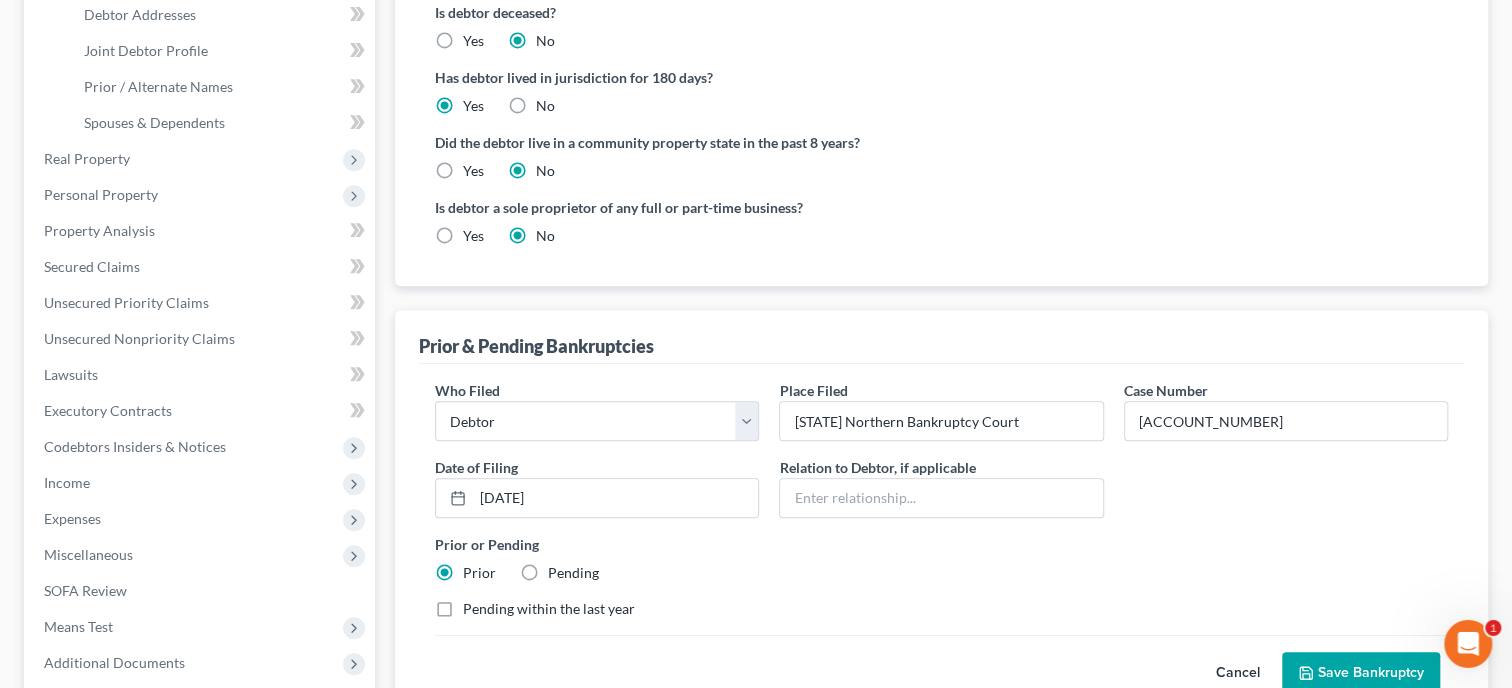 scroll, scrollTop: 514, scrollLeft: 0, axis: vertical 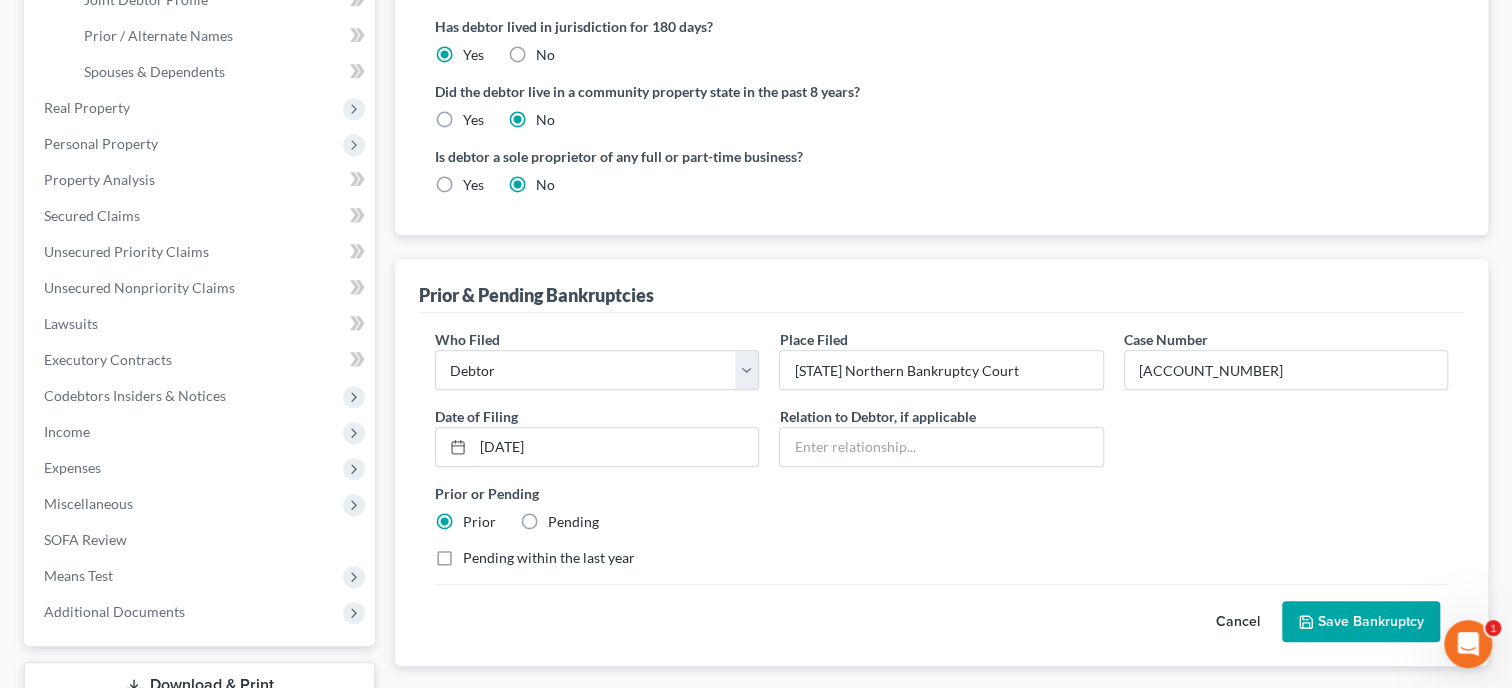 click on "Save Bankruptcy" at bounding box center [1361, 622] 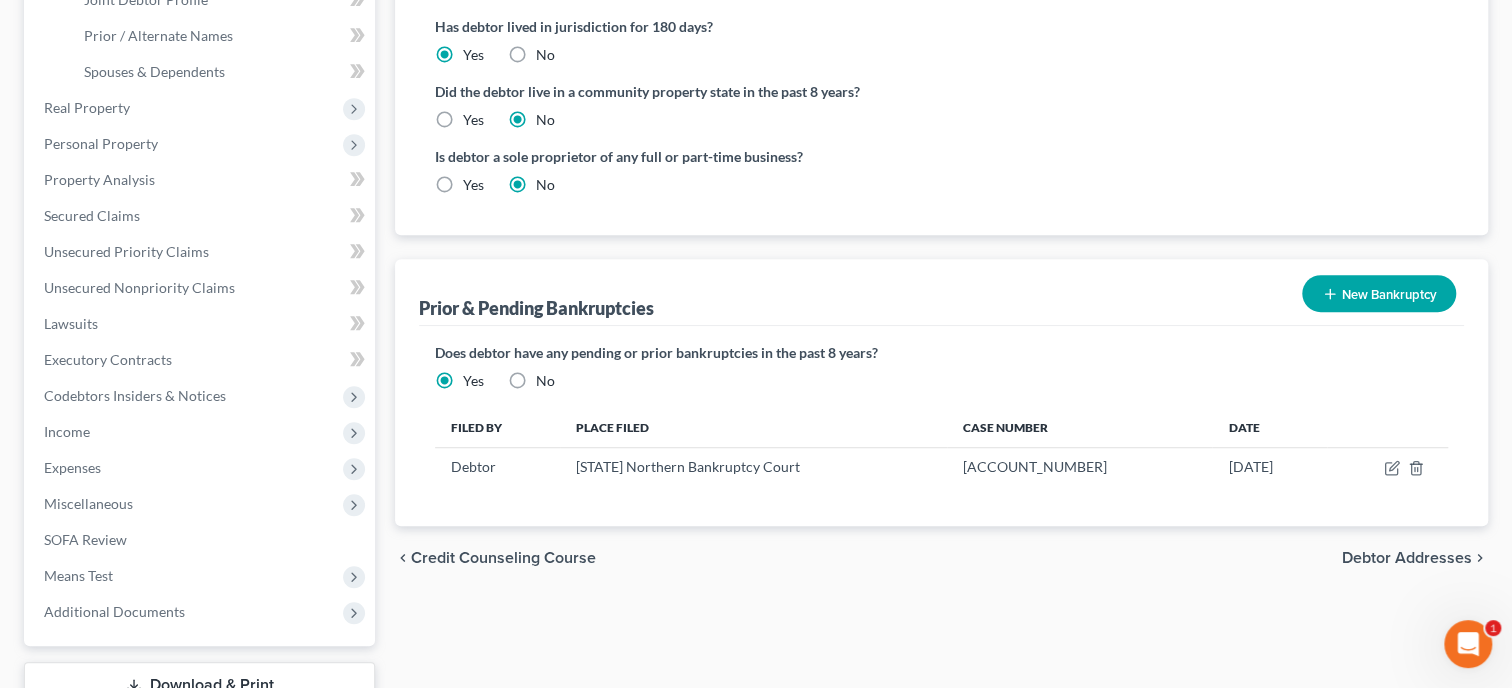 scroll, scrollTop: 0, scrollLeft: 0, axis: both 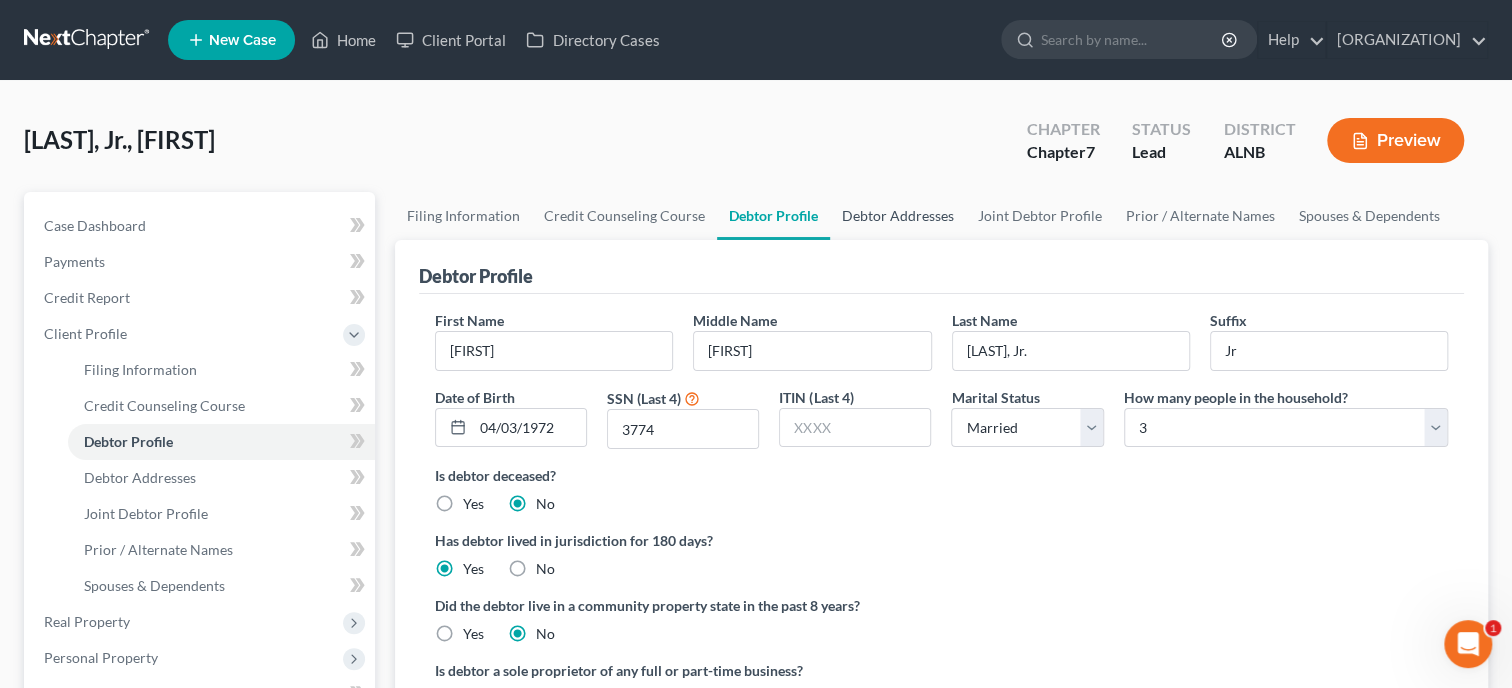 click on "Debtor Addresses" at bounding box center (898, 216) 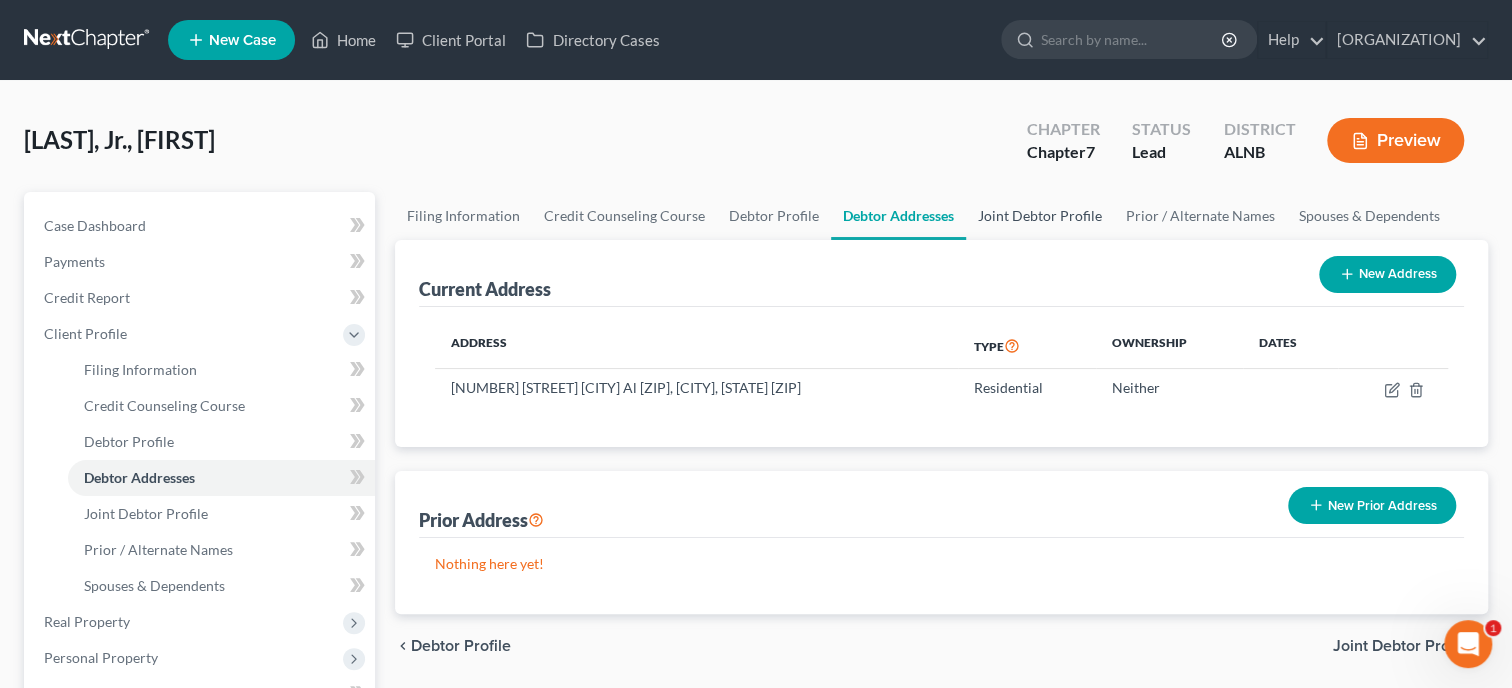 click on "Joint Debtor Profile" at bounding box center (1040, 216) 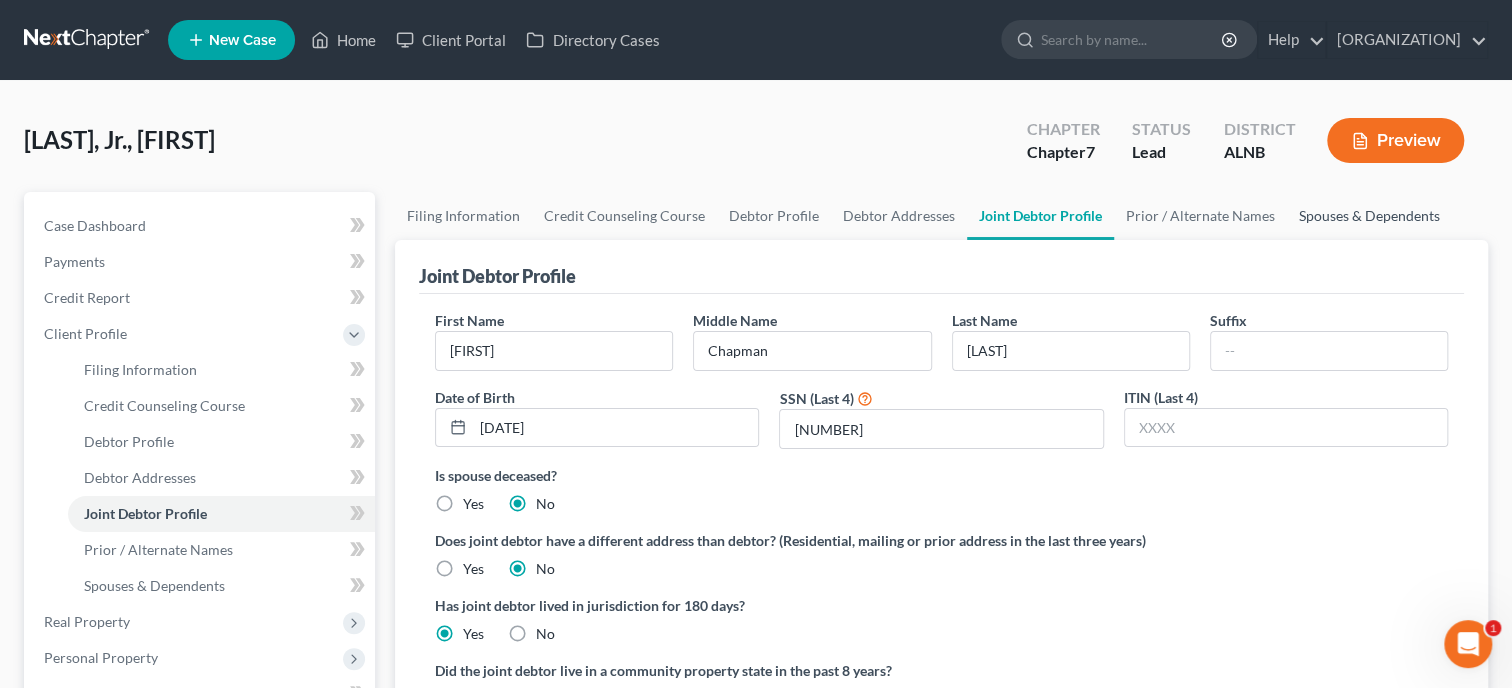 click on "Spouses & Dependents" at bounding box center (1369, 216) 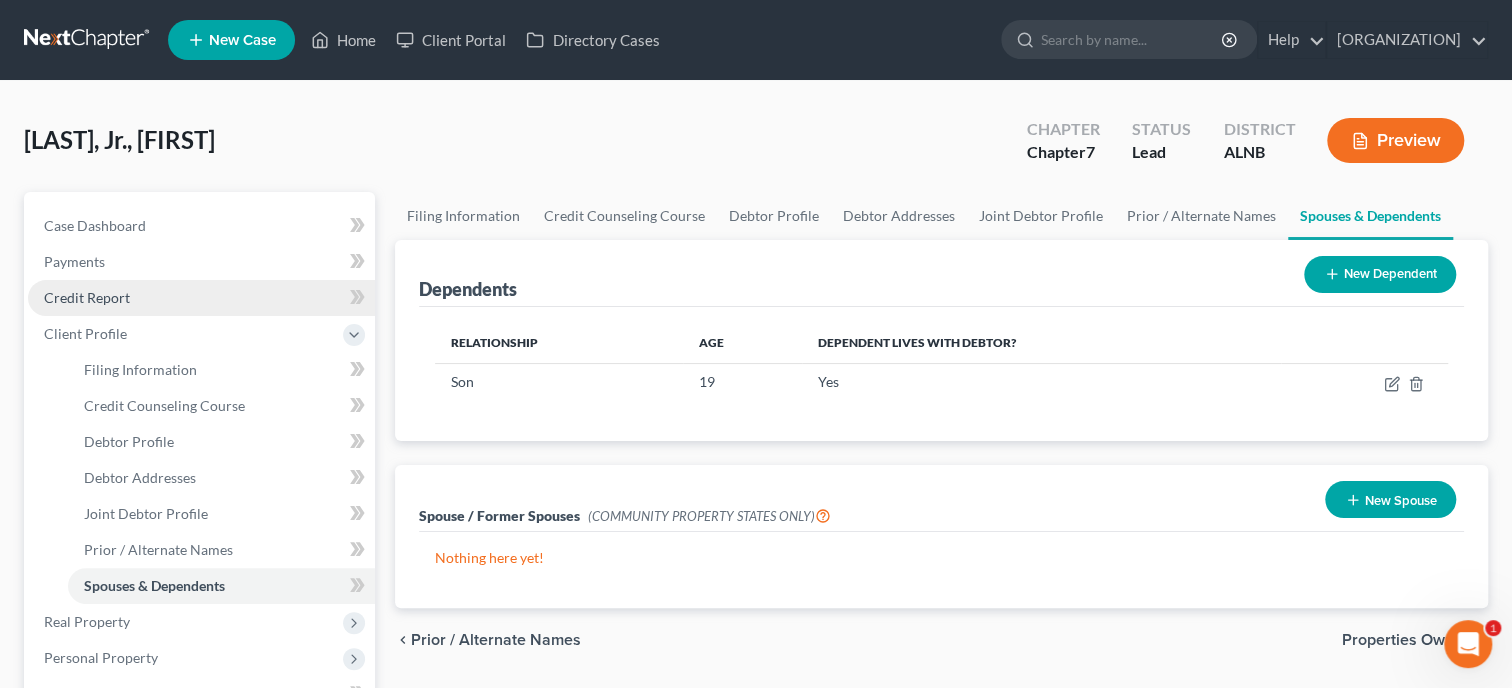click on "Credit Report" at bounding box center (87, 297) 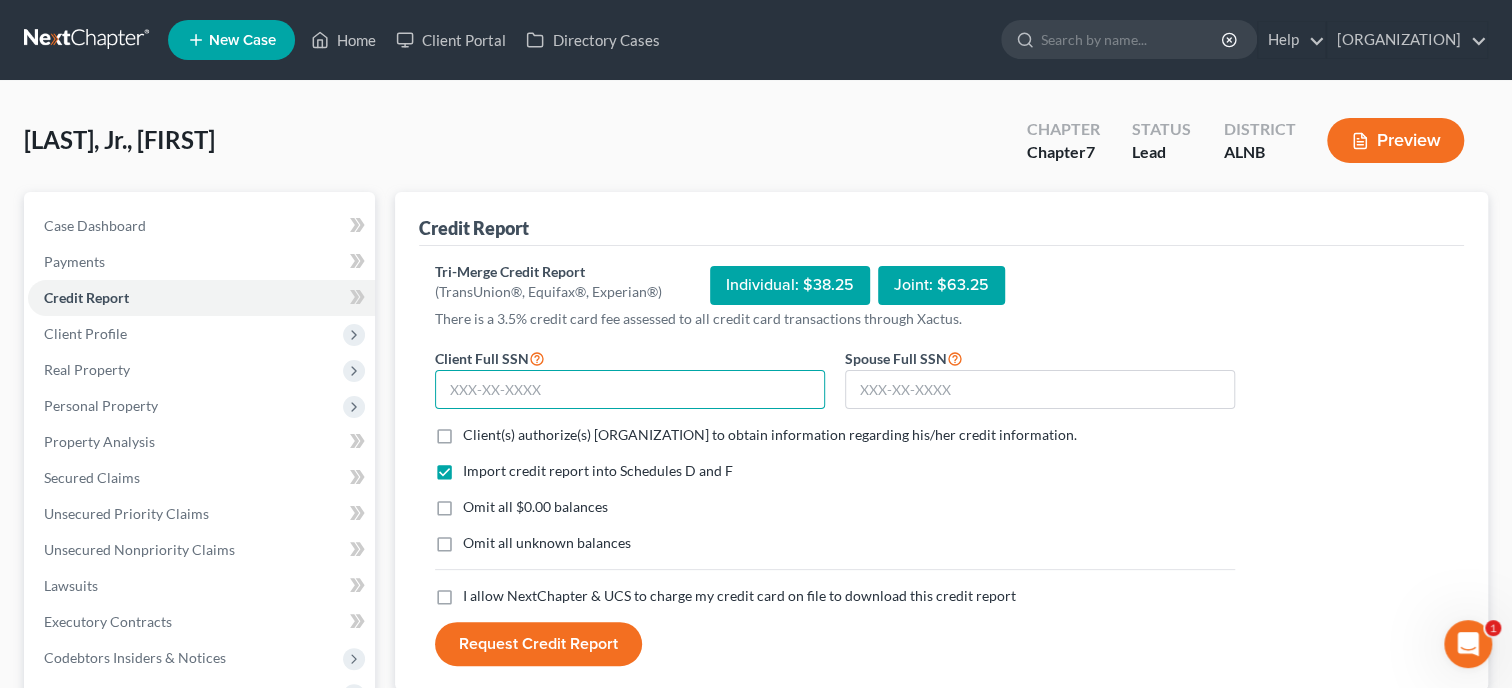 click at bounding box center [630, 390] 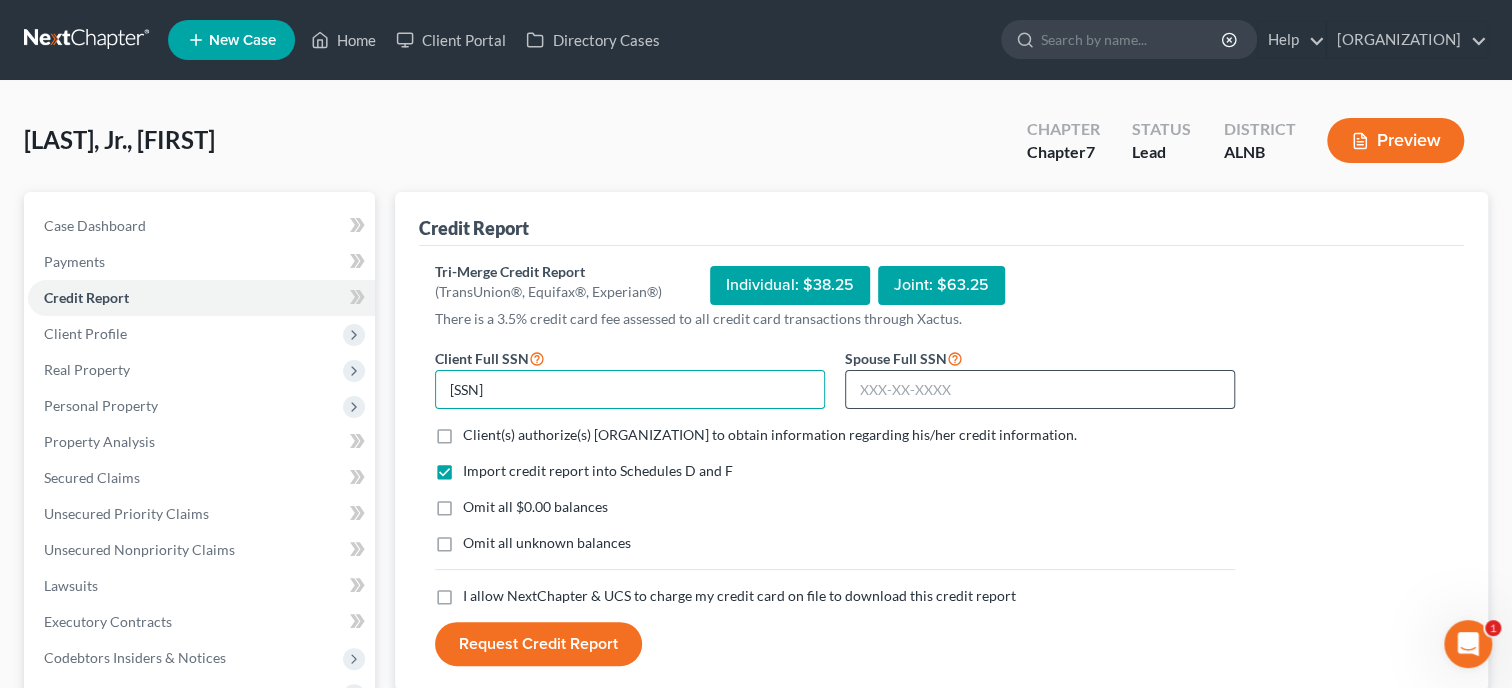 type on "[SSN]" 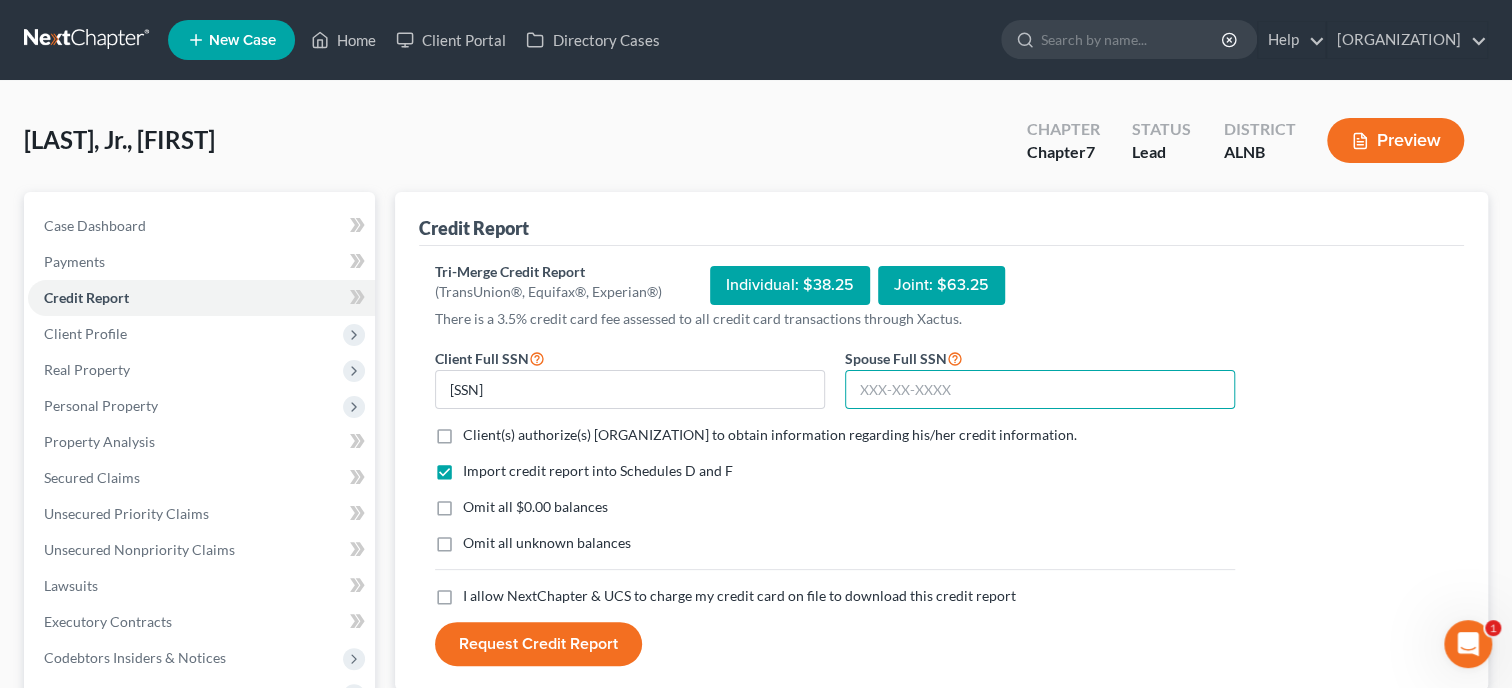 click at bounding box center (1040, 390) 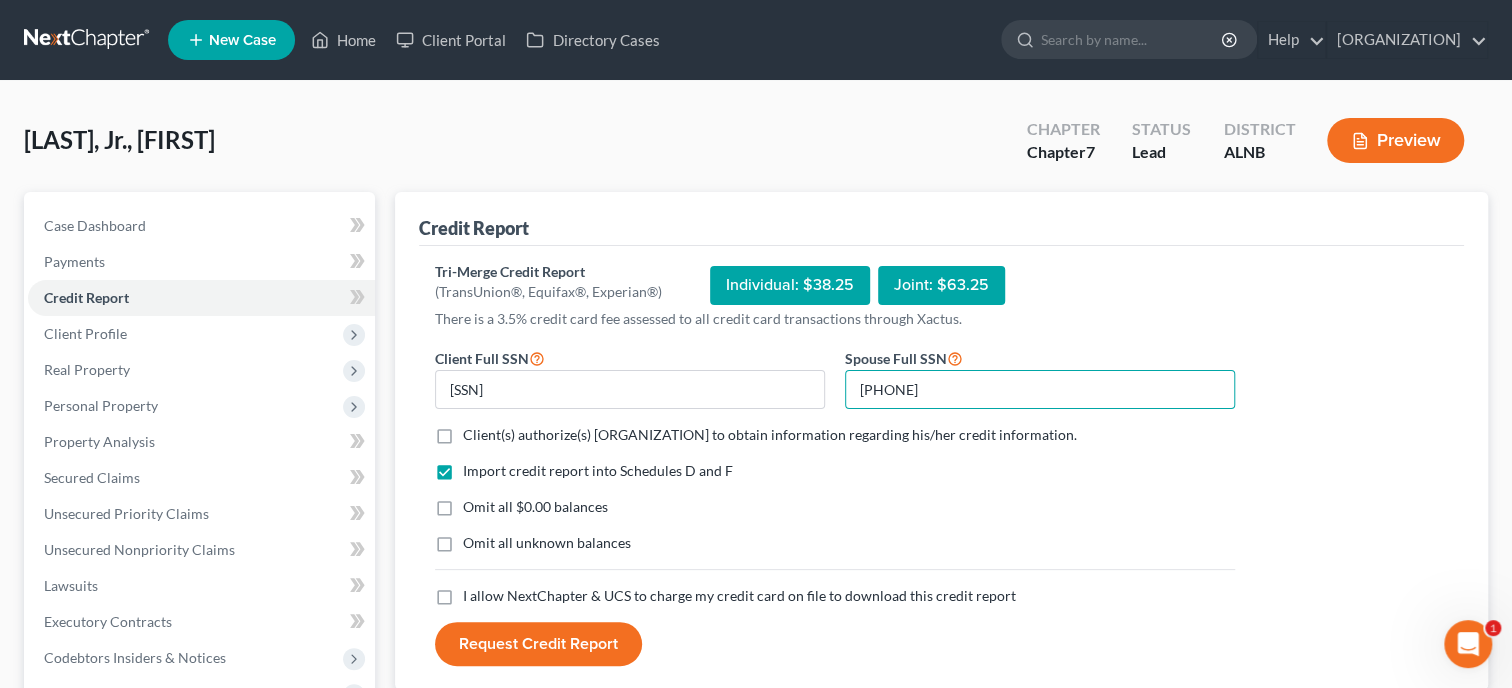 type on "[PHONE]" 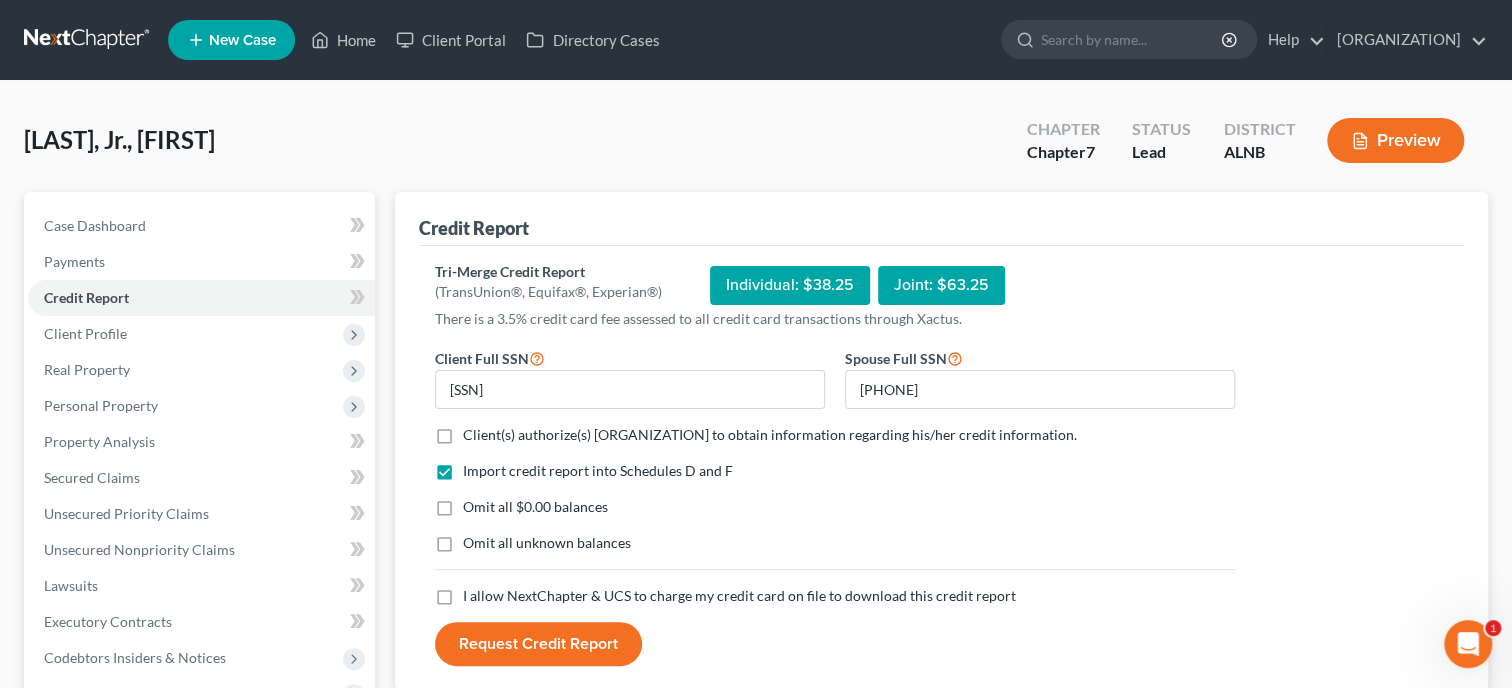 click on "Client(s) authorize(s) [ORGANIZATION] to obtain information regarding his/her credit information.
*" at bounding box center (770, 435) 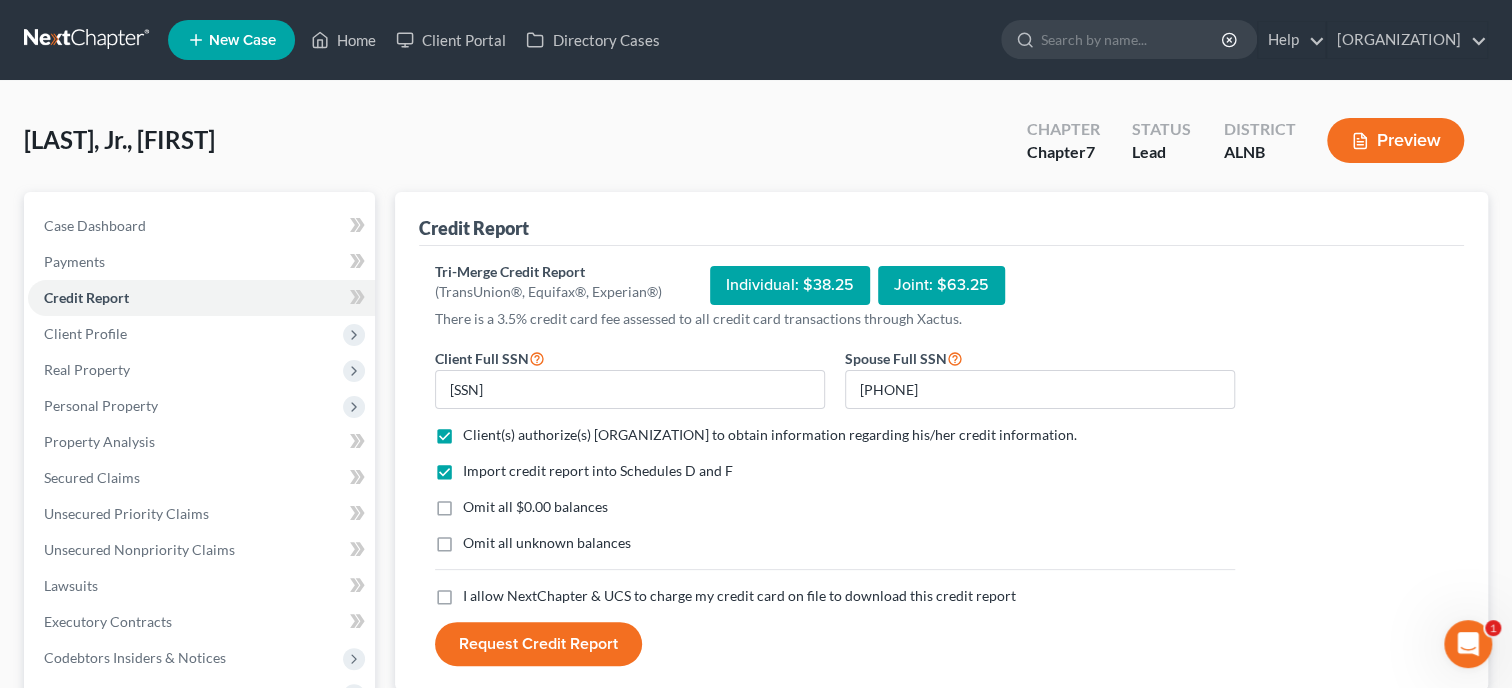 click on "Omit all $0.00 balances" at bounding box center [535, 507] 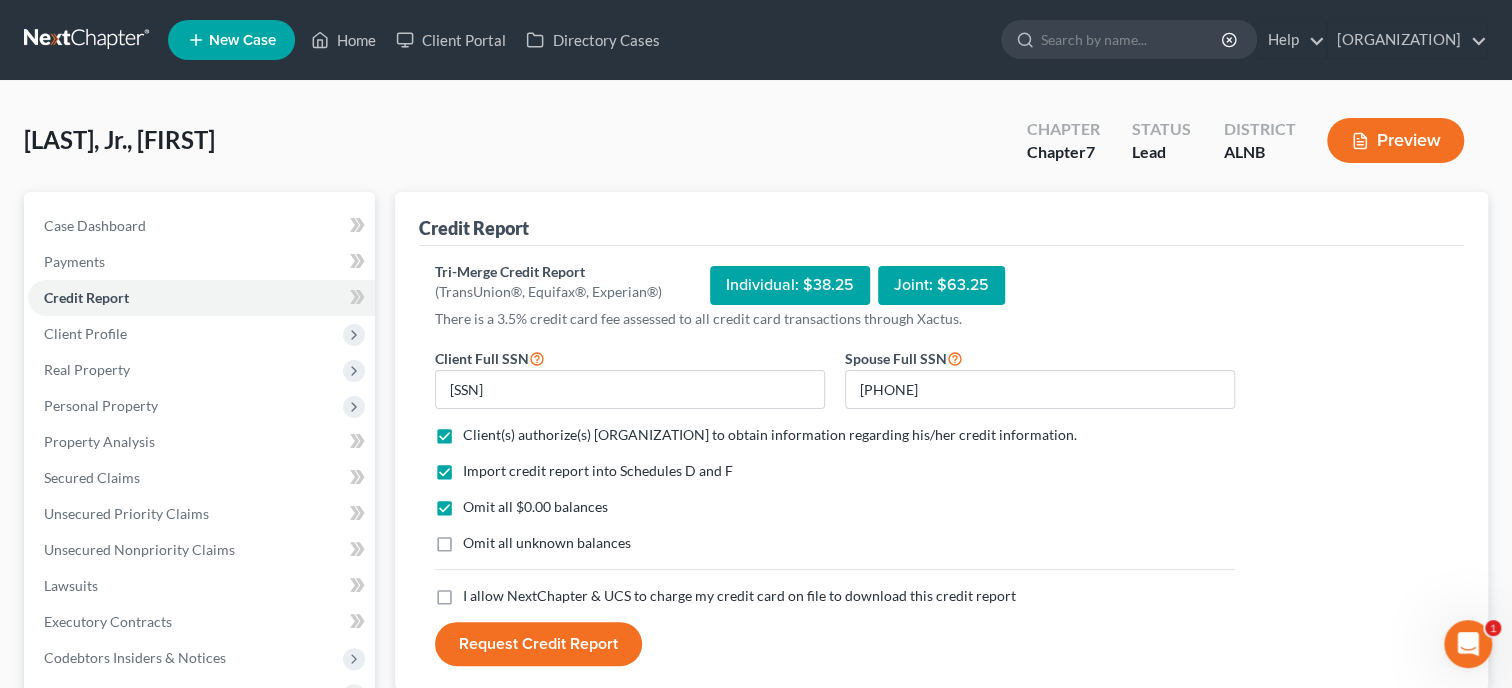 click on "I allow NextChapter & UCS to charge my credit card on file to download this credit report
*" at bounding box center (739, 596) 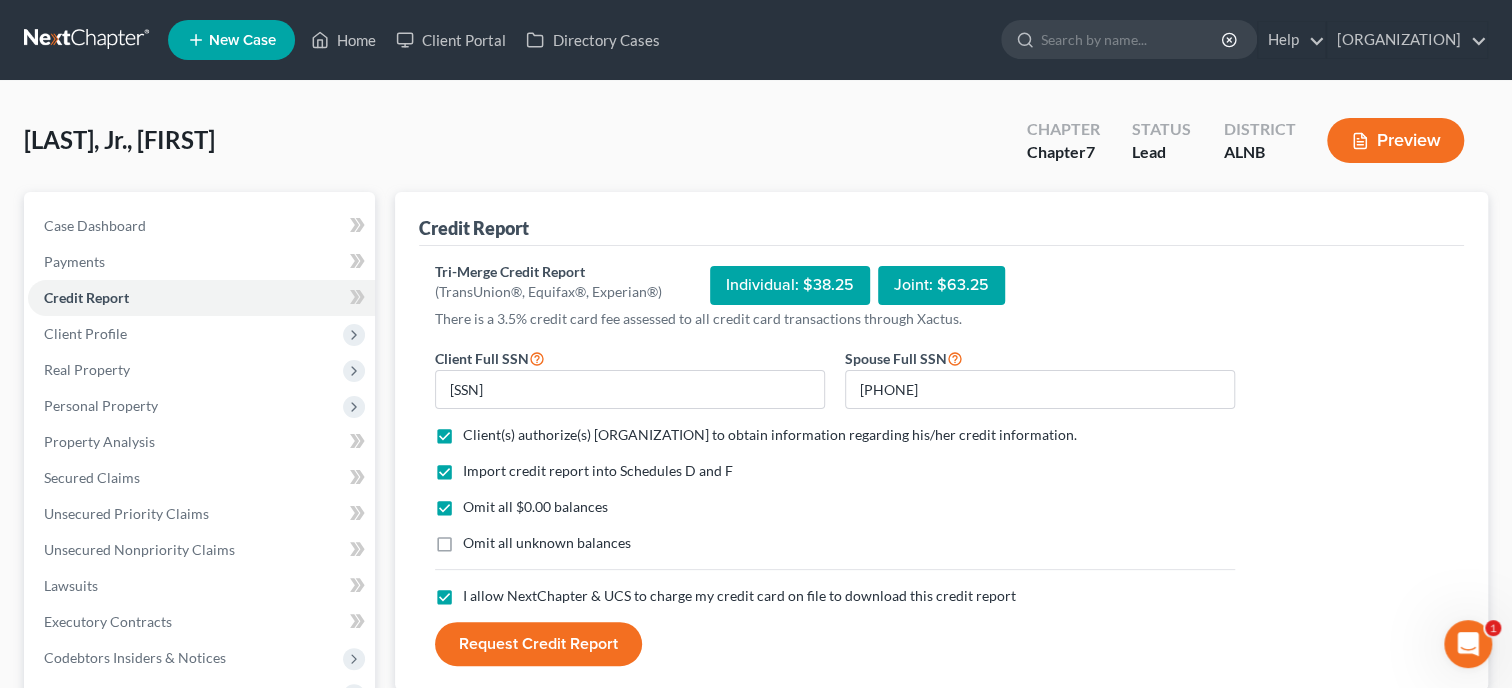 click on "Request Credit Report" at bounding box center (538, 644) 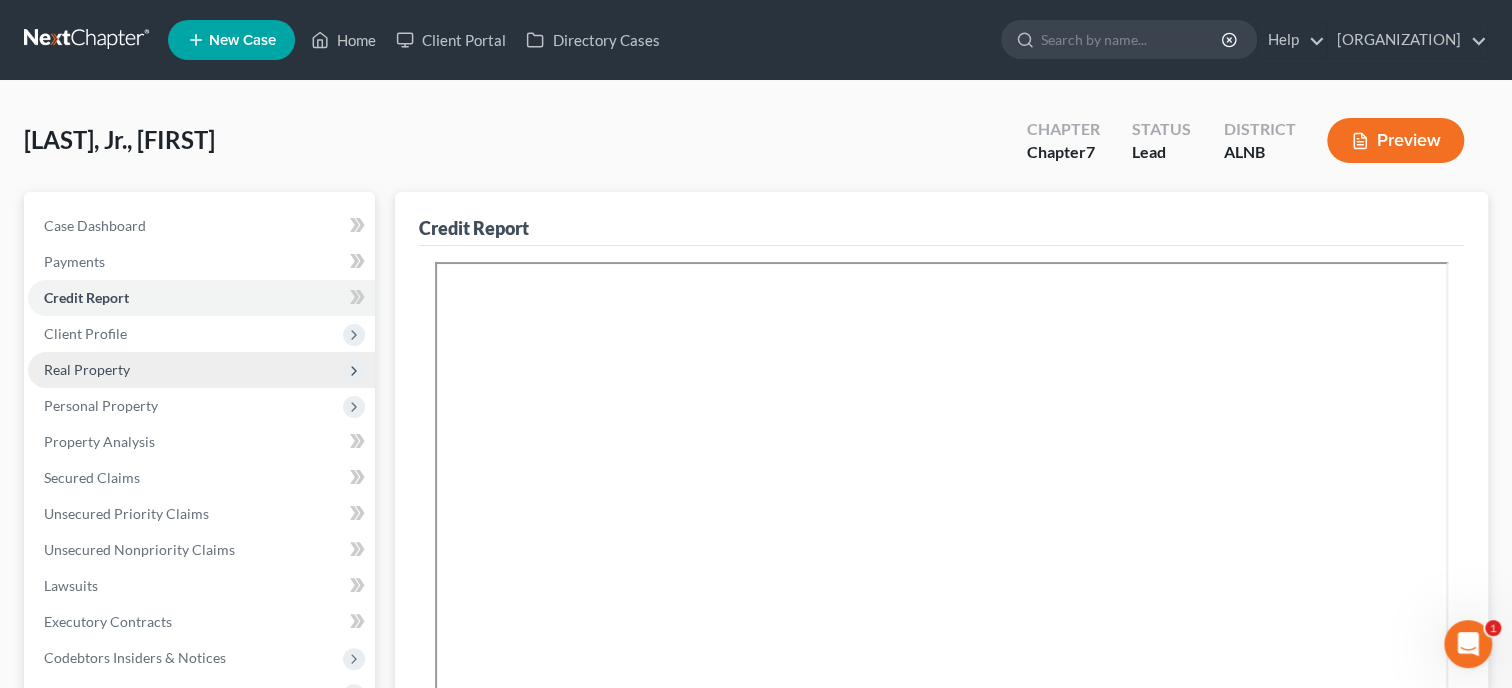 click on "Real Property" at bounding box center (87, 369) 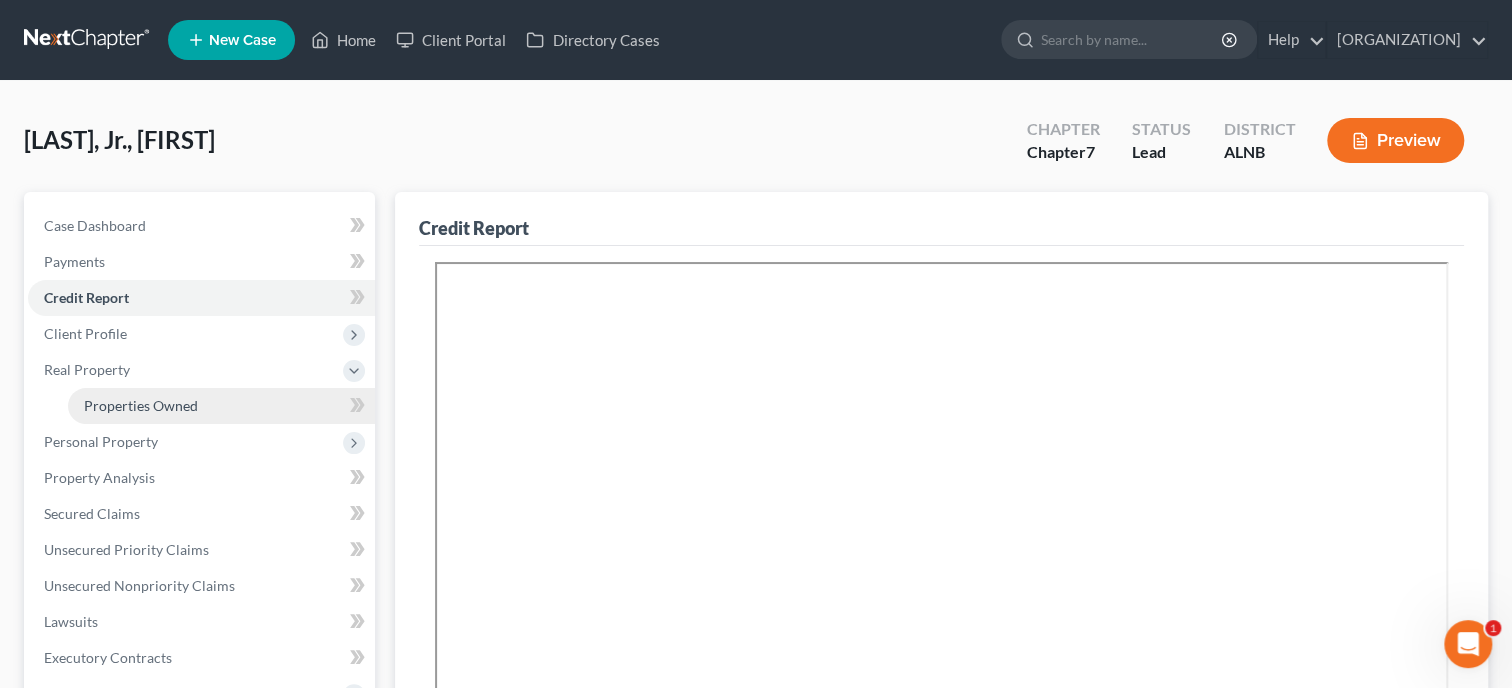 click on "Properties Owned" at bounding box center [141, 405] 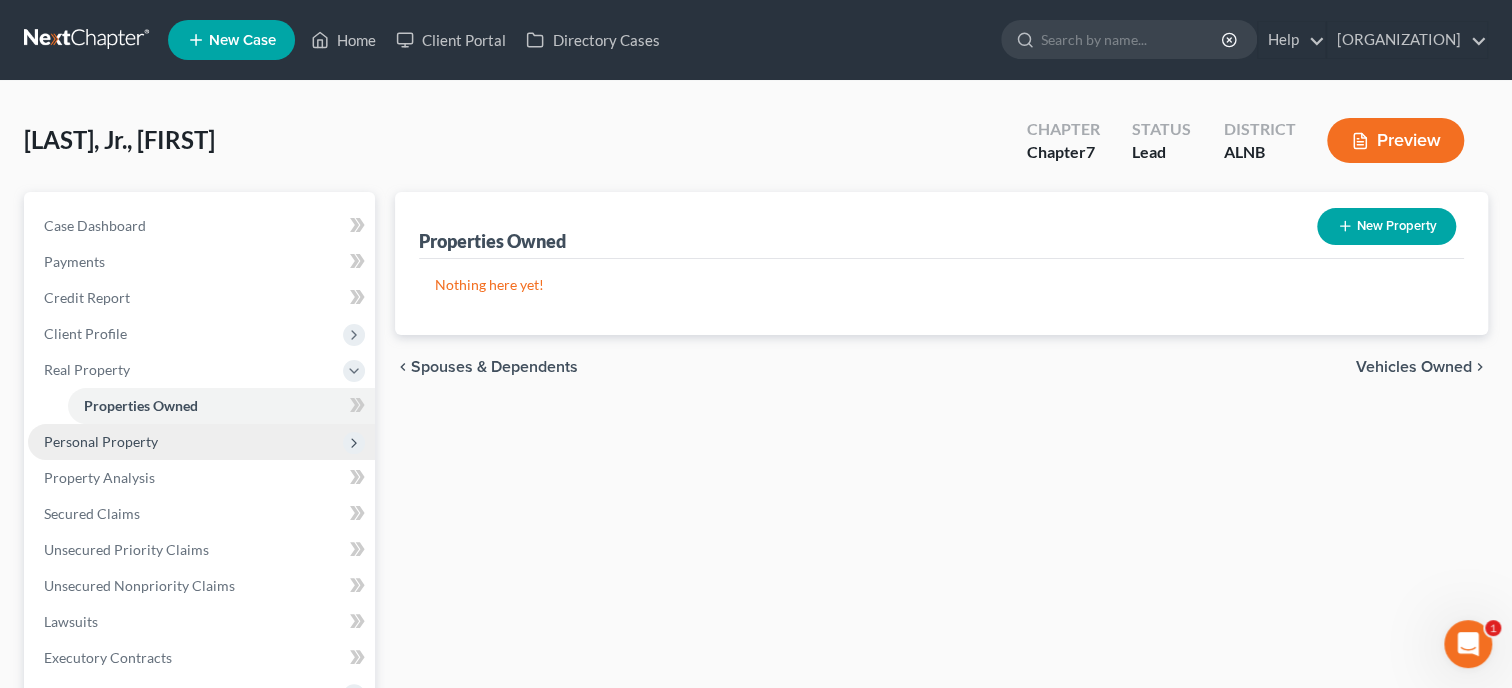 click on "Personal Property" at bounding box center (201, 442) 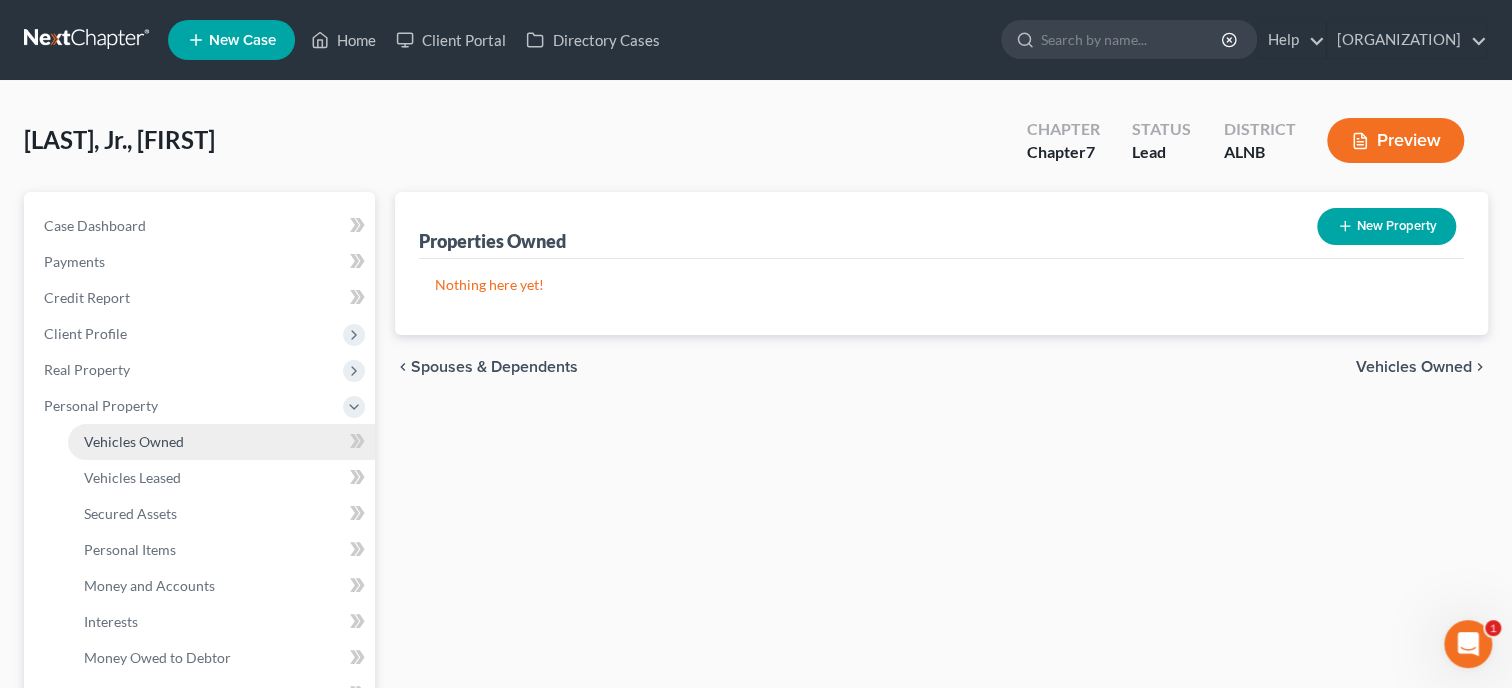 click on "Vehicles Owned" at bounding box center (134, 441) 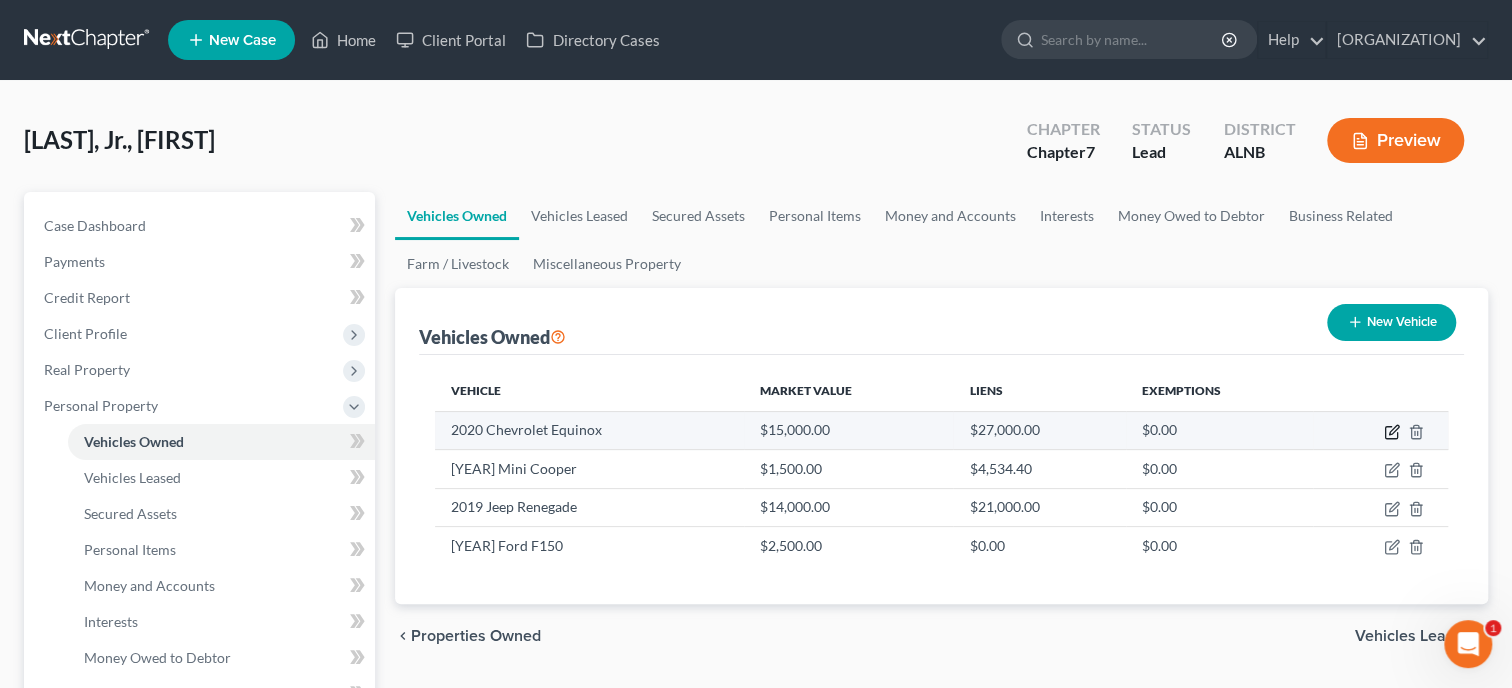 click 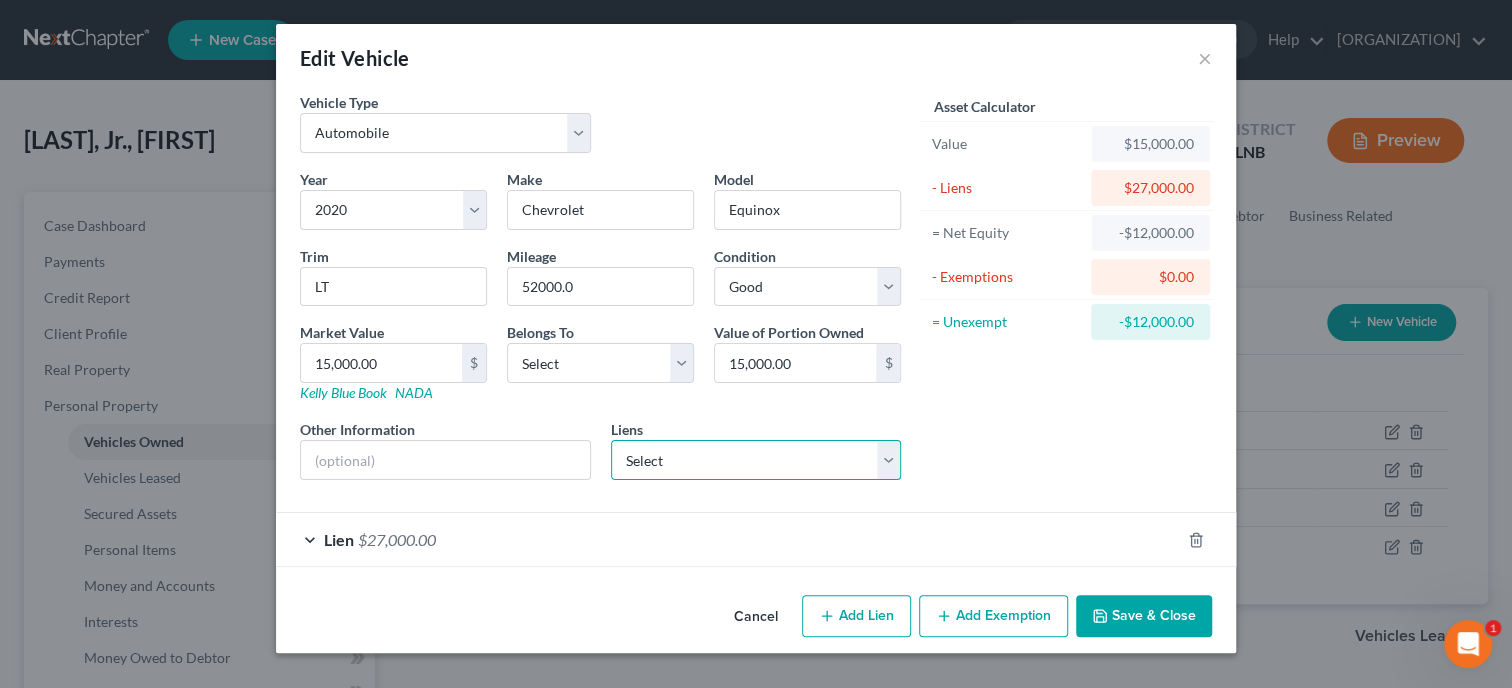 select on "1" 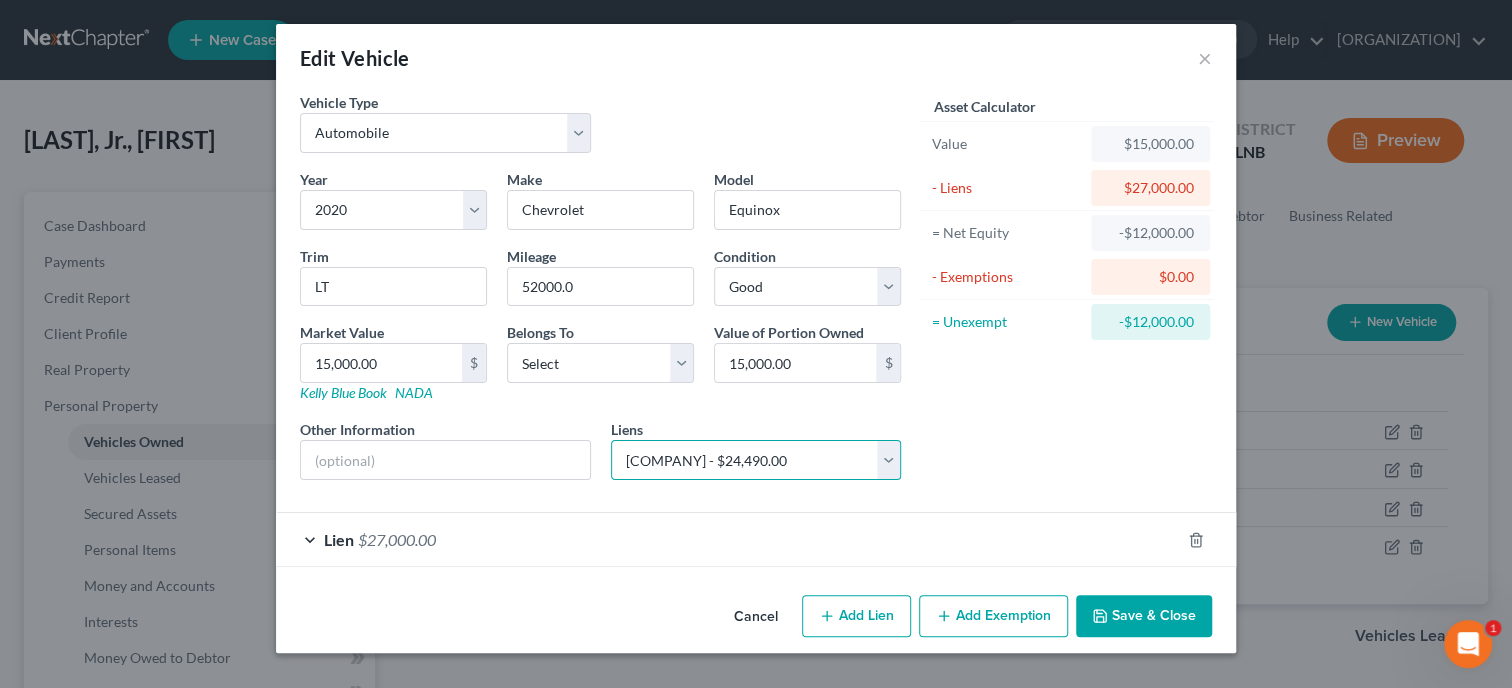 click on "[COMPANY] - $24,490.00" at bounding box center [0, 0] 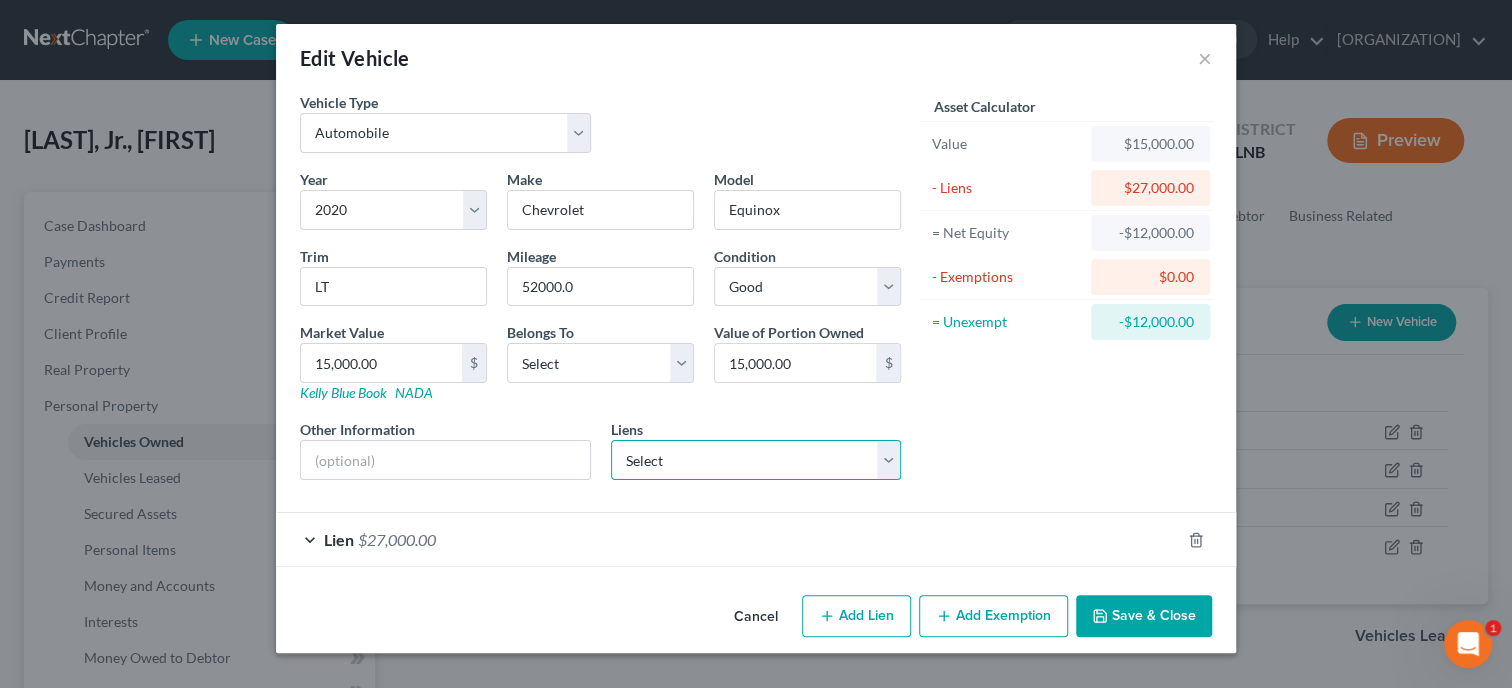 select on "3" 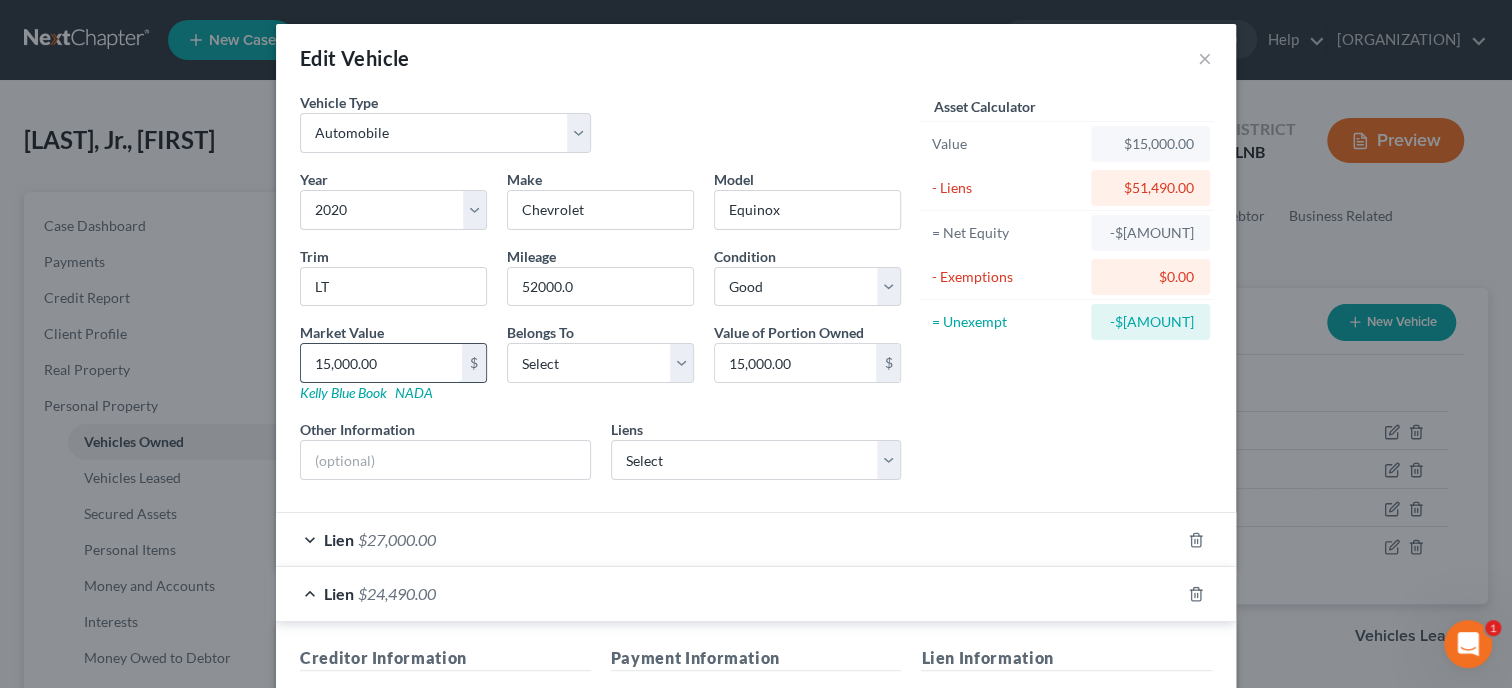 click on "15,000.00" at bounding box center [381, 363] 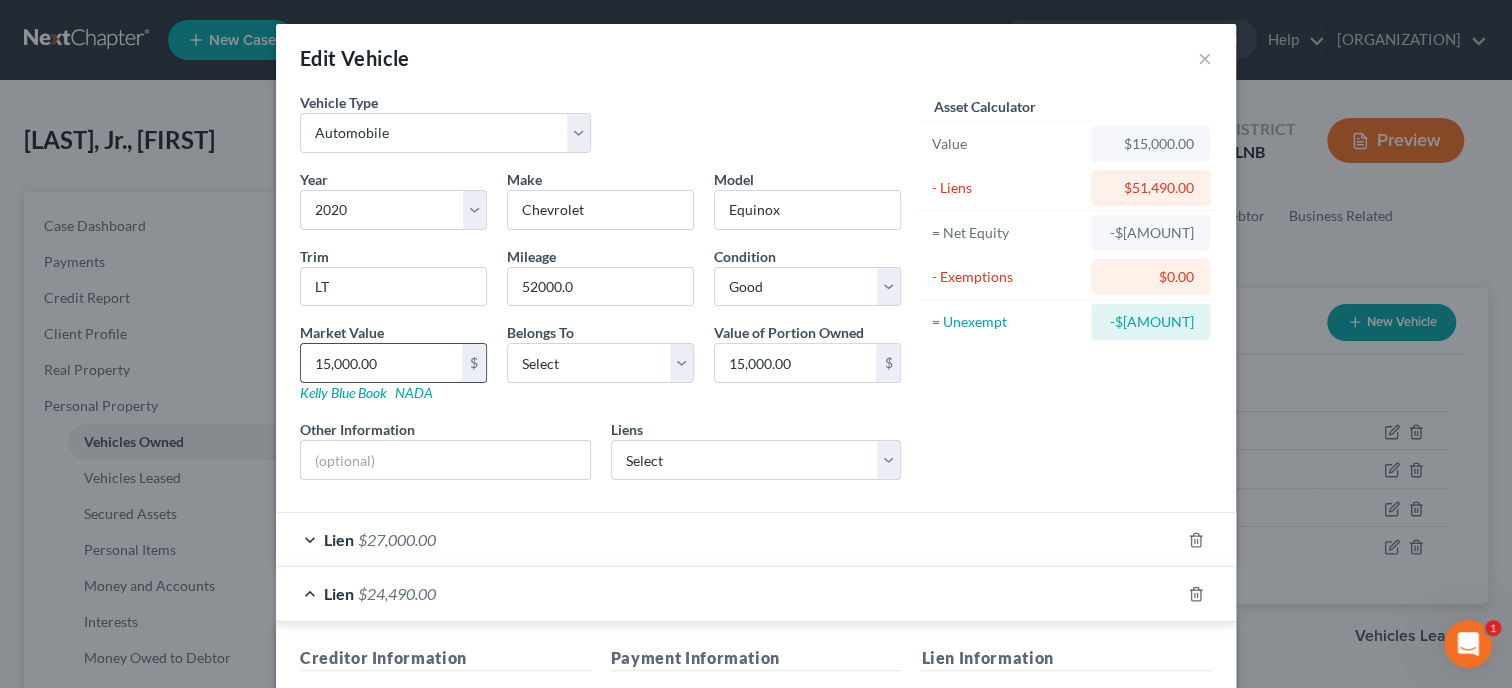 type on "2" 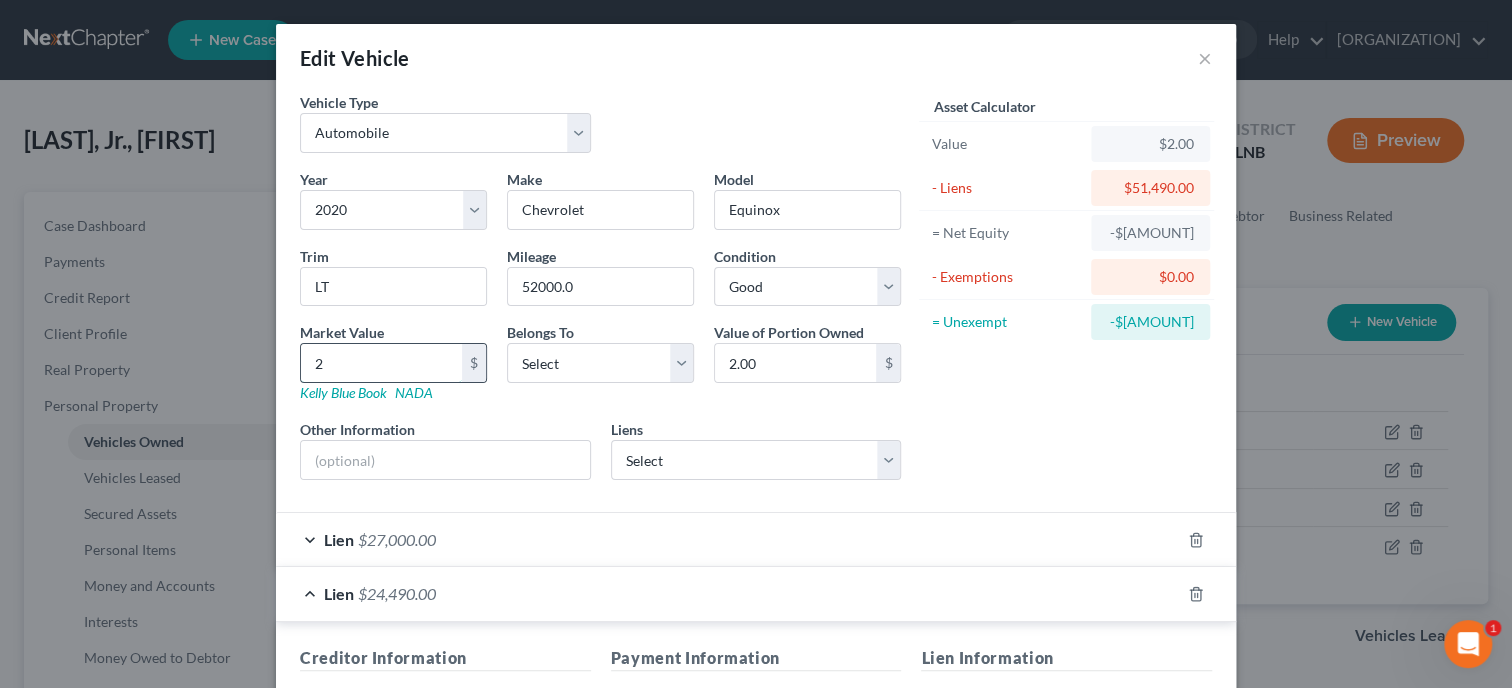 type on "24" 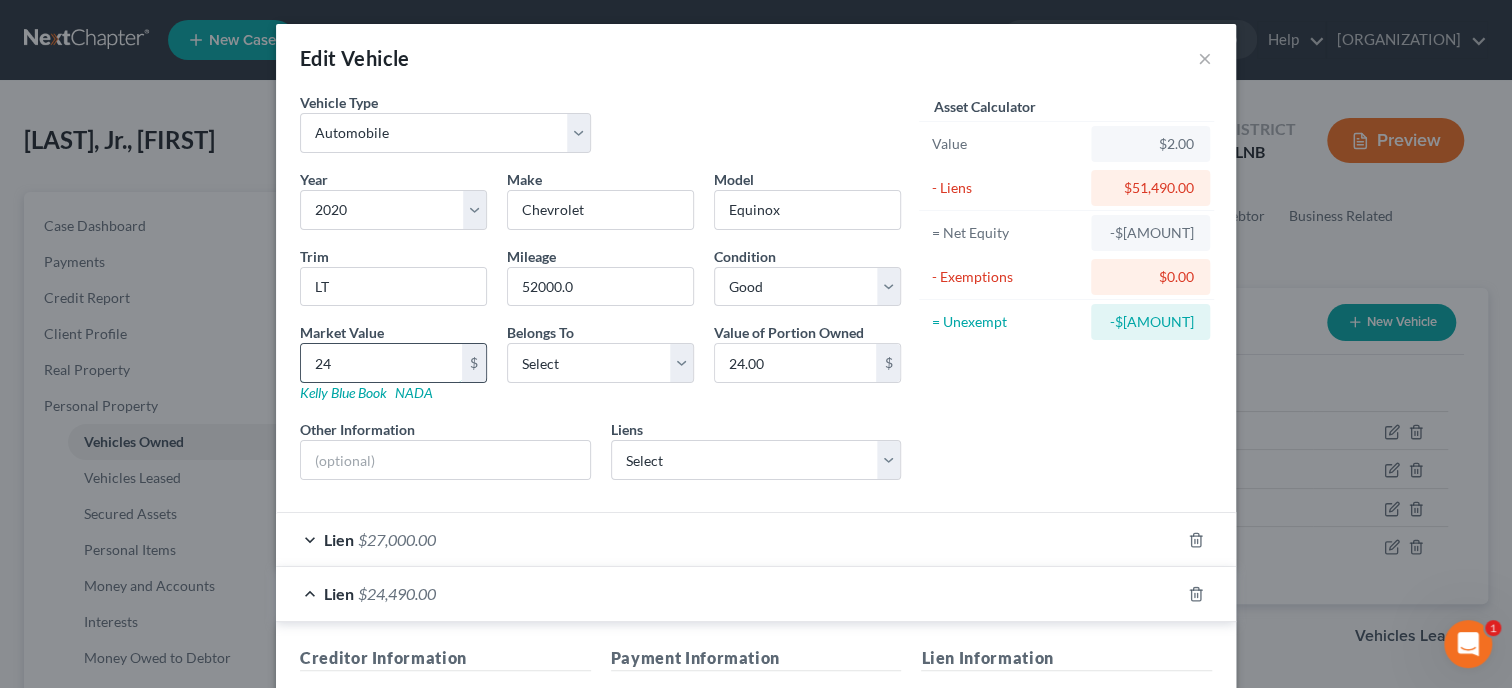 type on "244" 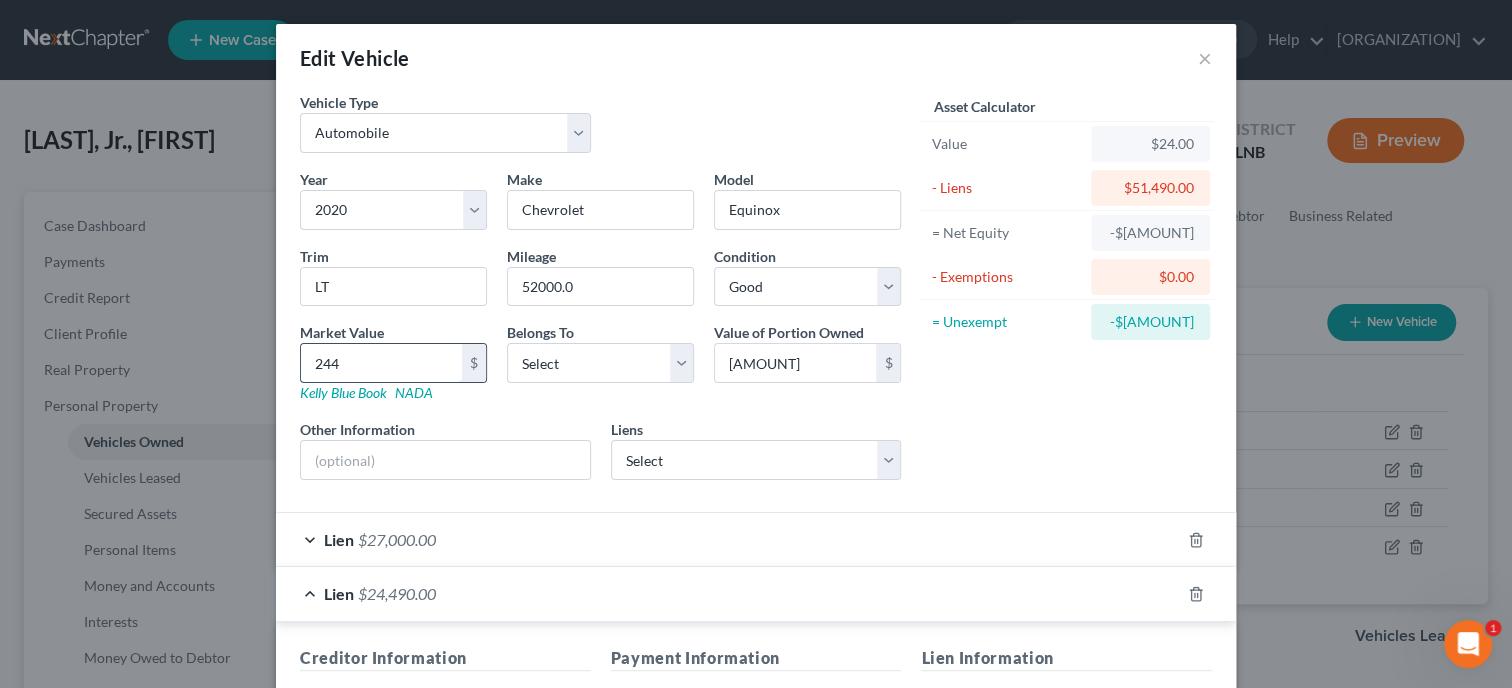 type on "[NUMBER]" 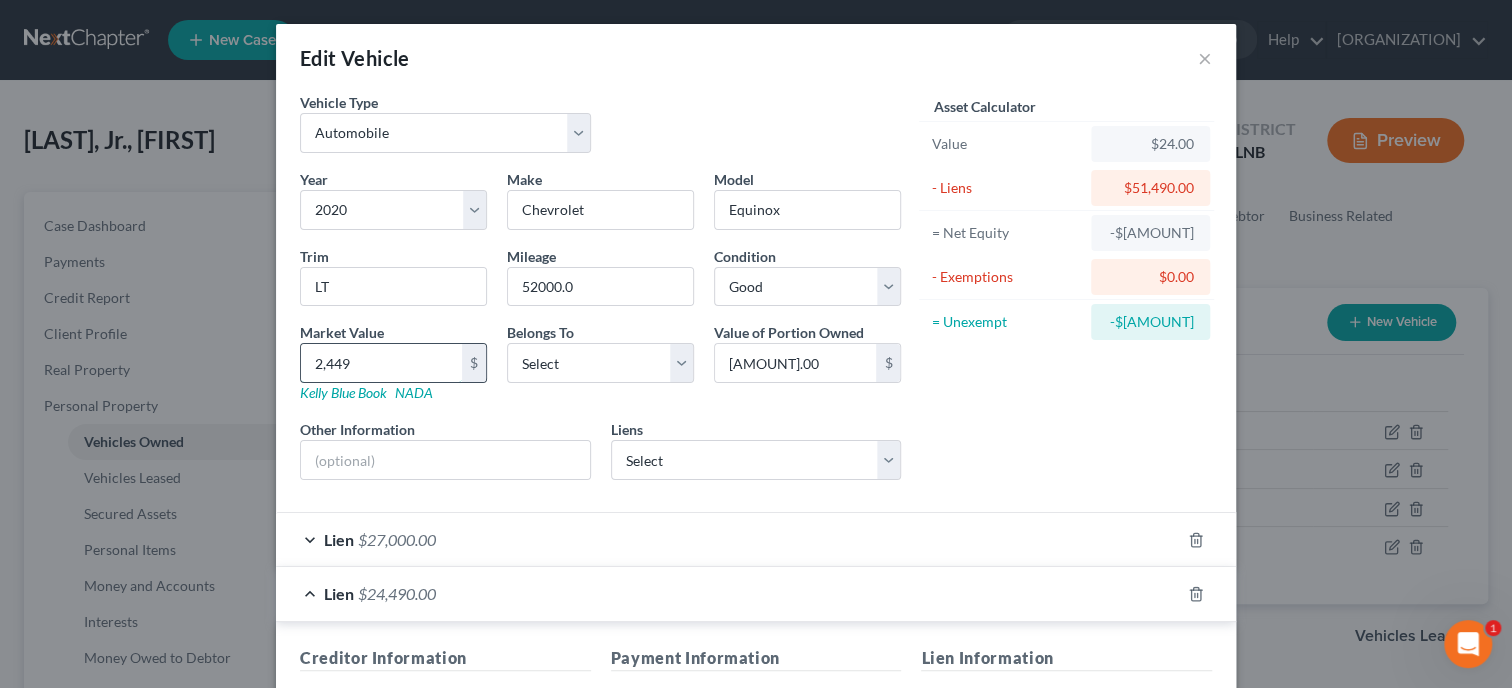 type on "[NUMBER]" 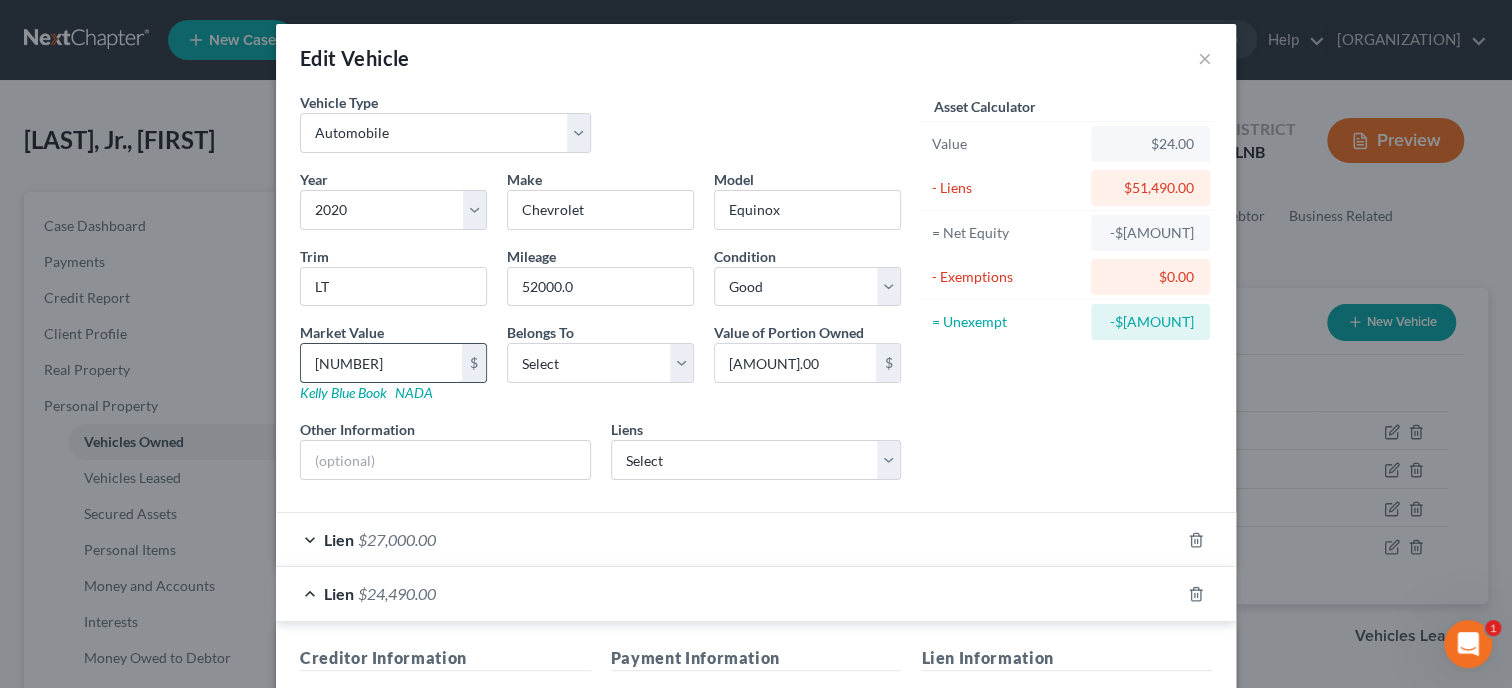 type on "24,490.00" 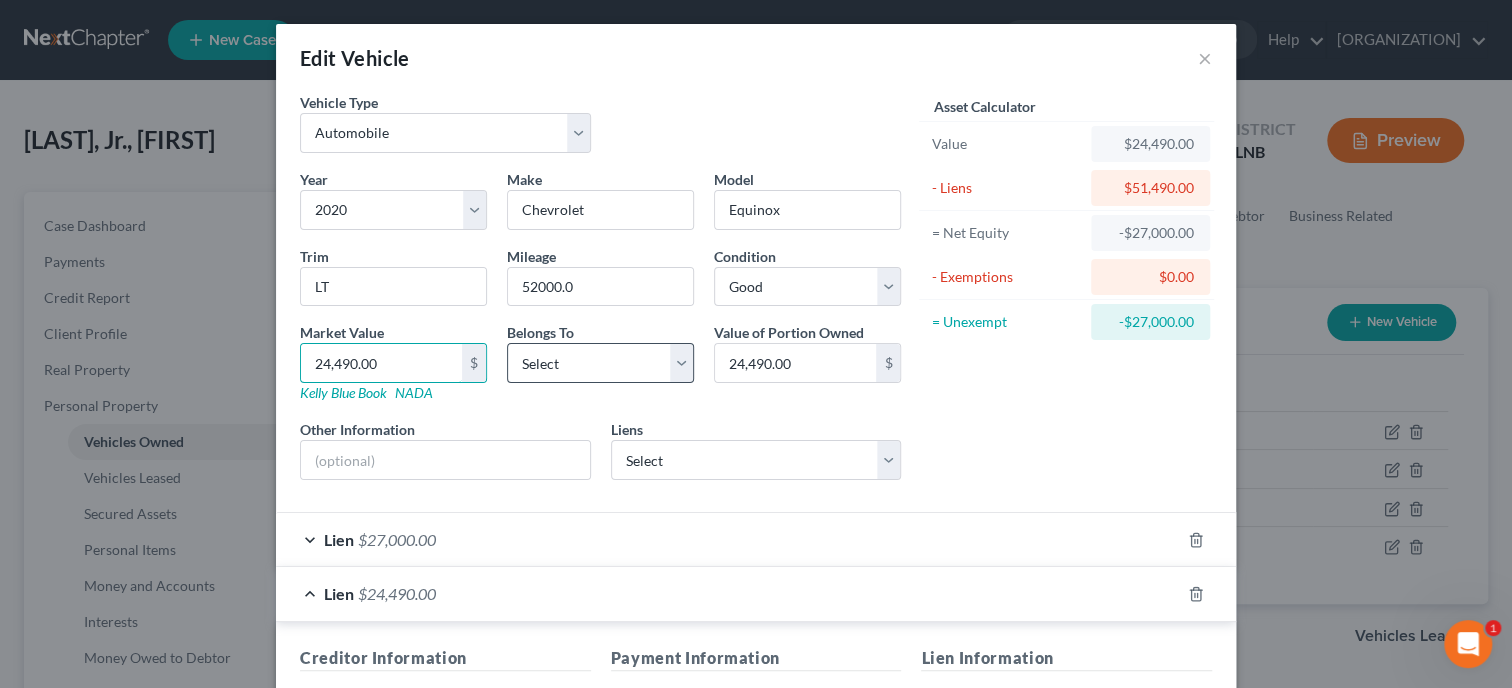 type on "24,490.00" 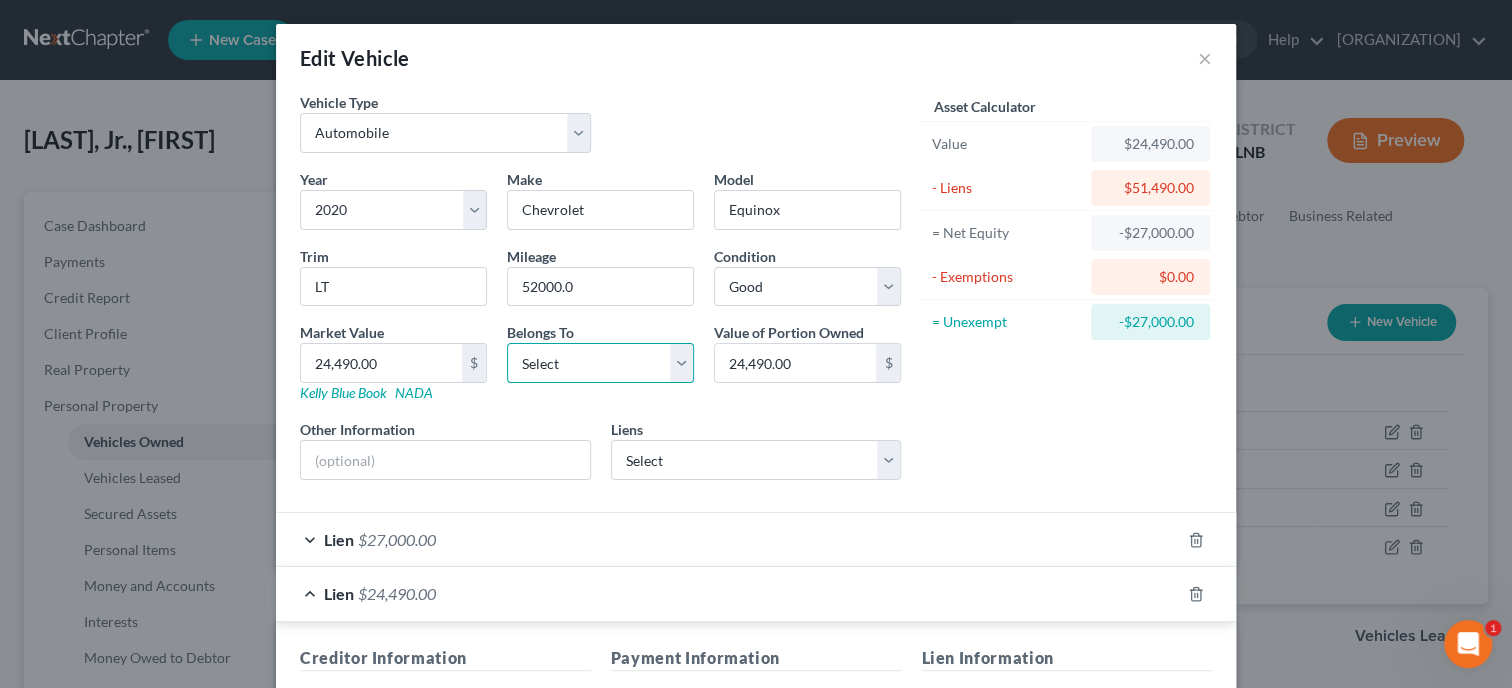 select on "2" 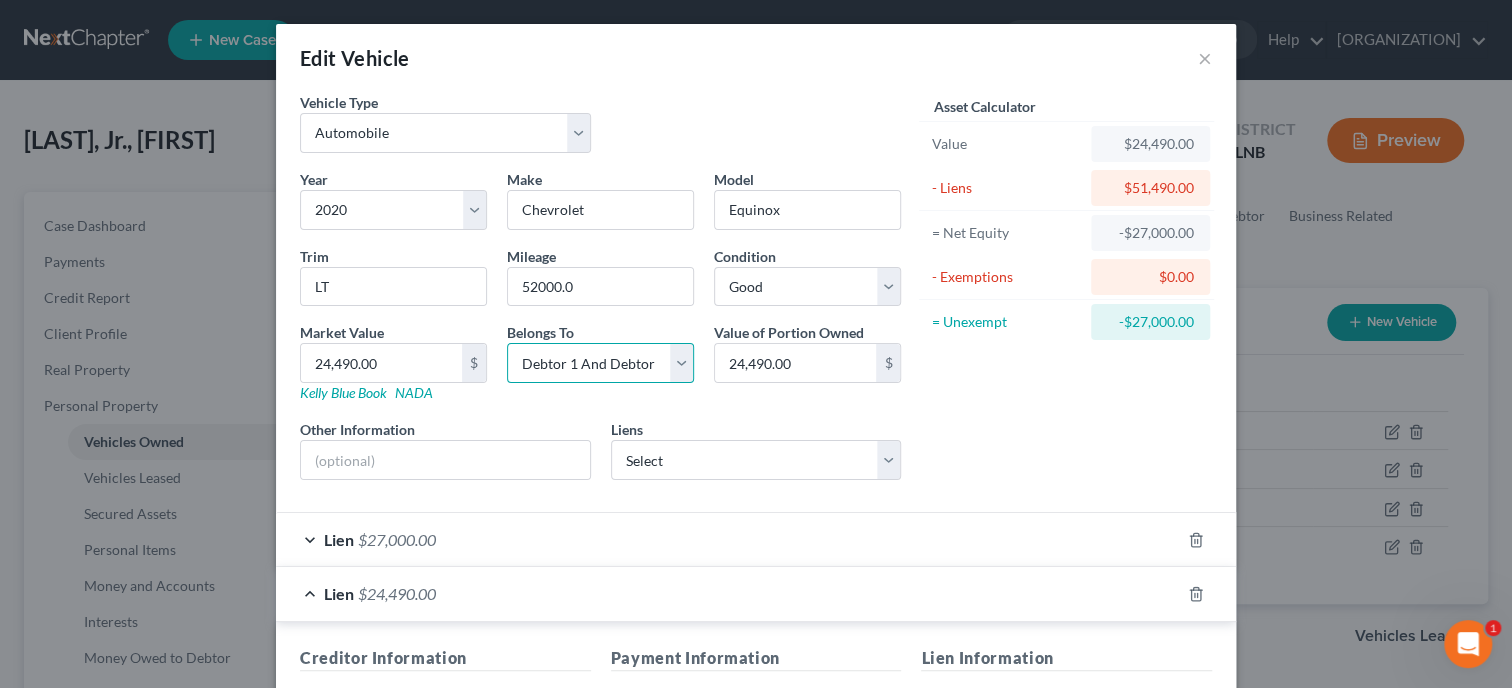 click on "Debtor 1 And Debtor 2 Only" at bounding box center [0, 0] 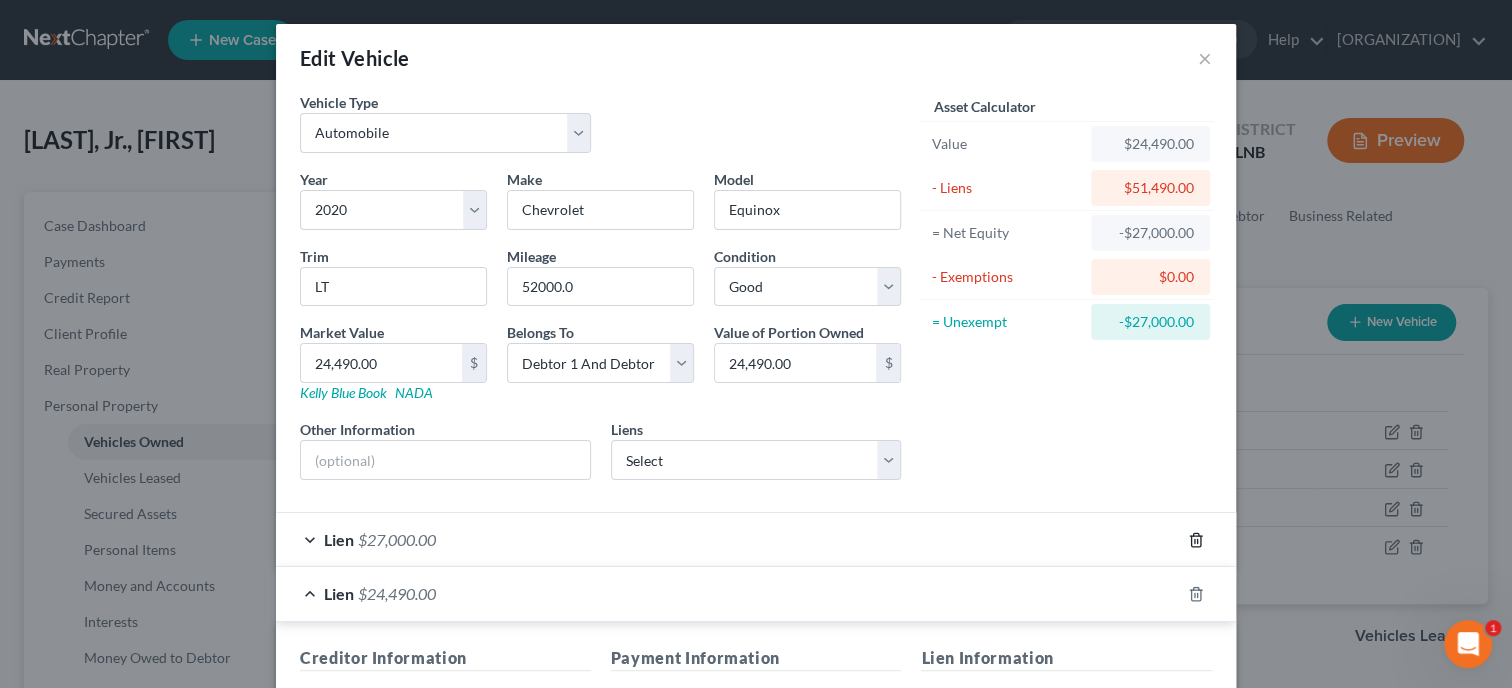 click 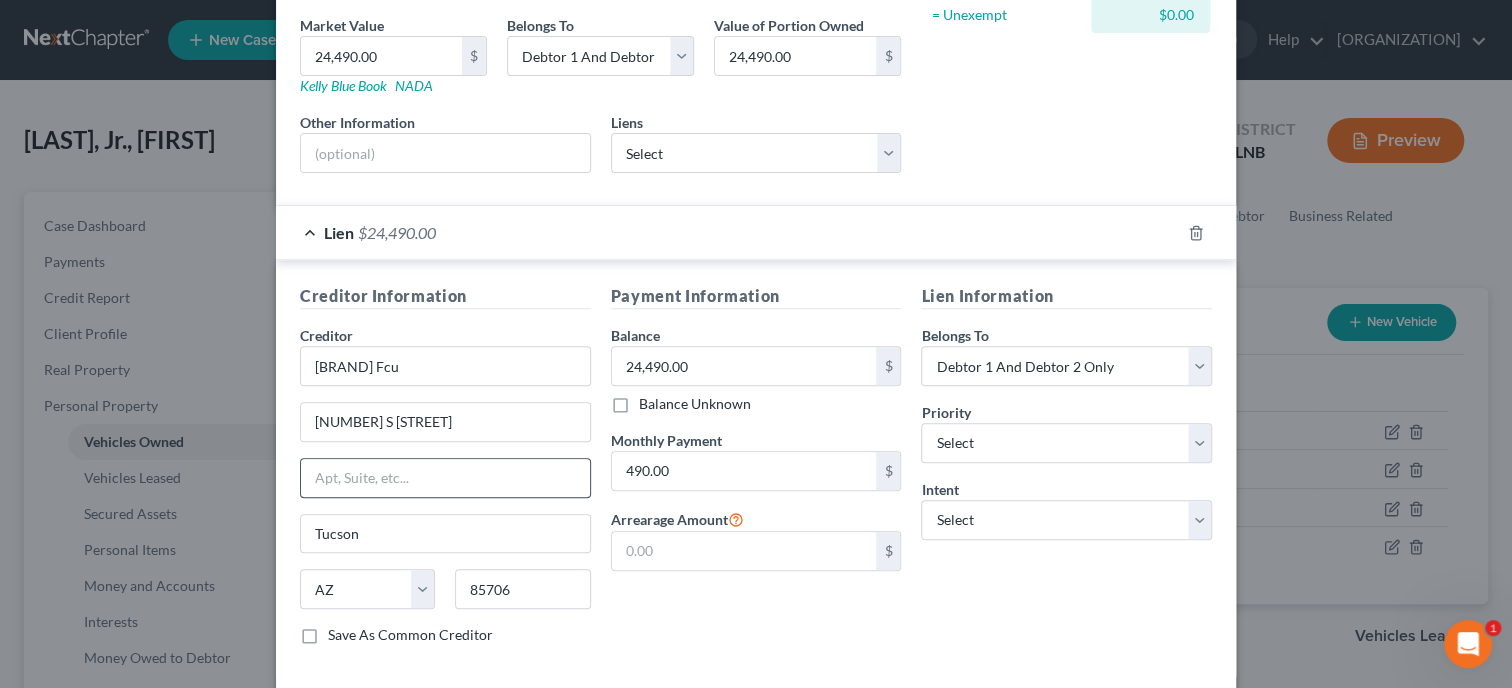 scroll, scrollTop: 308, scrollLeft: 0, axis: vertical 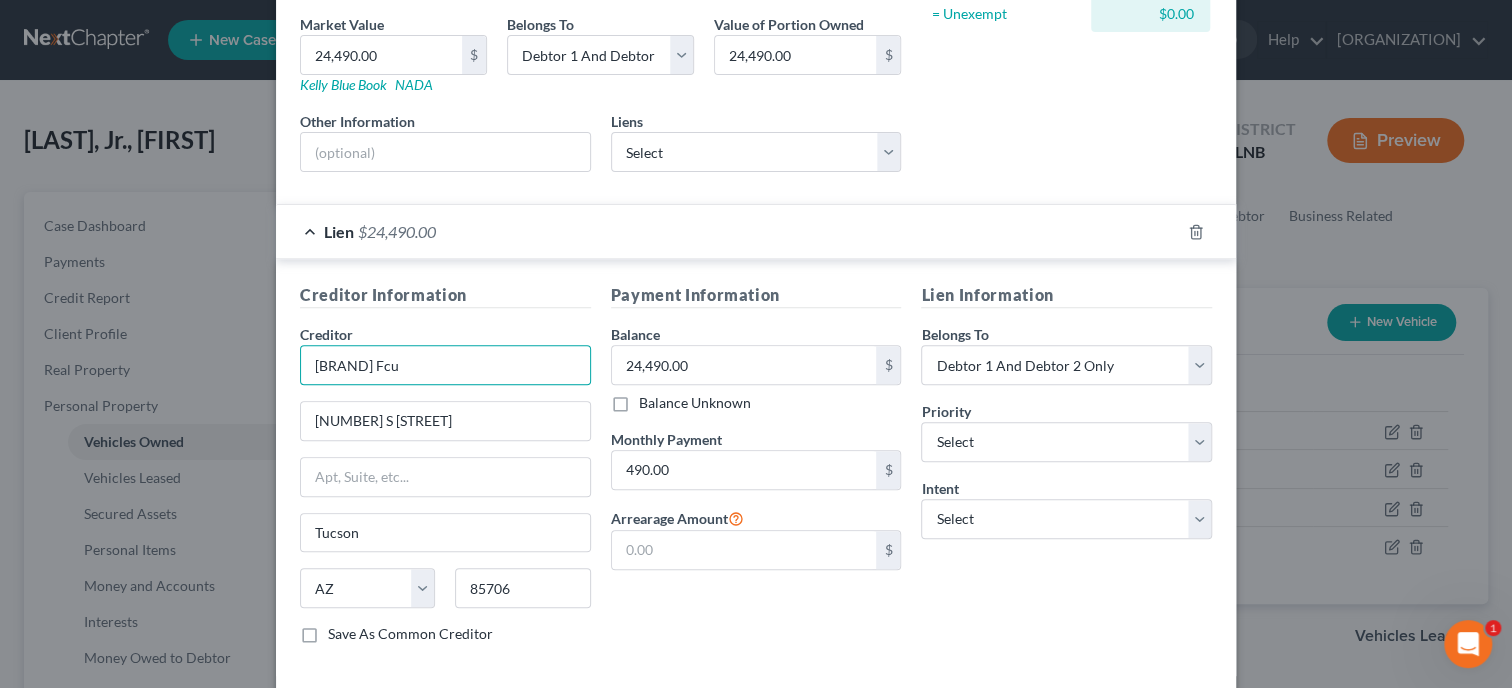 click on "[BRAND] Fcu" at bounding box center (445, 365) 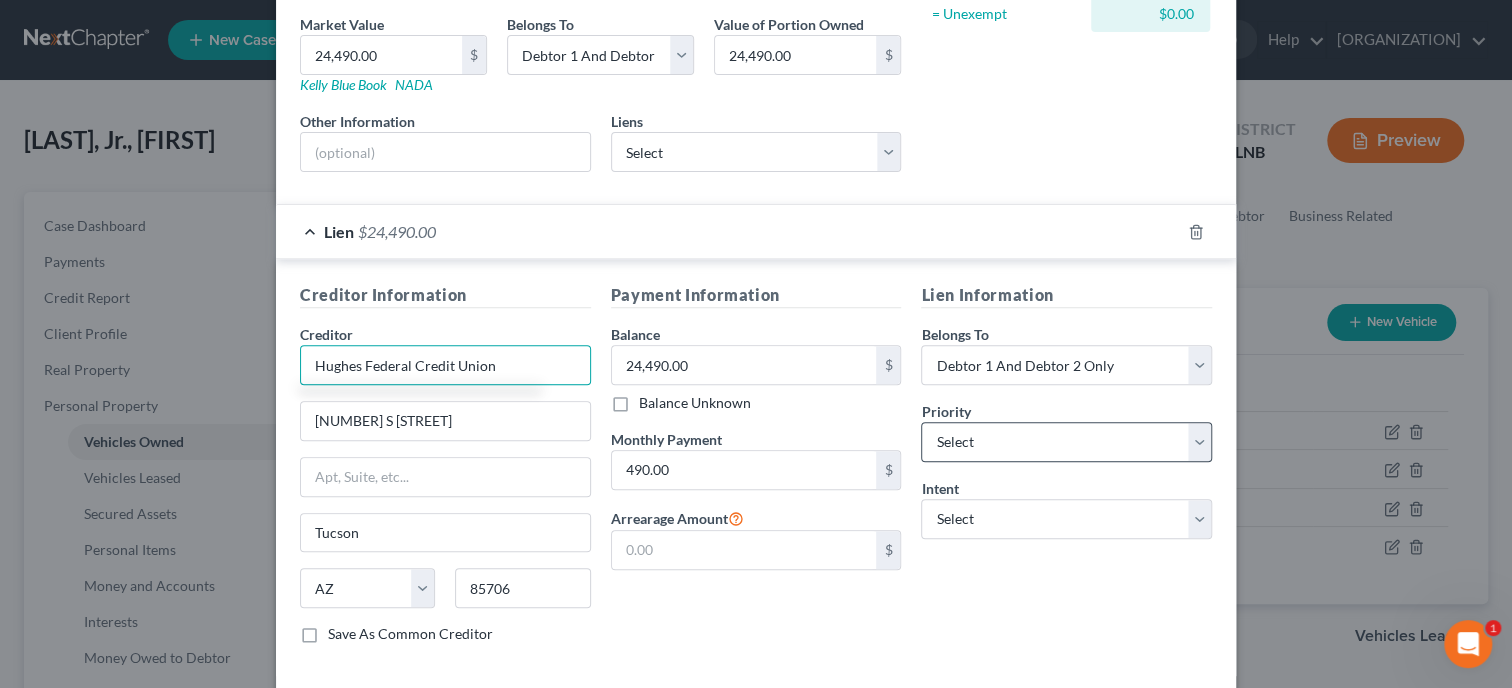 type on "Hughes Federal Credit Union" 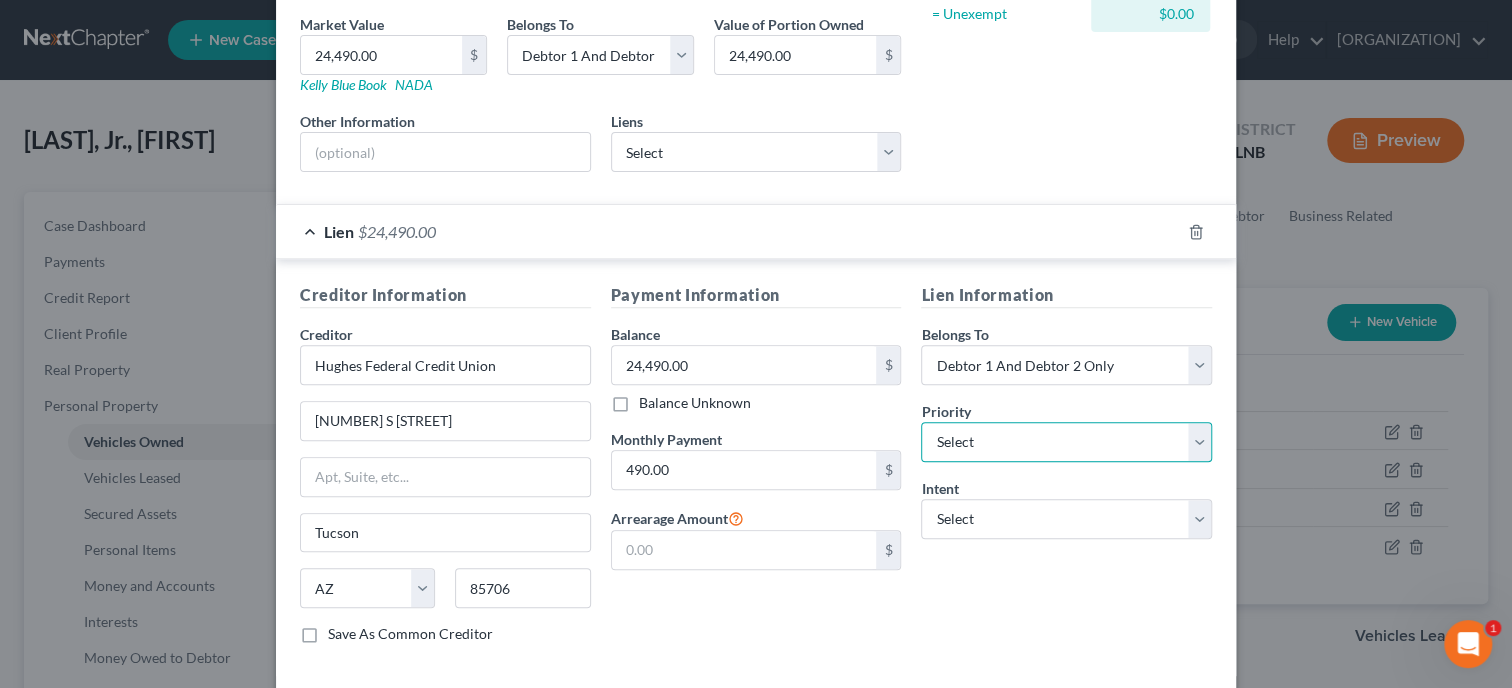 select on "0" 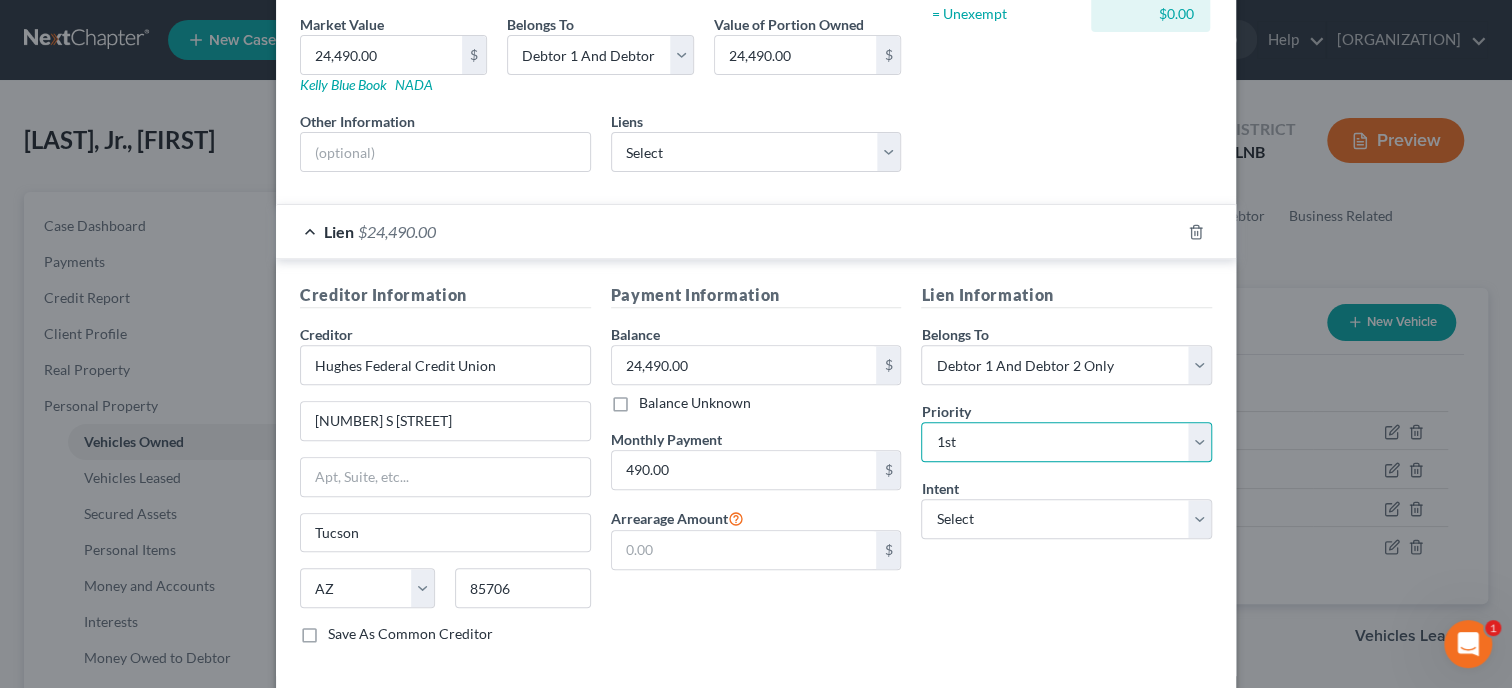 click on "1st" at bounding box center (0, 0) 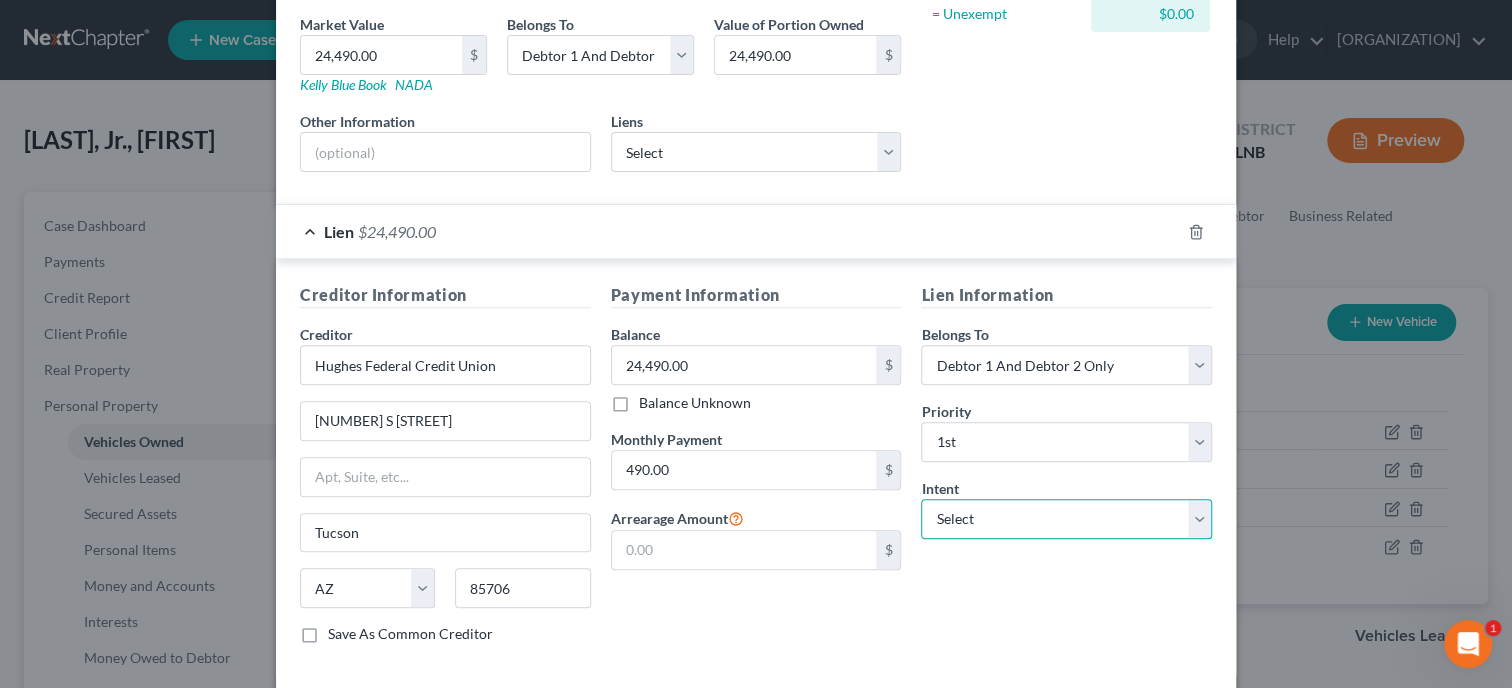 select on "2" 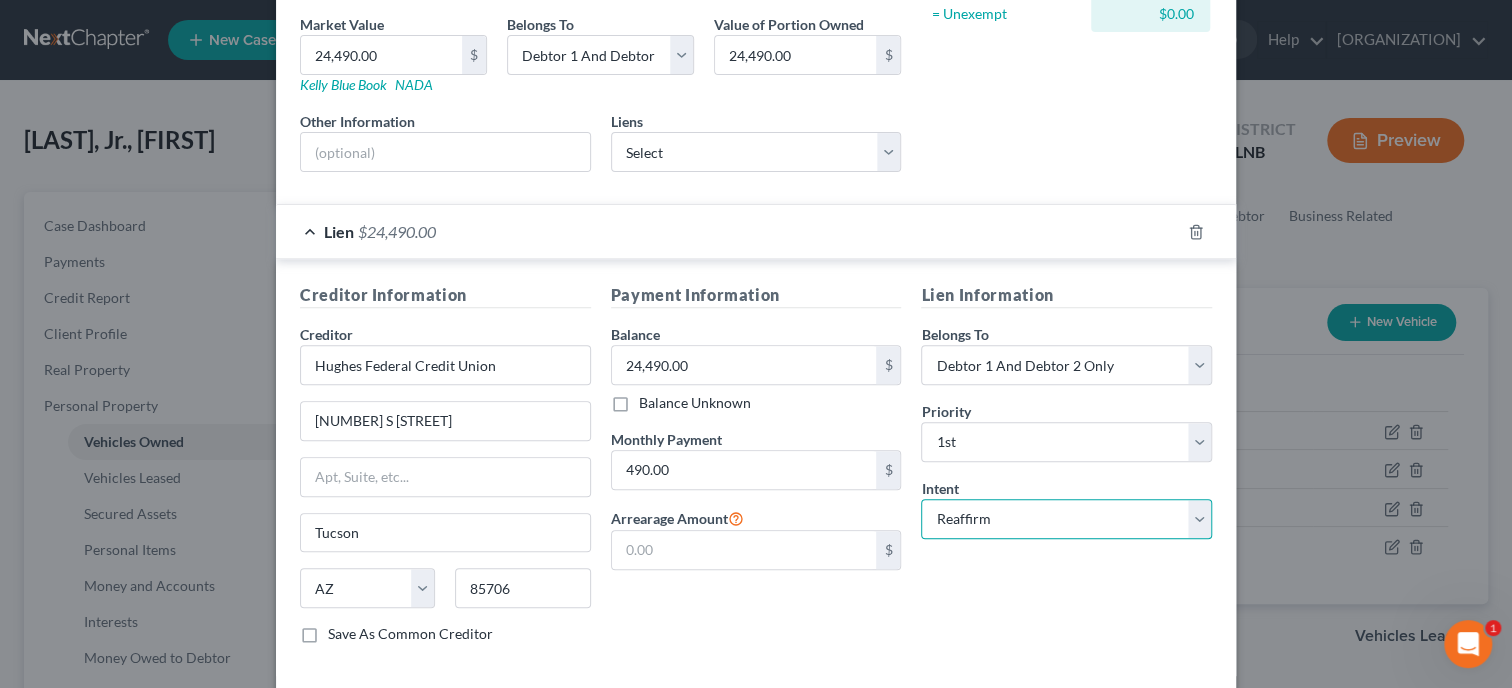 click on "Reaffirm" at bounding box center [0, 0] 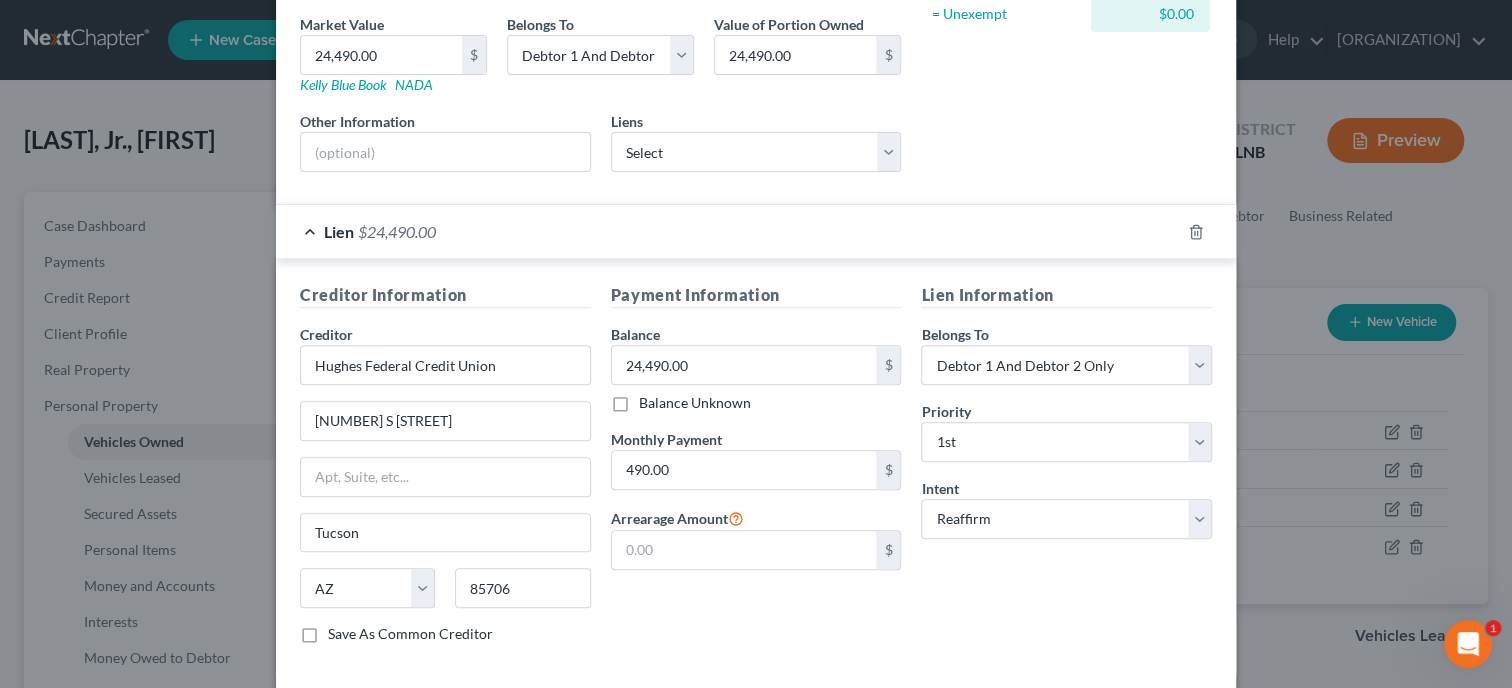 click on "Lien Information
Belongs To
*
Select Debtor 1 Only Debtor 2 Only Debtor 1 And Debtor 2 Only At Least One Of The Debtors And Another Community Property
Priority
*
Select 1st 2nd 3rd 4th 5th 6th 7th 8th 9th 10th 11th 12th 13th 14th 15th 16th 17th 18th 19th 20th 21th 22th 23th 24th 25th 26th 27th 28th 29th 30th
Intent
Select Surrender Redeem Reaffirm Avoid Other" at bounding box center (1066, 471) 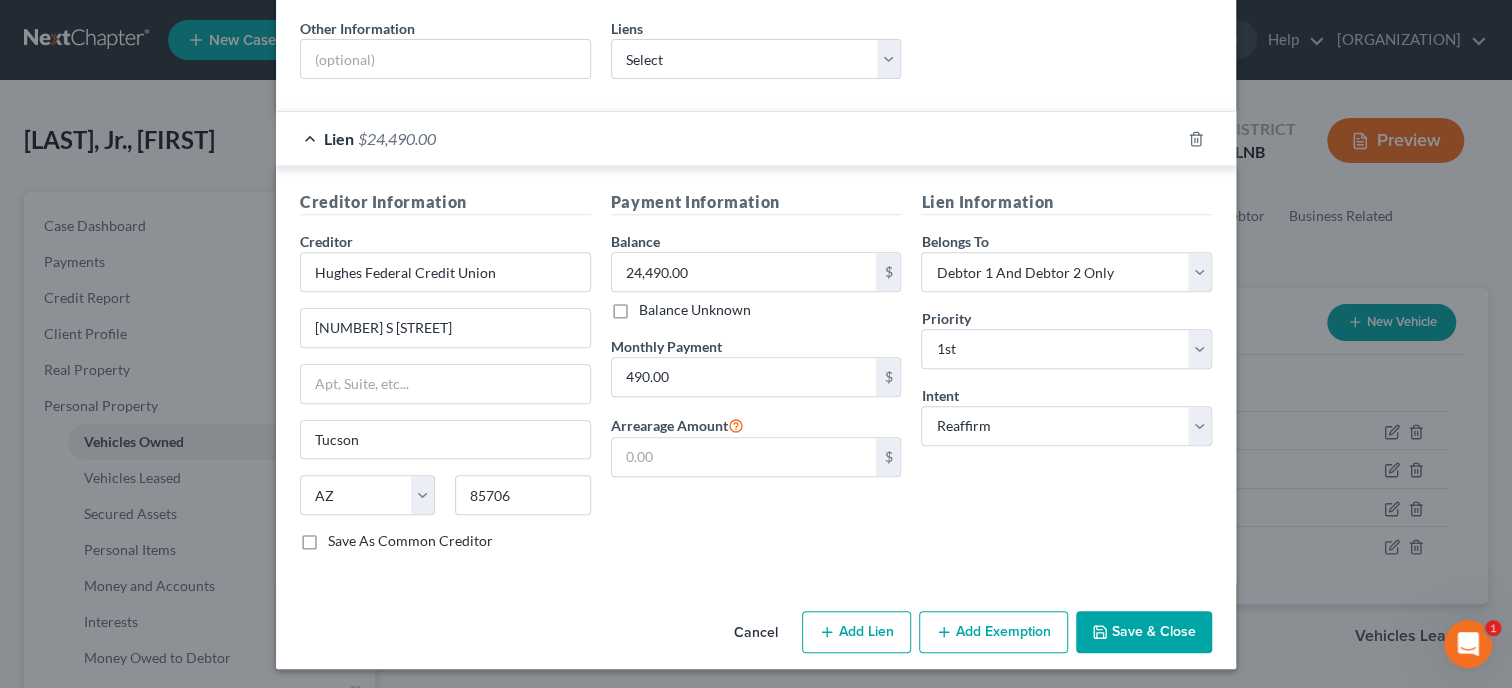 click on "Save & Close" at bounding box center (1144, 632) 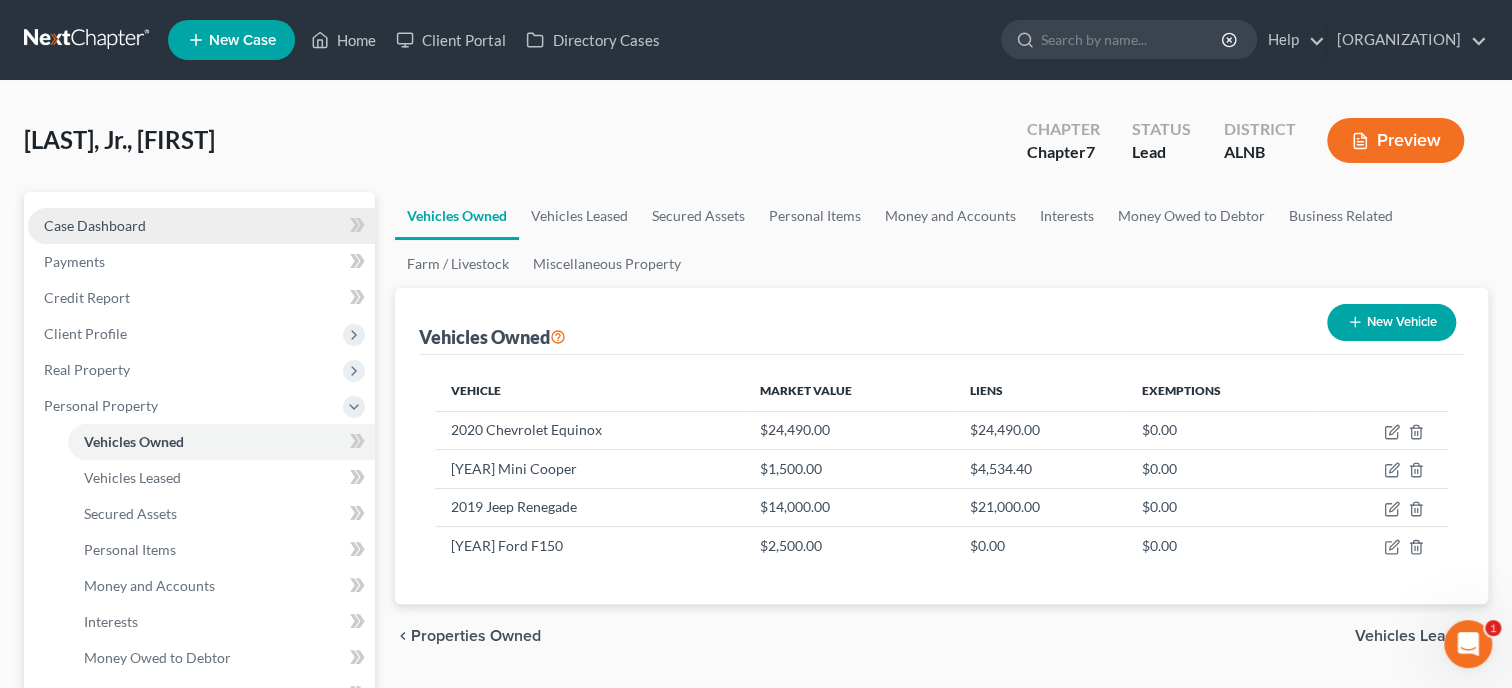 click on "Case Dashboard" at bounding box center (95, 225) 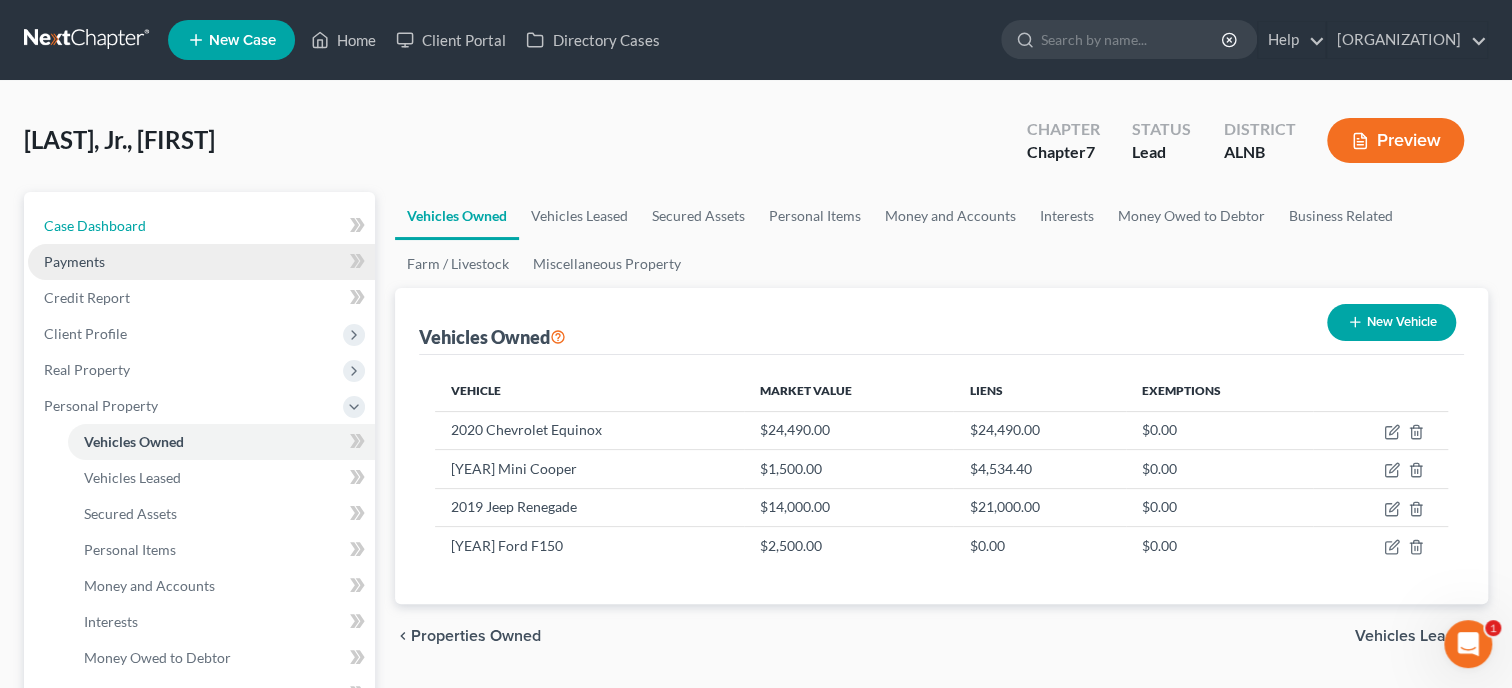 select on "6" 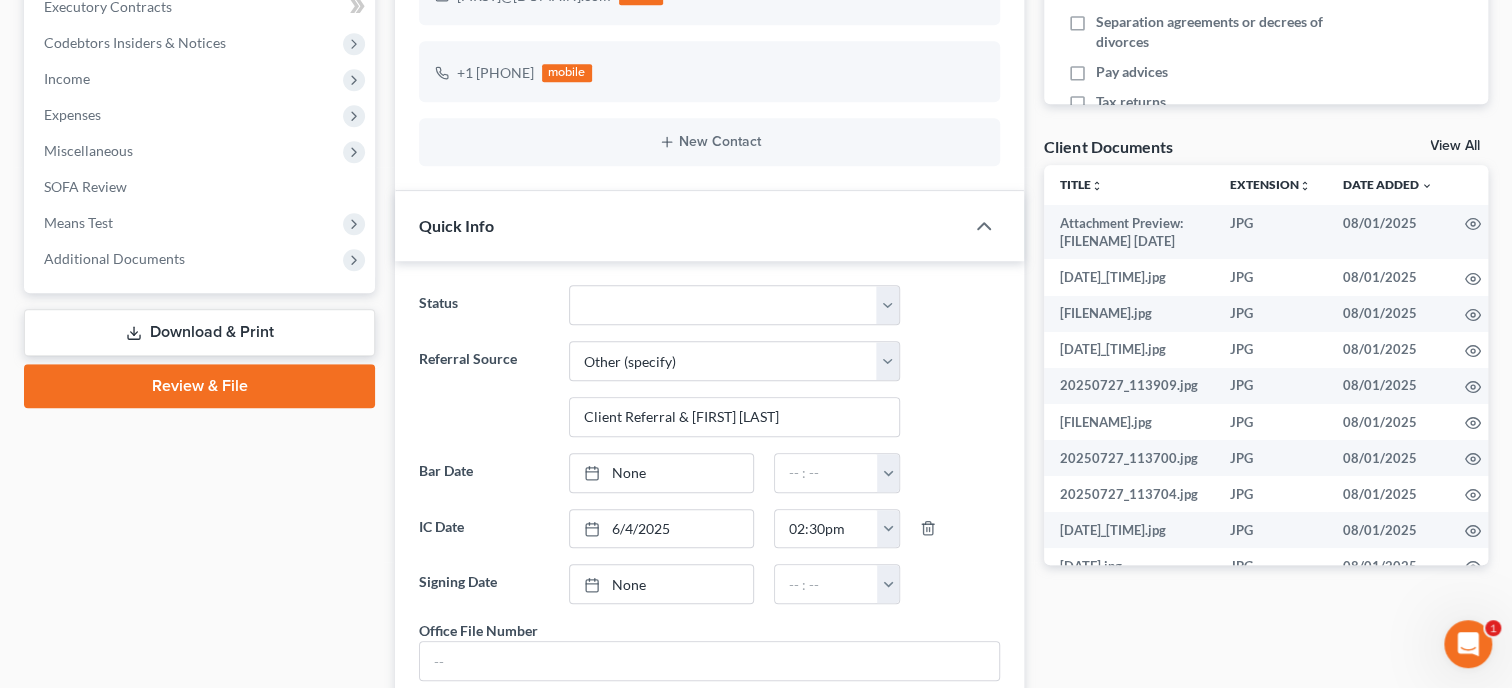 scroll, scrollTop: 617, scrollLeft: 0, axis: vertical 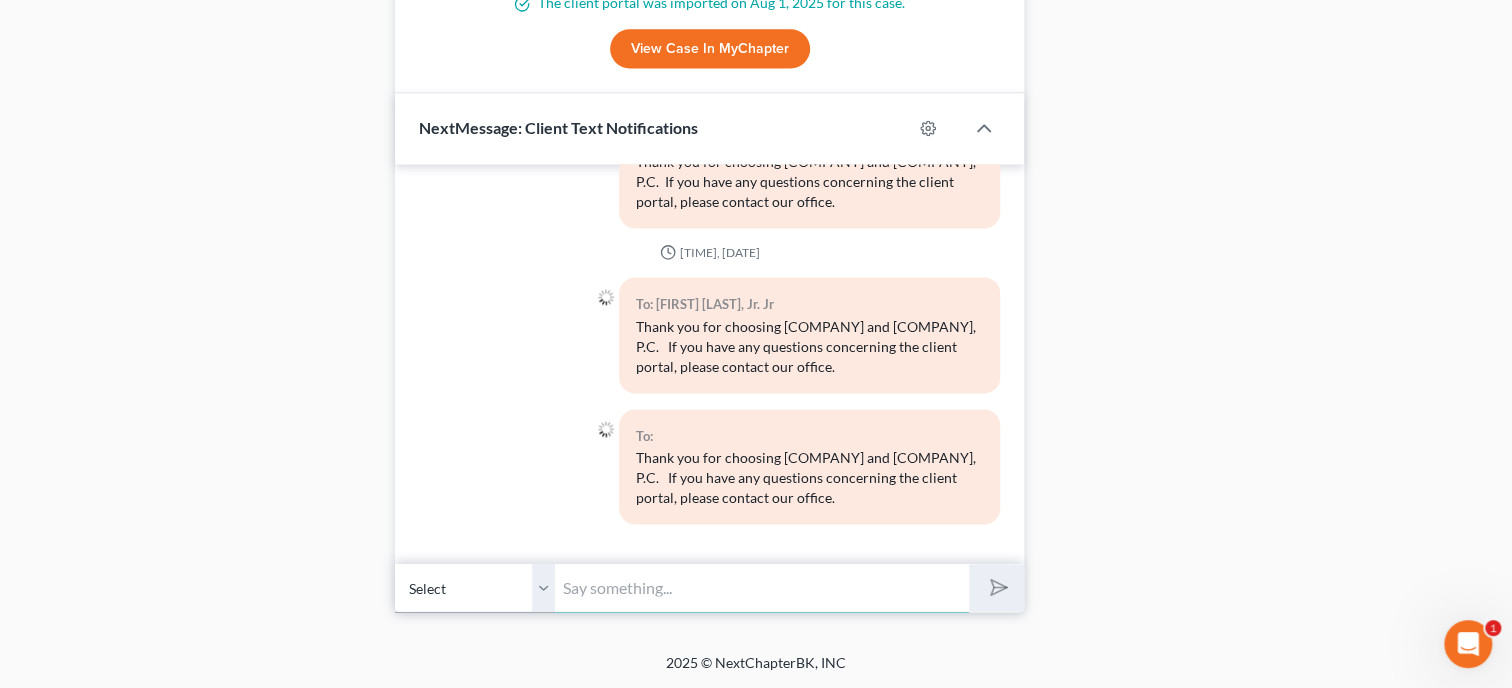 click at bounding box center [762, 587] 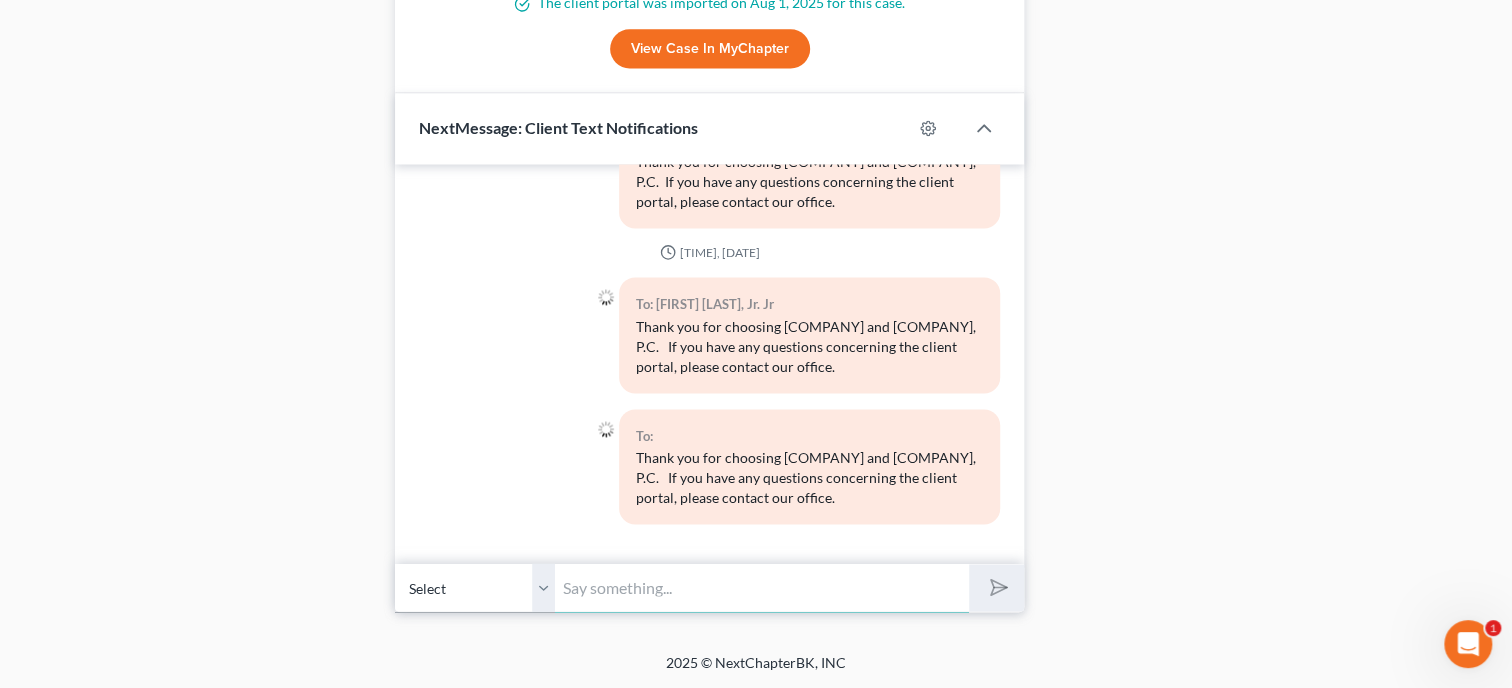 click at bounding box center [762, 587] 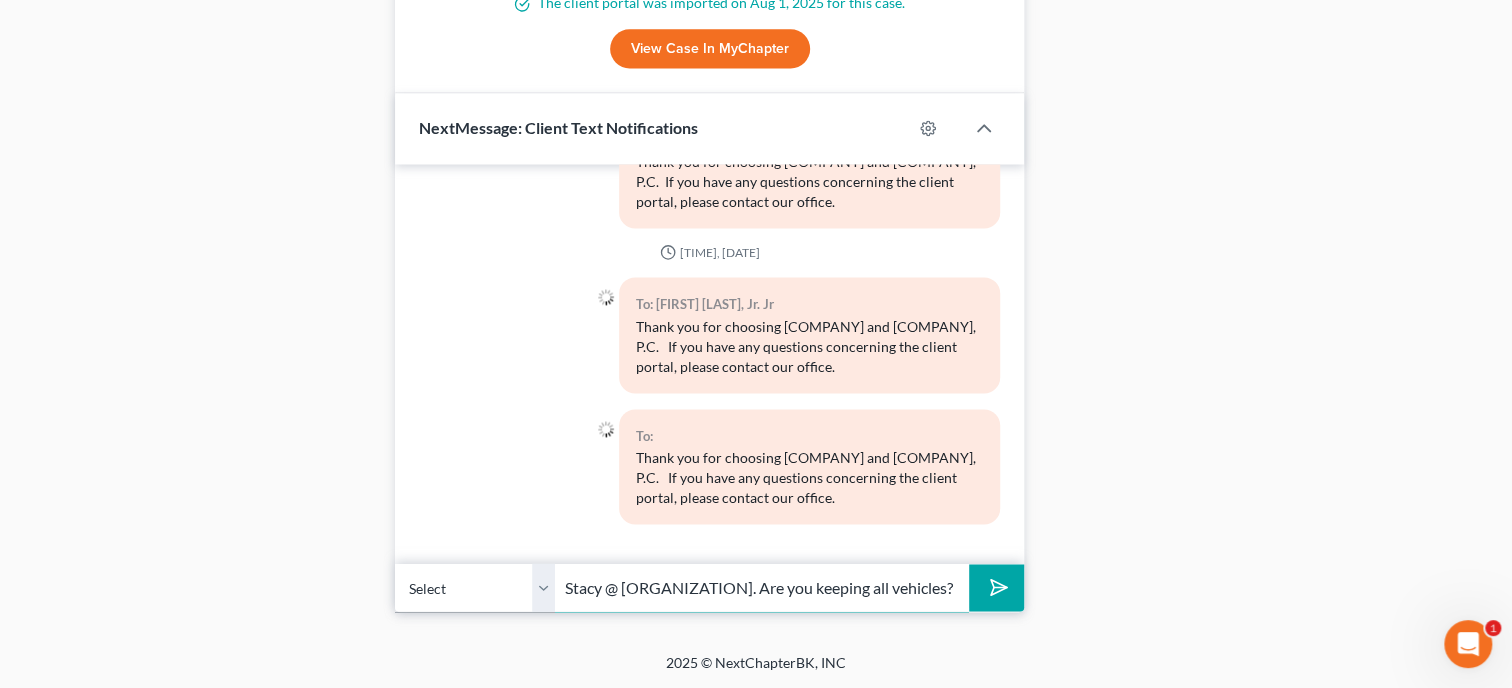 scroll, scrollTop: 0, scrollLeft: 51, axis: horizontal 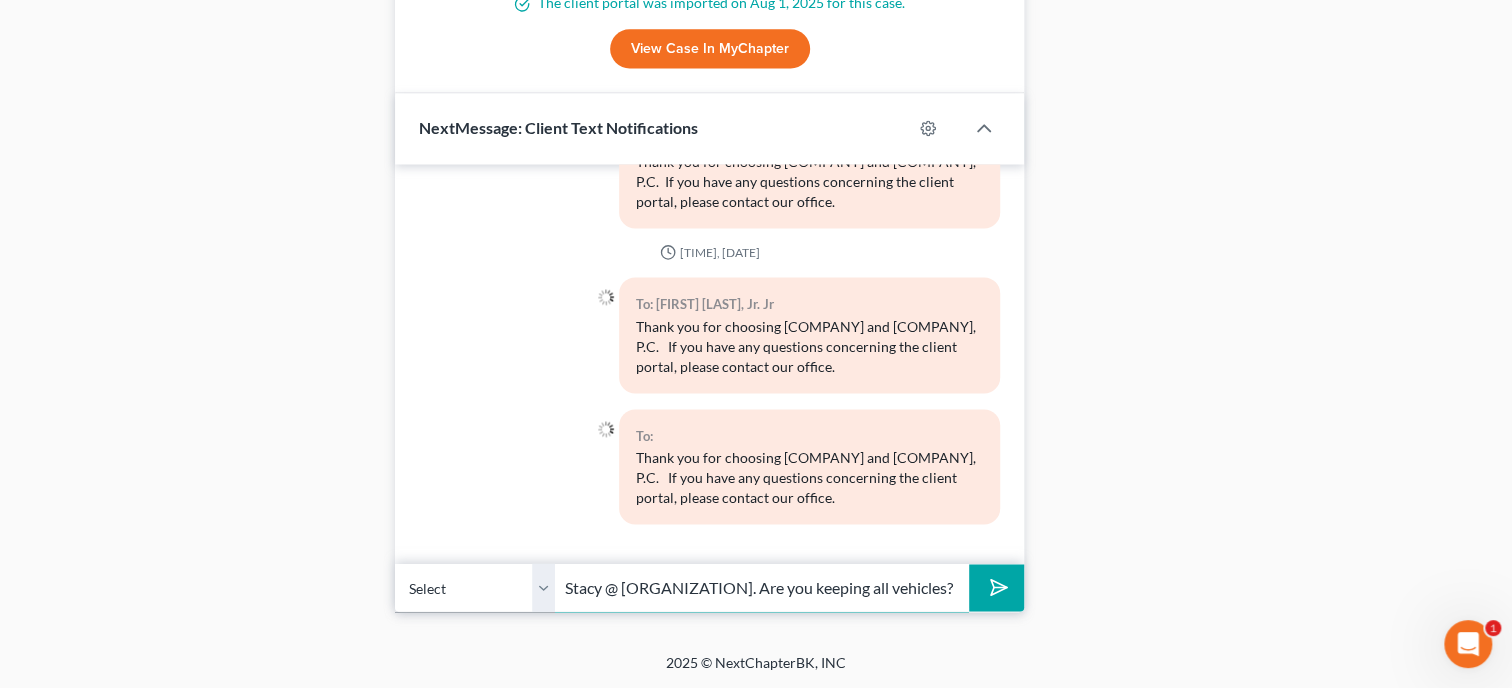 type on "This is Stacy @ [ORGANIZATION]. Are you keeping all vehicles?" 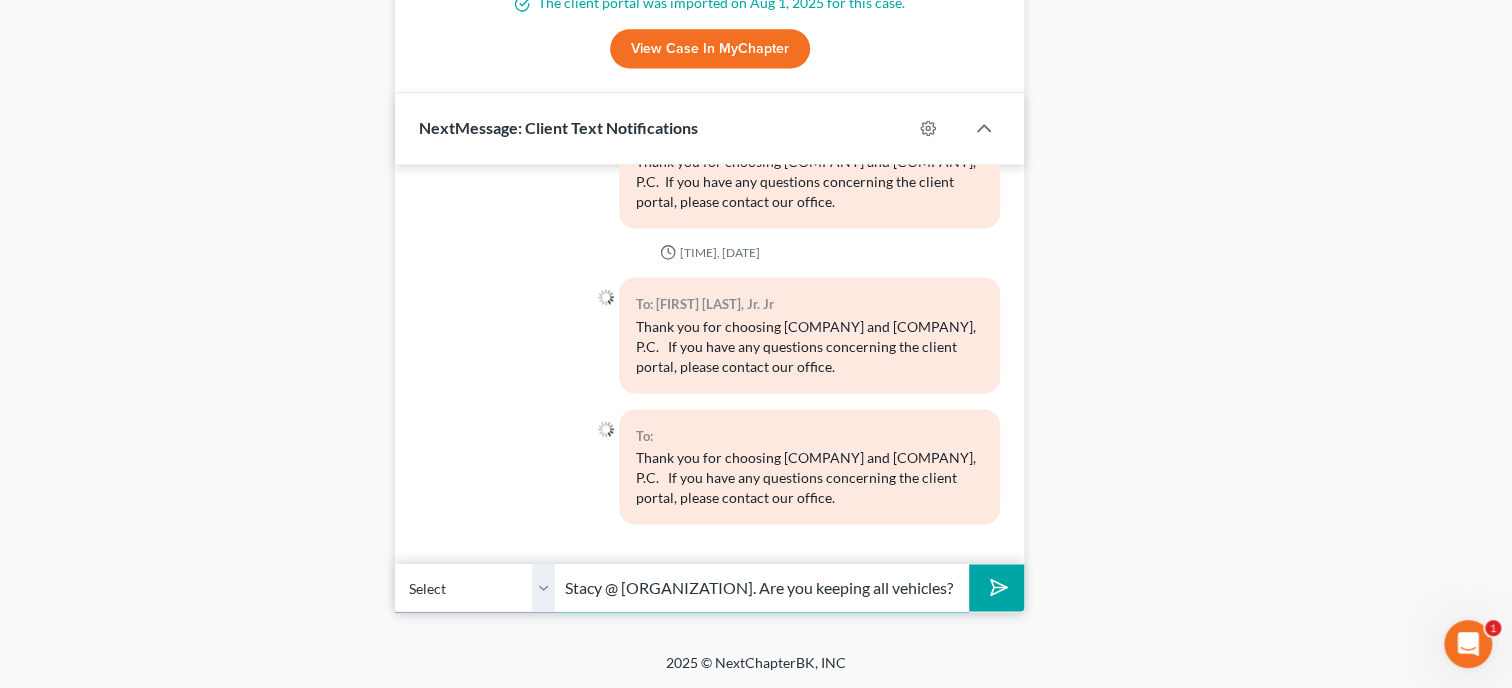 click at bounding box center (996, 587) 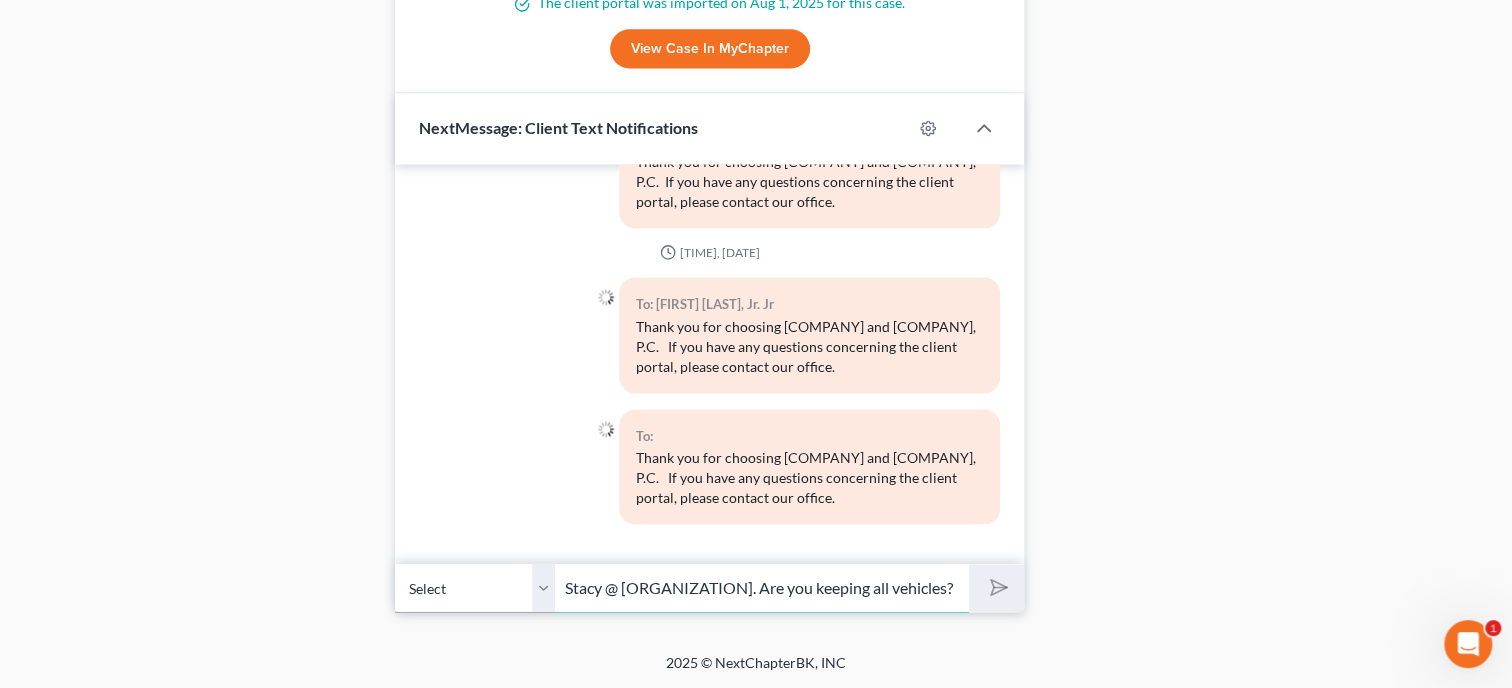 type 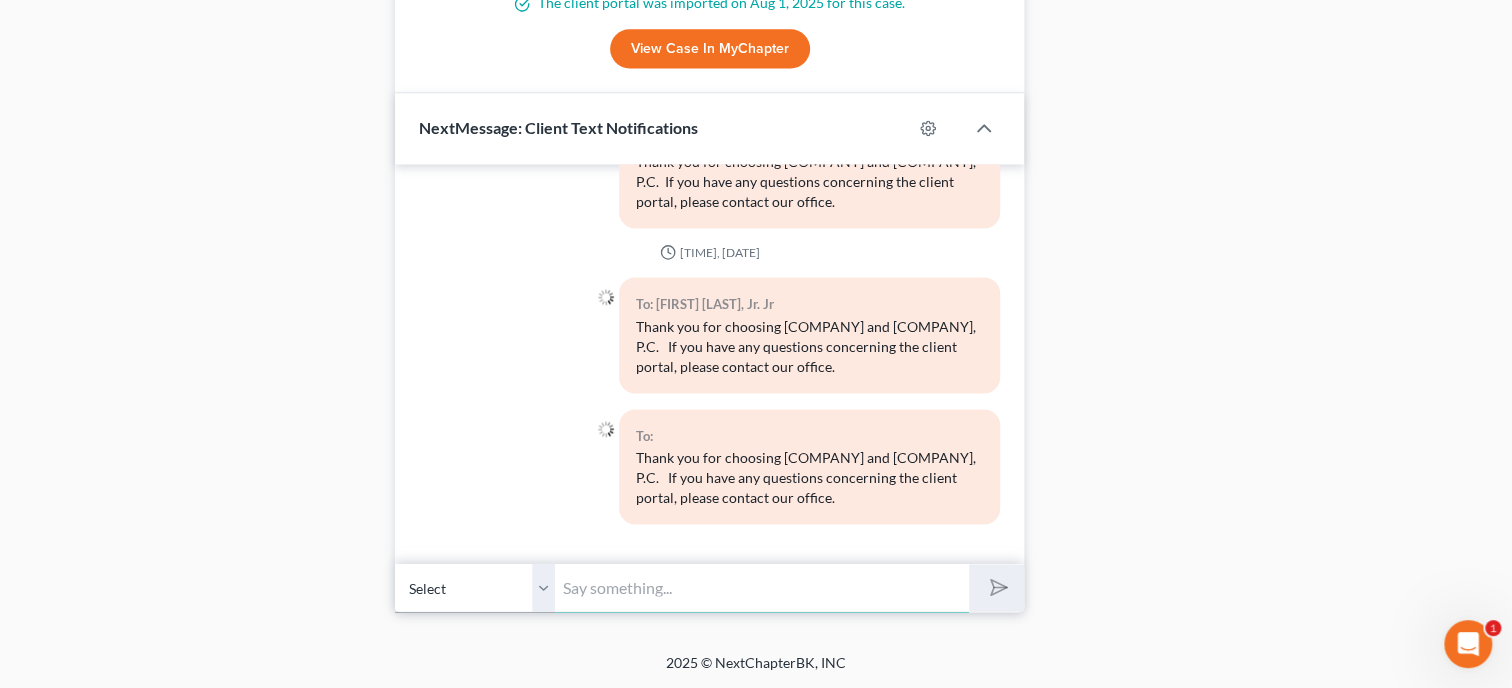 scroll, scrollTop: 0, scrollLeft: 0, axis: both 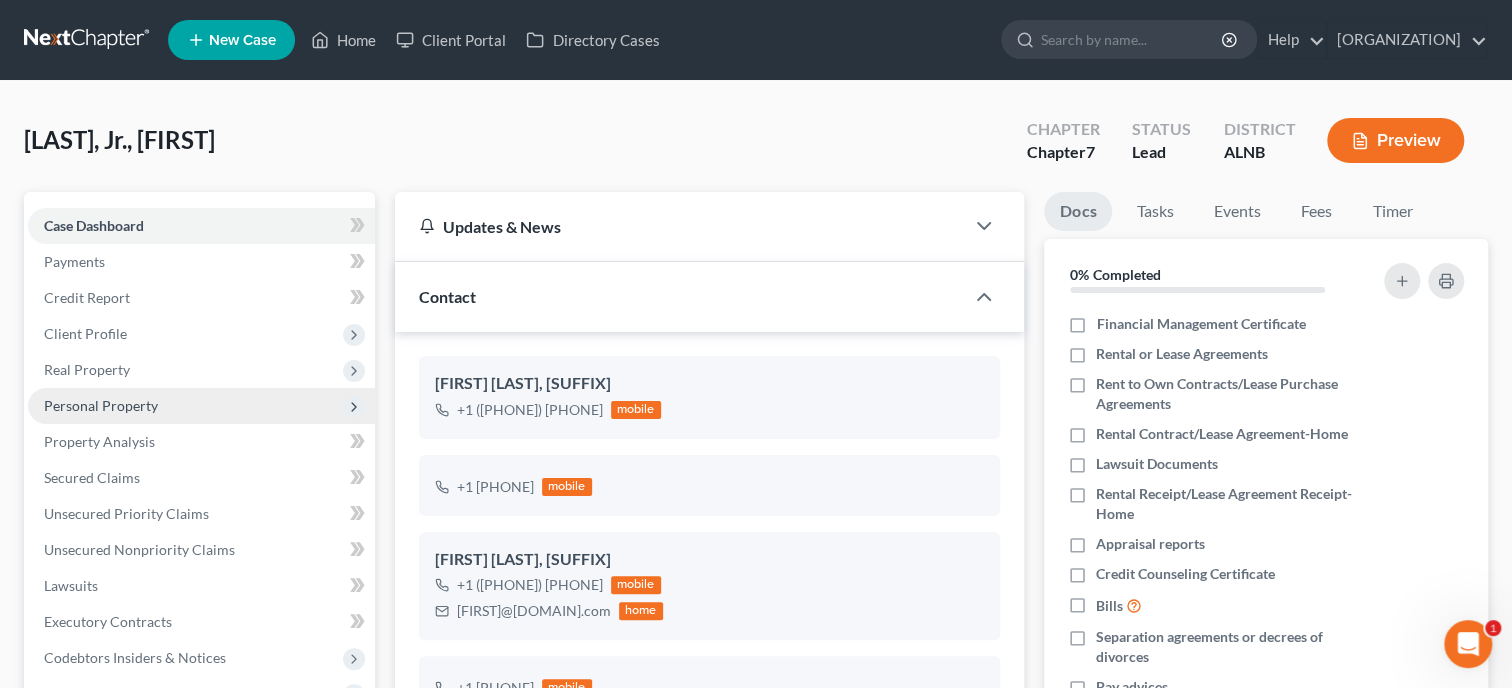 click on "Personal Property" at bounding box center [201, 406] 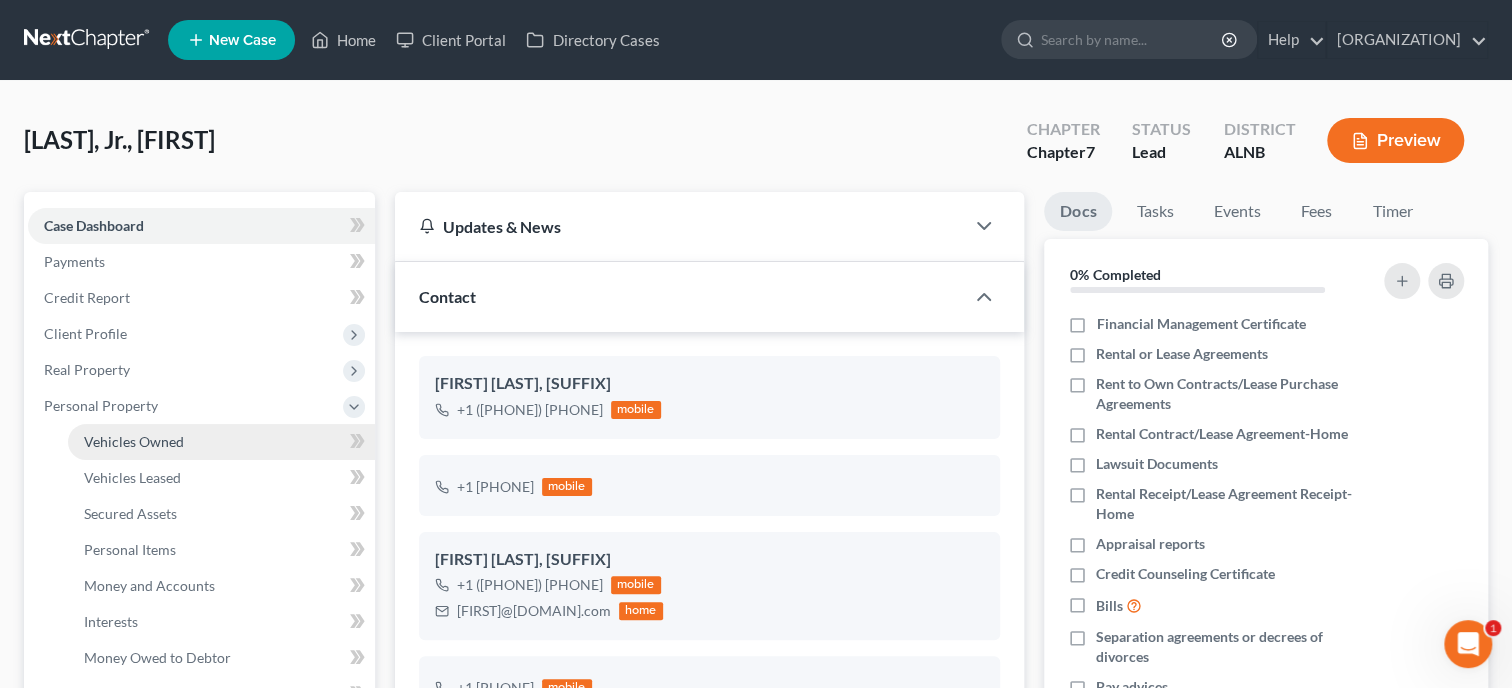 click on "Vehicles Owned" at bounding box center (134, 441) 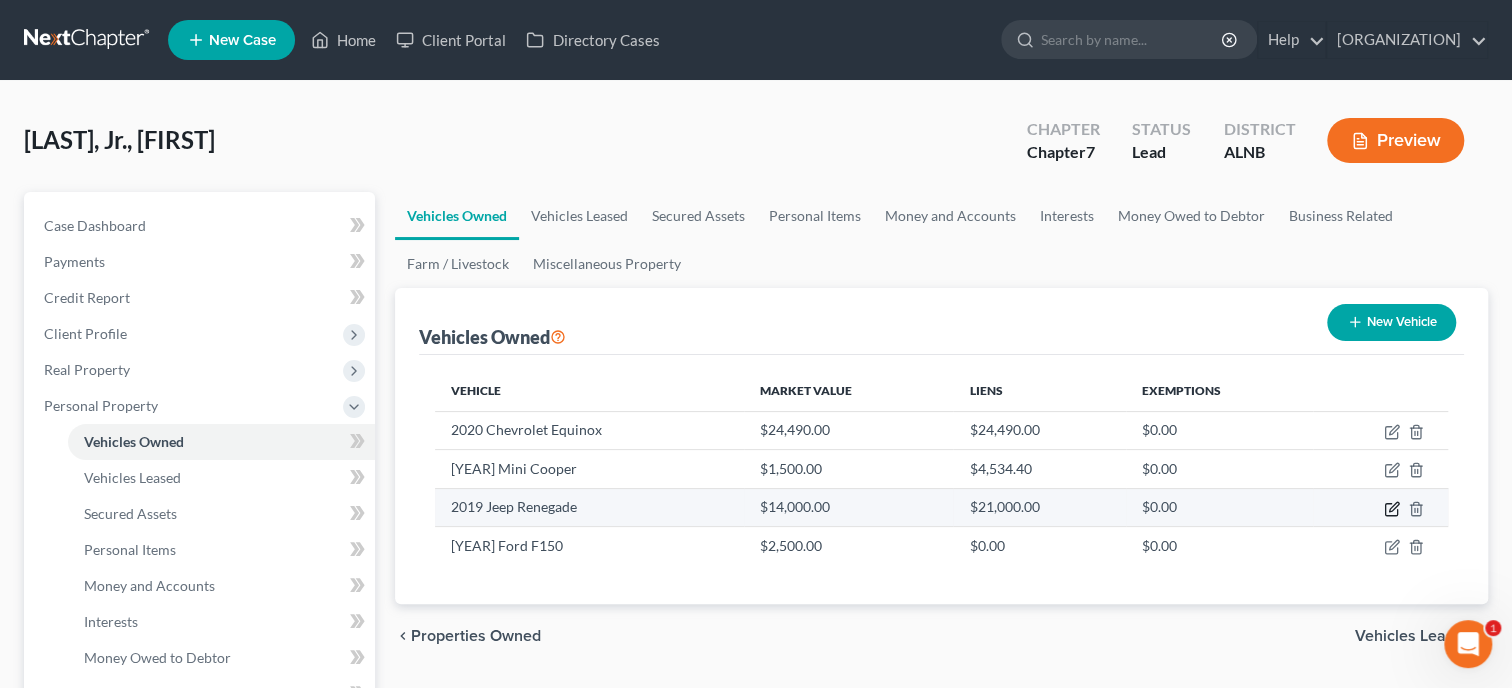 click 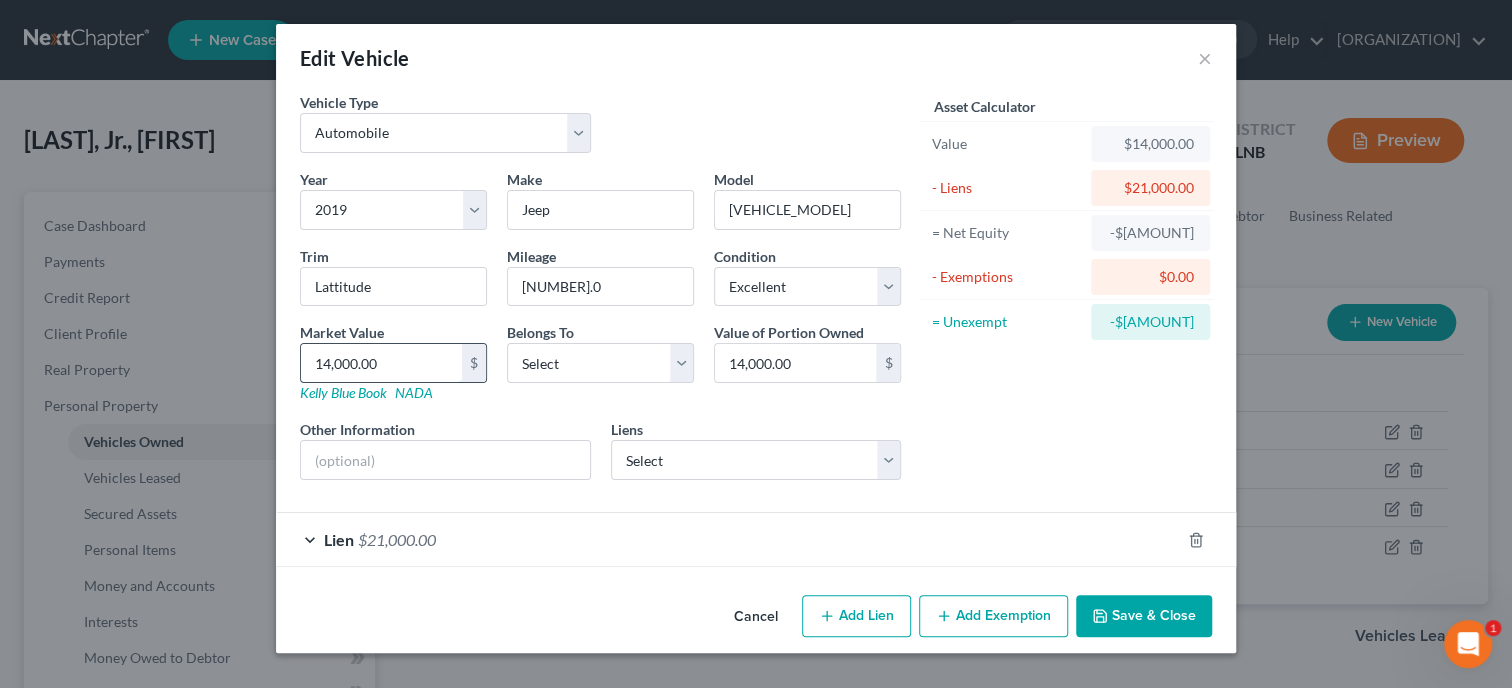 click on "14,000.00" at bounding box center (381, 363) 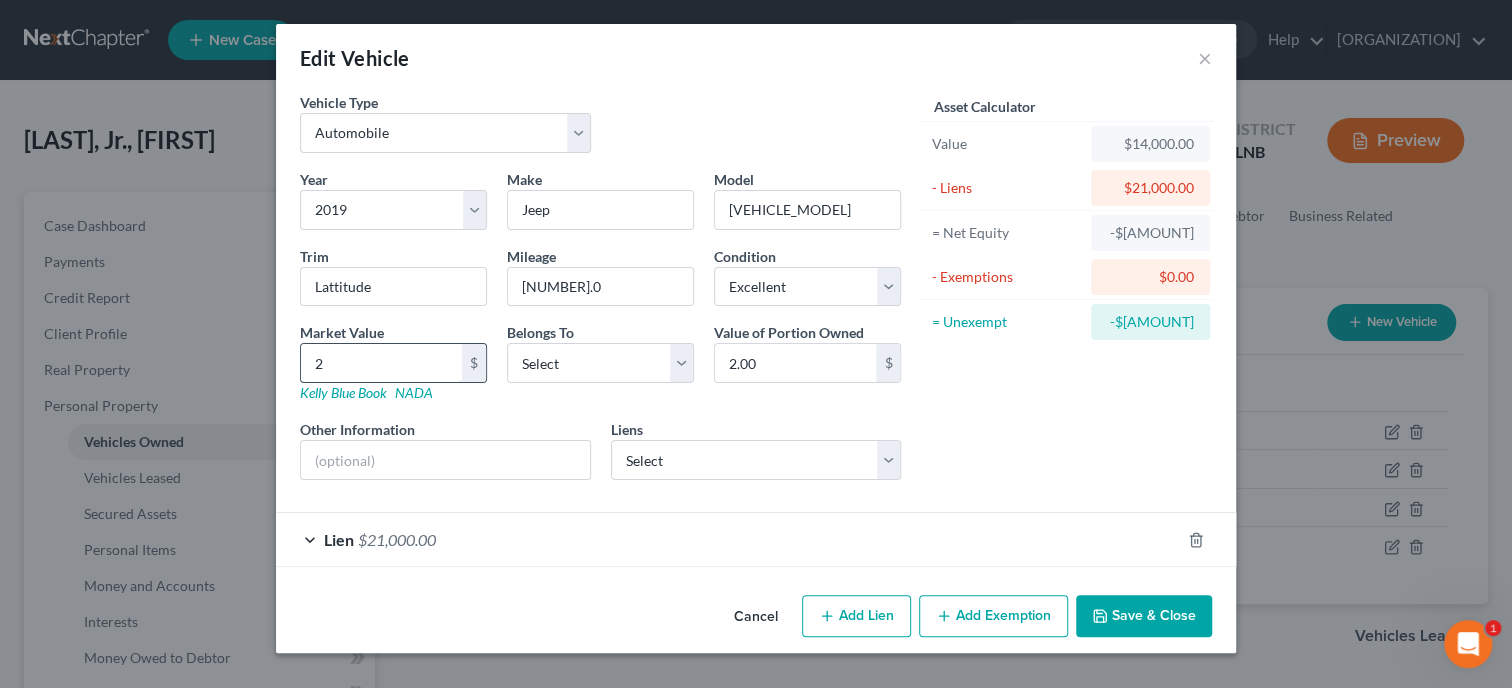type on "21" 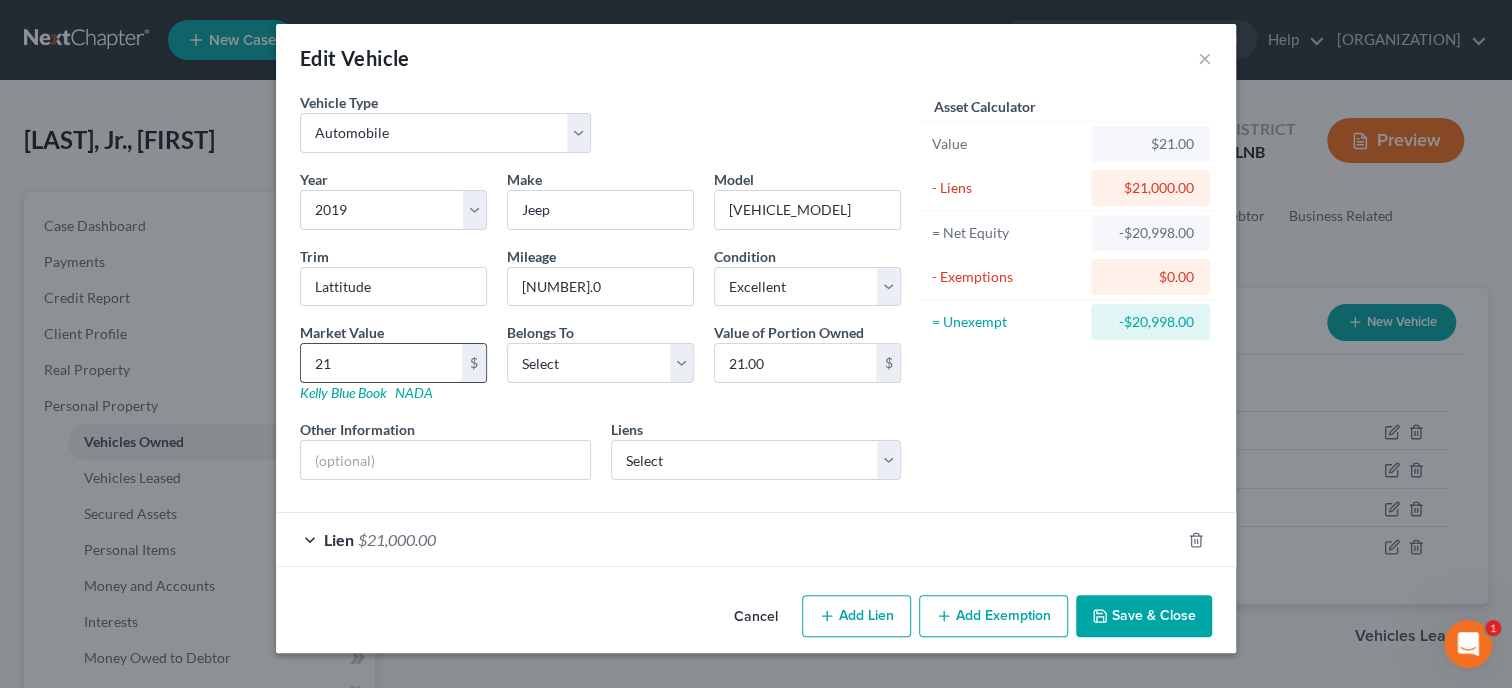 type on "210" 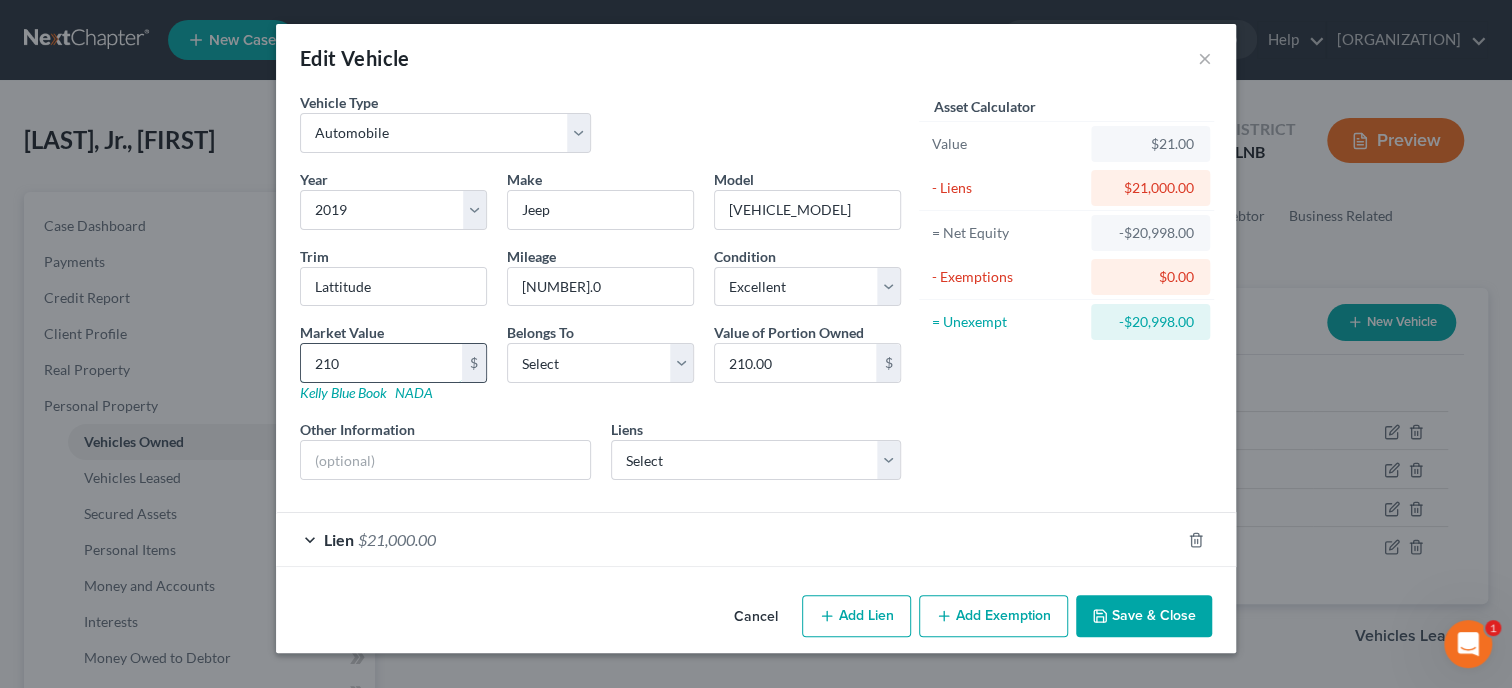 type on "2100" 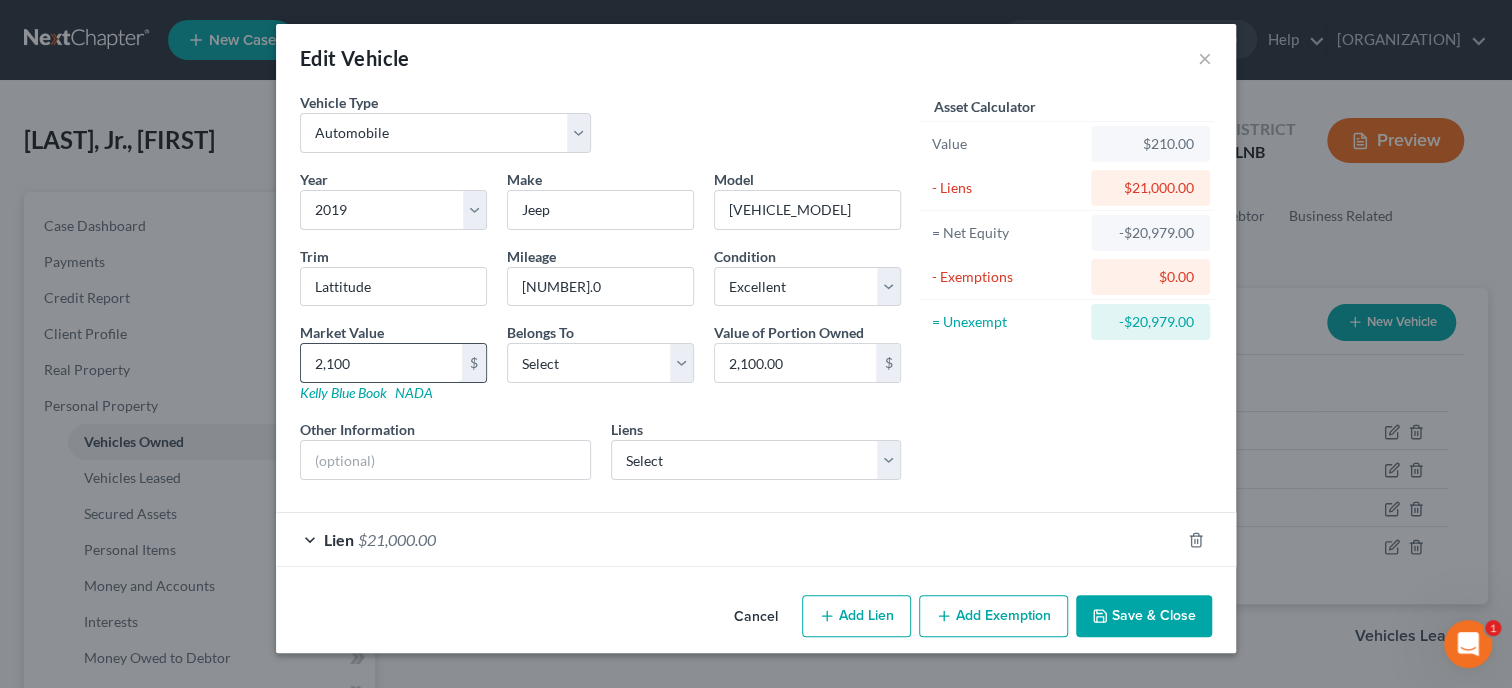 type on "[NUMBER]" 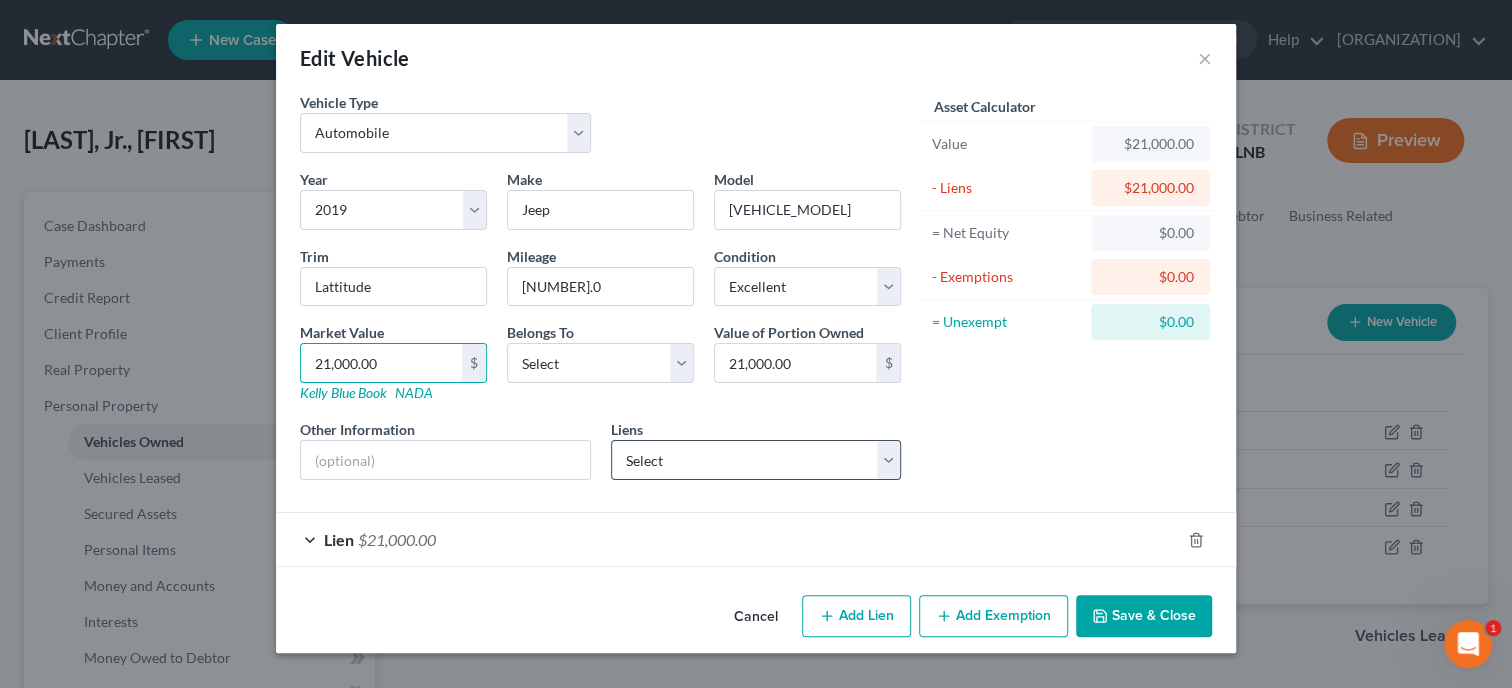 type on "21,000.00" 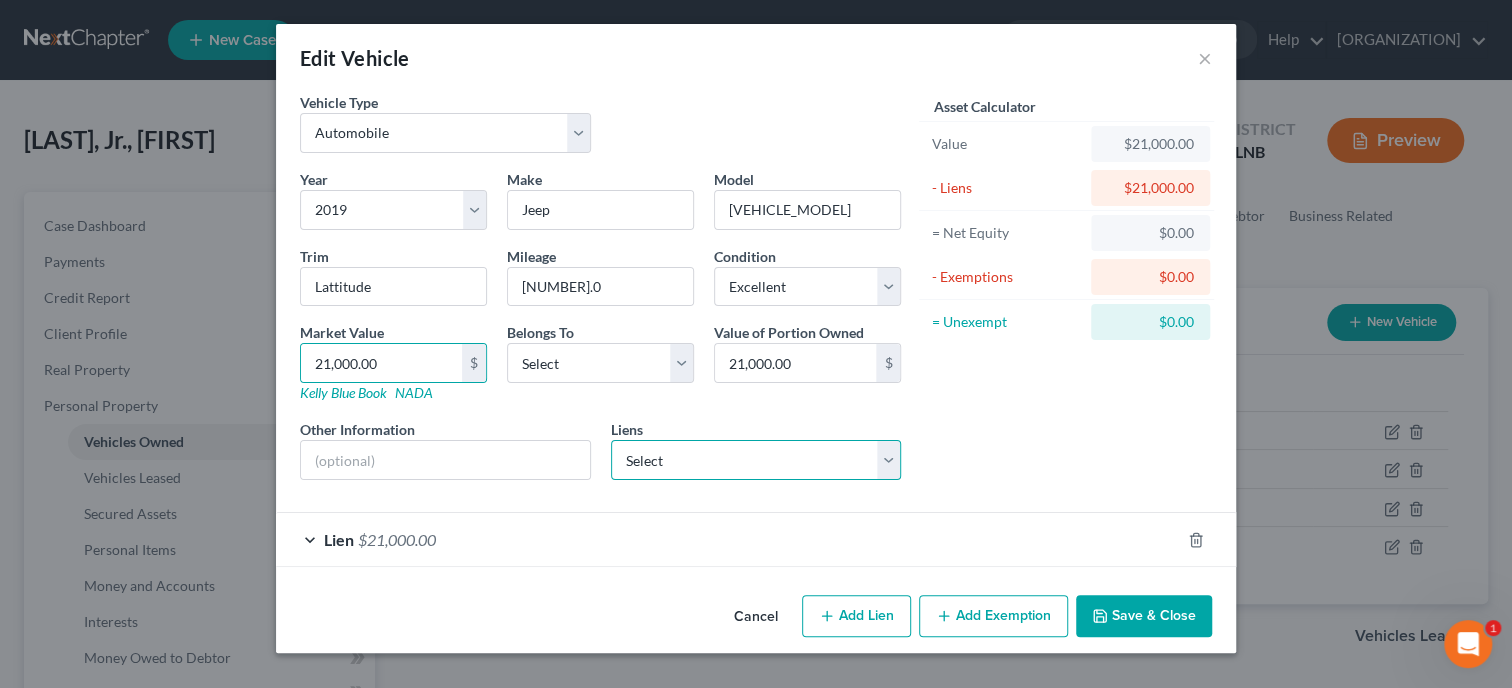 click on "Select Hughes Federal Credit Union - $27,000.00 21st Mtg - $54,882.00 Carmax Auto Finance - $20,300.00 Flagship Credit Accept - $17,366.00 Tower Loan - $5,575.00 Kubota Cred - $5,012.00 Family Savings Credit - $4,604.00" at bounding box center [756, 460] 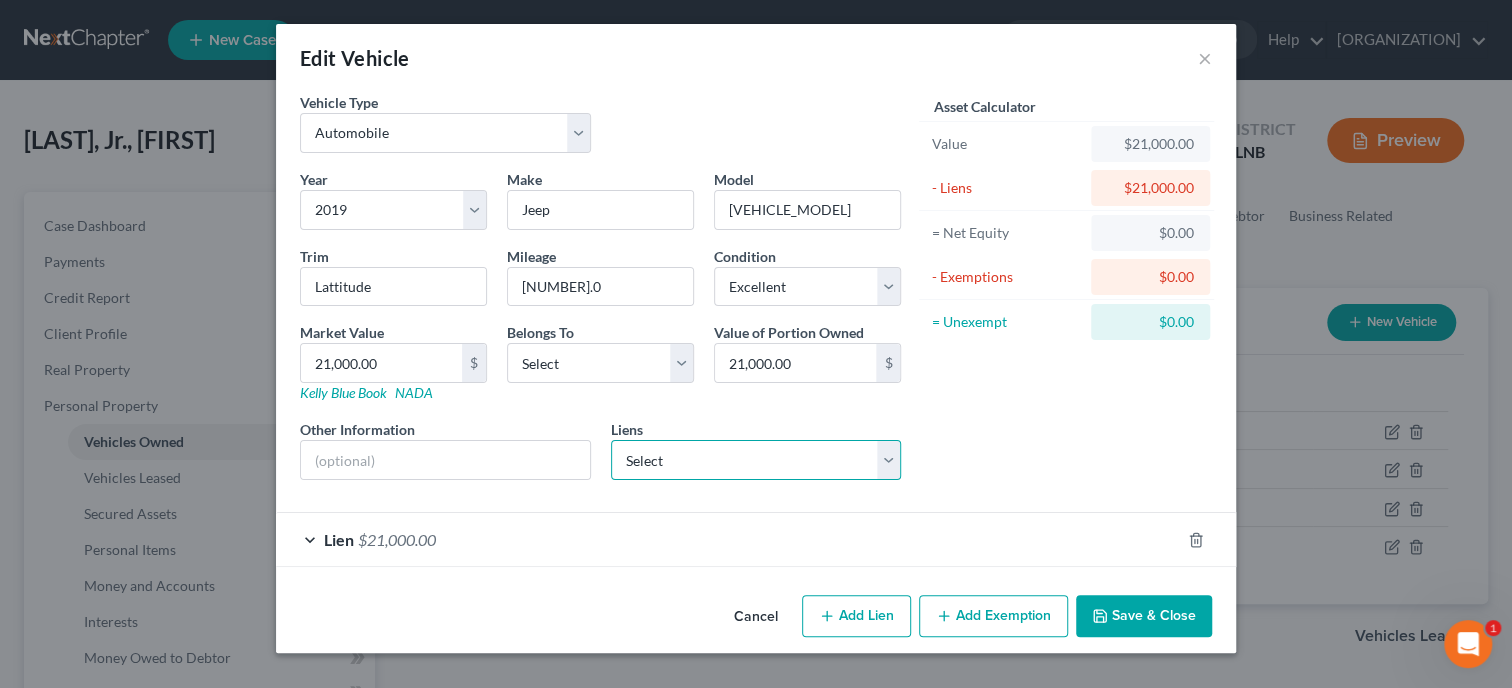 select on "2" 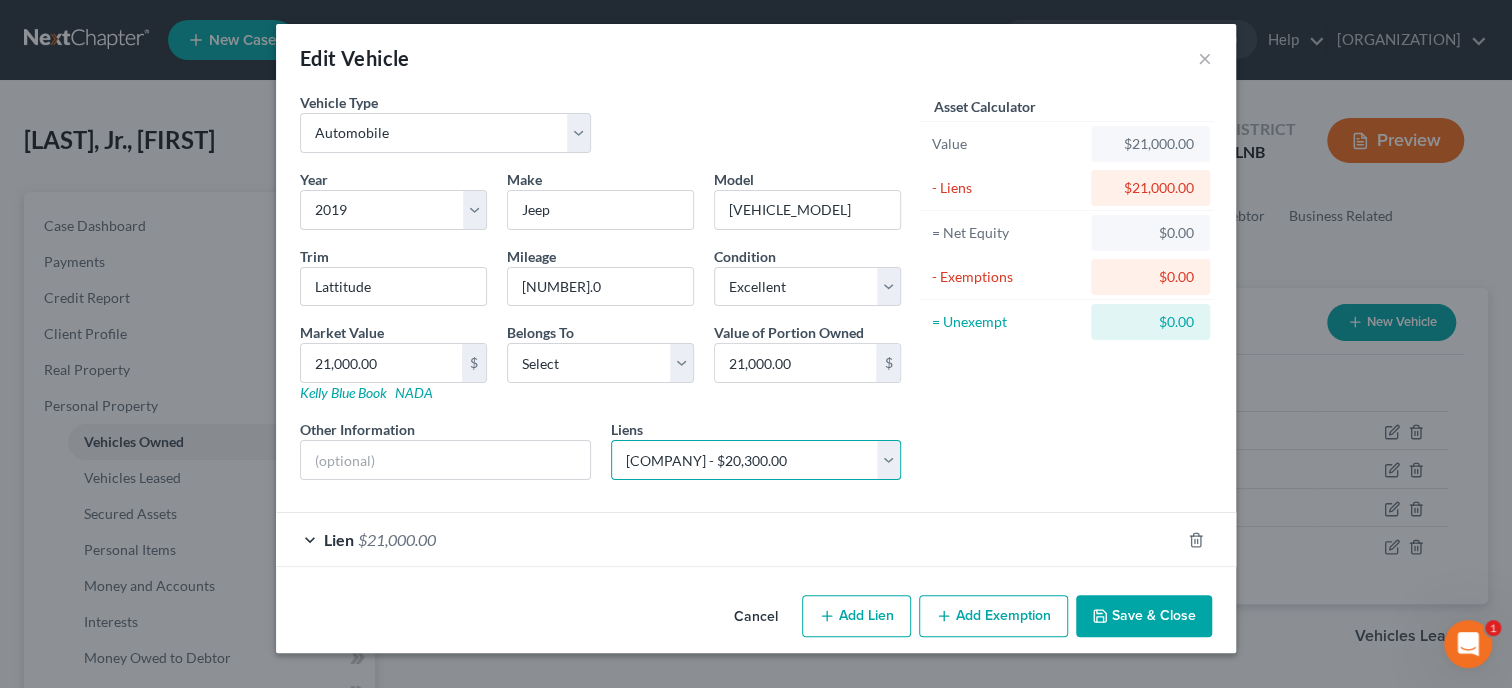 click on "[COMPANY] - $20,300.00" at bounding box center (0, 0) 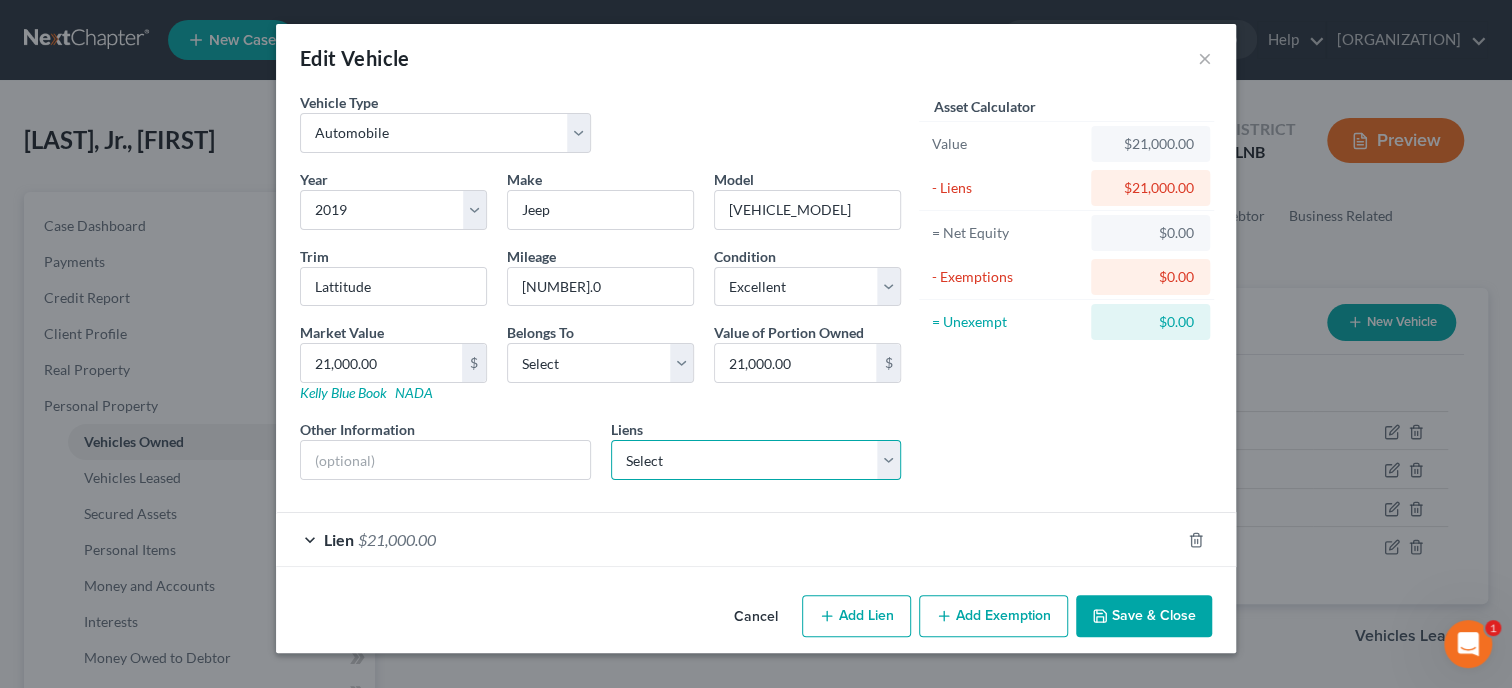 select on "48" 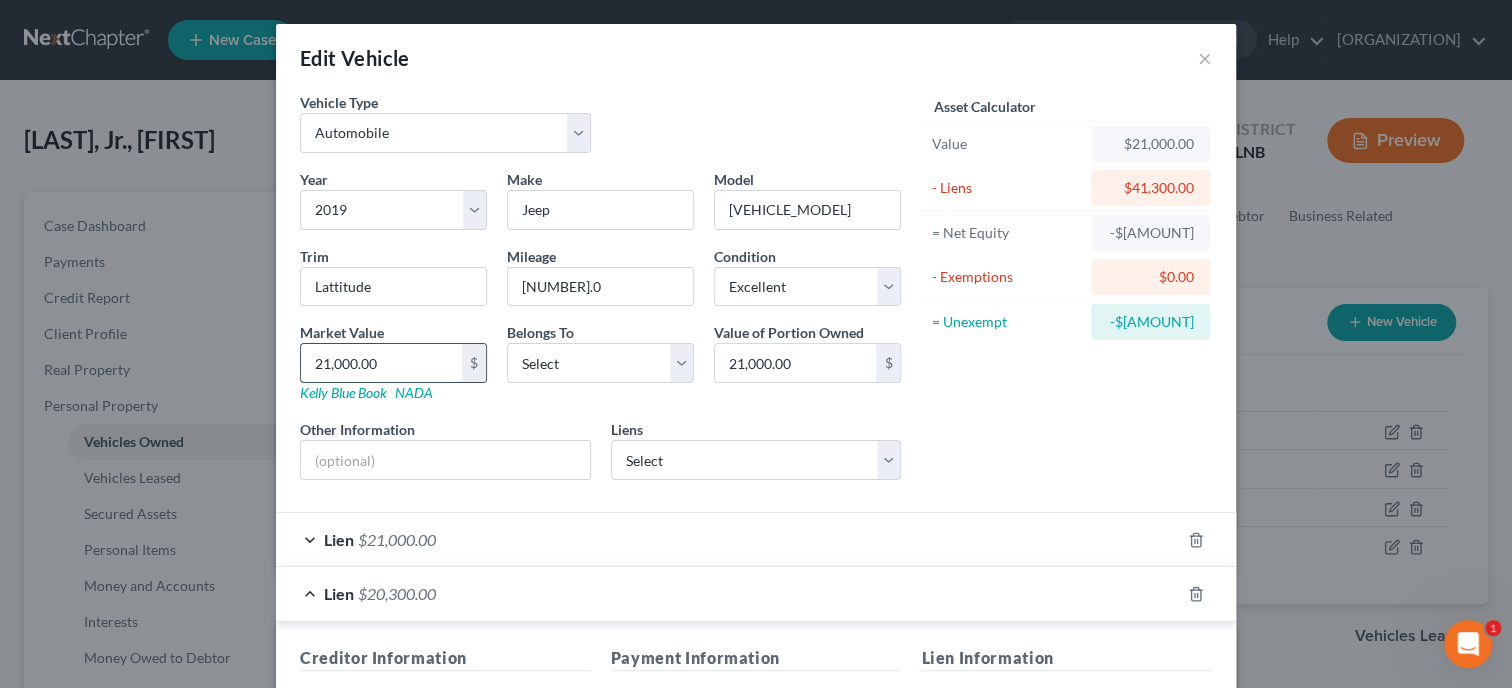 click on "21,000.00" at bounding box center (381, 363) 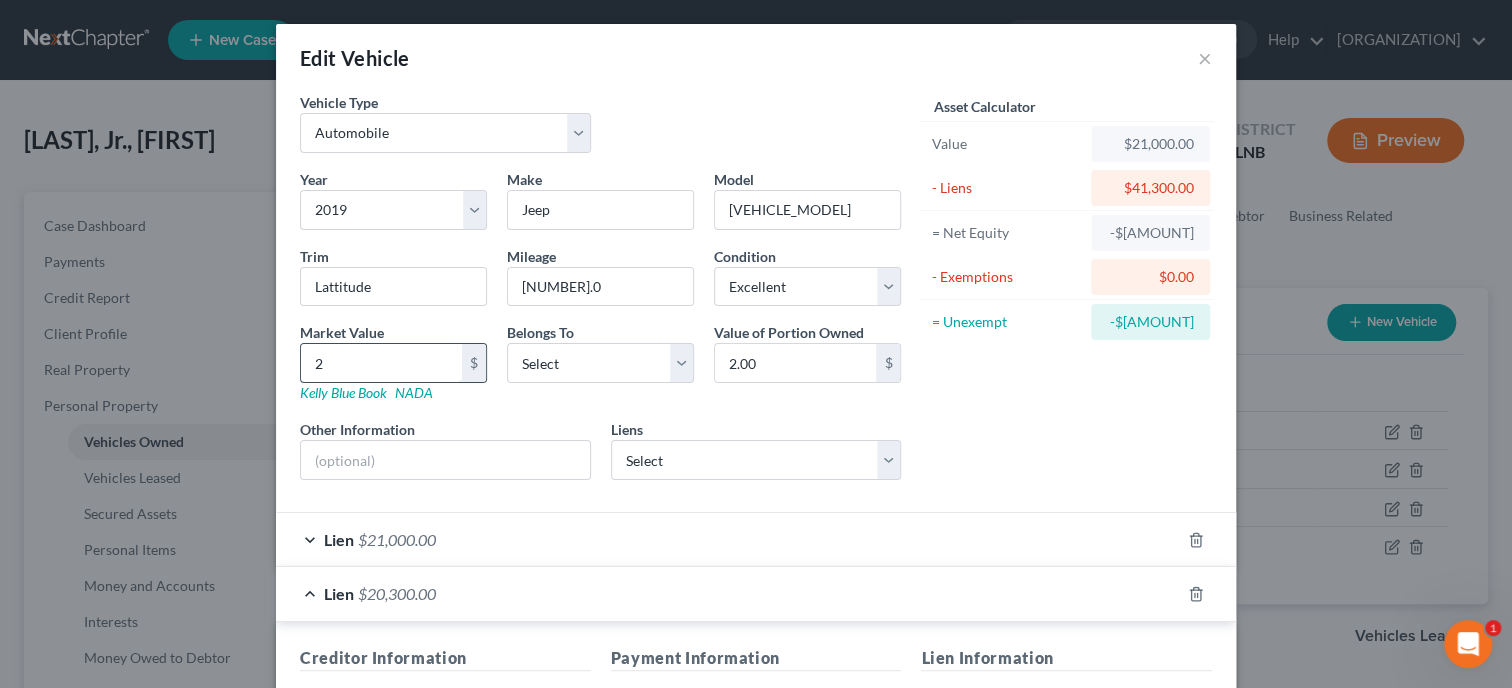type on "20" 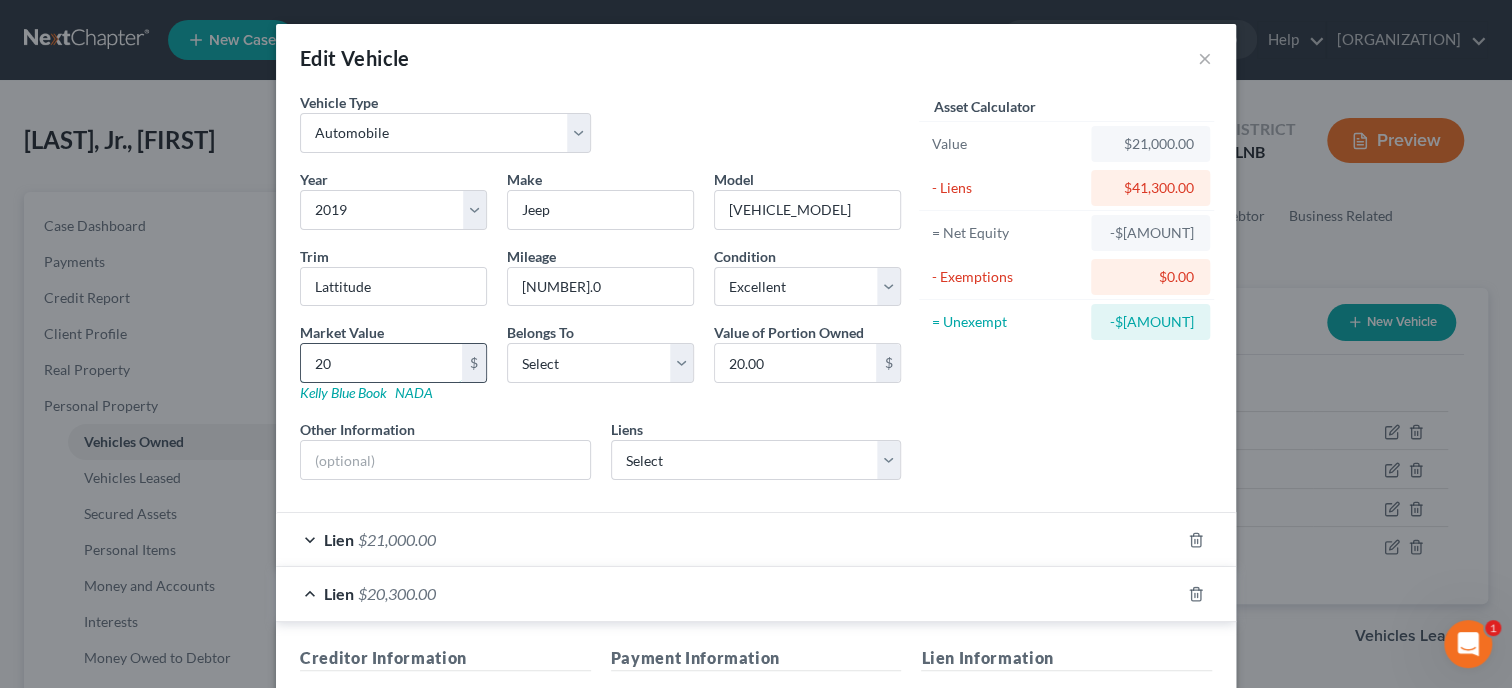 type on "203" 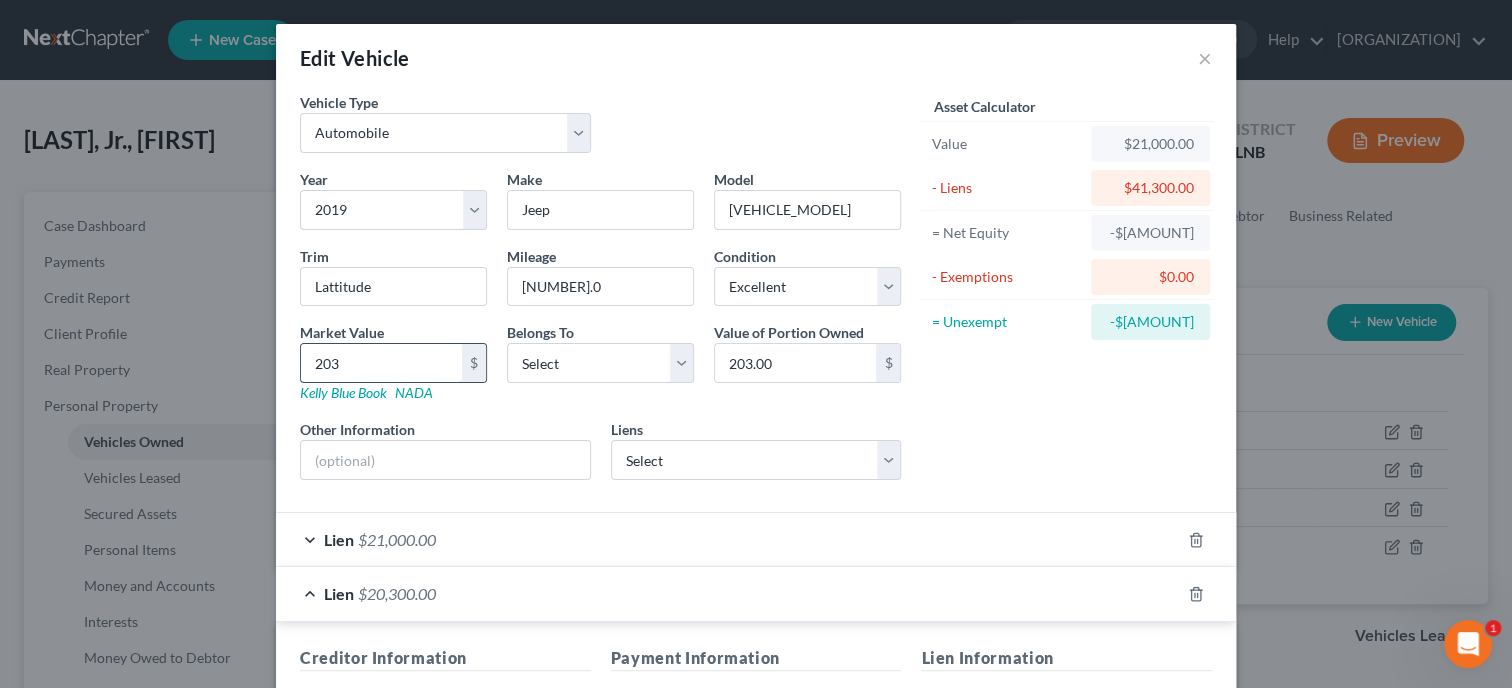type on "2030" 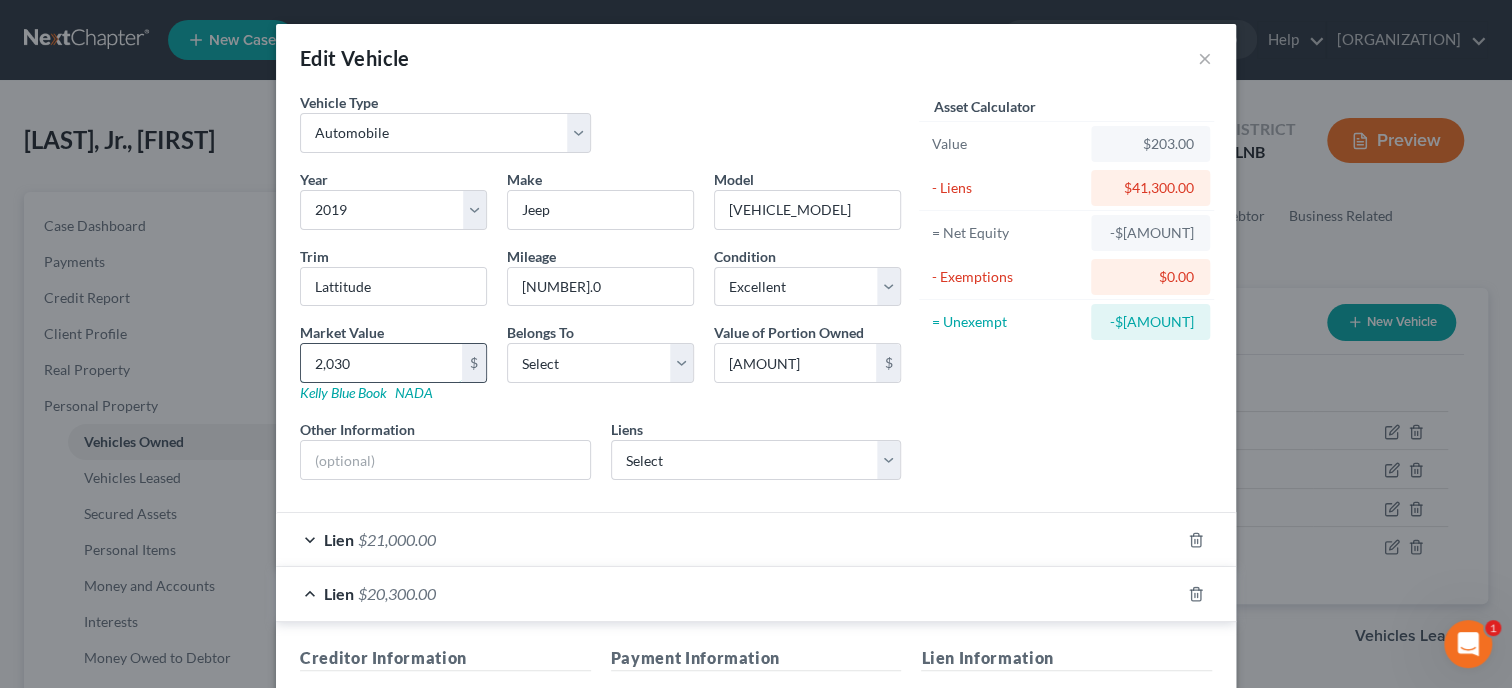 type on "2,0300" 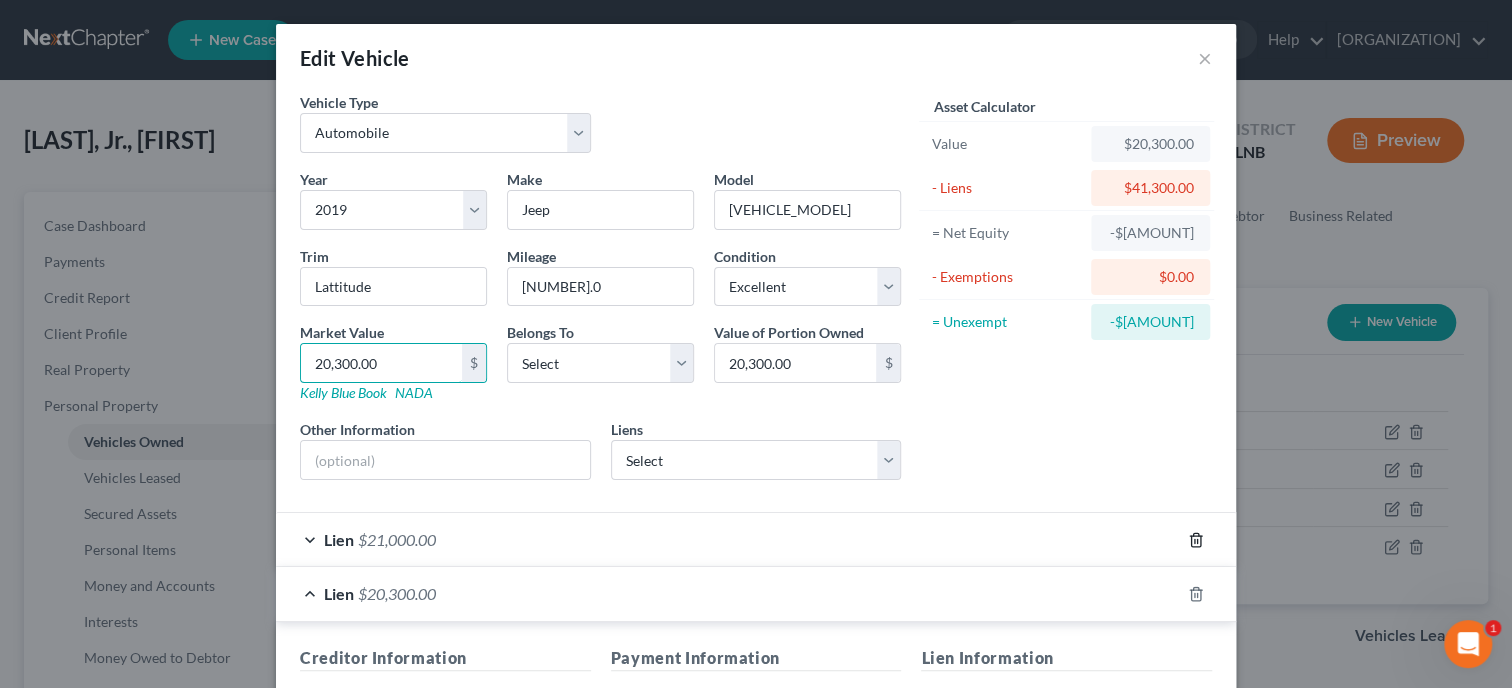 type on "20,300.00" 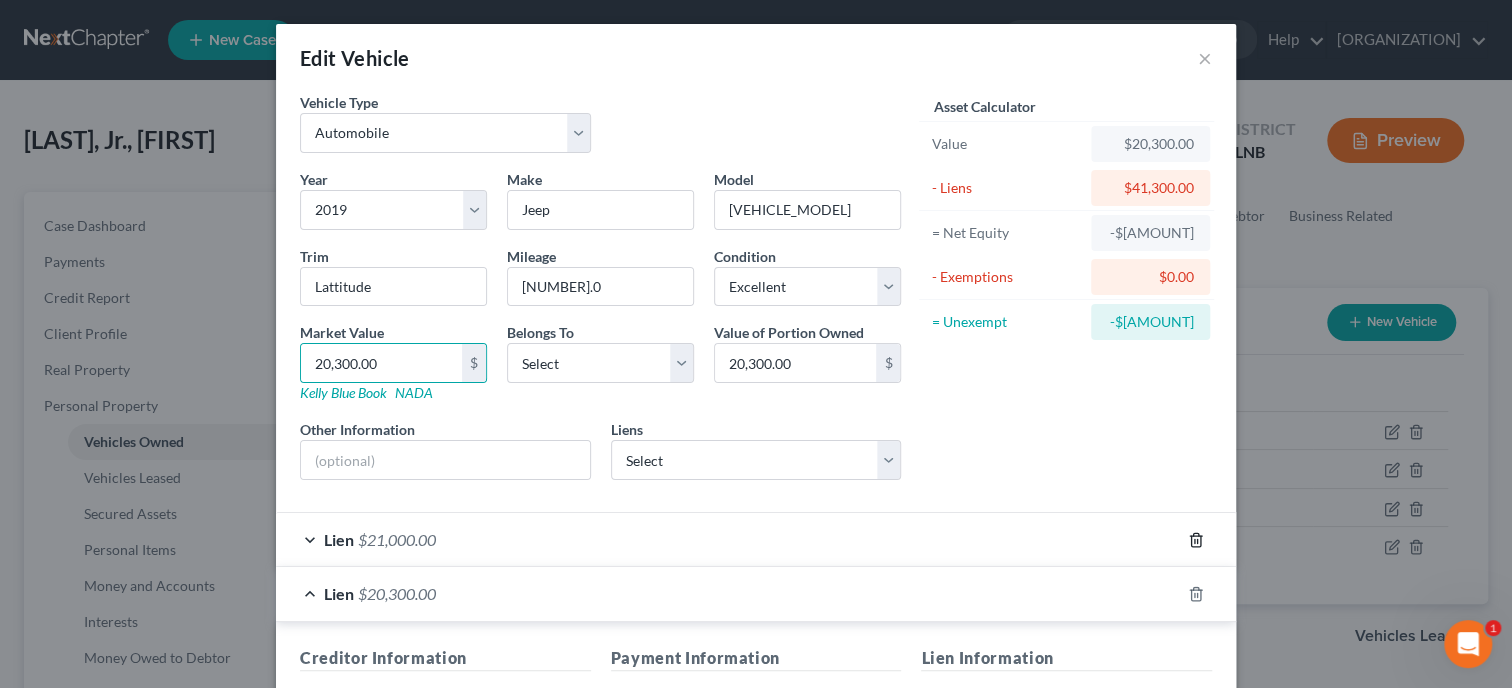 click 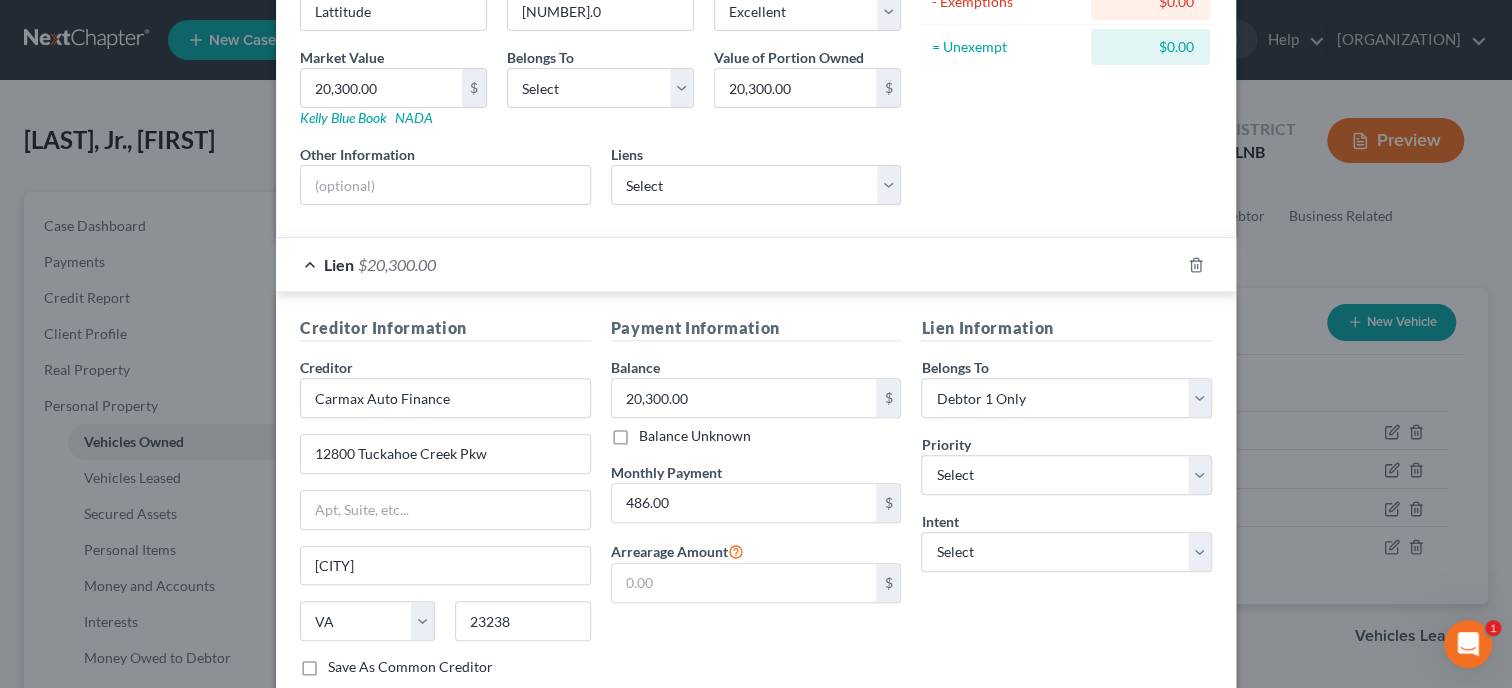 scroll, scrollTop: 308, scrollLeft: 0, axis: vertical 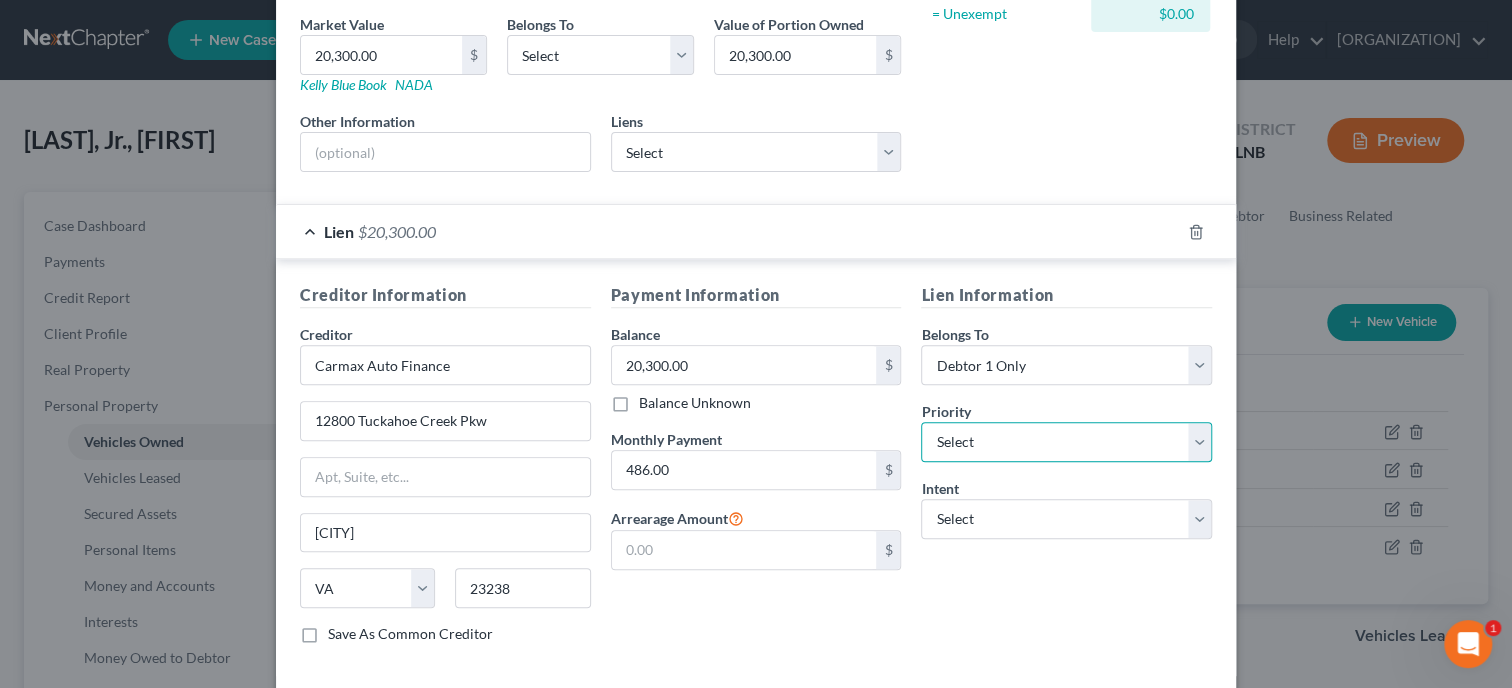 click on "Select 1st 2nd 3rd 4th 5th 6th 7th 8th 9th 10th 11th 12th 13th 14th 15th 16th 17th 18th 19th 20th 21th 22th 23th 24th 25th 26th 27th 28th 29th 30th" at bounding box center [1066, 442] 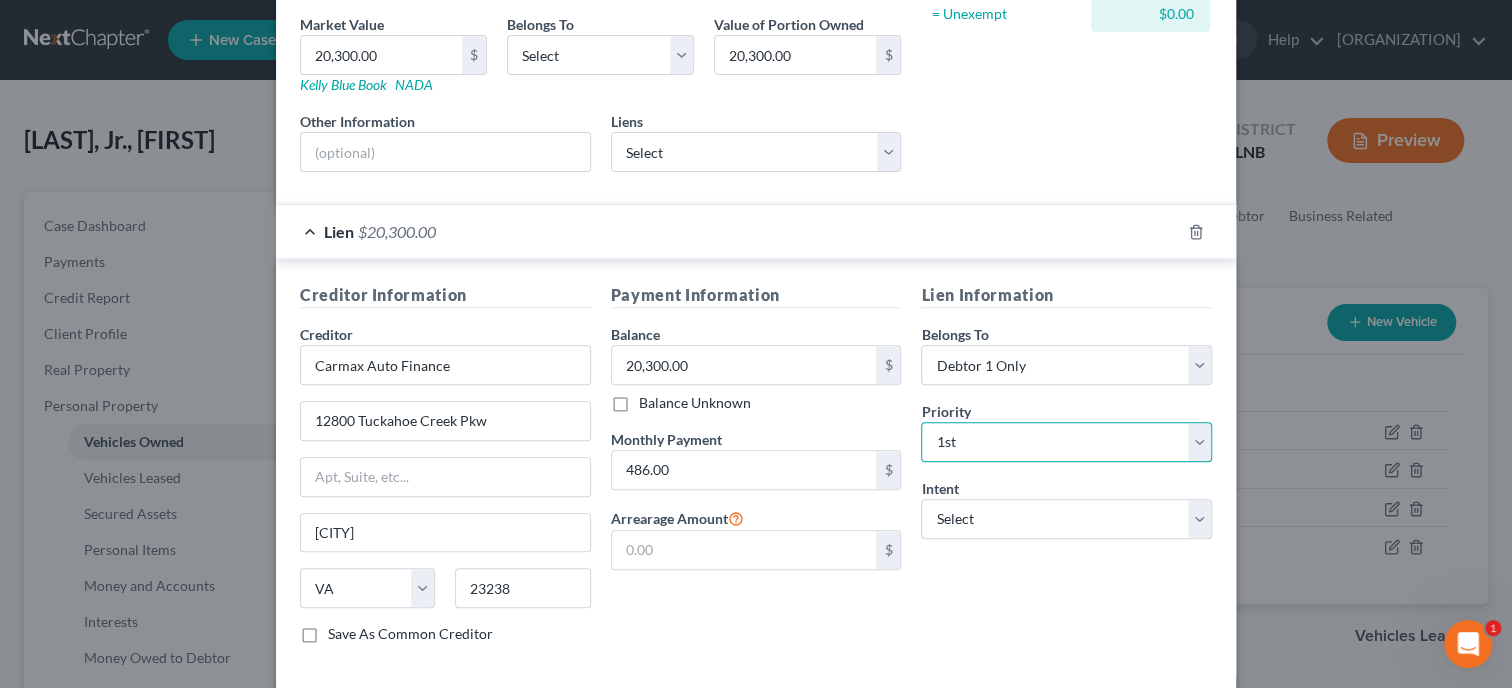 click on "1st" at bounding box center (0, 0) 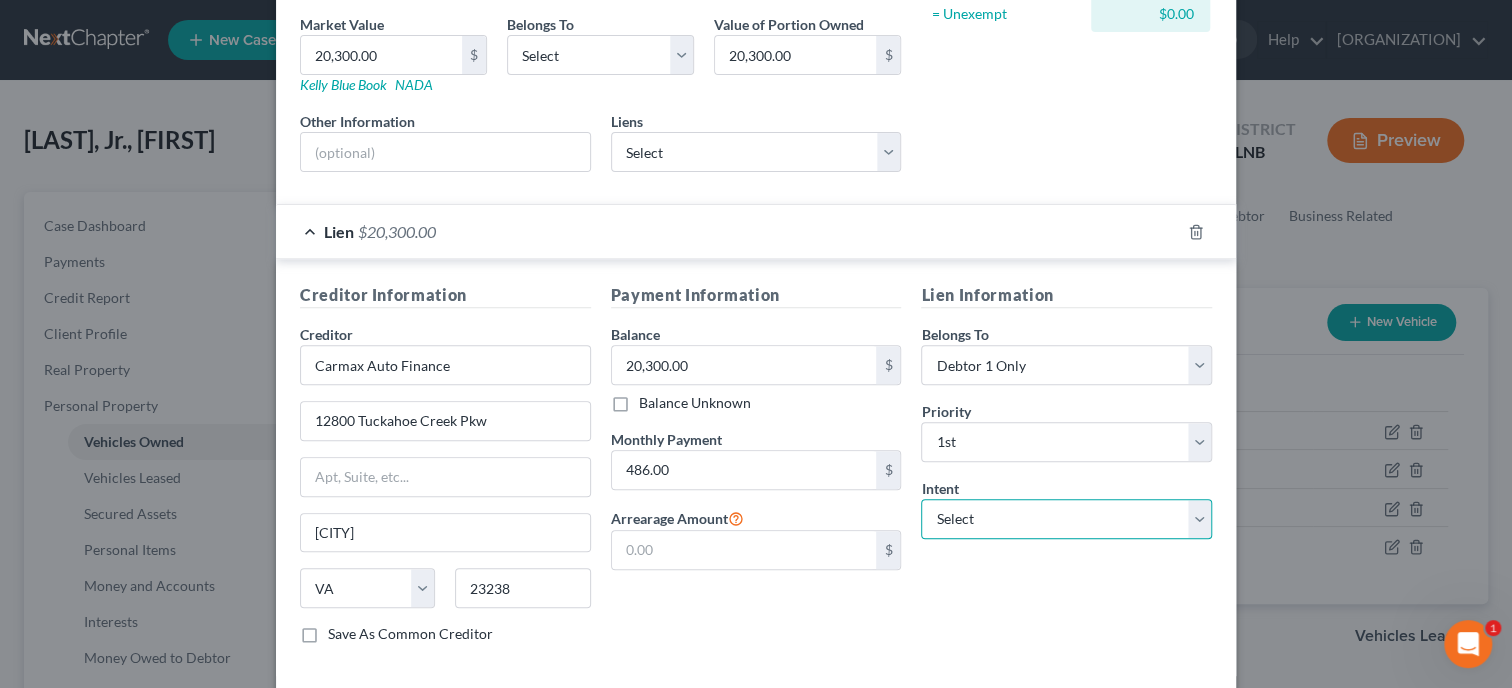 click on "Select Surrender Redeem Reaffirm Avoid Other" at bounding box center (1066, 519) 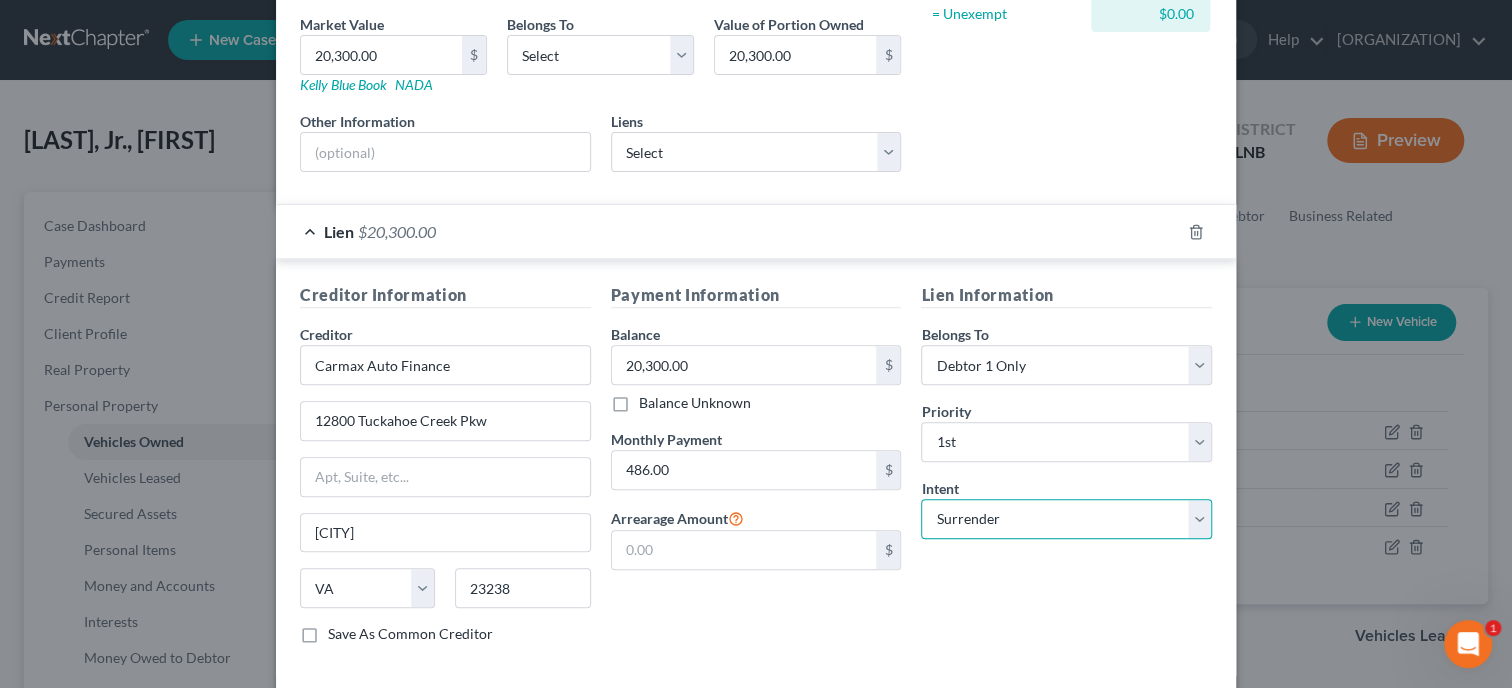 click on "Surrender" at bounding box center (0, 0) 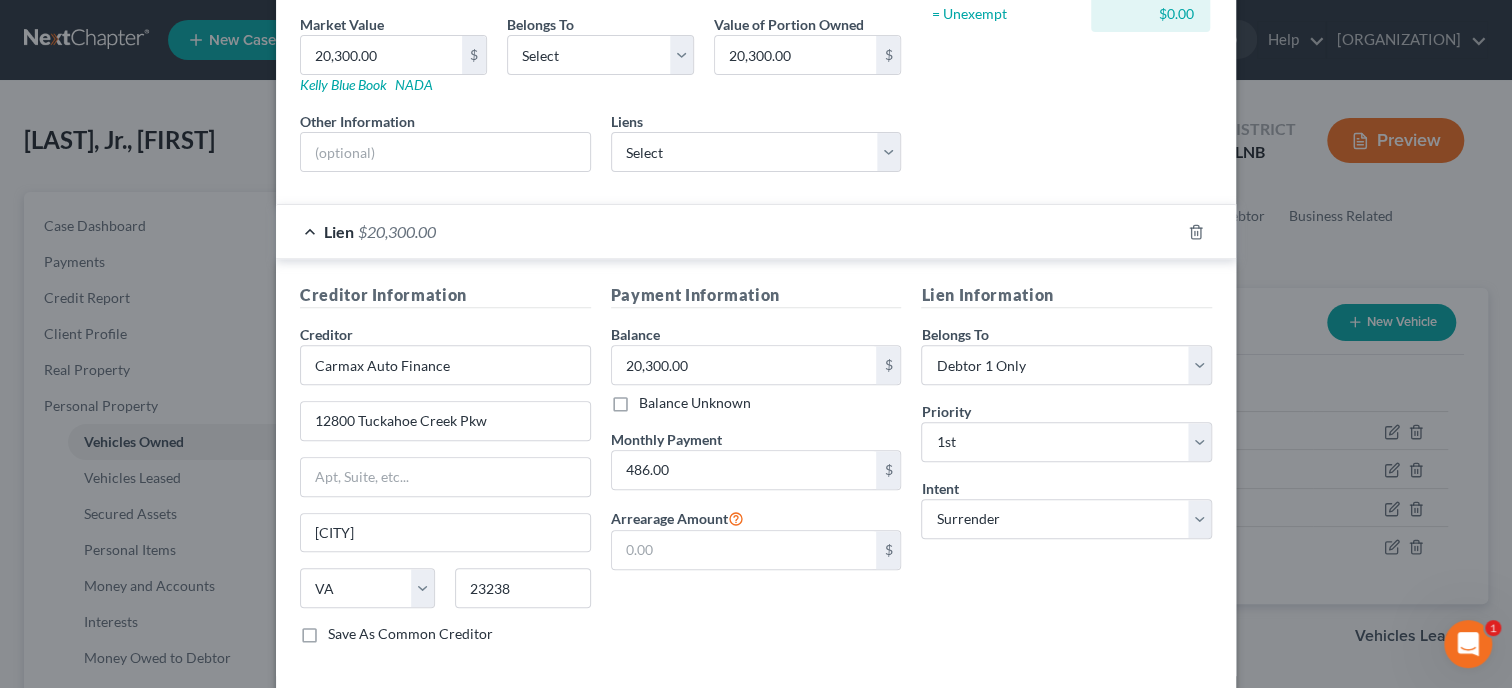 click on "Lien Information
Belongs To
*
Select Debtor 1 Only Debtor 2 Only Debtor 1 And Debtor 2 Only At Least One Of The Debtors And Another Community Property
Priority
*
Select 1st 2nd 3rd 4th 5th 6th 7th 8th 9th 10th 11th 12th 13th 14th 15th 16th 17th 18th 19th 20th 21th 22th 23th 24th 25th 26th 27th 28th 29th 30th
Intent
Select Surrender Redeem Reaffirm Avoid Other" at bounding box center (1066, 471) 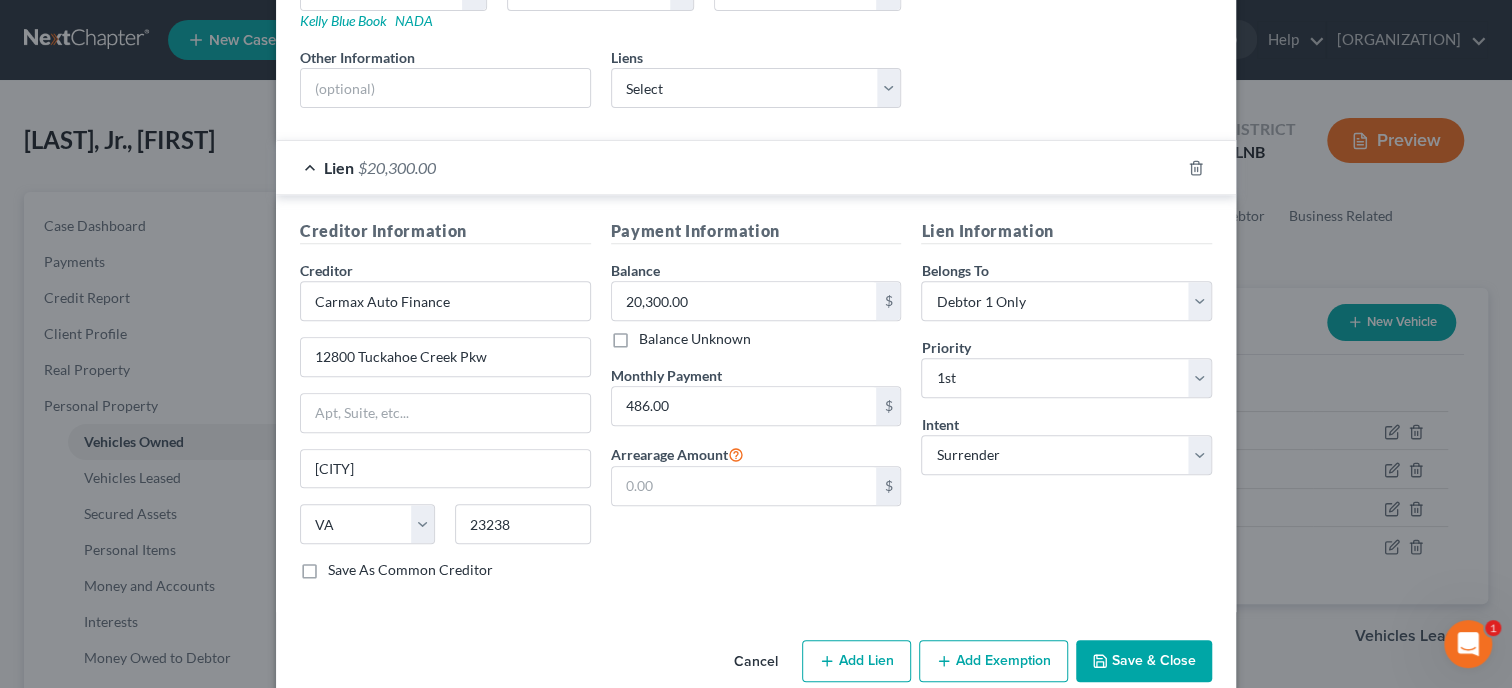scroll, scrollTop: 401, scrollLeft: 0, axis: vertical 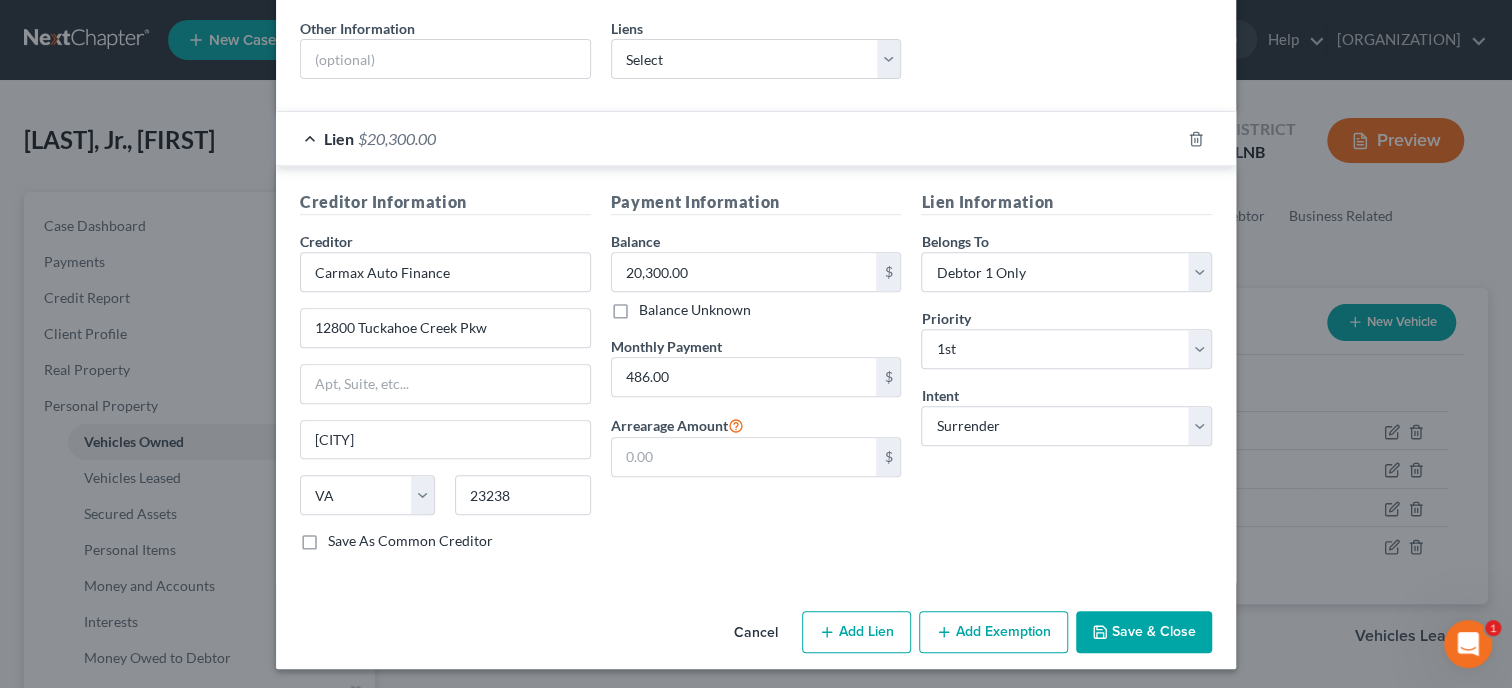 click on "Save & Close" at bounding box center (1144, 632) 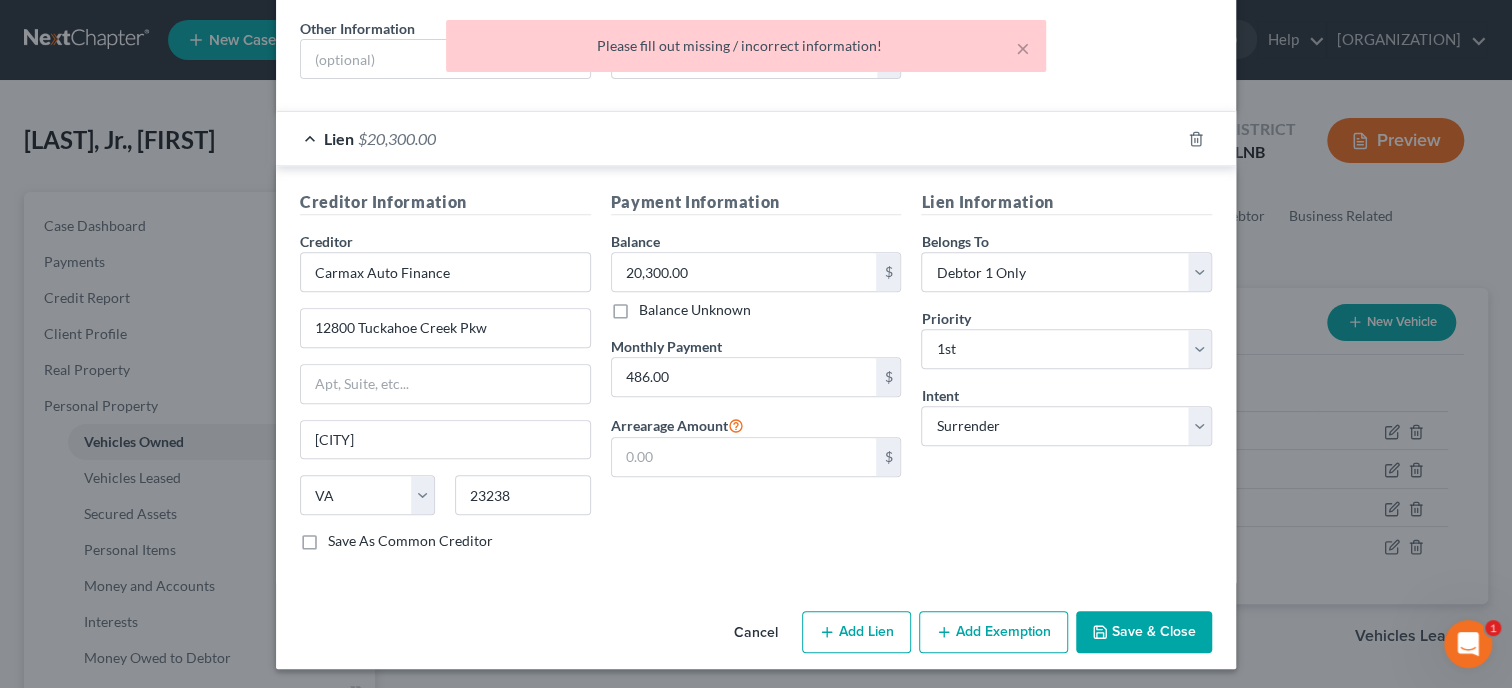 scroll, scrollTop: 0, scrollLeft: 0, axis: both 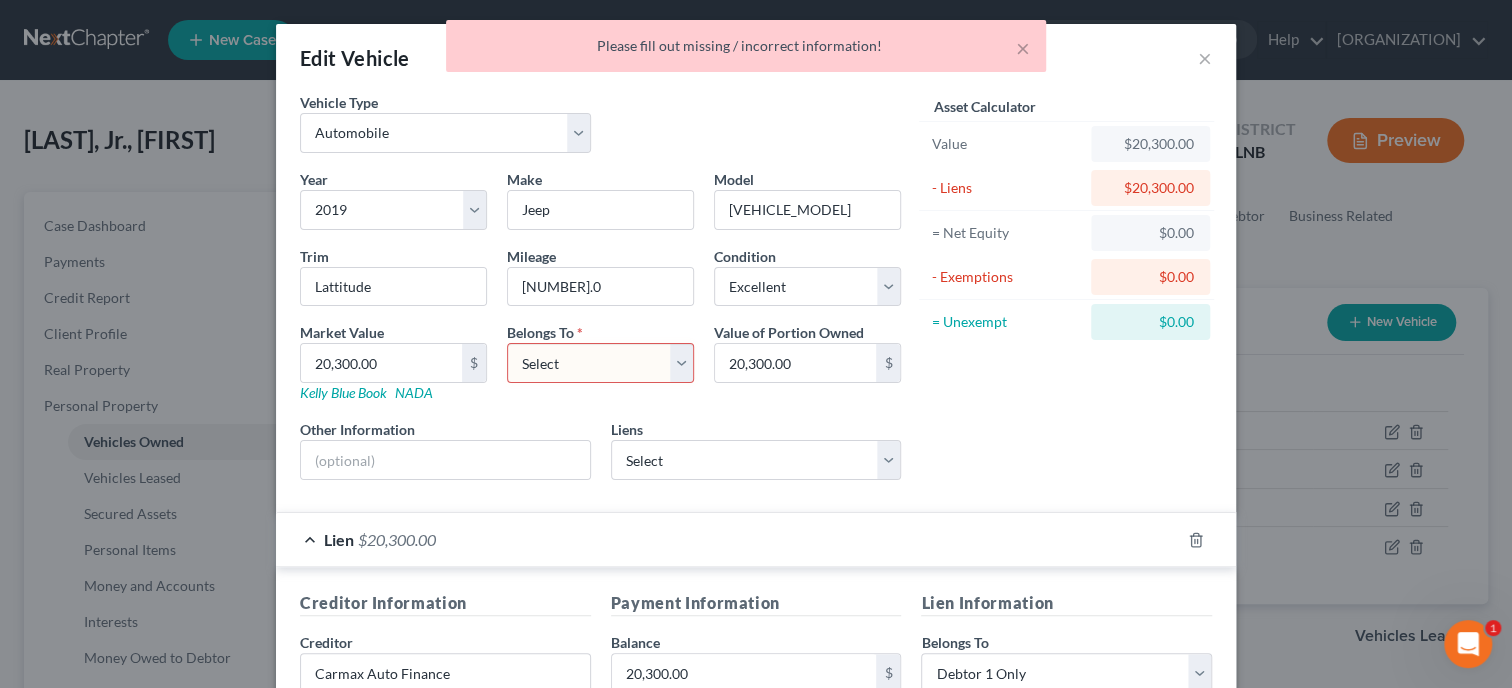 click on "Select Debtor 1 Only Debtor 2 Only Debtor 1 And Debtor 2 Only At Least One Of The Debtors And Another Community Property" at bounding box center [600, 363] 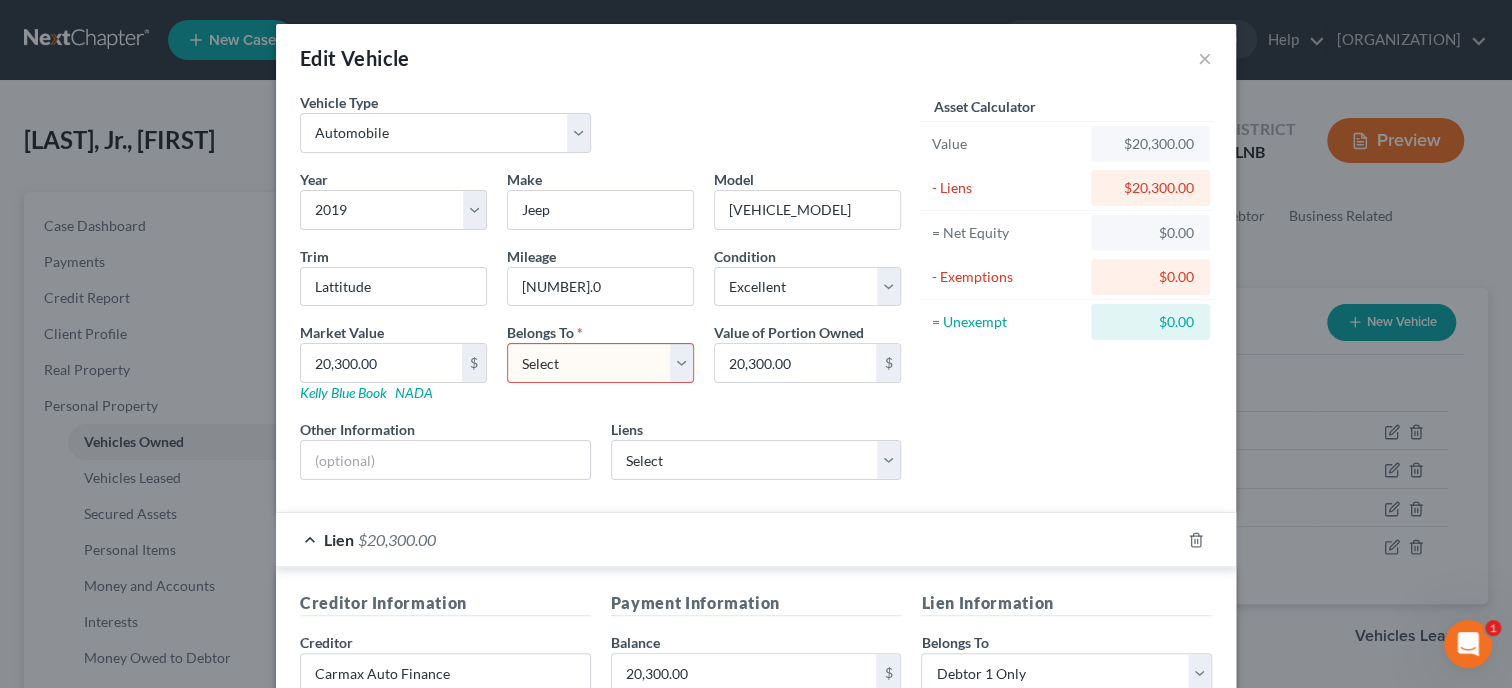 select on "0" 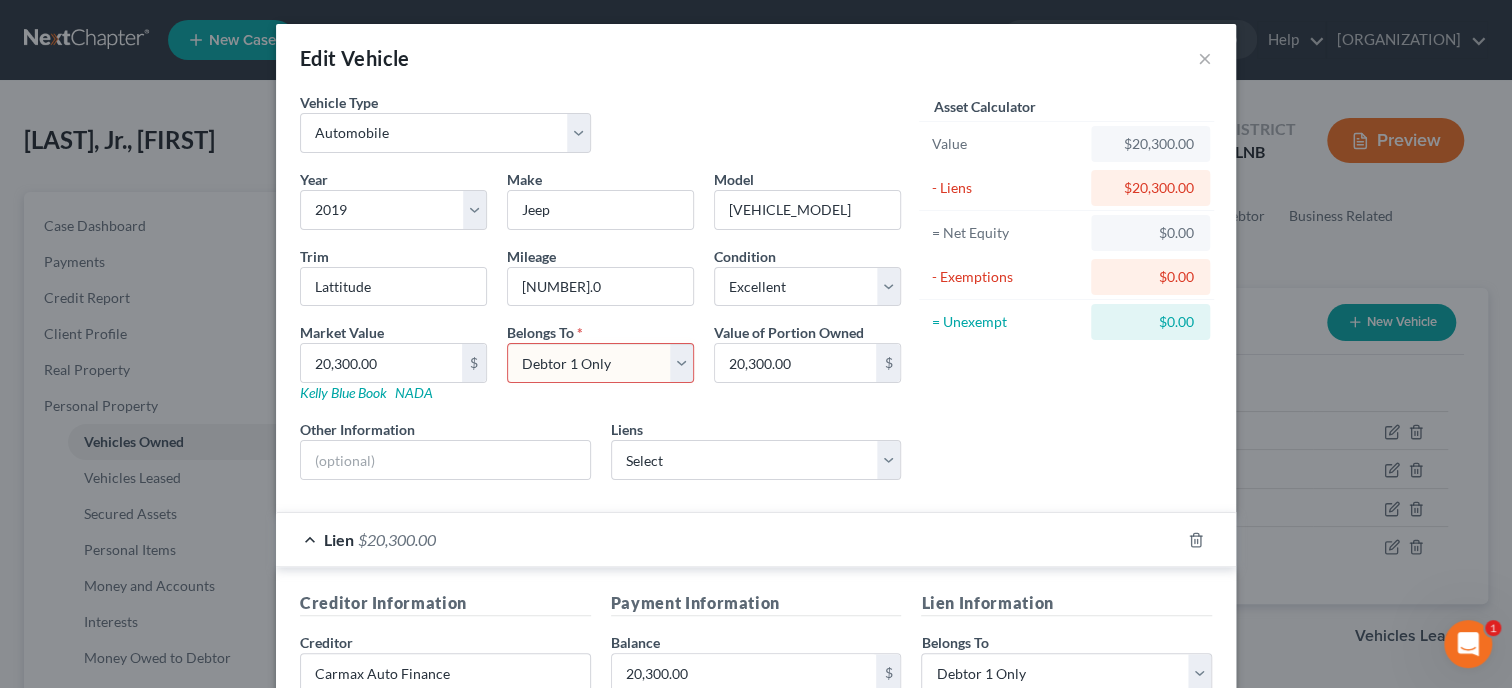 click on "Debtor 1 Only" at bounding box center [0, 0] 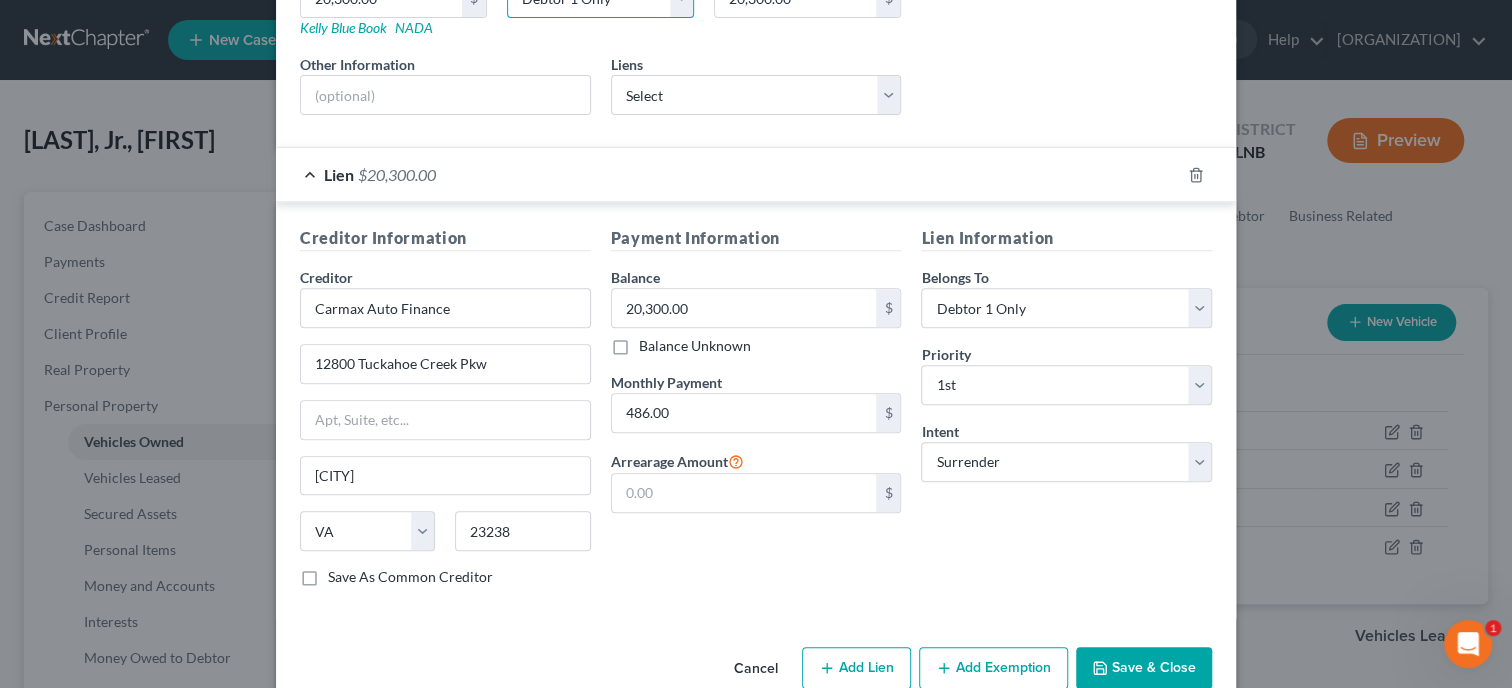 scroll, scrollTop: 401, scrollLeft: 0, axis: vertical 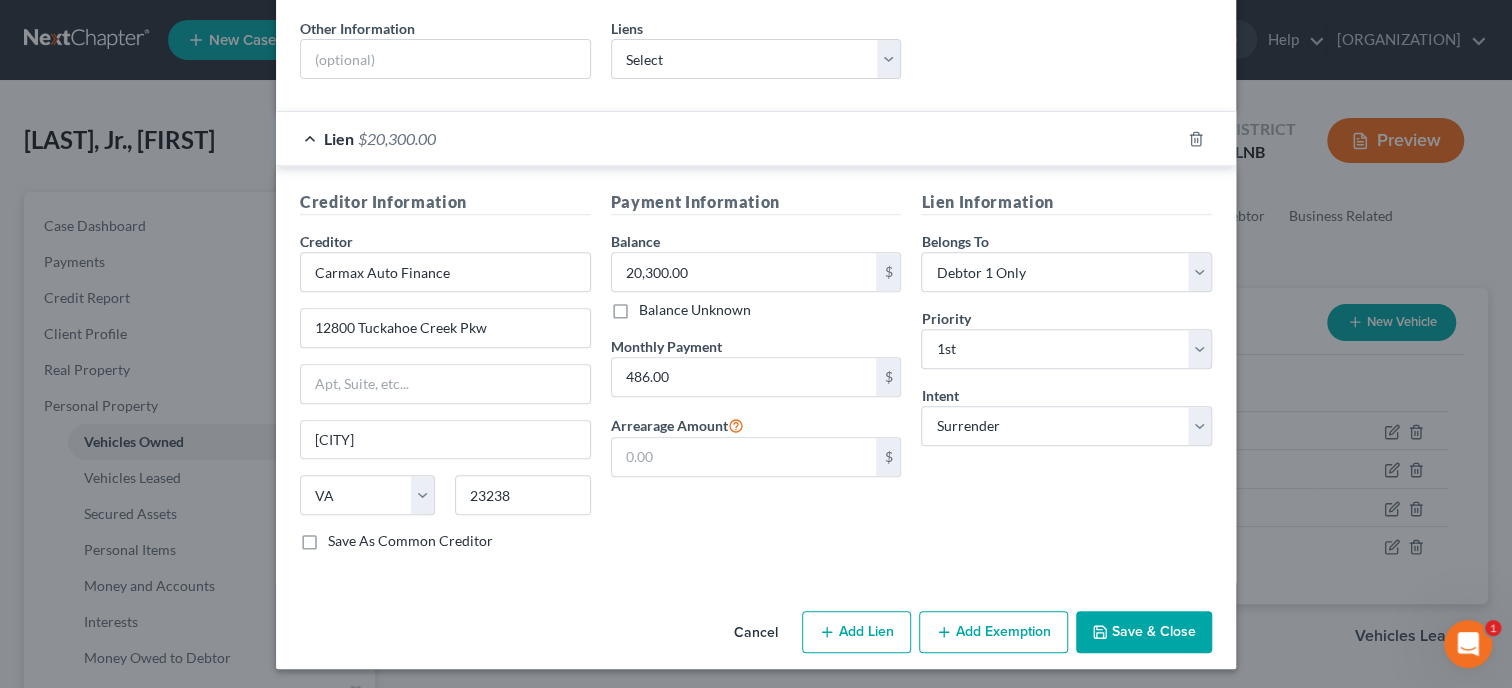 click 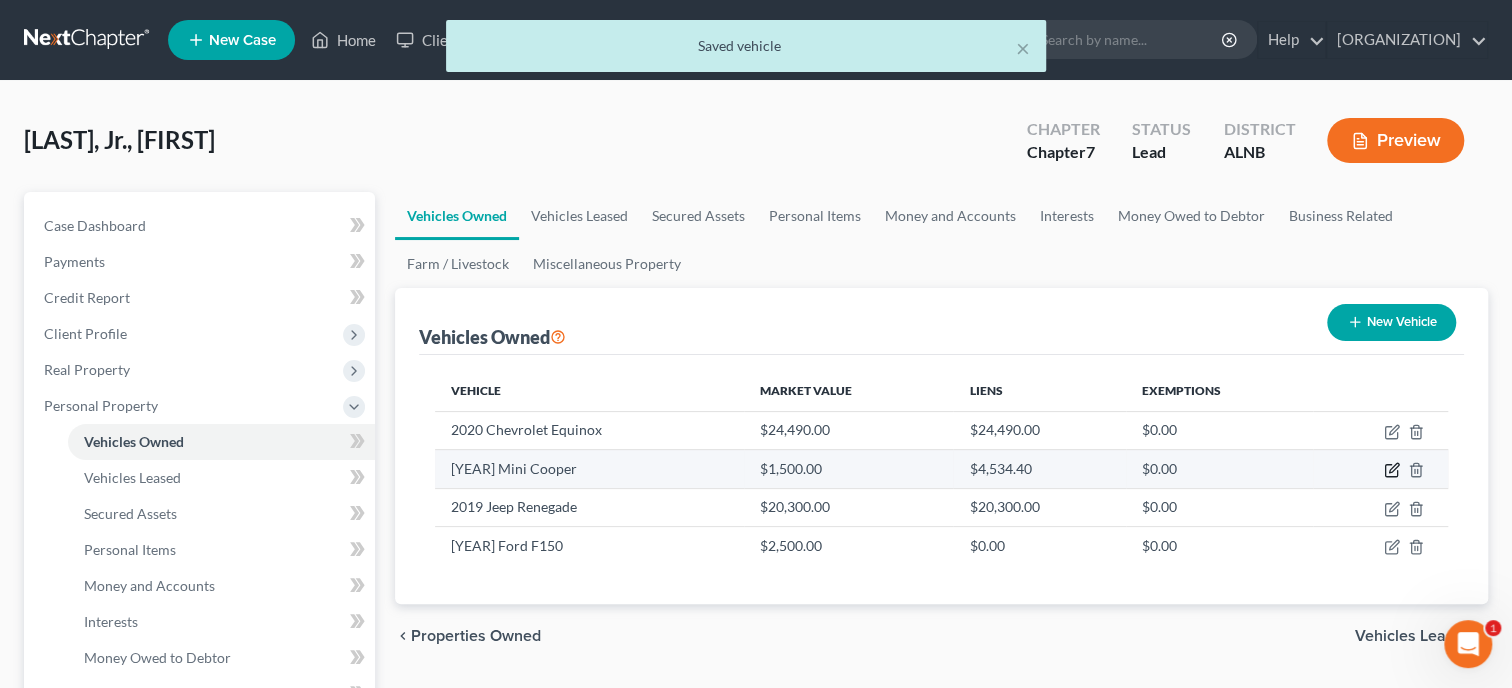 click 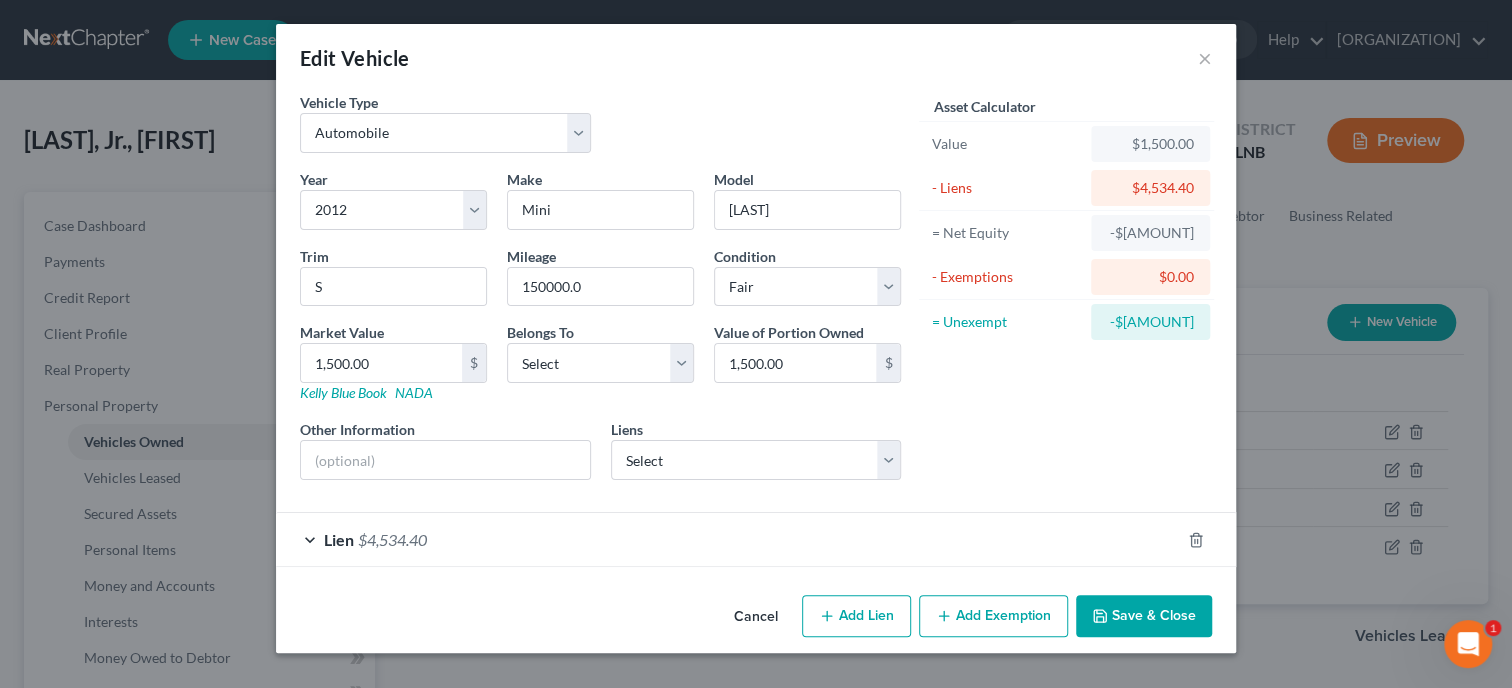 click on "Lien $[AMOUNT]" at bounding box center [728, 539] 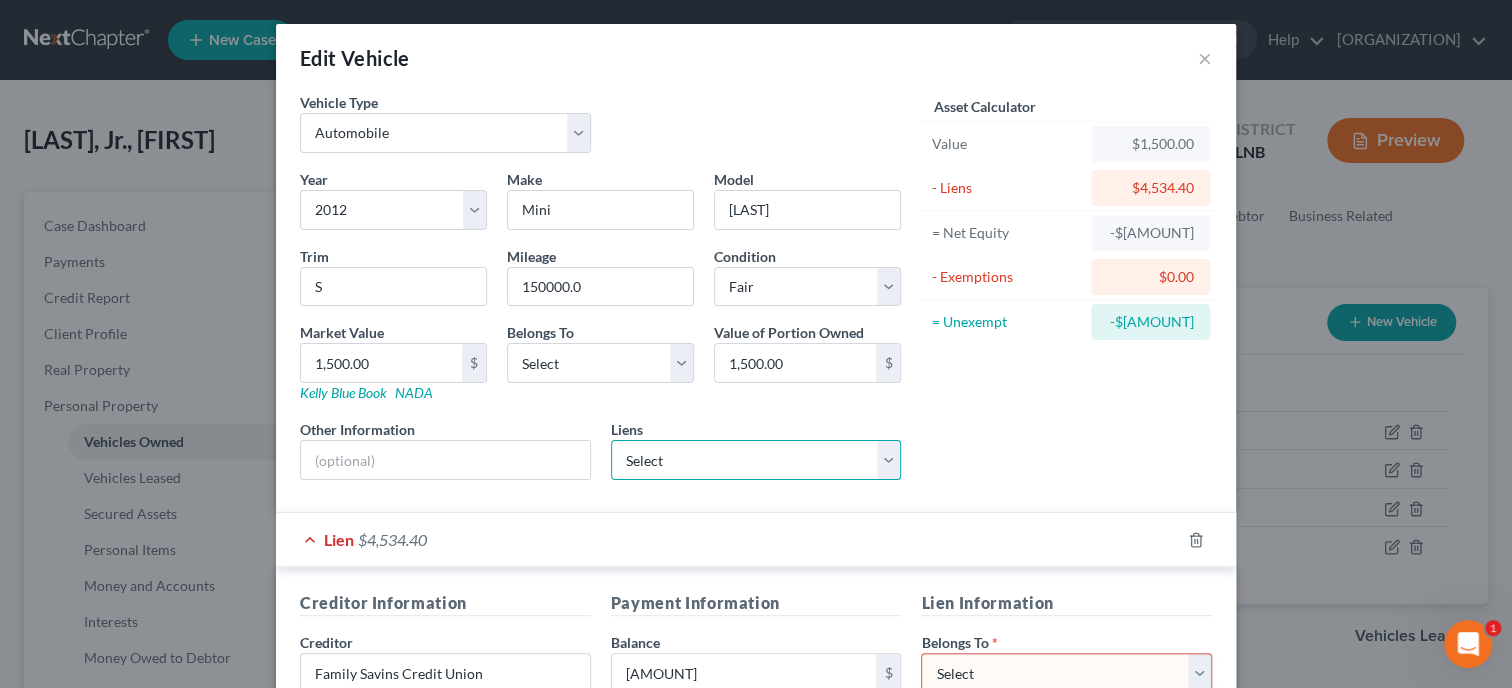 click on "Select Hughes Federal Credit Union - $27,000.00 Carmax - $21,000.00 21st Mtg - $54,882.00 Flagship Credit Accept - $17,366.00 Tower Loan - $5,575.00 Kubota Cred - $5,012.00 Family Savings Credit - $4,604.00" at bounding box center [756, 460] 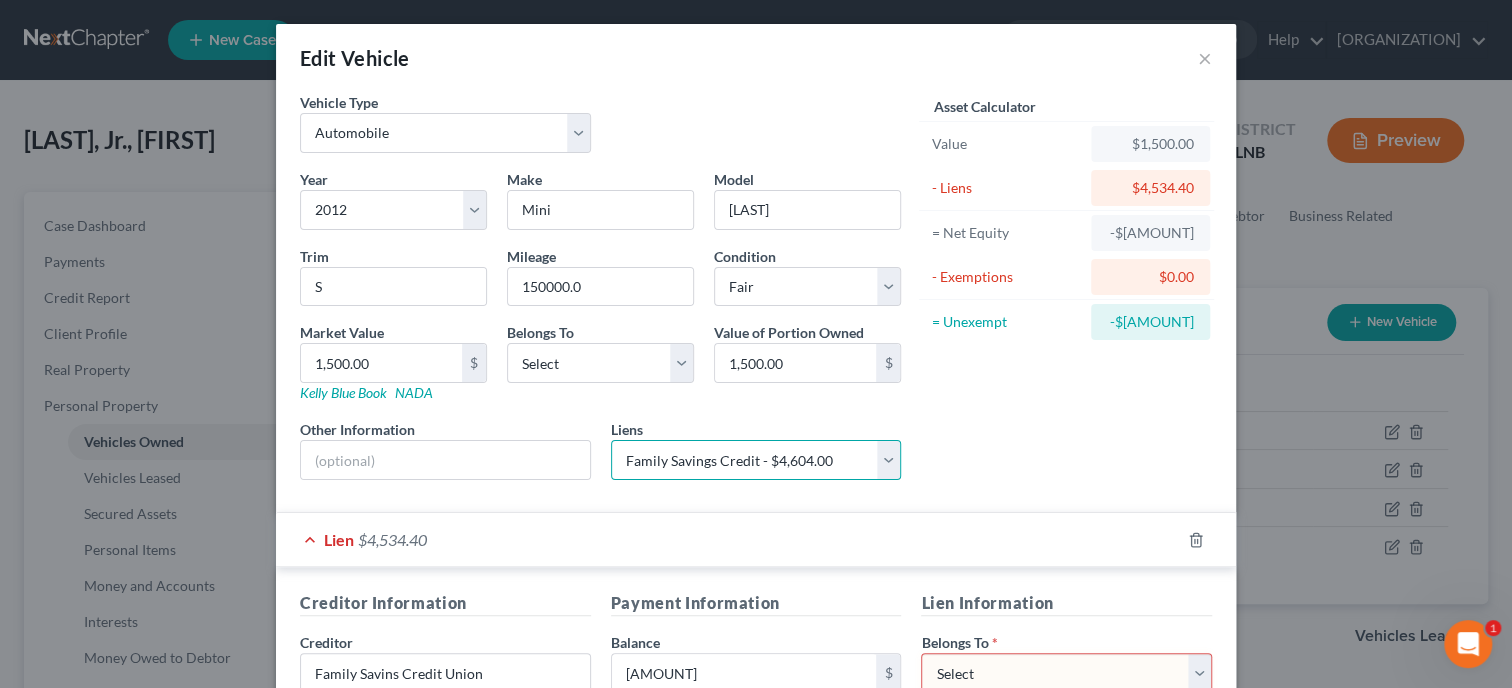select 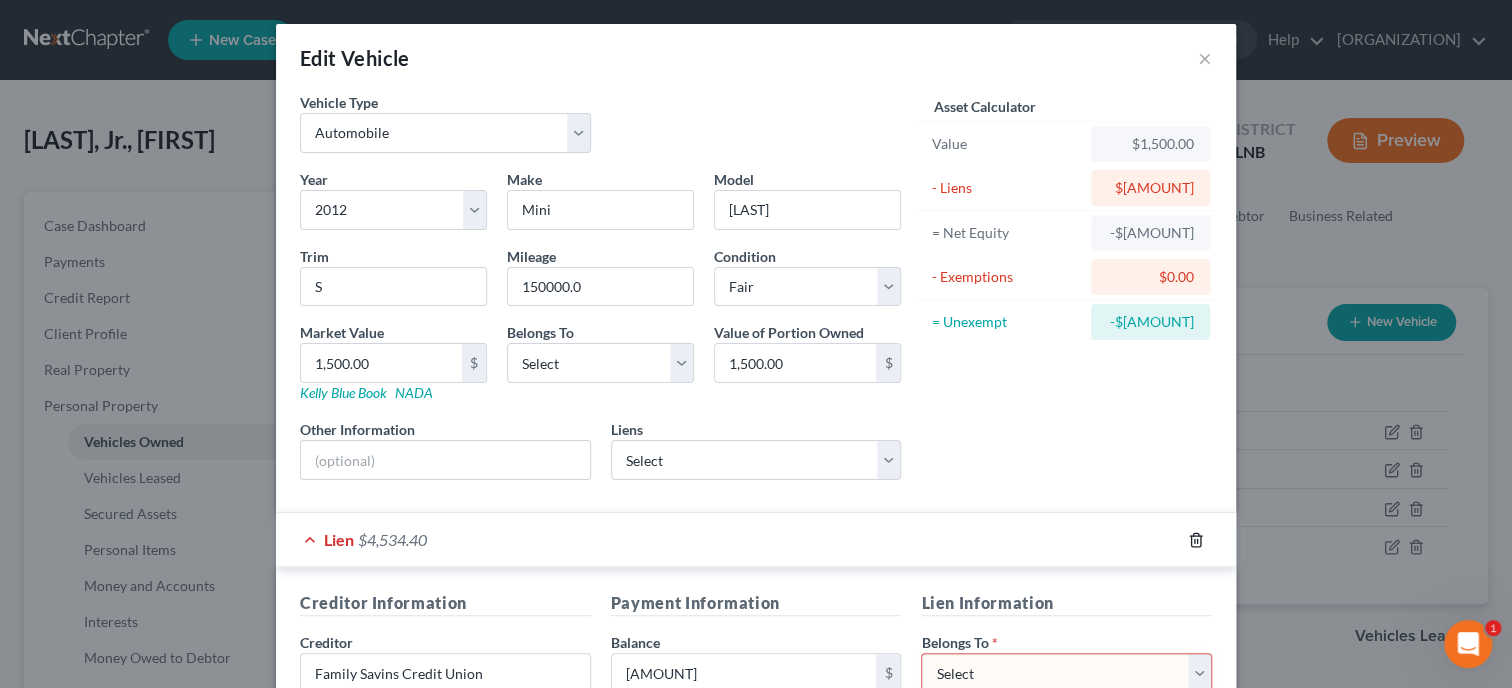 click 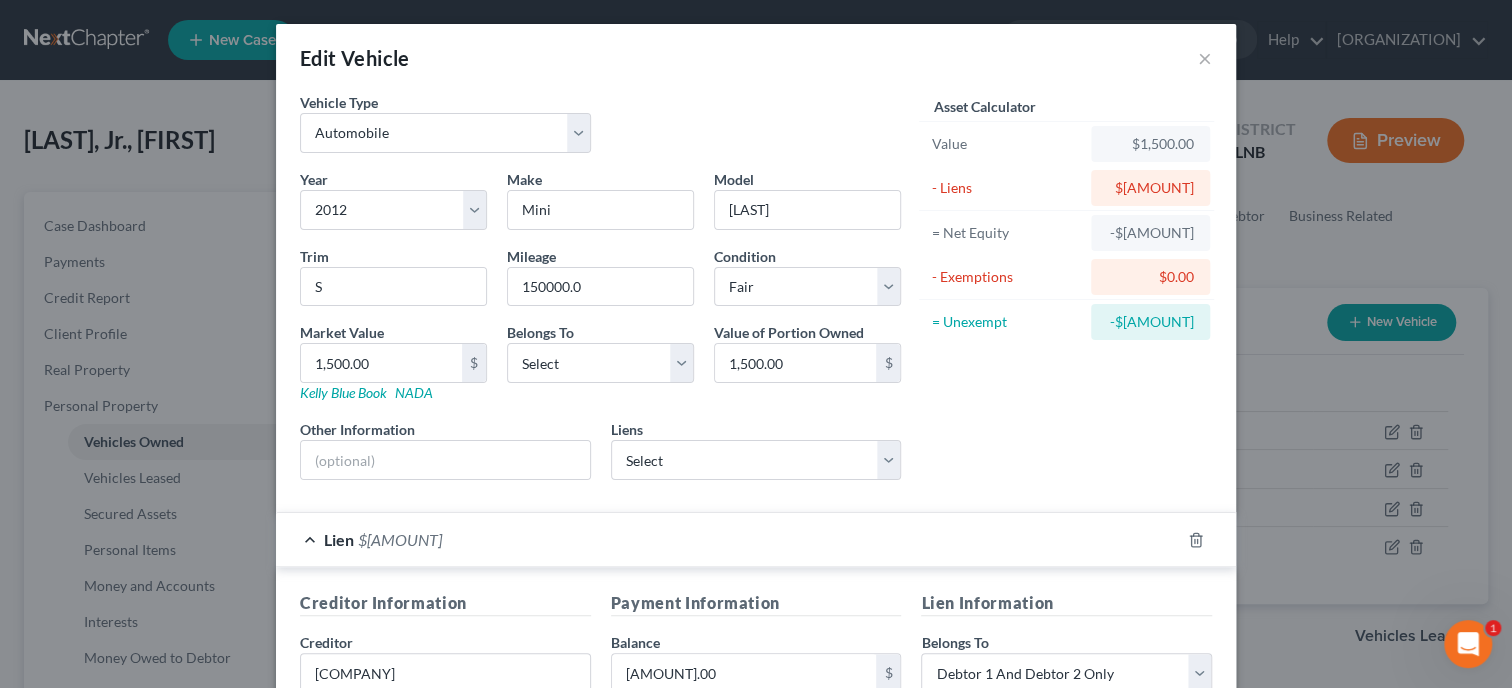 scroll, scrollTop: 205, scrollLeft: 0, axis: vertical 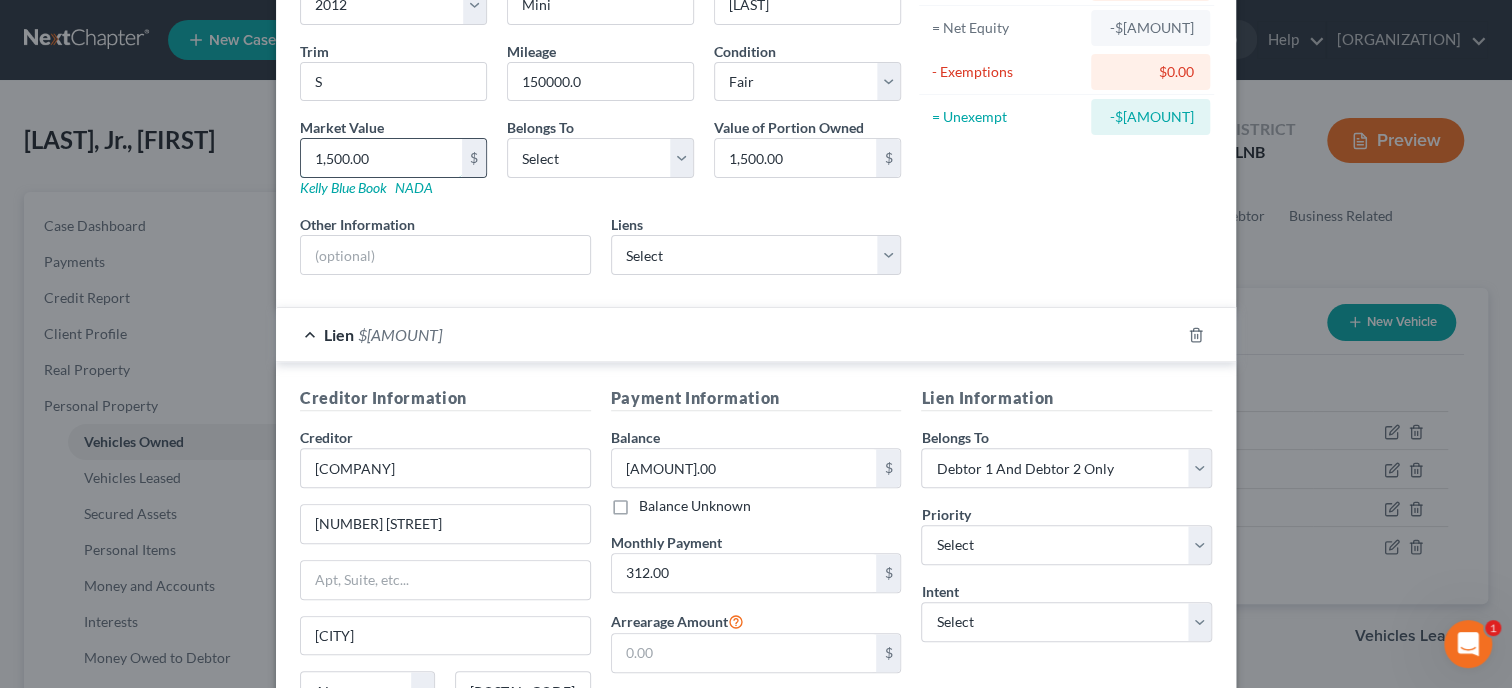 click on "1,500.00" at bounding box center (381, 158) 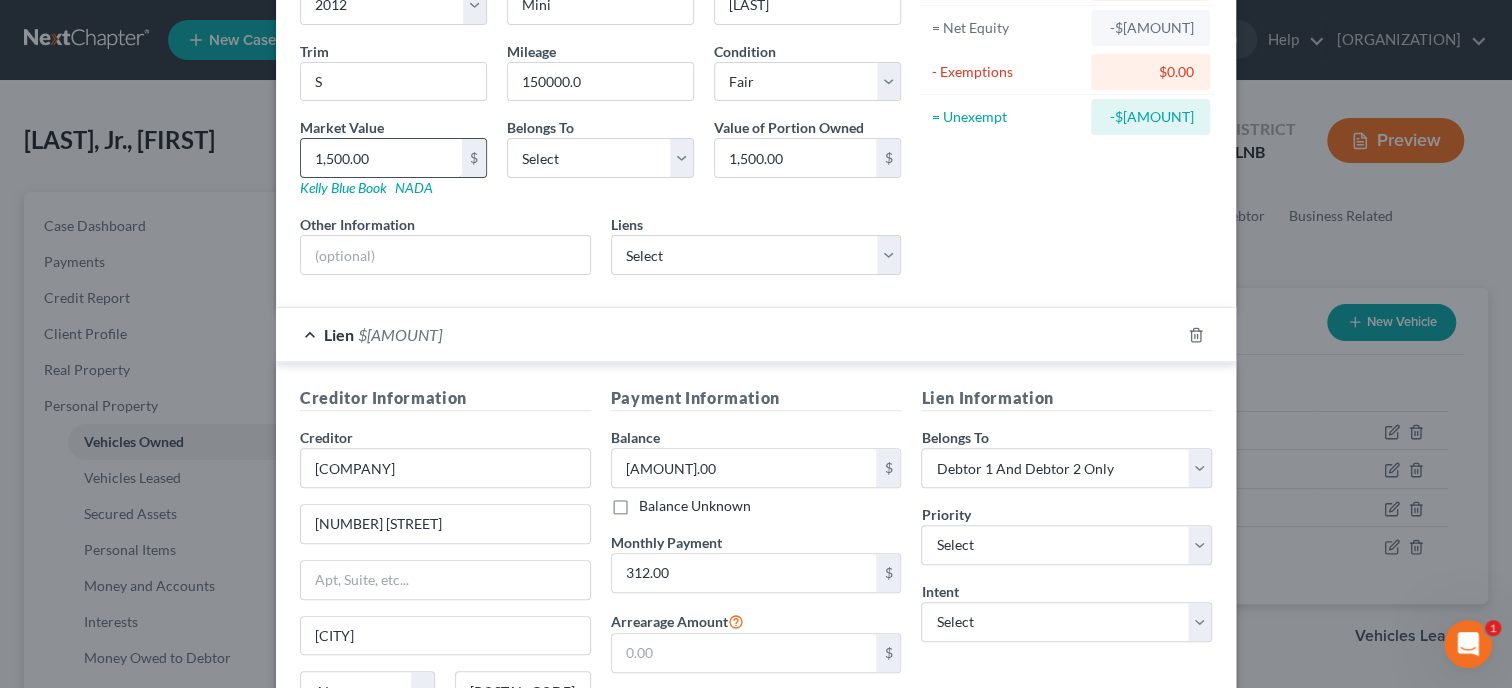 type on "4" 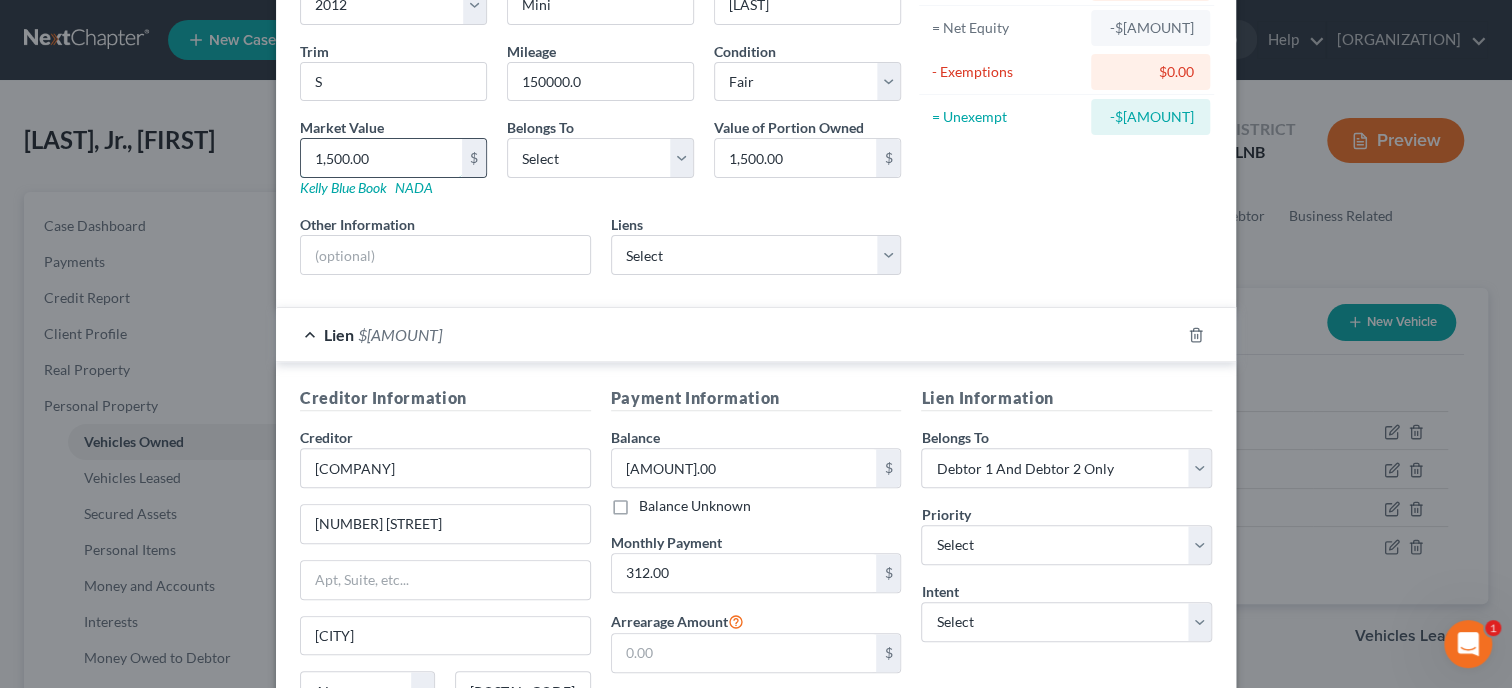 type on "4.00" 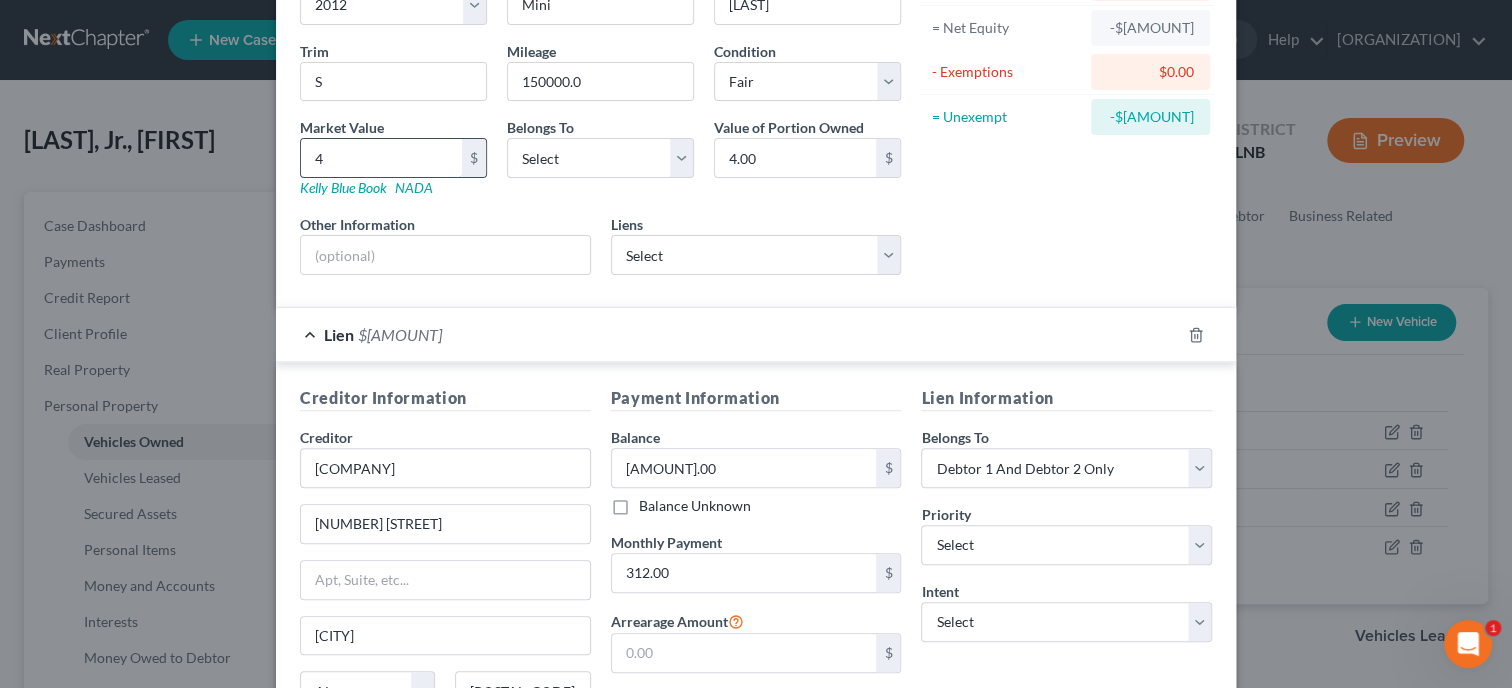 type on "46" 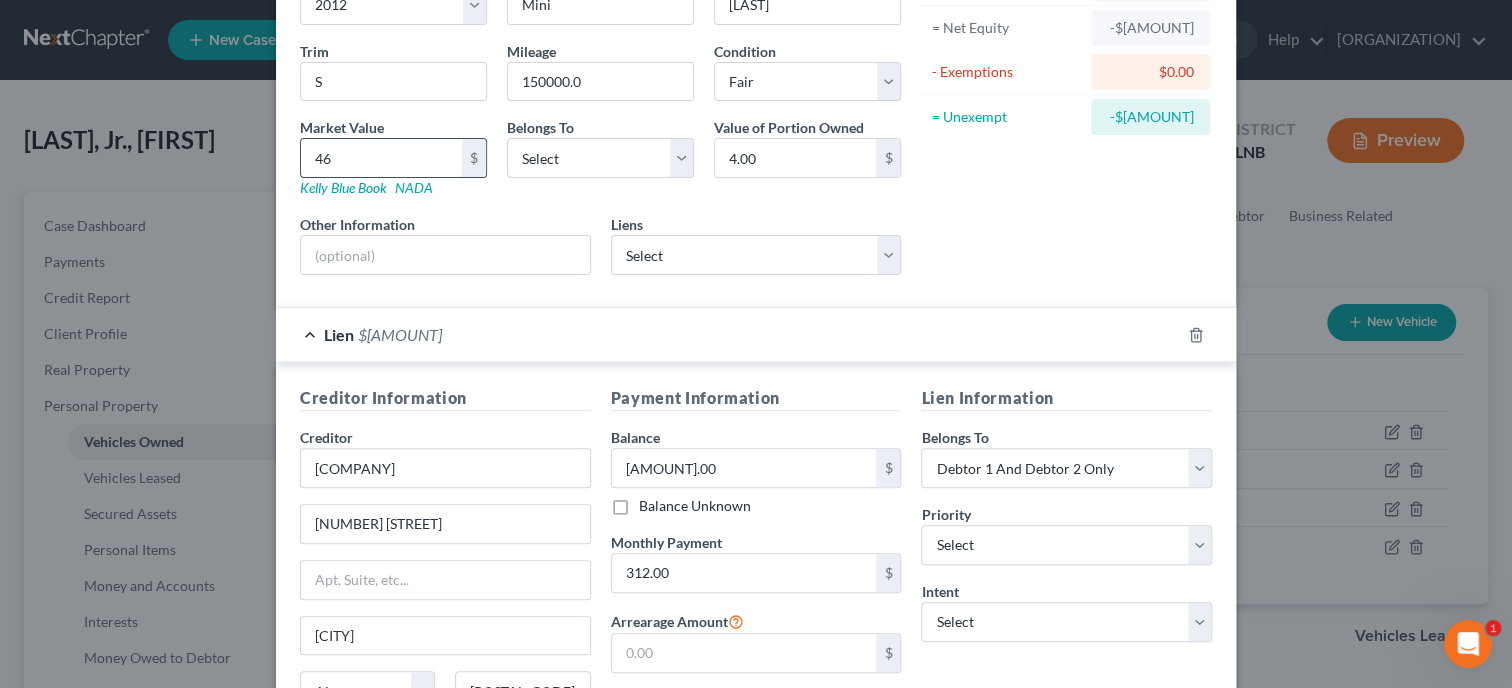 type on "46.00" 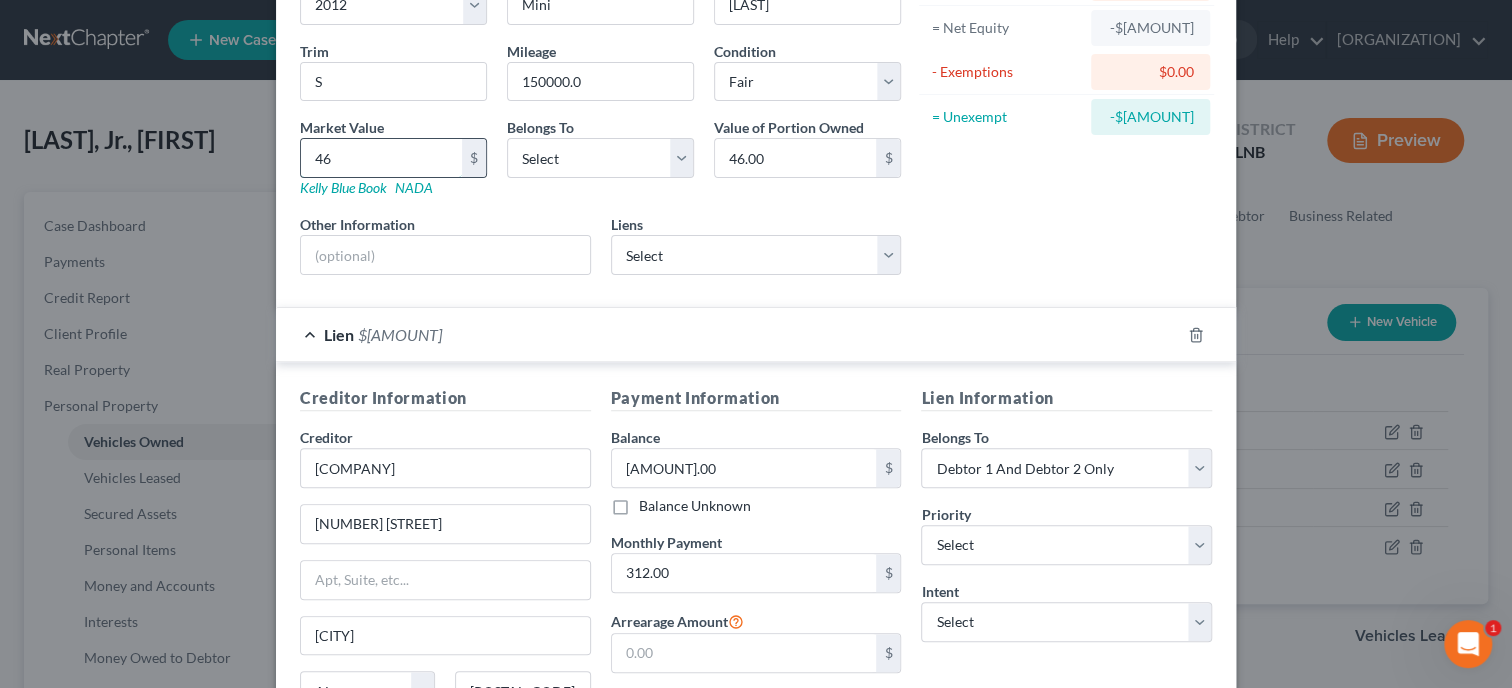 type on "460" 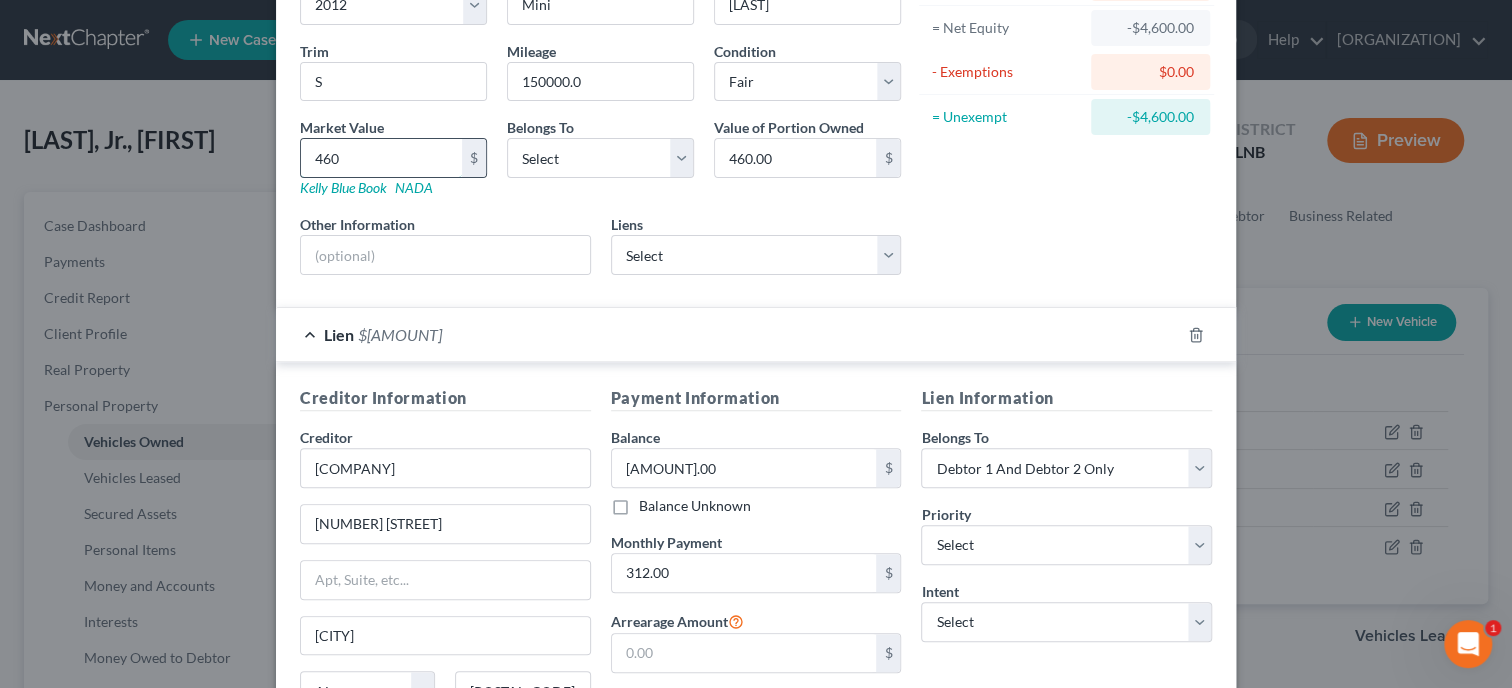 type on "4604" 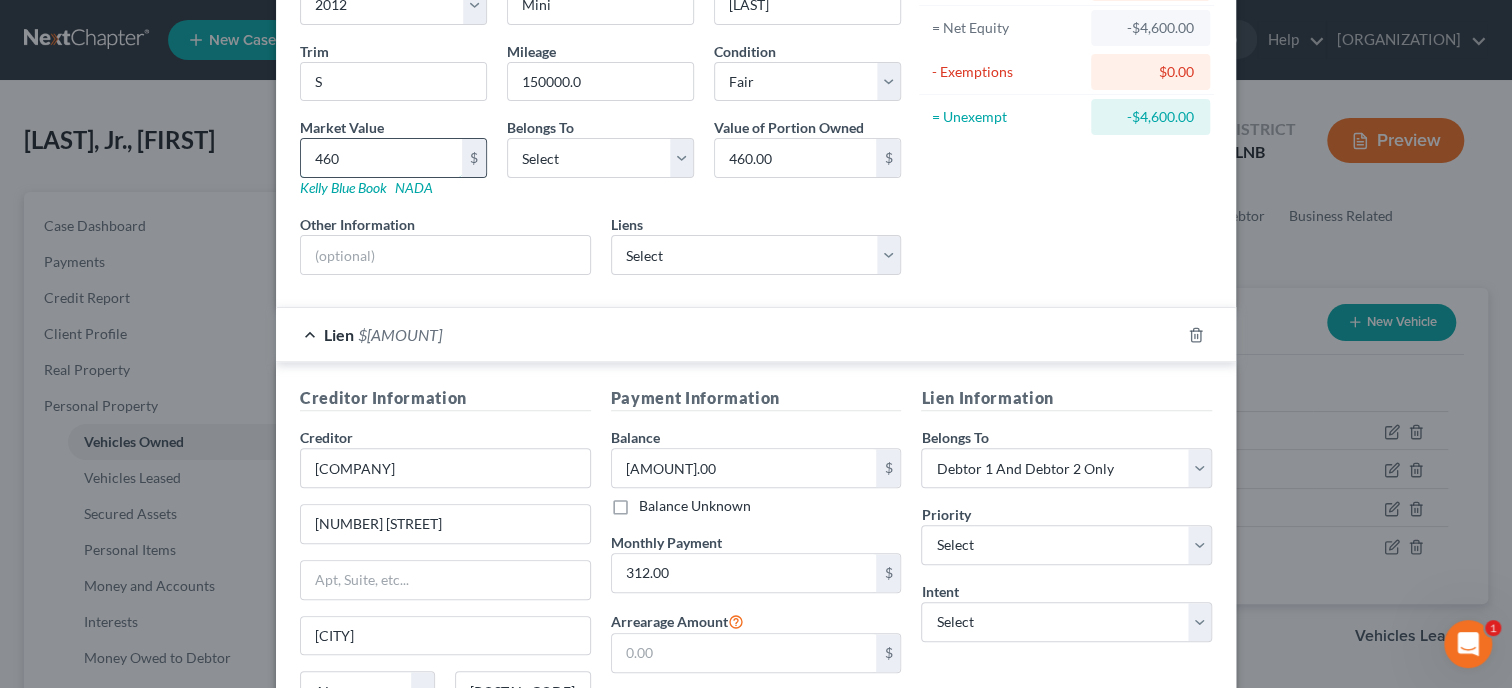 type on "[AMOUNT].00" 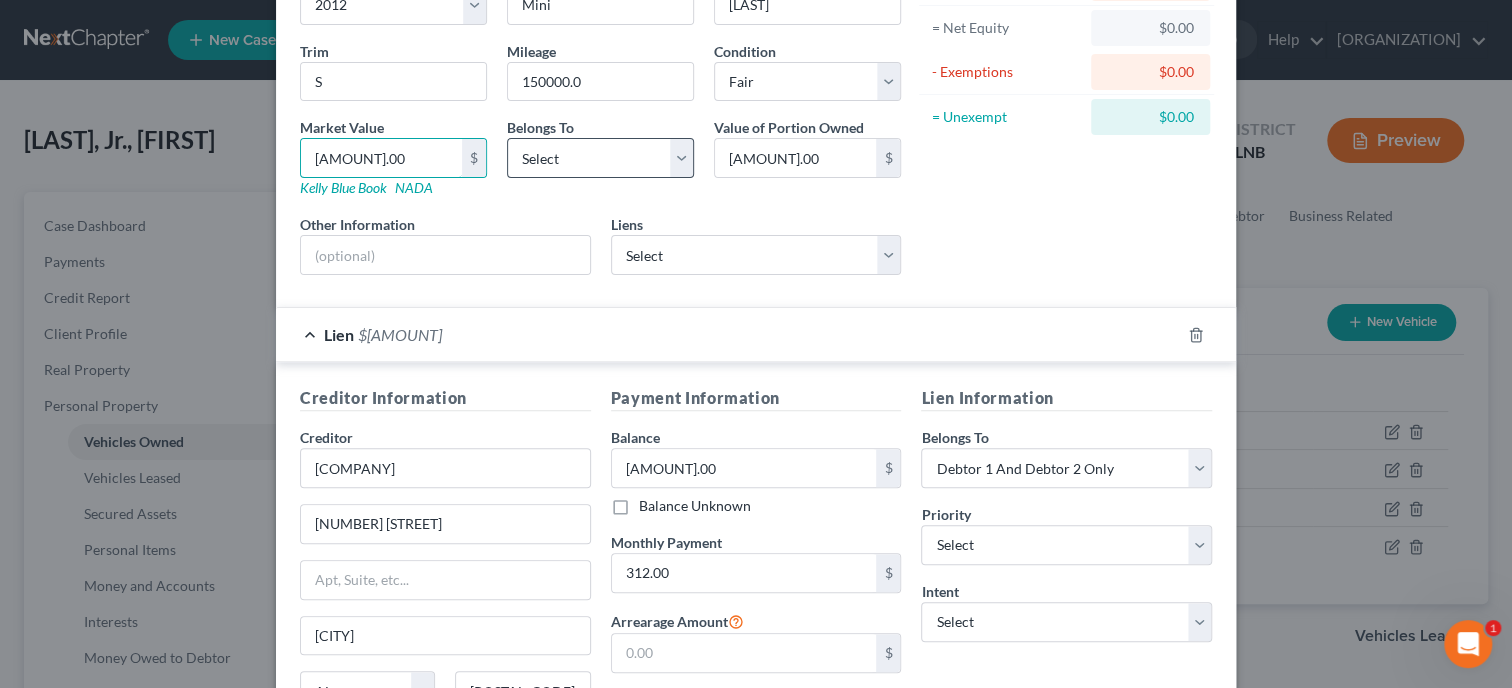 type on "[AMOUNT].00" 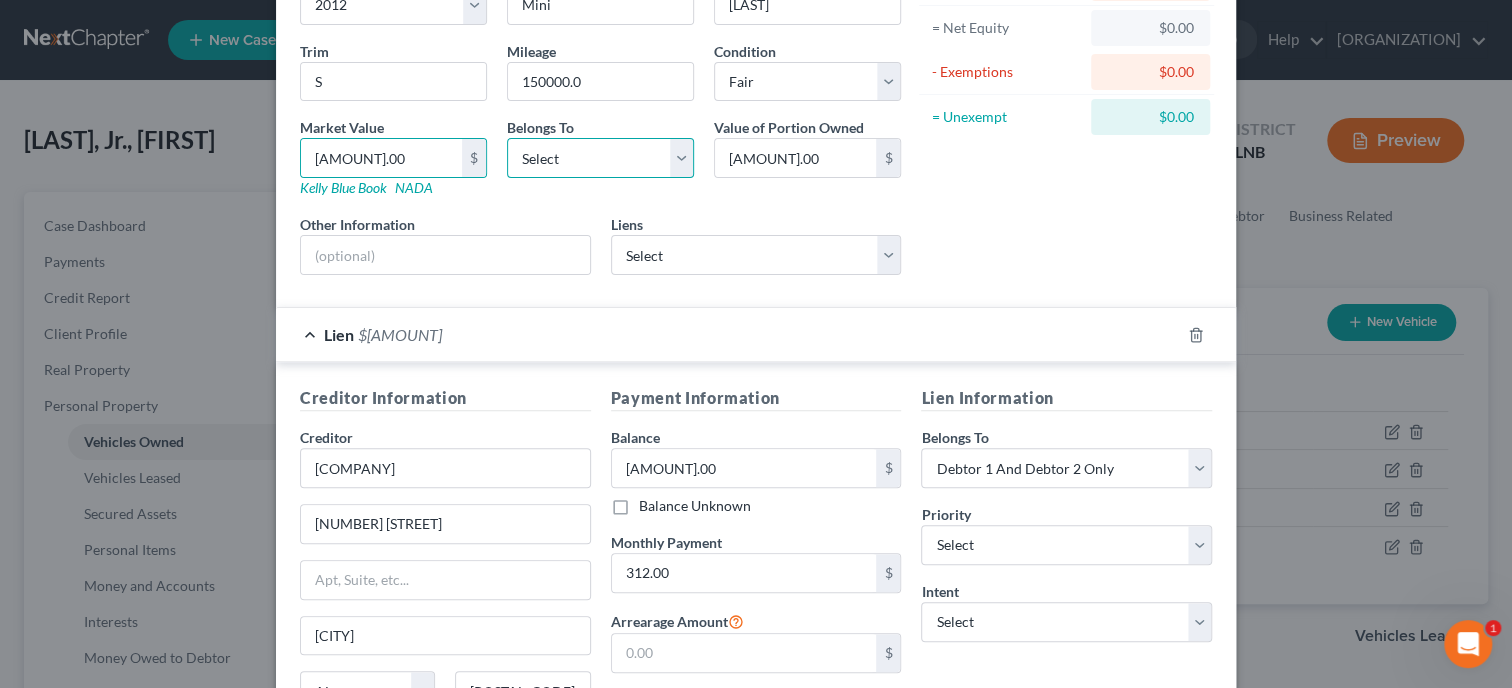 click on "Select Debtor 1 Only Debtor 2 Only Debtor 1 And Debtor 2 Only At Least One Of The Debtors And Another Community Property" at bounding box center [600, 158] 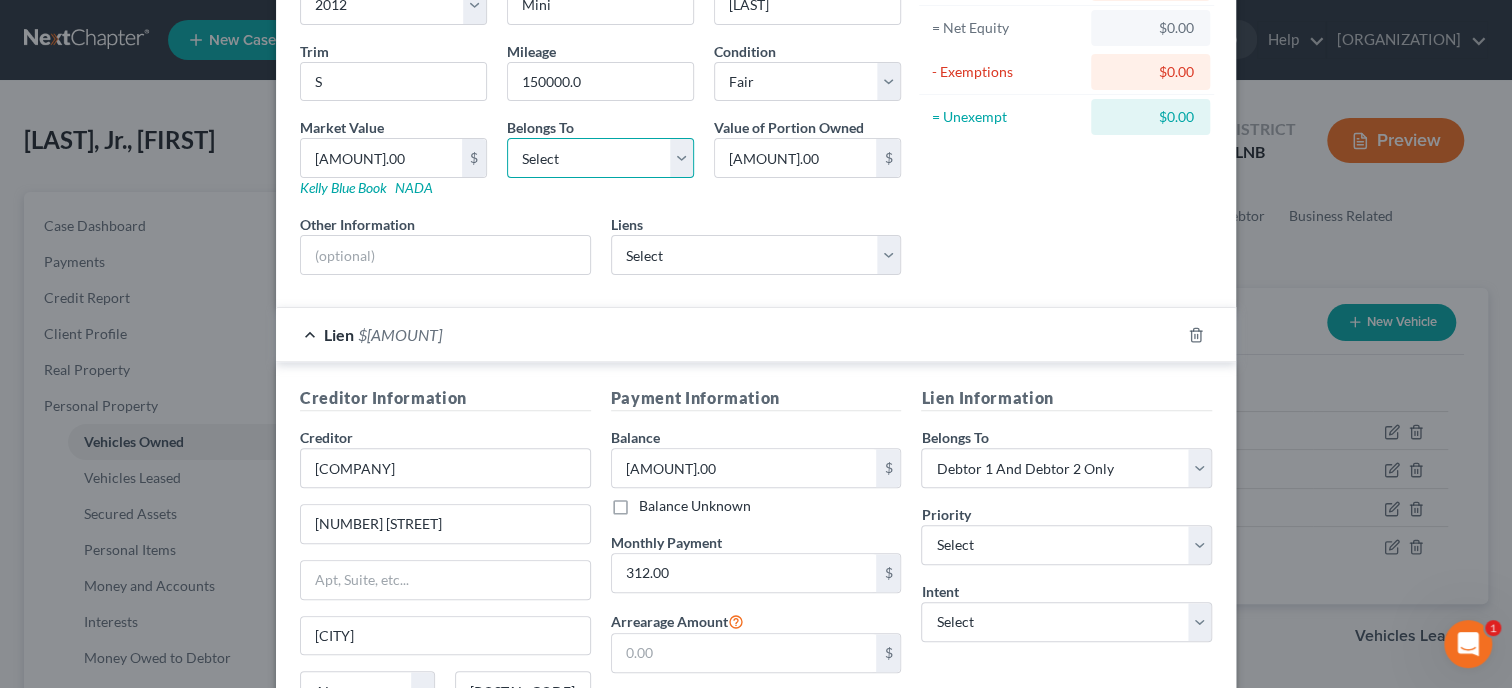 select on "1" 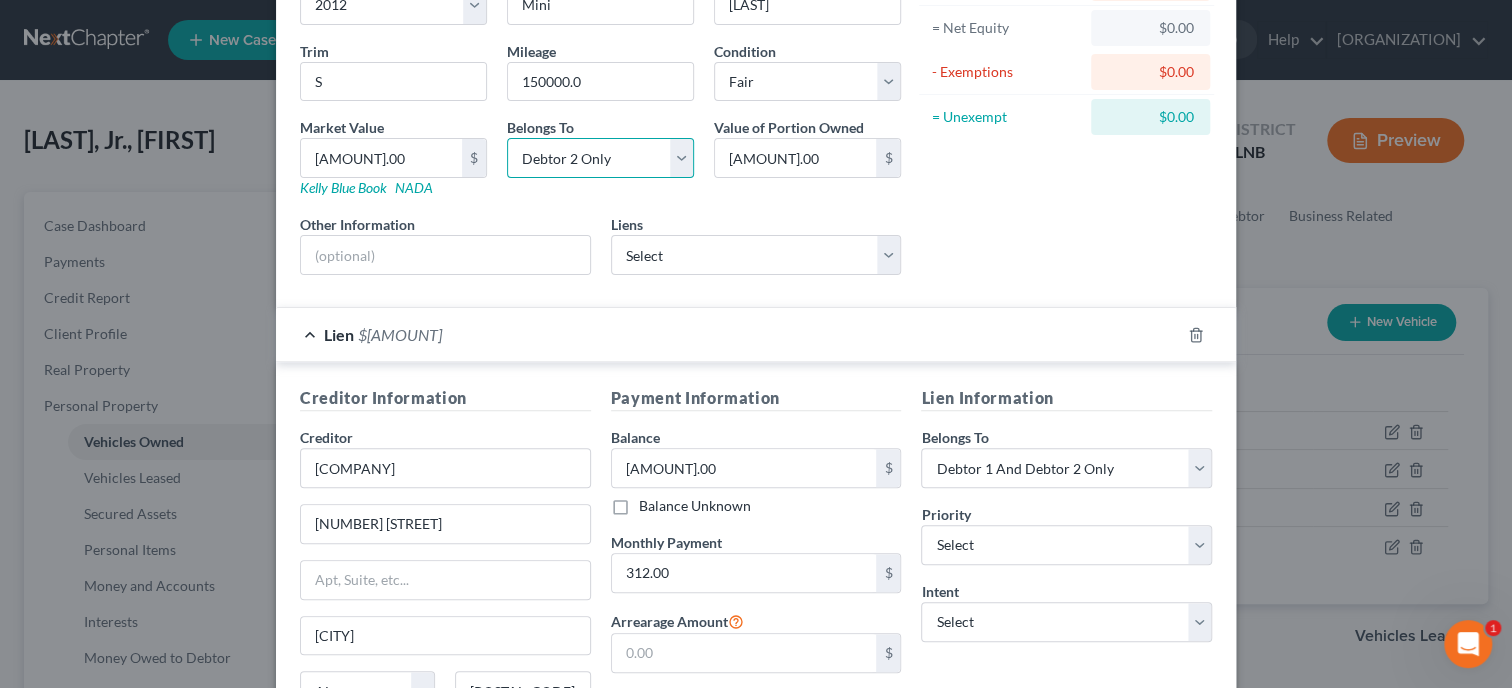 click on "Debtor 2 Only" at bounding box center (0, 0) 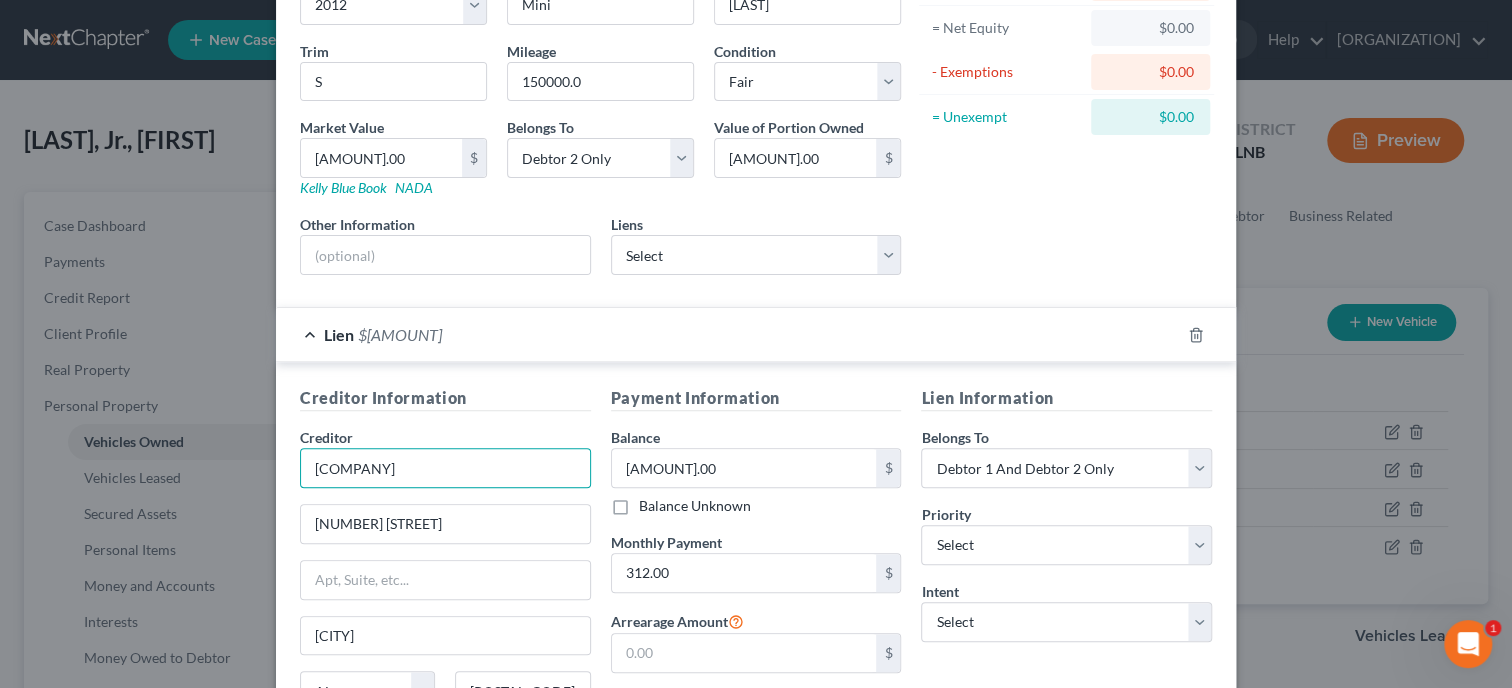 click on "[COMPANY]" at bounding box center (445, 468) 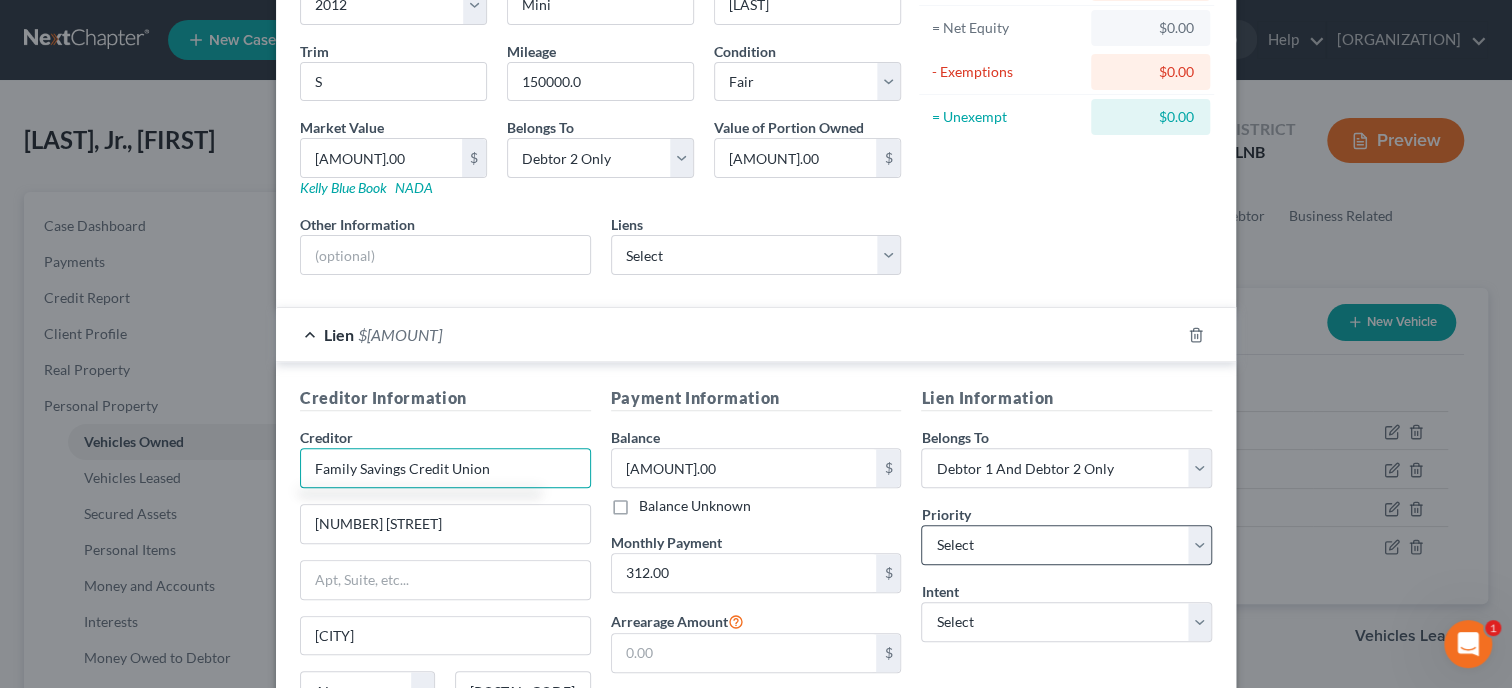 type on "Family Savings Credit Union" 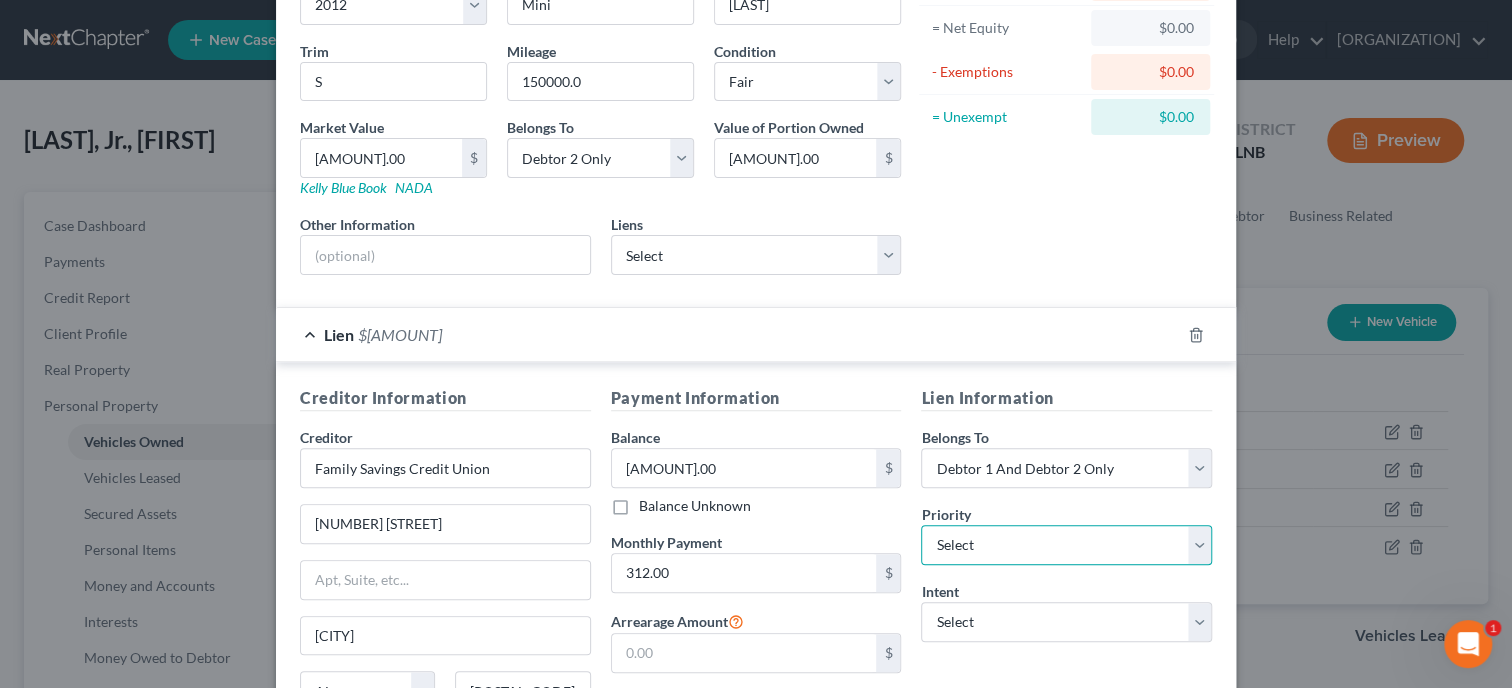 select on "0" 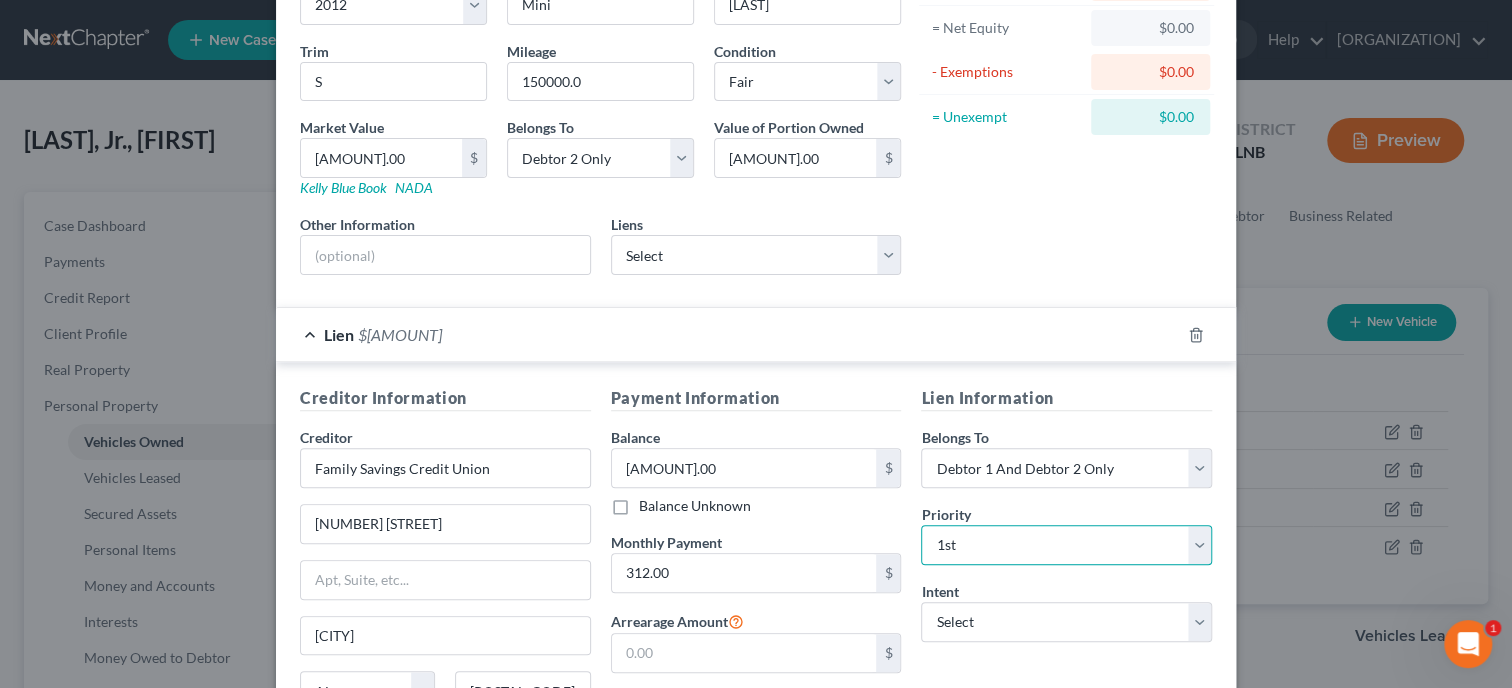 click on "1st" at bounding box center [0, 0] 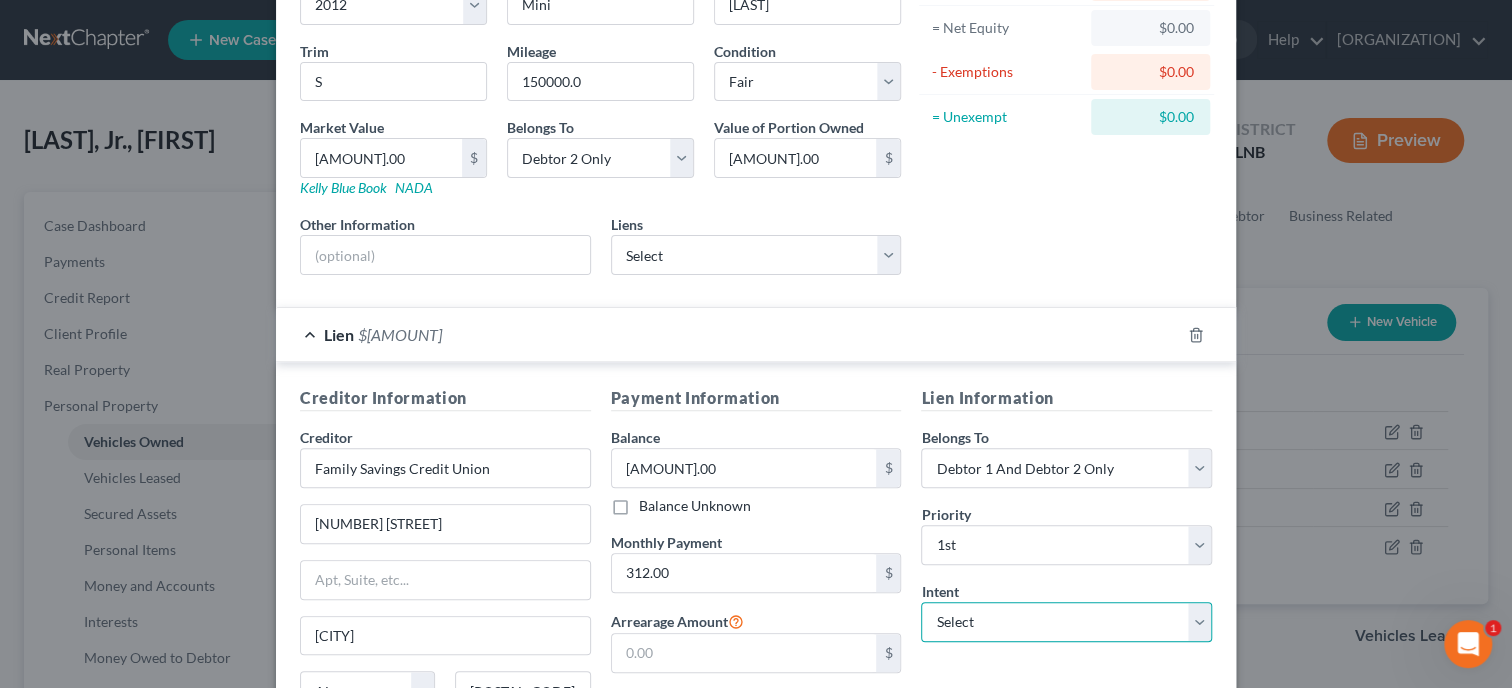 click on "Select Surrender Redeem Reaffirm Avoid Other" at bounding box center [1066, 622] 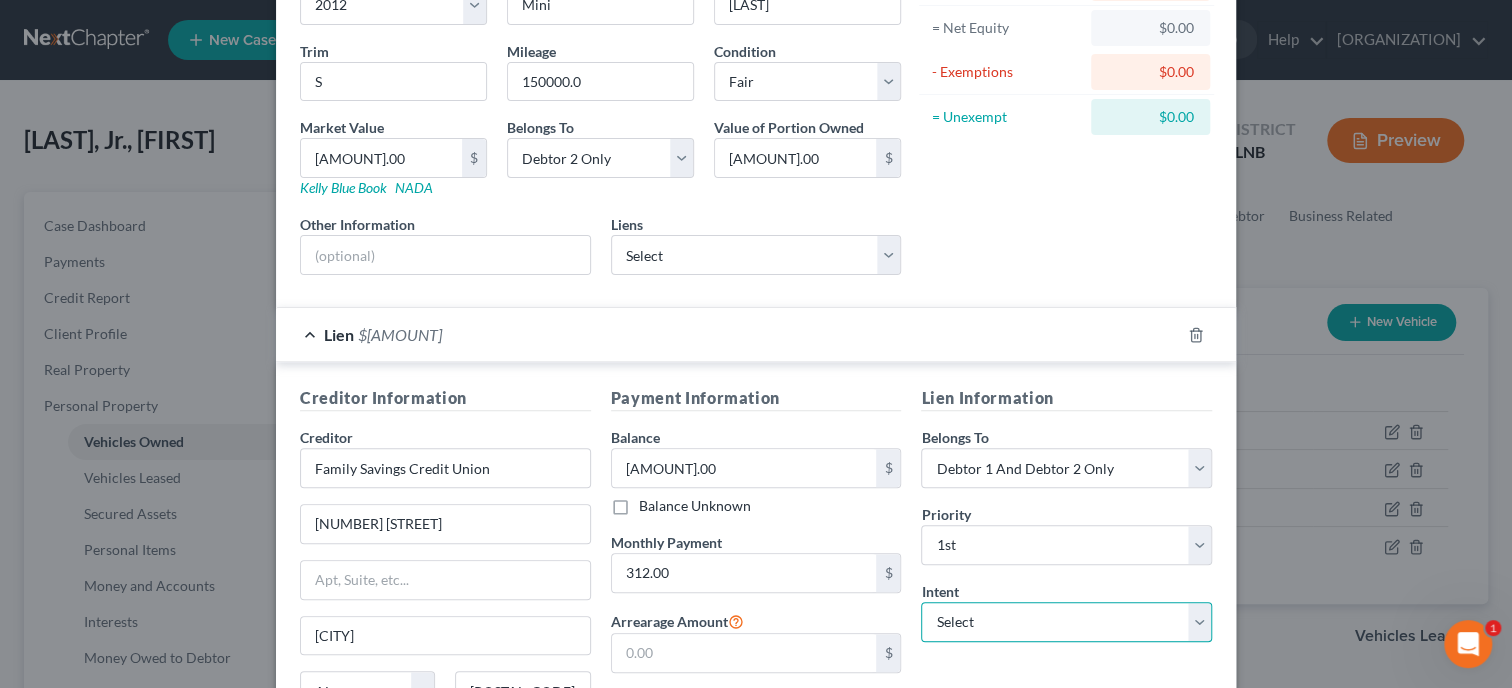 select on "2" 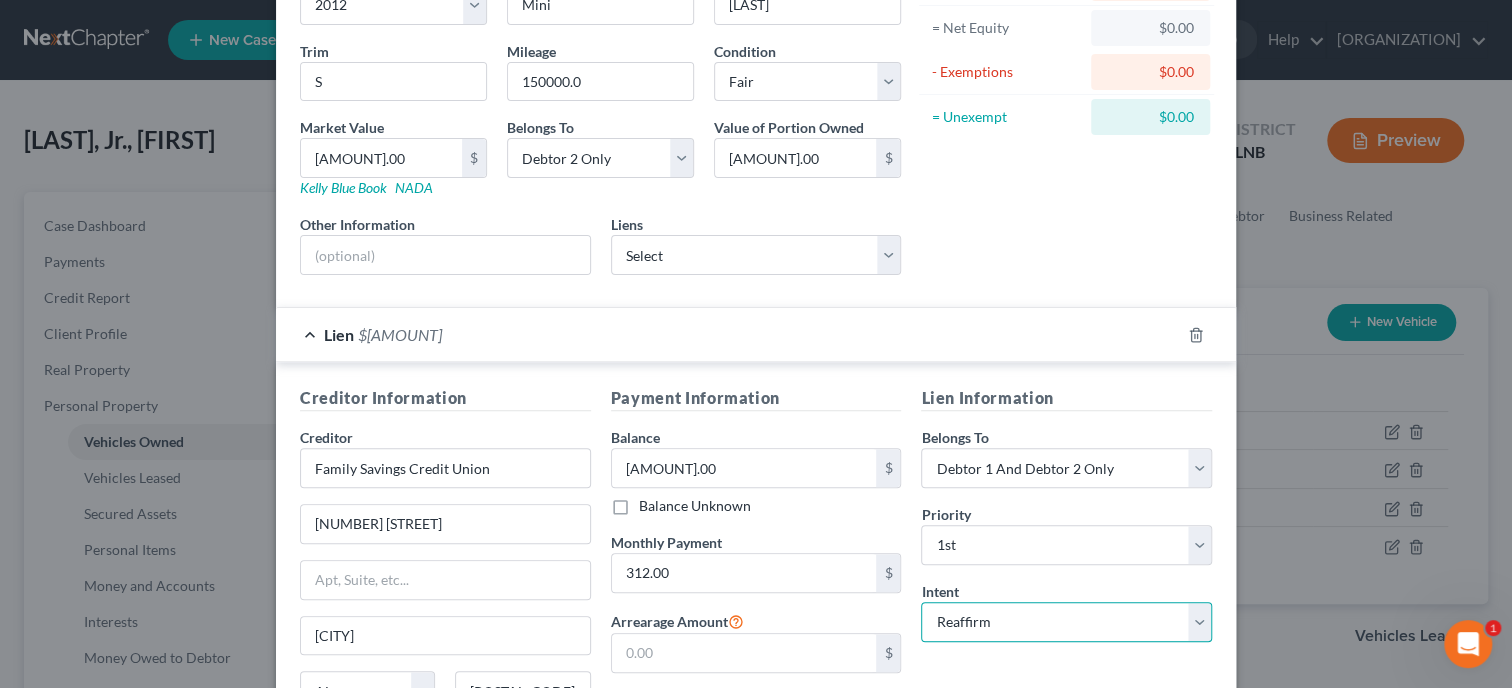 click on "Reaffirm" at bounding box center [0, 0] 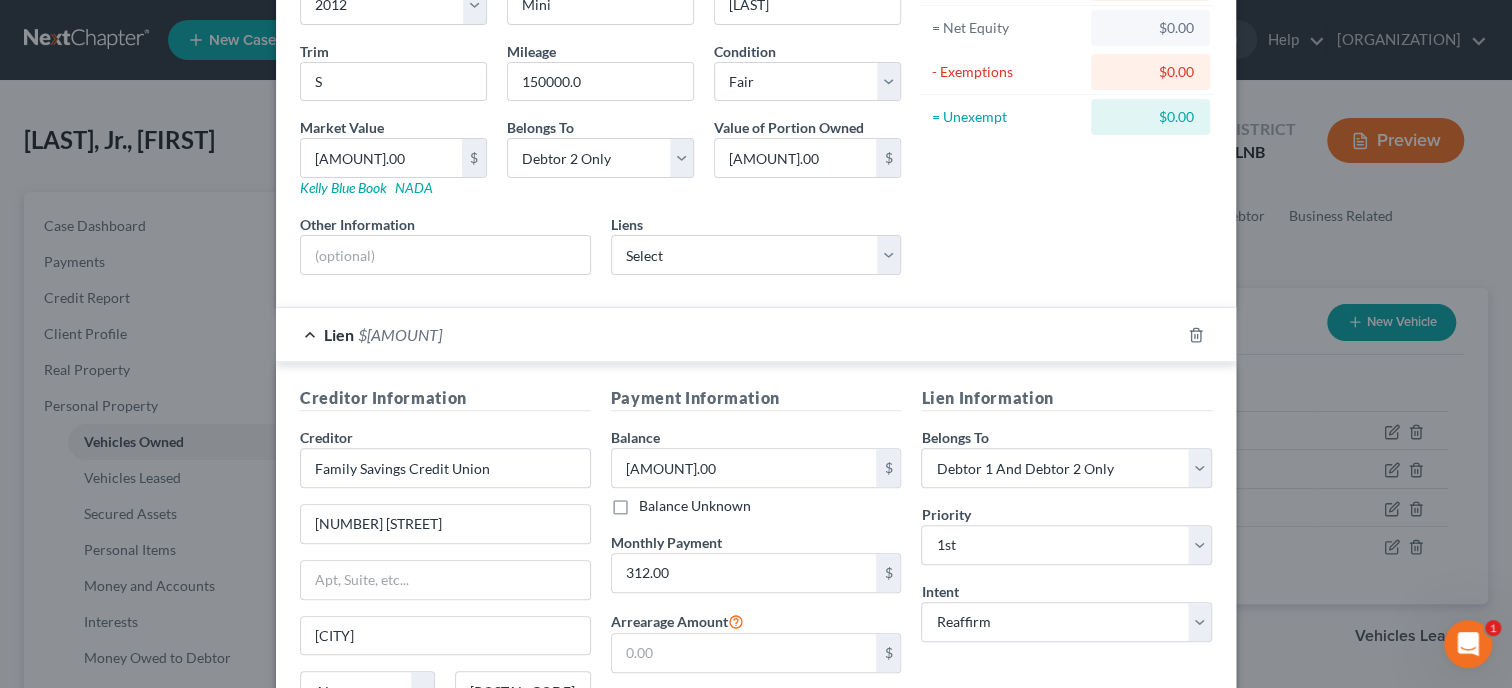 click on "Monthly Payment [AMOUNT] $ Arrearage Amount  $" at bounding box center (756, 574) 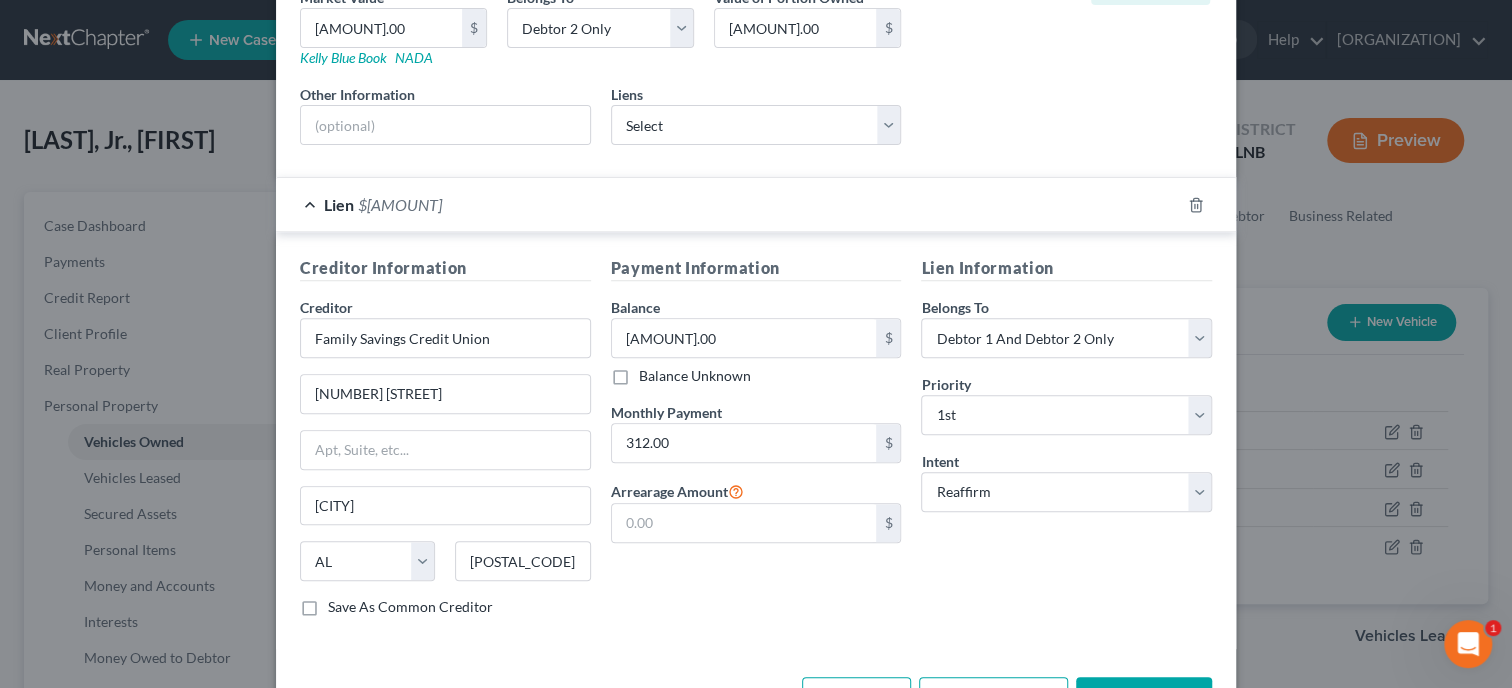 scroll, scrollTop: 401, scrollLeft: 0, axis: vertical 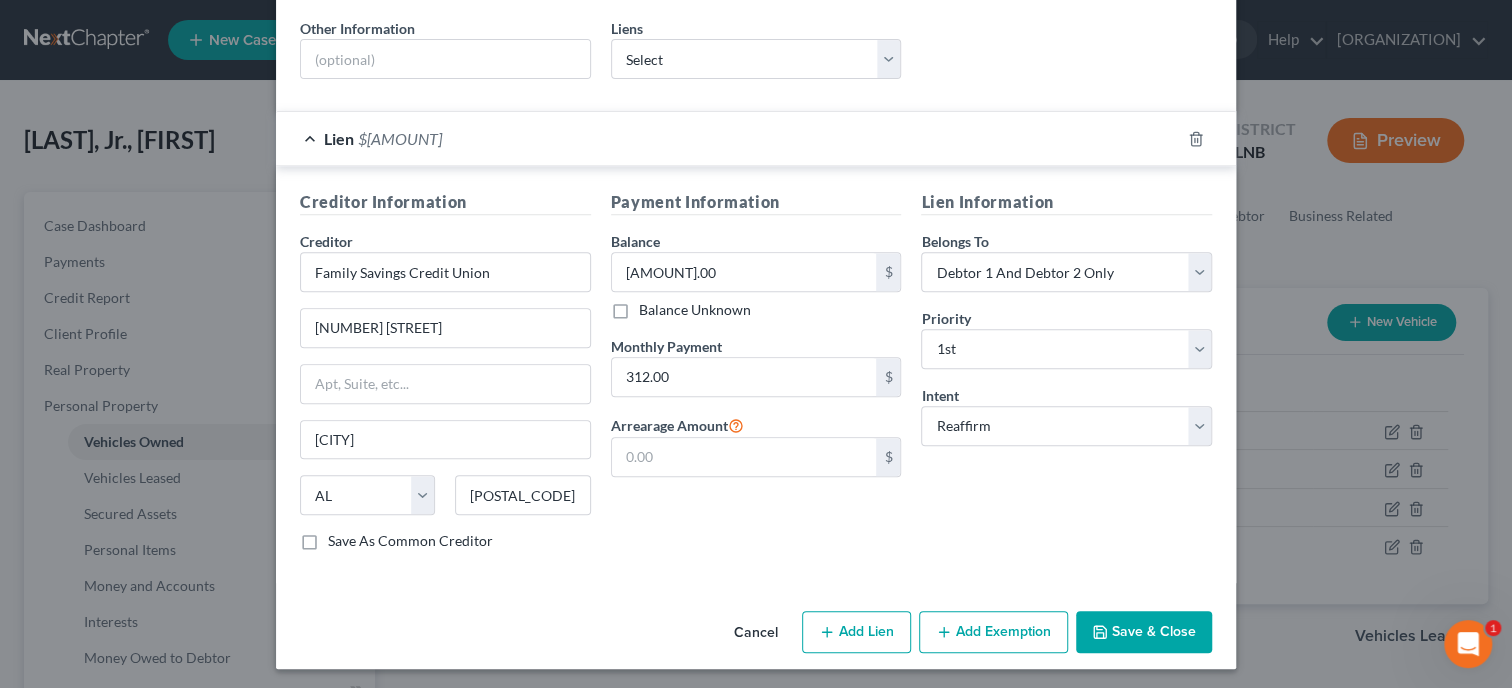 click 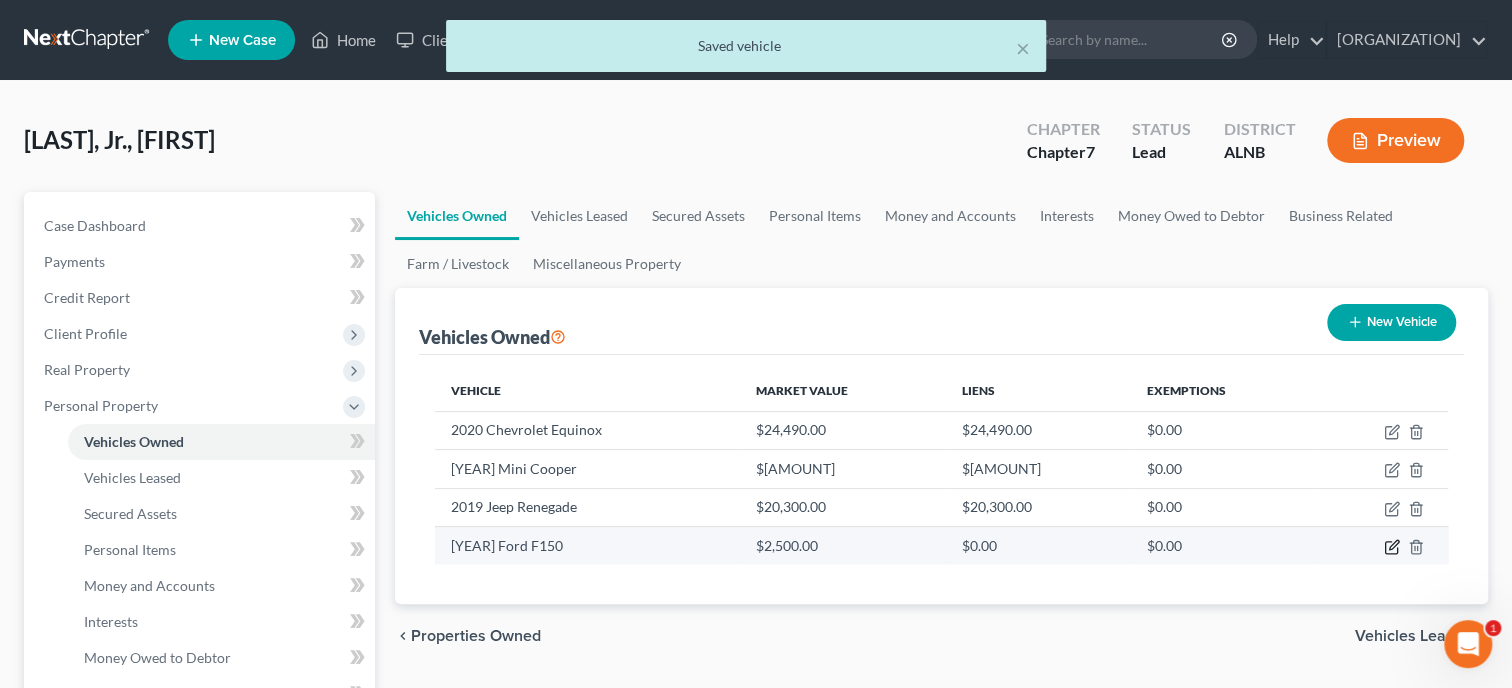 click 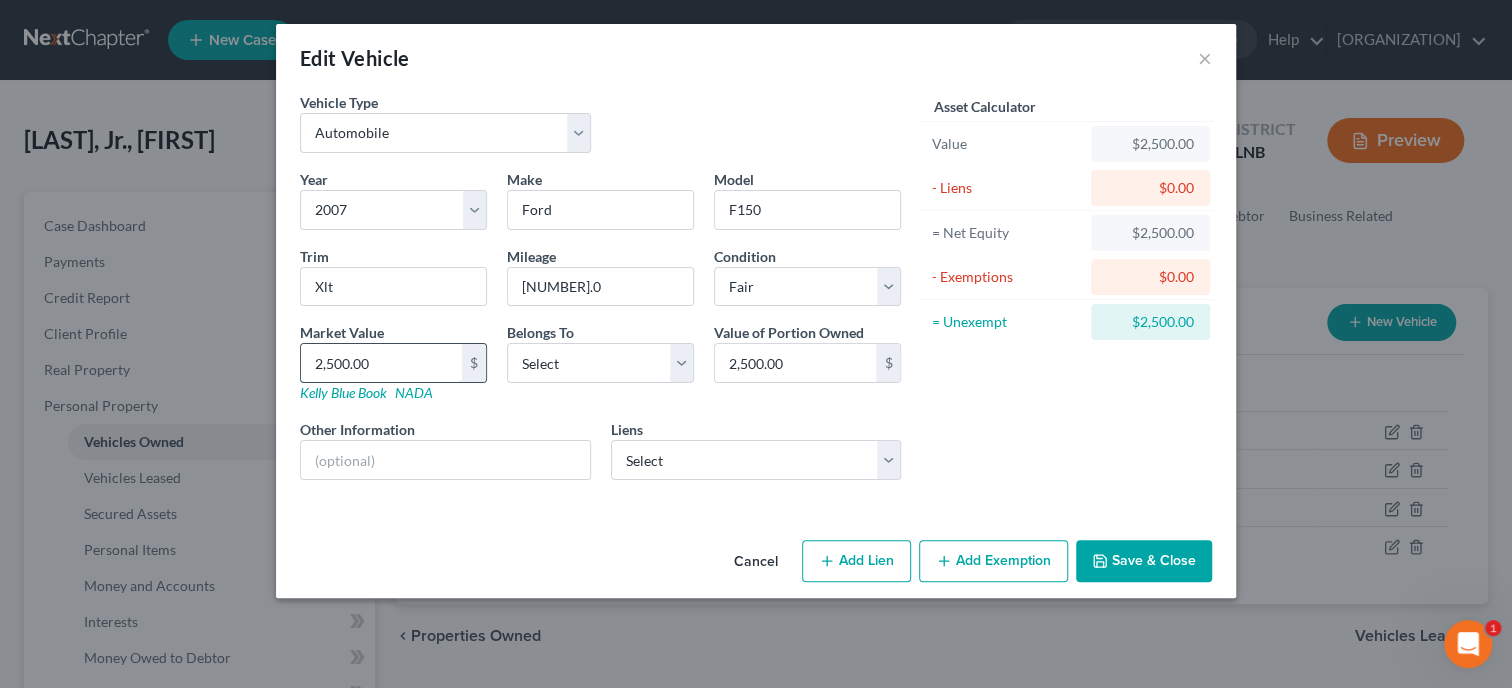 click on "2,500.00" at bounding box center (381, 363) 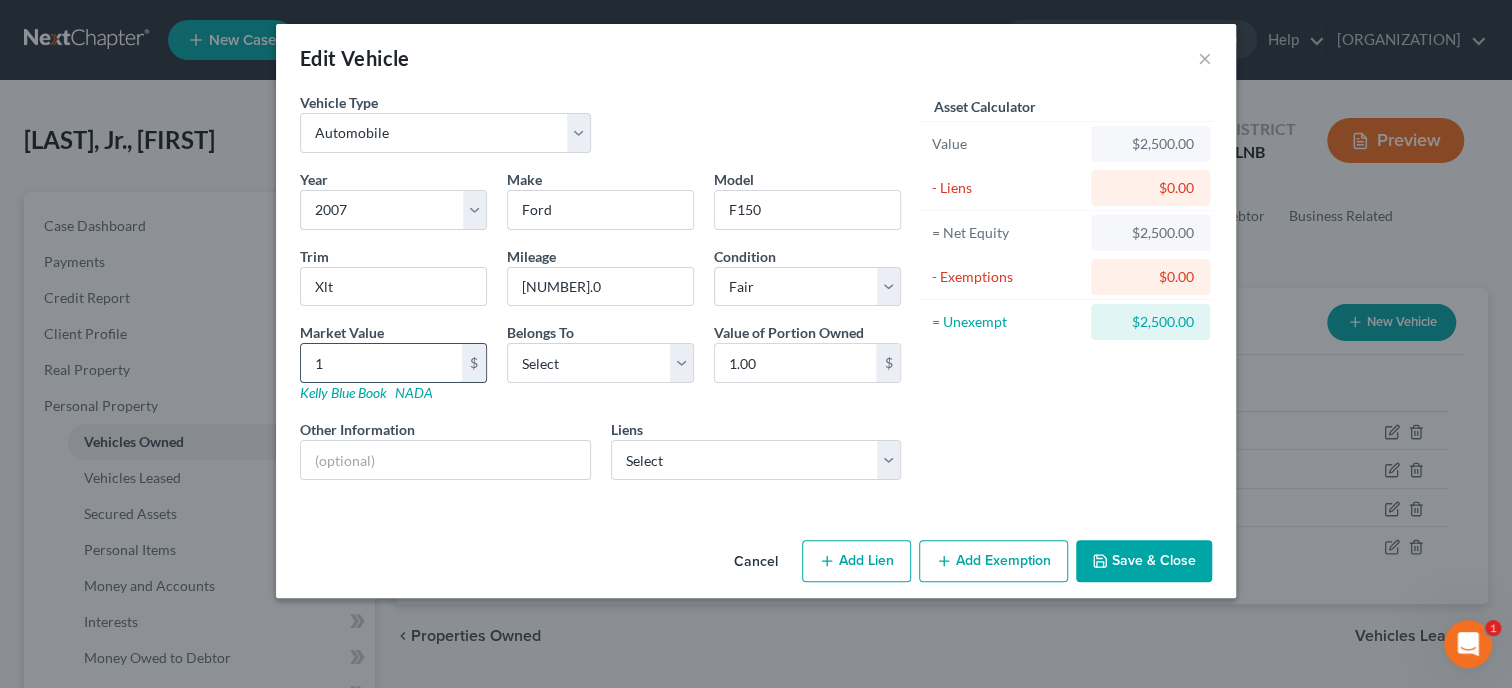 type on "15" 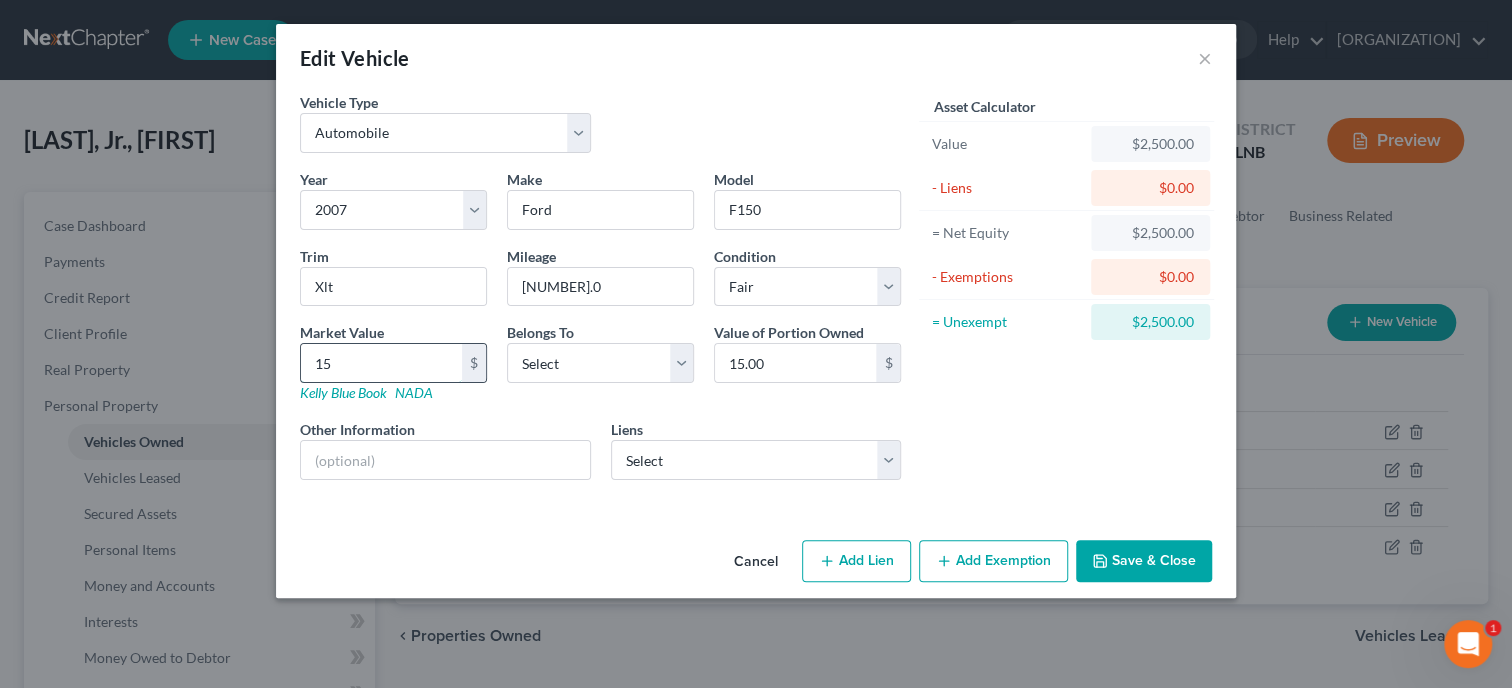 type on "150" 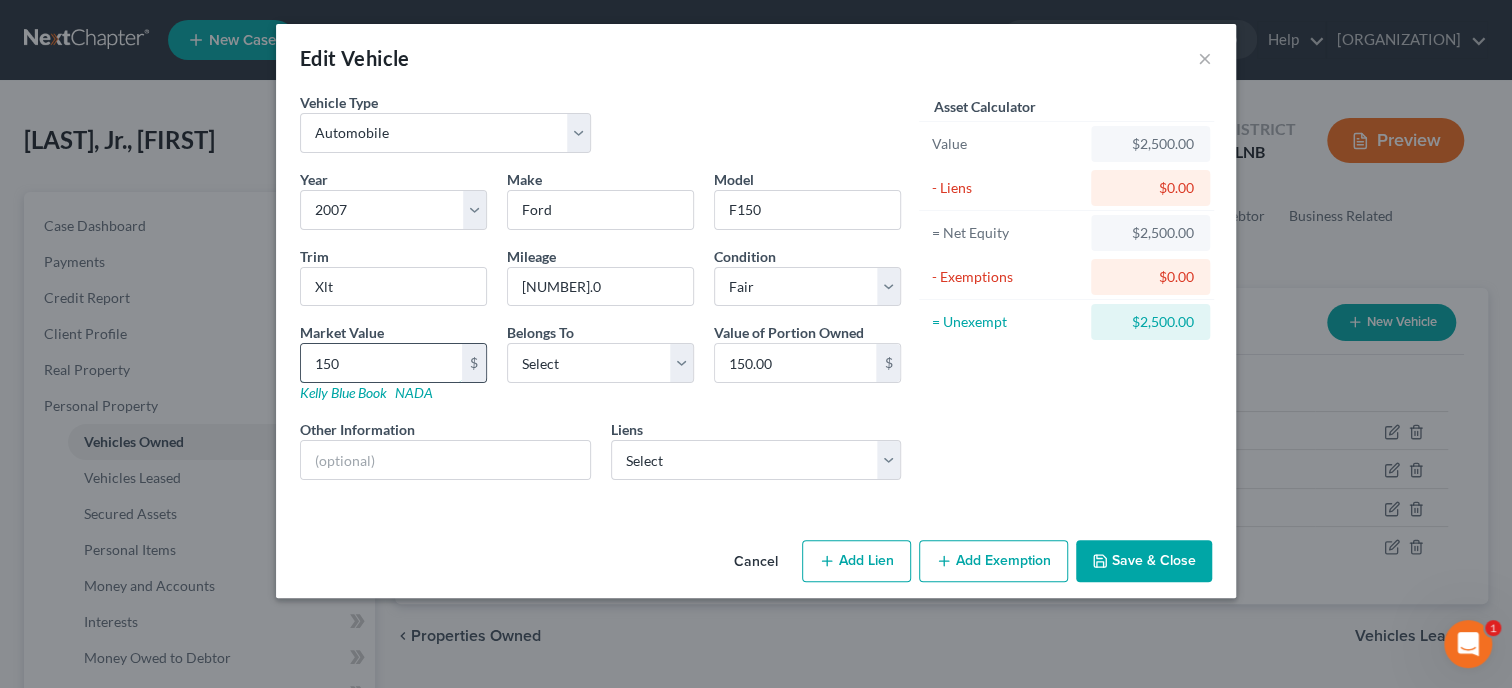 type on "1500" 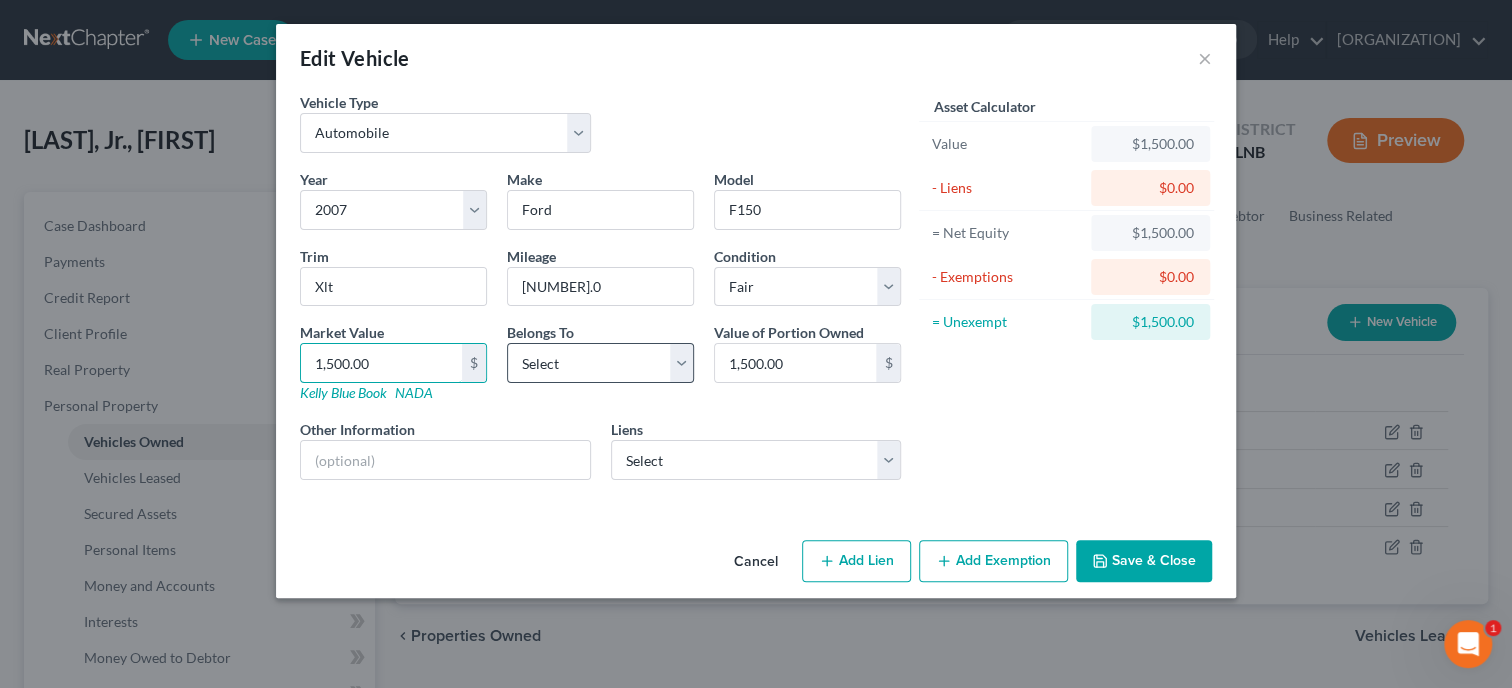 type on "1,500.00" 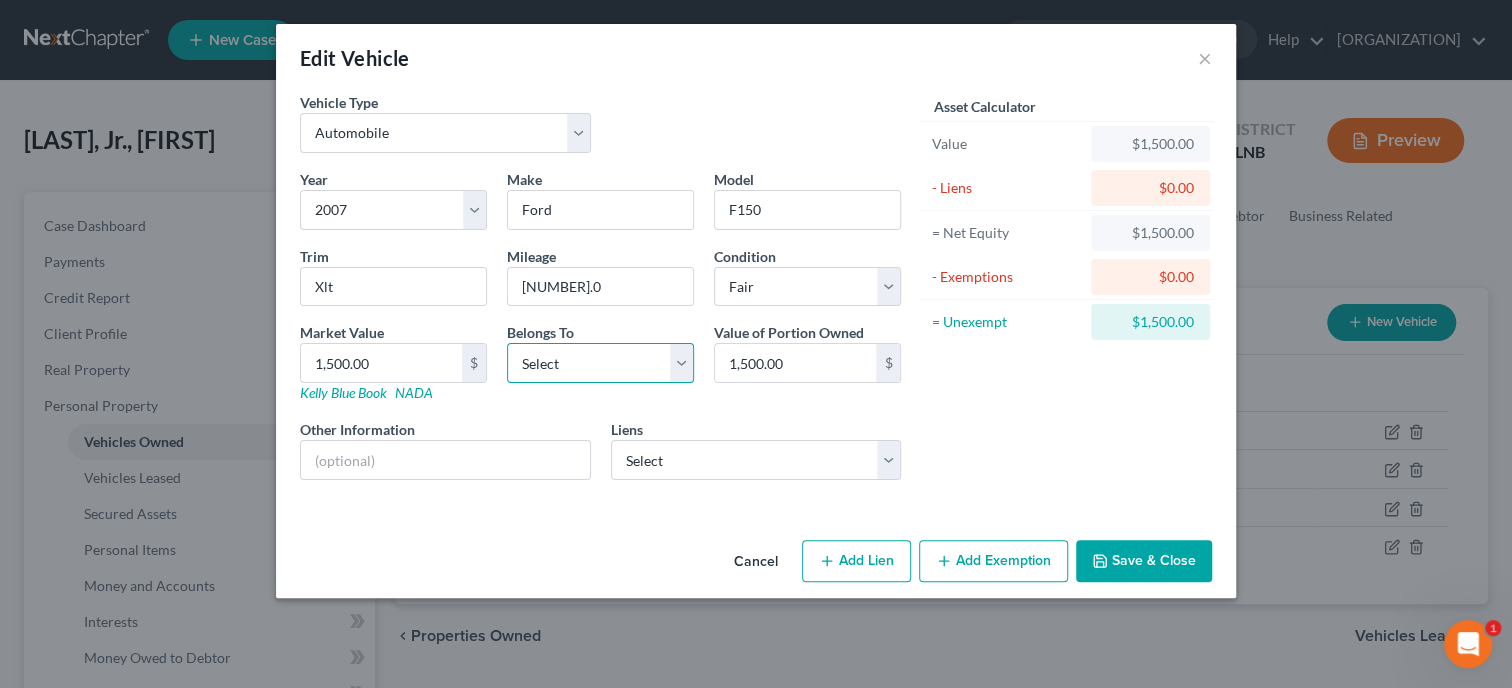click on "Select Debtor 1 Only Debtor 2 Only Debtor 1 And Debtor 2 Only At Least One Of The Debtors And Another Community Property" at bounding box center [600, 363] 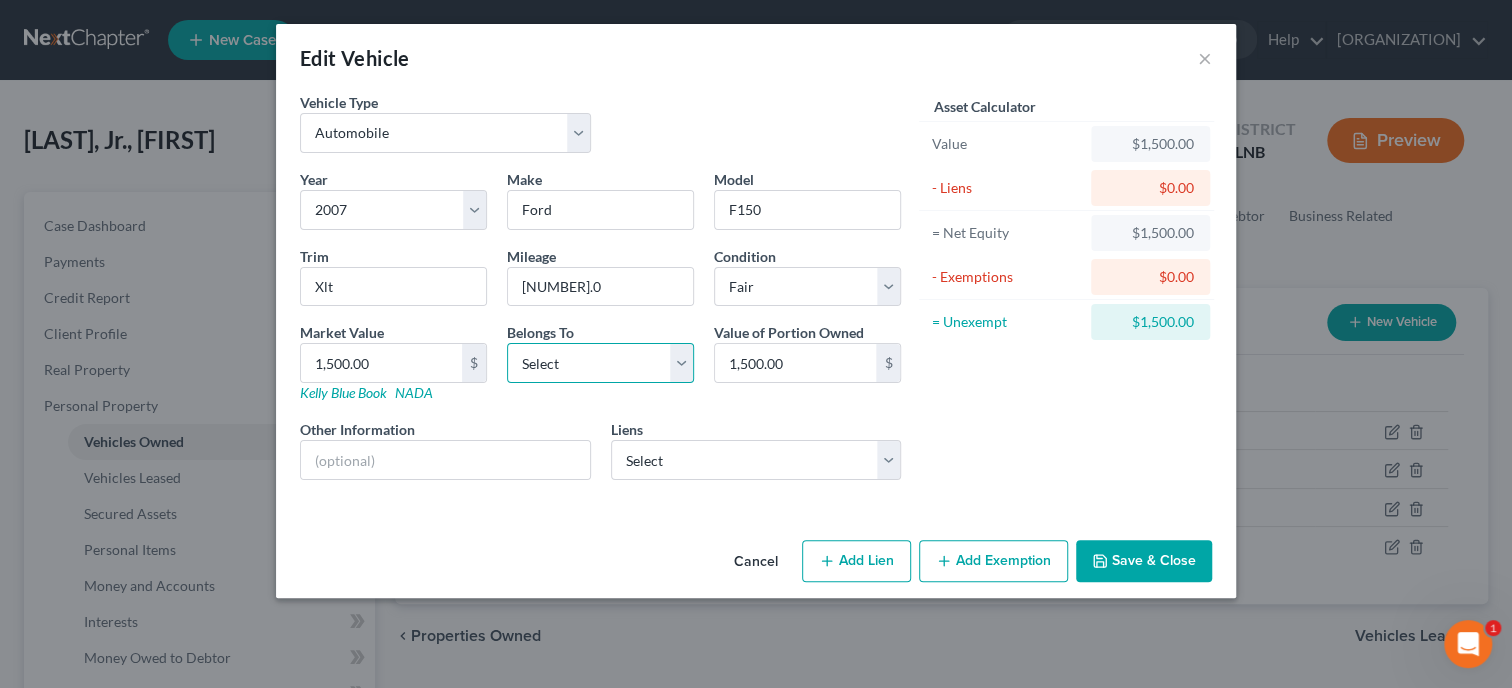 select on "2" 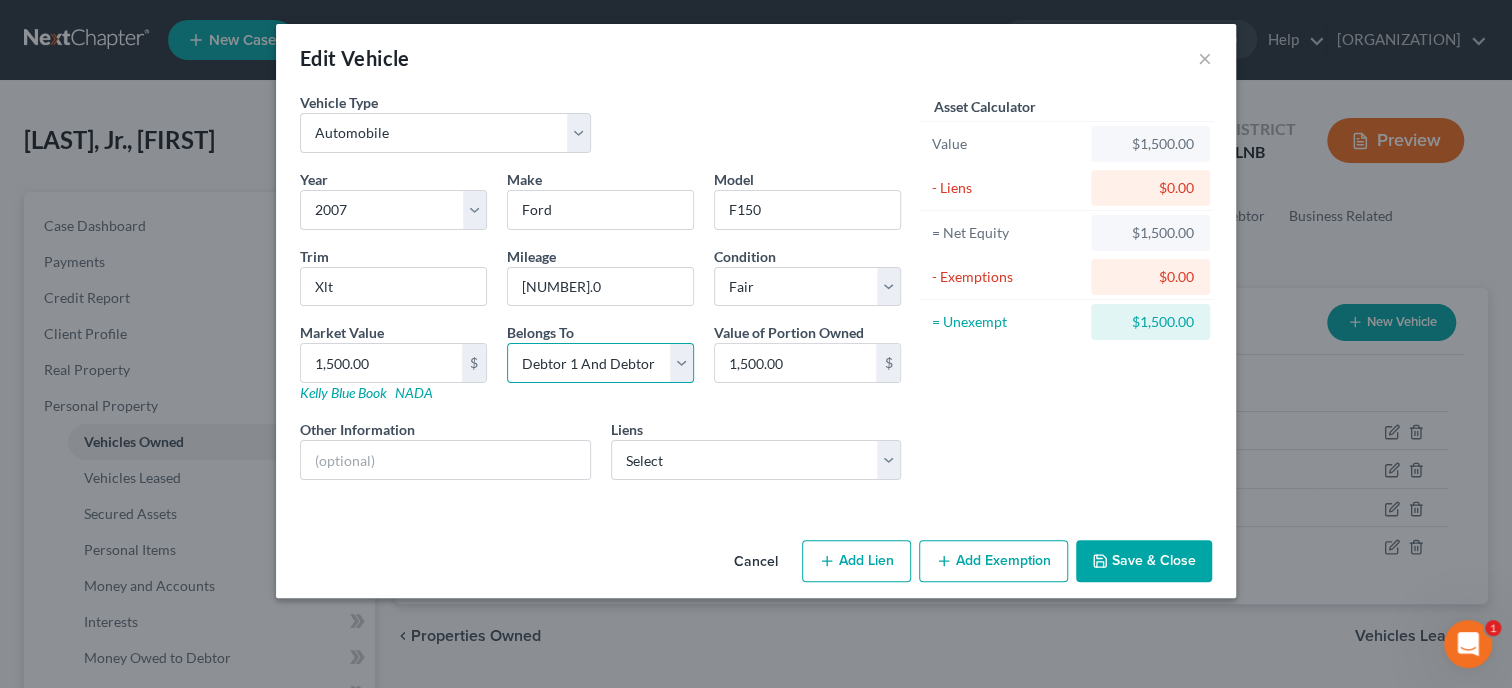 click on "Debtor 1 And Debtor 2 Only" at bounding box center (0, 0) 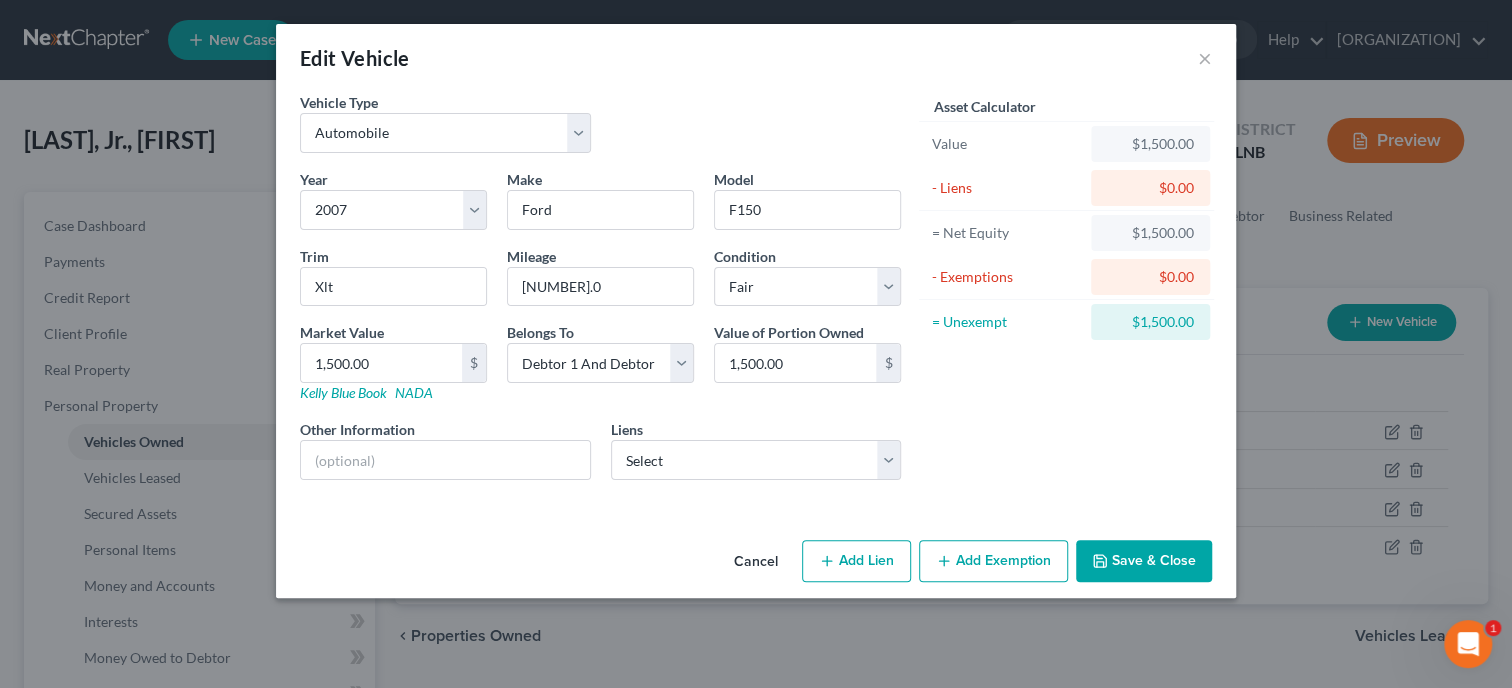 click on "Add Exemption" at bounding box center [993, 561] 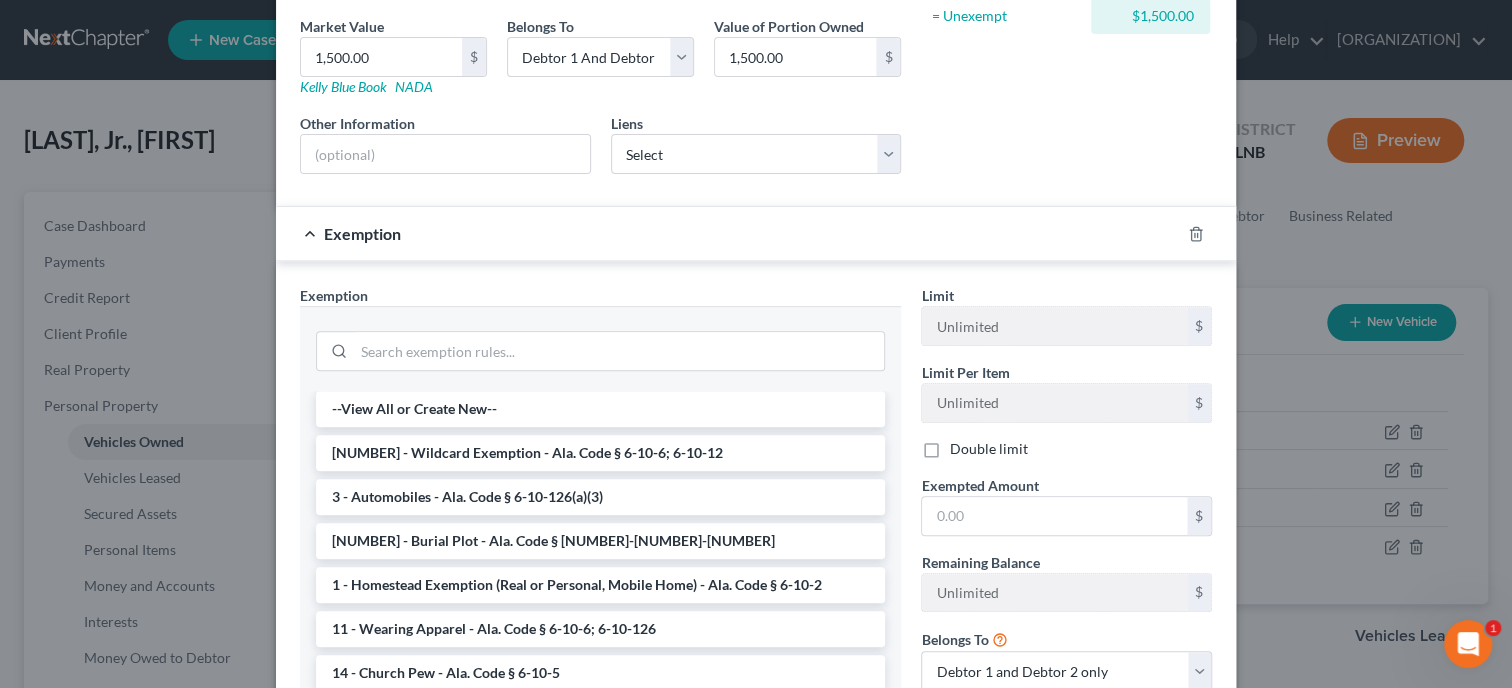 scroll, scrollTop: 308, scrollLeft: 0, axis: vertical 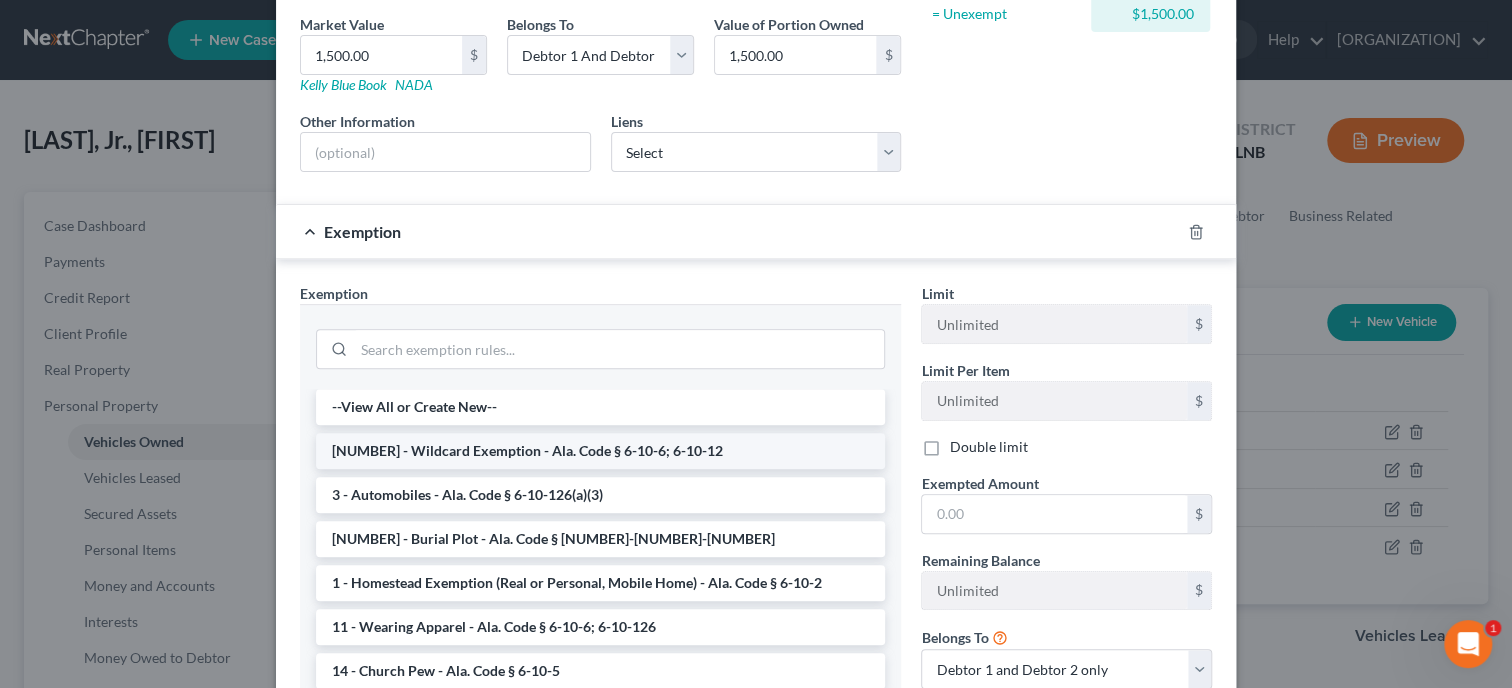 click on "[NUMBER] - Wildcard Exemption - Ala. Code § 6-10-6; 6-10-12" at bounding box center (600, 451) 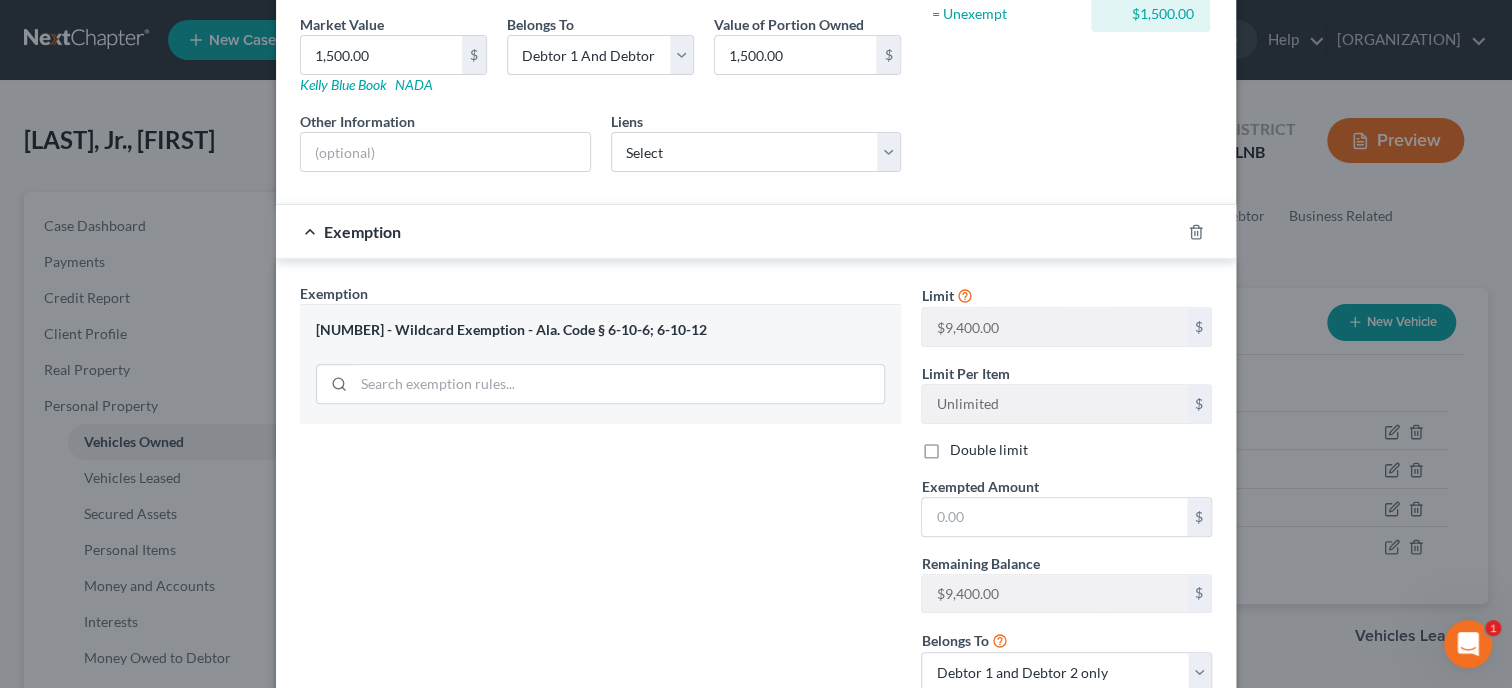 click on "Double limit" at bounding box center (988, 450) 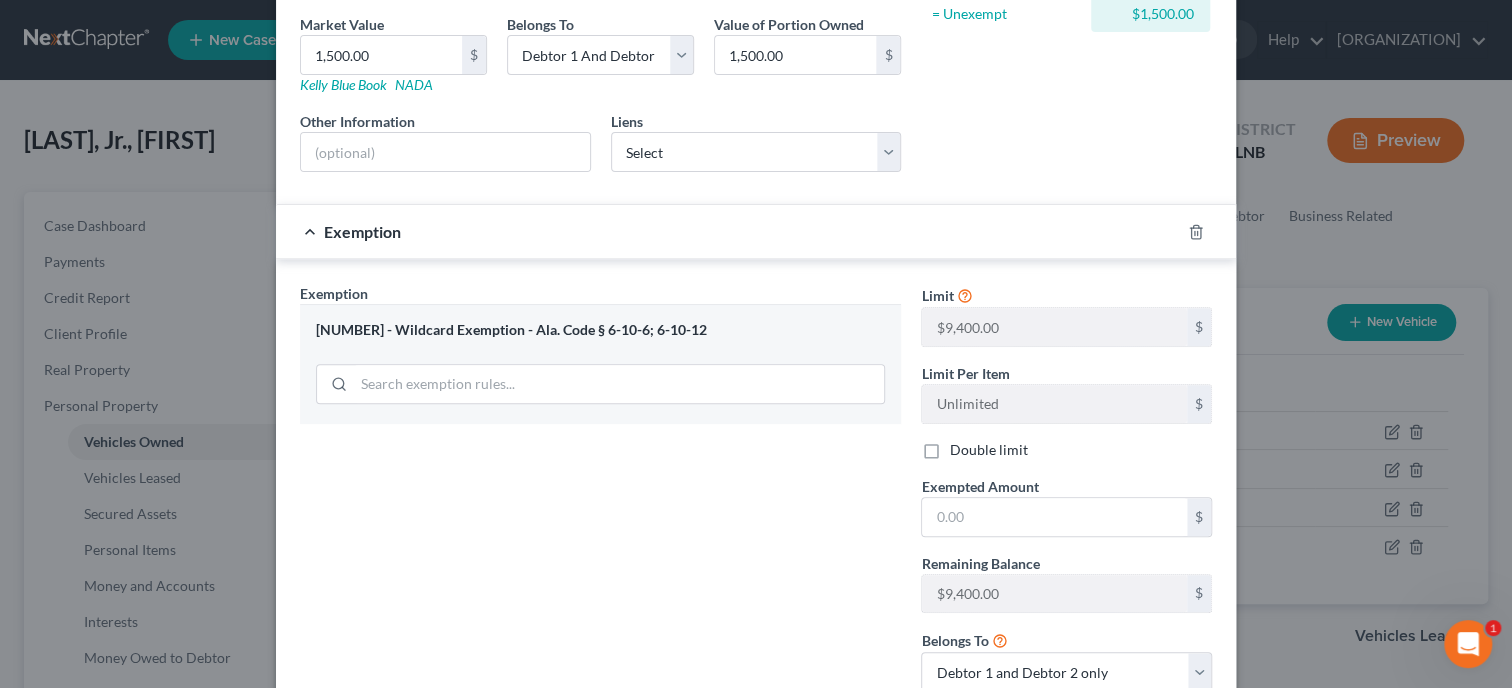 click on "Double limit" at bounding box center [963, 446] 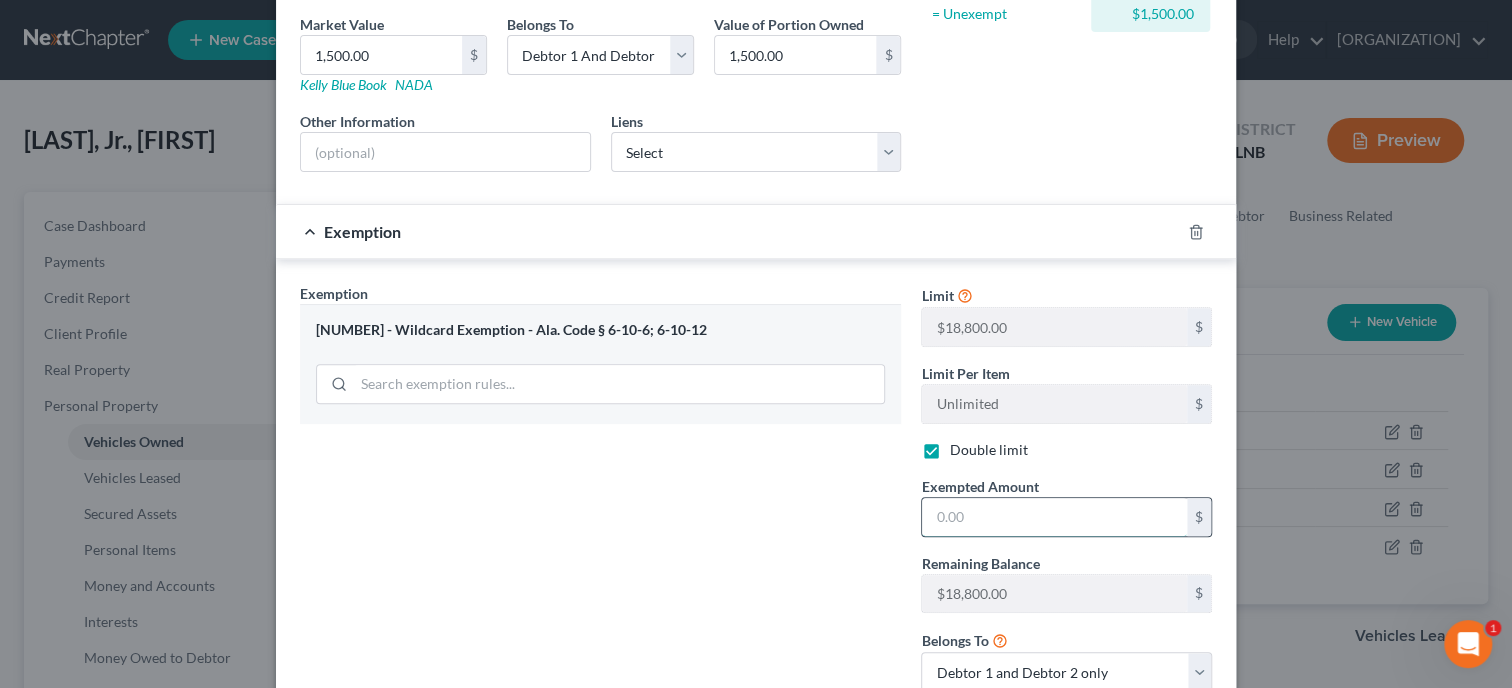 click at bounding box center [1054, 517] 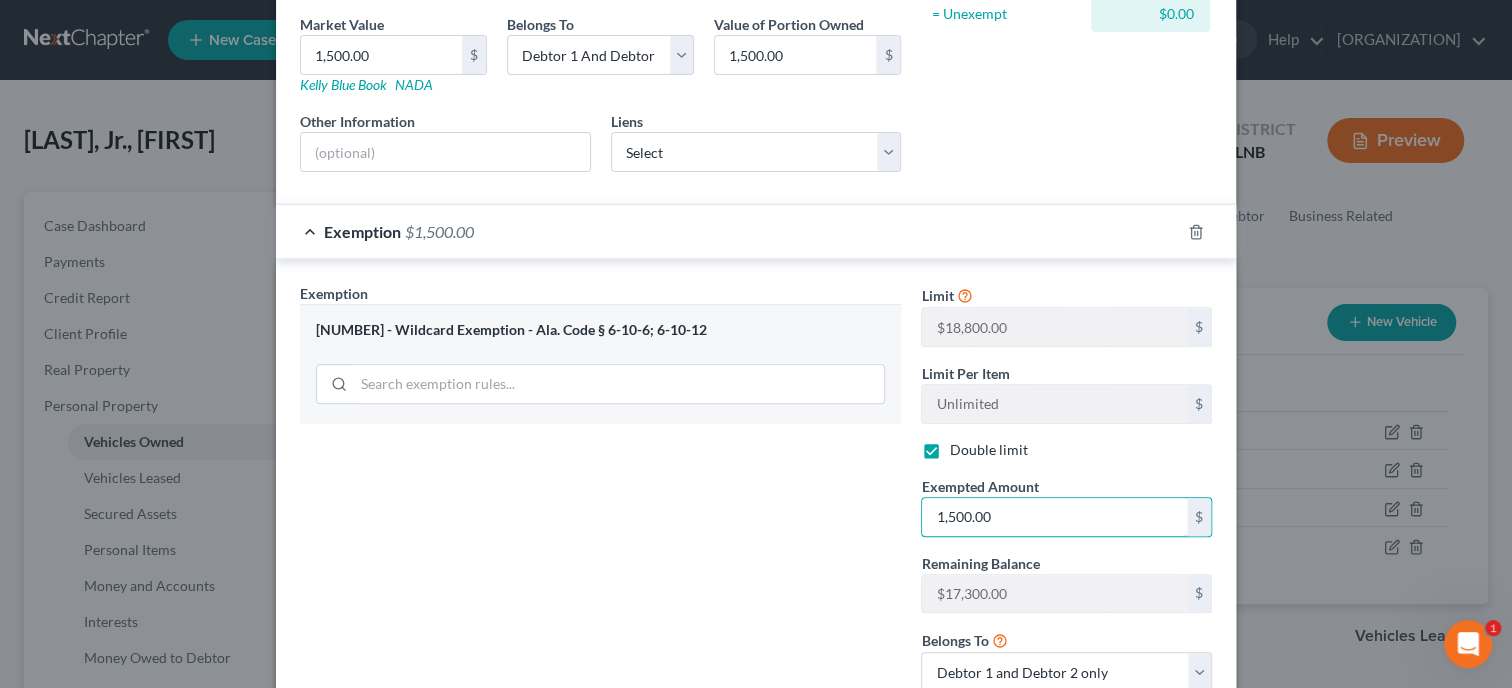 type on "1,500.00" 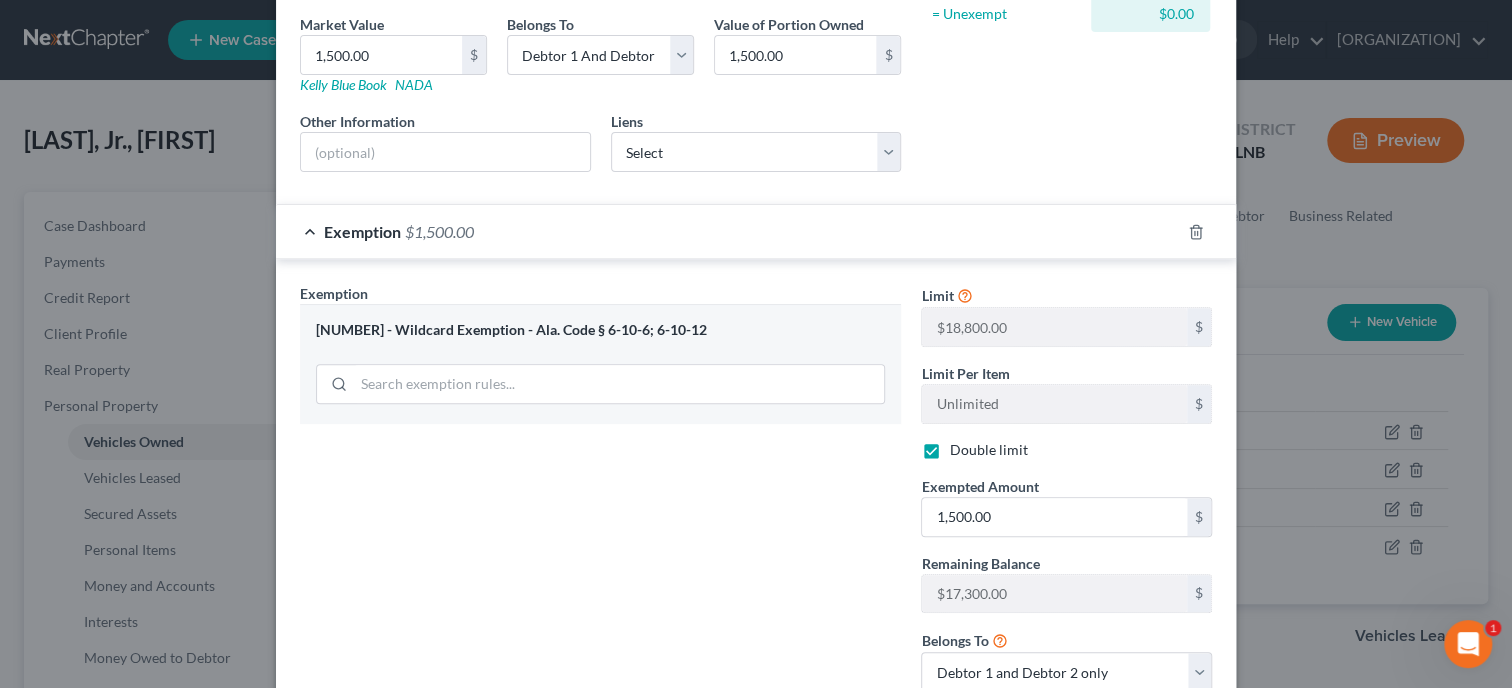 click on "Exemption Set must be selected for CA.
Exemption
*
14 - Wildcard Exemption - Ala. Code § 6-10-6; 6-10-12" at bounding box center (600, 495) 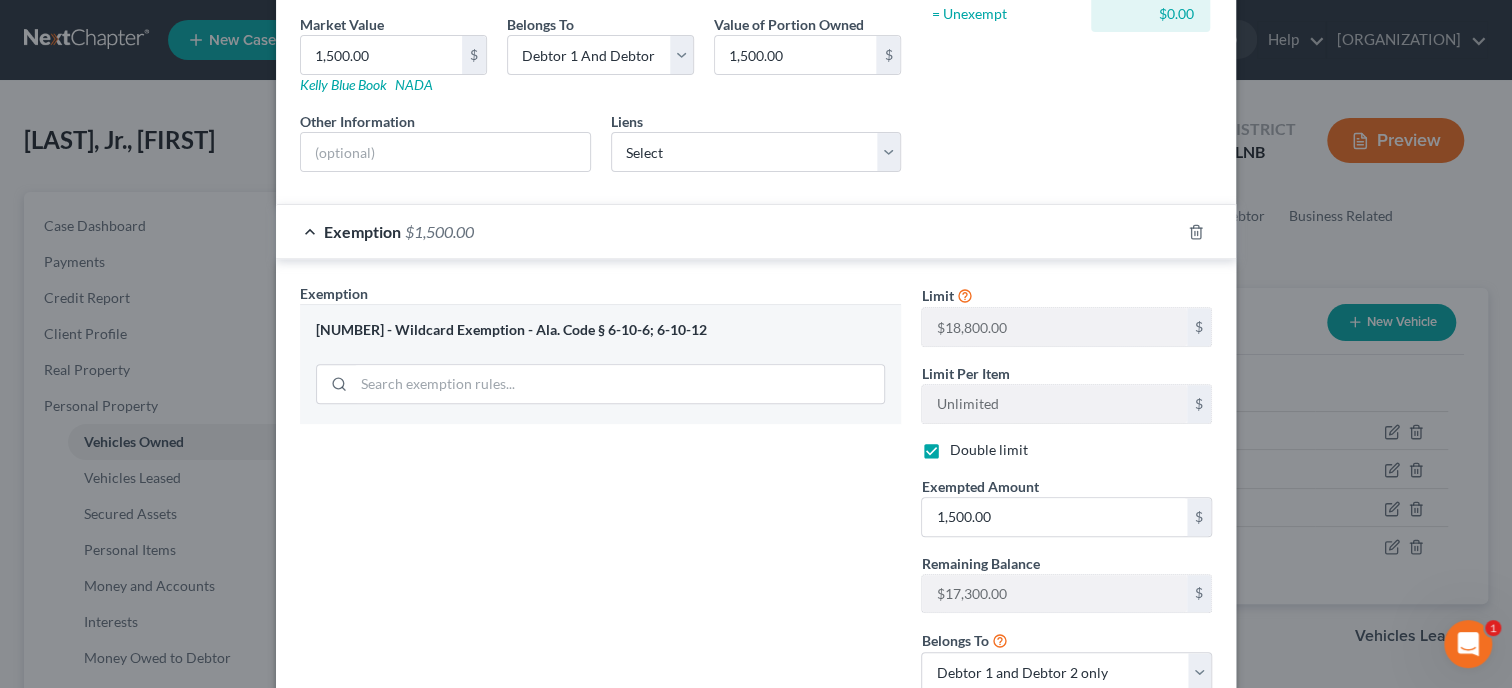 scroll, scrollTop: 450, scrollLeft: 0, axis: vertical 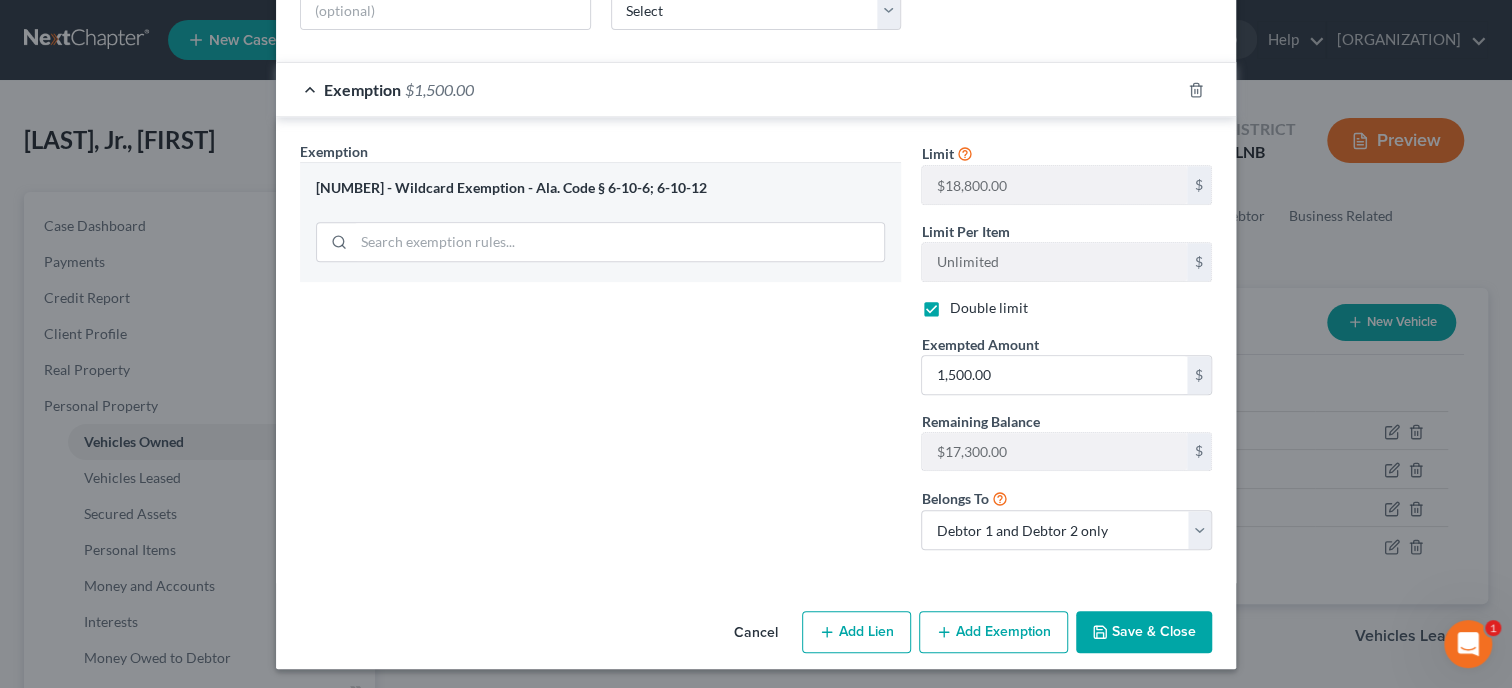 click on "Save & Close" at bounding box center [1144, 632] 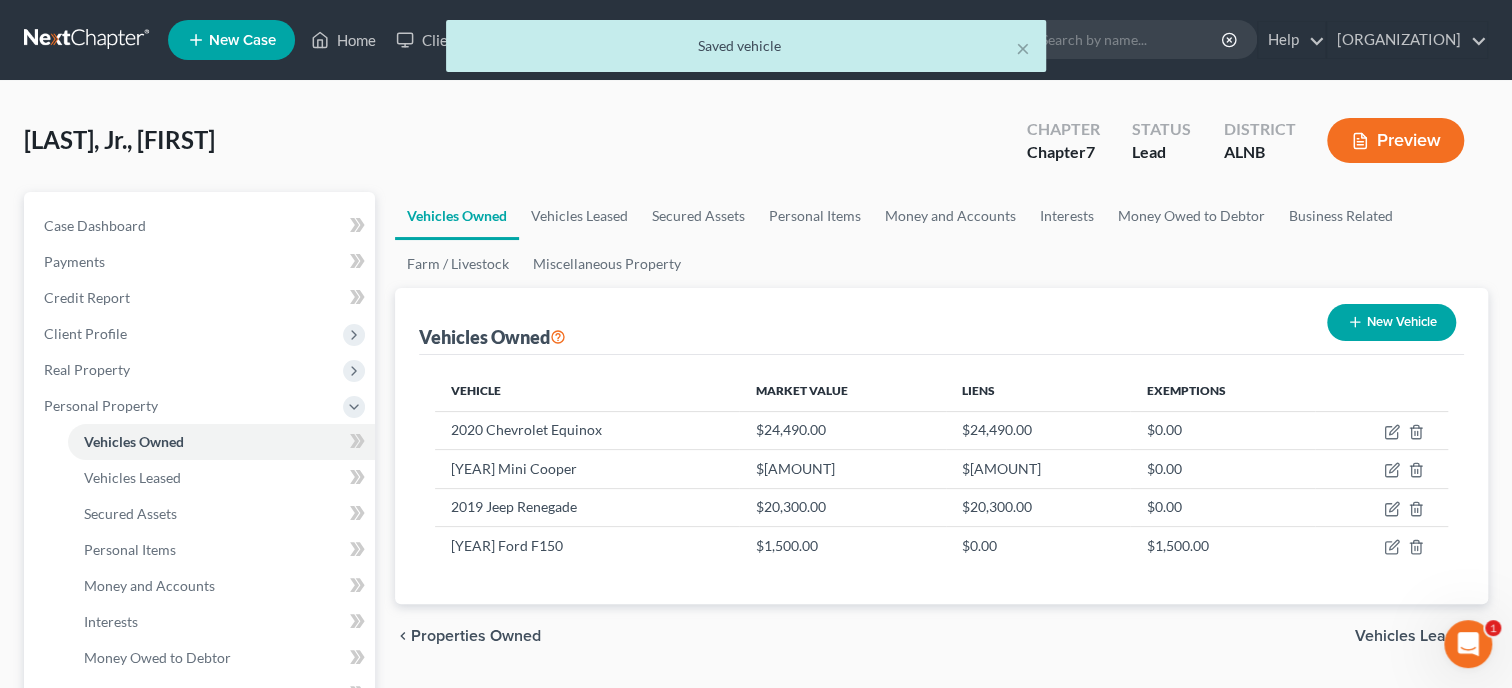 click on "chevron_left
Properties Owned
Vehicles Leased
chevron_right" at bounding box center [941, 636] 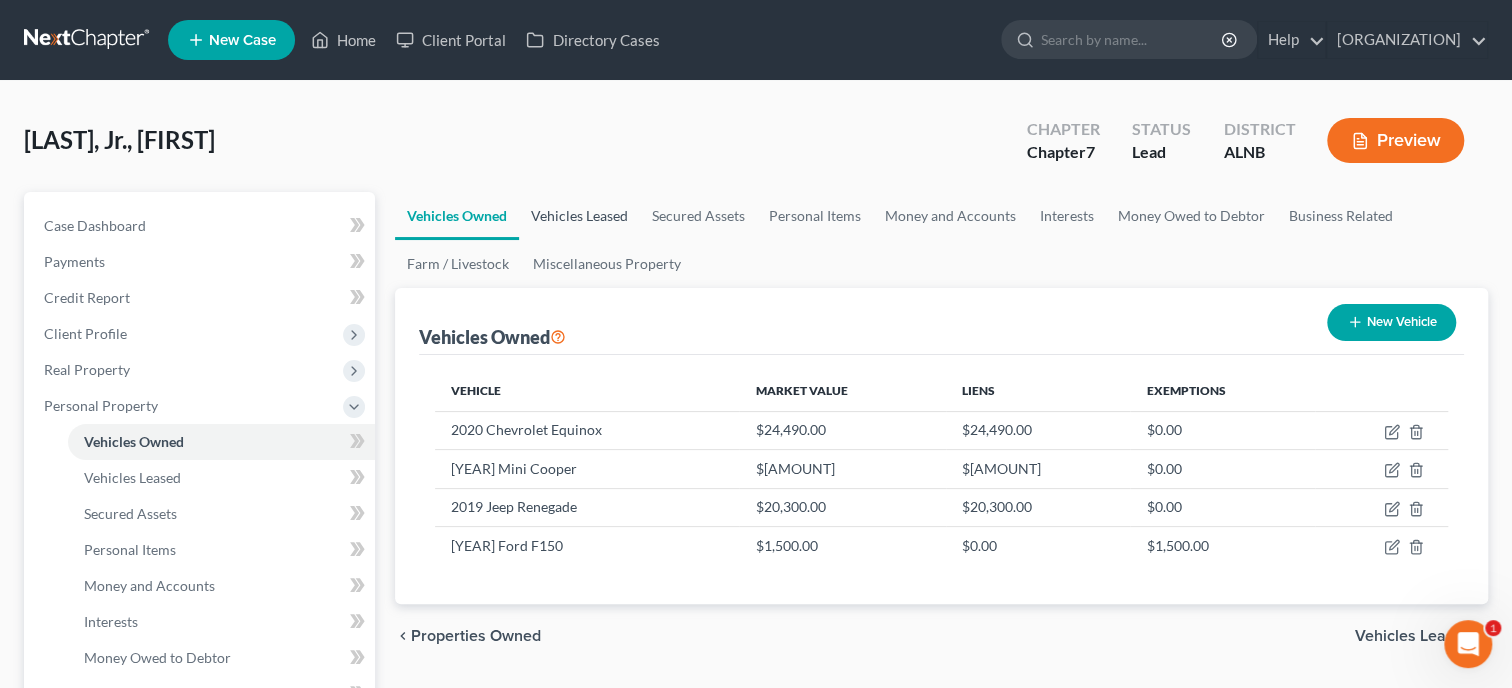 click on "Vehicles Leased" at bounding box center [579, 216] 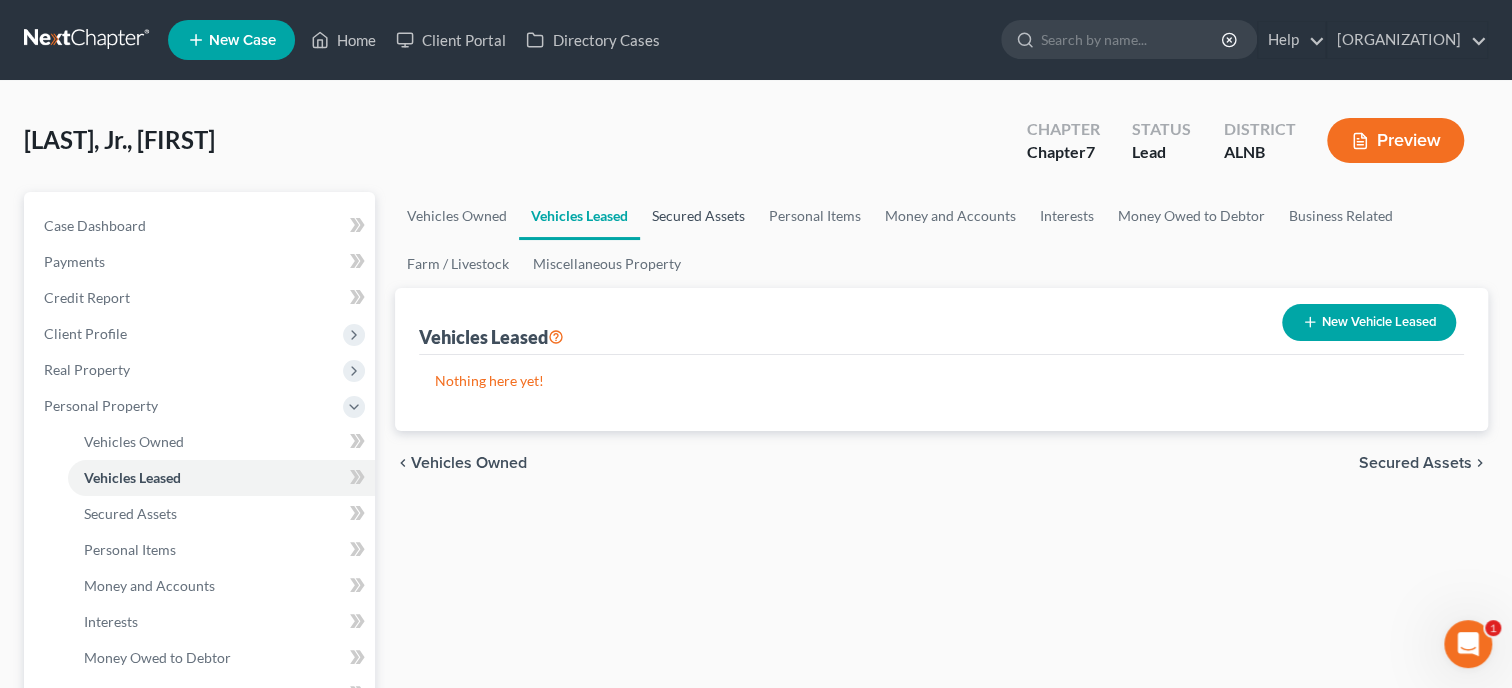 click on "Secured Assets" at bounding box center [698, 216] 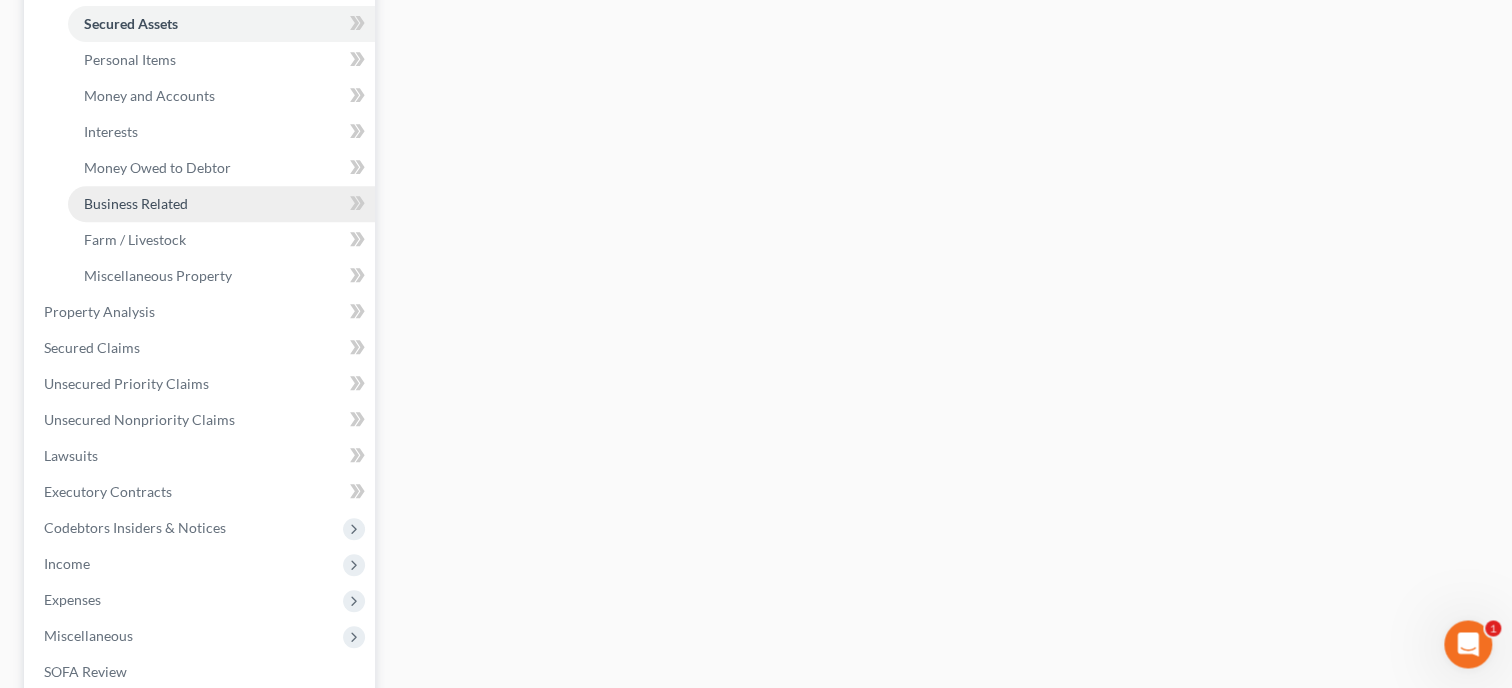 scroll, scrollTop: 514, scrollLeft: 0, axis: vertical 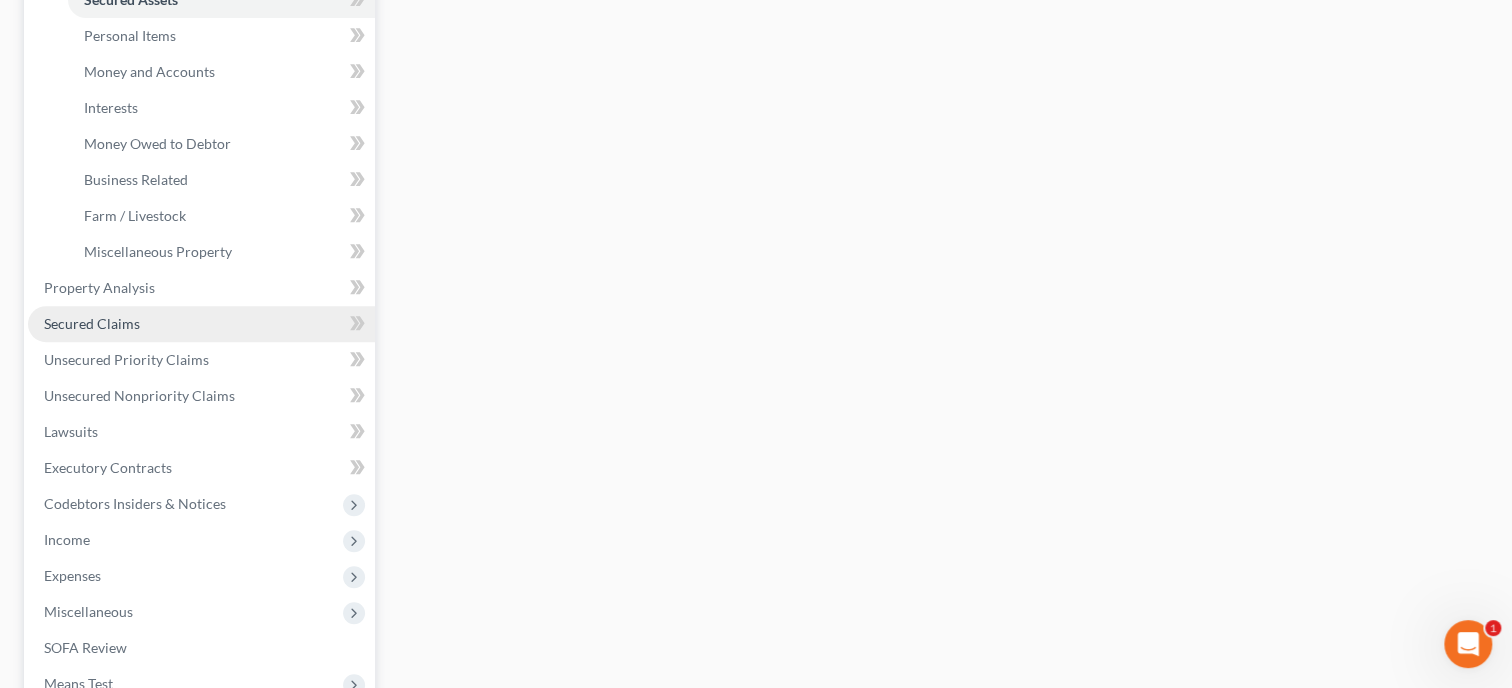 click on "Secured Claims" at bounding box center (201, 324) 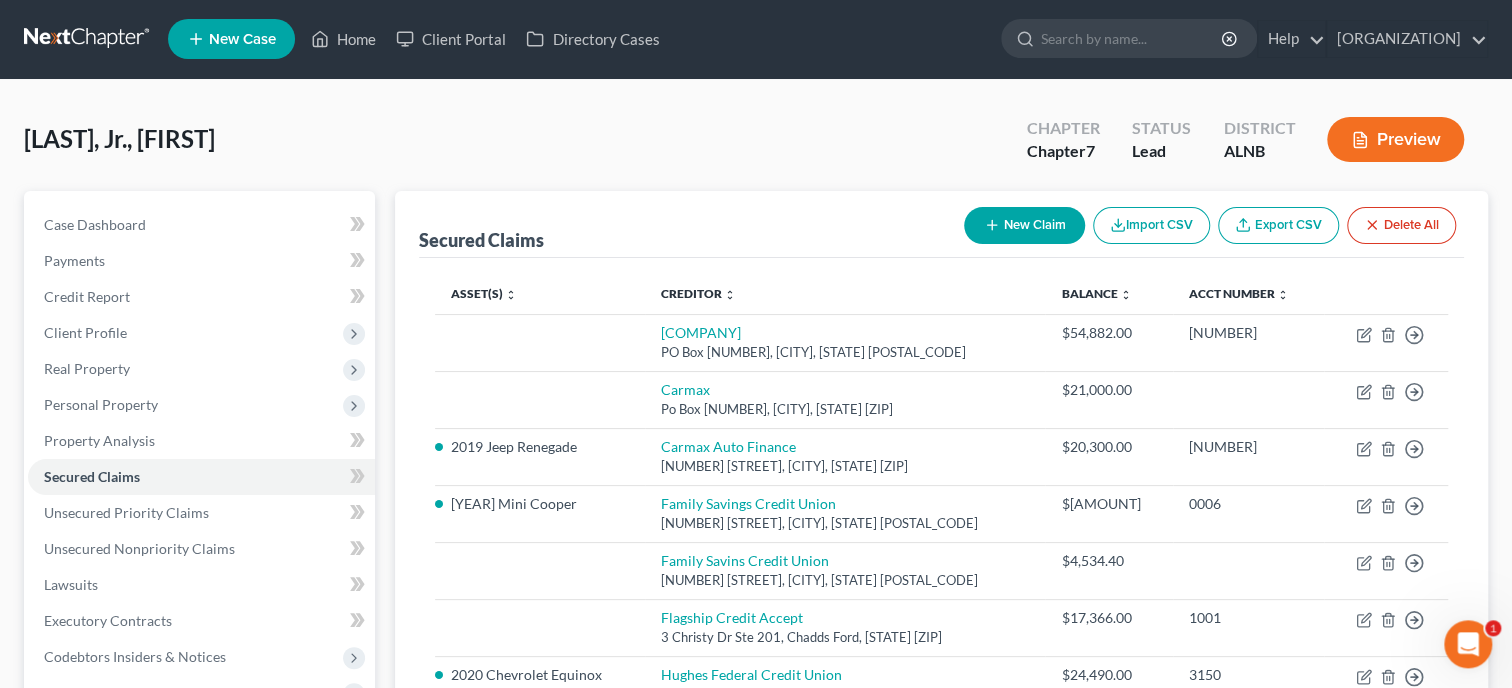 scroll, scrollTop: 0, scrollLeft: 0, axis: both 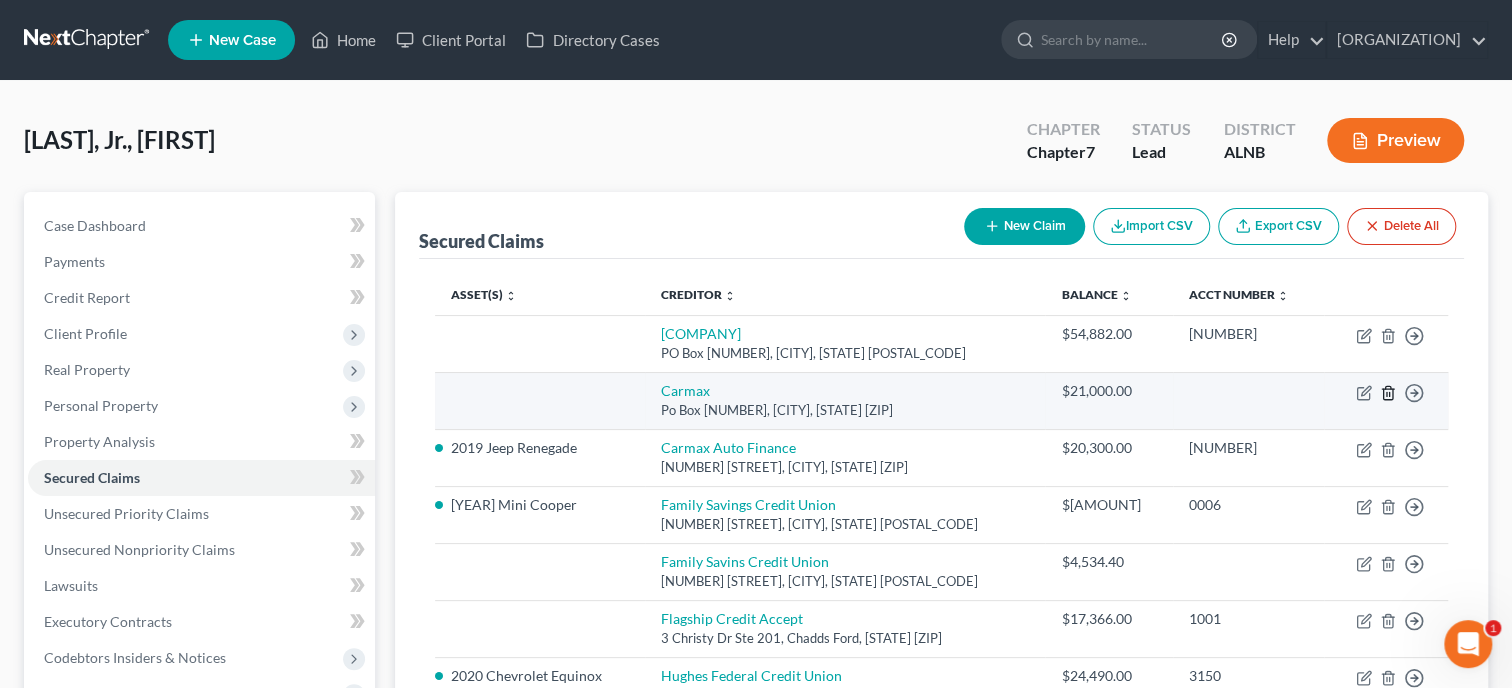 click 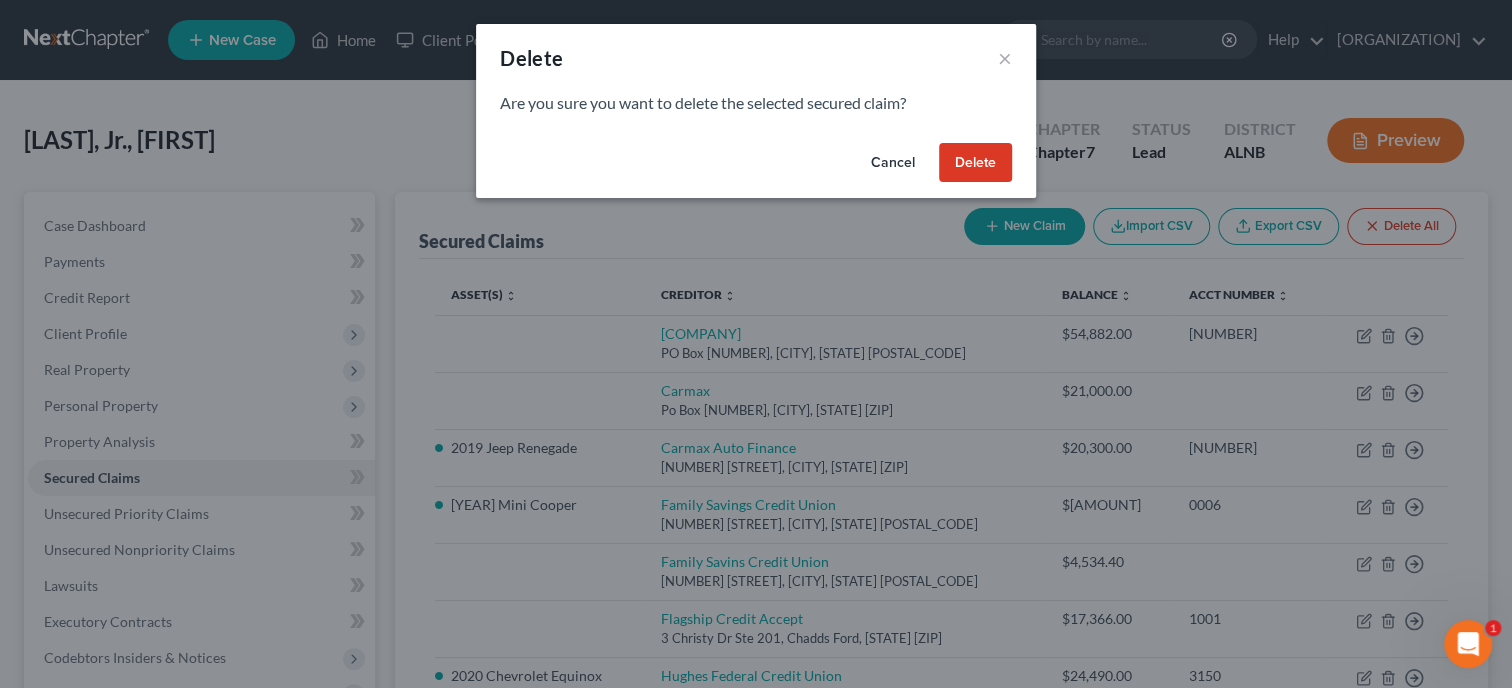 click on "Delete" at bounding box center (975, 163) 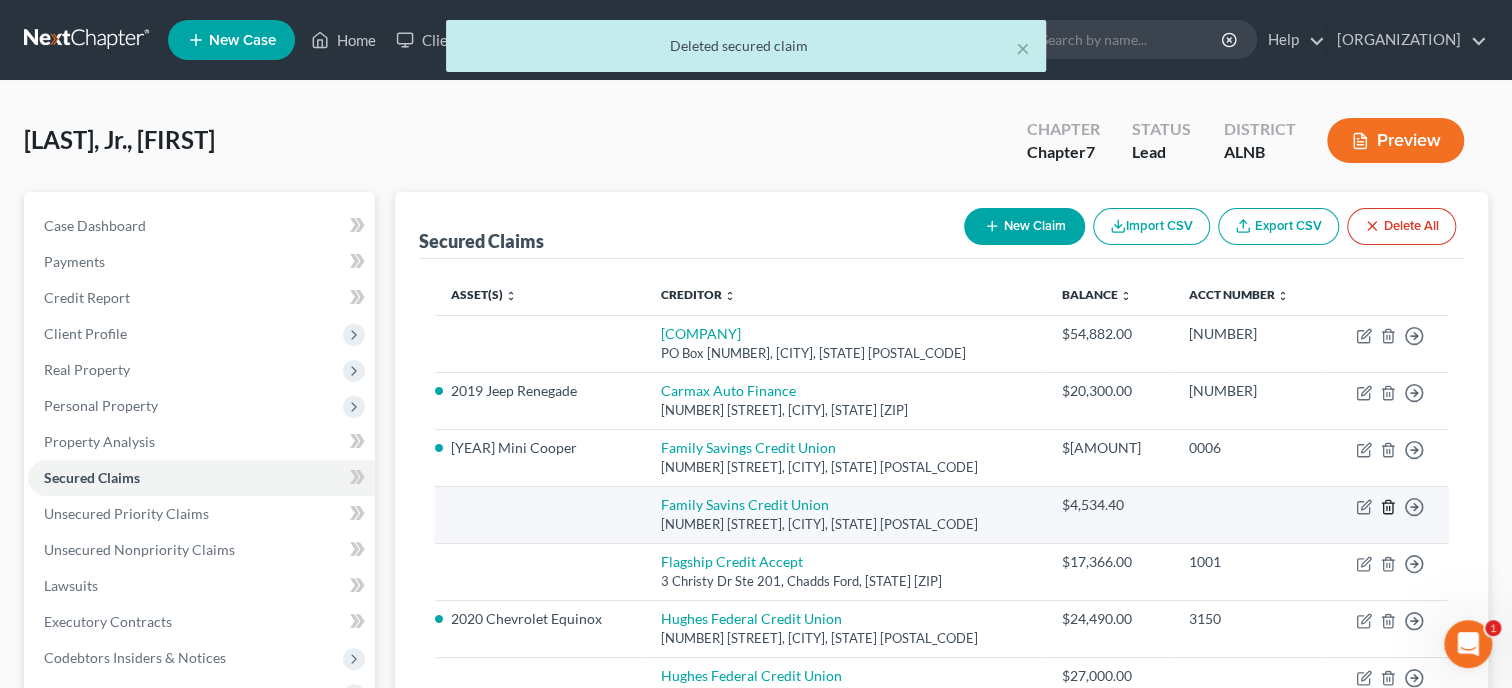 click 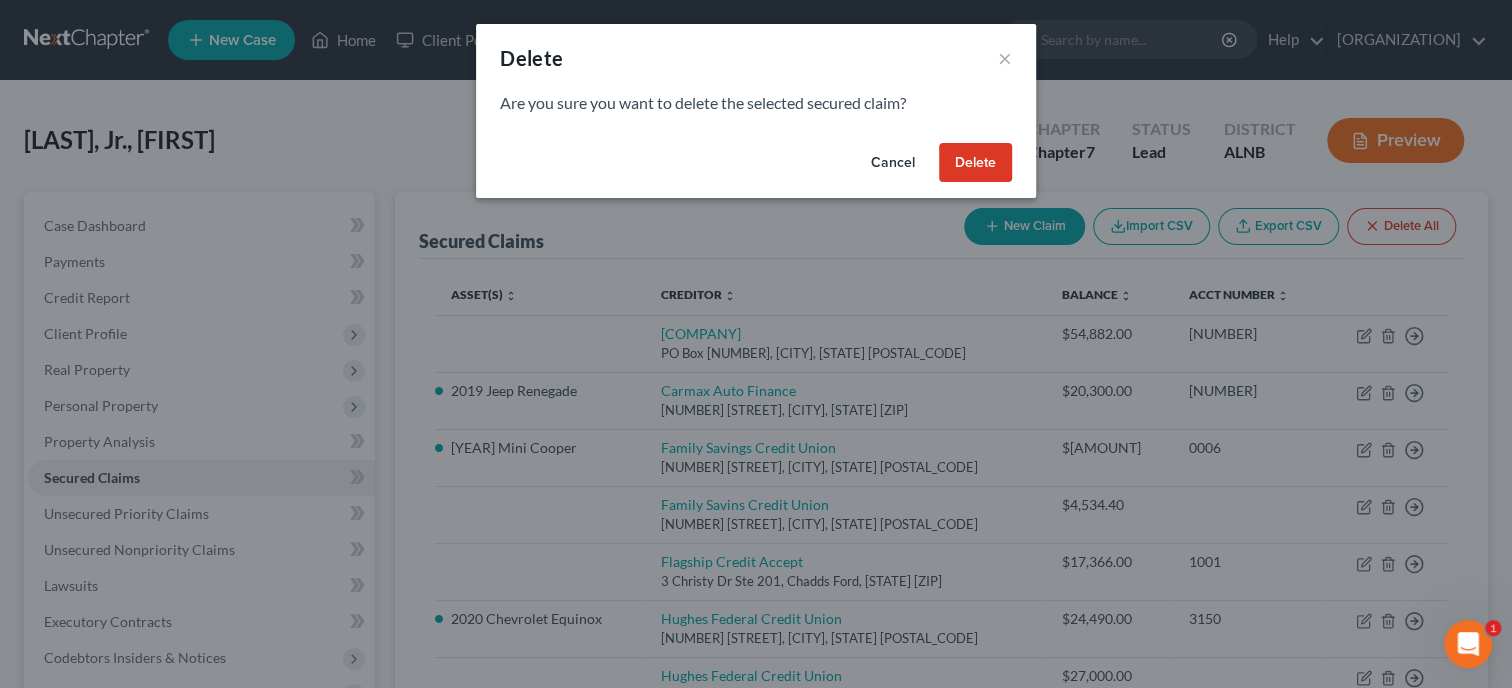 click on "Delete" at bounding box center (975, 163) 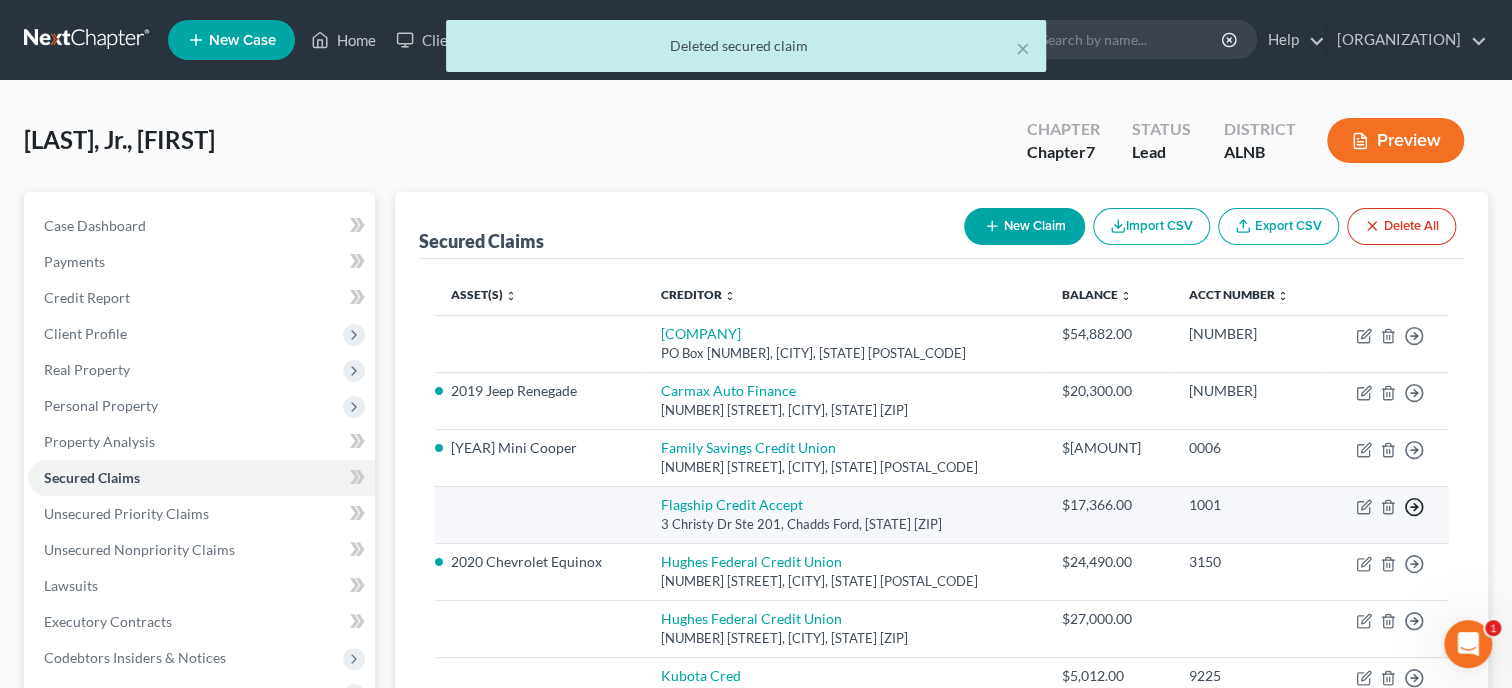 click 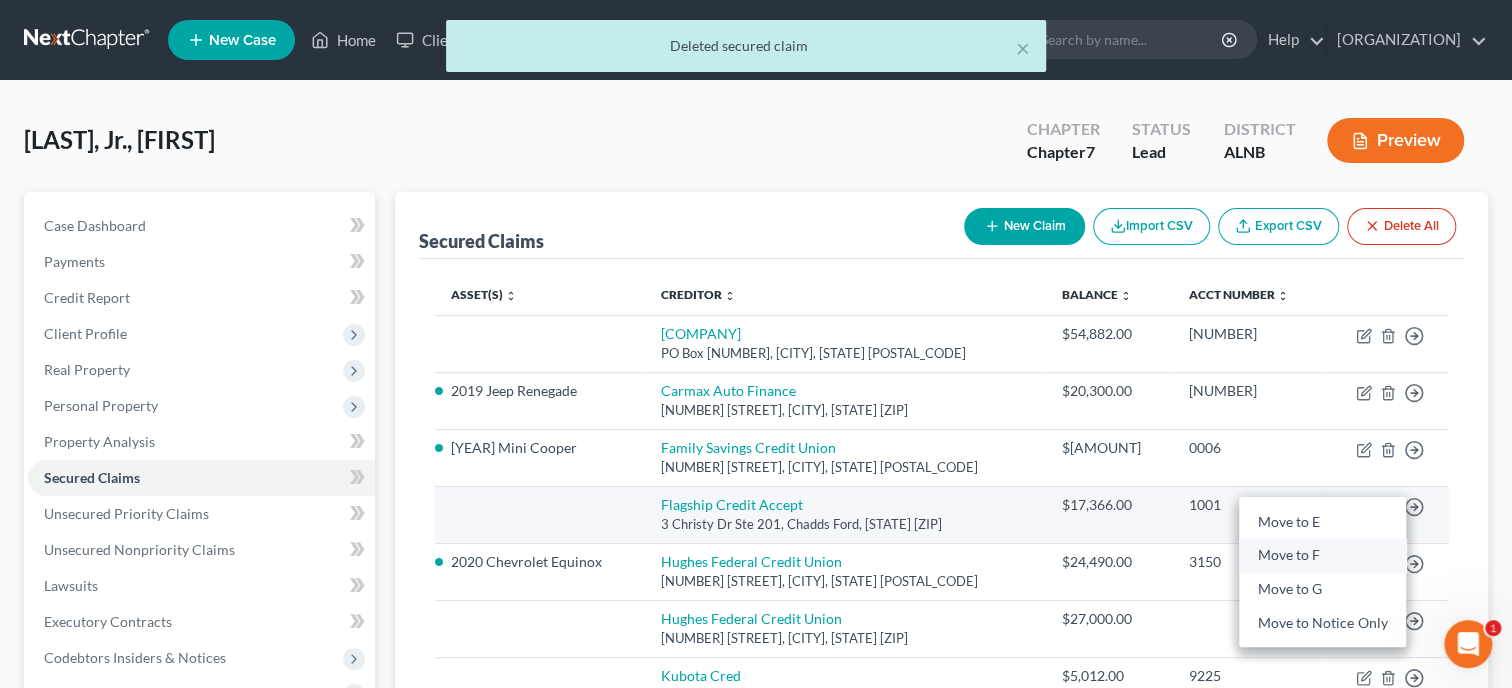click on "Move to F" at bounding box center [1322, 556] 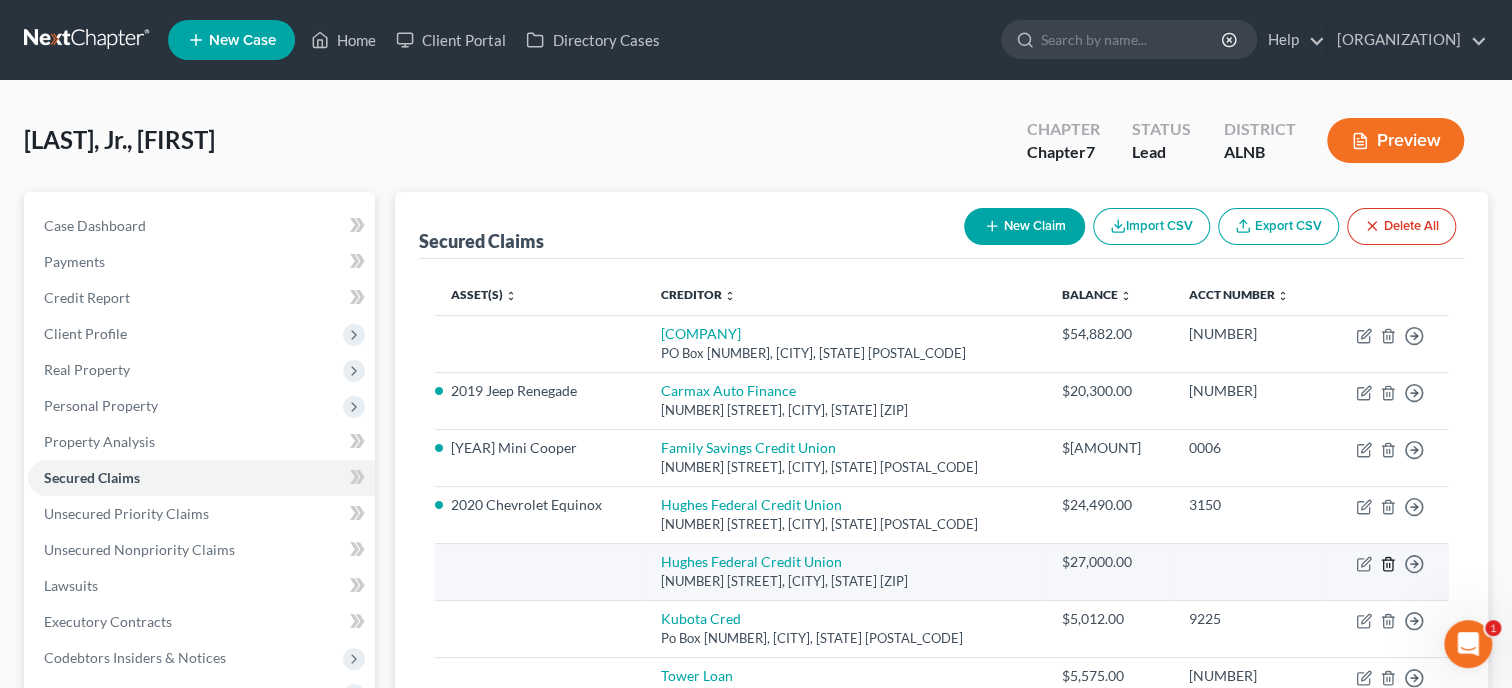 click 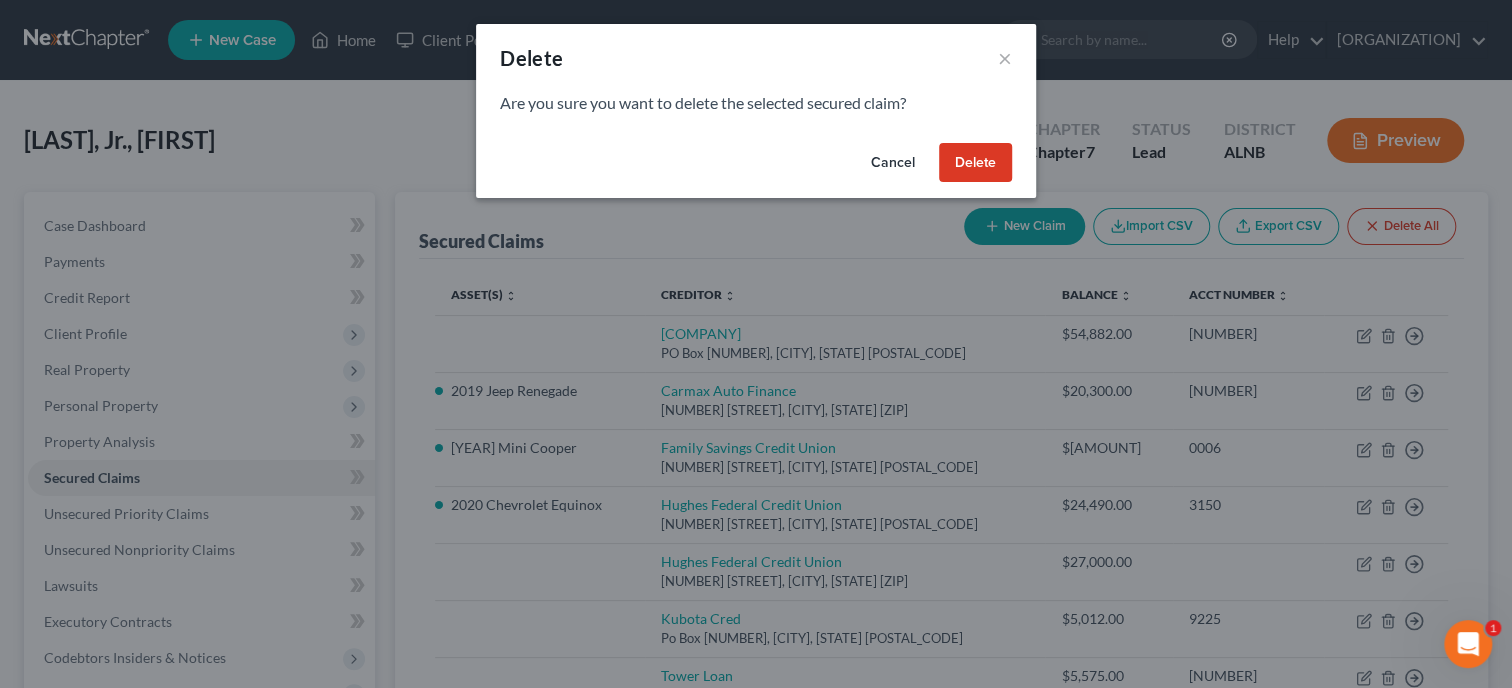 click on "Delete" at bounding box center [975, 163] 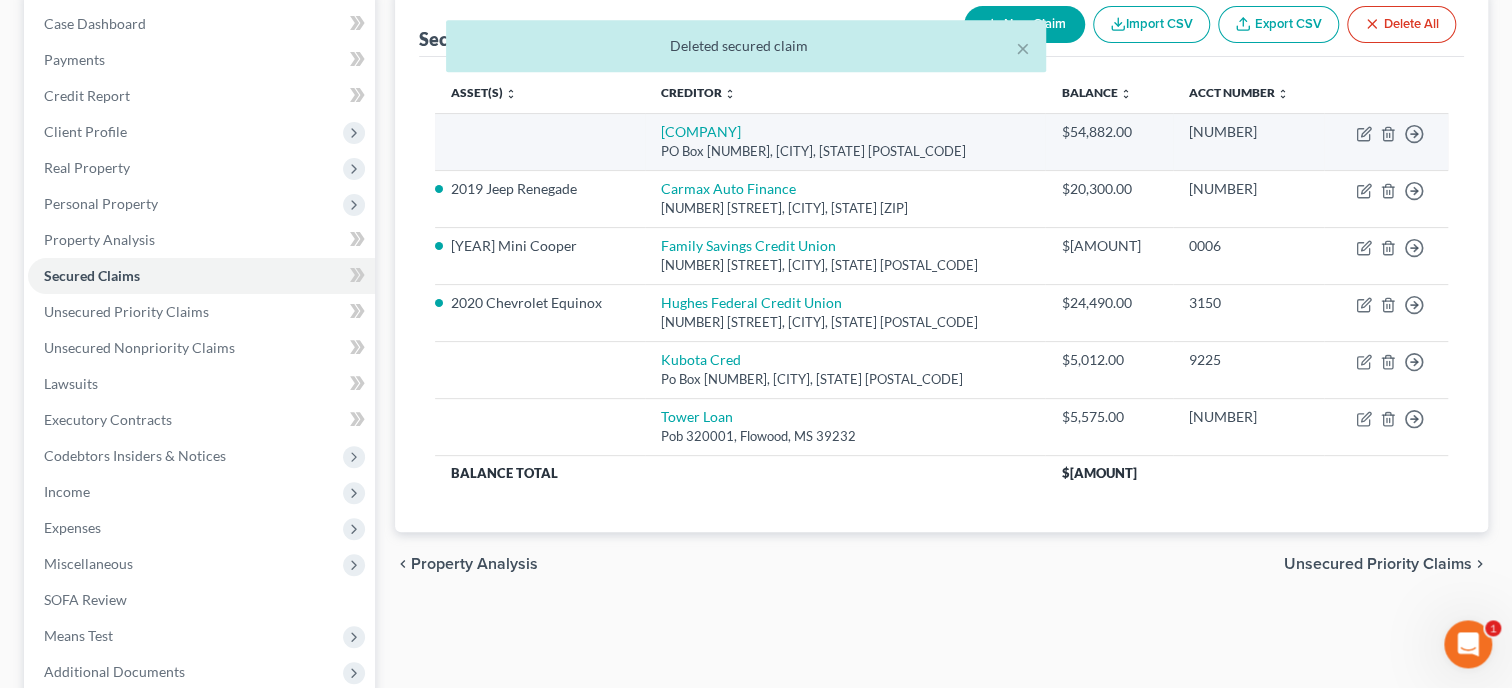 scroll, scrollTop: 205, scrollLeft: 0, axis: vertical 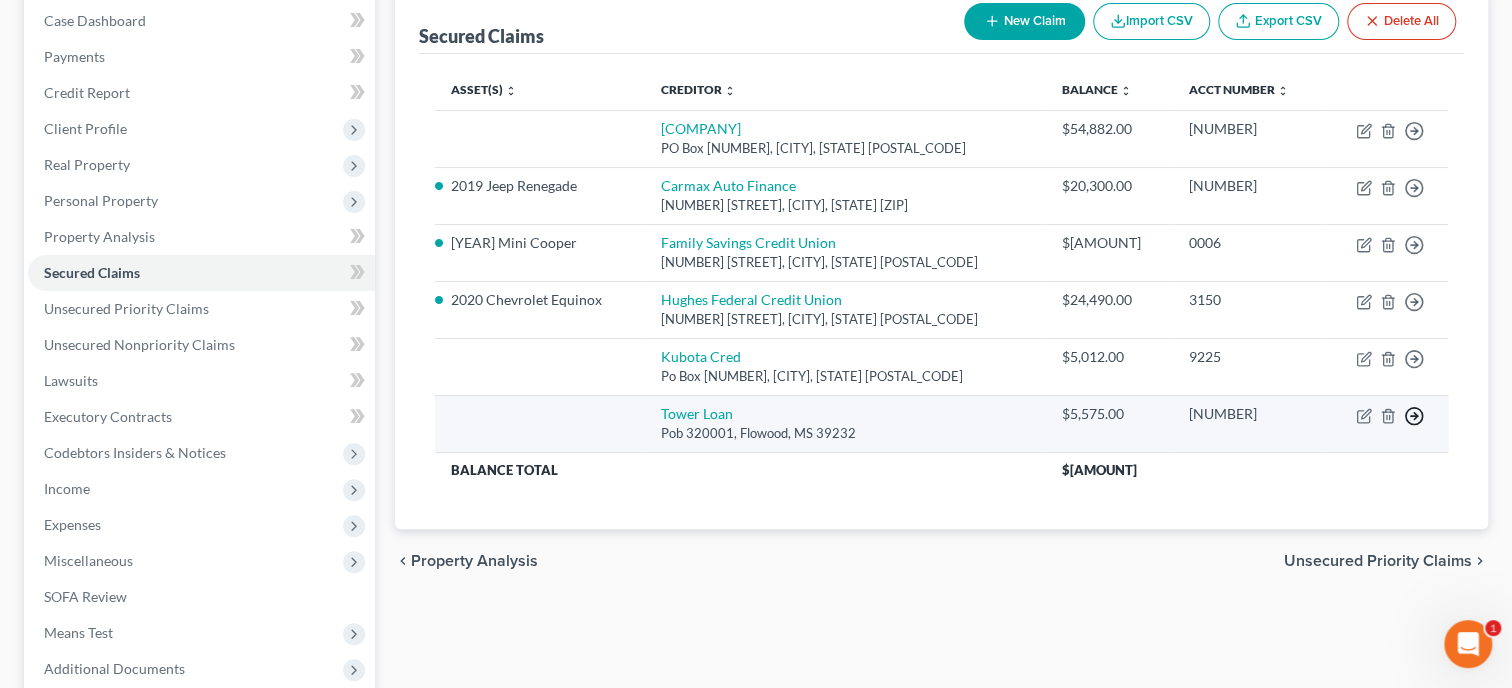 click 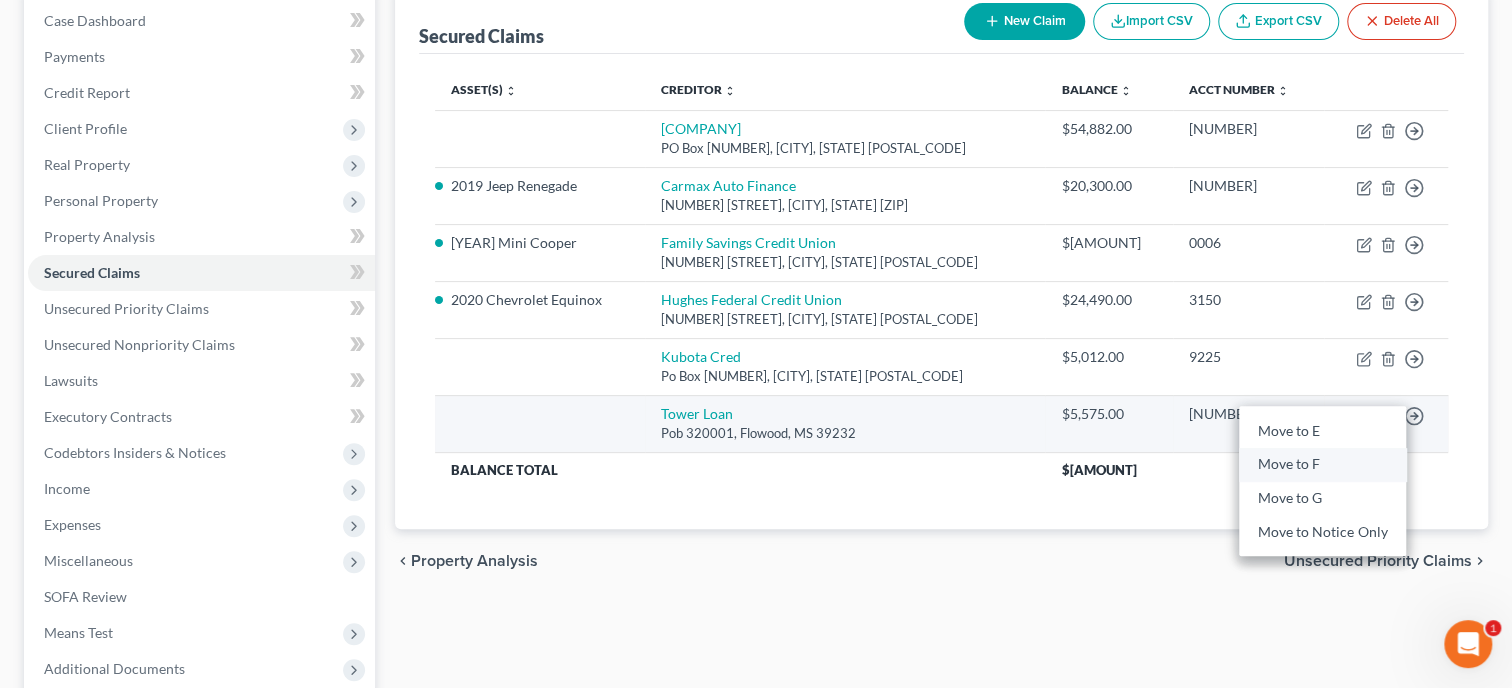 click on "Move to F" at bounding box center [1322, 465] 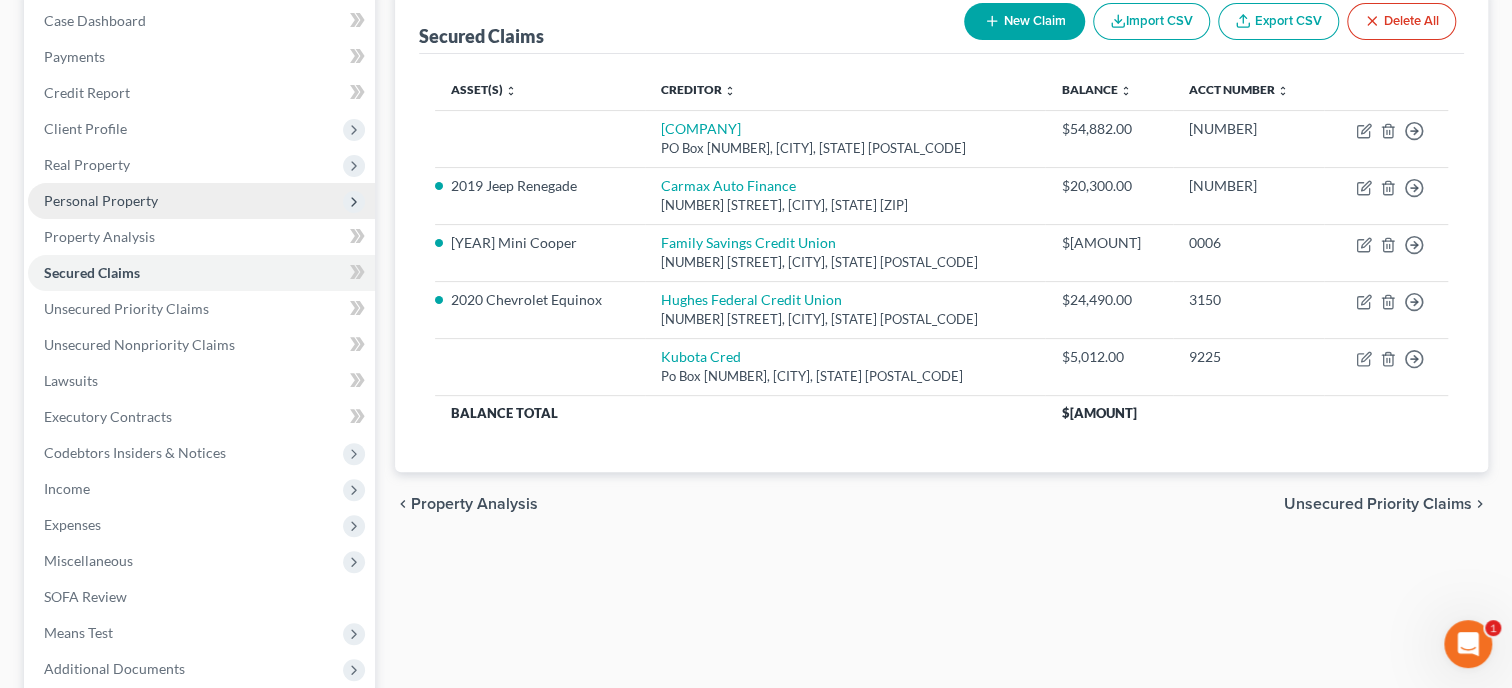 click on "Personal Property" at bounding box center (101, 200) 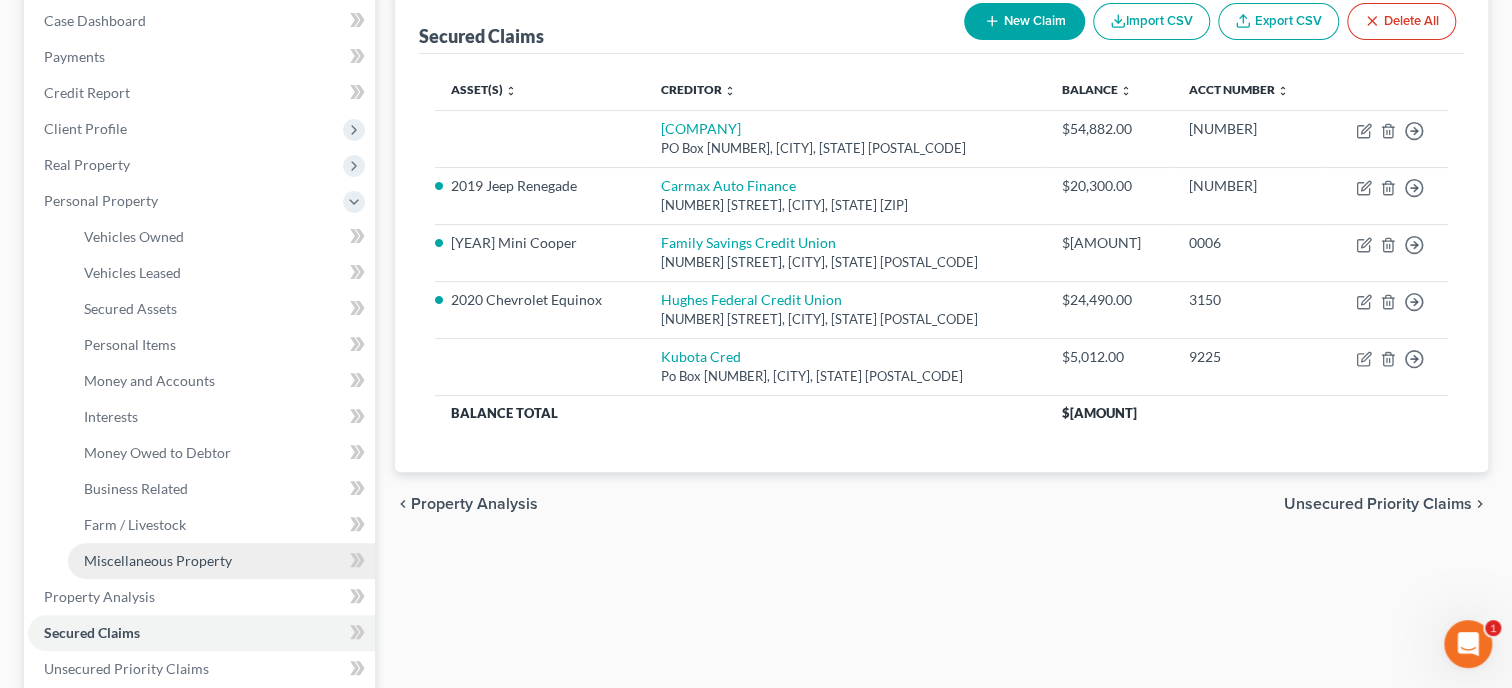 click on "Miscellaneous Property" at bounding box center [158, 560] 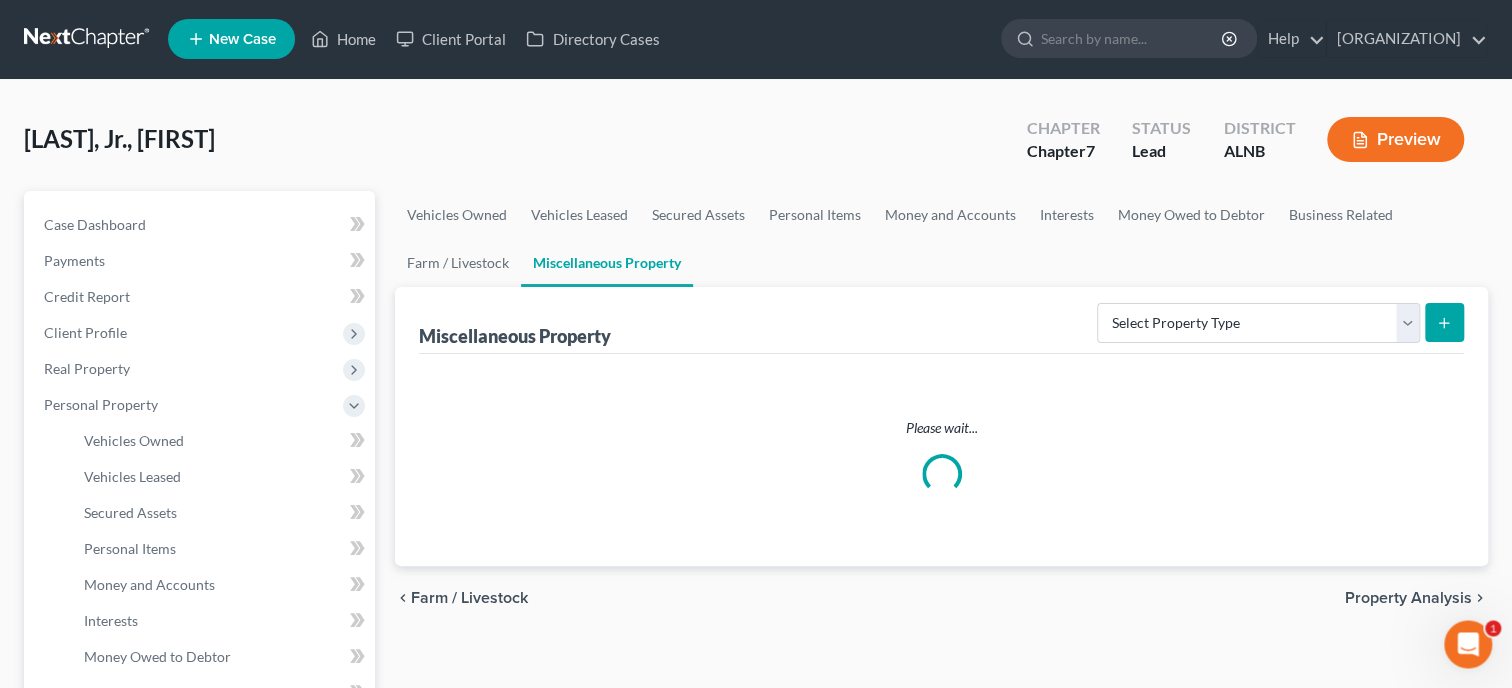 scroll, scrollTop: 0, scrollLeft: 0, axis: both 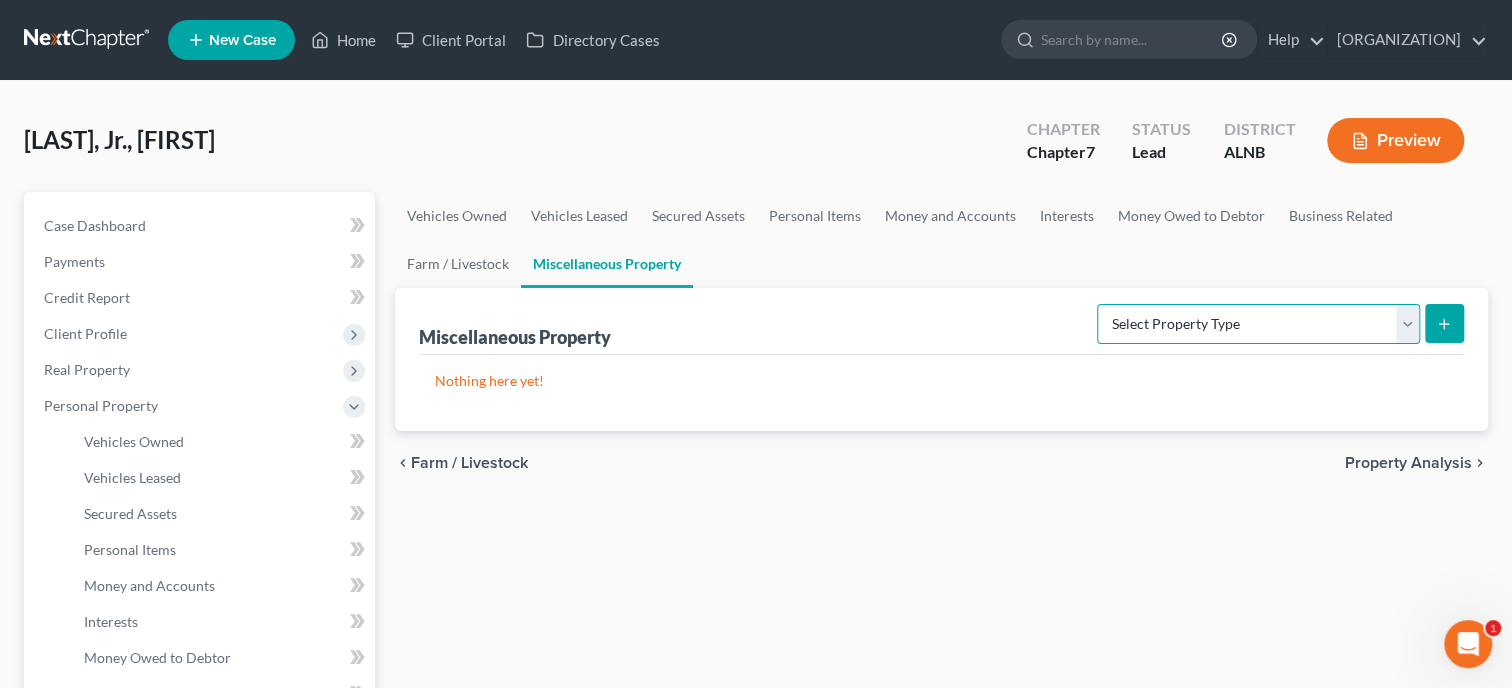 select on "not_yet_listed" 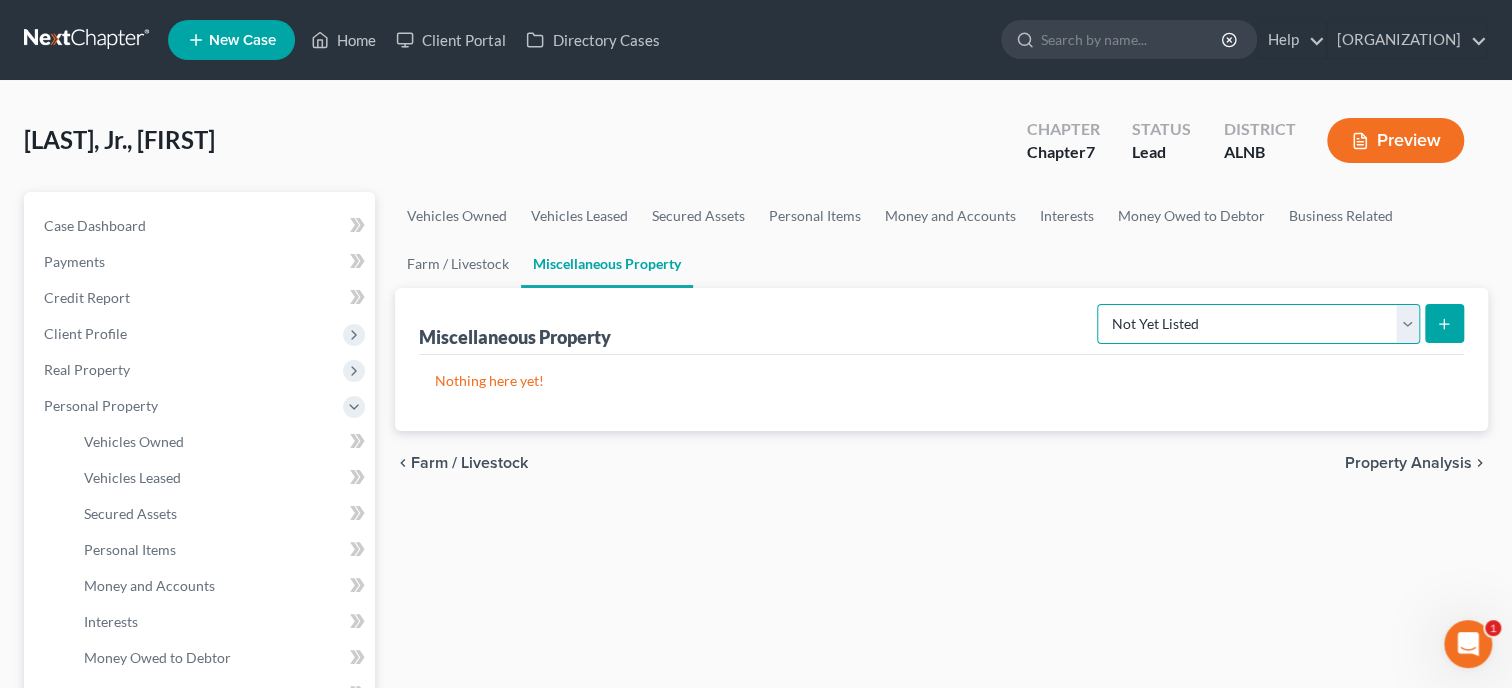 click on "Not Yet Listed" at bounding box center (0, 0) 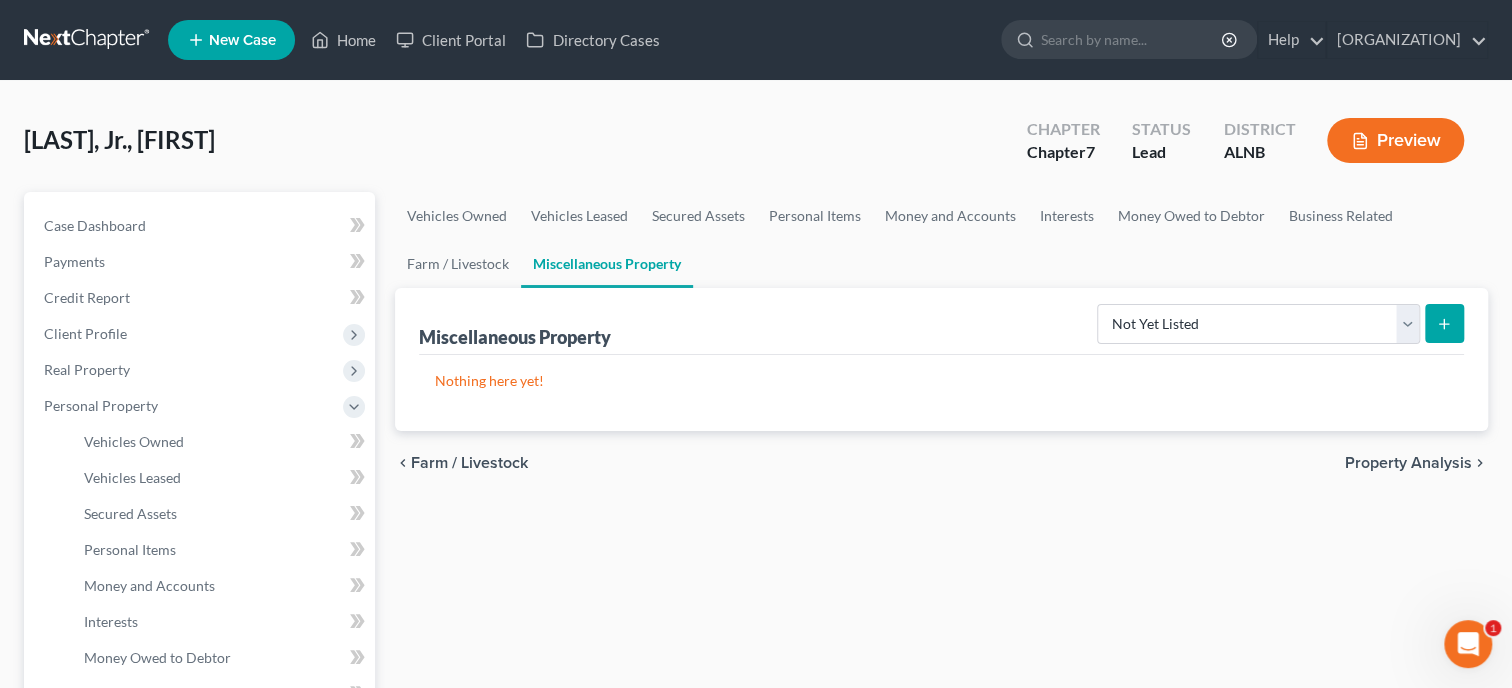 click at bounding box center [1444, 323] 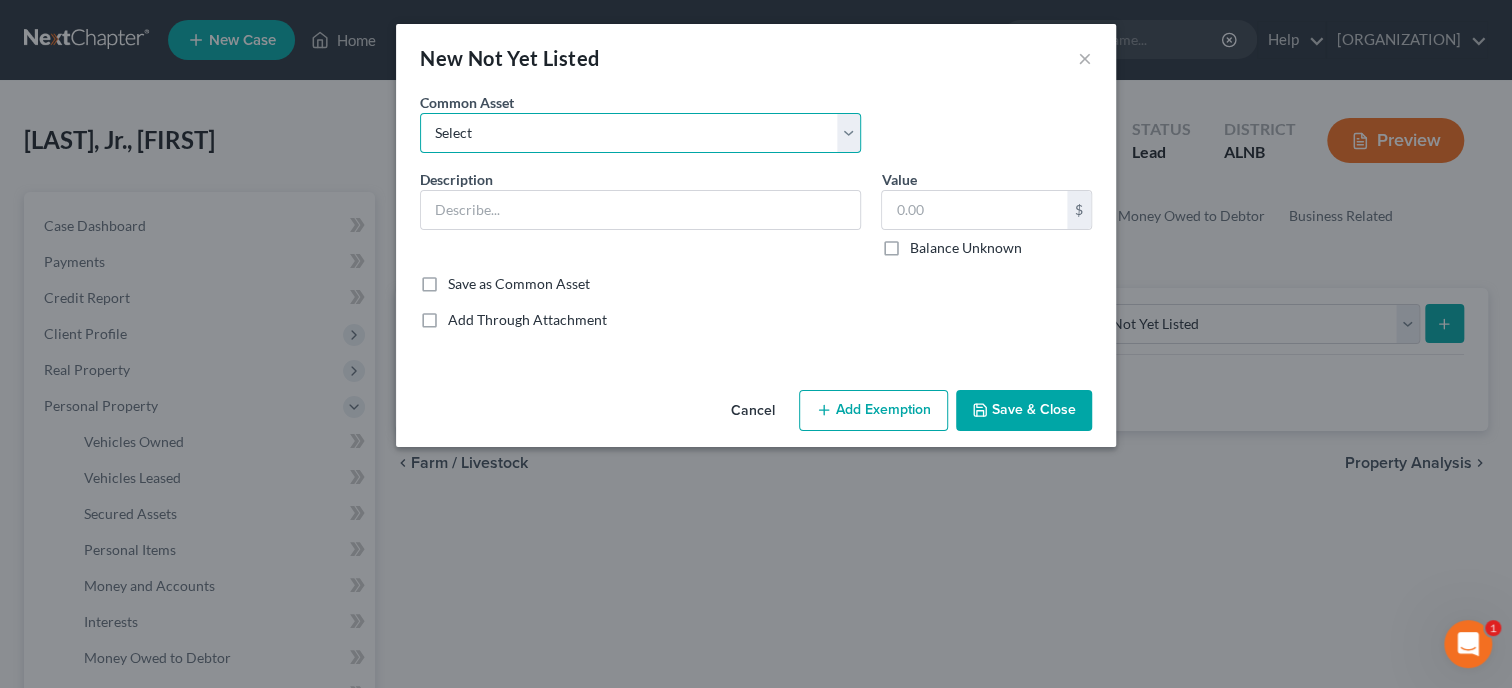 click on "Select Riding Lawn Mower, Weed Eater, Misc. Household Tools" at bounding box center (640, 133) 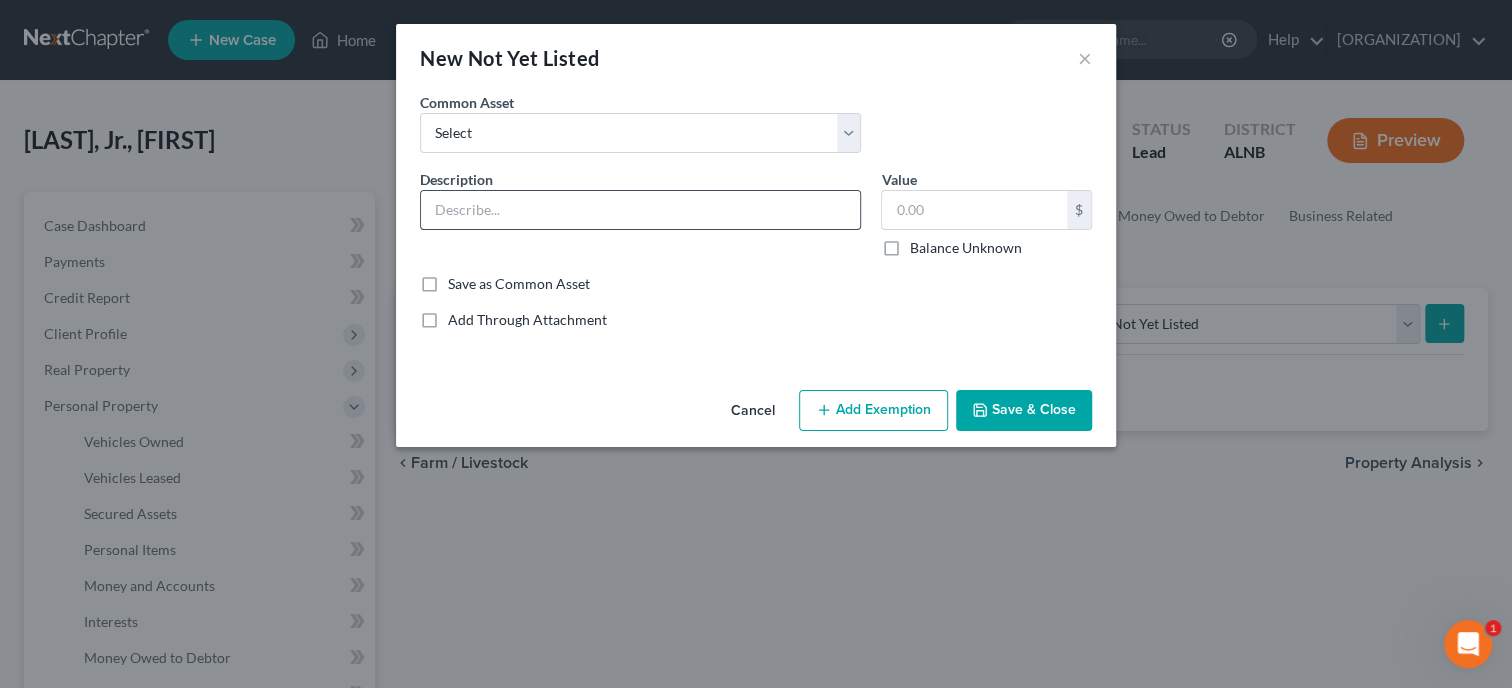 click at bounding box center (640, 210) 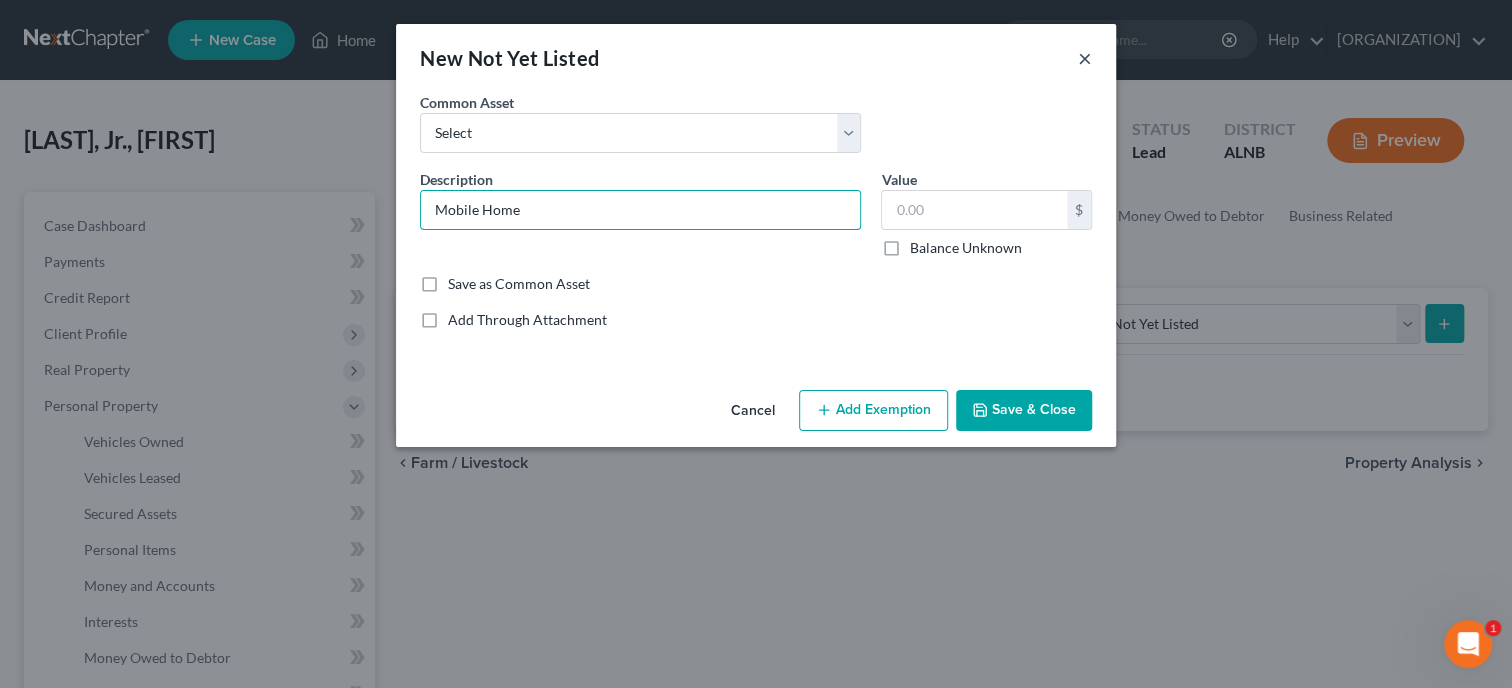 type on "Mobile Home" 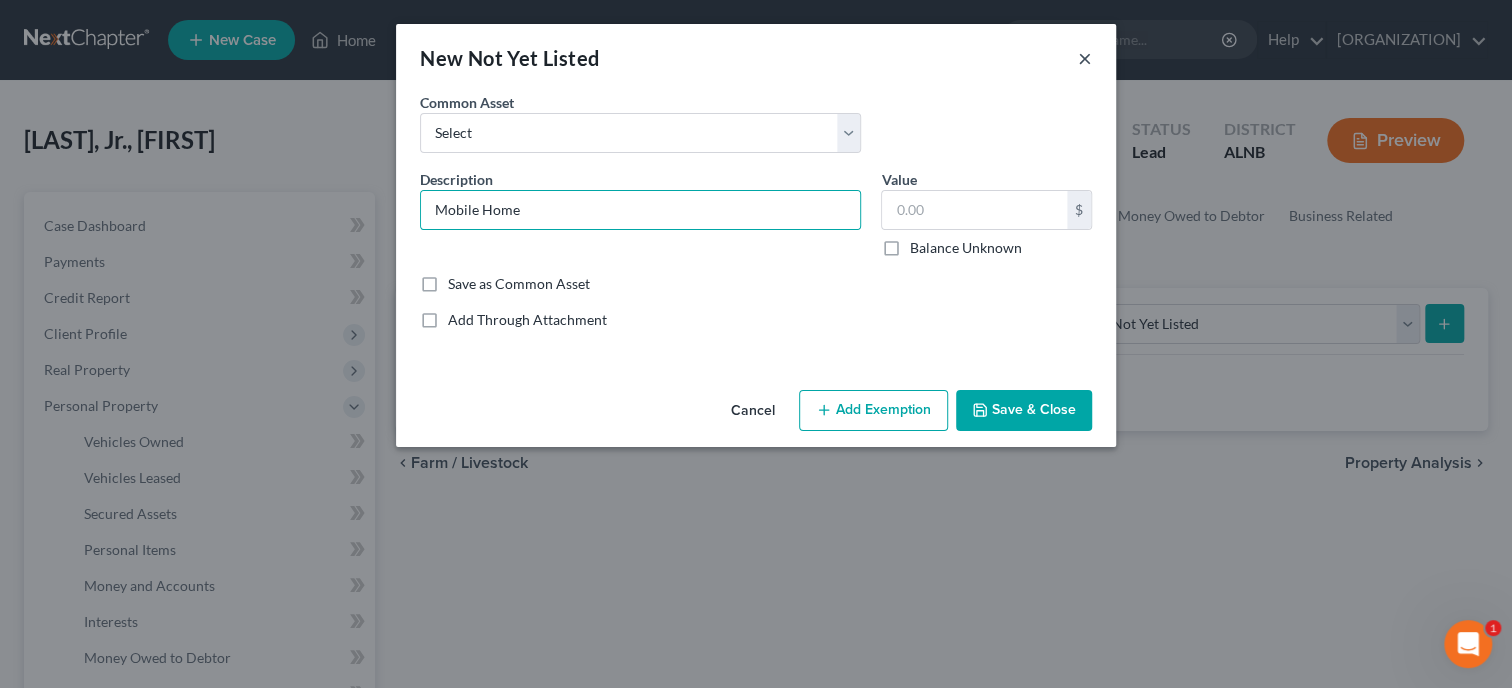 click on "×" at bounding box center (1085, 58) 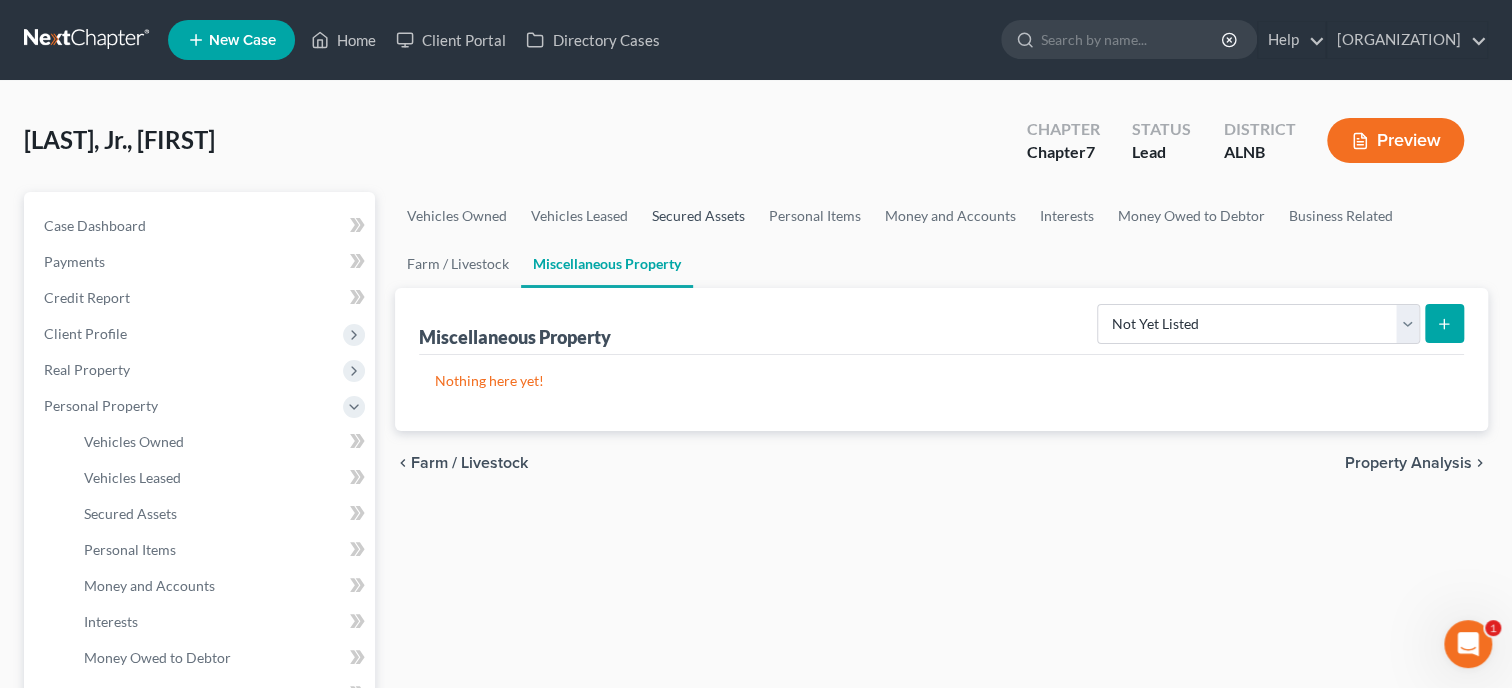 click on "Secured Assets" at bounding box center (698, 216) 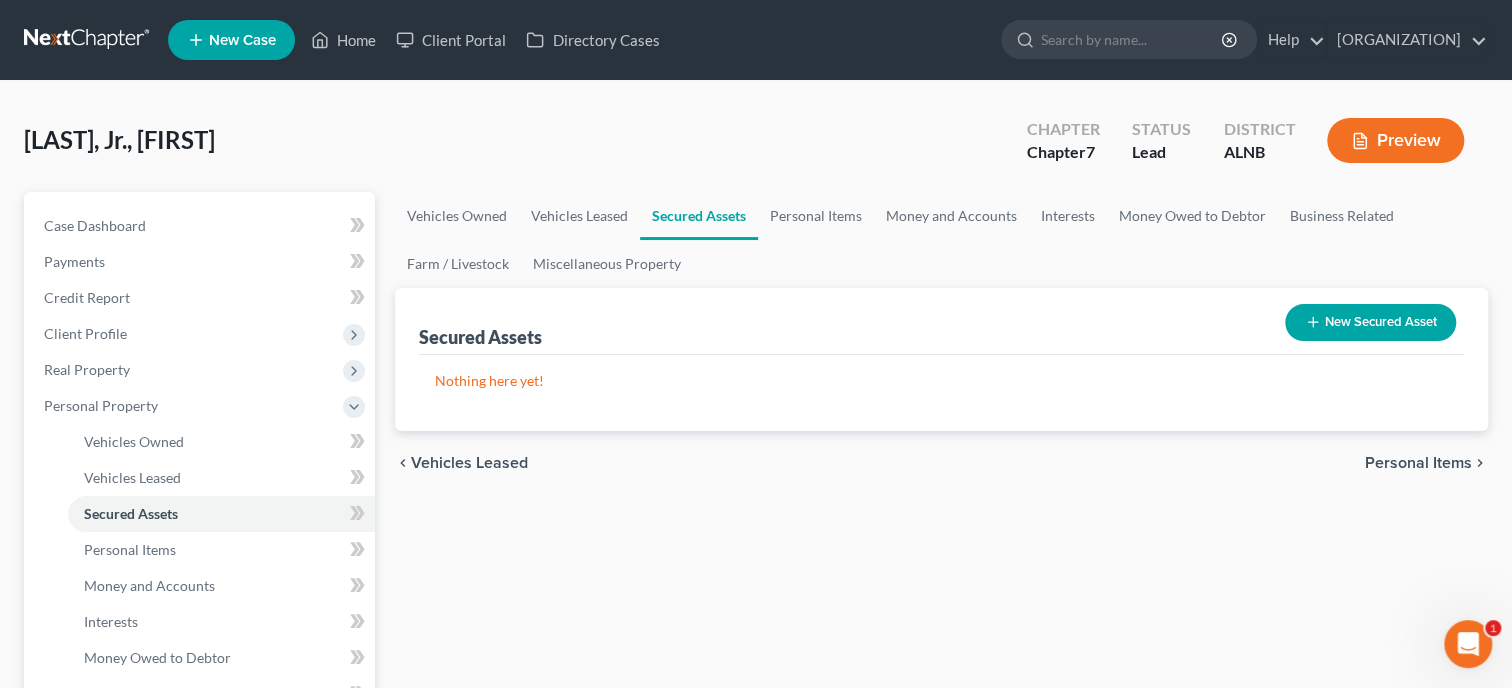 click 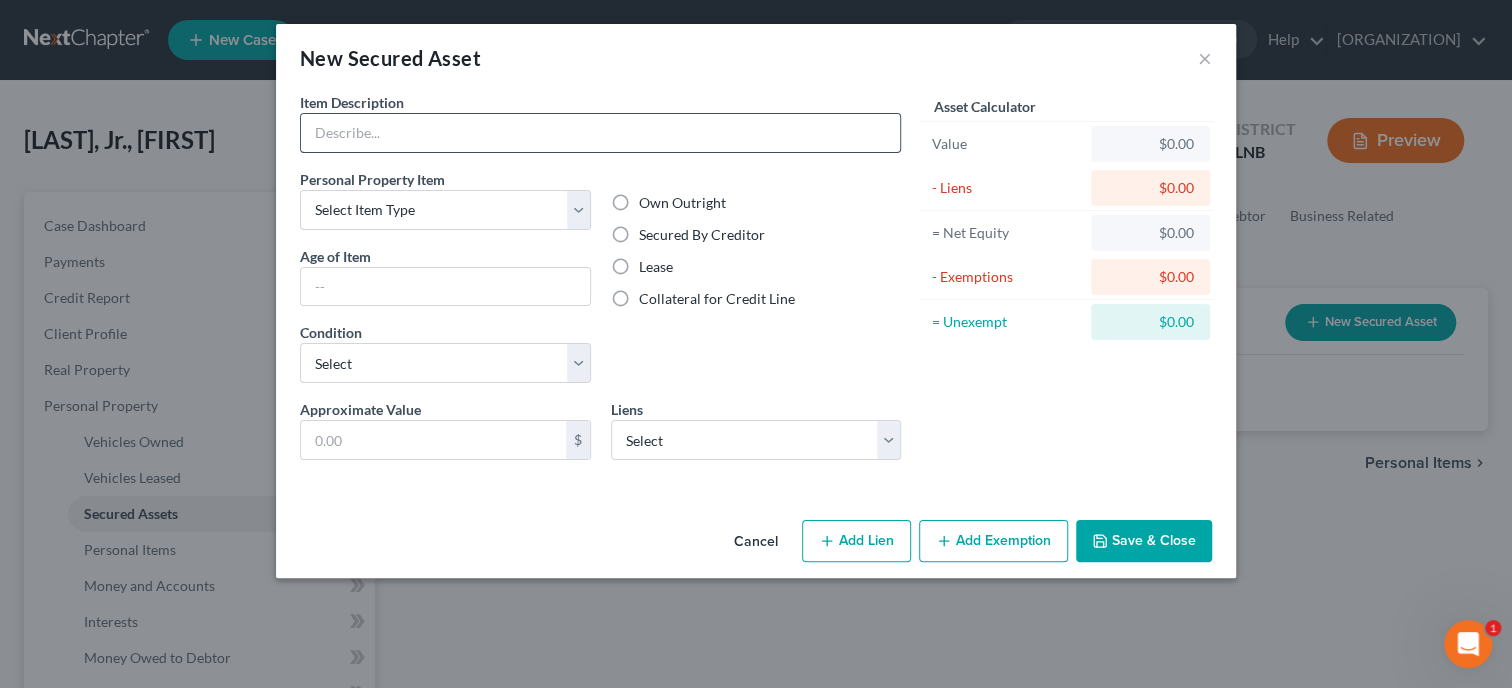 click at bounding box center [600, 133] 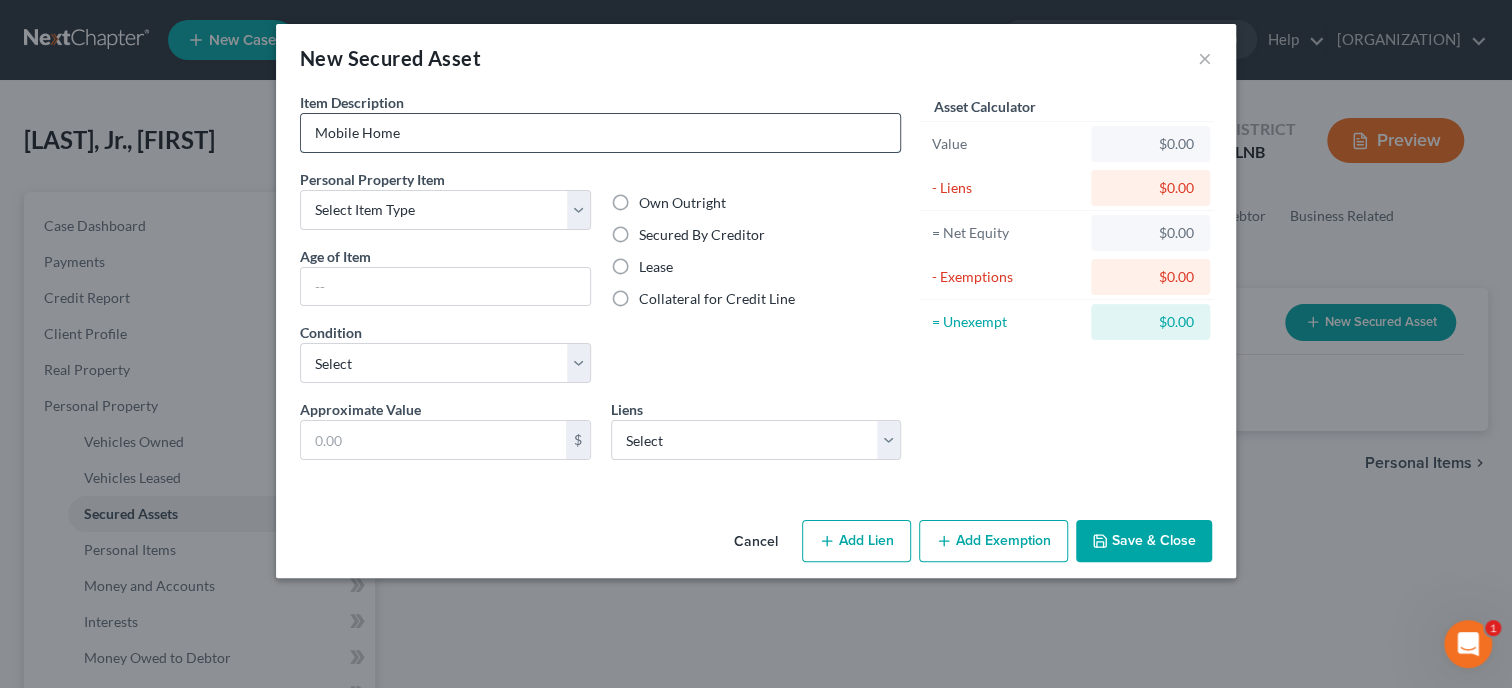 type on "Mobile Home" 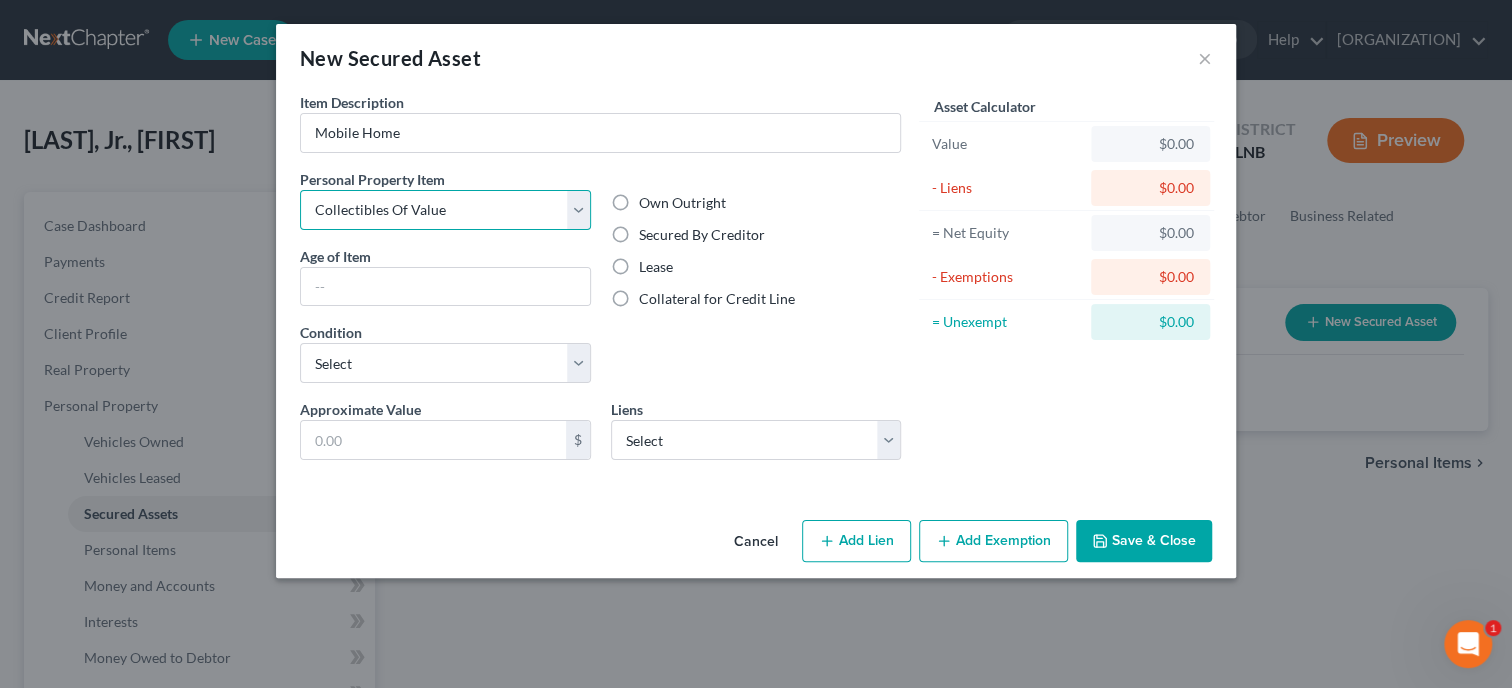 select on "other" 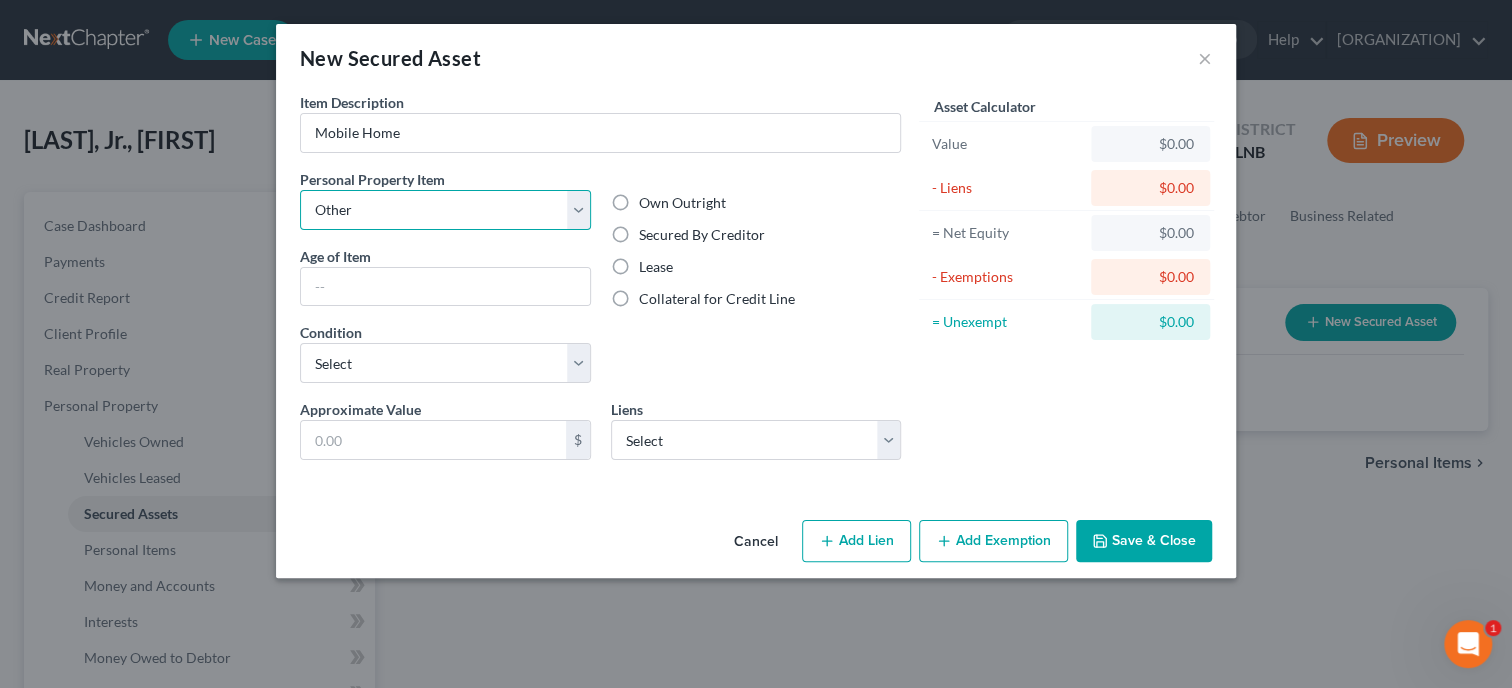 click on "Other" at bounding box center (0, 0) 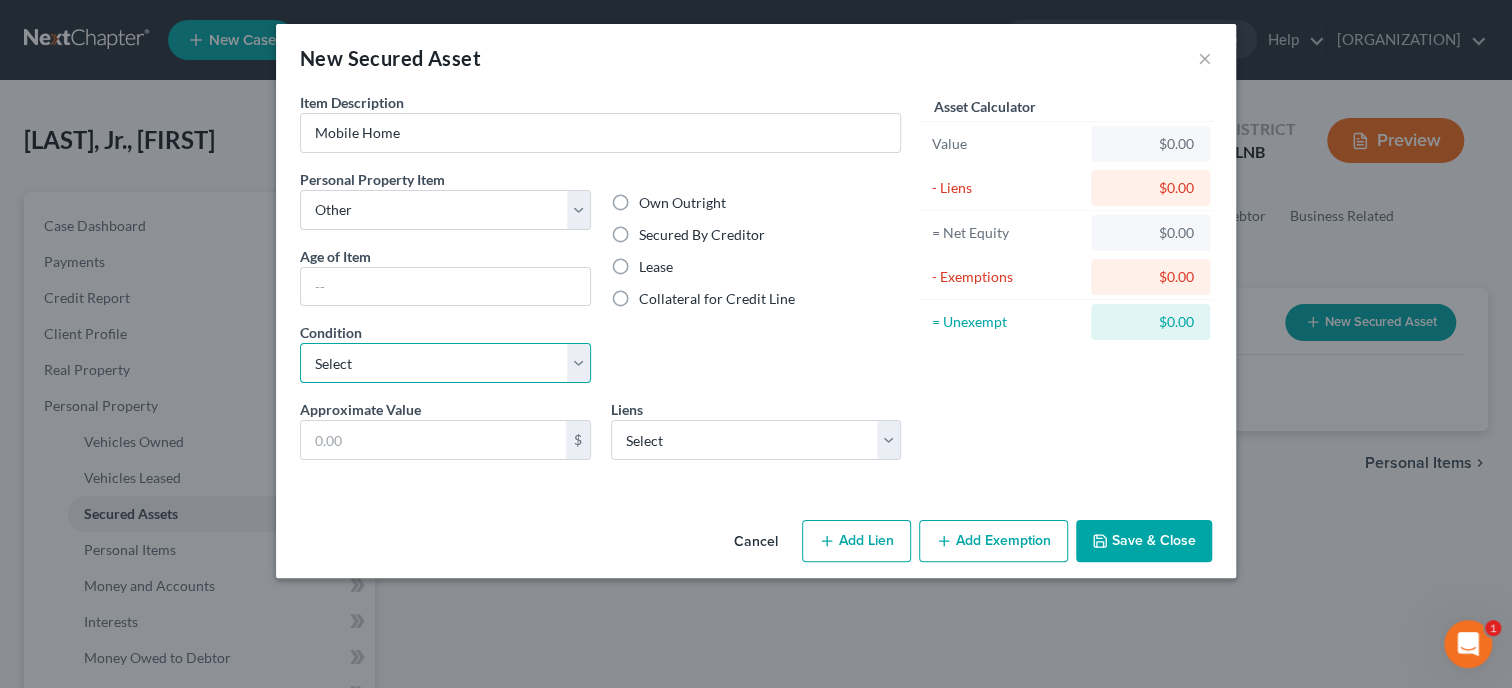 select on "1" 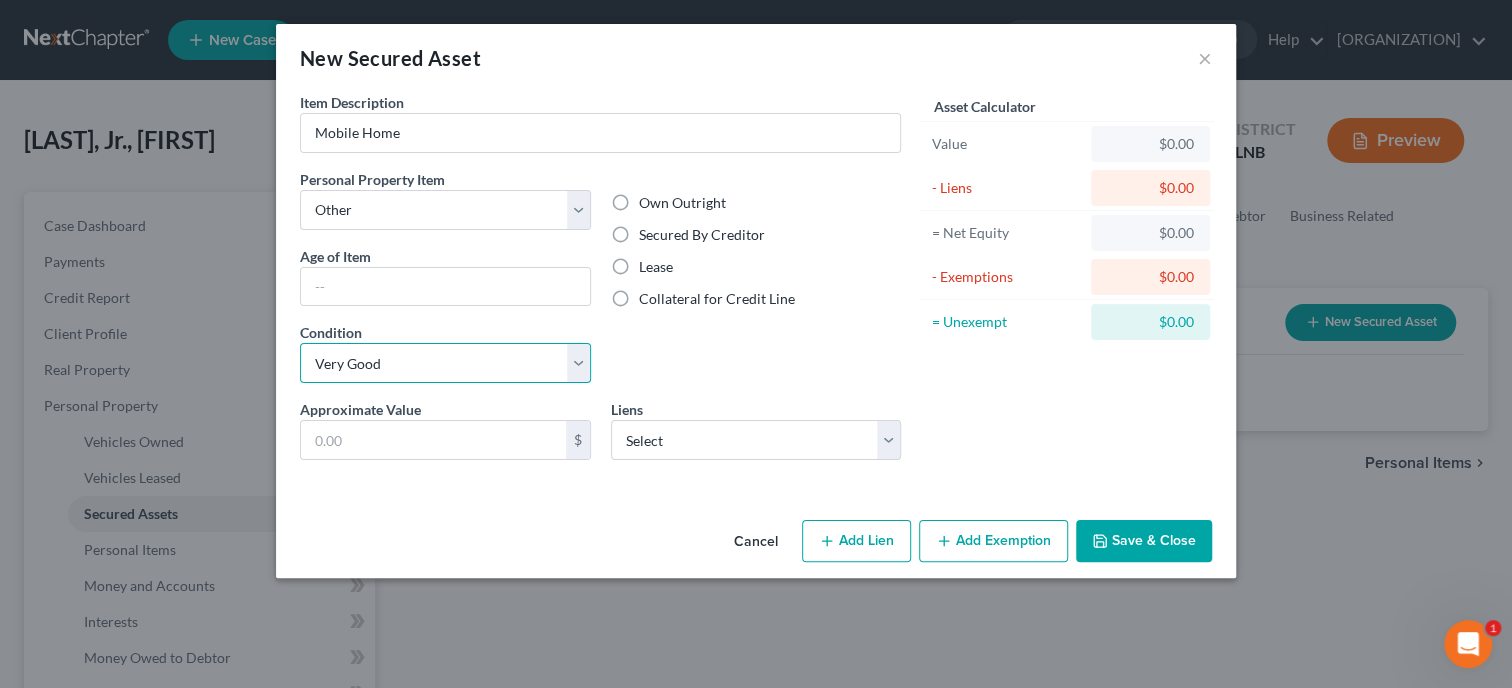 click on "Very Good" at bounding box center [0, 0] 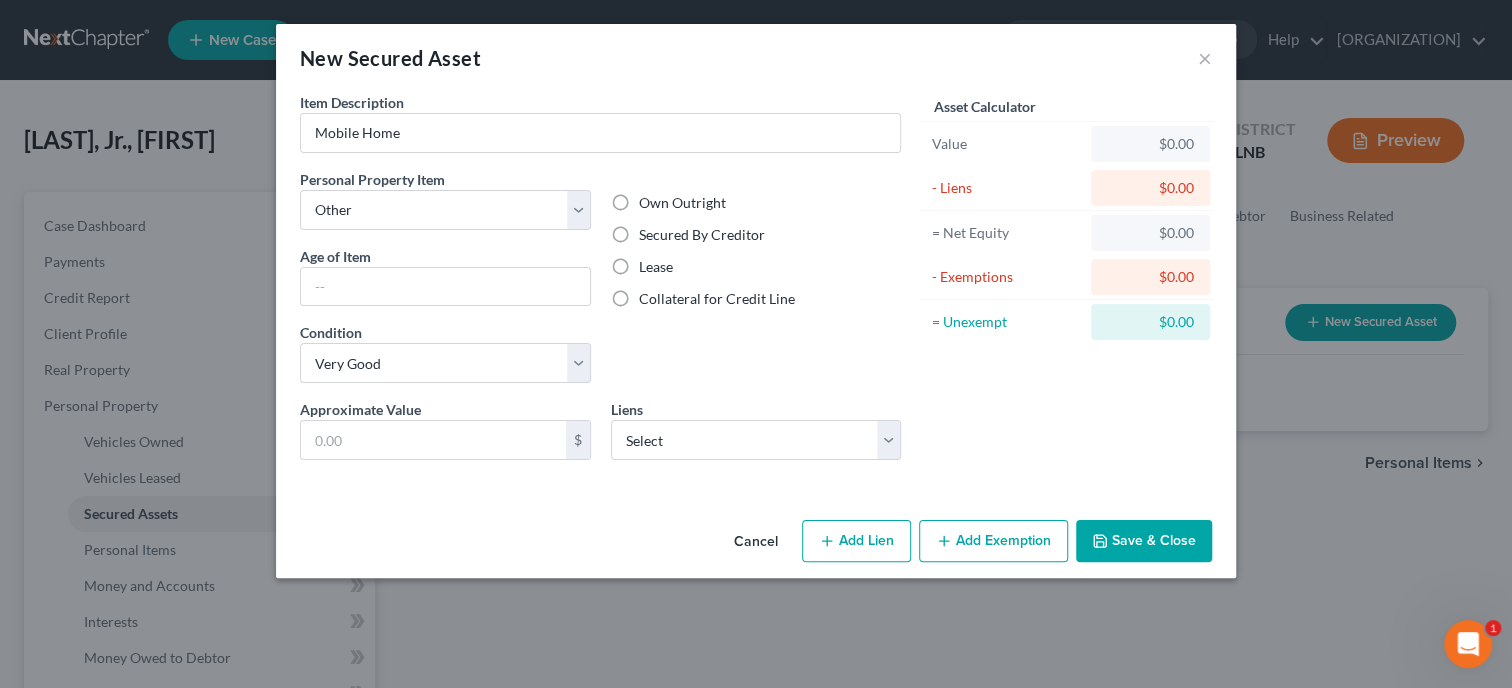 click on "Secured By Creditor" at bounding box center (702, 235) 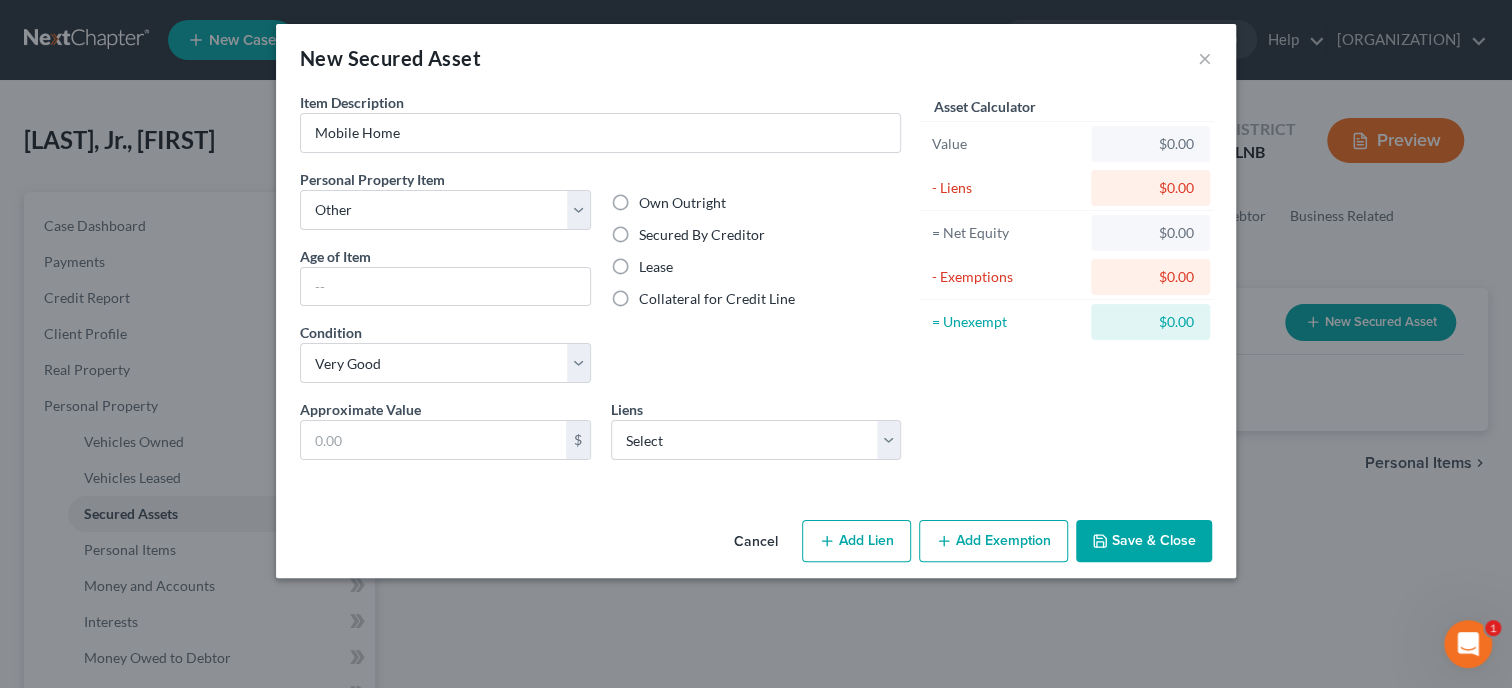 click on "Secured By Creditor" at bounding box center (653, 231) 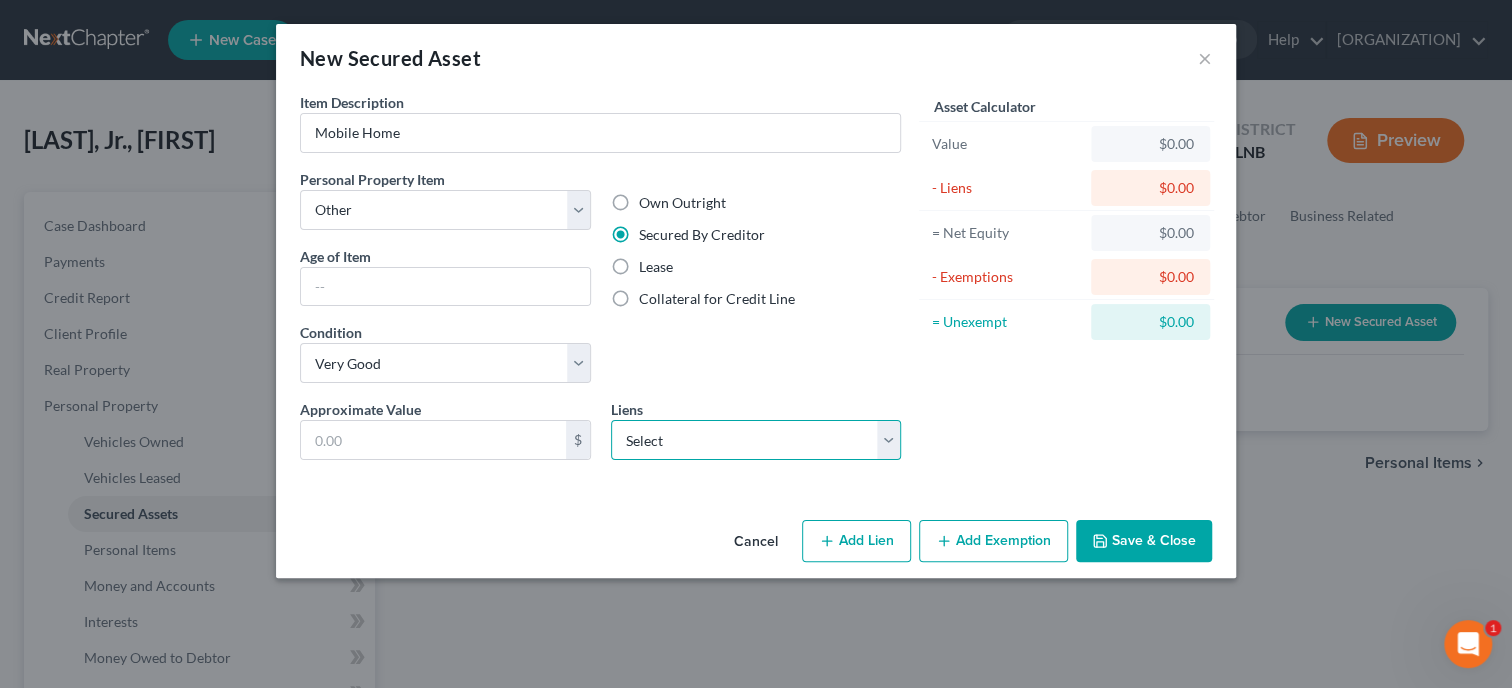 select on "0" 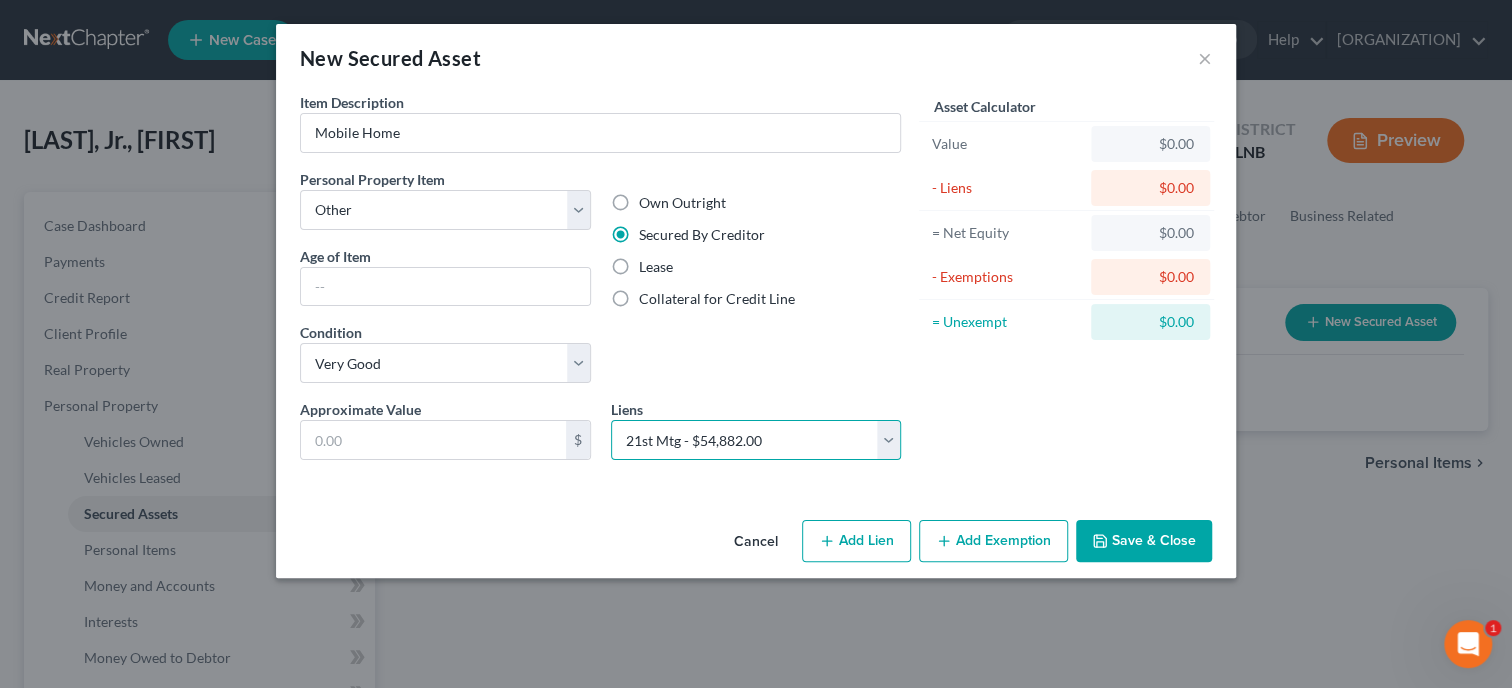 click on "21st Mtg - $54,882.00" at bounding box center [0, 0] 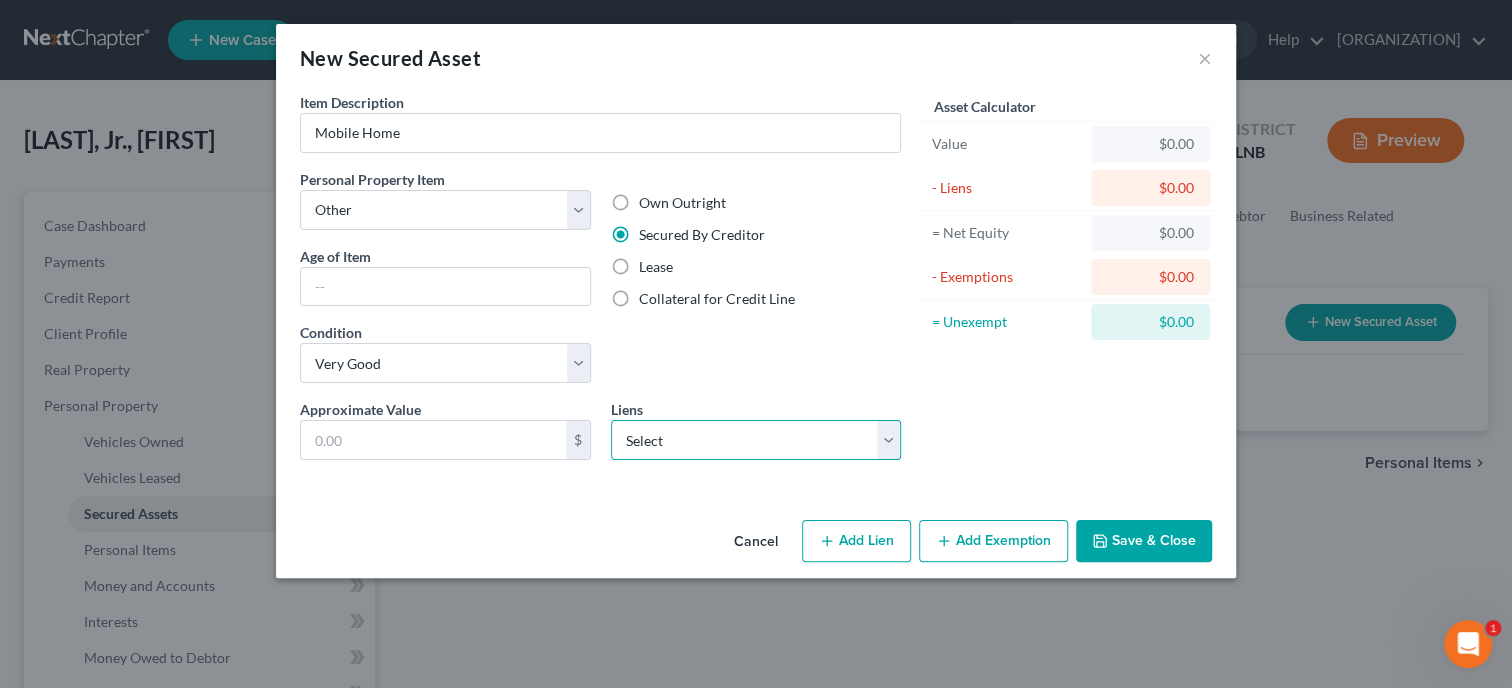 select on "44" 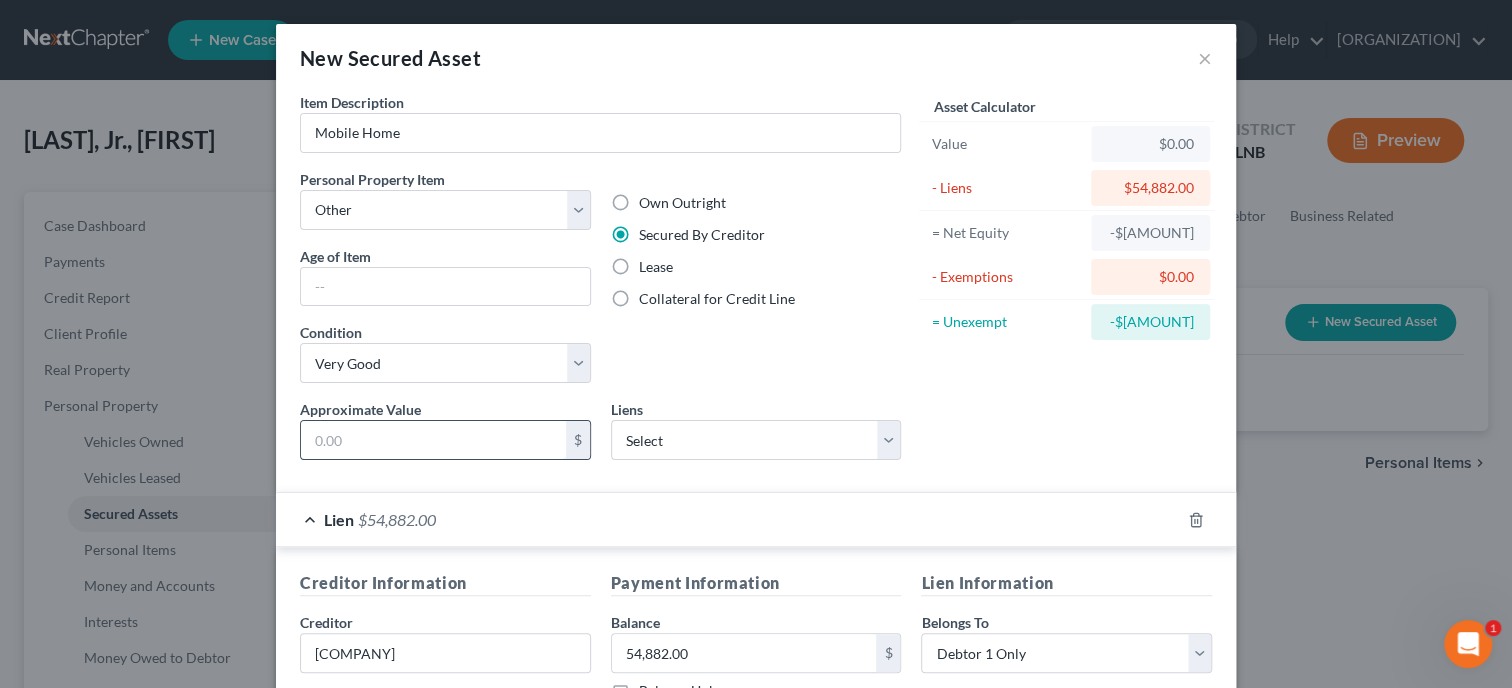 click at bounding box center [433, 440] 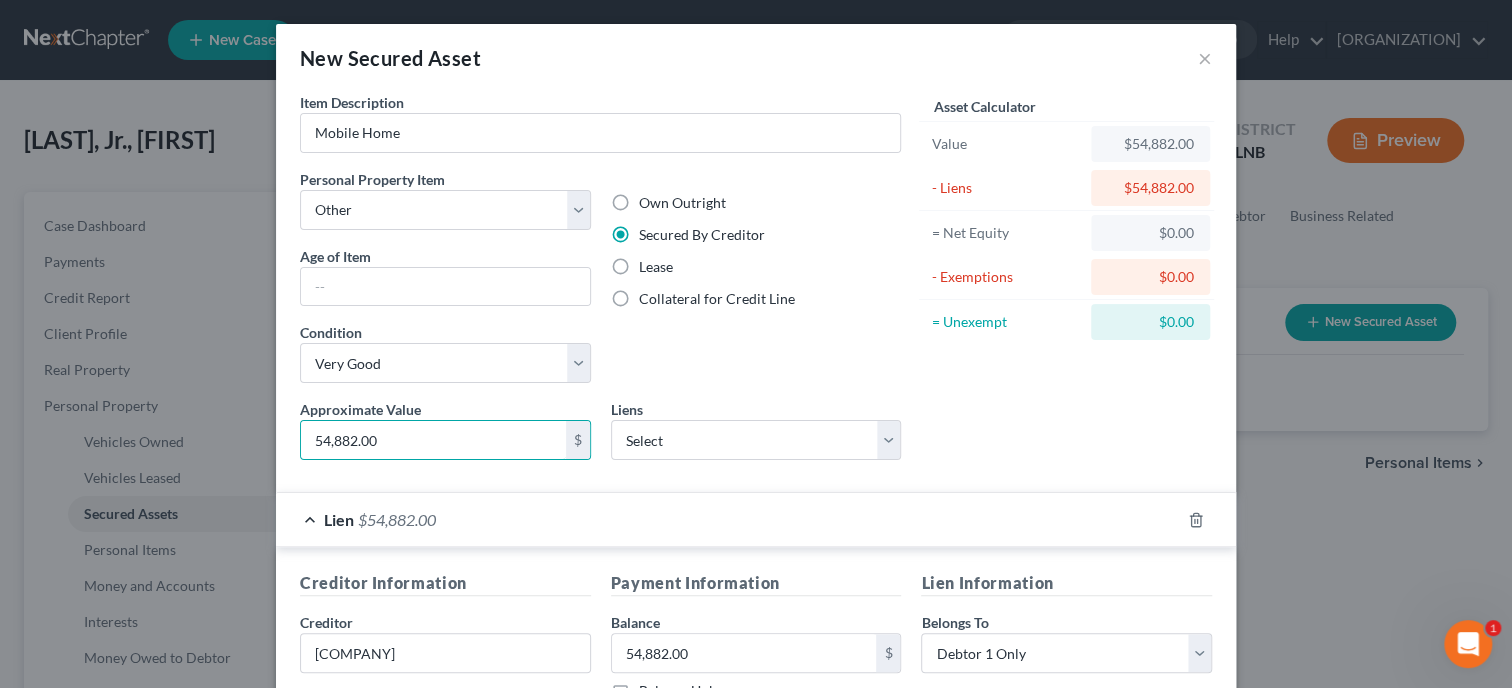 type on "54,882.00" 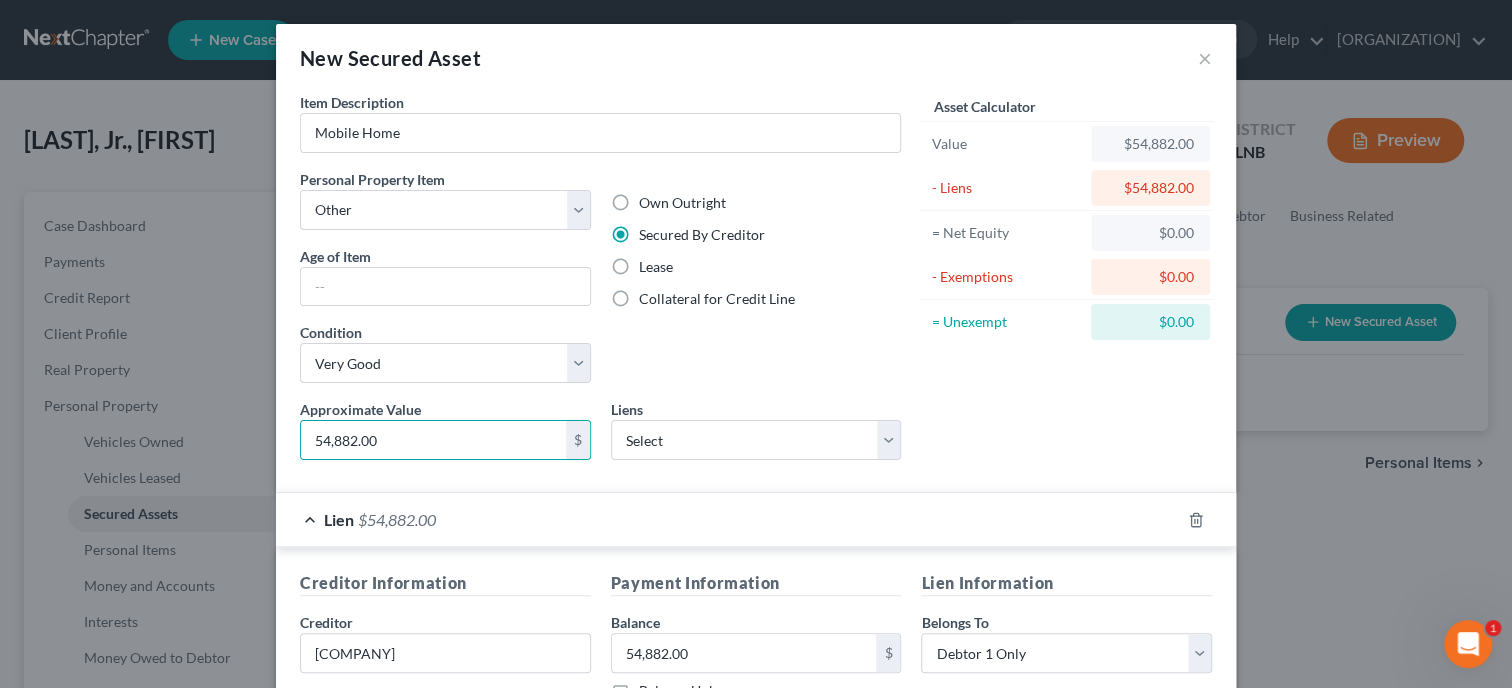 click on "Collateral for Credit Line" at bounding box center [756, 299] 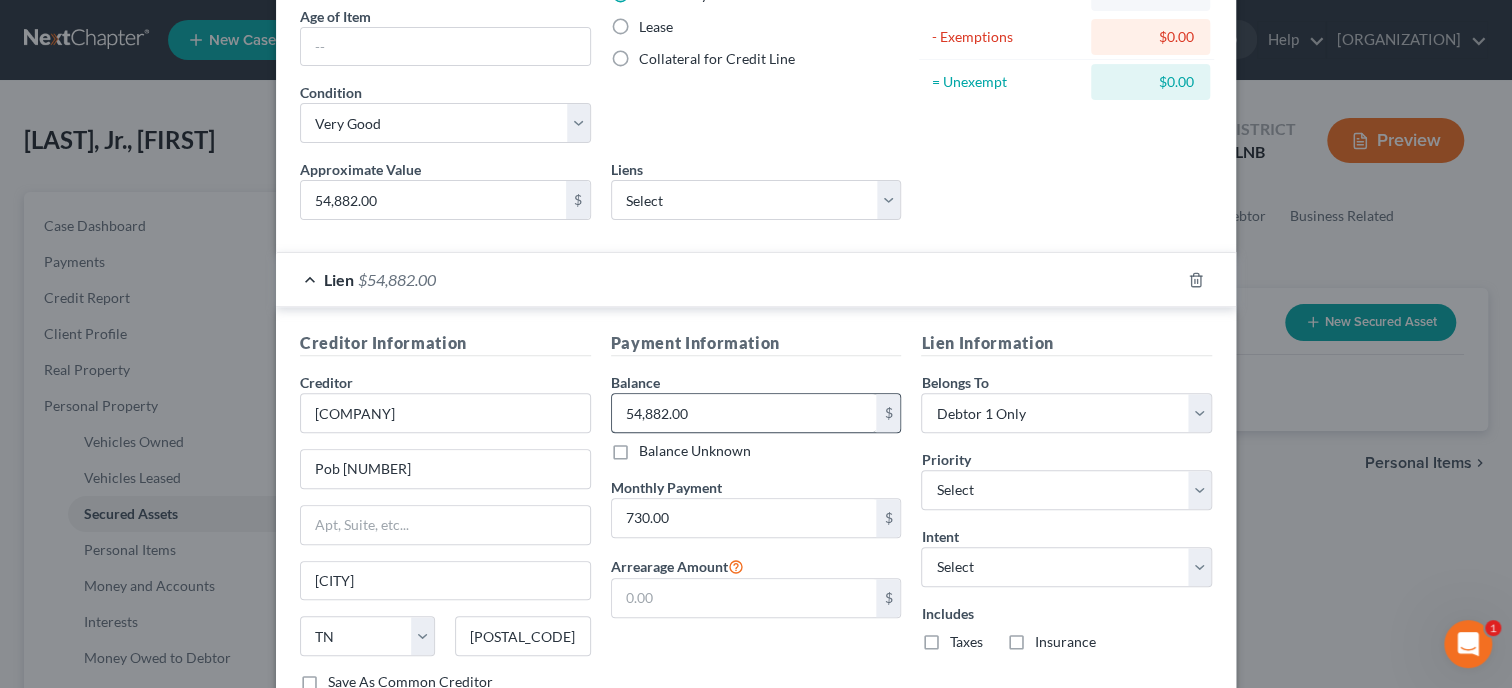 scroll, scrollTop: 308, scrollLeft: 0, axis: vertical 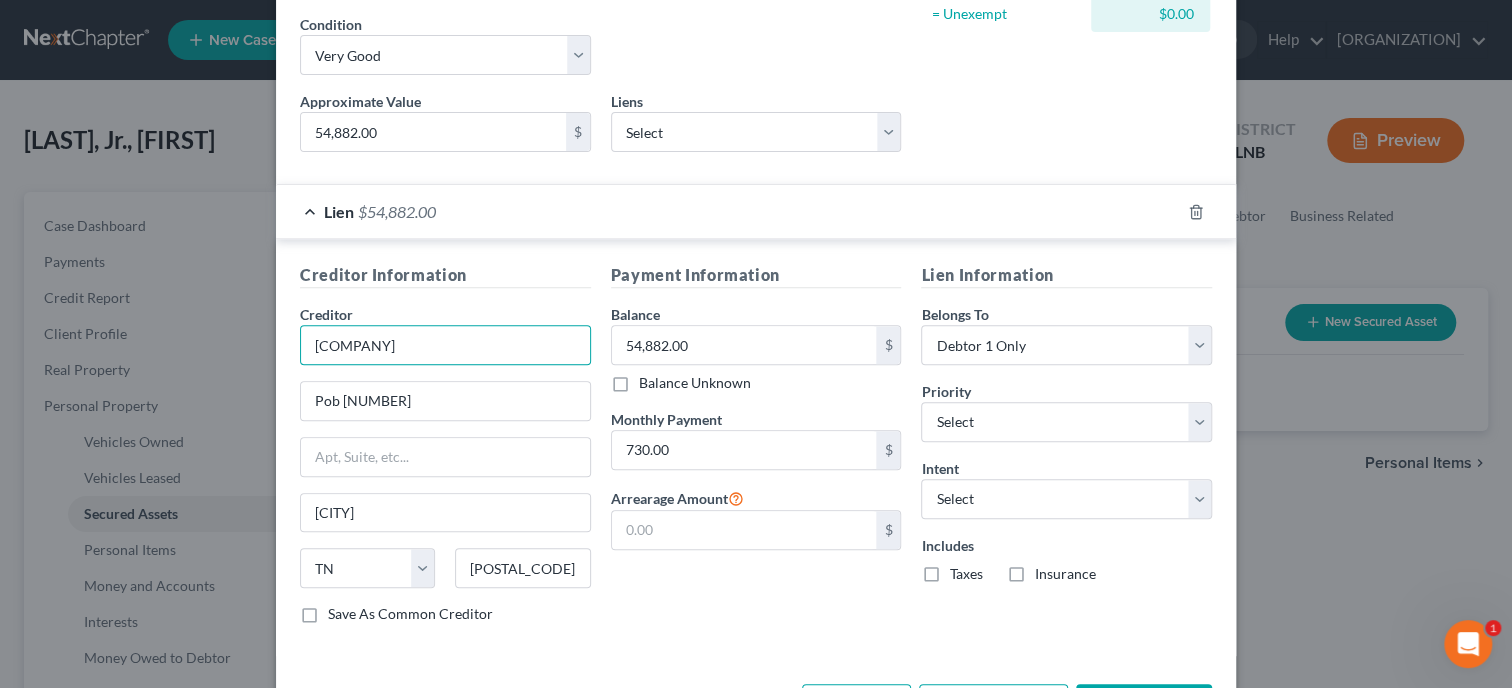 click on "[COMPANY]" at bounding box center (445, 345) 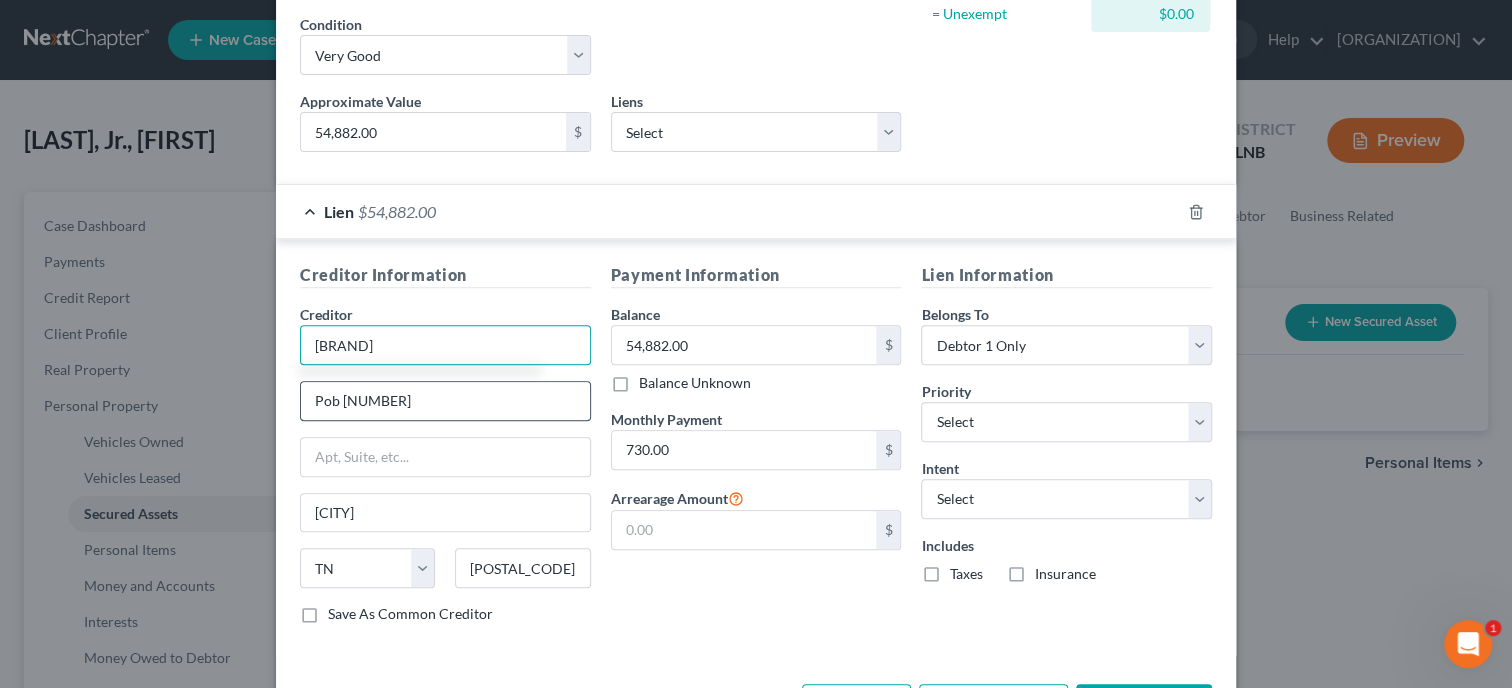 type on "[BRAND]" 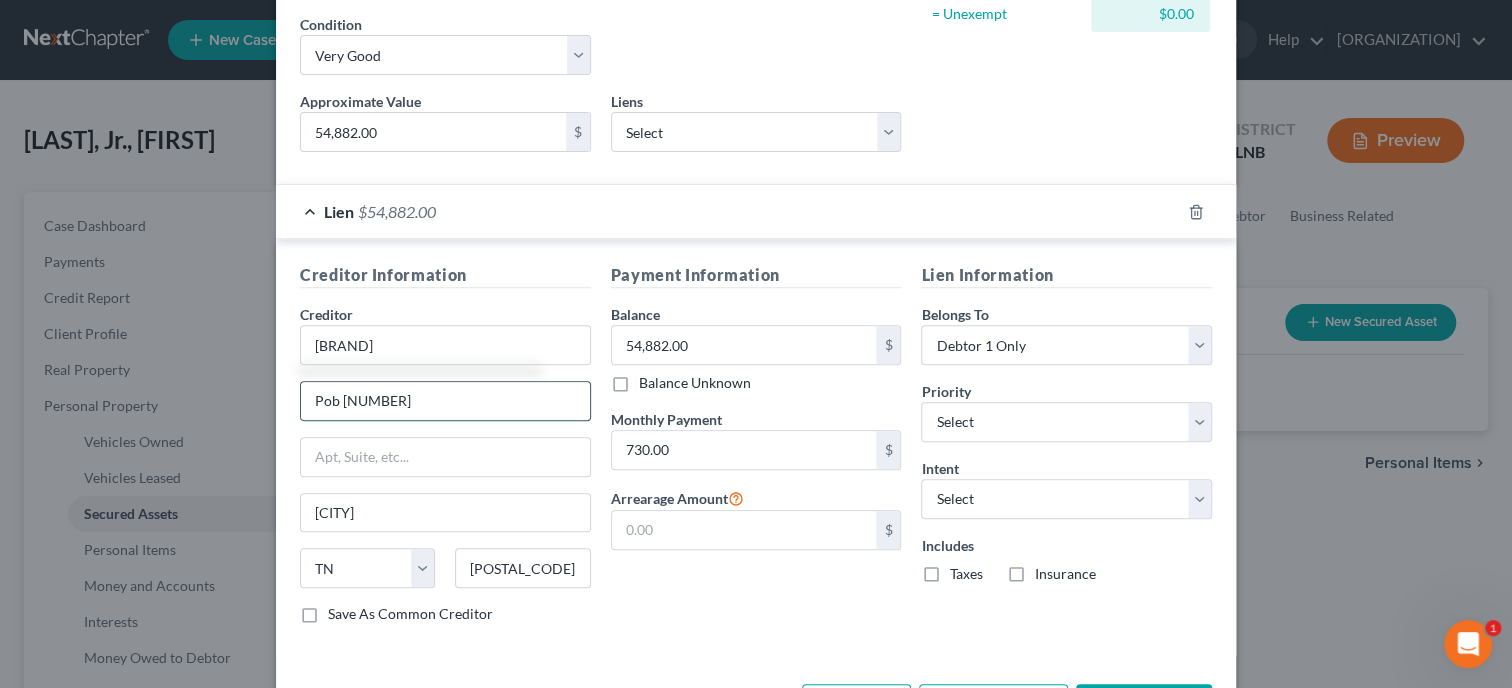 click on "Pob [NUMBER]" at bounding box center [445, 401] 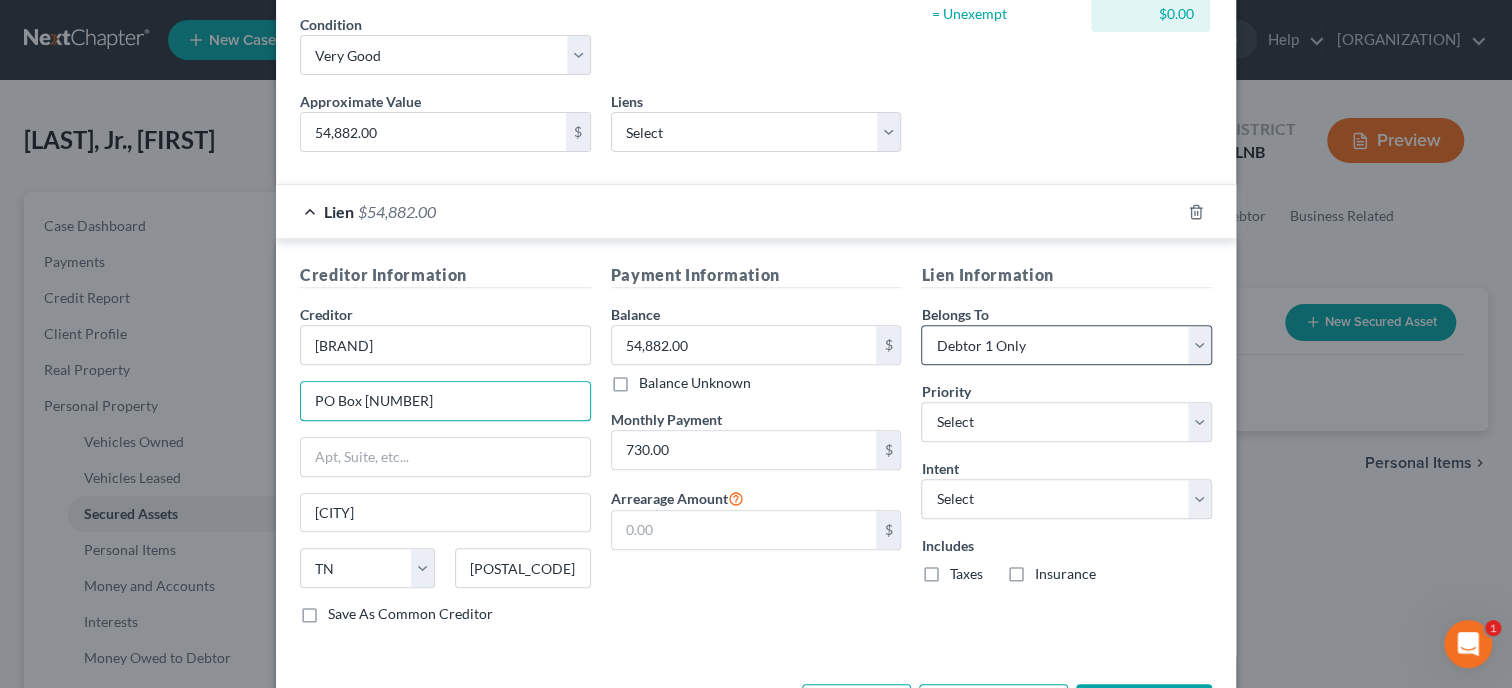 type on "PO Box [NUMBER]" 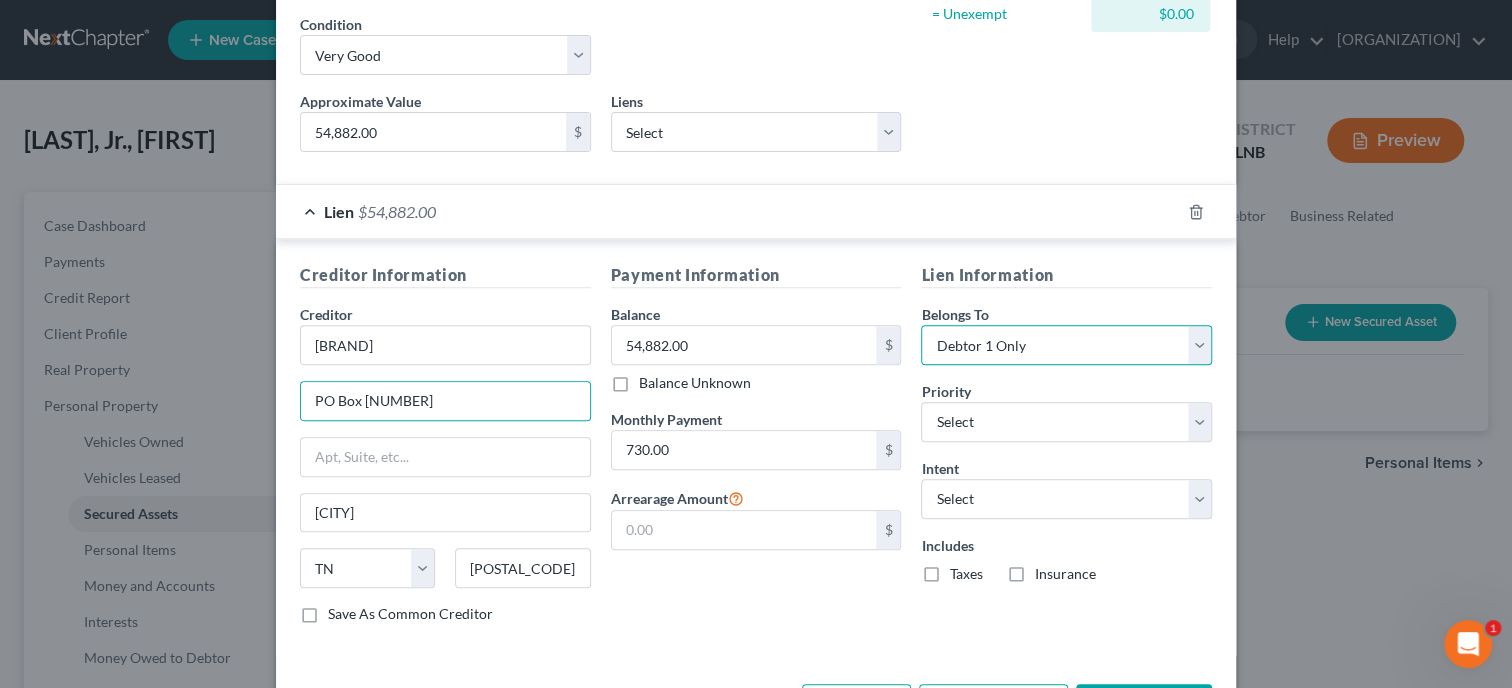 click on "Select Debtor 1 Only Debtor 2 Only Debtor 1 And Debtor 2 Only At Least One Of The Debtors And Another Community Property" at bounding box center [1066, 345] 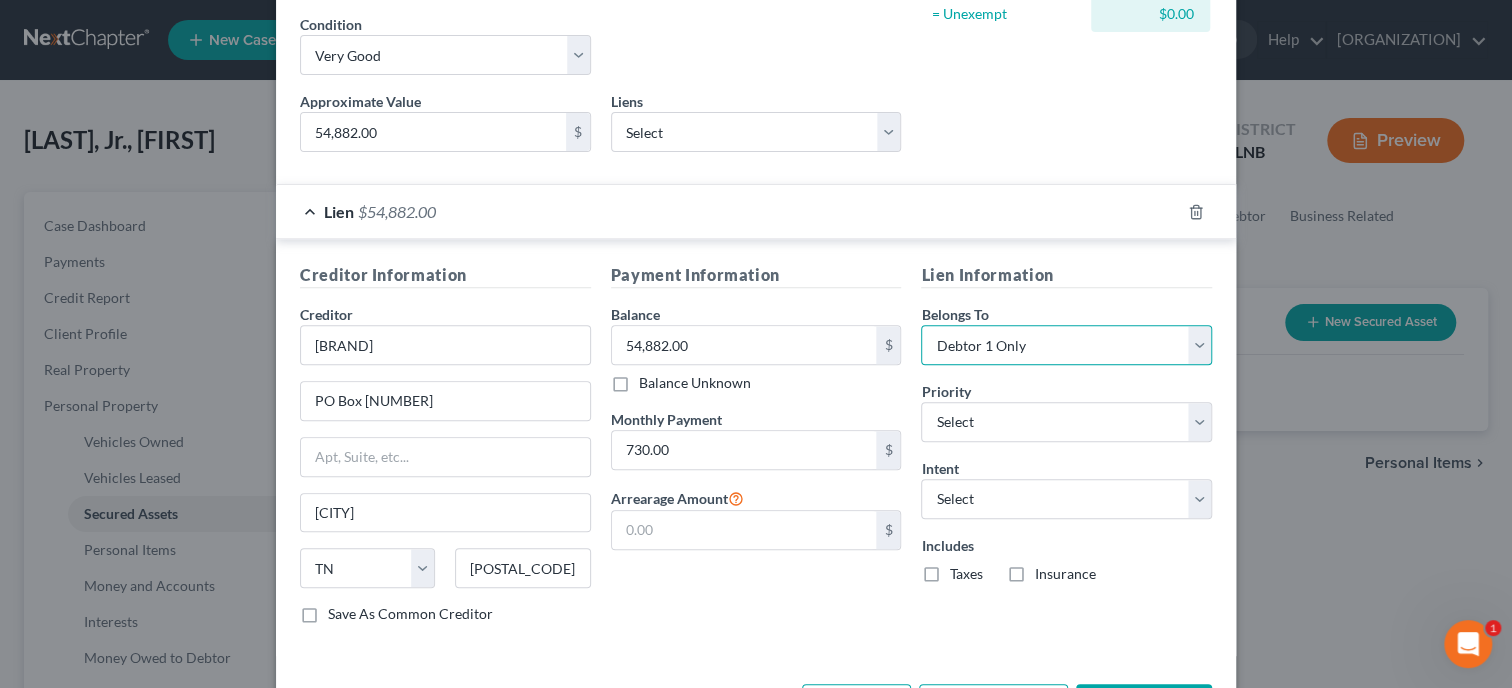 click on "Select Debtor 1 Only Debtor 2 Only Debtor 1 And Debtor 2 Only At Least One Of The Debtors And Another Community Property" at bounding box center (1066, 345) 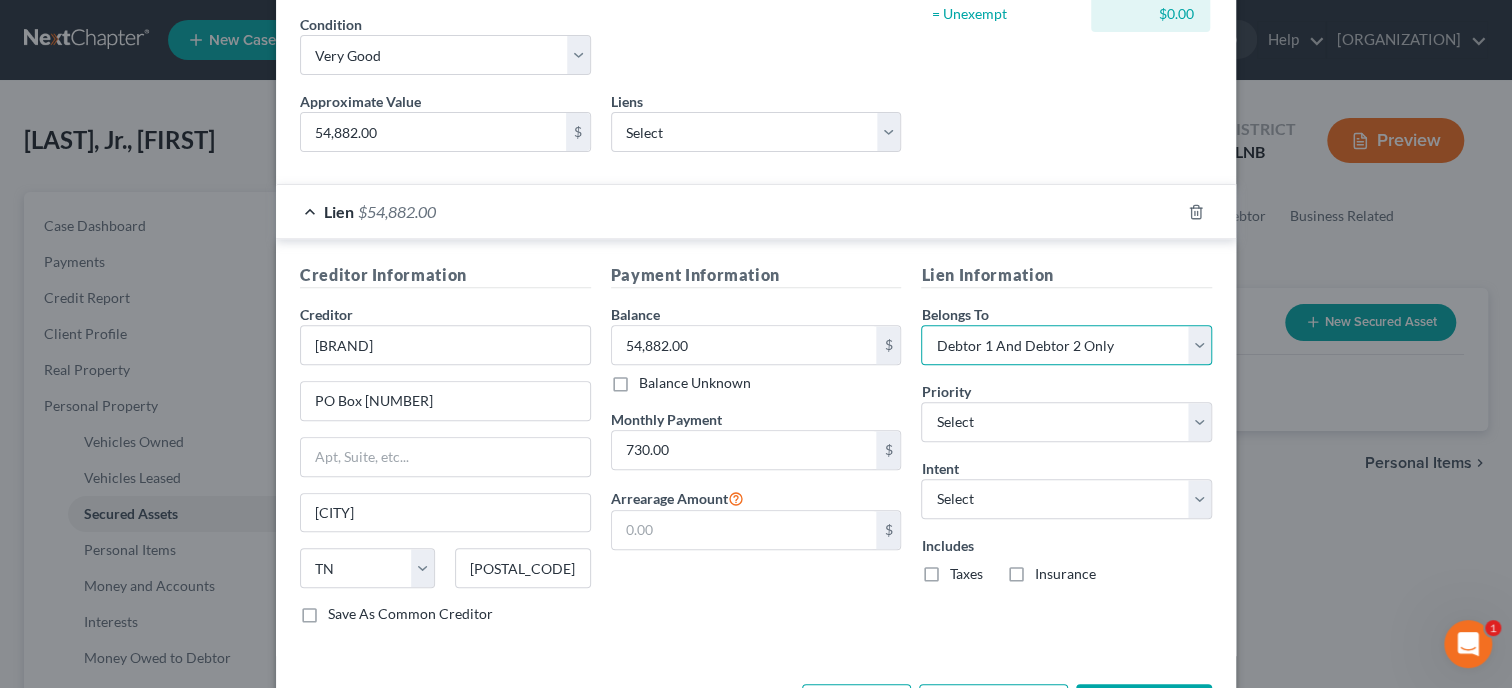 click on "Debtor 1 And Debtor 2 Only" at bounding box center (0, 0) 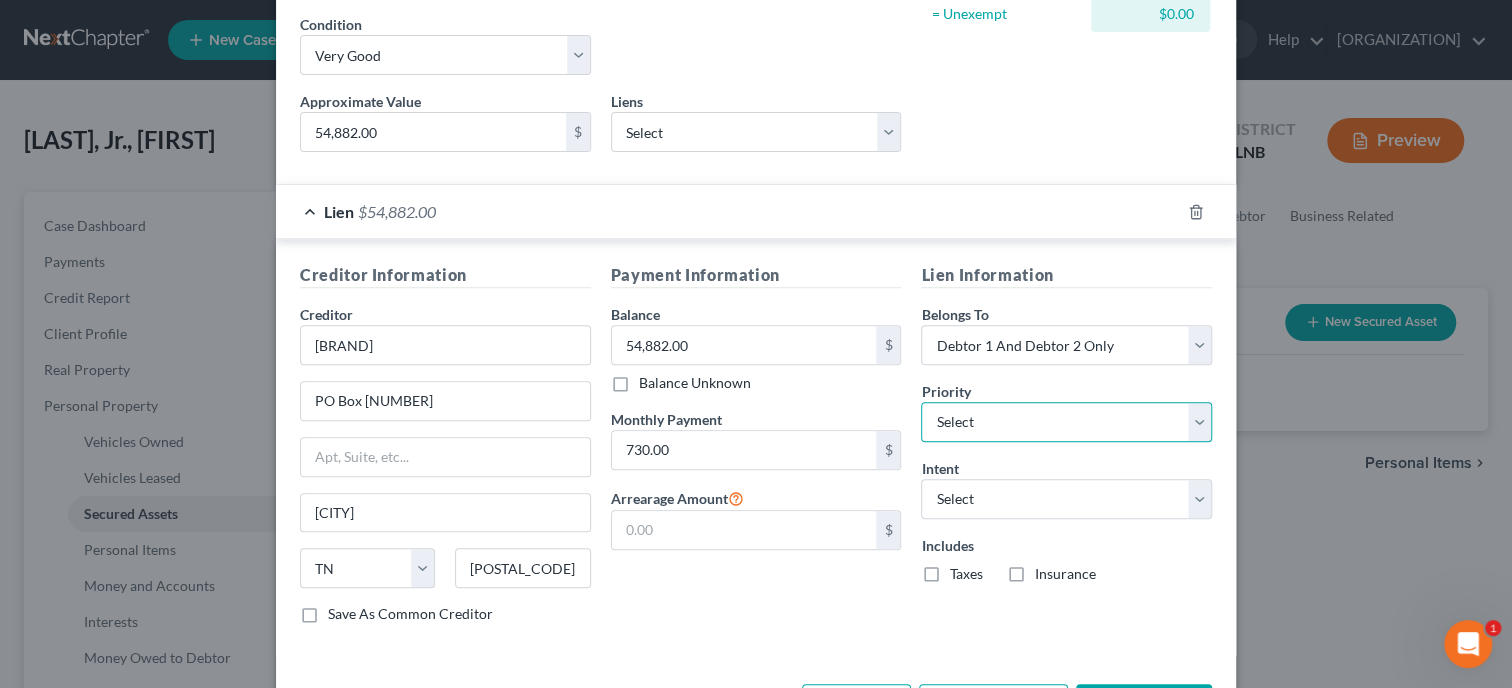 select on "0" 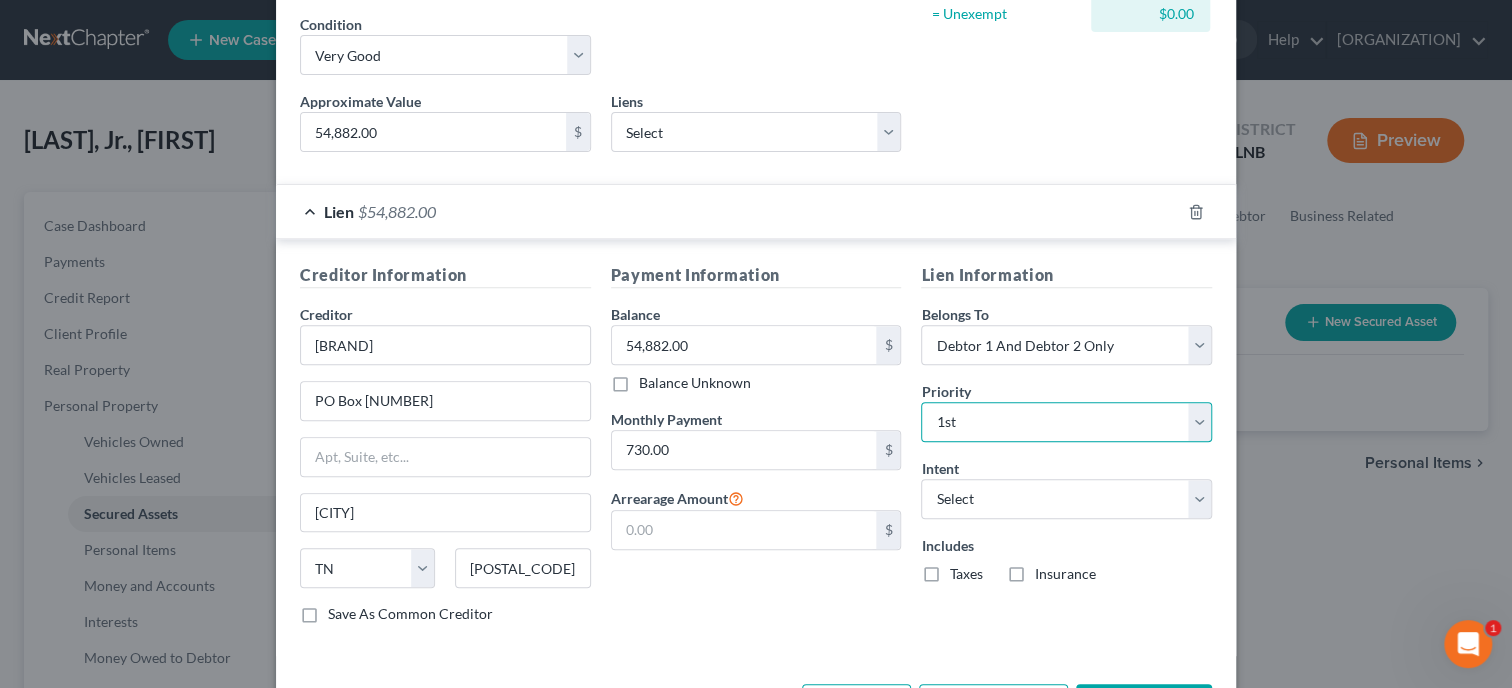 click on "1st" at bounding box center [0, 0] 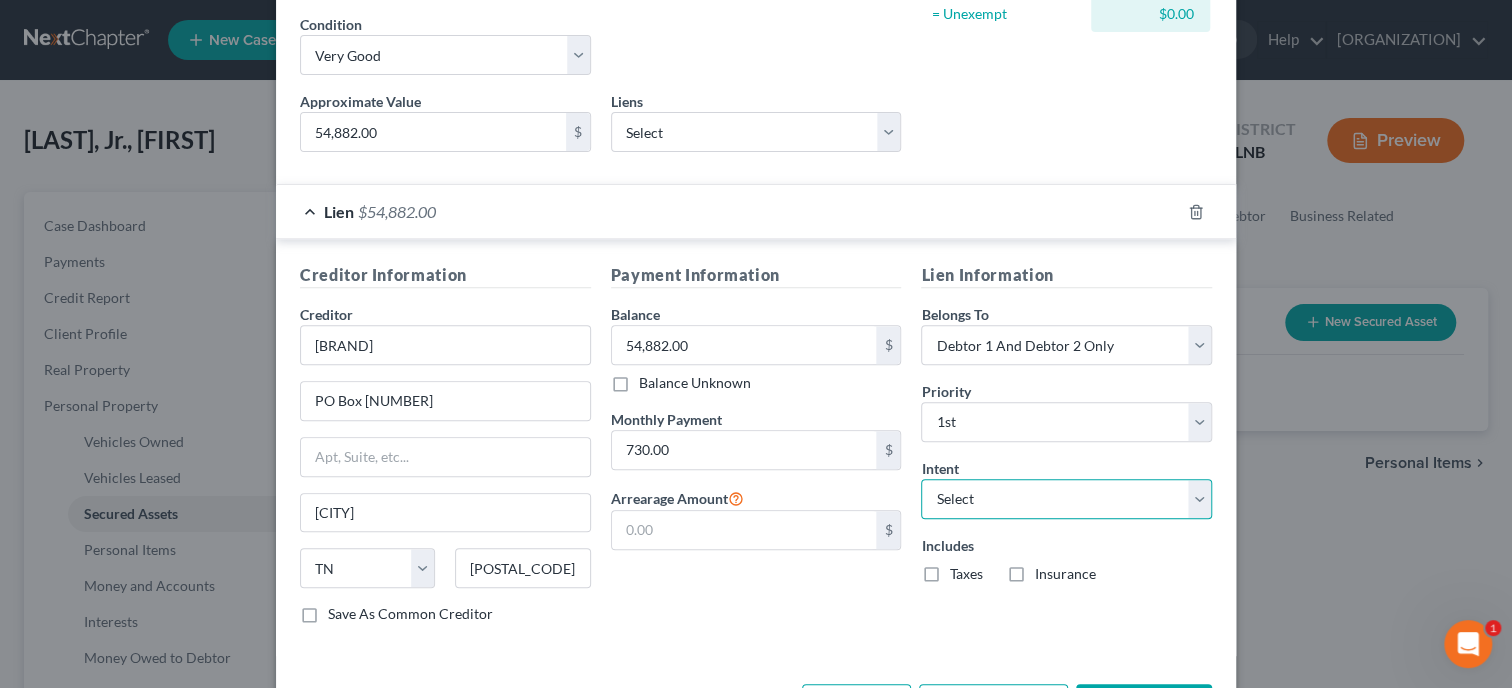 click on "Select Surrender Redeem Reaffirm Avoid Other" at bounding box center (1066, 499) 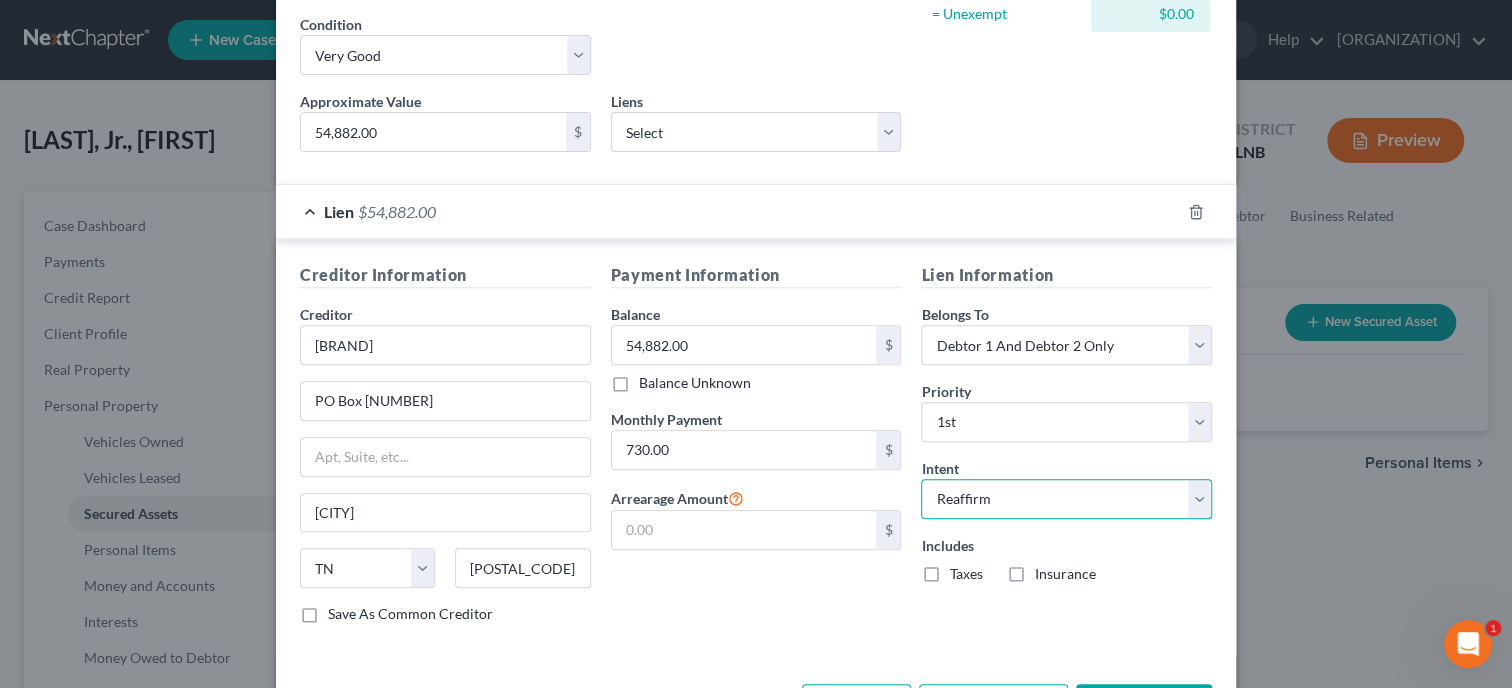 click on "Reaffirm" at bounding box center [0, 0] 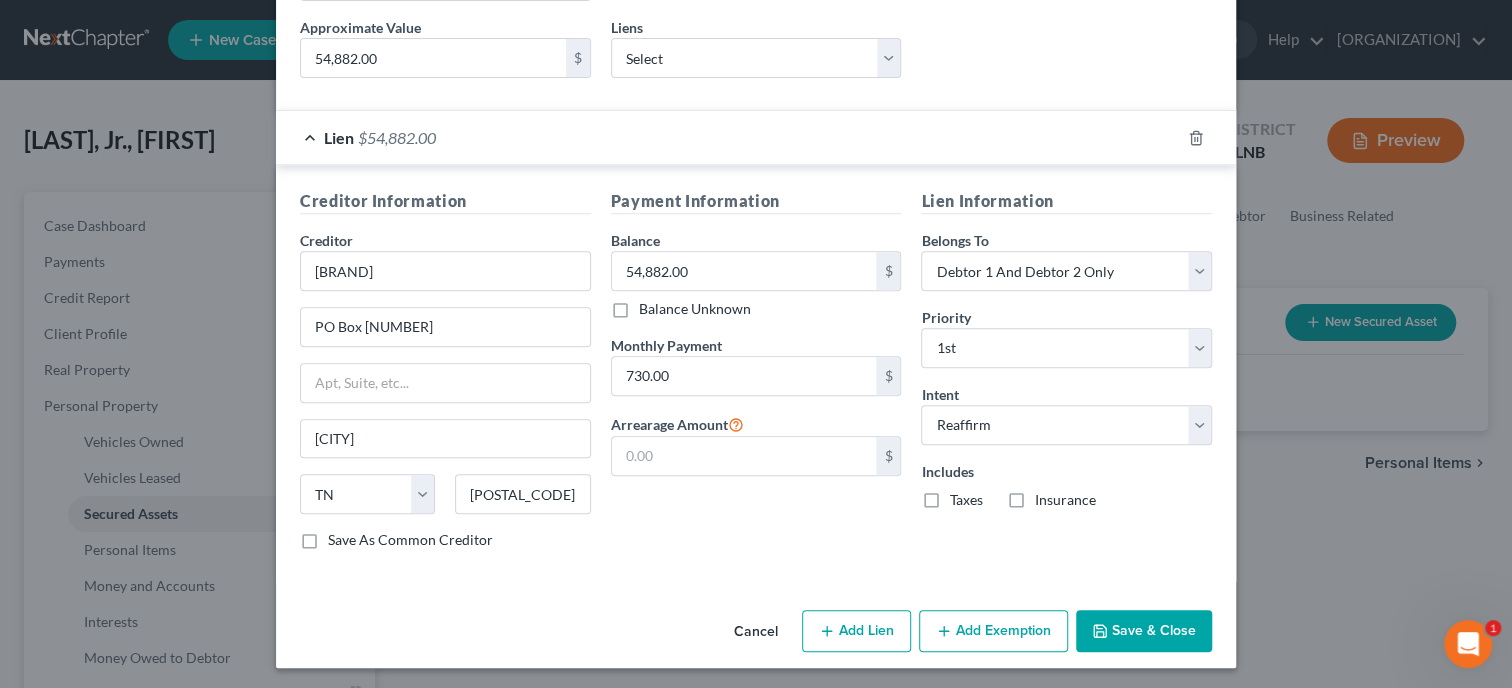 click on "Save & Close" at bounding box center [1144, 631] 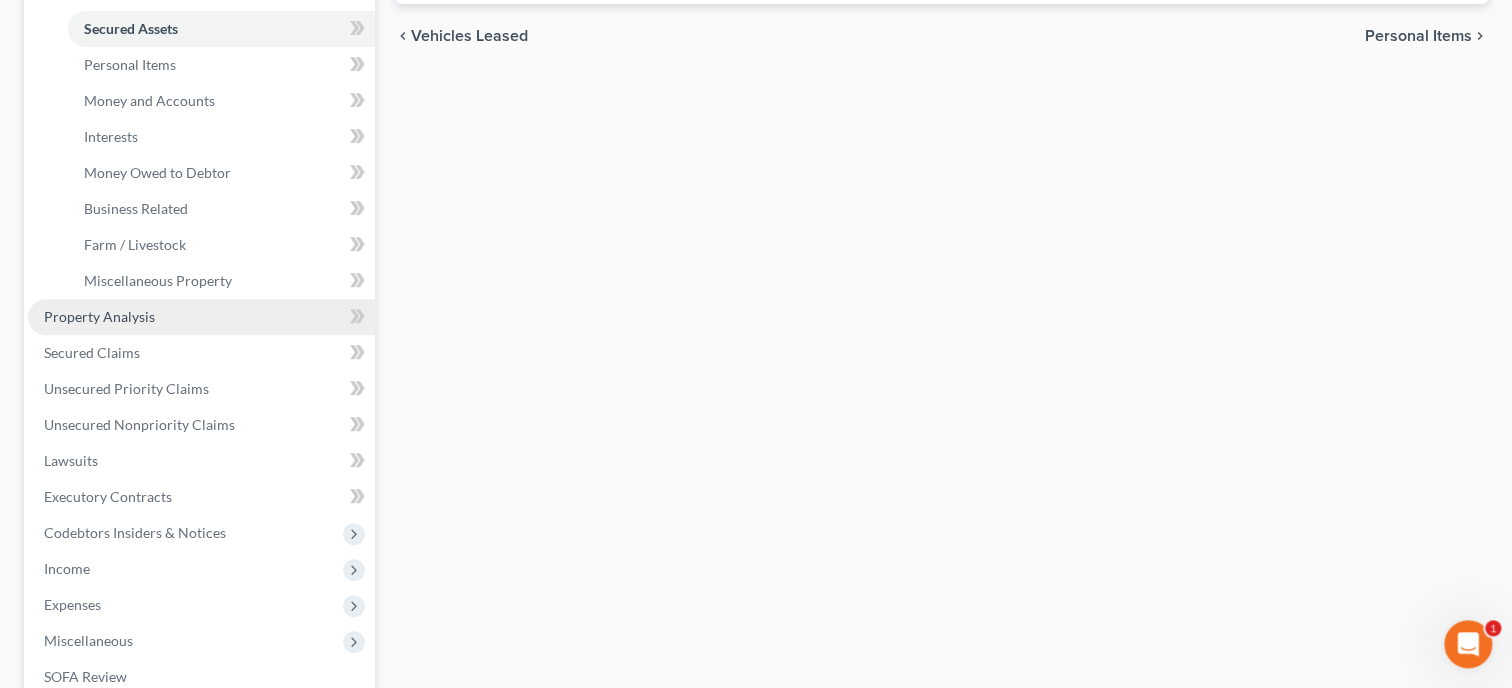 scroll, scrollTop: 514, scrollLeft: 0, axis: vertical 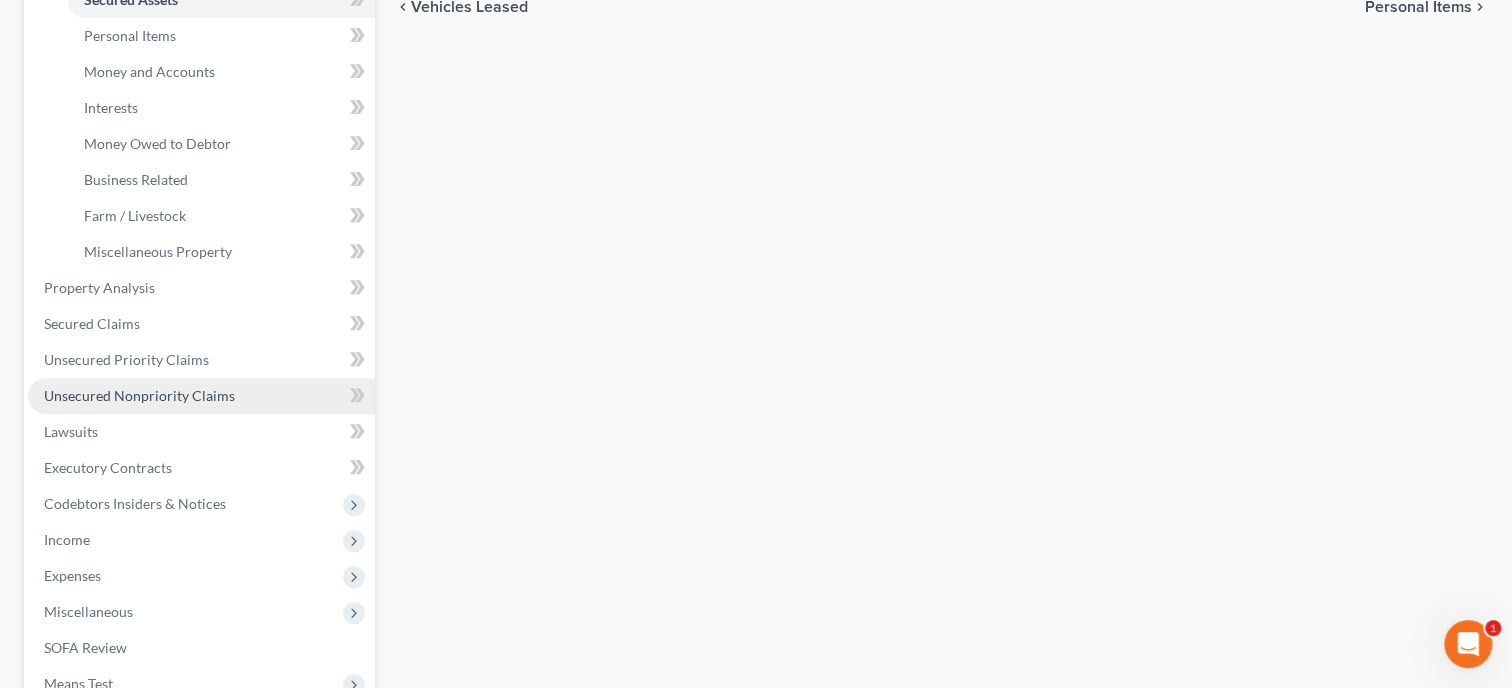 click on "Unsecured Nonpriority Claims" at bounding box center (201, 396) 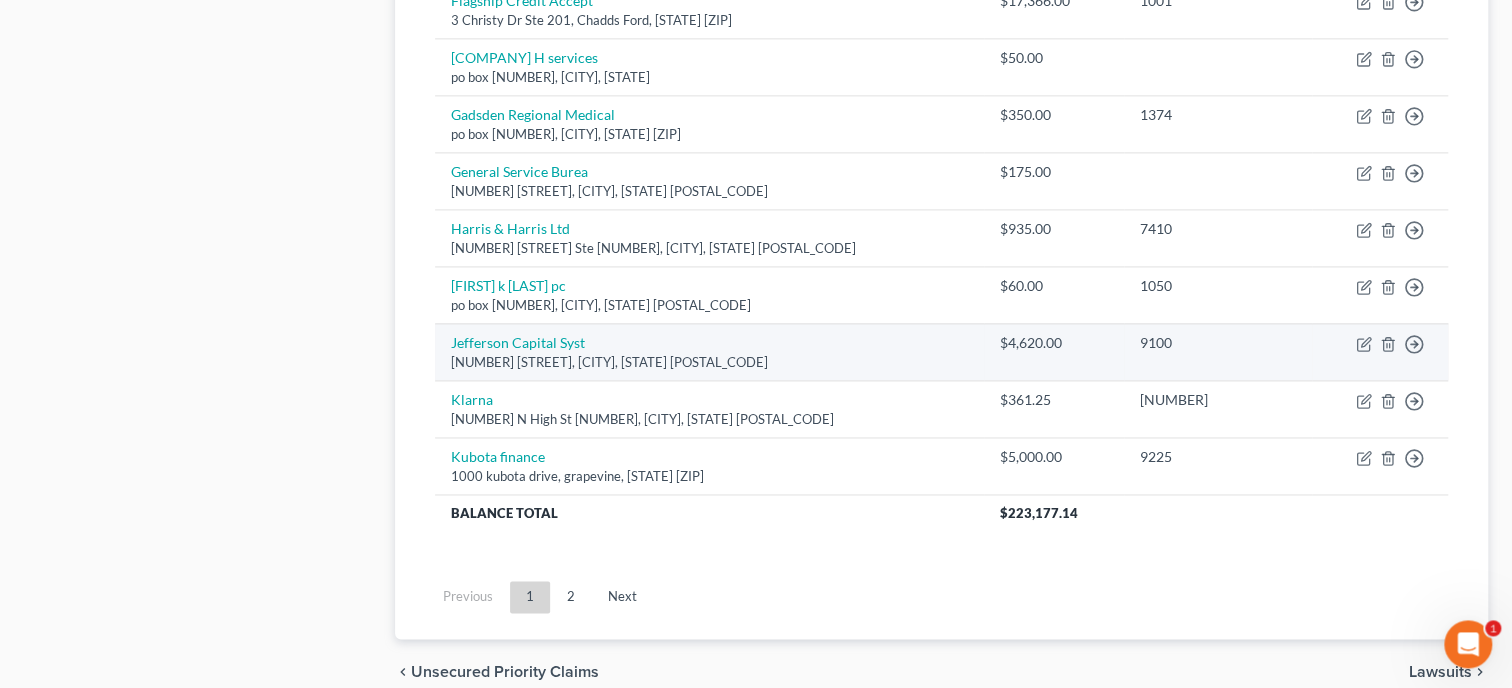 scroll, scrollTop: 1543, scrollLeft: 0, axis: vertical 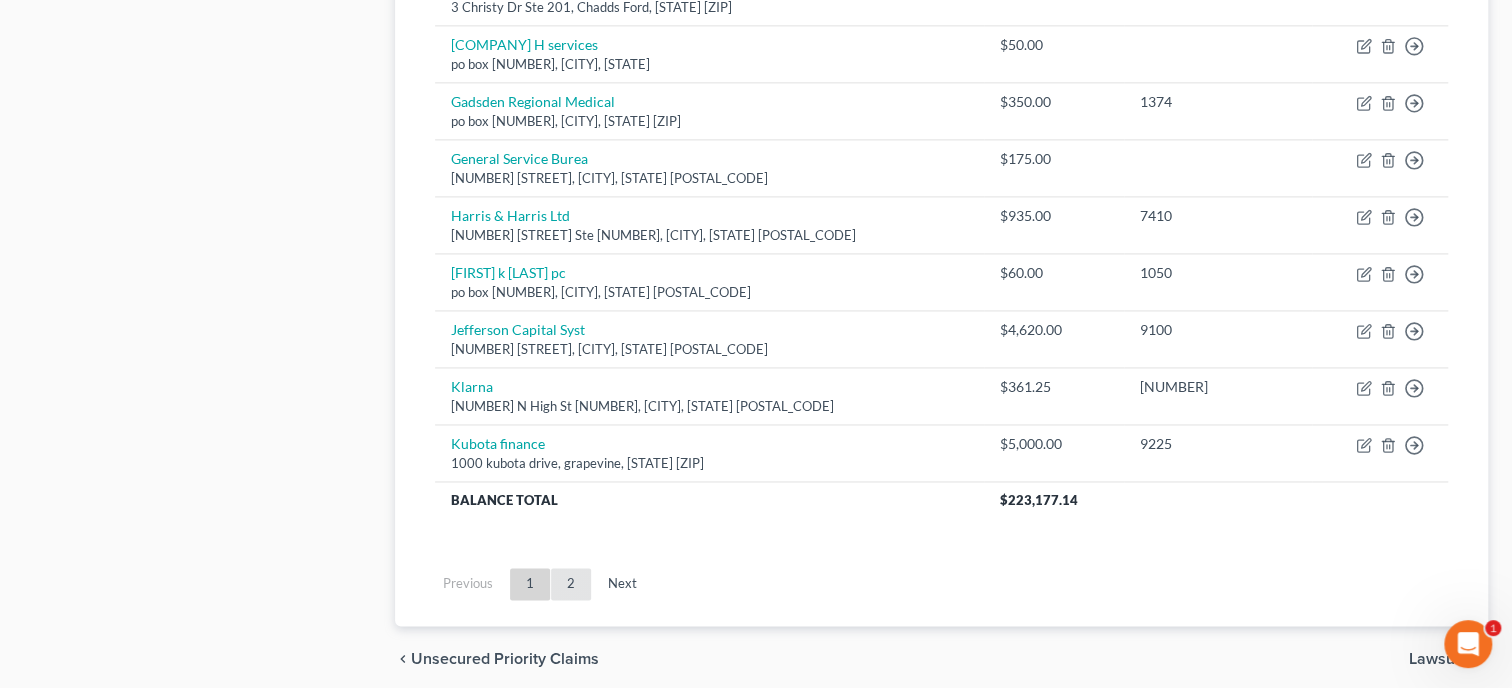 click on "2" at bounding box center [571, 584] 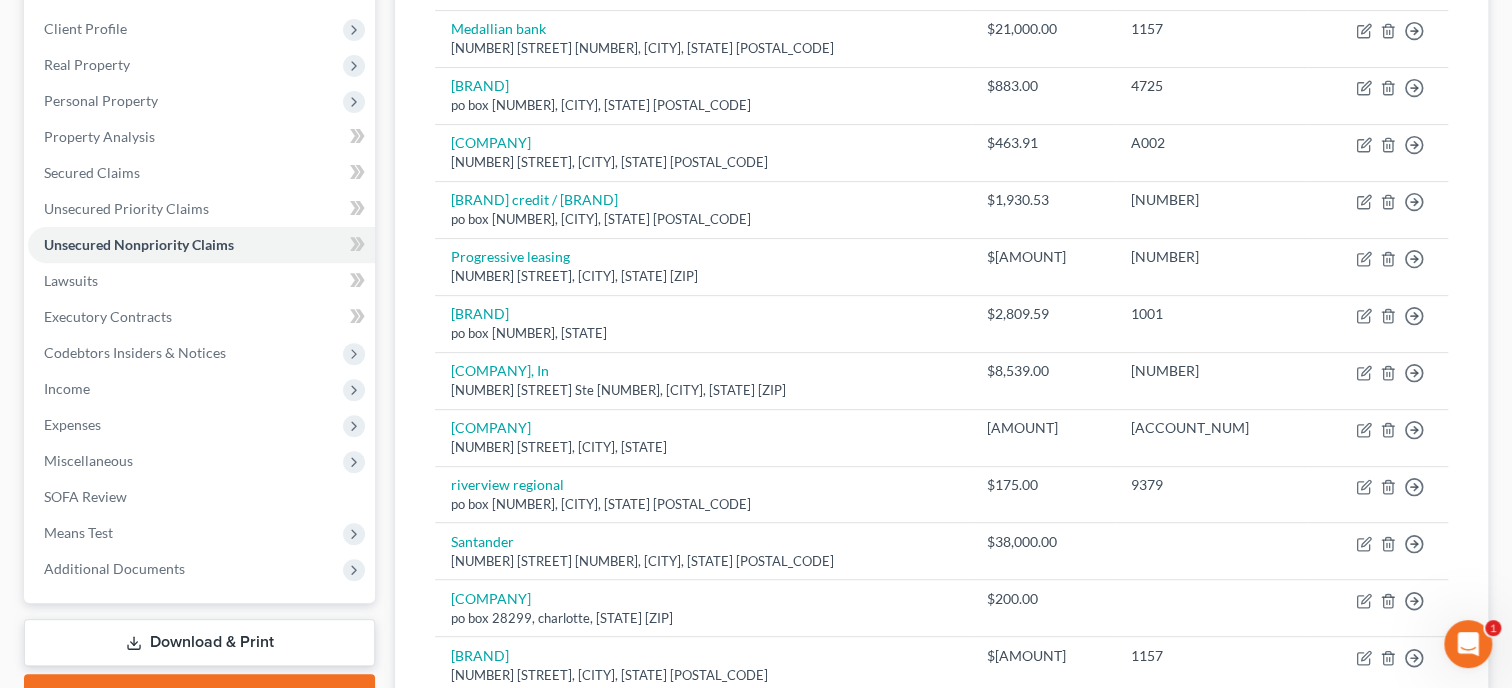 scroll, scrollTop: 202, scrollLeft: 0, axis: vertical 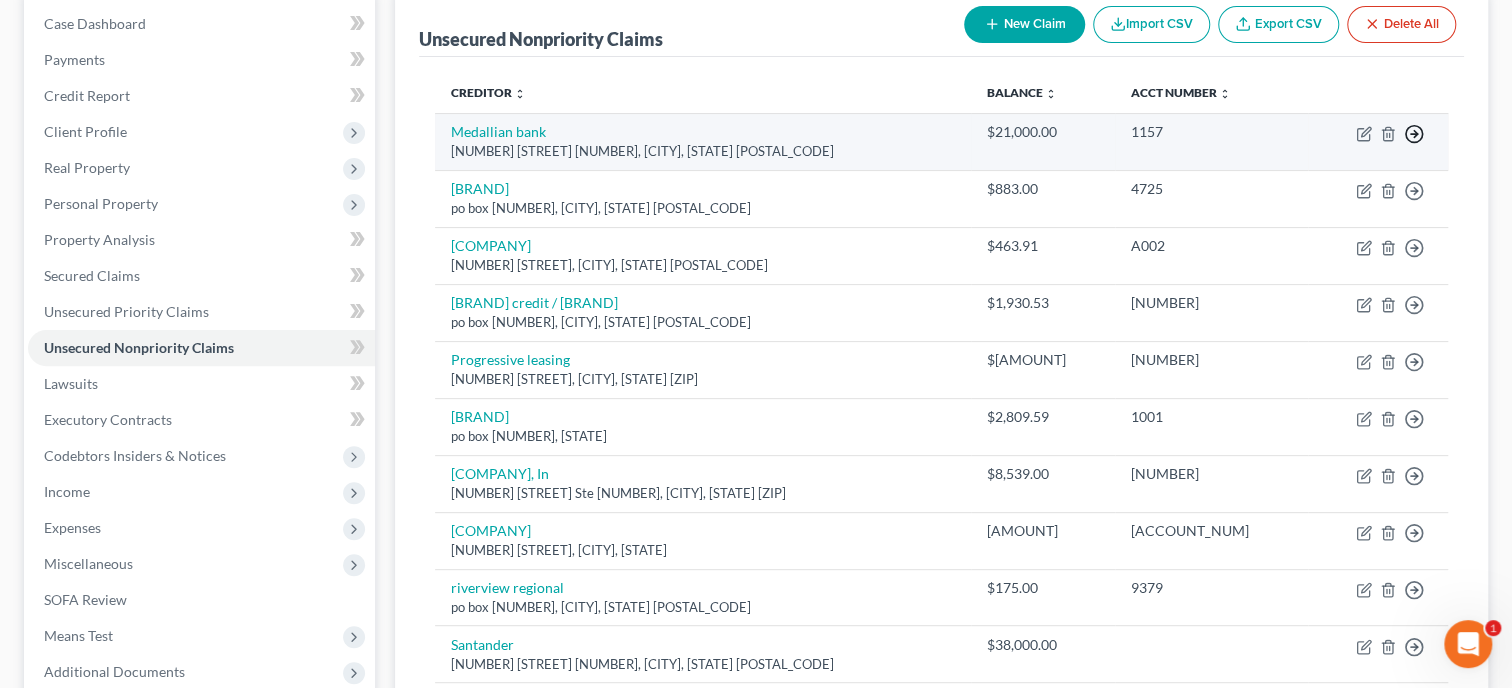 click 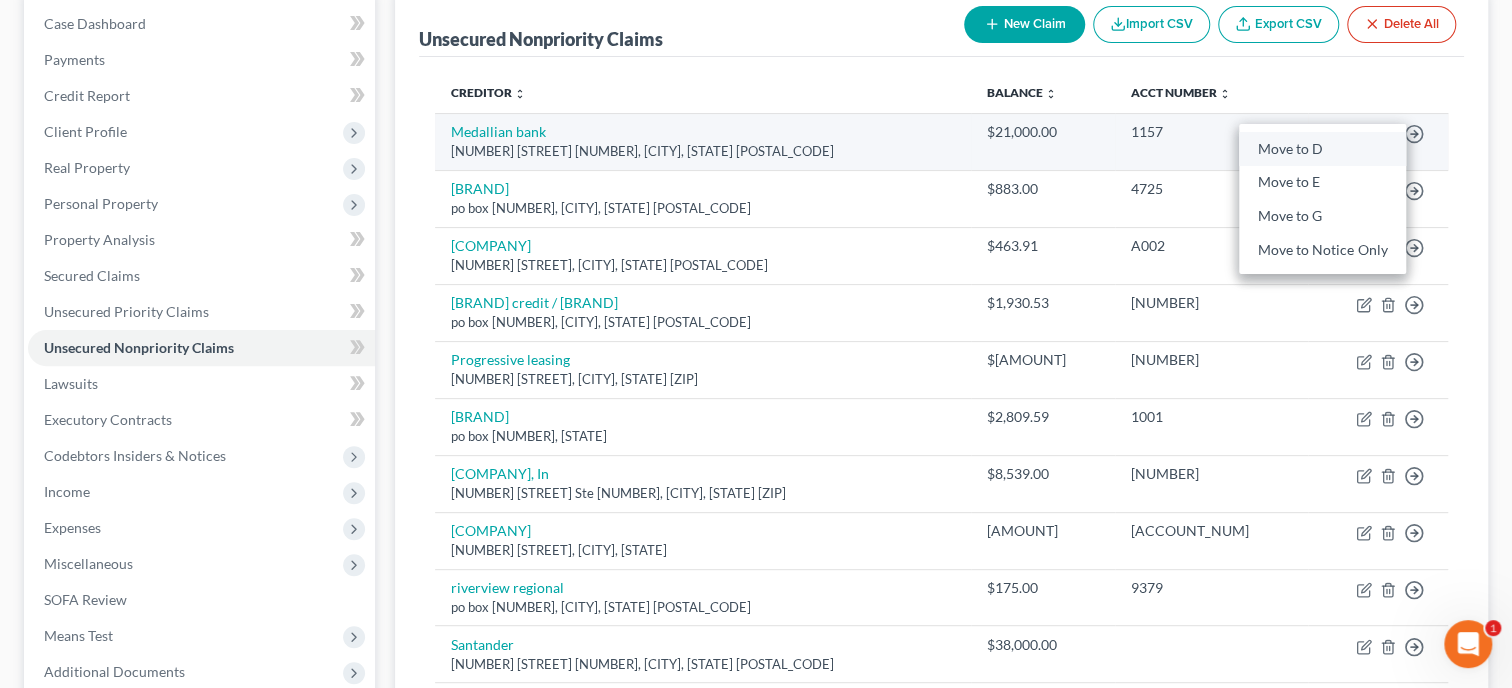 click on "Move to D" at bounding box center (1322, 149) 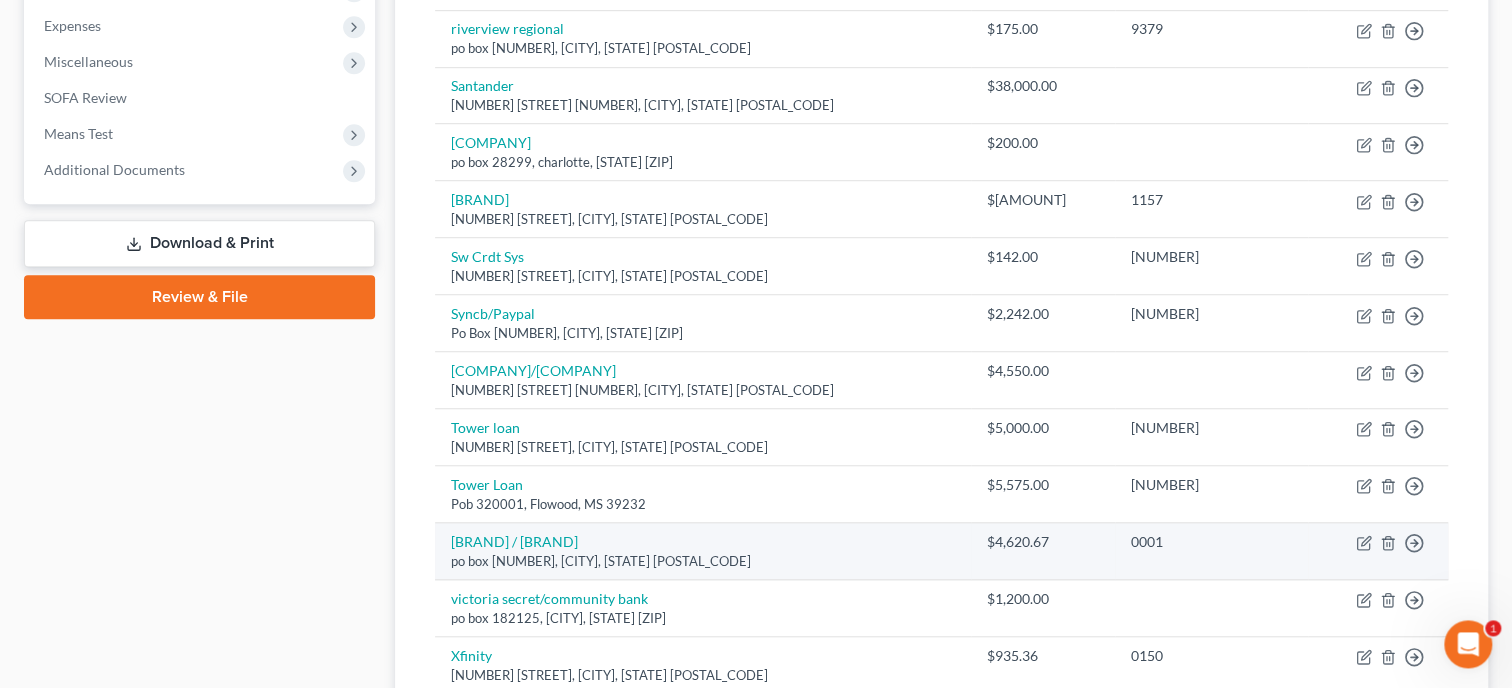 scroll, scrollTop: 819, scrollLeft: 0, axis: vertical 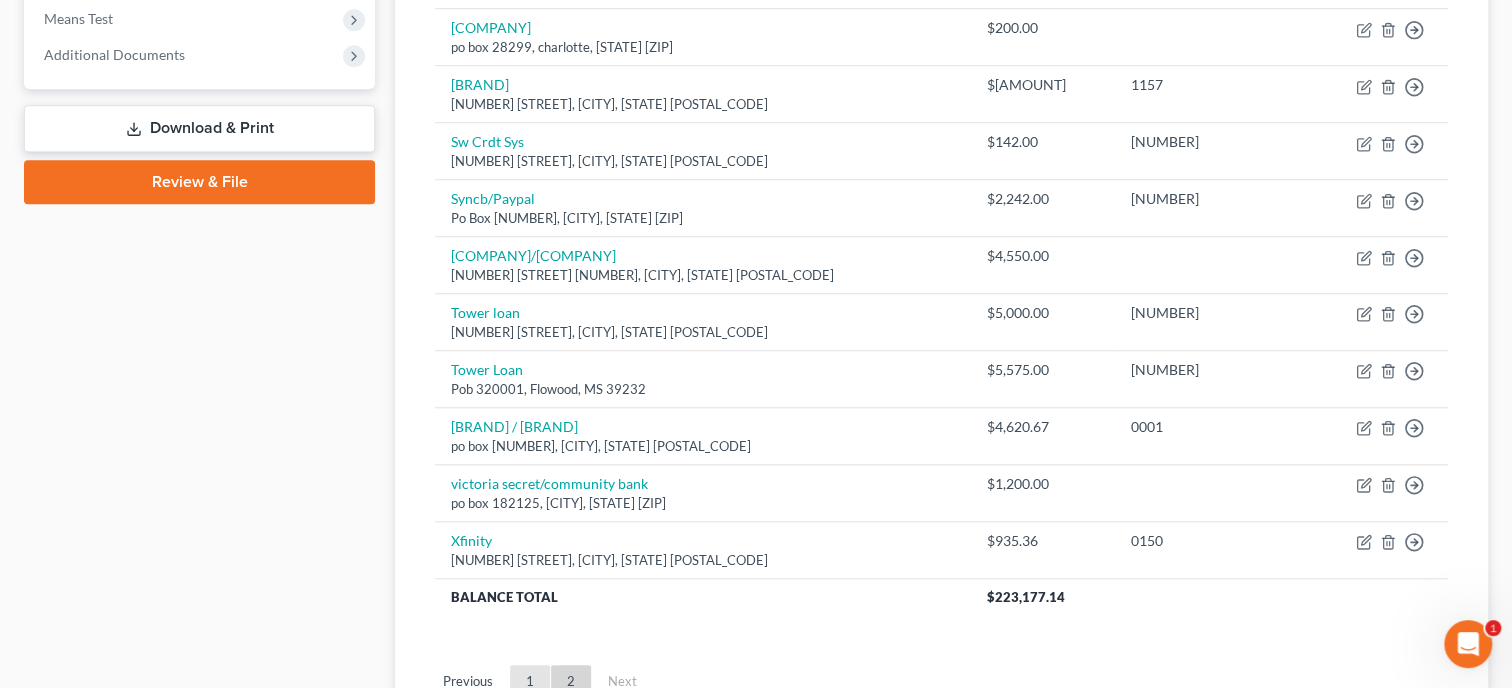click on "1" at bounding box center (530, 681) 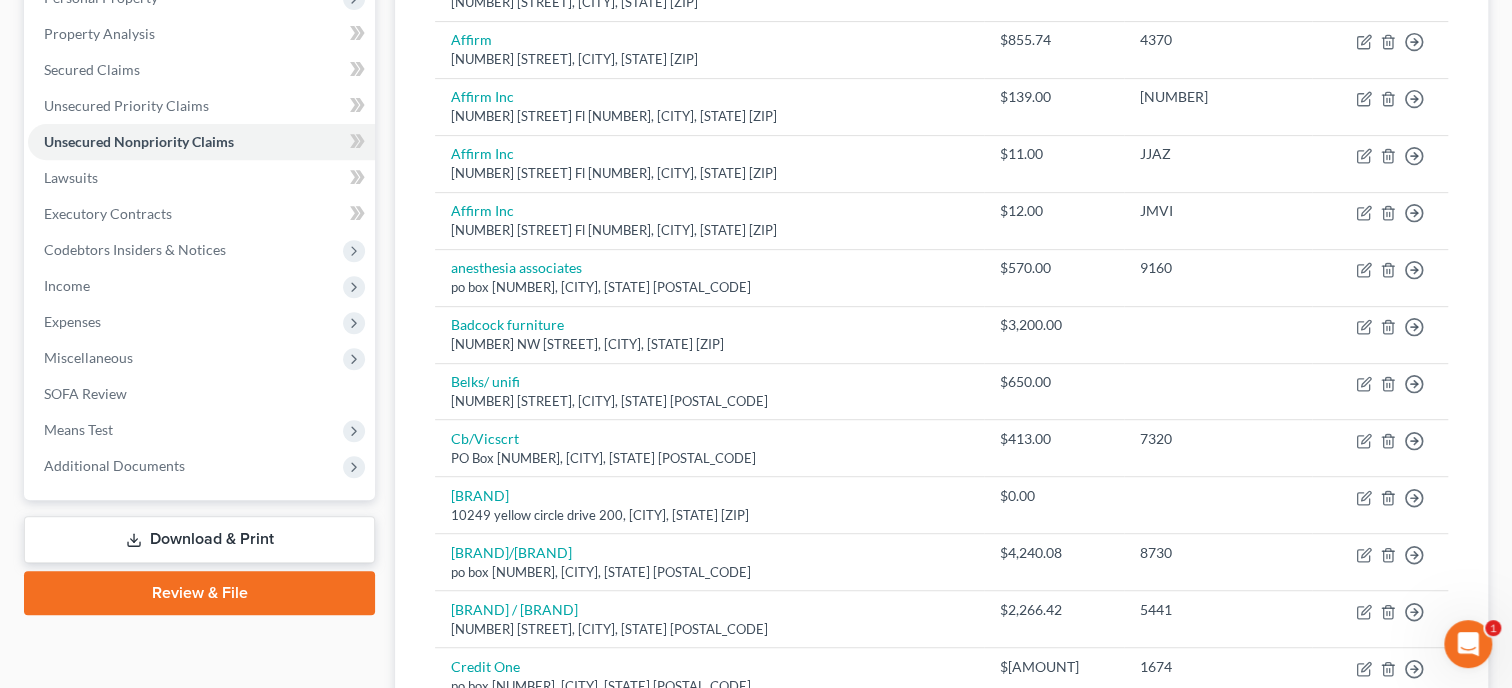 scroll, scrollTop: 0, scrollLeft: 0, axis: both 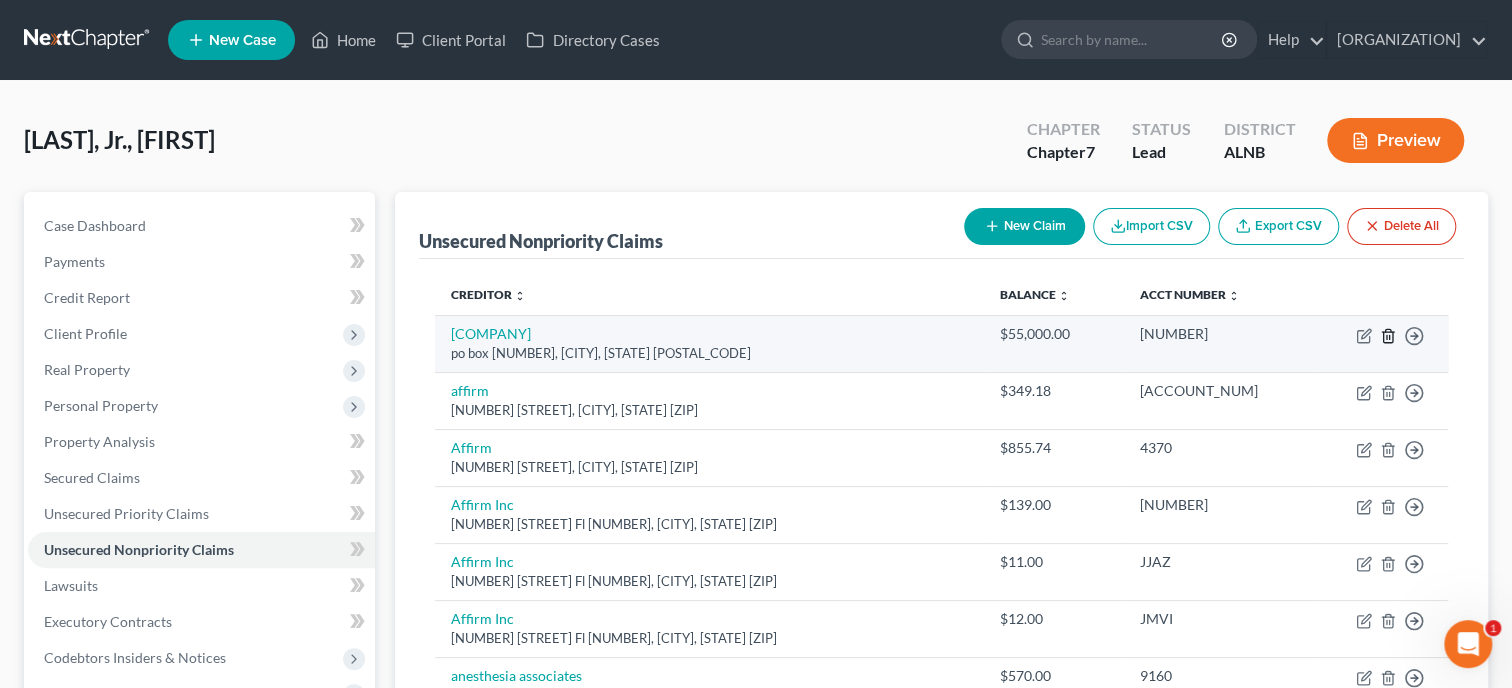 click 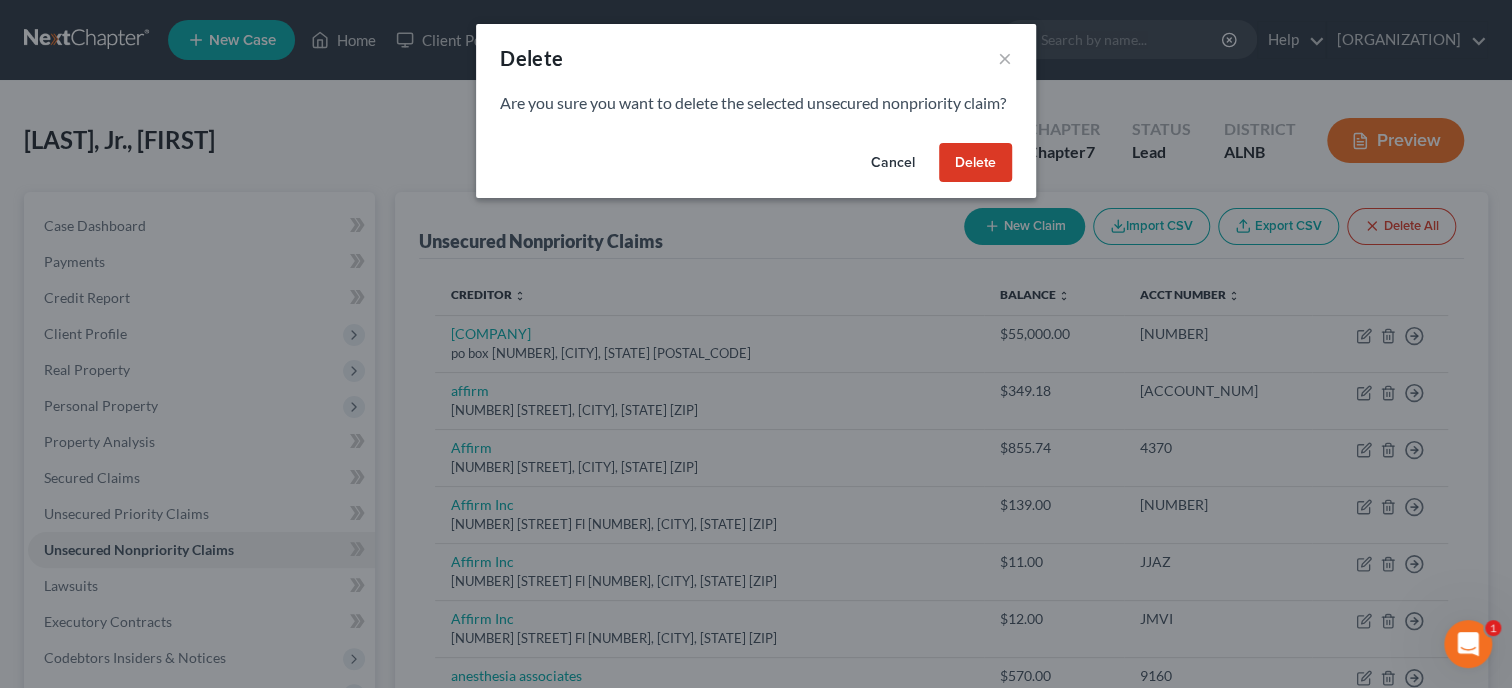 click on "Delete" at bounding box center [975, 163] 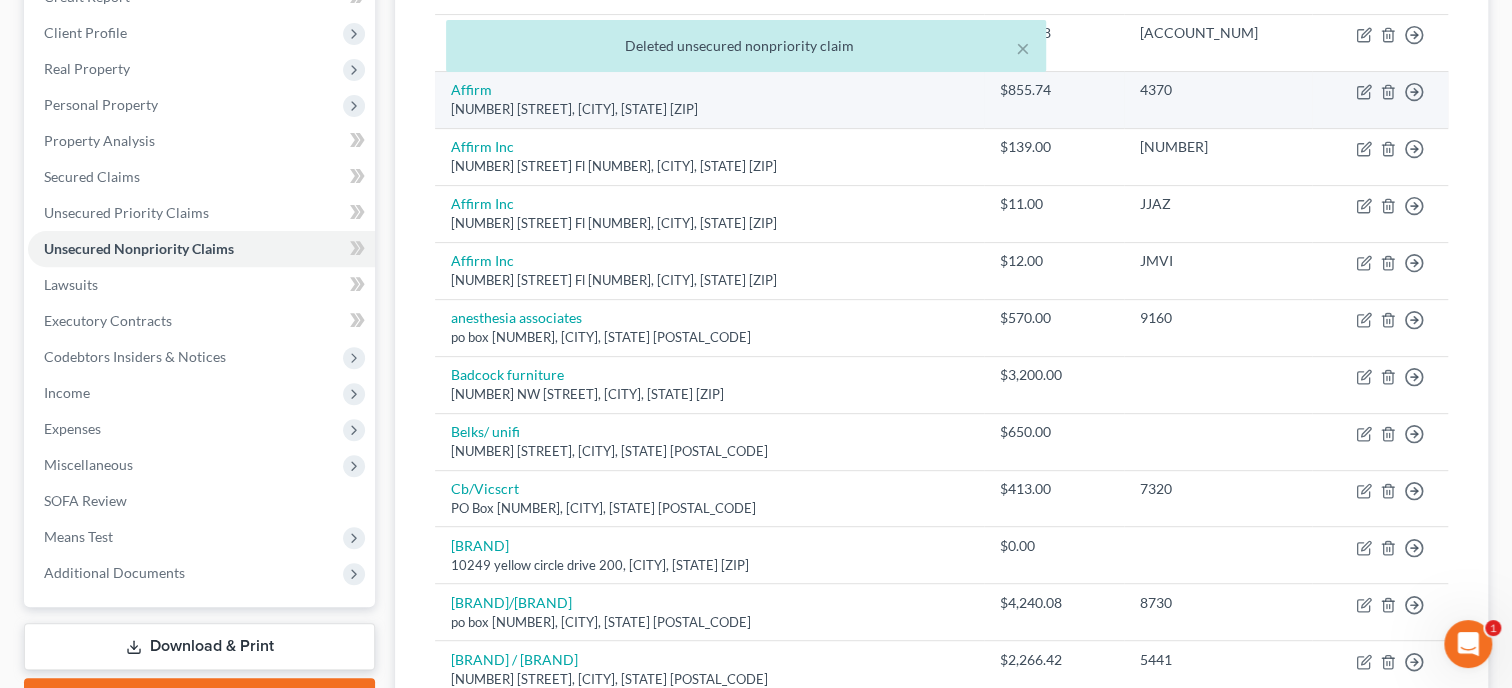 scroll, scrollTop: 308, scrollLeft: 0, axis: vertical 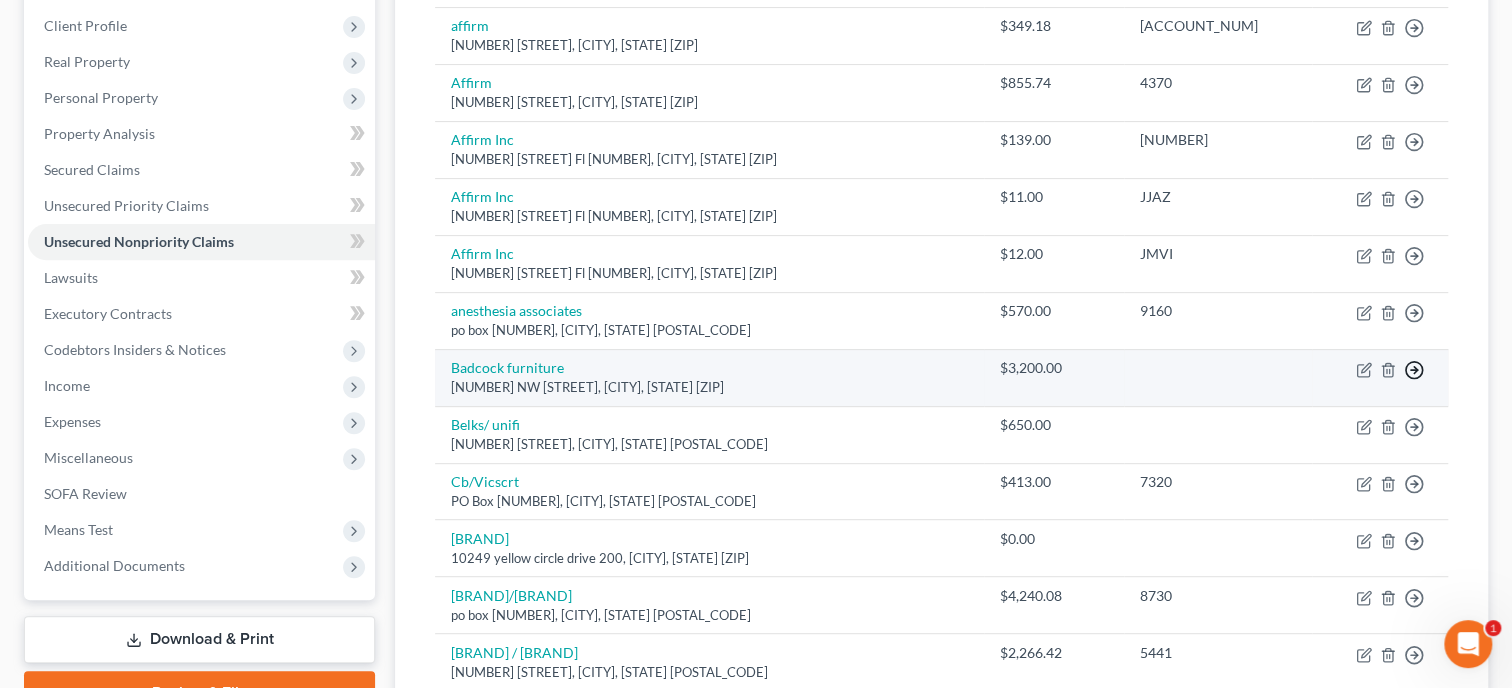 click 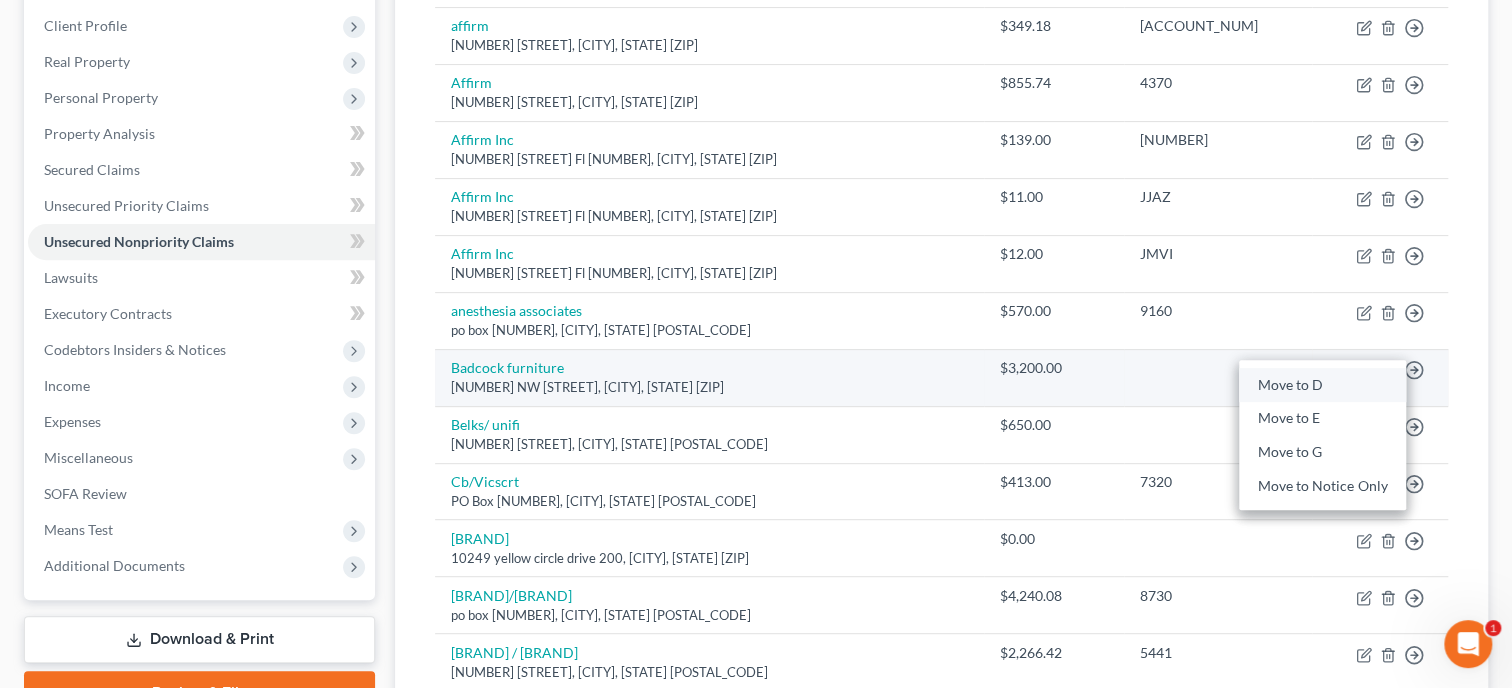 click on "Move to D" at bounding box center [1322, 385] 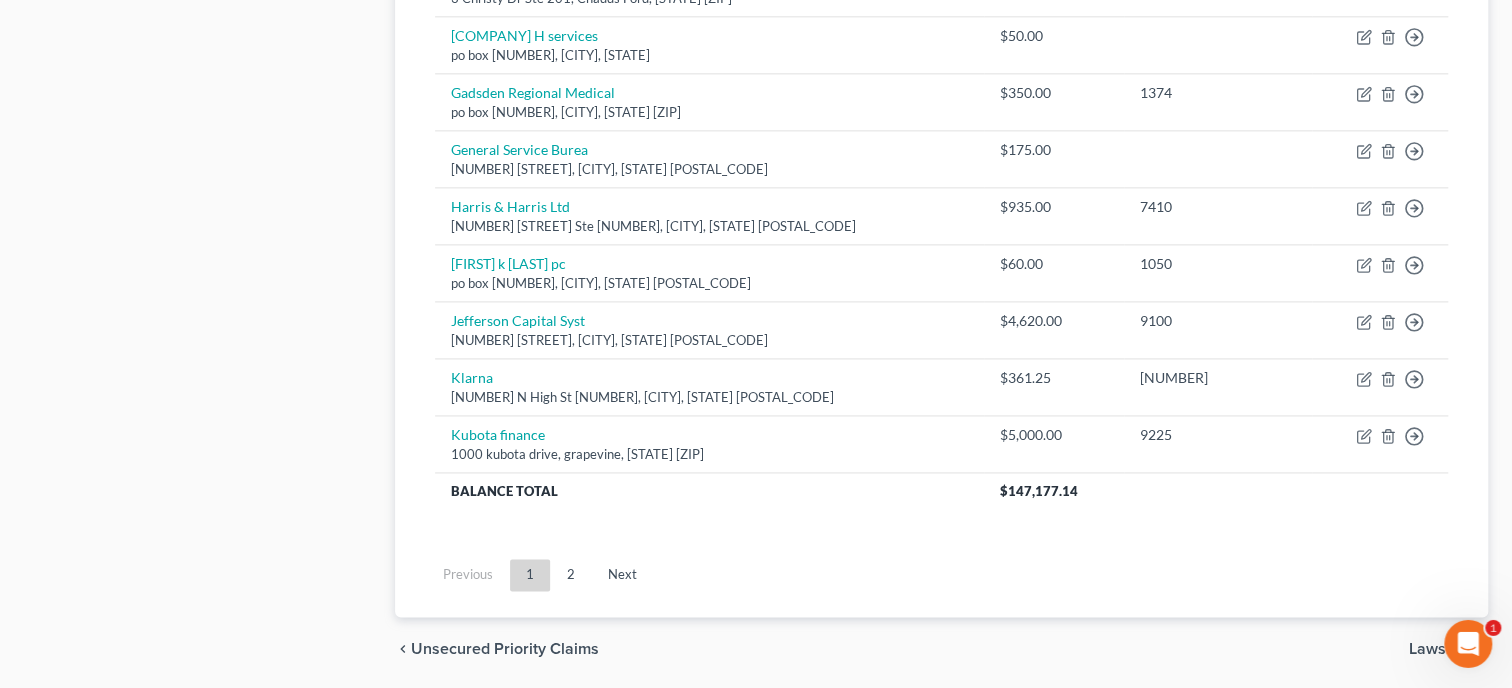 scroll, scrollTop: 1440, scrollLeft: 0, axis: vertical 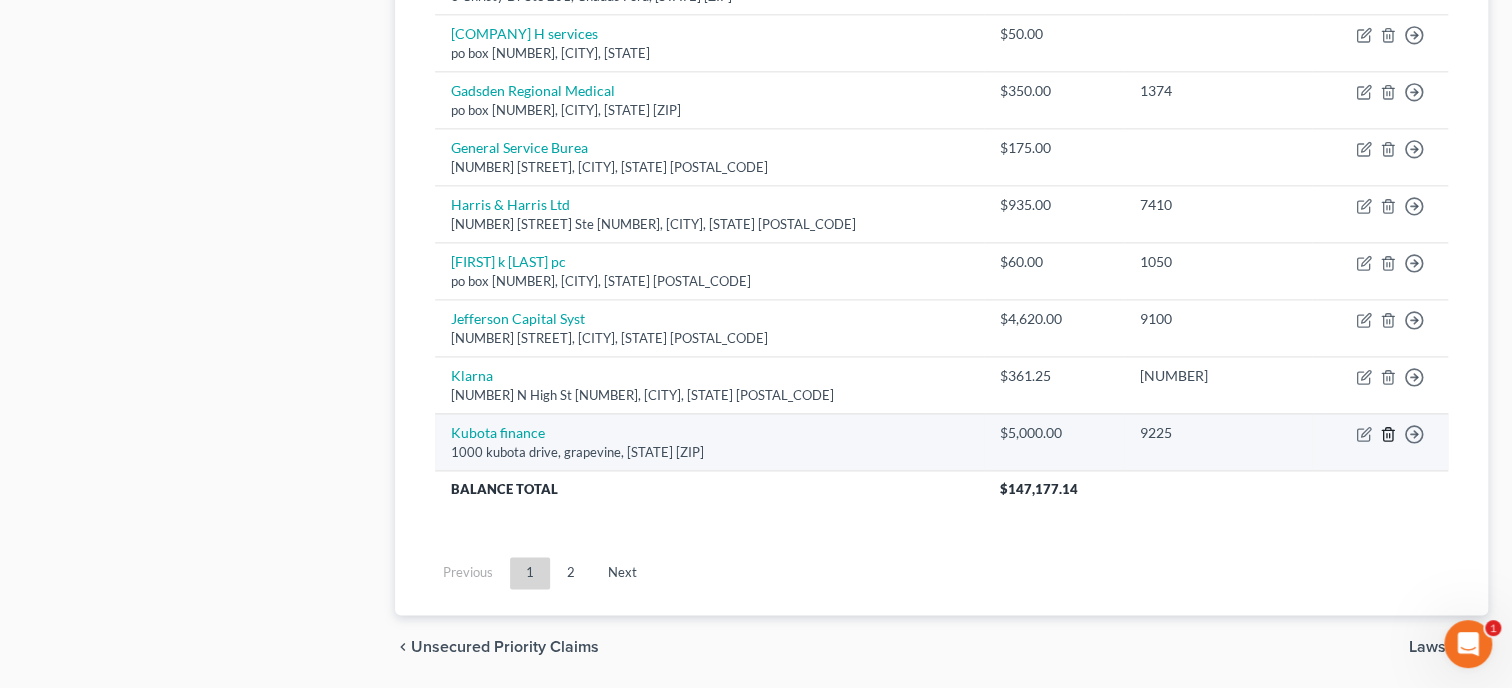 click 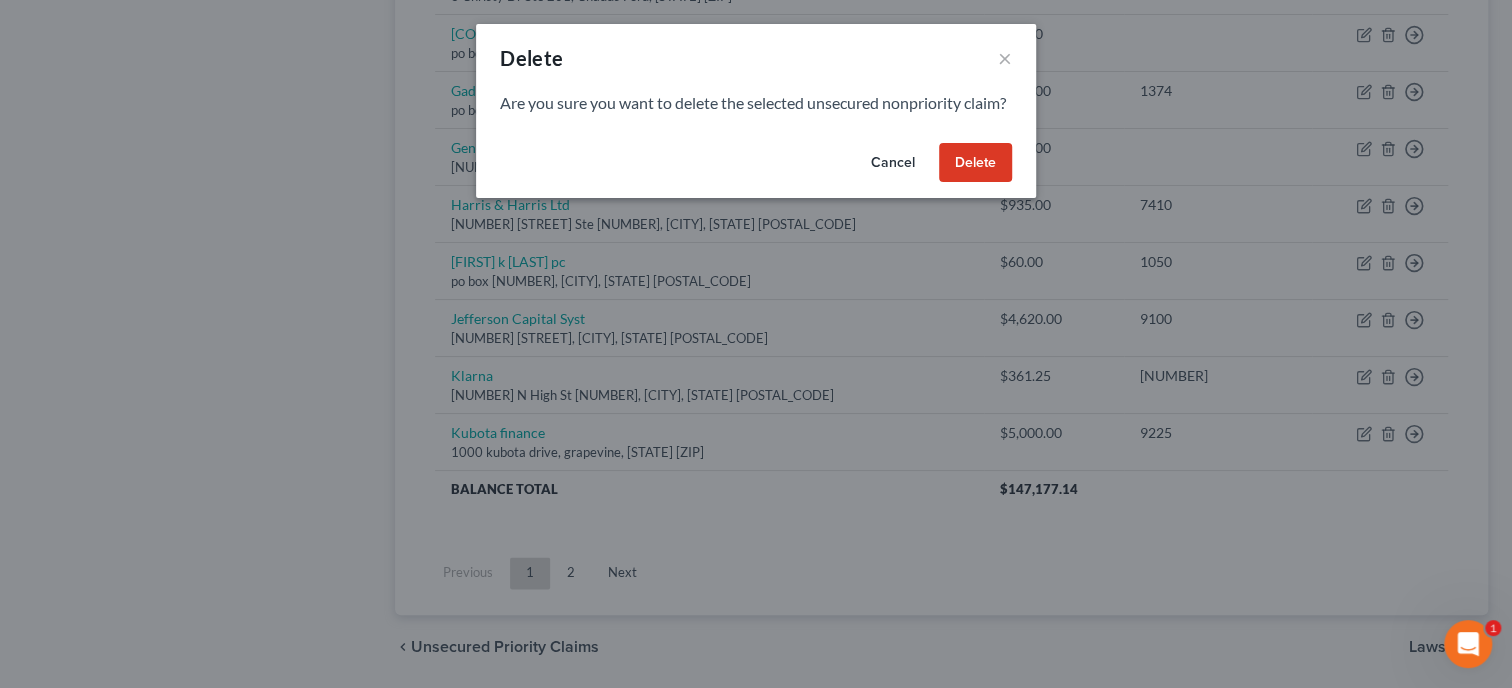 click on "Delete" at bounding box center (975, 163) 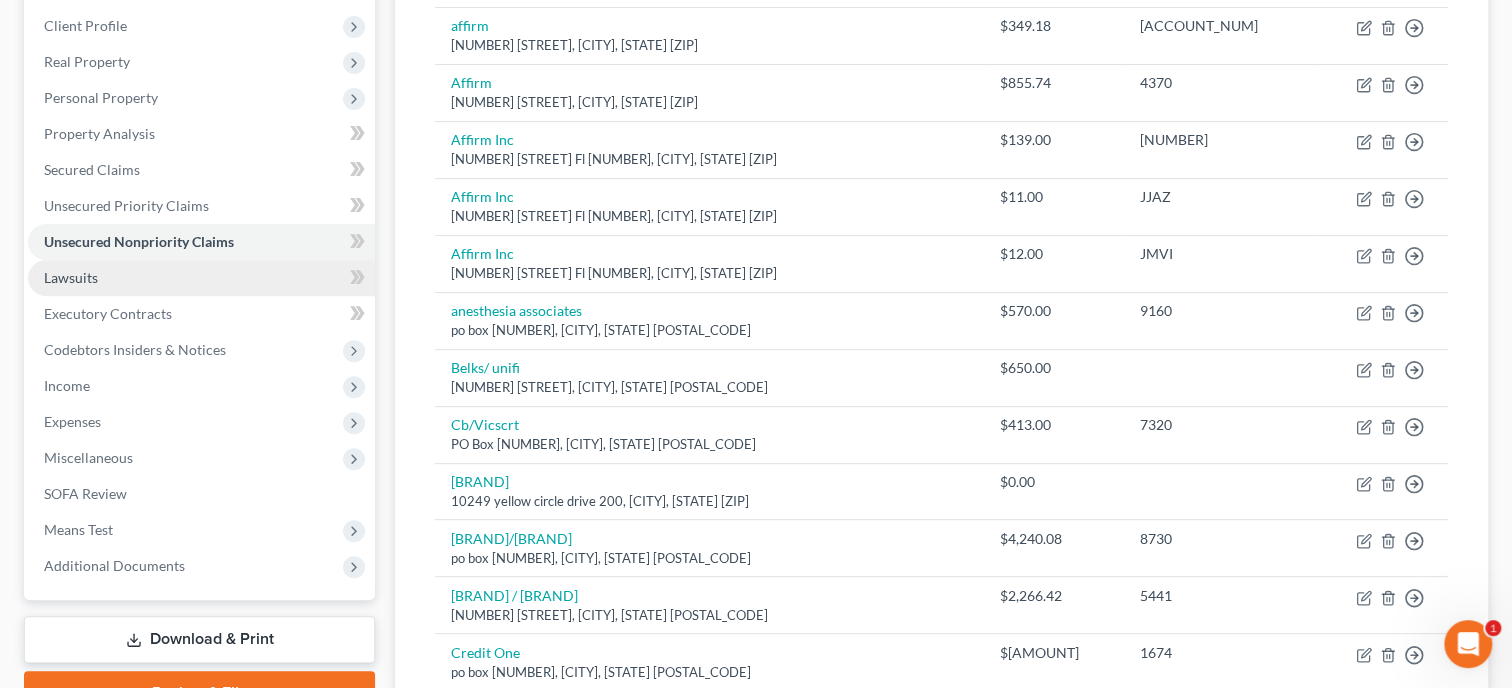 scroll, scrollTop: 0, scrollLeft: 0, axis: both 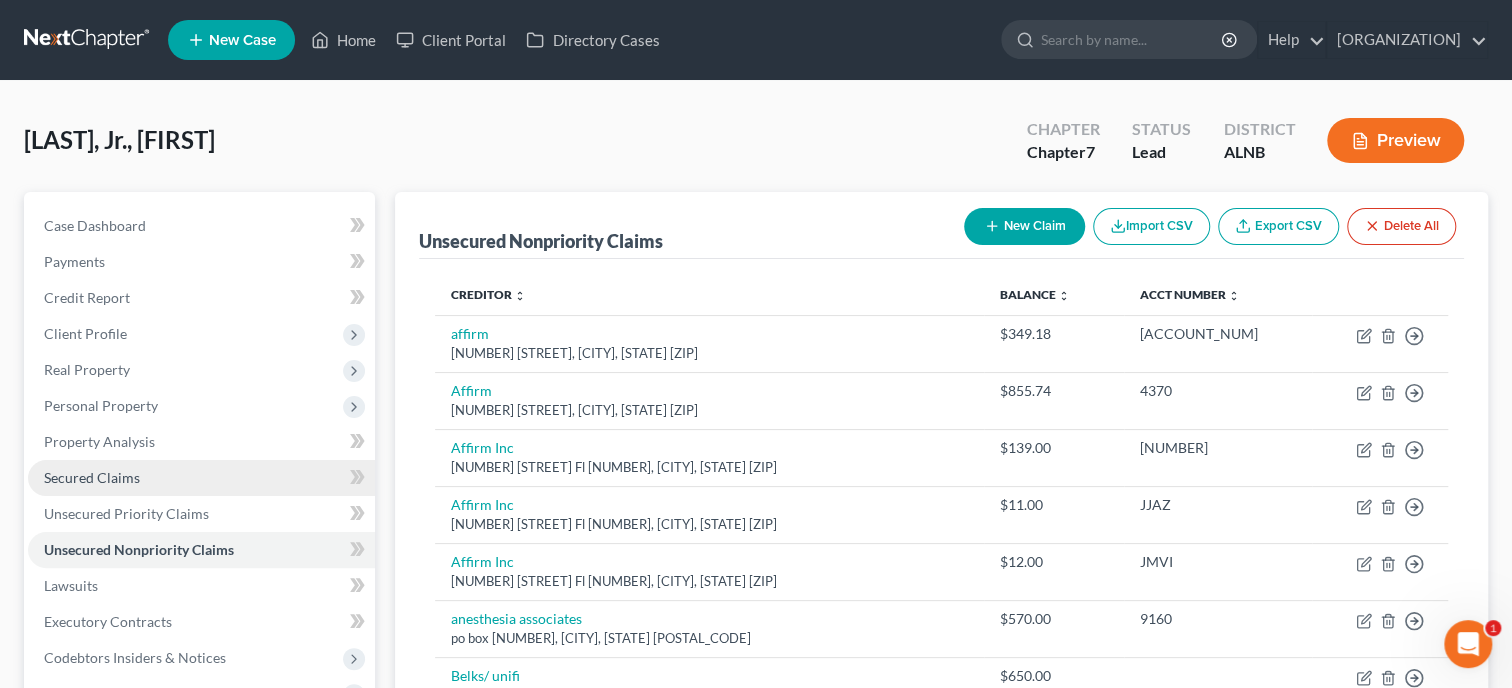 click on "Secured Claims" at bounding box center (92, 477) 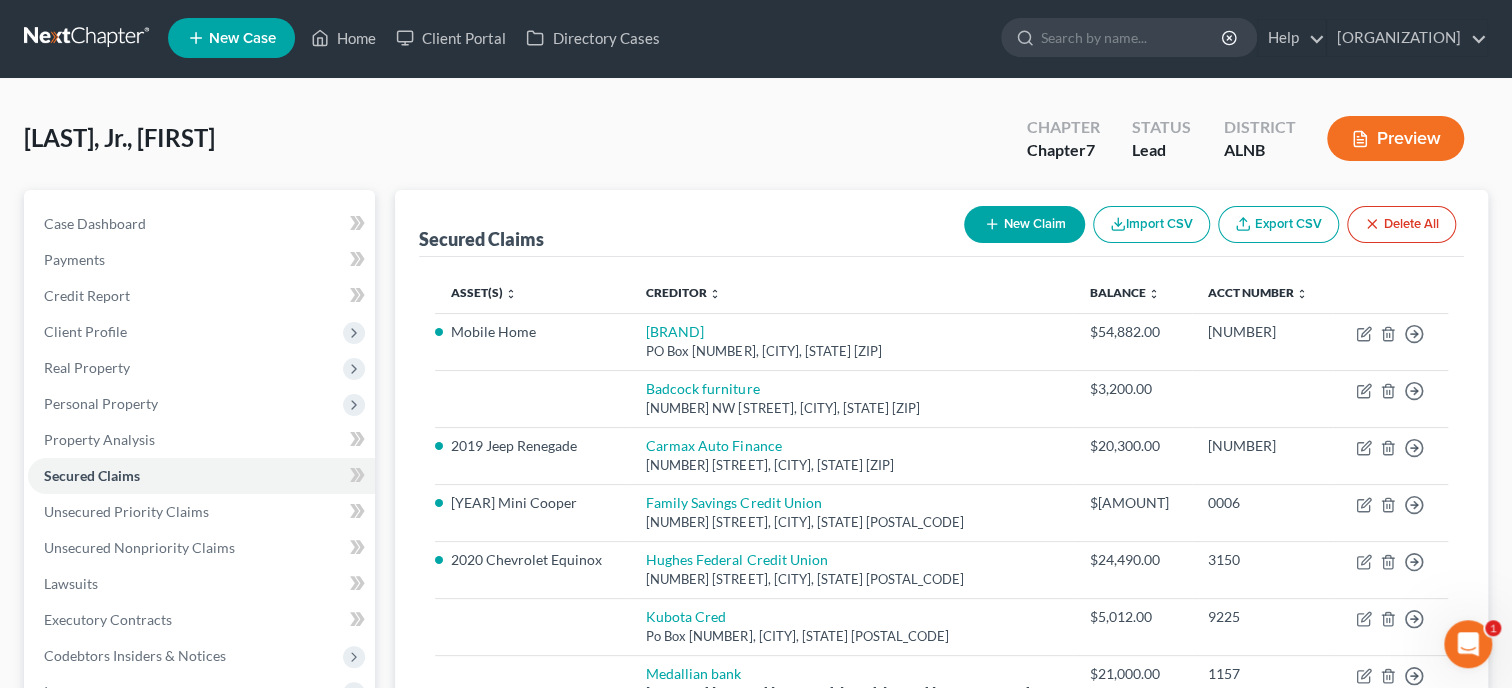scroll, scrollTop: 102, scrollLeft: 0, axis: vertical 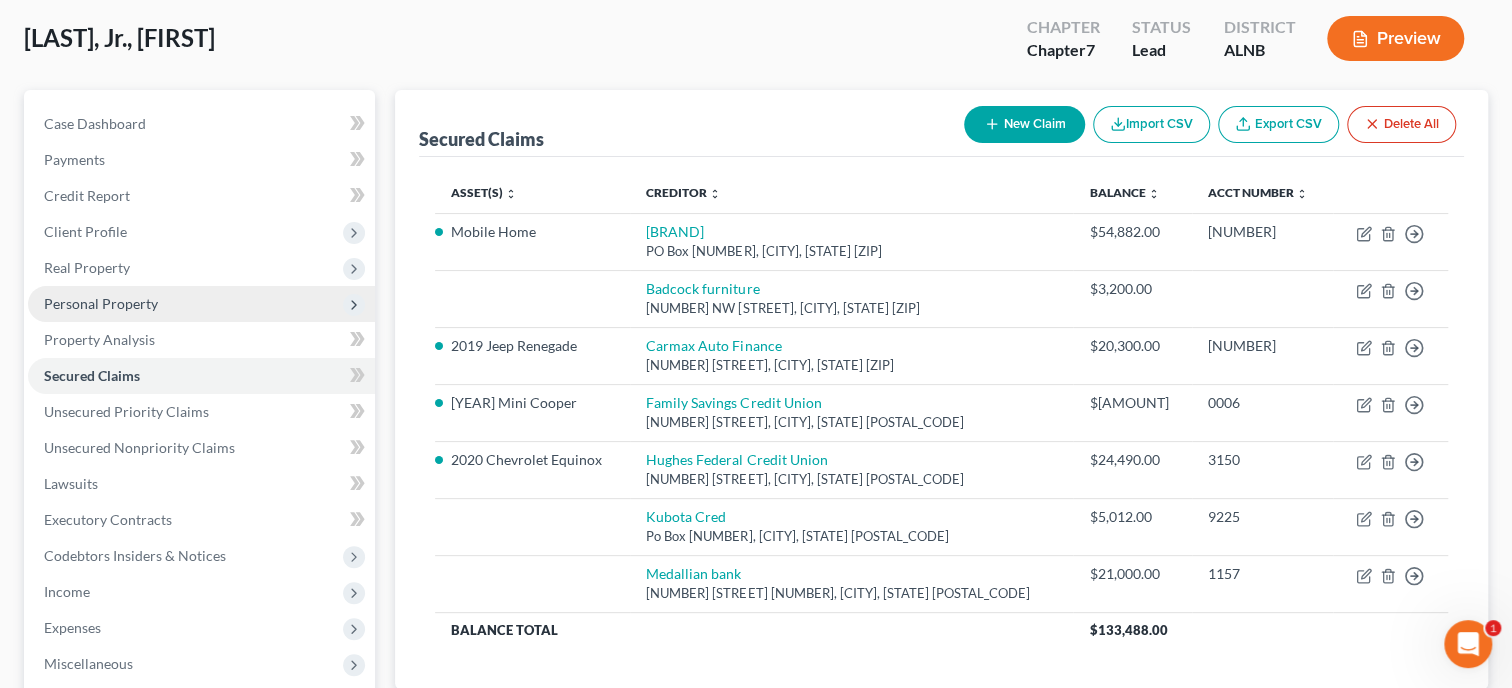 click on "Personal Property" at bounding box center [201, 304] 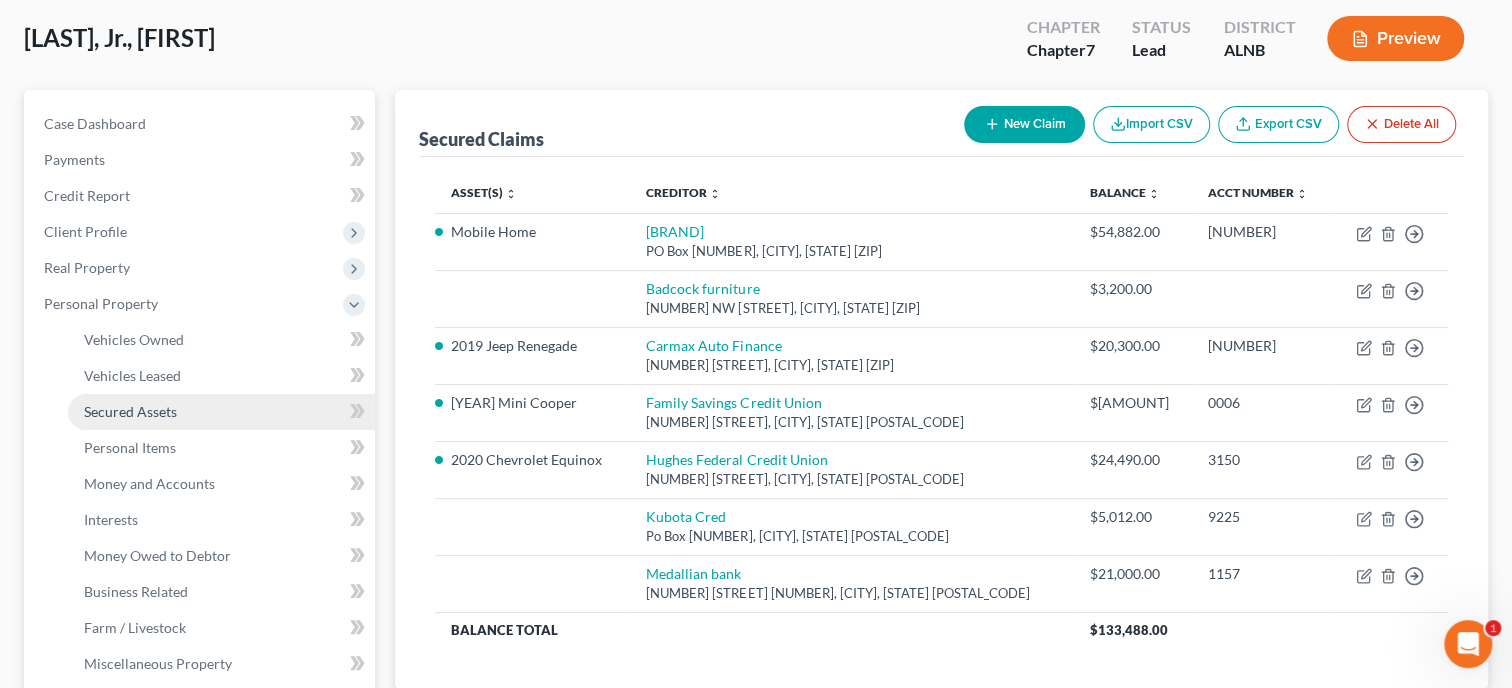 click on "Secured Assets" at bounding box center (221, 412) 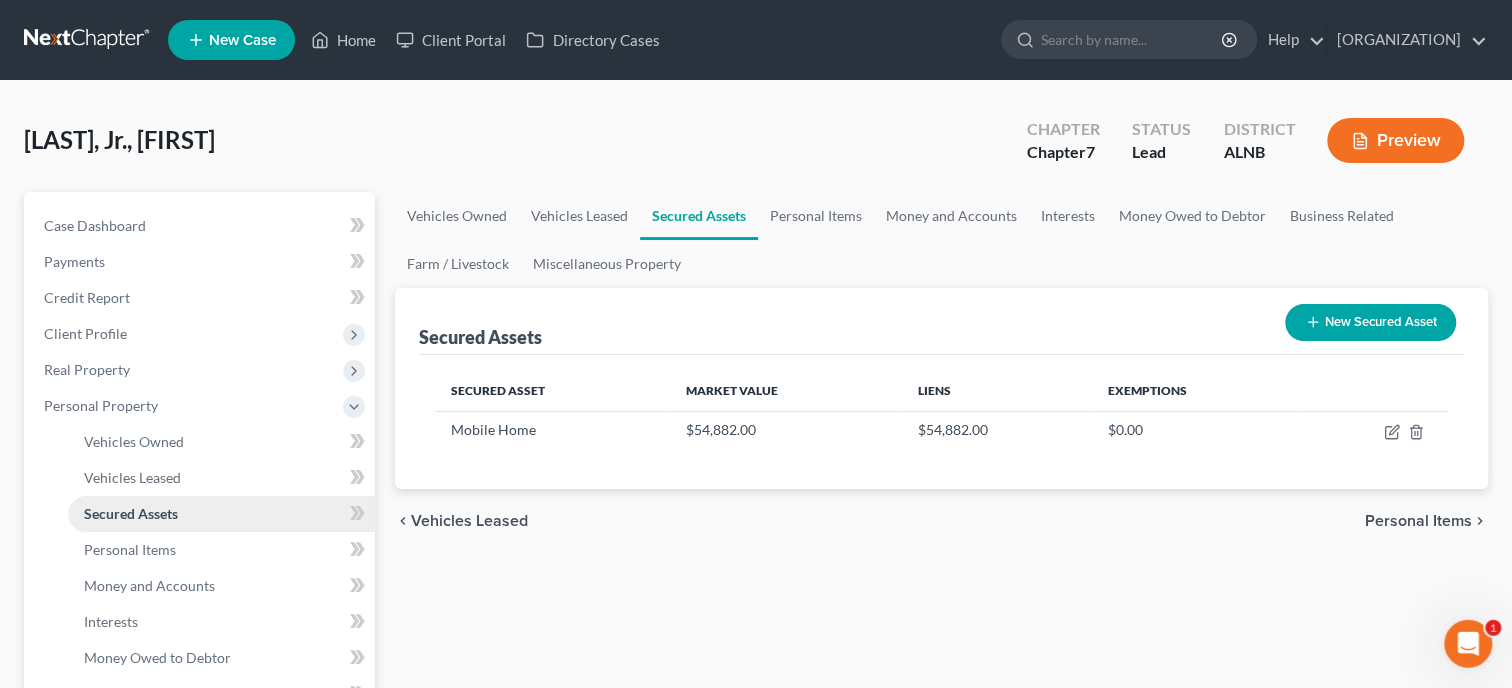 scroll, scrollTop: 0, scrollLeft: 0, axis: both 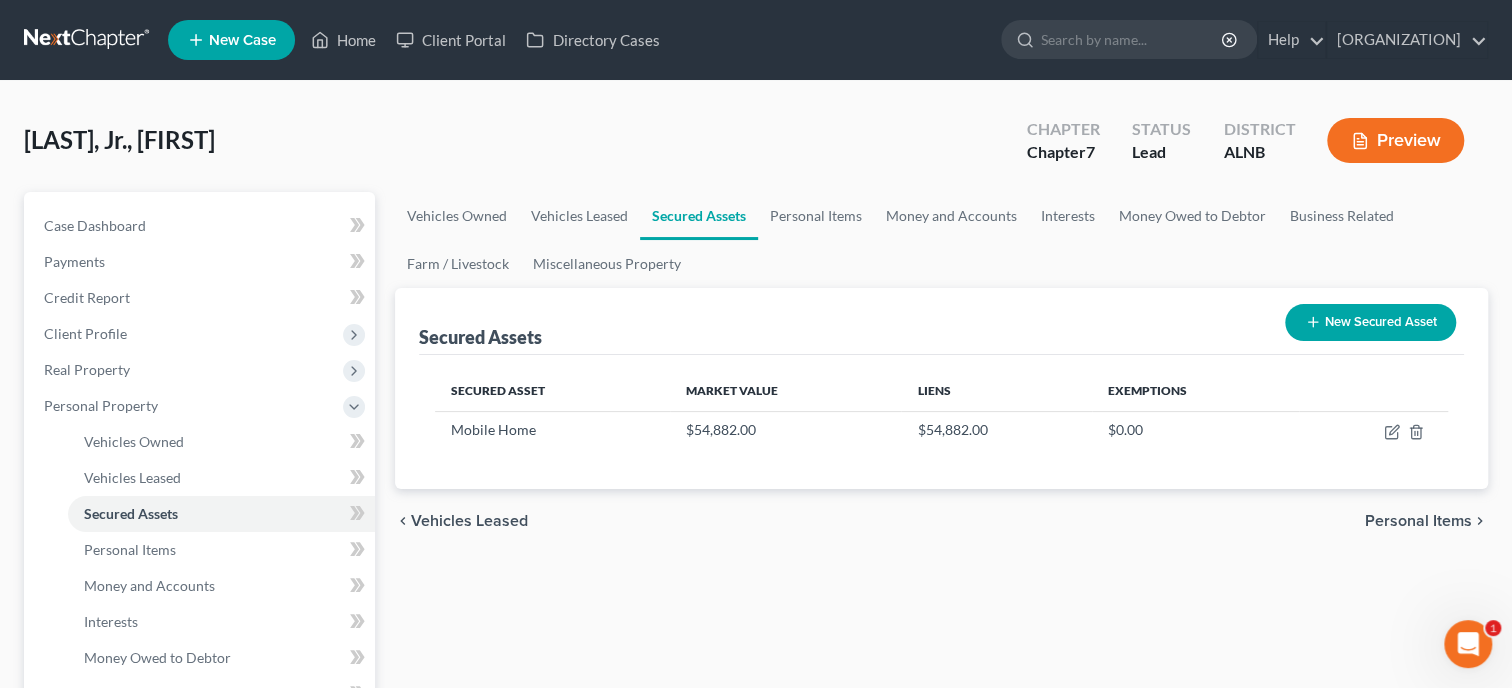 click on "New Secured Asset" at bounding box center [1370, 322] 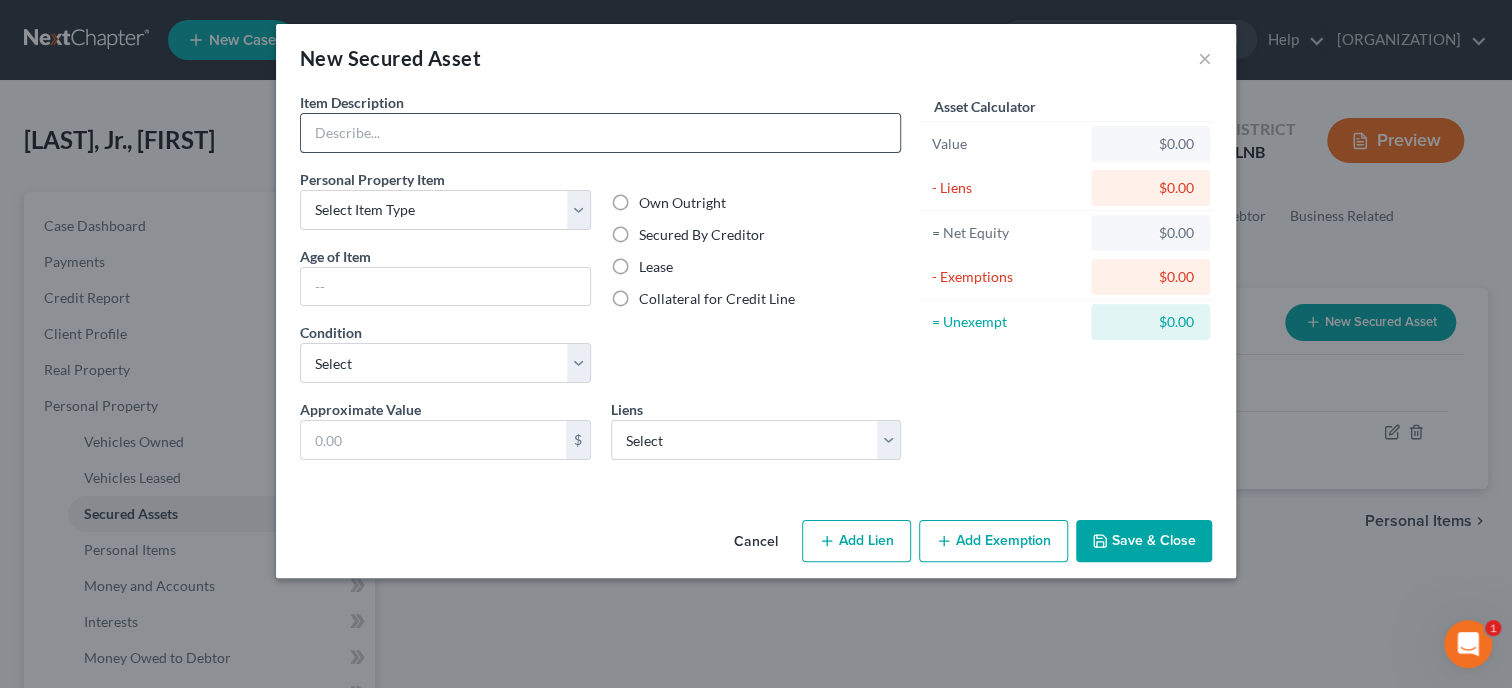click at bounding box center (600, 133) 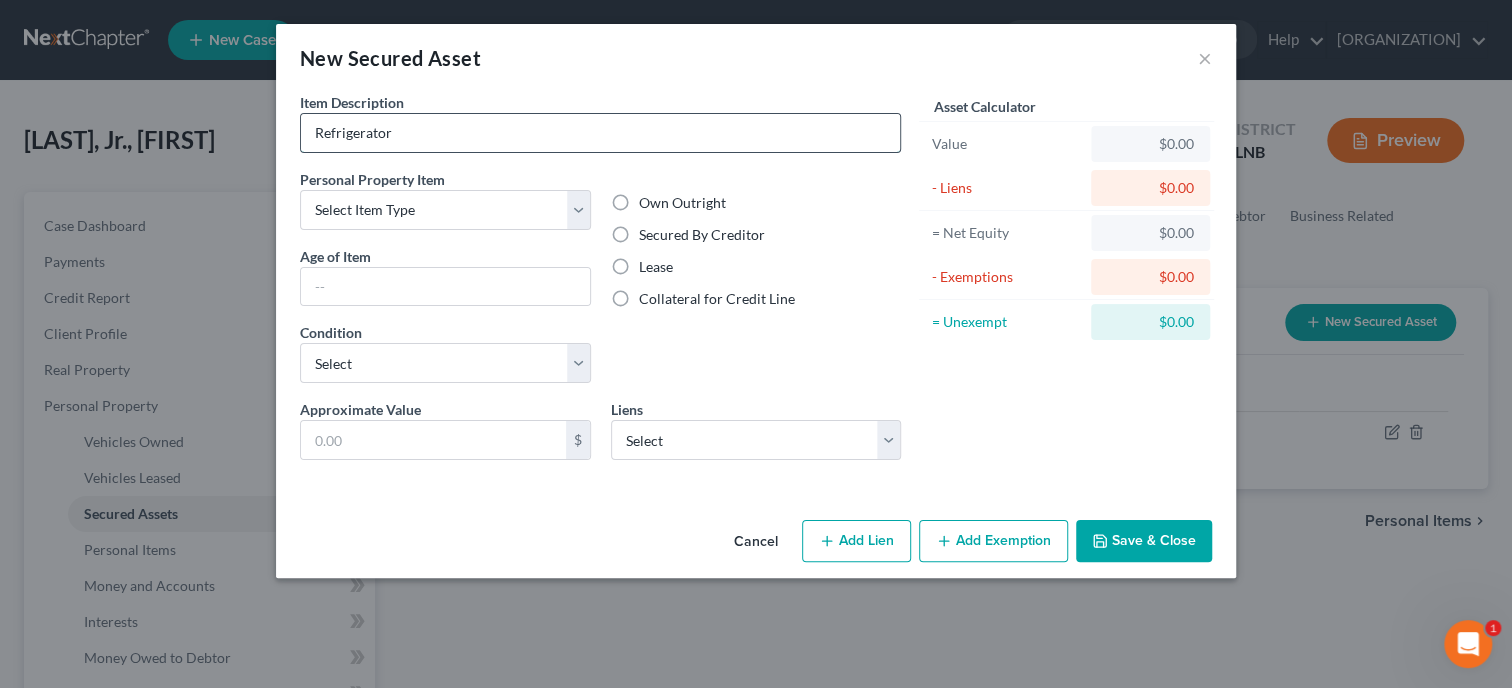 type on "Refrigerator" 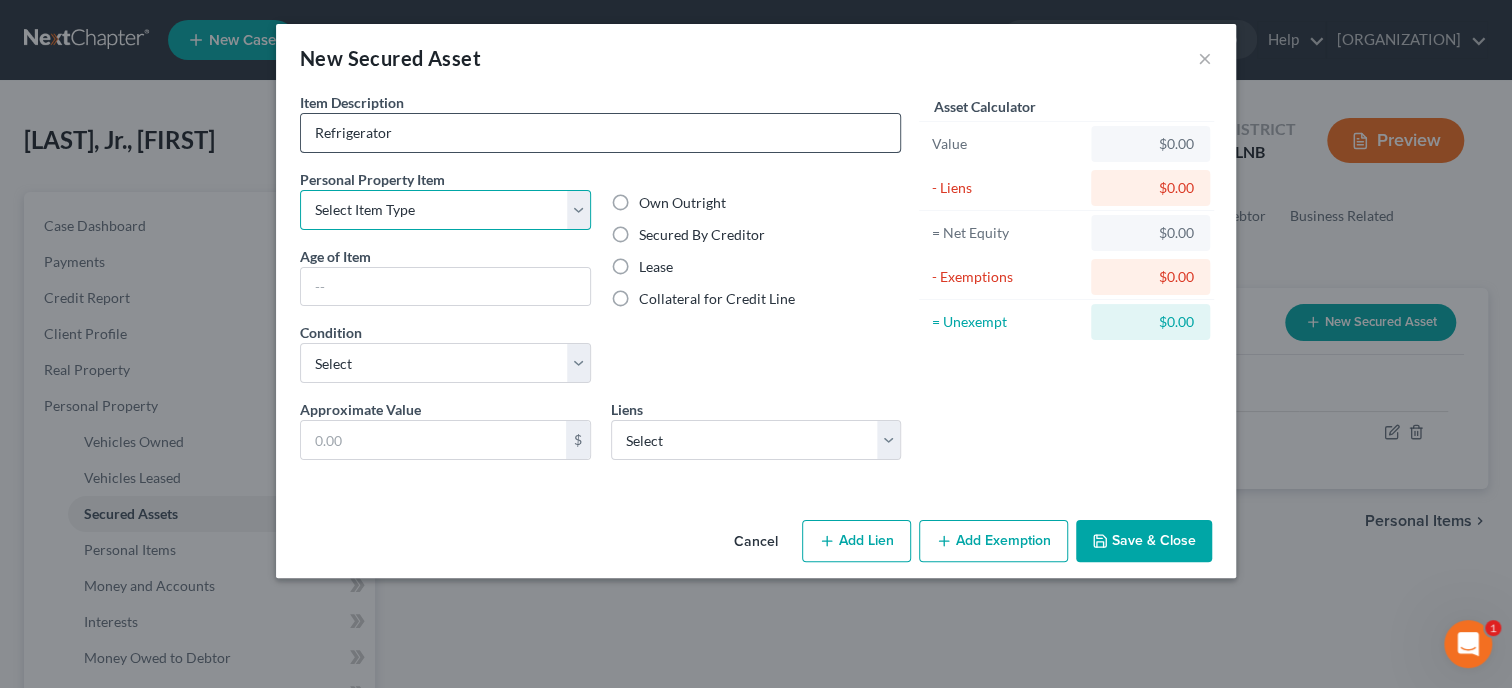 select on "household_goods" 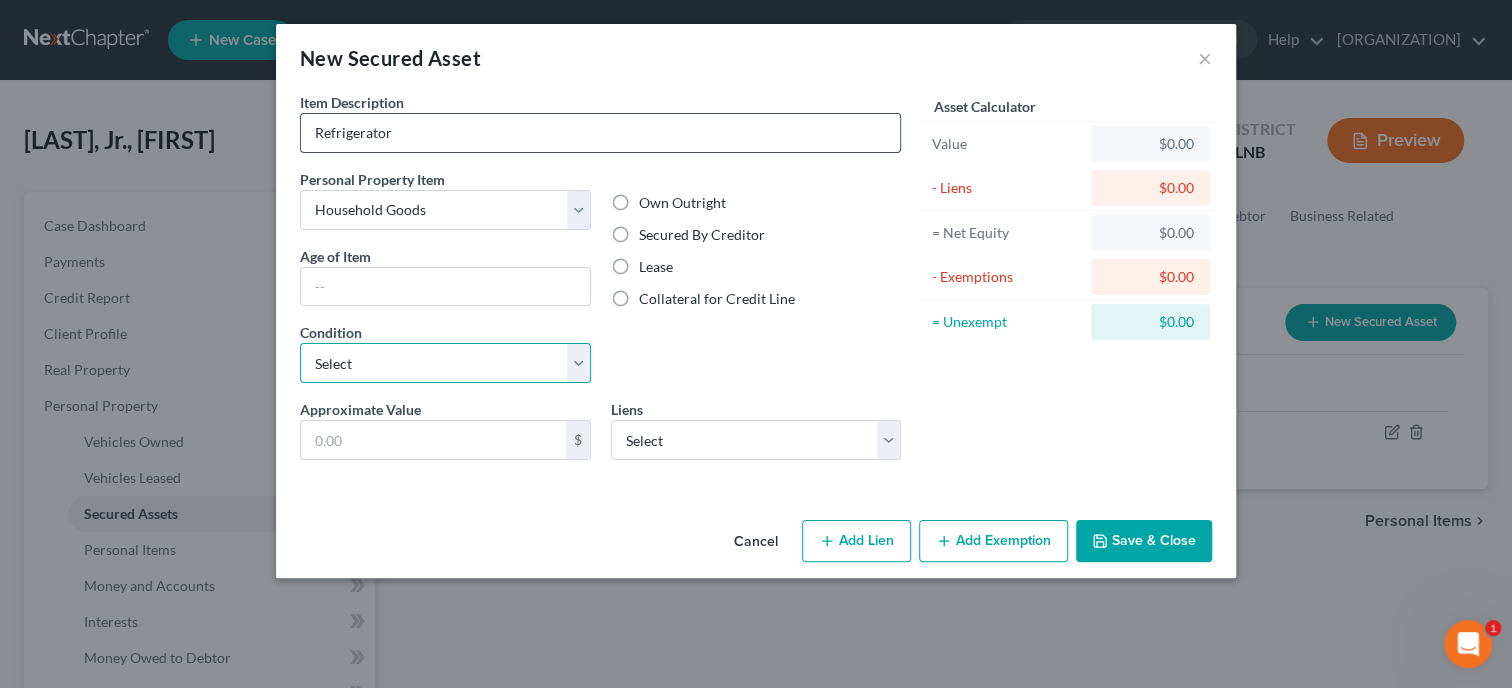 select on "2" 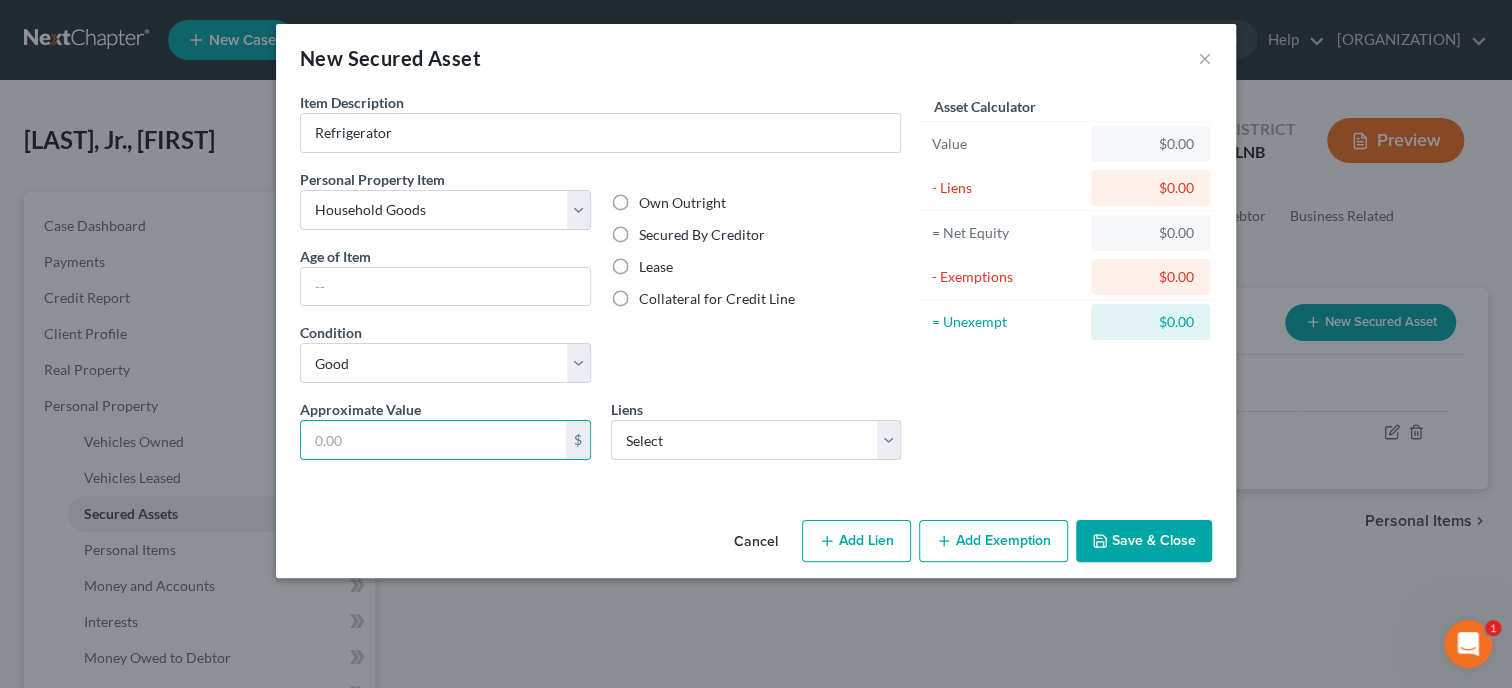 click on "Secured By Creditor" at bounding box center (702, 235) 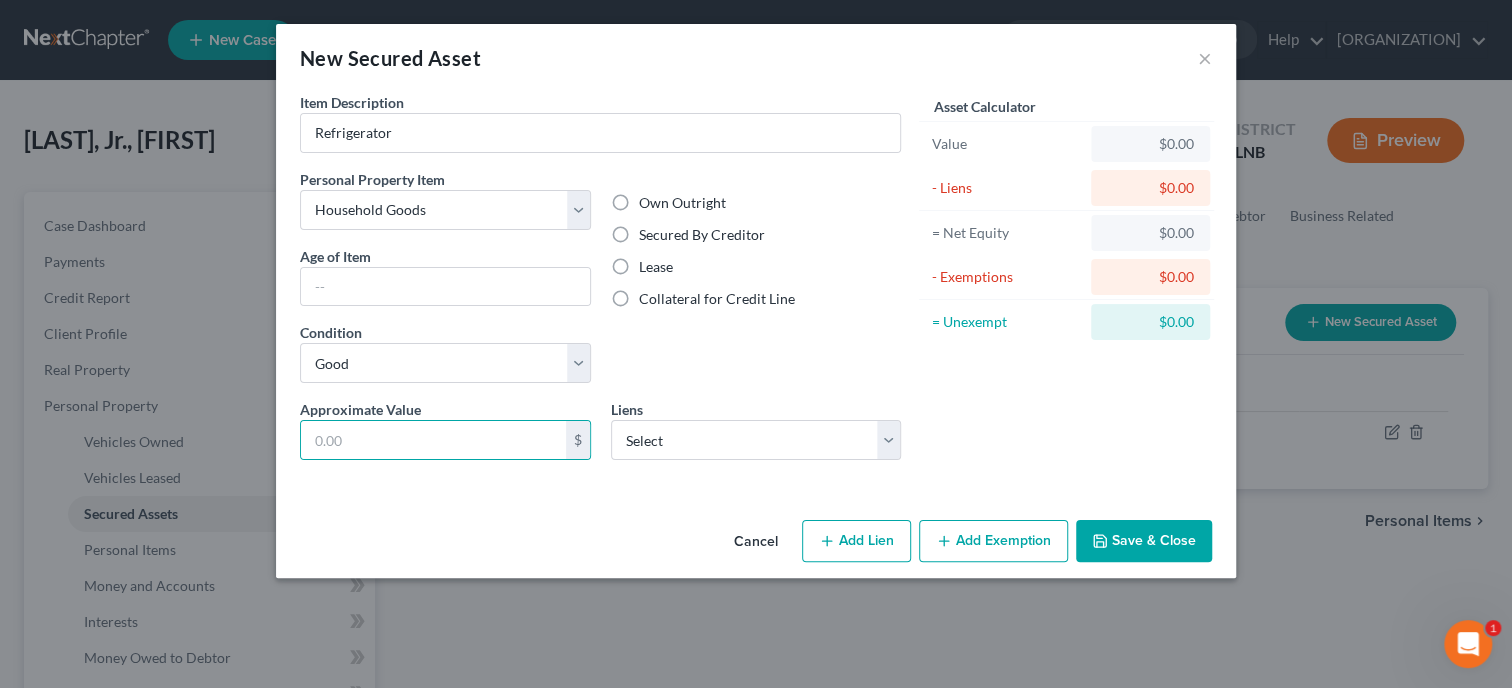 click on "Secured By Creditor" at bounding box center (653, 231) 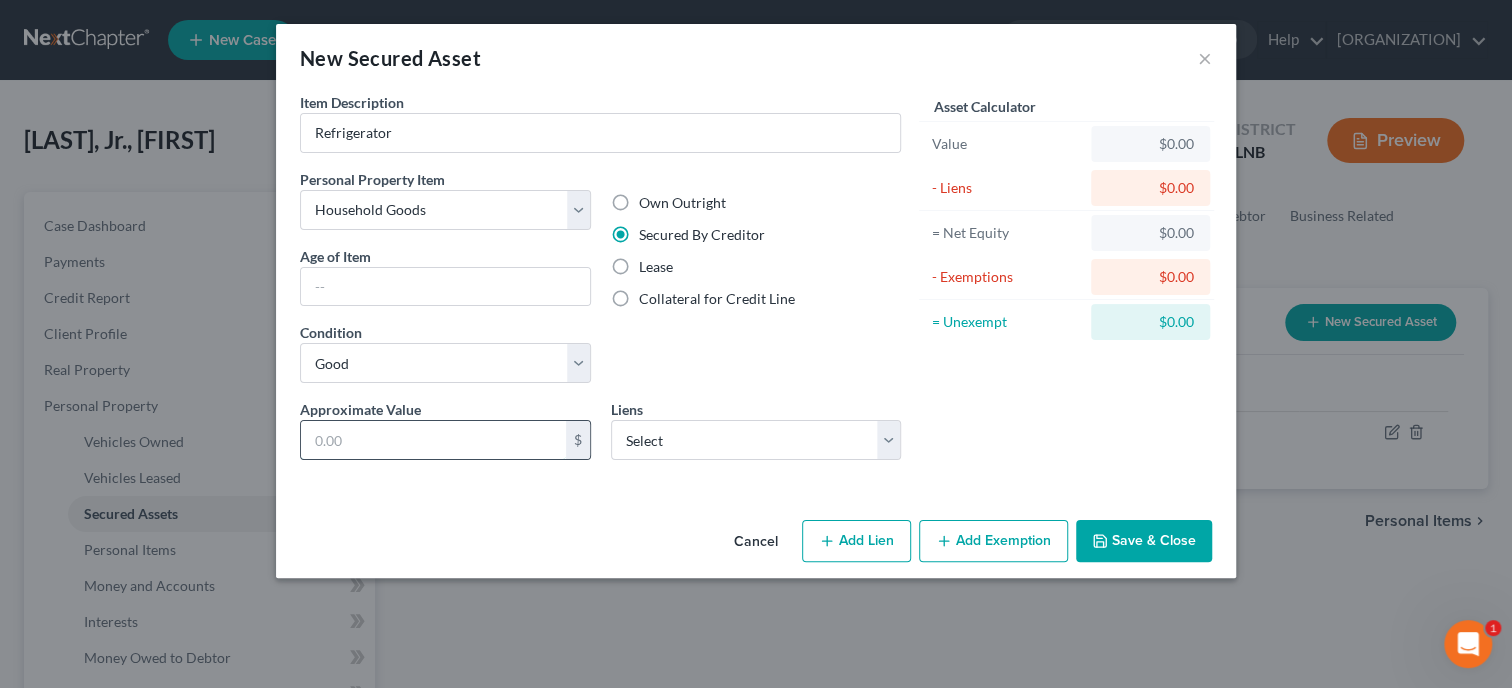click at bounding box center [433, 440] 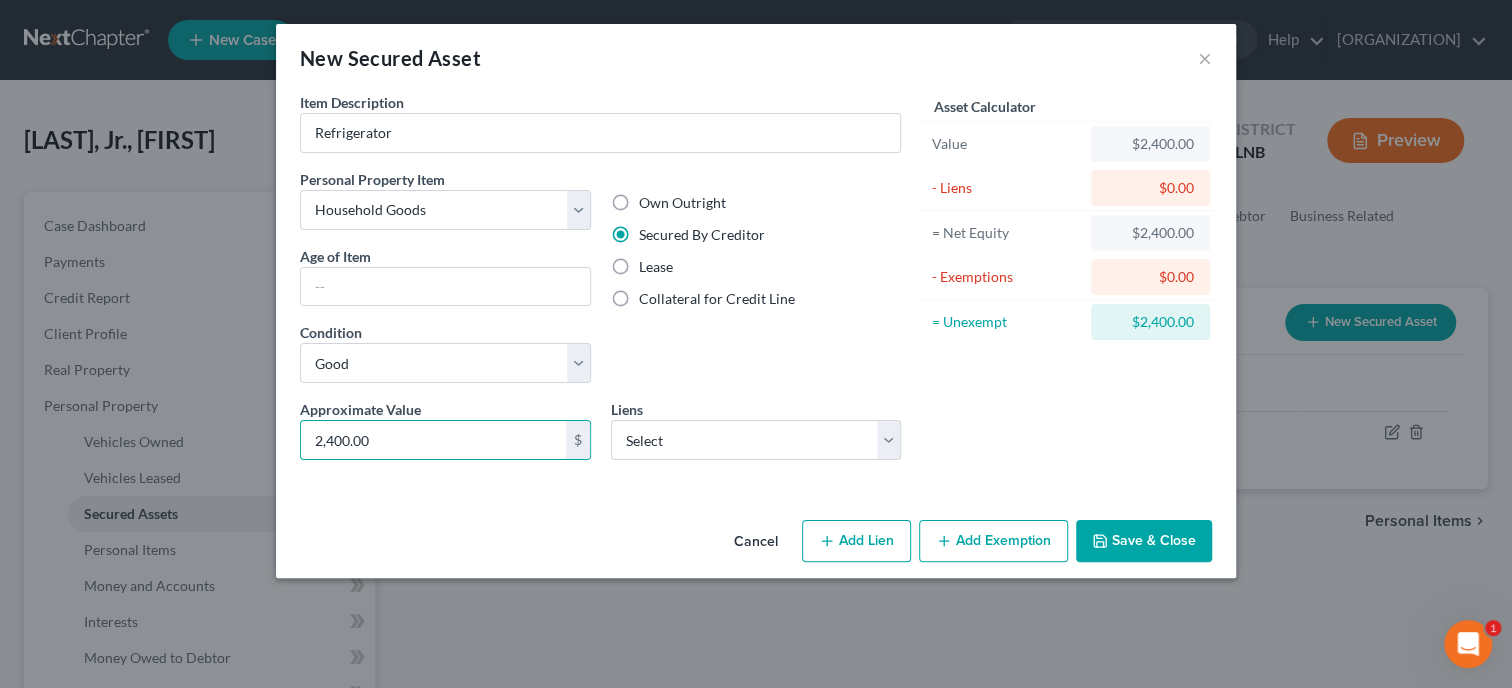 type on "2,400.00" 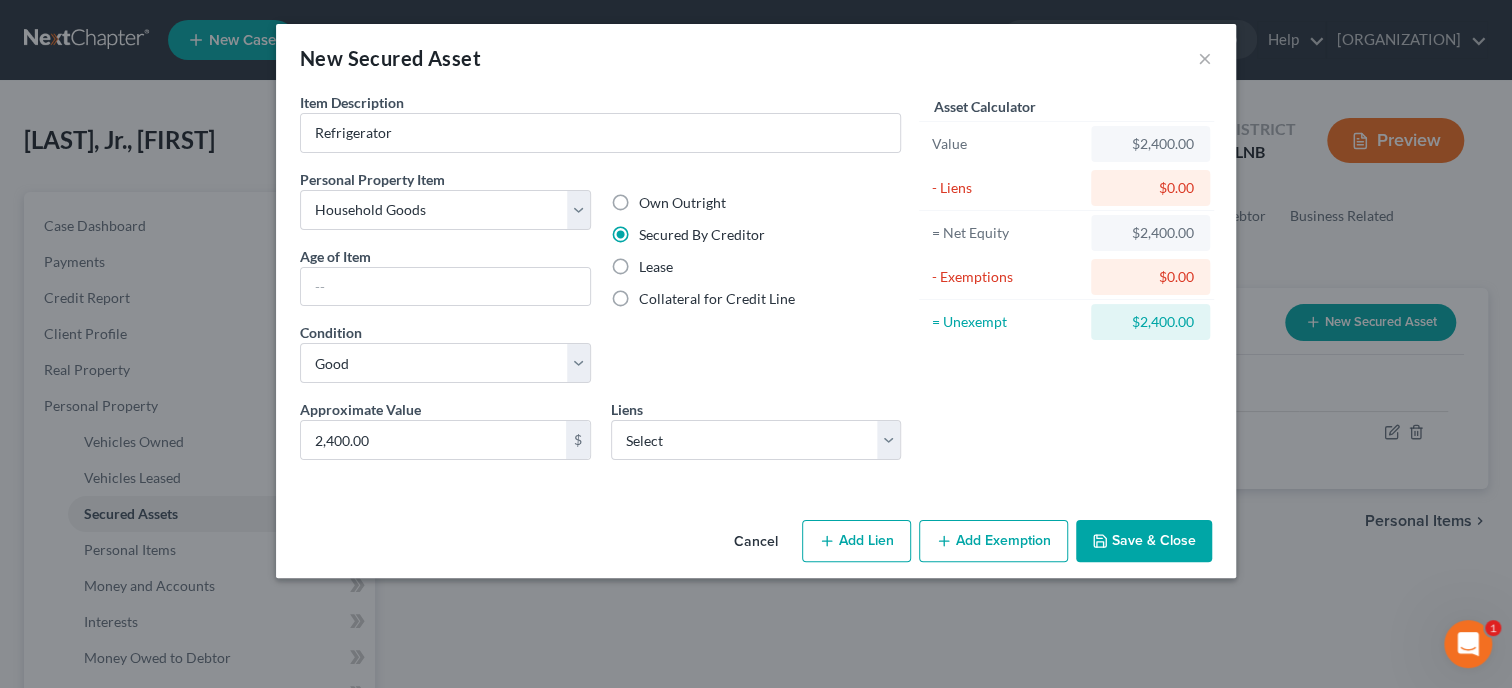 click on "Add Lien" at bounding box center (856, 541) 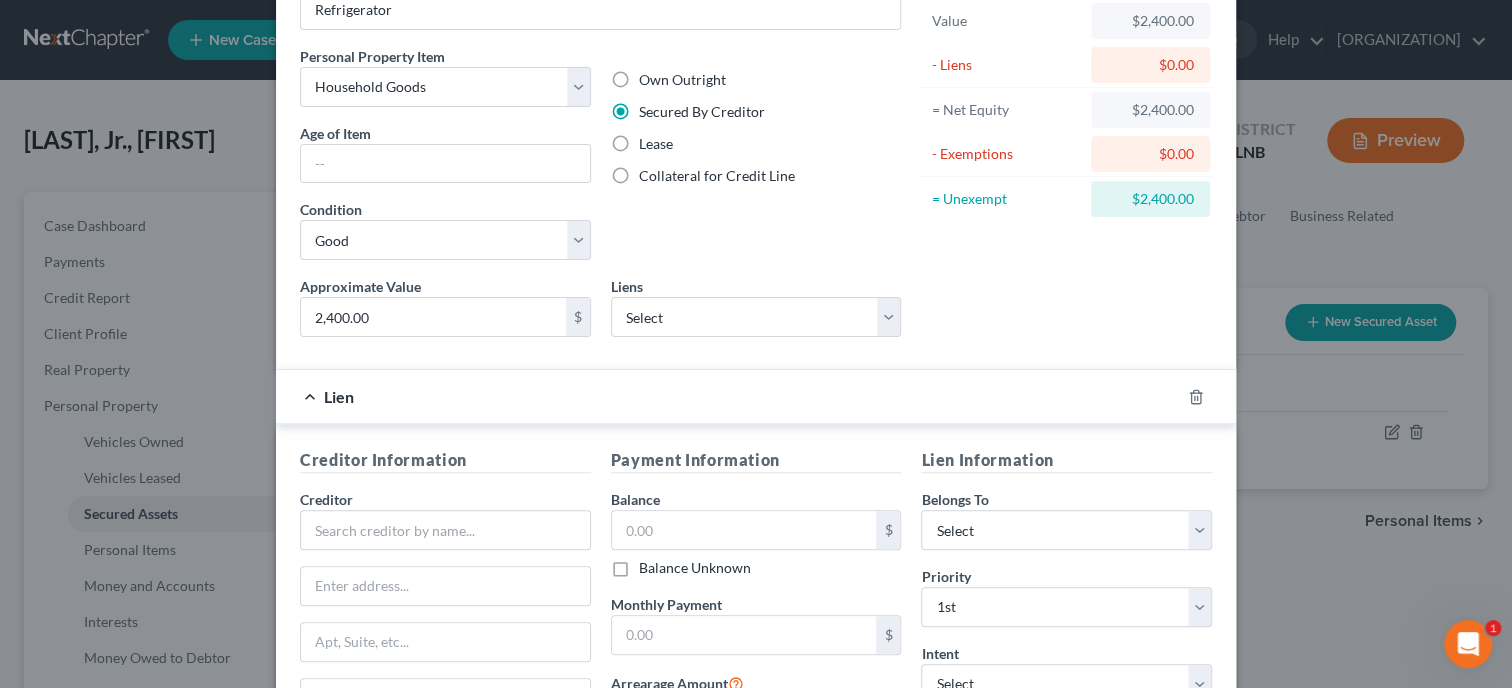 scroll, scrollTop: 205, scrollLeft: 0, axis: vertical 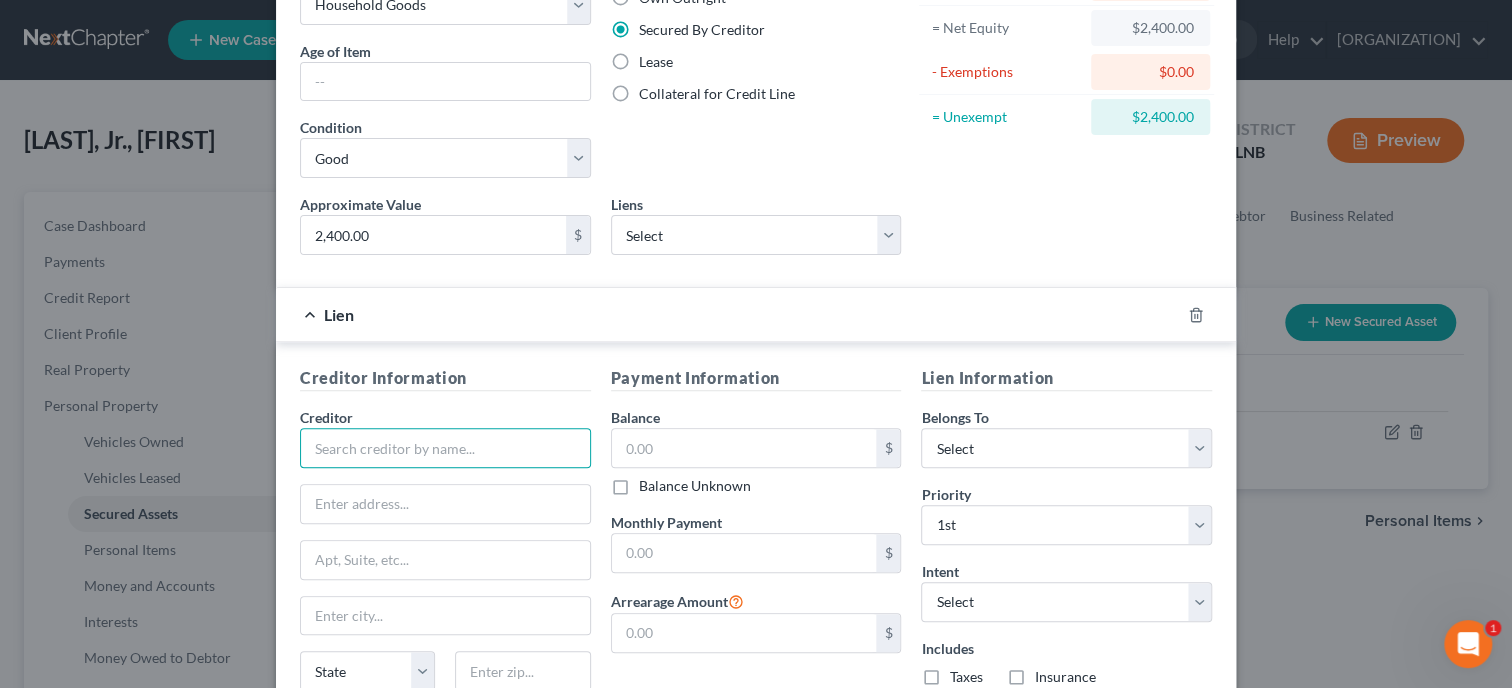 click at bounding box center [445, 448] 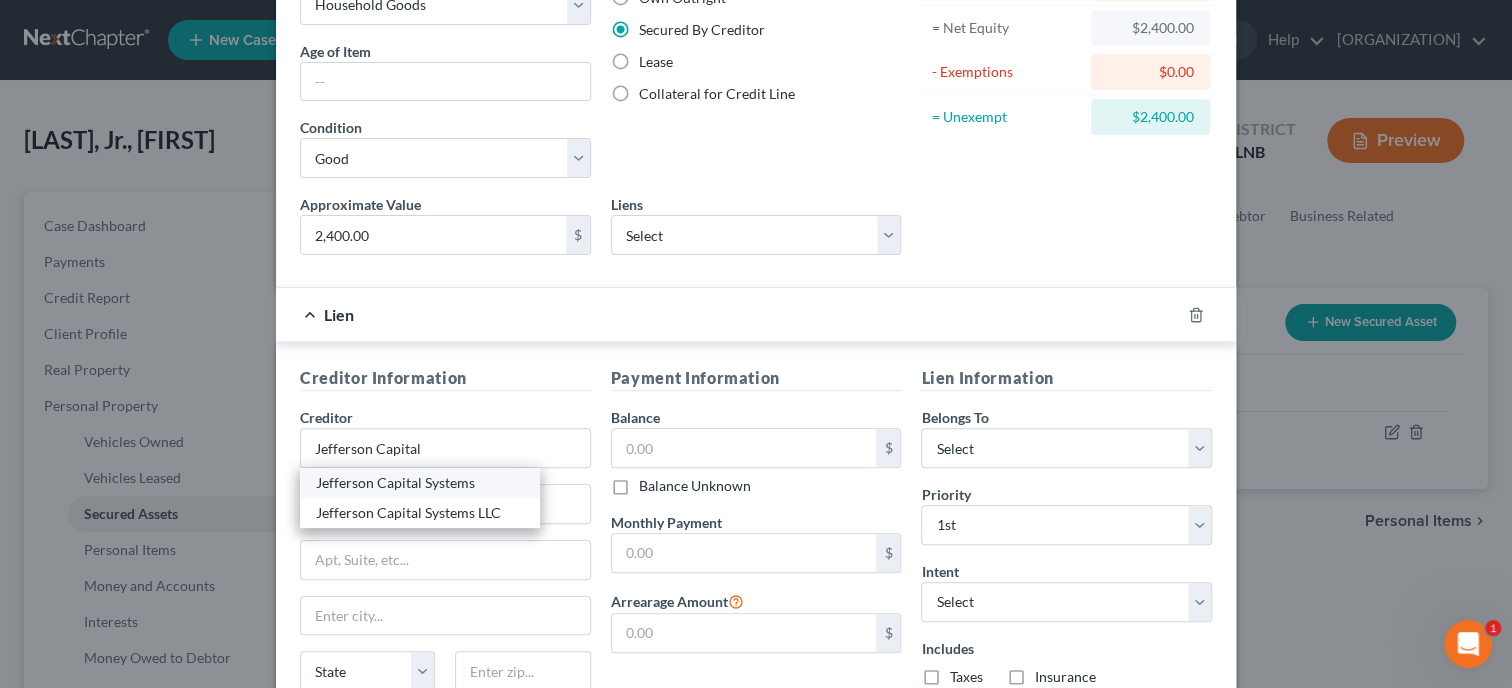 click on "Jefferson Capital Systems" at bounding box center (420, 483) 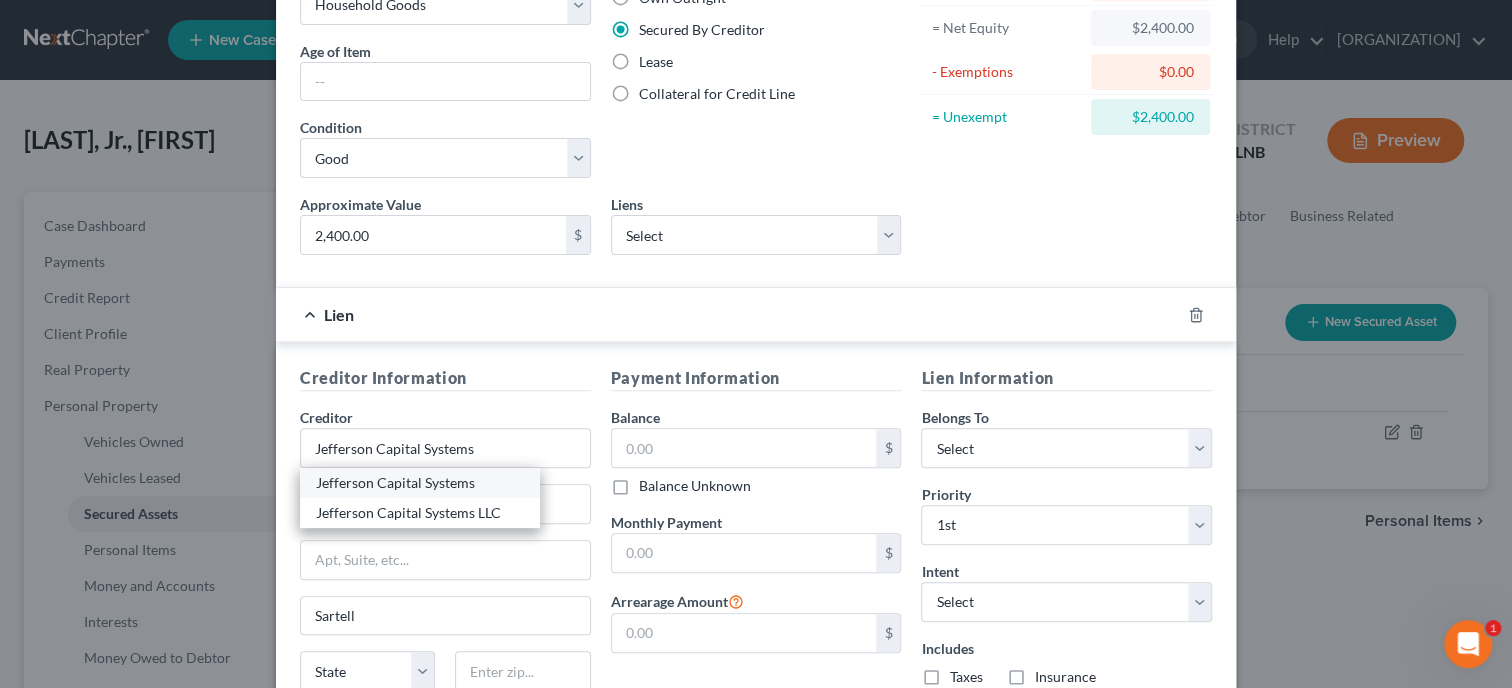 select on "24" 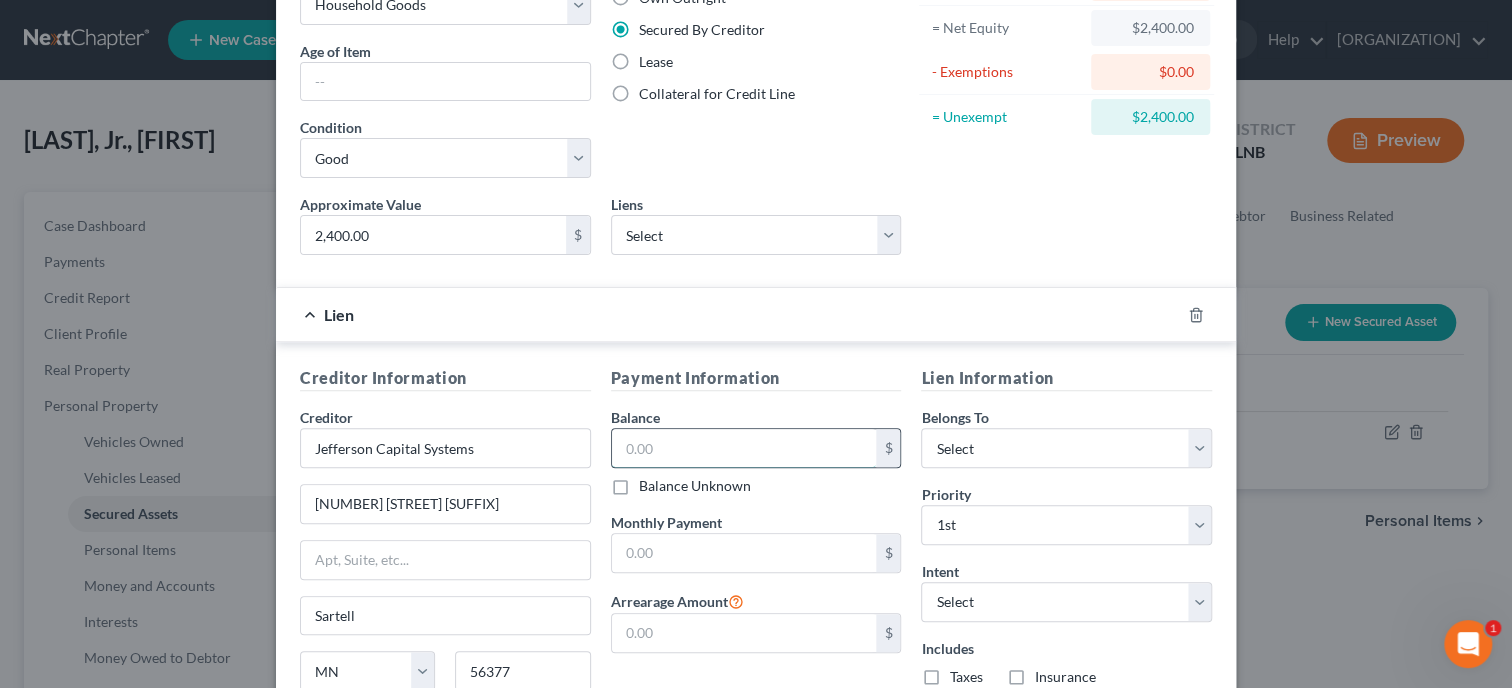 click at bounding box center [744, 448] 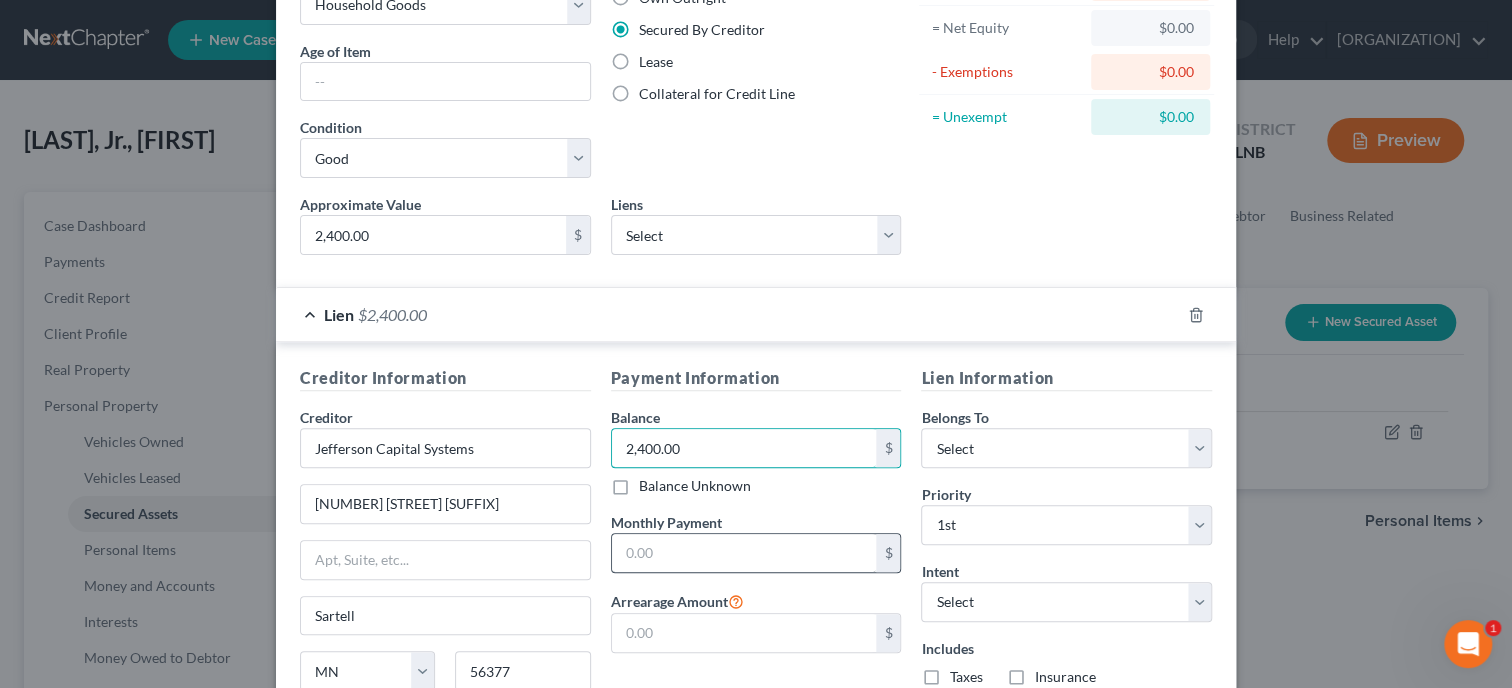 type on "2,400.00" 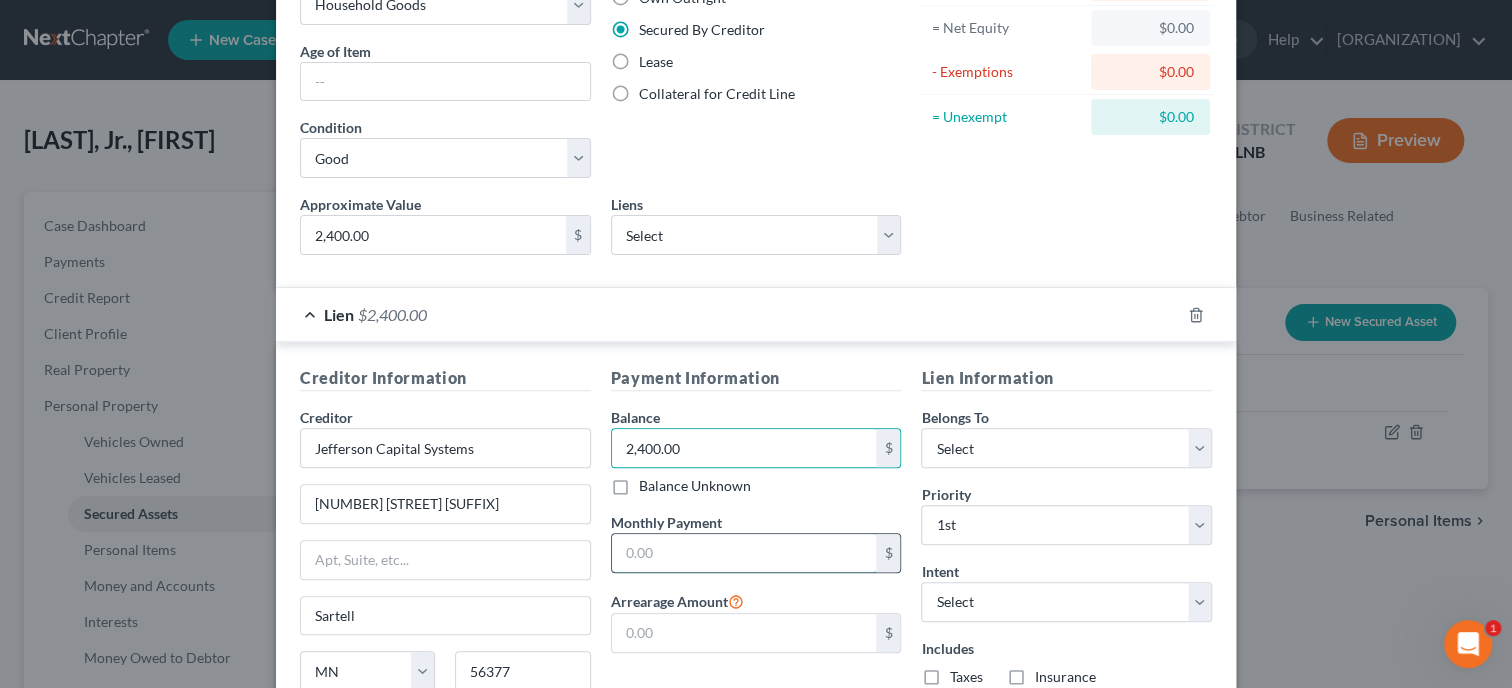 click at bounding box center (744, 553) 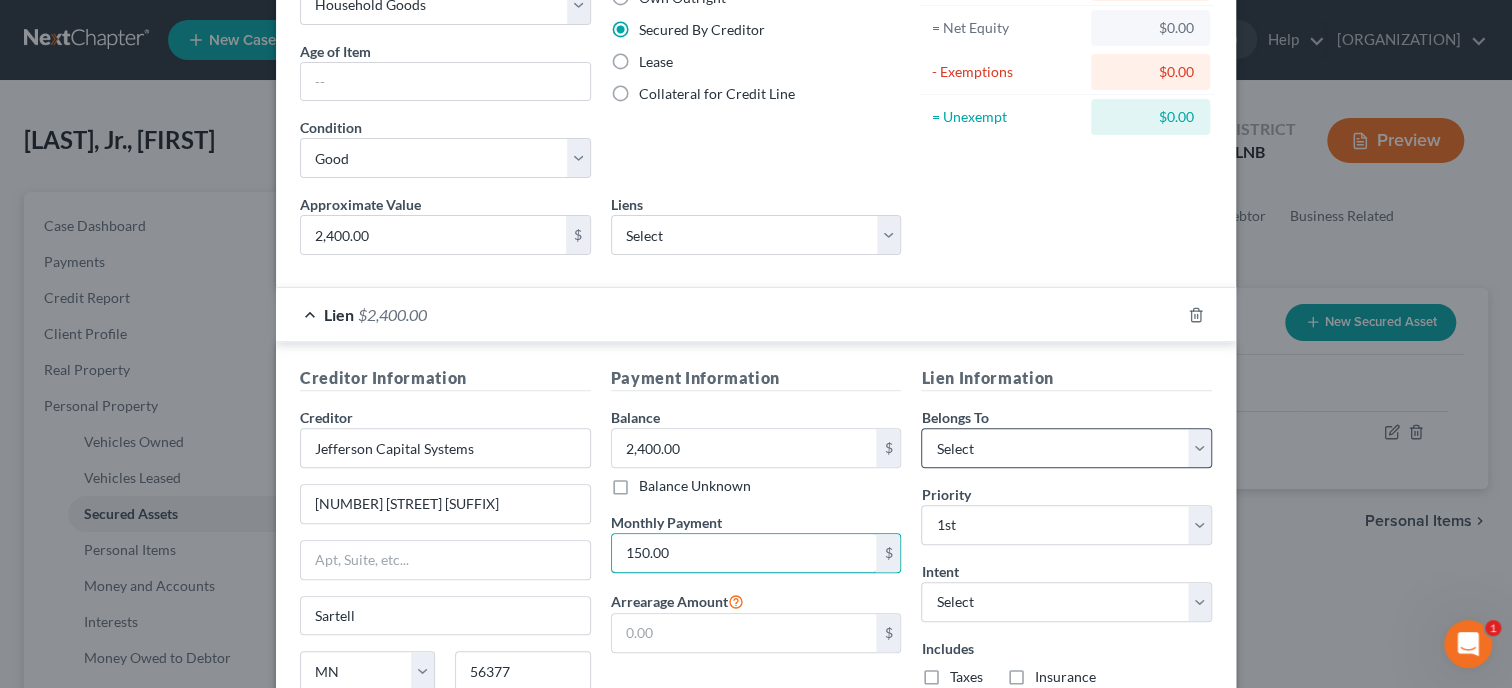 type on "150.00" 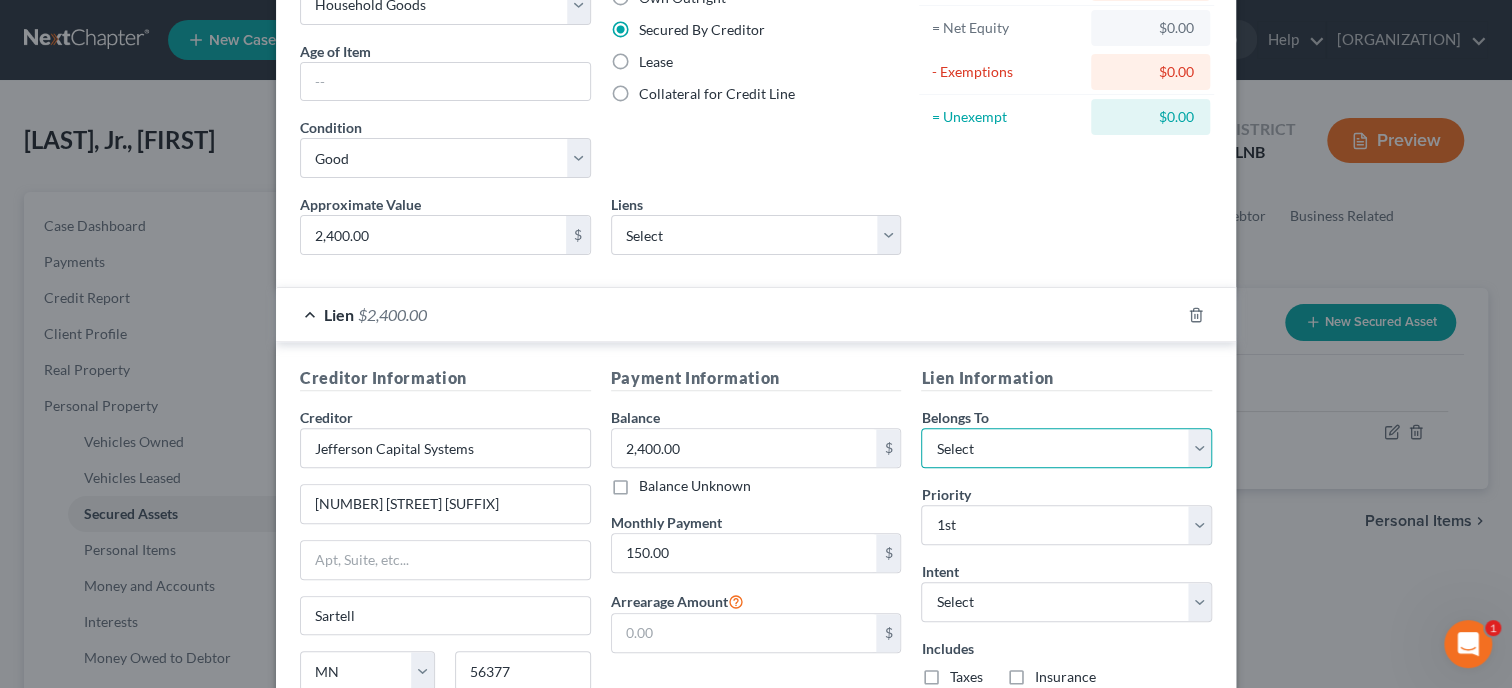 click on "Select Debtor 1 Only Debtor 2 Only Debtor 1 And Debtor 2 Only At Least One Of The Debtors And Another Community Property" at bounding box center (1066, 448) 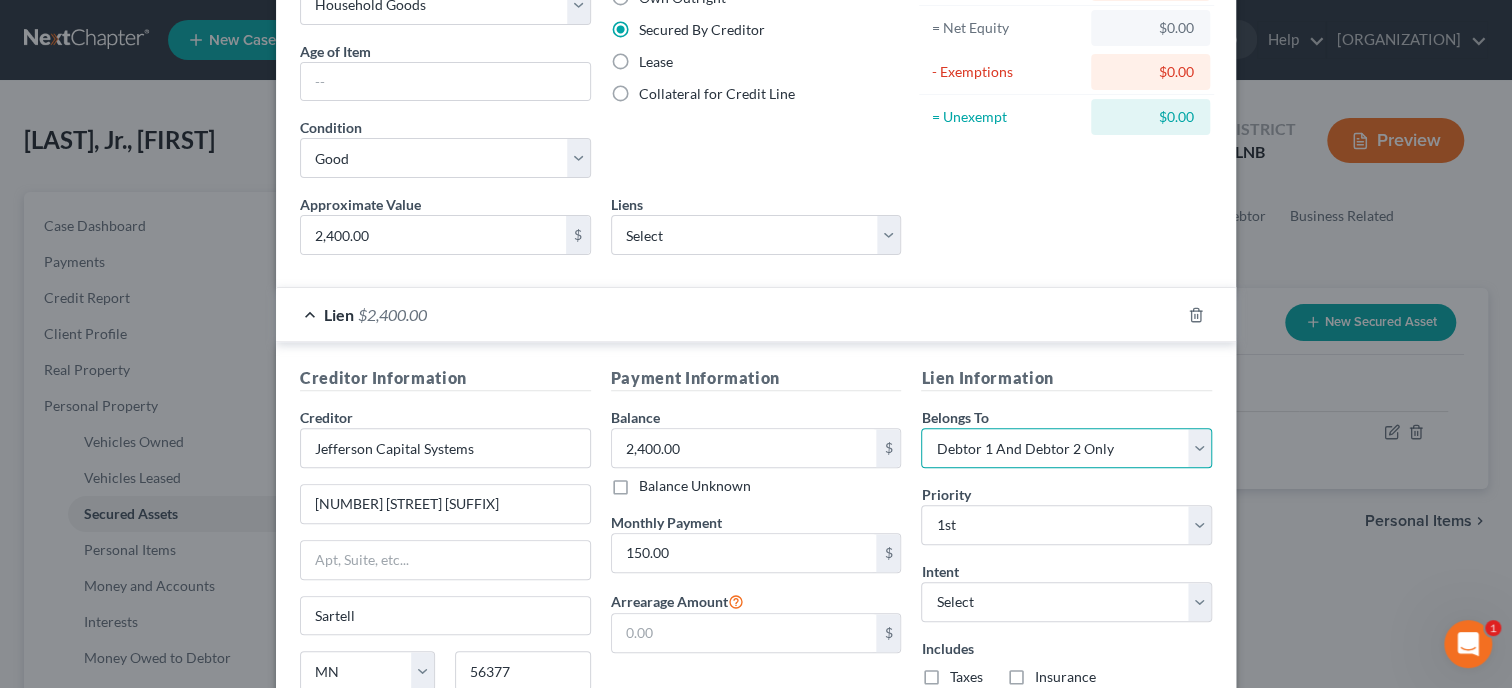 click on "Debtor 1 And Debtor 2 Only" at bounding box center [0, 0] 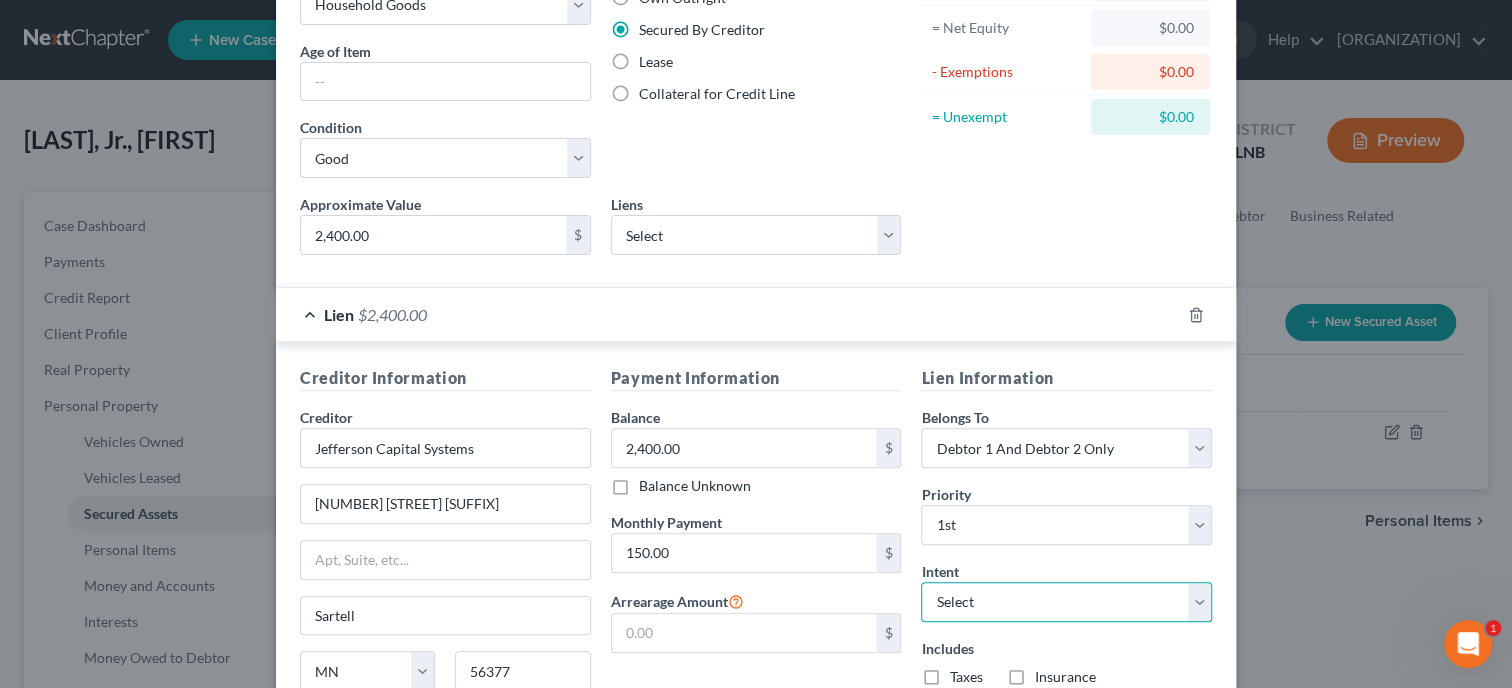 click on "Select Surrender Redeem Reaffirm Avoid Other" at bounding box center (1066, 602) 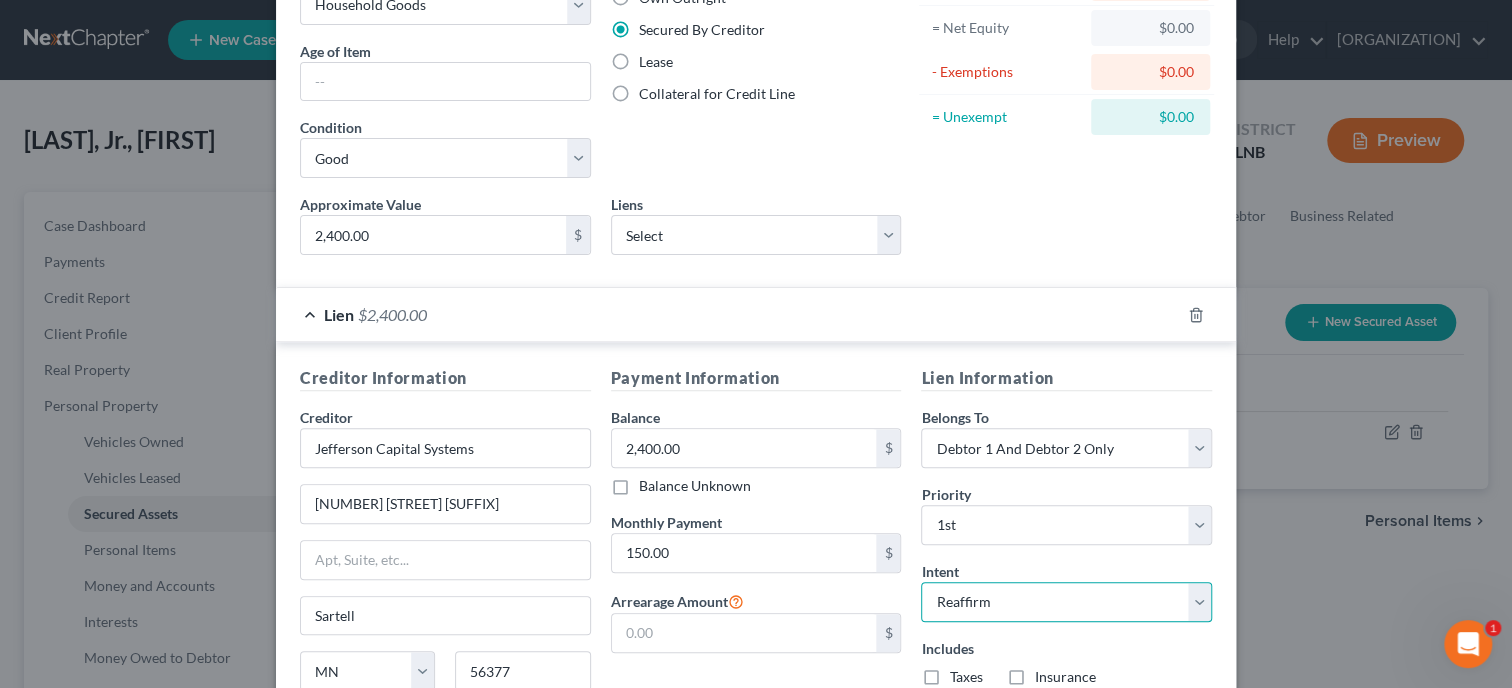 click on "Reaffirm" at bounding box center (0, 0) 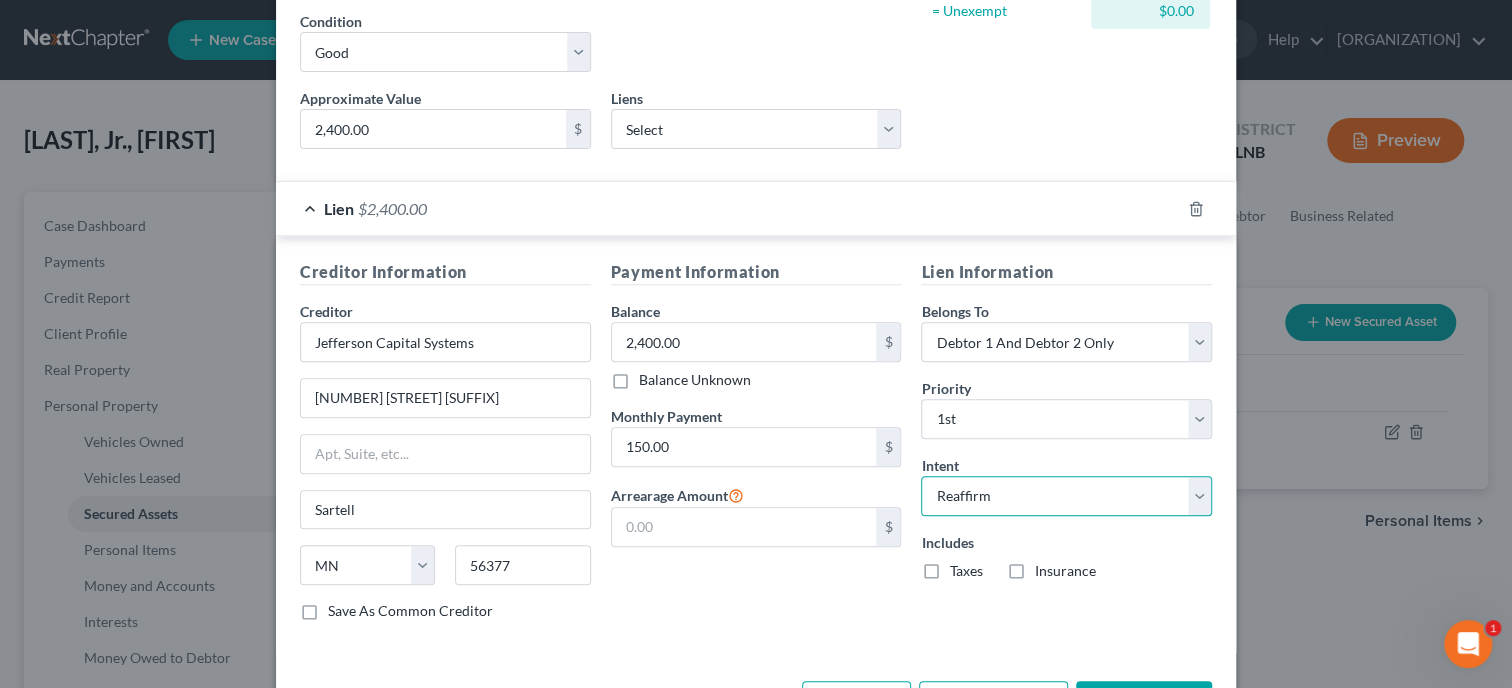 scroll, scrollTop: 382, scrollLeft: 0, axis: vertical 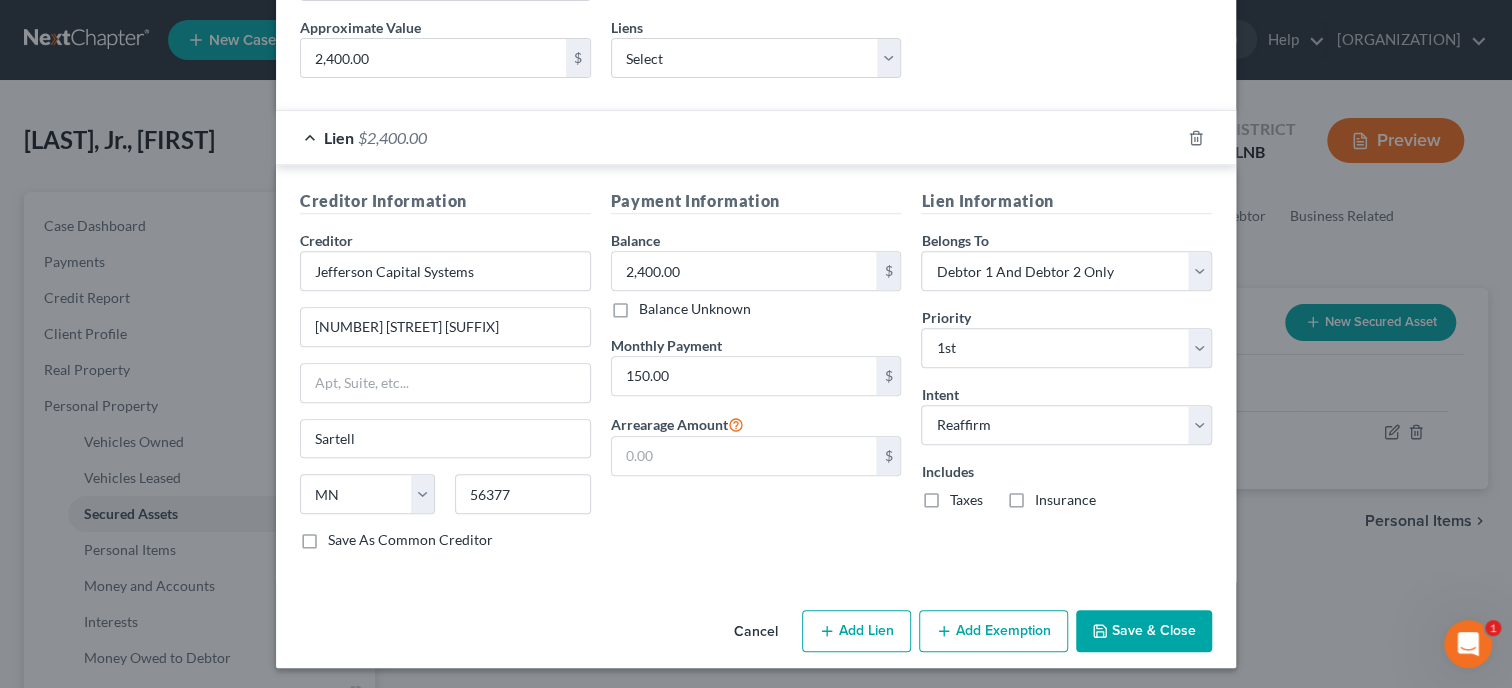 click on "Save & Close" at bounding box center (1144, 631) 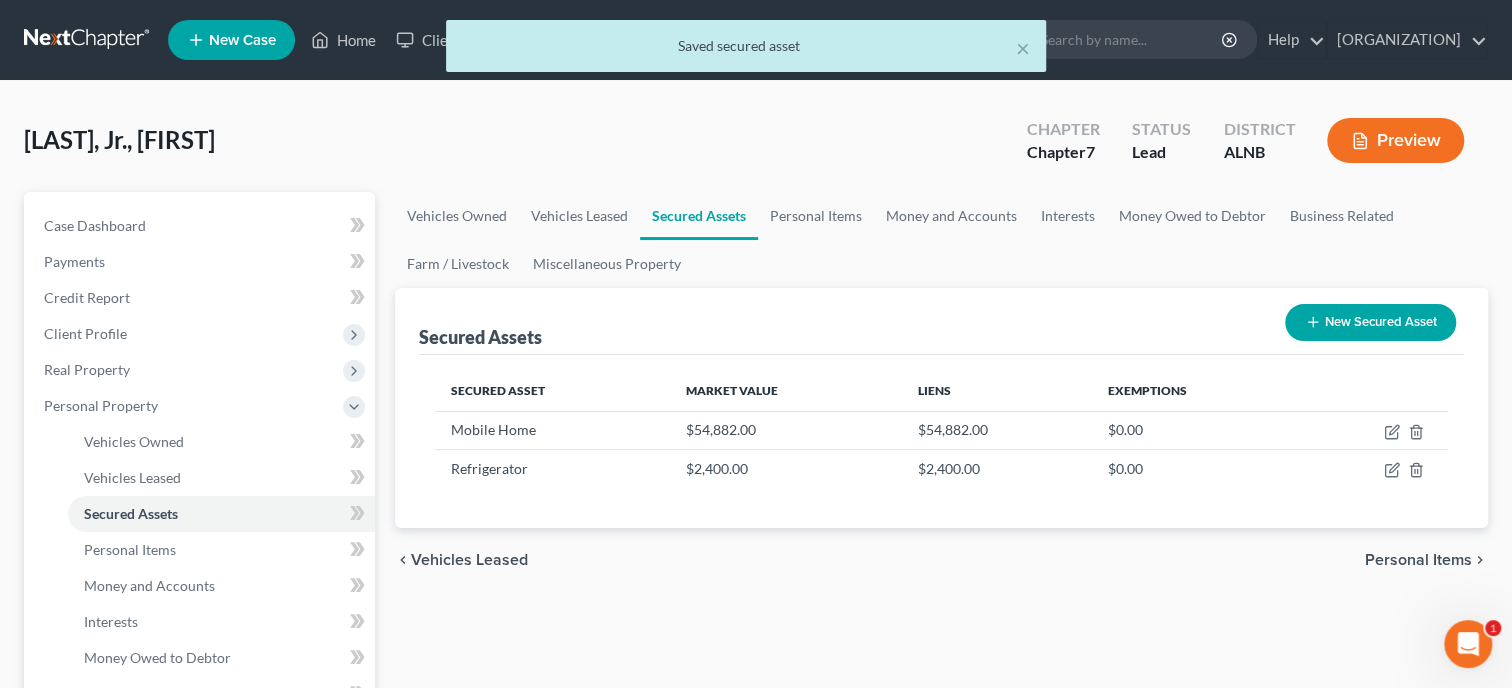 click on "New Secured Asset" at bounding box center [1370, 322] 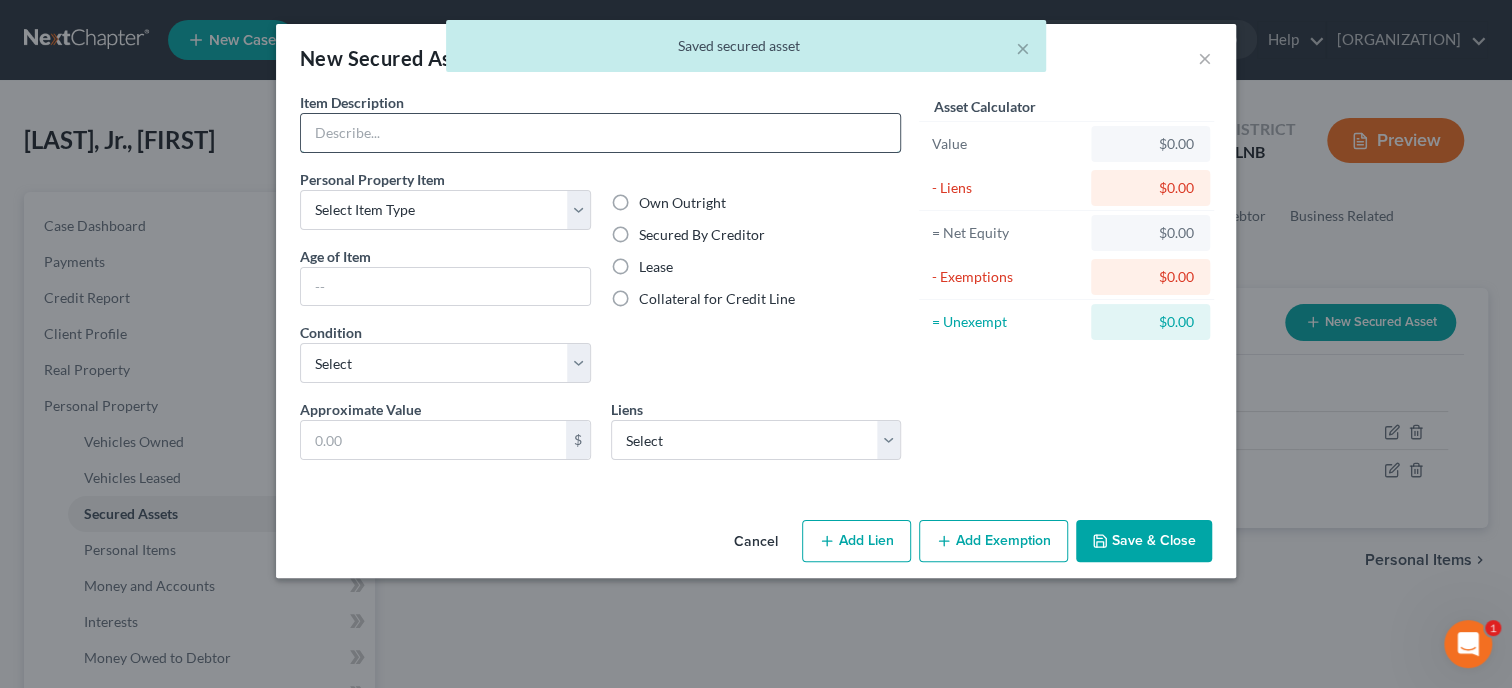 click at bounding box center [600, 133] 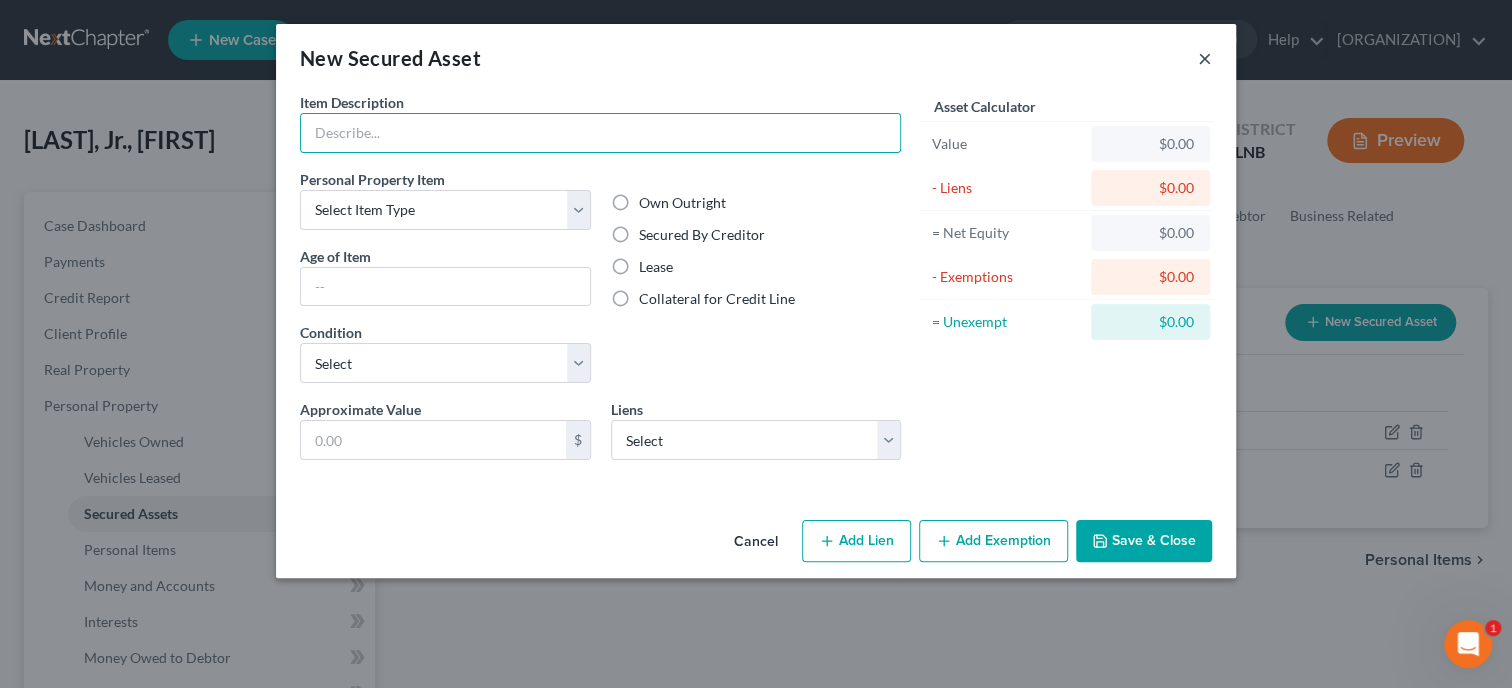 click on "×" at bounding box center (1205, 58) 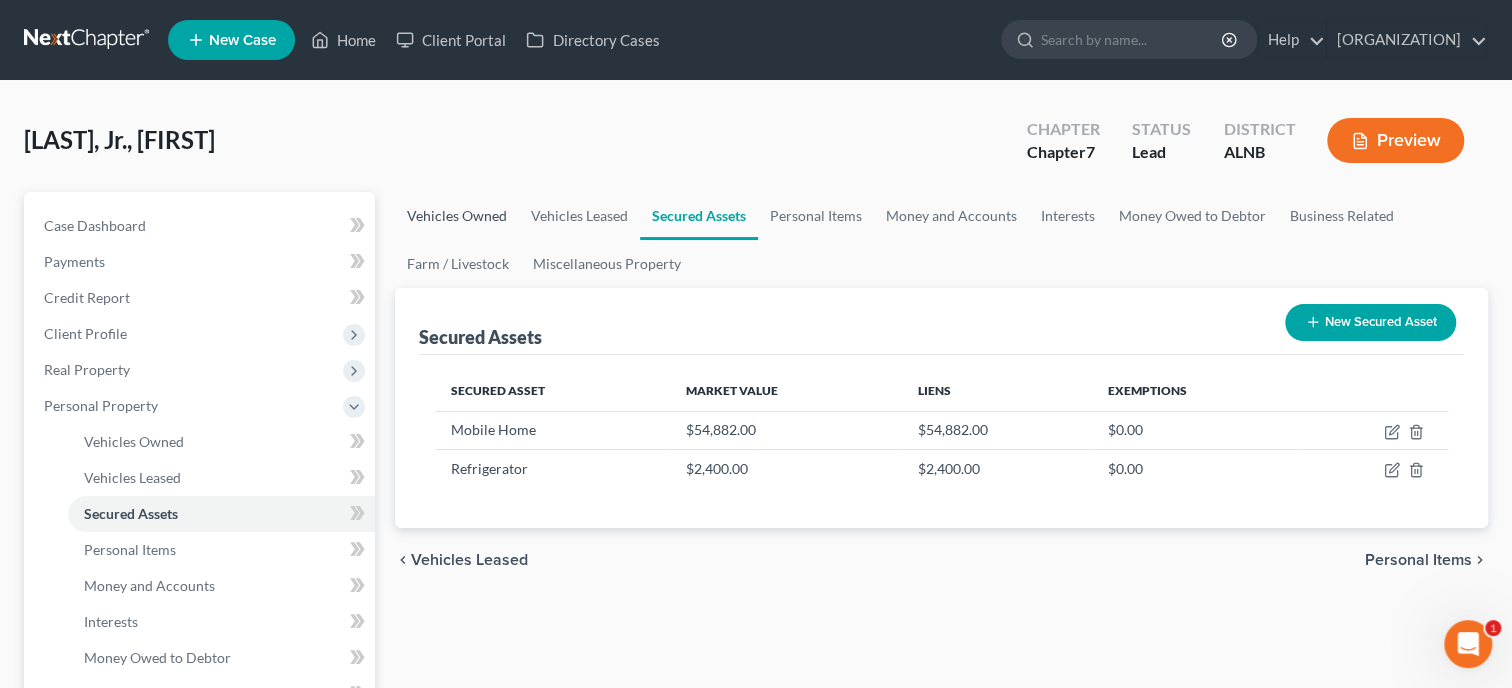 click on "Vehicles Owned" at bounding box center (457, 216) 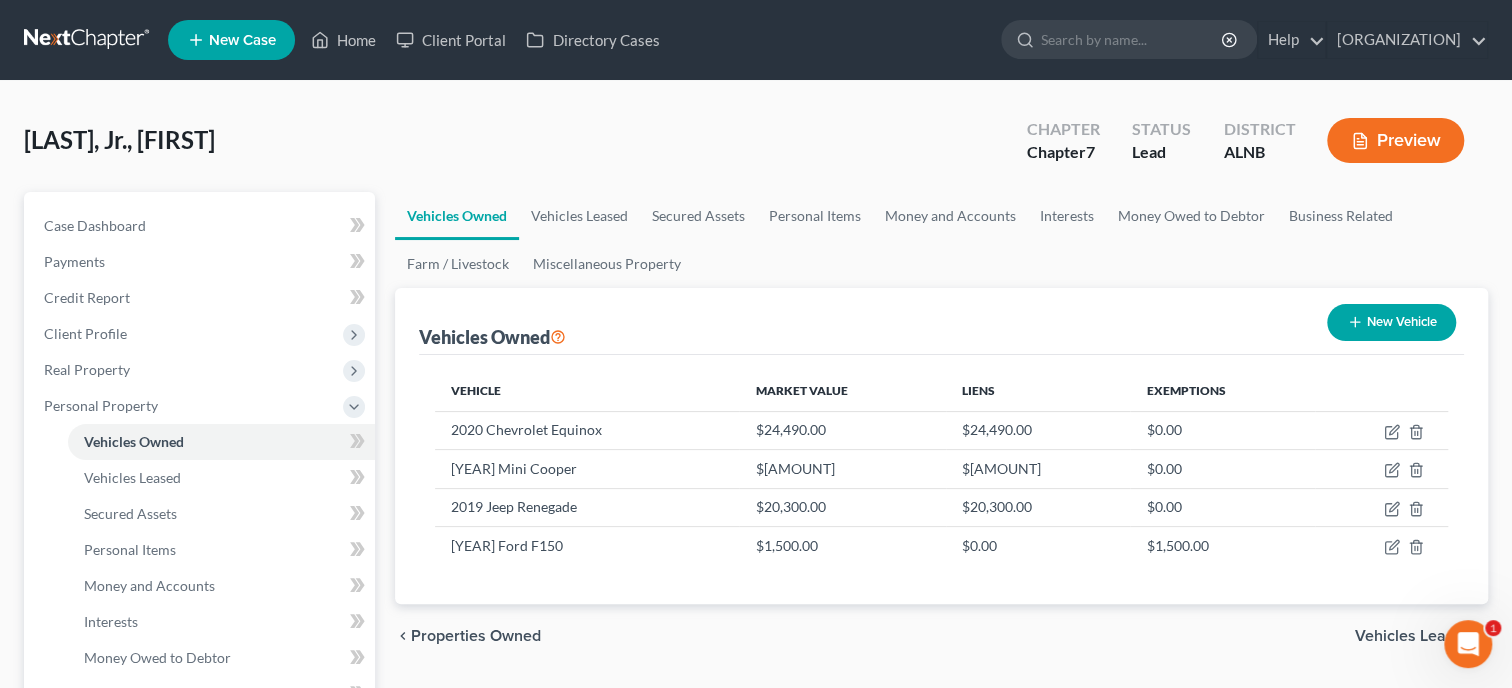 click on "New Vehicle" at bounding box center [1391, 322] 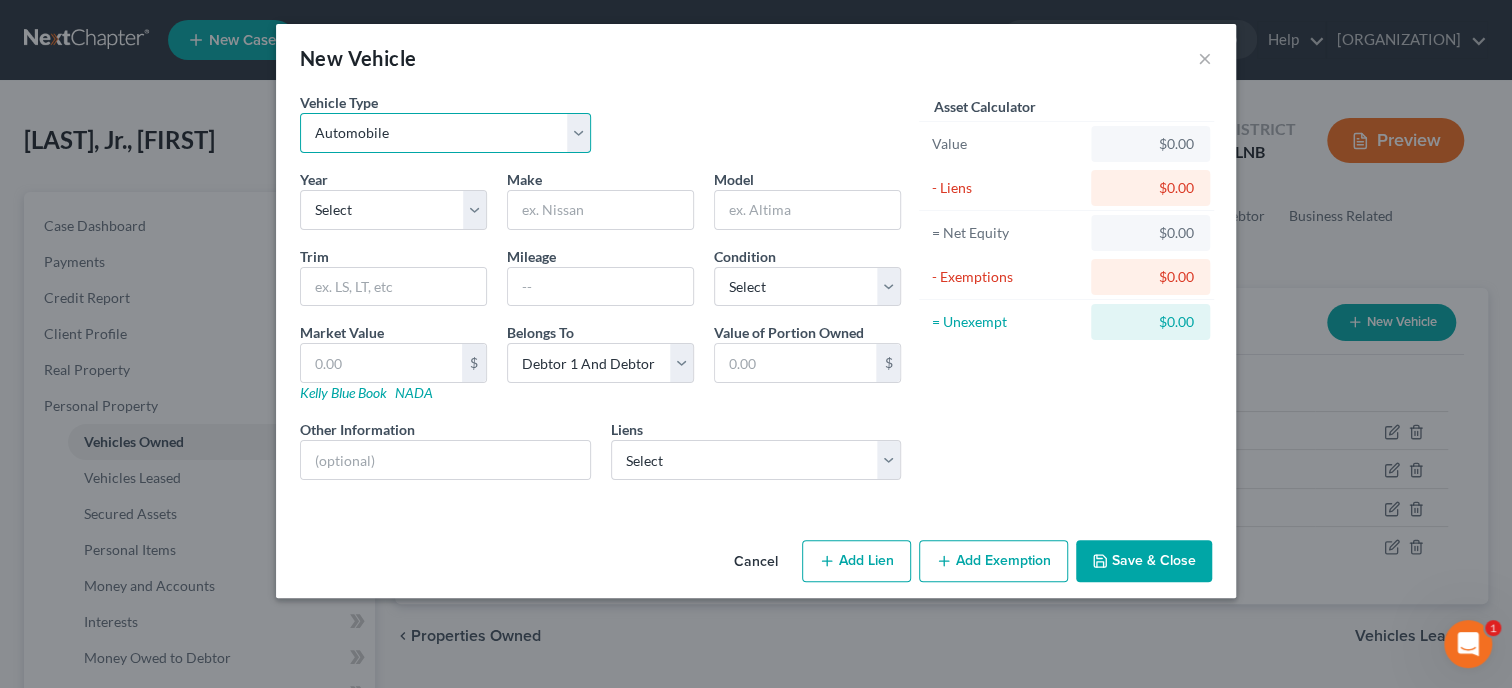 click on "Select Automobile Truck Trailer Watercraft Aircraft Motor Home Atv Other Vehicle" at bounding box center (445, 133) 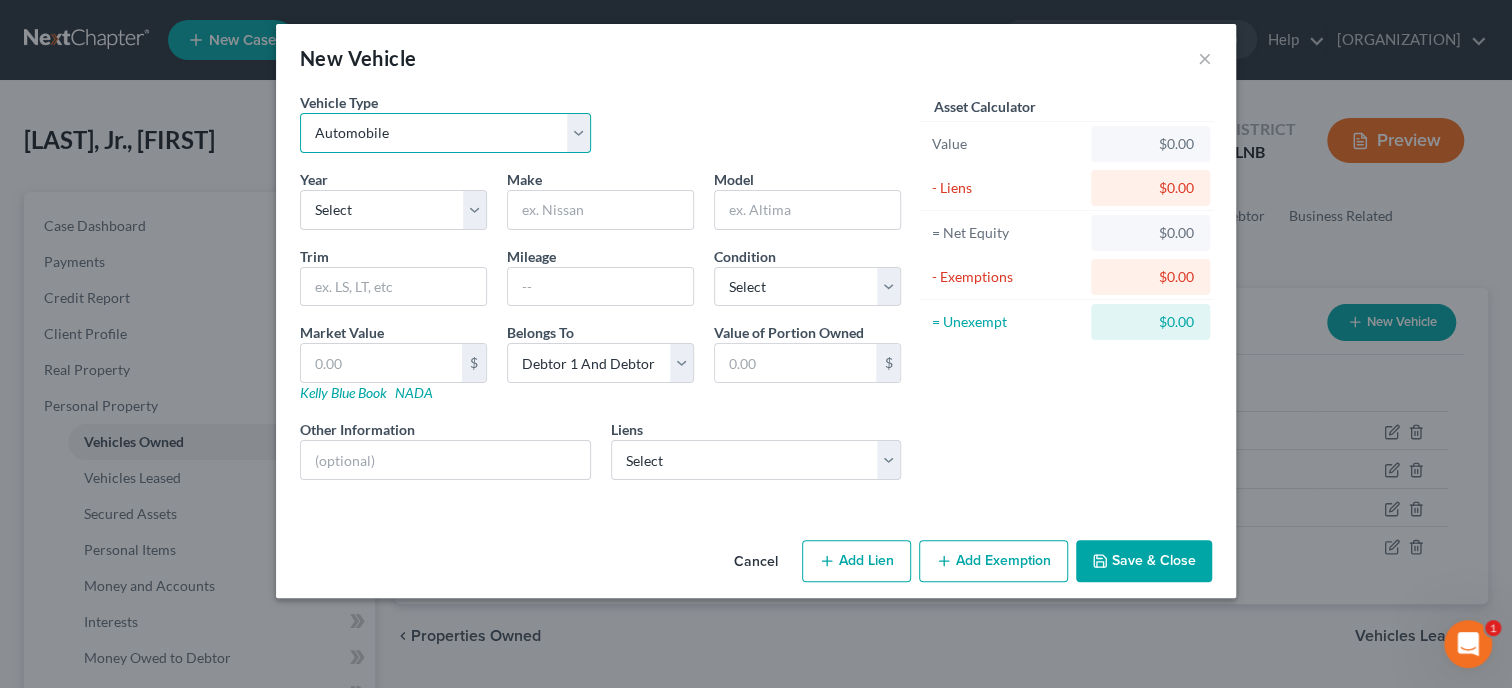 select on "7" 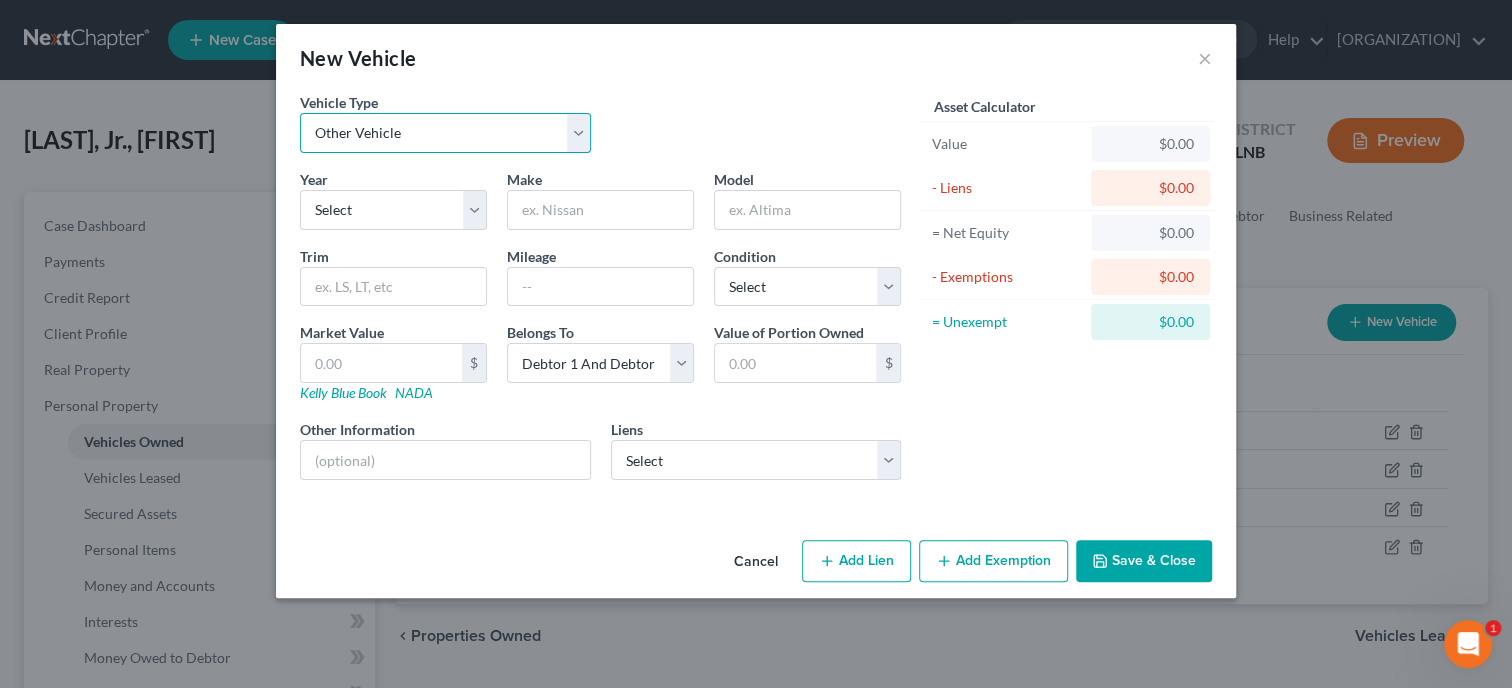 click on "Other Vehicle" at bounding box center [0, 0] 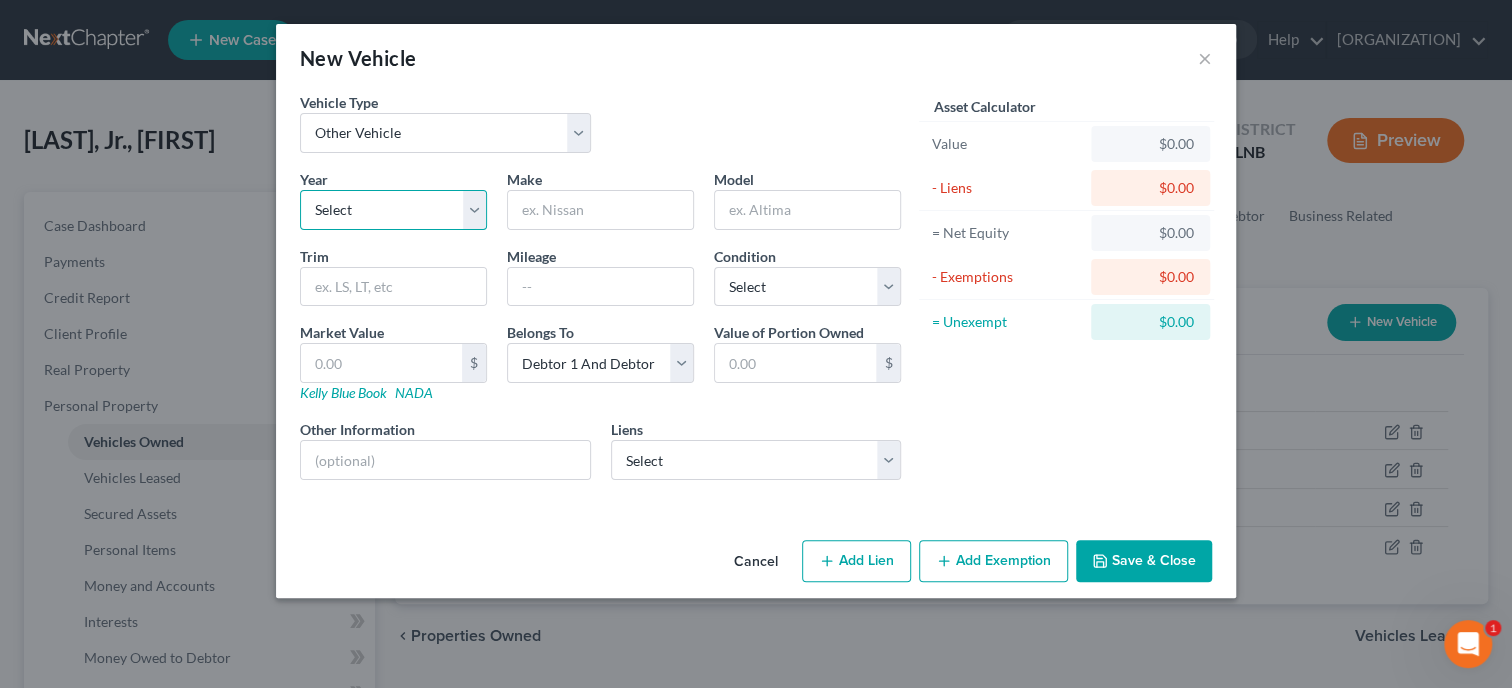 select on "6" 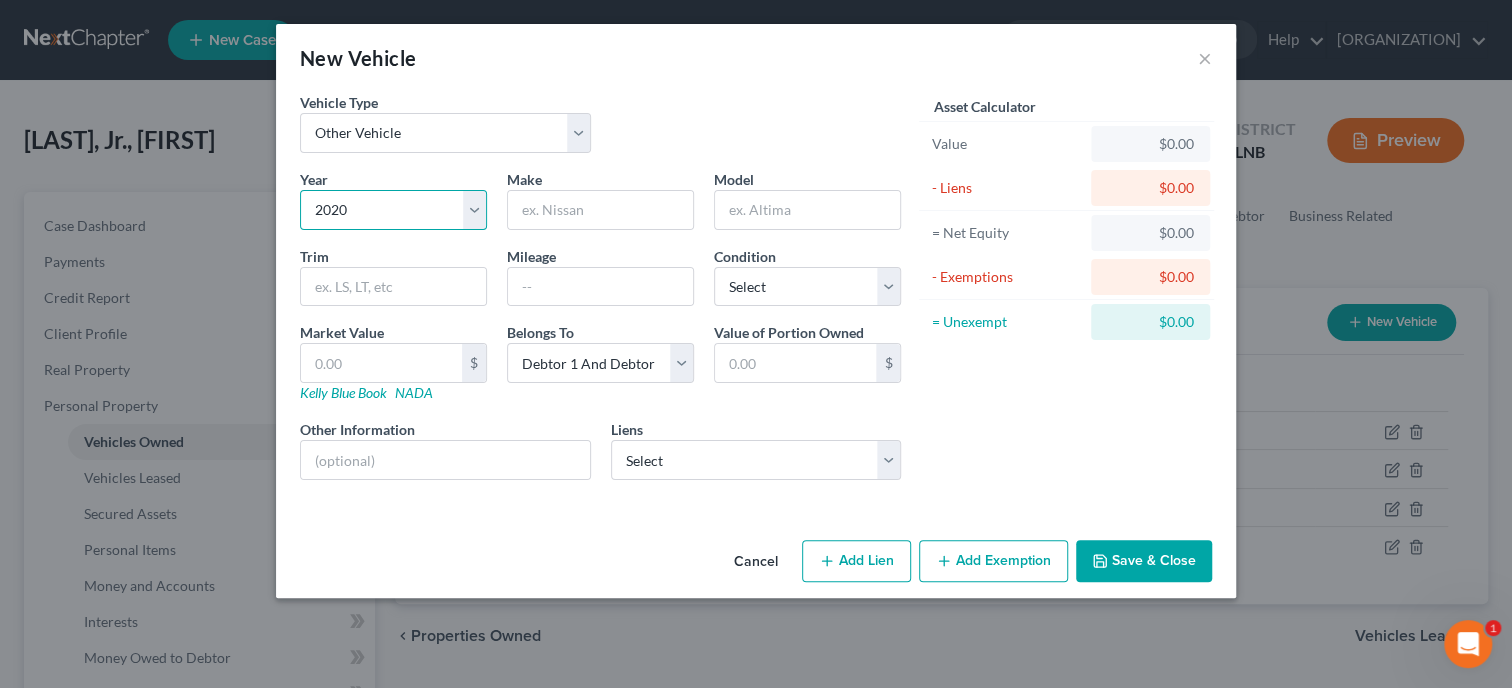 click on "2020" at bounding box center (0, 0) 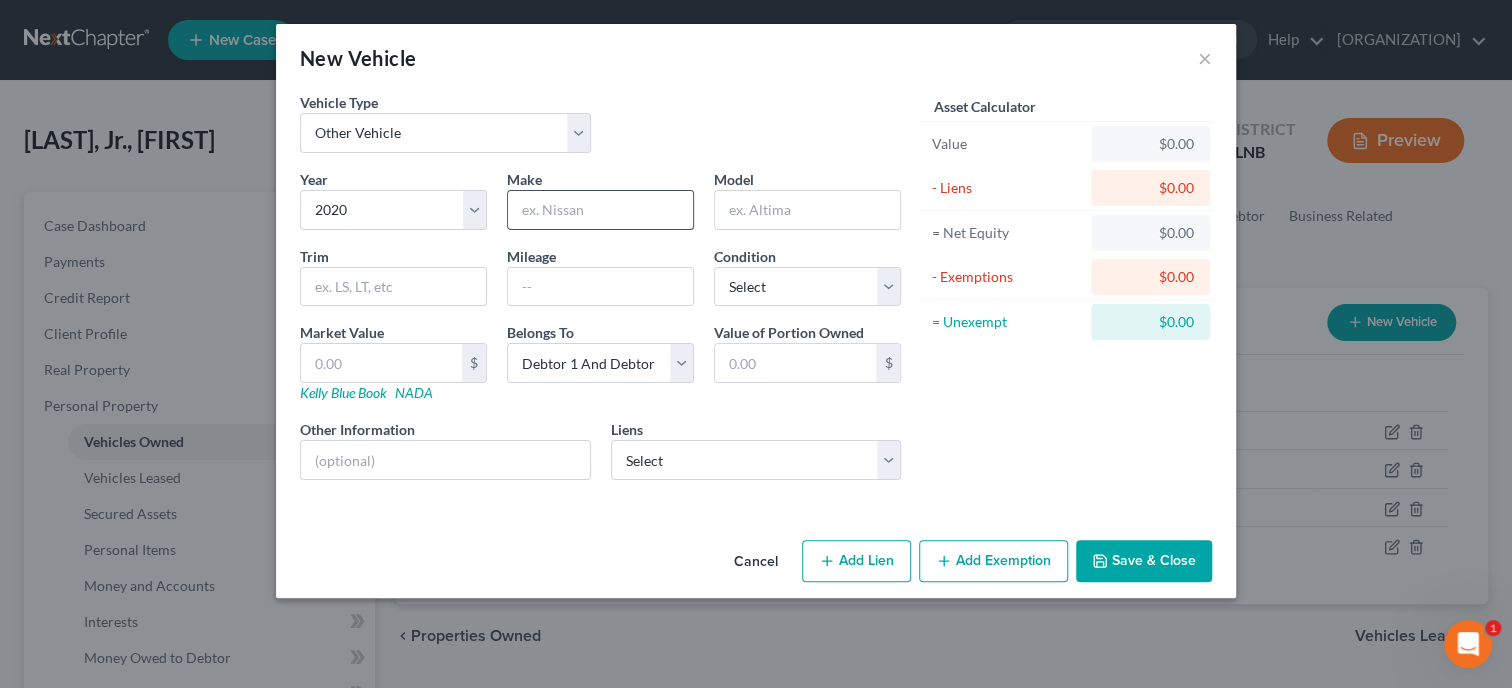 click at bounding box center [600, 210] 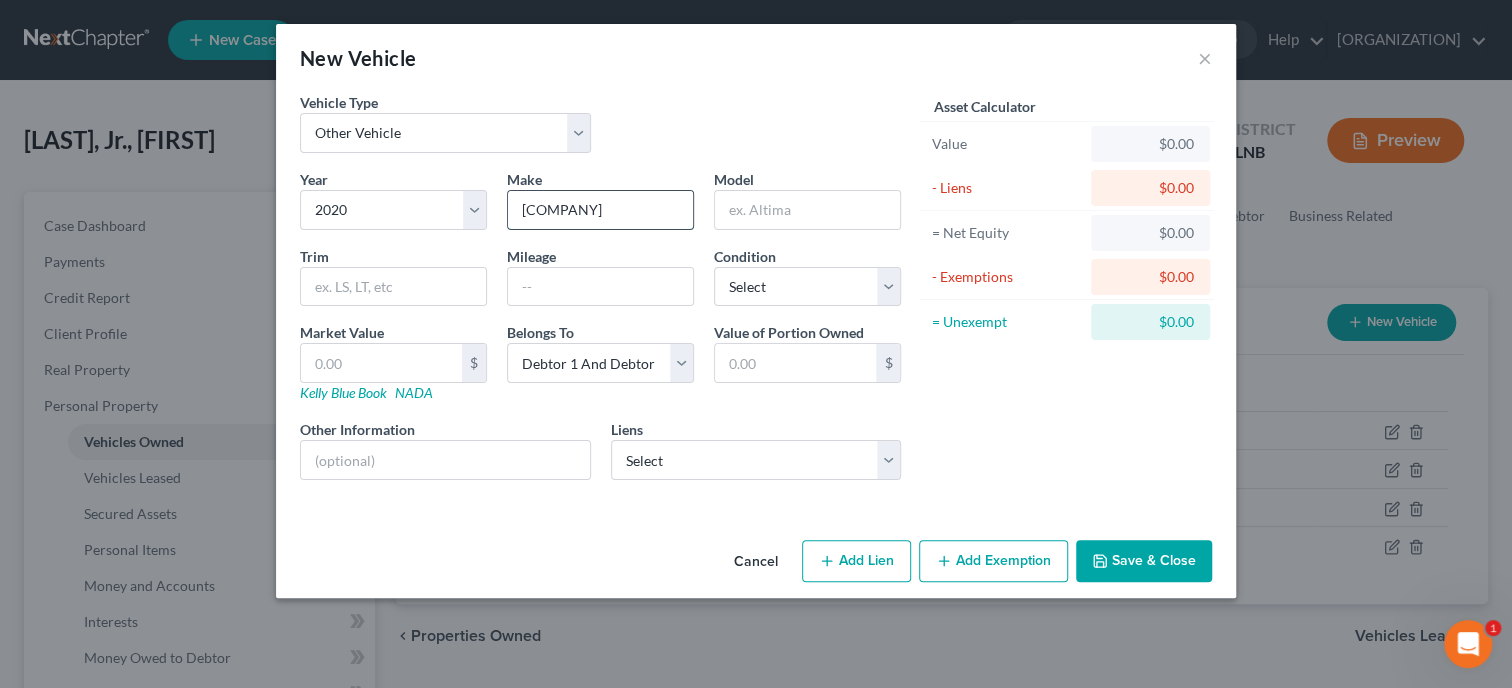 type on "[COMPANY]" 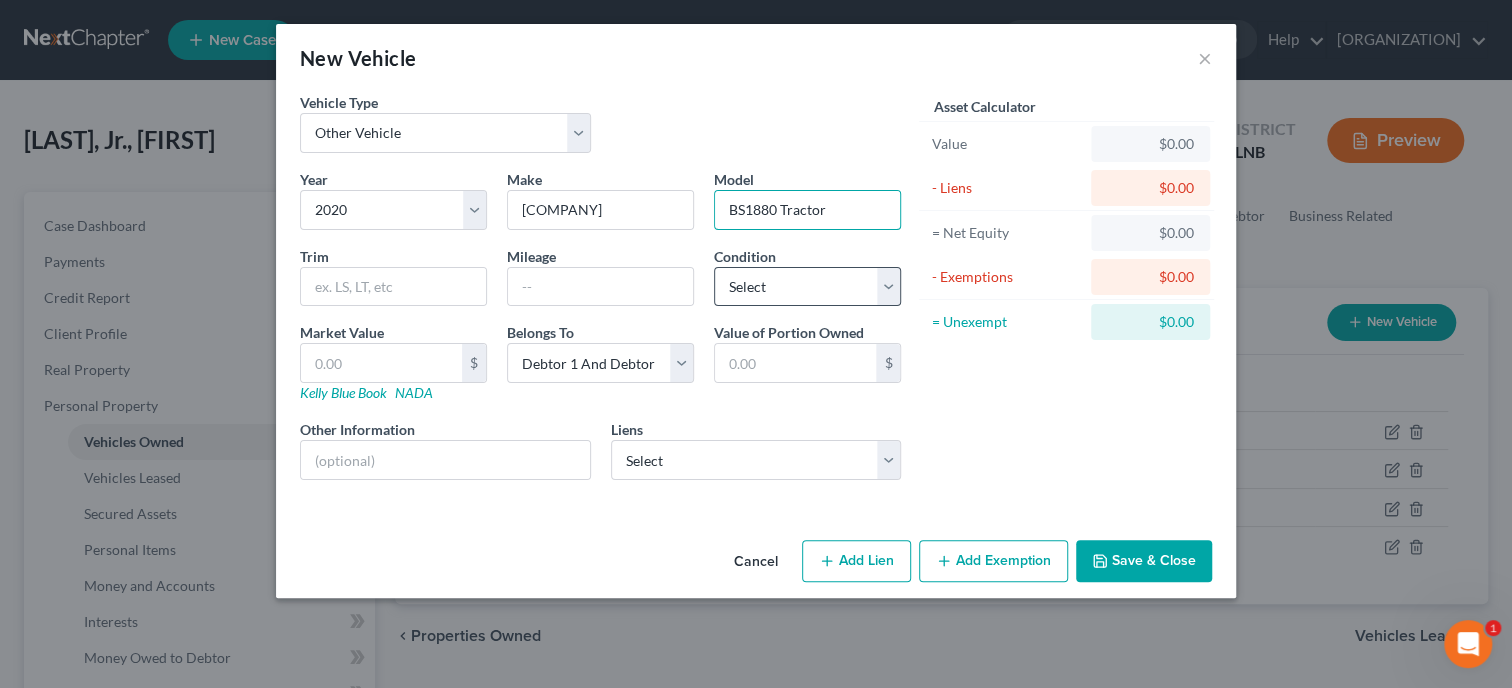 type on "BS1880 Tractor" 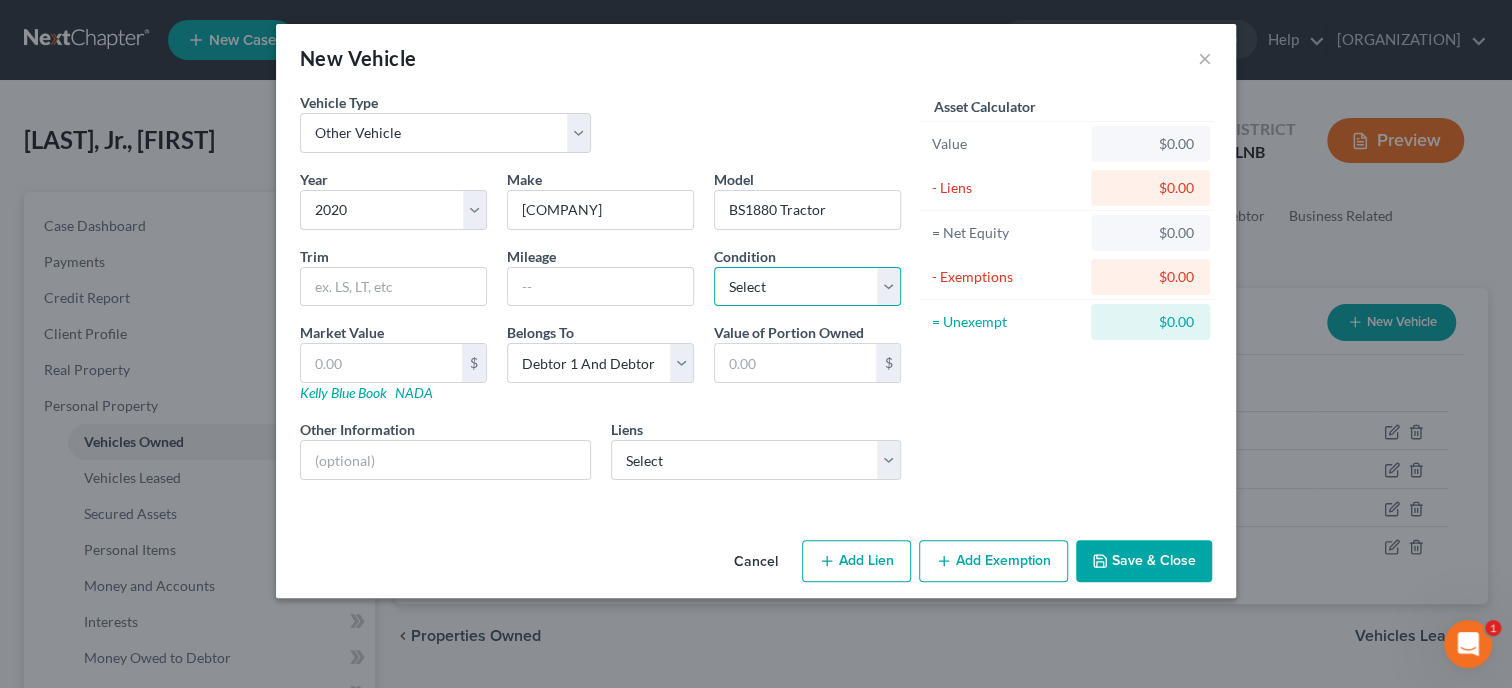 select on "2" 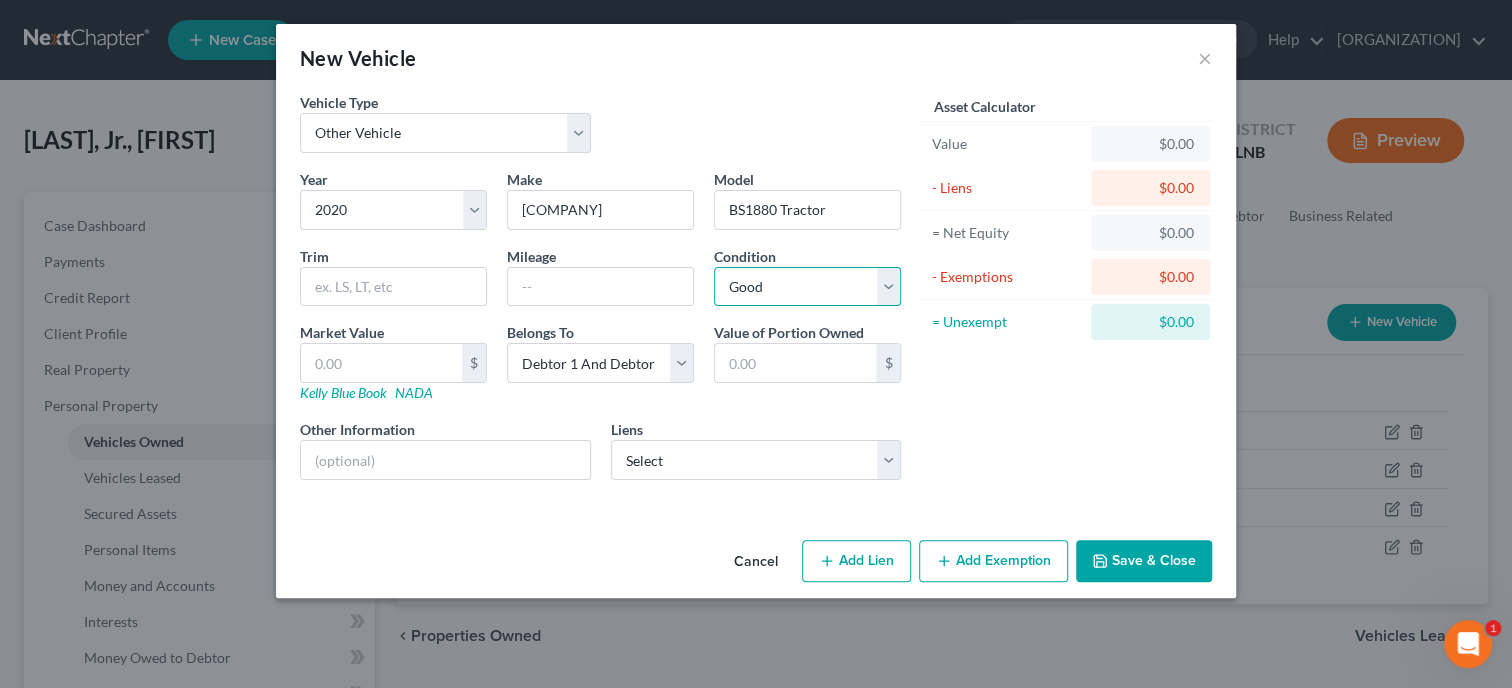 click on "Good" at bounding box center (0, 0) 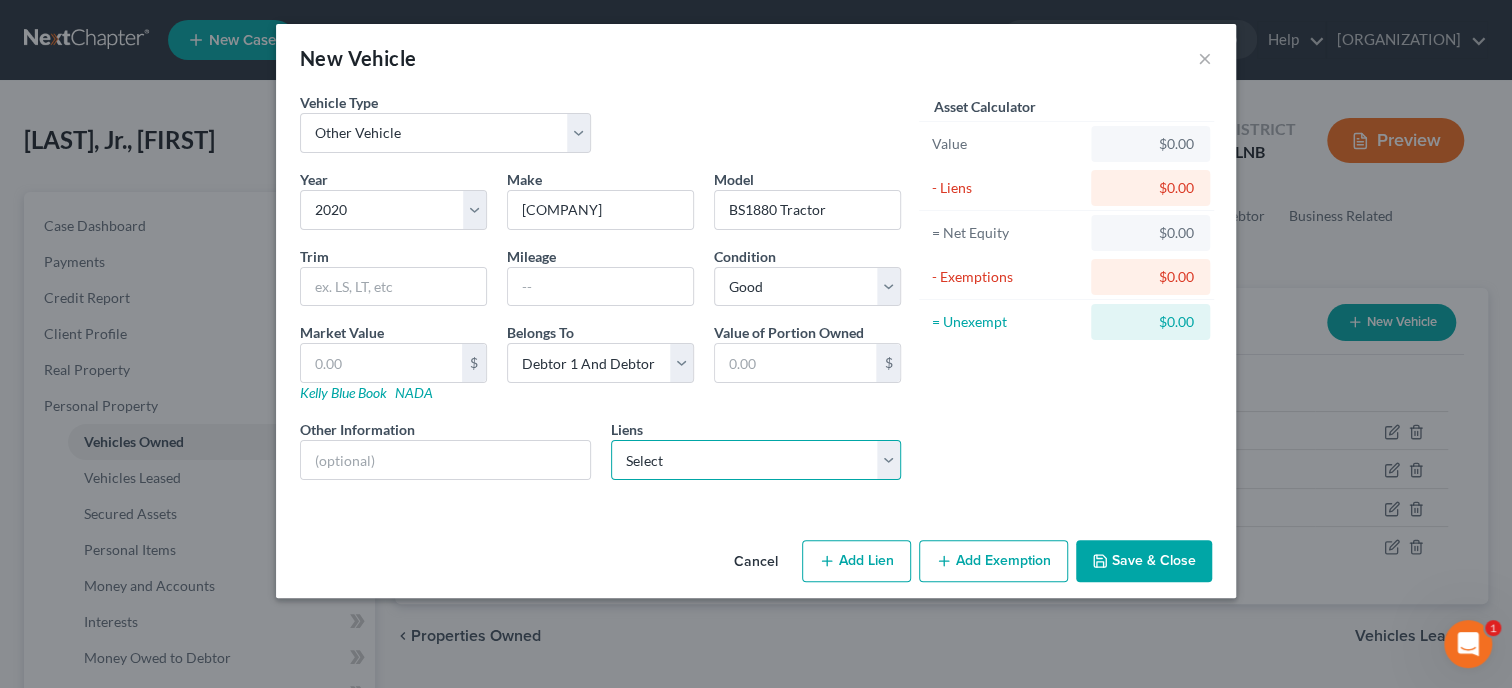 select on "2" 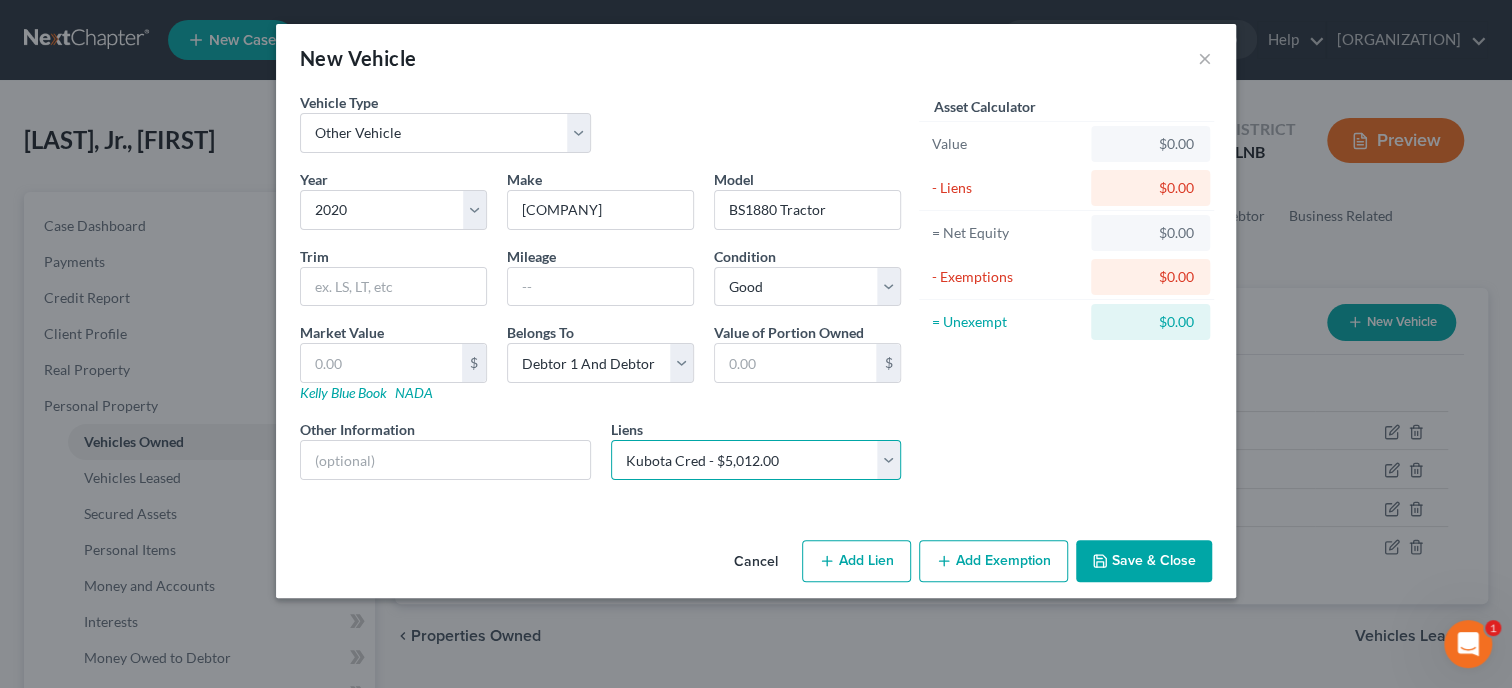 select 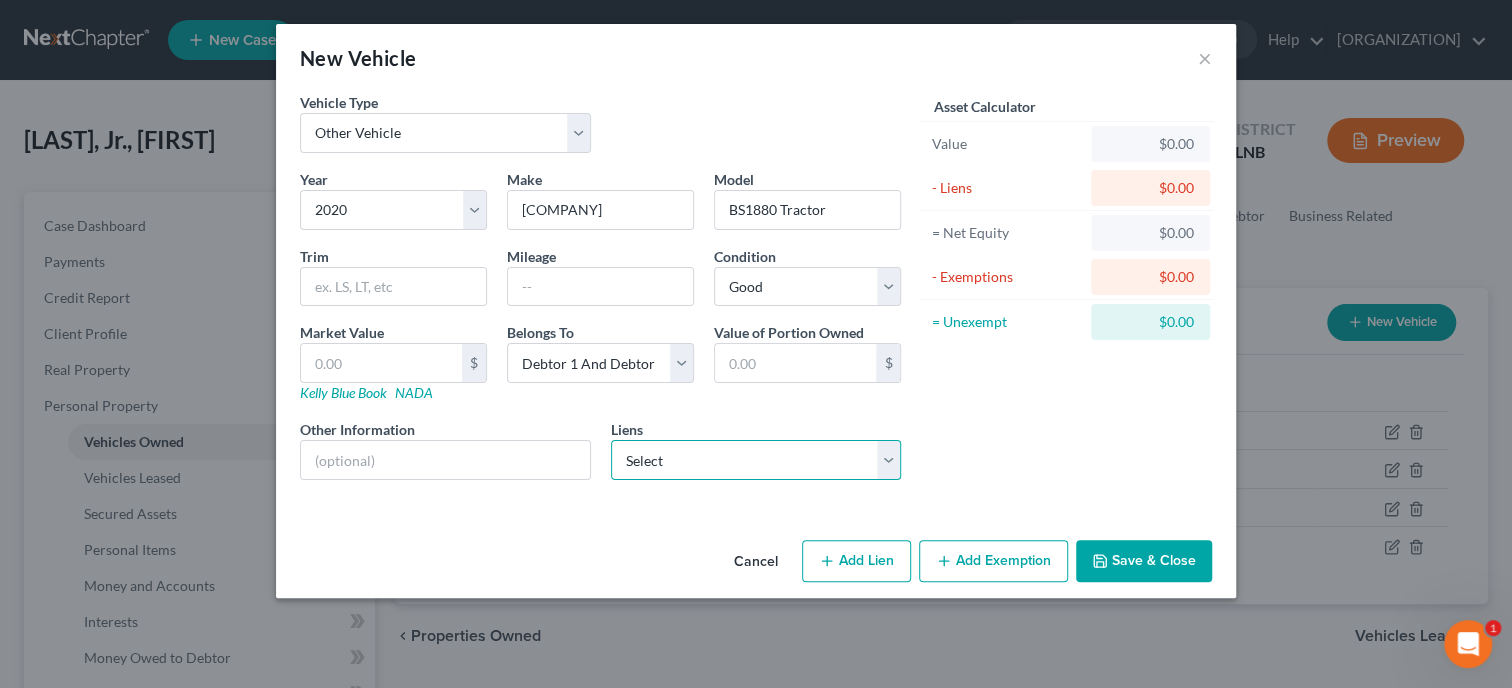 select on "45" 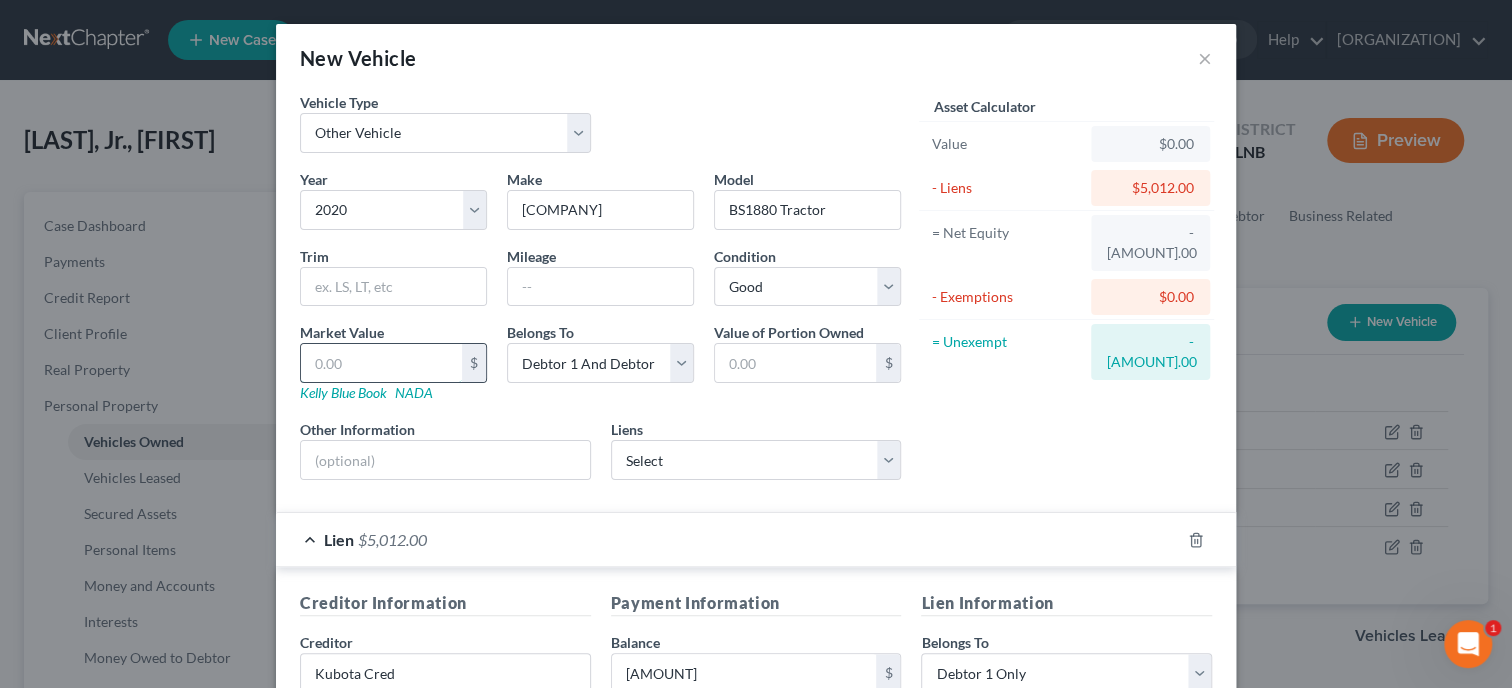 click at bounding box center (381, 363) 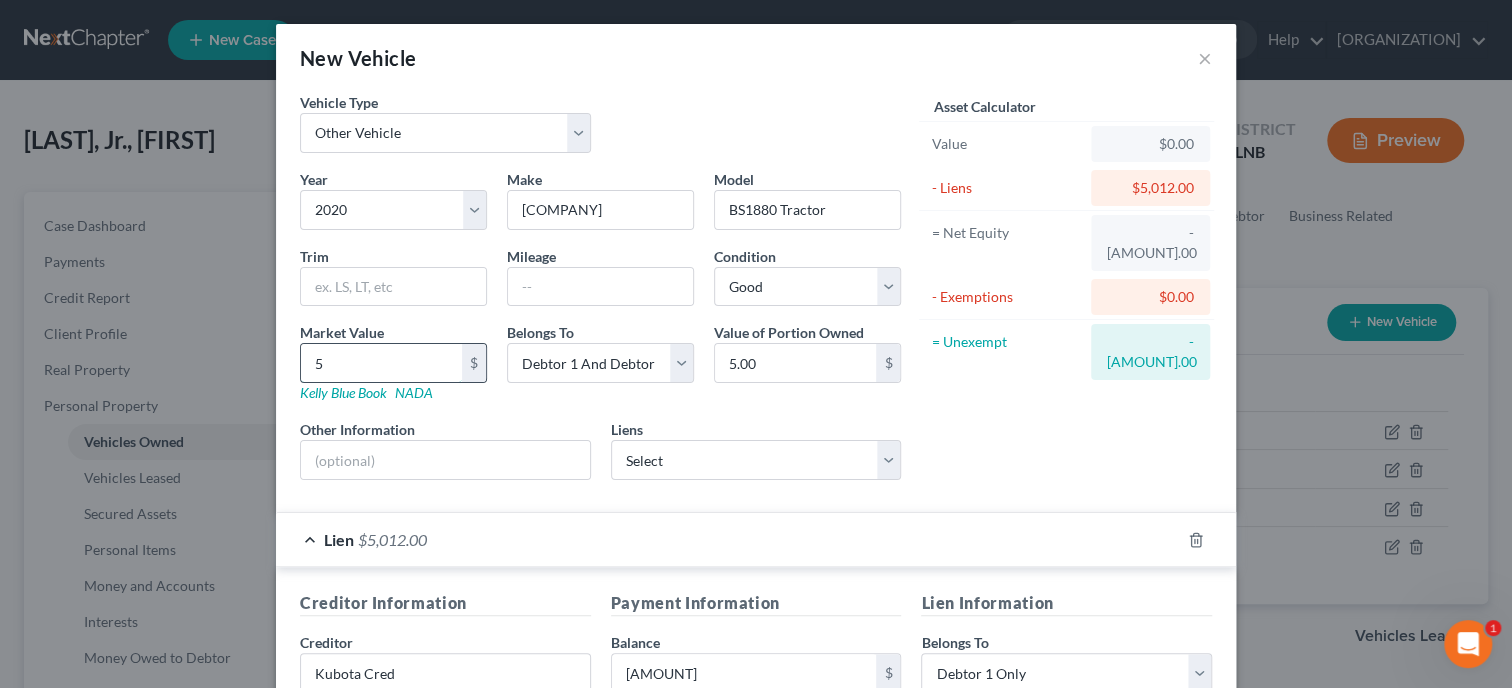 type on "50" 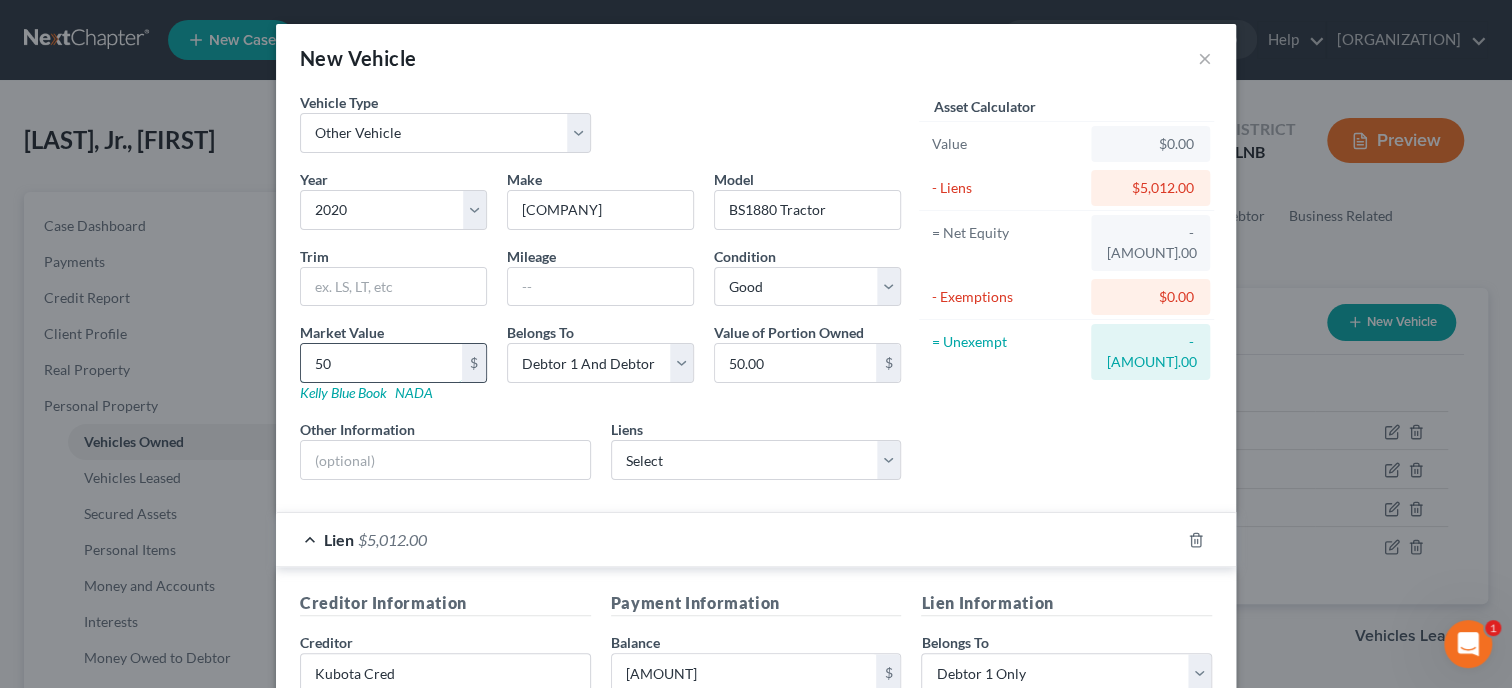 type on "501" 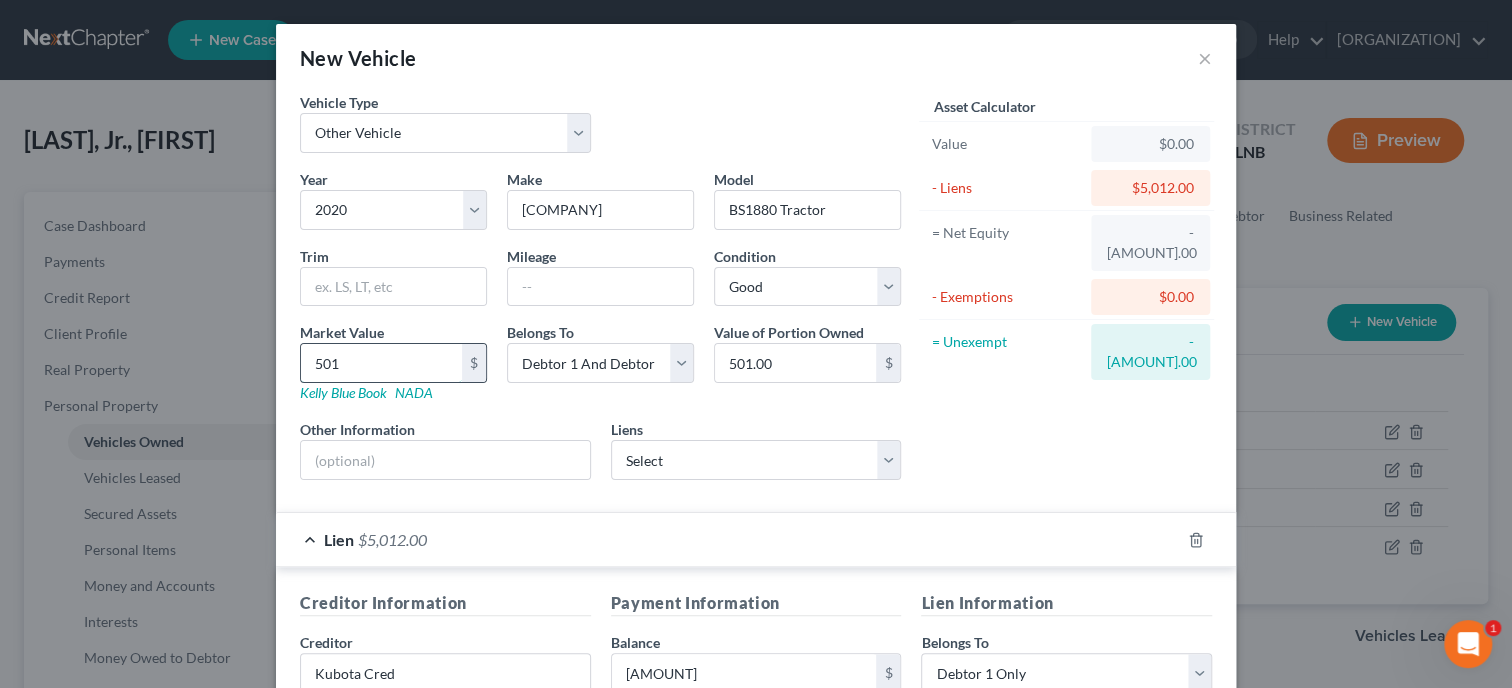 type on "[NUMBER]" 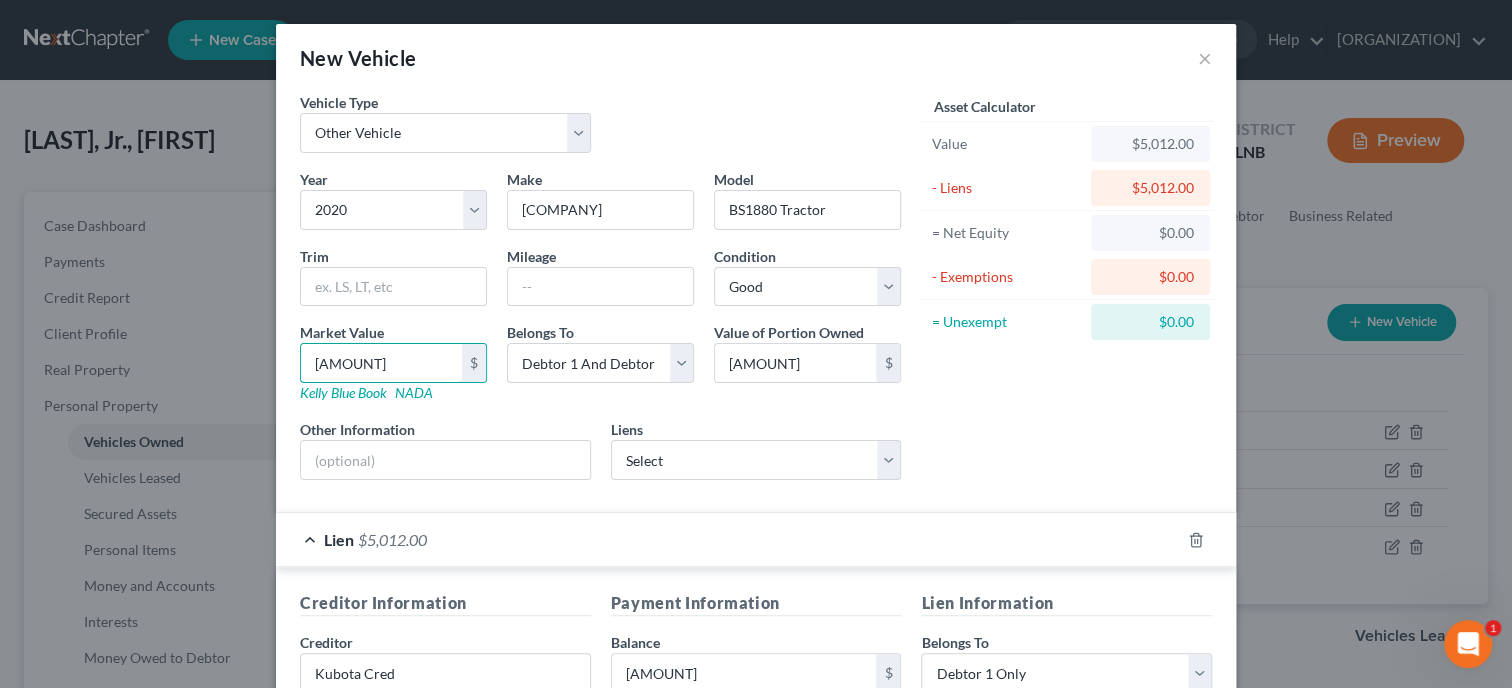 type on "[AMOUNT]" 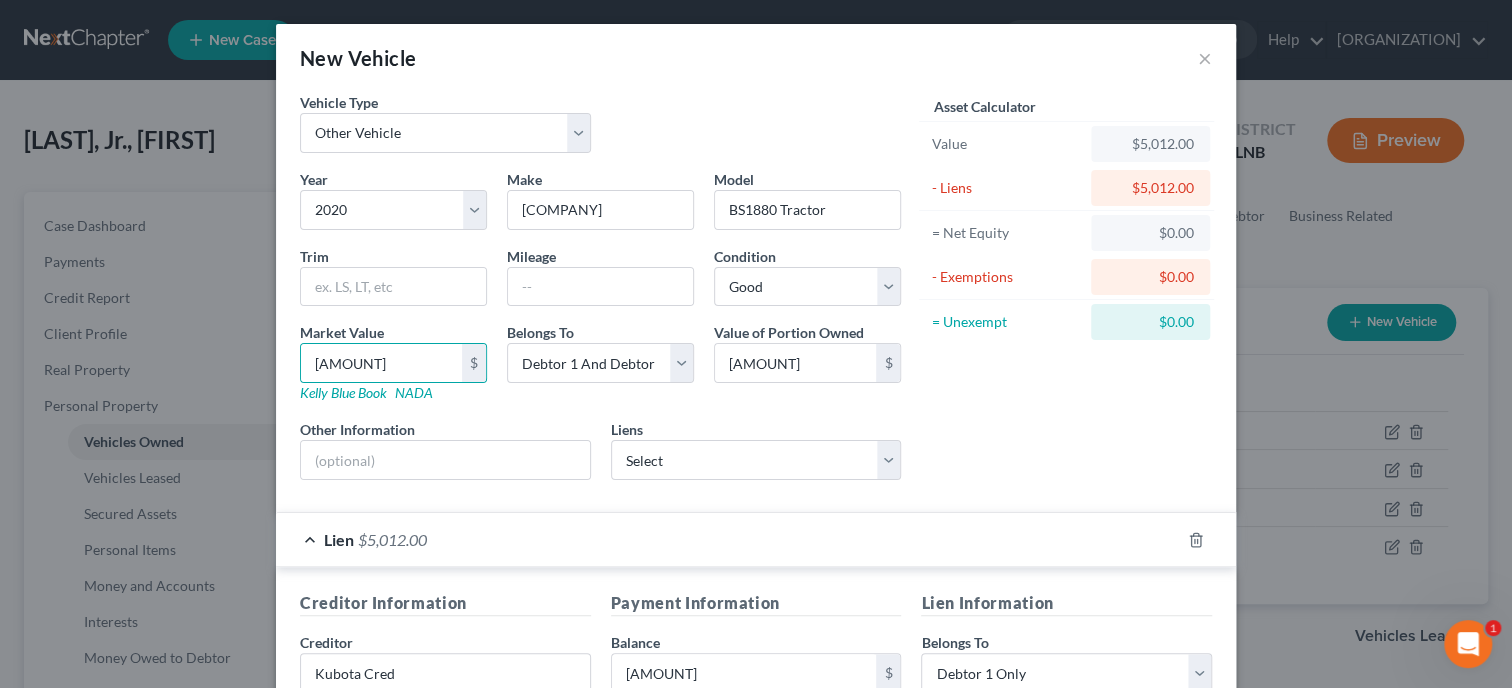 click on "Belongs To
*
Select Debtor 1 Only Debtor 2 Only Debtor 1 And Debtor 2 Only At Least One Of The Debtors And Another Community Property" at bounding box center (600, 362) 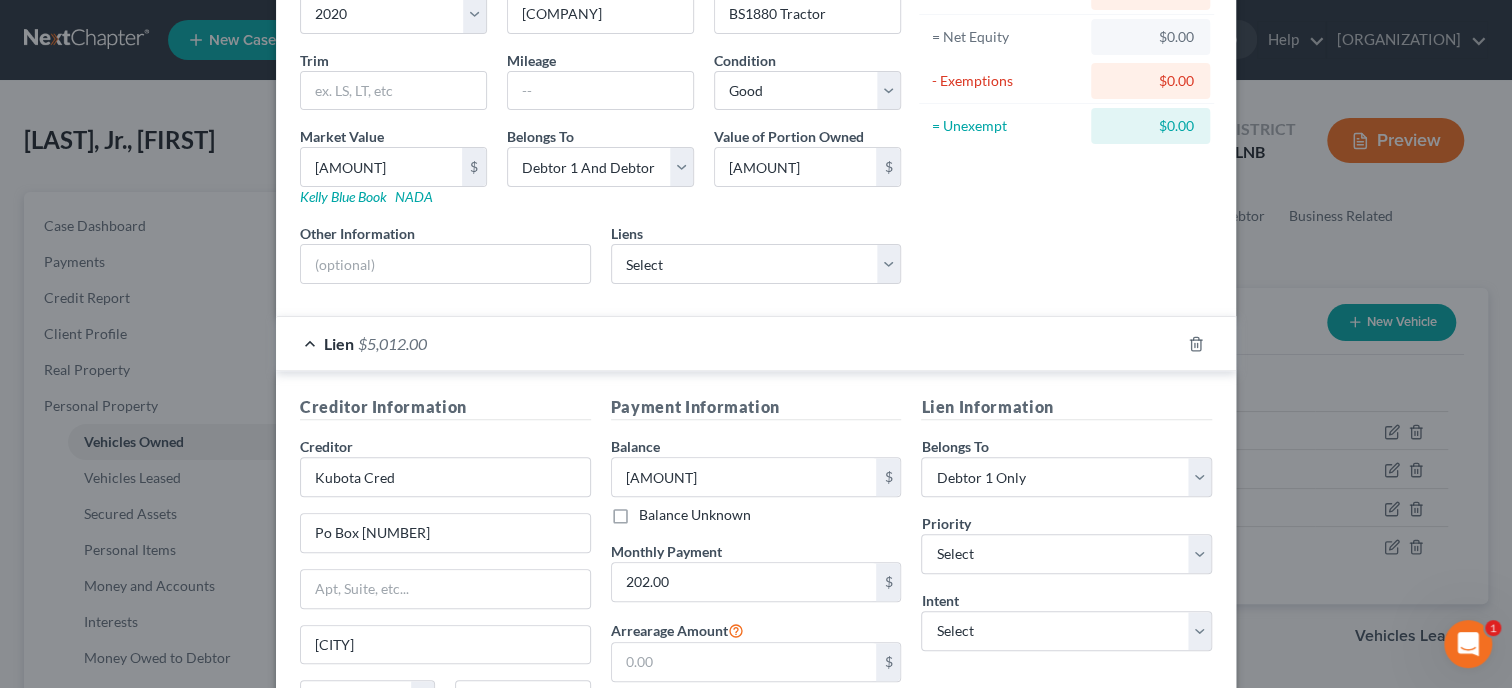 scroll, scrollTop: 205, scrollLeft: 0, axis: vertical 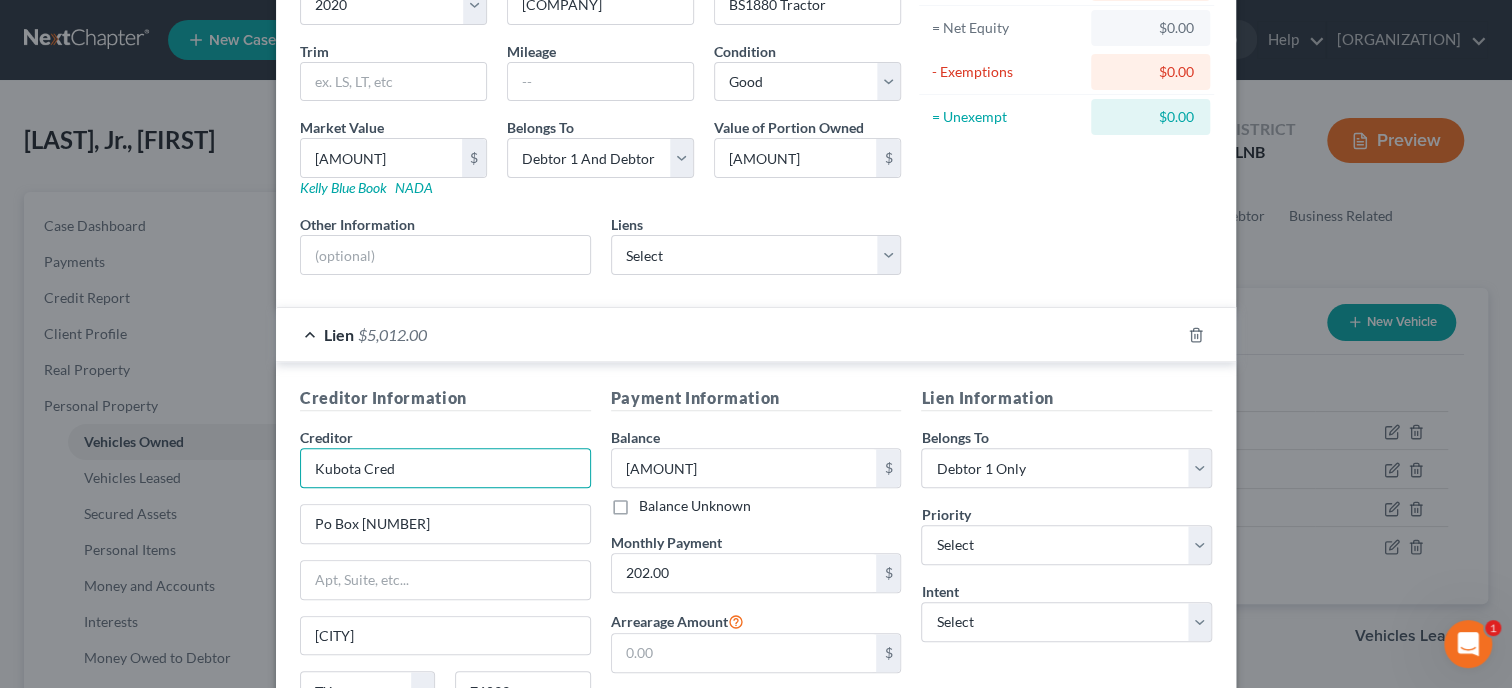 click on "Kubota Cred" at bounding box center (445, 468) 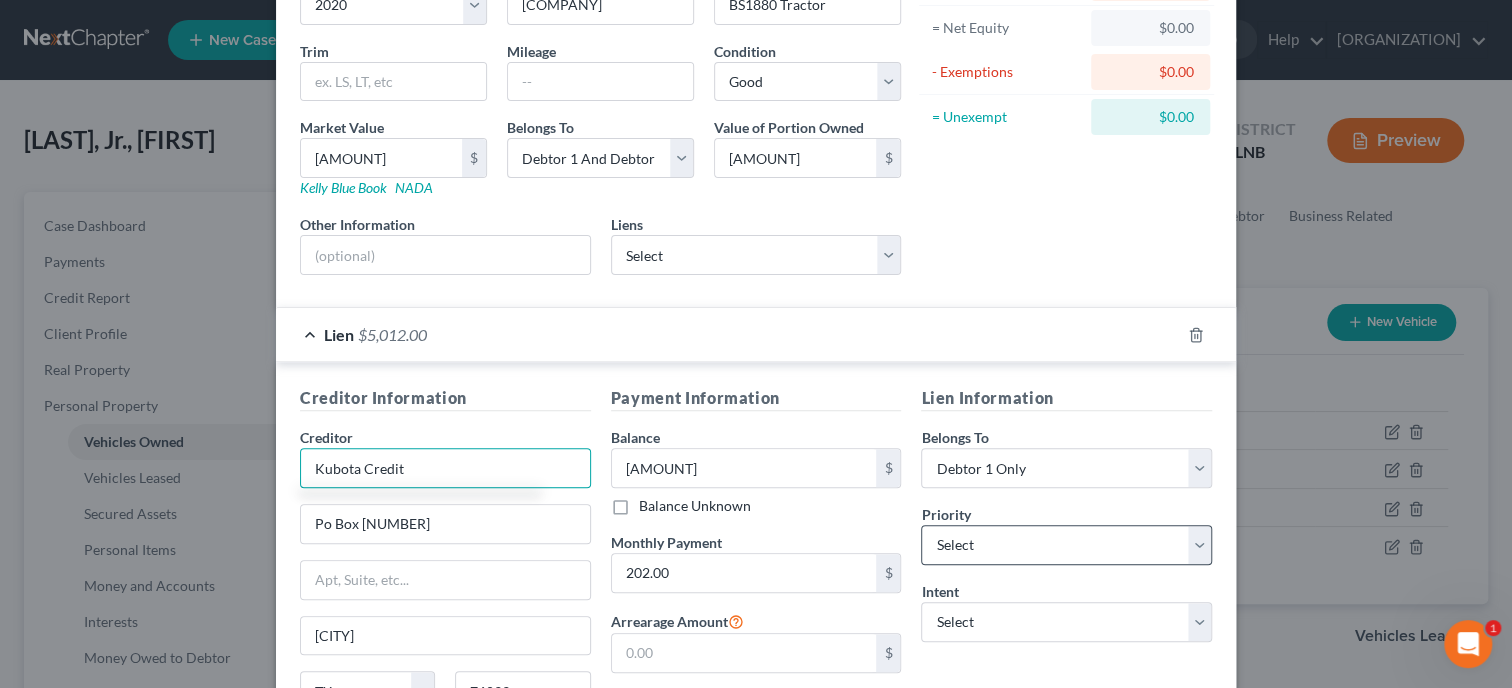 type on "Kubota Credit" 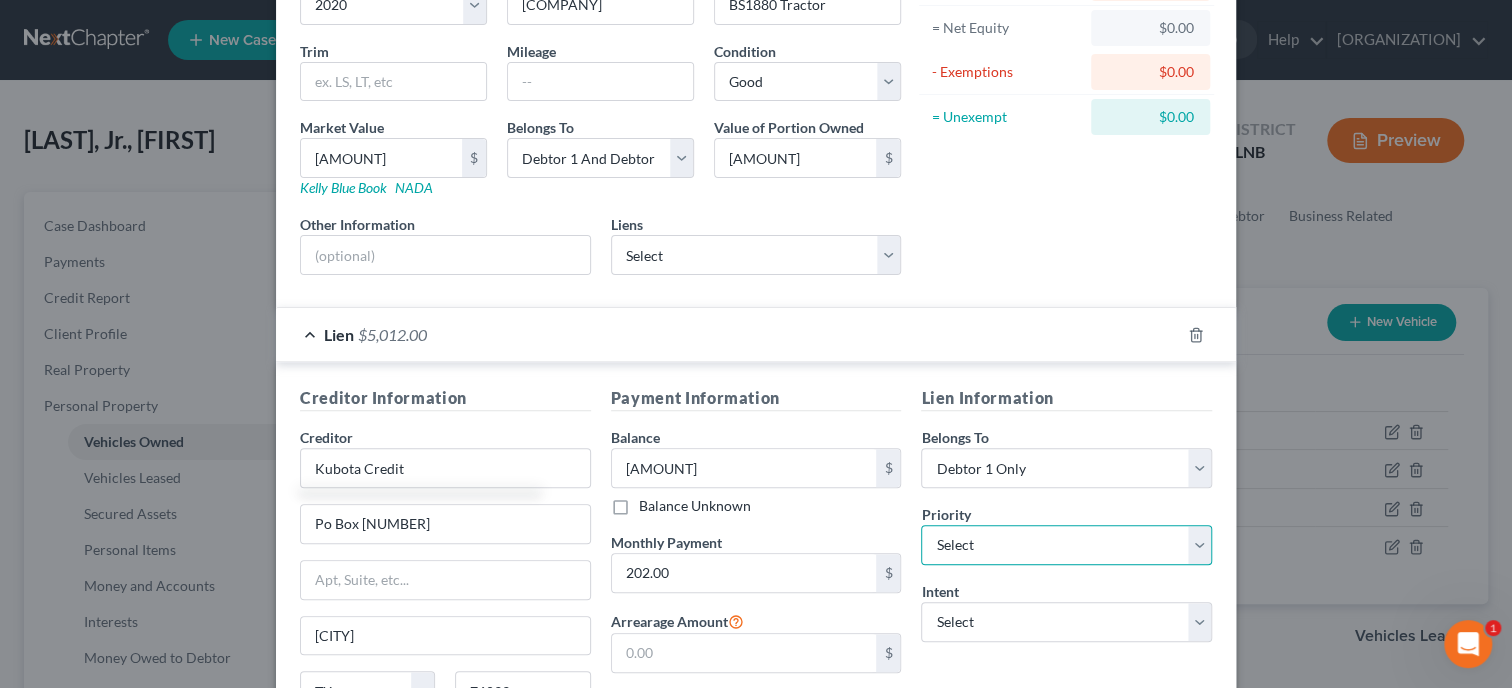 click on "Select 1st 2nd 3rd 4th 5th 6th 7th 8th 9th 10th 11th 12th 13th 14th 15th 16th 17th 18th 19th 20th 21th 22th 23th 24th 25th 26th 27th 28th 29th 30th" at bounding box center [1066, 545] 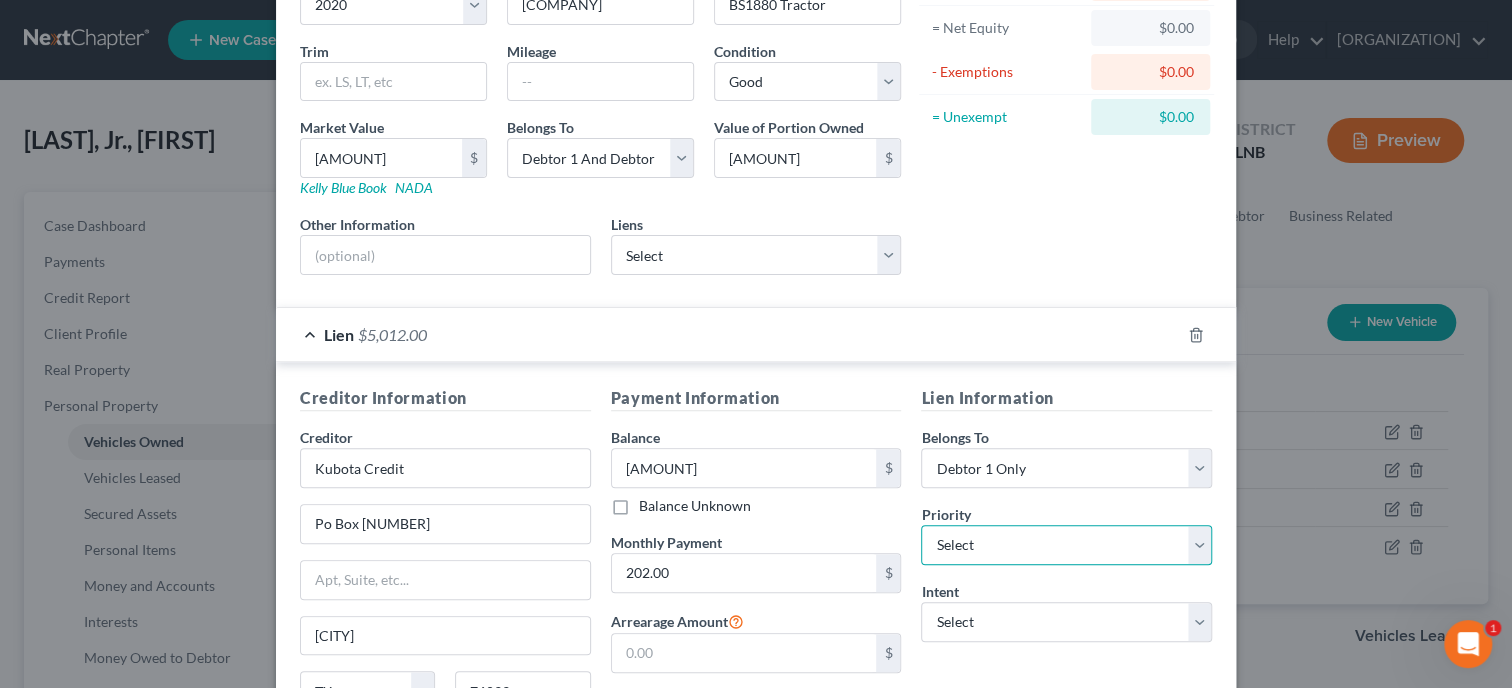 select on "0" 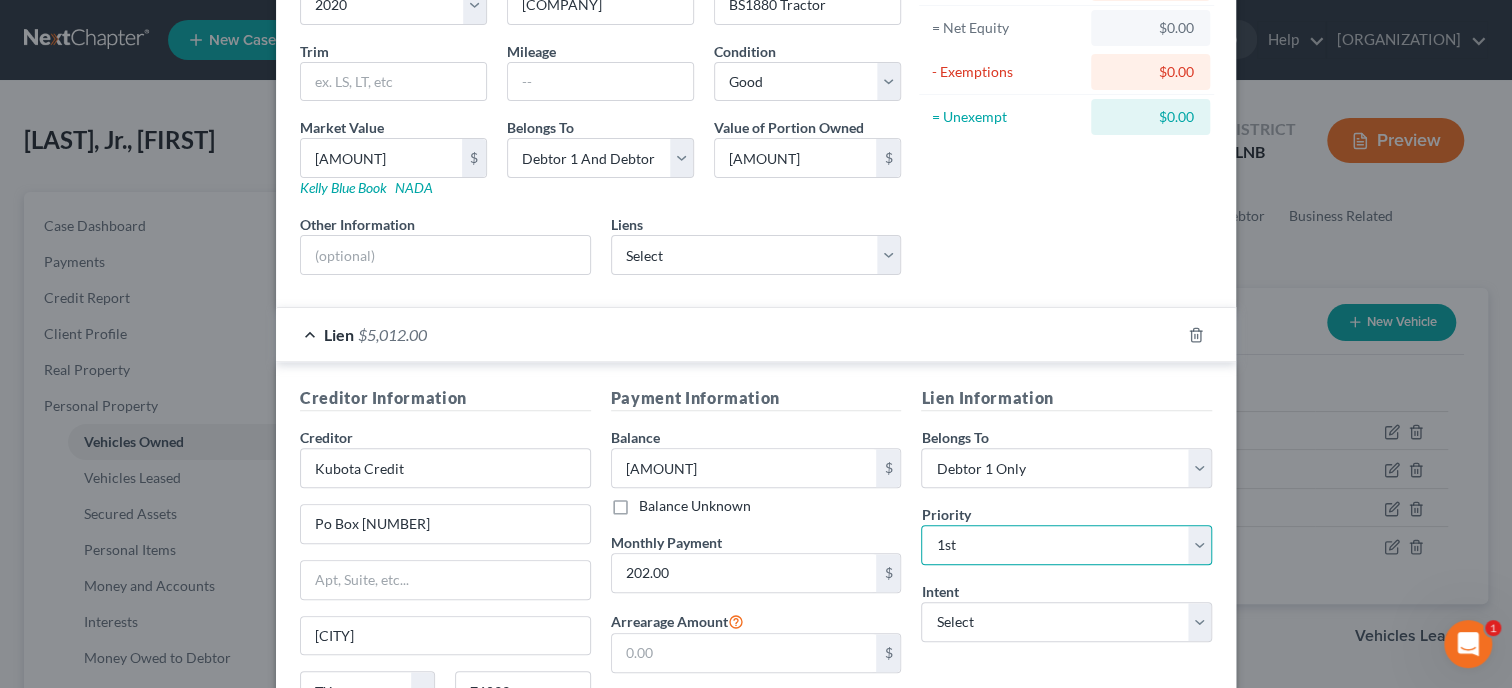 click on "1st" at bounding box center [0, 0] 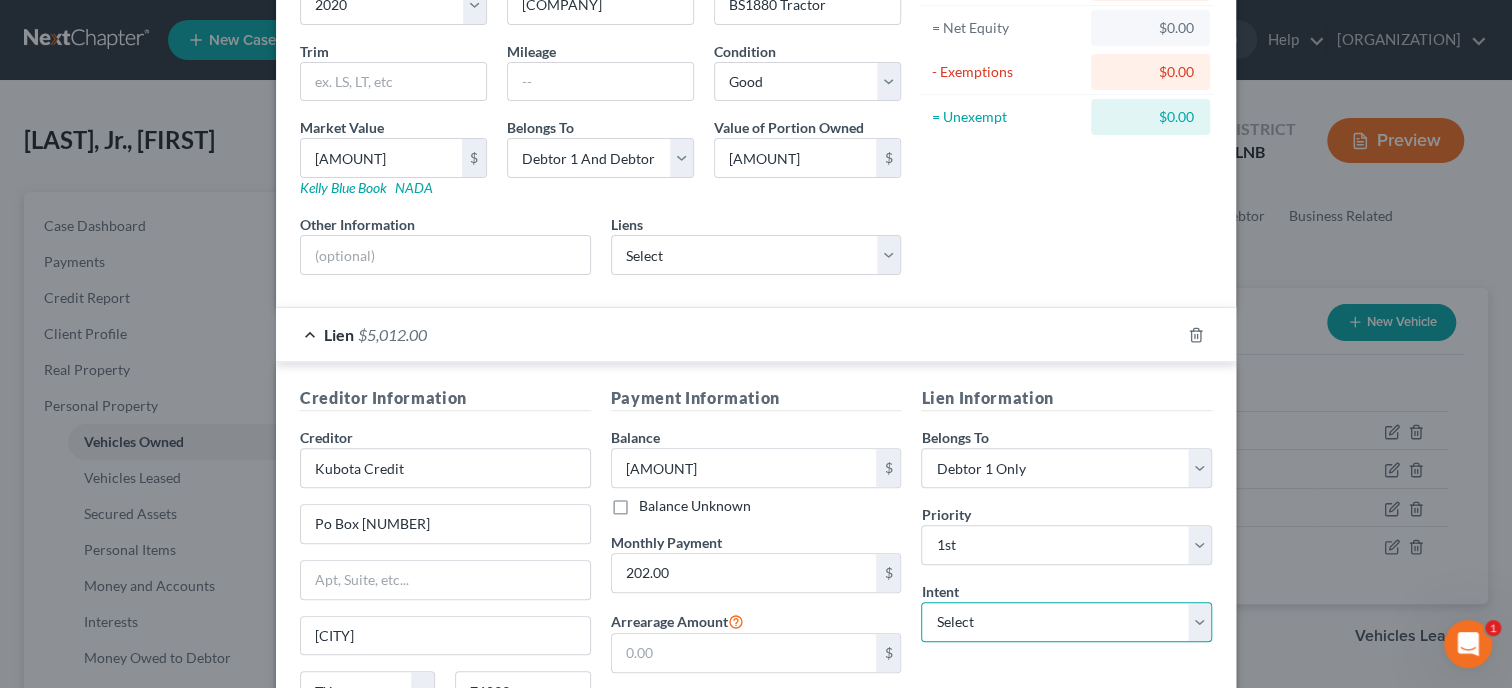 click on "Select Surrender Redeem Reaffirm Avoid Other" at bounding box center (1066, 622) 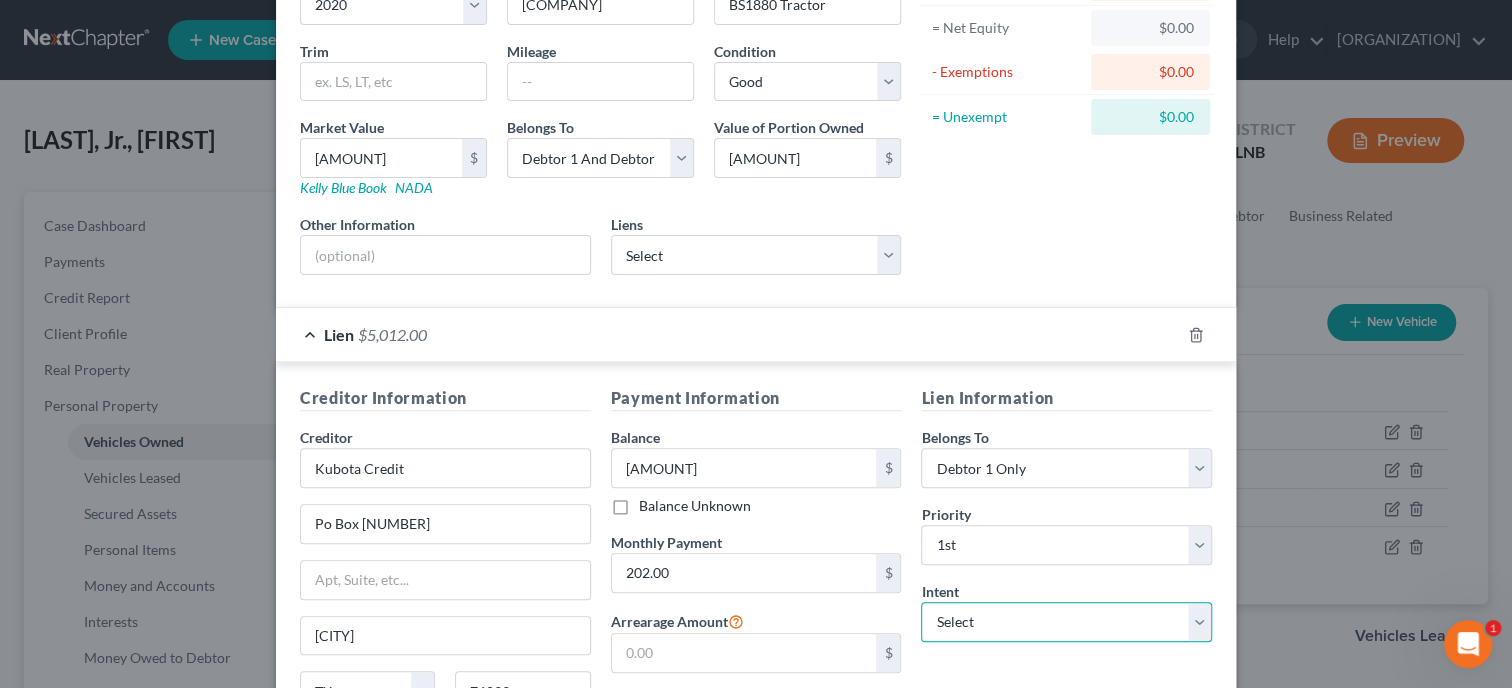 select on "2" 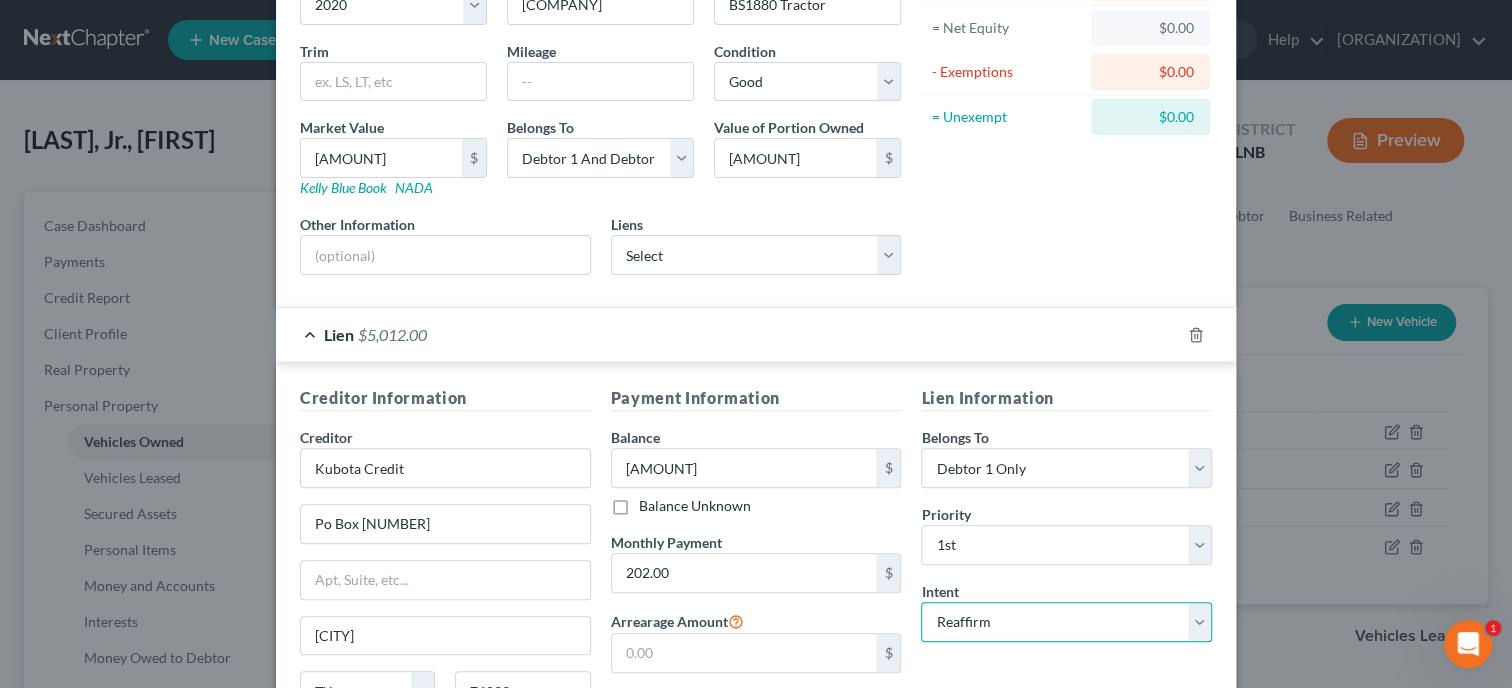 click on "Reaffirm" at bounding box center (0, 0) 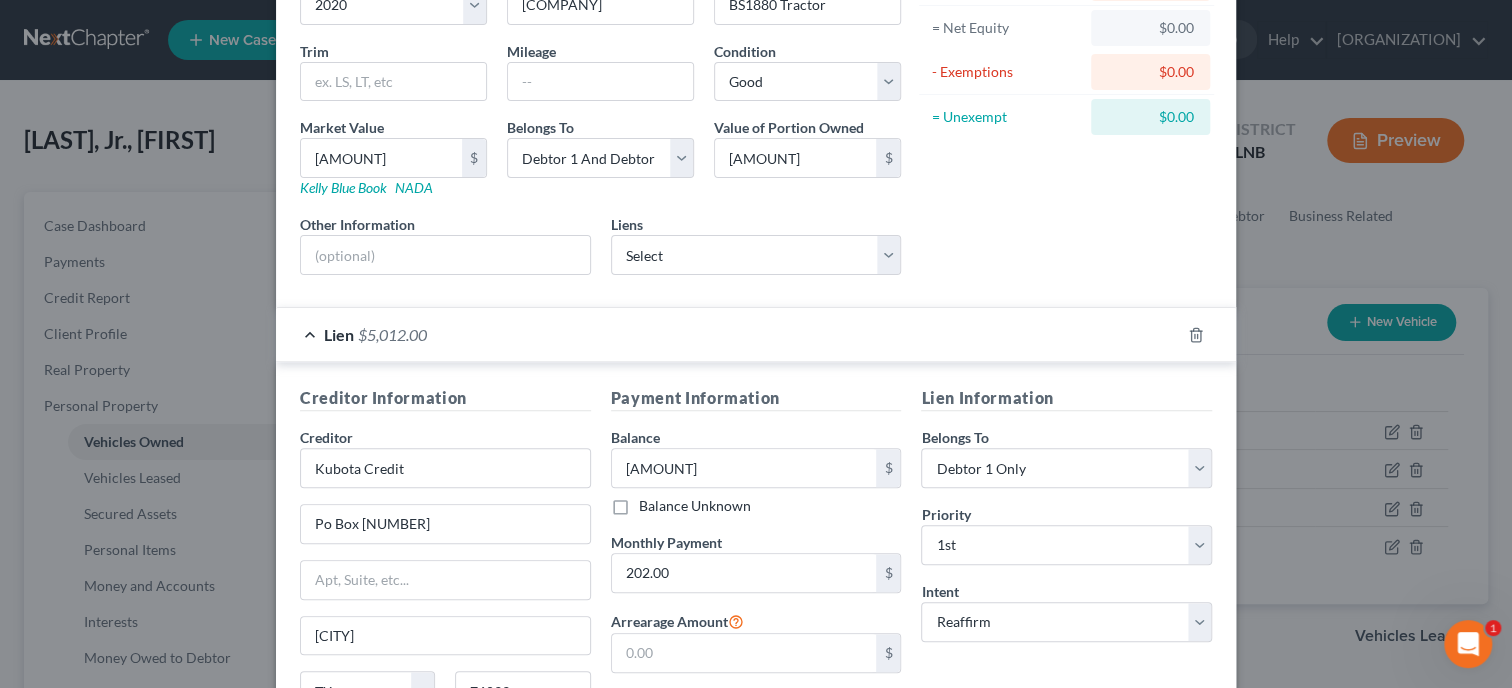 click on "Payment Information Balance
5,012.00 $
Balance Unknown
Balance Undetermined
5,012.00 $
Balance Unknown
Monthly Payment 202.00 $ Arrearage Amount  $" at bounding box center (756, 574) 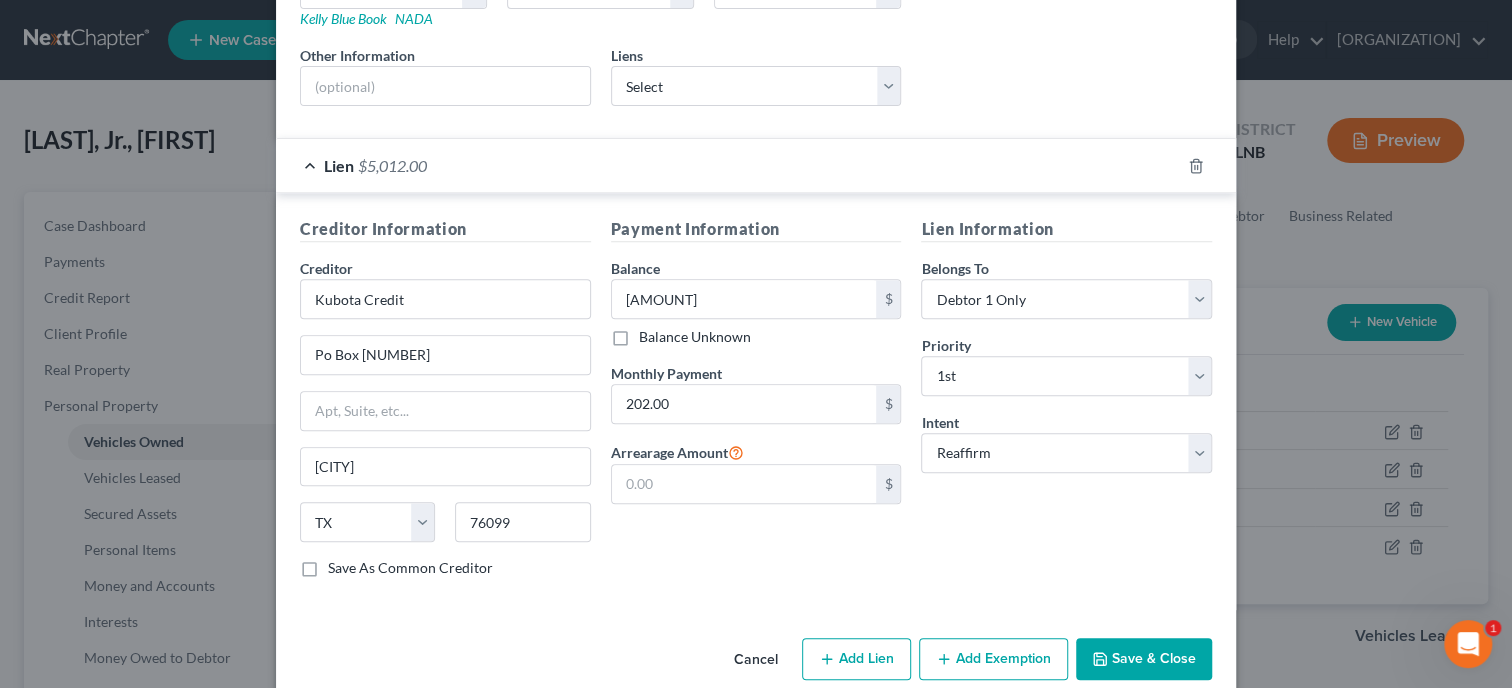 scroll, scrollTop: 401, scrollLeft: 0, axis: vertical 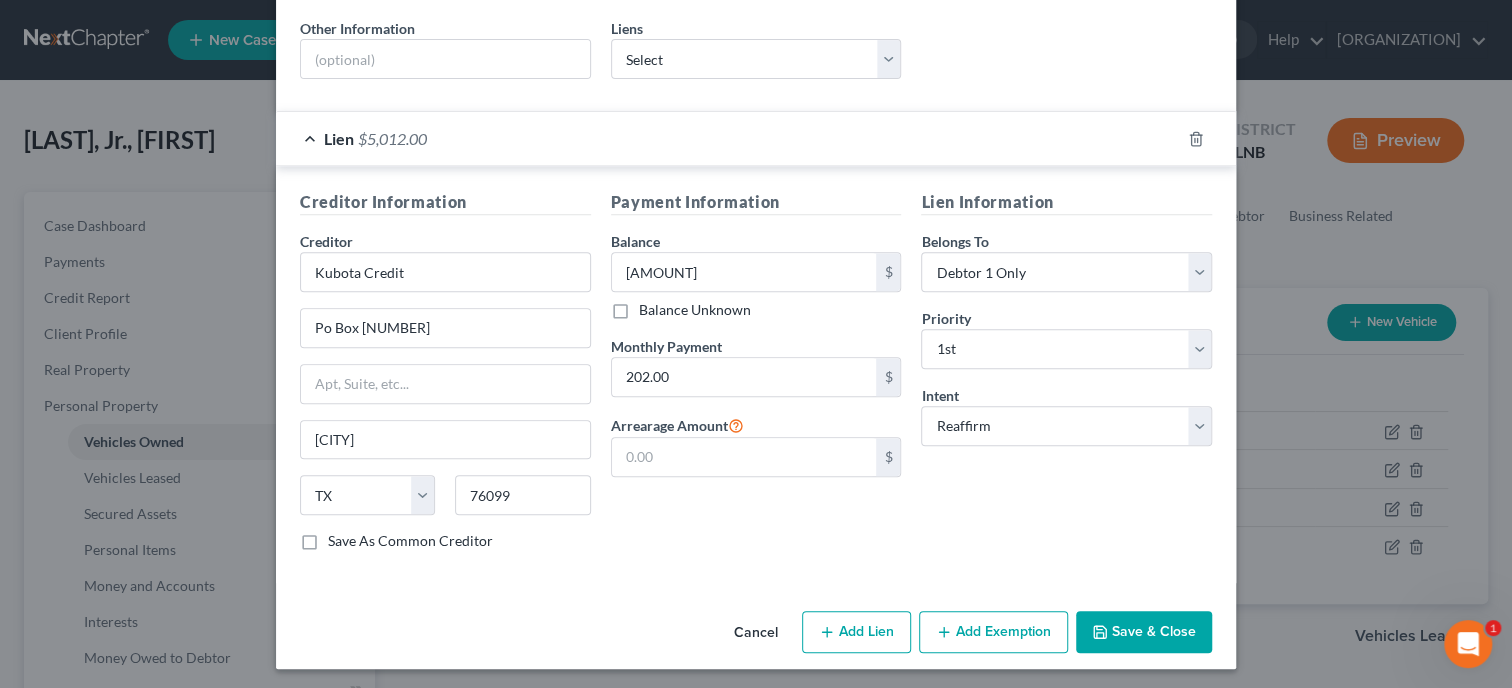 click on "Save & Close" at bounding box center [1144, 632] 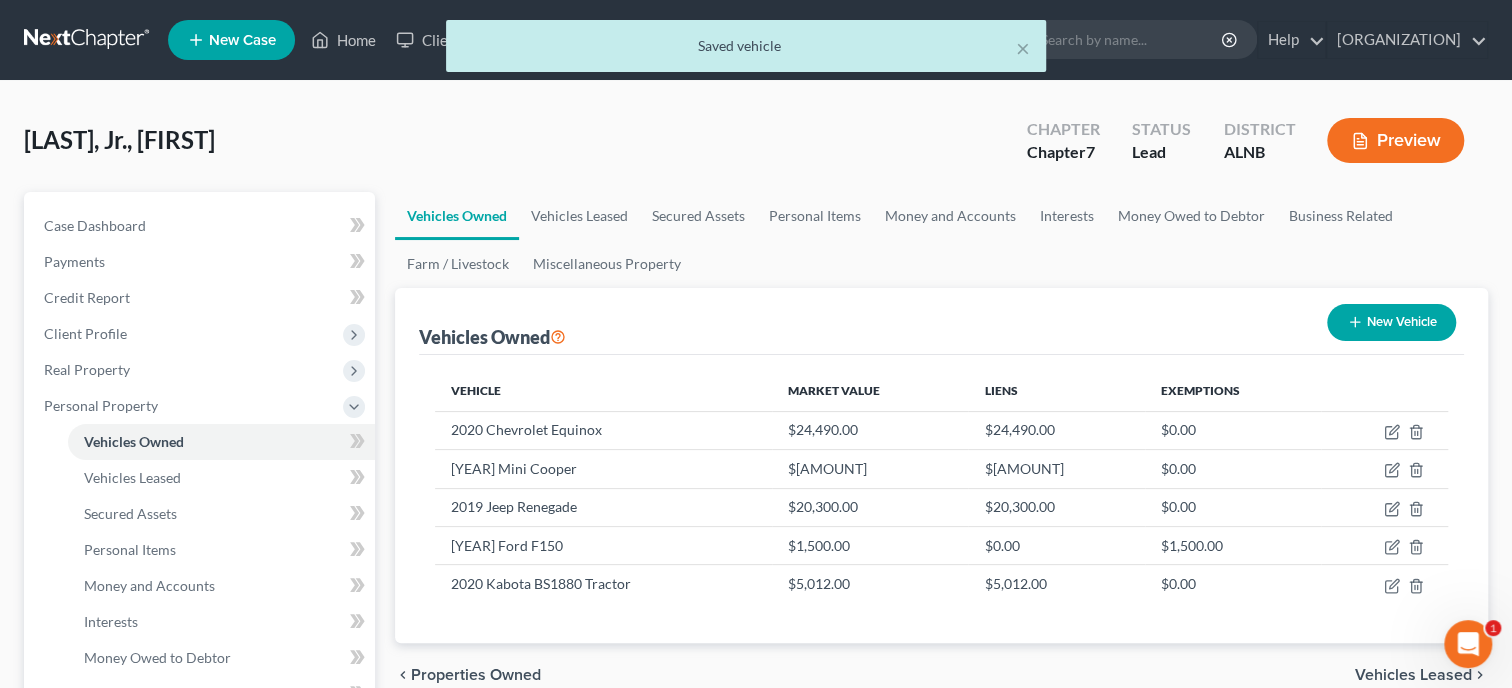 click on "Vehicle Market Value Liens Exemptions 2020 Chevrolet Equinox $24,490.00 $24,490.00 $0.00 2012 Mini Cooper $4,604.00 $4,604.00 $0.00 2019 Jeep Renegade $20,300.00 $20,300.00 $0.00 2007 Ford F150 $1,500.00 $0.00 $1,500.00 2020 Kabota BS1880 Tractor $5,012.00 $5,012.00 $0.00" at bounding box center (941, 499) 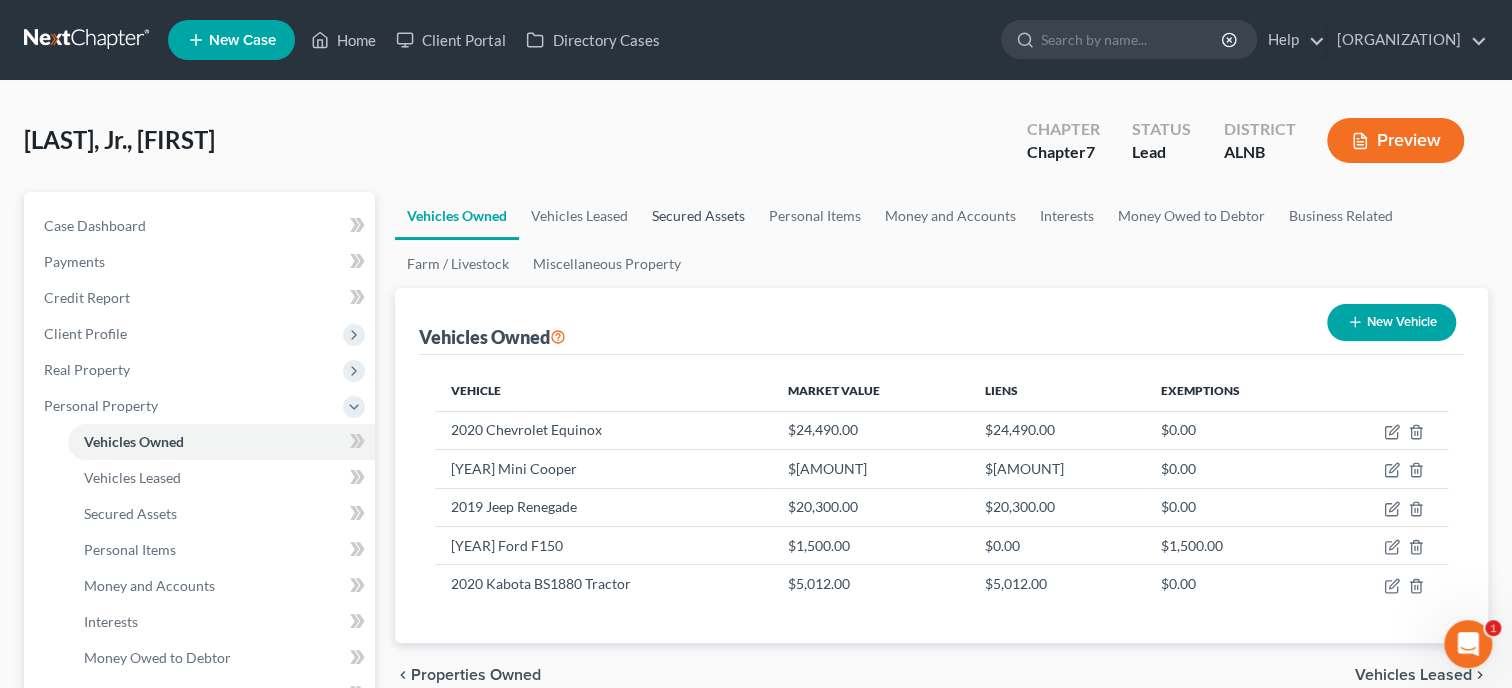 click on "Secured Assets" at bounding box center (698, 216) 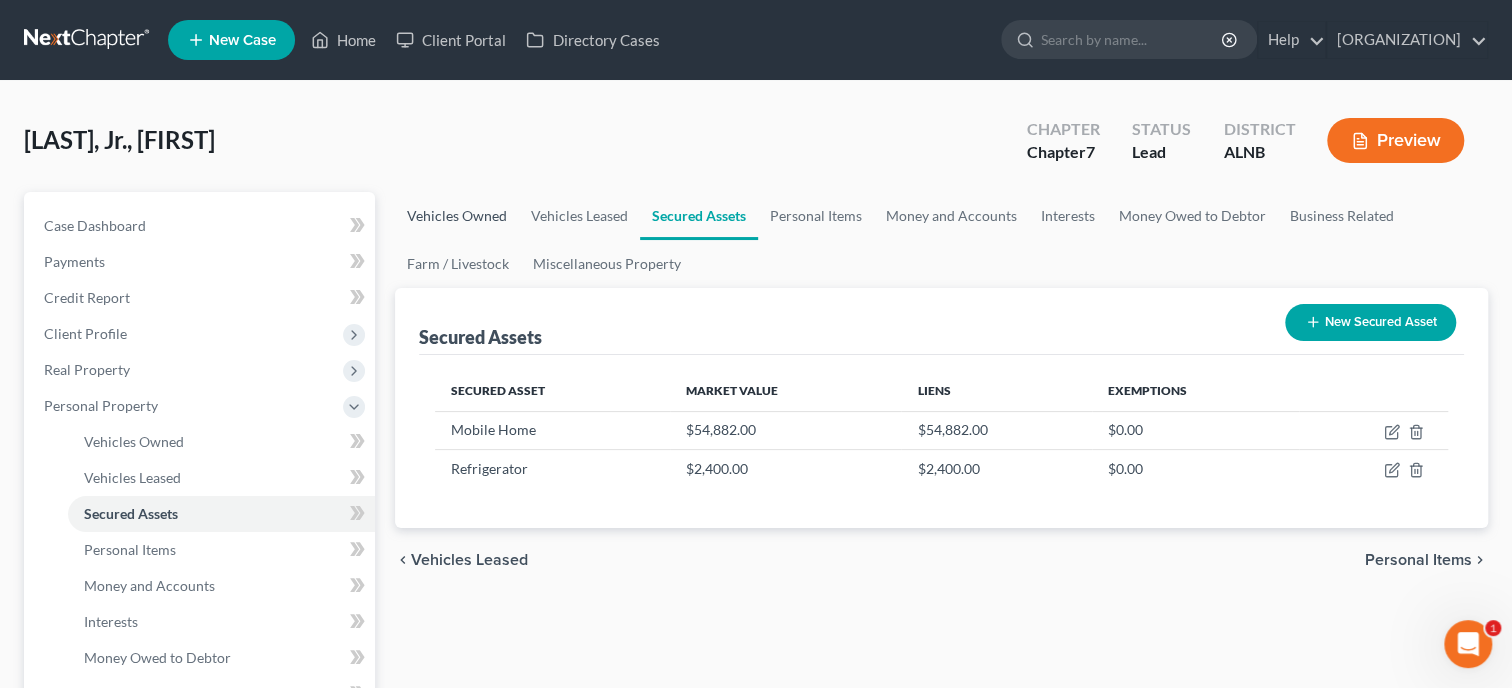 click on "Vehicles Owned" at bounding box center (457, 216) 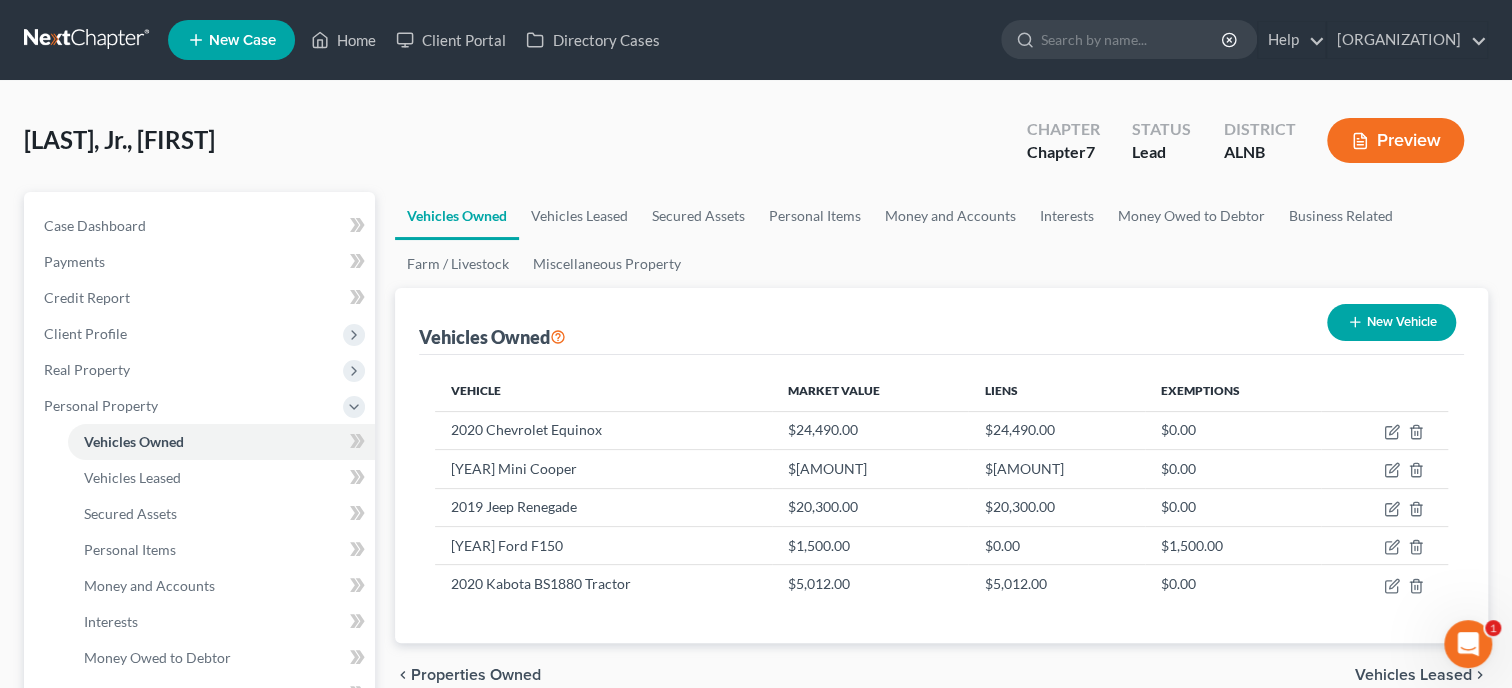 click on "New Vehicle" at bounding box center [1391, 322] 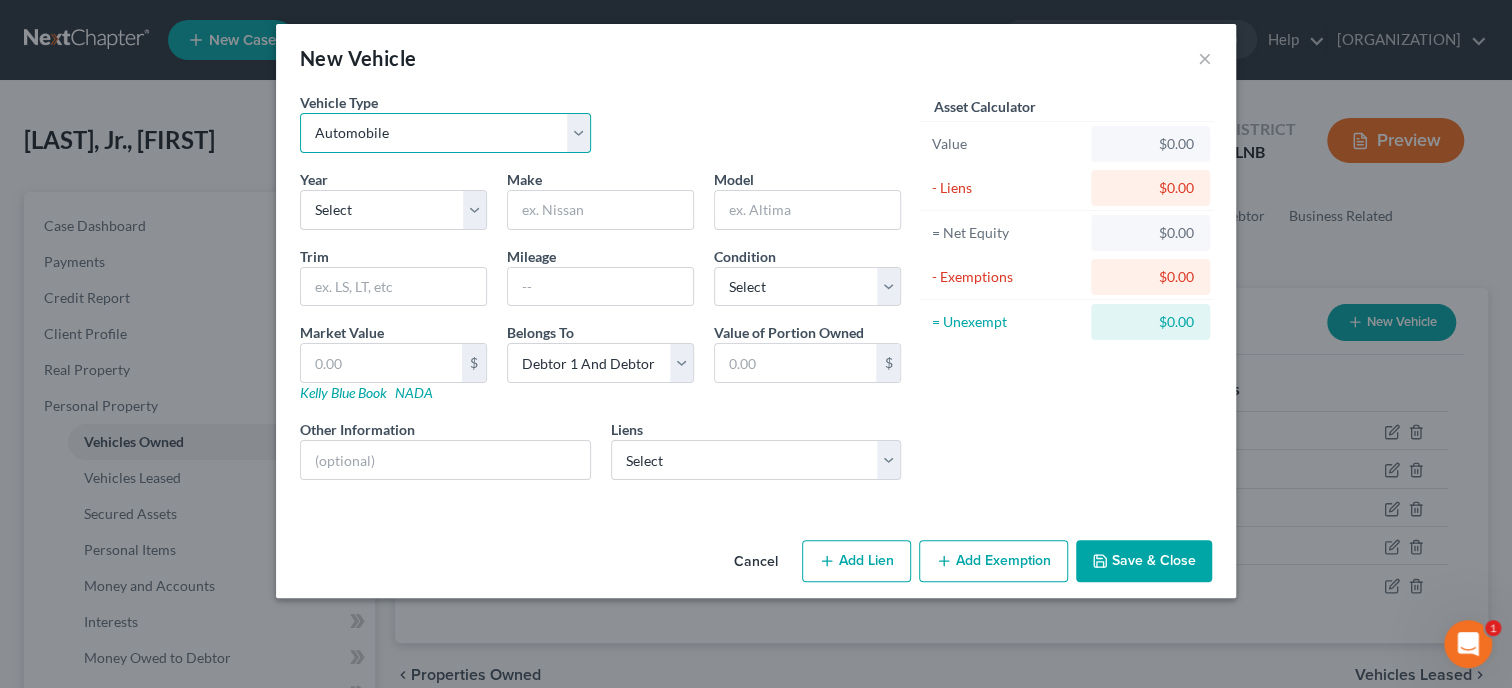 click on "Select Automobile Truck Trailer Watercraft Aircraft Motor Home Atv Other Vehicle" at bounding box center [445, 133] 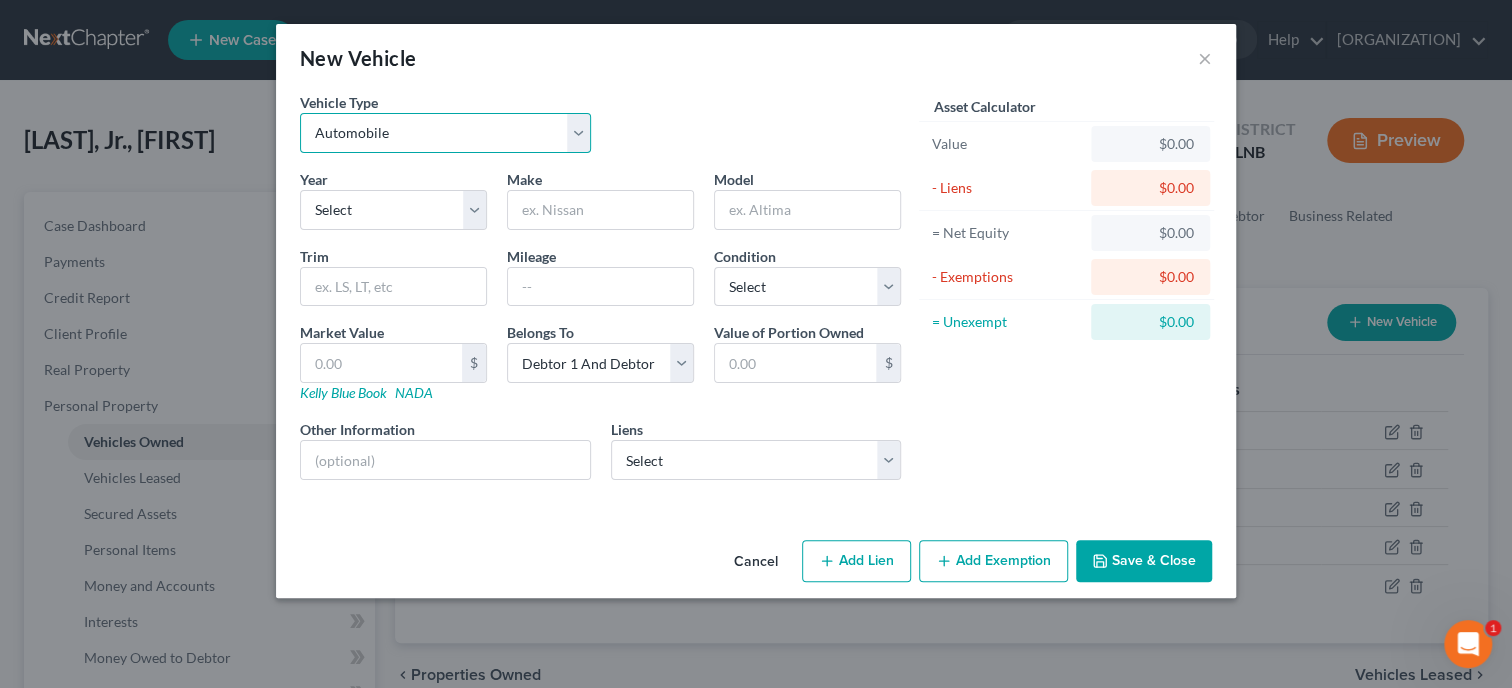 select on "7" 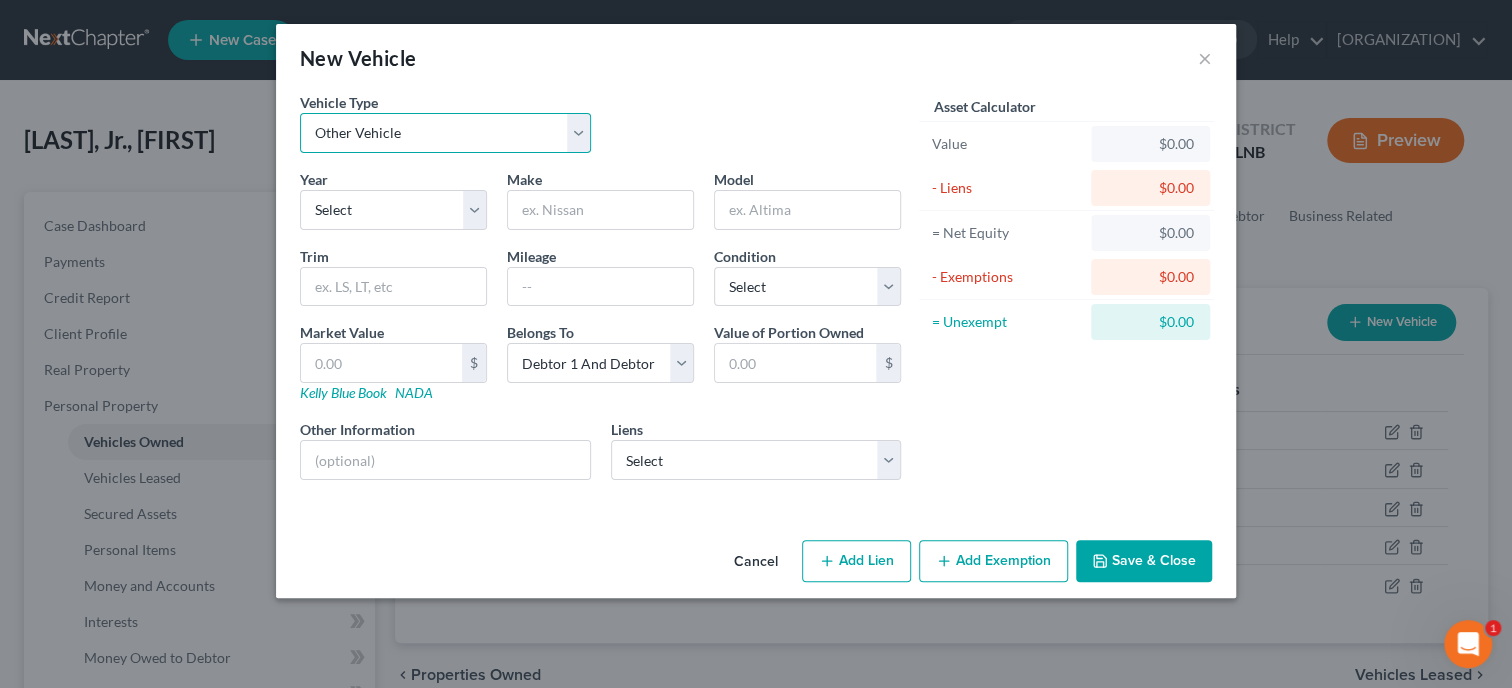 click on "Other Vehicle" at bounding box center [0, 0] 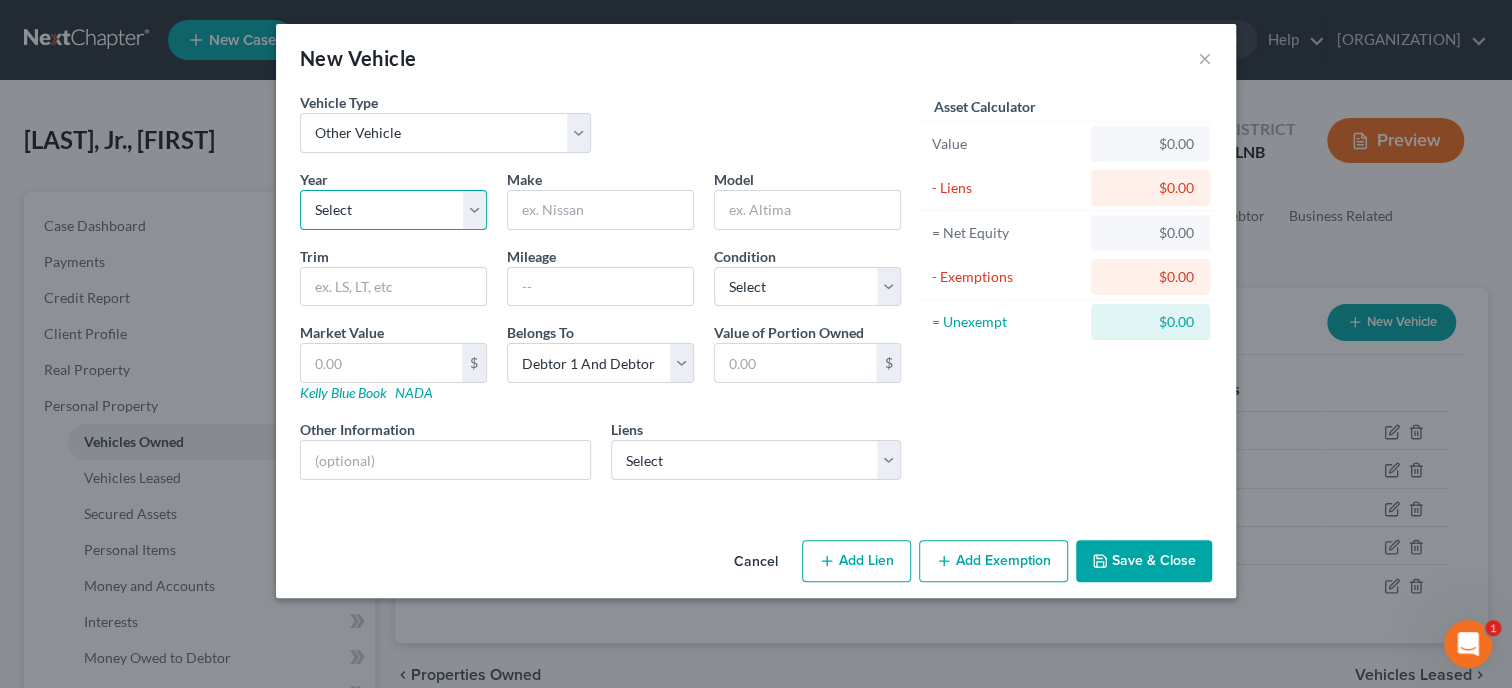 click on "Select 2026 2025 2024 2023 2022 2021 2020 2019 2018 2017 2016 2015 2014 2013 2012 2011 2010 2009 2008 2007 2006 2005 2004 2003 2002 2001 2000 1999 1998 1997 1996 1995 1994 1993 1992 1991 1990 1989 1988 1987 1986 1985 1984 1983 1982 1981 1980 1979 1978 1977 1976 1975 1974 1973 1972 1971 1970 1969 1968 1967 1966 1965 1964 1963 1962 1961 1960 1959 1958 1957 1956 1955 1954 1953 1952 1951 1950 1949 1948 1947 1946 1945 1944 1943 1942 1941 1940 1939 1938 1937 1936 1935 1934 1933 1932 1931 1930 1929 1928 1927 1926 1925 1924 1923 1922 1921 1920 1919 1918 1917 1916 1915 1914 1913 1912 1911 1910 1909 1908 1907 1906 1905 1904 1903 1902 1901" at bounding box center [393, 210] 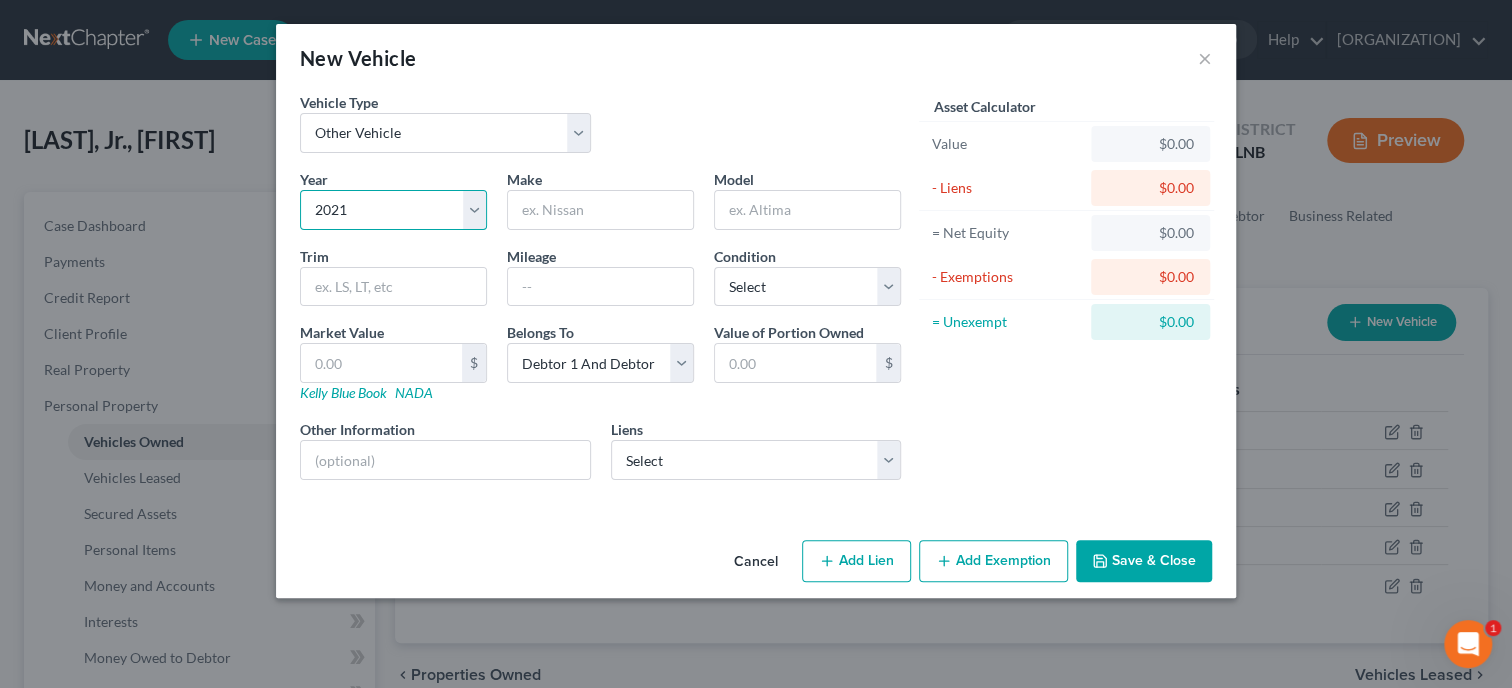 click on "2021" at bounding box center [0, 0] 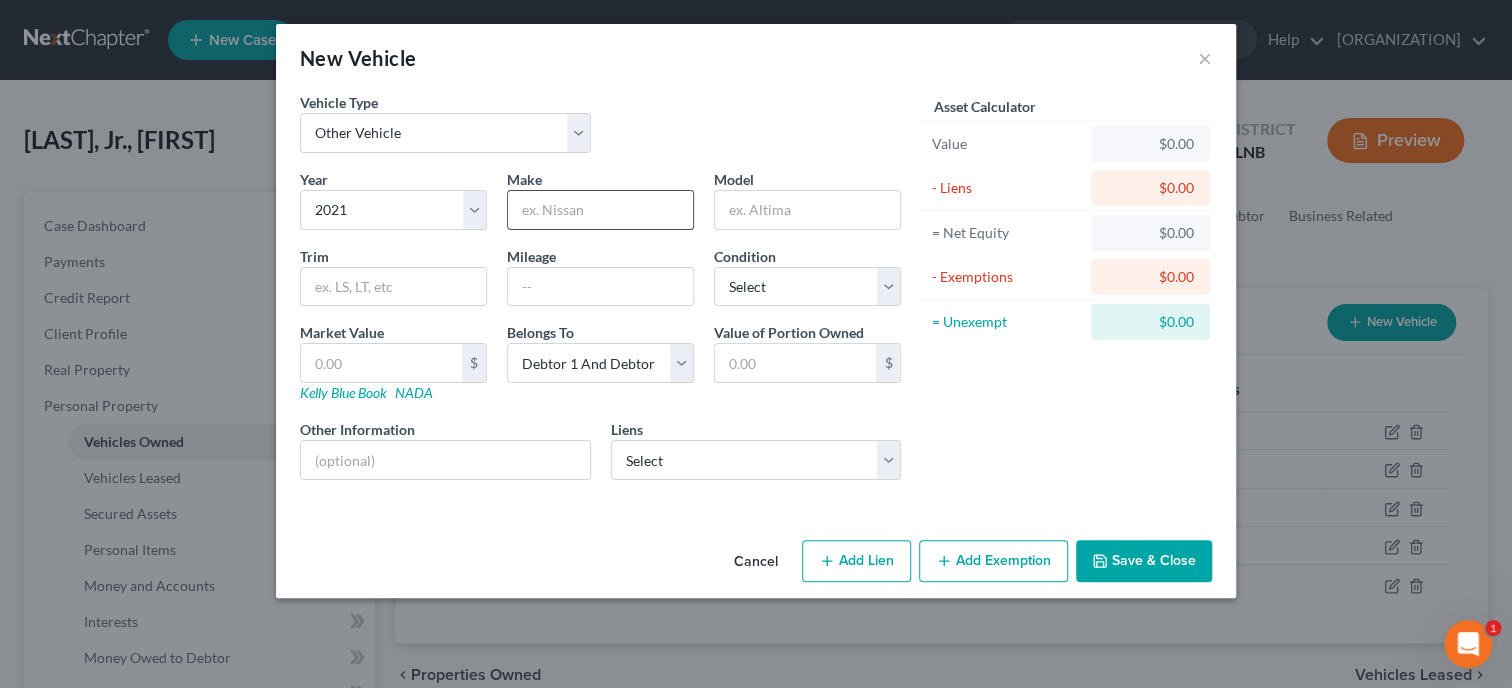 click at bounding box center [600, 210] 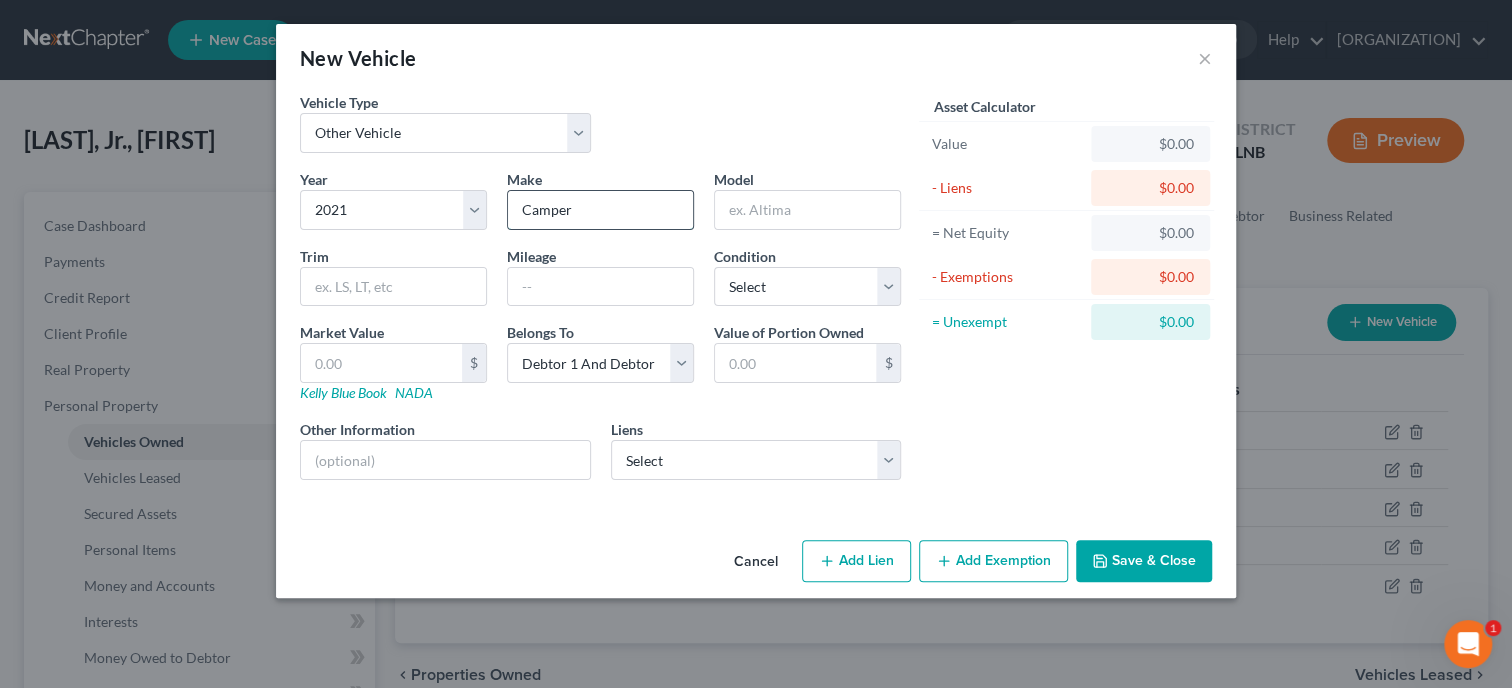 type on "Camper" 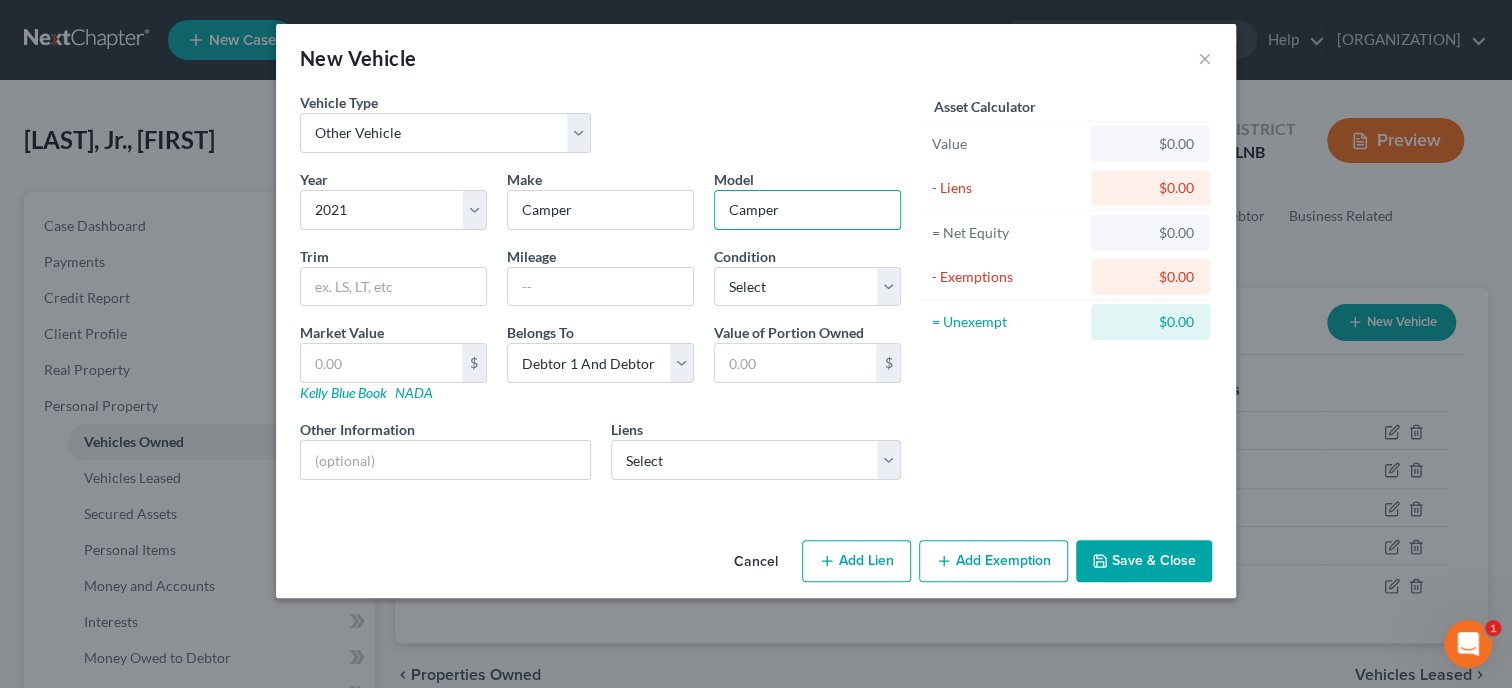 type on "Camper" 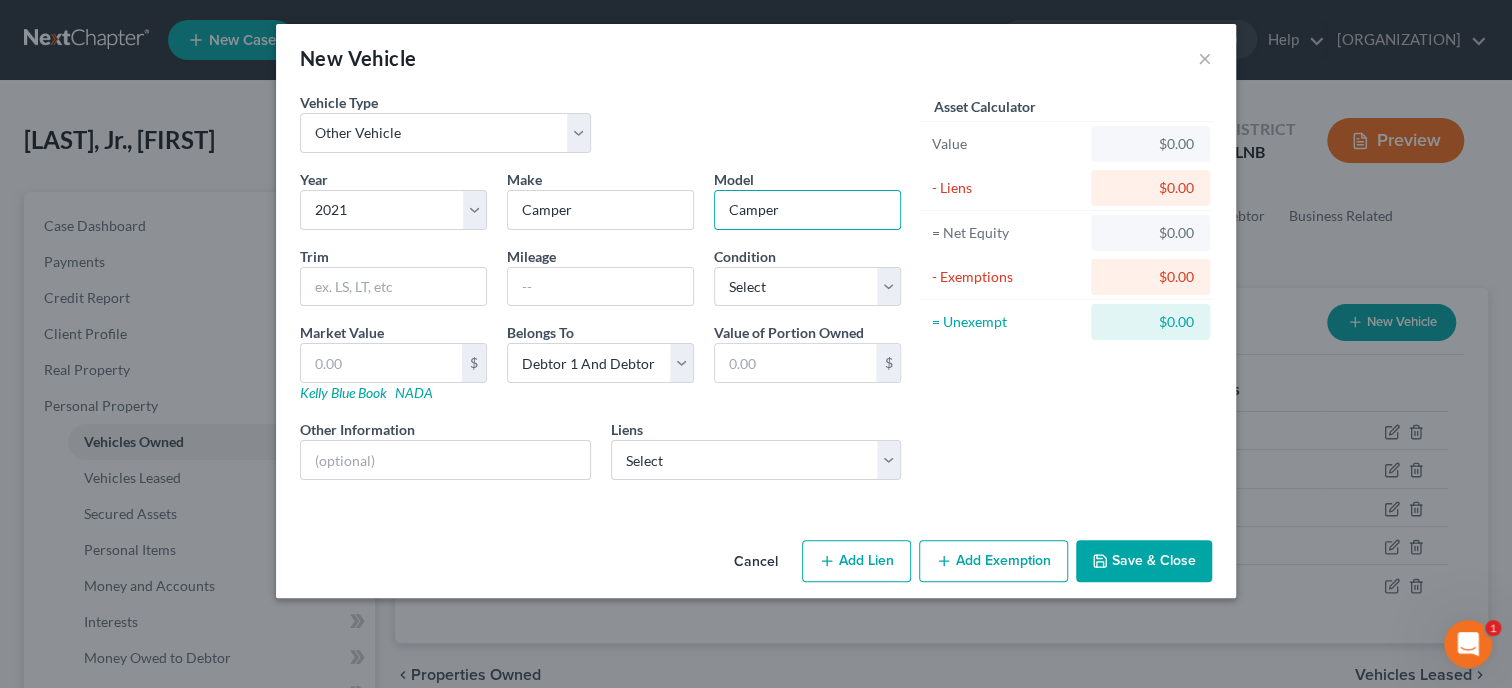 click on "Year Select 2026 2025 2024 2023 2022 2021 2020 2019 2018 2017 2016 2015 2014 2013 2012 2011 2010 2009 2008 2007 2006 2005 2004 2003 2002 2001 2000 1999 1998 1997 1996 1995 1994 1993 1992 1991 1990 1989 1988 1987 1986 1985 1984 1983 1982 1981 1980 1979 1978 1977 1976 1975 1974 1973 1972 1971 1970 1969 1968 1967 1966 1965 1964 1963 1962 1961 1960 1959 1958 1957 1956 1955 1954 1953 1952 1951 1950 1949 1948 1947 1946 1945 1944 1943 1942 1941 1940 1939 1938 1937 1936 1935 1934 1933 1932 1931 1930 1929 1928 1927 1926 1925 1924 1923 1922 1921 1920 1919 1918 1917 1916 1915 1914 1913 1912 1911 1910 1909 1908 1907 1906 1905 1904 1903 1902 1901
Make
*
Camper Model Camper Trim Mileage Condition Select Excellent Very Good Good Fair Poor Market Value $ Kelly Blue Book NADA
Belongs To
*
Select Debtor 1 Only Debtor 2 Only Debtor 1 And Debtor 2 Only At Least One Of The Debtors And Another Community Property Value of Portion Owned $ Other Information
Liens
Select Medallian bank - $21,000.00" at bounding box center [600, 332] 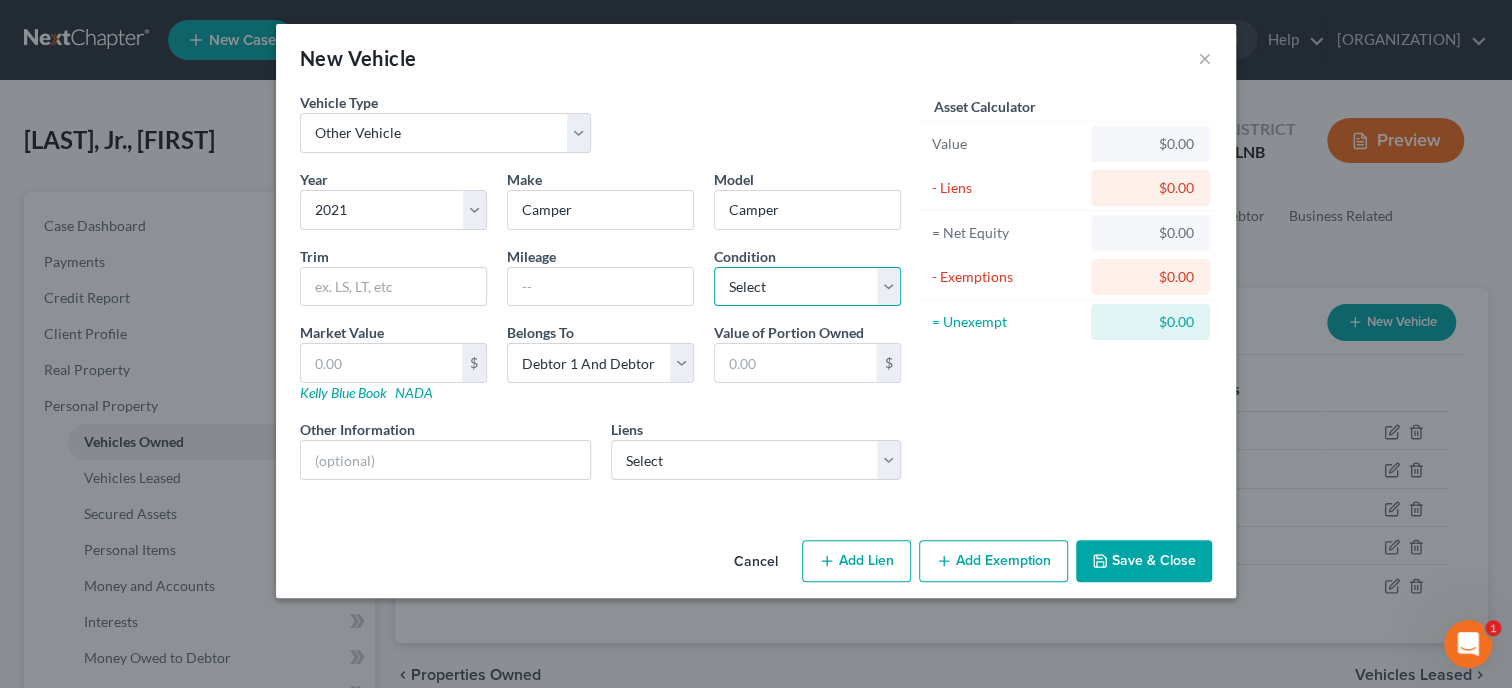 click on "Select Excellent Very Good Good Fair Poor" at bounding box center [807, 287] 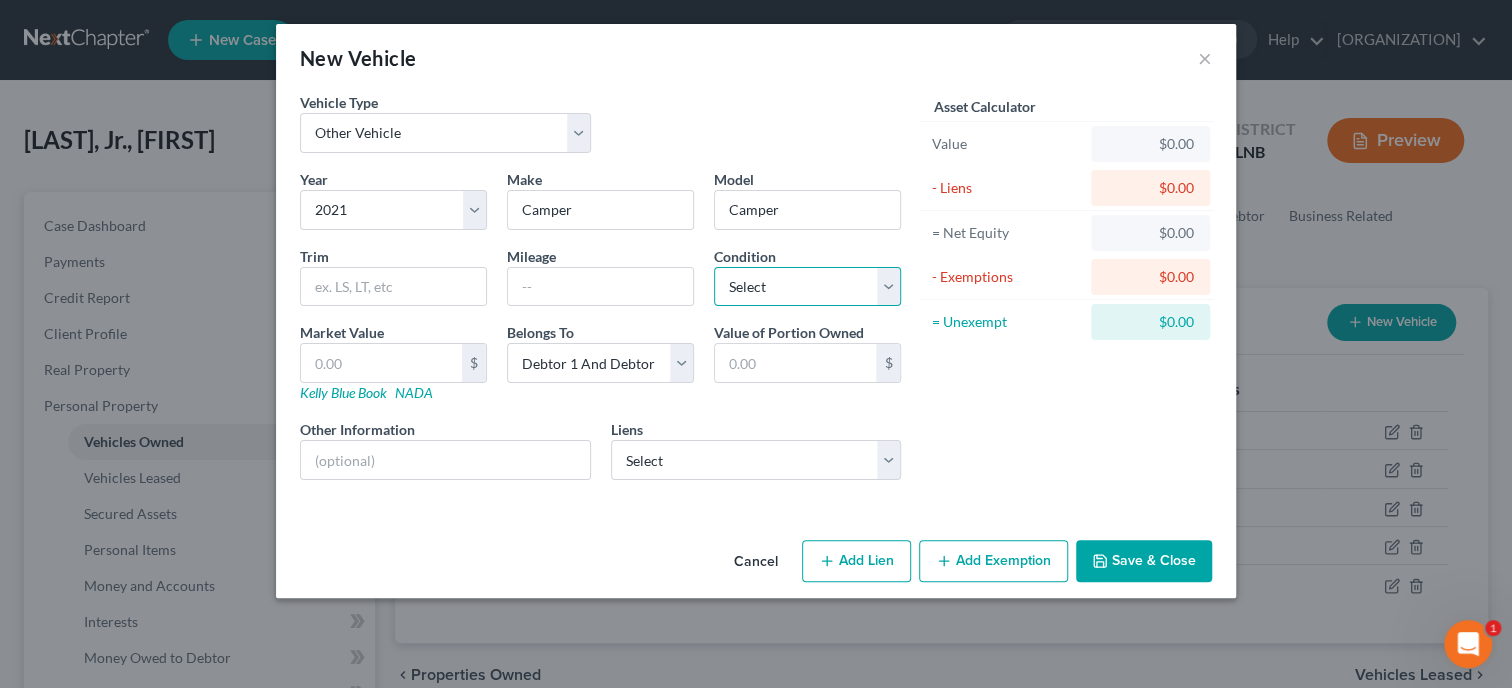 select on "2" 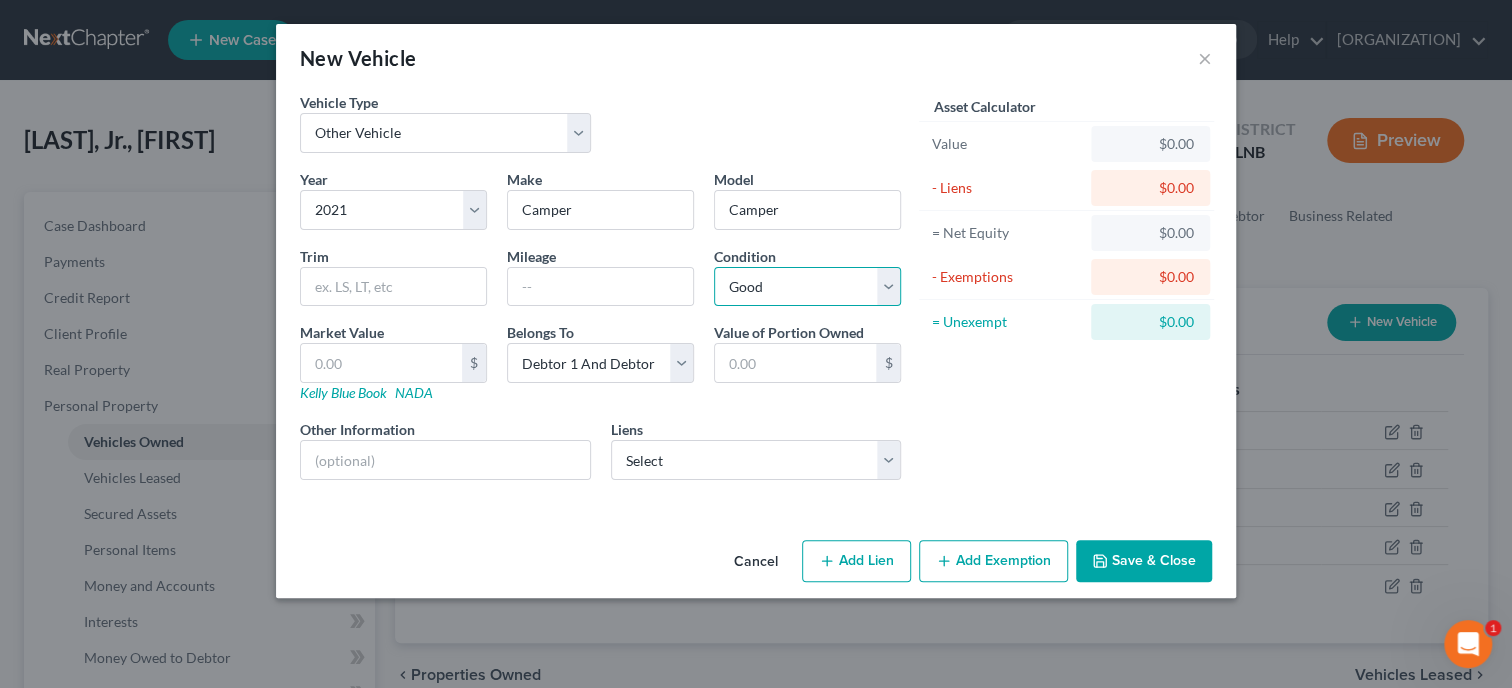 click on "Good" at bounding box center [0, 0] 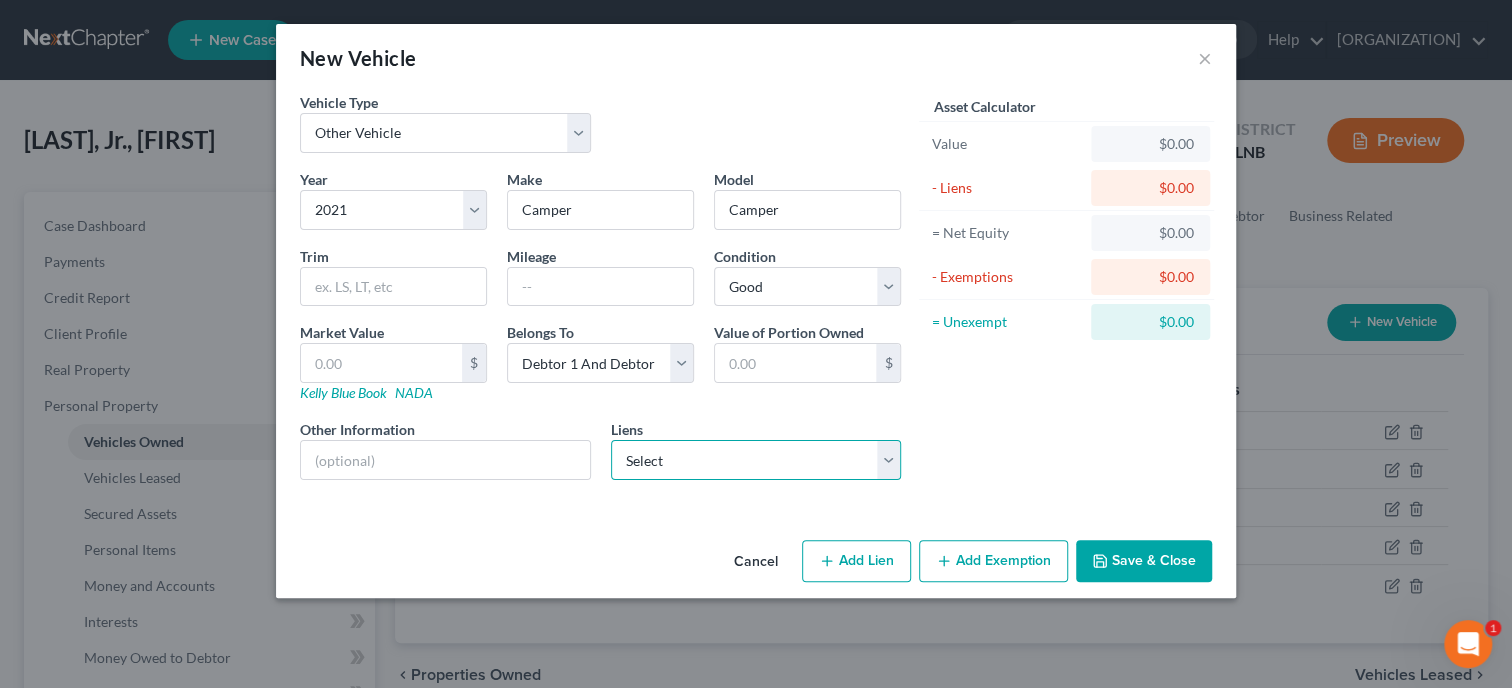 click on "Select Medallian bank - $21,000.00 Badcock furniture - $3,200.00" at bounding box center (756, 460) 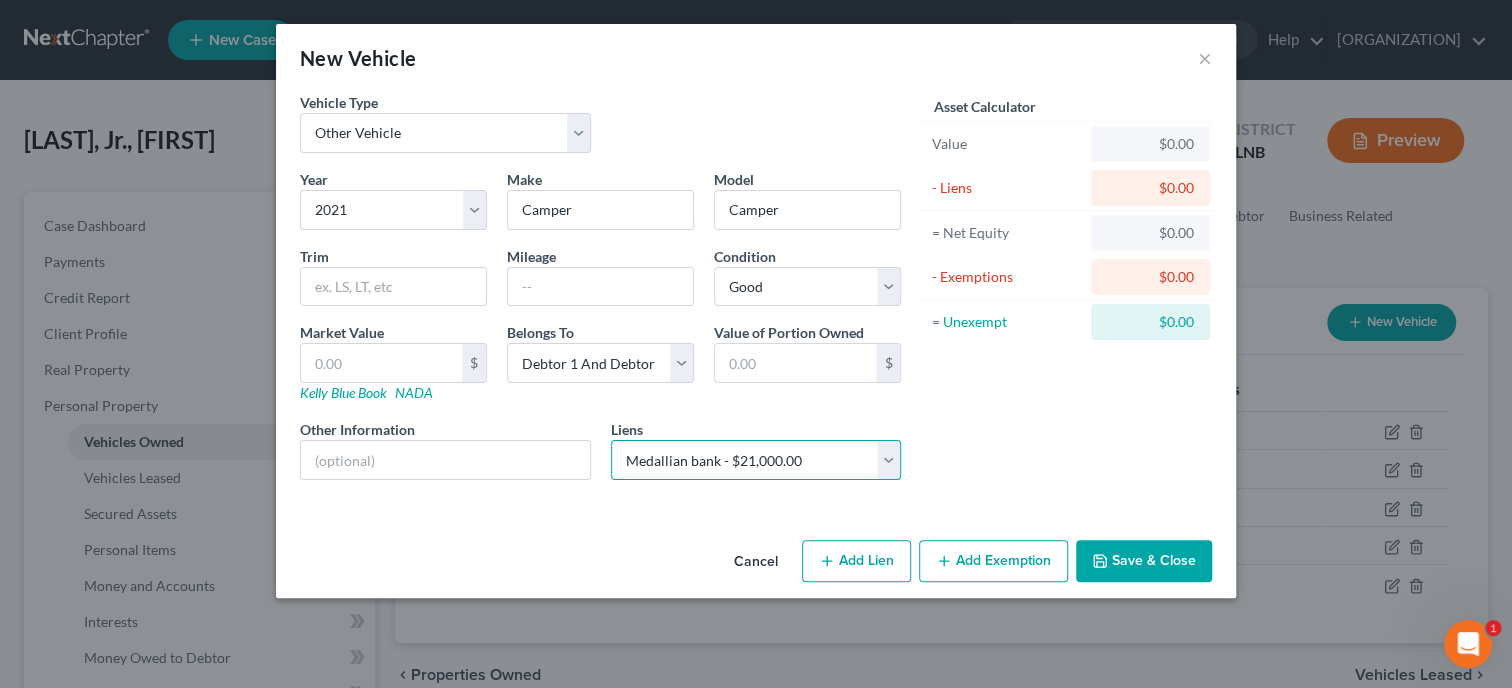 click on "Medallian bank - $21,000.00" at bounding box center (0, 0) 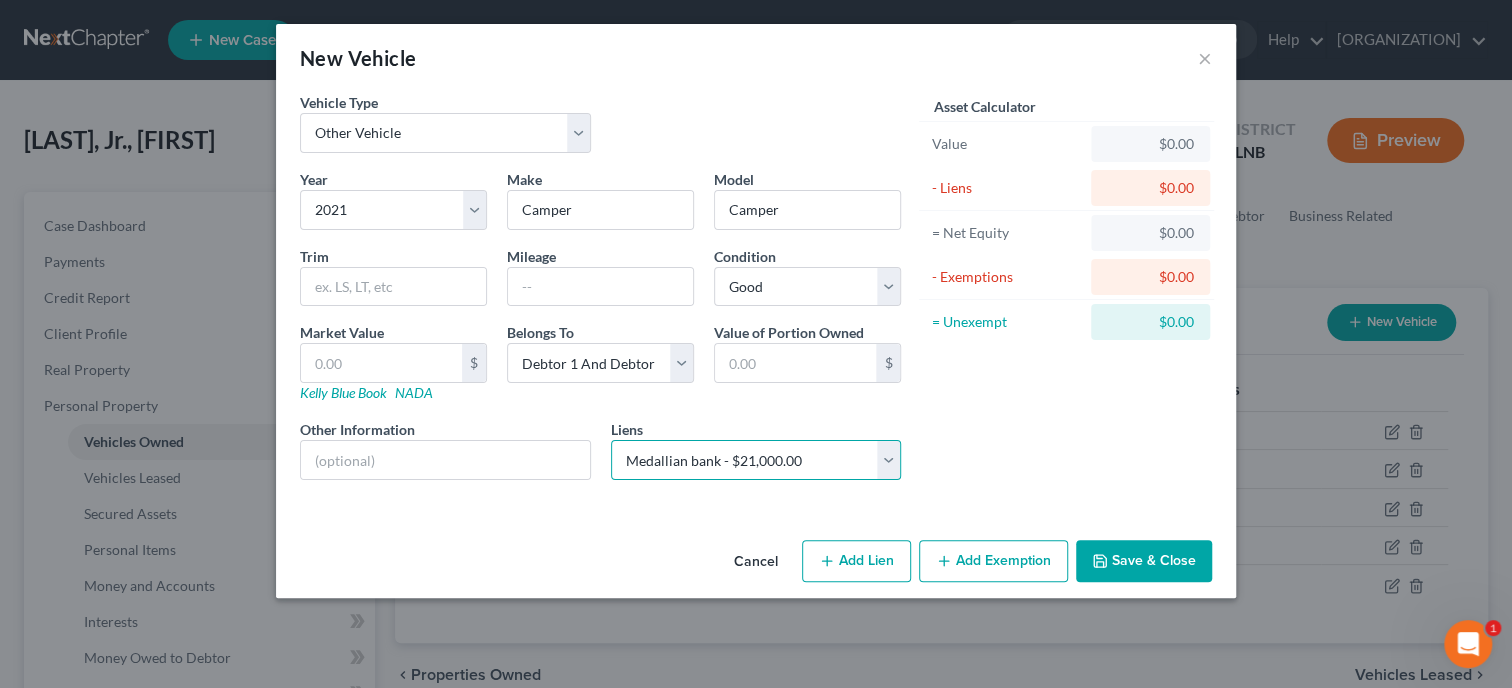 select 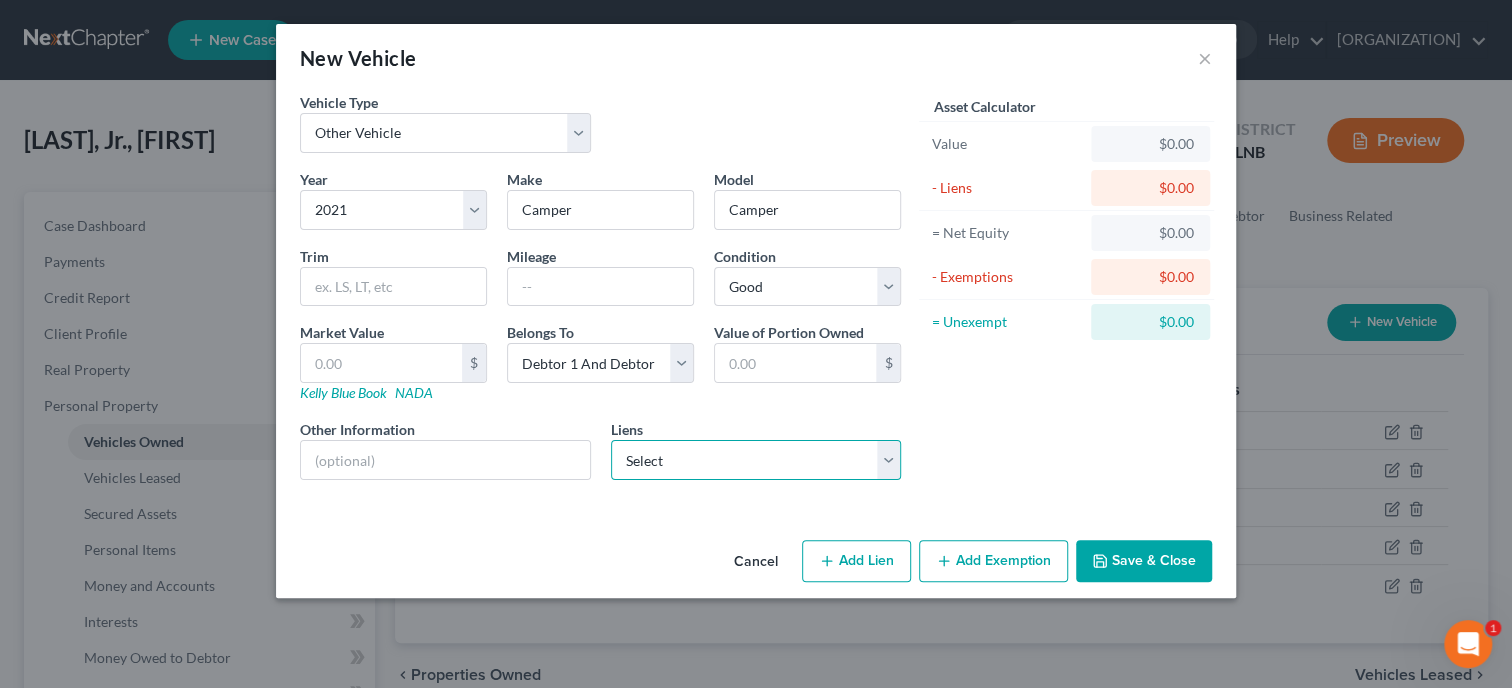 select on "46" 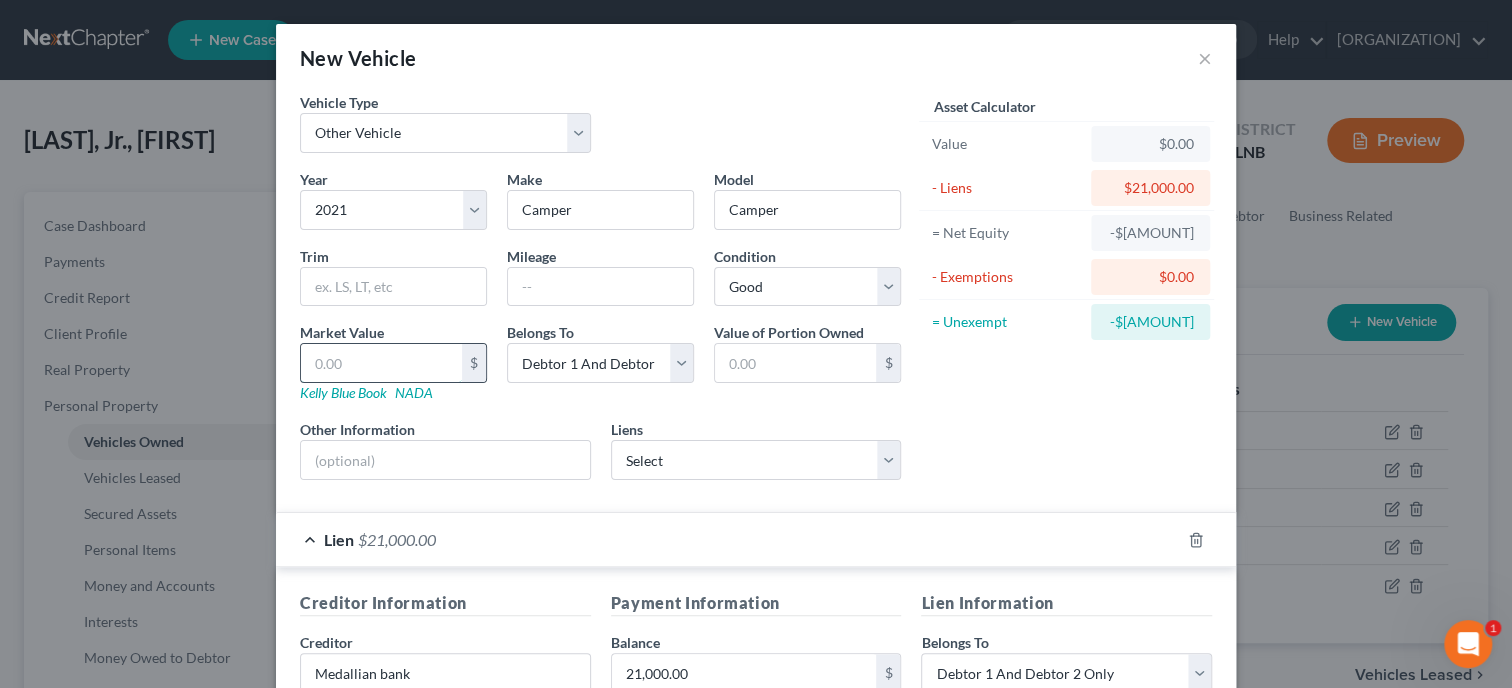 click at bounding box center [381, 363] 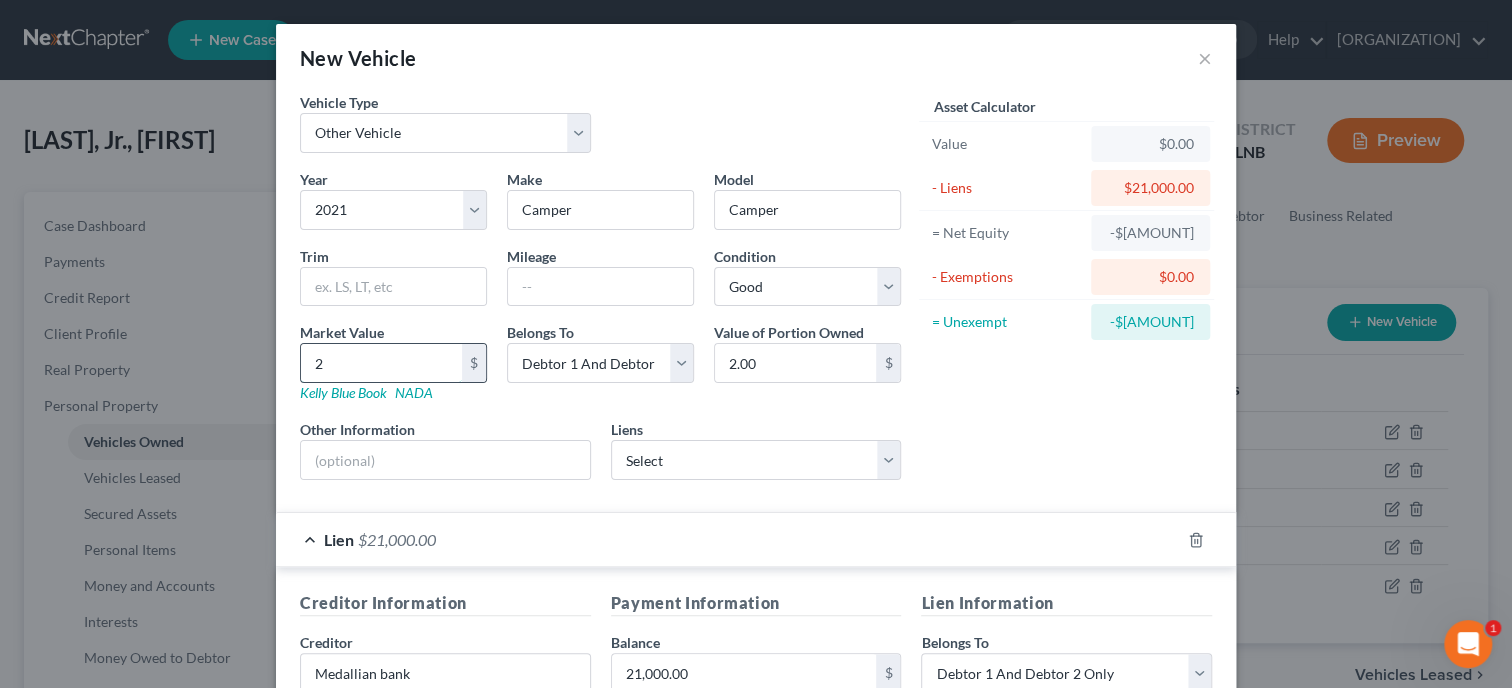 type on "21" 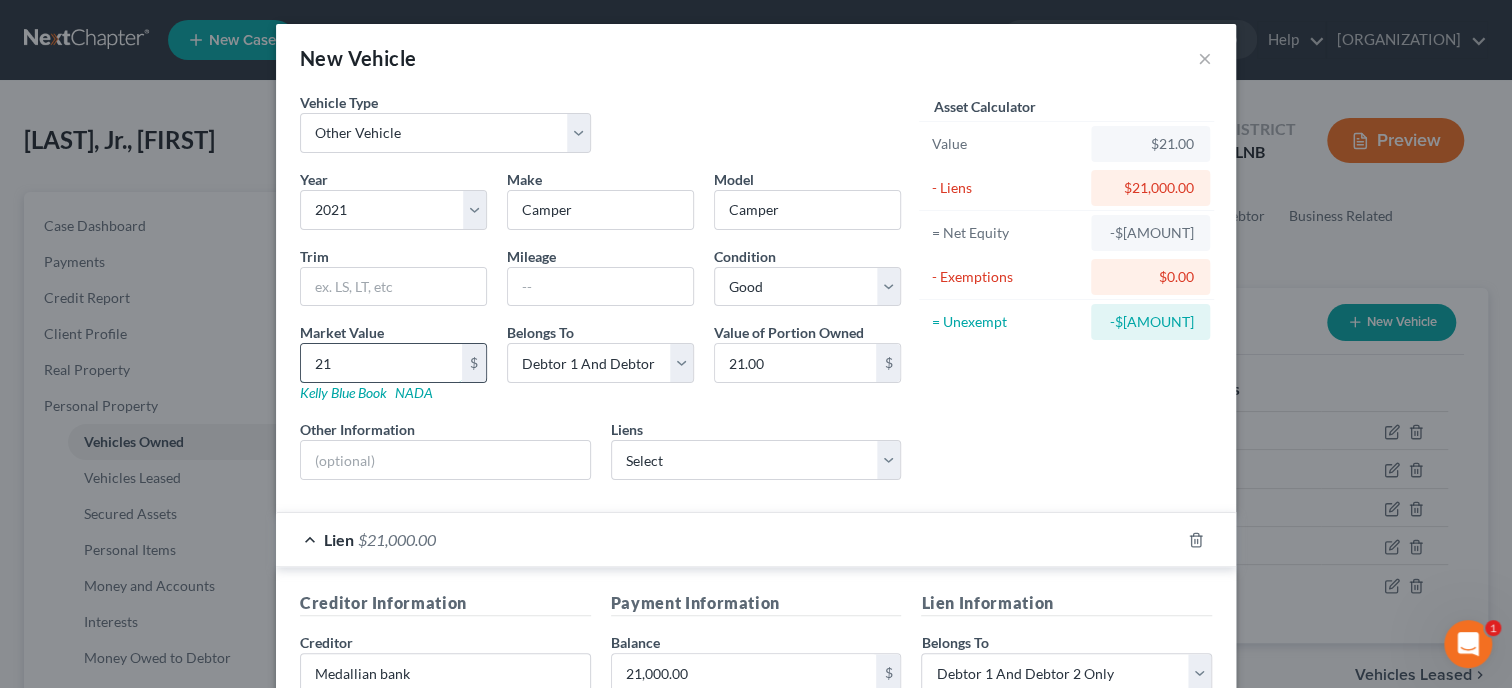type on "210" 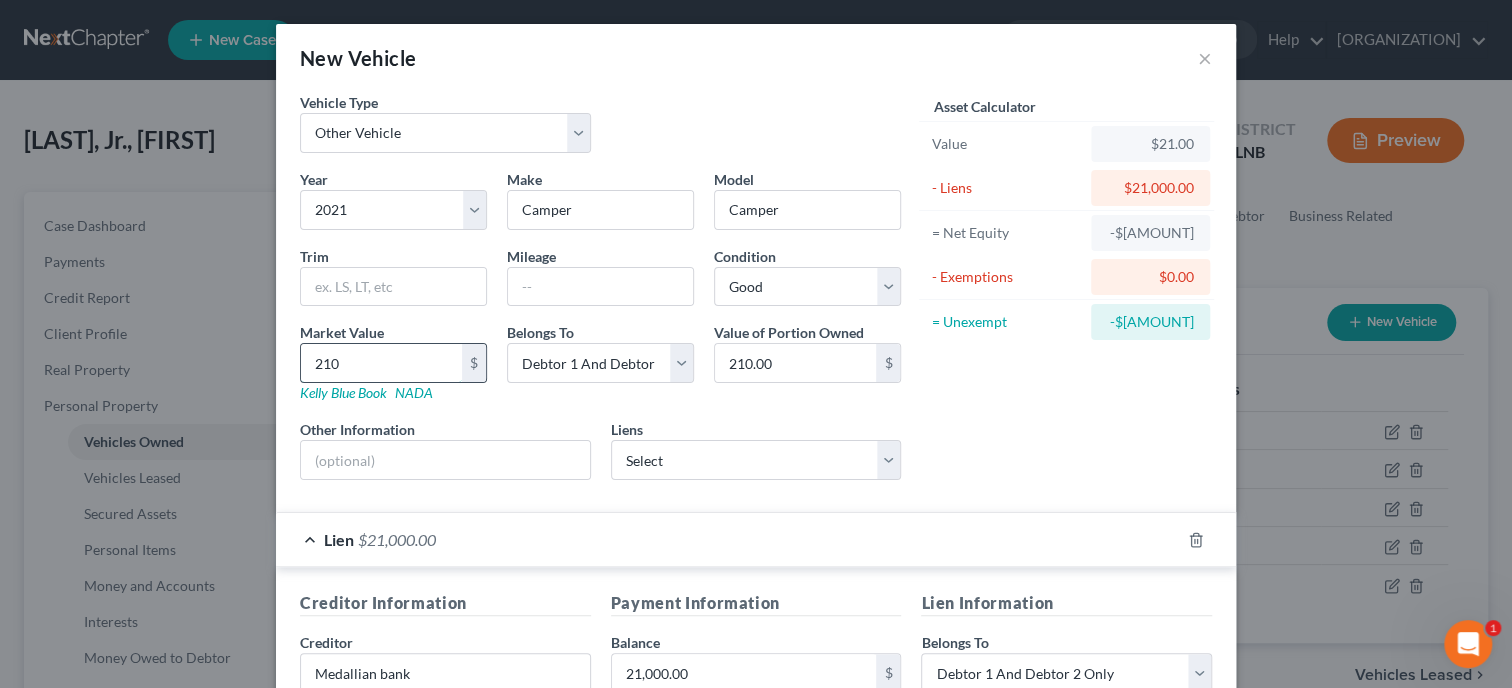 type on "2100" 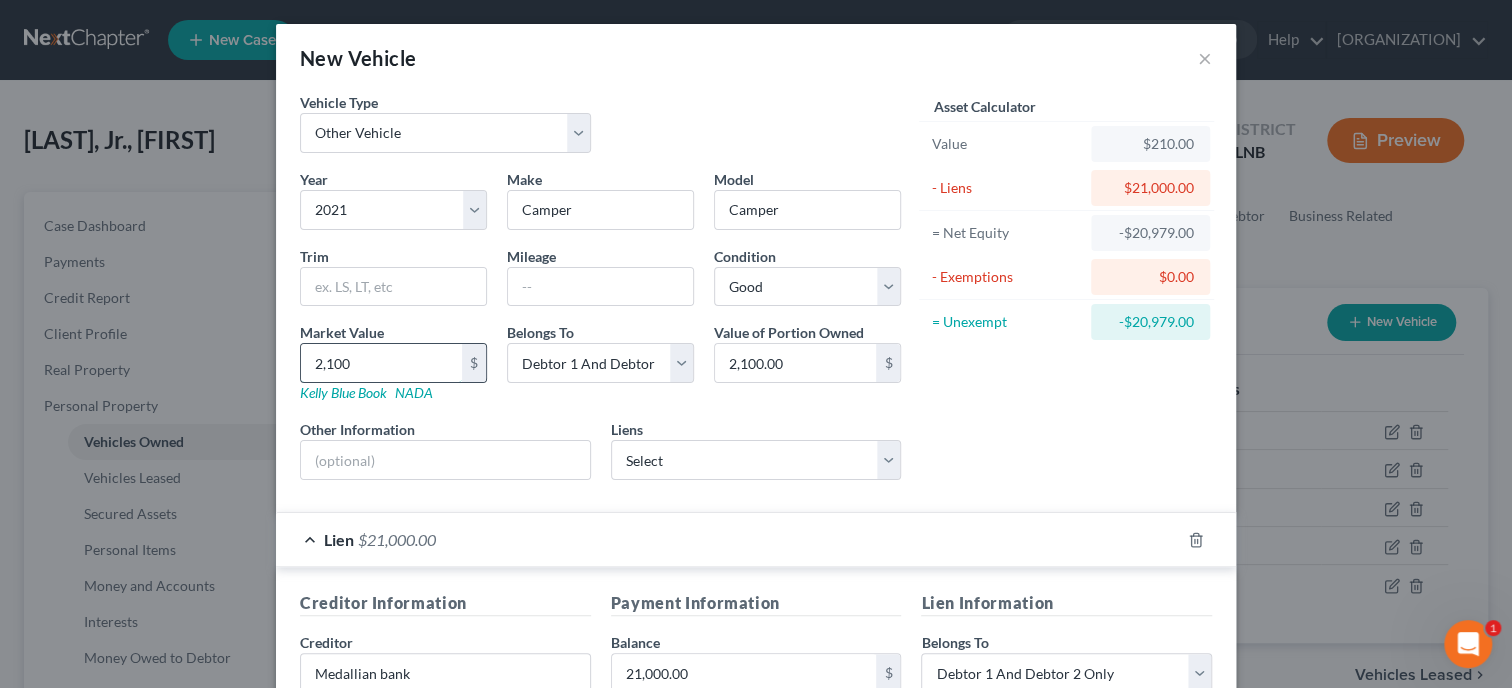 type on "[NUMBER]" 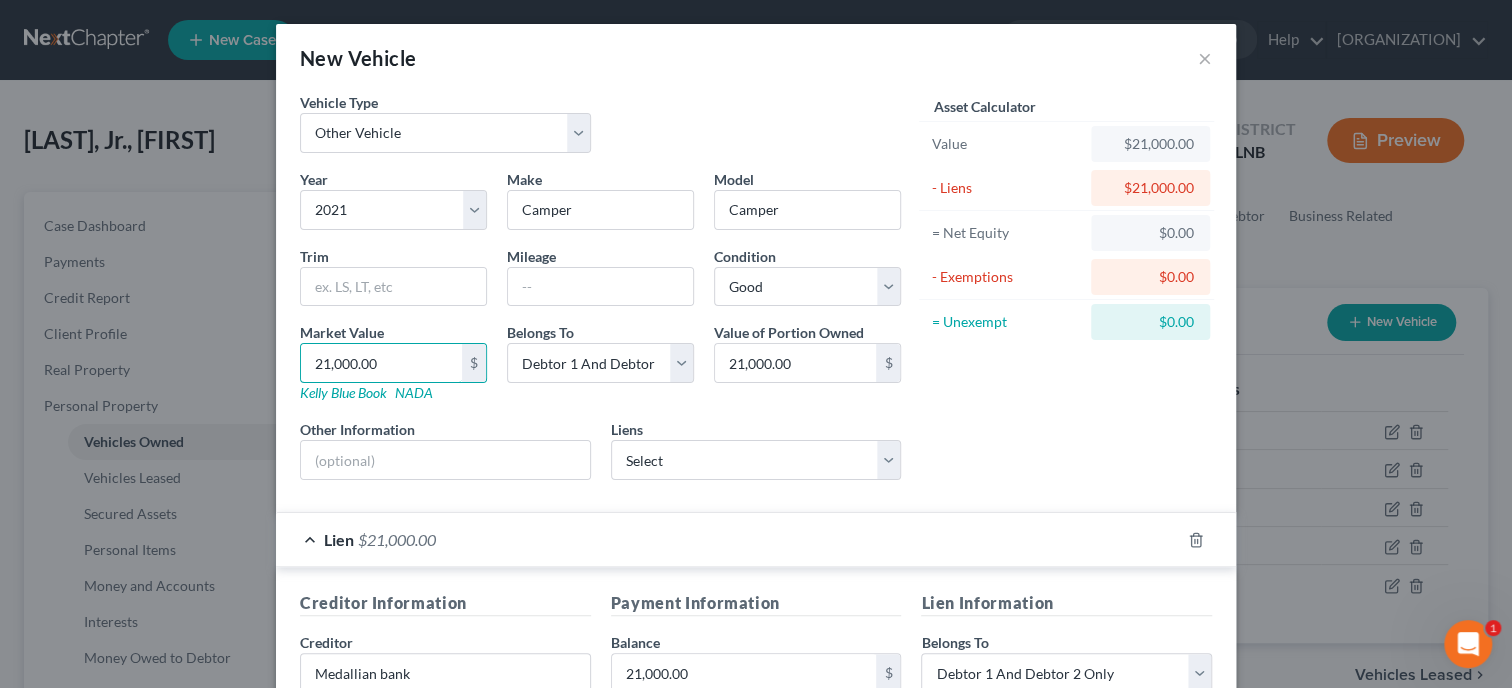 type on "21,000.00" 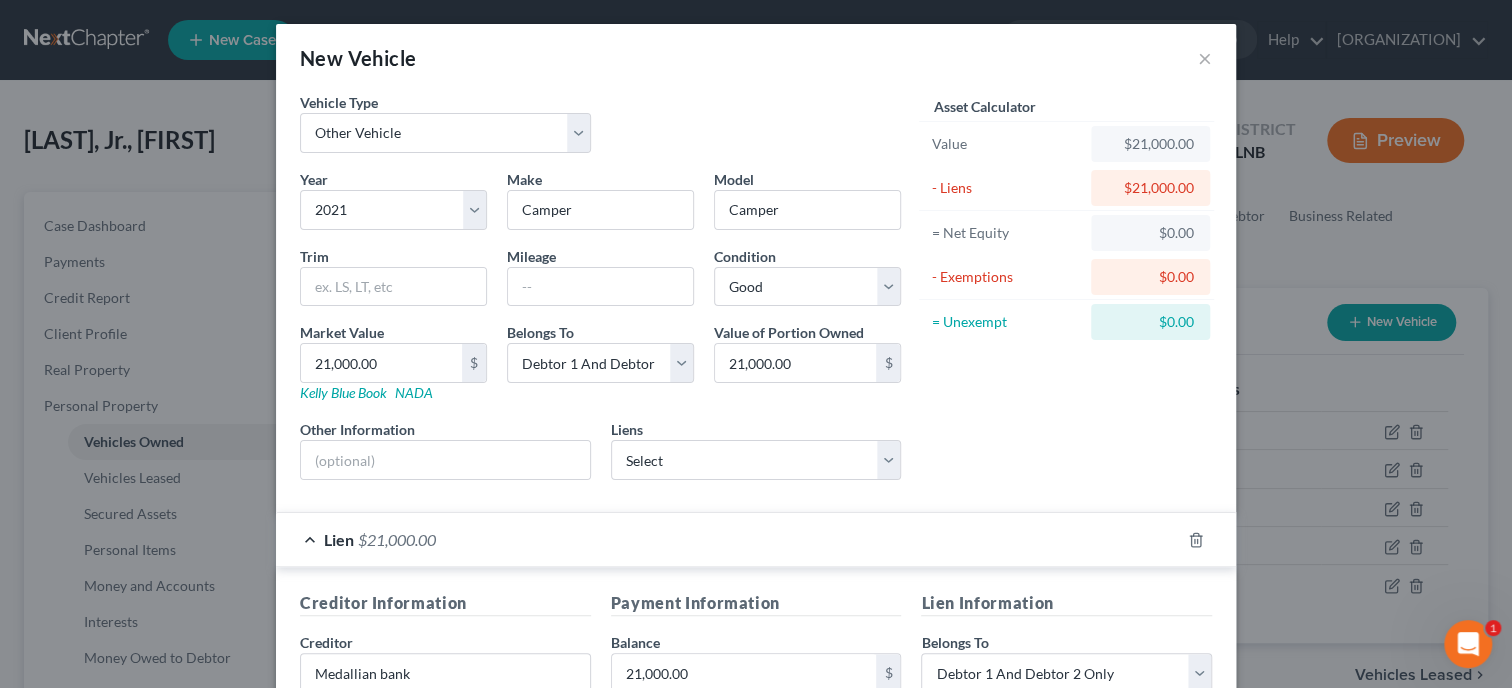 click on "Year Select 2026 2025 2024 2023 2022 2021 2020 2019 2018 2017 2016 2015 2014 2013 2012 2011 2010 2009 2008 2007 2006 2005 2004 2003 2002 2001 2000 1999 1998 1997 1996 1995 1994 1993 1992 1991 1990 1989 1988 1987 1986 1985 1984 1983 1982 1981 1980 1979 1978 1977 1976 1975 1974 1973 1972 1971 1970 1969 1968 1967 1966 1965 1964 1963 1962 1961 1960 1959 1958 1957 1956 1955 1954 1953 1952 1951 1950 1949 1948 1947 1946 1945 1944 1943 1942 1941 1940 1939 1938 1937 1936 1935 1934 1933 1932 1931 1930 1929 1928 1927 1926 1925 1924 1923 1922 1921 1920 1919 1918 1917 1916 1915 1914 1913 1912 1911 1910 1909 1908 1907 1906 1905 1904 1903 1902 1901
Make
*
Camper Model Camper Trim Mileage Condition Select Excellent Very Good Good Fair Poor Market Value 21,000.00 $ Kelly Blue Book NADA
Belongs To
*
Select Debtor 1 Only Debtor 2 Only Debtor 1 And Debtor 2 Only At Least One Of The Debtors And Another Community Property Value of Portion Owned 21,000.00 $ Other Information
Liens
Select" at bounding box center [600, 332] 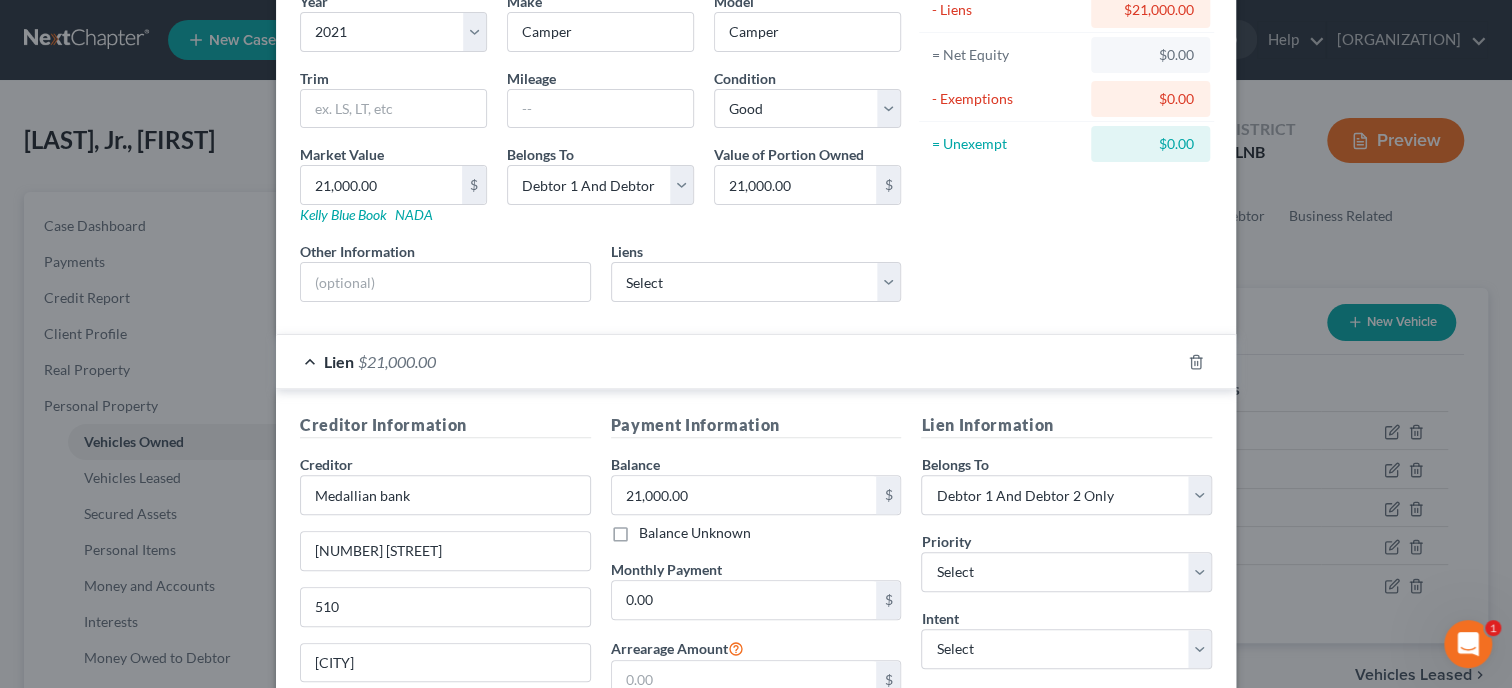 scroll, scrollTop: 205, scrollLeft: 0, axis: vertical 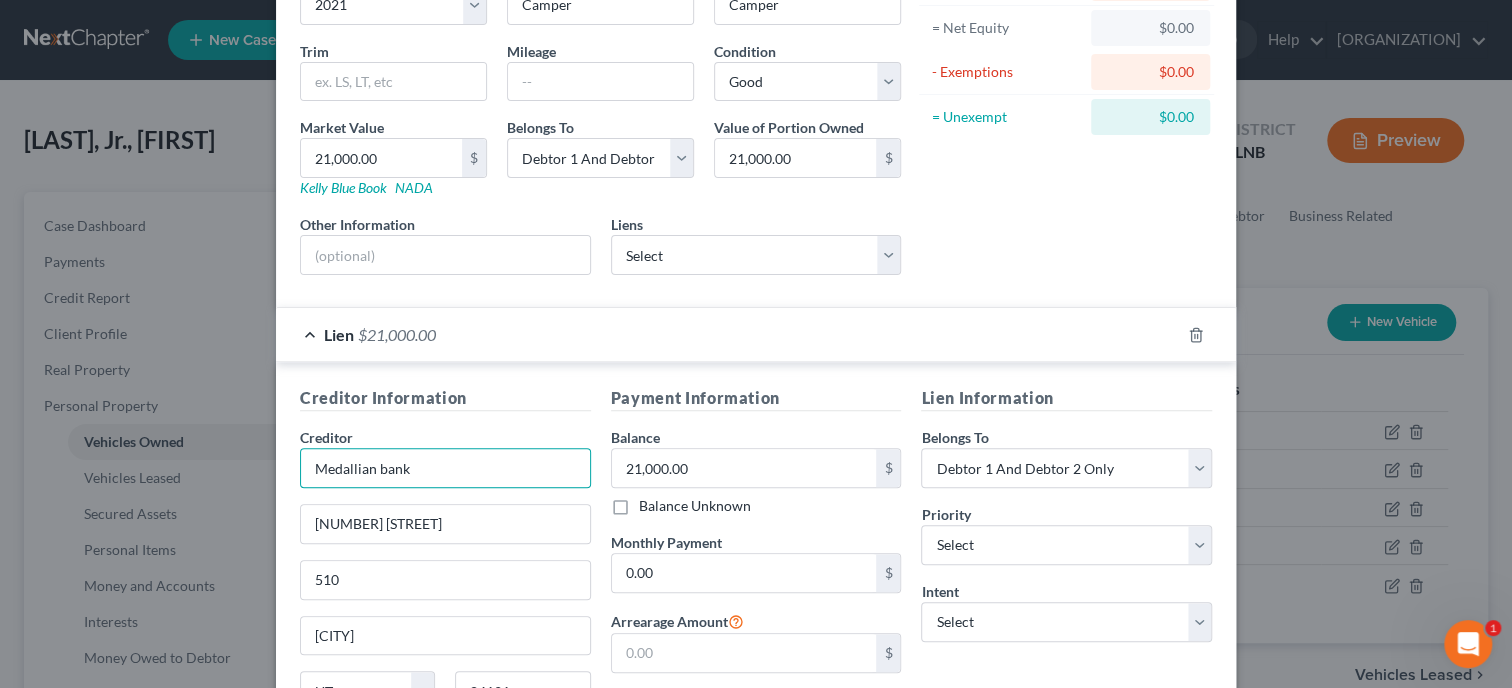 click on "Medallian bank" at bounding box center [445, 468] 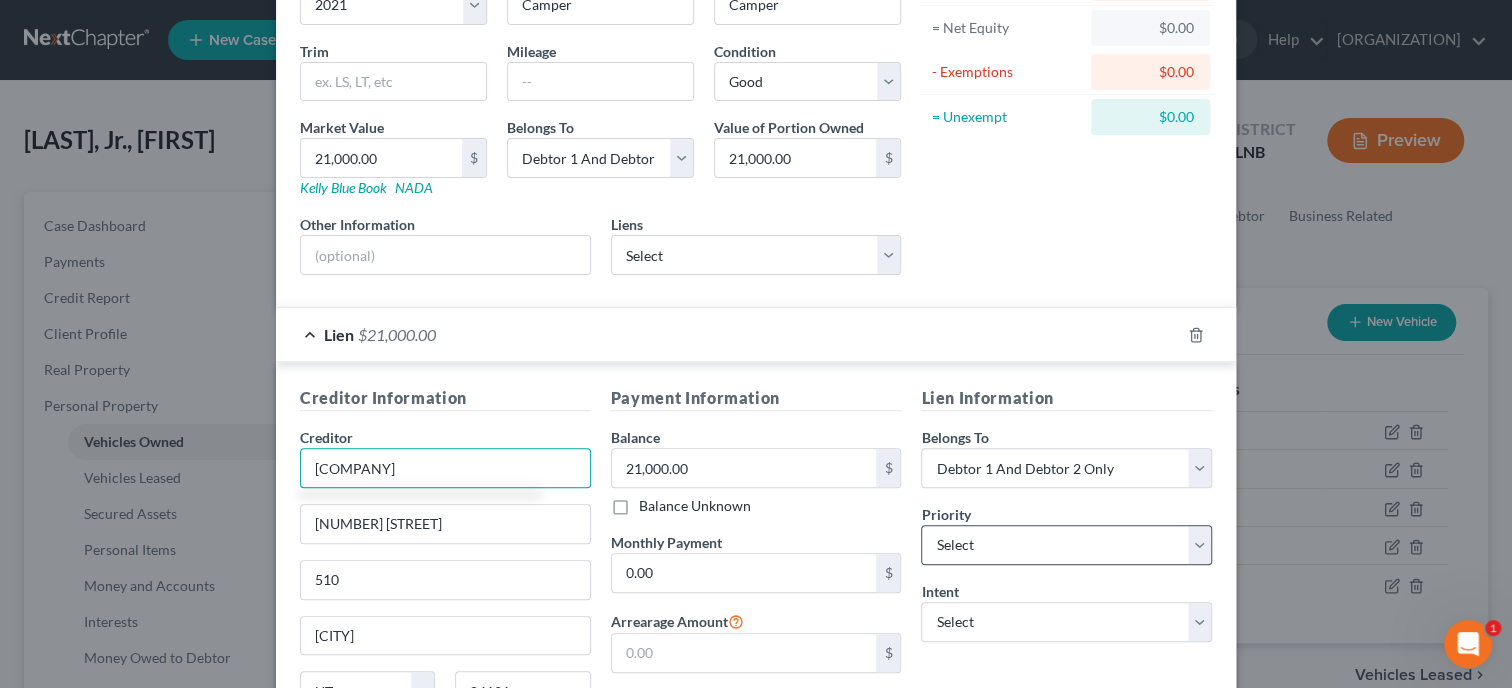 type on "[COMPANY]" 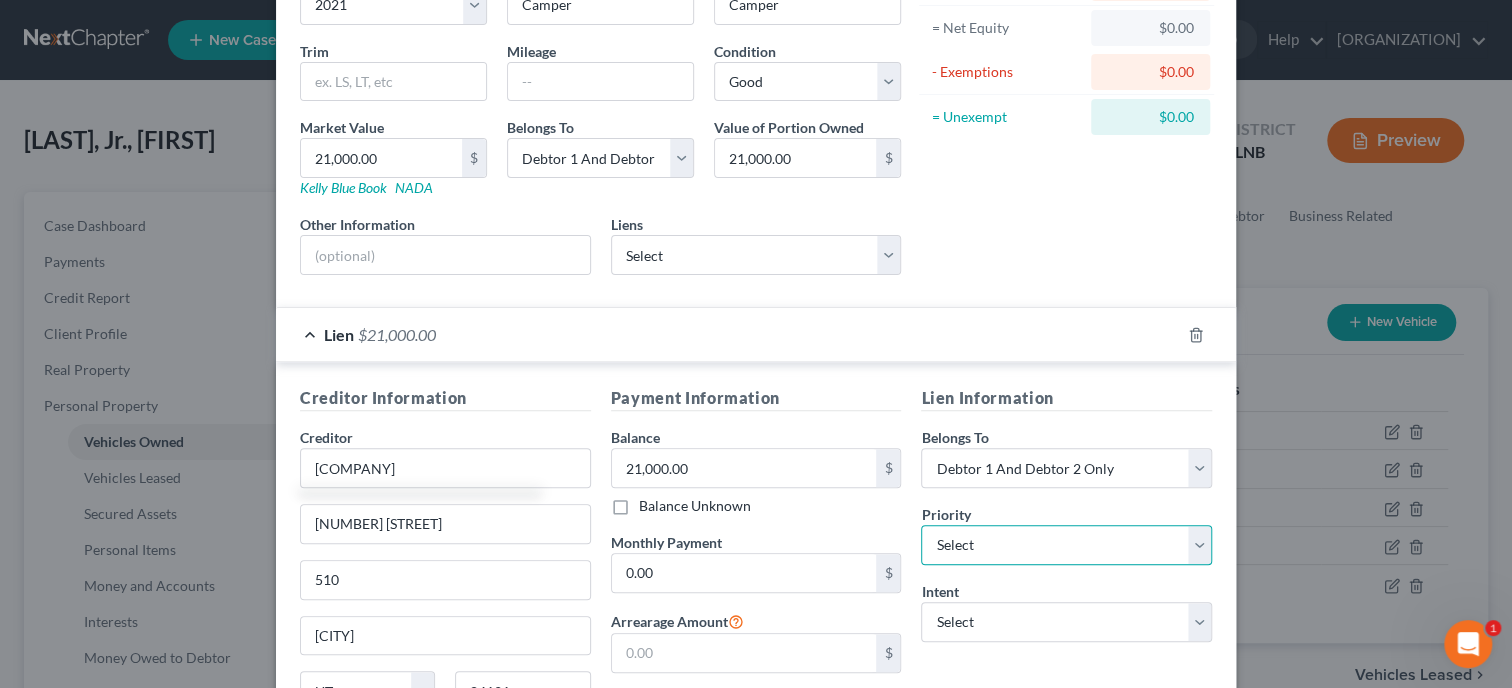 click on "Select 1st 2nd 3rd 4th 5th 6th 7th 8th 9th 10th 11th 12th 13th 14th 15th 16th 17th 18th 19th 20th 21th 22th 23th 24th 25th 26th 27th 28th 29th 30th" at bounding box center (1066, 545) 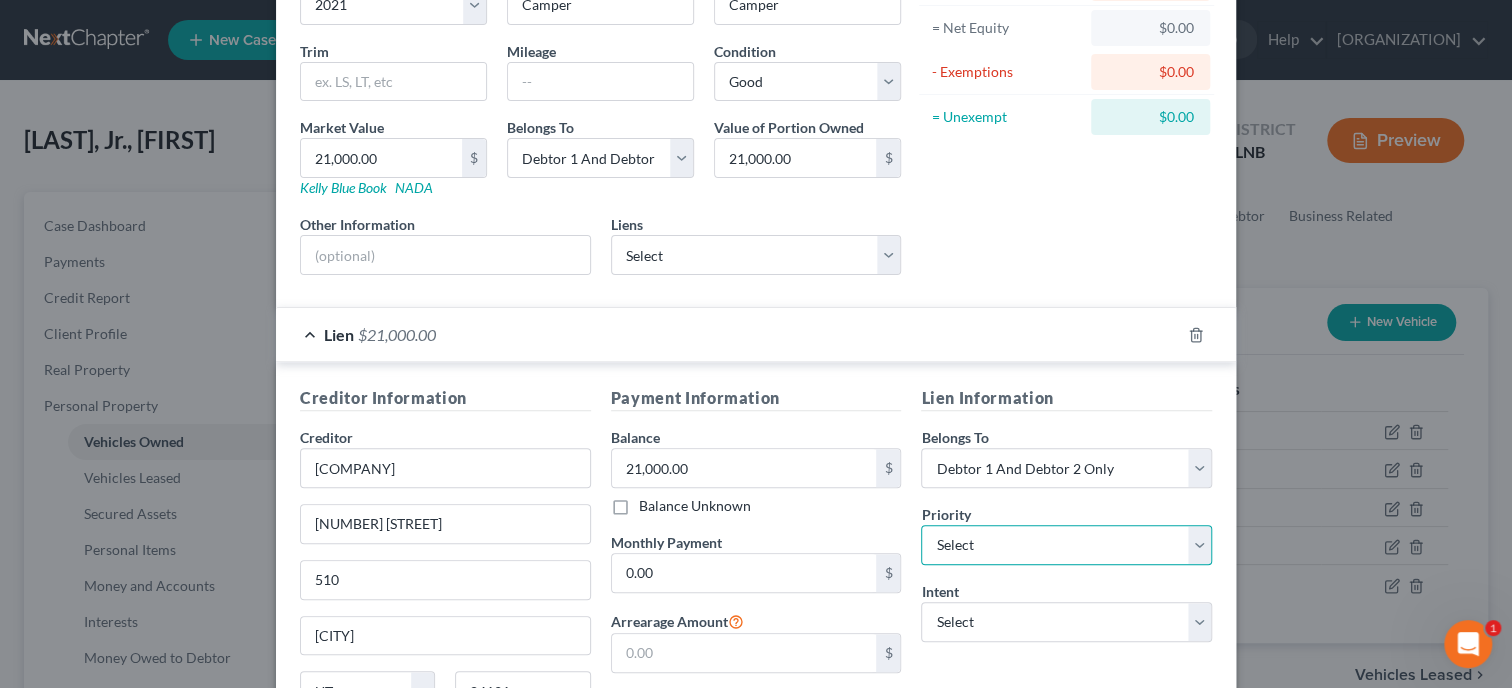 select on "0" 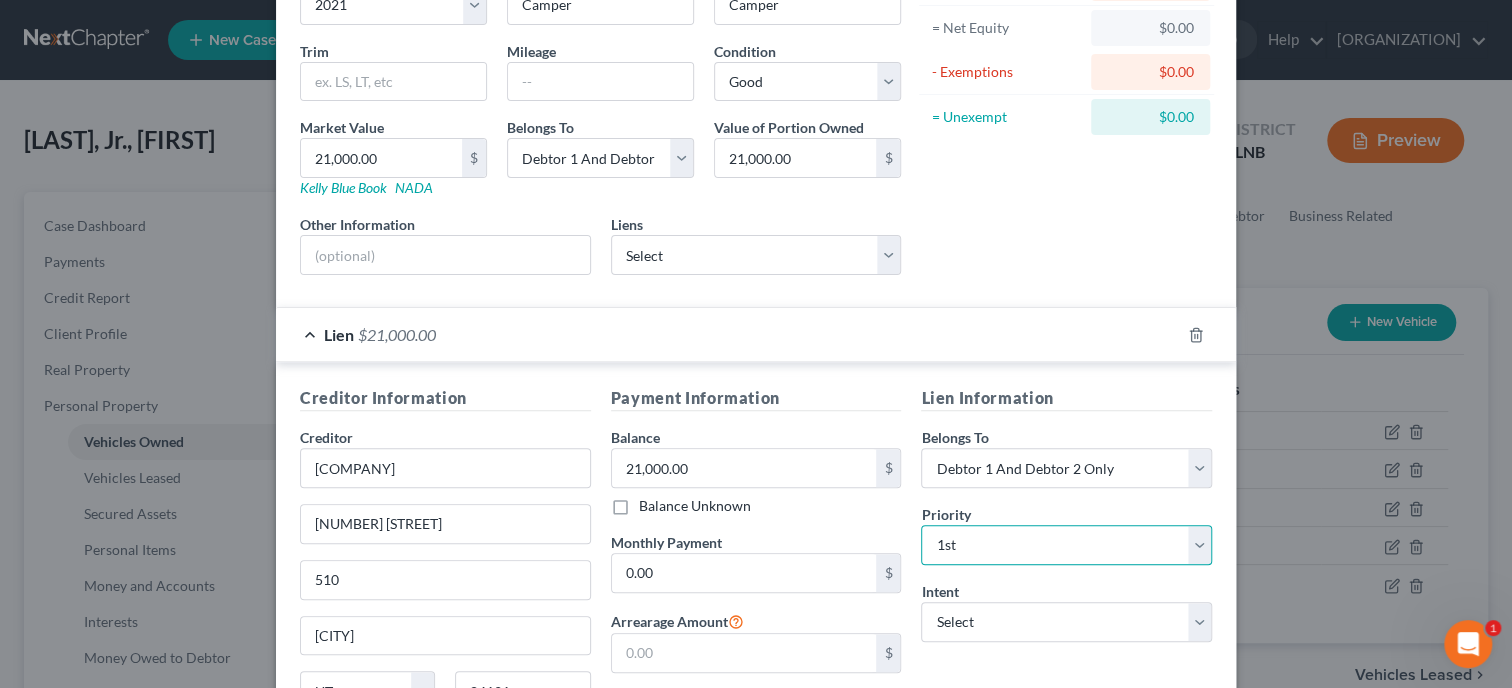 click on "1st" at bounding box center [0, 0] 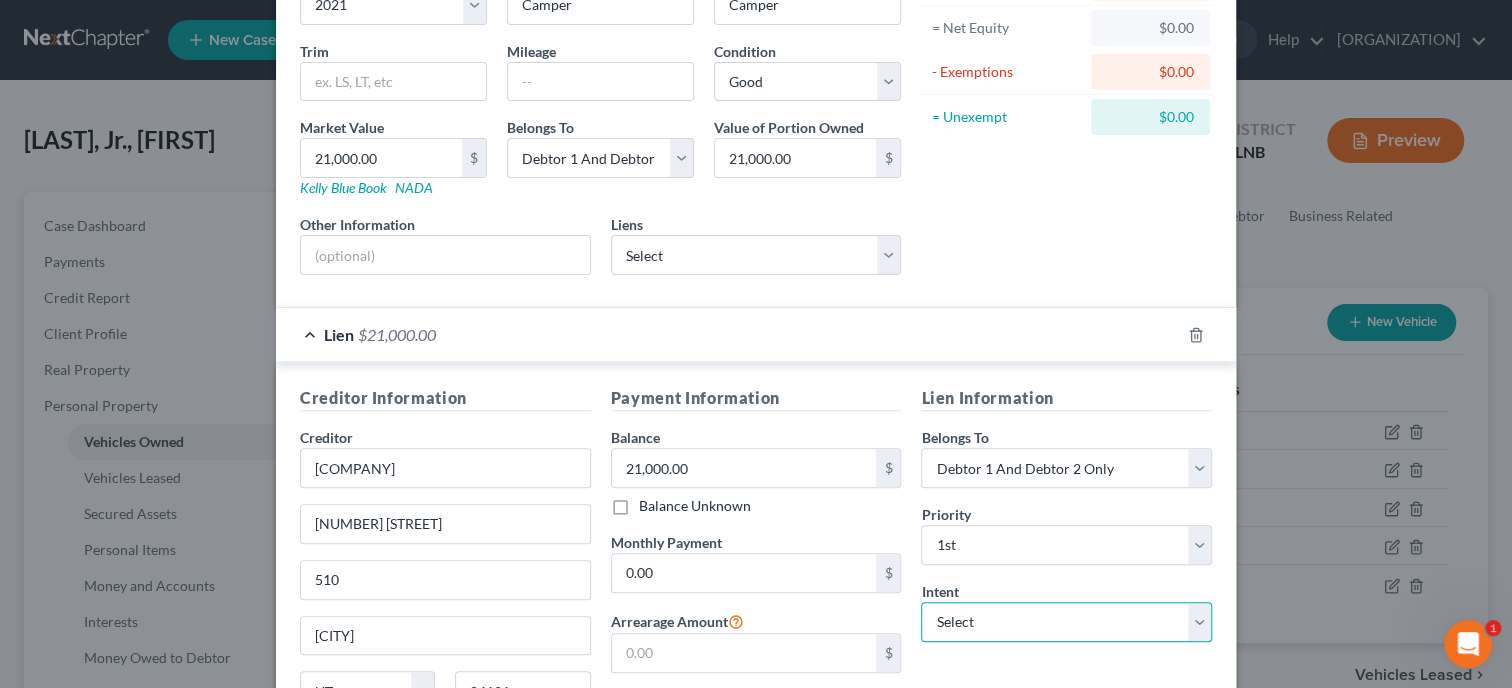 click on "Select Surrender Redeem Reaffirm Avoid Other" at bounding box center [1066, 622] 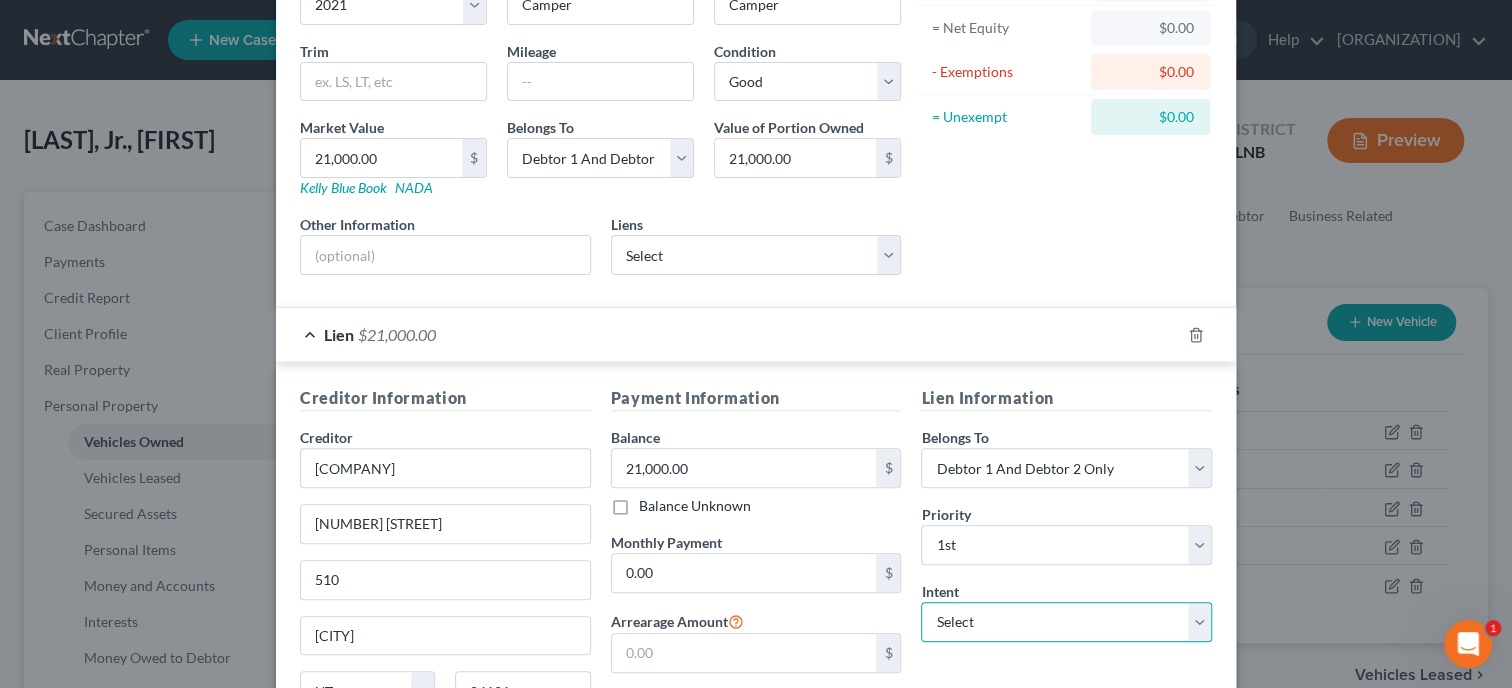 select on "0" 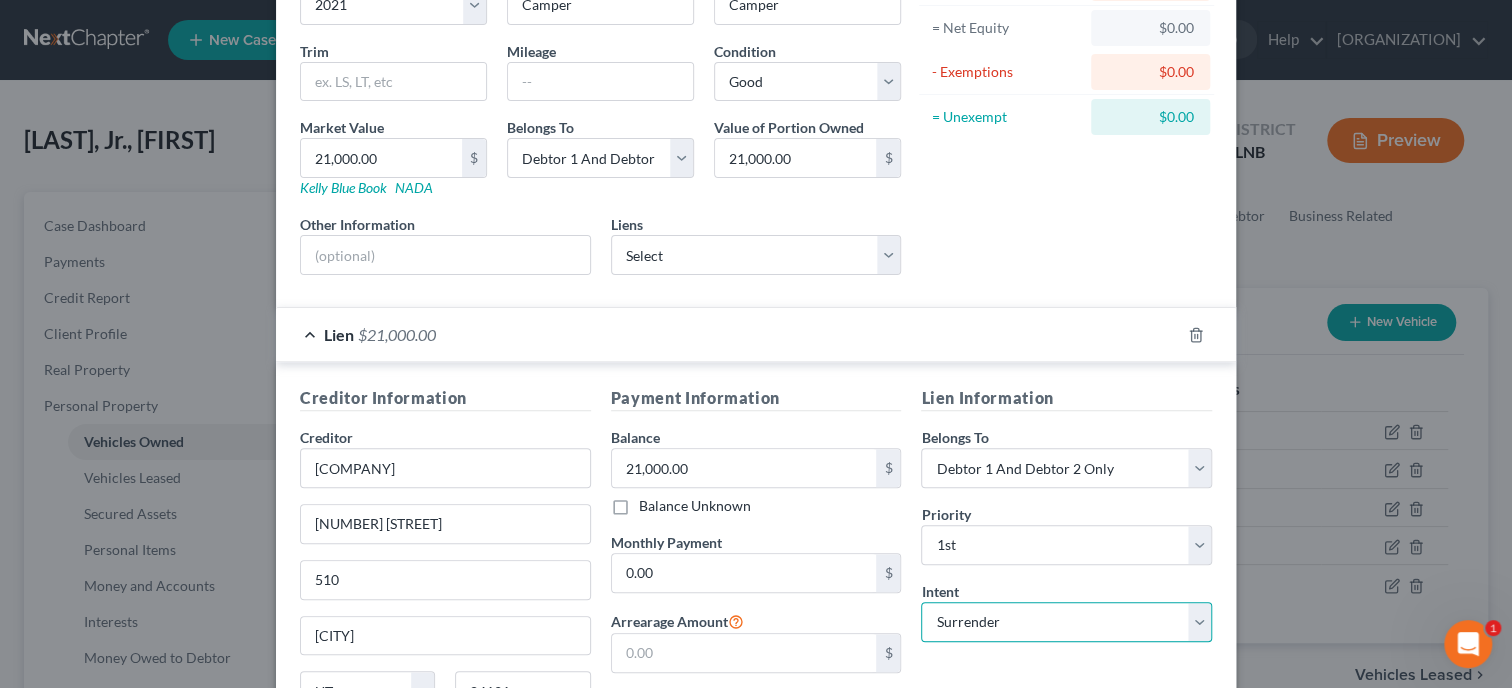 click on "Surrender" at bounding box center (0, 0) 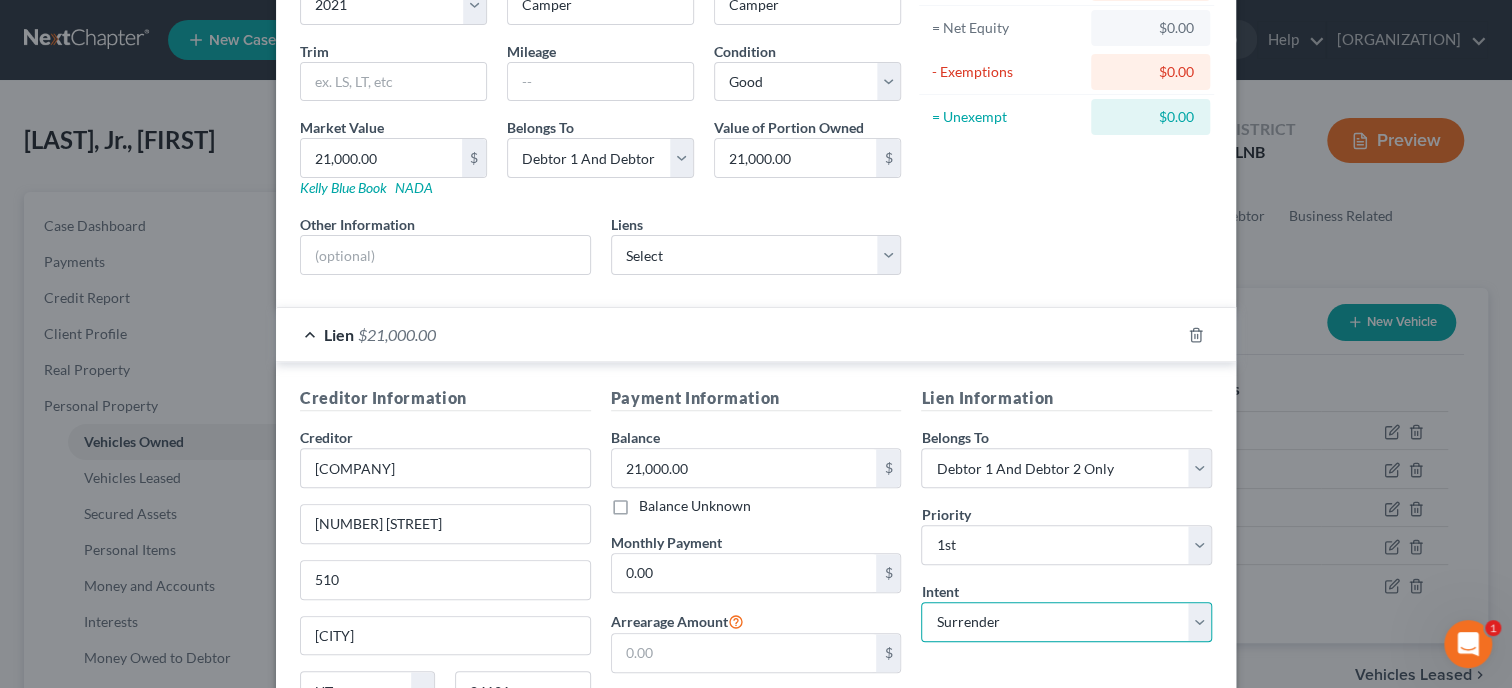 scroll, scrollTop: 401, scrollLeft: 0, axis: vertical 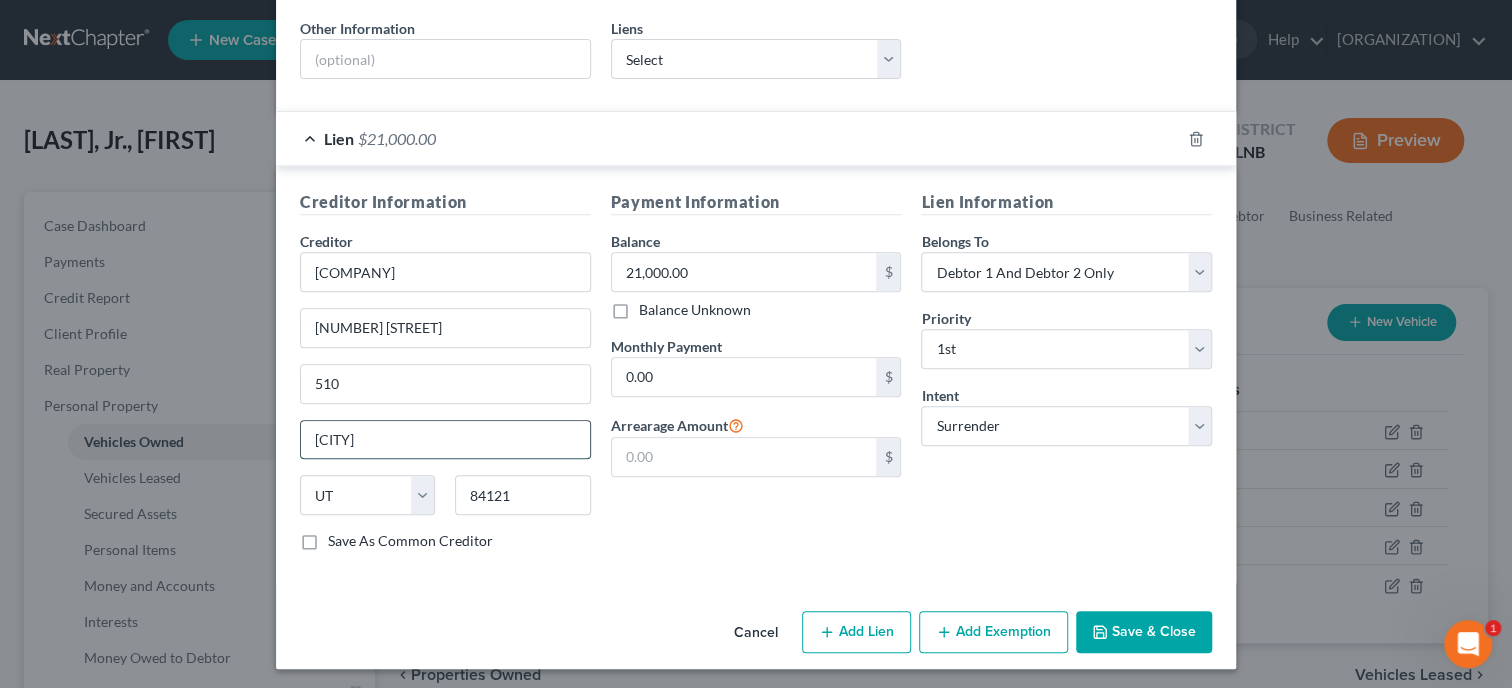 click on "[CITY]" at bounding box center (445, 440) 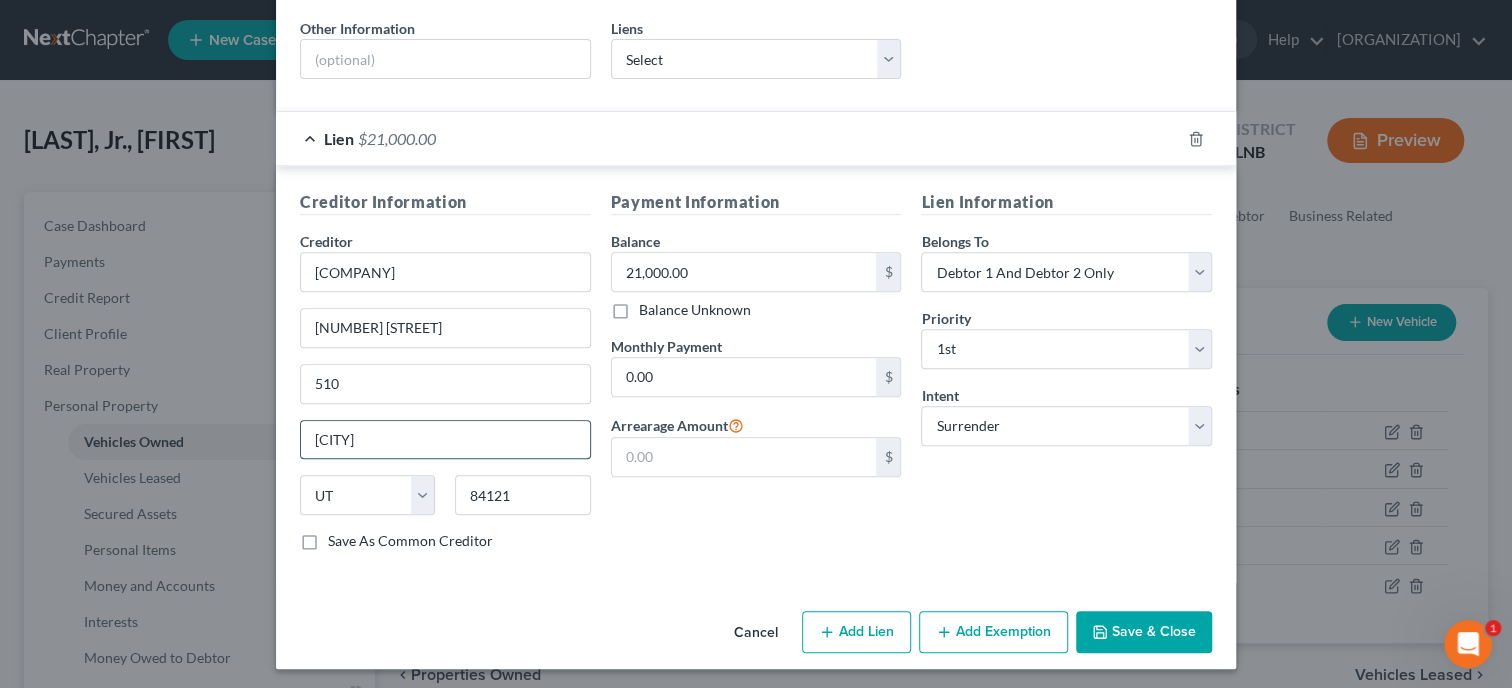 click on "[CITY]" at bounding box center (445, 440) 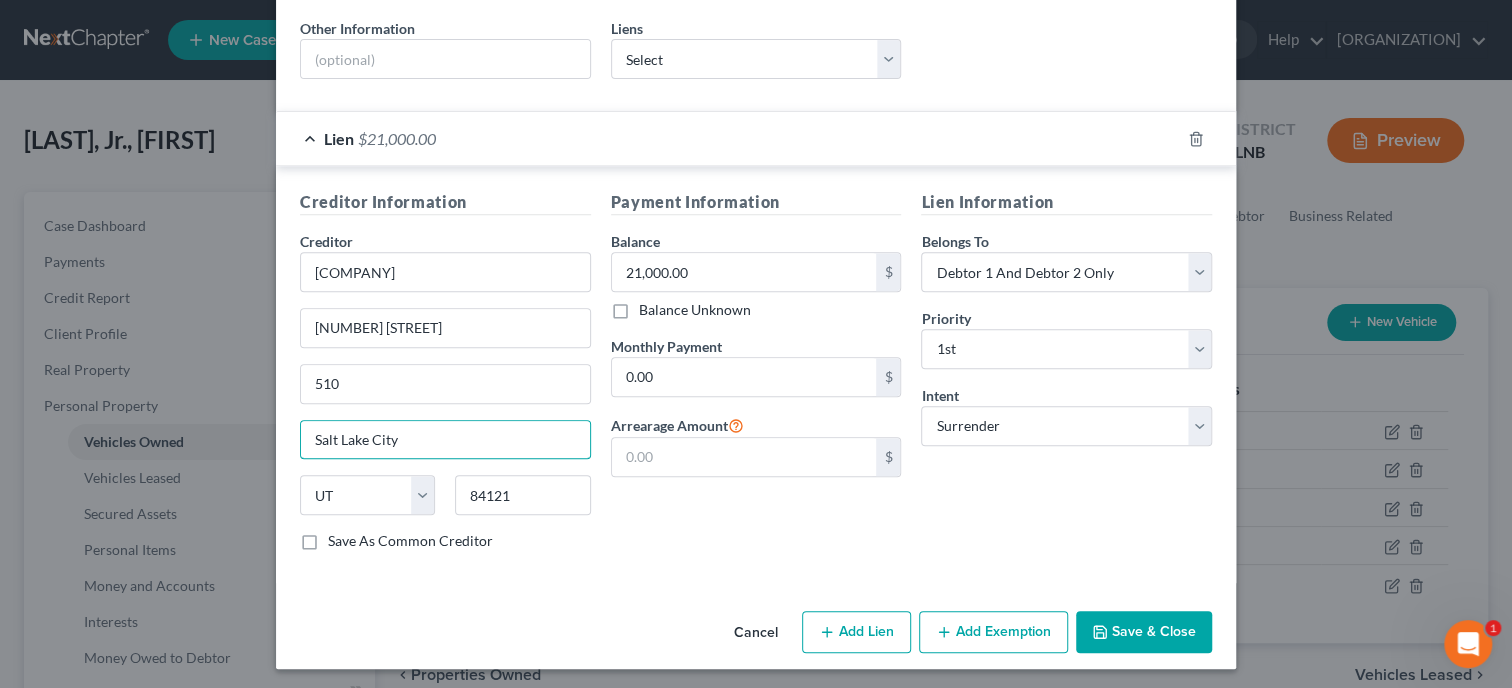 type on "Salt Lake City" 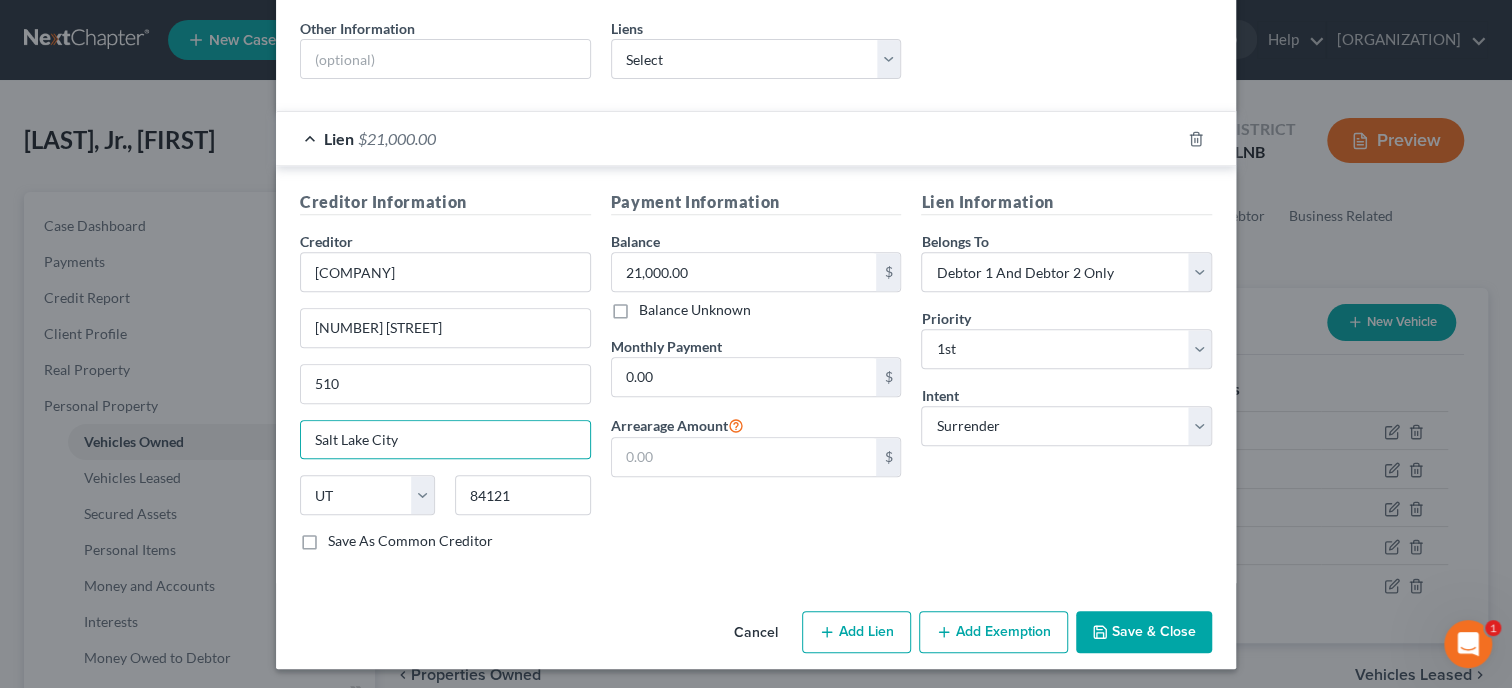 click on "Save & Close" at bounding box center [1144, 632] 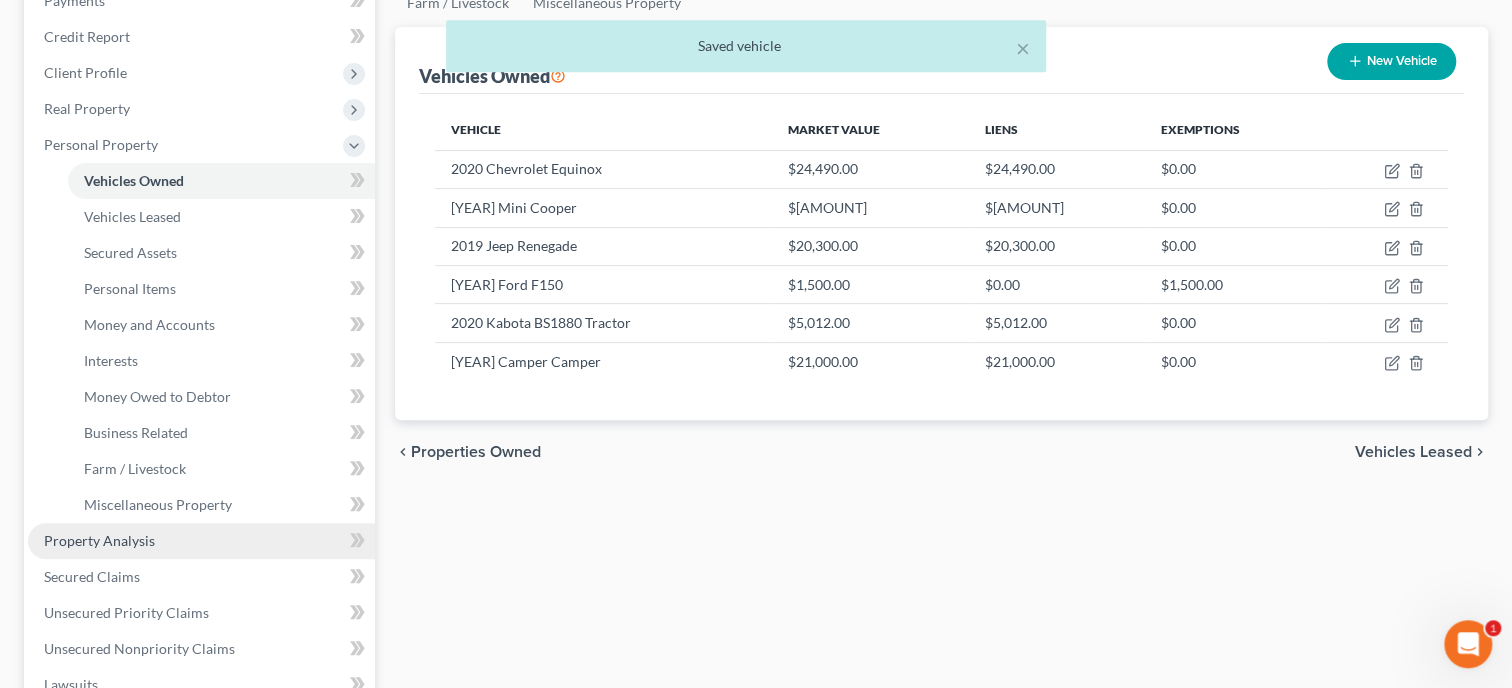scroll, scrollTop: 308, scrollLeft: 0, axis: vertical 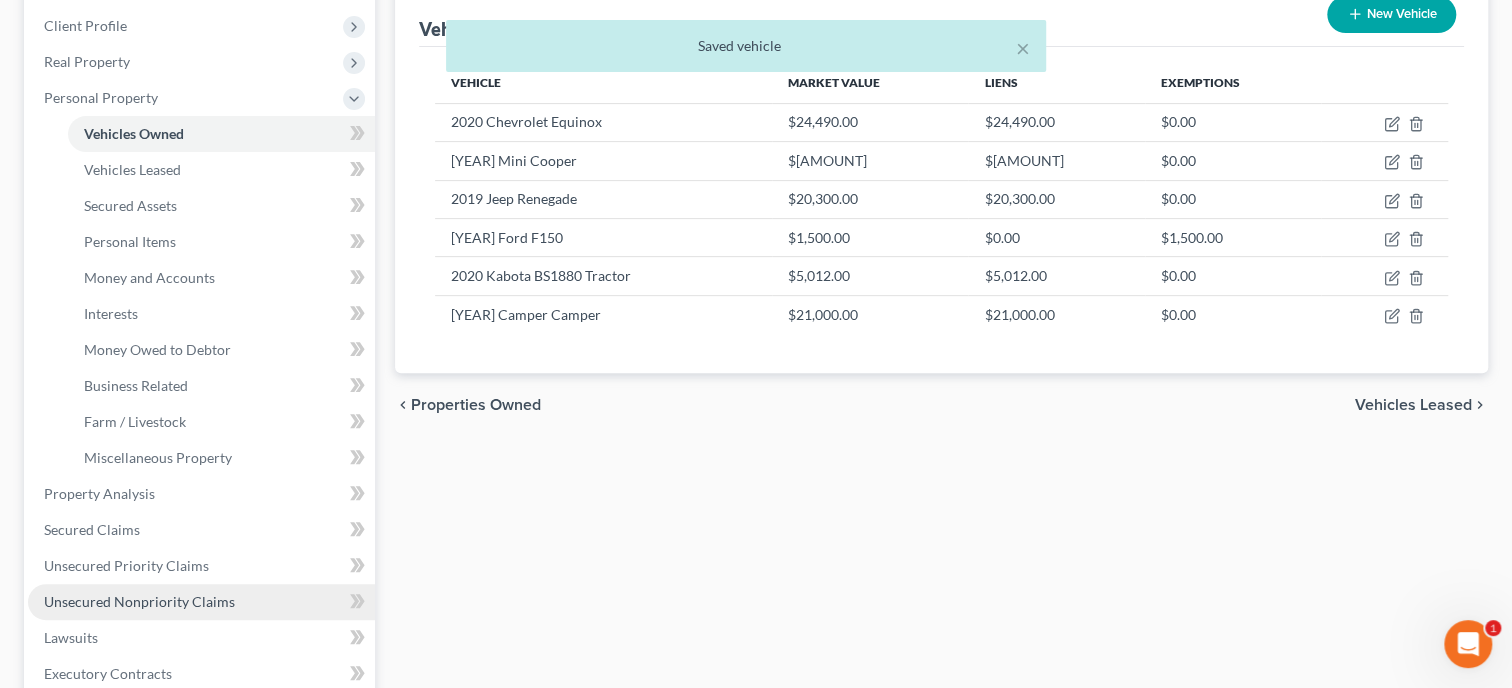 click on "Unsecured Nonpriority Claims" at bounding box center [139, 601] 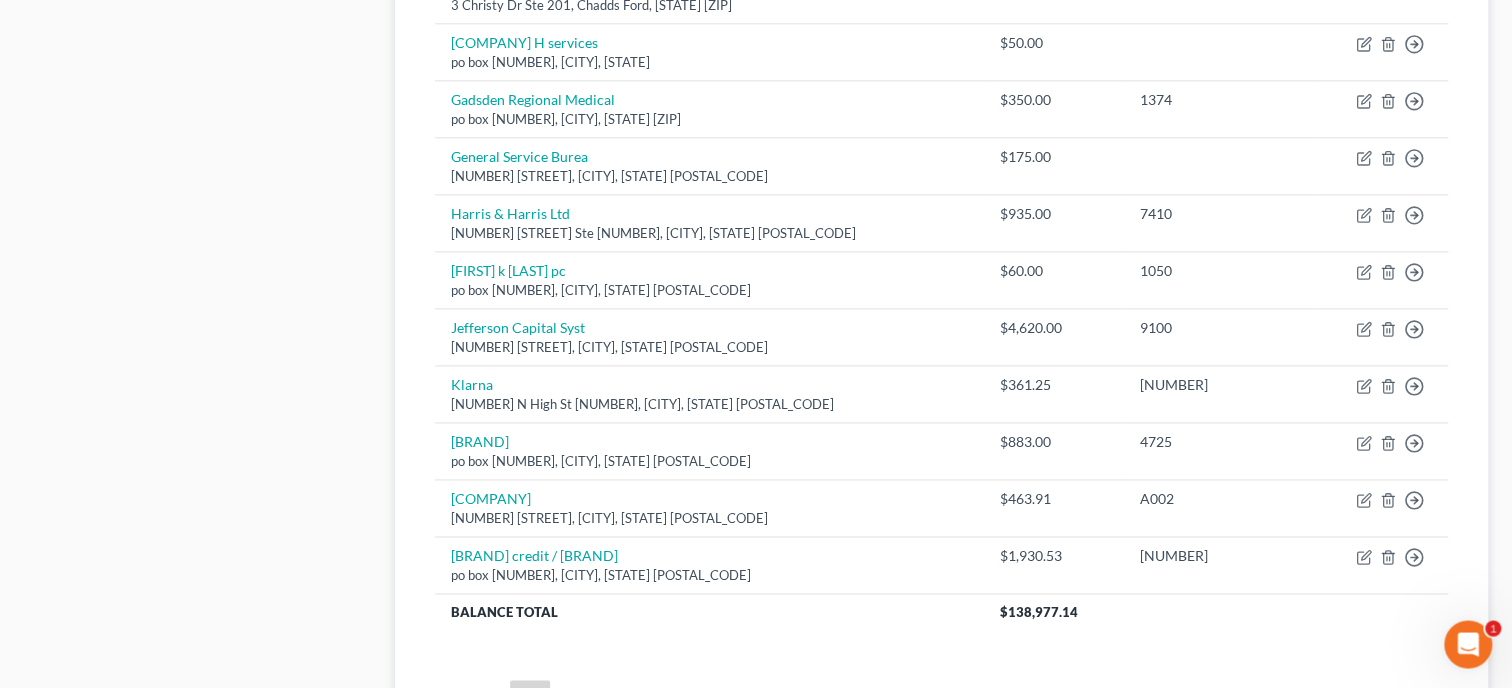 scroll, scrollTop: 1543, scrollLeft: 0, axis: vertical 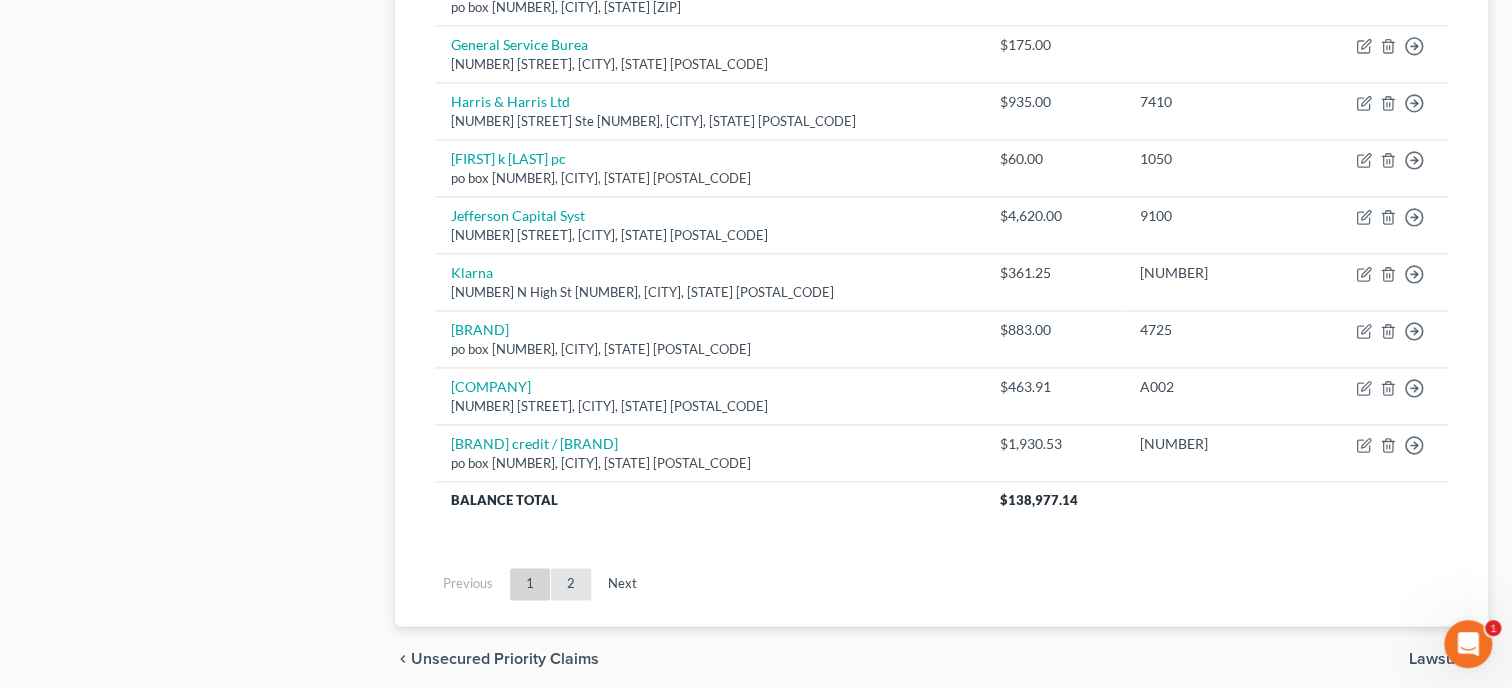 click on "2" at bounding box center [571, 584] 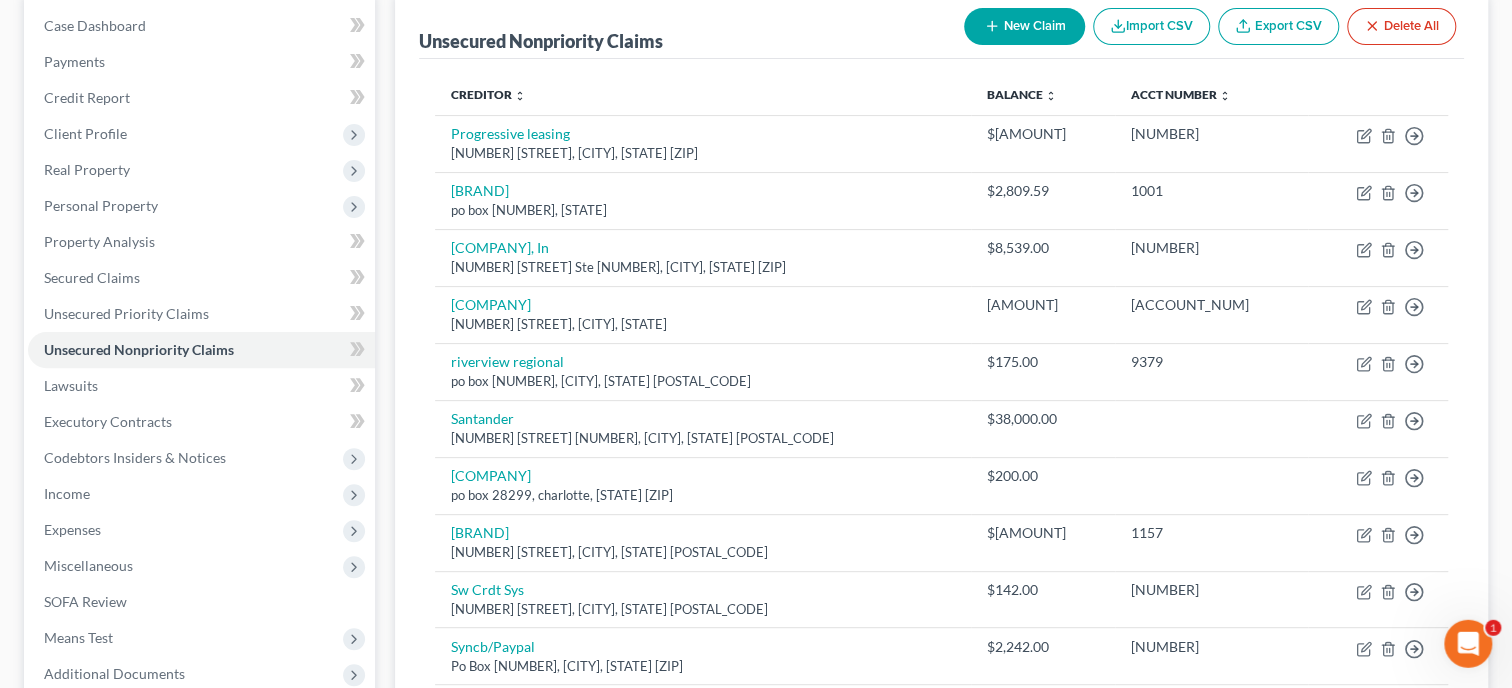 scroll, scrollTop: 205, scrollLeft: 0, axis: vertical 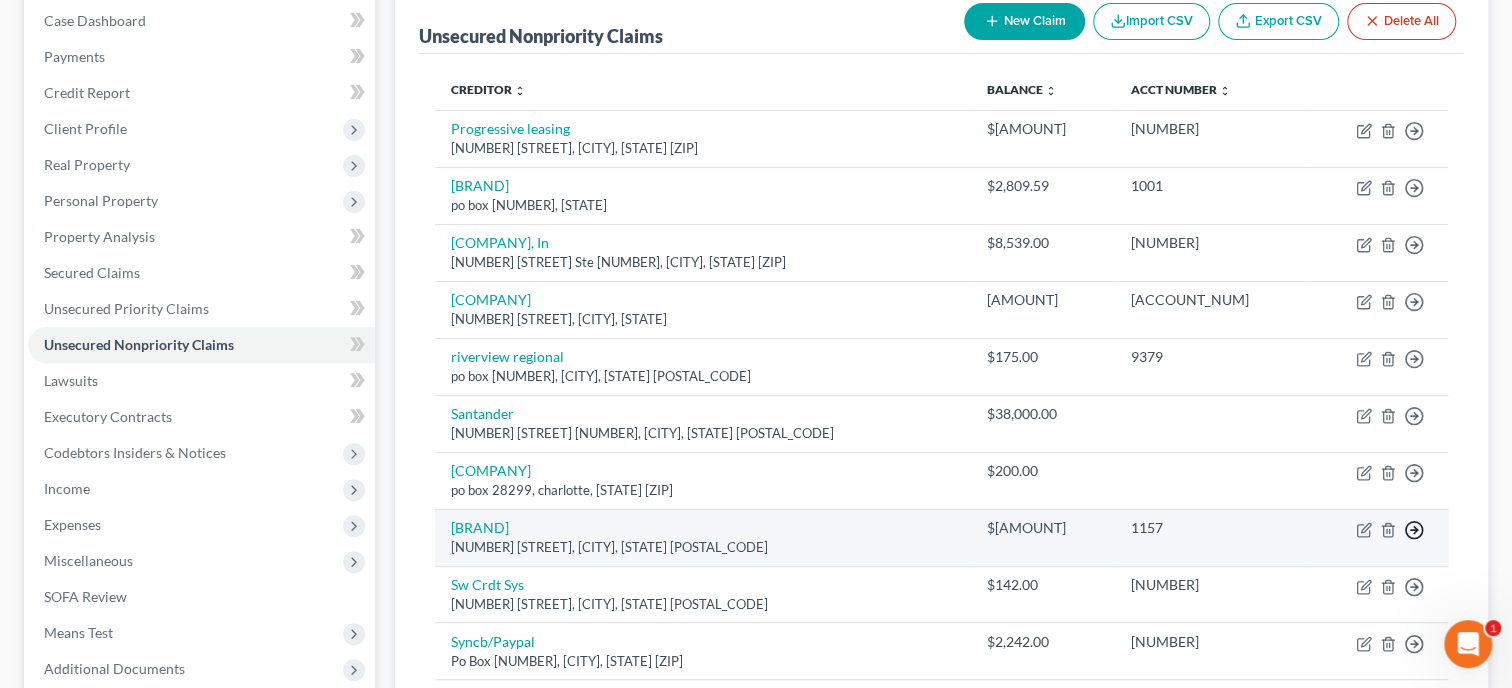 click 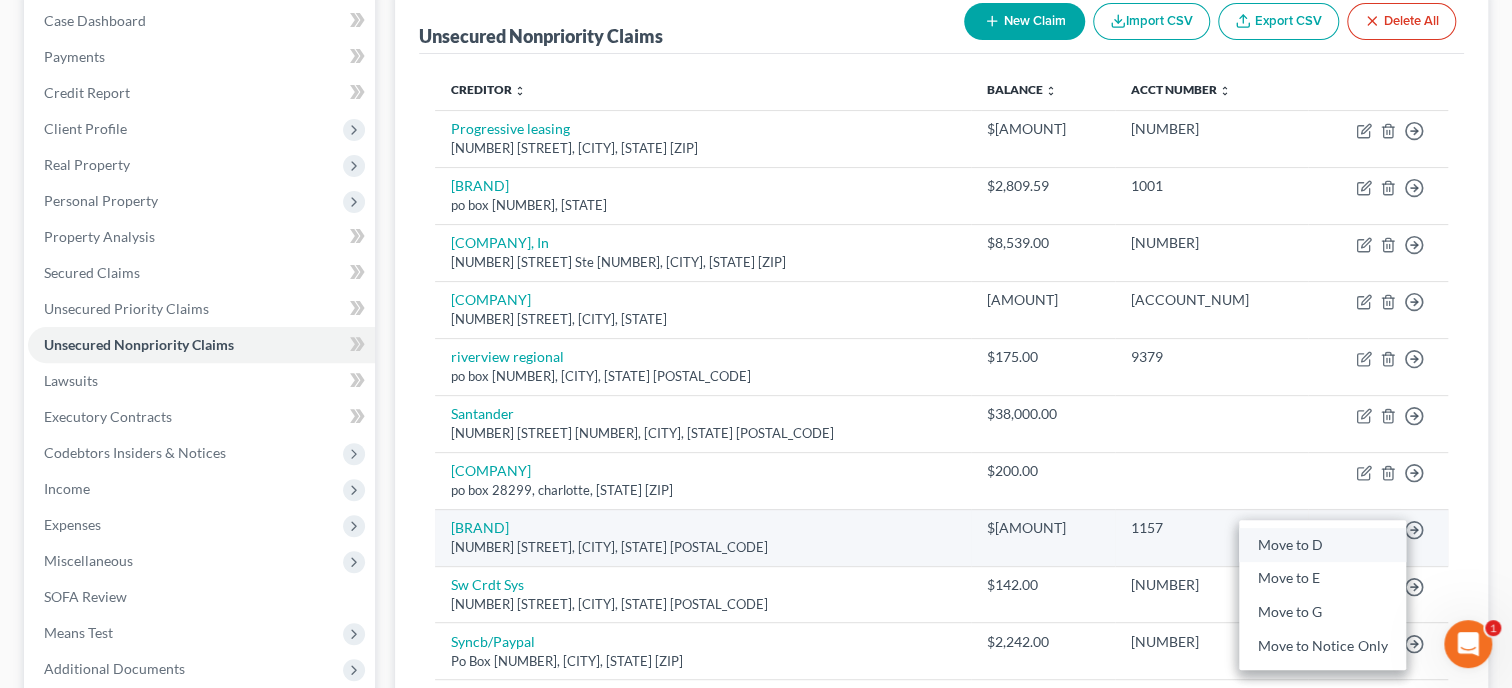 click on "Move to D" at bounding box center [1322, 545] 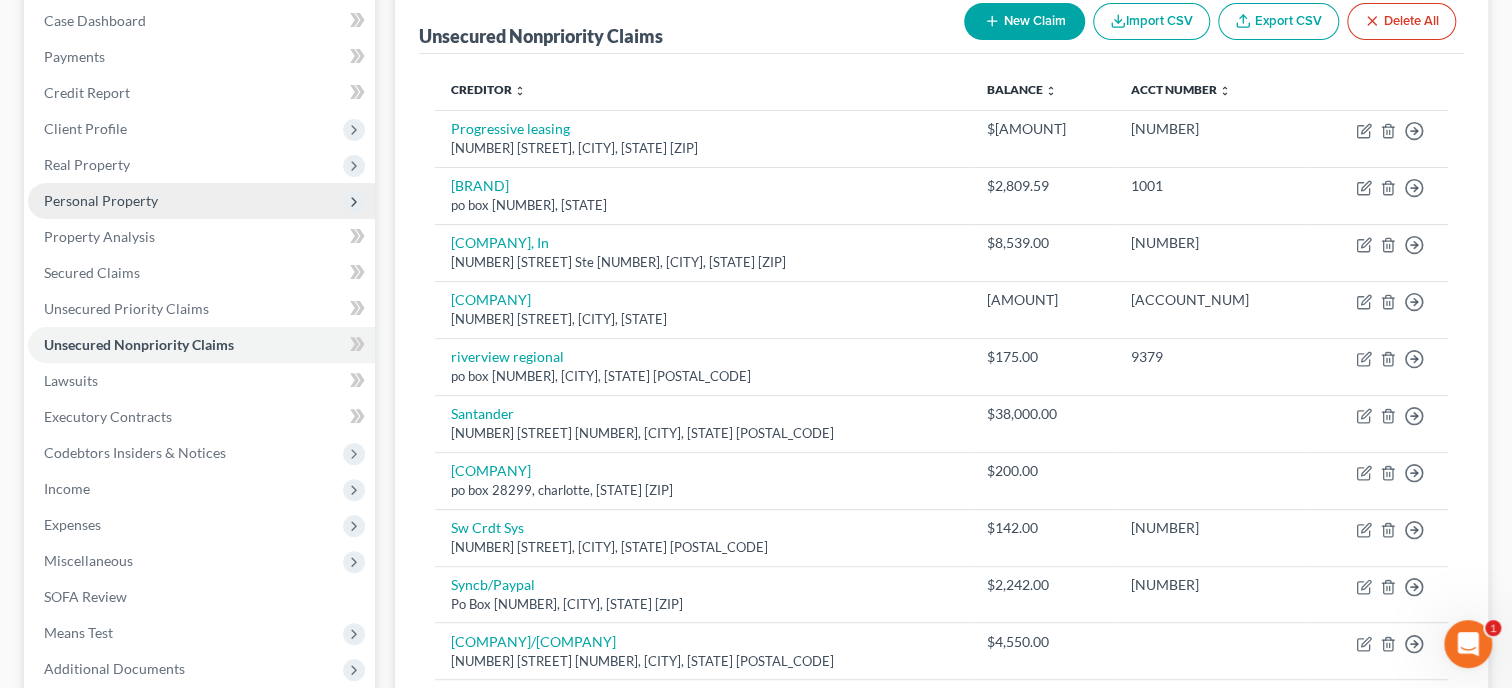 click on "Personal Property" at bounding box center [201, 201] 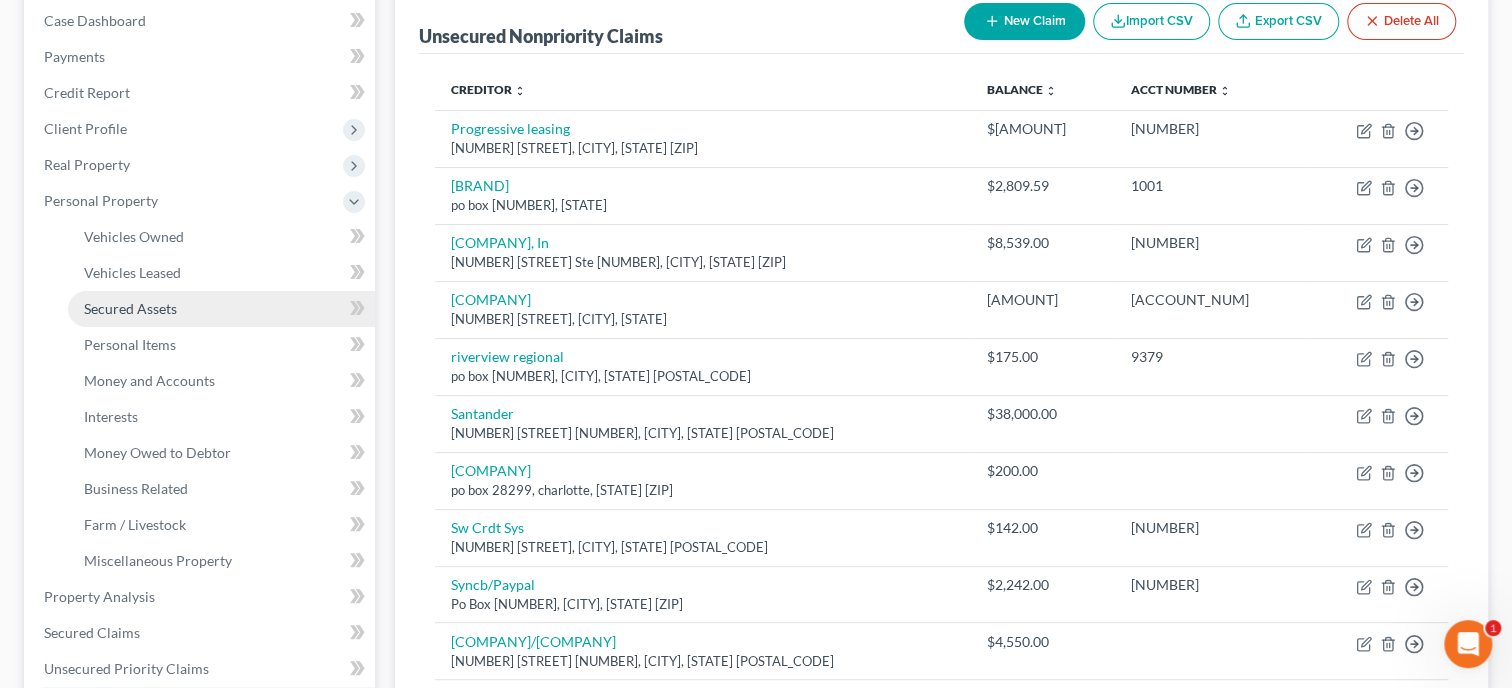 click on "Secured Assets" at bounding box center [130, 308] 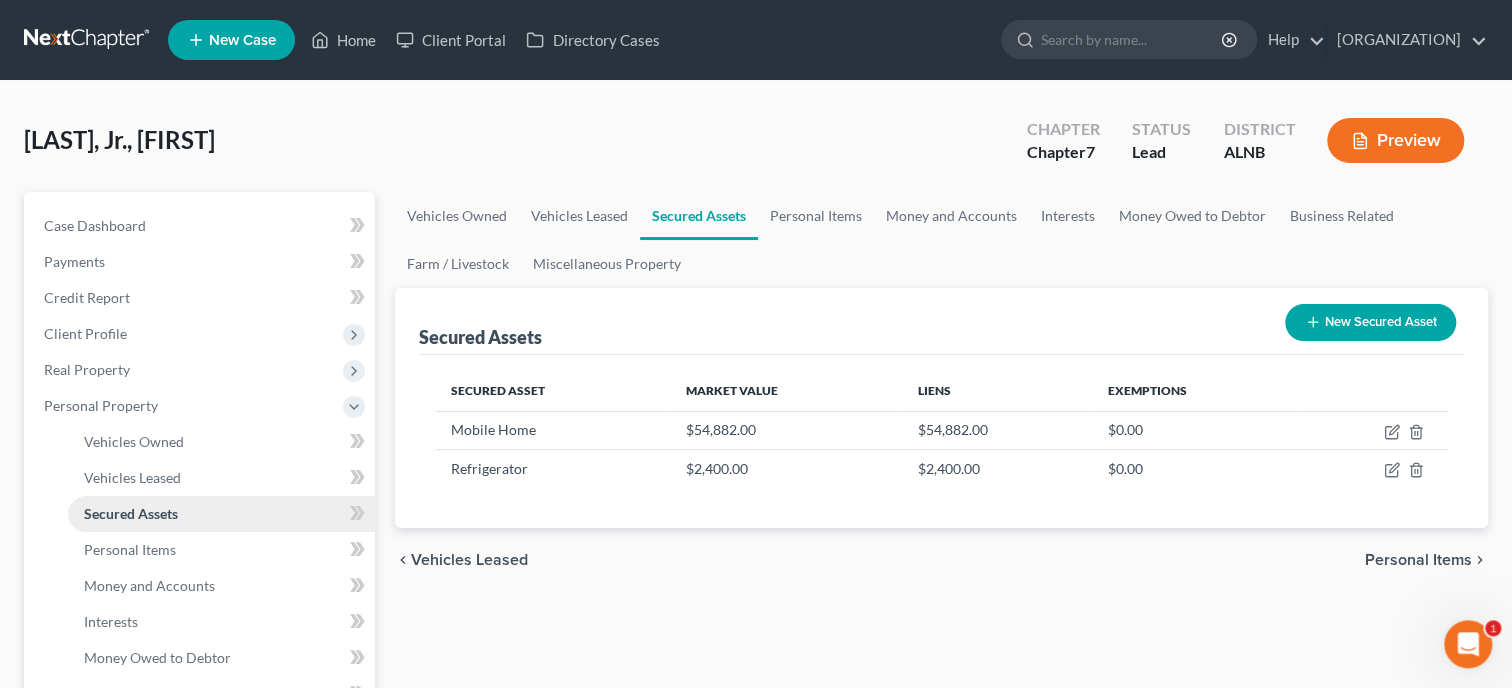 scroll, scrollTop: 0, scrollLeft: 0, axis: both 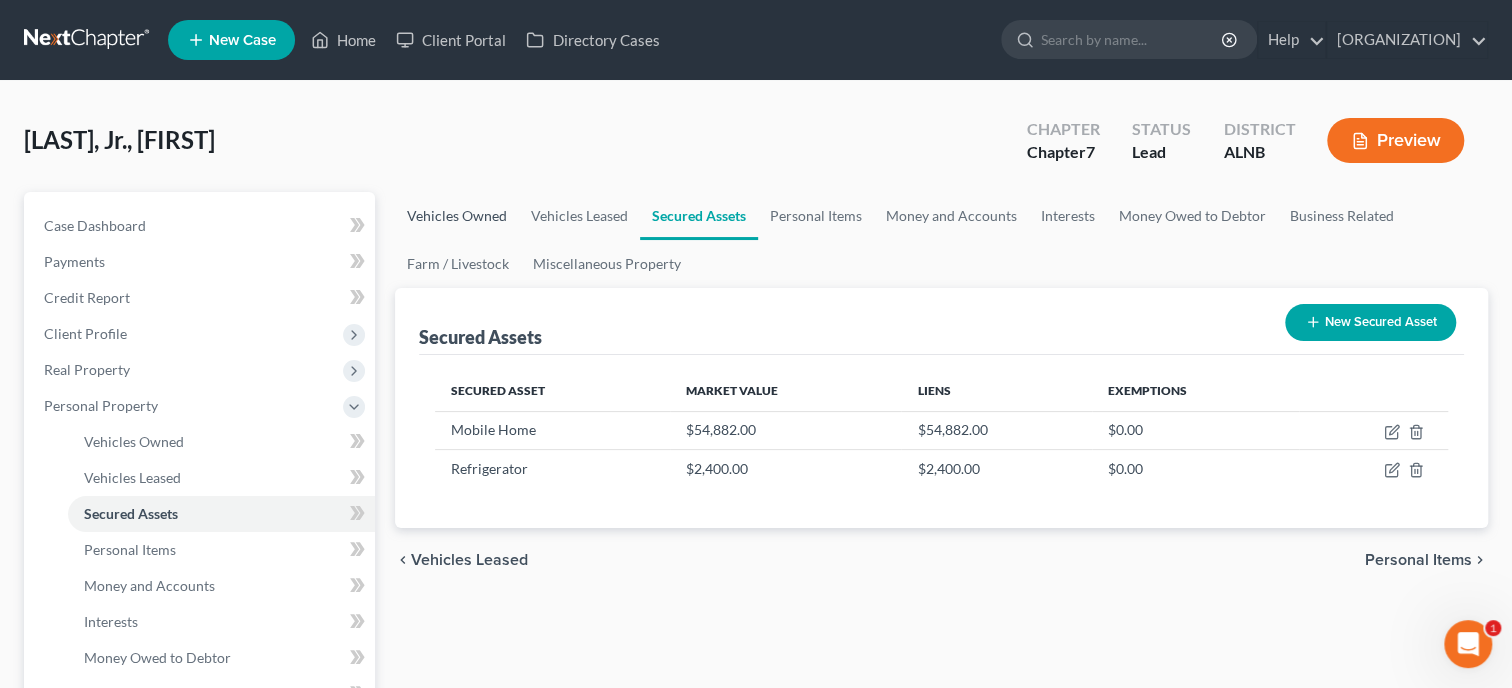 click on "Vehicles Owned" at bounding box center (457, 216) 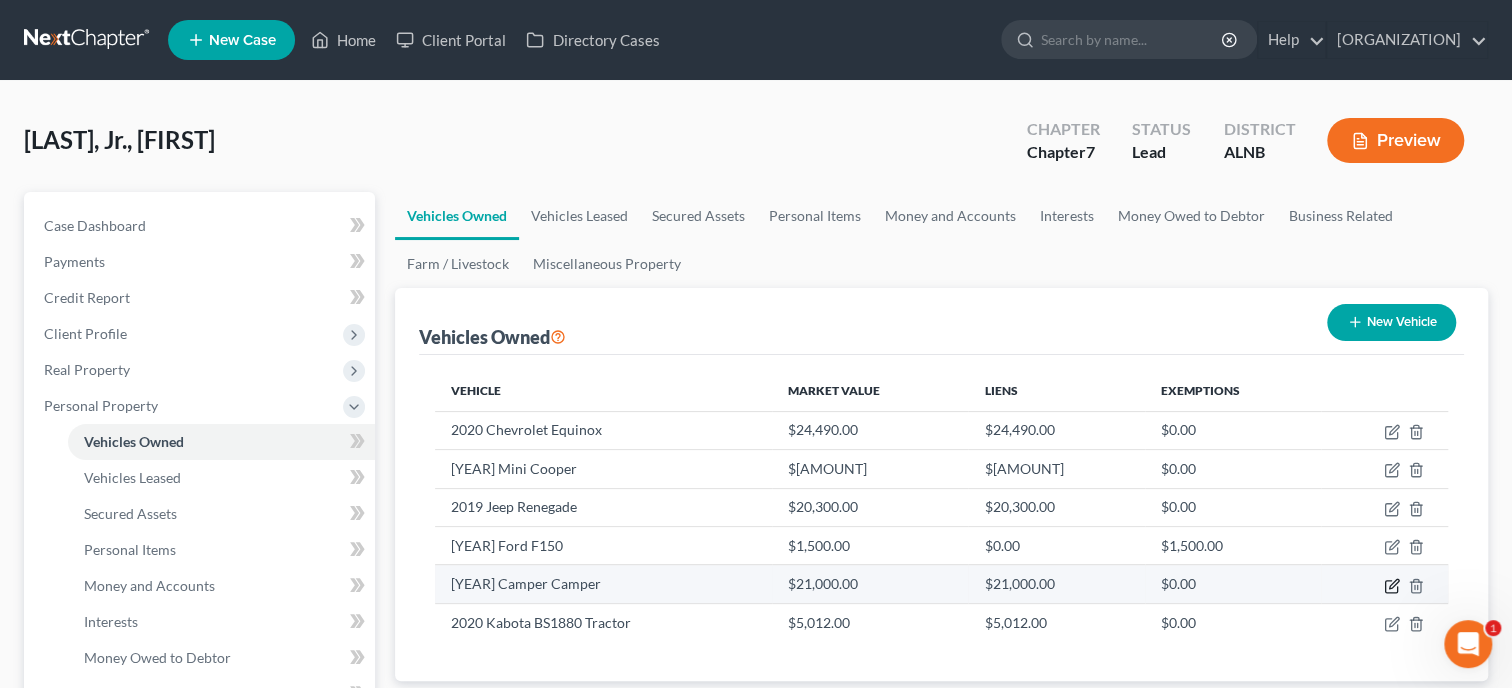 click 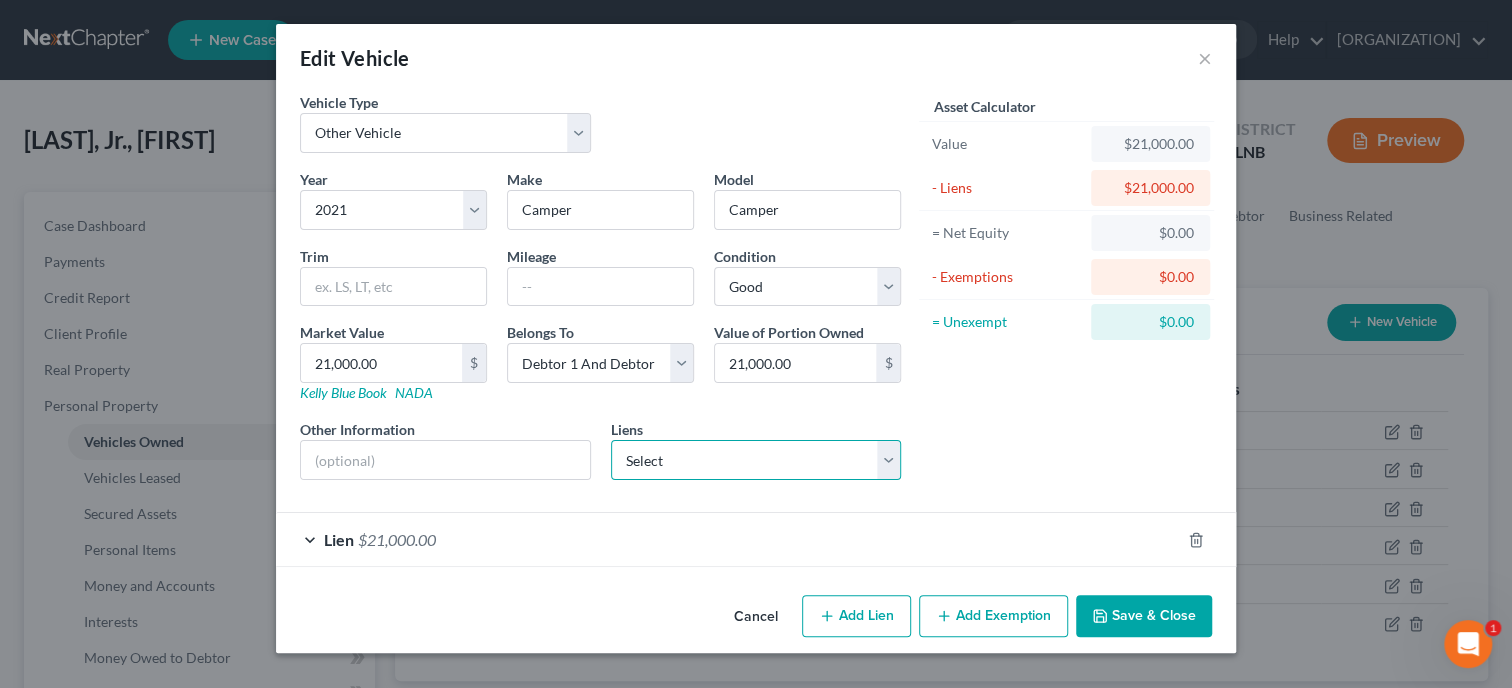 select on "1" 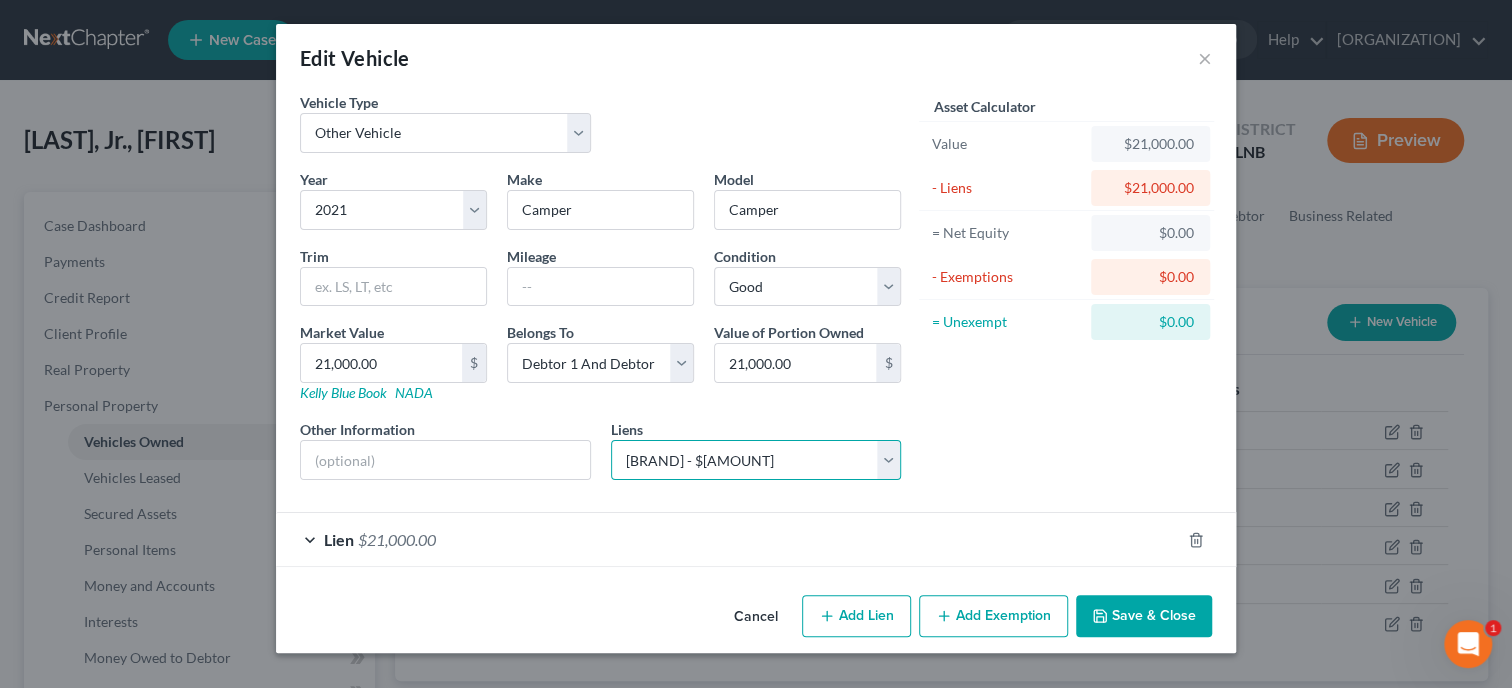 select 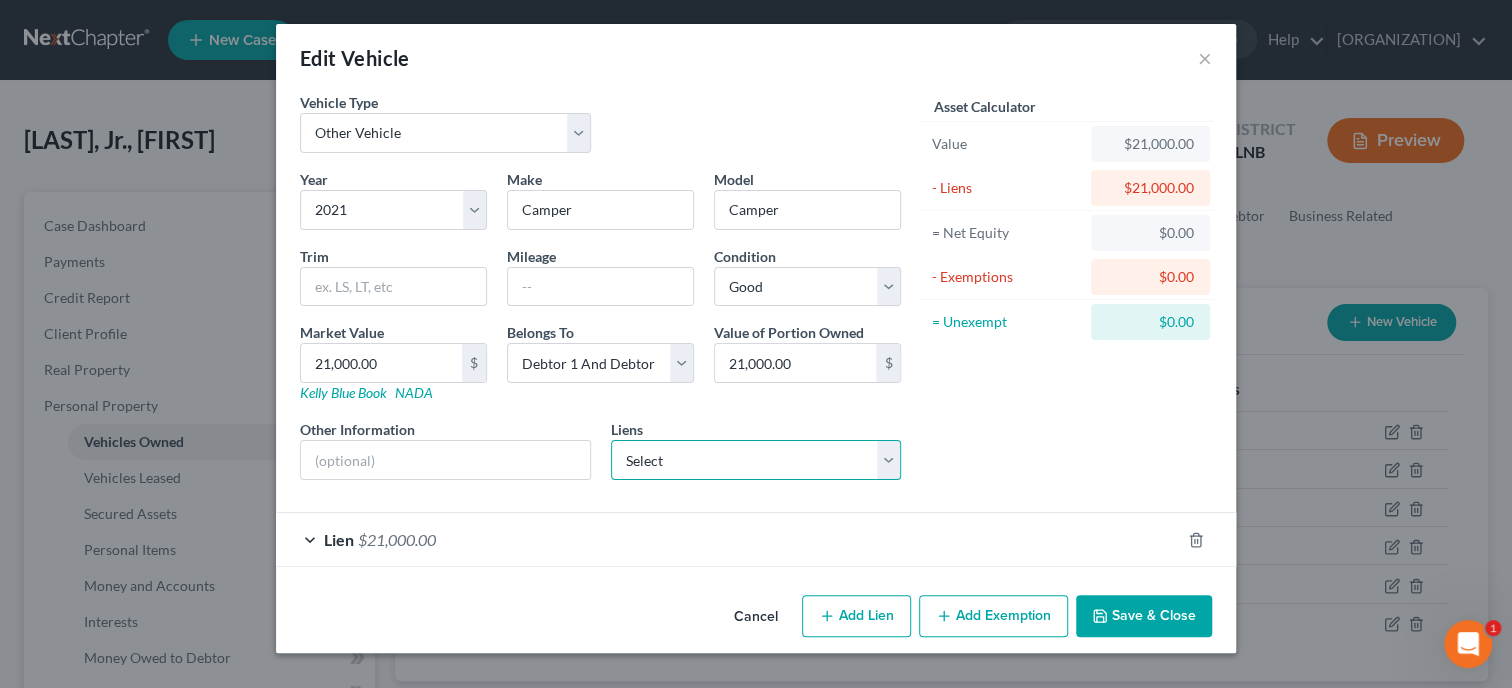 select on "26" 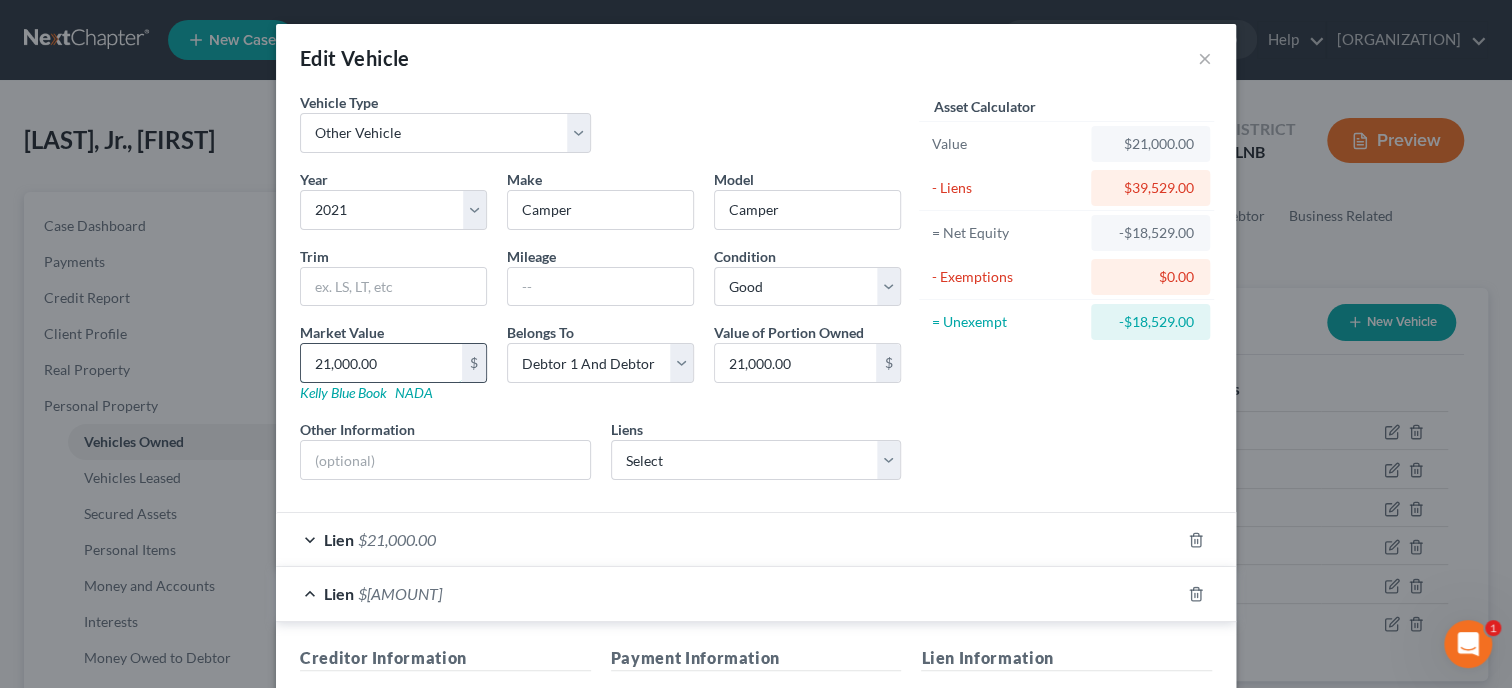 click on "21,000.00" at bounding box center [381, 363] 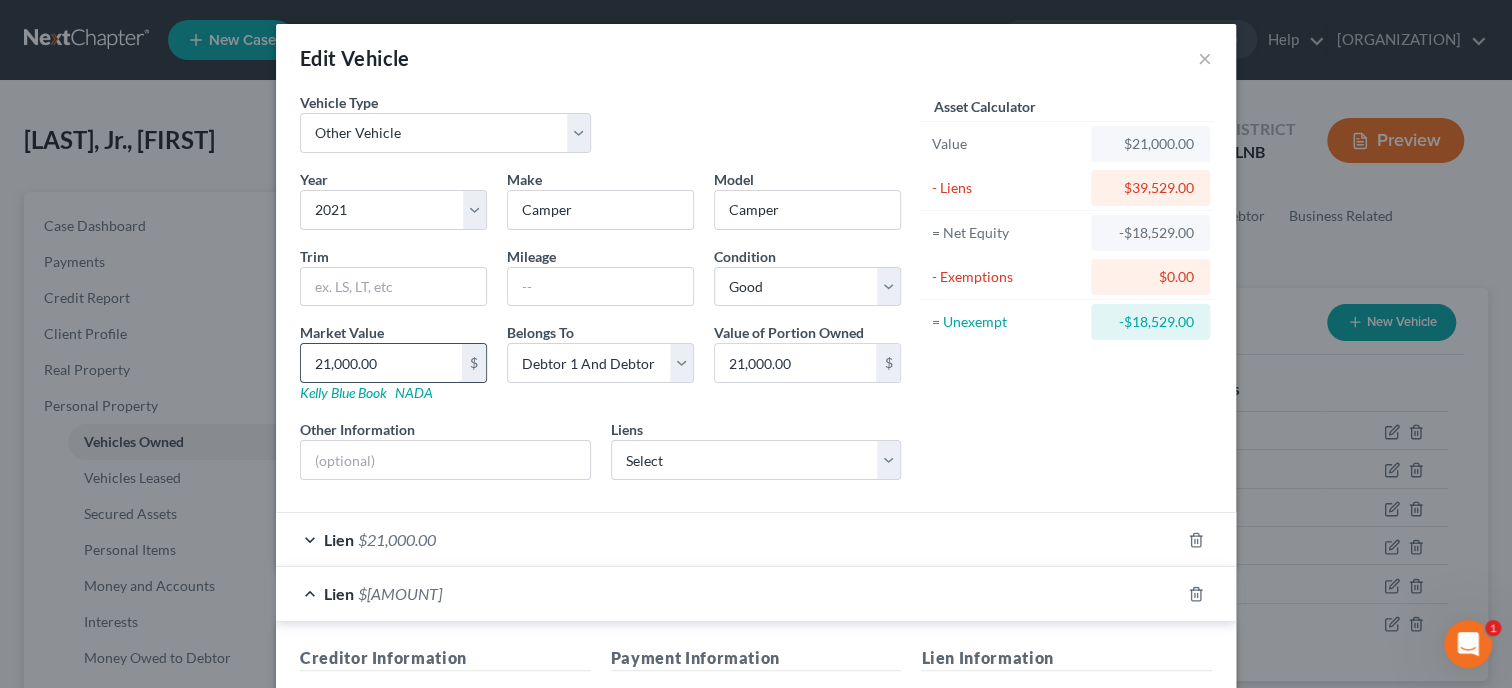 type 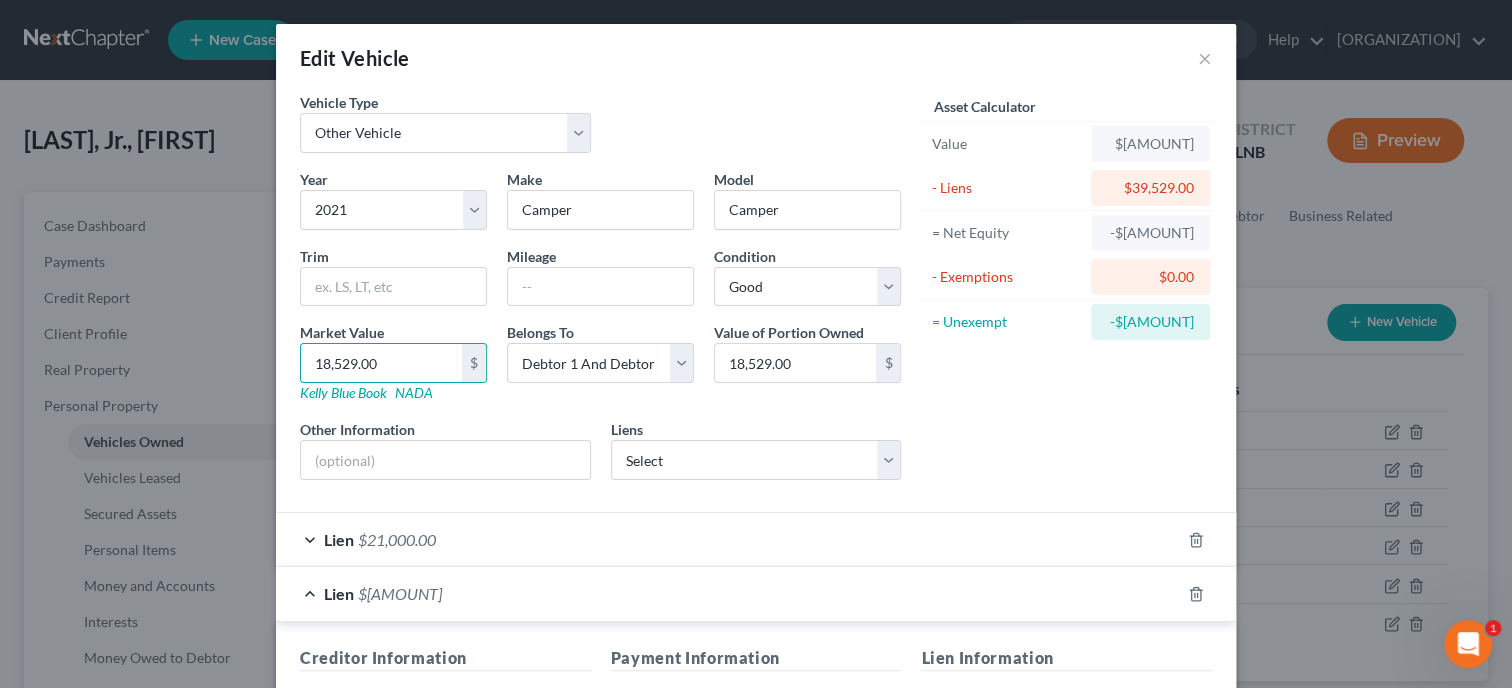 click on "Belongs To
*
Select Debtor 1 Only Debtor 2 Only Debtor 1 And Debtor 2 Only At Least One Of The Debtors And Another Community Property" at bounding box center [600, 362] 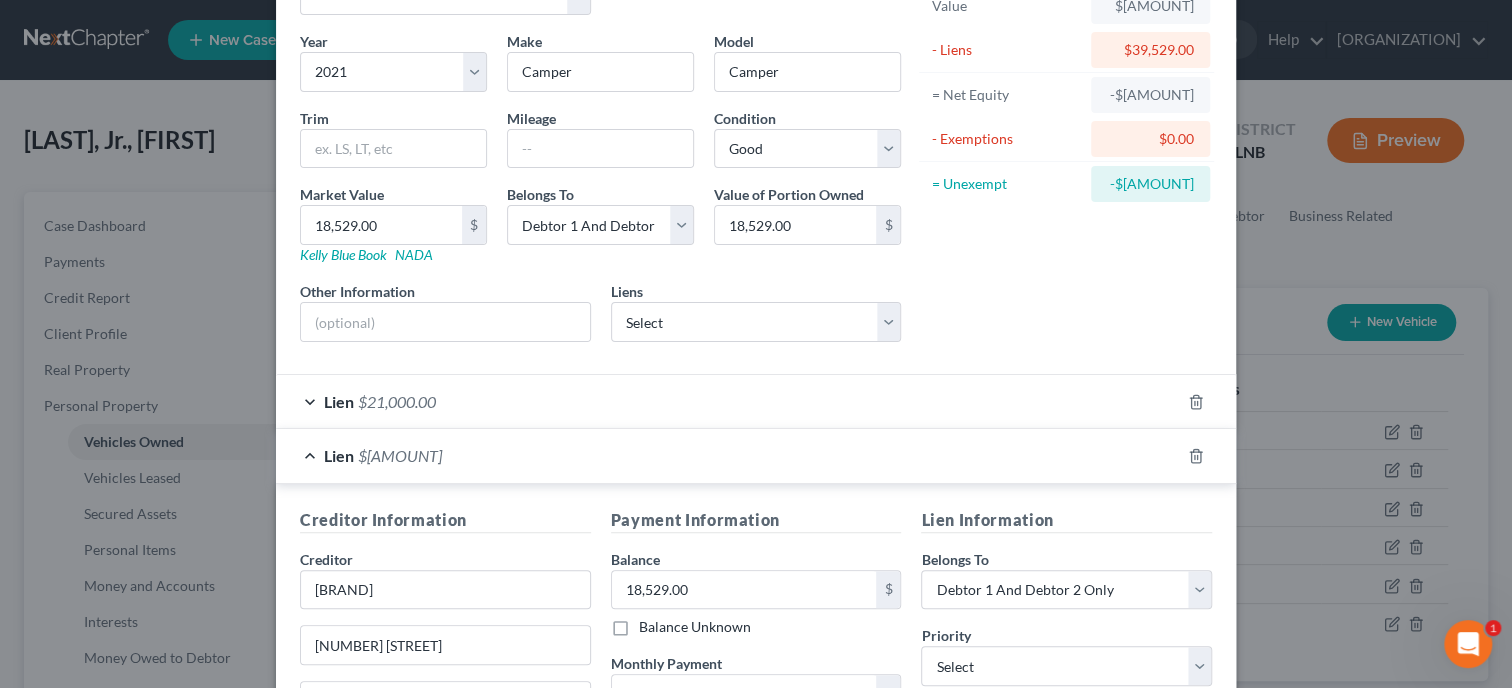 scroll, scrollTop: 205, scrollLeft: 0, axis: vertical 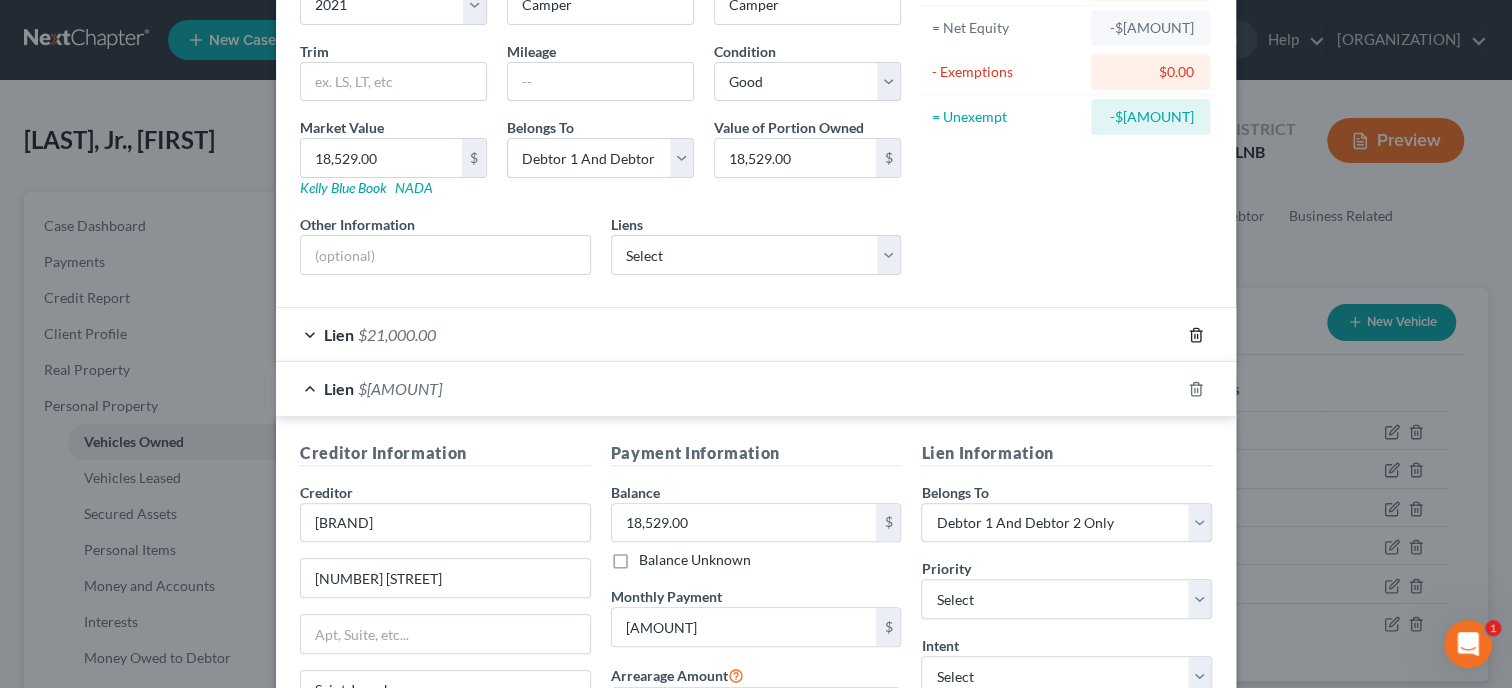 click 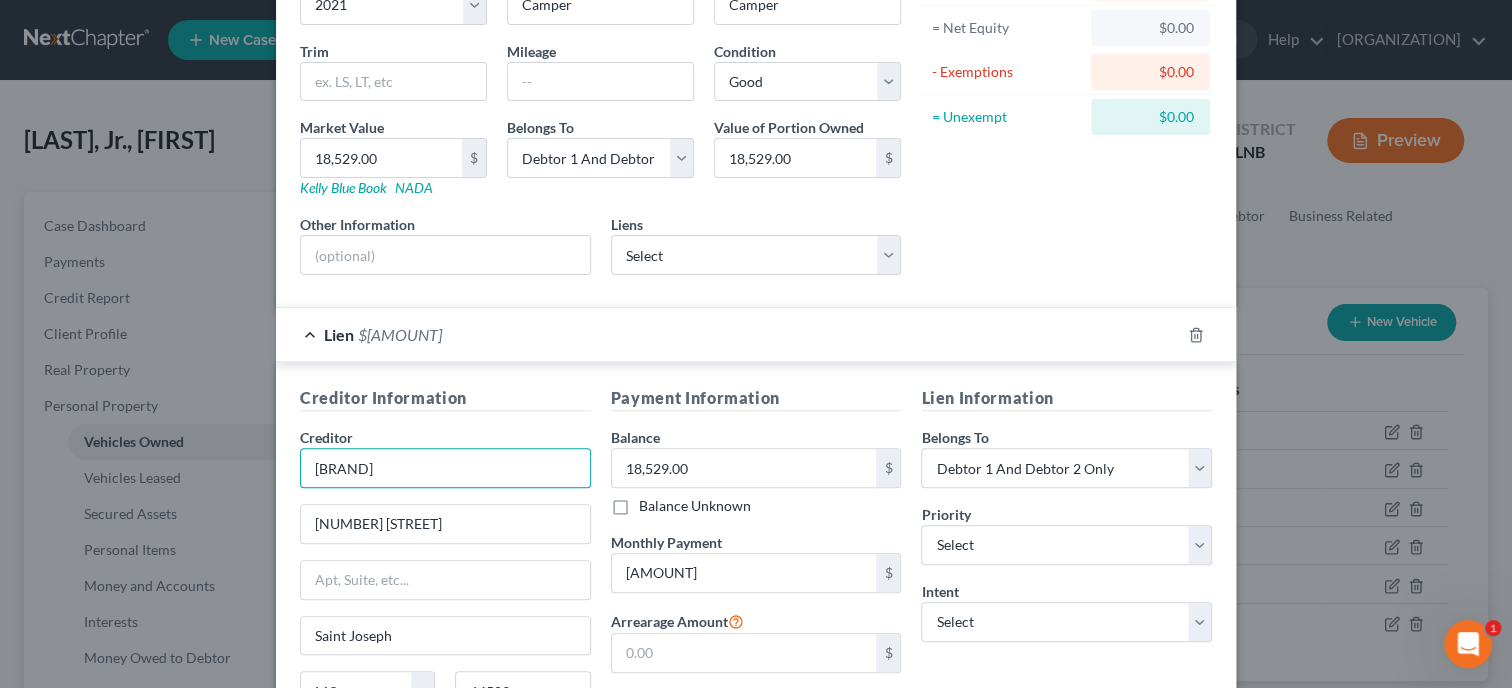 click on "[BRAND]" at bounding box center (445, 468) 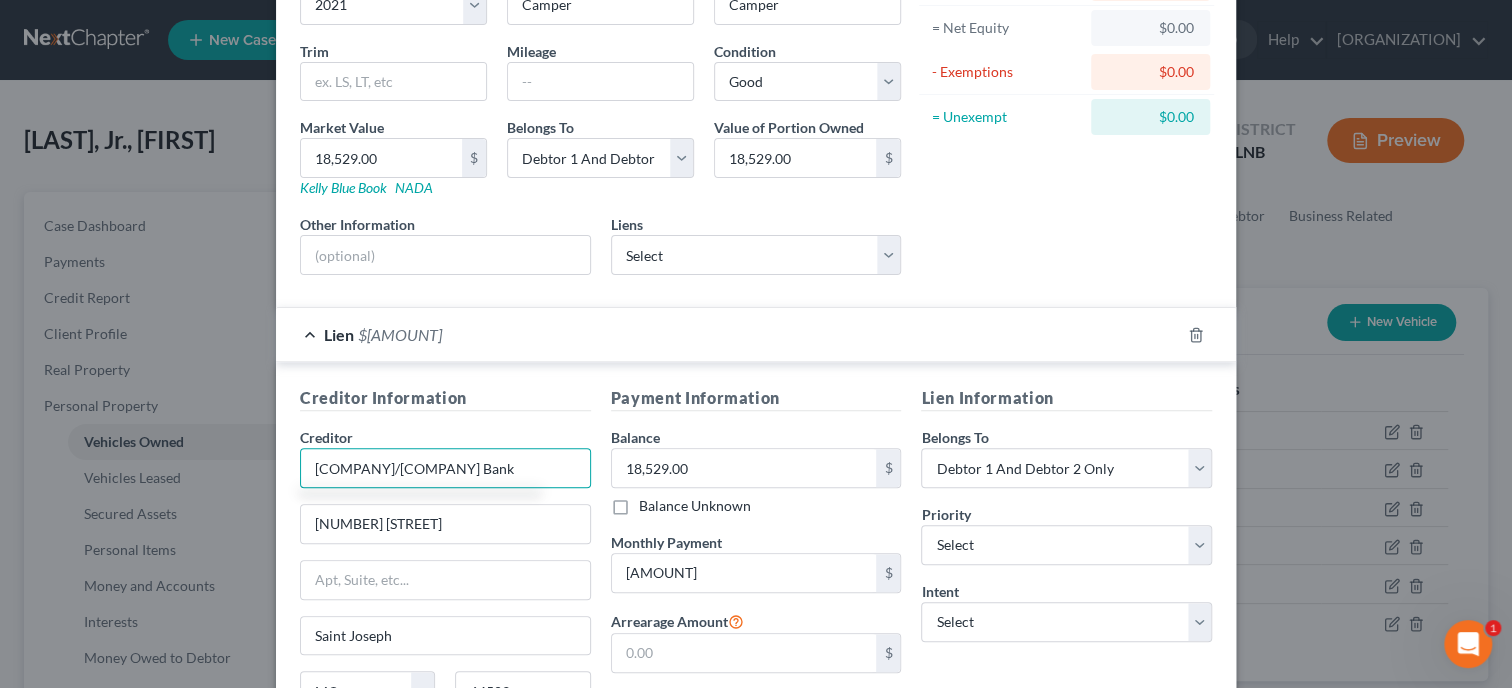 scroll, scrollTop: 308, scrollLeft: 0, axis: vertical 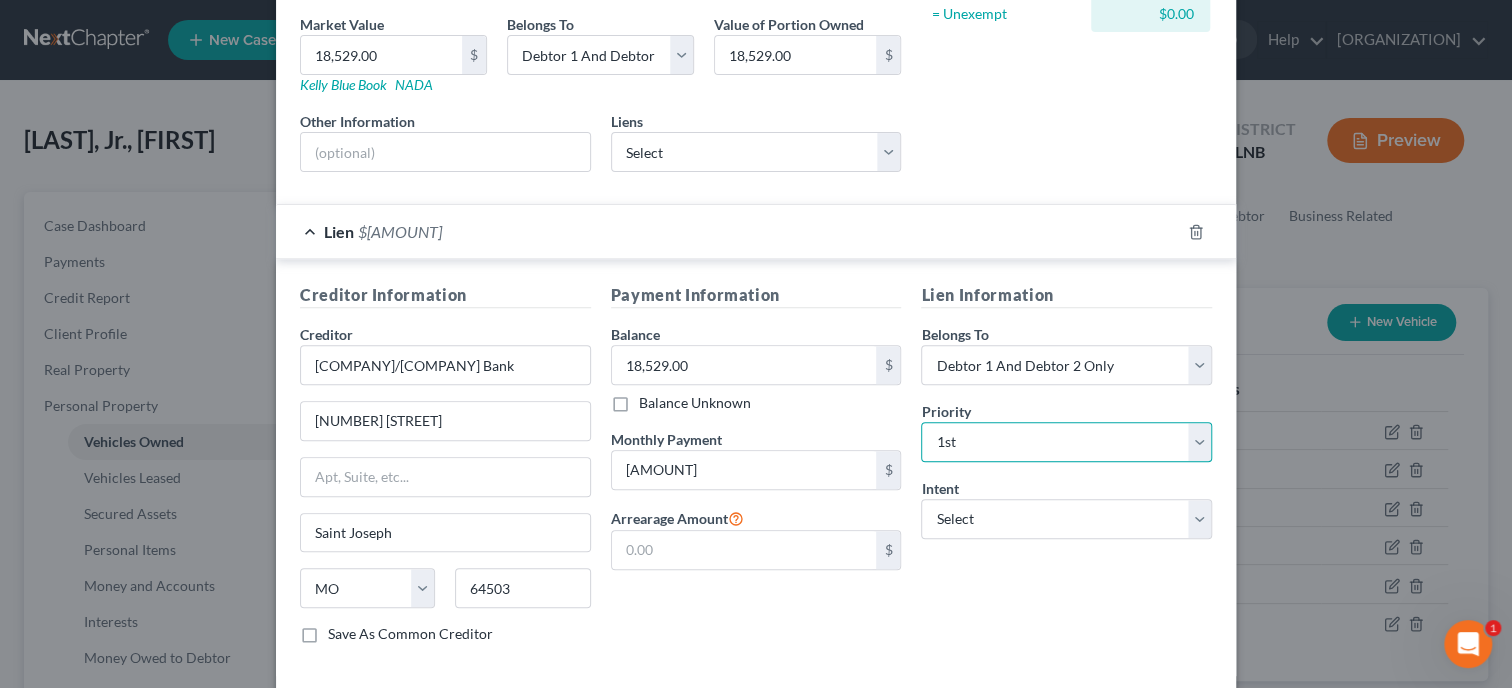 click on "1st" at bounding box center [0, 0] 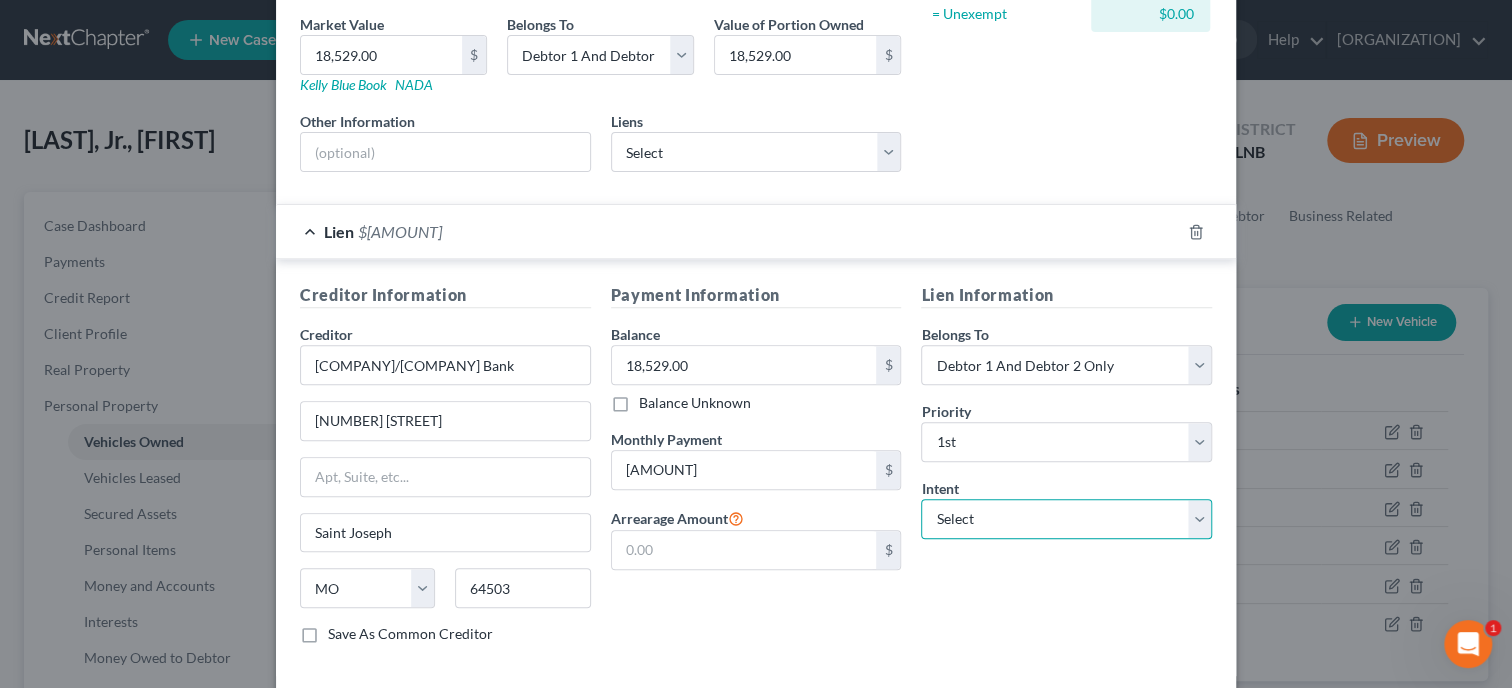 click on "Select Surrender Redeem Reaffirm Avoid Other" at bounding box center (1066, 519) 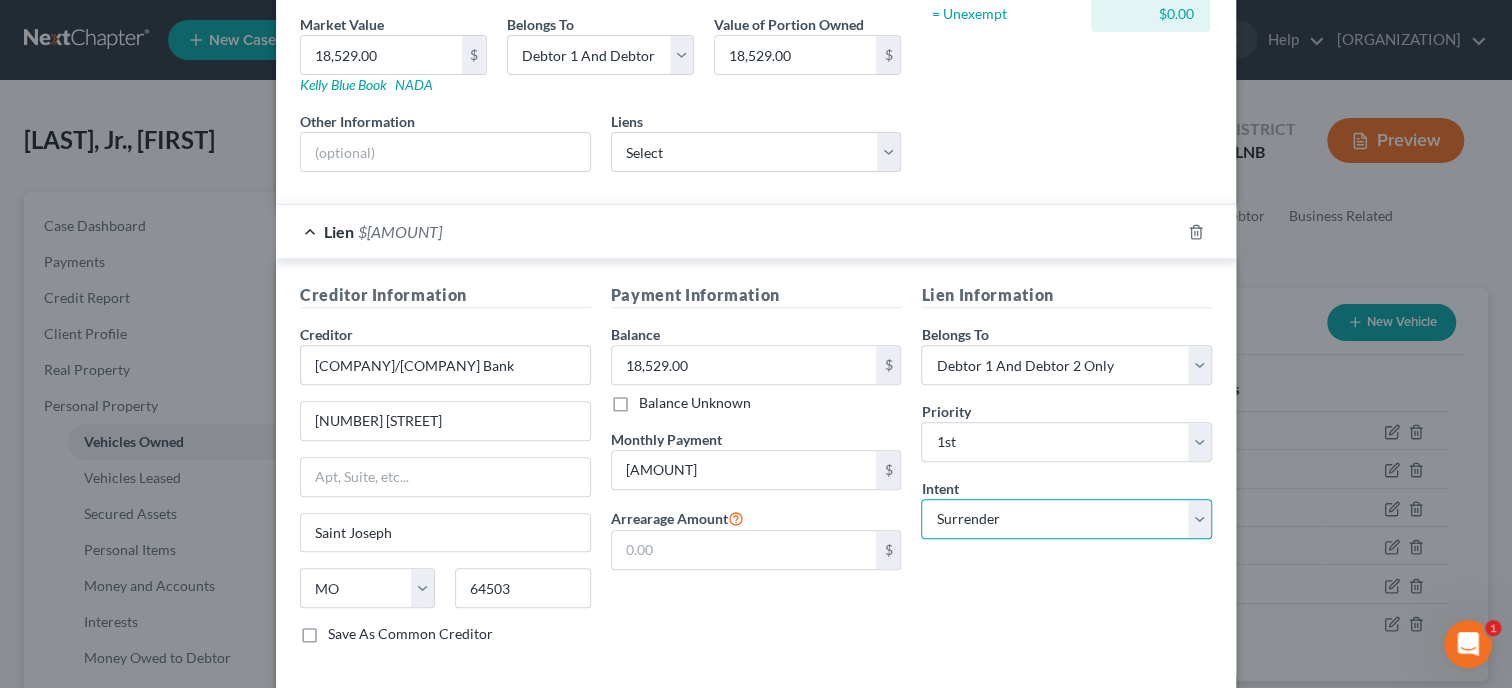 click on "Surrender" at bounding box center (0, 0) 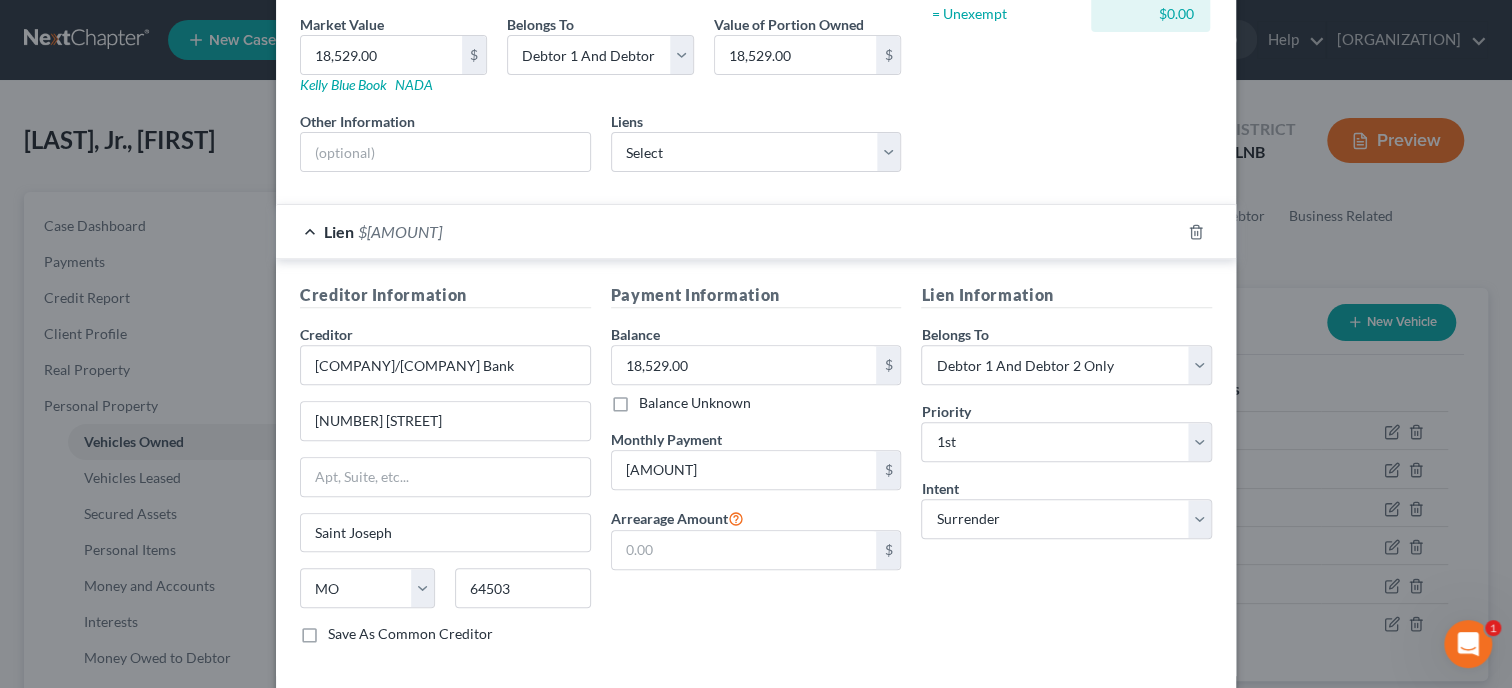 click on "Lien Information
Belongs To
*
Select Debtor 1 Only Debtor 2 Only Debtor 1 And Debtor 2 Only At Least One Of The Debtors And Another Community Property
Priority
*
Select 1st 2nd 3rd 4th 5th 6th 7th 8th 9th 10th 11th 12th 13th 14th 15th 16th 17th 18th 19th 20th 21th 22th 23th 24th 25th 26th 27th 28th 29th 30th
Intent
Select Surrender Redeem Reaffirm Avoid Other" at bounding box center (1066, 471) 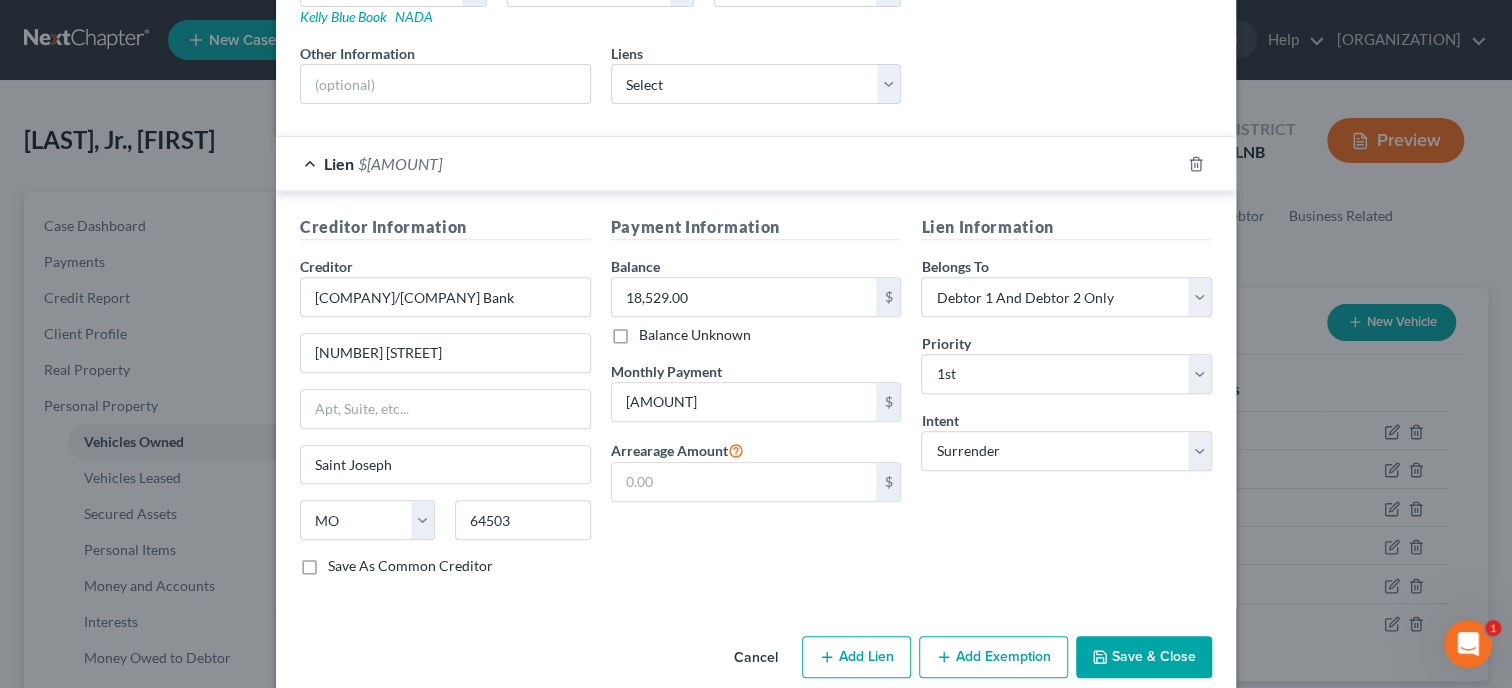 scroll, scrollTop: 401, scrollLeft: 0, axis: vertical 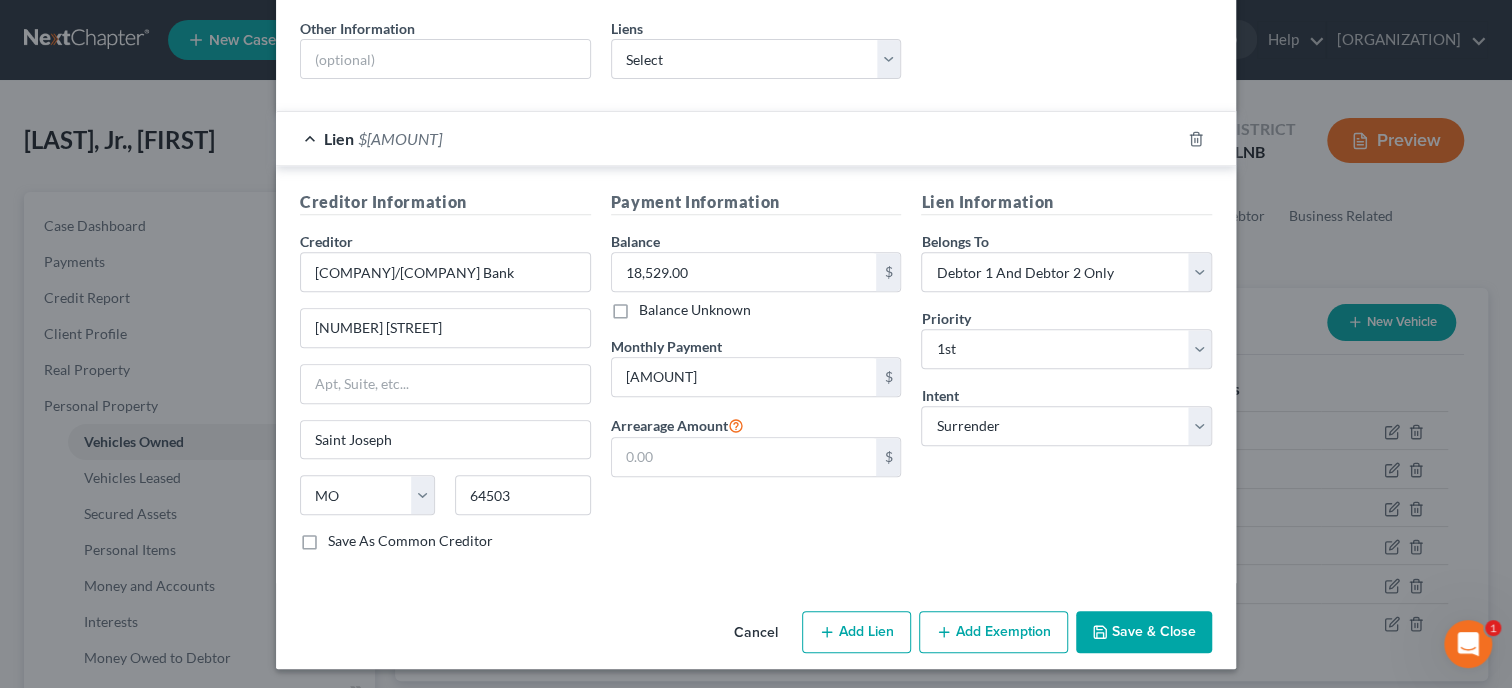 click on "Save & Close" at bounding box center [1144, 632] 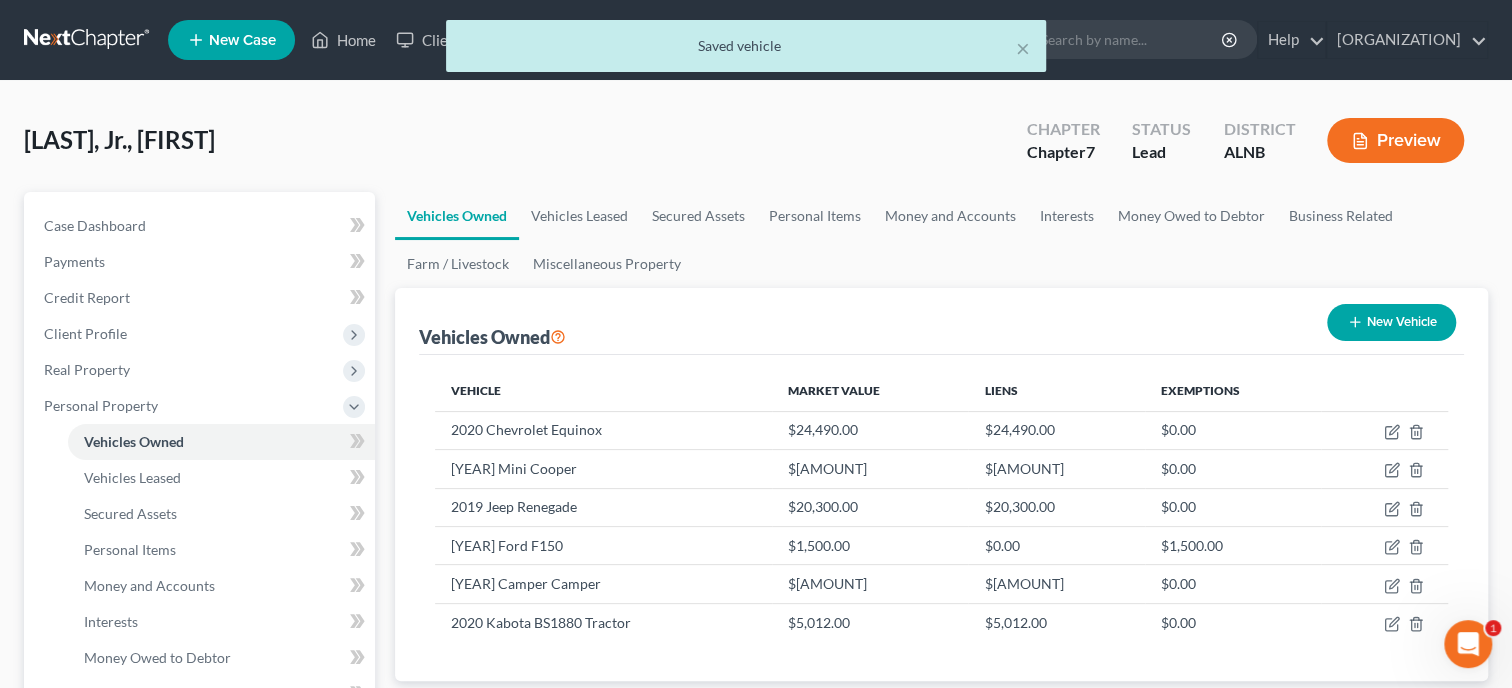 click on "$0.00" at bounding box center [1233, 622] 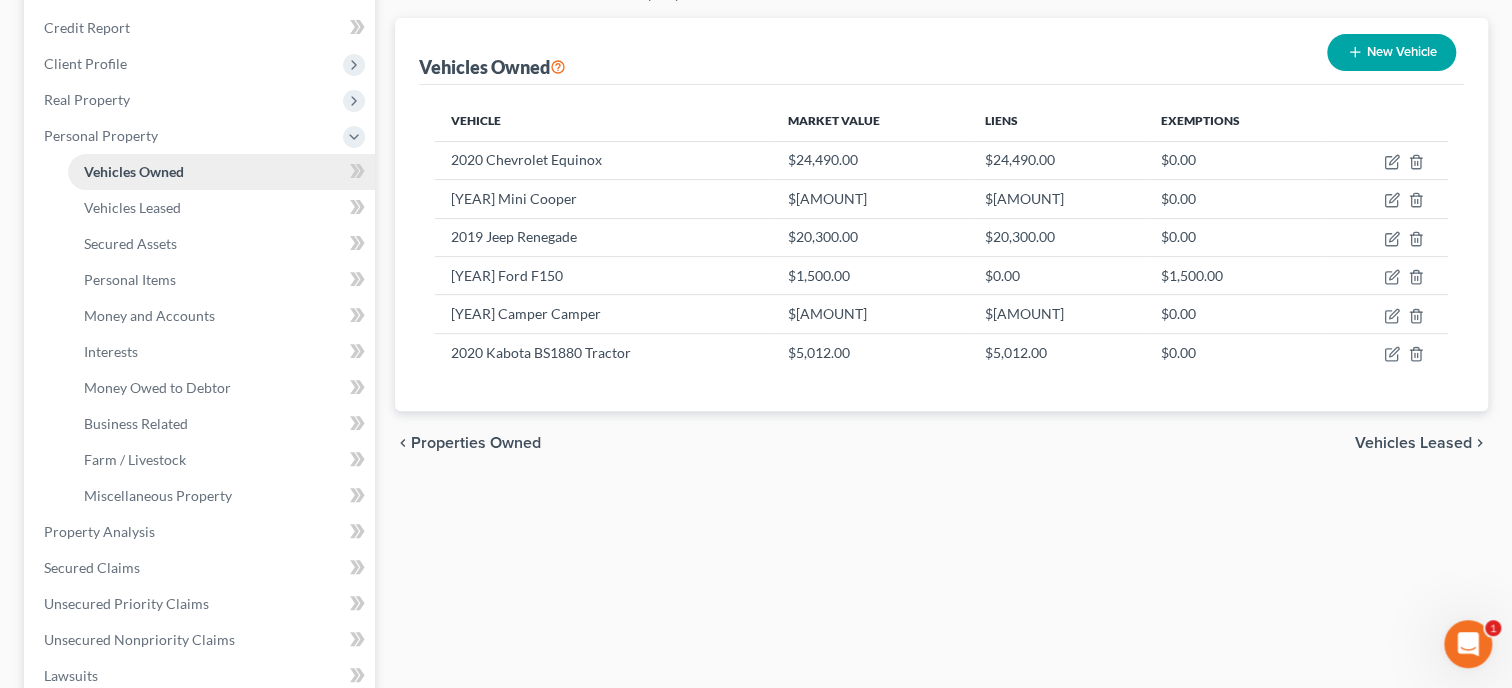 scroll, scrollTop: 308, scrollLeft: 0, axis: vertical 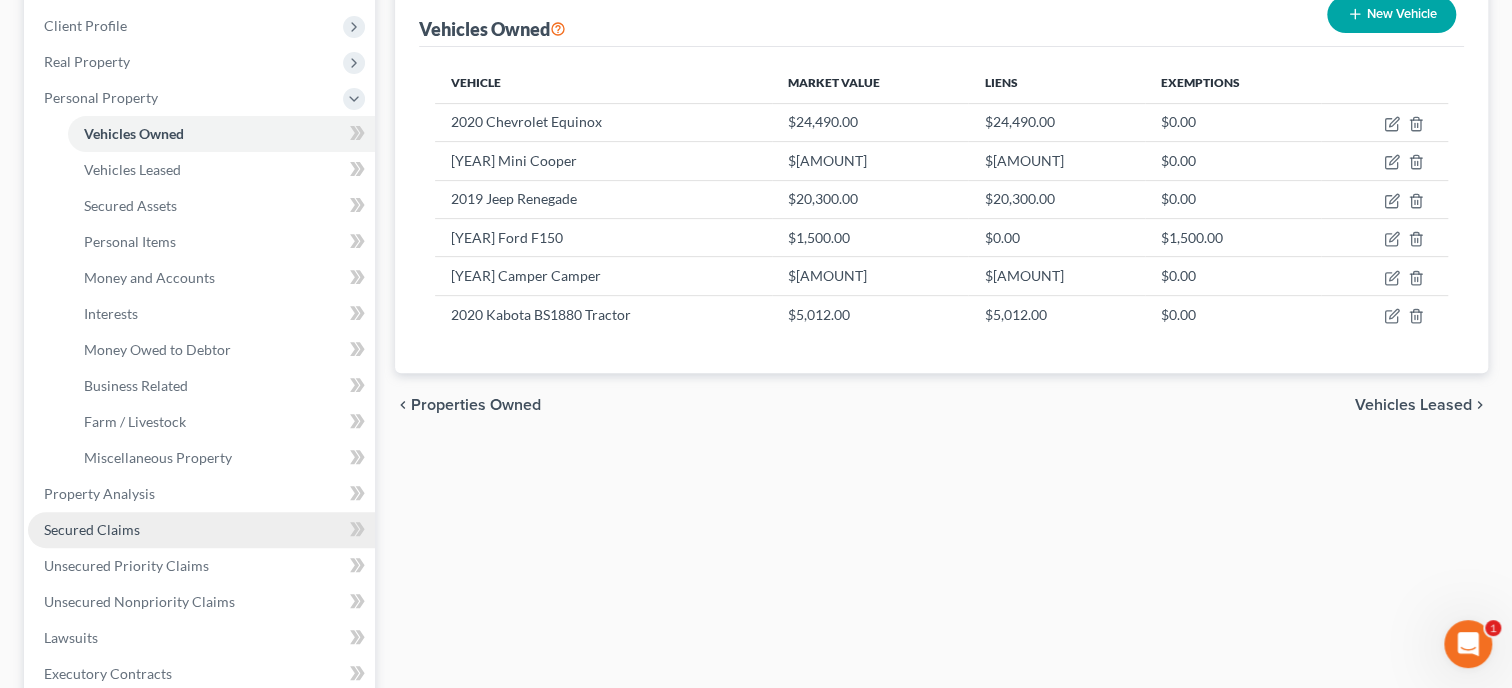 click on "Secured Claims" at bounding box center (201, 530) 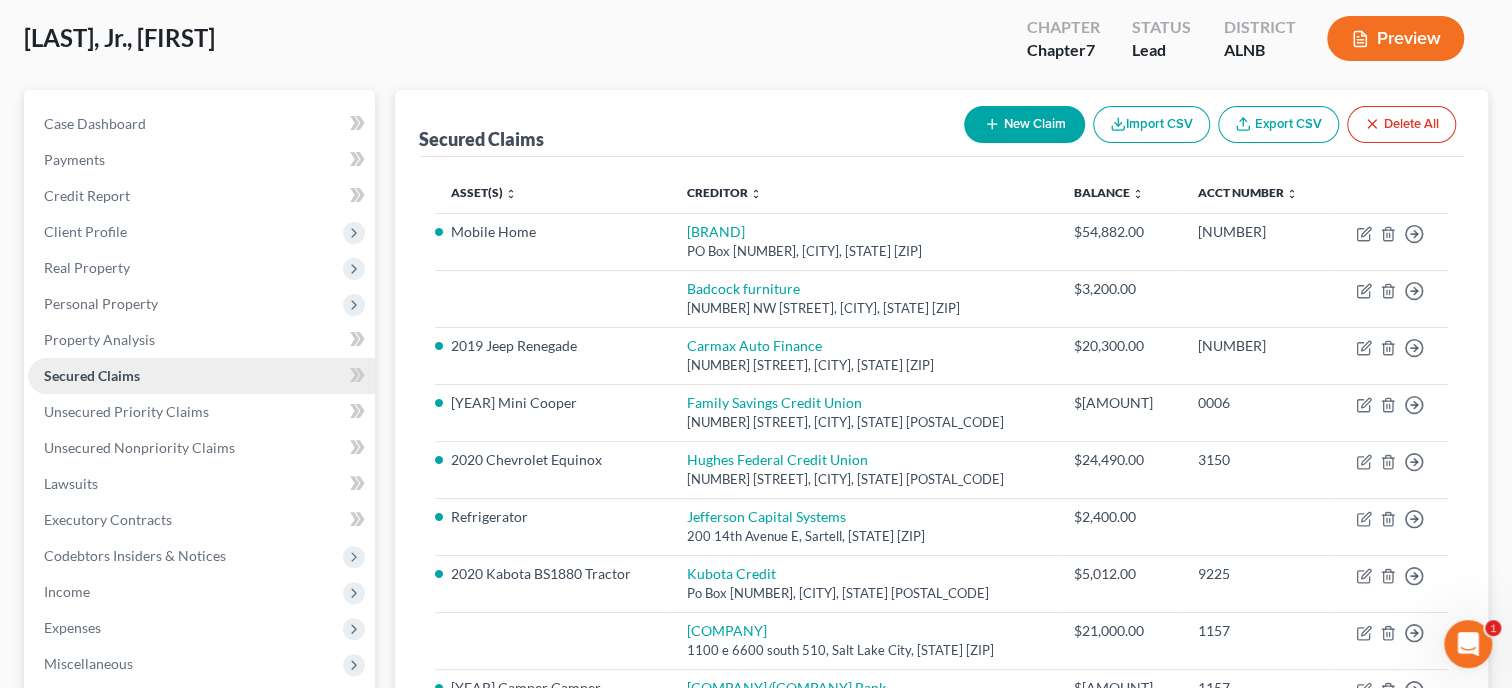 scroll, scrollTop: 205, scrollLeft: 0, axis: vertical 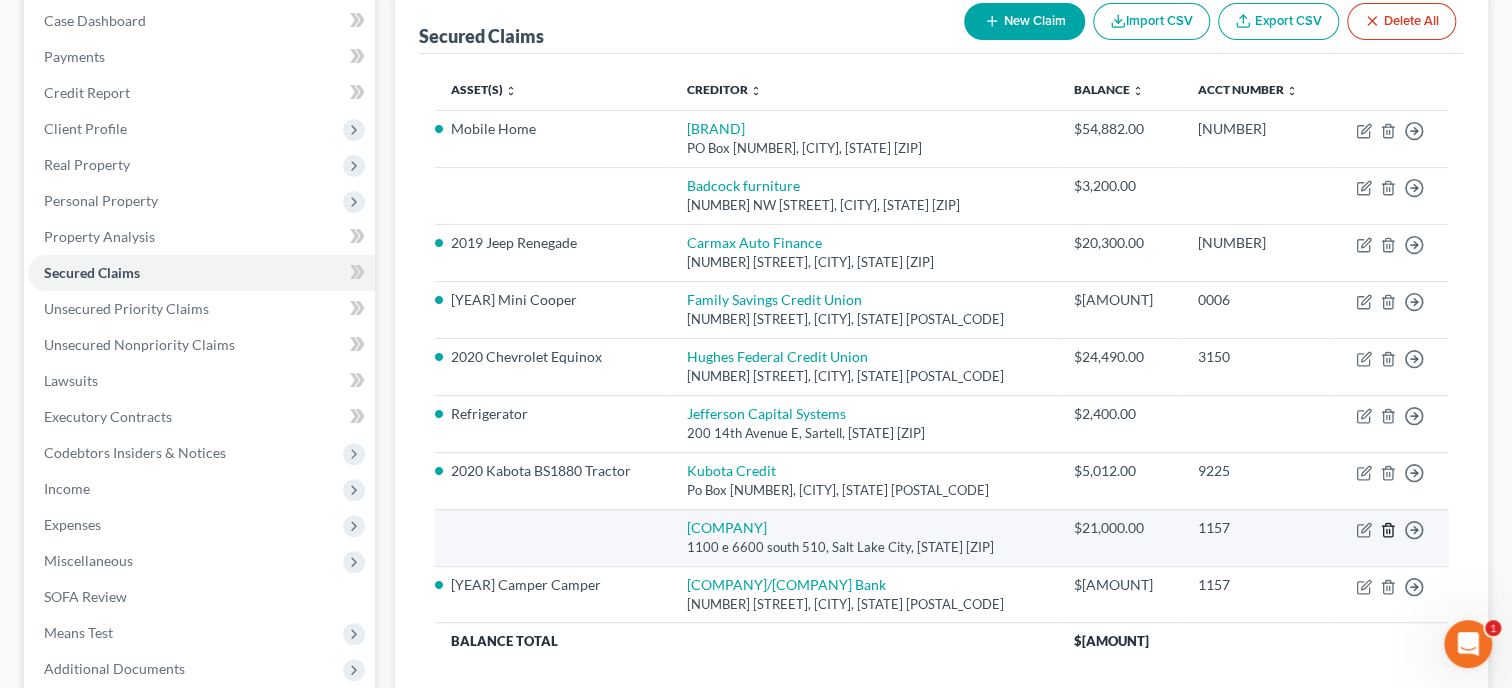 click 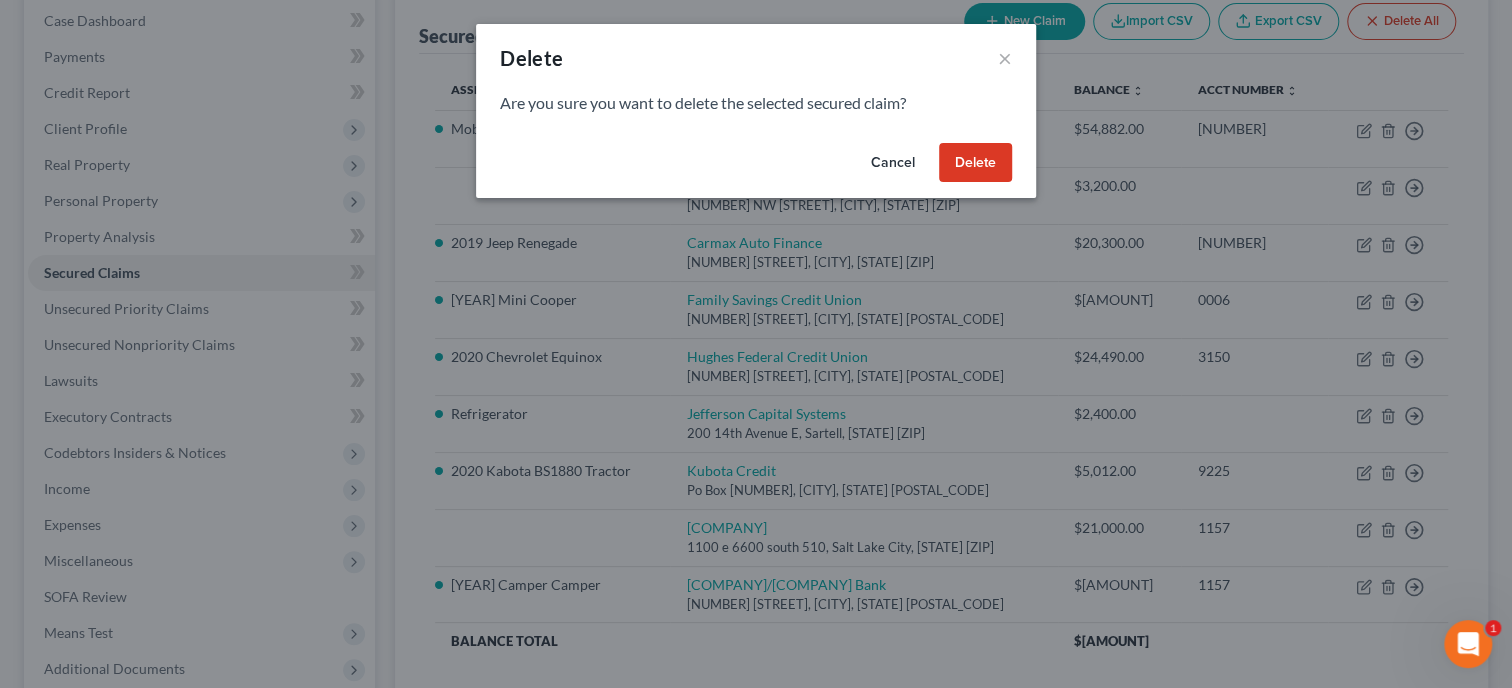 click on "Delete" at bounding box center (975, 163) 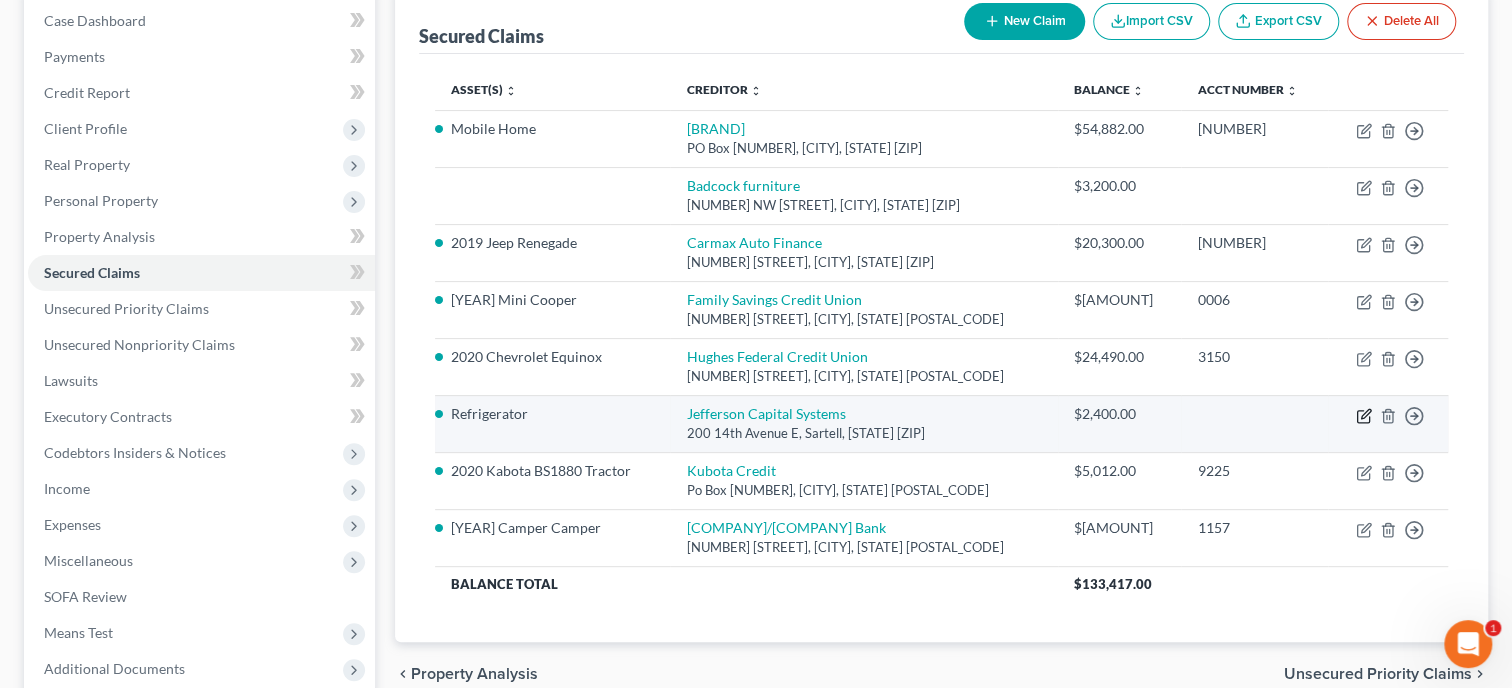 click 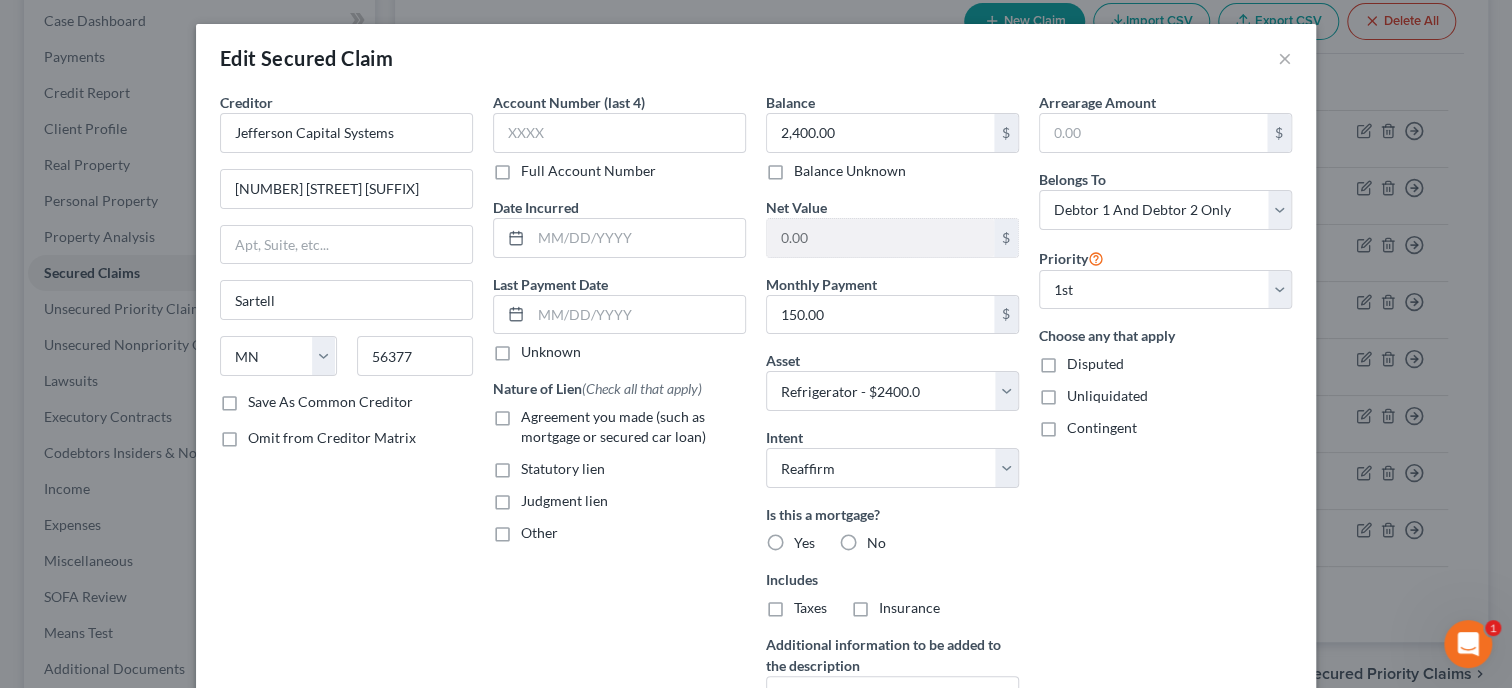 click on "Agreement you made (such as mortgage or secured car loan)" at bounding box center (633, 427) 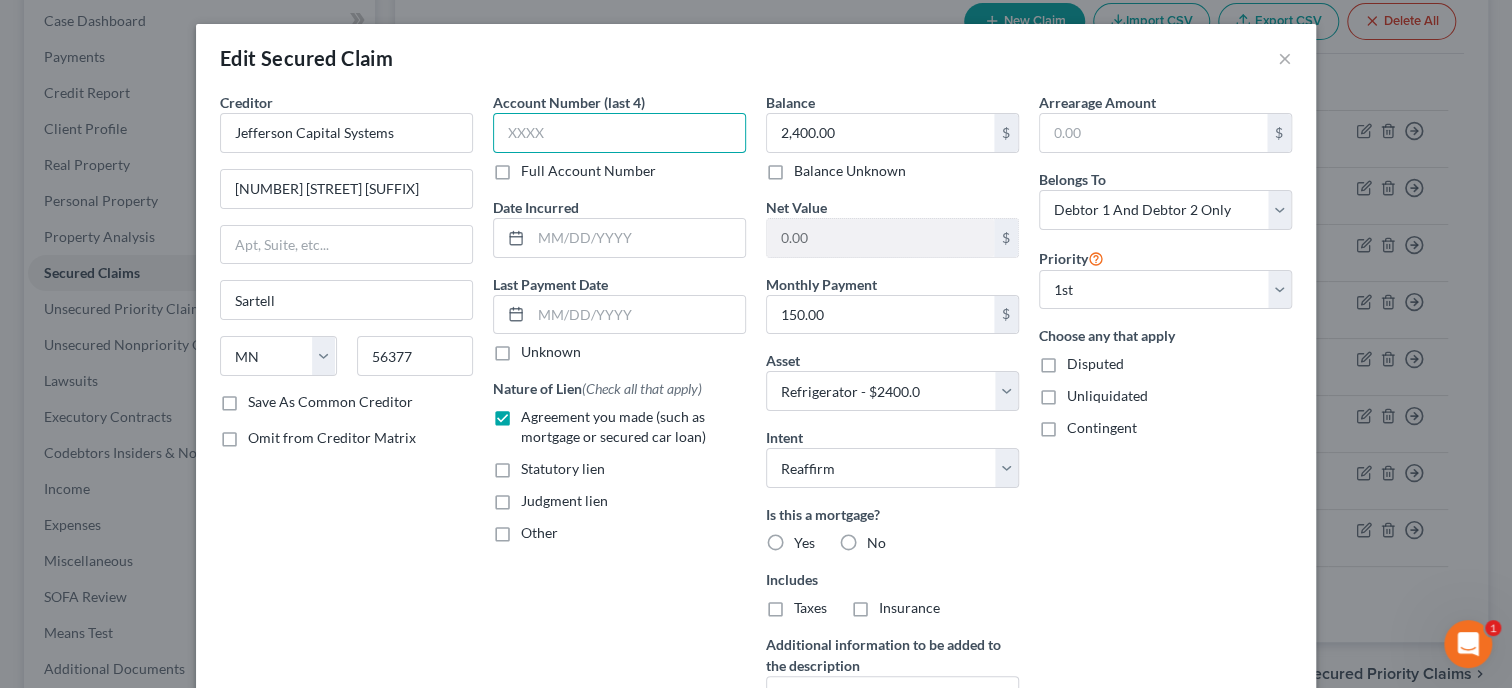 click at bounding box center (619, 133) 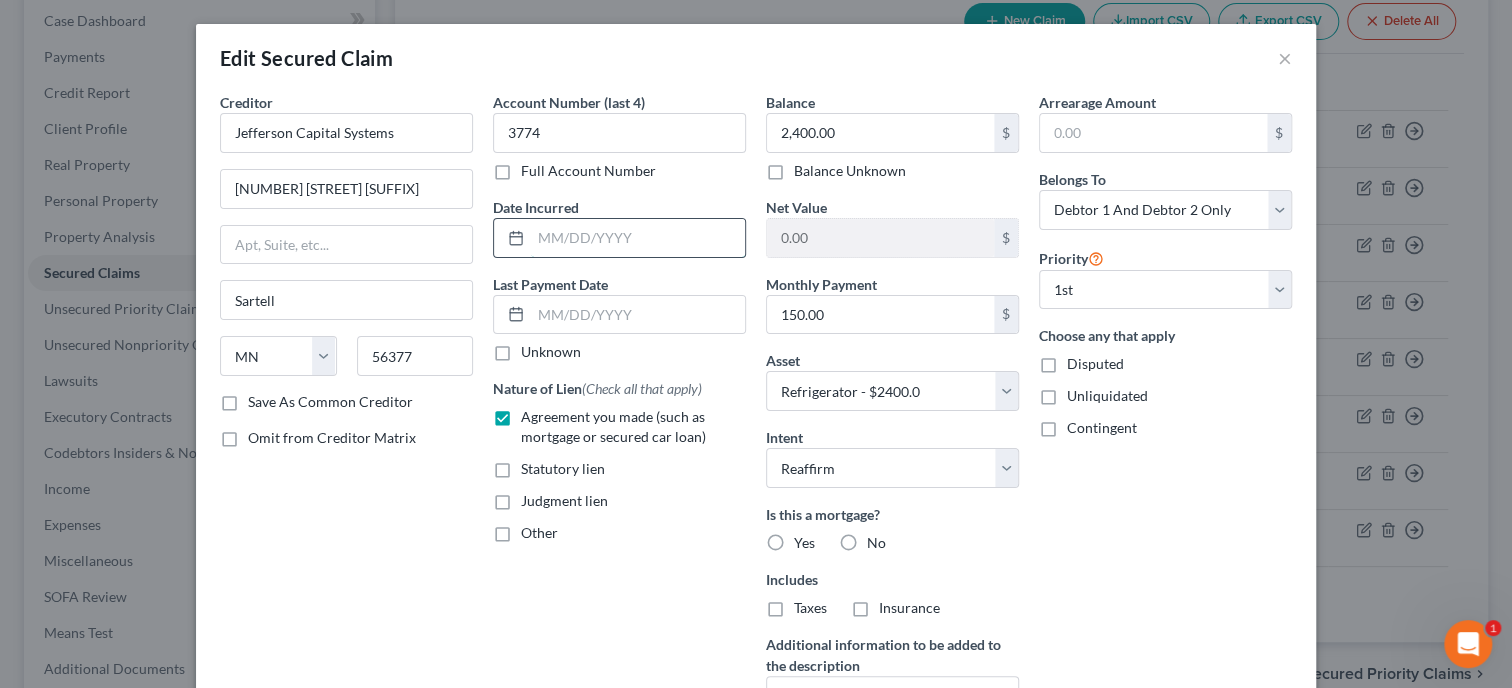 click at bounding box center [638, 238] 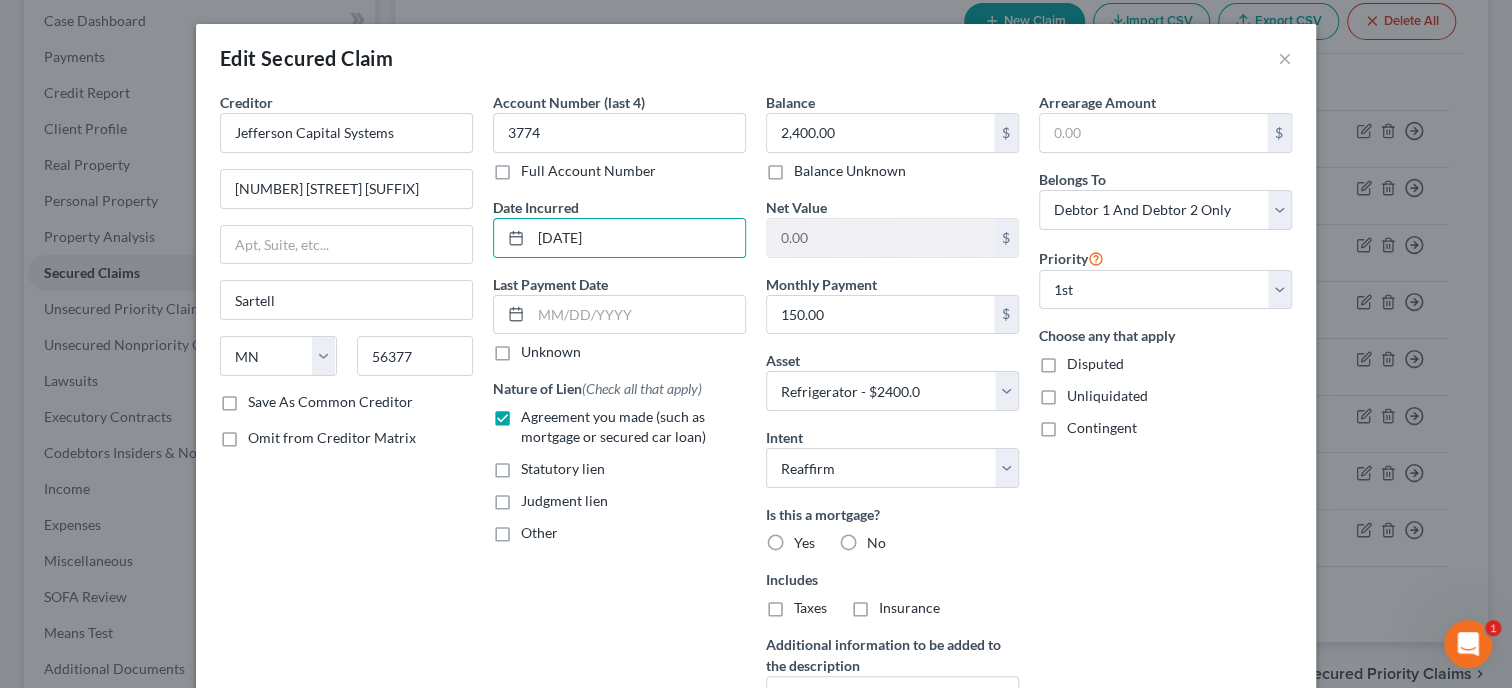 click on "Nature of Lien  (Check all that apply) Agreement you made (such as mortgage or secured car loan) Statutory lien Judgment lien Other" at bounding box center (619, 460) 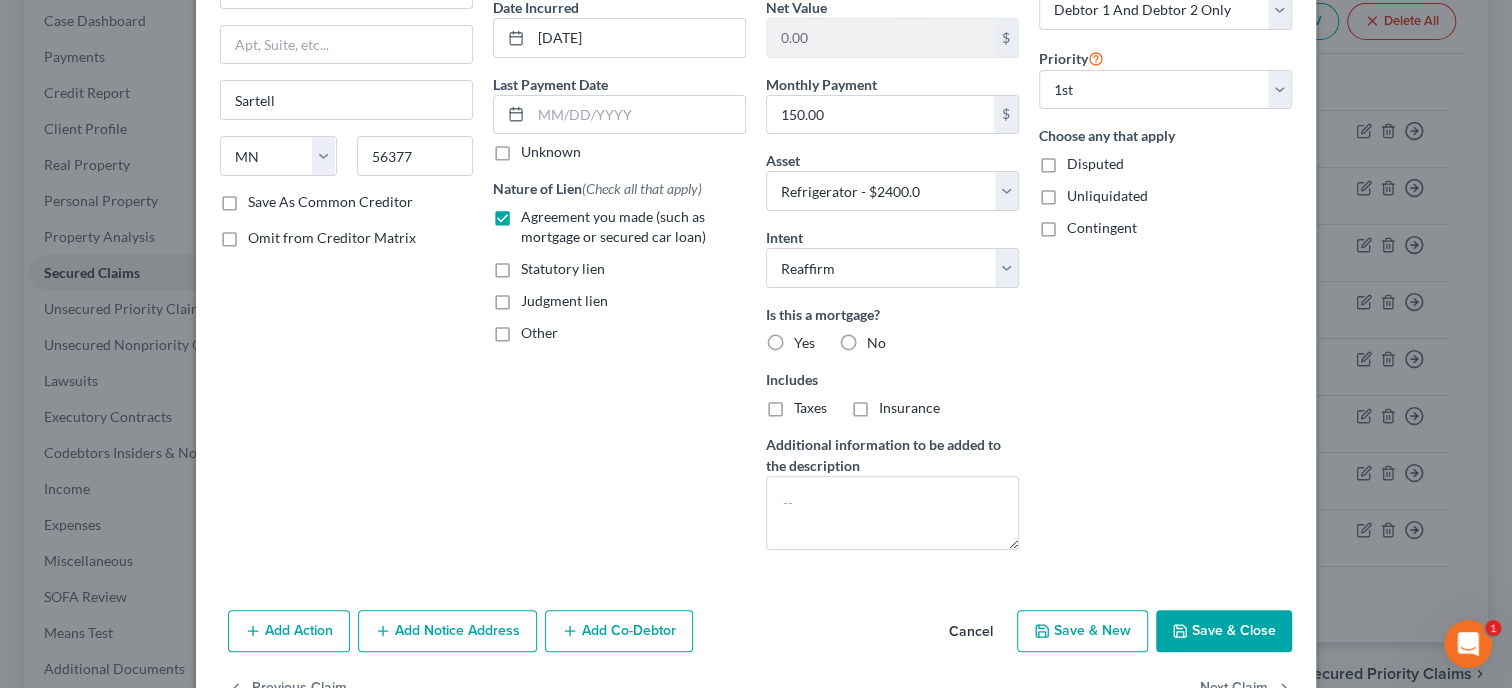 scroll, scrollTop: 205, scrollLeft: 0, axis: vertical 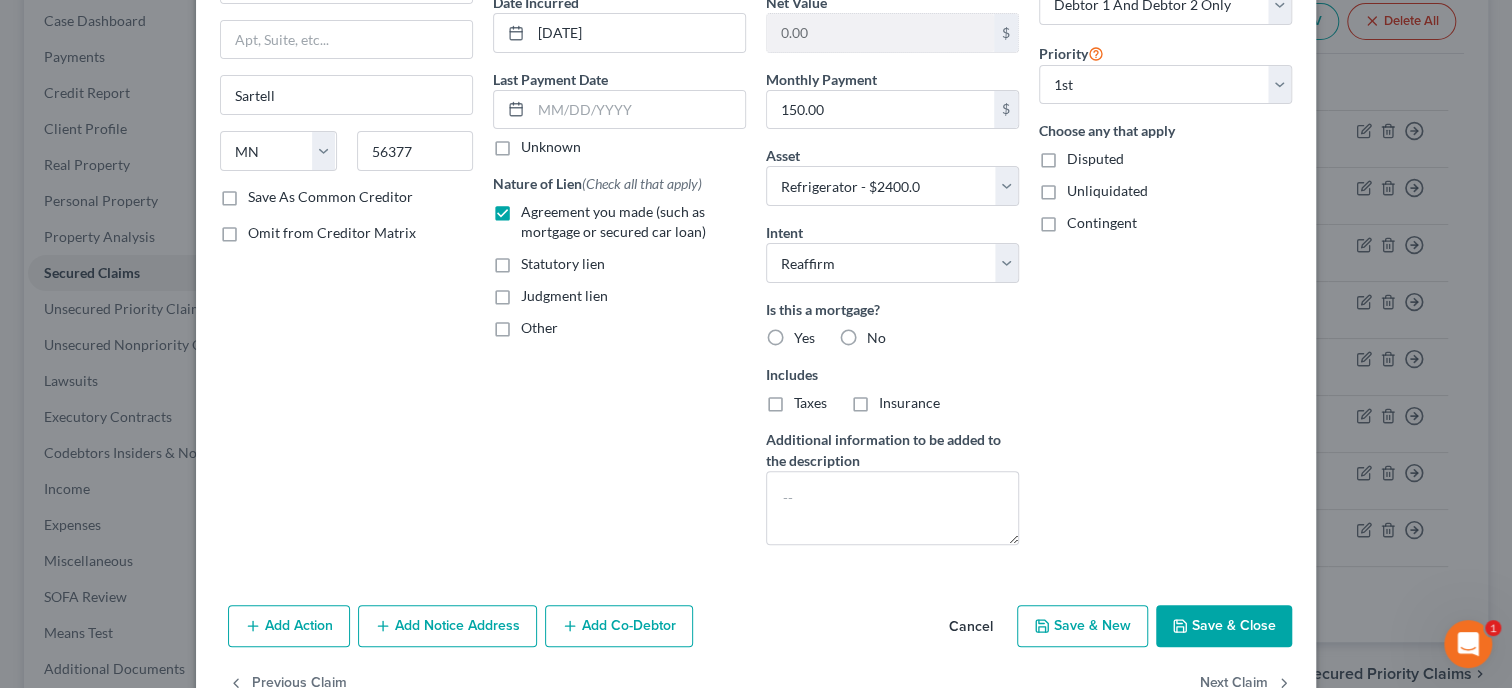 click on "No" at bounding box center [876, 338] 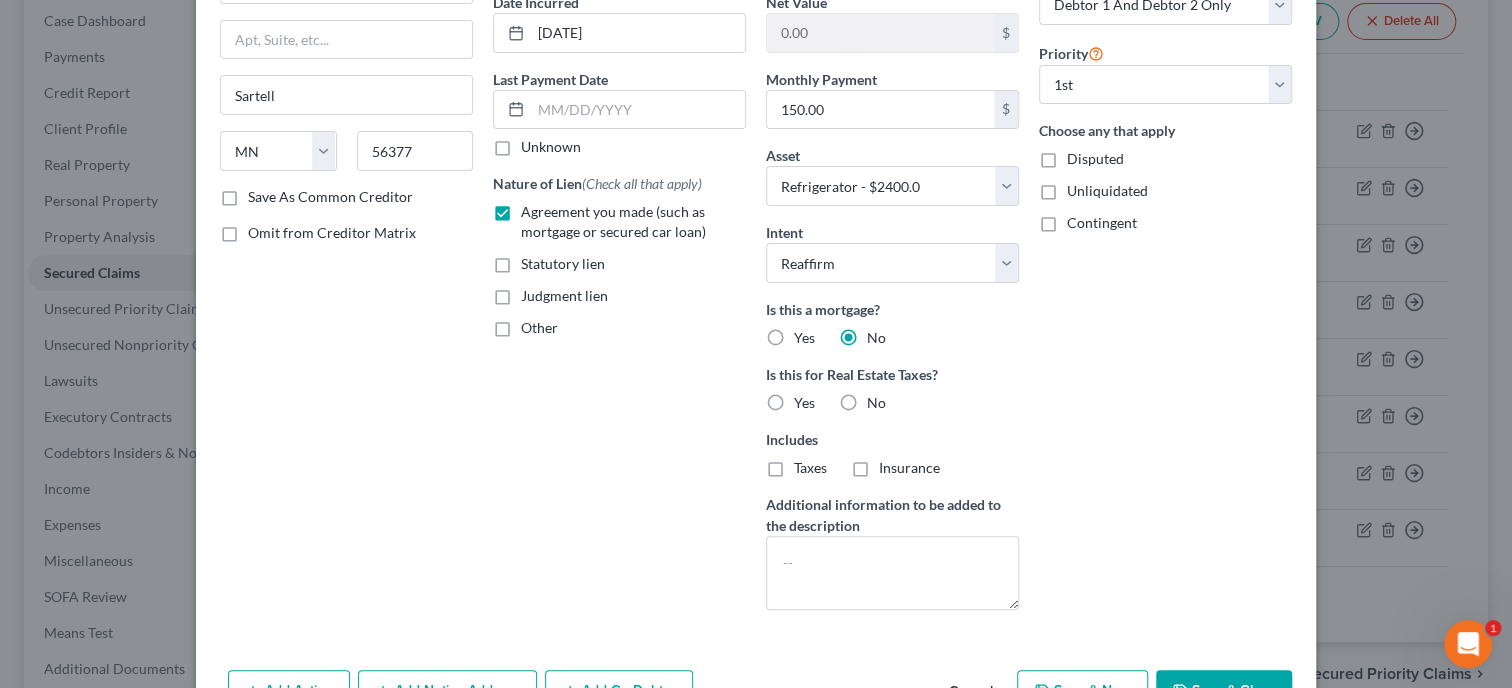 click on "No" at bounding box center (876, 403) 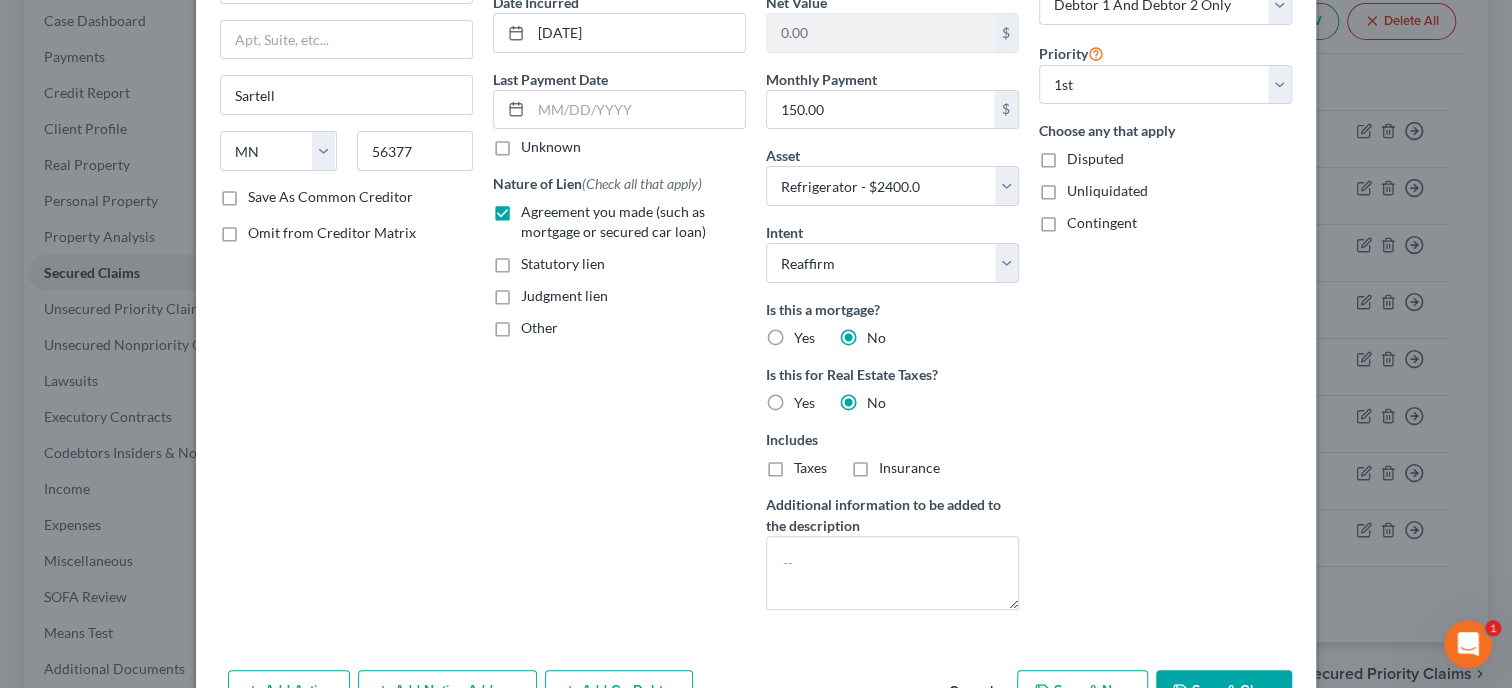 scroll, scrollTop: 324, scrollLeft: 0, axis: vertical 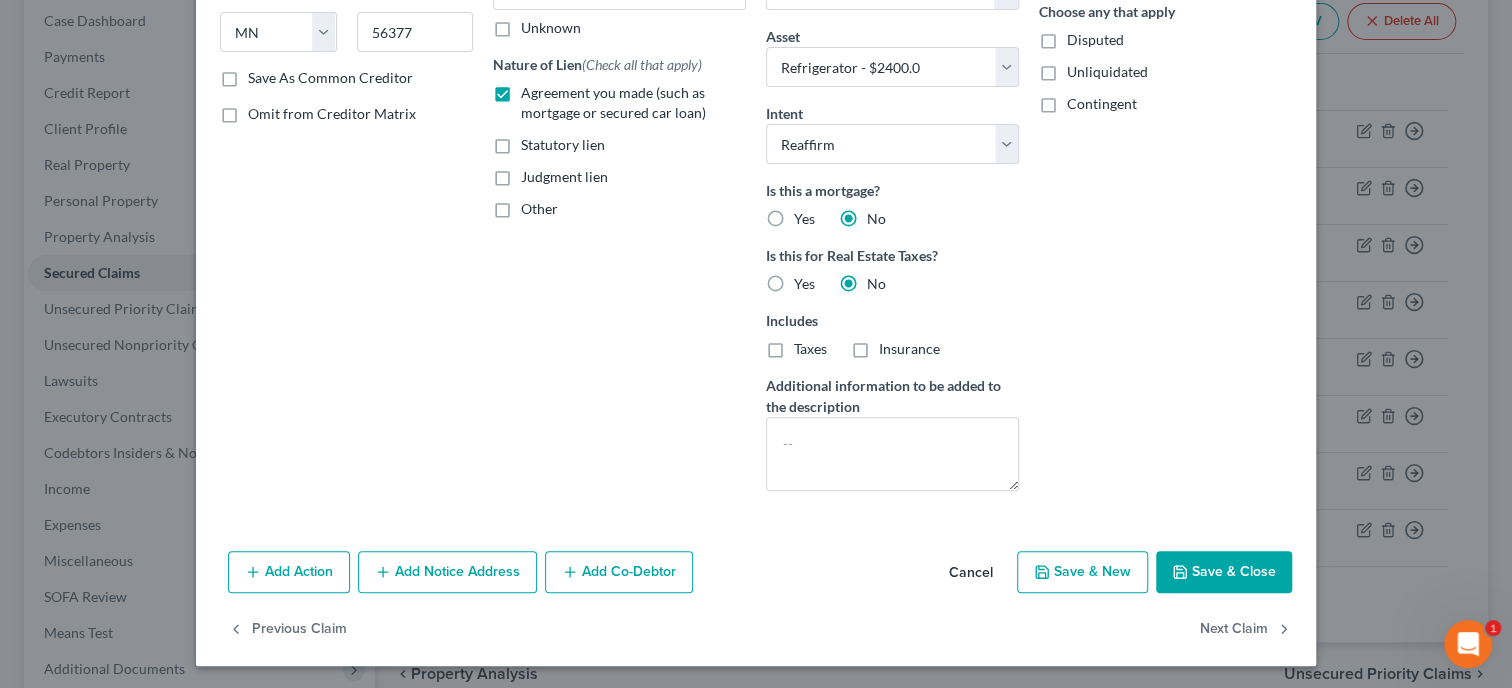 click on "Save & Close" at bounding box center (1224, 572) 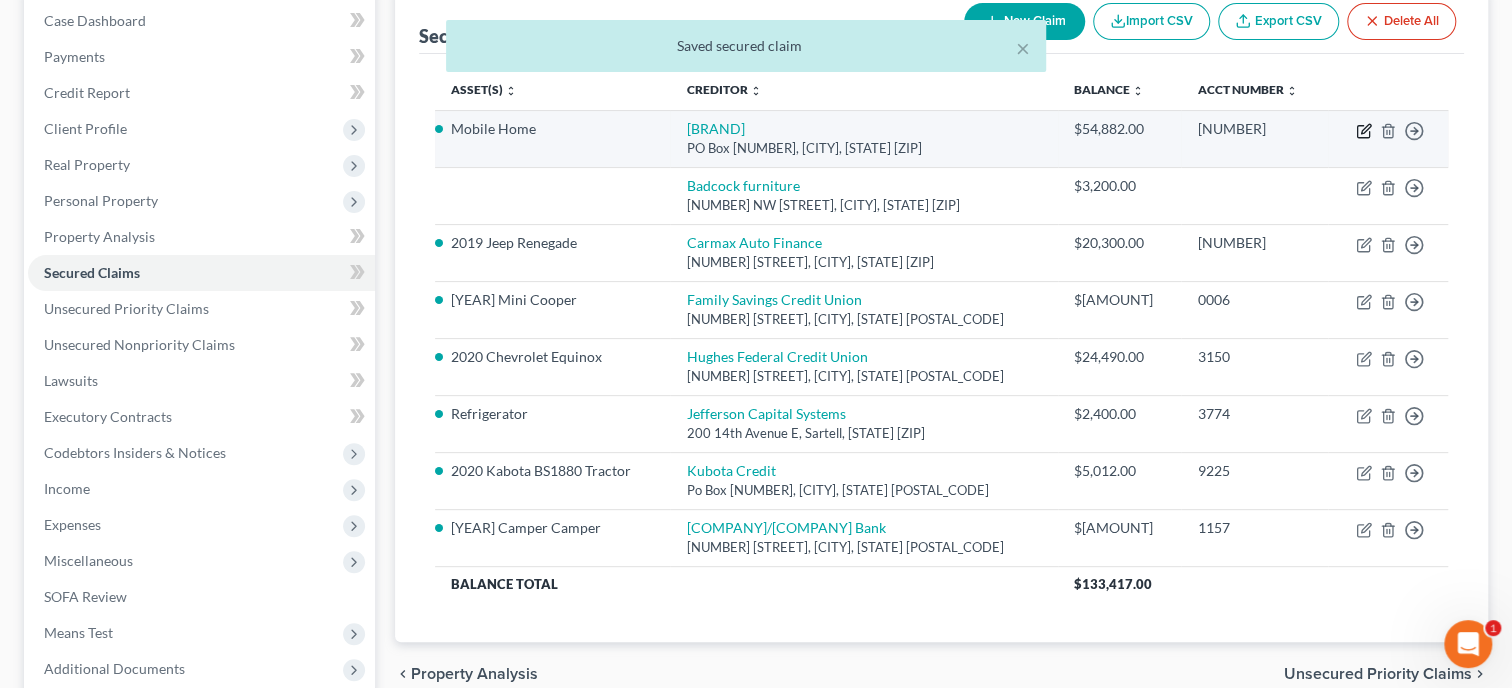 click 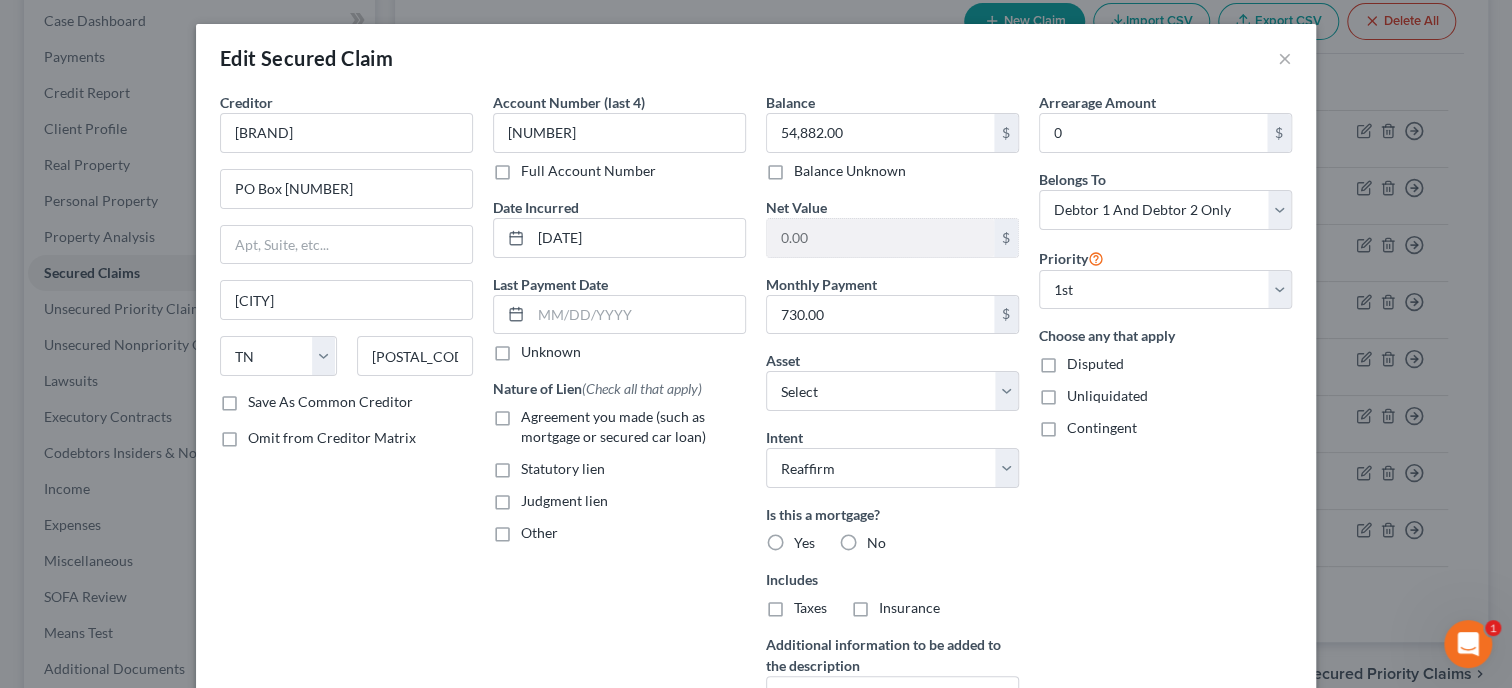 click on "Agreement you made (such as mortgage or secured car loan)" at bounding box center (633, 427) 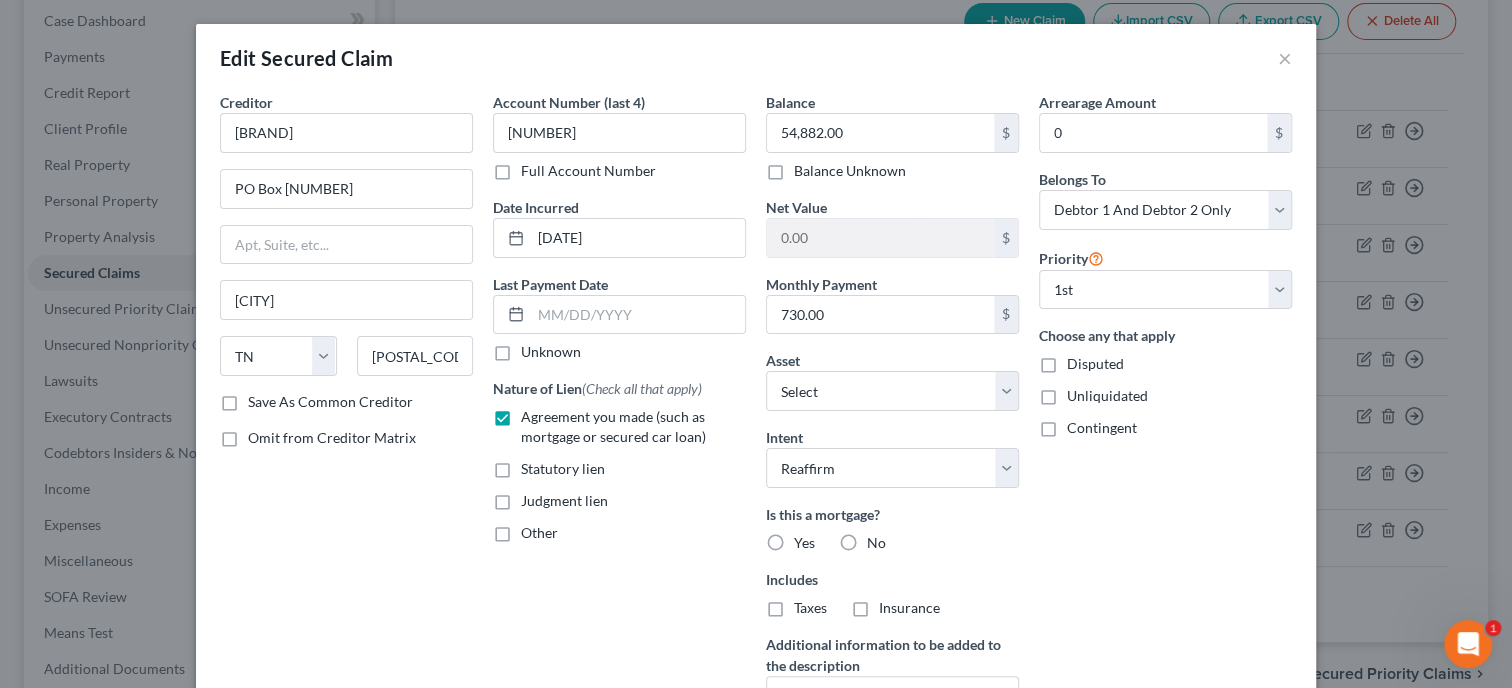 click on "Yes" at bounding box center (804, 543) 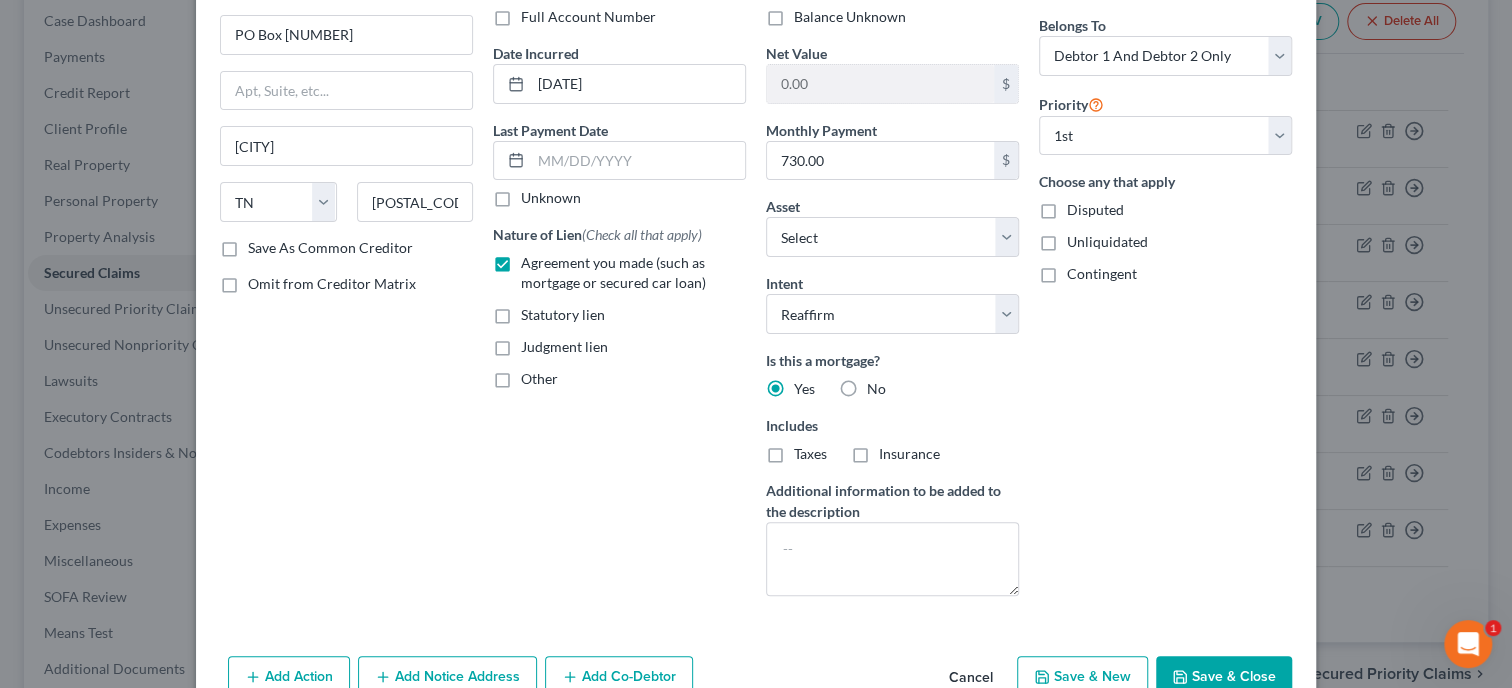 scroll, scrollTop: 259, scrollLeft: 0, axis: vertical 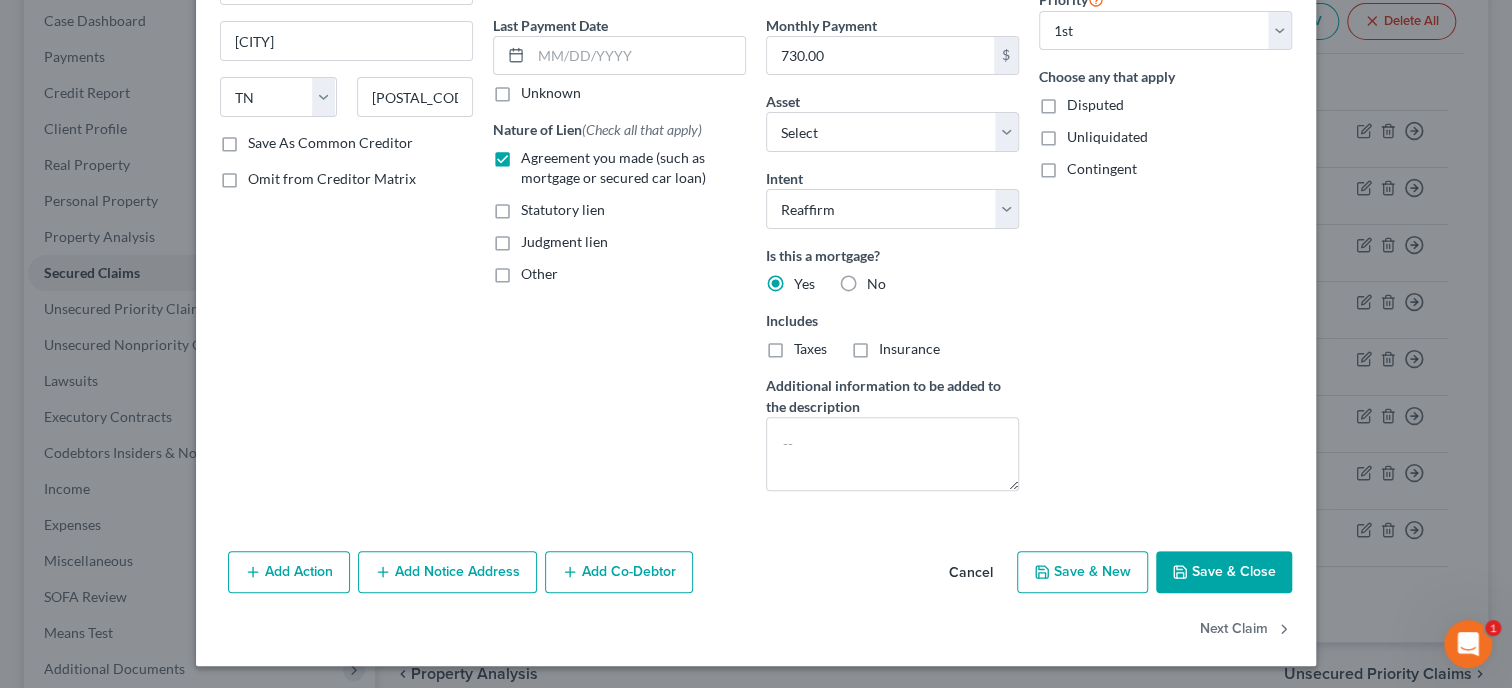 click on "Save & Close" at bounding box center (1224, 572) 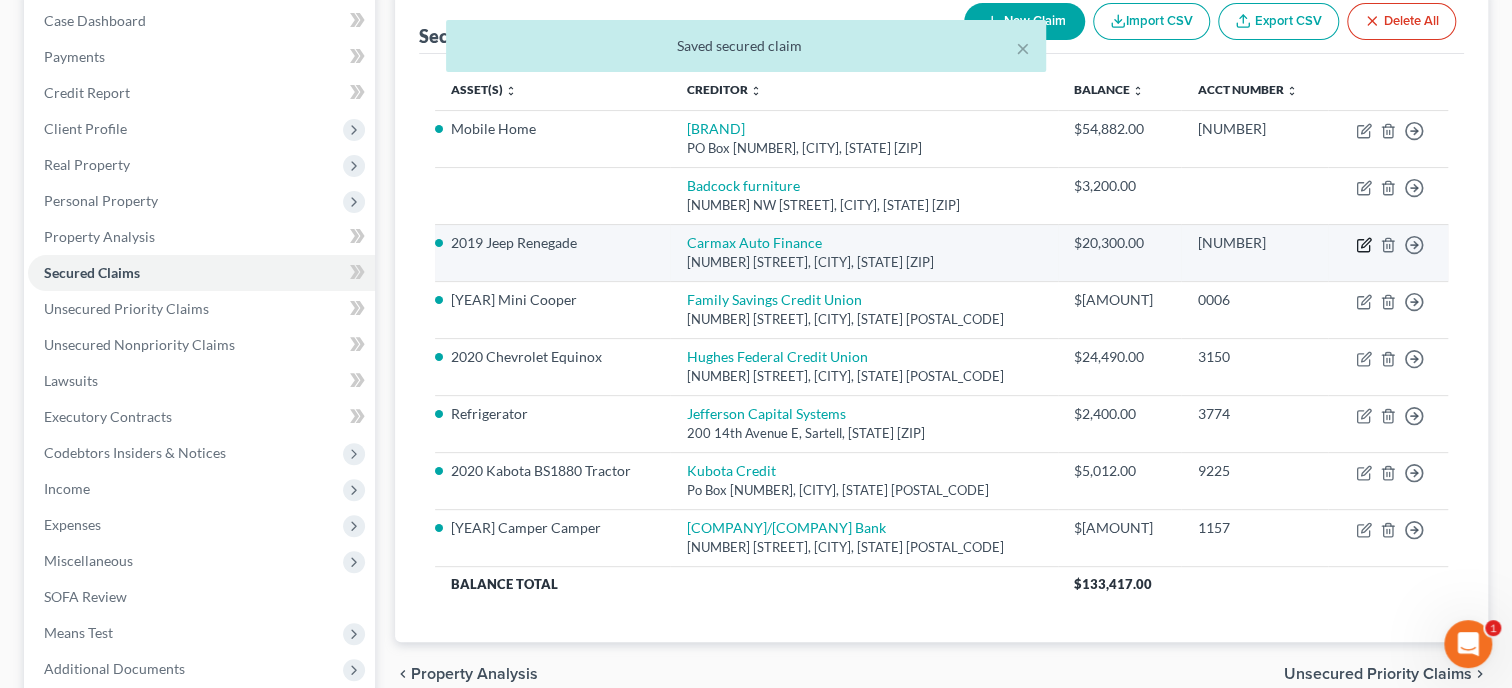 click 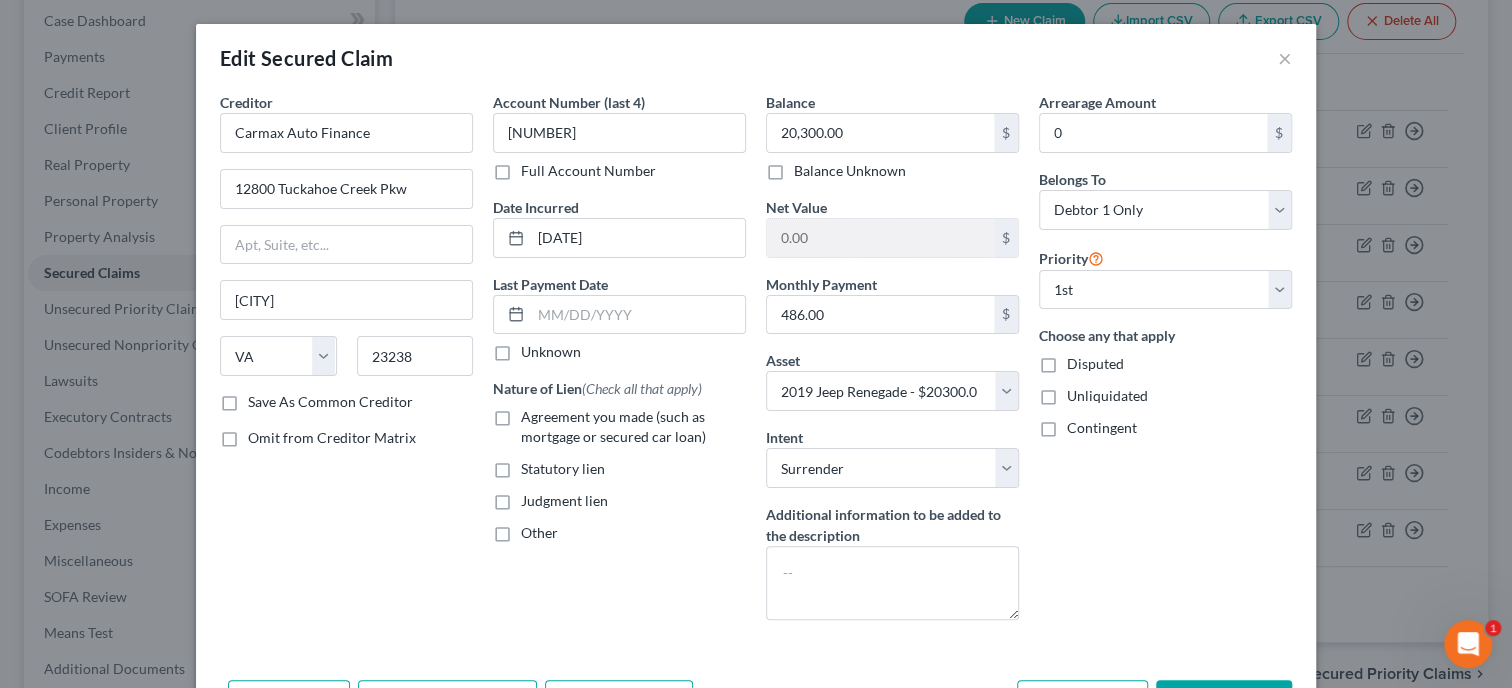 click on "Agreement you made (such as mortgage or secured car loan)" at bounding box center [633, 427] 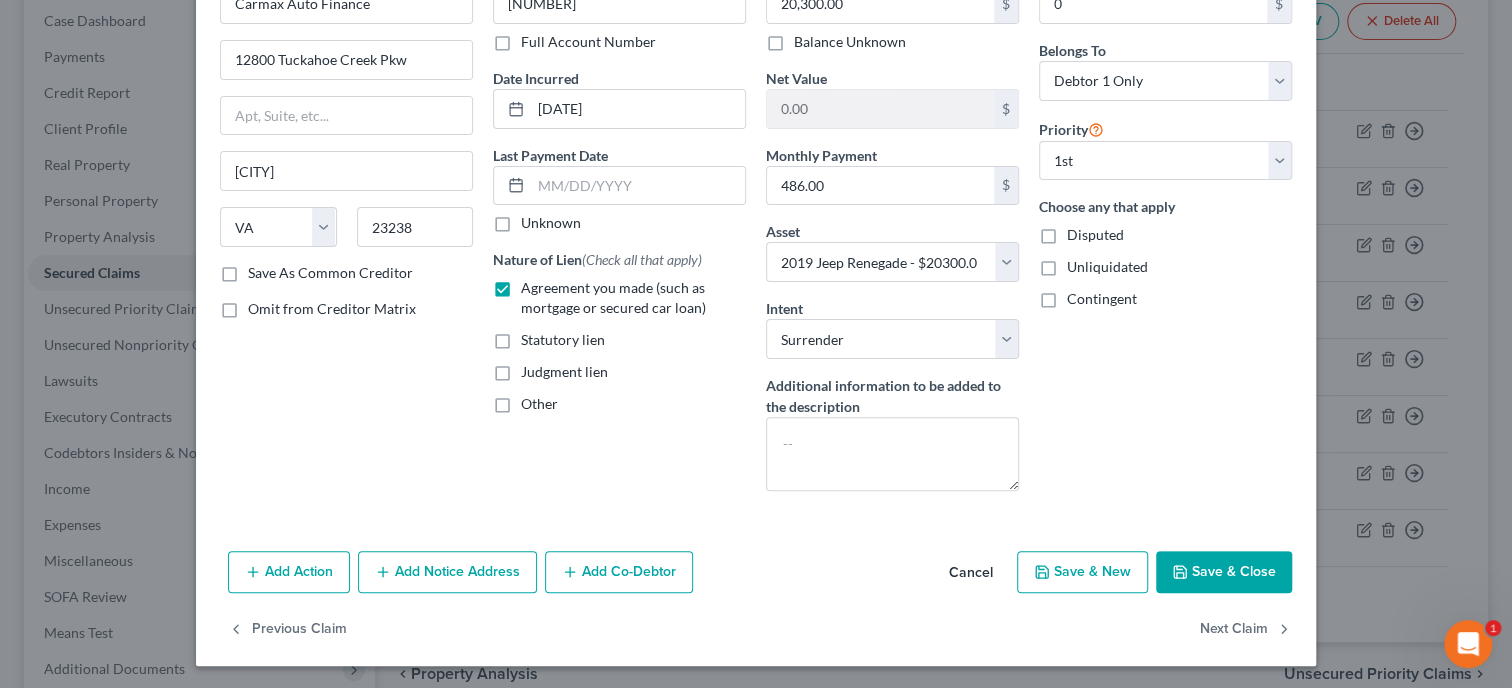 scroll, scrollTop: 26, scrollLeft: 0, axis: vertical 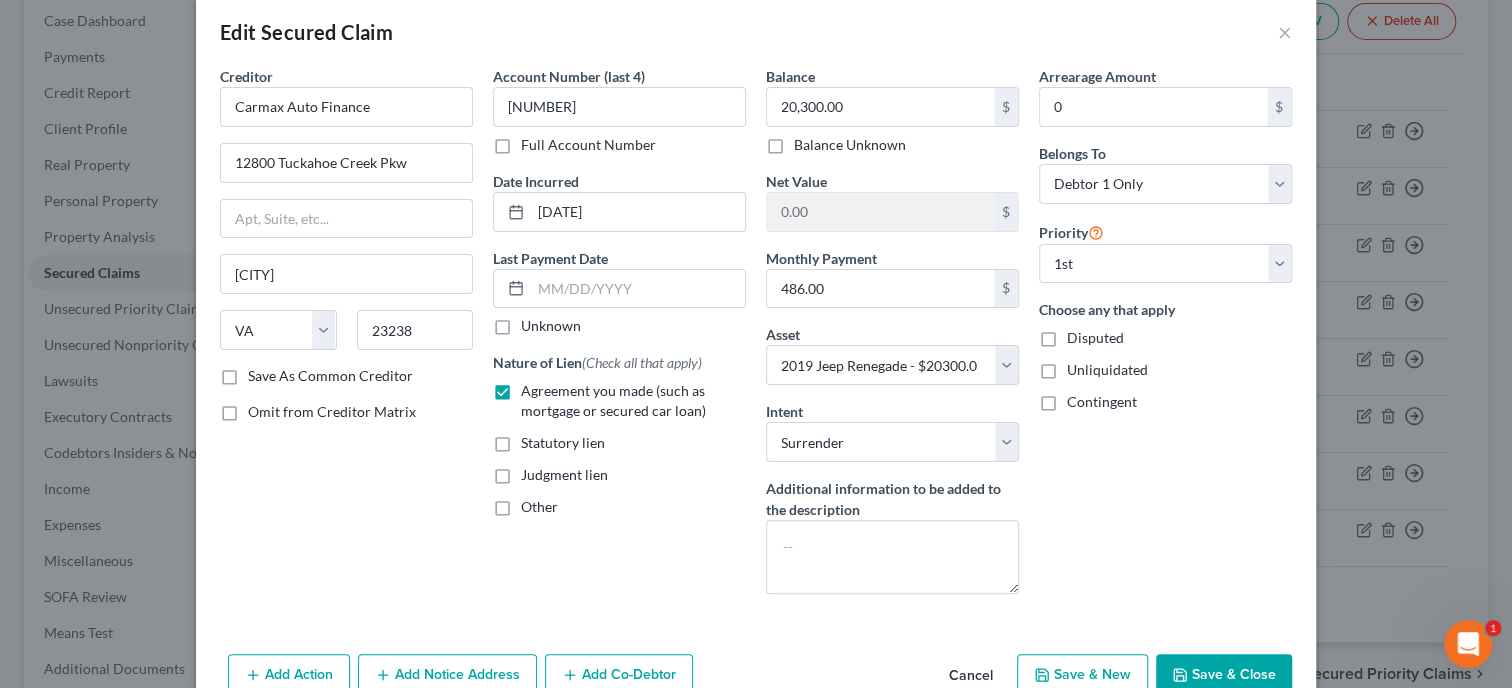 click on "Save & Close" at bounding box center [1224, 675] 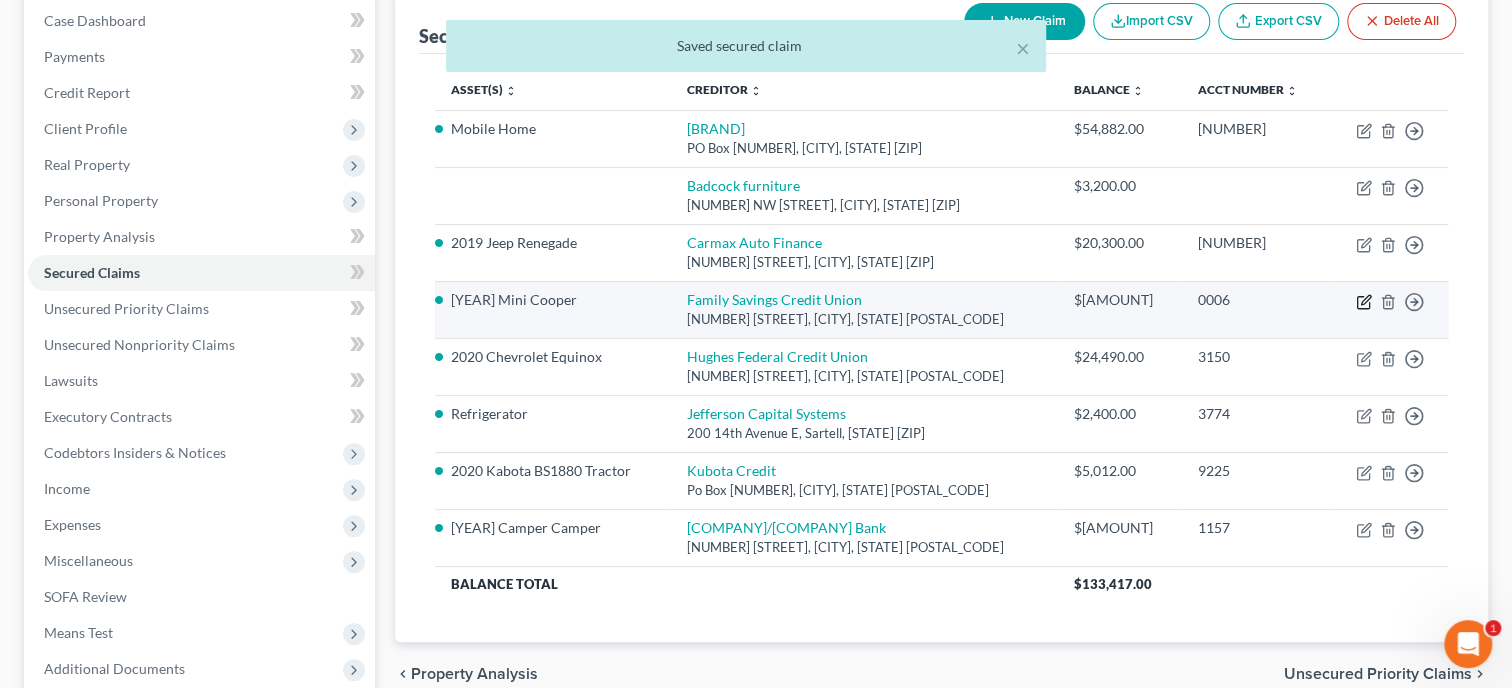 click 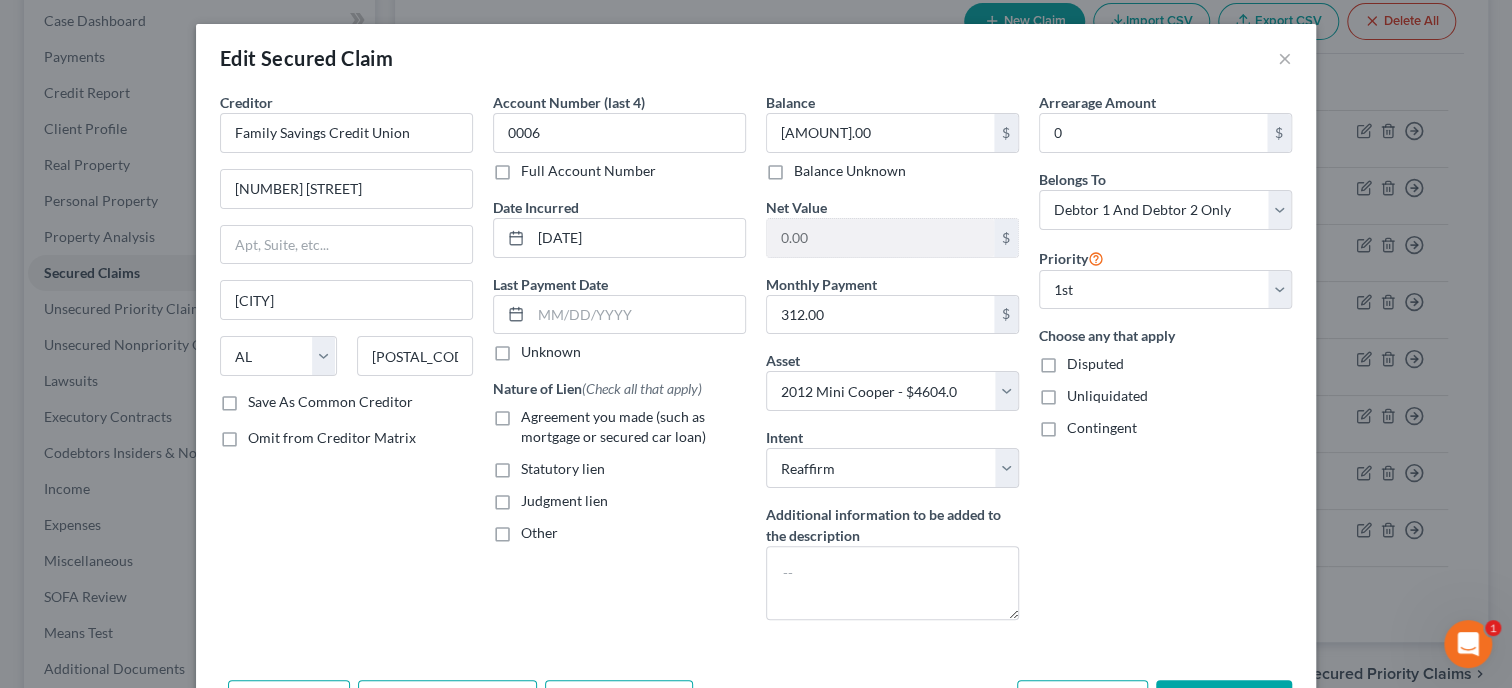 click on "Agreement you made (such as mortgage or secured car loan)" at bounding box center [633, 427] 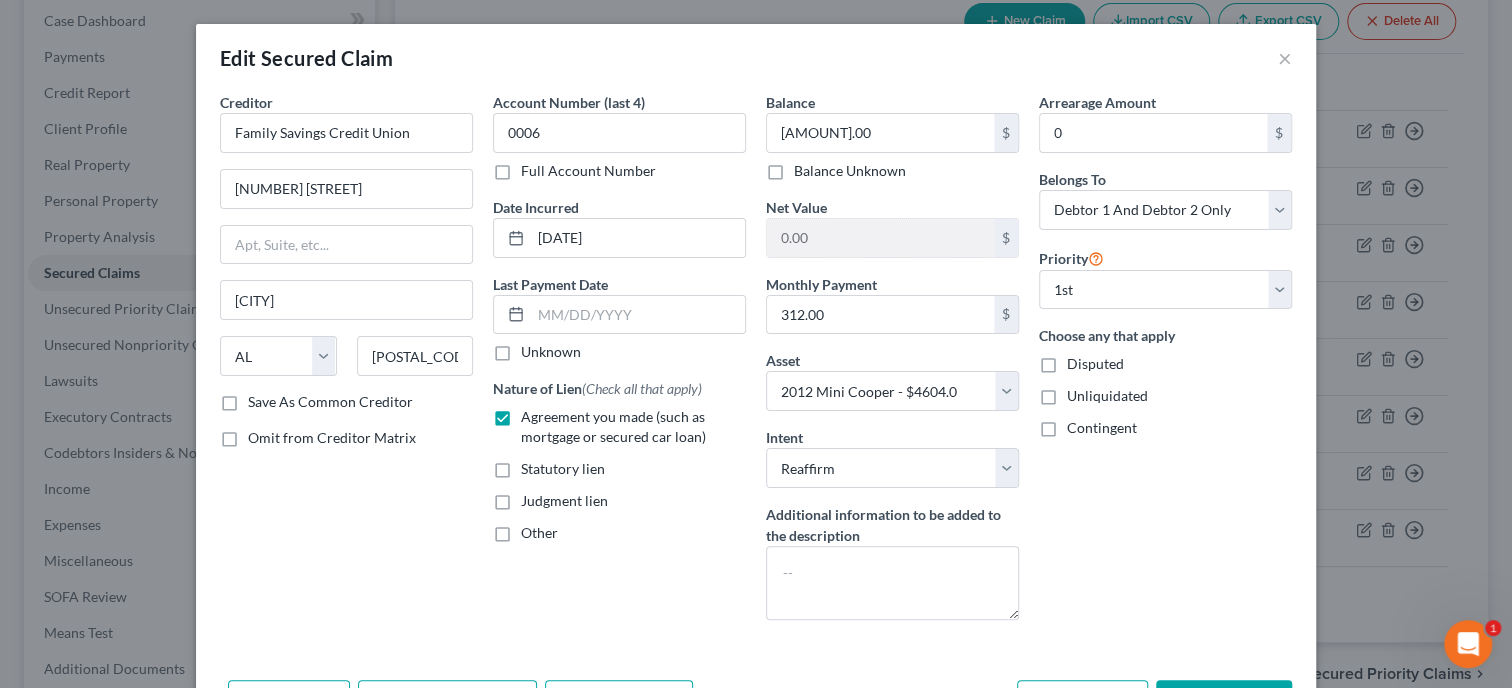 scroll, scrollTop: 129, scrollLeft: 0, axis: vertical 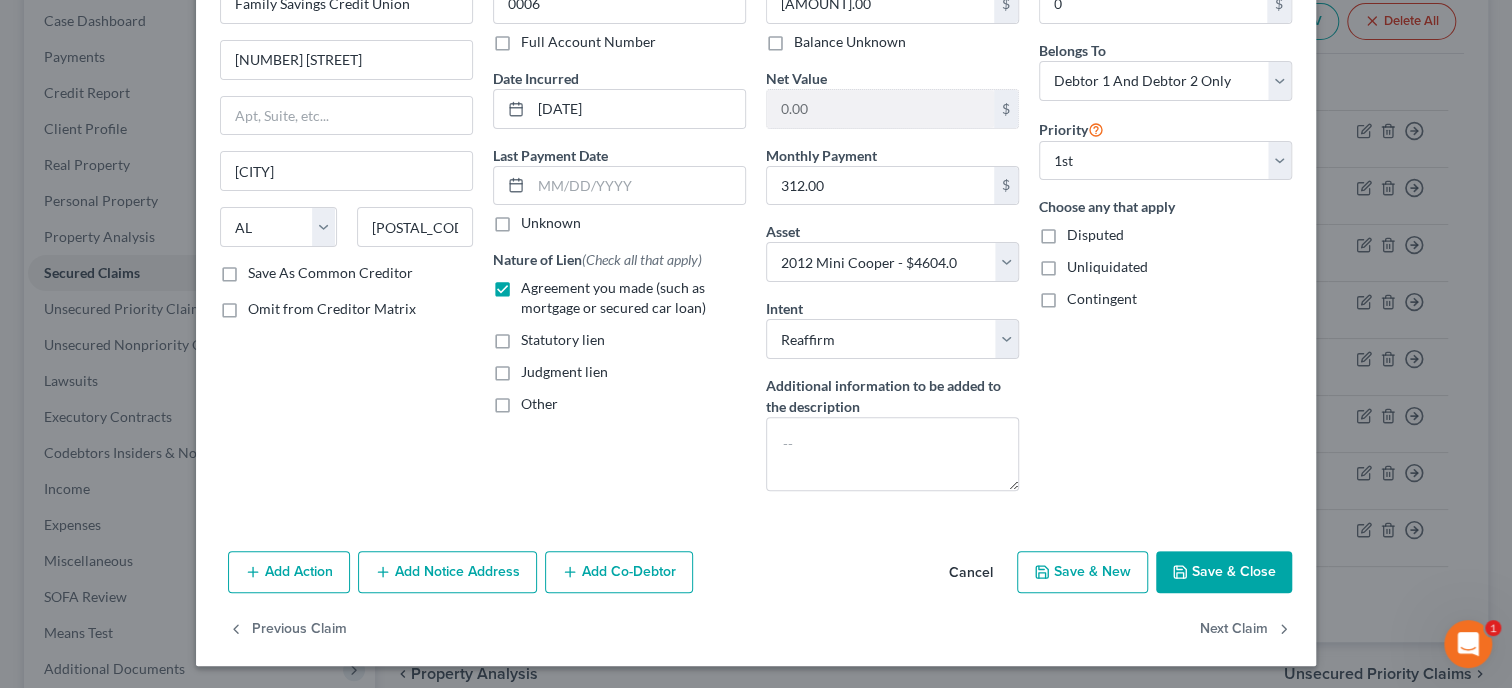 click on "Save & Close" at bounding box center (1224, 572) 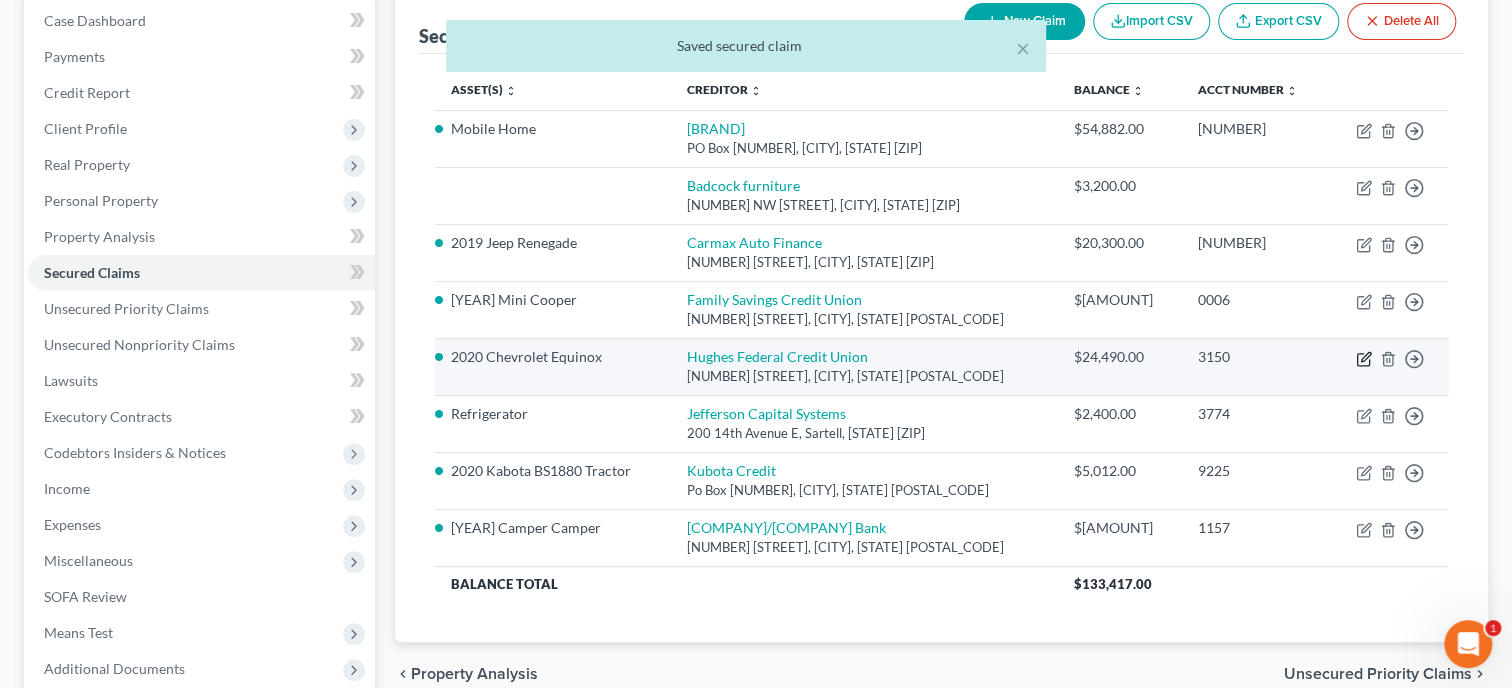 click 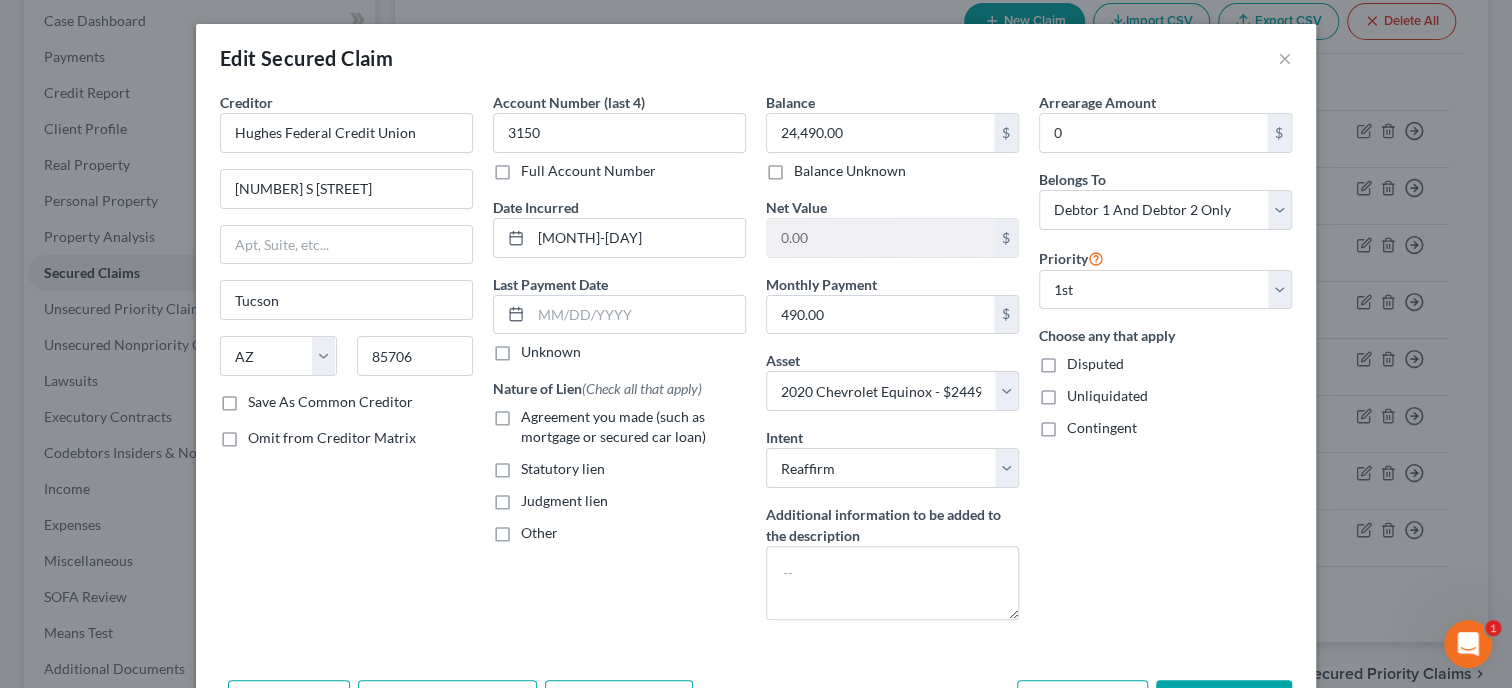 click on "Agreement you made (such as mortgage or secured car loan)" at bounding box center [633, 427] 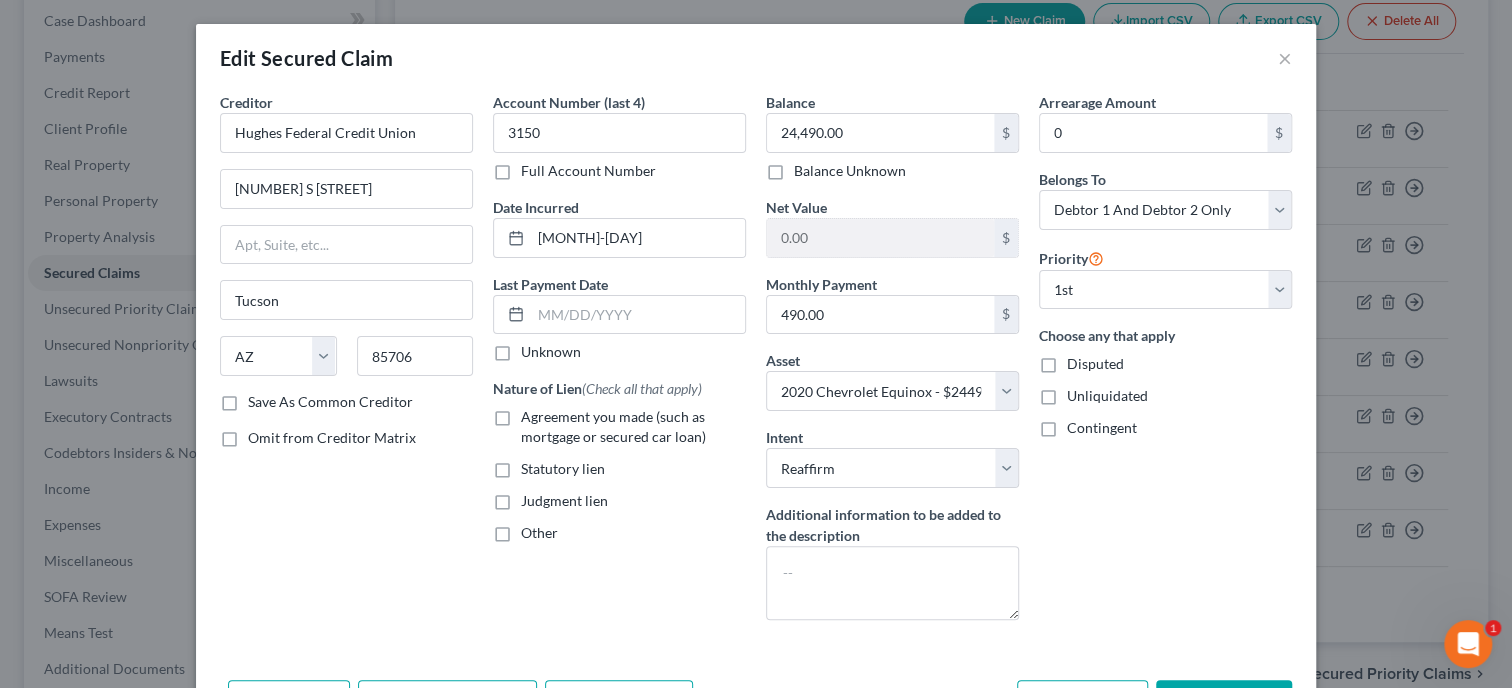 click on "Agreement you made (such as mortgage or secured car loan)" at bounding box center [535, 413] 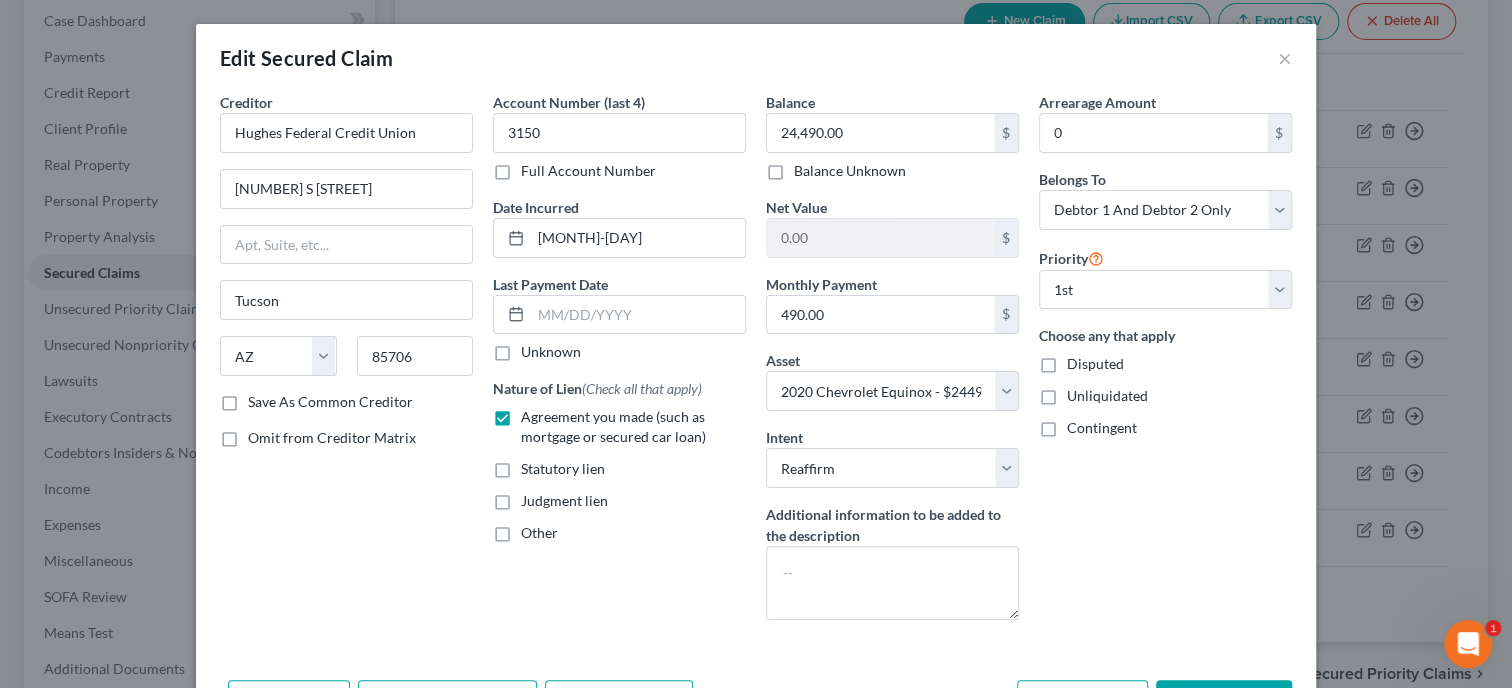 scroll, scrollTop: 129, scrollLeft: 0, axis: vertical 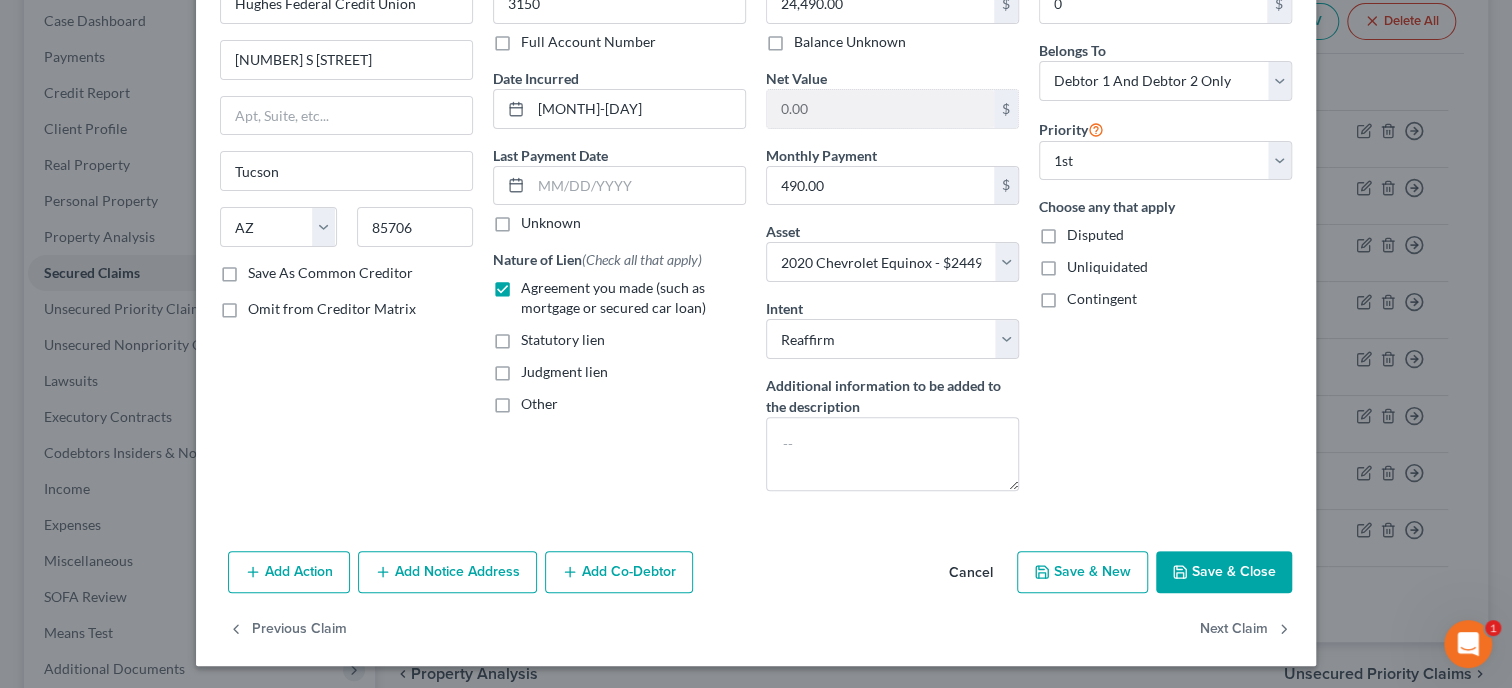 click on "Save & Close" at bounding box center [1224, 572] 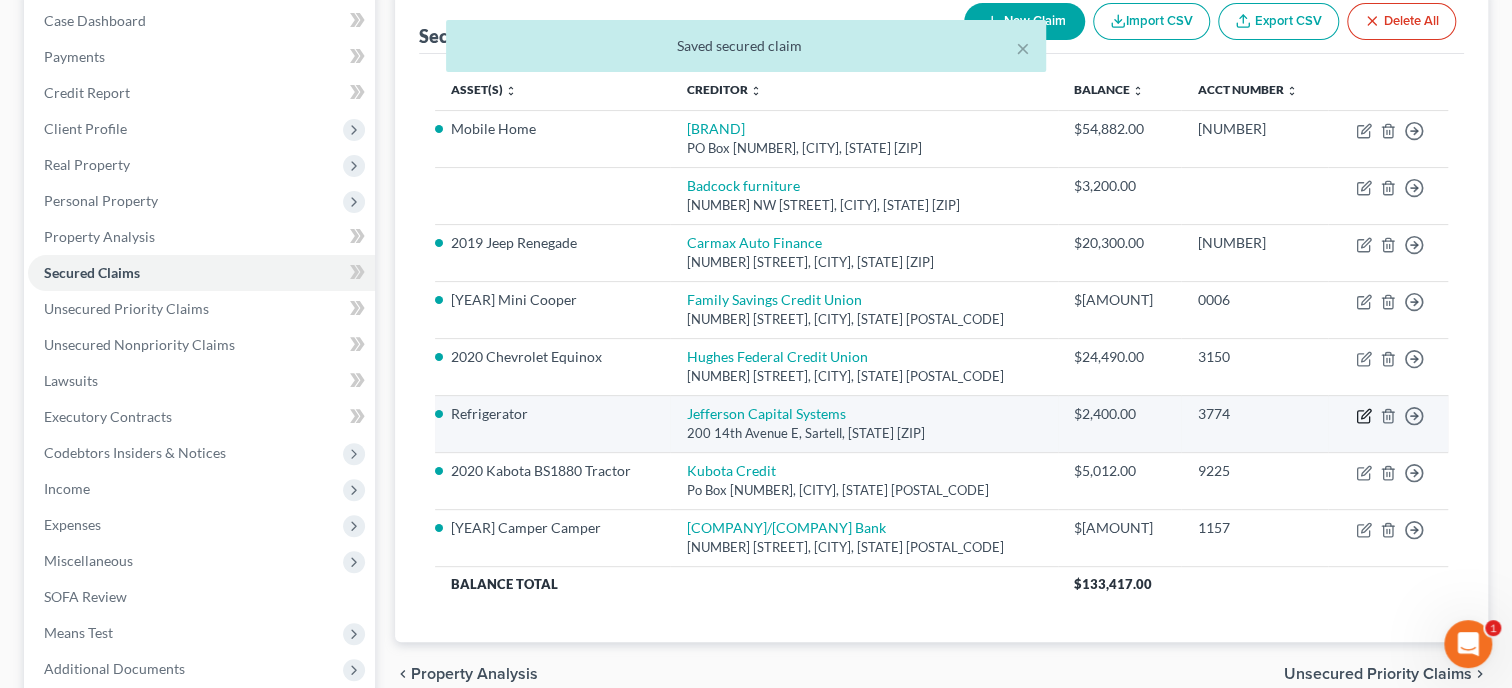 click 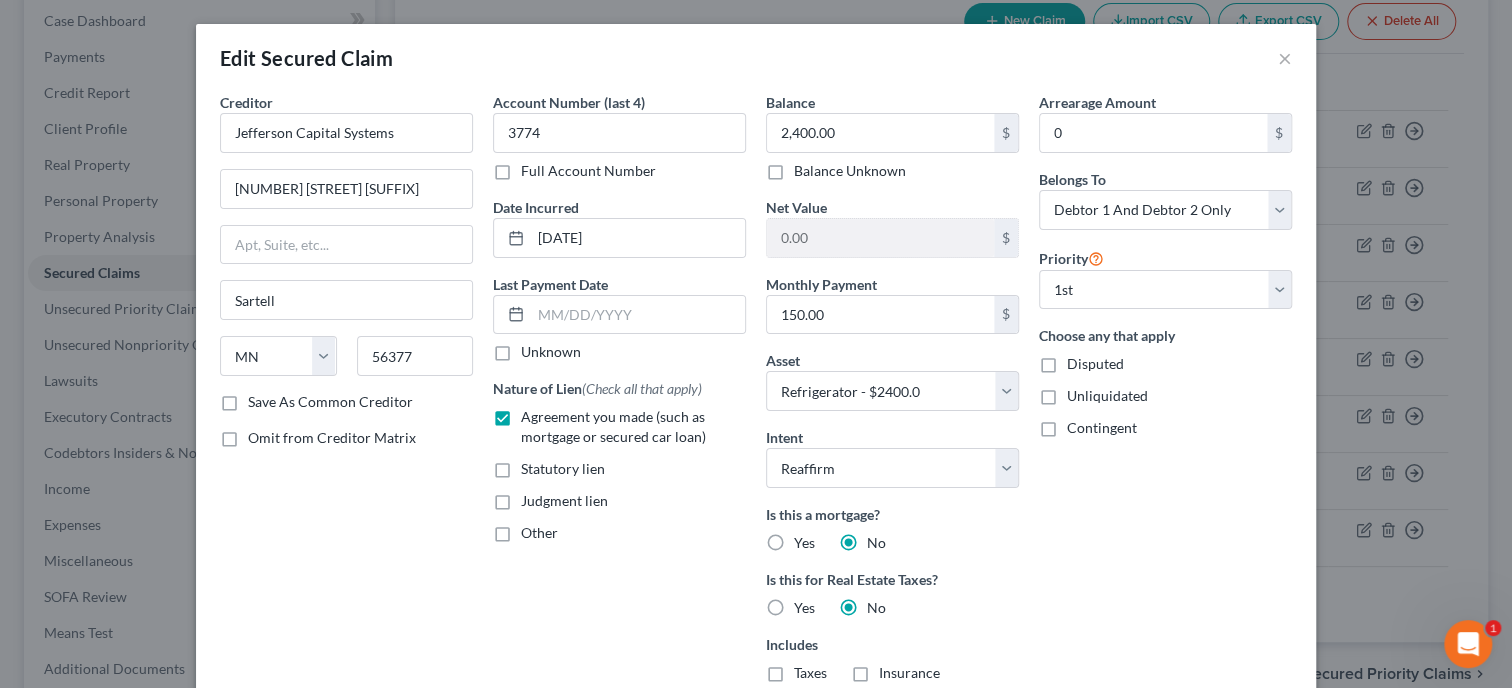 scroll, scrollTop: 308, scrollLeft: 0, axis: vertical 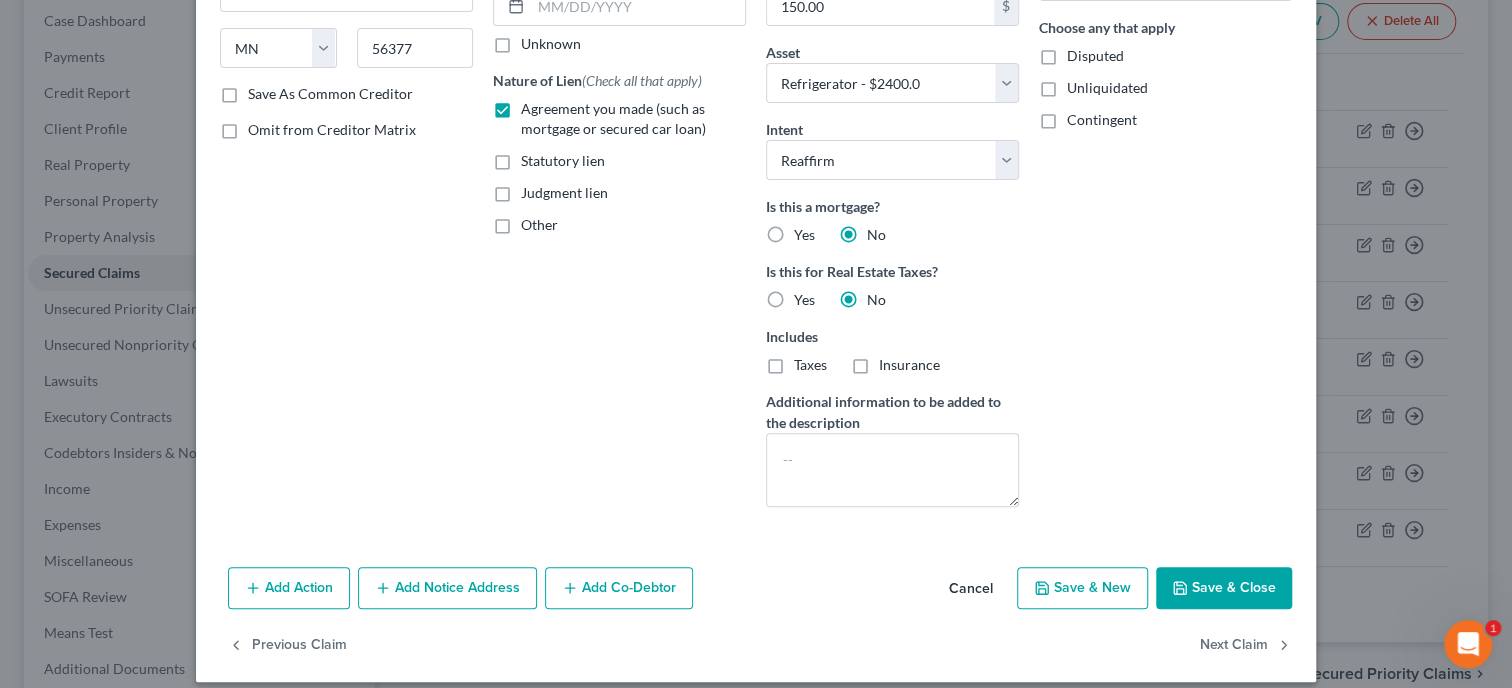 click on "Save & Close" at bounding box center [1224, 588] 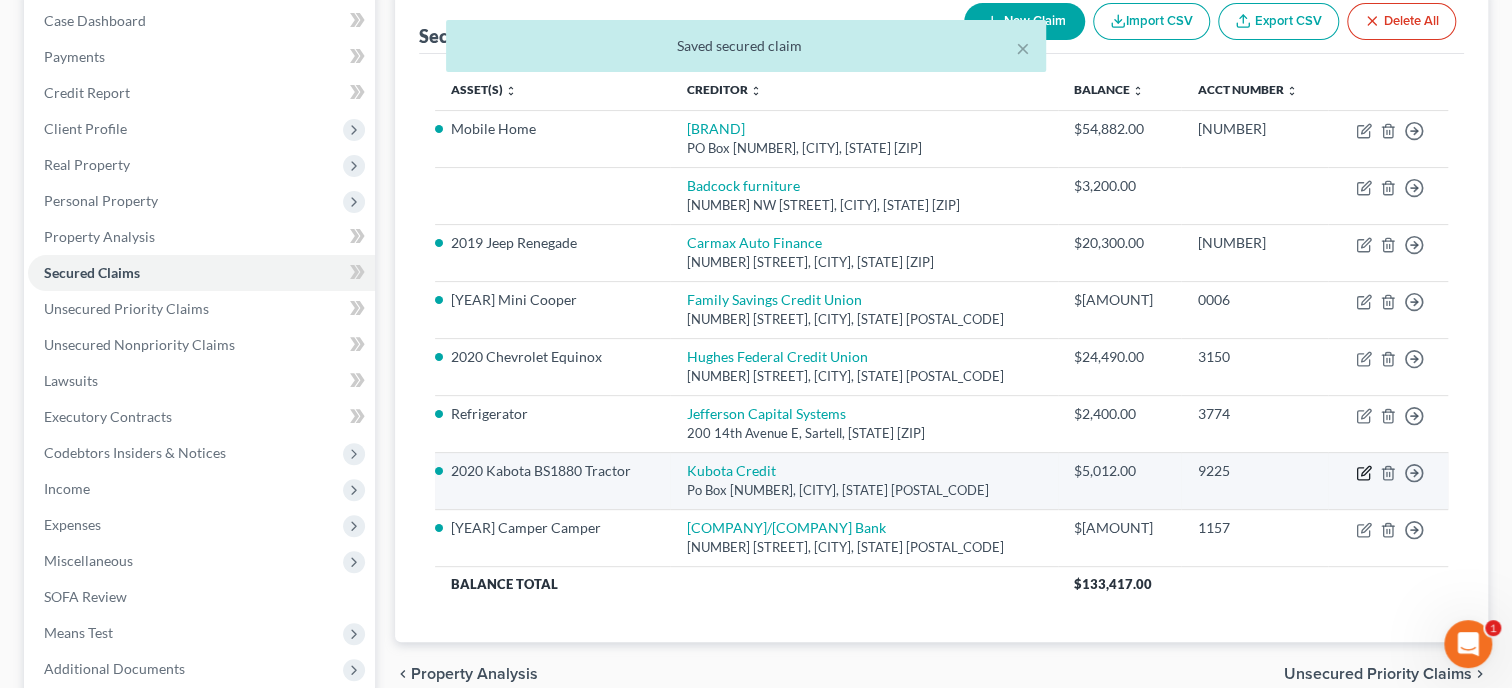 click 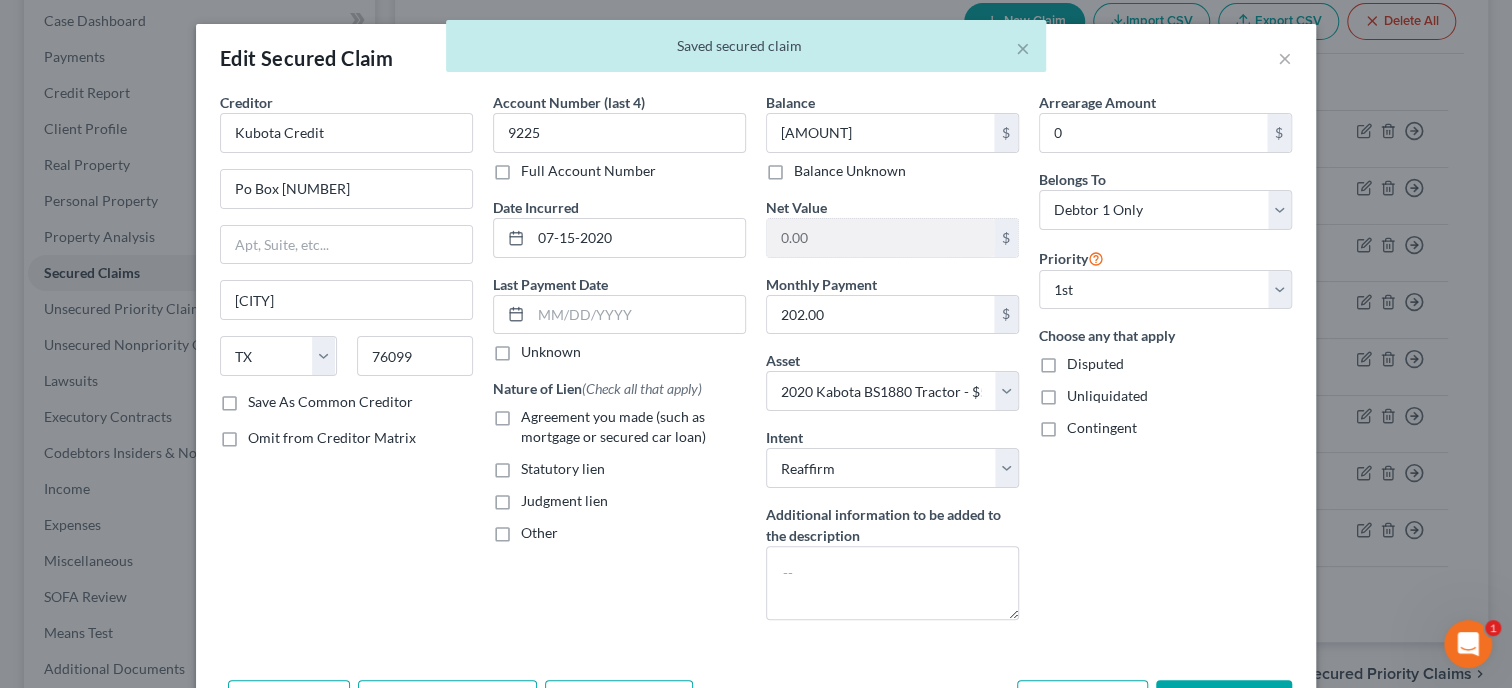 click on "Agreement you made (such as mortgage or secured car loan)" at bounding box center [633, 427] 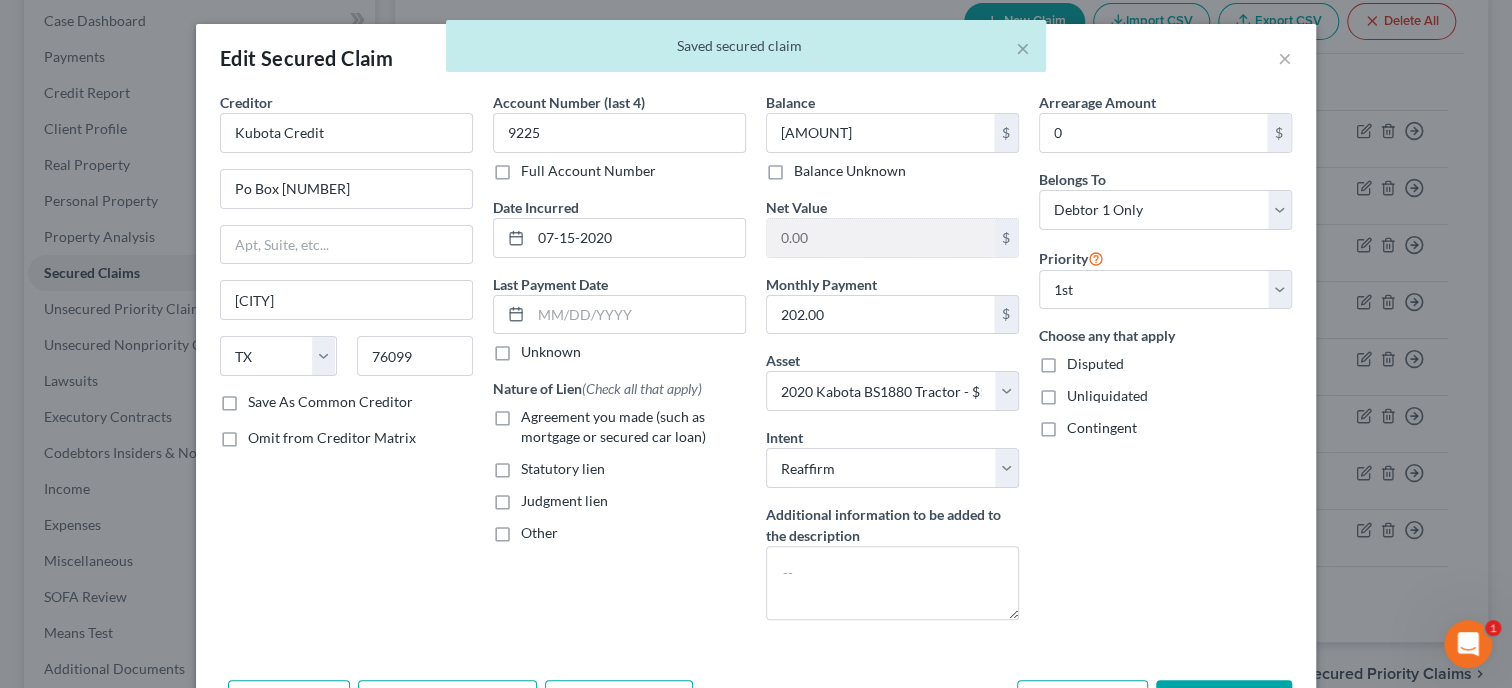 click on "Agreement you made (such as mortgage or secured car loan)" at bounding box center [535, 413] 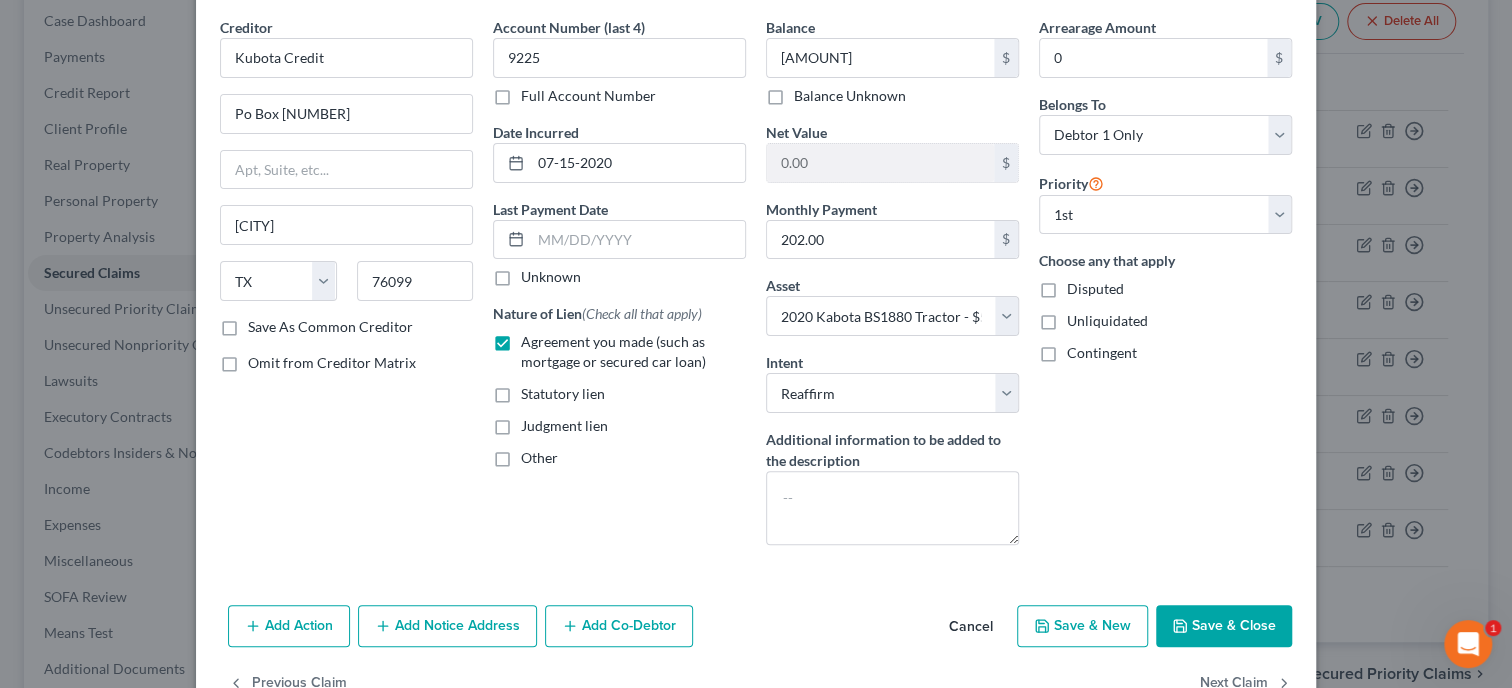 scroll, scrollTop: 129, scrollLeft: 0, axis: vertical 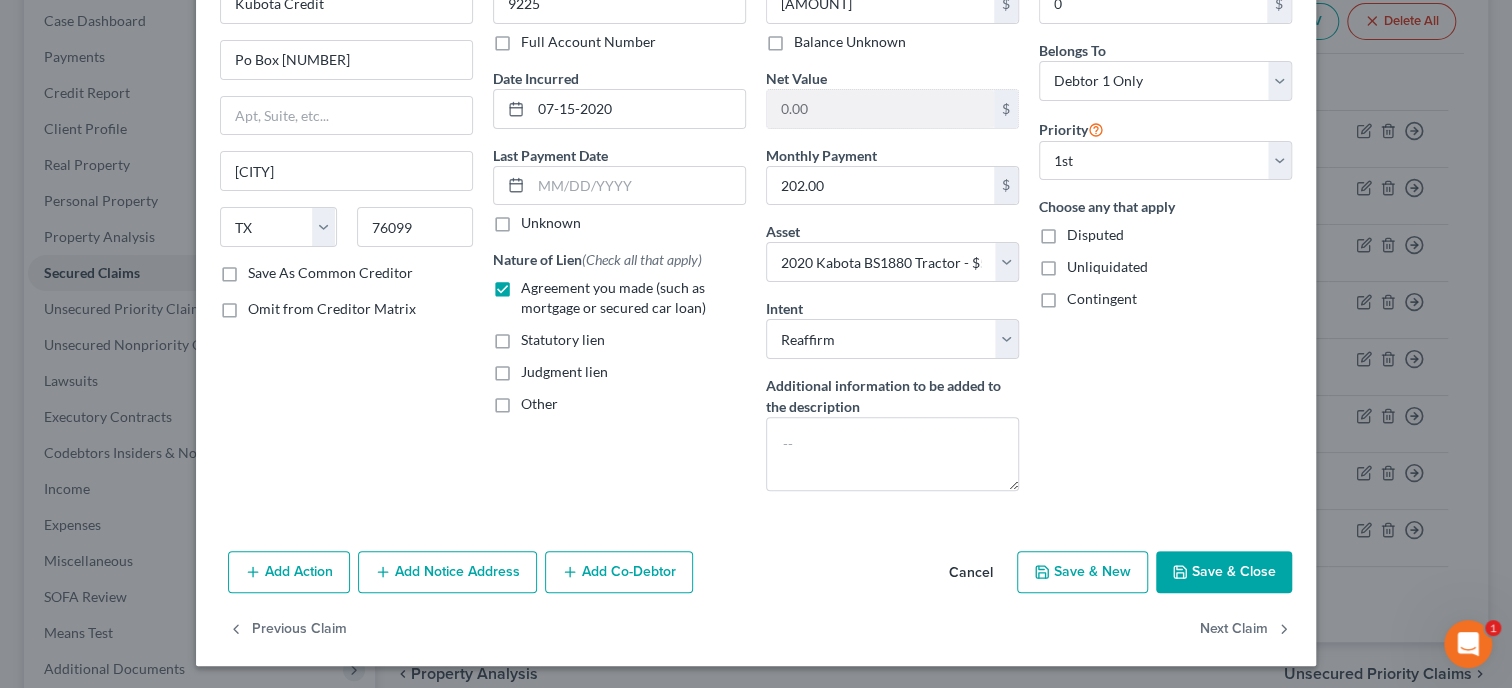 click on "Save & Close" at bounding box center (1224, 572) 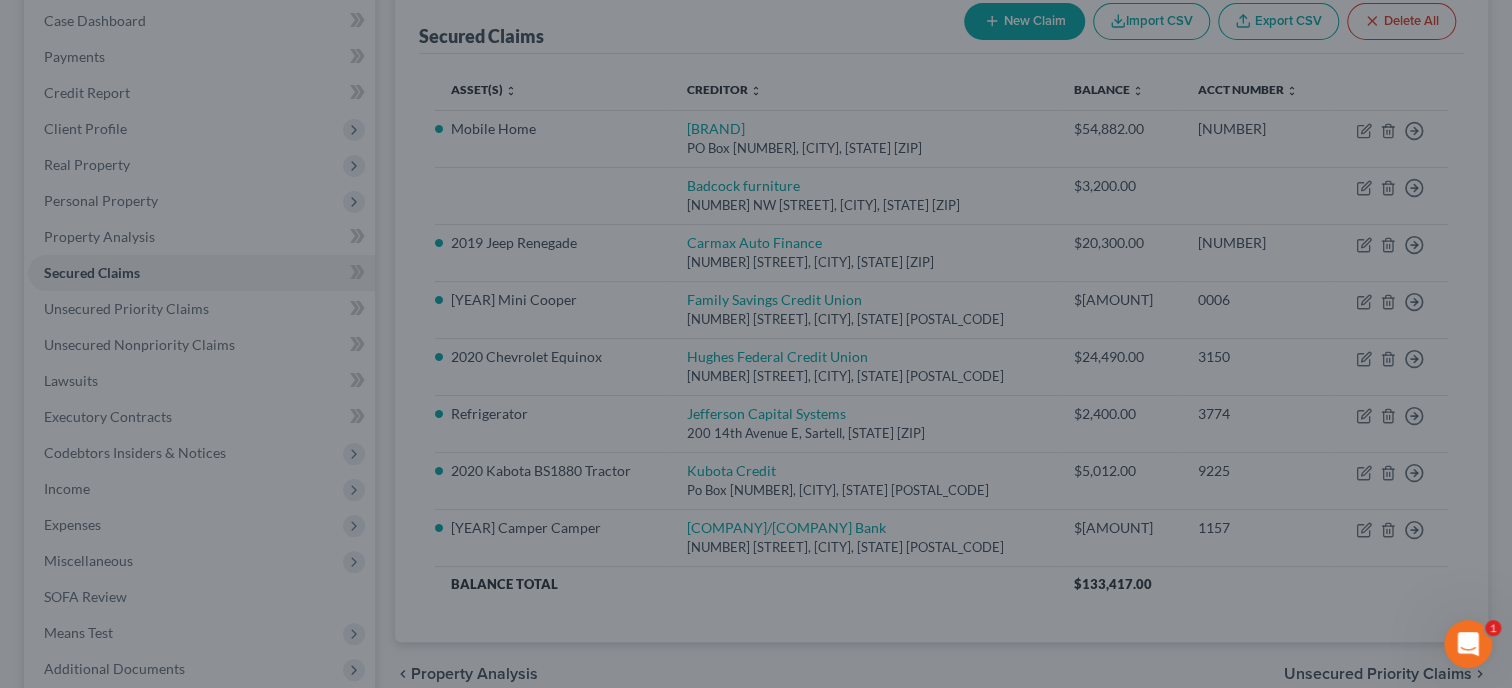 scroll, scrollTop: 0, scrollLeft: 0, axis: both 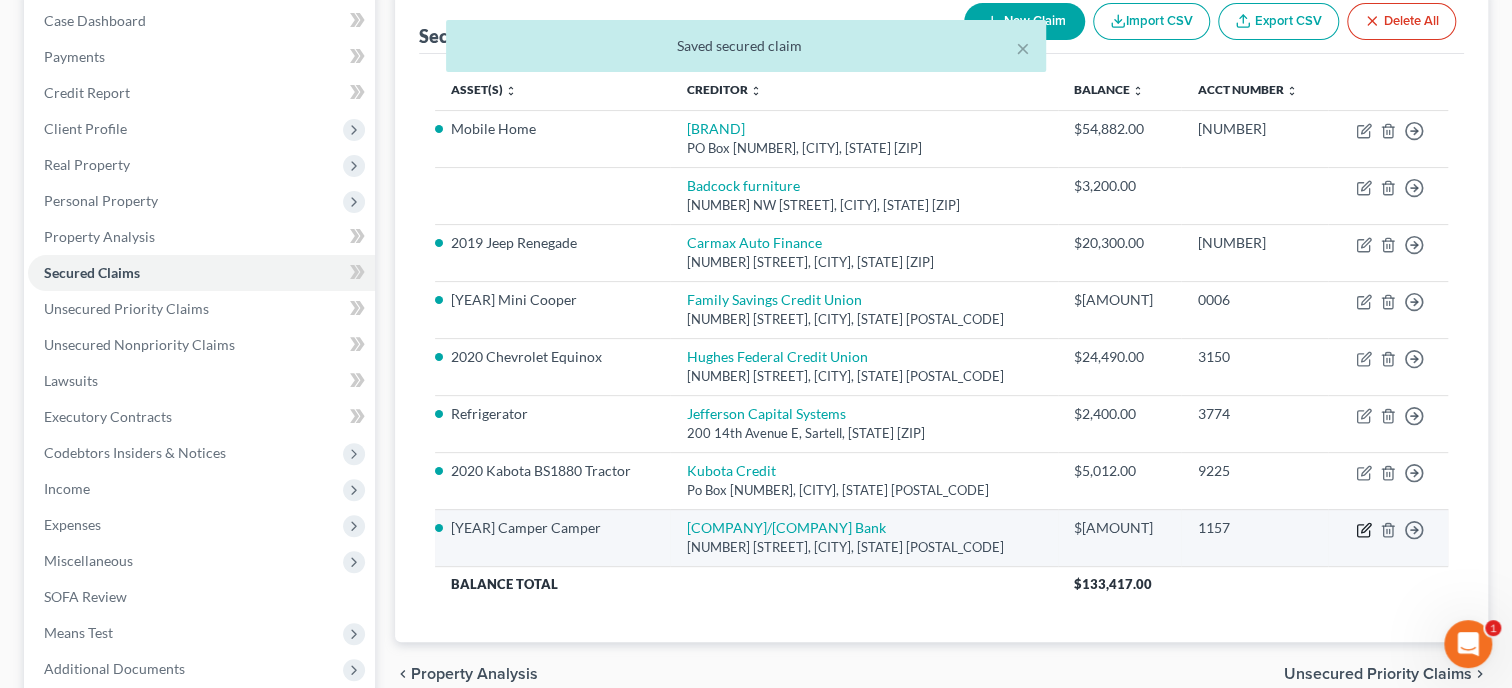 click 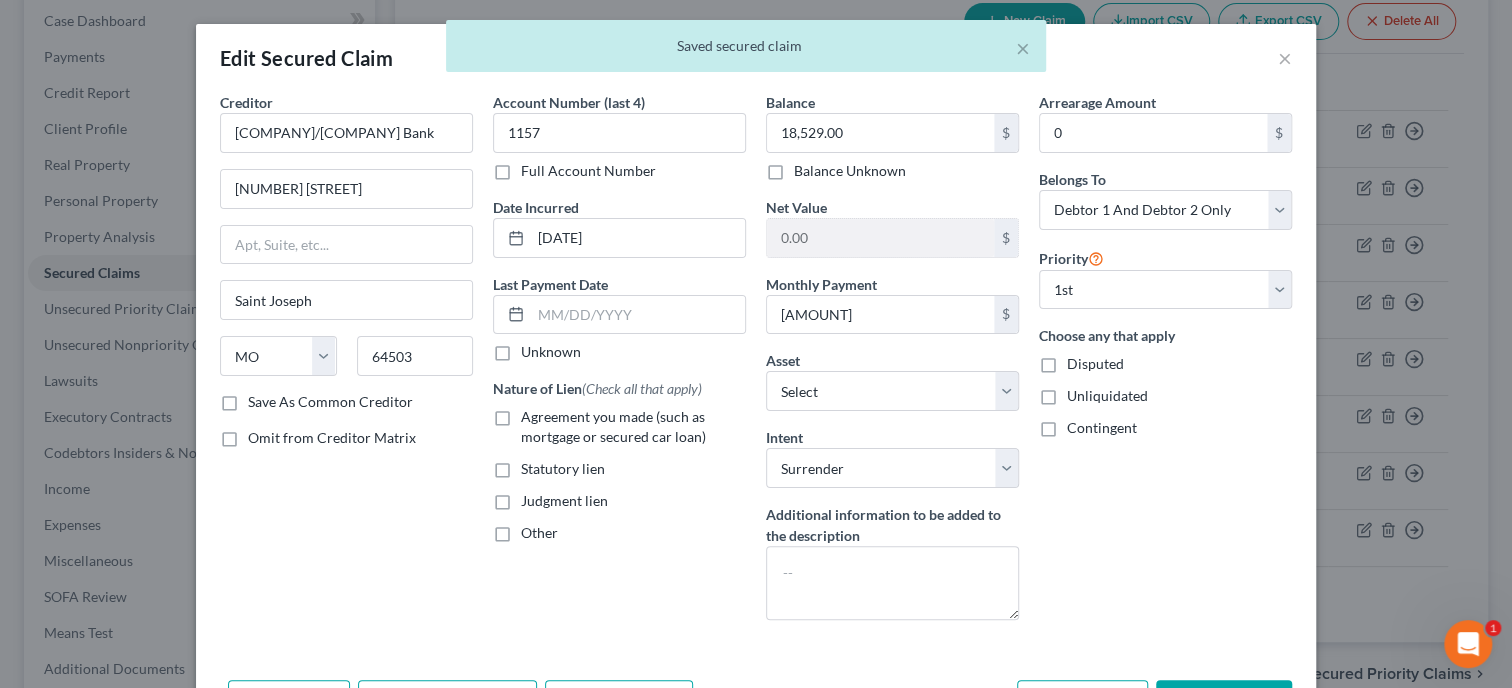 click on "Agreement you made (such as mortgage or secured car loan)" at bounding box center [633, 427] 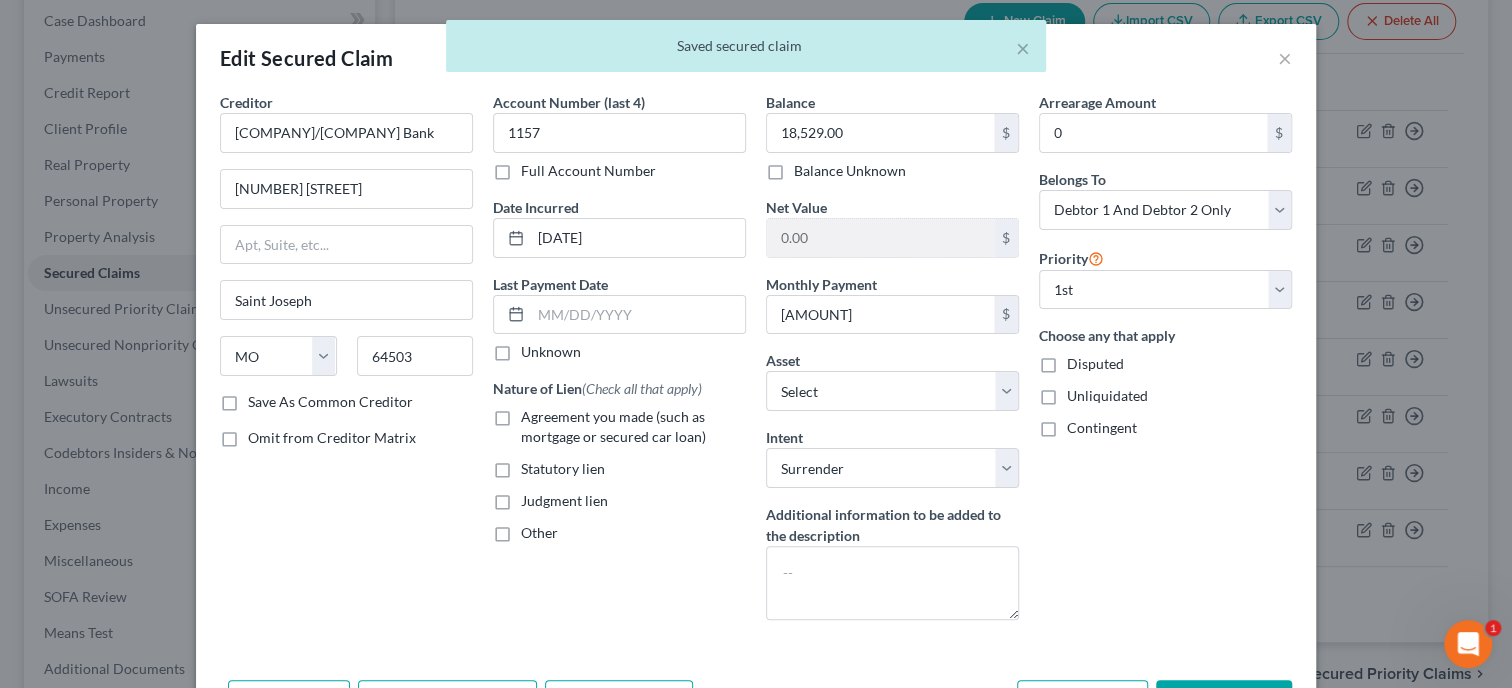 click on "Agreement you made (such as mortgage or secured car loan)" at bounding box center (535, 413) 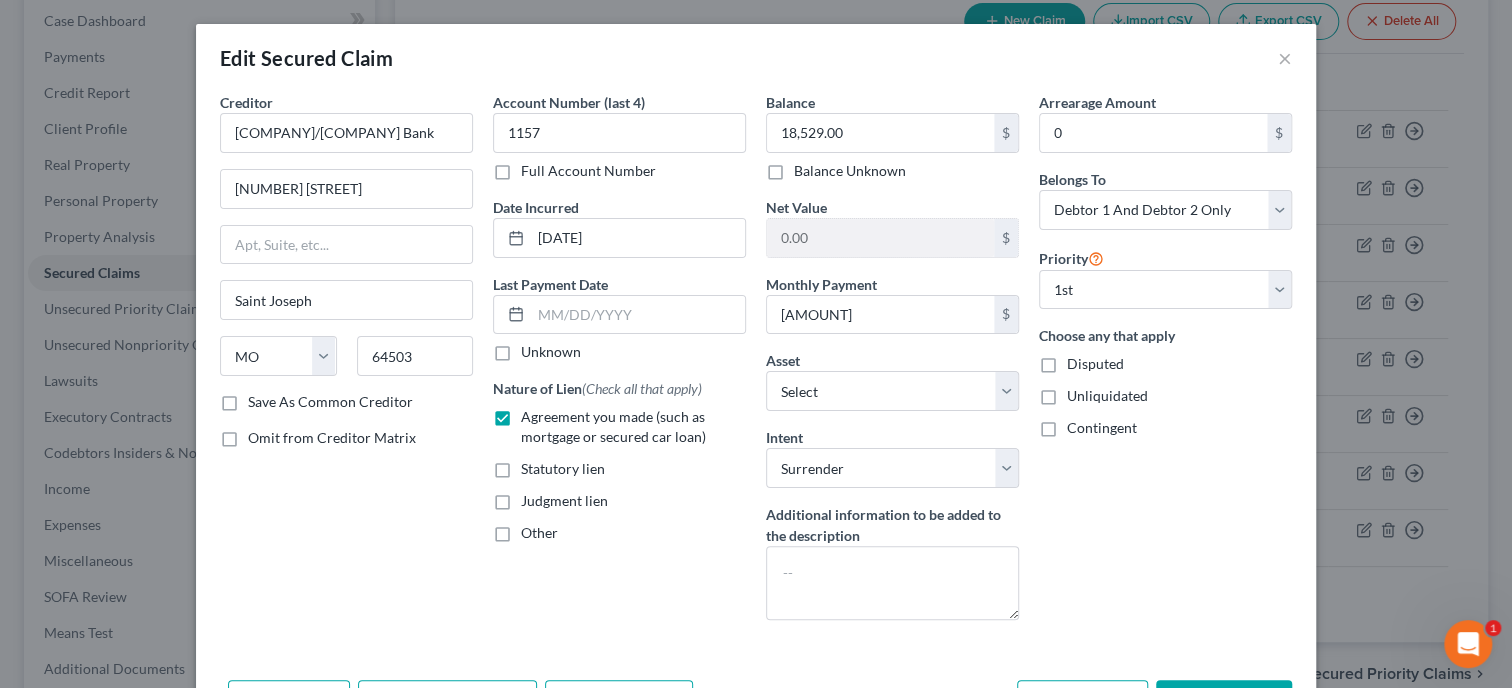 scroll, scrollTop: 129, scrollLeft: 0, axis: vertical 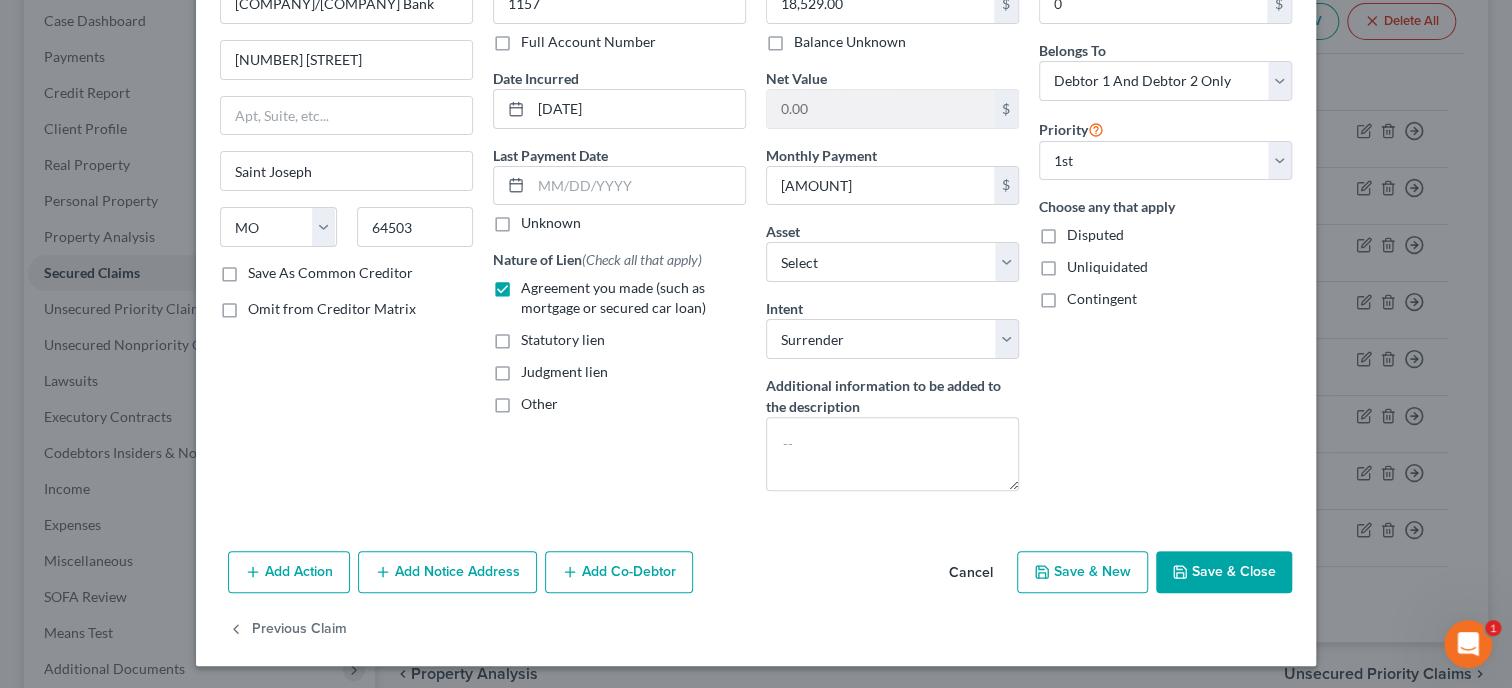 click on "Save & Close" at bounding box center (1224, 572) 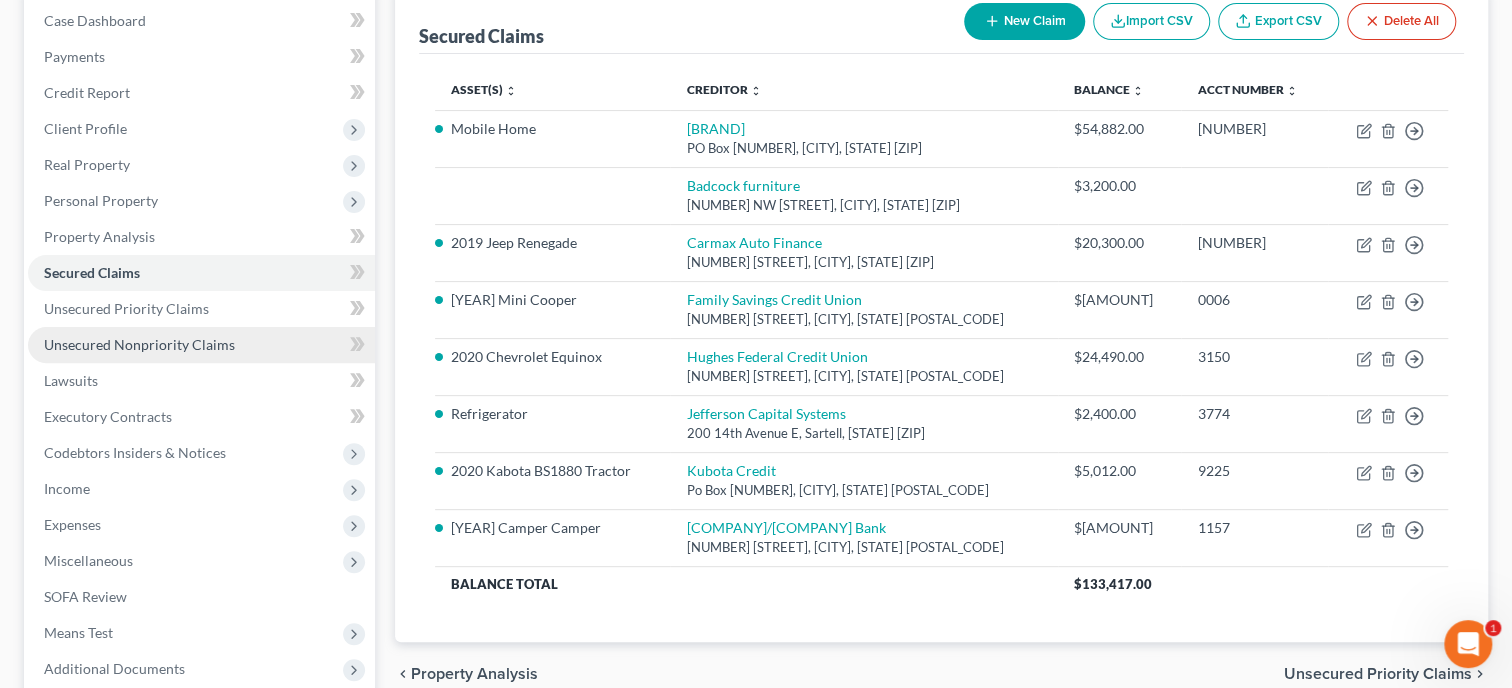 click on "Unsecured Nonpriority Claims" at bounding box center [139, 344] 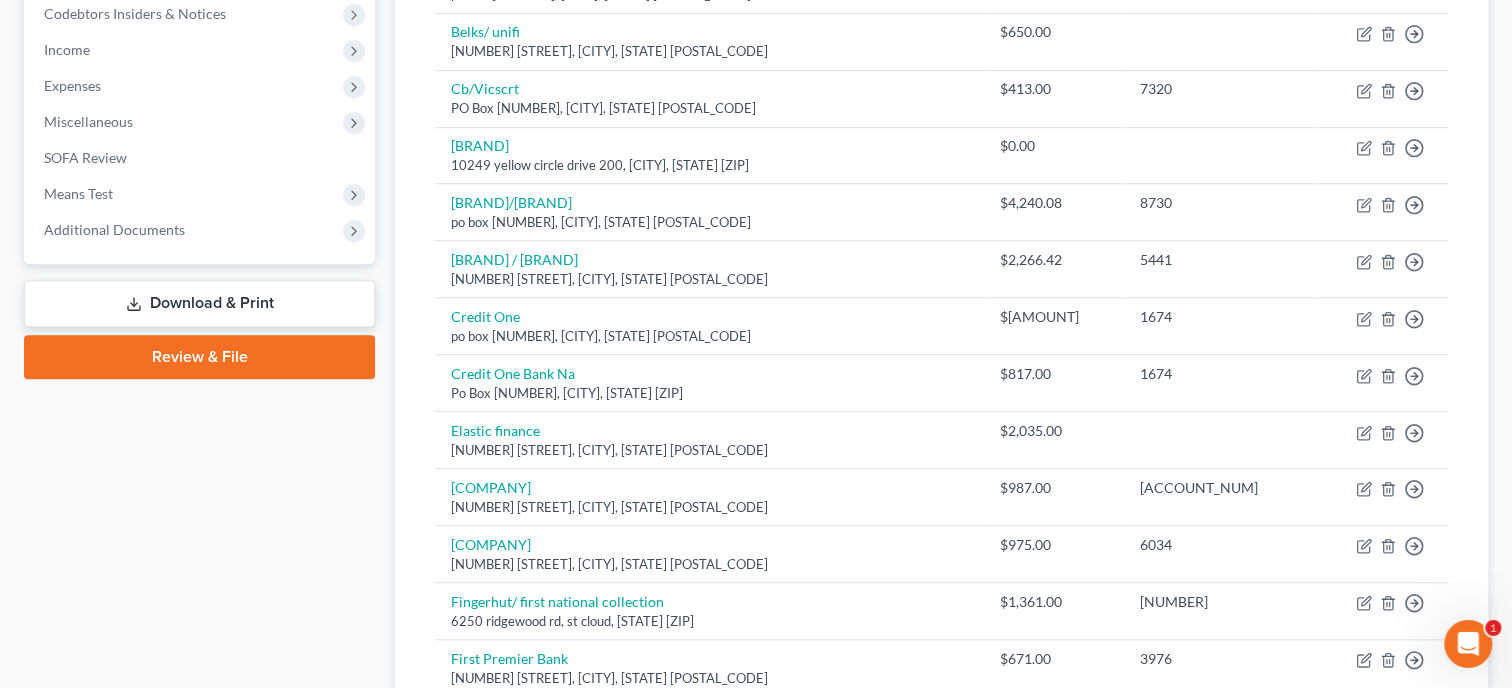 scroll, scrollTop: 514, scrollLeft: 0, axis: vertical 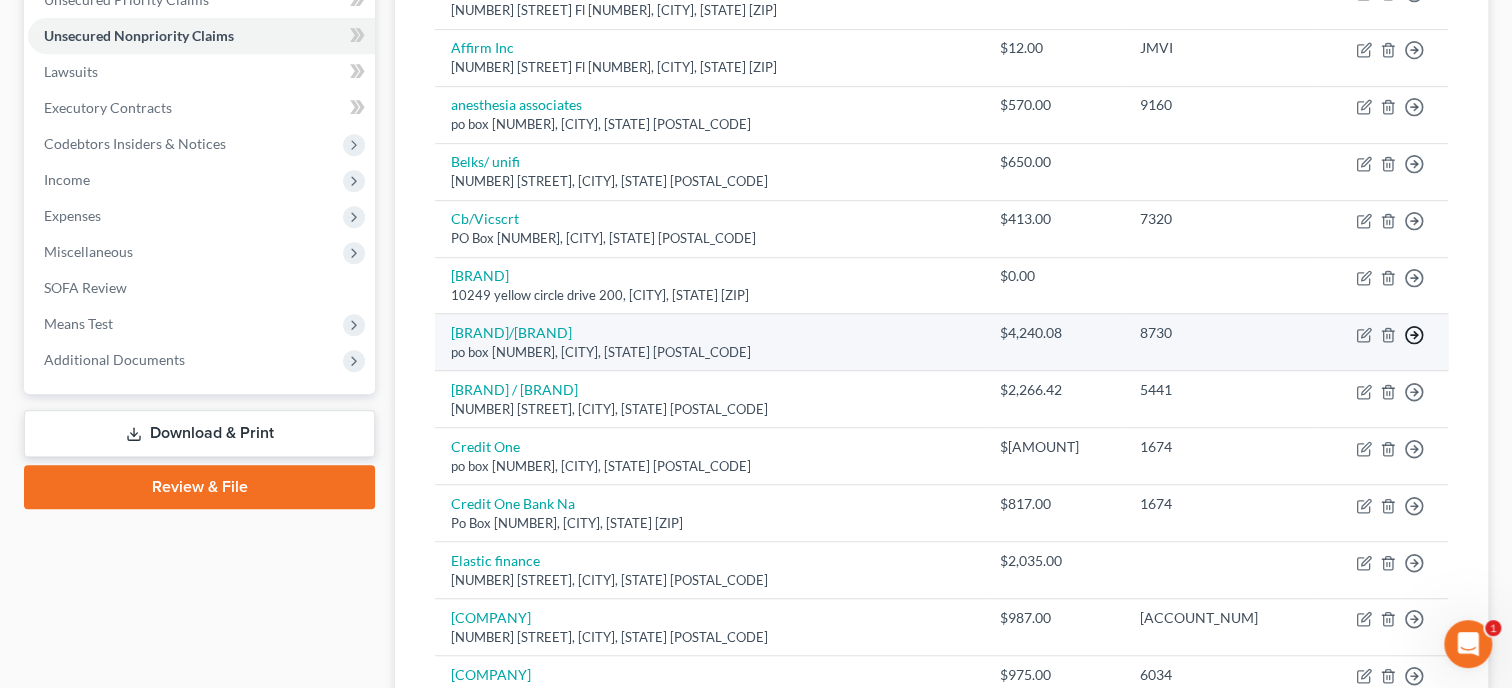 click 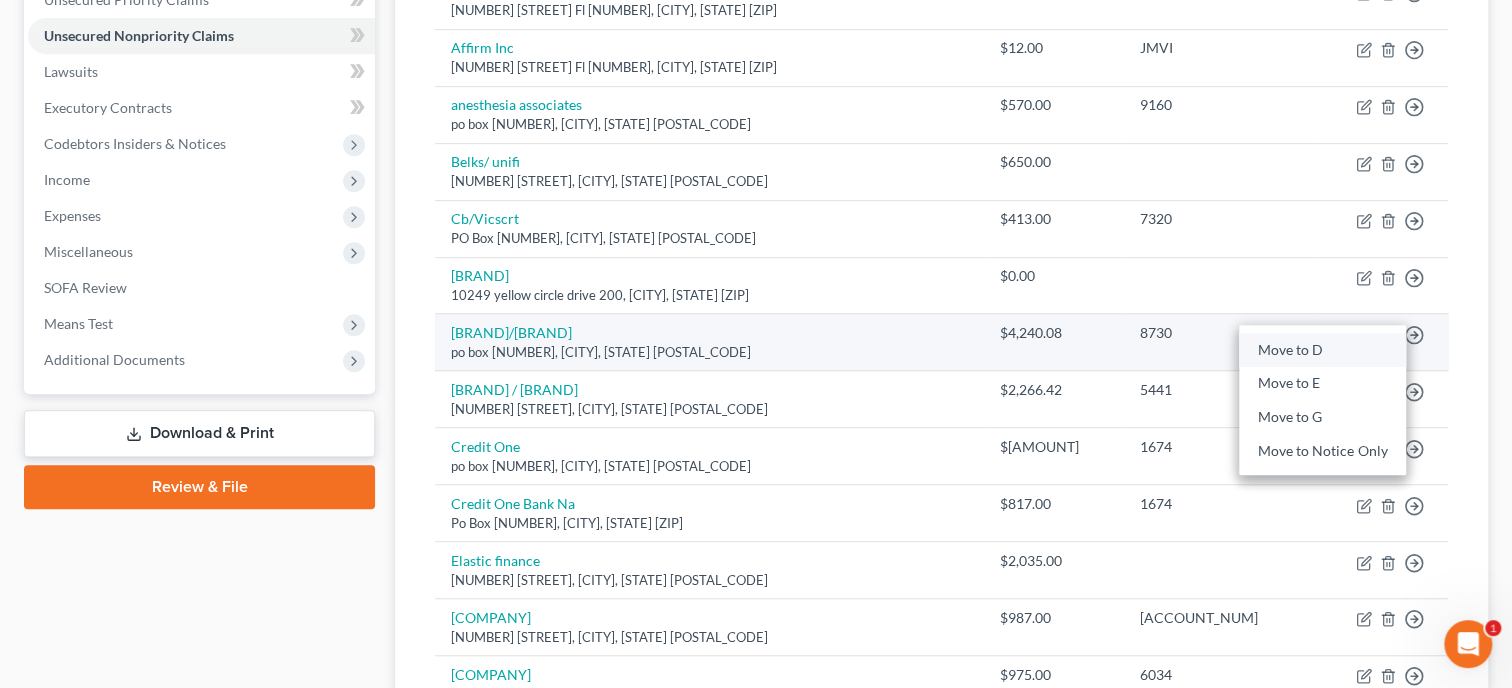 click on "Move to D" at bounding box center (1322, 350) 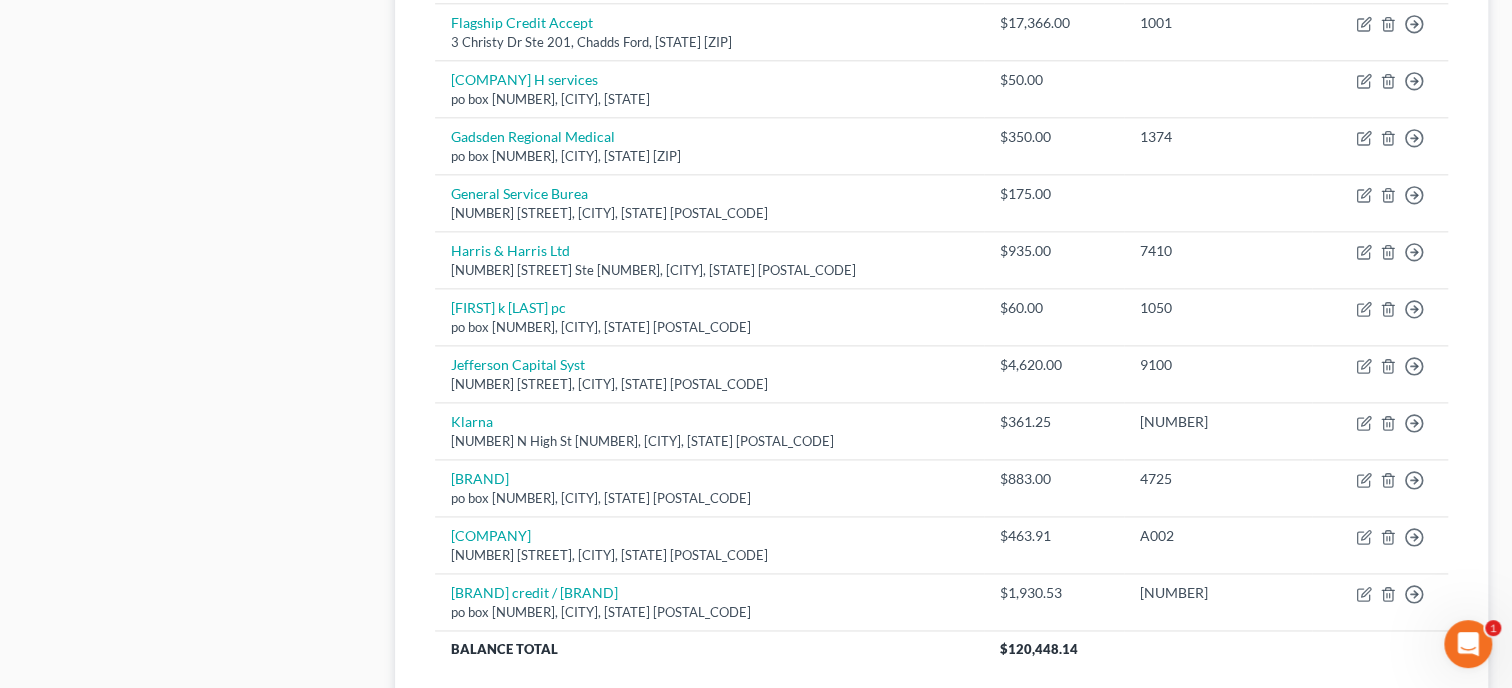 scroll, scrollTop: 1440, scrollLeft: 0, axis: vertical 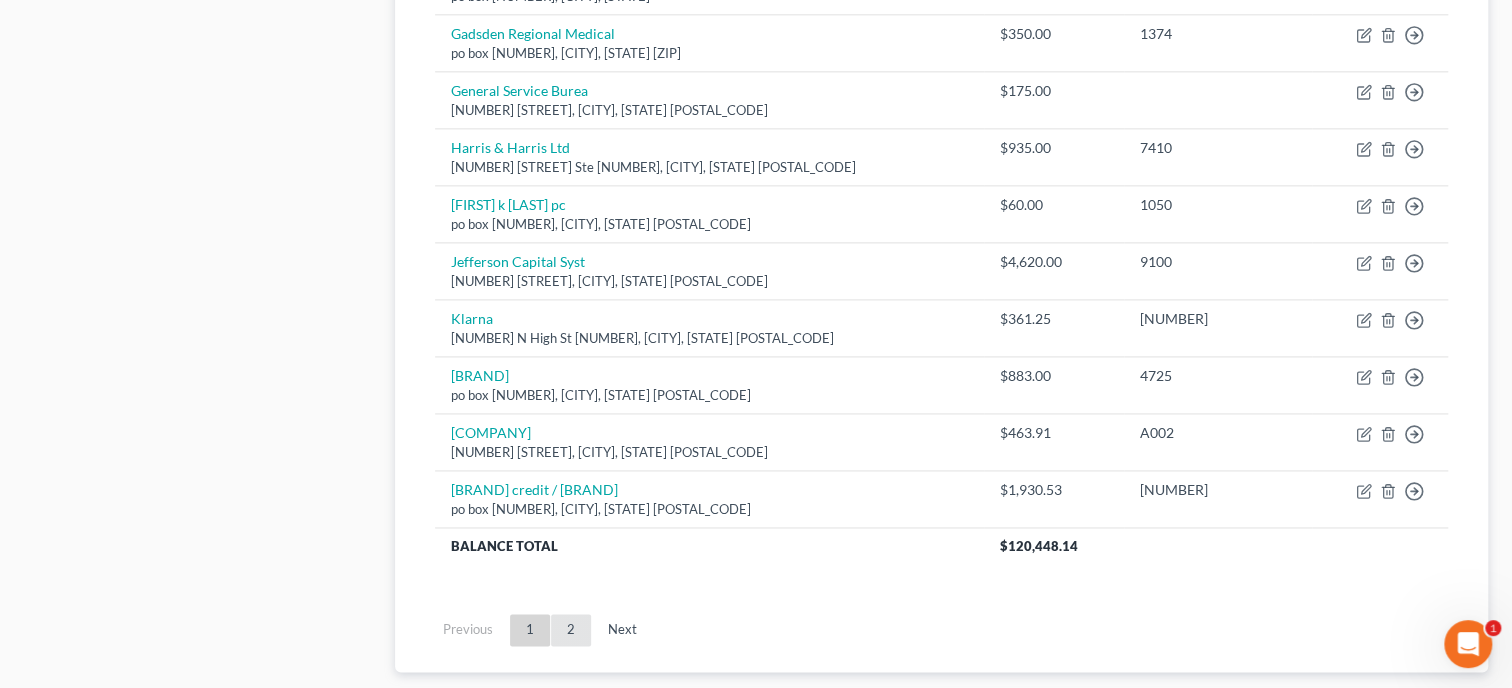 click on "2" at bounding box center [571, 630] 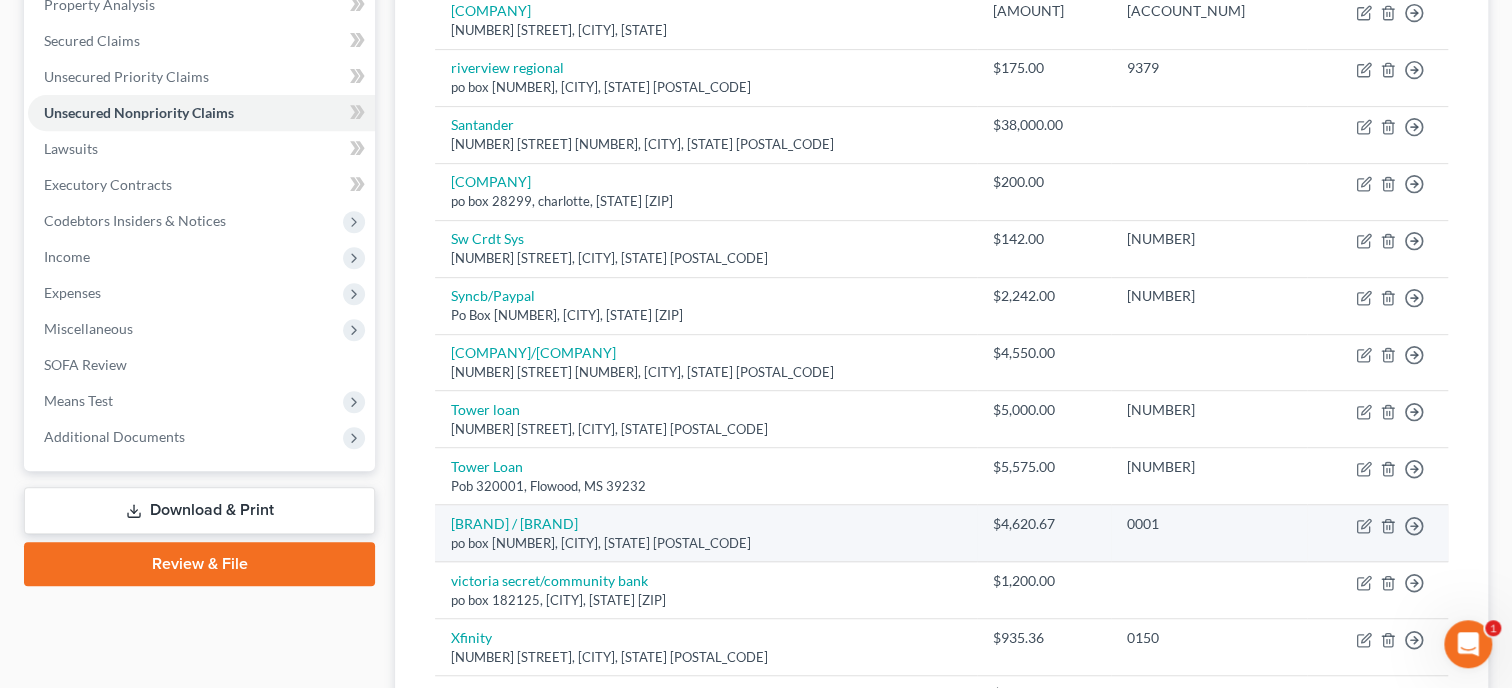 scroll, scrollTop: 408, scrollLeft: 0, axis: vertical 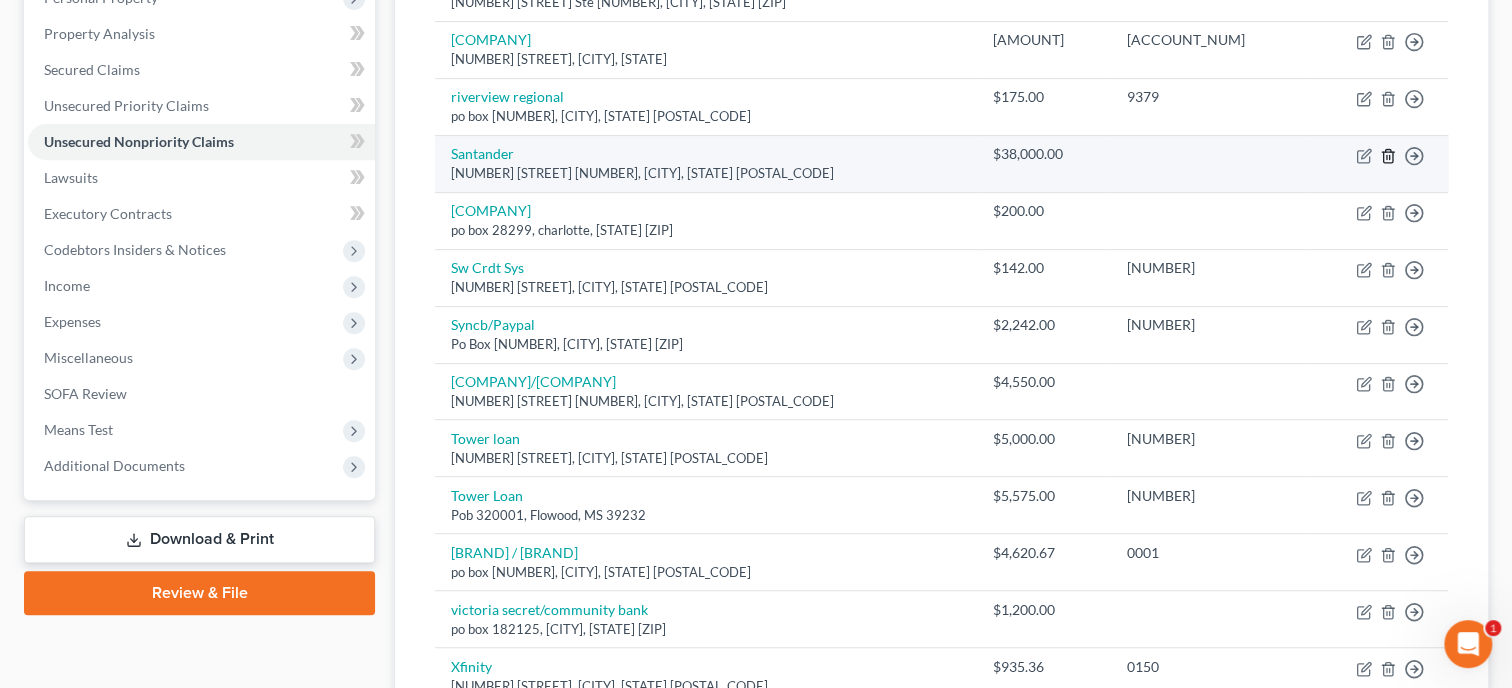 click 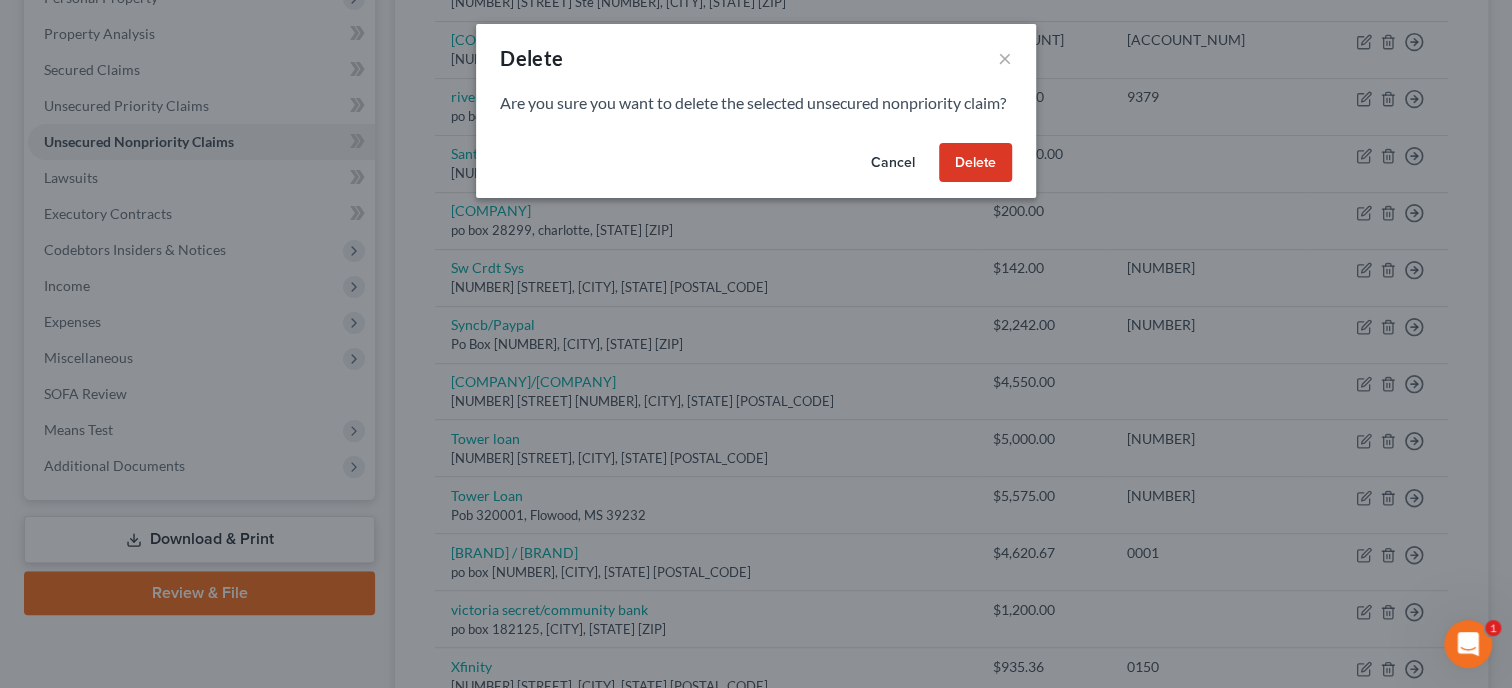 click on "Delete" at bounding box center [975, 163] 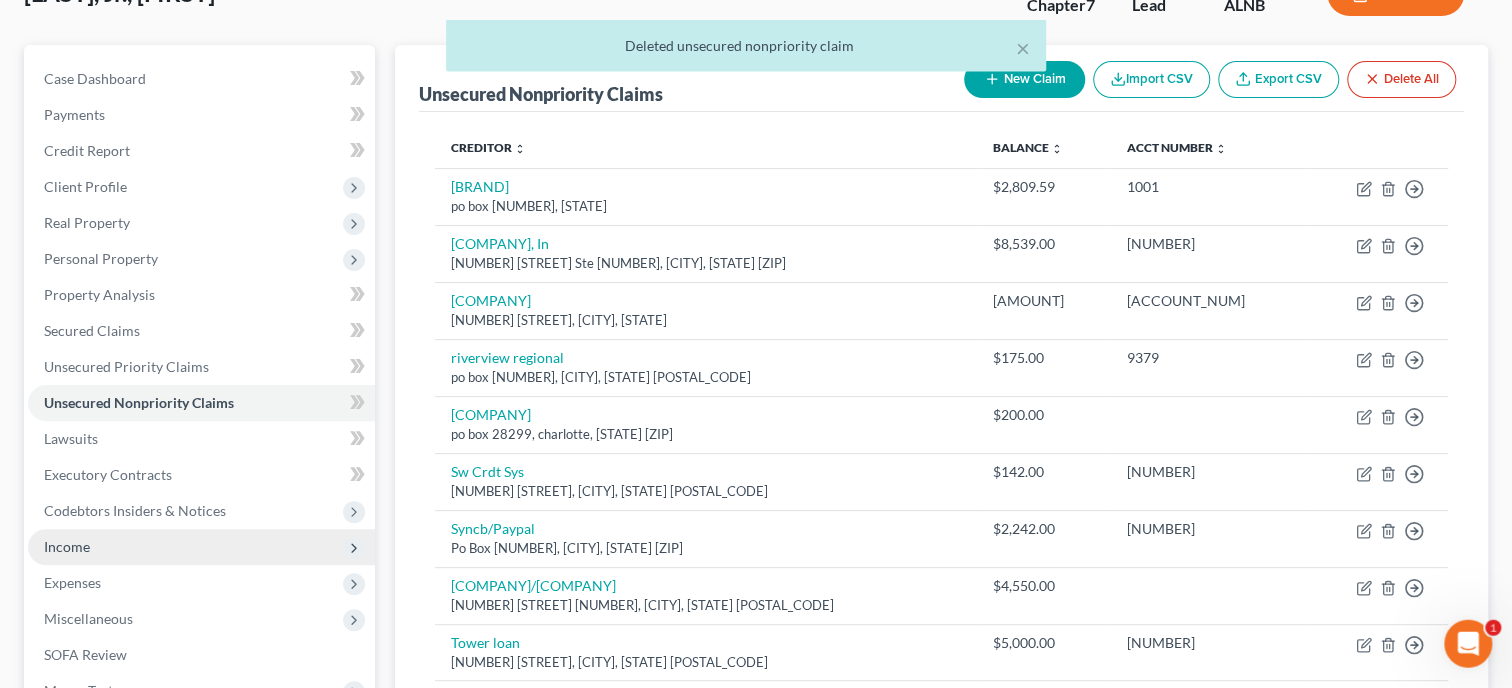 scroll, scrollTop: 99, scrollLeft: 0, axis: vertical 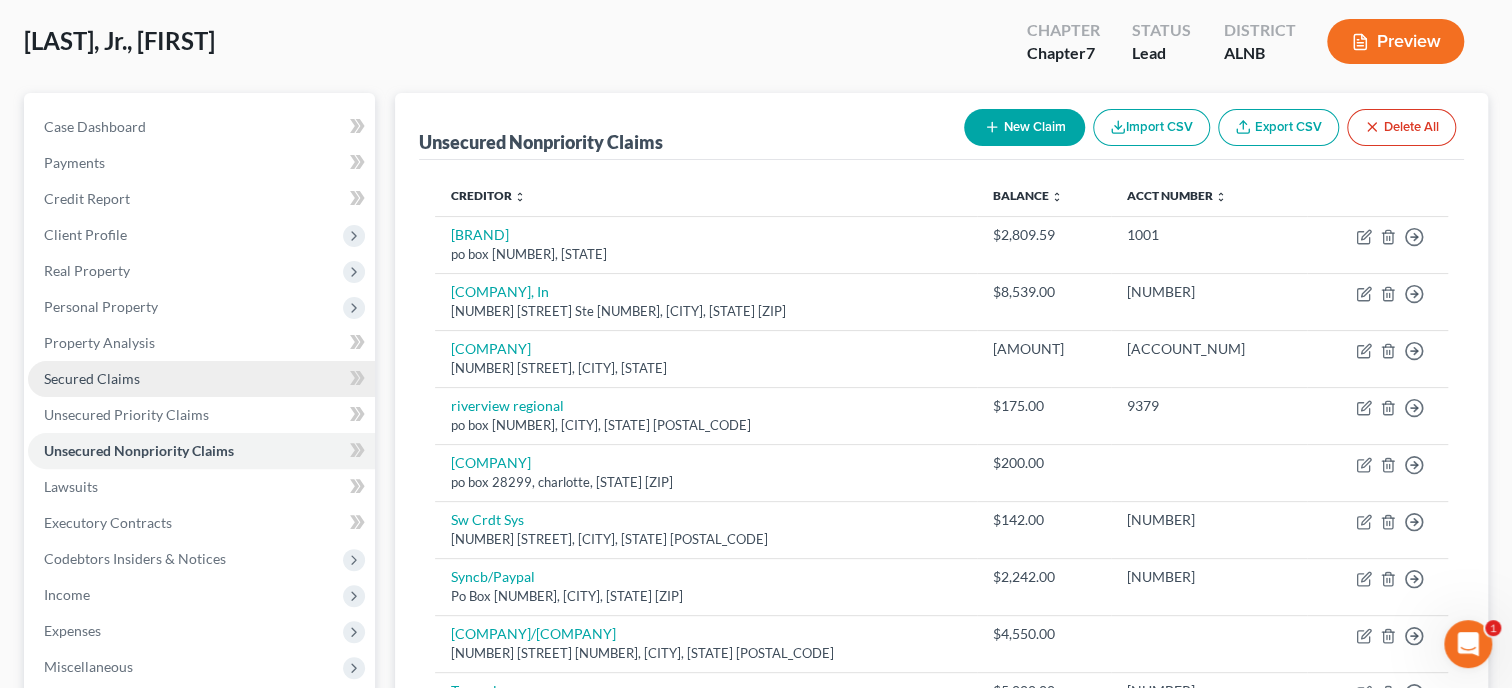 click on "Secured Claims" at bounding box center [201, 379] 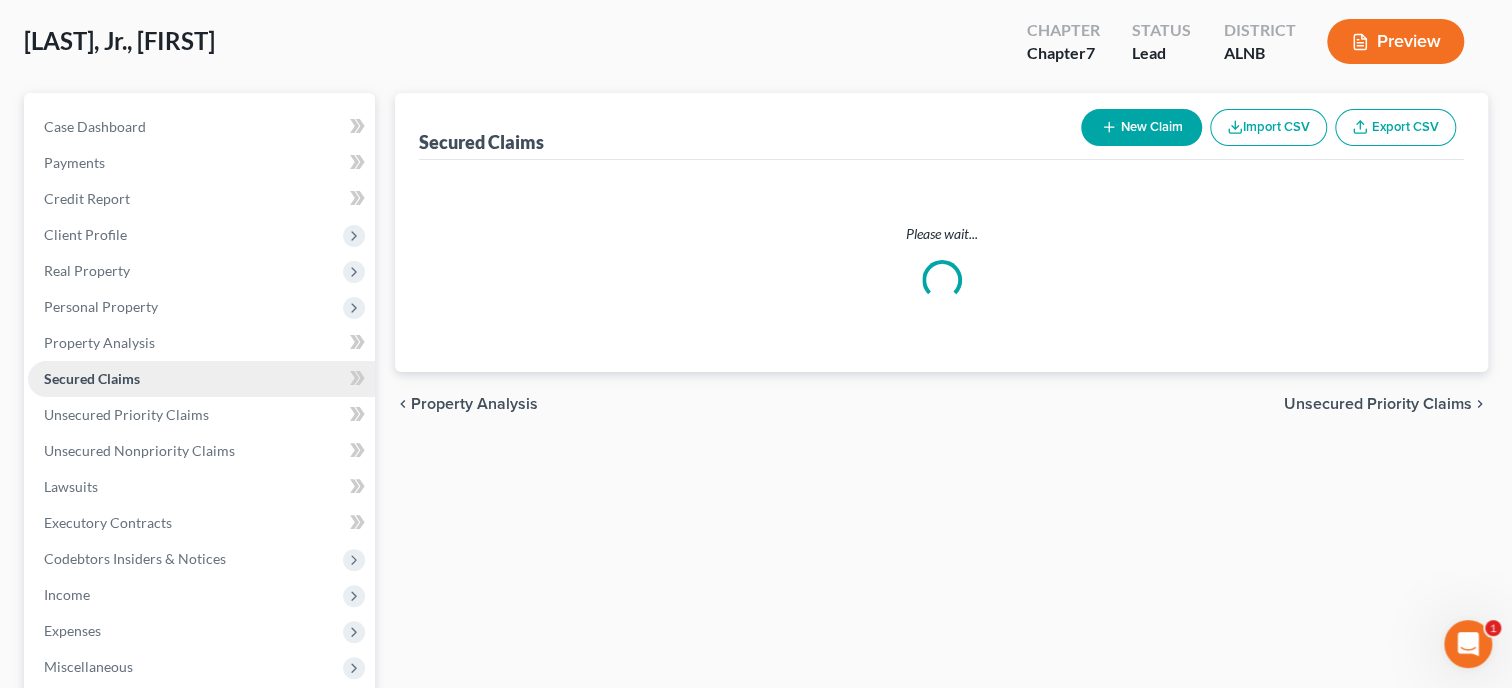 click on "Case Dashboard
Payments
Invoices
Payments
Payments
Credit Report
Client Profile" at bounding box center (201, 451) 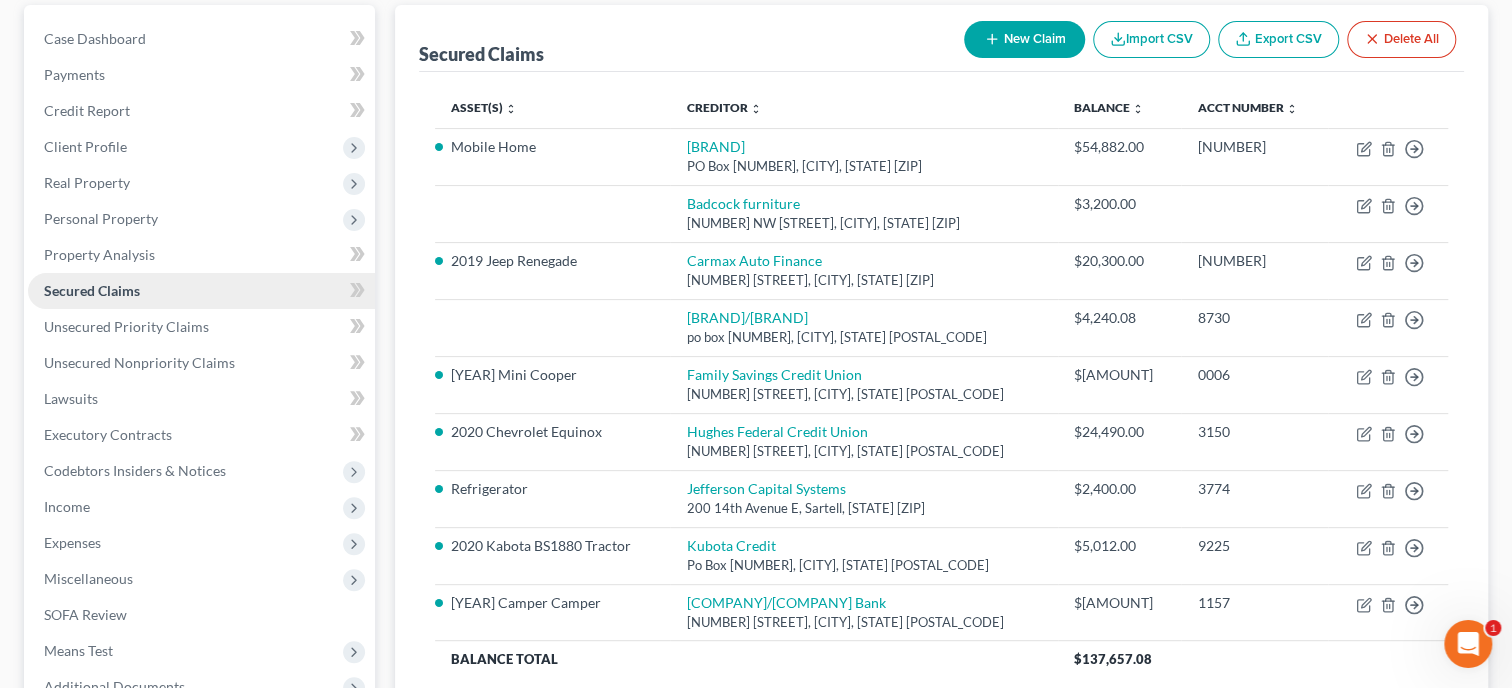 scroll, scrollTop: 205, scrollLeft: 0, axis: vertical 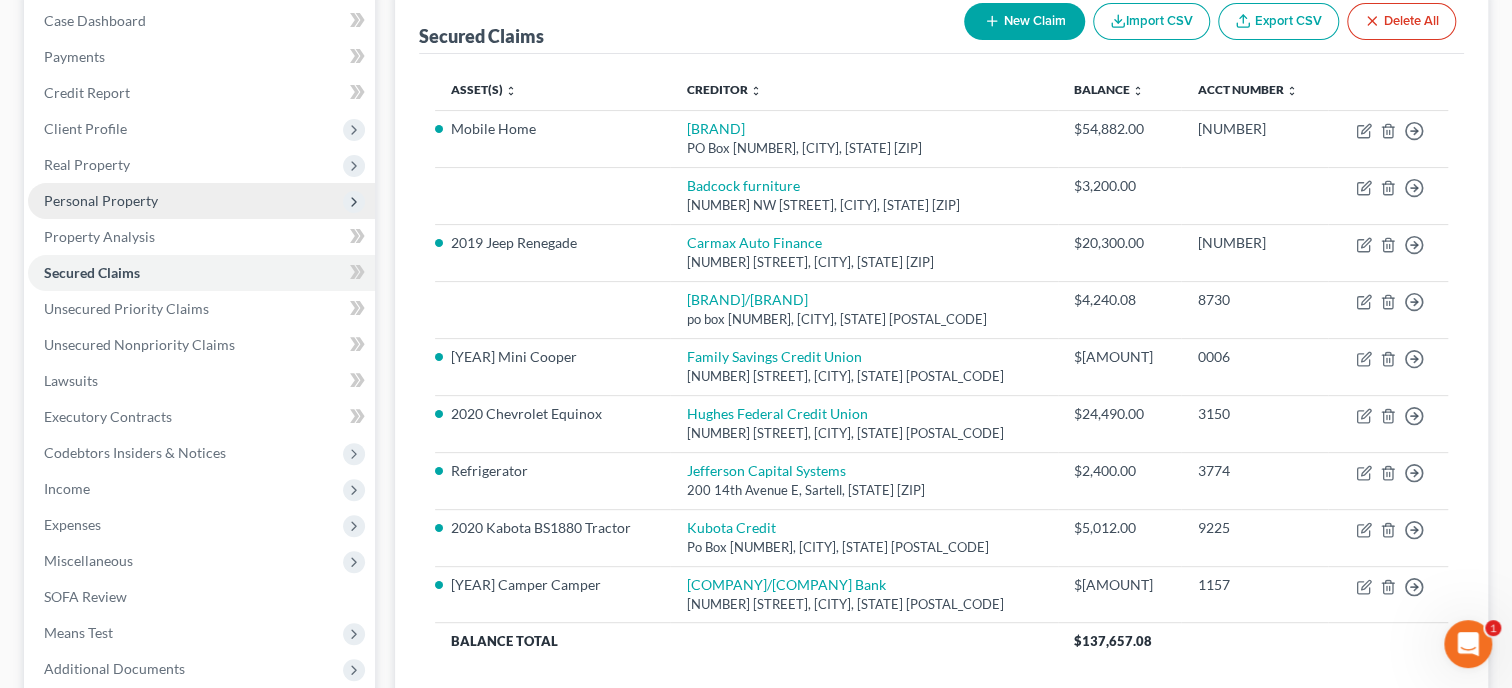 click on "Personal Property" at bounding box center [101, 200] 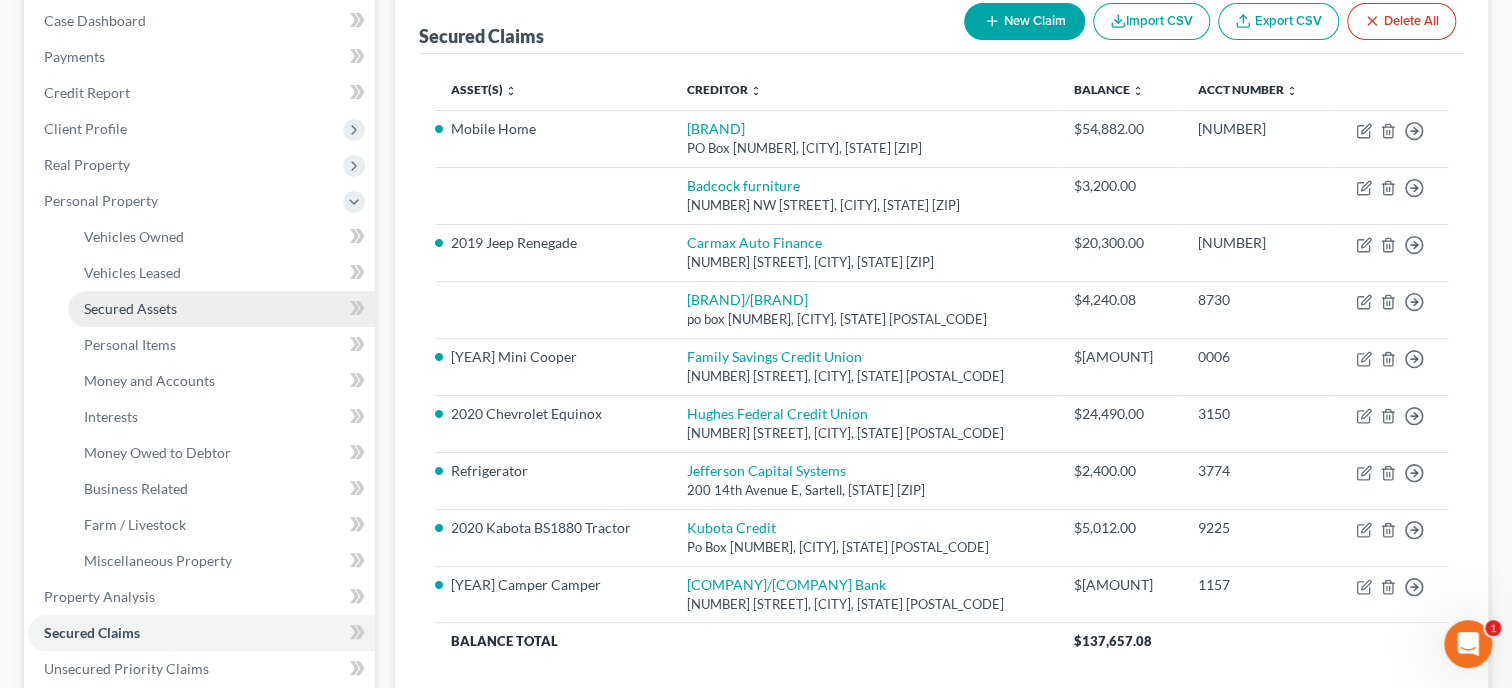 click on "Secured Assets" at bounding box center (130, 308) 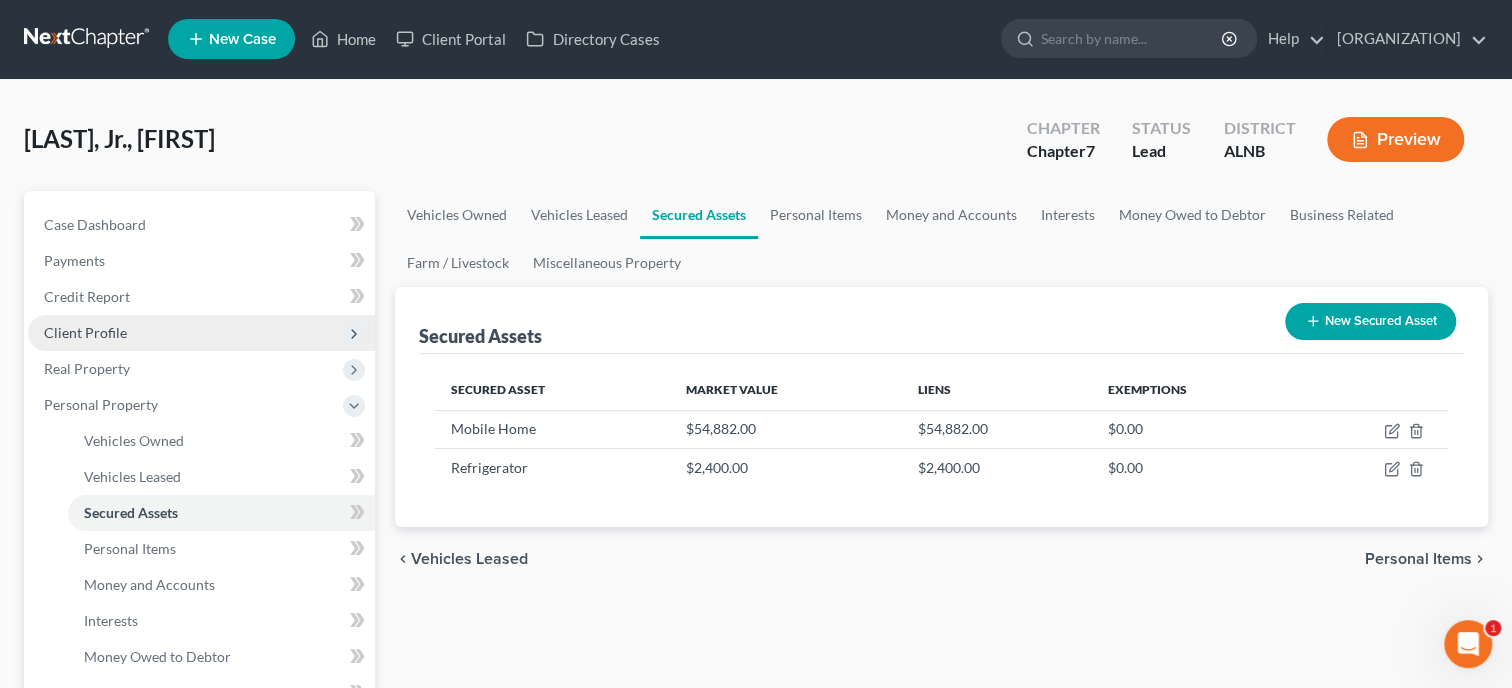 scroll, scrollTop: 0, scrollLeft: 0, axis: both 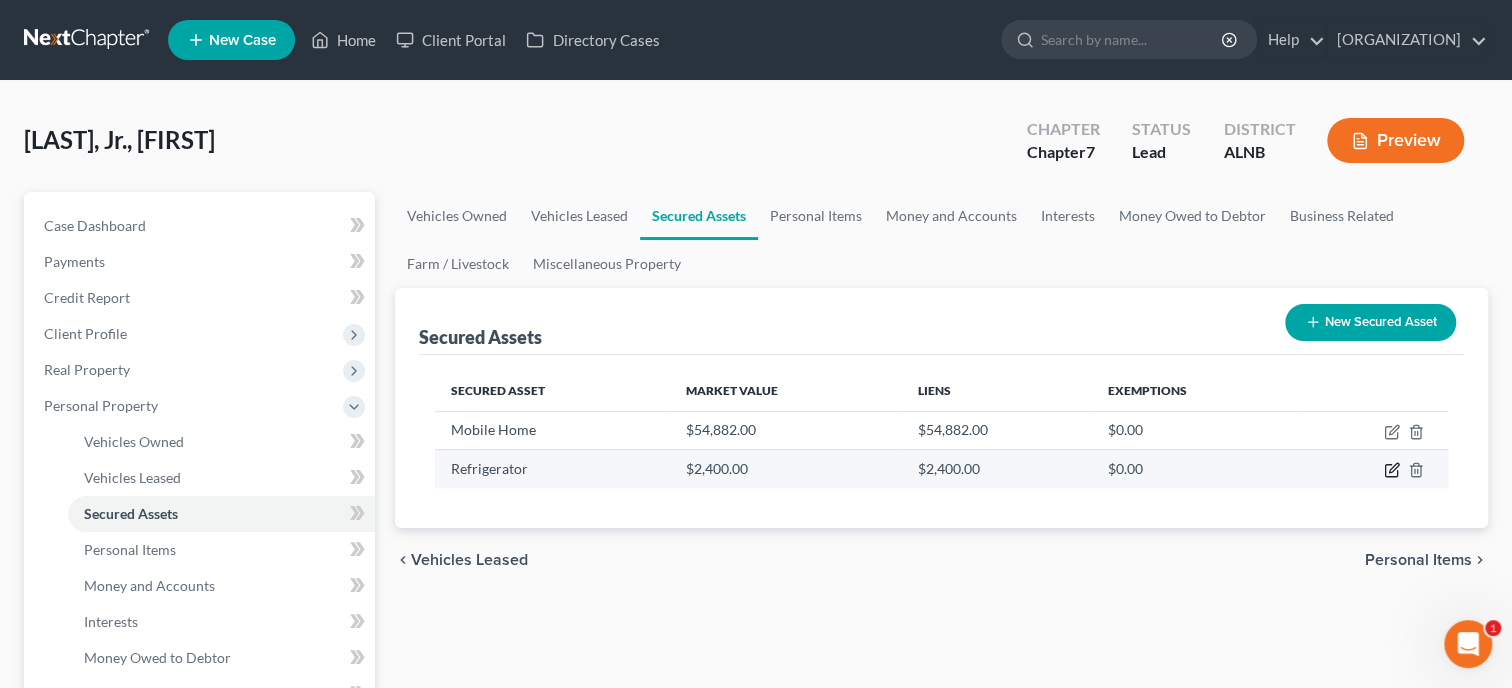 click 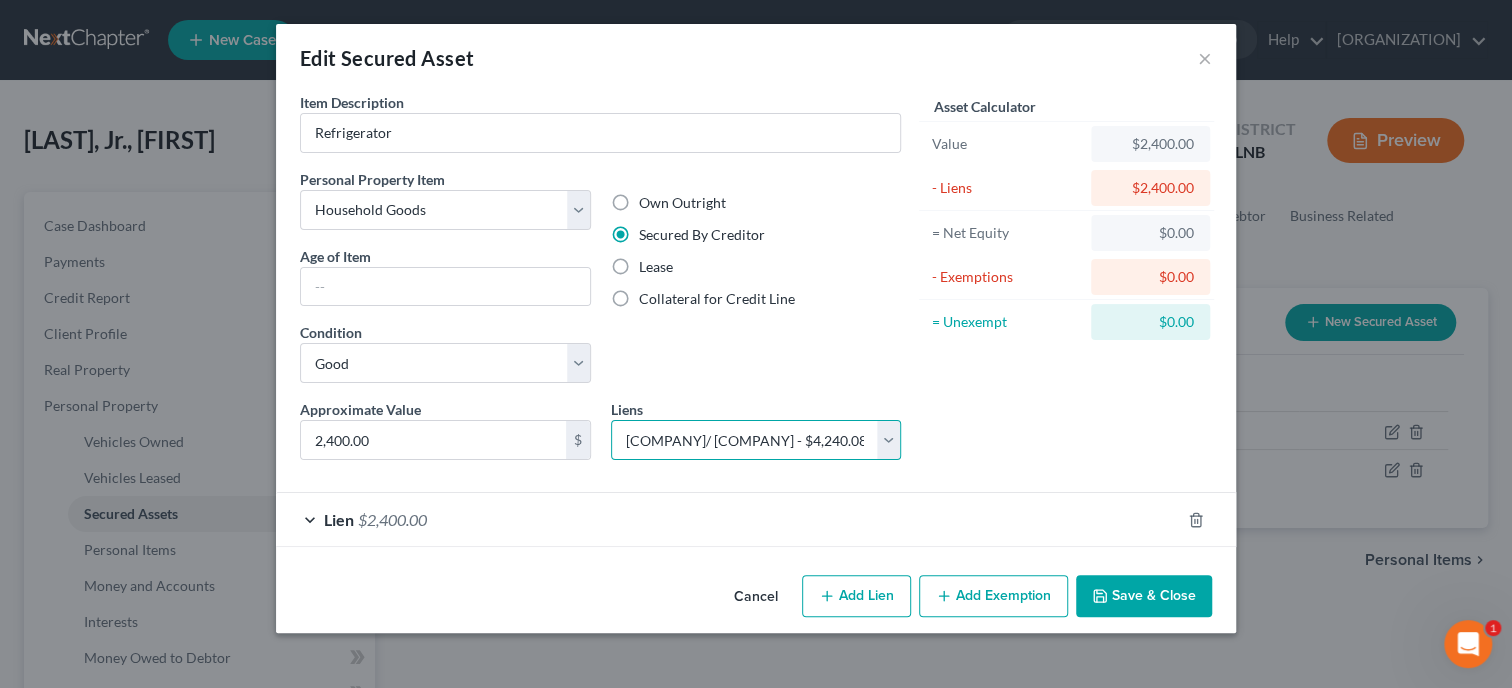 click on "[COMPANY]/ [COMPANY] - $4,240.08" at bounding box center (0, 0) 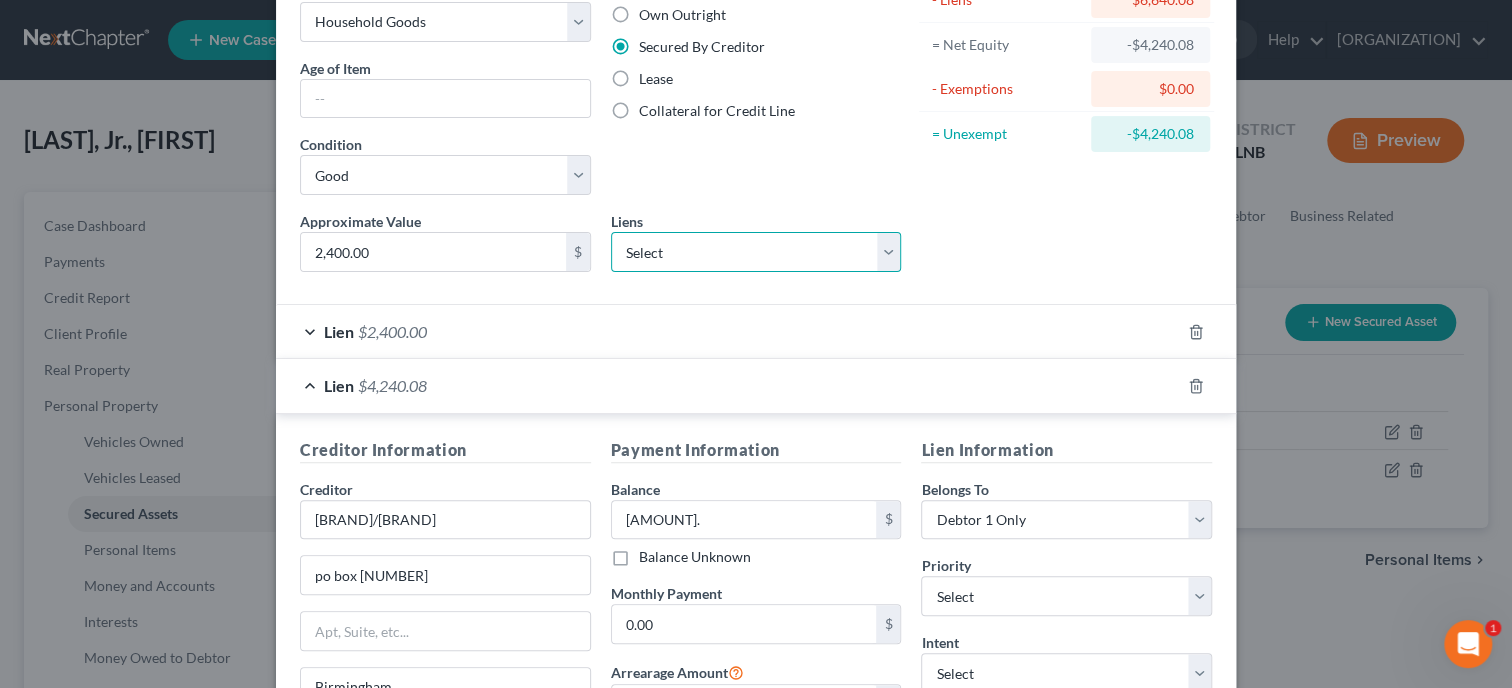 scroll, scrollTop: 205, scrollLeft: 0, axis: vertical 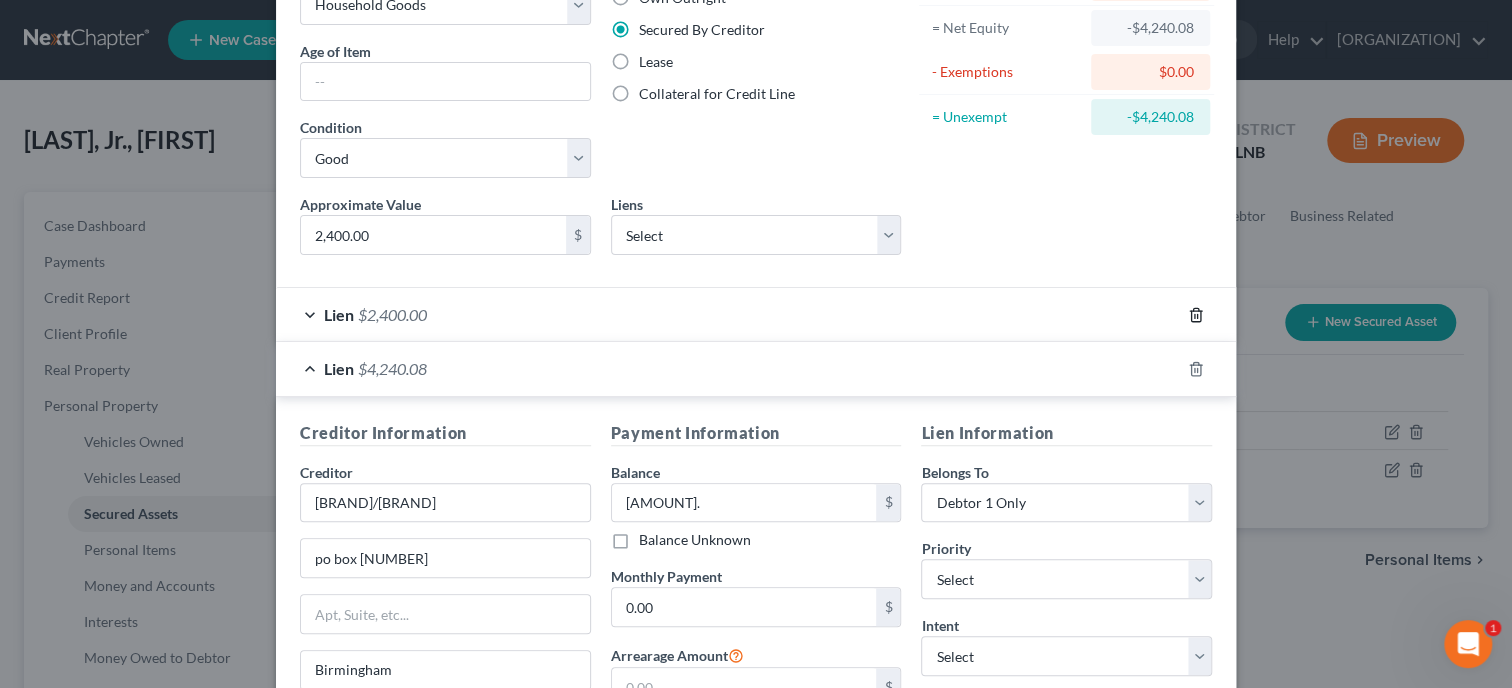 click 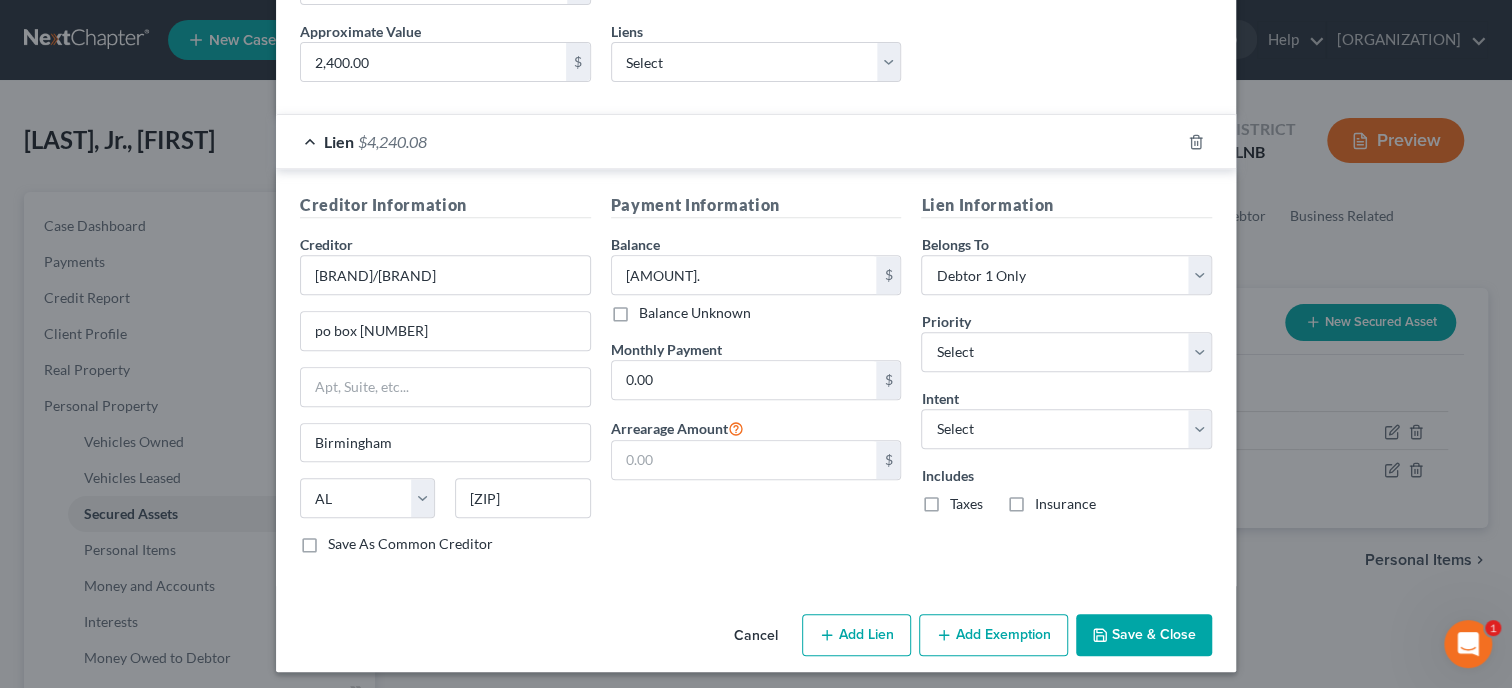 scroll, scrollTop: 382, scrollLeft: 0, axis: vertical 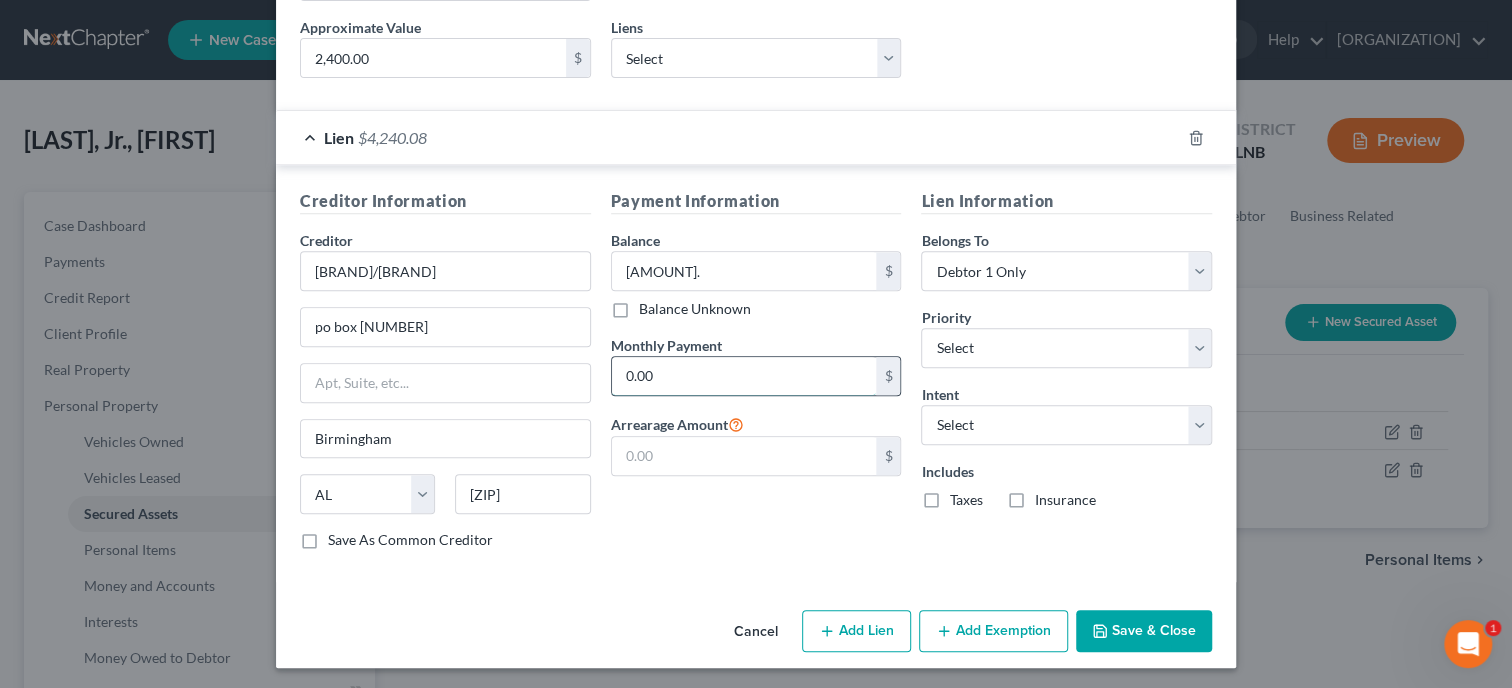 click on "0.00" at bounding box center (744, 376) 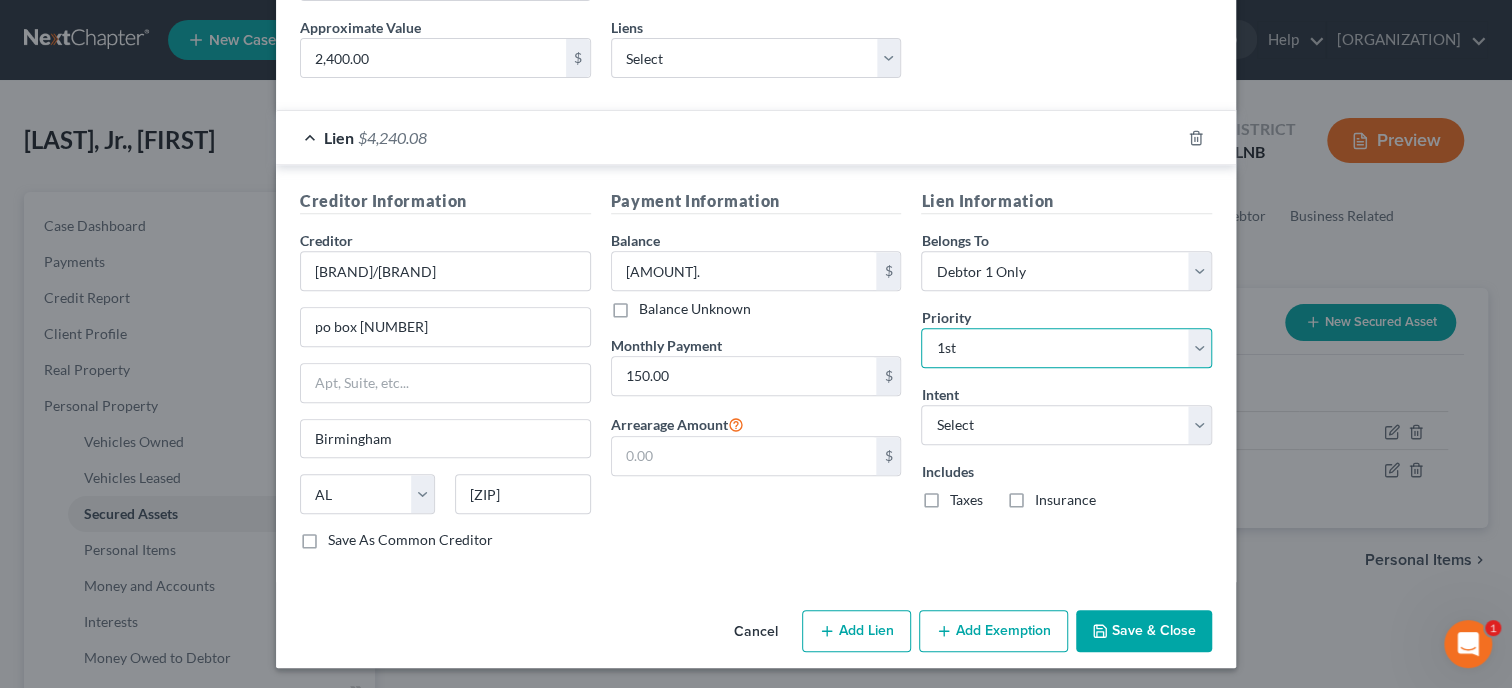 click on "1st" at bounding box center [0, 0] 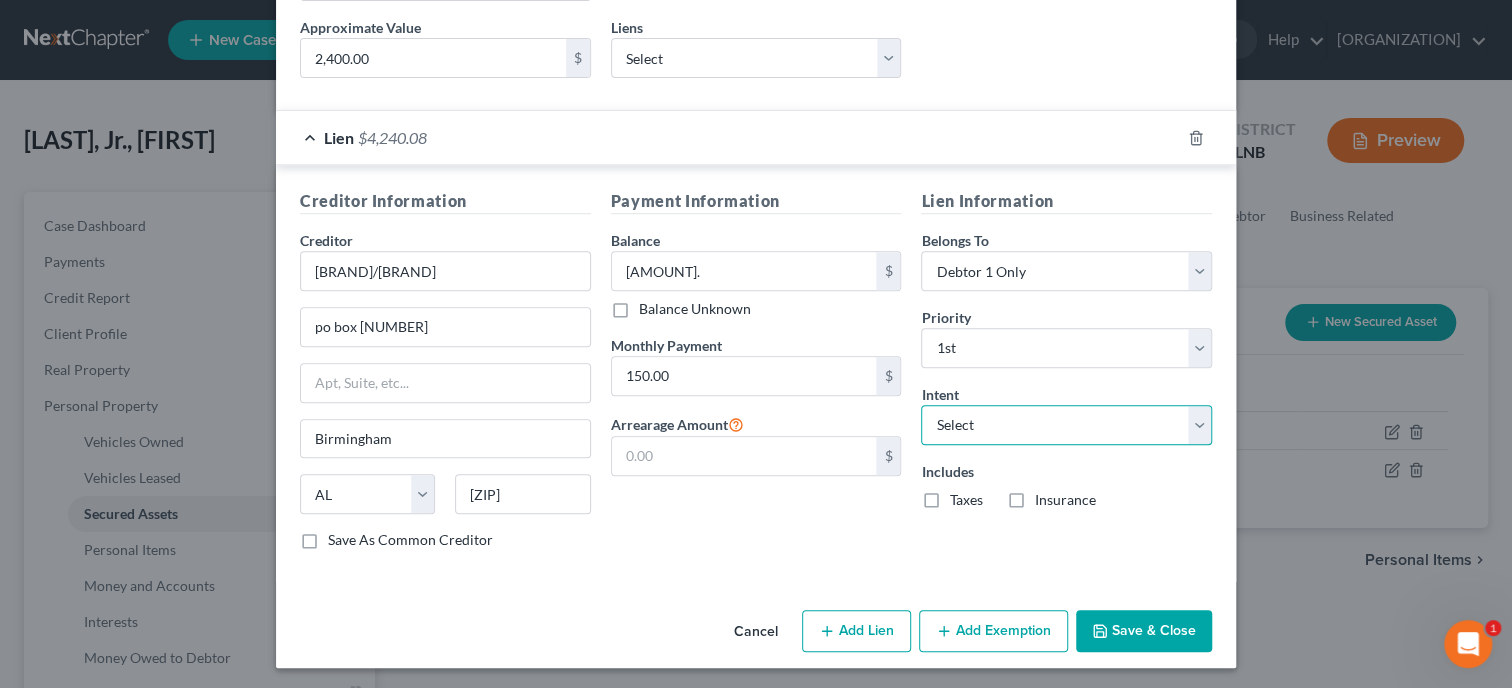 click on "Select Surrender Redeem Reaffirm Avoid Other" at bounding box center [1066, 425] 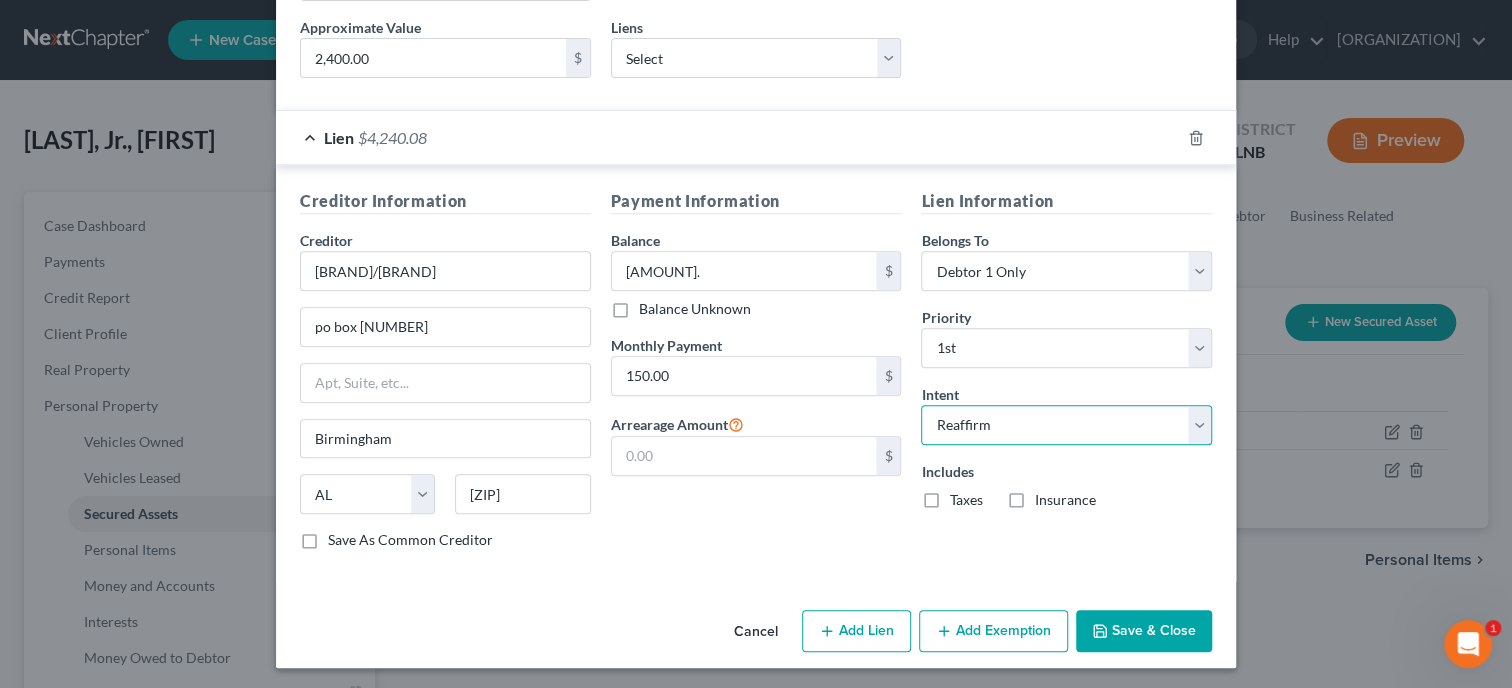 click on "Reaffirm" at bounding box center [0, 0] 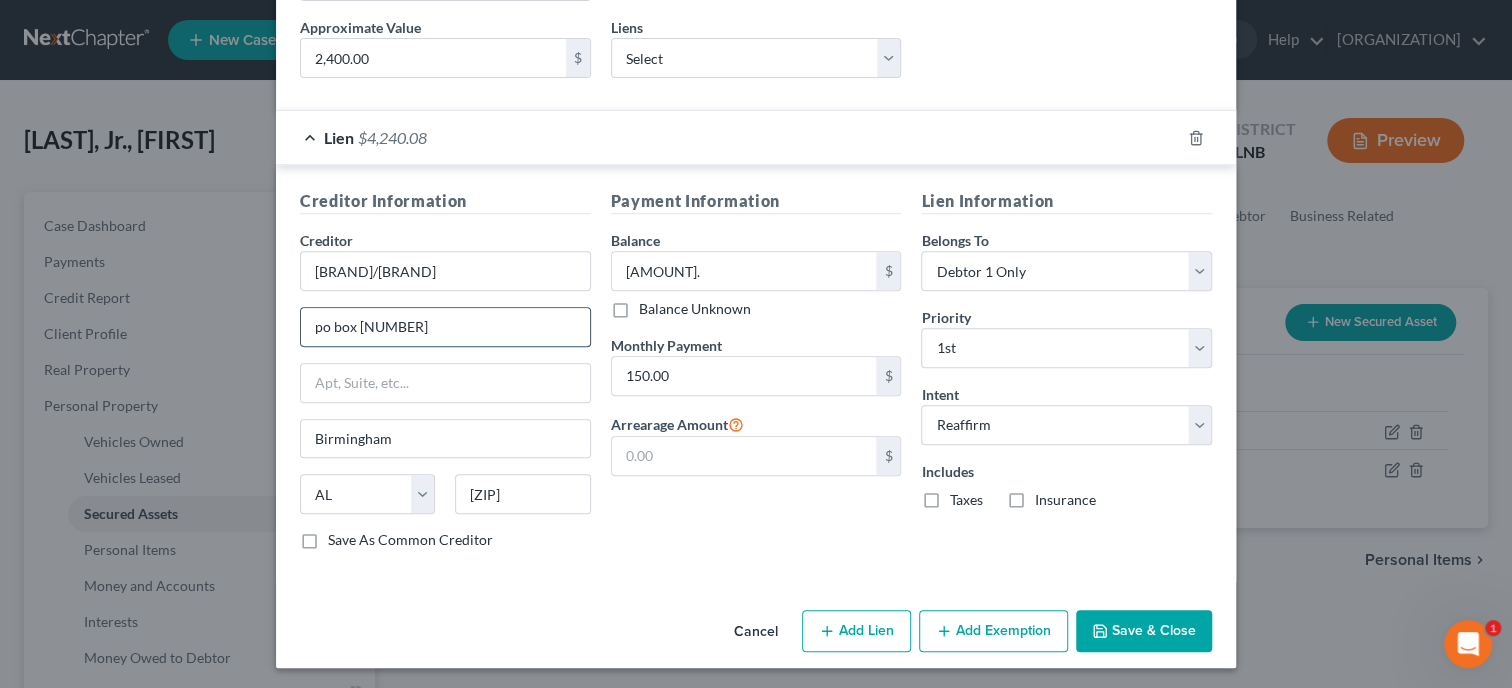 click on "po box [NUMBER]" at bounding box center (445, 327) 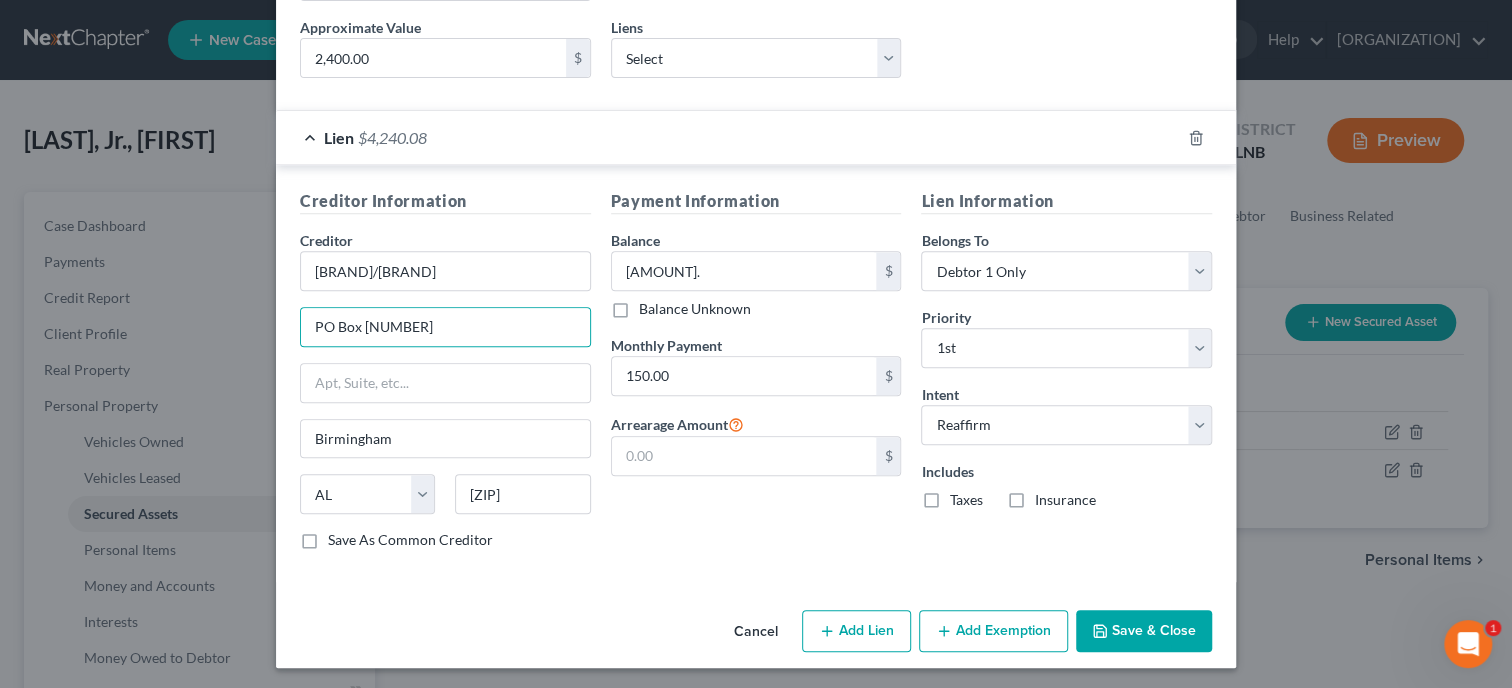 click on "Save & Close" at bounding box center (1144, 631) 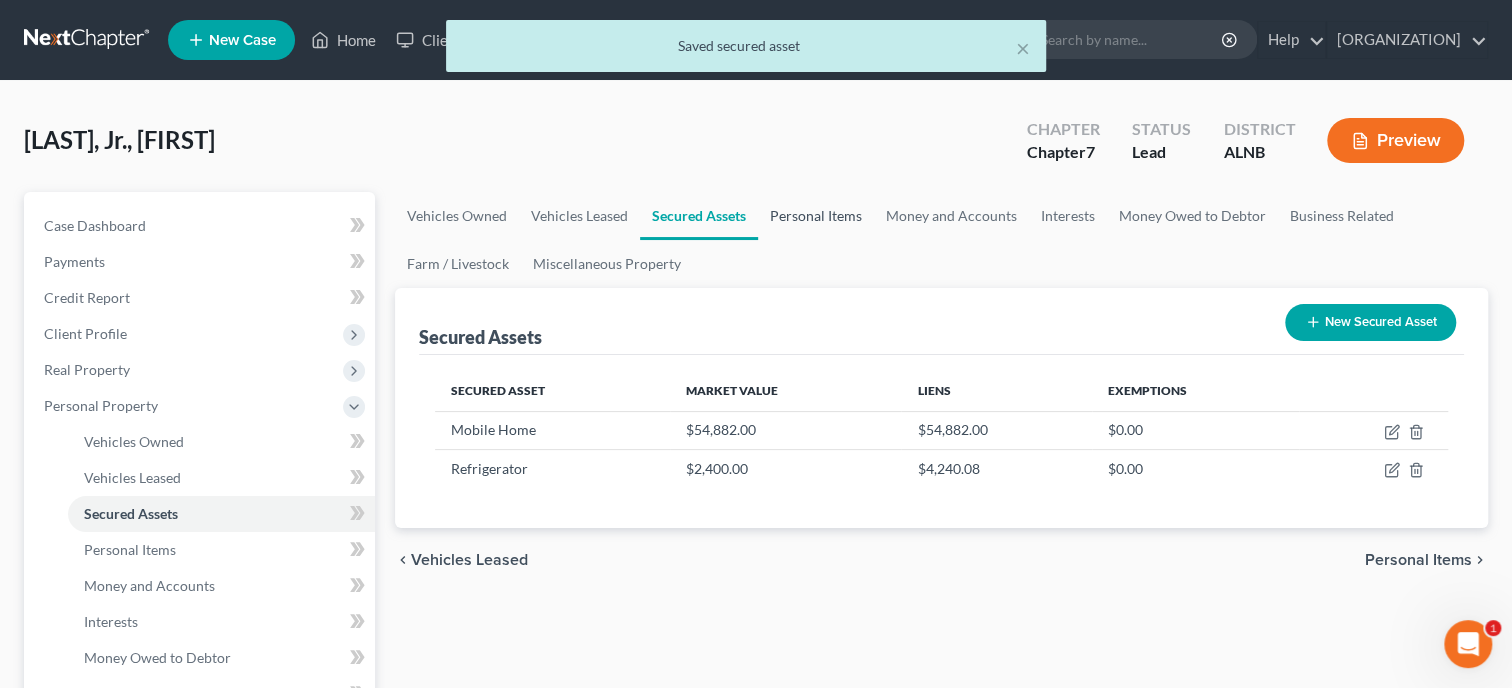 click on "Personal Items" at bounding box center [816, 216] 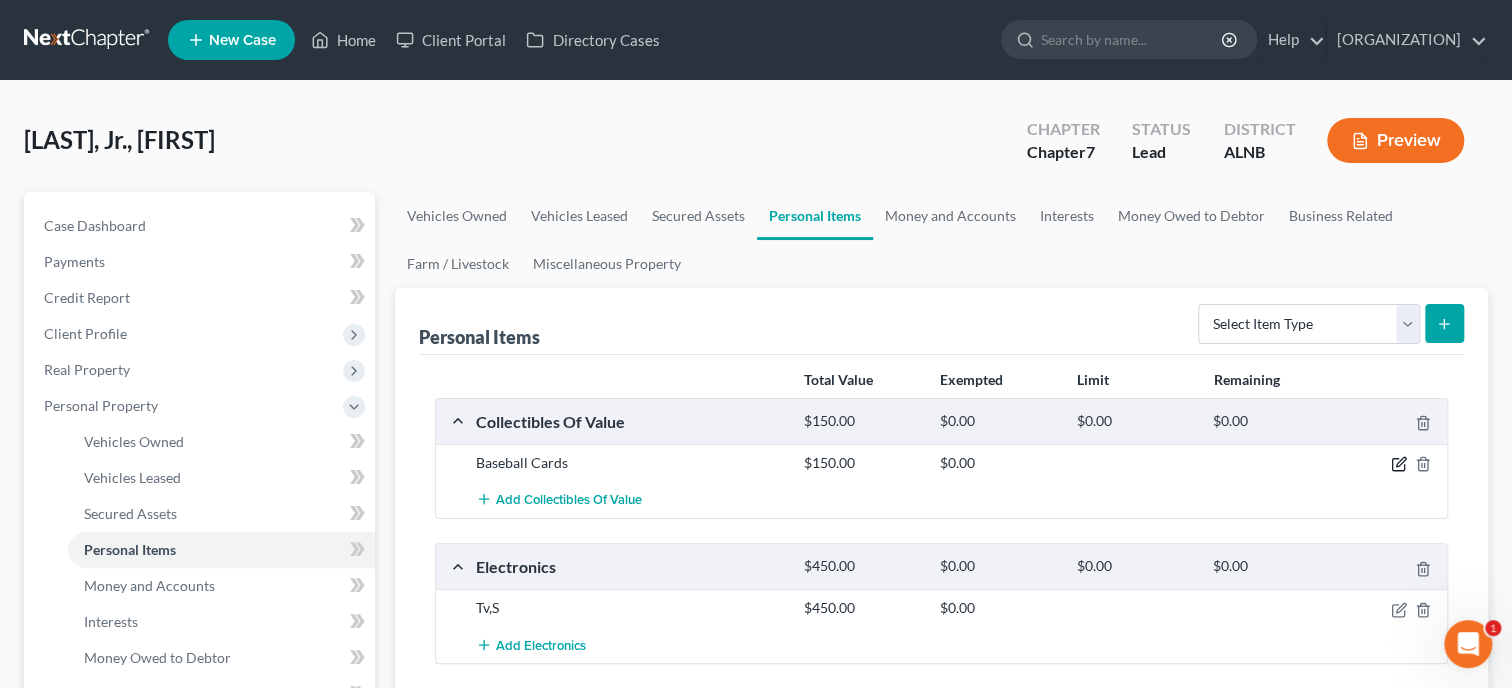 click 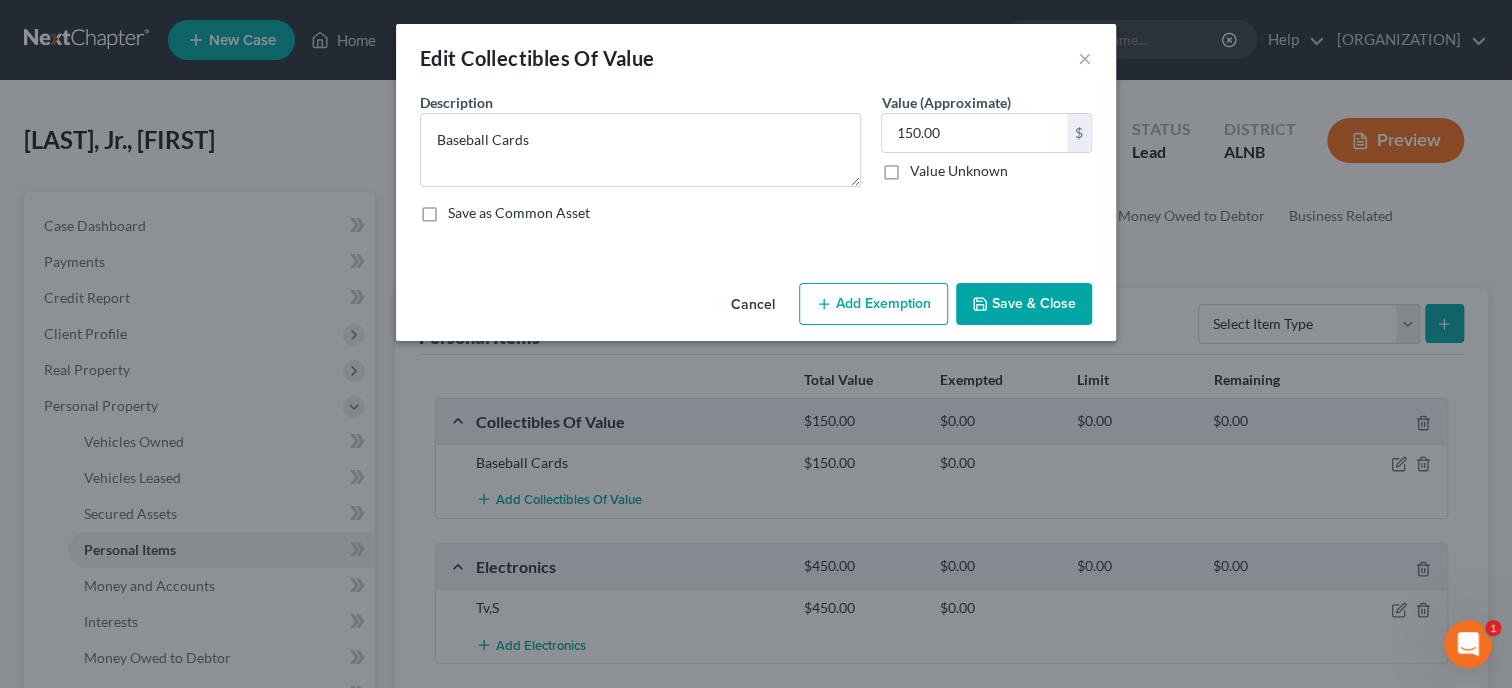 click on "Add Exemption" at bounding box center (873, 304) 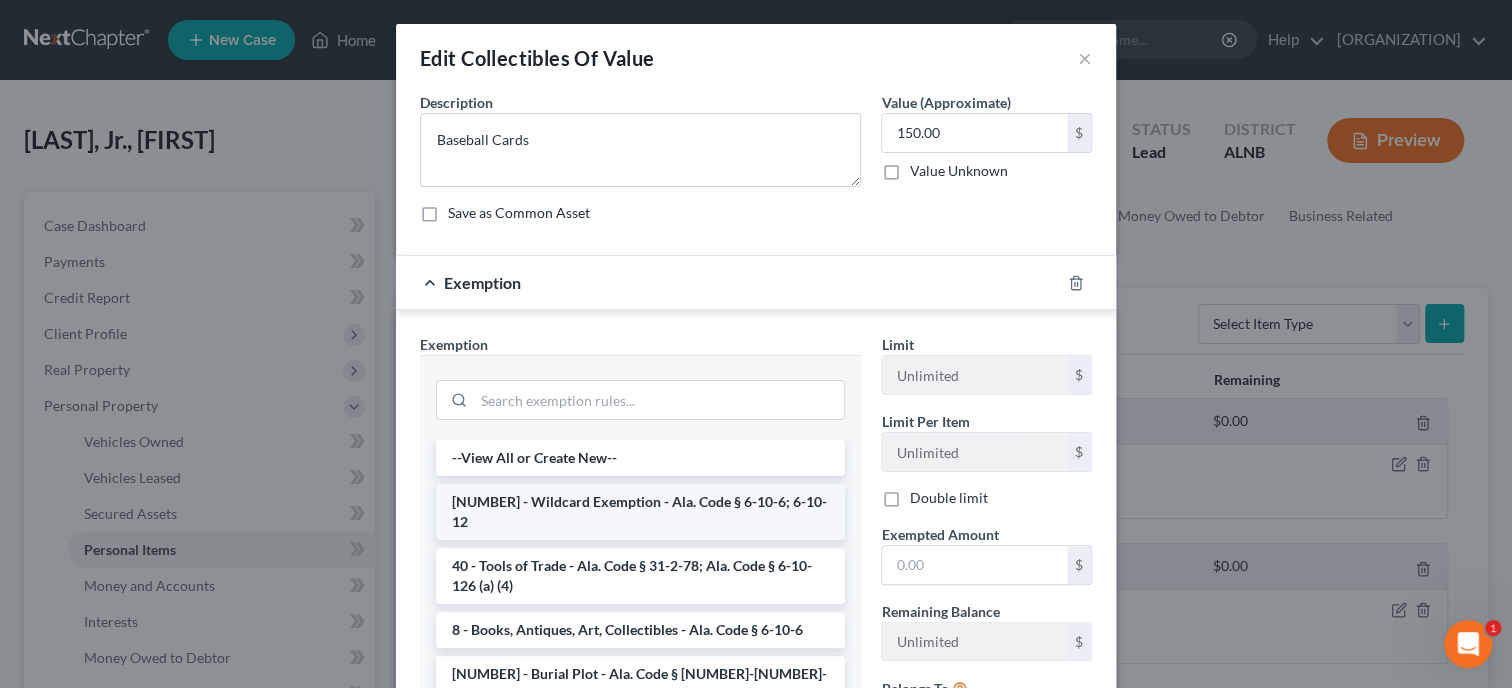 click on "[NUMBER] - Wildcard Exemption - Ala. Code § 6-10-6; 6-10-12" at bounding box center [640, 512] 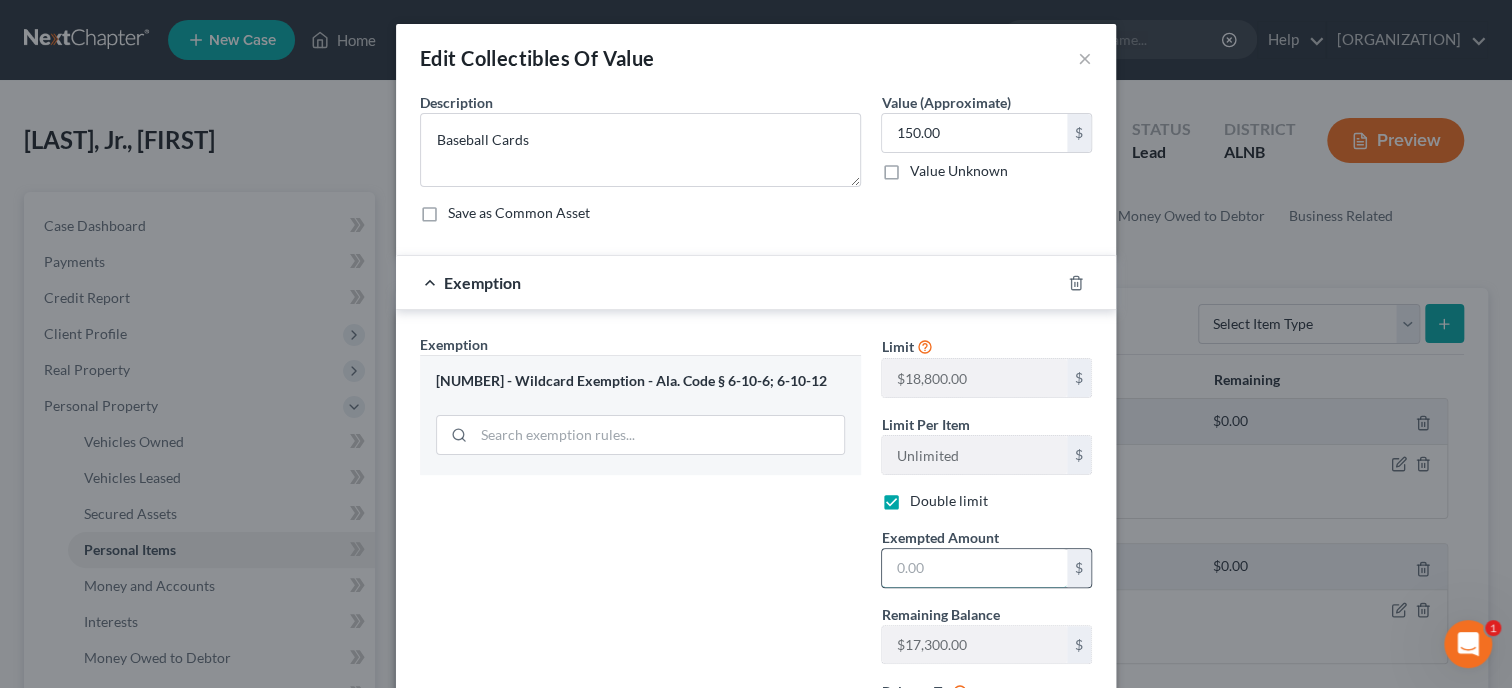 click at bounding box center [974, 568] 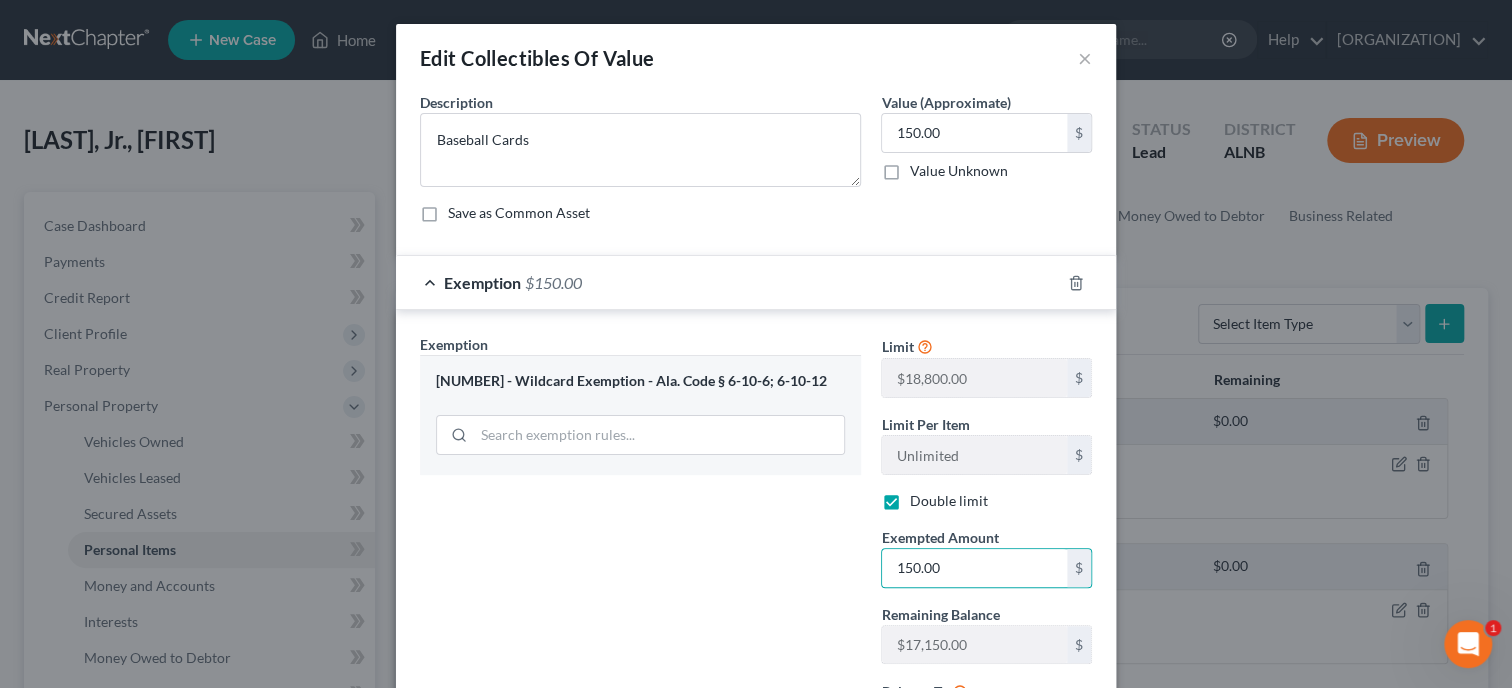 click on "Exemption Set must be selected for CA.
Exemption
*
14 - Wildcard Exemption - Ala. Code § 6-10-6; 6-10-12" at bounding box center (640, 546) 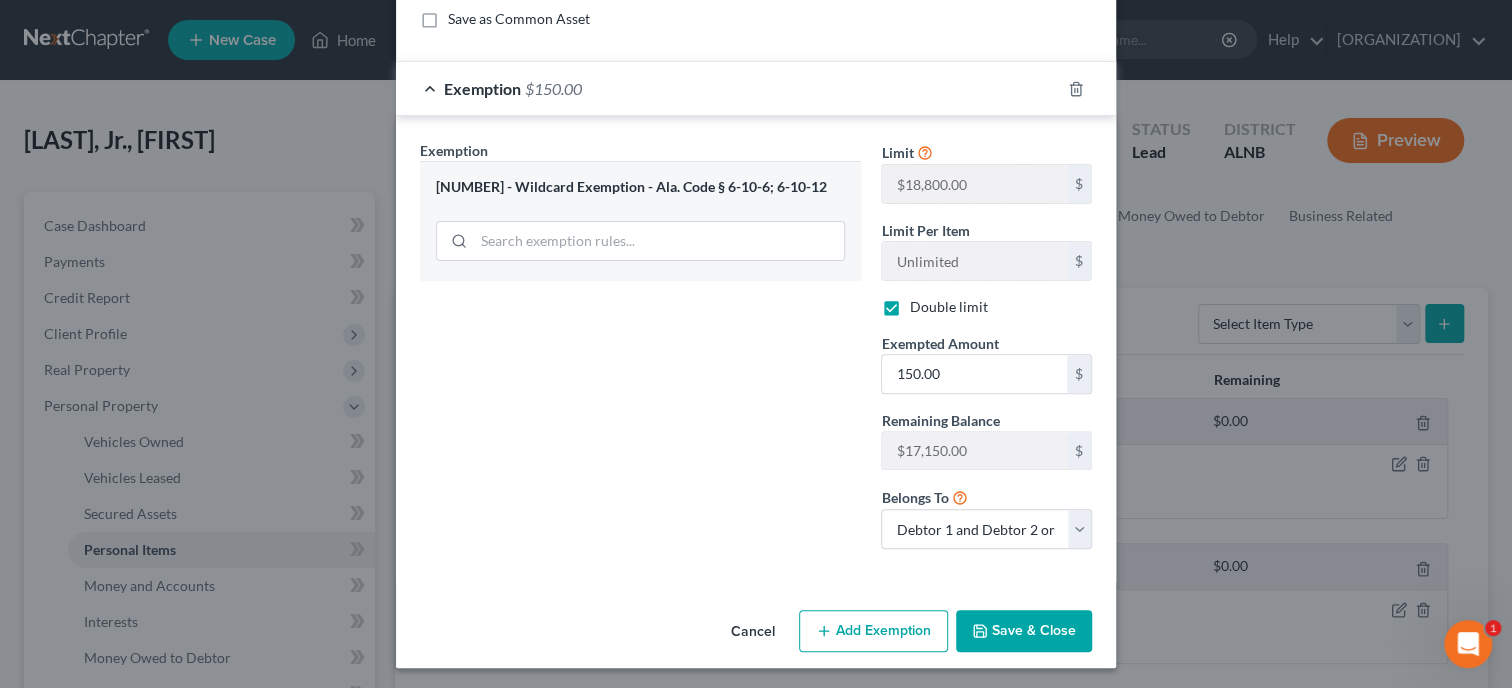 scroll, scrollTop: 195, scrollLeft: 0, axis: vertical 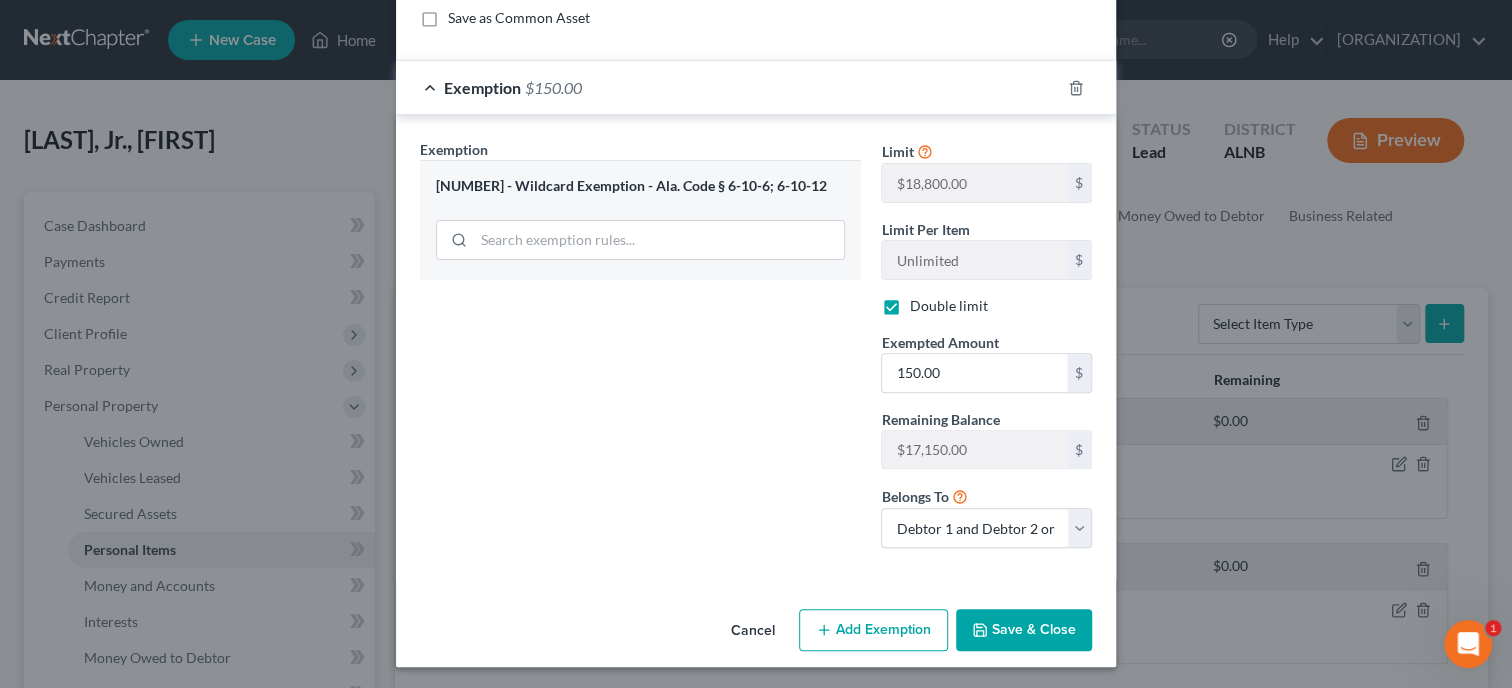 click on "Save & Close" at bounding box center (1024, 630) 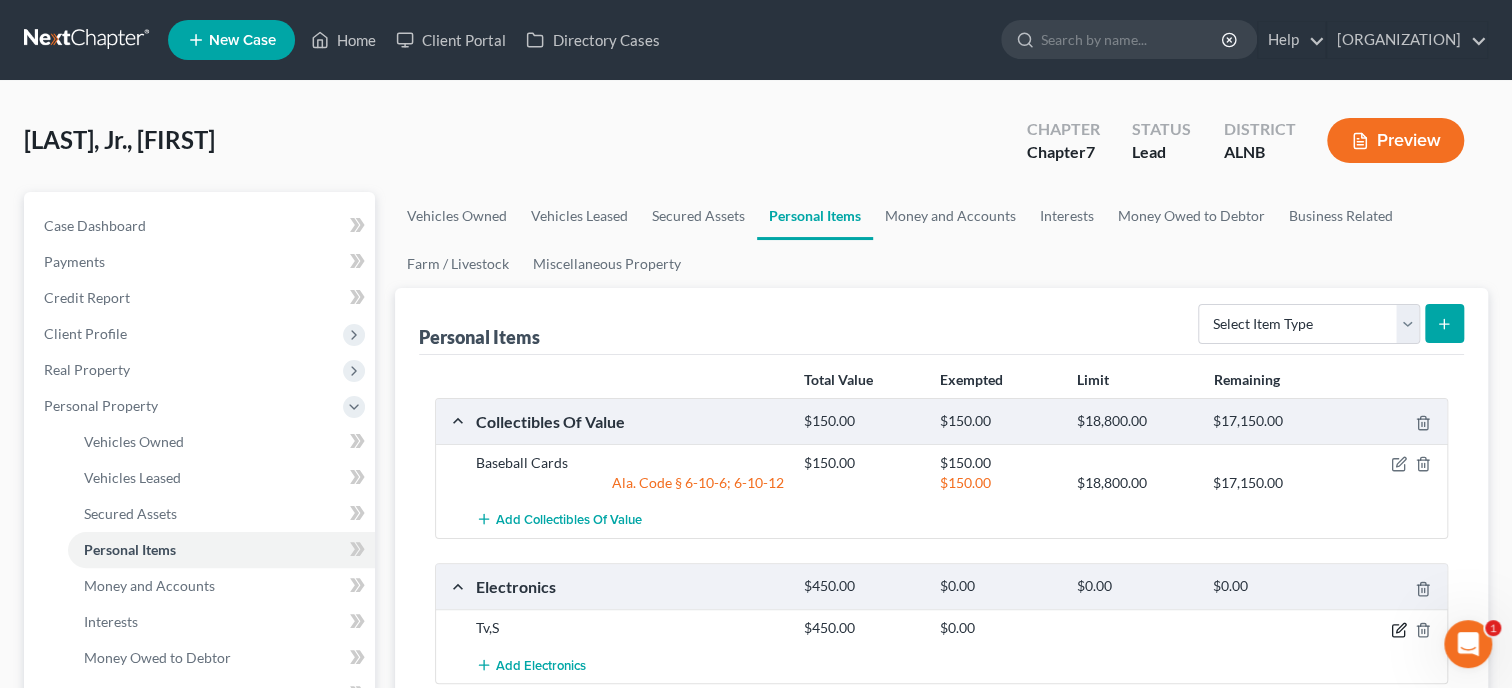 click 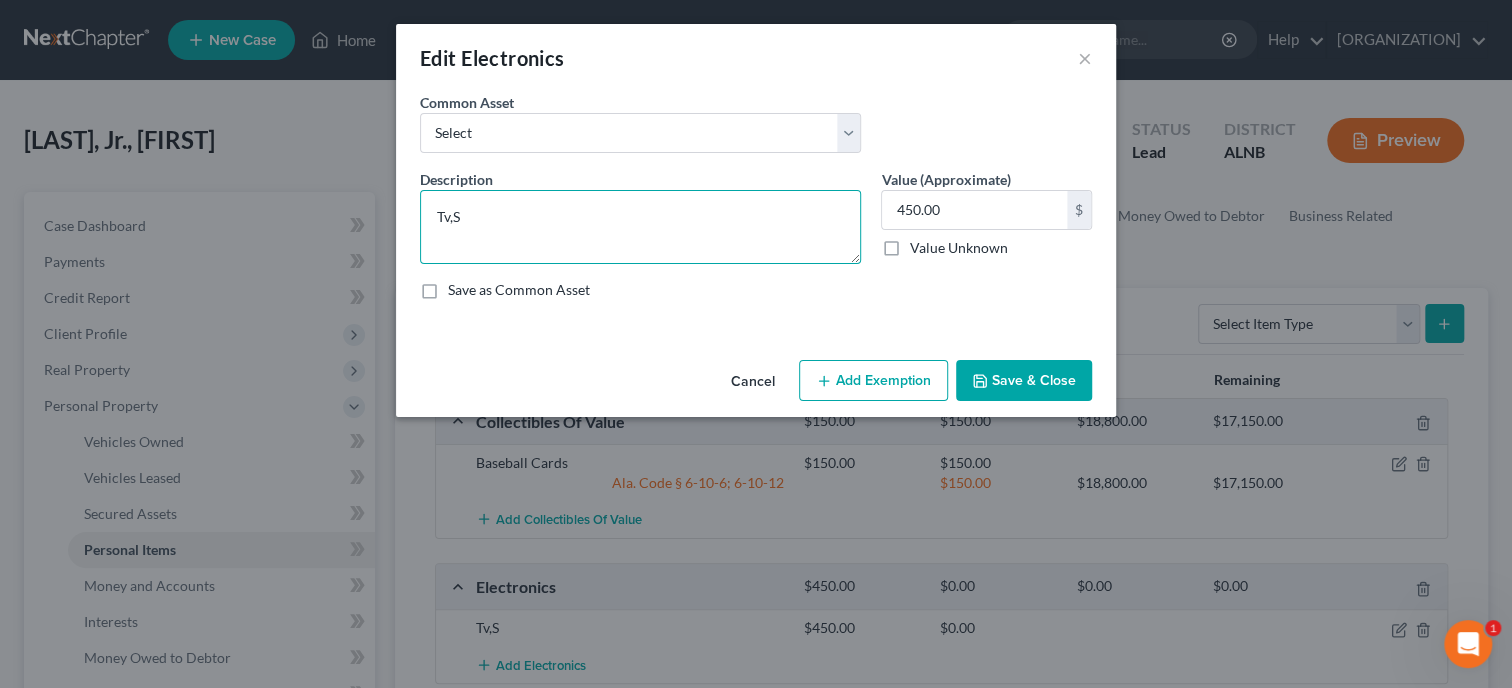 click on "Tv,S" at bounding box center [640, 227] 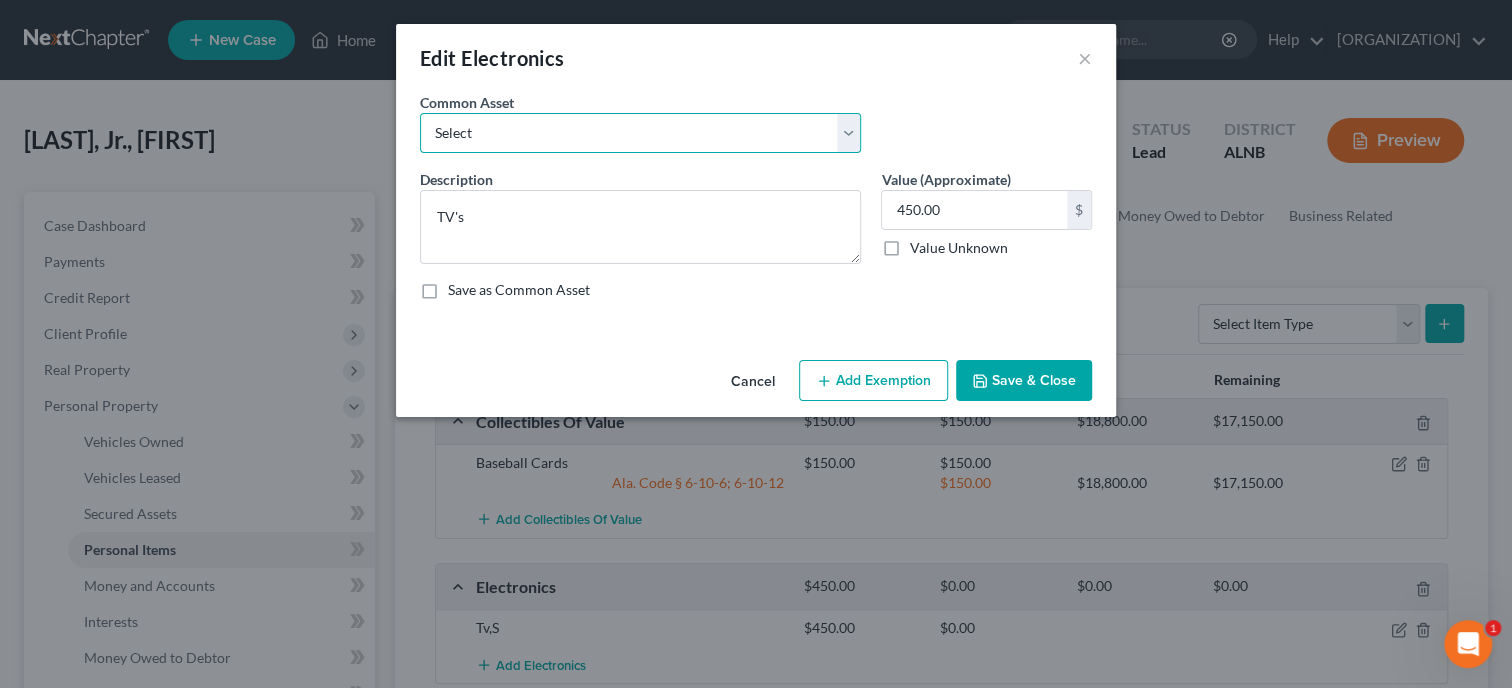 click on "Select Misc. Electronics Misc. Electronics Television, Miscellaneous Electronics Misc. Electronics" at bounding box center (640, 133) 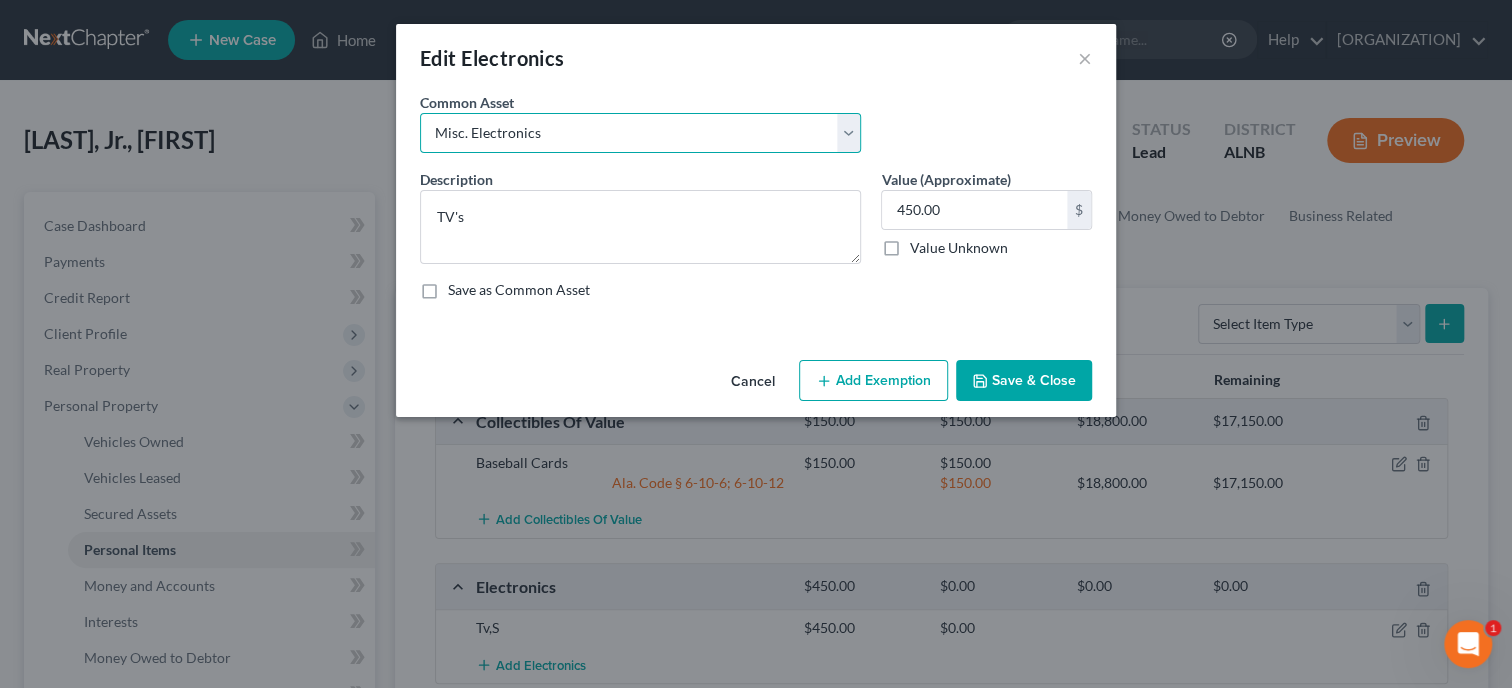 click on "Misc. Electronics" at bounding box center [0, 0] 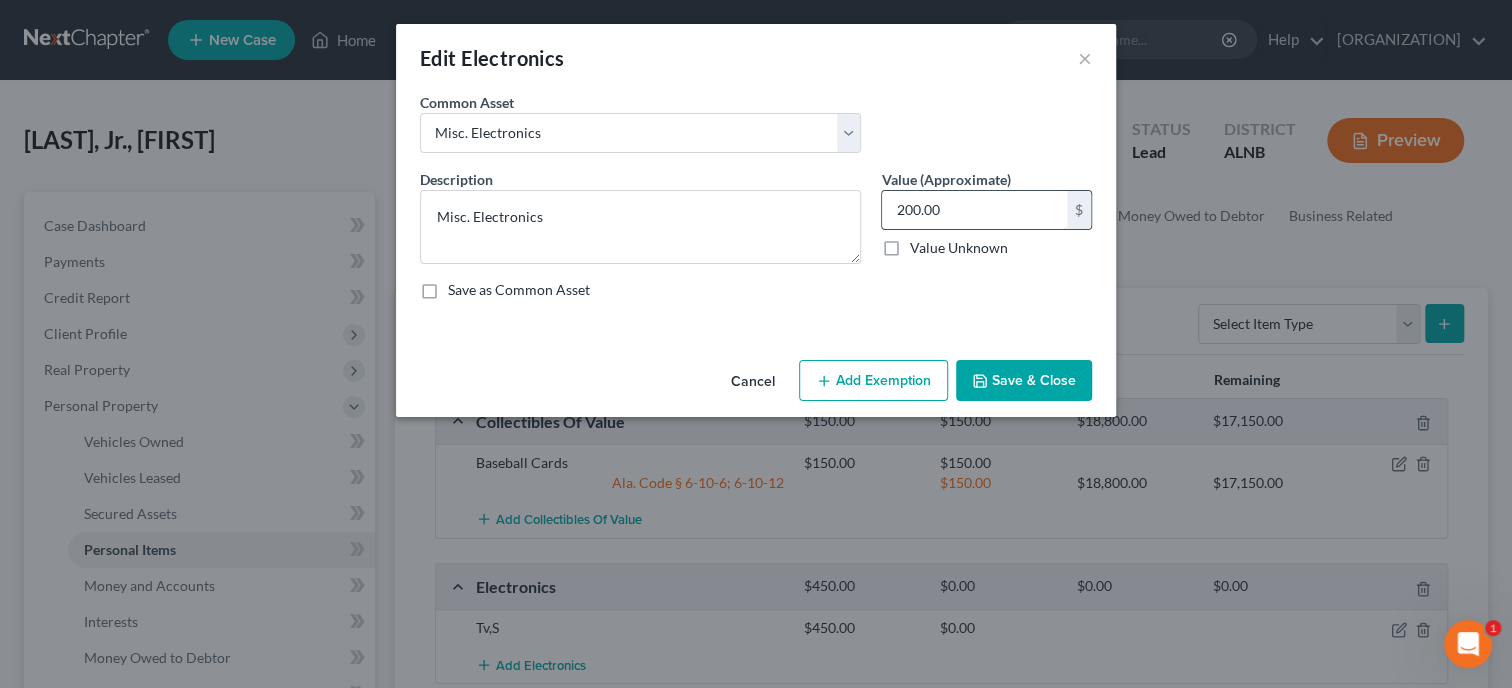 click on "200.00" at bounding box center [974, 210] 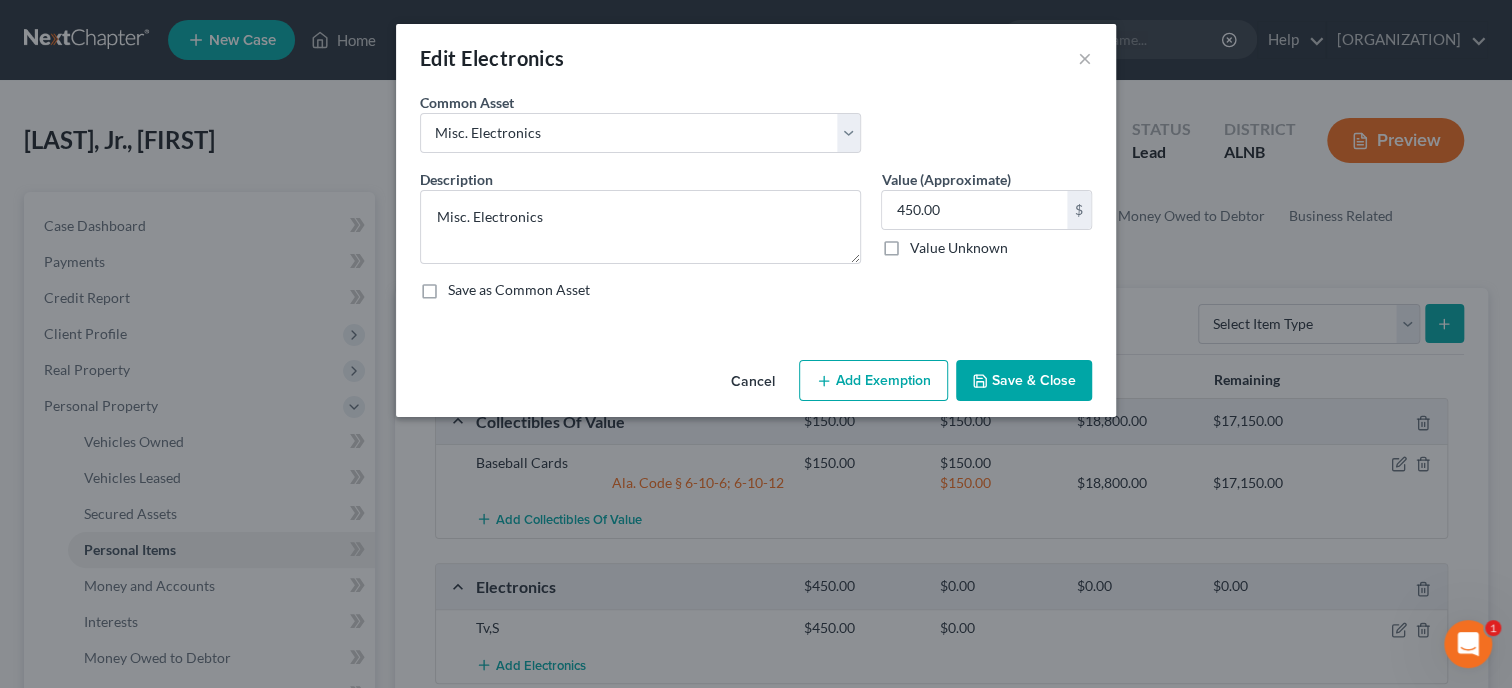 click on "Add Exemption" at bounding box center [873, 381] 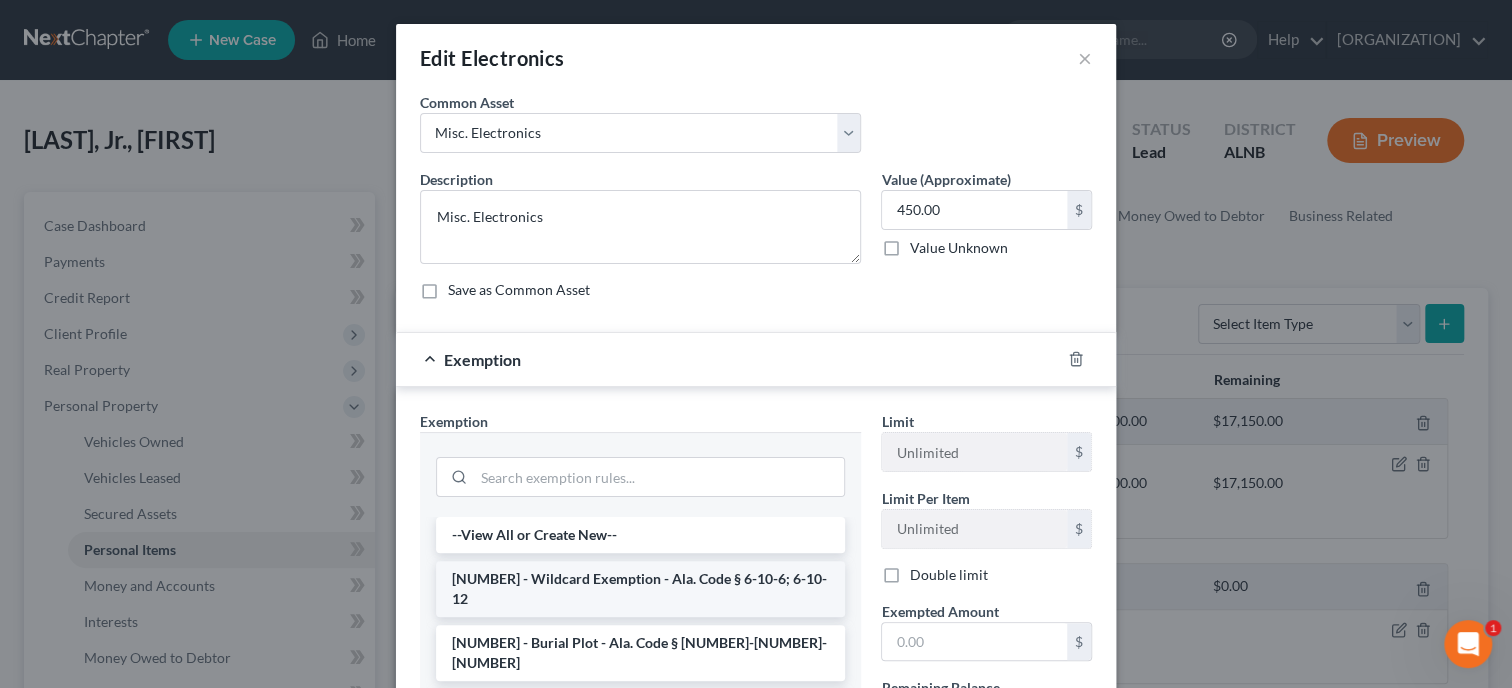 click on "[NUMBER] - Wildcard Exemption - Ala. Code § 6-10-6; 6-10-12" at bounding box center [640, 589] 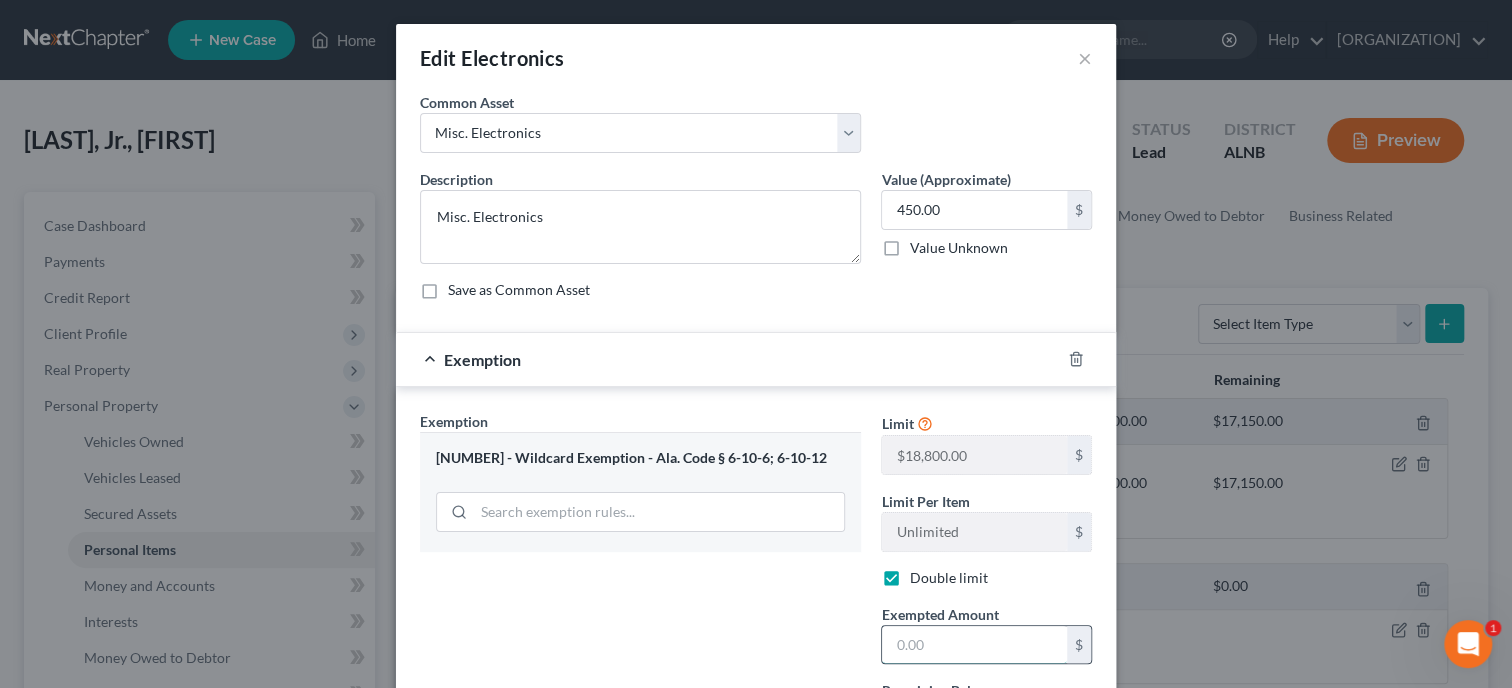 click at bounding box center (974, 645) 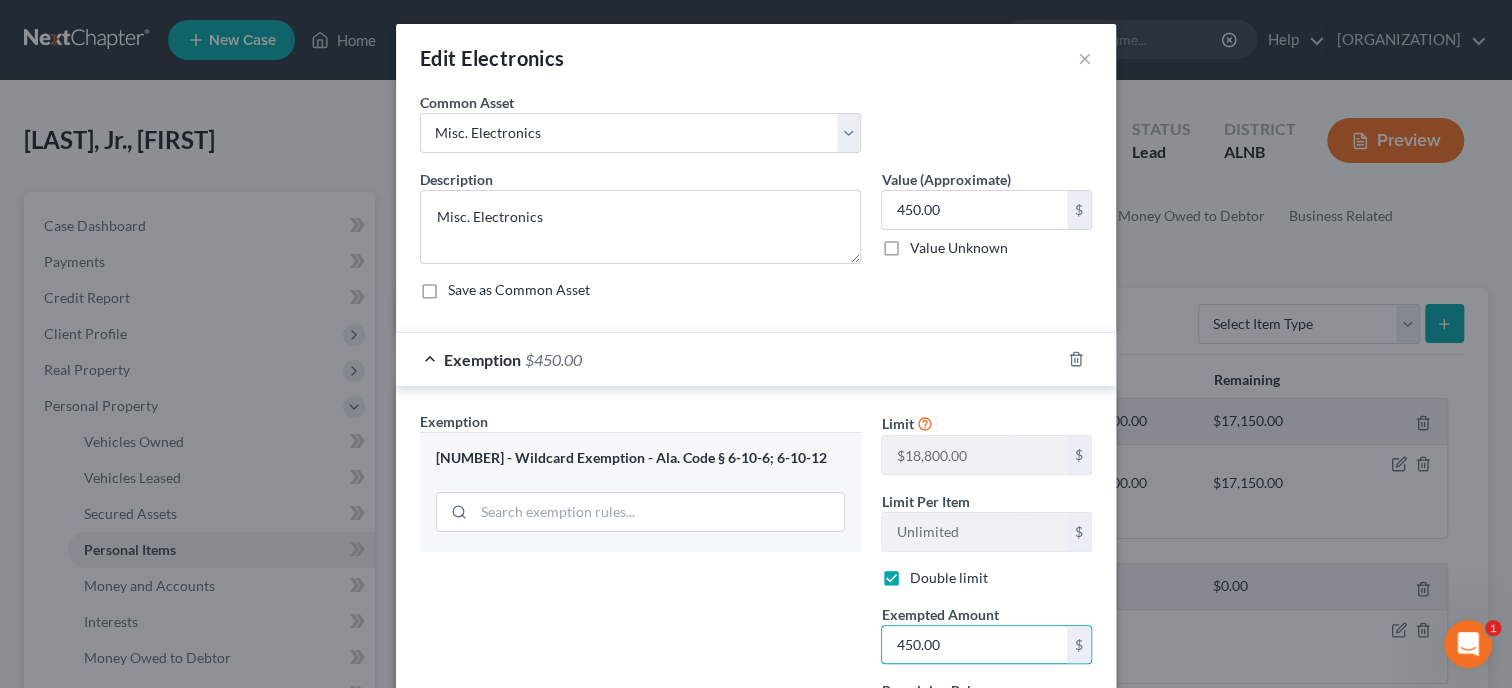 click on "Exemption Set must be selected for CA.
Exemption
*
14 - Wildcard Exemption - Ala. Code § 6-10-6; 6-10-12" at bounding box center (640, 623) 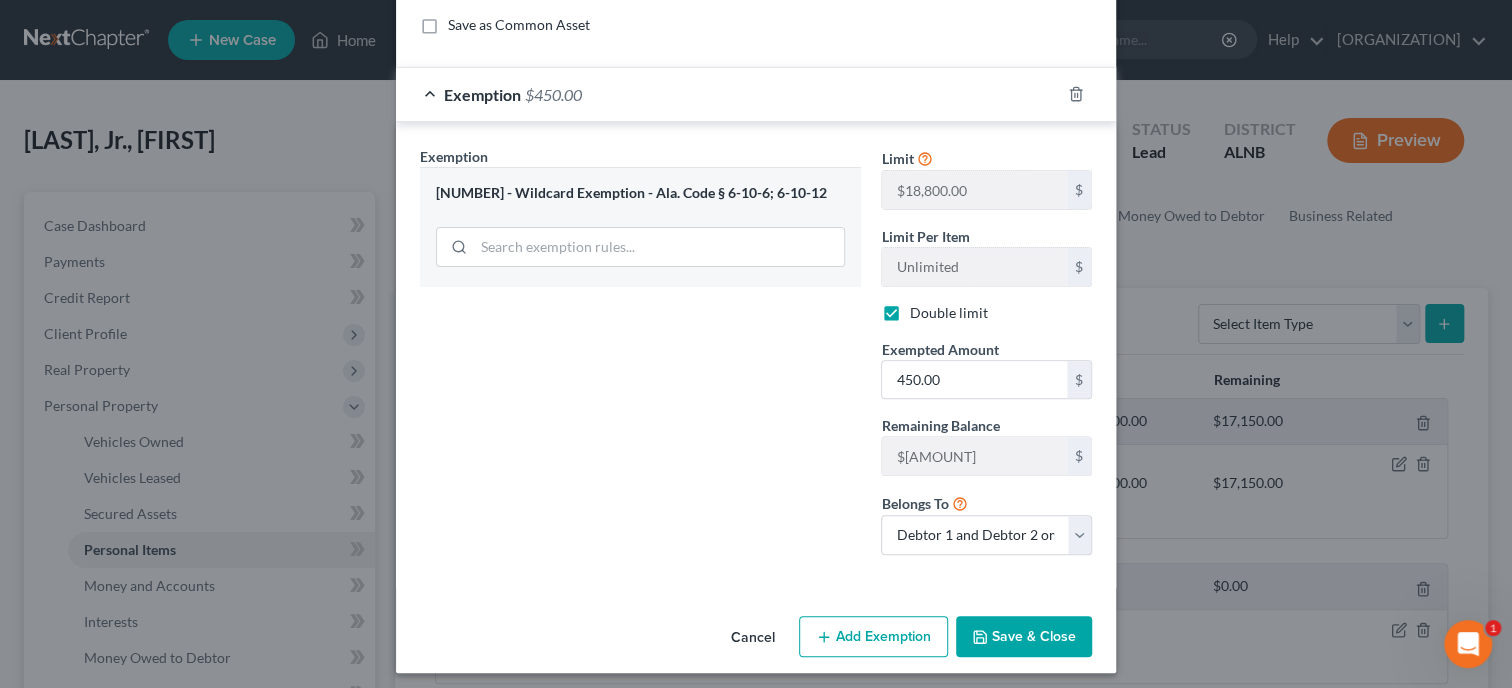 scroll, scrollTop: 271, scrollLeft: 0, axis: vertical 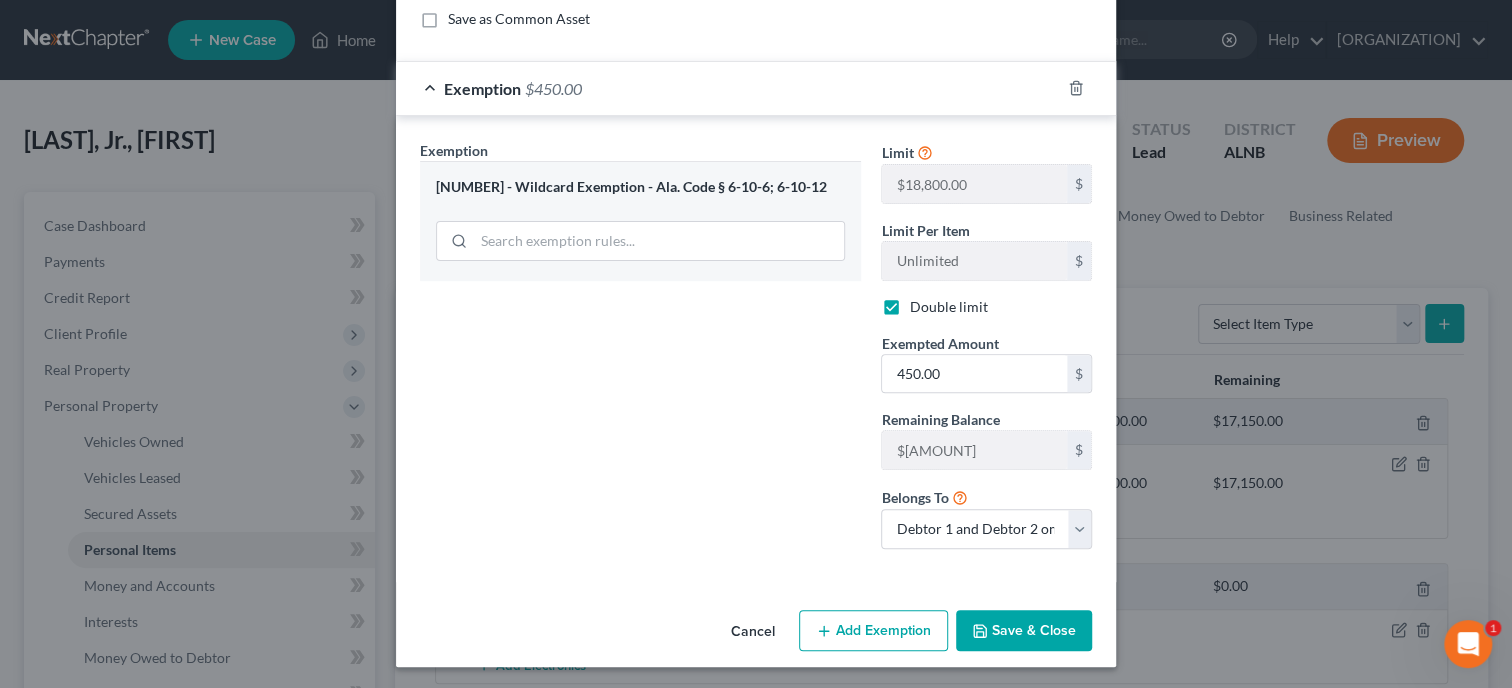 click on "Save & Close" at bounding box center (1024, 631) 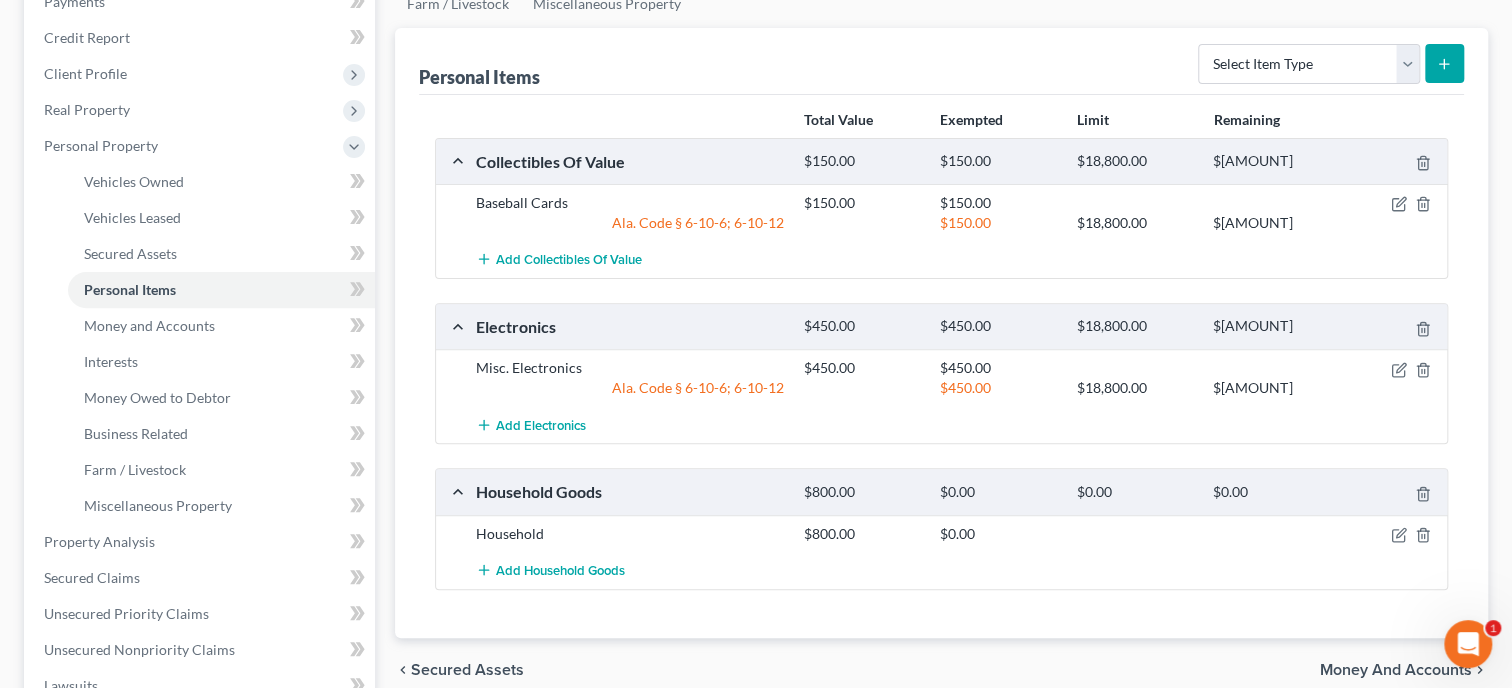 scroll, scrollTop: 308, scrollLeft: 0, axis: vertical 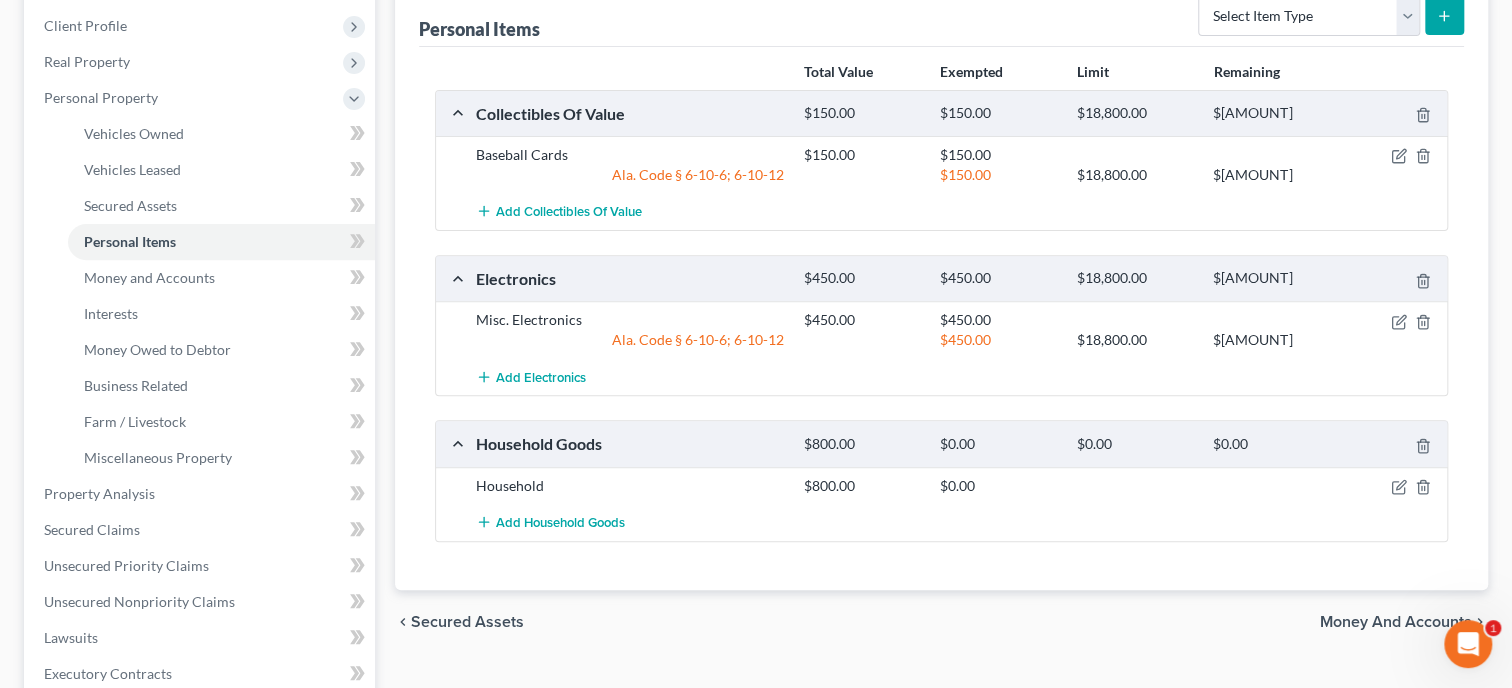 click at bounding box center (1394, 486) 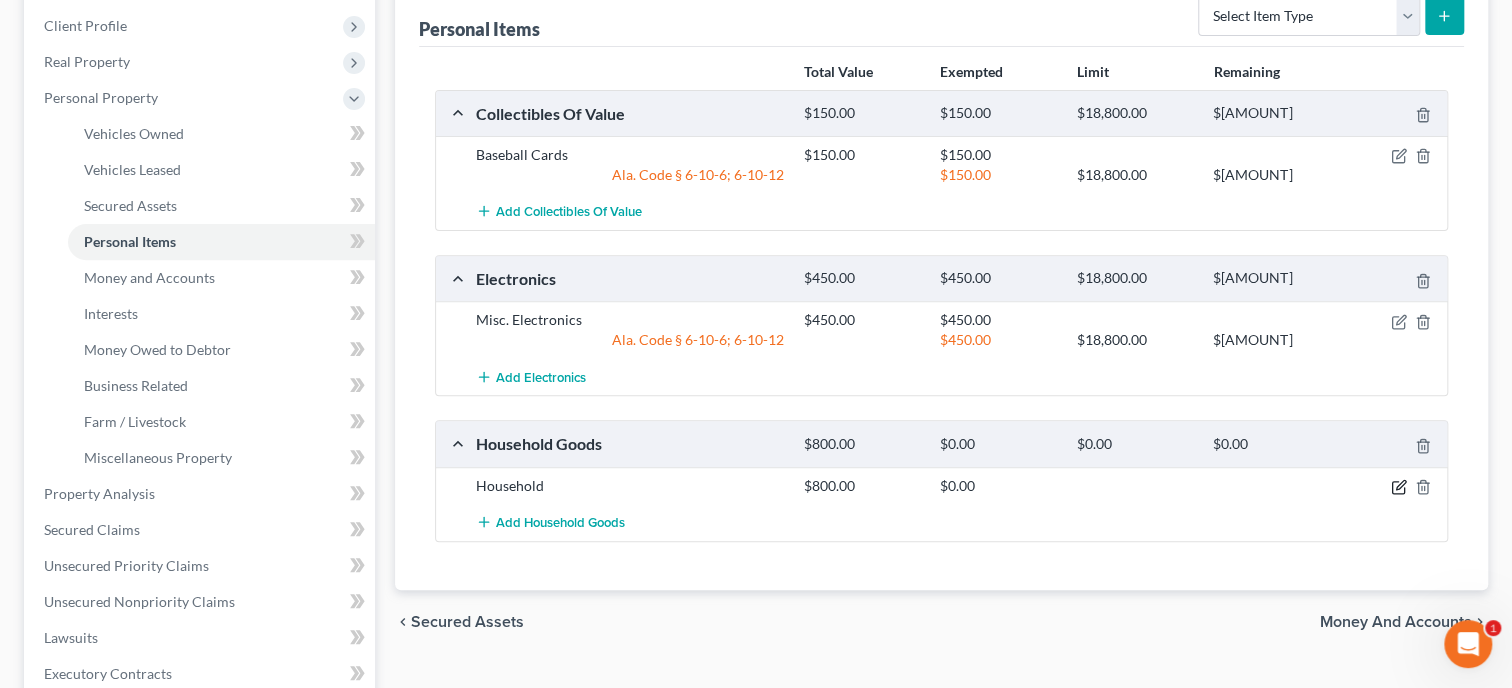 click 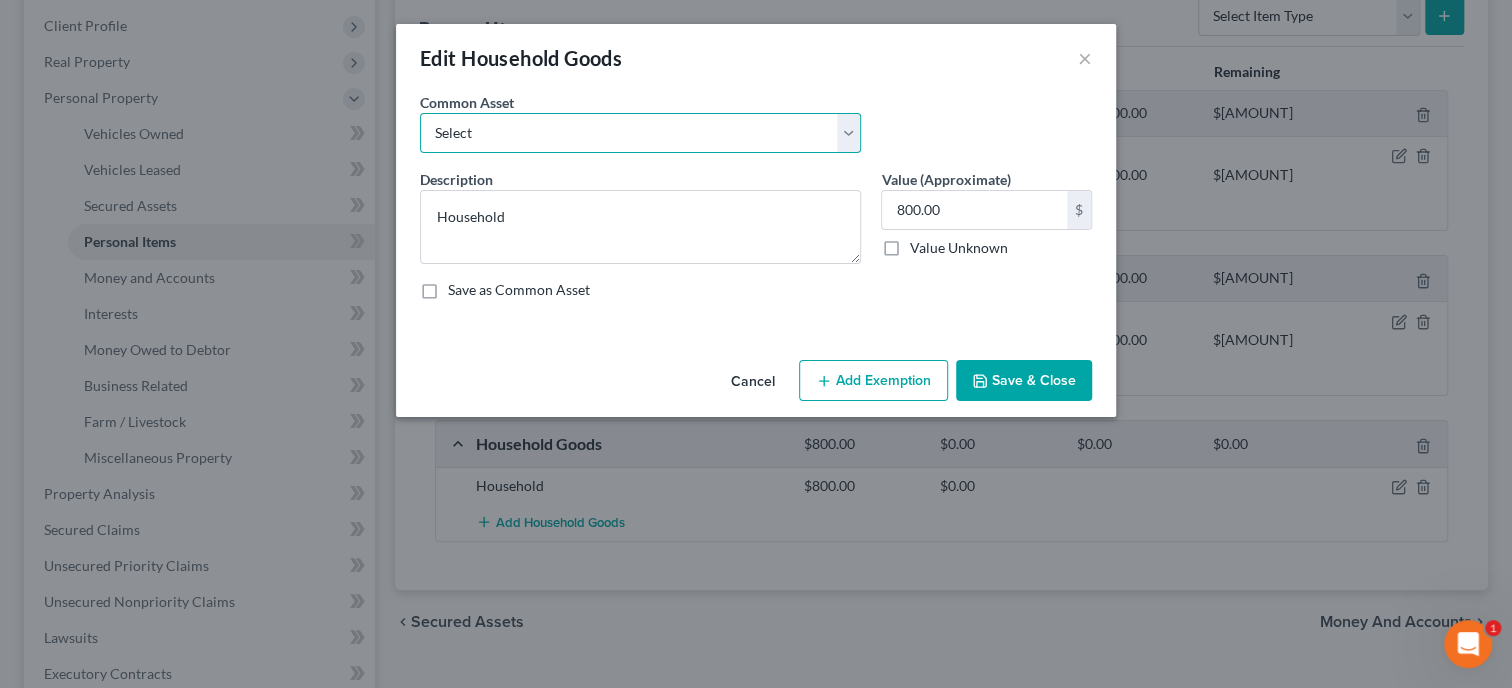 click on "Select Household Goods and Furnishings Household Goods and Furnishings" at bounding box center (640, 133) 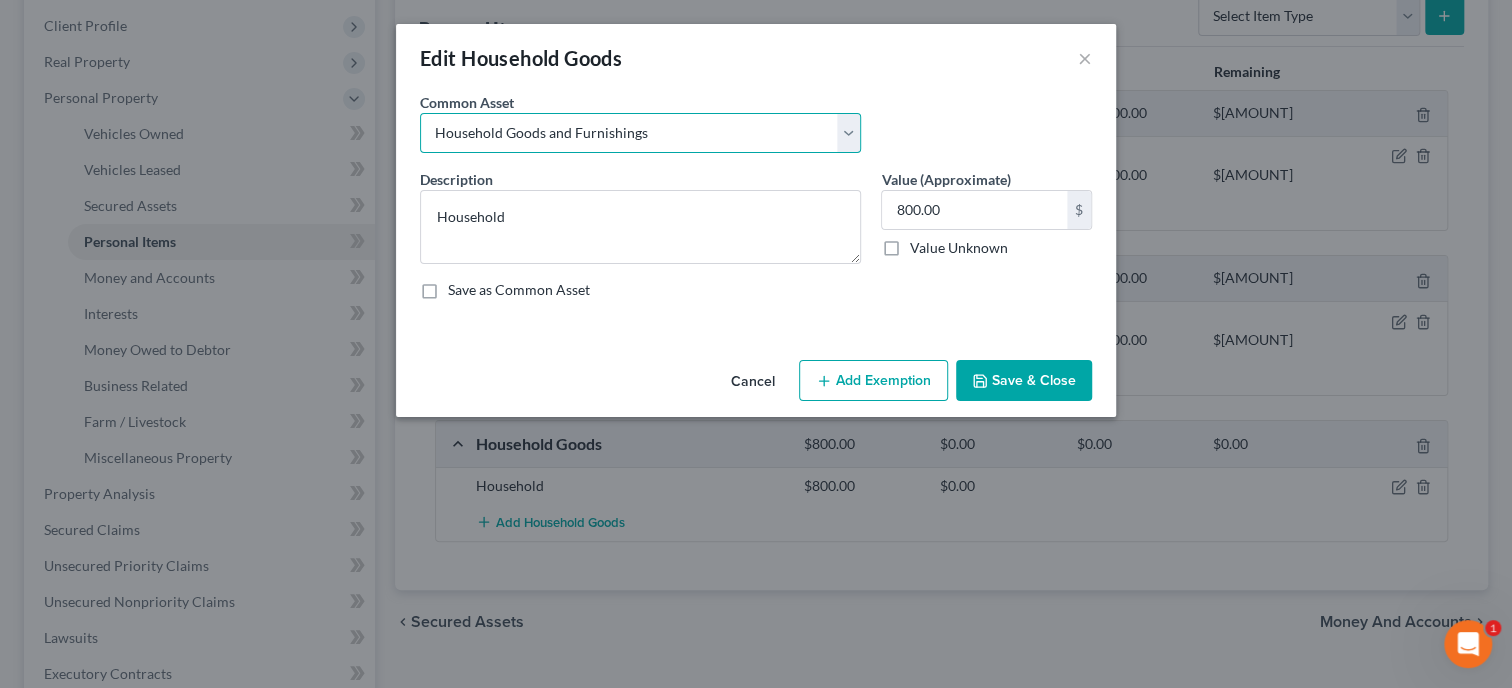 click on "Household Goods and Furnishings" at bounding box center [0, 0] 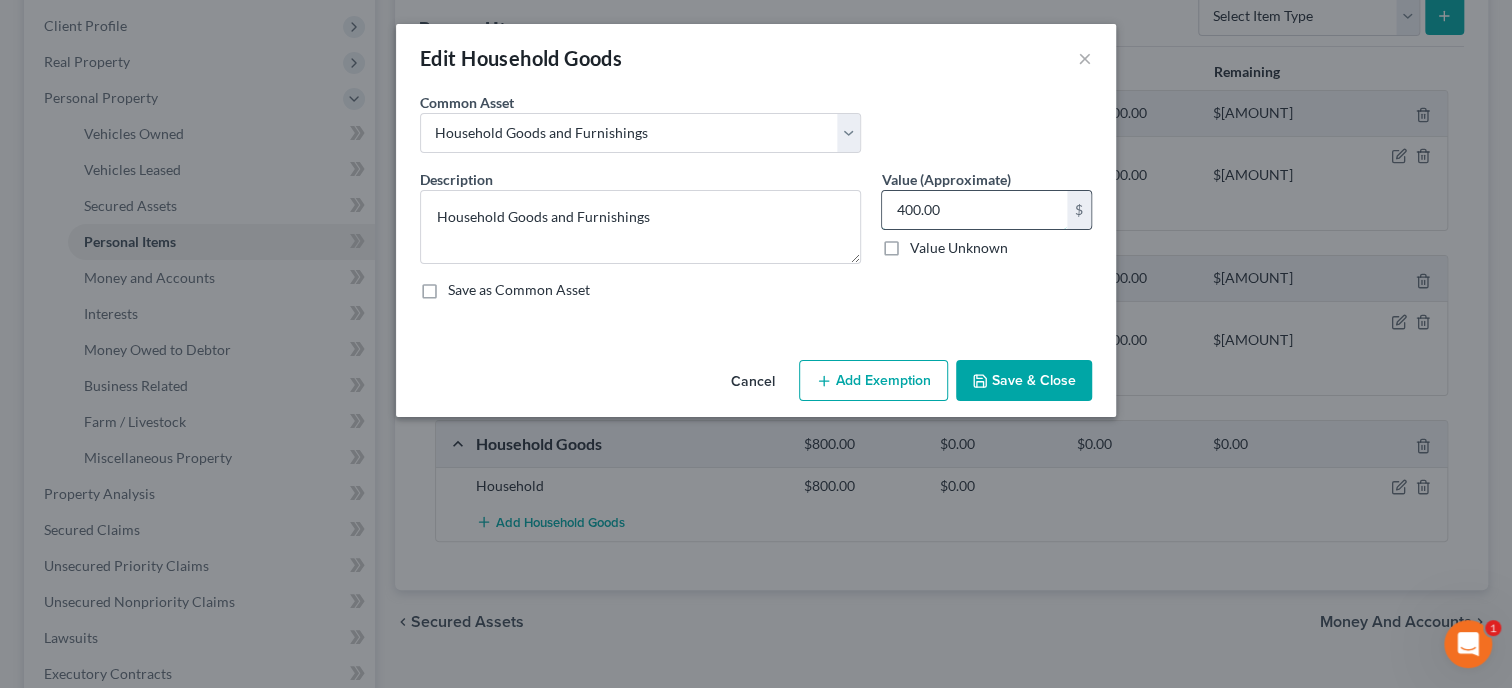 click on "400.00" at bounding box center (974, 210) 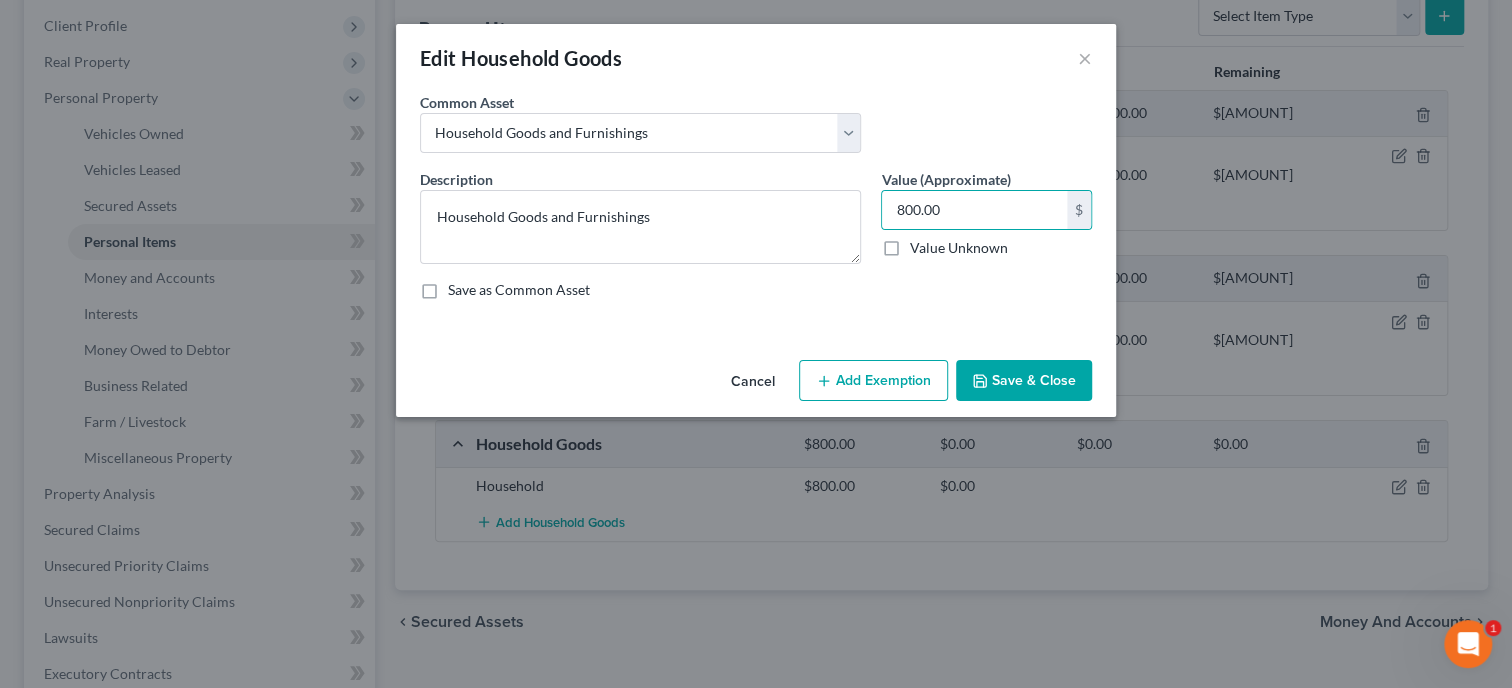 click on "Add Exemption" at bounding box center [873, 381] 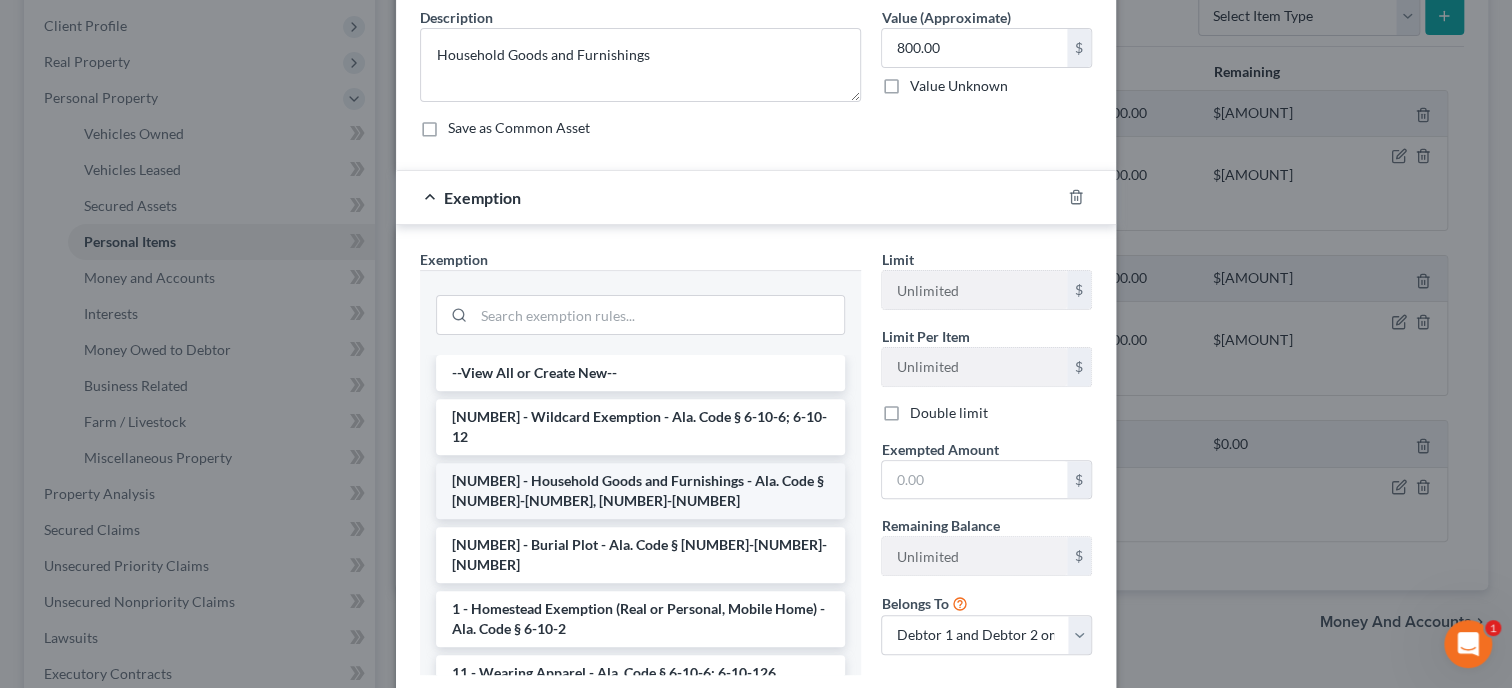 scroll, scrollTop: 205, scrollLeft: 0, axis: vertical 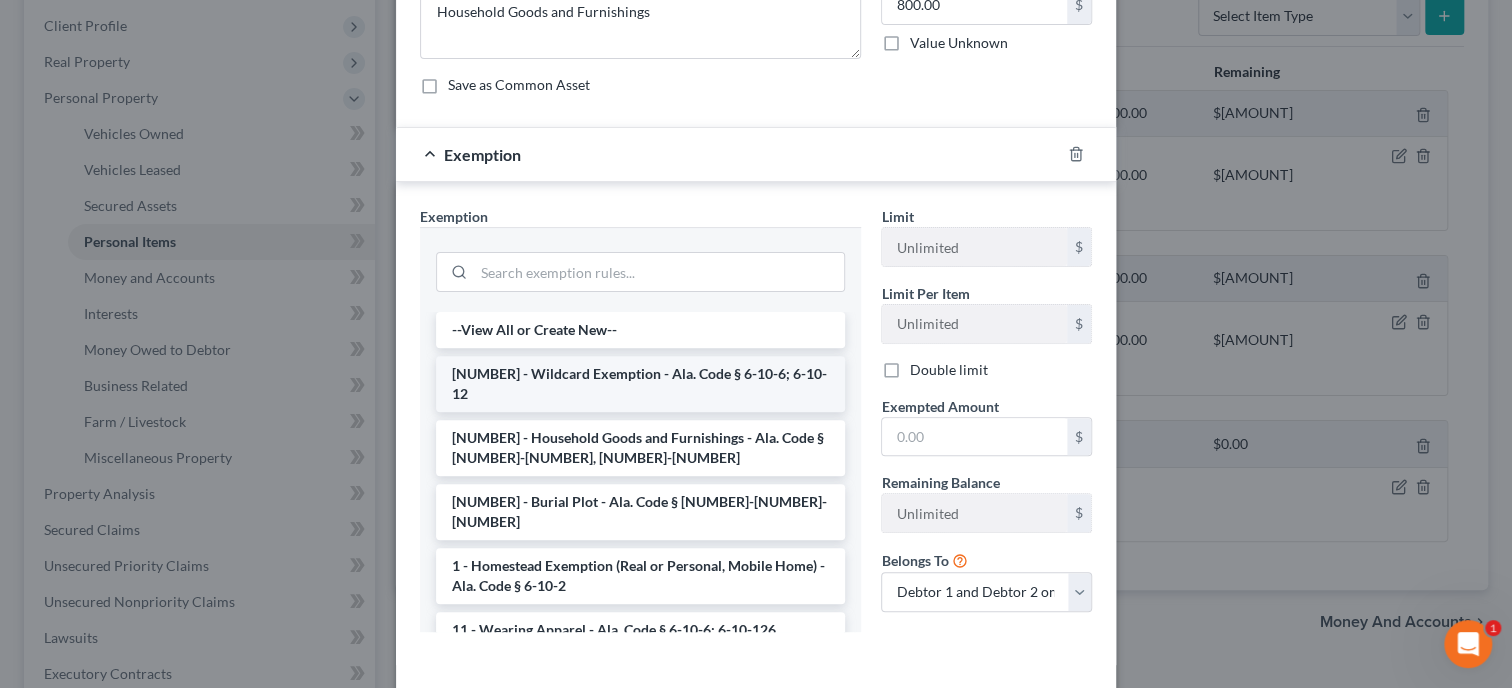 click on "[NUMBER] - Wildcard Exemption - Ala. Code § 6-10-6; 6-10-12" at bounding box center [640, 384] 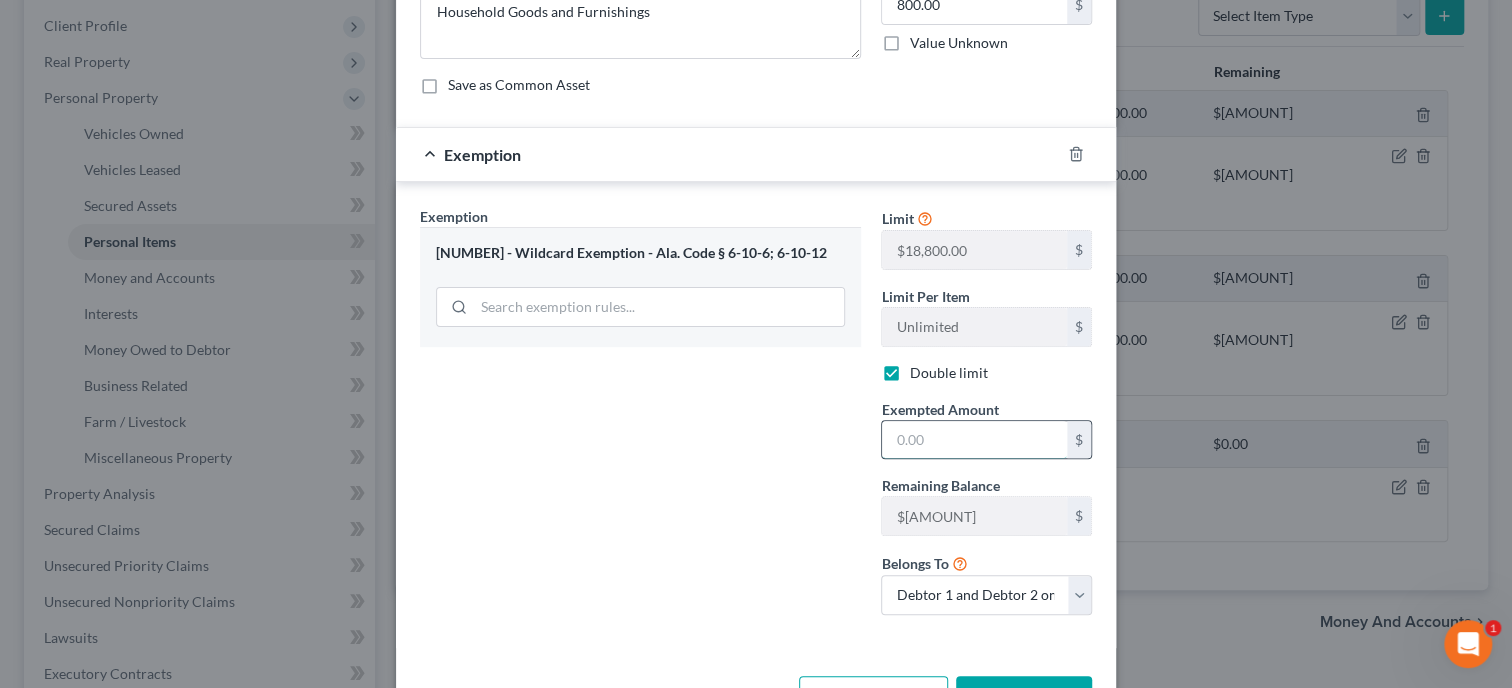 click at bounding box center [974, 440] 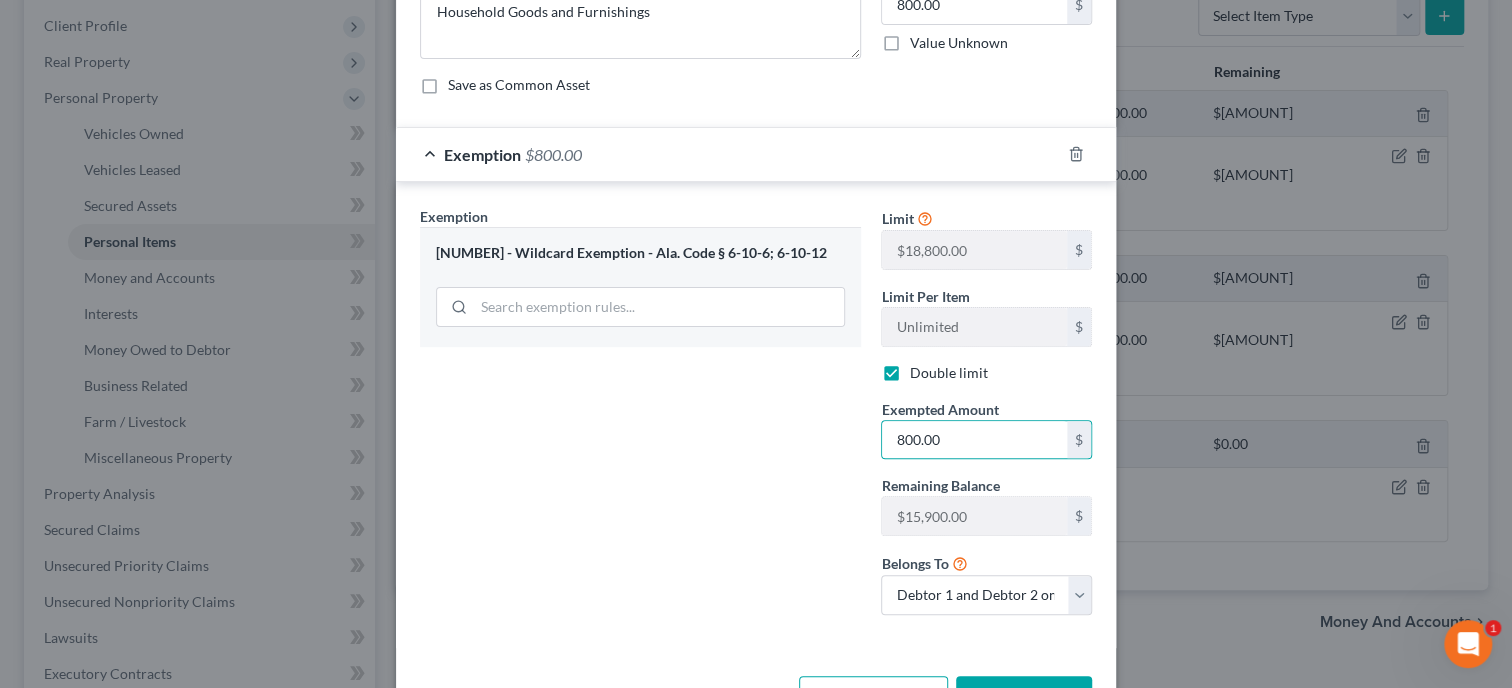 click on "Exemption Set must be selected for CA.
Exemption
*
14 - Wildcard Exemption - Ala. Code § 6-10-6; 6-10-12" at bounding box center (640, 418) 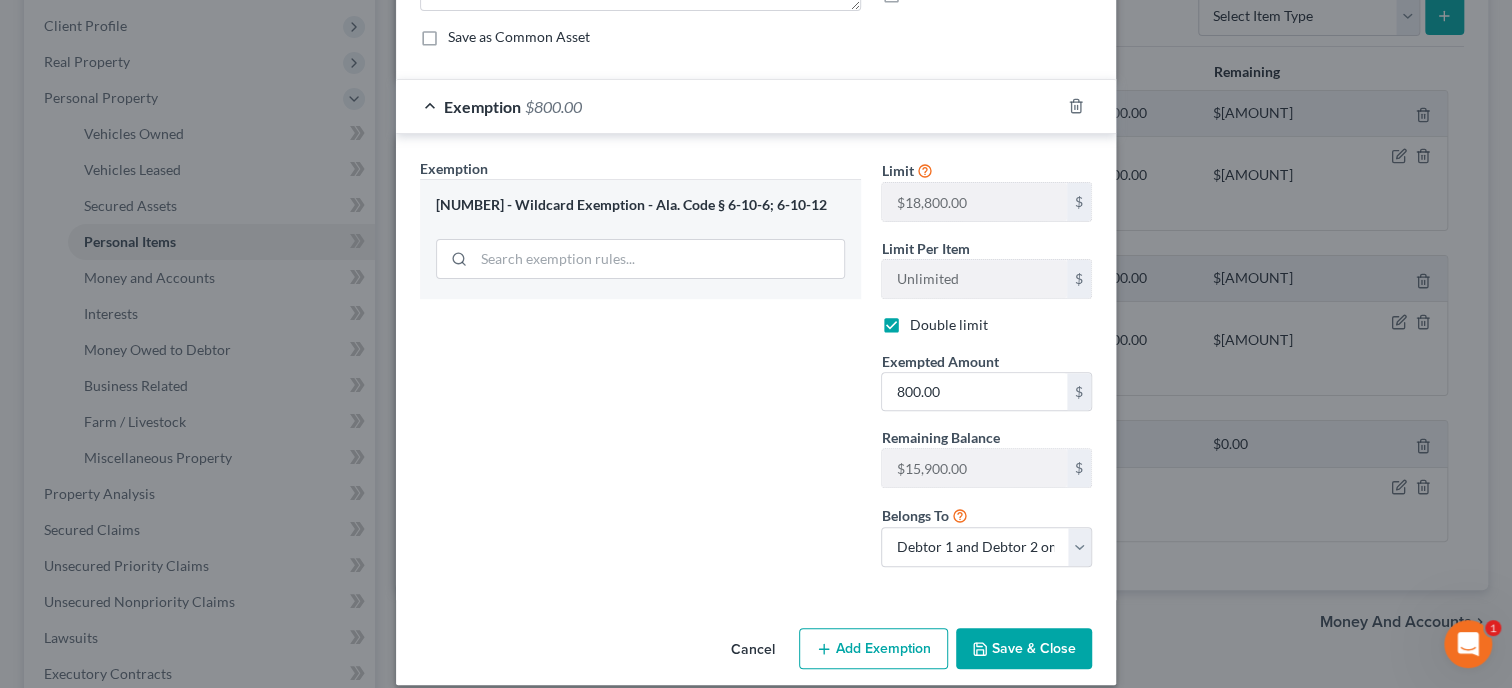 scroll, scrollTop: 271, scrollLeft: 0, axis: vertical 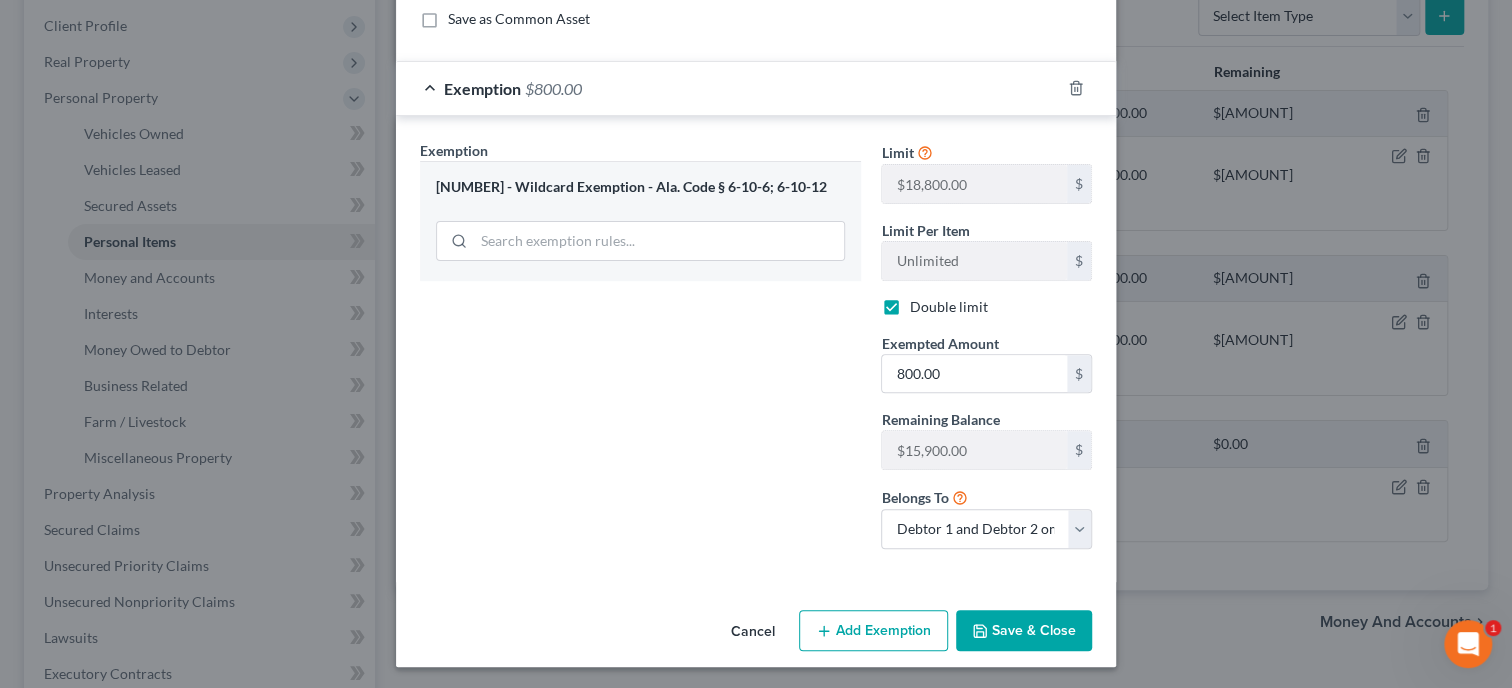 click on "Save & Close" at bounding box center [1024, 631] 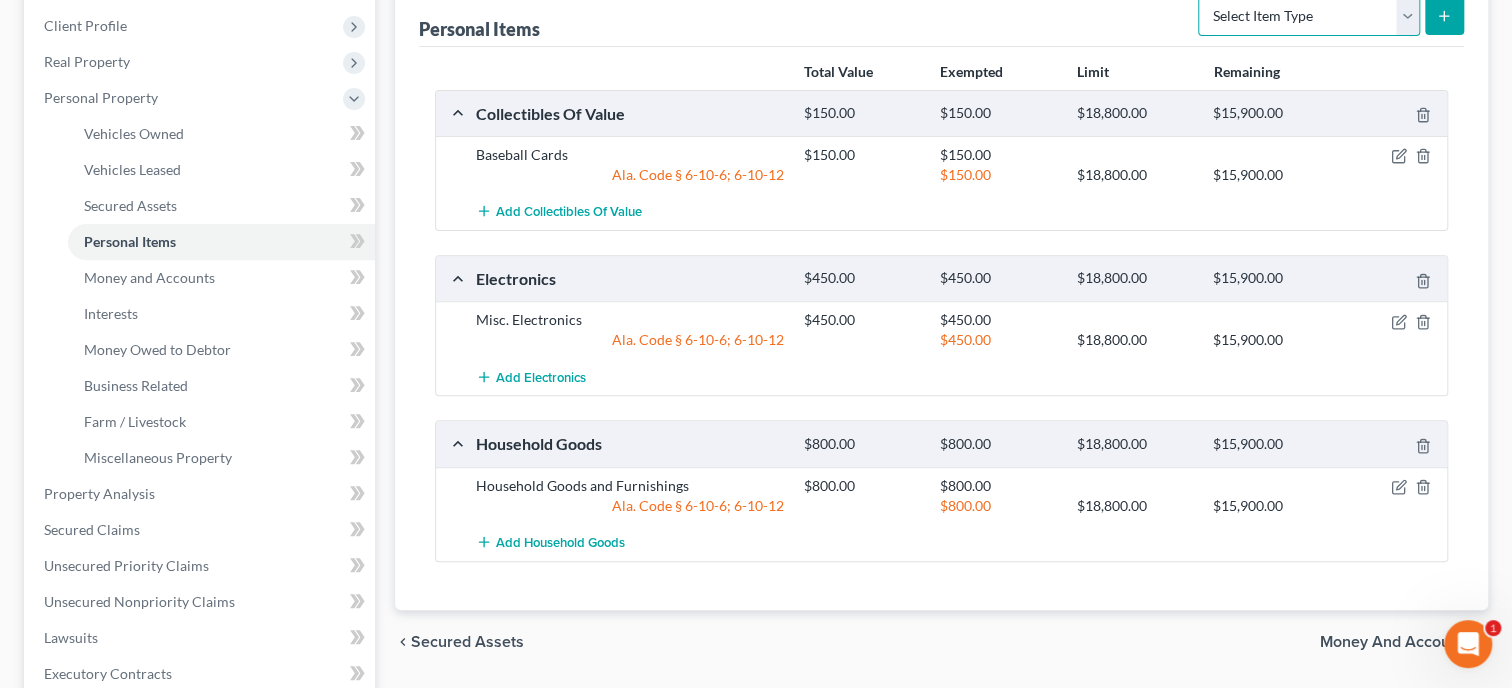 click on "Select Item Type Clothing Collectibles Of Value Electronics Firearms Household Goods Jewelry Other Pet(s) Sports & Hobby Equipment" at bounding box center (1309, 16) 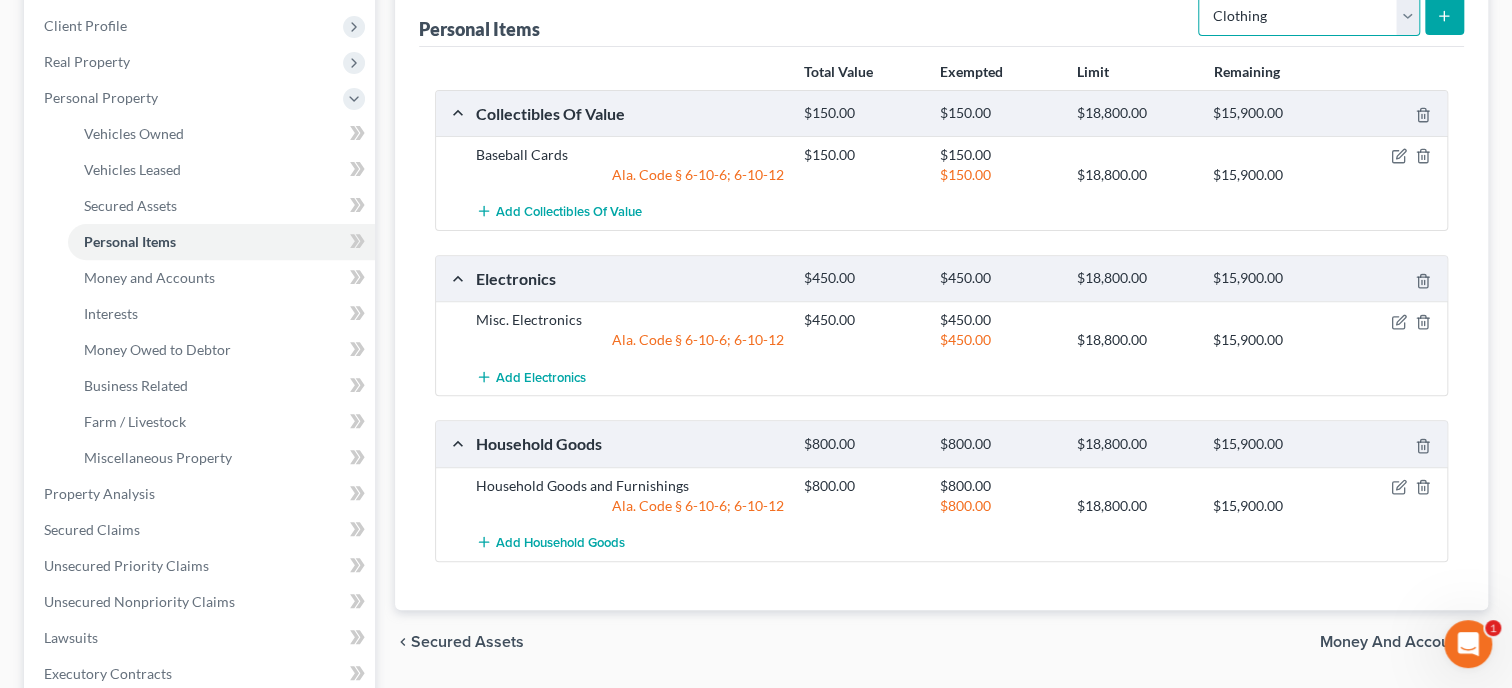 click on "Clothing" at bounding box center [0, 0] 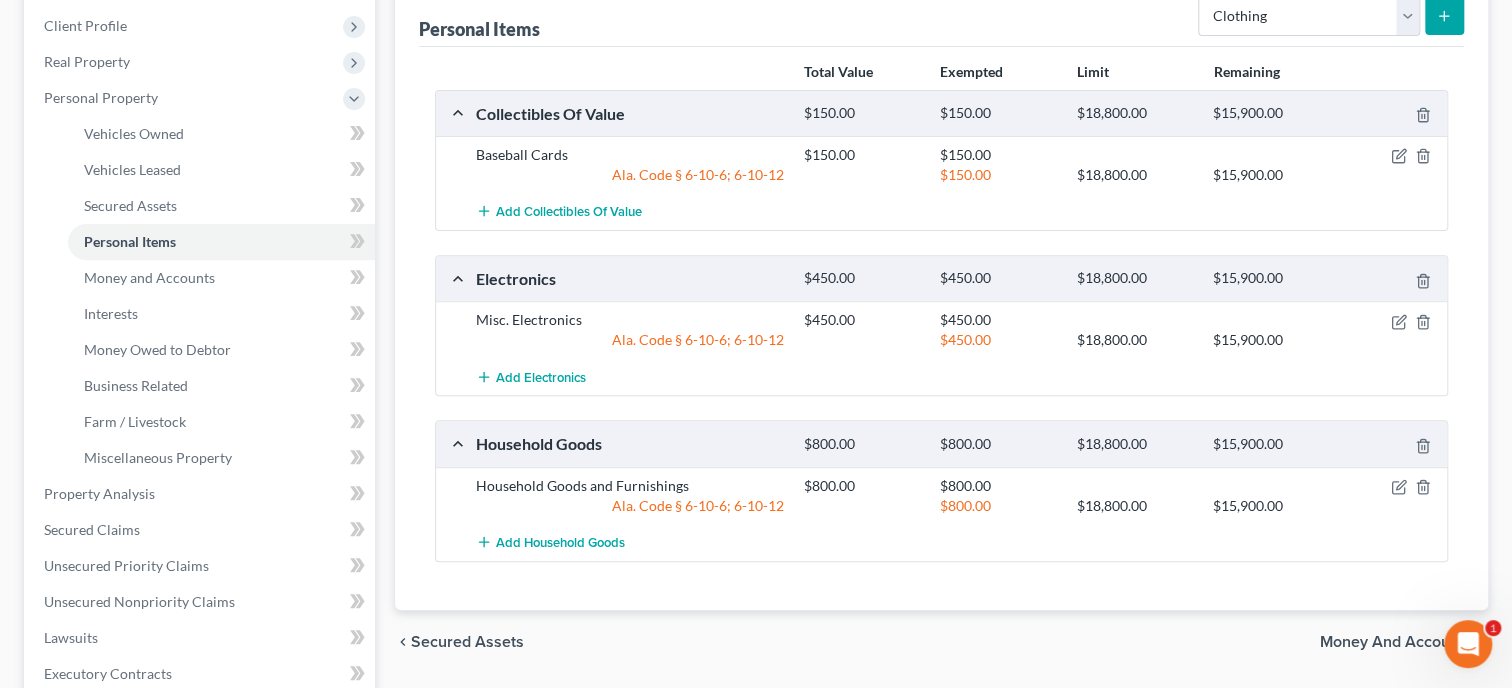 click 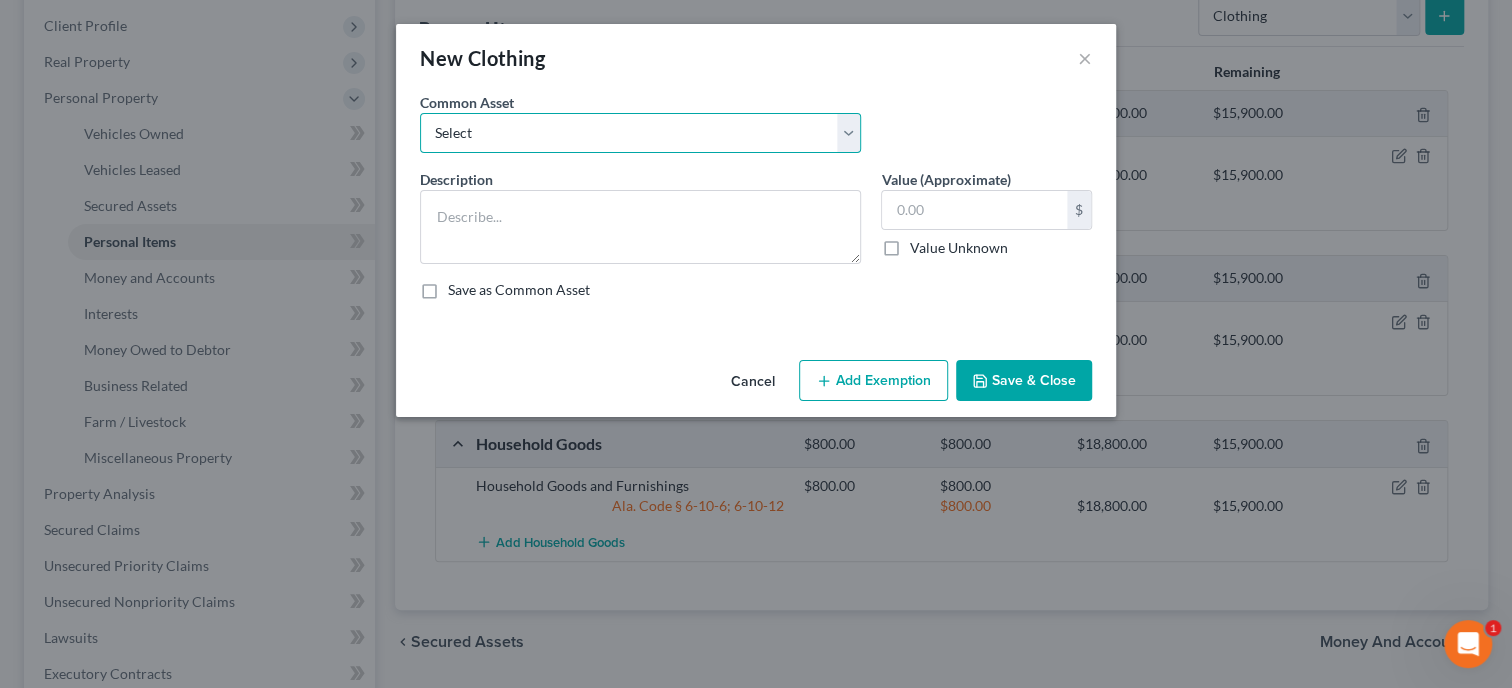 click on "Select Clothing Clothing Miscellaneous Clothing" at bounding box center (640, 133) 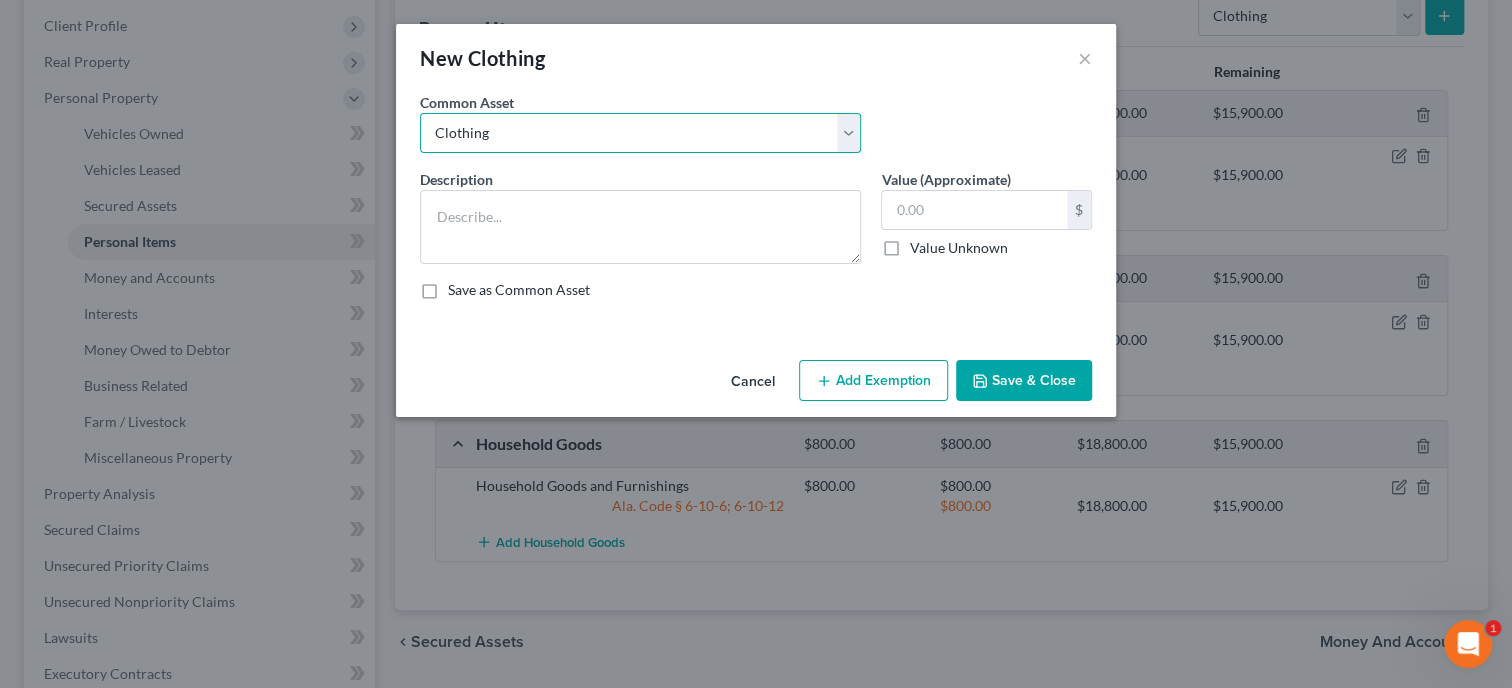 click on "Clothing" at bounding box center (0, 0) 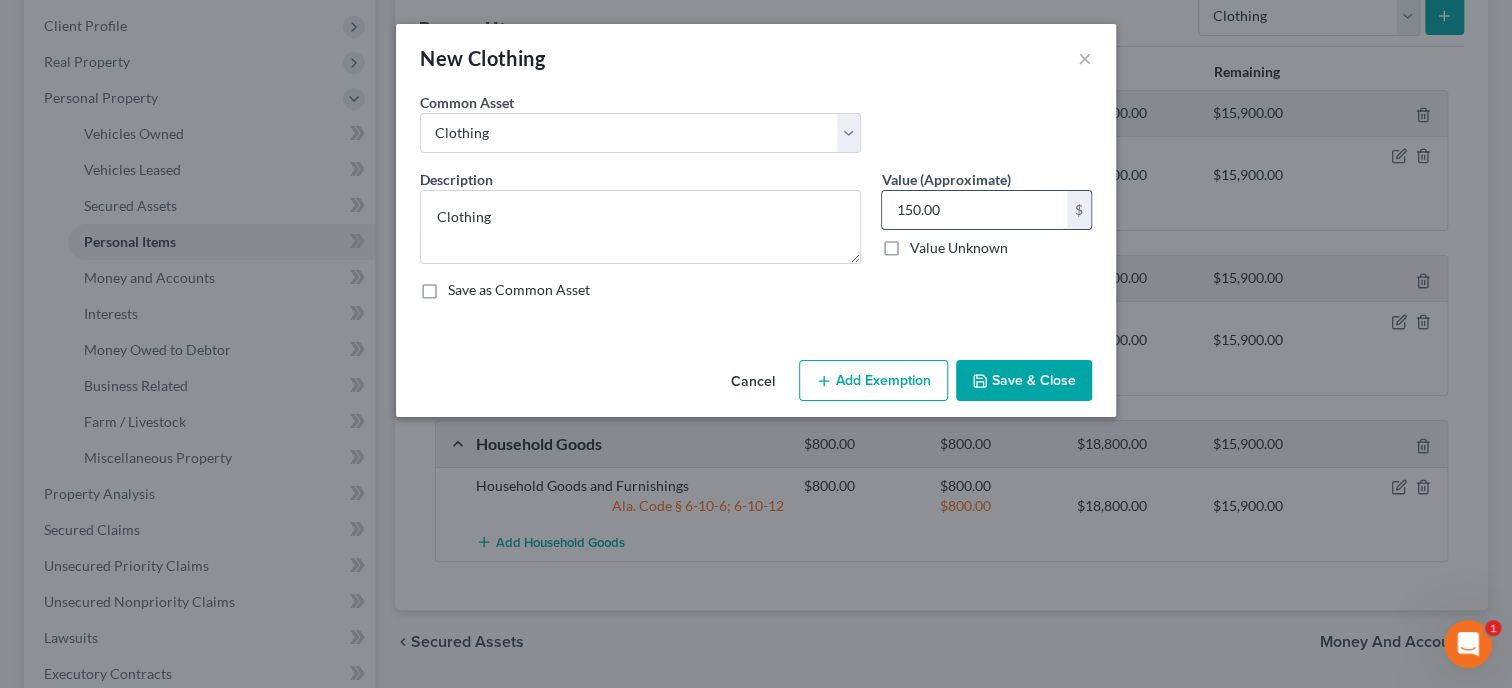click on "150.00" at bounding box center [974, 210] 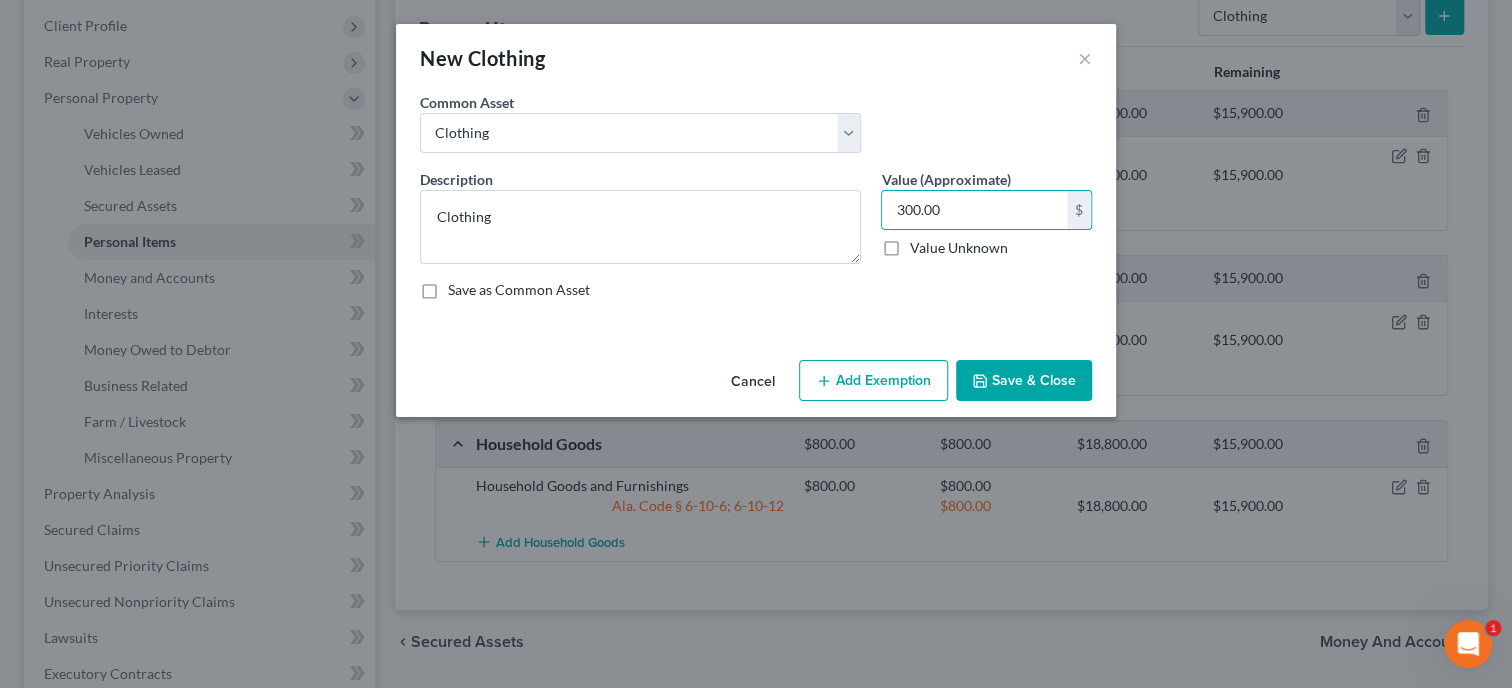 click on "Add Exemption" at bounding box center [873, 381] 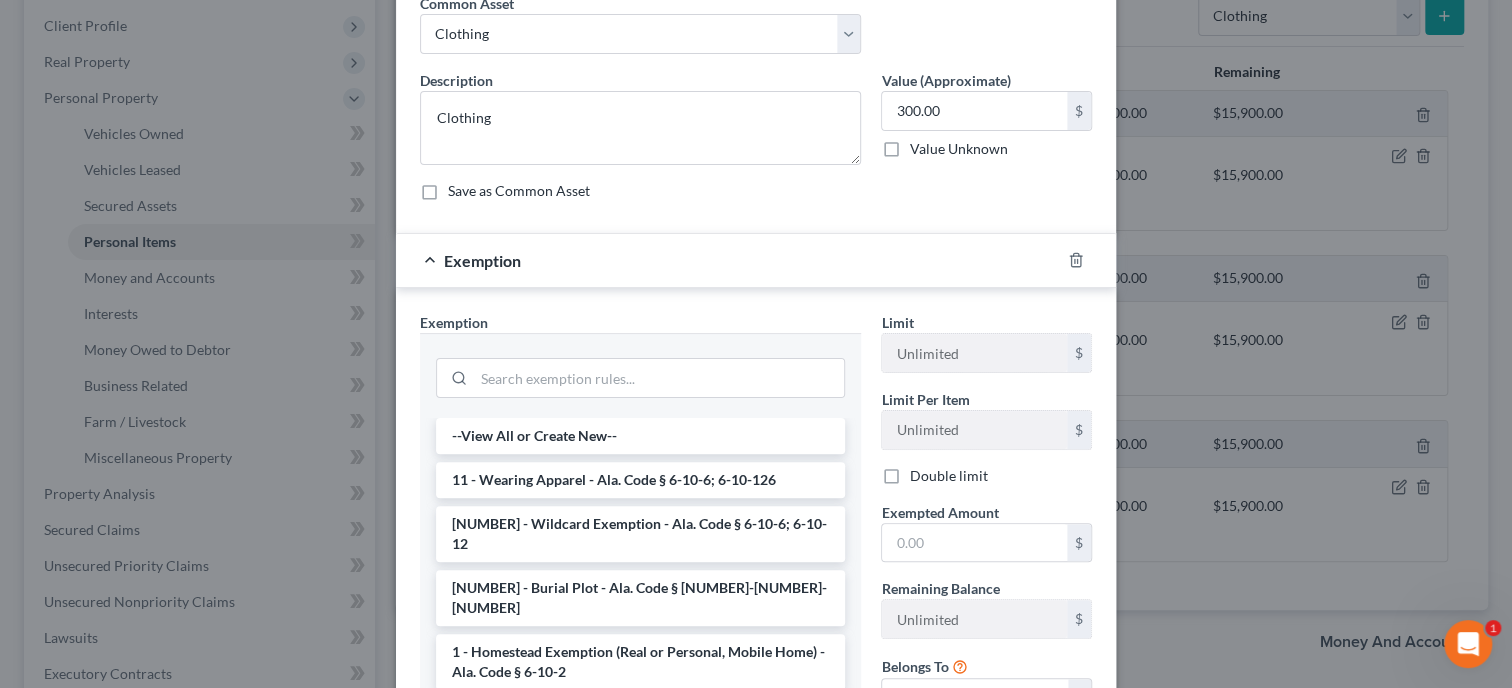 scroll, scrollTop: 102, scrollLeft: 0, axis: vertical 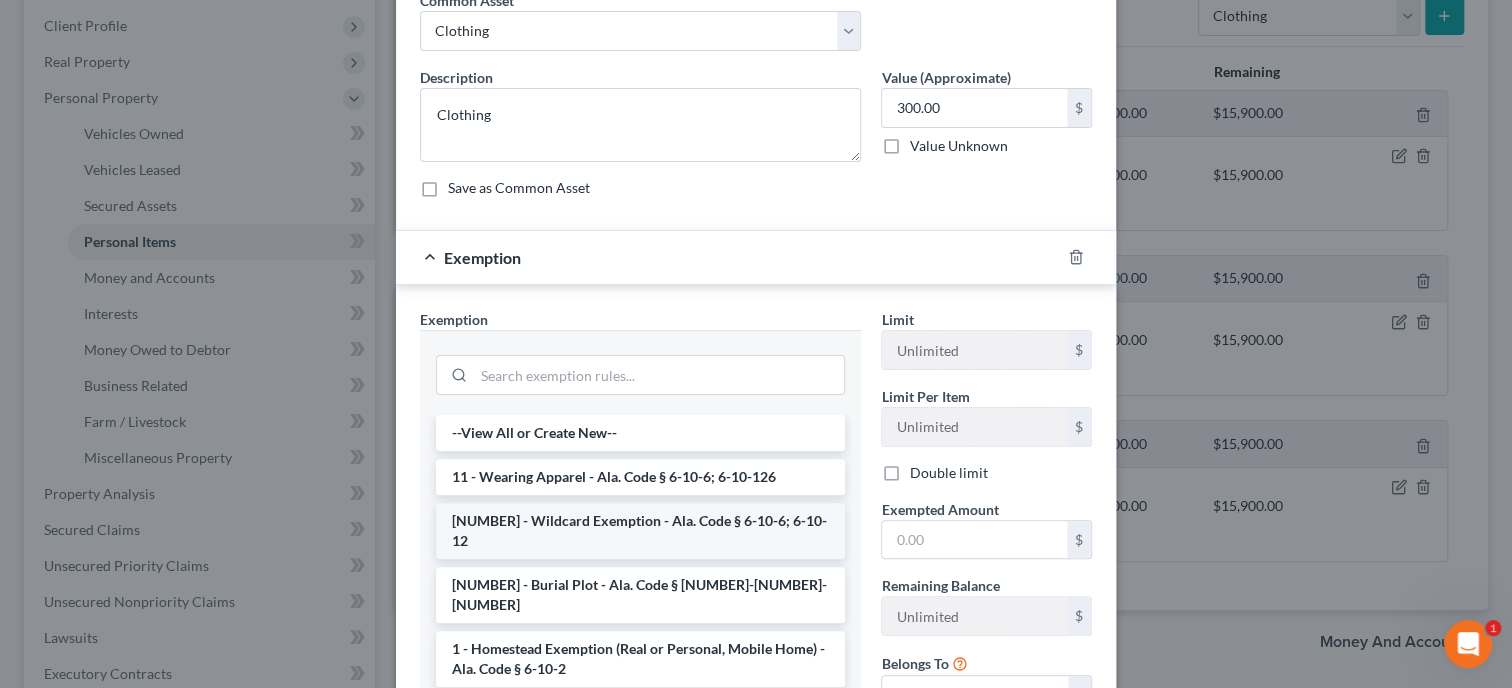 click on "[NUMBER] - Wildcard Exemption - Ala. Code § 6-10-6; 6-10-12" at bounding box center (640, 531) 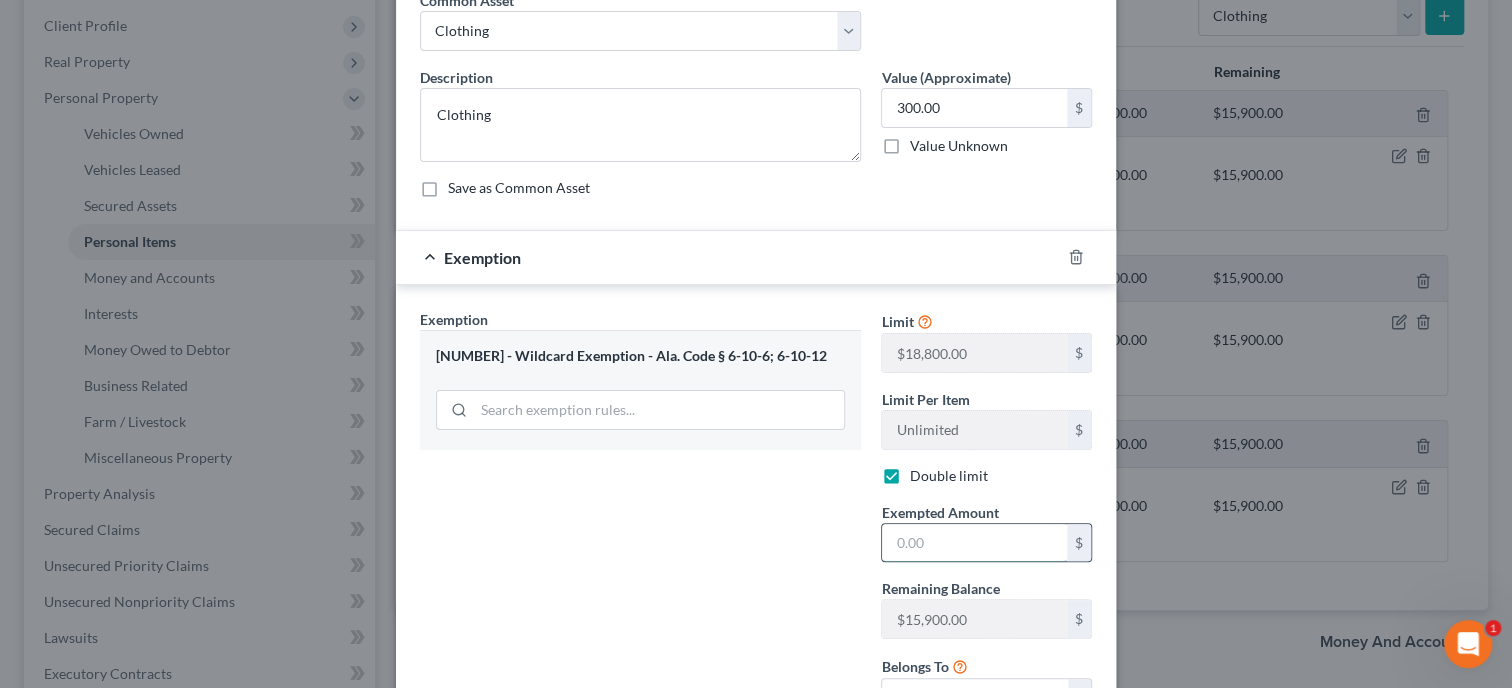 click at bounding box center [974, 543] 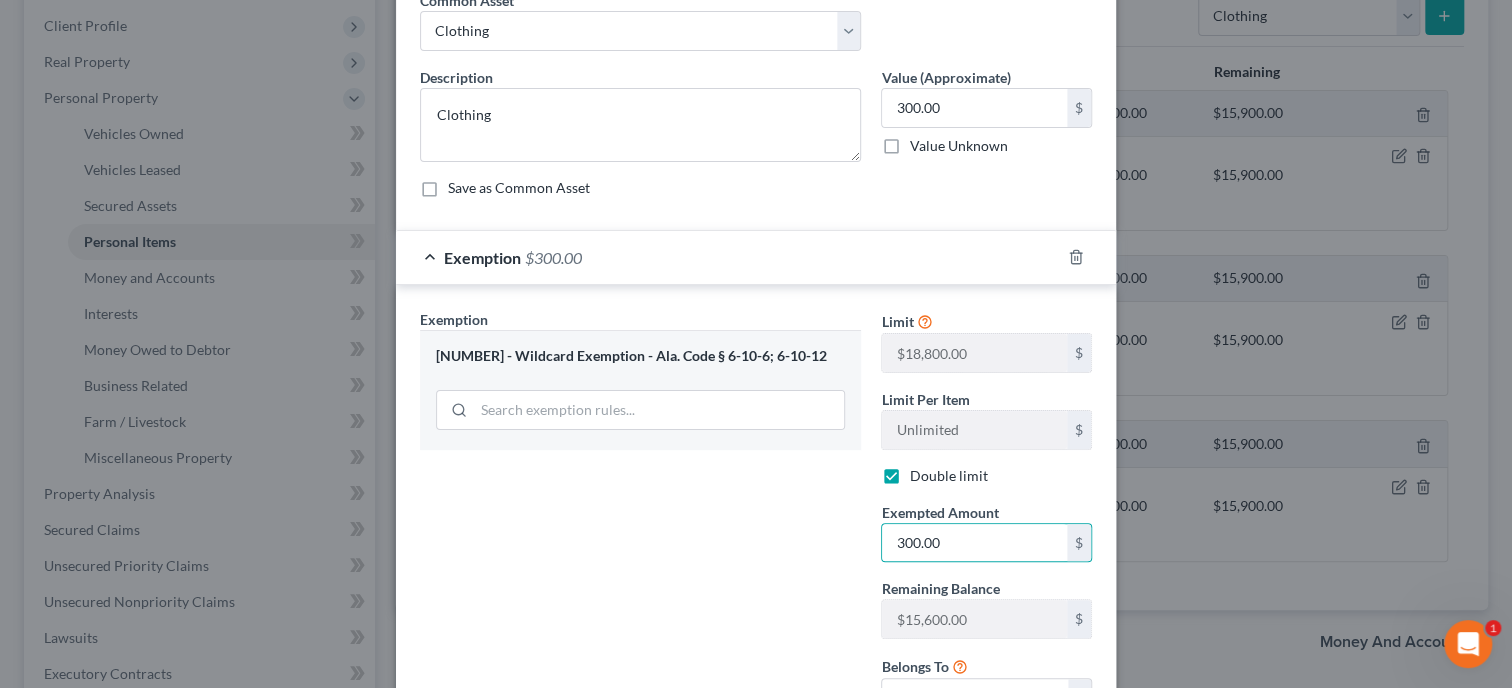 click on "Exemption Set must be selected for CA.
Exemption
*
14 - Wildcard Exemption - Ala. Code § 6-10-6; 6-10-12" at bounding box center [640, 521] 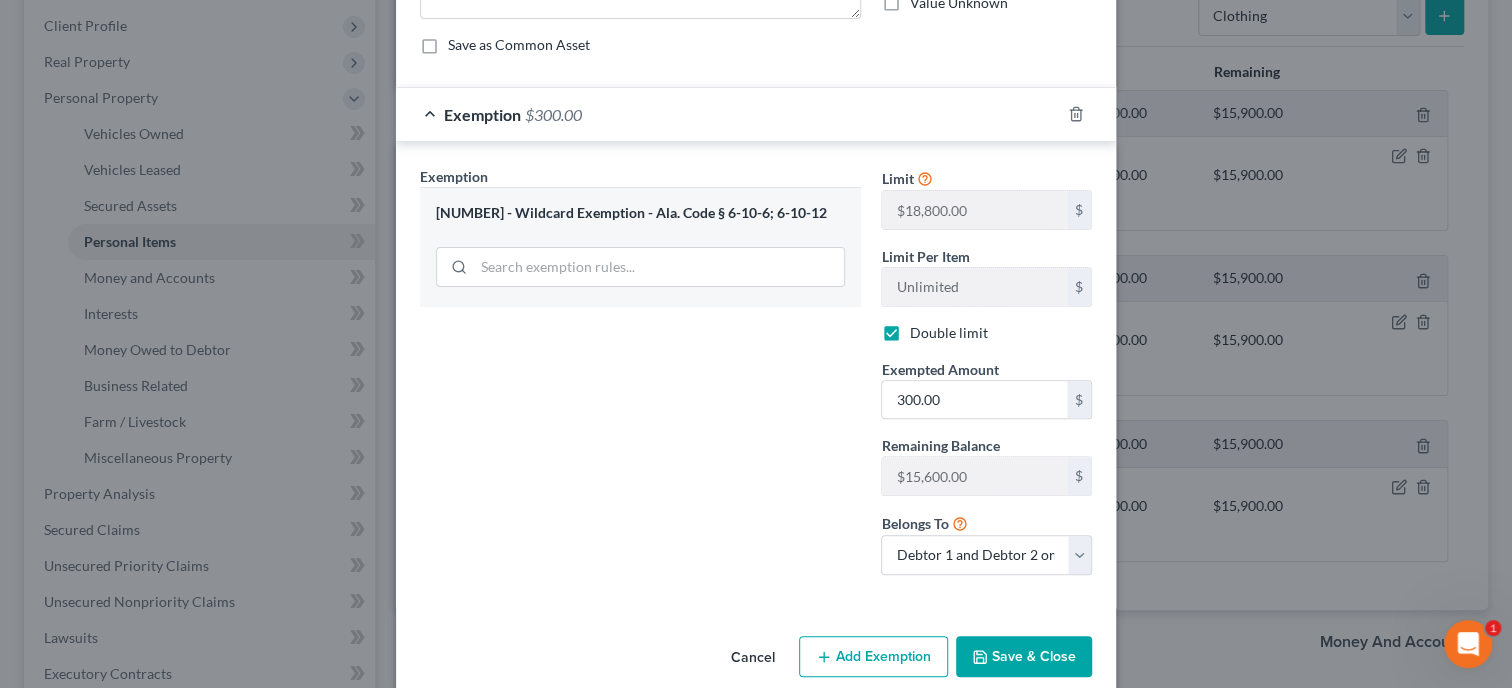 scroll, scrollTop: 271, scrollLeft: 0, axis: vertical 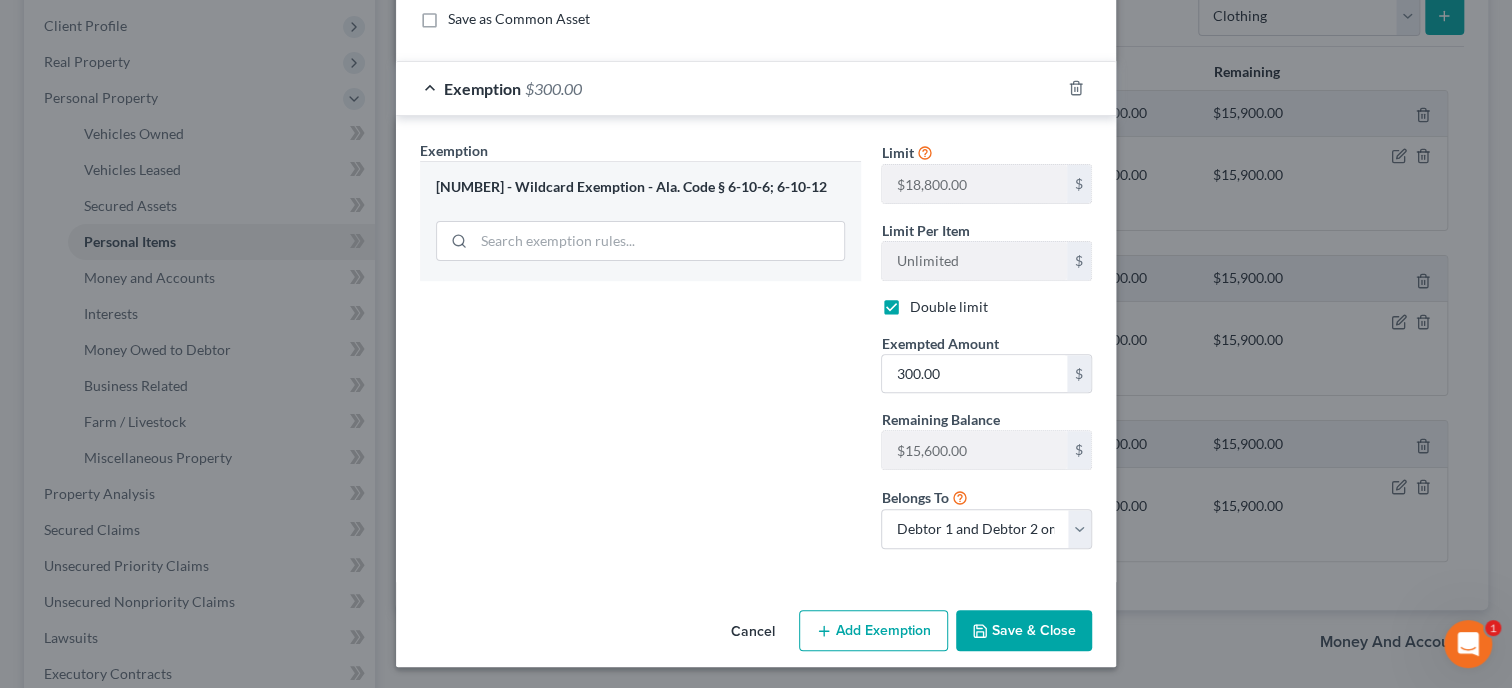 click on "Save & Close" at bounding box center (1024, 631) 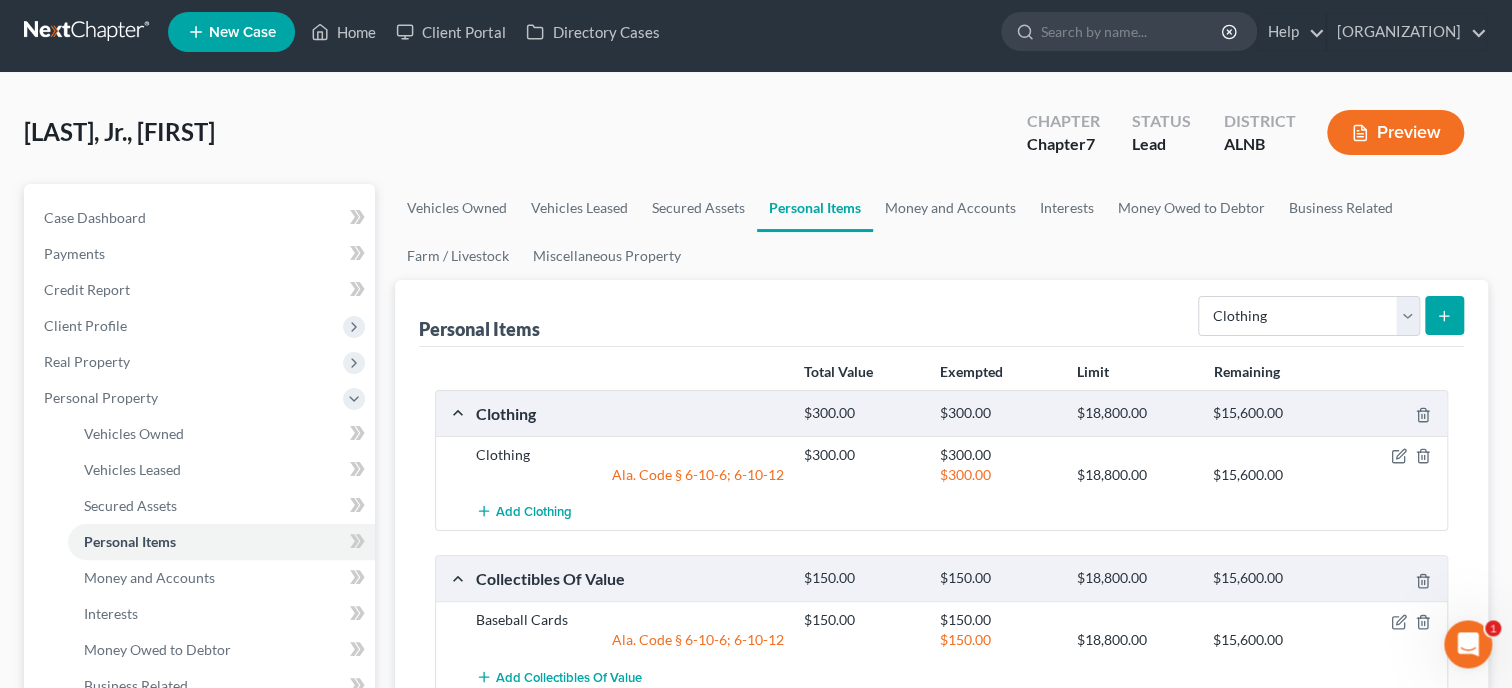 scroll, scrollTop: 0, scrollLeft: 0, axis: both 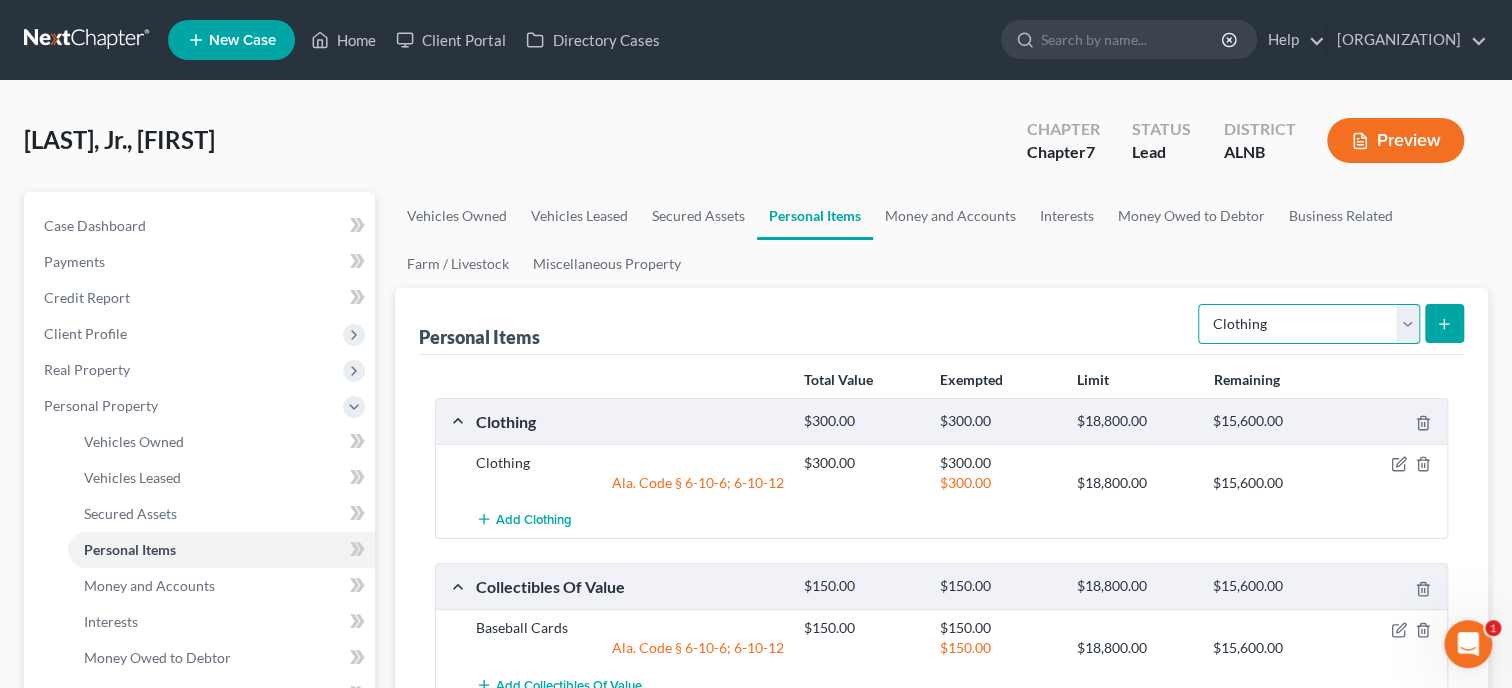 click on "Select Item Type Clothing Collectibles Of Value Electronics Firearms Household Goods Jewelry Other Pet(s) Sports & Hobby Equipment" at bounding box center [1309, 324] 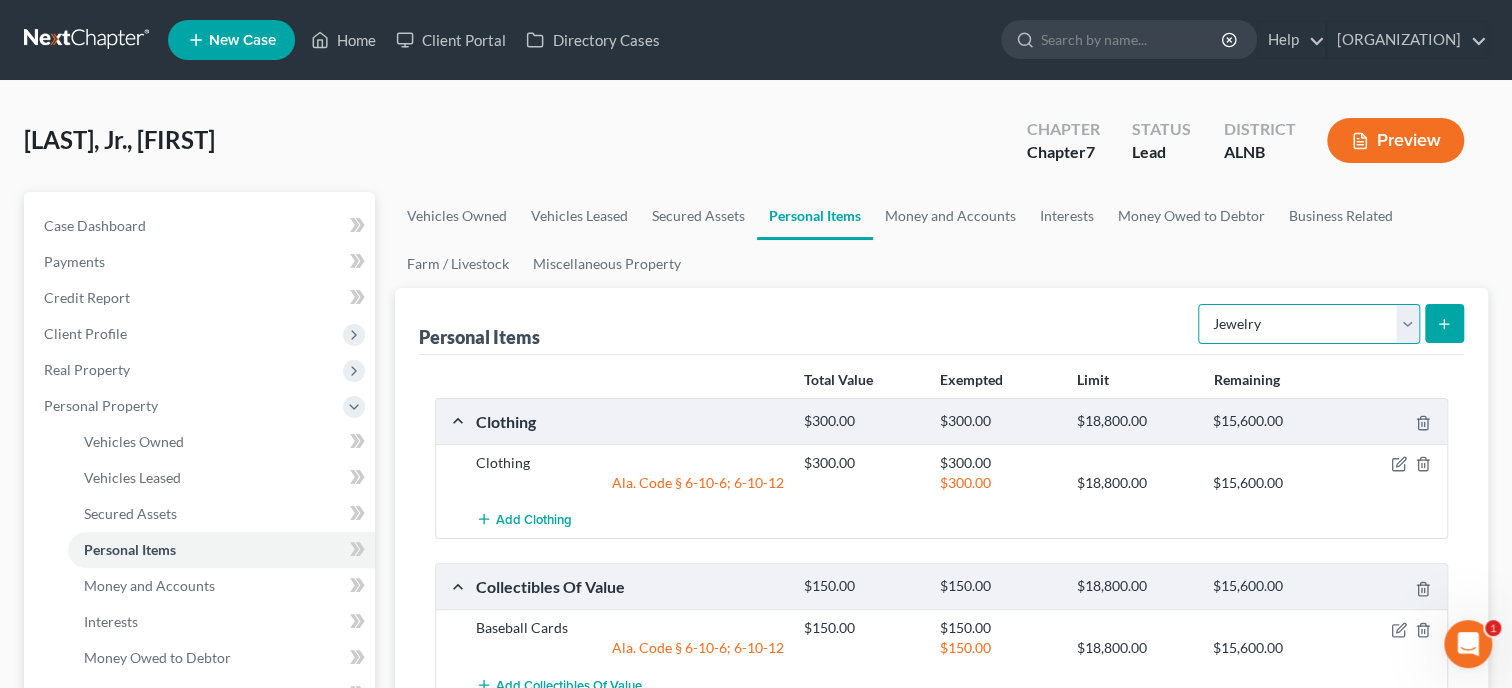 click on "Jewelry" at bounding box center [0, 0] 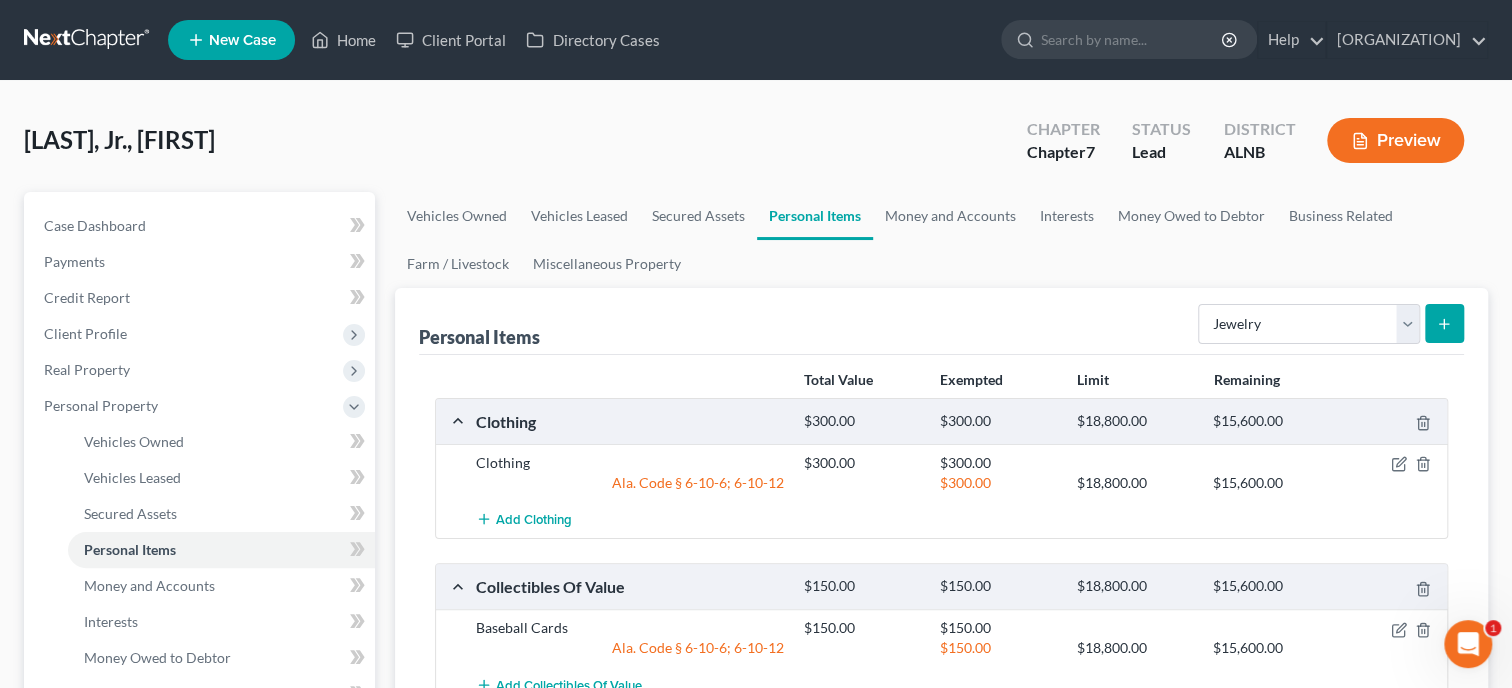 click at bounding box center [1444, 323] 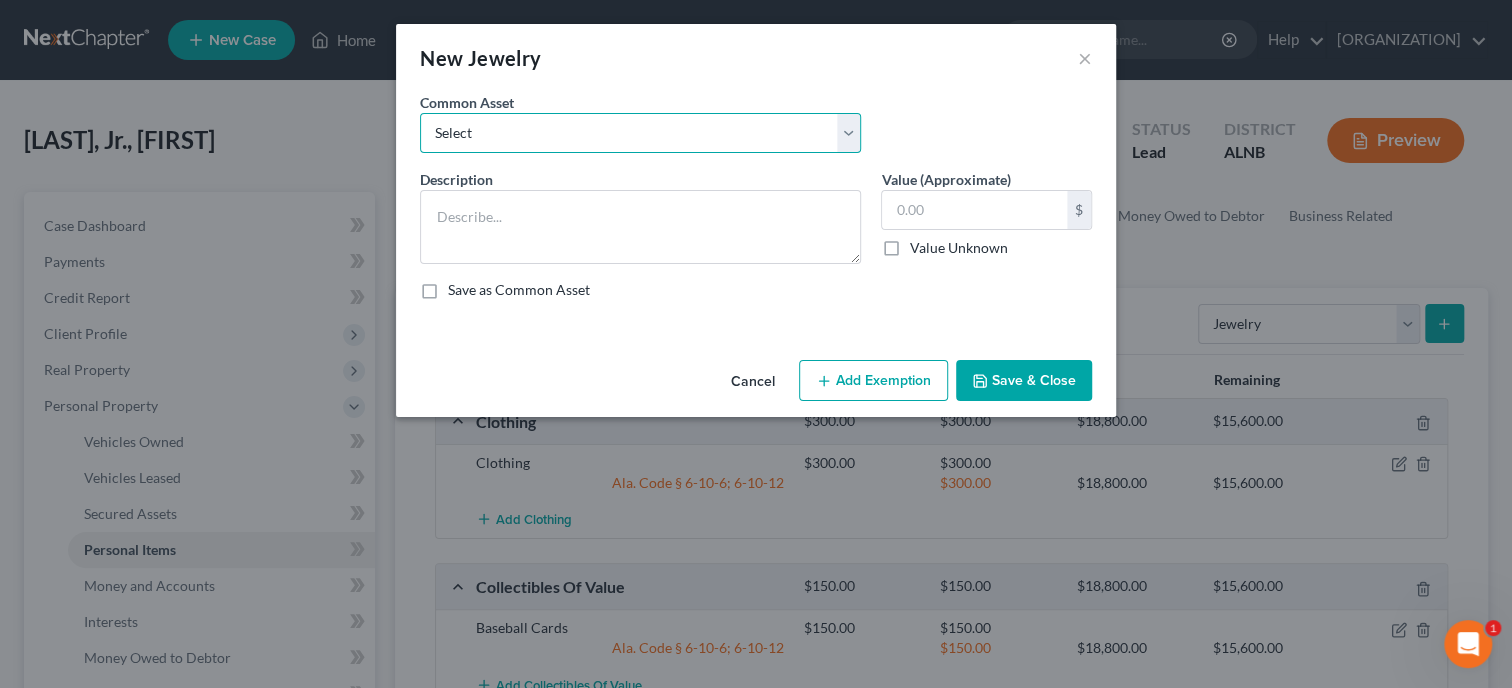 click on "Select Misc. Jewelry" at bounding box center [640, 133] 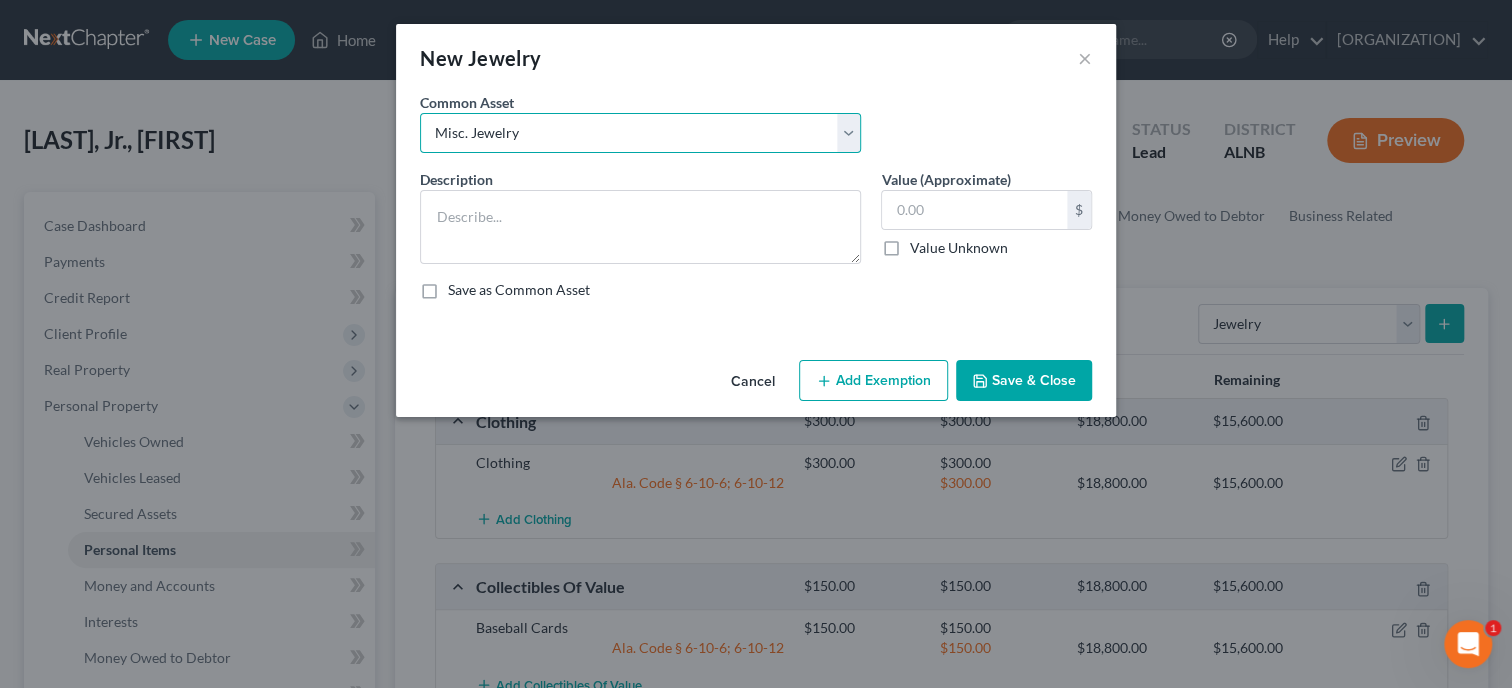 click on "Misc. Jewelry" at bounding box center [0, 0] 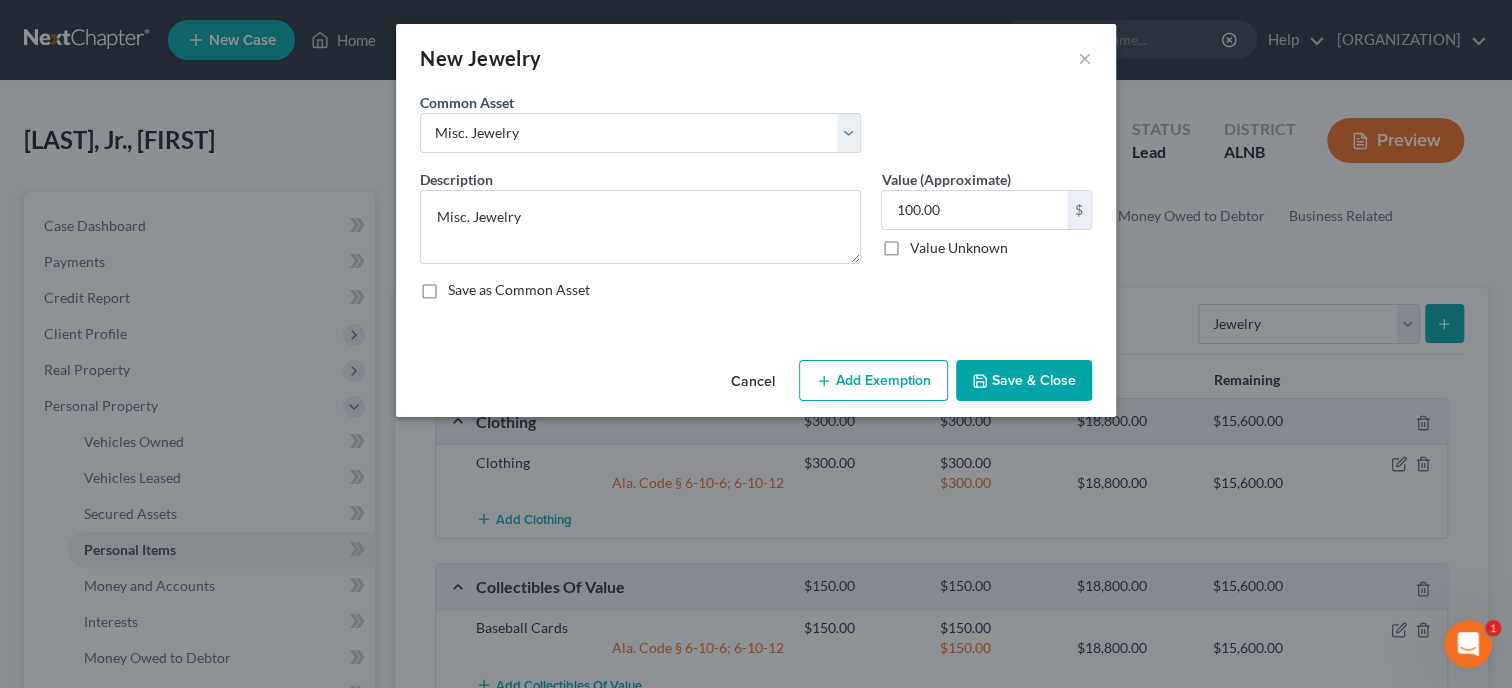 click on "Add Exemption" at bounding box center (873, 381) 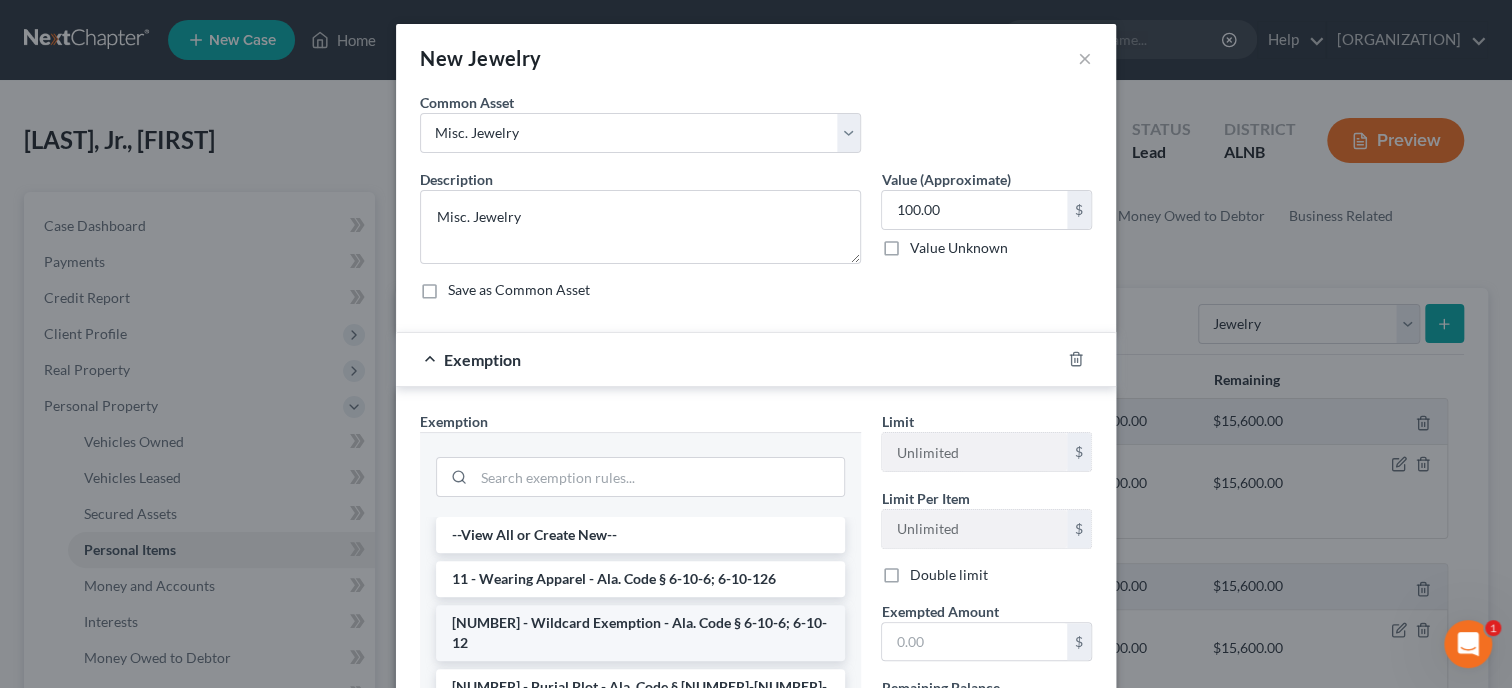 click on "[NUMBER] - Wildcard Exemption - Ala. Code § 6-10-6; 6-10-12" at bounding box center [640, 633] 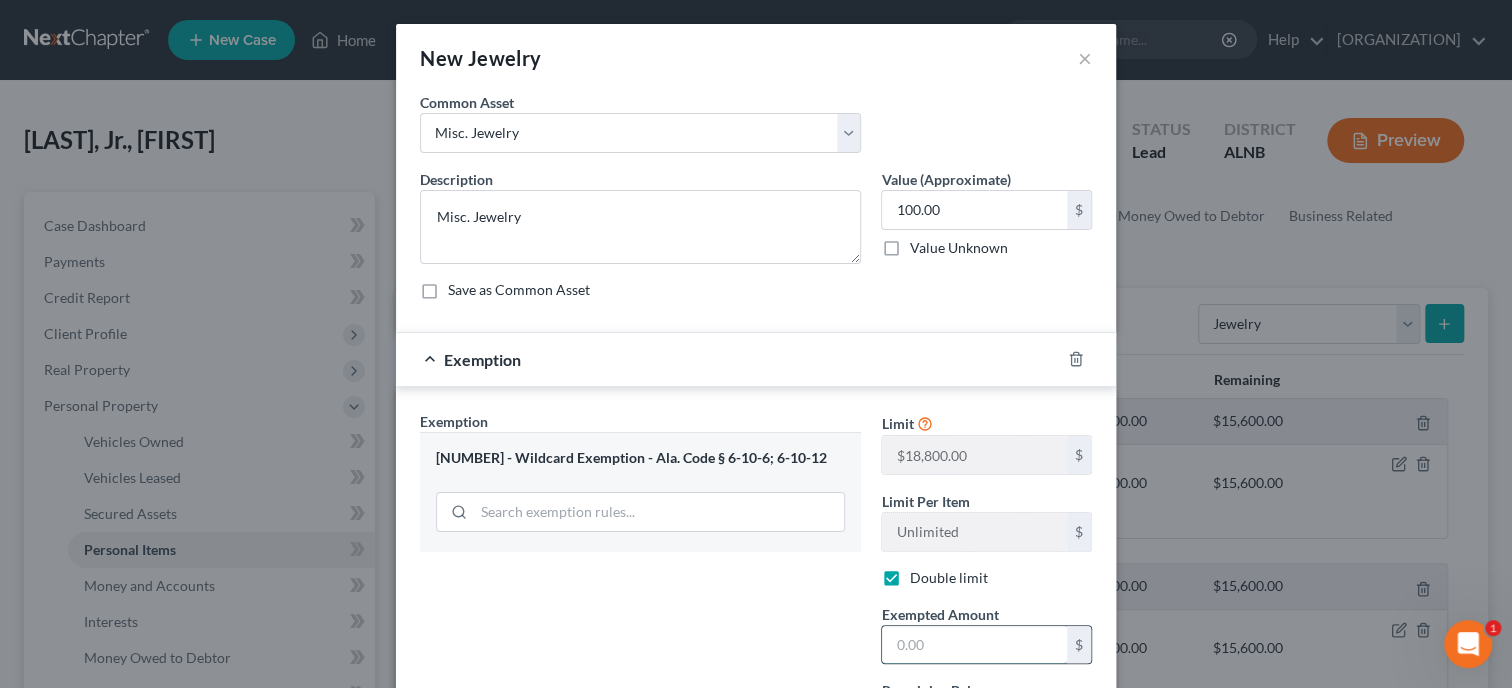 click at bounding box center (974, 645) 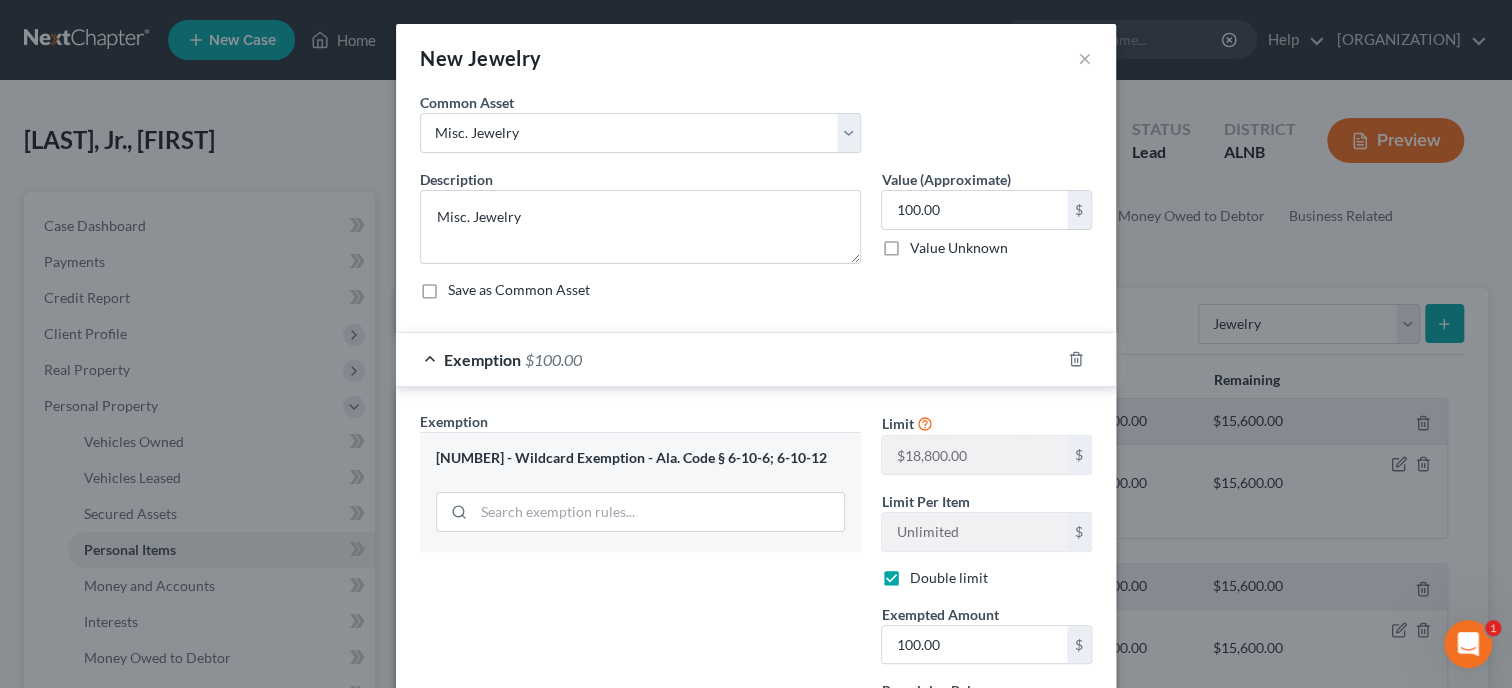 click on "Exemption Set must be selected for CA.
Exemption
*
14 - Wildcard Exemption - Ala. Code § 6-10-6; 6-10-12" at bounding box center (640, 623) 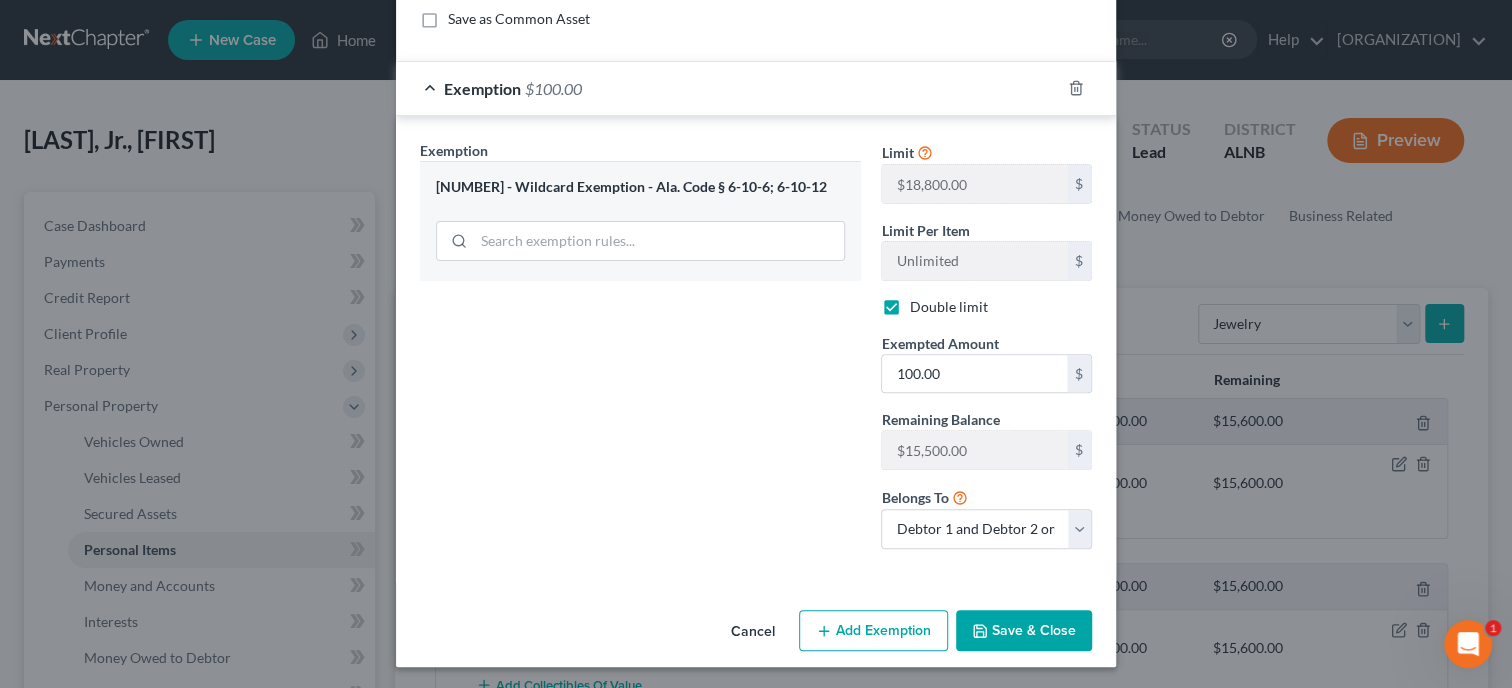 click on "Save & Close" at bounding box center [1024, 631] 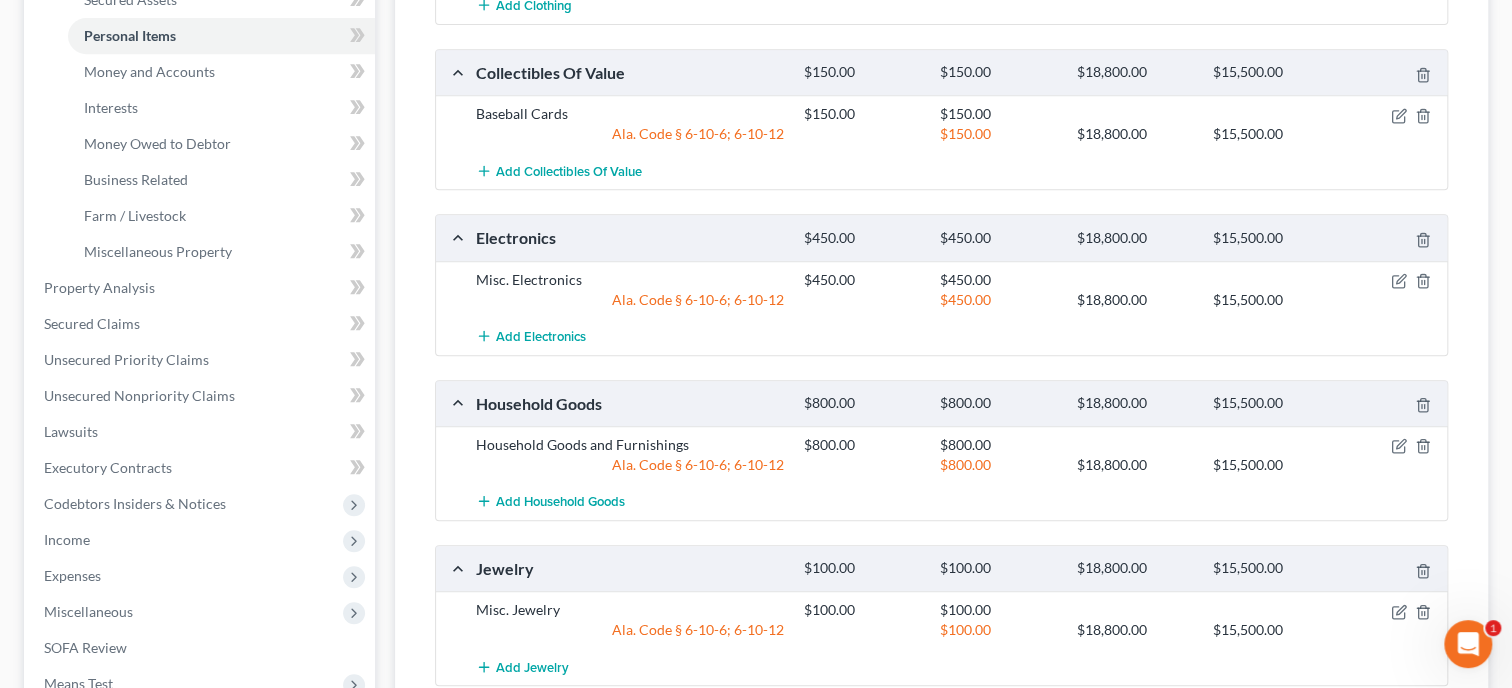 scroll, scrollTop: 0, scrollLeft: 0, axis: both 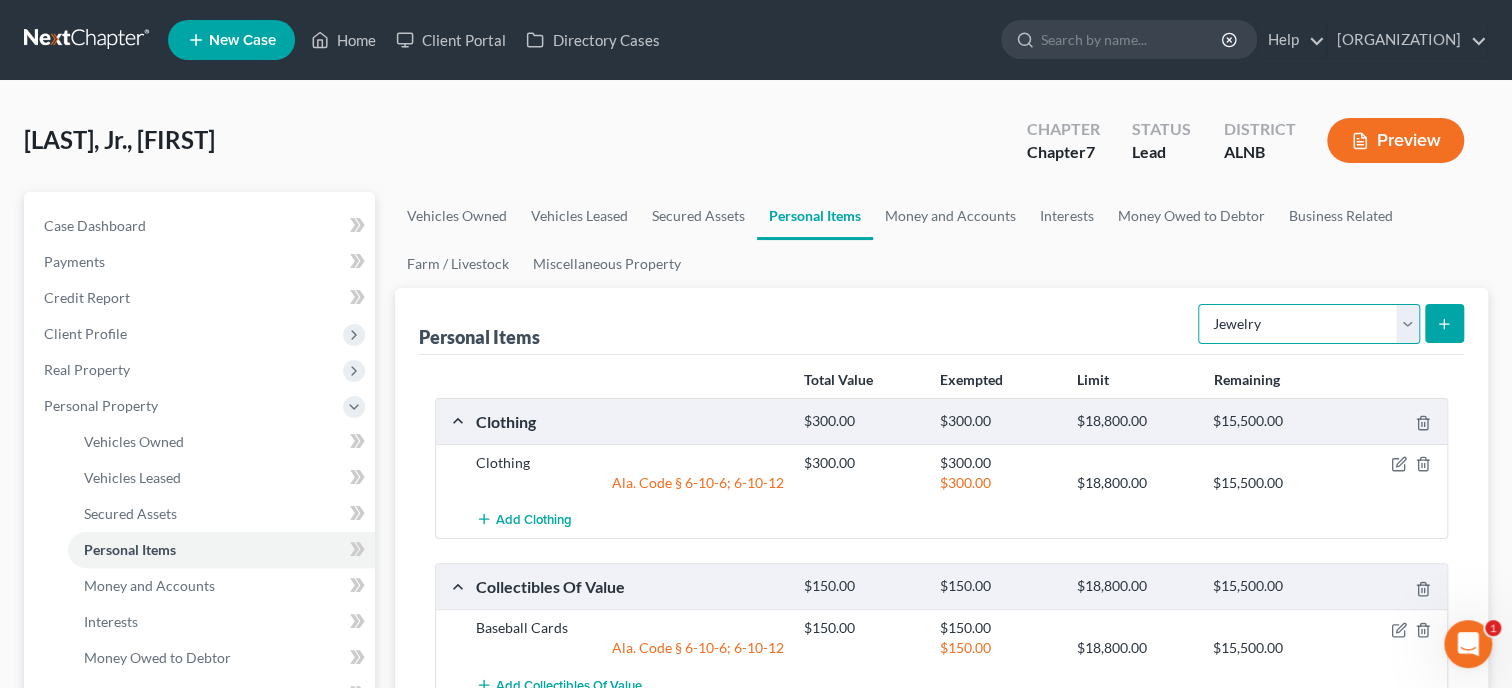 click on "Select Item Type Clothing Collectibles Of Value Electronics Firearms Household Goods Jewelry Other Pet(s) Sports & Hobby Equipment" at bounding box center [1309, 324] 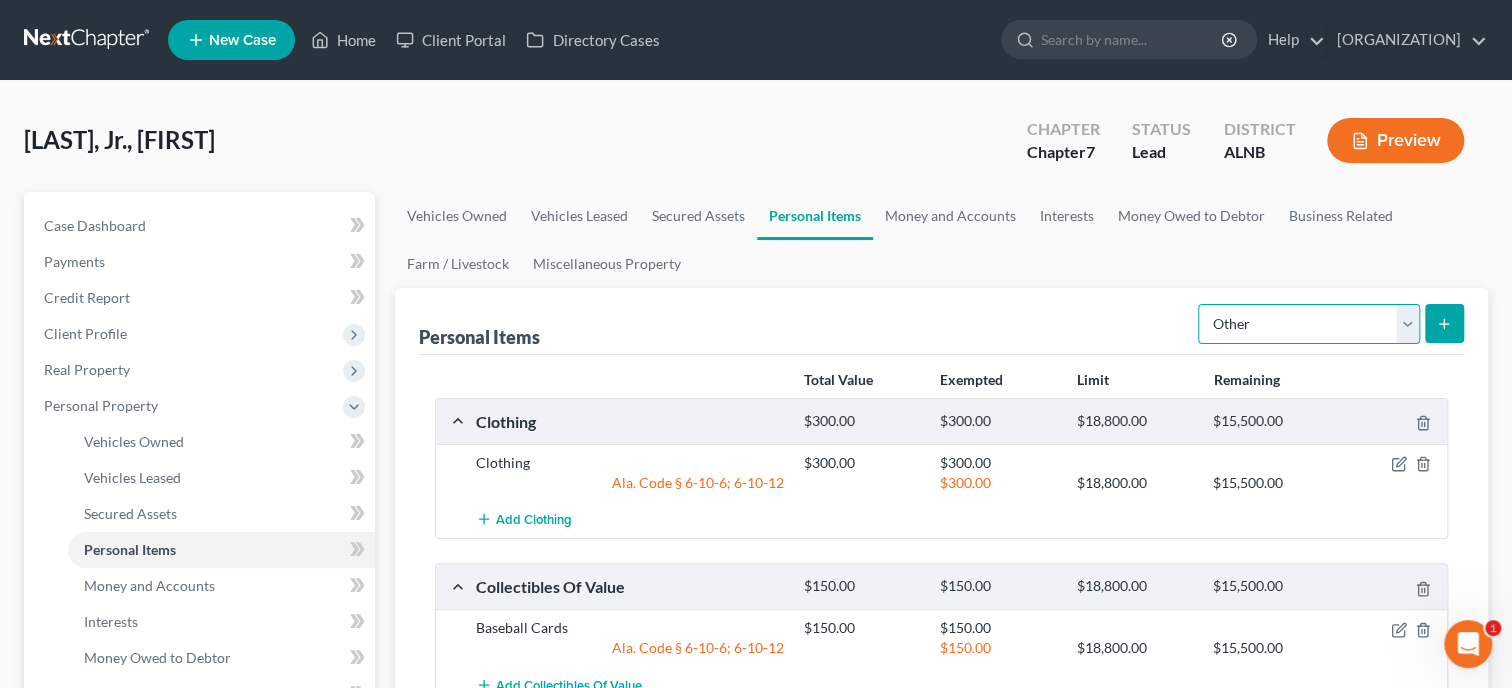 click on "Other" at bounding box center (0, 0) 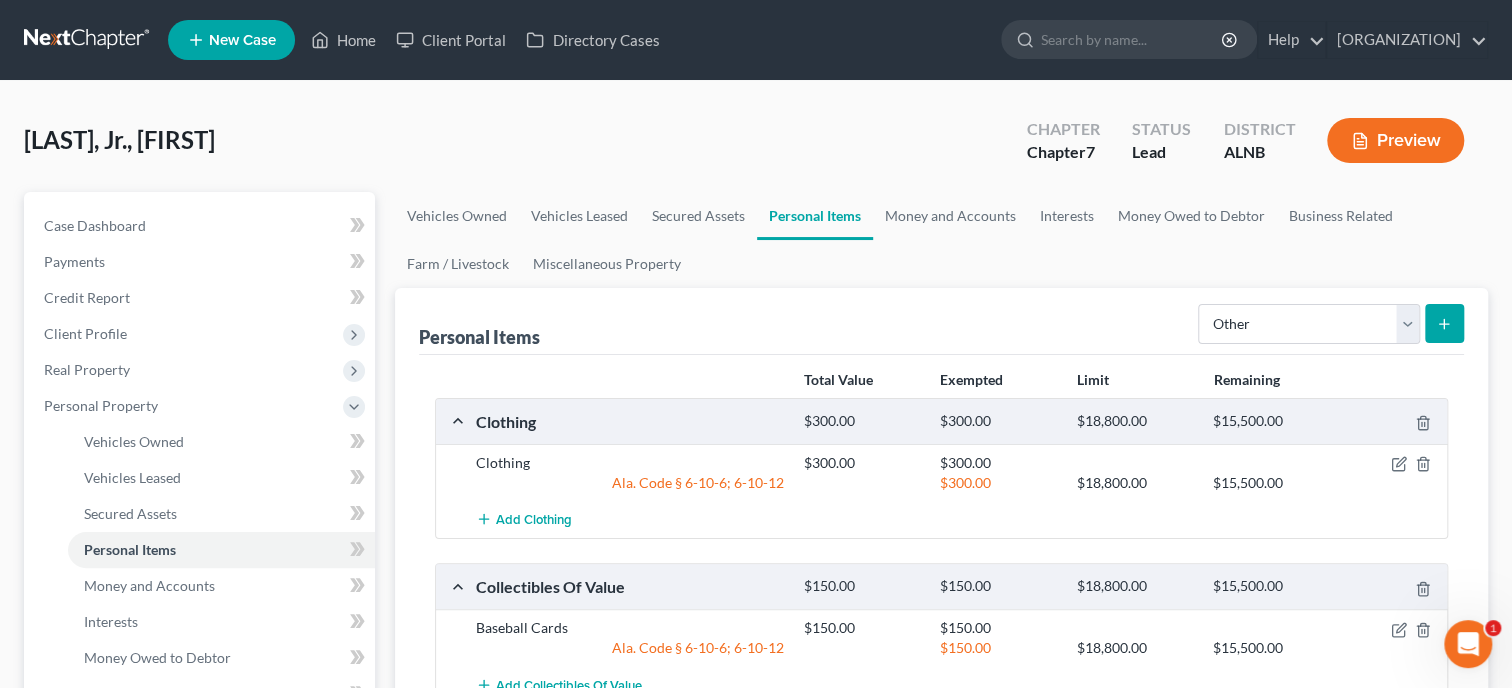 click 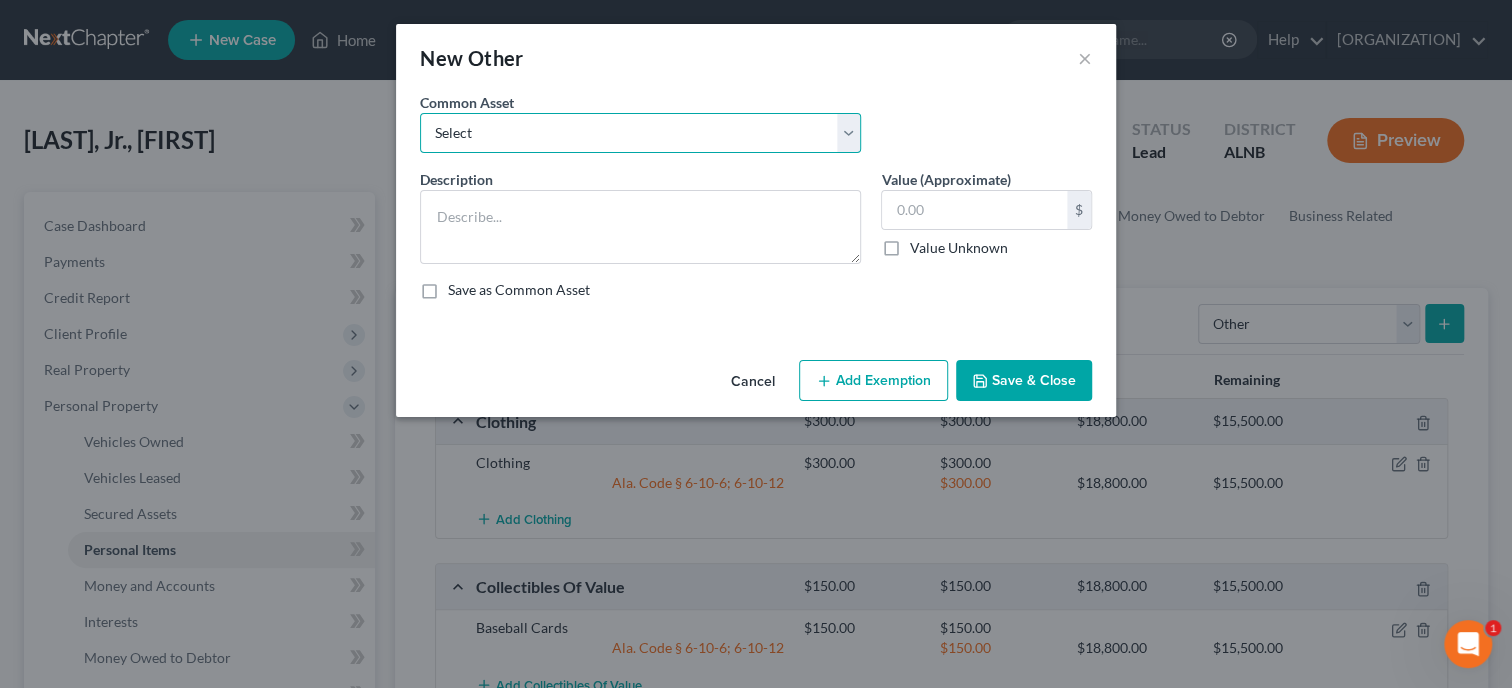 click on "Select Riding Lawn Mower, Weed Eater, Blower, Chain Saw, Trimmer Household Tools" at bounding box center [640, 133] 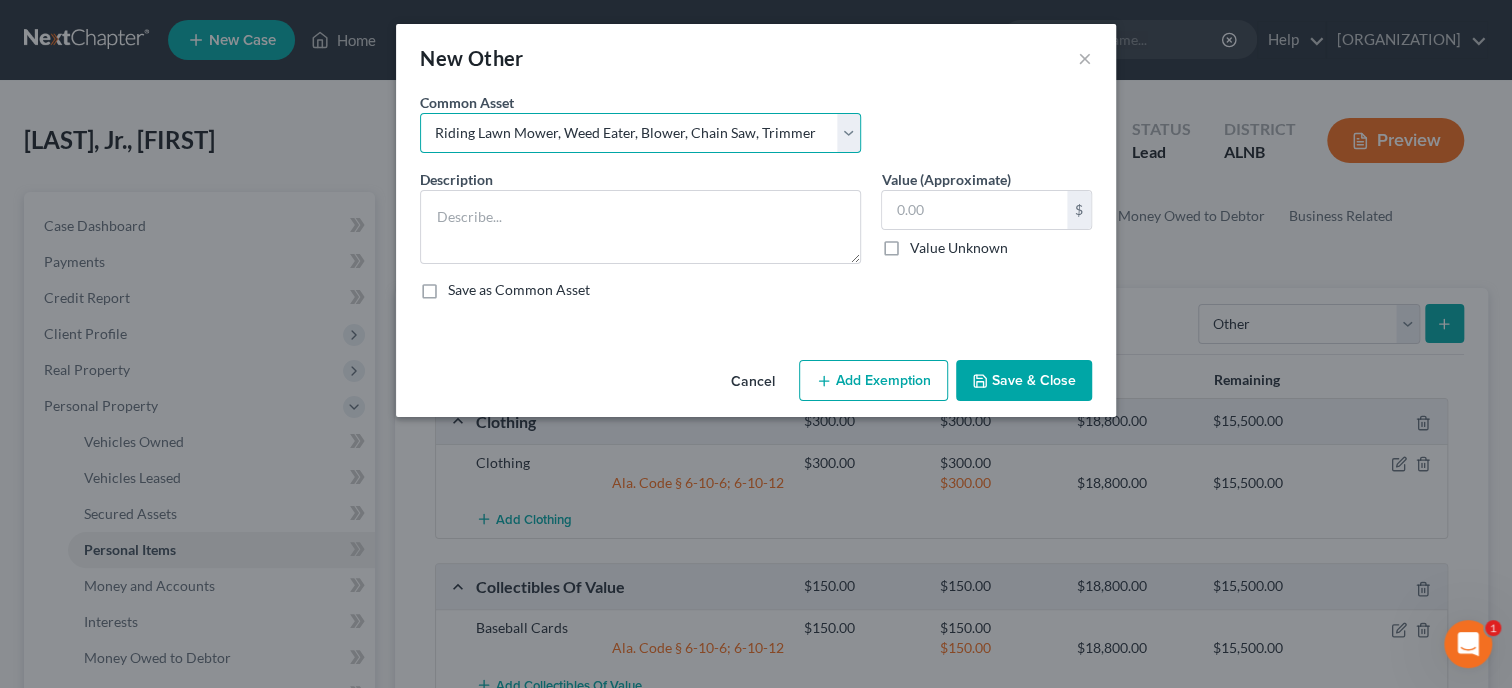 click on "Riding Lawn Mower, Weed Eater, Blower, Chain Saw, Trimmer" at bounding box center [0, 0] 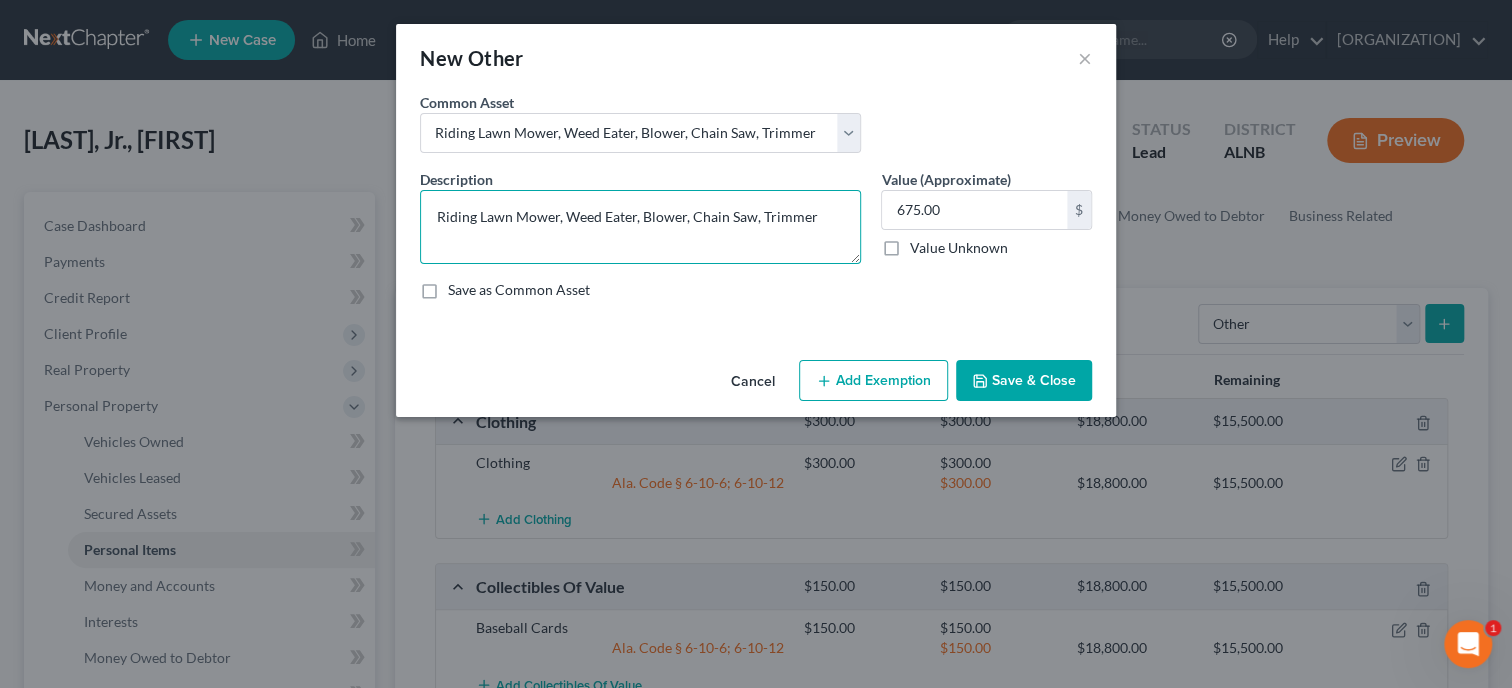 drag, startPoint x: 564, startPoint y: 219, endPoint x: 400, endPoint y: 221, distance: 164.01219 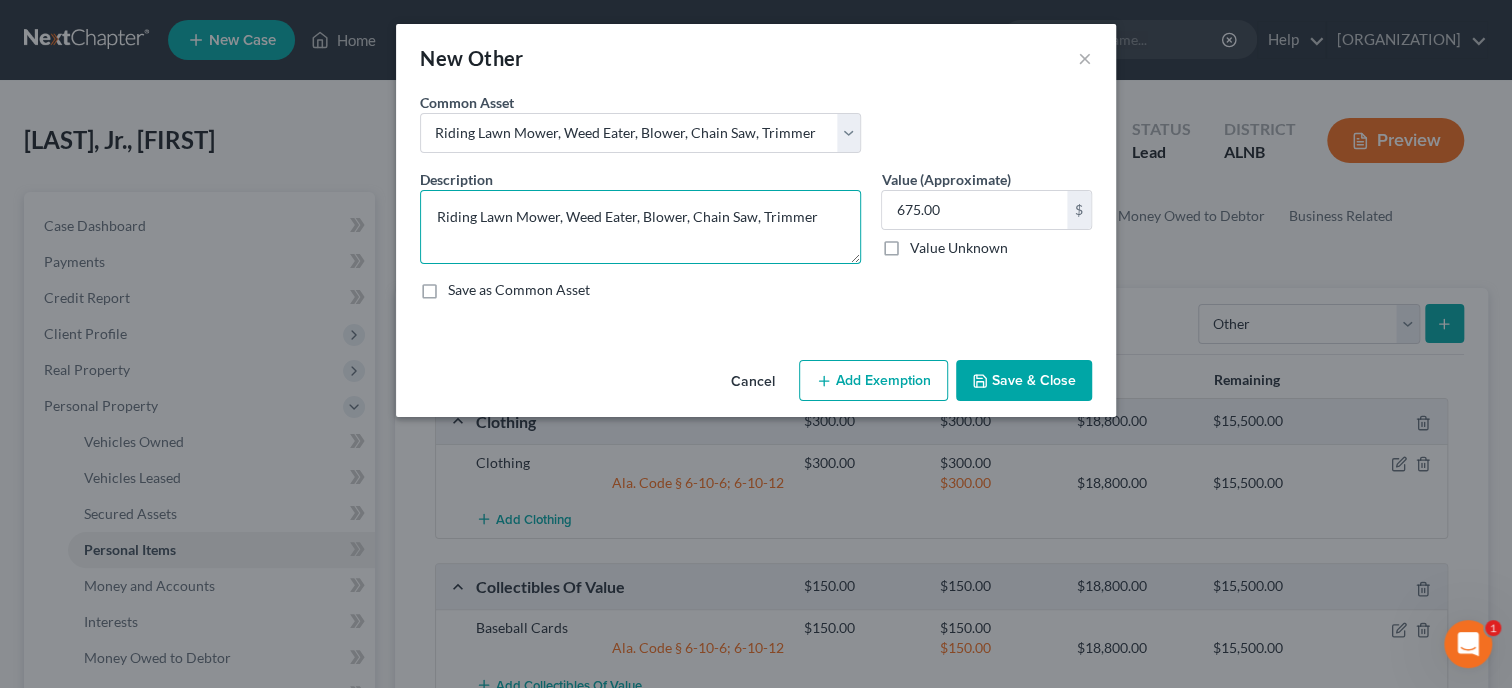 click on "Riding Lawn Mower, Weed Eater, Blower, Chain Saw, Trimmer" at bounding box center [640, 227] 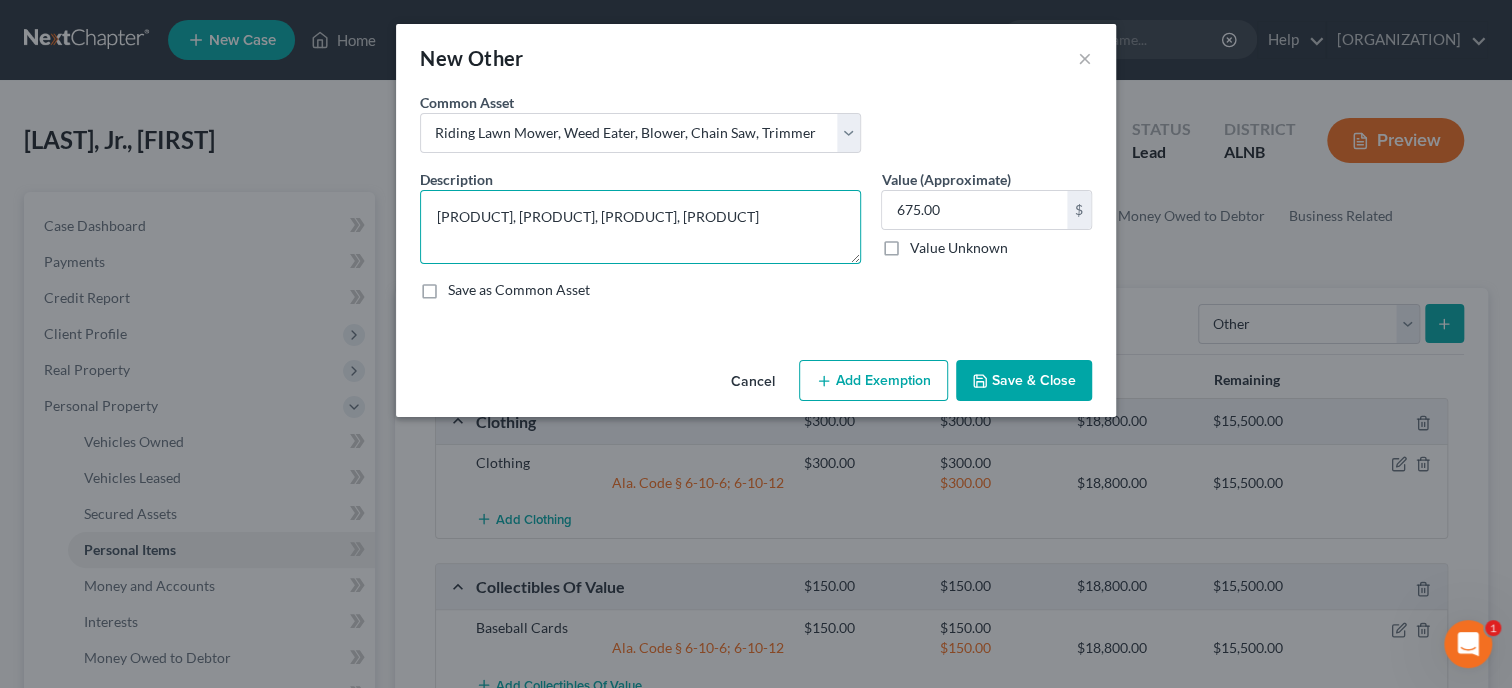 click on "[PRODUCT], [PRODUCT], [PRODUCT], [PRODUCT]" at bounding box center [640, 227] 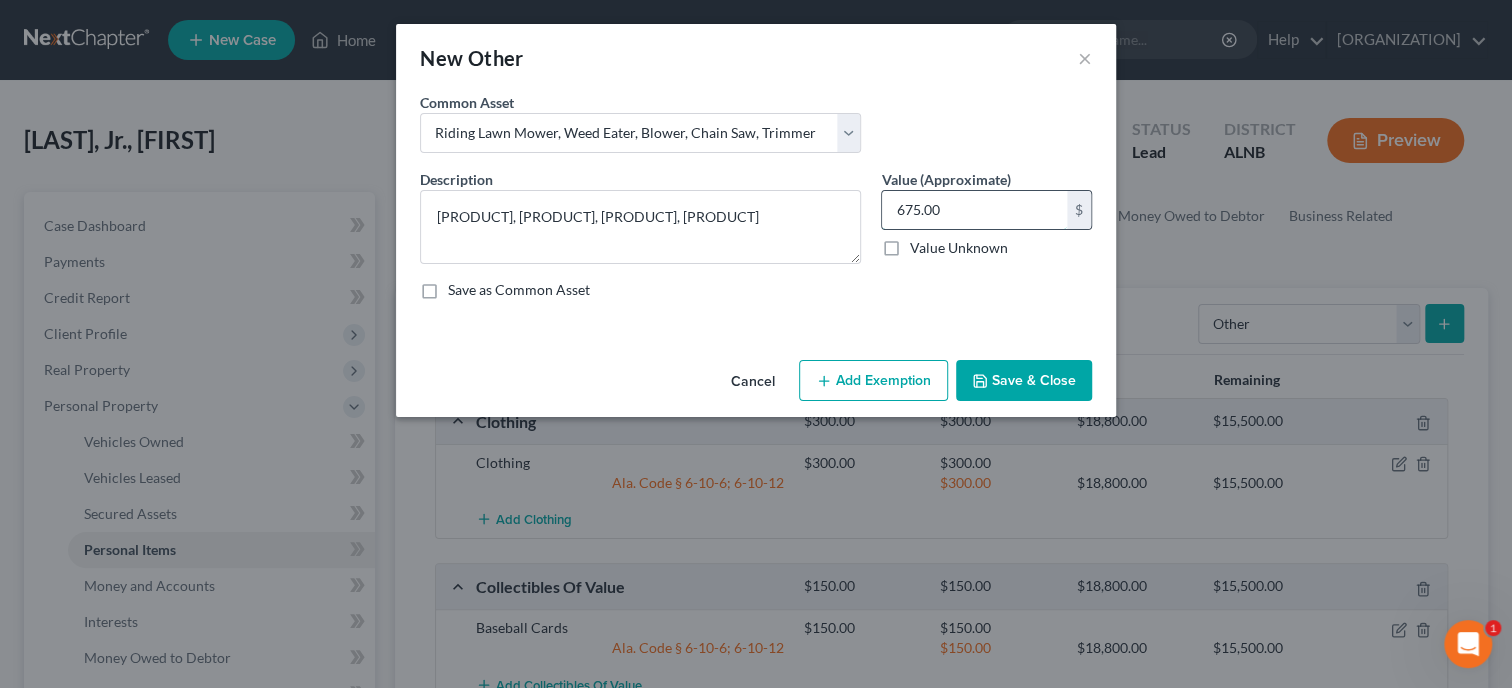 click on "675.00" at bounding box center (974, 210) 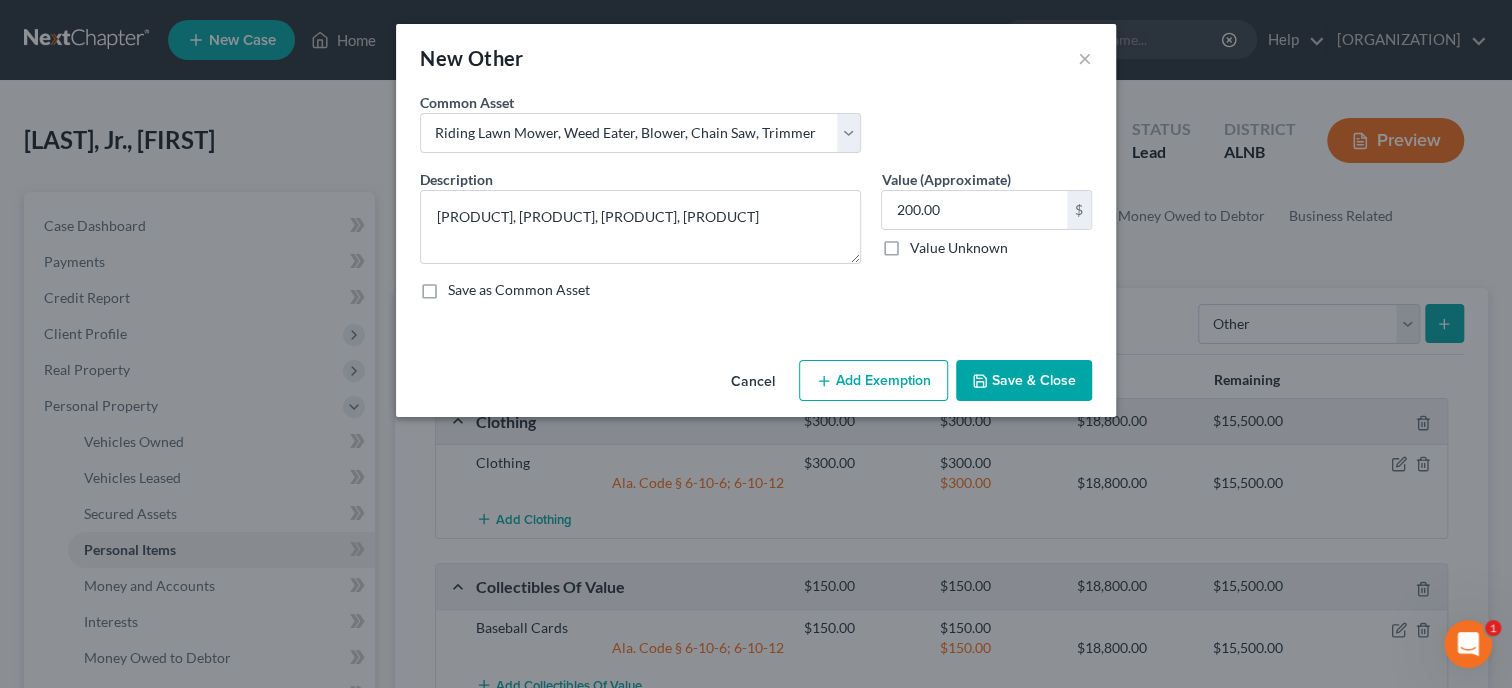 click on "Add Exemption" at bounding box center (873, 381) 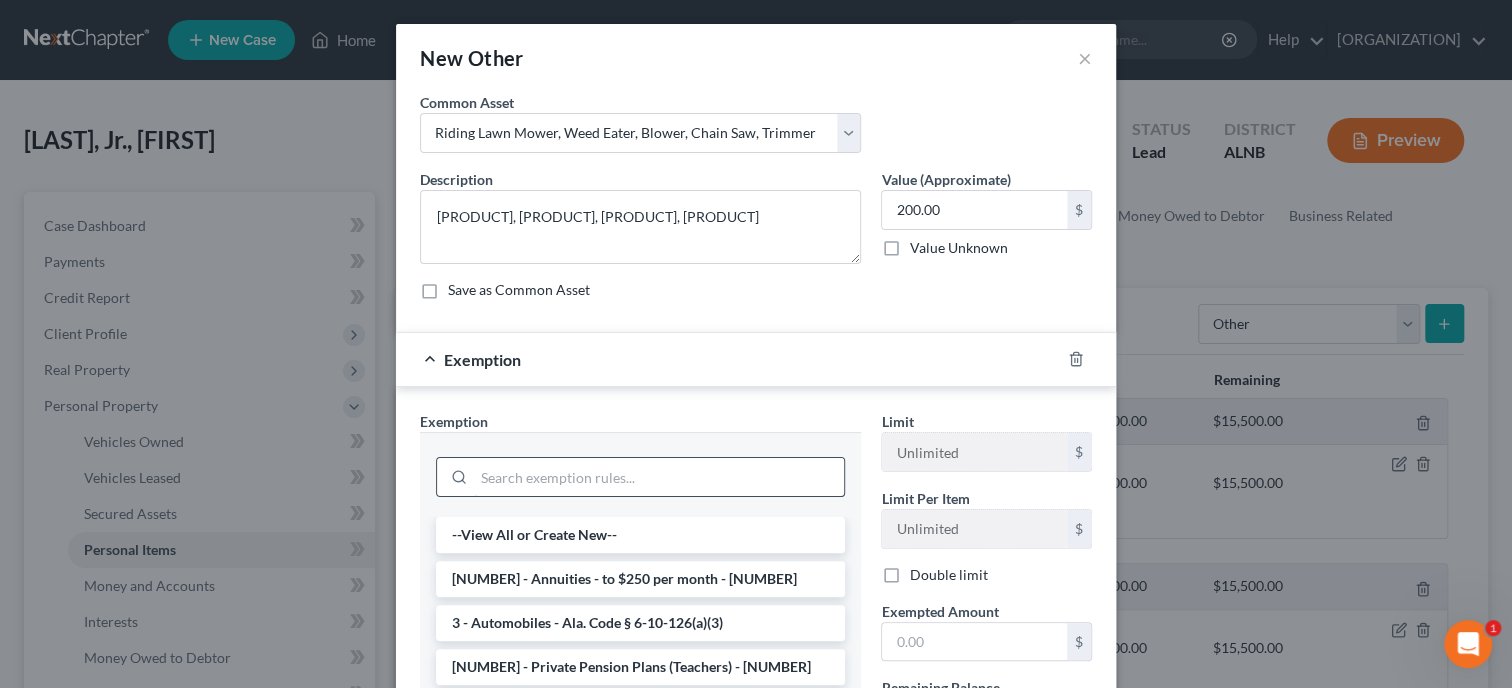 click at bounding box center [659, 477] 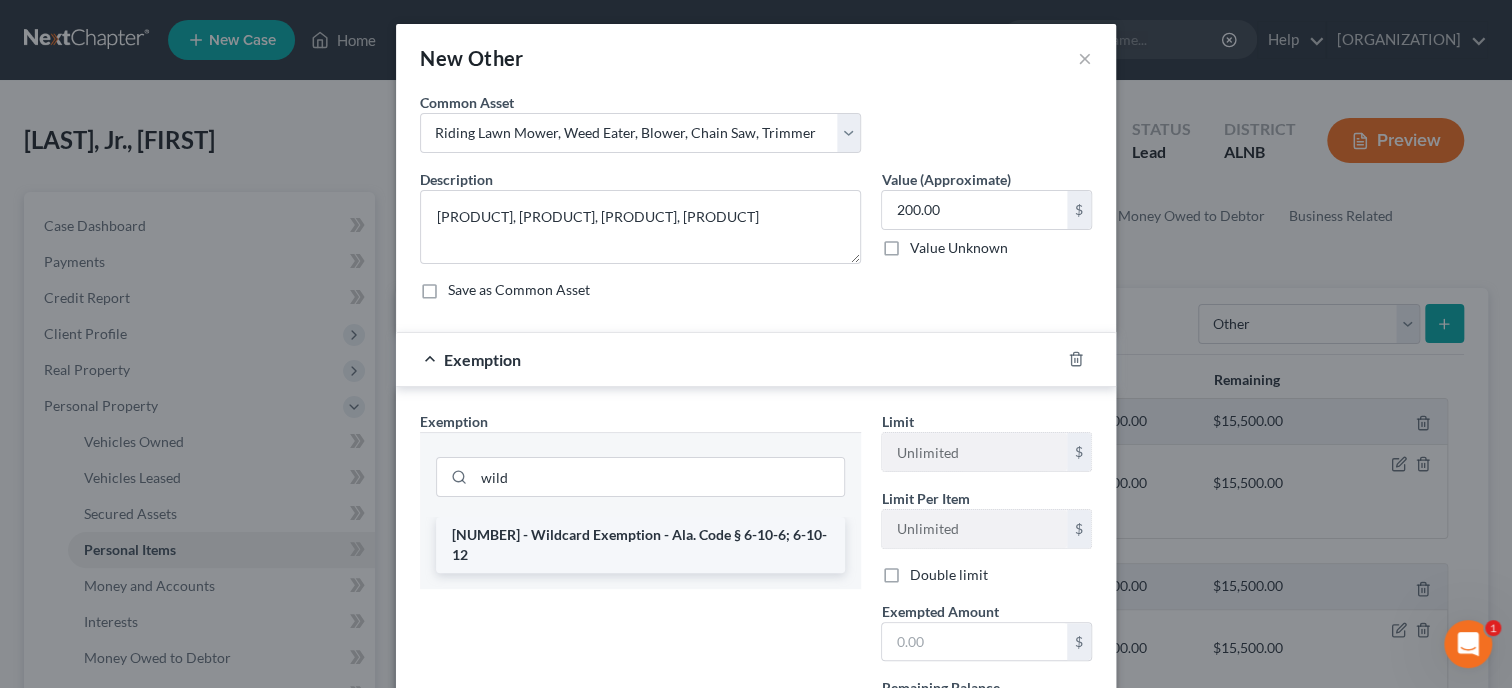 click on "[NUMBER] - Wildcard Exemption - Ala. Code § 6-10-6; 6-10-12" at bounding box center (640, 545) 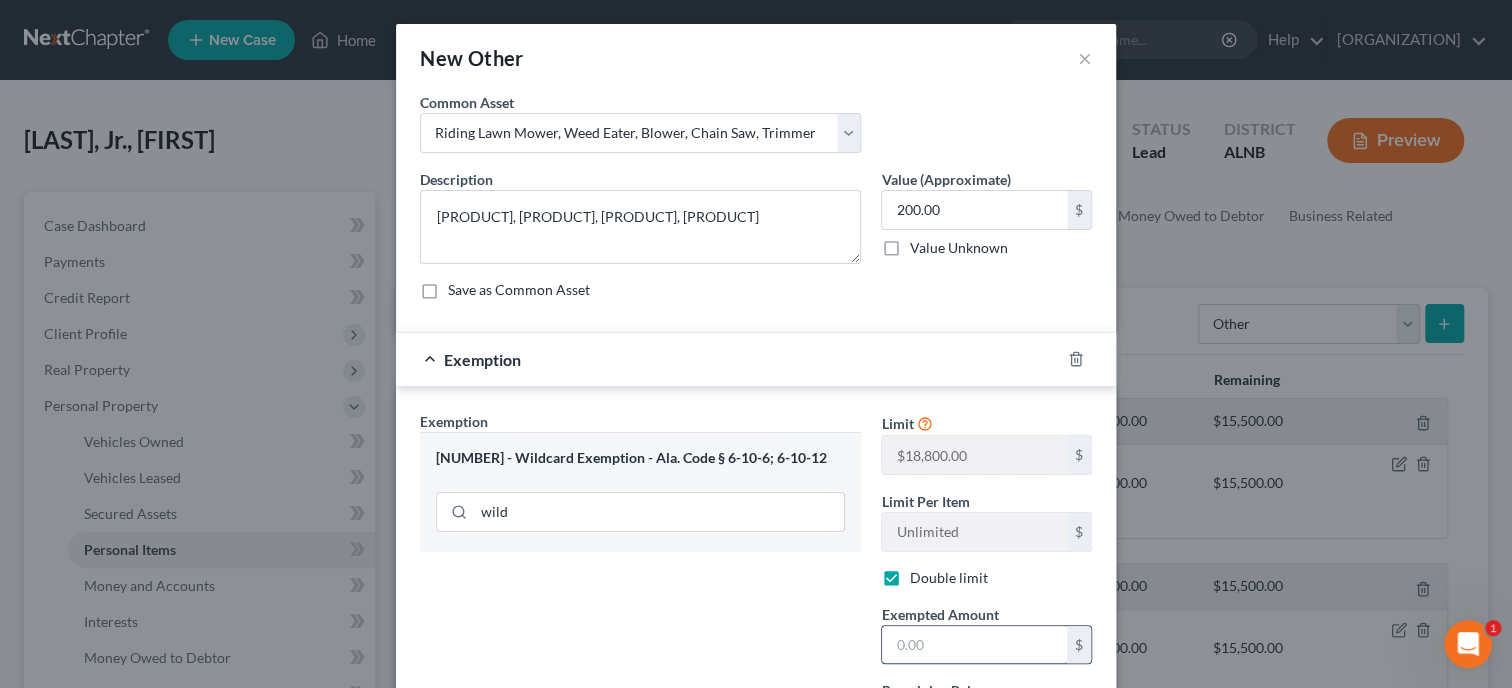 click at bounding box center (974, 645) 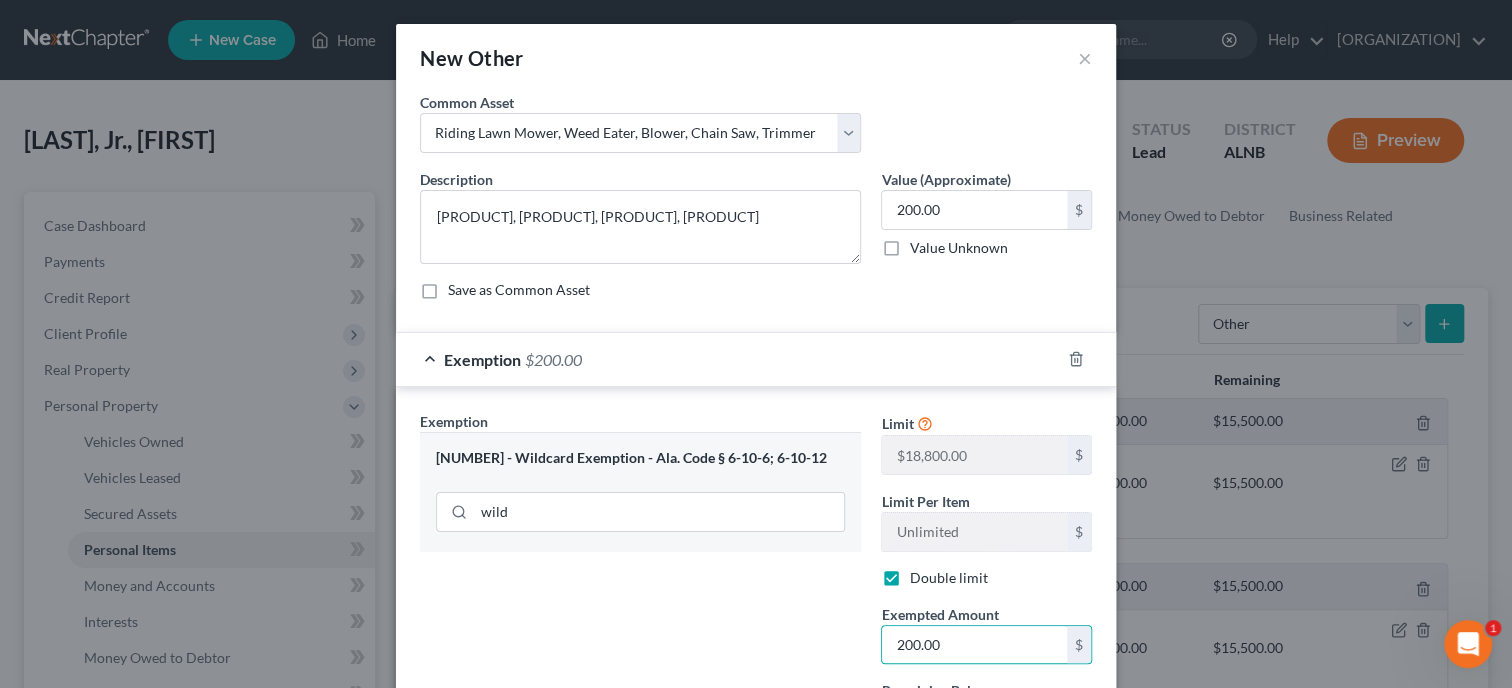 click on "Exemption Set must be selected for CA.
Exemption
*
[NUMBER] - Wildcard Exemption - Ala. Code § [NUMBER]-[NUMBER]; [NUMBER]-[NUMBER]         wild" at bounding box center (640, 623) 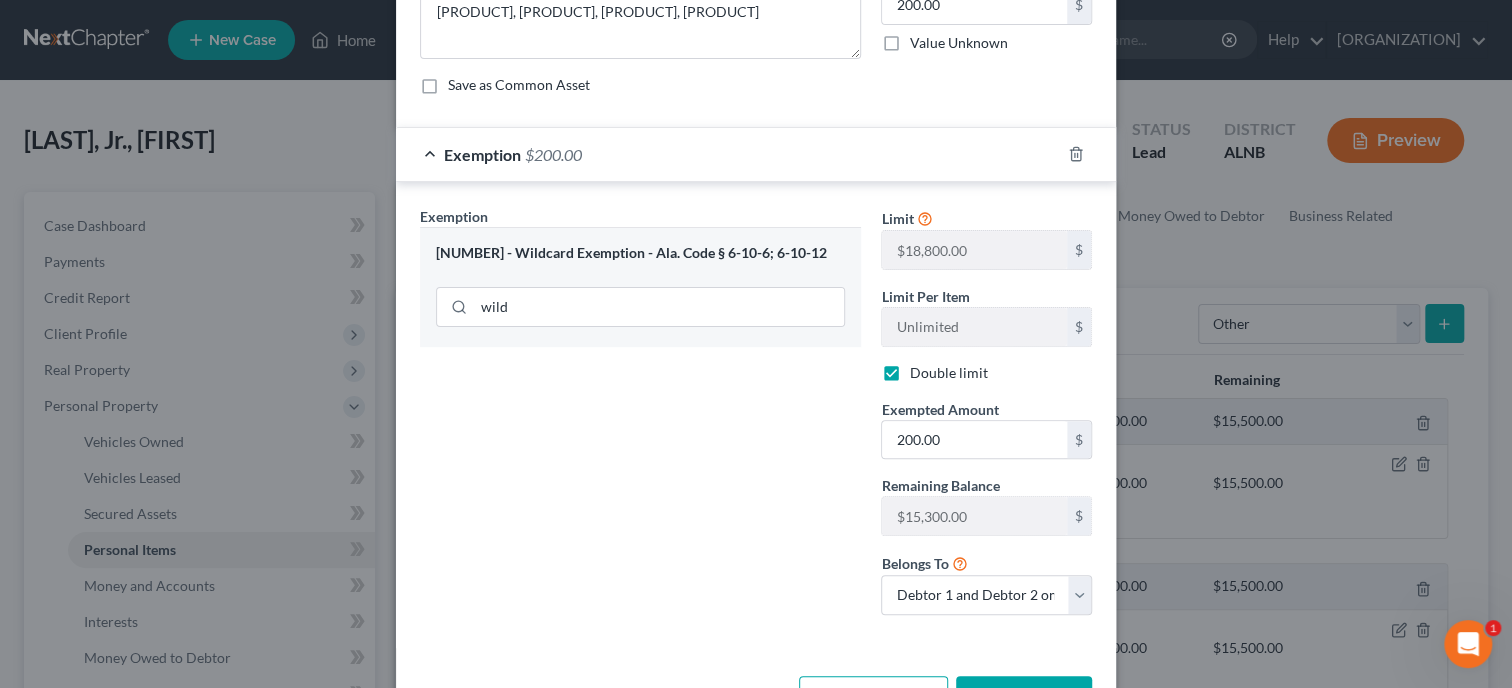 scroll, scrollTop: 271, scrollLeft: 0, axis: vertical 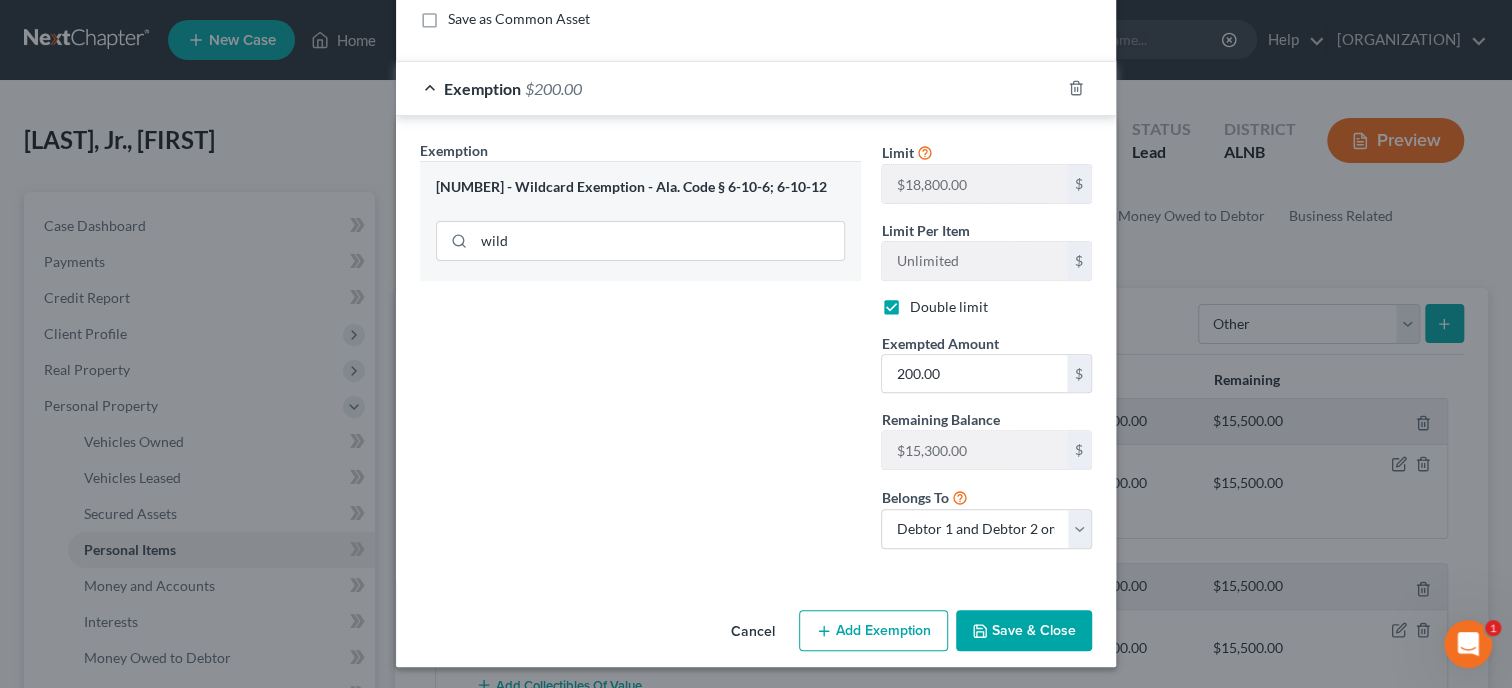 click on "Save & Close" at bounding box center [1024, 631] 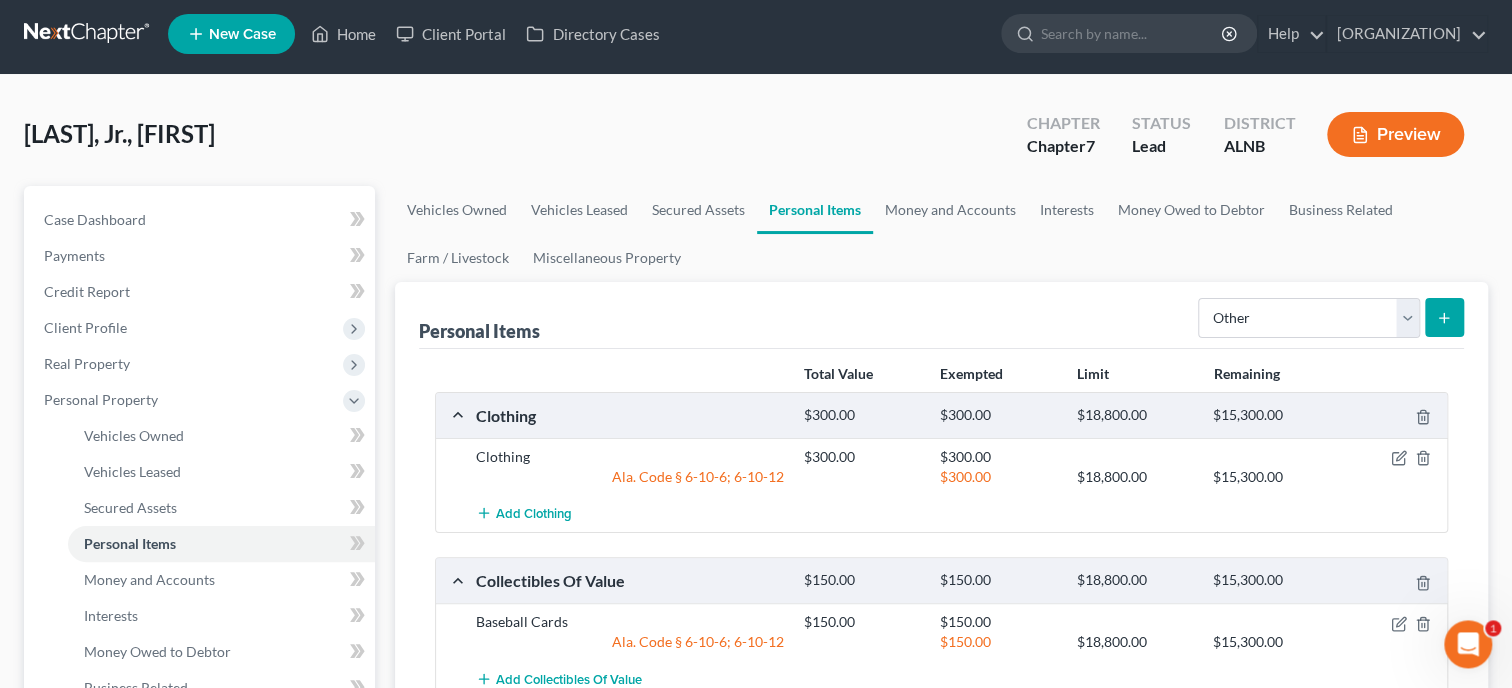 scroll, scrollTop: 0, scrollLeft: 0, axis: both 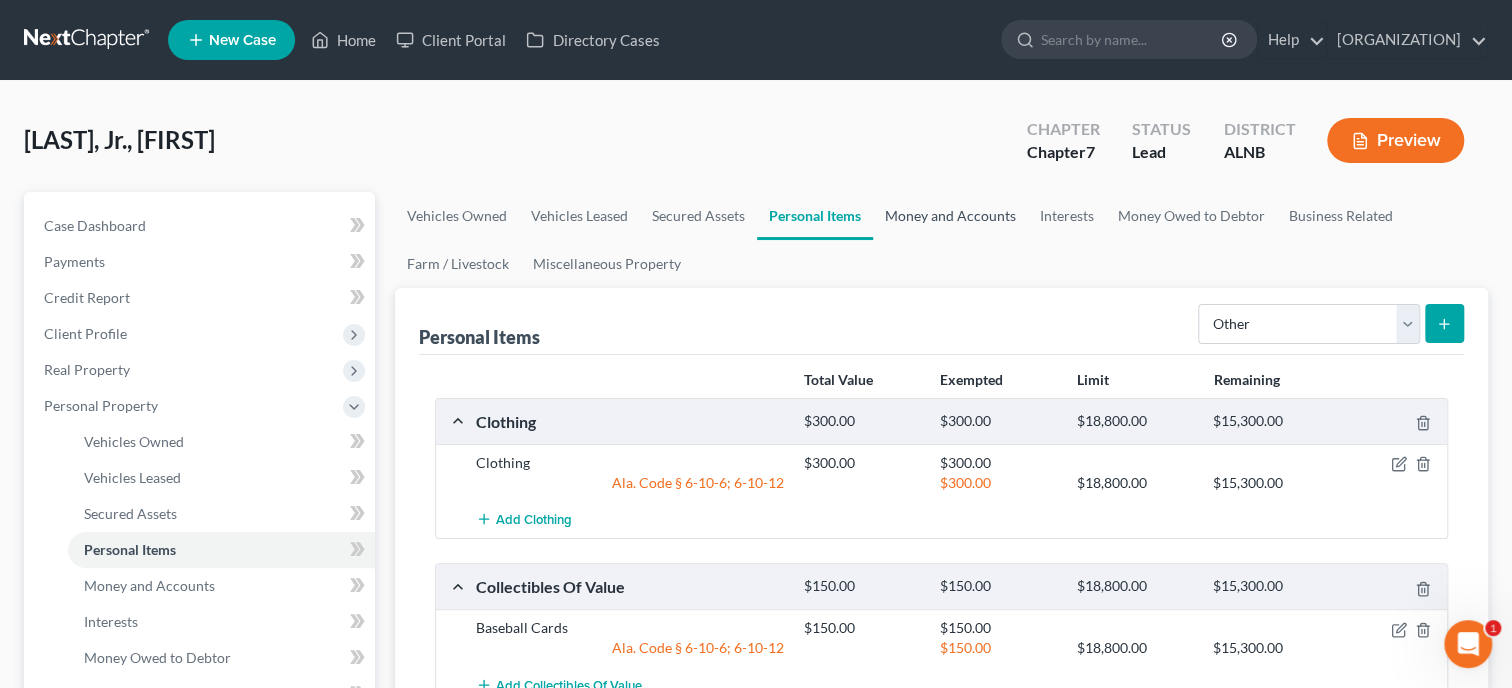 click on "Money and Accounts" at bounding box center [950, 216] 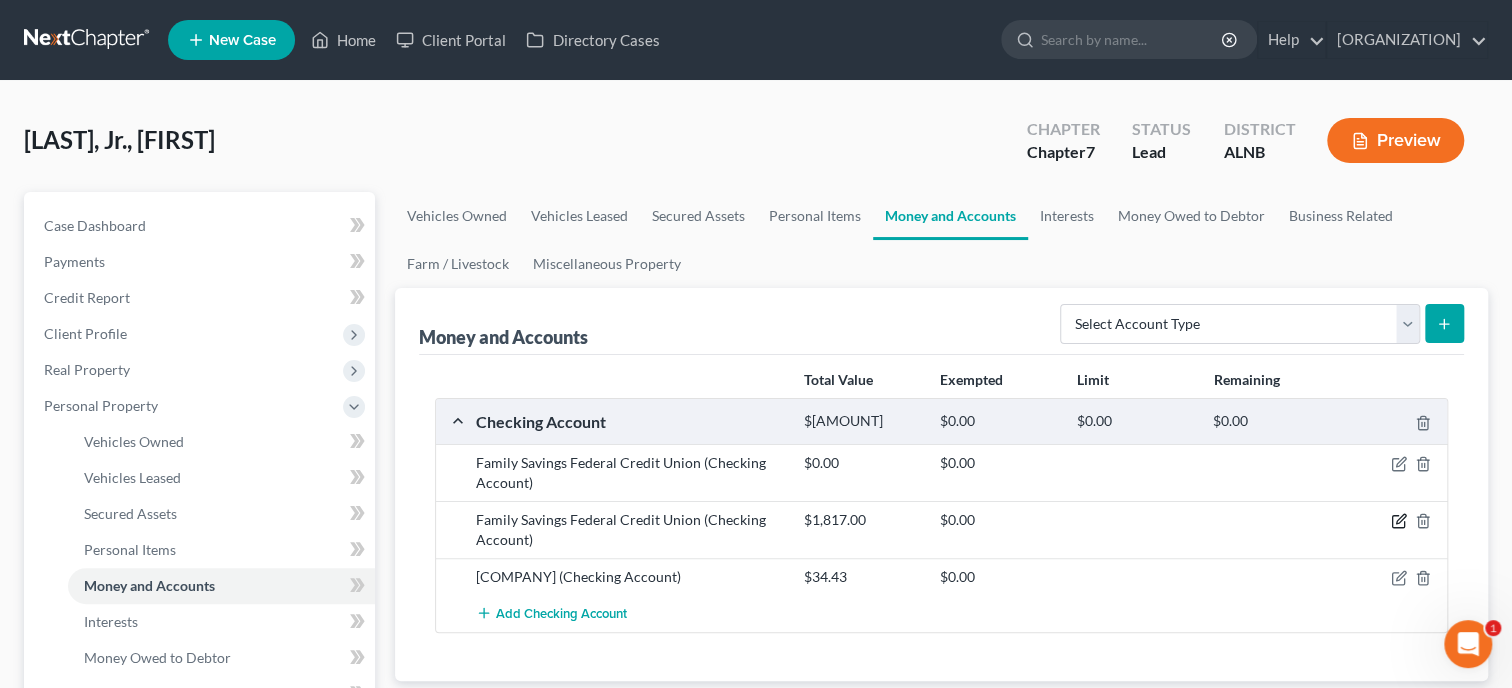 click 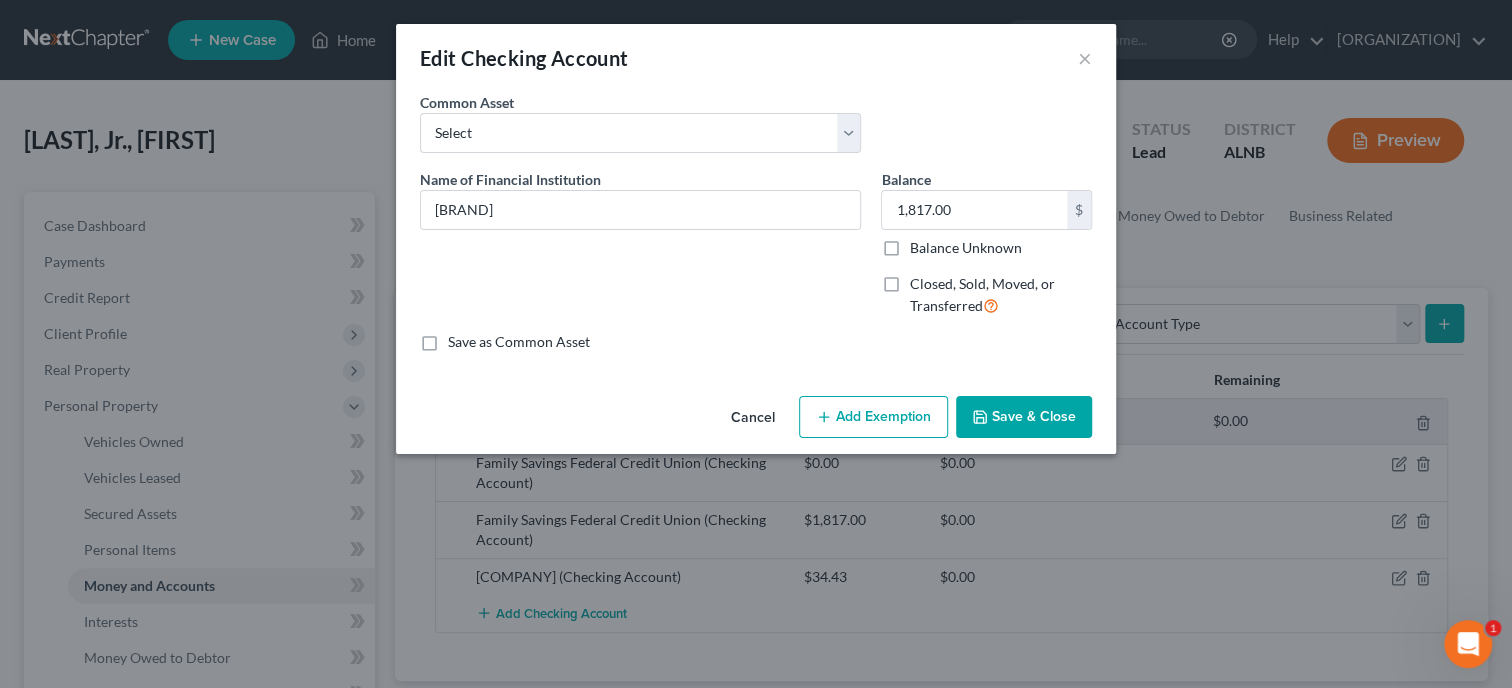click on "Cancel Add Exemption Save & Close" at bounding box center (756, 421) 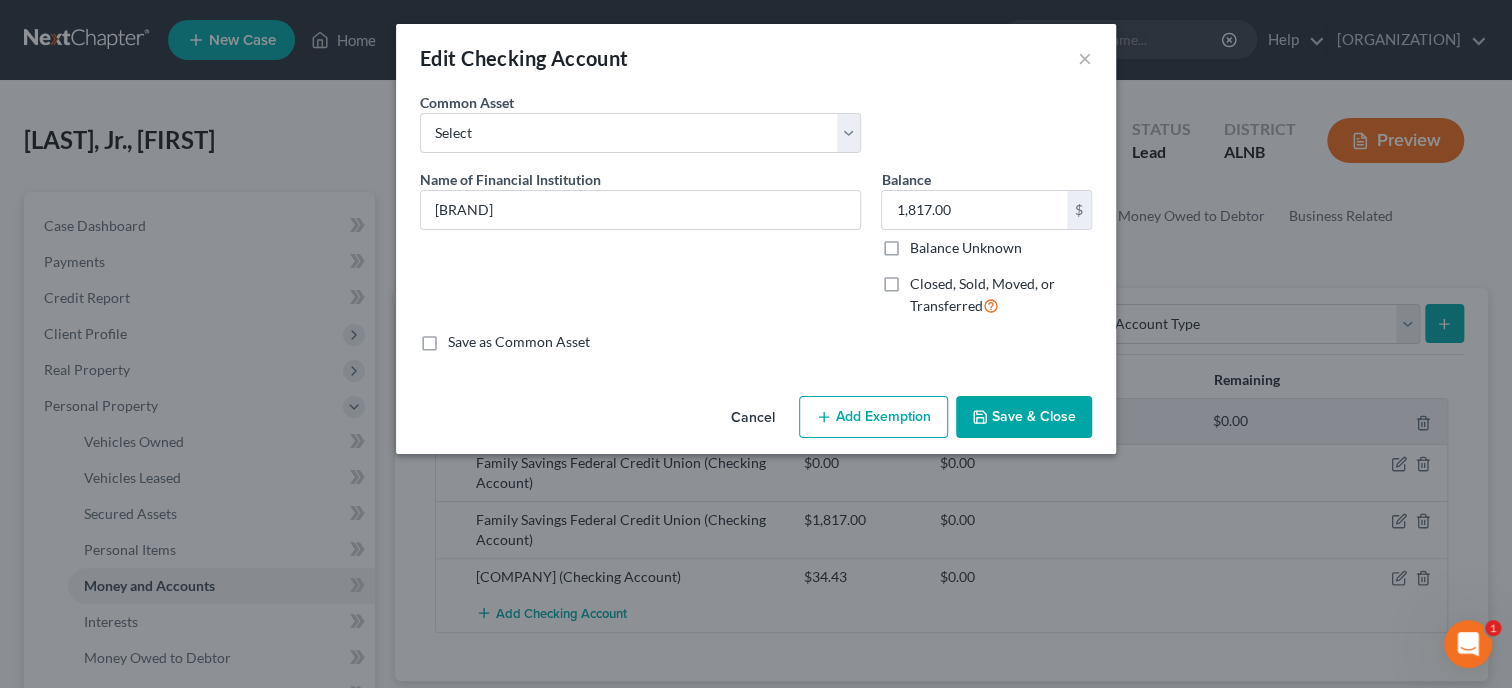 click on "Add Exemption" at bounding box center (873, 417) 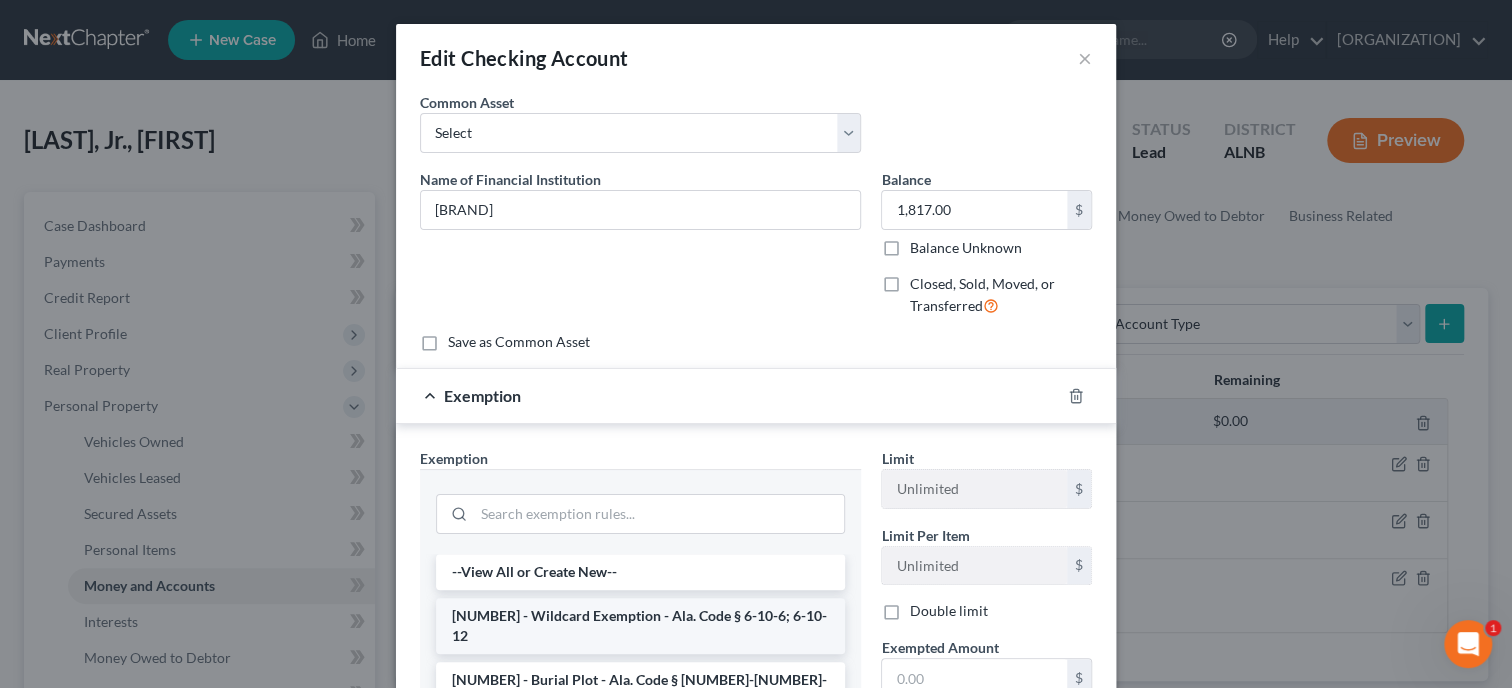 click on "[NUMBER] - Wildcard Exemption - Ala. Code § 6-10-6; 6-10-12" at bounding box center (640, 626) 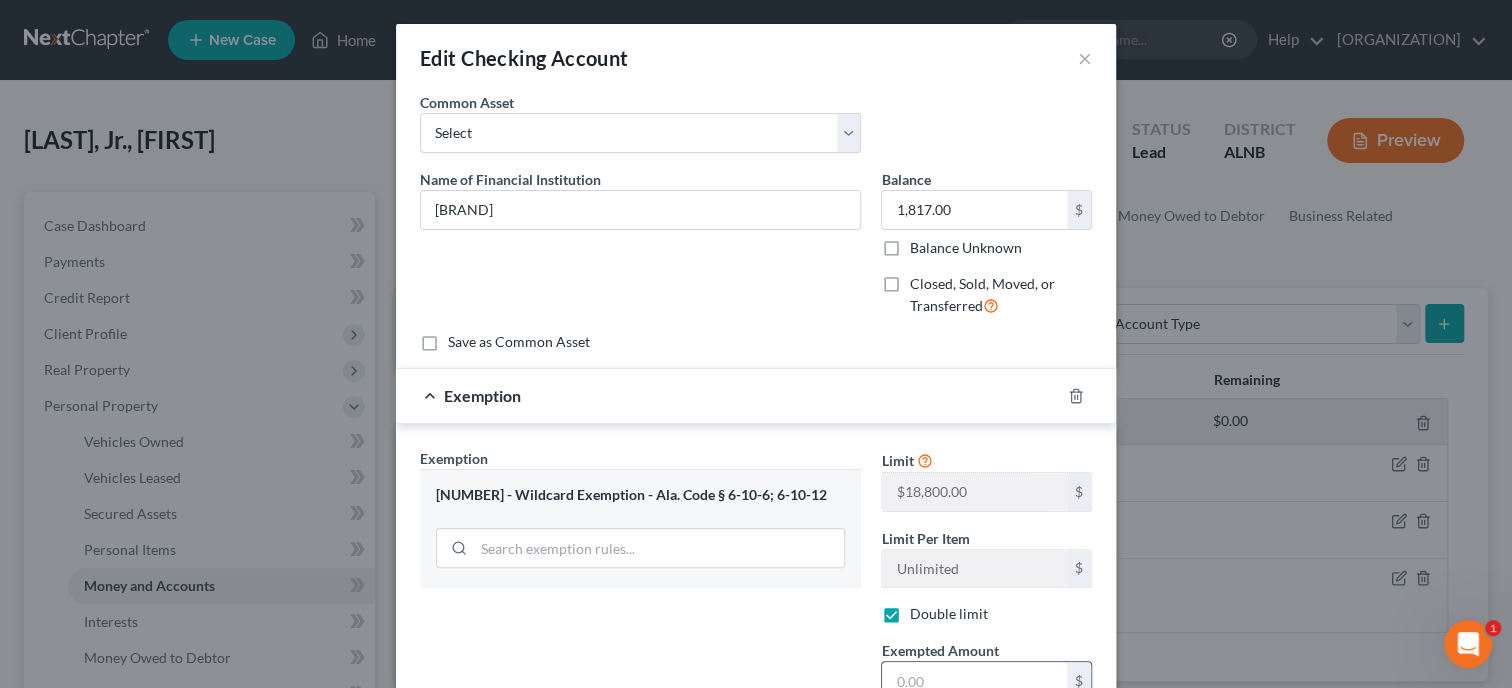click at bounding box center (974, 681) 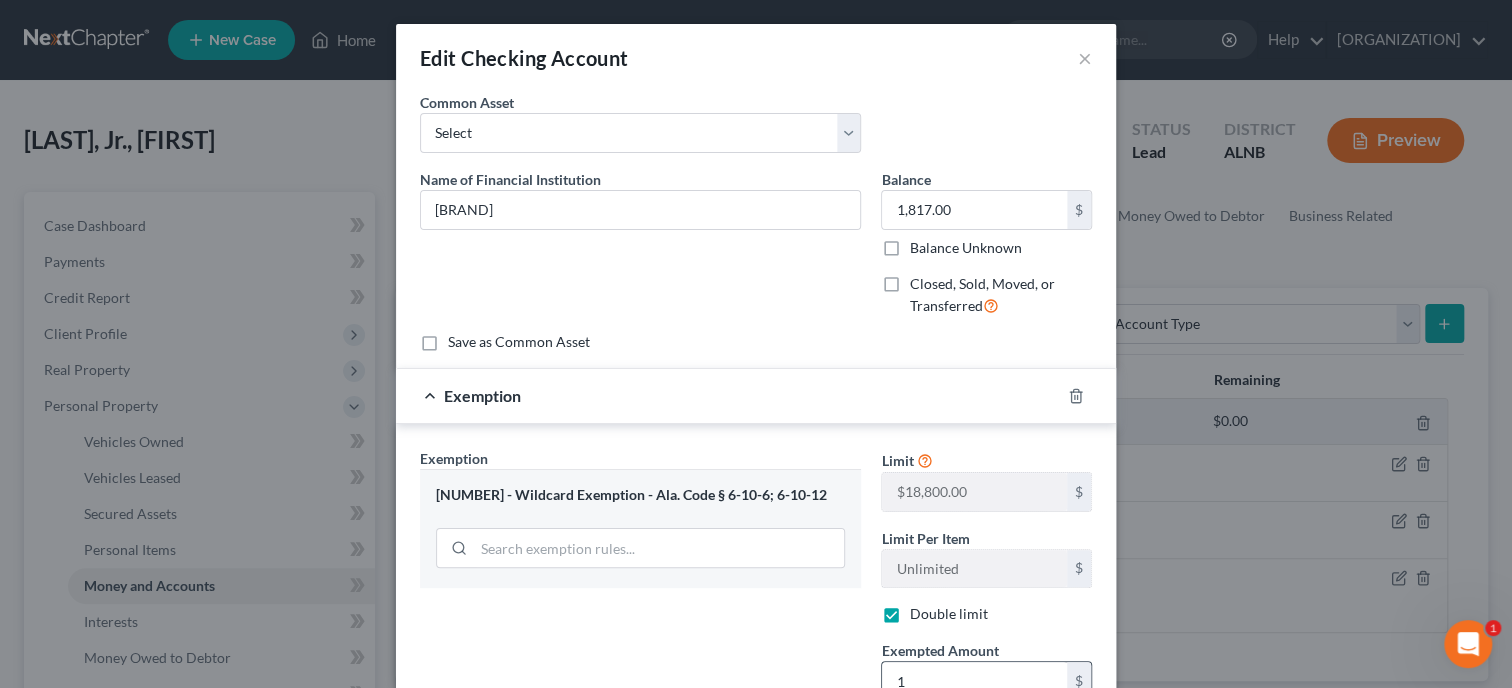 scroll, scrollTop: 0, scrollLeft: 0, axis: both 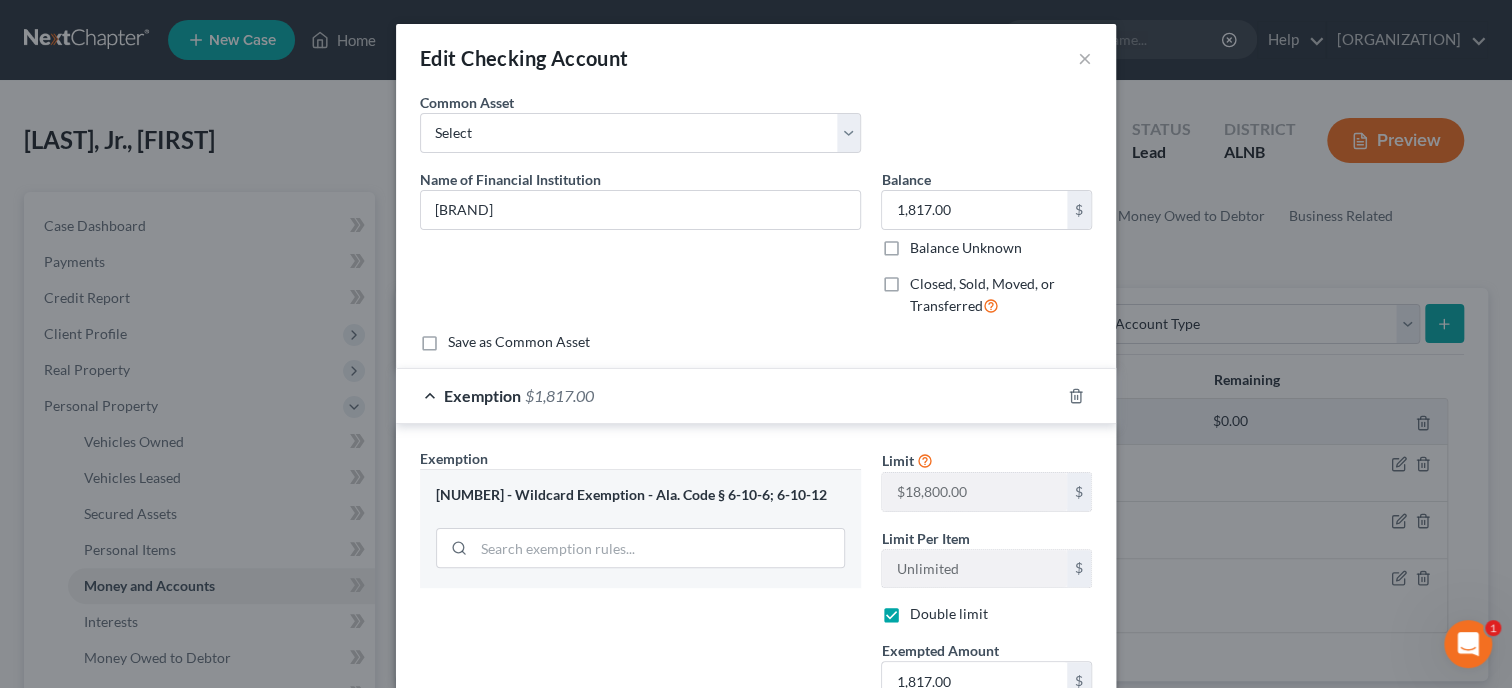 click on "Exemption Set must be selected for CA.
Exemption
*
14 - Wildcard Exemption - Ala. Code § 6-10-6; 6-10-12" at bounding box center [640, 660] 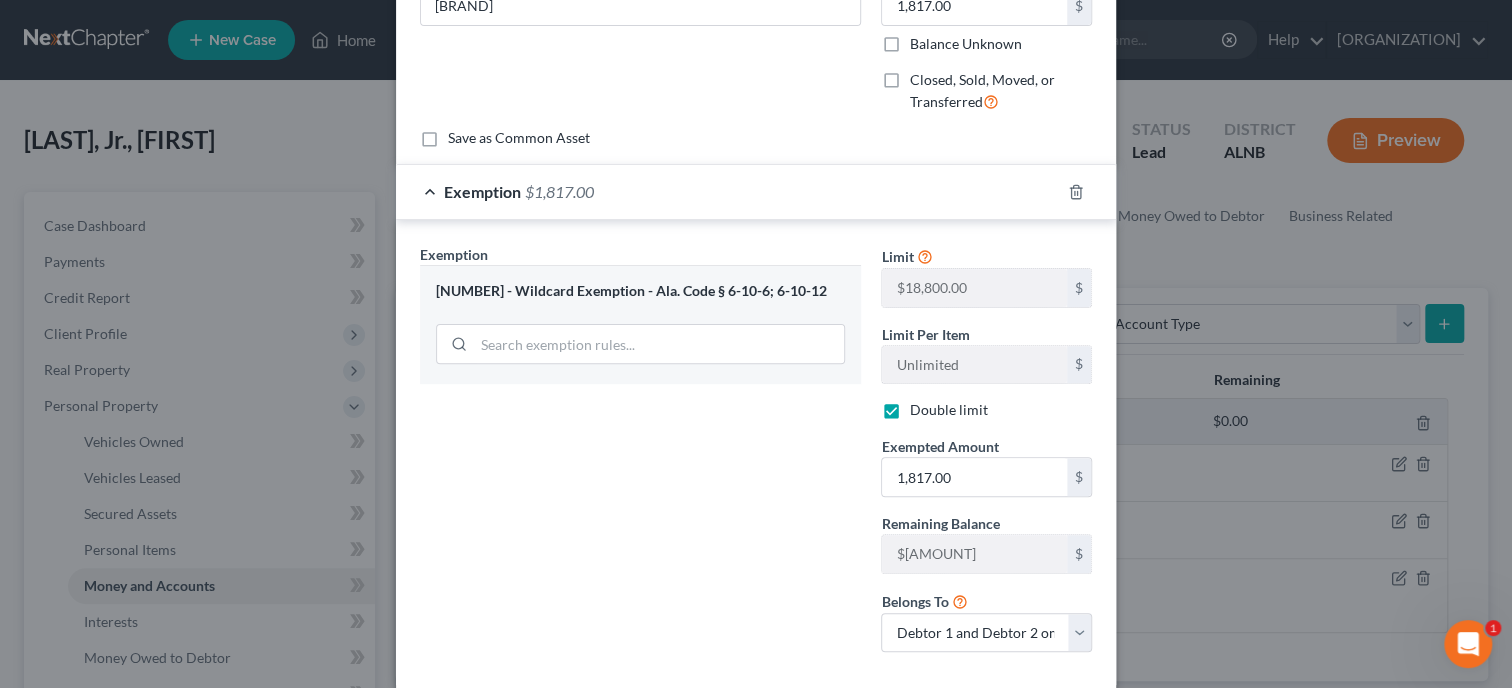 scroll, scrollTop: 308, scrollLeft: 0, axis: vertical 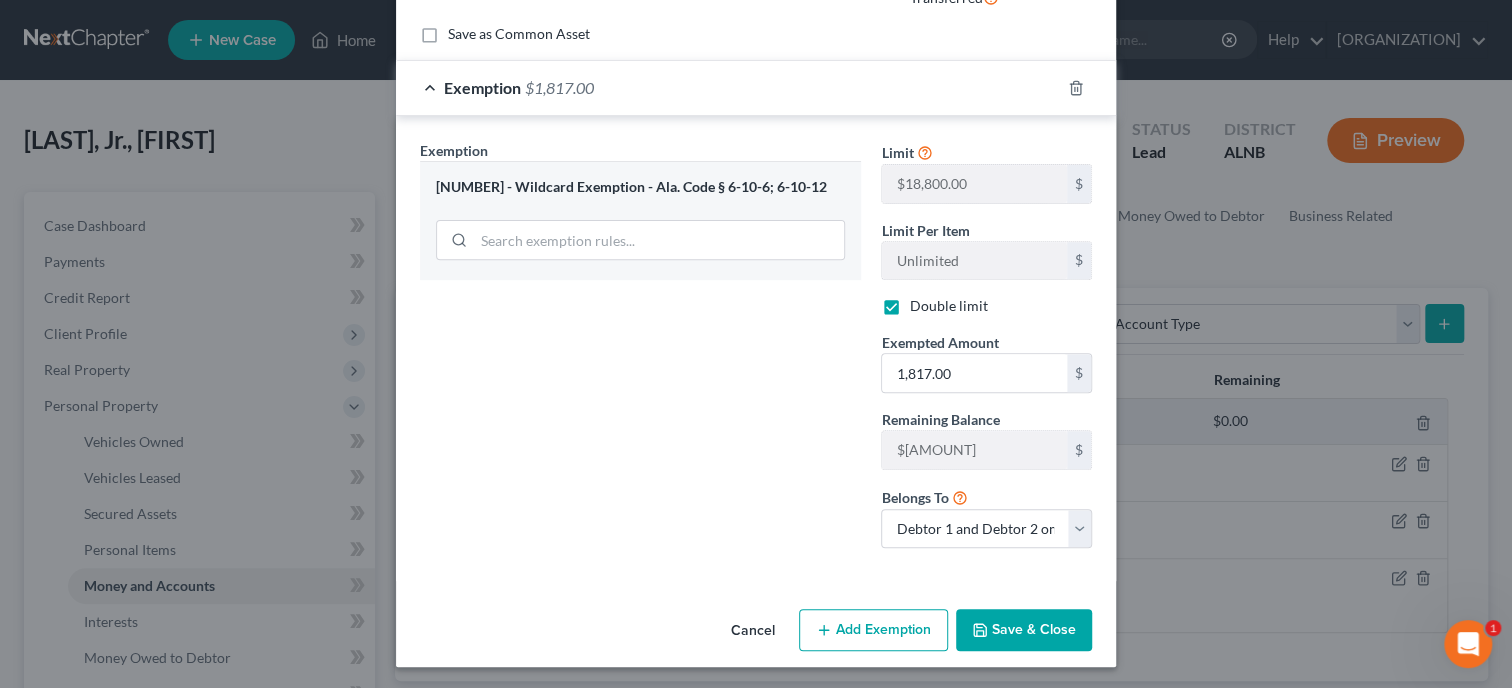 click on "Save & Close" at bounding box center (1024, 630) 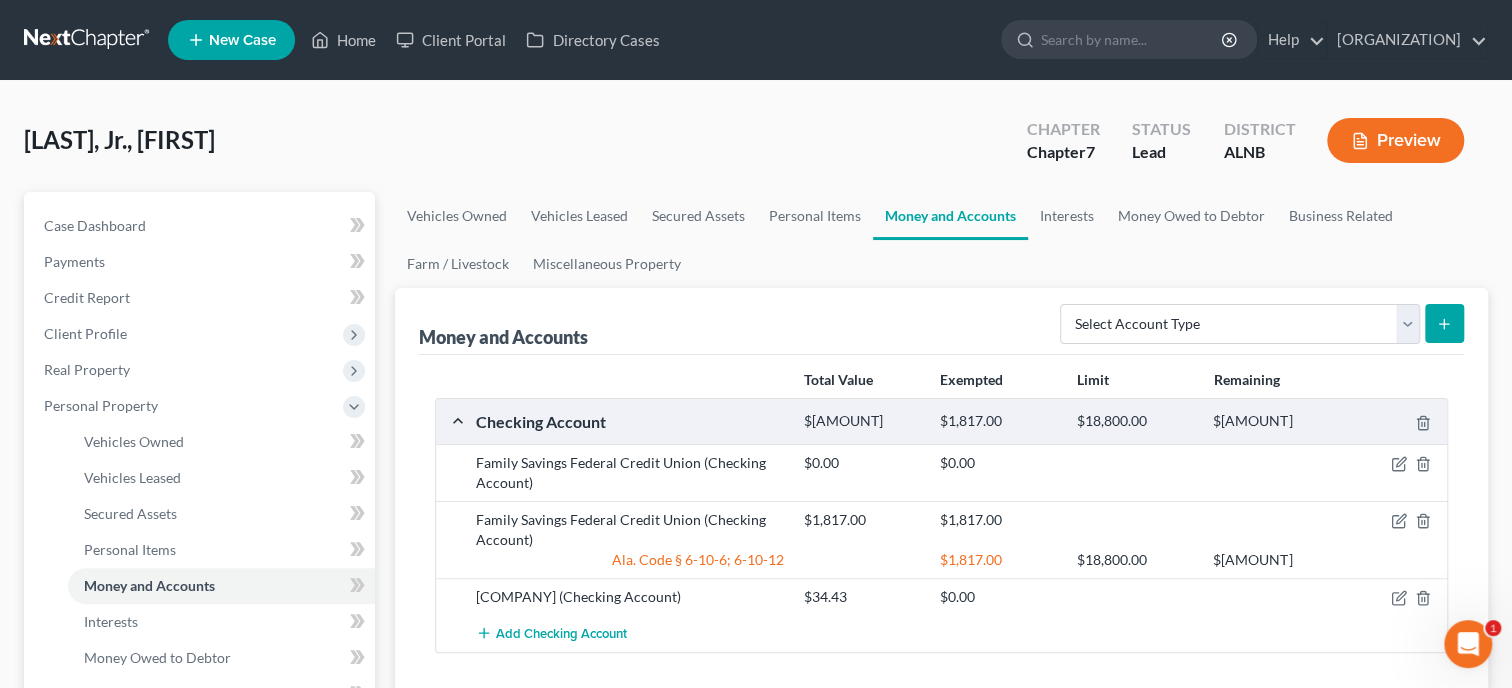 click at bounding box center [1394, 597] 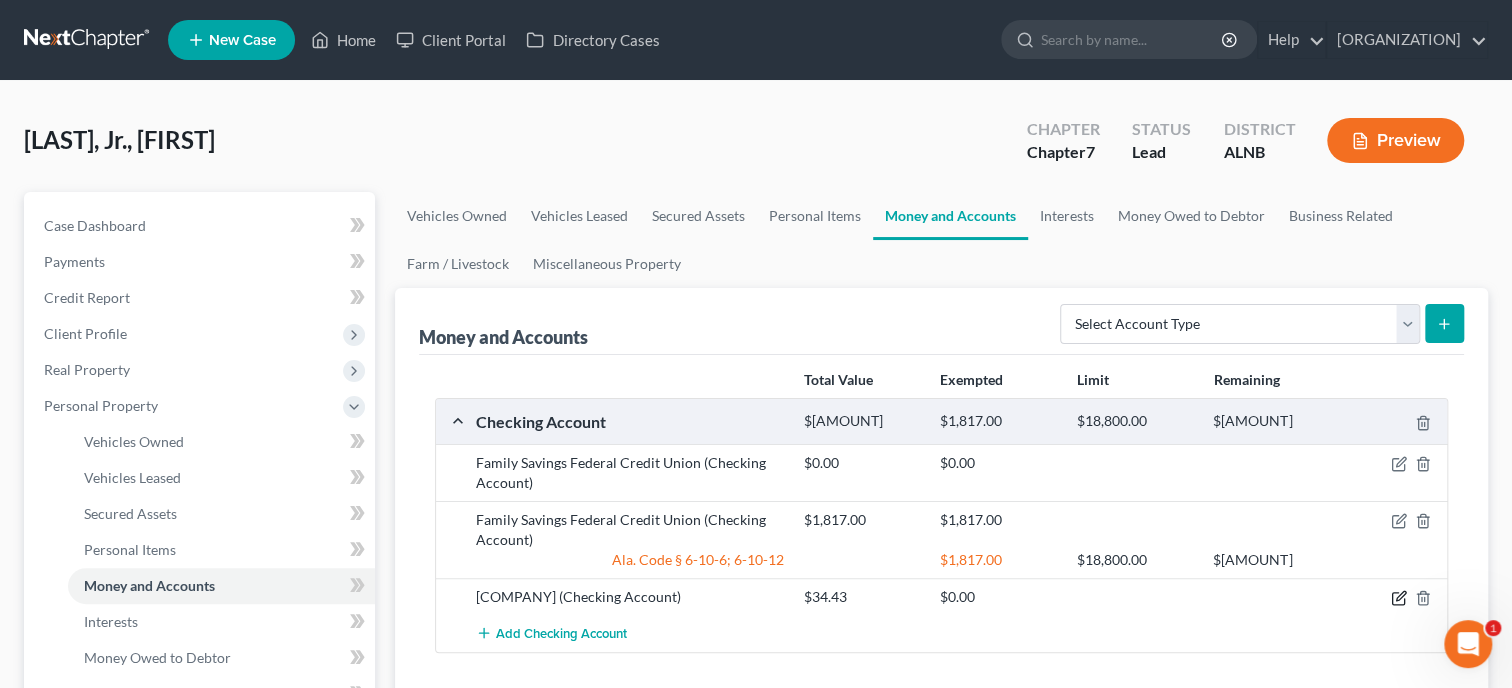 click 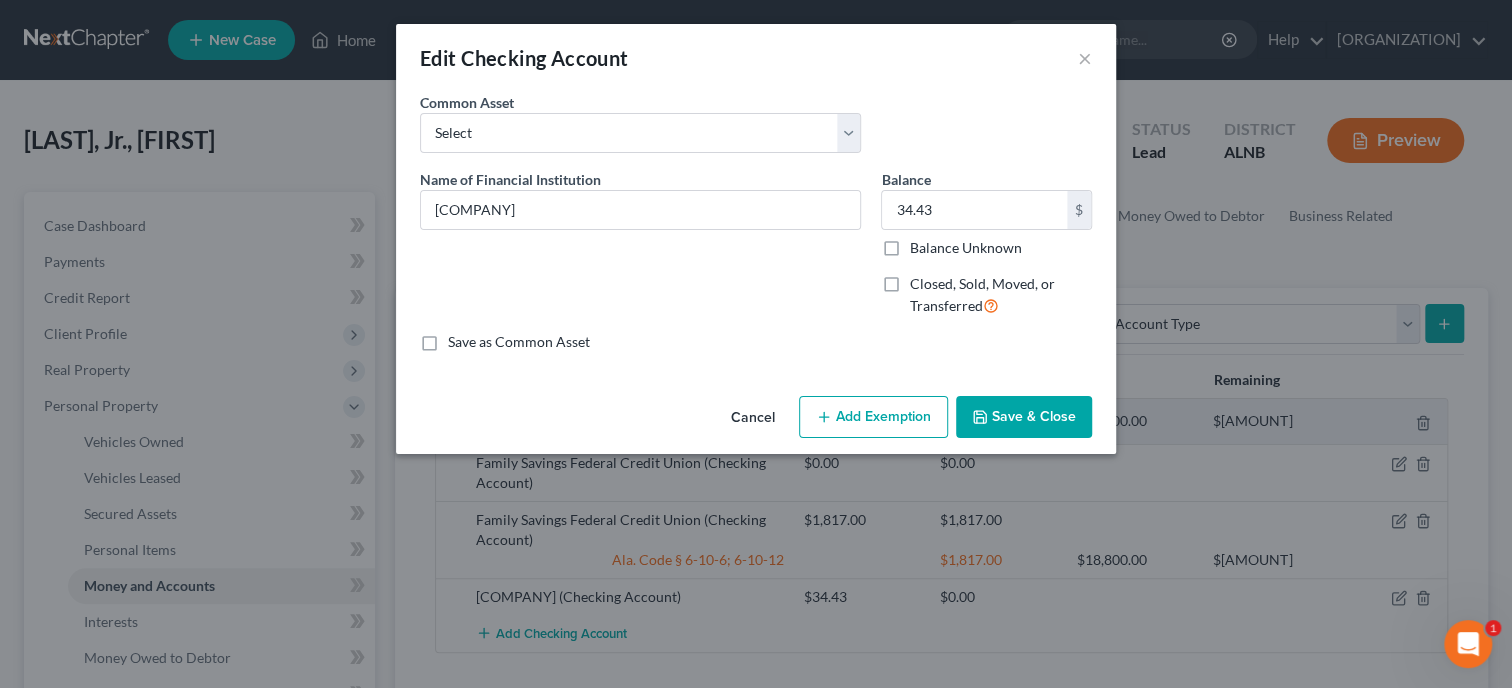 click on "Add Exemption" at bounding box center [873, 417] 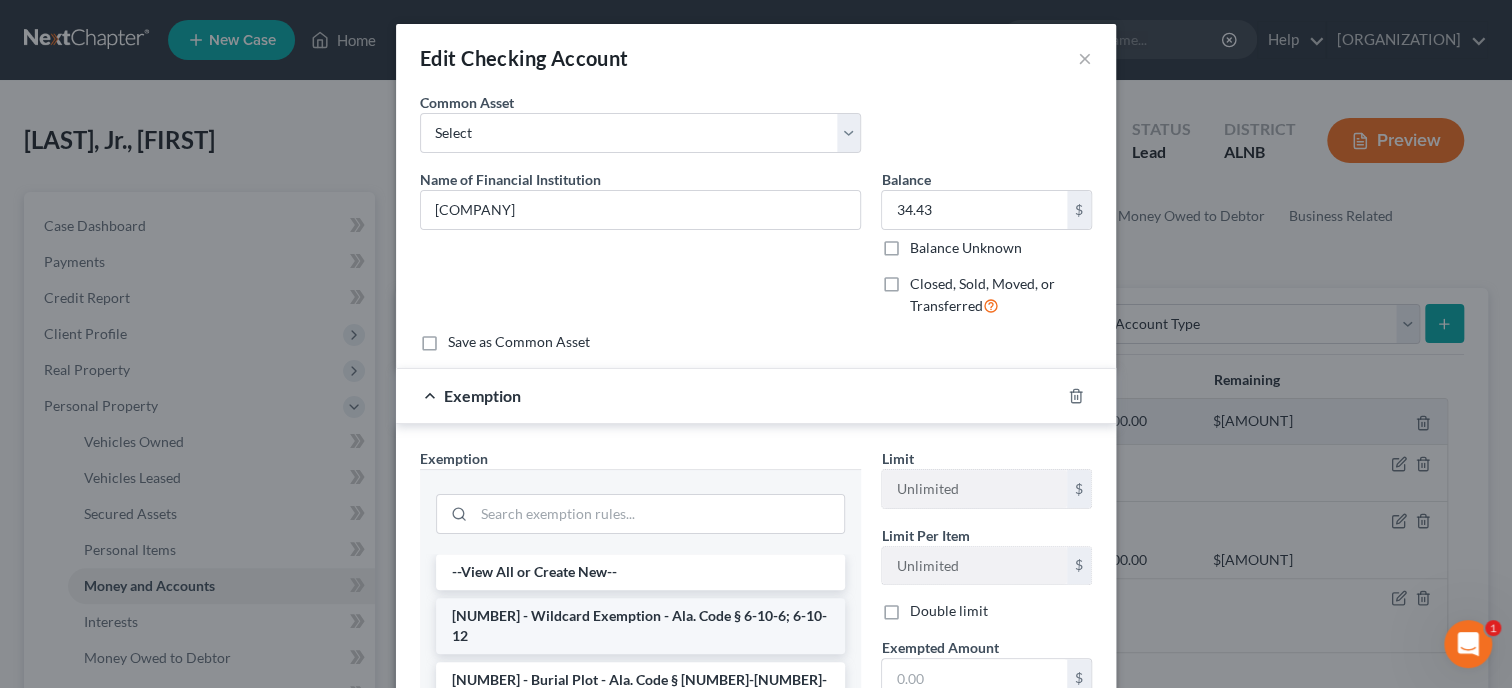 click on "[NUMBER] - Wildcard Exemption - Ala. Code § 6-10-6; 6-10-12" at bounding box center [640, 626] 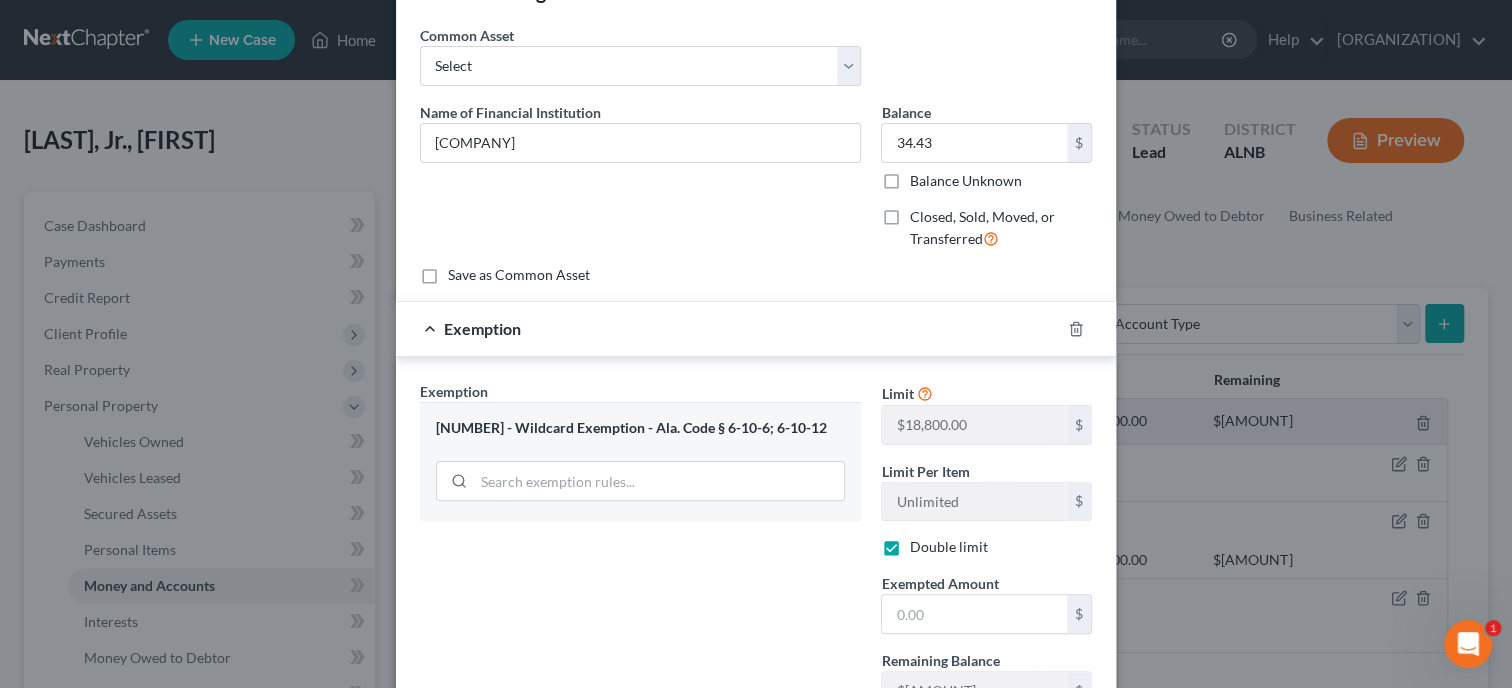 scroll, scrollTop: 102, scrollLeft: 0, axis: vertical 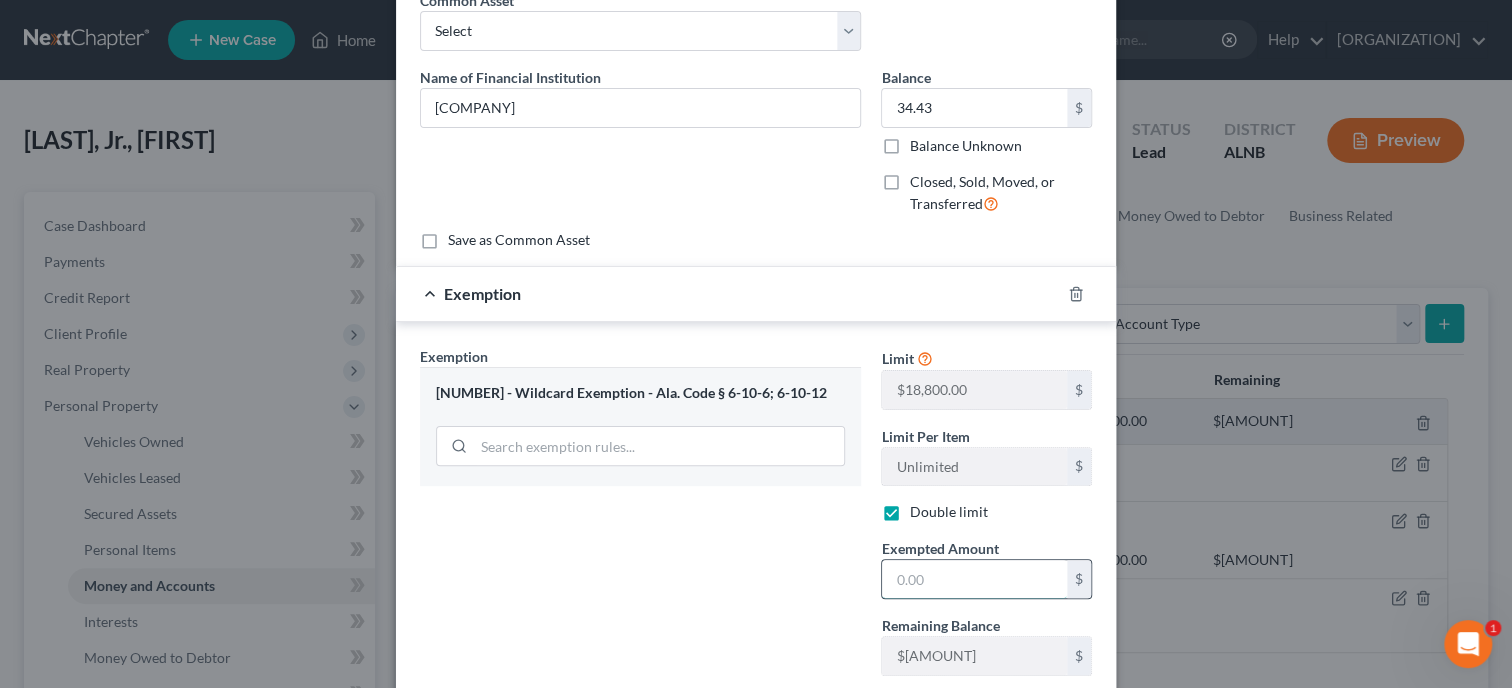 click at bounding box center [974, 579] 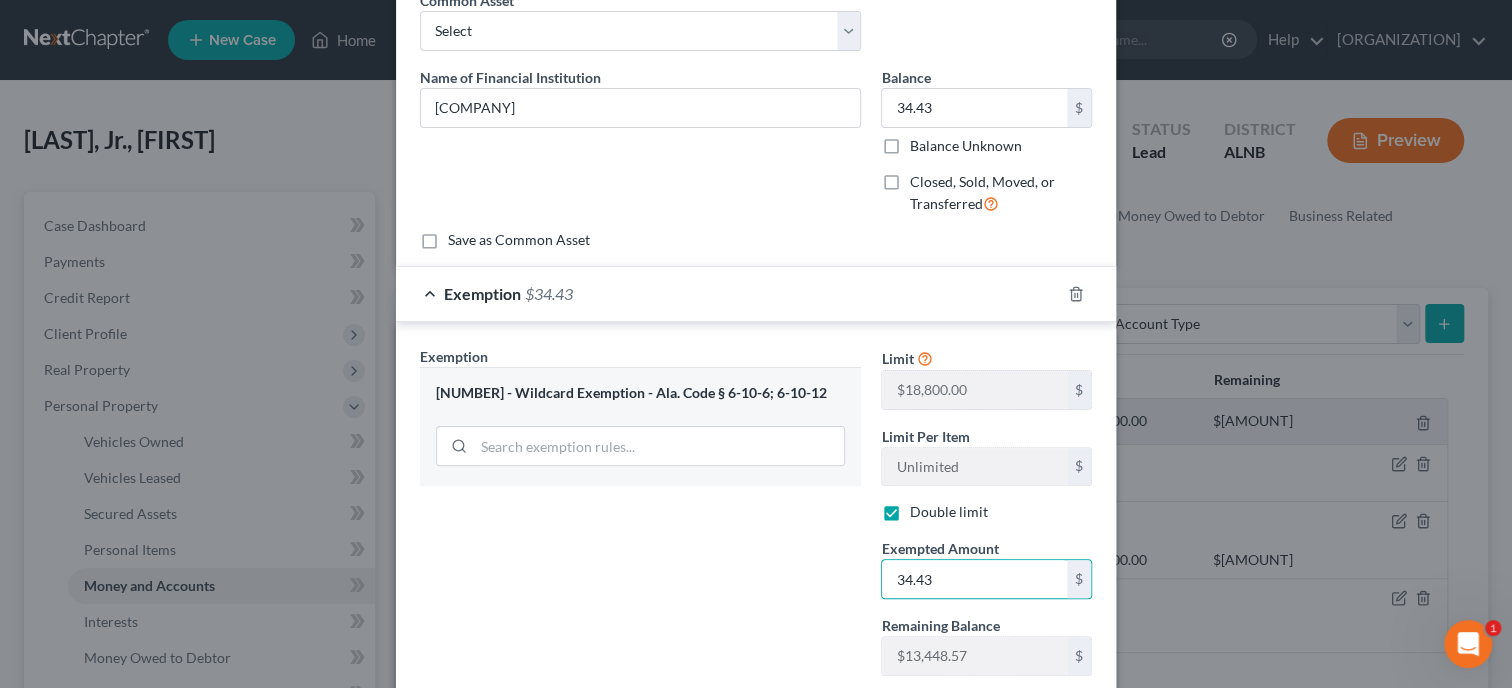 click on "Exemption Set must be selected for CA.
Exemption
*
14 - Wildcard Exemption - Ala. Code § 6-10-6; 6-10-12" at bounding box center (640, 558) 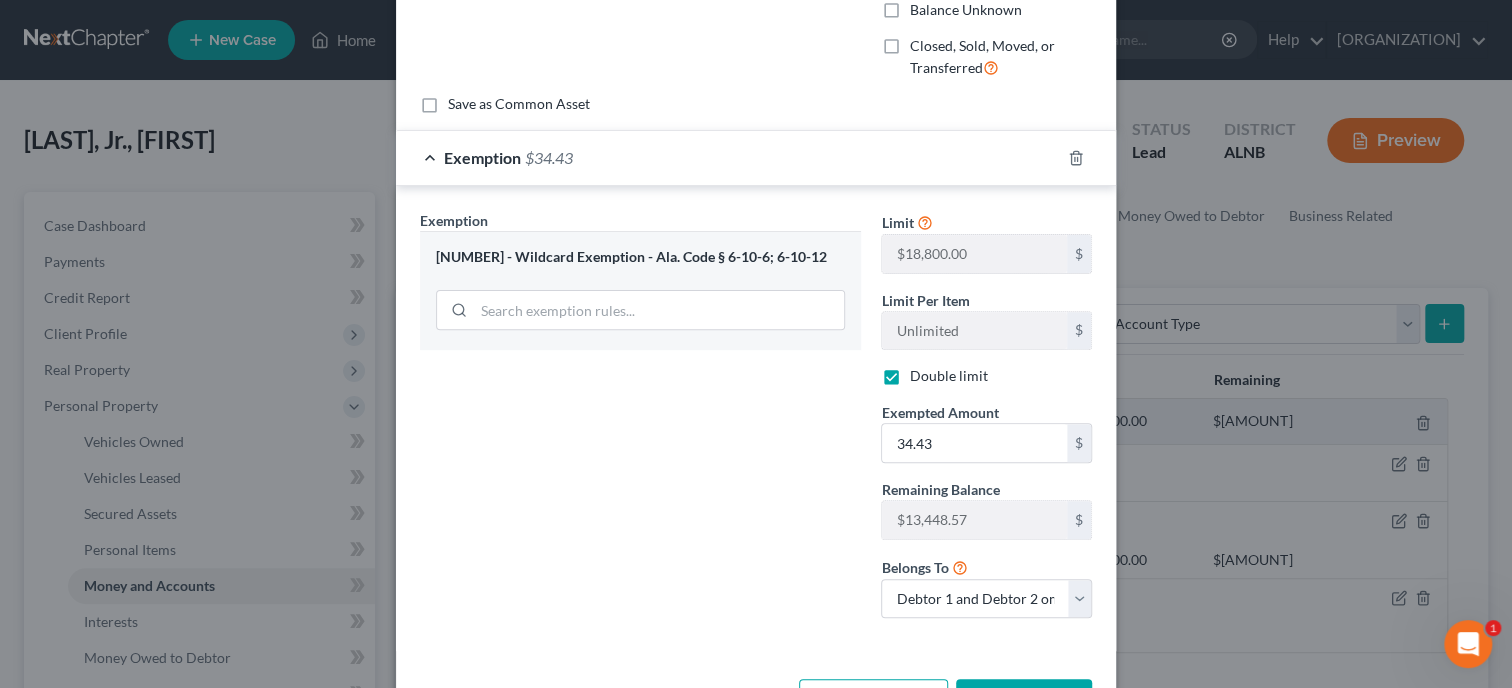 scroll, scrollTop: 308, scrollLeft: 0, axis: vertical 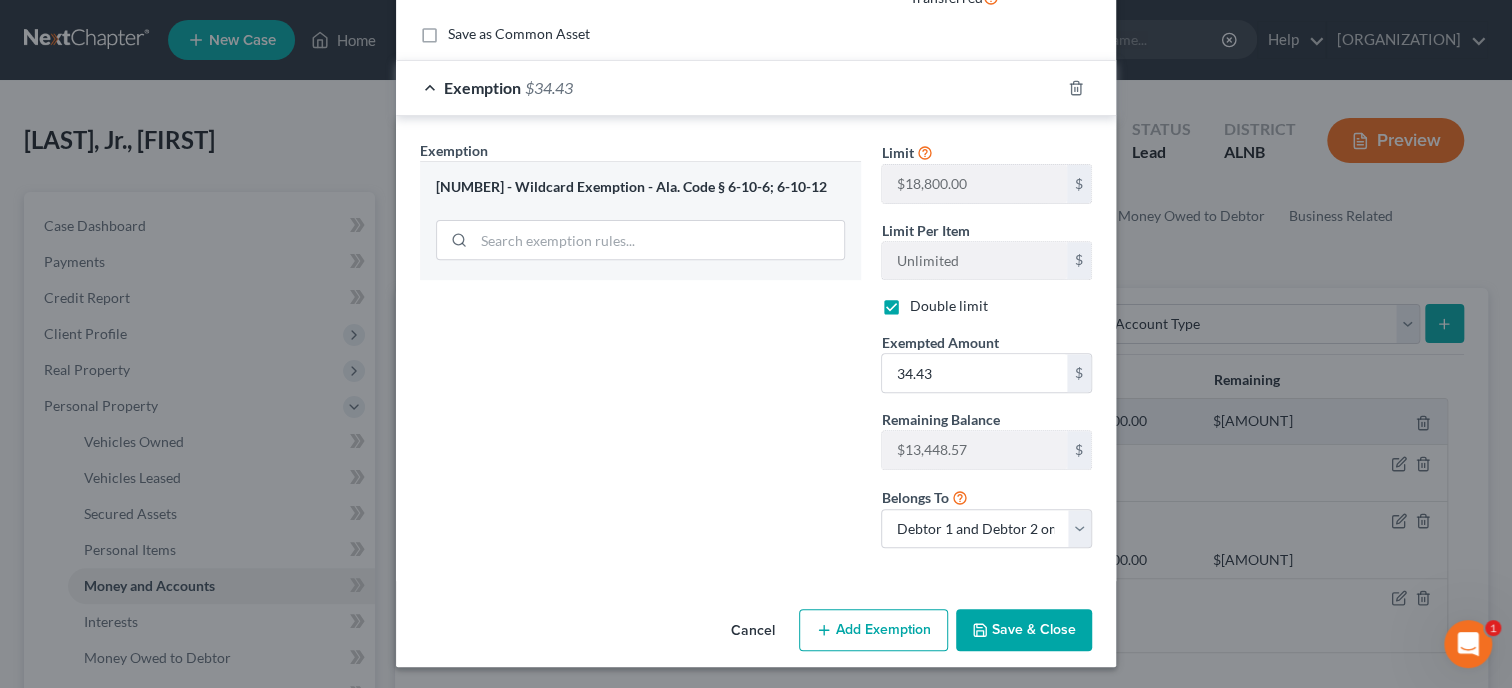 click on "Save & Close" at bounding box center (1024, 630) 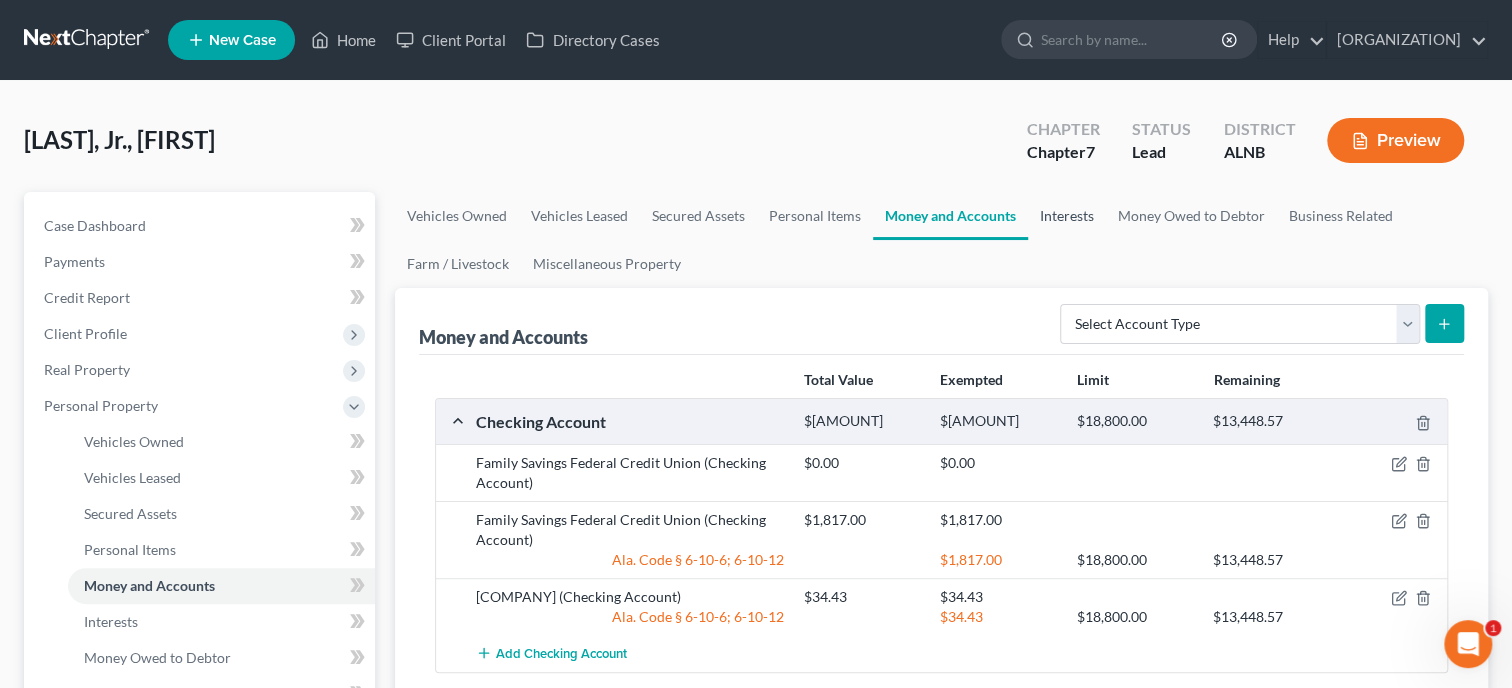 click on "Interests" at bounding box center (1067, 216) 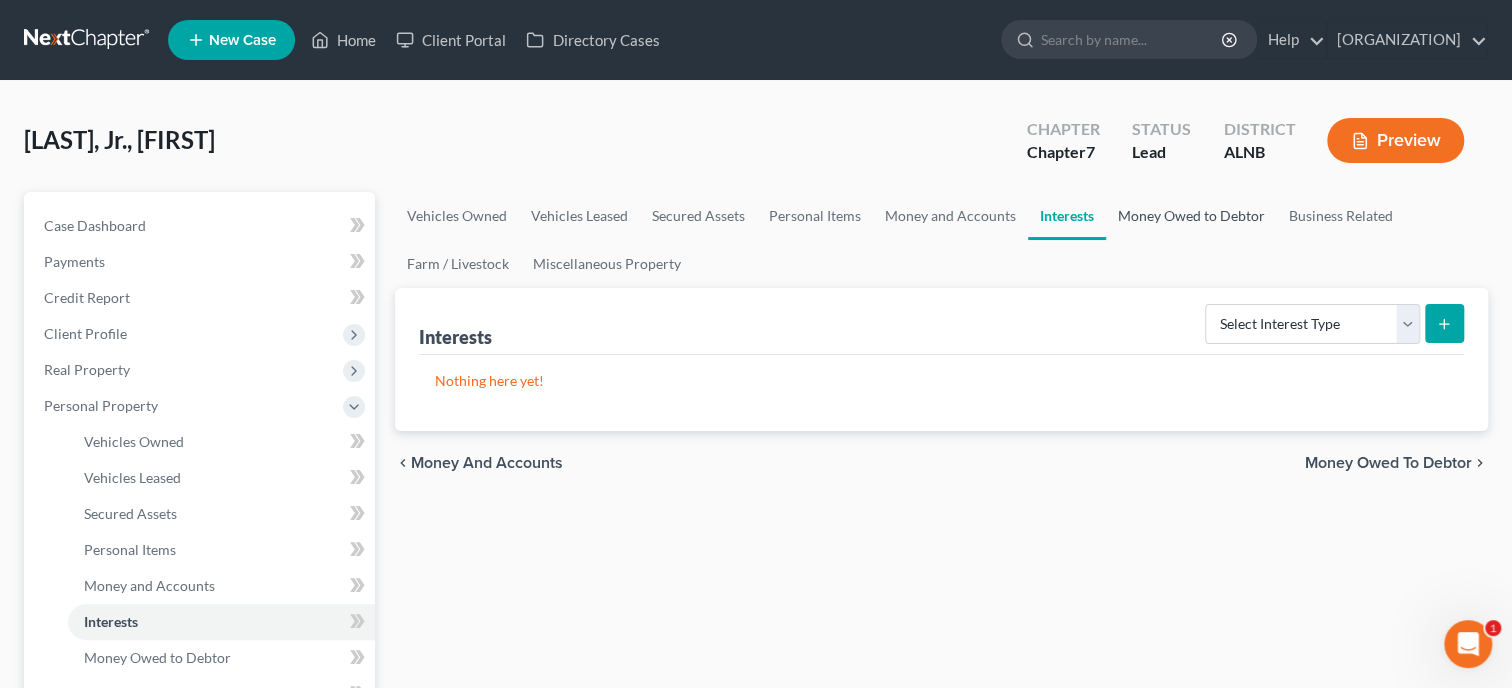 click on "Money Owed to Debtor" at bounding box center [1191, 216] 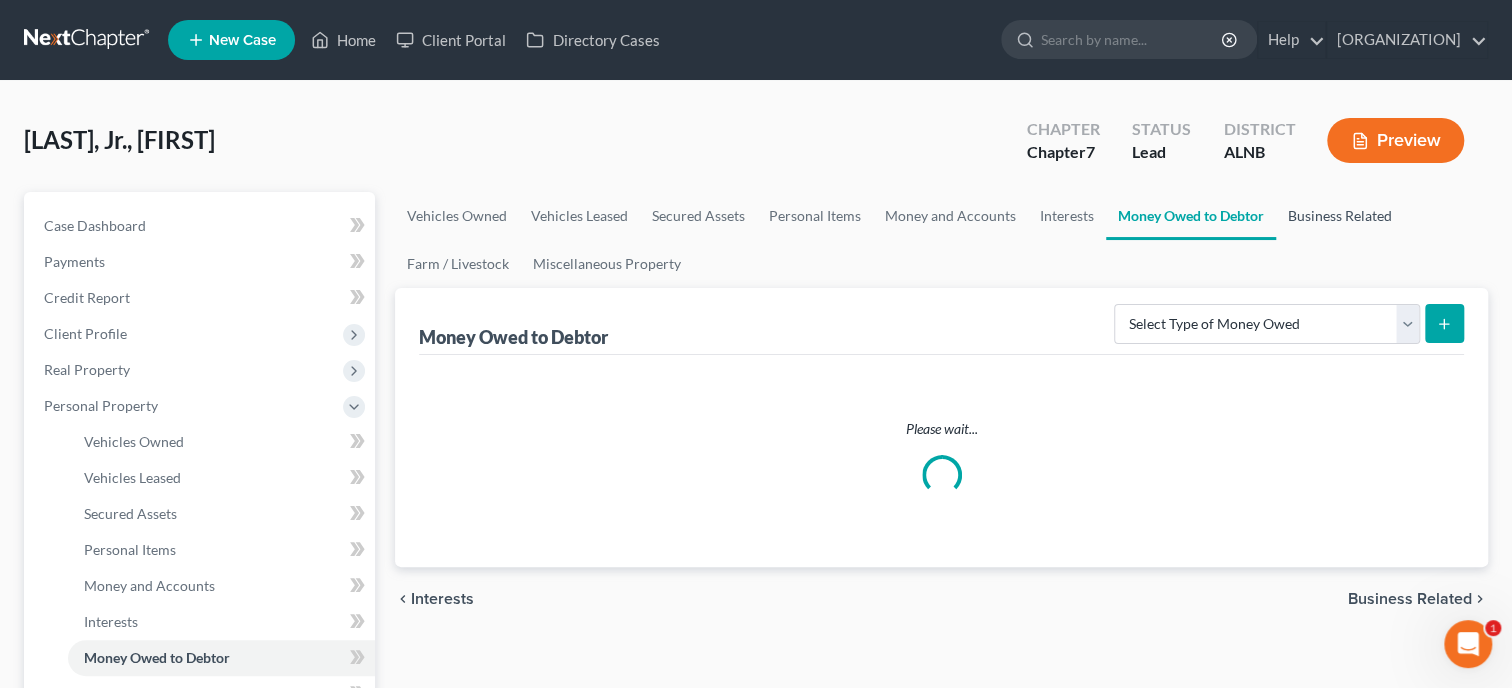 click on "Business Related" at bounding box center [1340, 216] 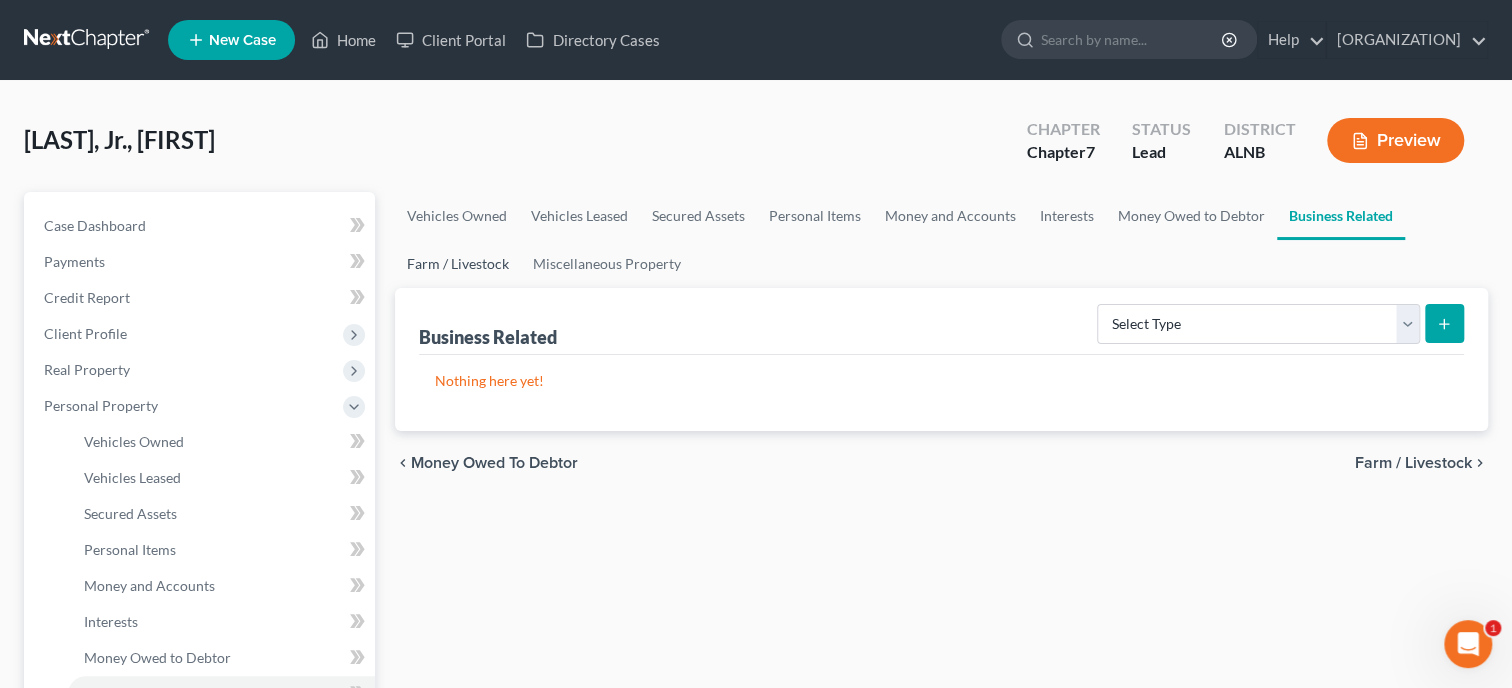 click on "Farm / Livestock" at bounding box center [458, 264] 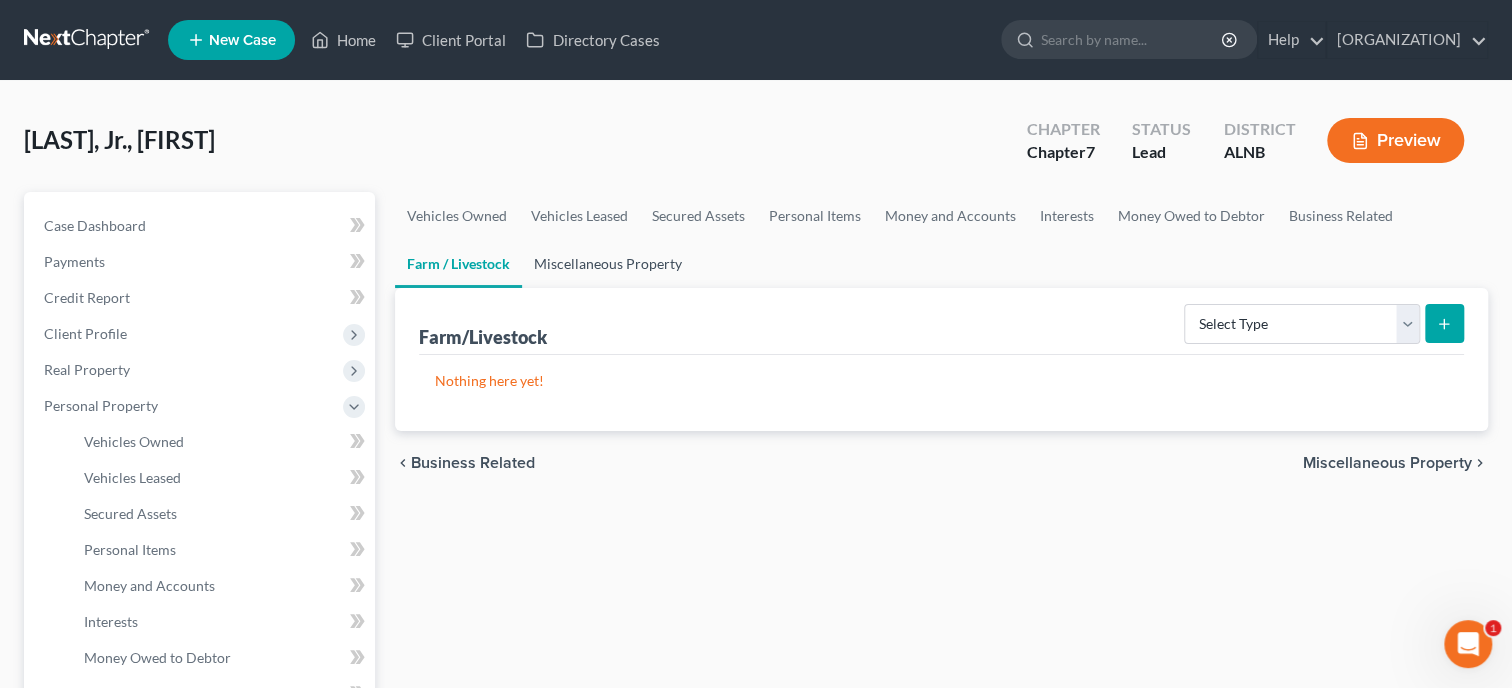click on "Miscellaneous Property" at bounding box center [608, 264] 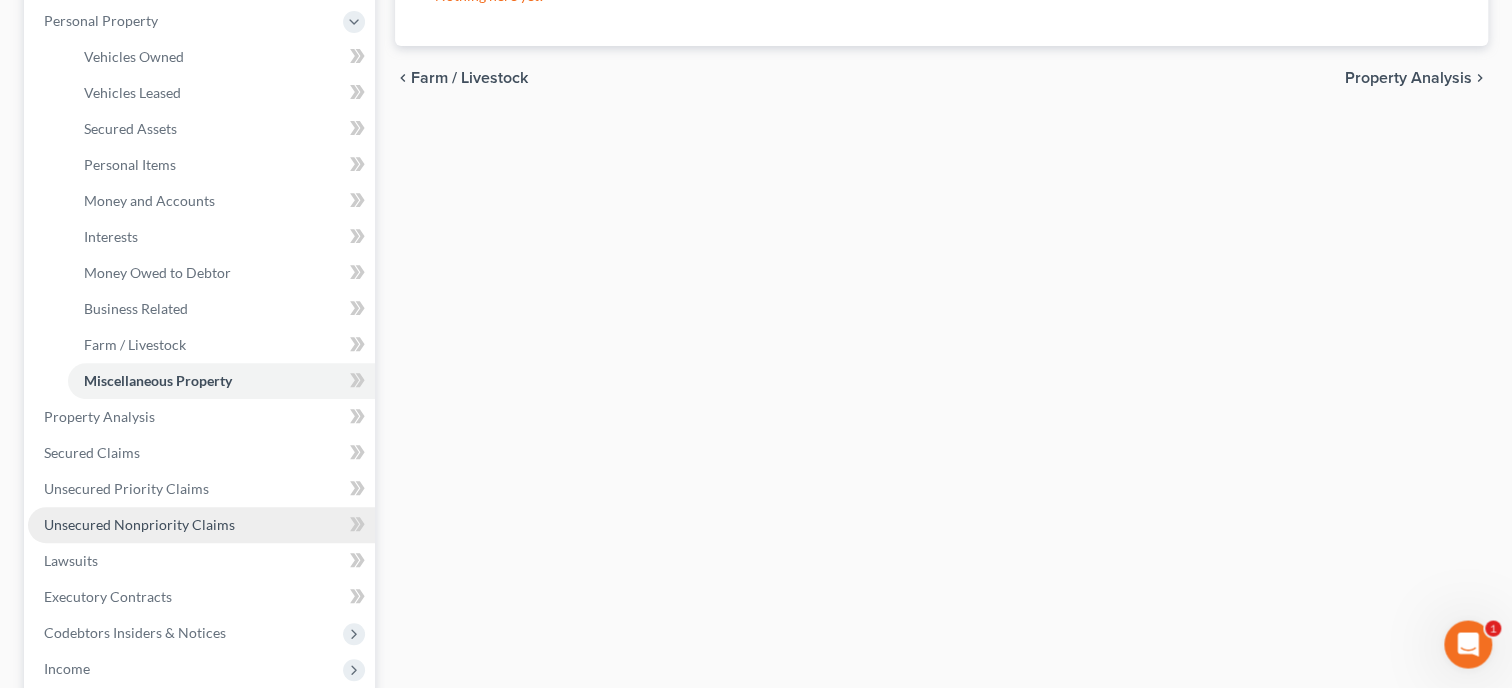 scroll, scrollTop: 514, scrollLeft: 0, axis: vertical 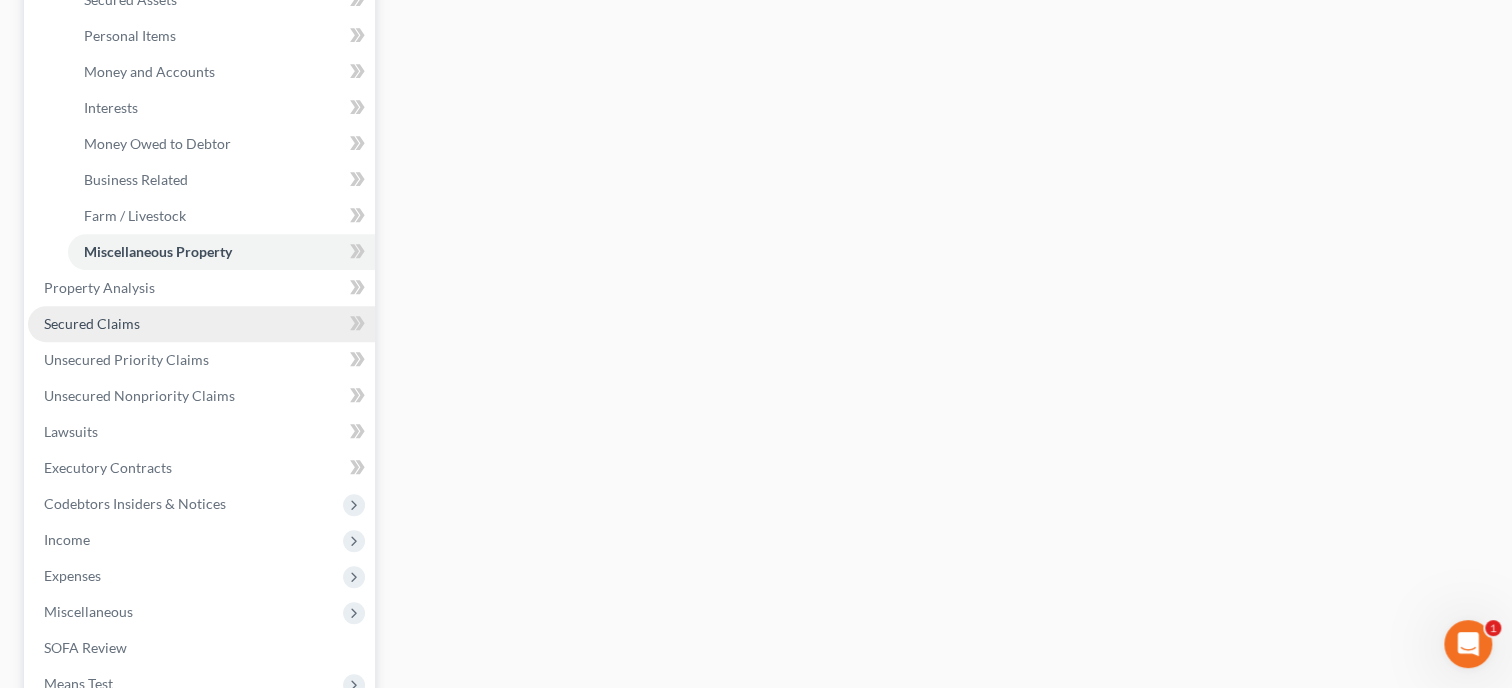 click on "Secured Claims" at bounding box center [201, 324] 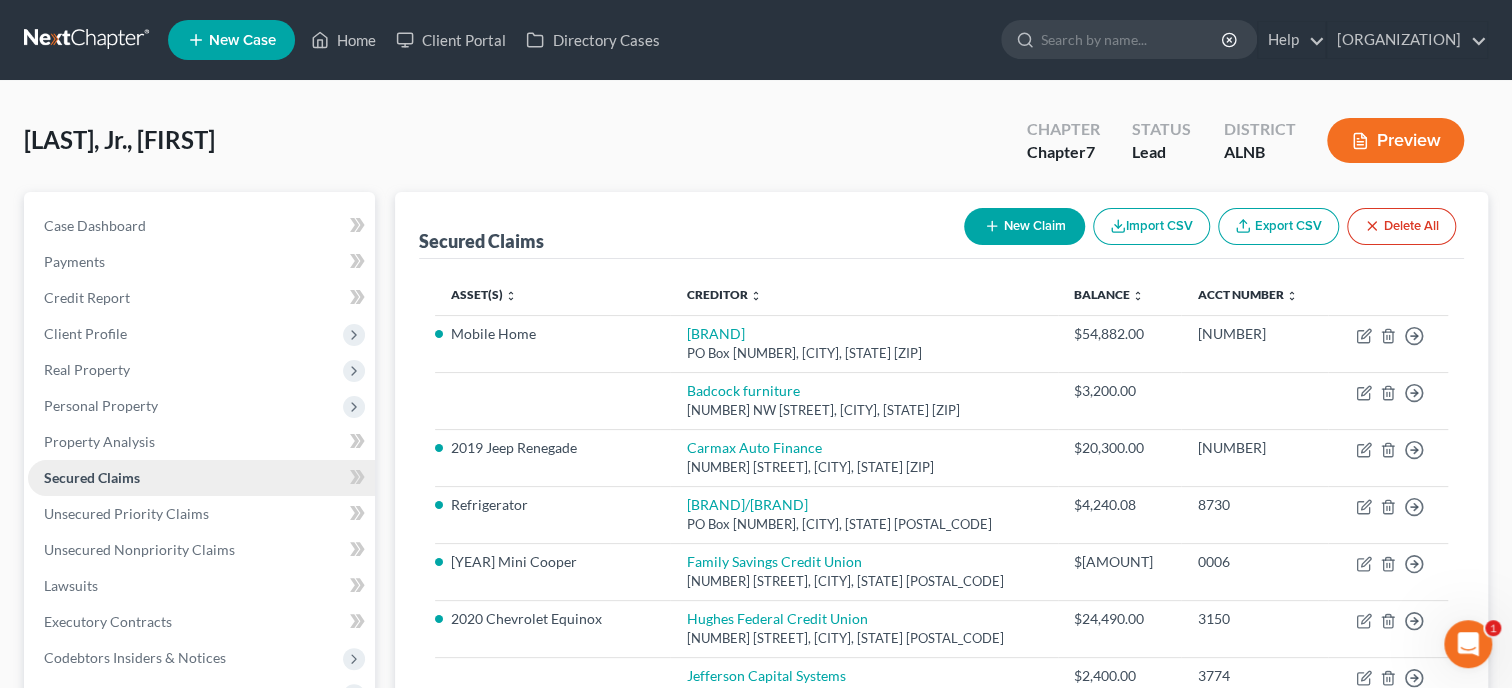 scroll, scrollTop: 0, scrollLeft: 0, axis: both 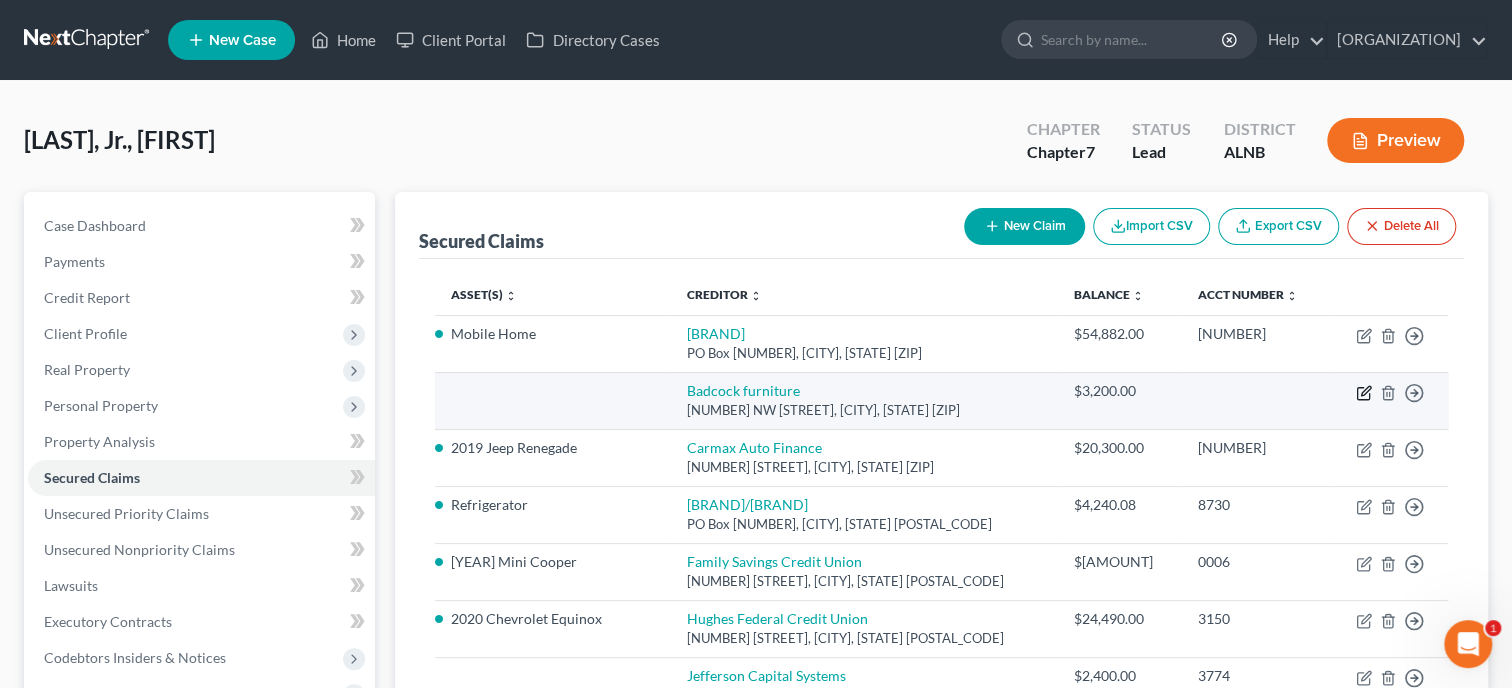 click 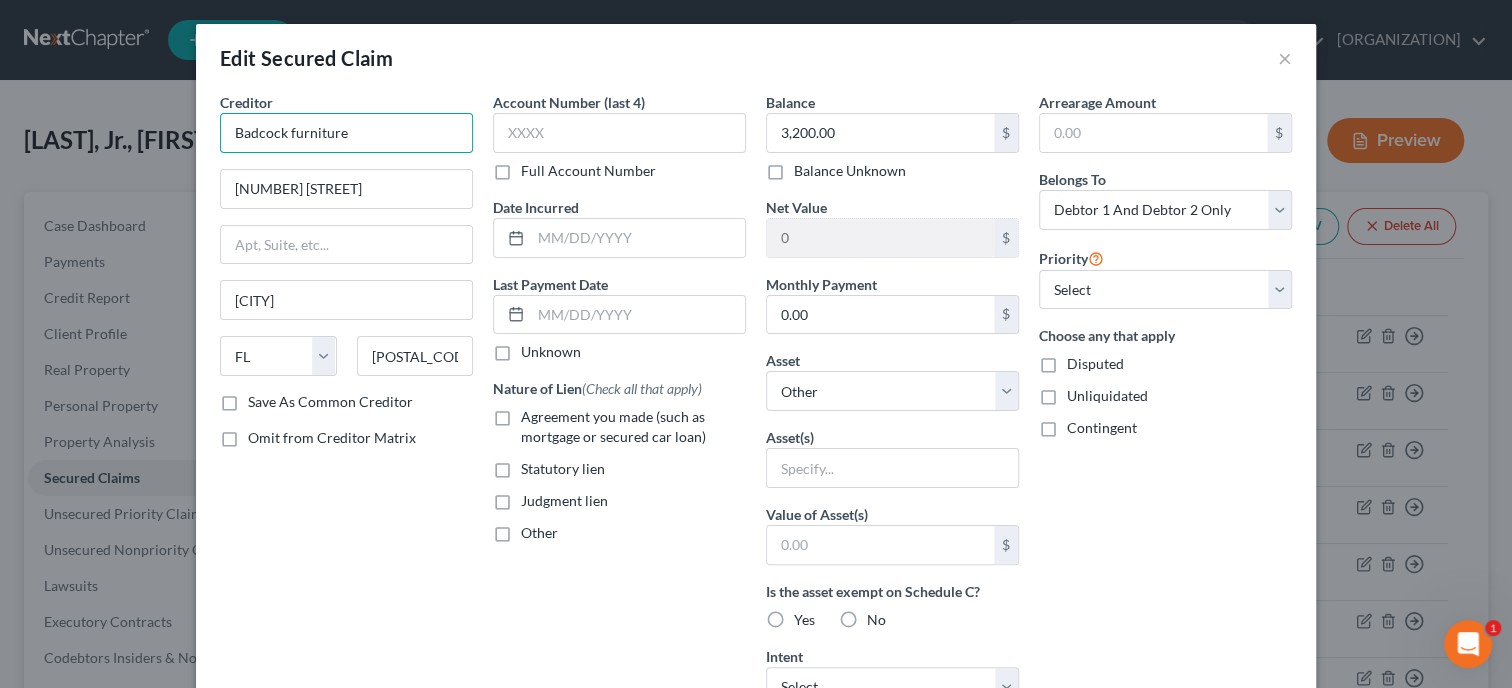 click on "Badcock furniture" at bounding box center (346, 133) 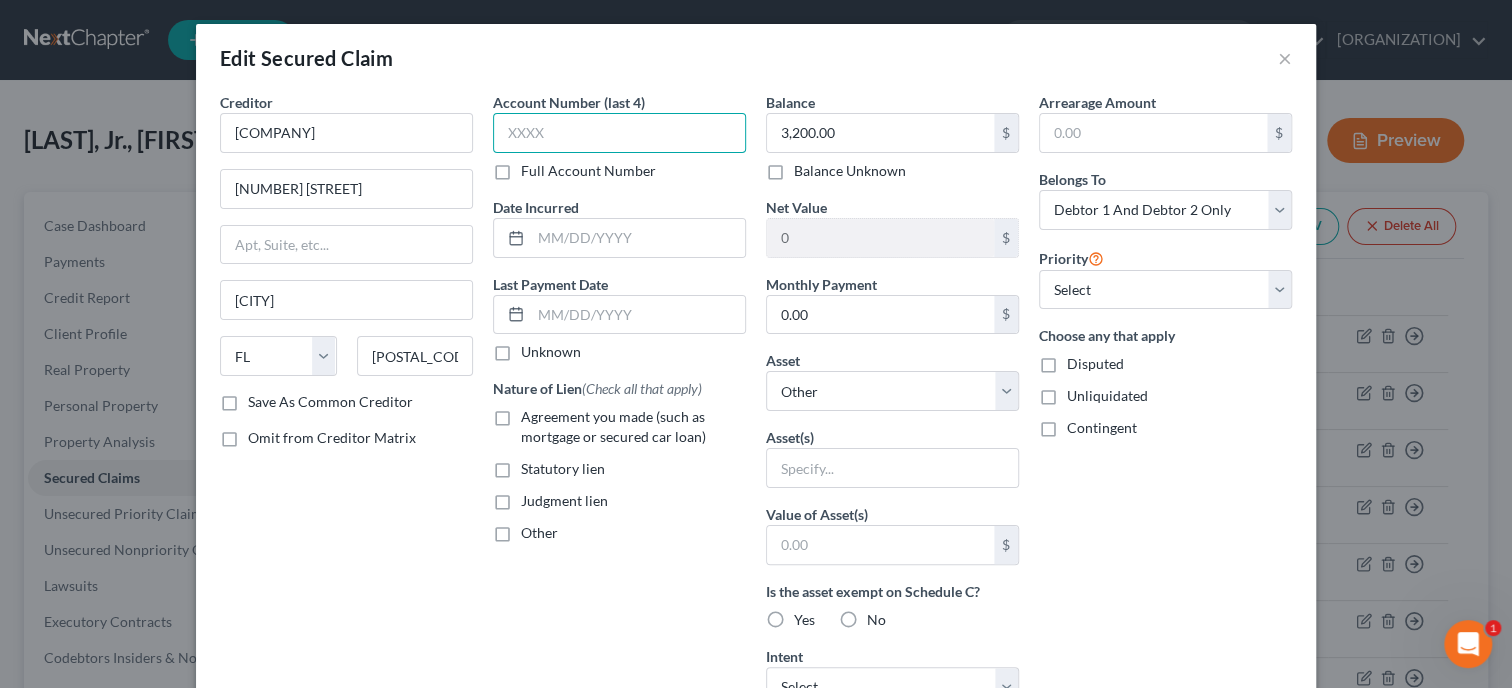 click at bounding box center (619, 133) 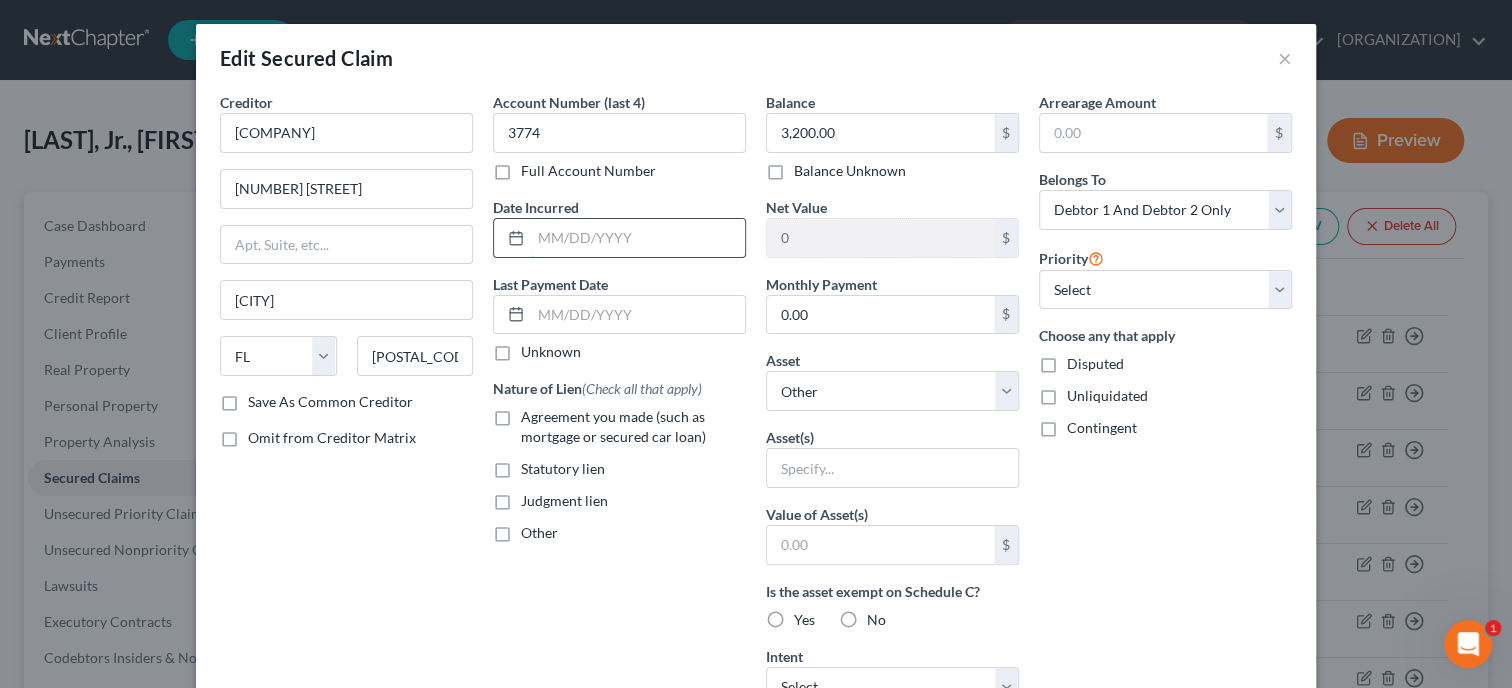 click at bounding box center [638, 238] 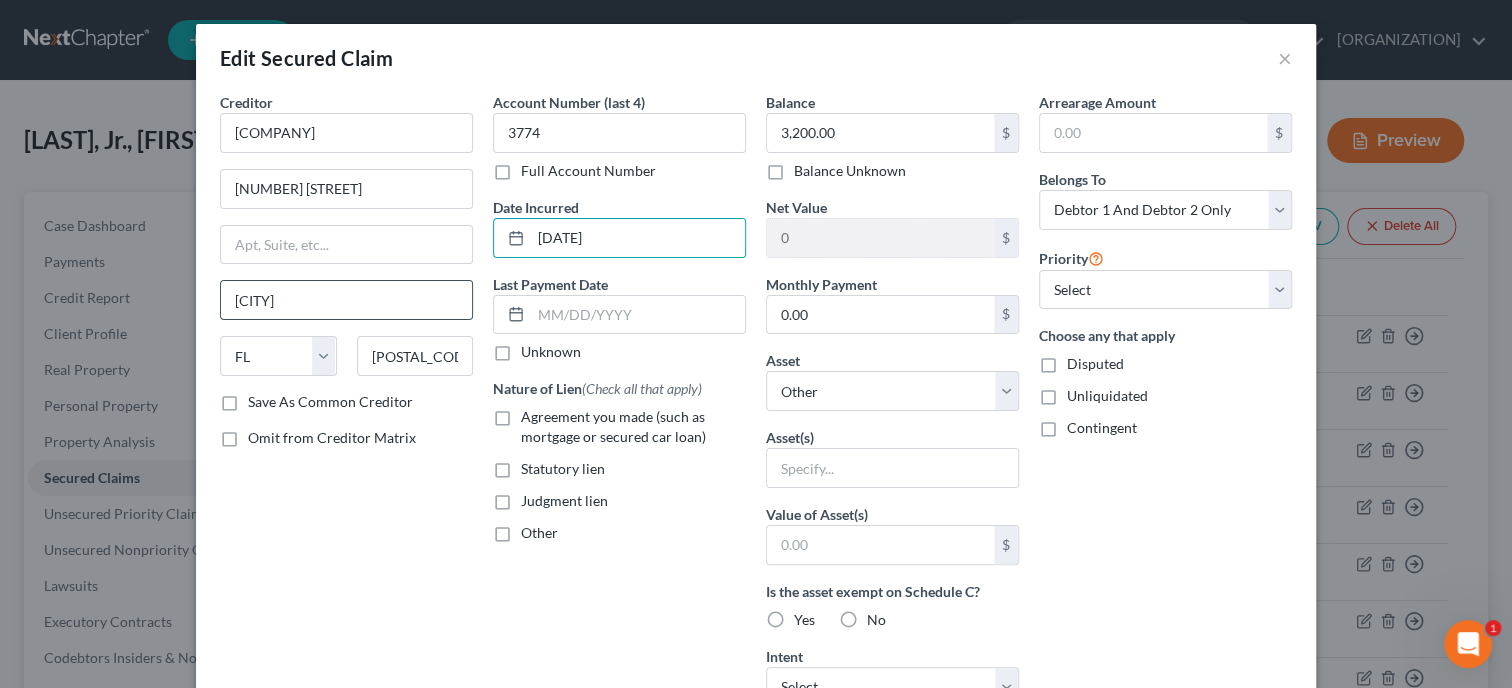 click on "[CITY]" at bounding box center (346, 300) 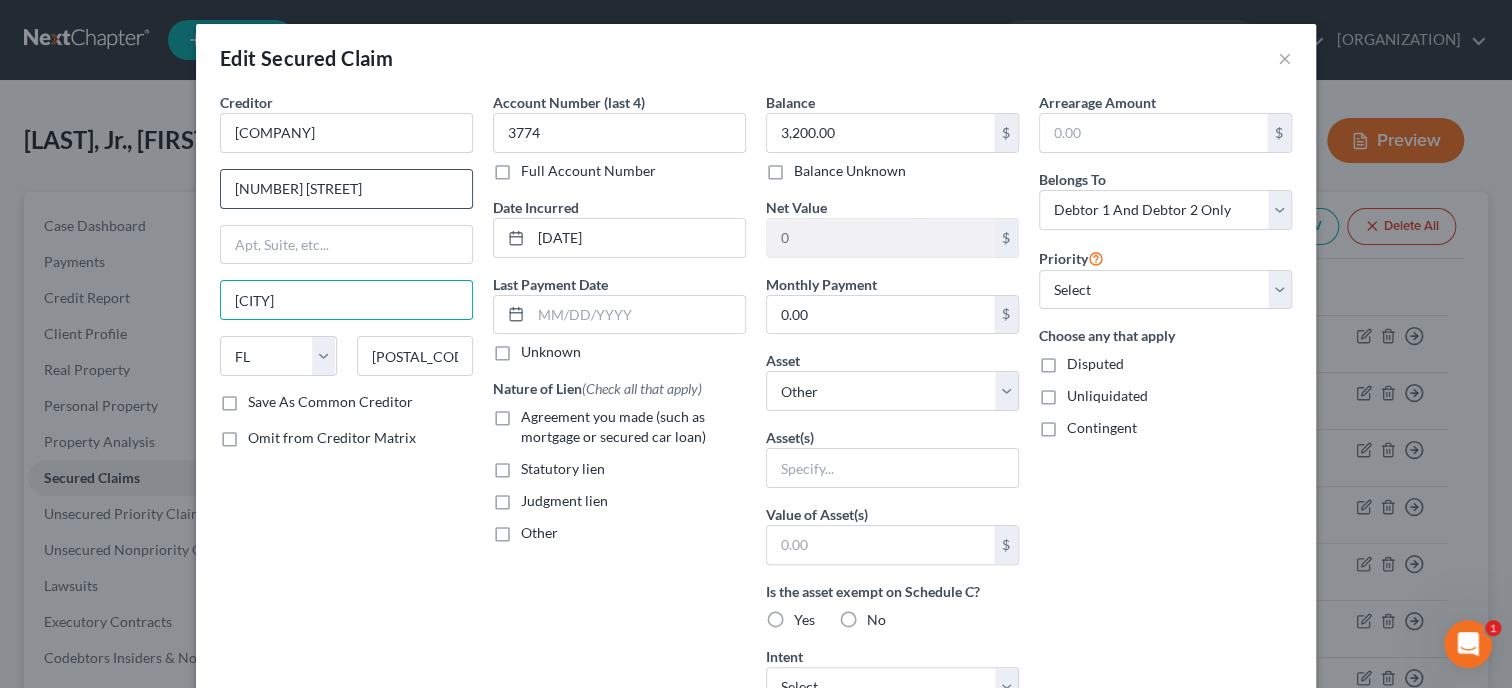 click on "[NUMBER] [STREET]" at bounding box center [346, 189] 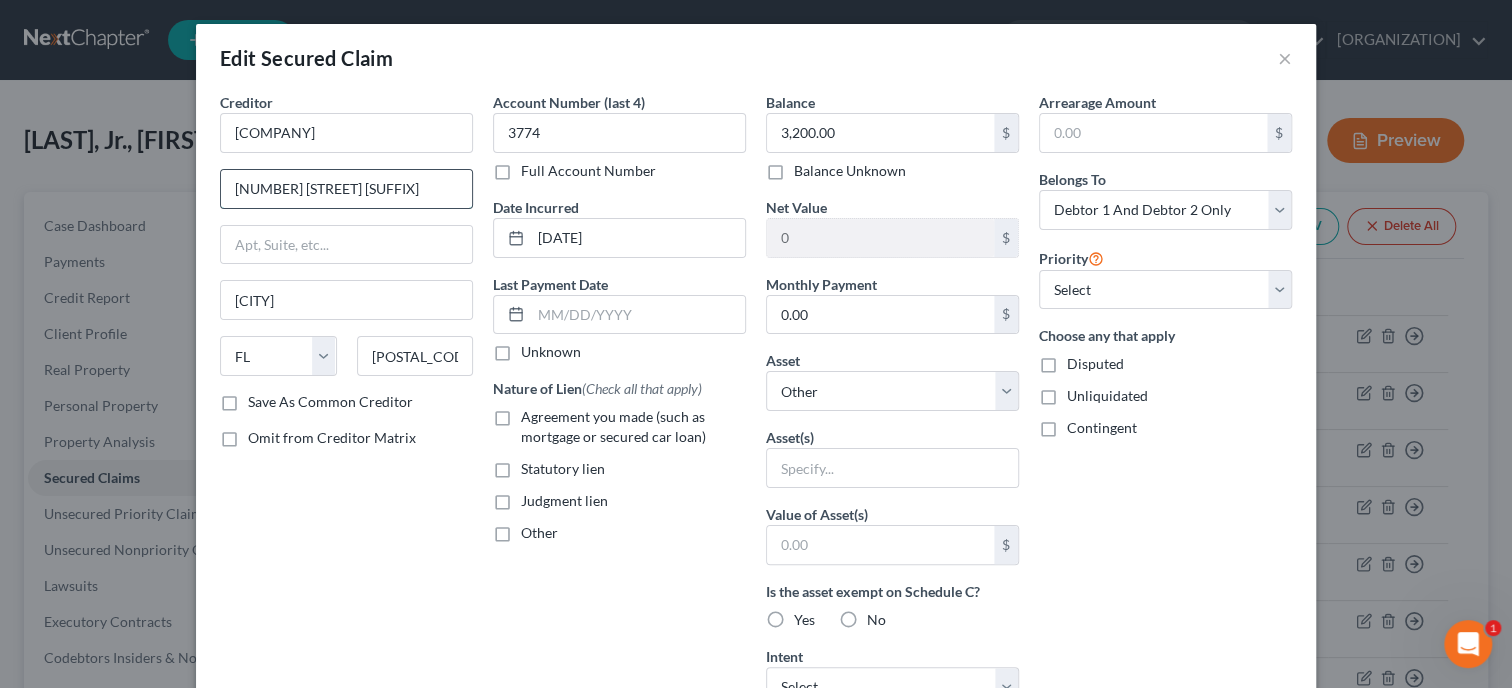 click on "[NUMBER] [STREET] [SUFFIX]" at bounding box center [346, 189] 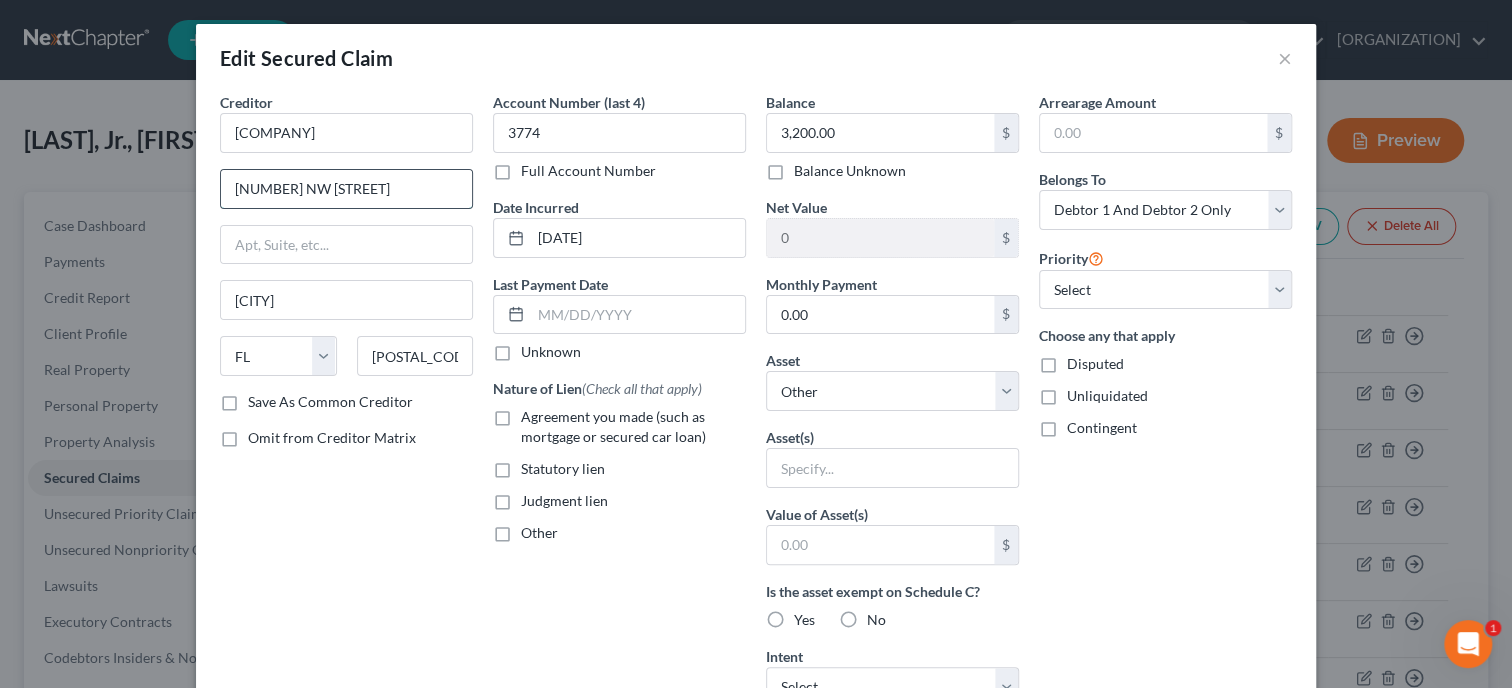 click on "[NUMBER] NW [STREET]" at bounding box center (346, 189) 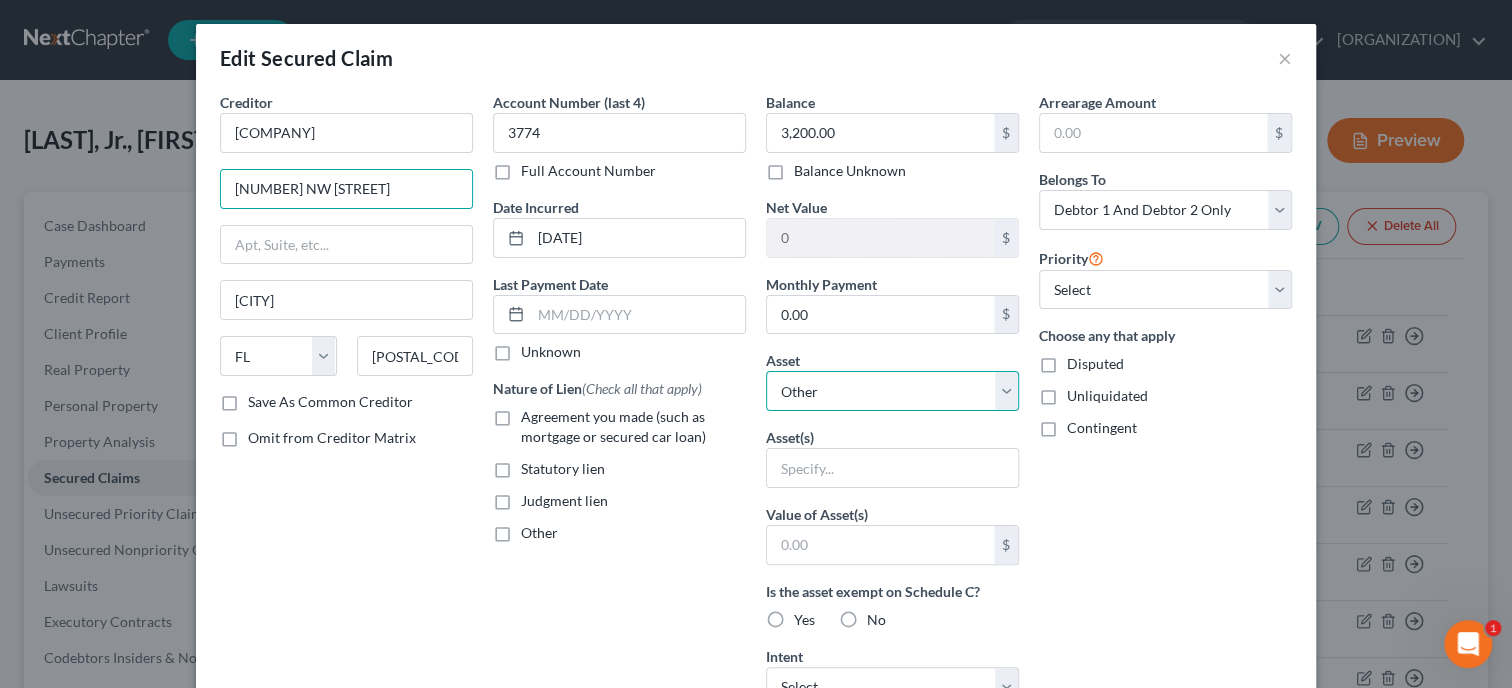 click on "Select Other Multiple Assets [YEAR] [VEHICLE_TYPE] - [AMOUNT] [YEAR] [VEHICLE_TYPE] - [AMOUNT] [YEAR] [VEHICLE_TYPE] - [AMOUNT] [YEAR] [VEHICLE_TYPE] - [AMOUNT] [COMPANY] ([ACCOUNT_TYPE]) - [AMOUNT] [COMPANY] ([ACCOUNT_TYPE]) - [AMOUNT] Electronics - Misc. Electronics - [AMOUNT] Household Goods - Household Goods and Furnishings - [AMOUNT] Collectibles Of Value - Baseball Cards - [AMOUNT] Mobile Home - [AMOUNT] [YEAR] Camper Camper - [AMOUNT] Clothing - Clothing - [AMOUNT] Refrigerator - [AMOUNT] [YEAR] [COMPANY] [ACCOUNT_NUMBER] - [AMOUNT] Jewelry - Misc. Jewelry - [AMOUNT] [COMPANY] ([ACCOUNT_TYPE]) - [AMOUNT] Other - Weed Eater, Blower, Chain Saw, Trimmer - [AMOUNT]" at bounding box center [892, 391] 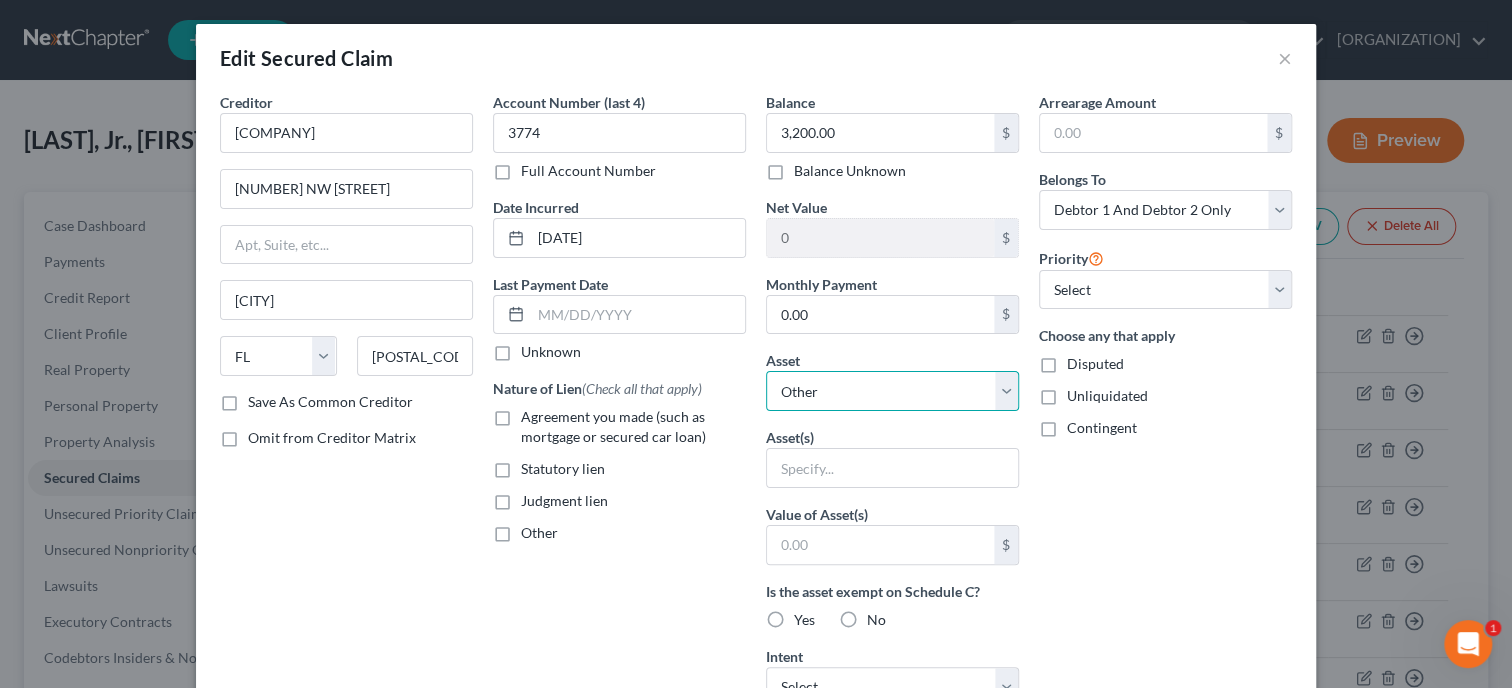 click on "Select Other Multiple Assets [YEAR] [VEHICLE_TYPE] - [AMOUNT] [YEAR] [VEHICLE_TYPE] - [AMOUNT] [YEAR] [VEHICLE_TYPE] - [AMOUNT] [YEAR] [VEHICLE_TYPE] - [AMOUNT] [COMPANY] ([ACCOUNT_TYPE]) - [AMOUNT] [COMPANY] ([ACCOUNT_TYPE]) - [AMOUNT] Electronics - Misc. Electronics - [AMOUNT] Household Goods - Household Goods and Furnishings - [AMOUNT] Collectibles Of Value - Baseball Cards - [AMOUNT] Mobile Home - [AMOUNT] [YEAR] Camper Camper - [AMOUNT] Clothing - Clothing - [AMOUNT] Refrigerator - [AMOUNT] [YEAR] [COMPANY] [ACCOUNT_NUMBER] - [AMOUNT] Jewelry - Misc. Jewelry - [AMOUNT] [COMPANY] ([ACCOUNT_TYPE]) - [AMOUNT] Other - Weed Eater, Blower, Chain Saw, Trimmer - [AMOUNT]" at bounding box center (892, 391) 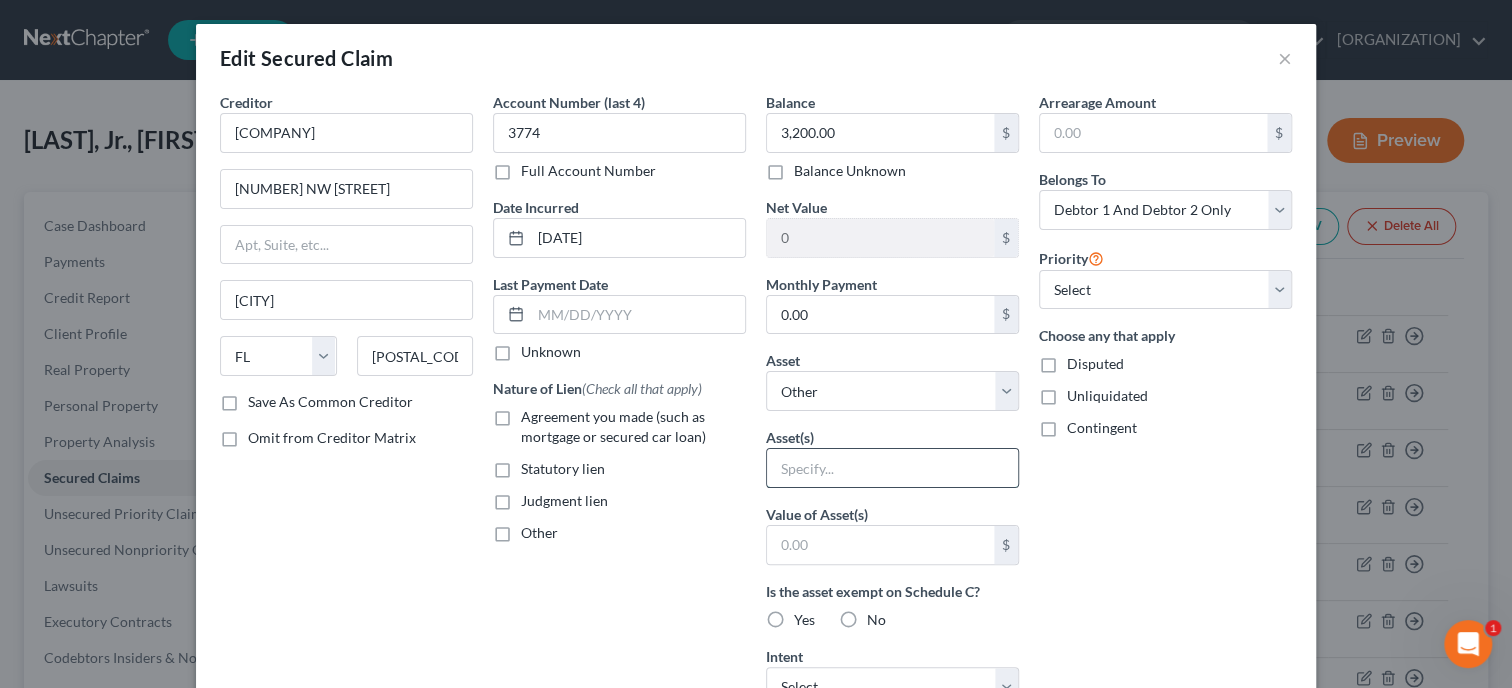click at bounding box center (892, 468) 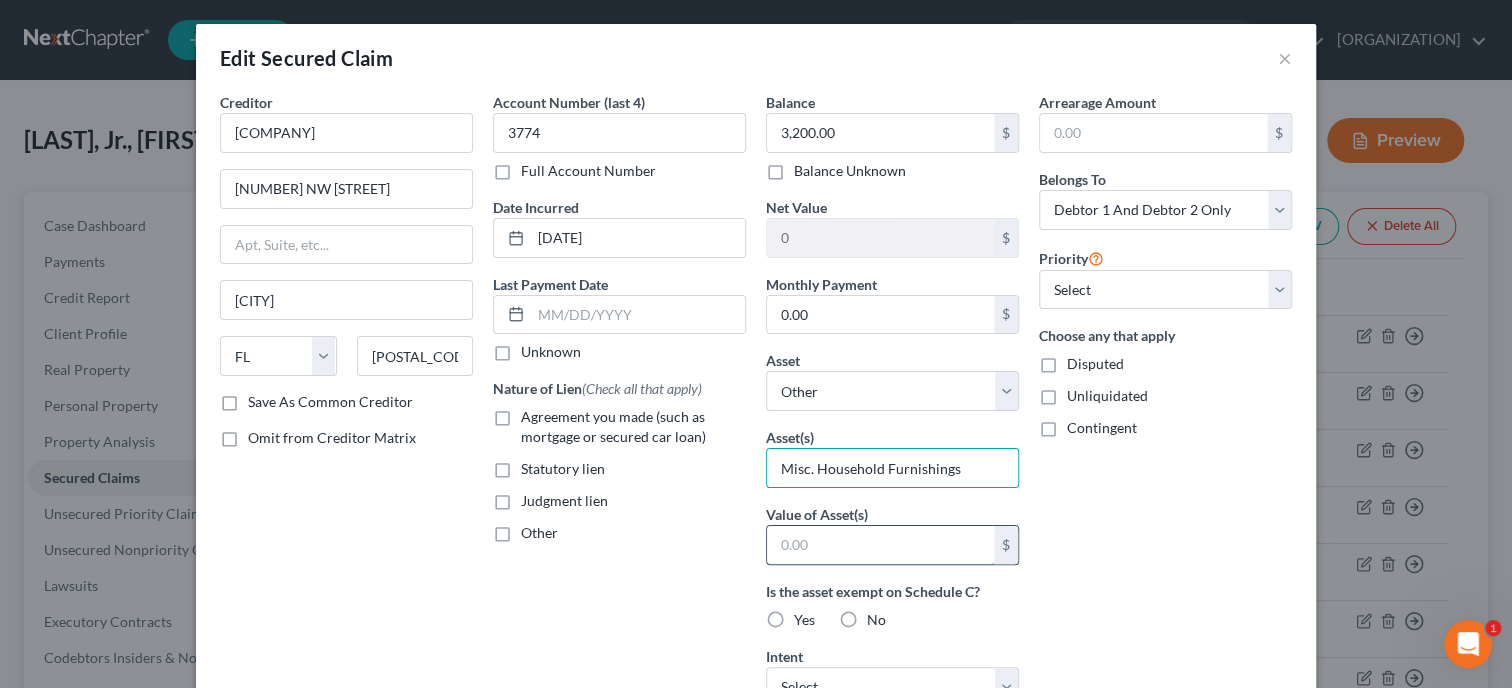 click at bounding box center [880, 545] 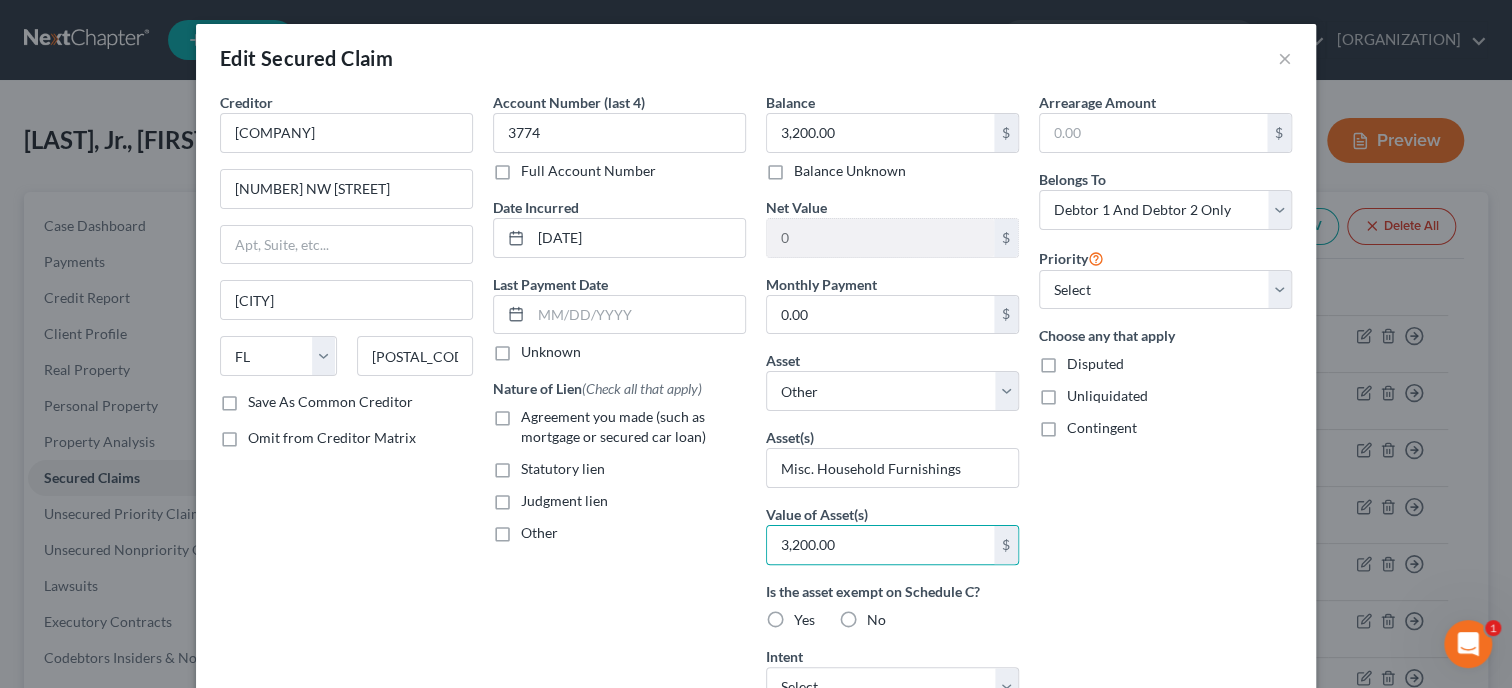 click on "Account Number (last 4)
[NUMBER]
Full Account Number
Date Incurred         [DATE] Last Payment Date         Unknown Nature of Lien  (Check all that apply) Agreement you made (such as mortgage or secured car loan) Statutory lien Judgment lien Other" at bounding box center [619, 538] 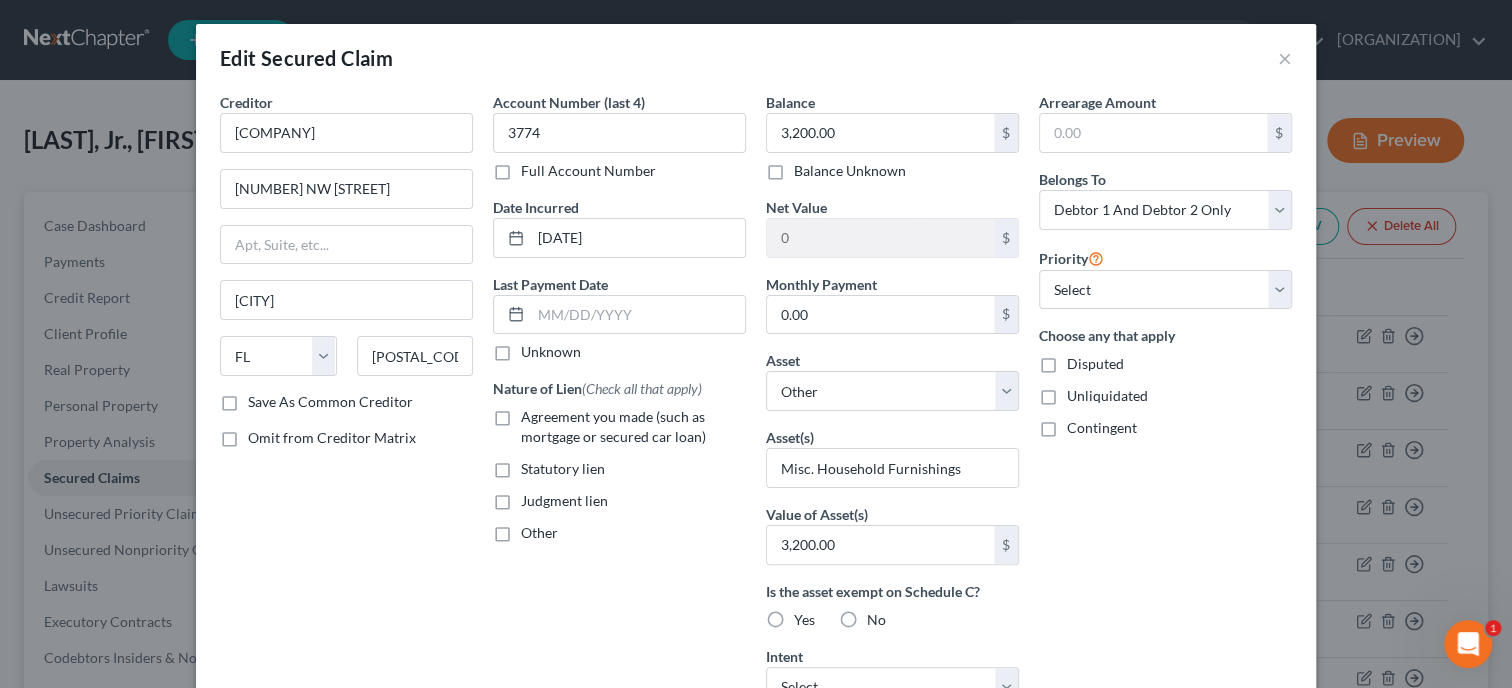 click on "Yes" at bounding box center [804, 620] 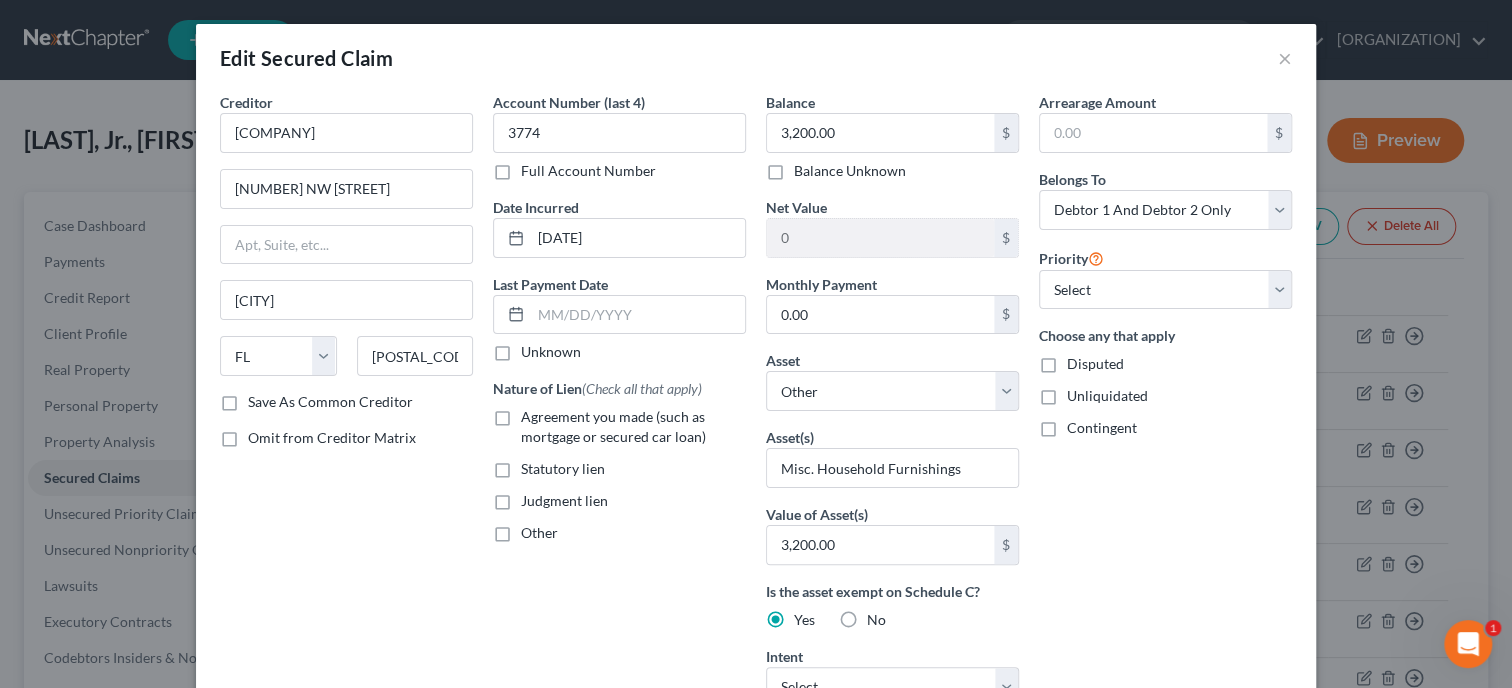 click on "No" at bounding box center [876, 620] 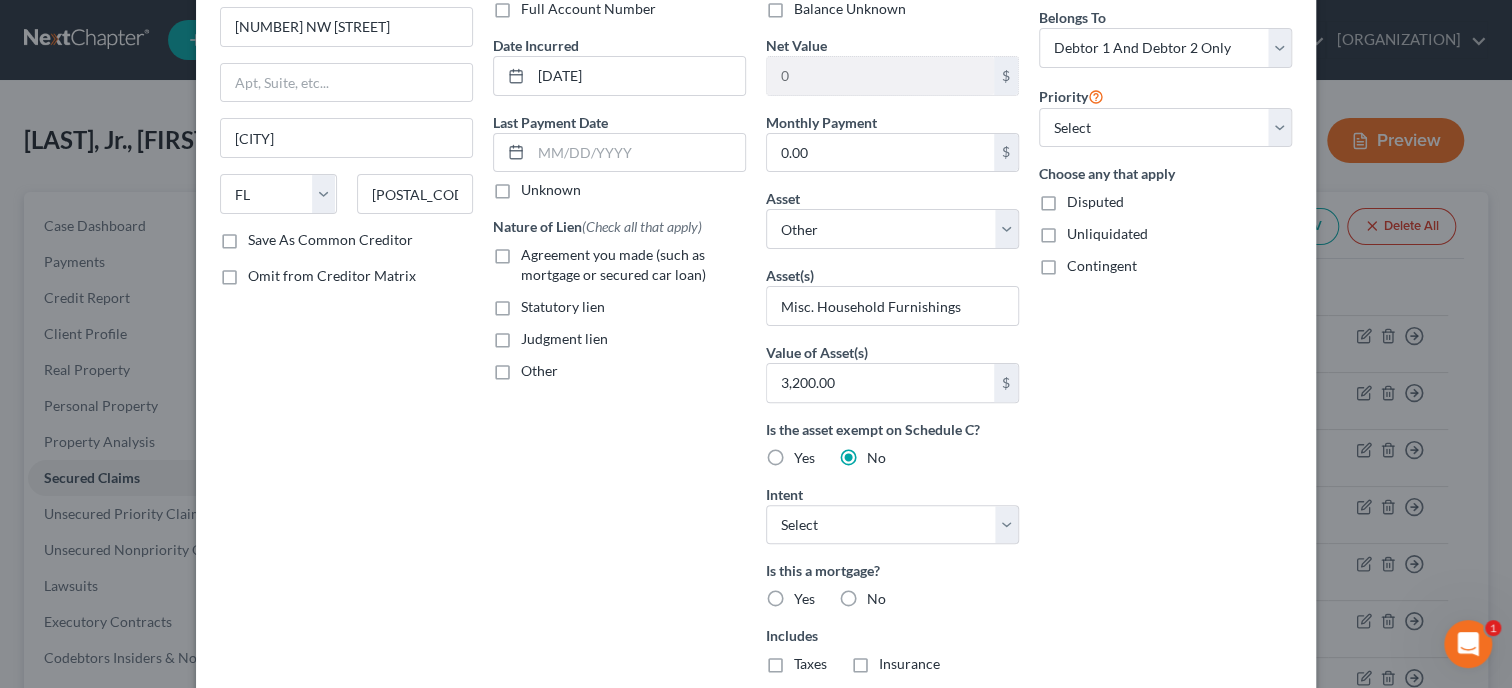 scroll, scrollTop: 205, scrollLeft: 0, axis: vertical 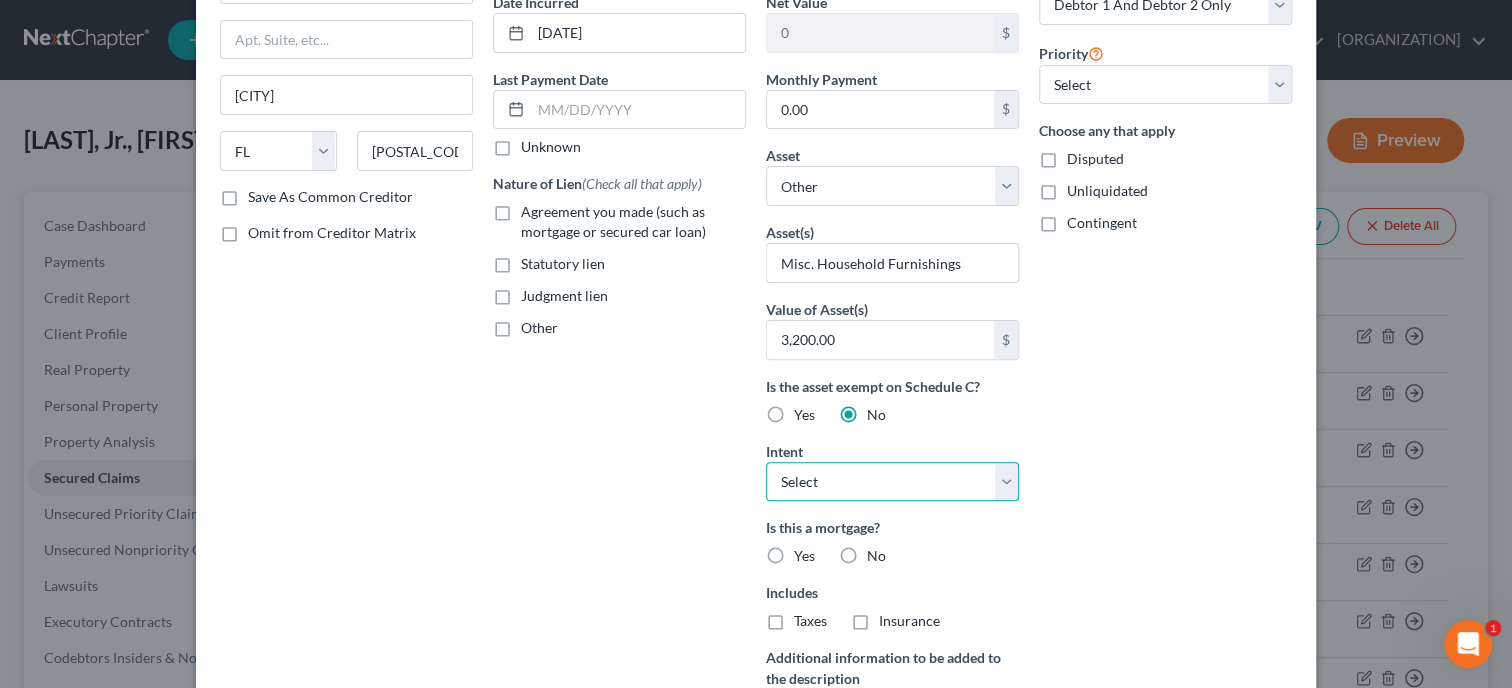 click on "Select Surrender Redeem Reaffirm Avoid Other" at bounding box center [892, 482] 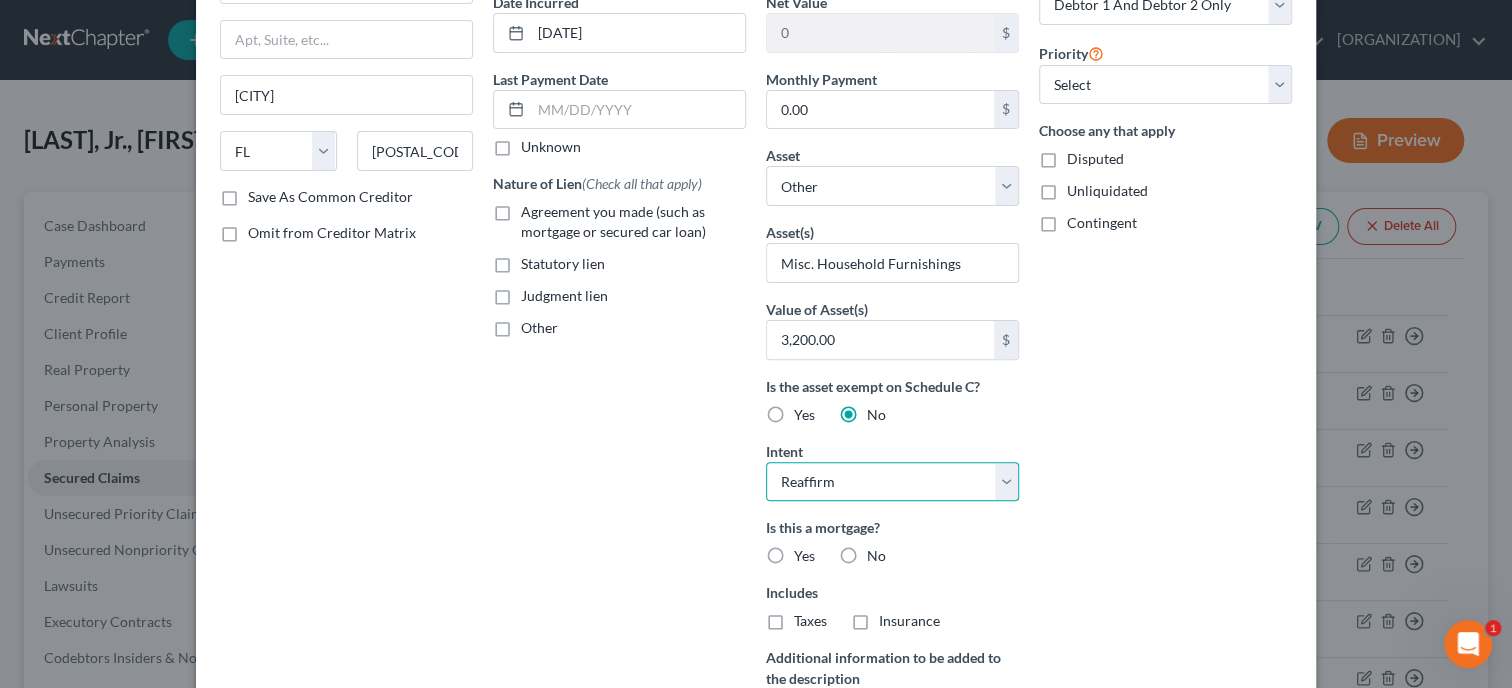 click on "Reaffirm" at bounding box center (0, 0) 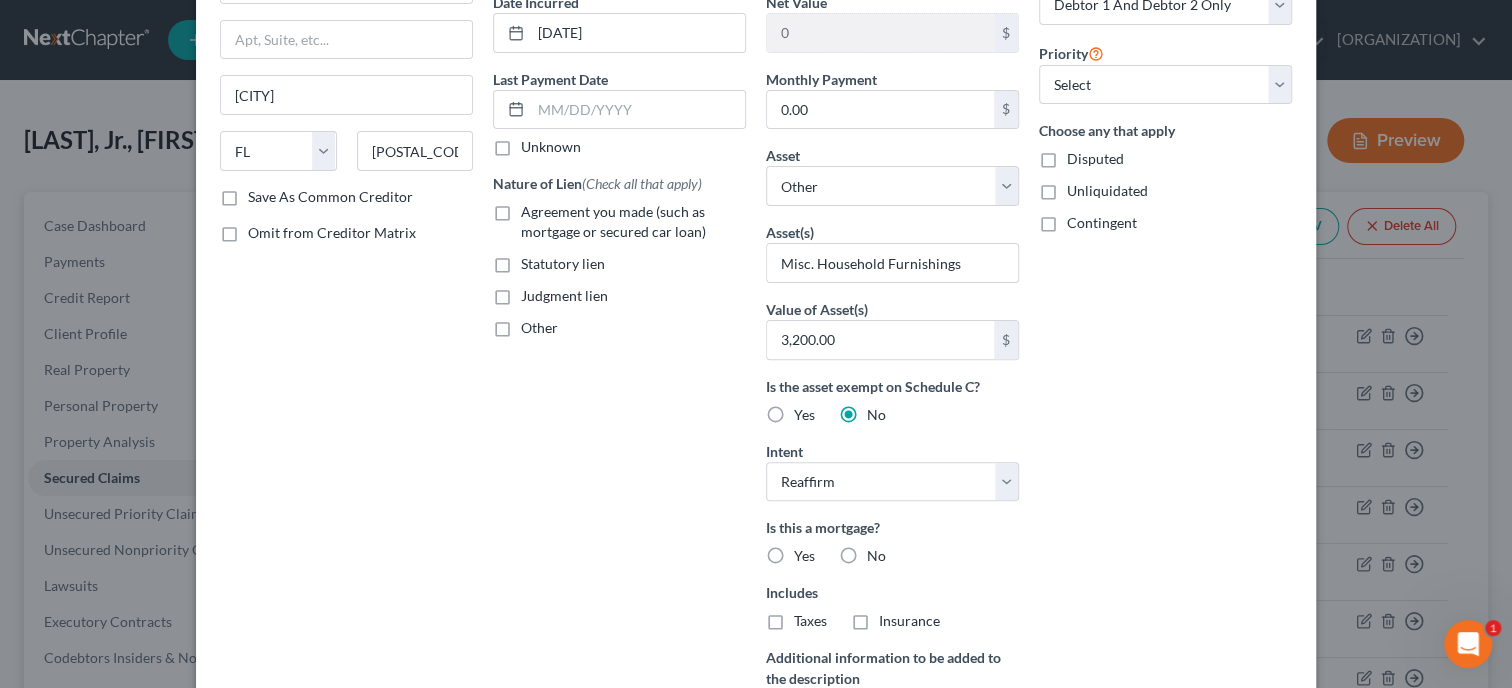 click on "No" at bounding box center (876, 556) 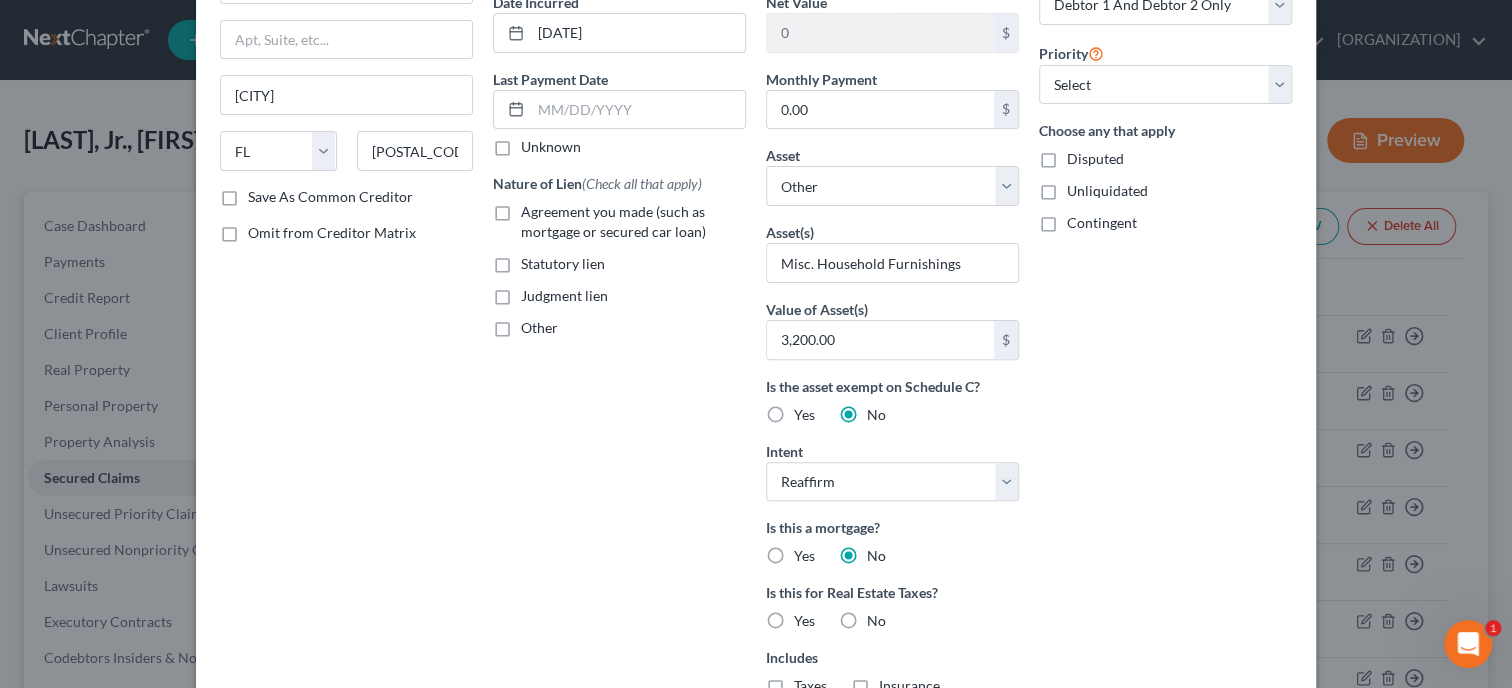 click on "No" at bounding box center (876, 621) 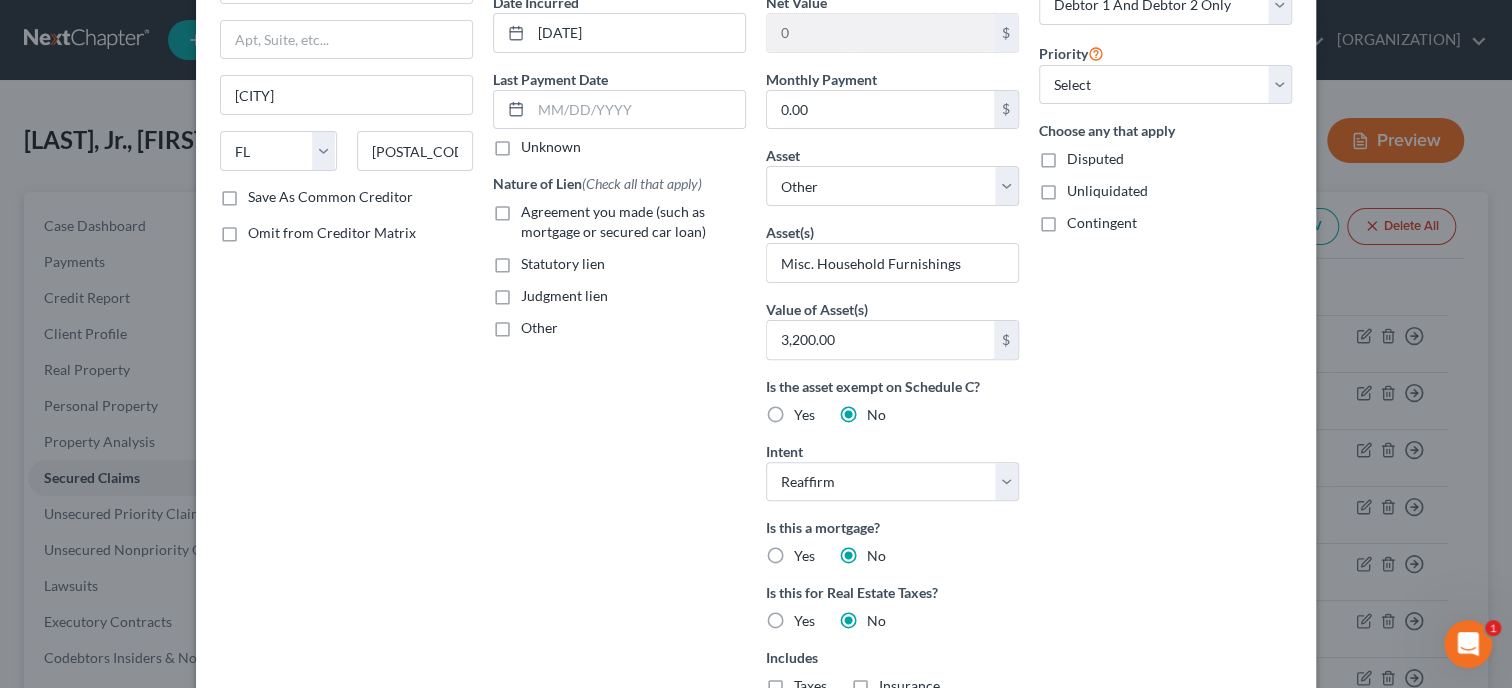 scroll, scrollTop: 0, scrollLeft: 0, axis: both 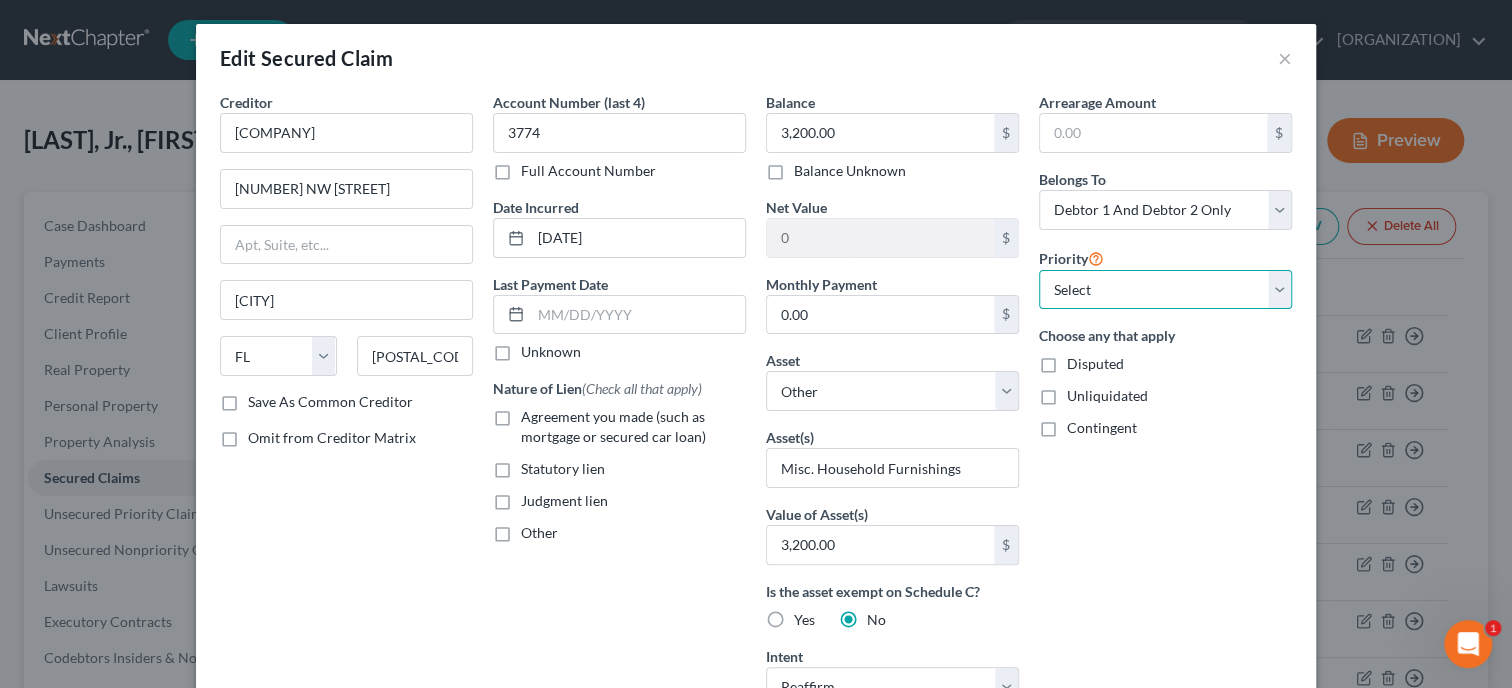 click on "Select 1st 2nd 3rd 4th 5th 6th 7th 8th 9th 10th 11th 12th 13th 14th 15th 16th 17th 18th 19th 20th 21th 22th 23th 24th 25th 26th 27th 28th 29th 30th" at bounding box center [1165, 290] 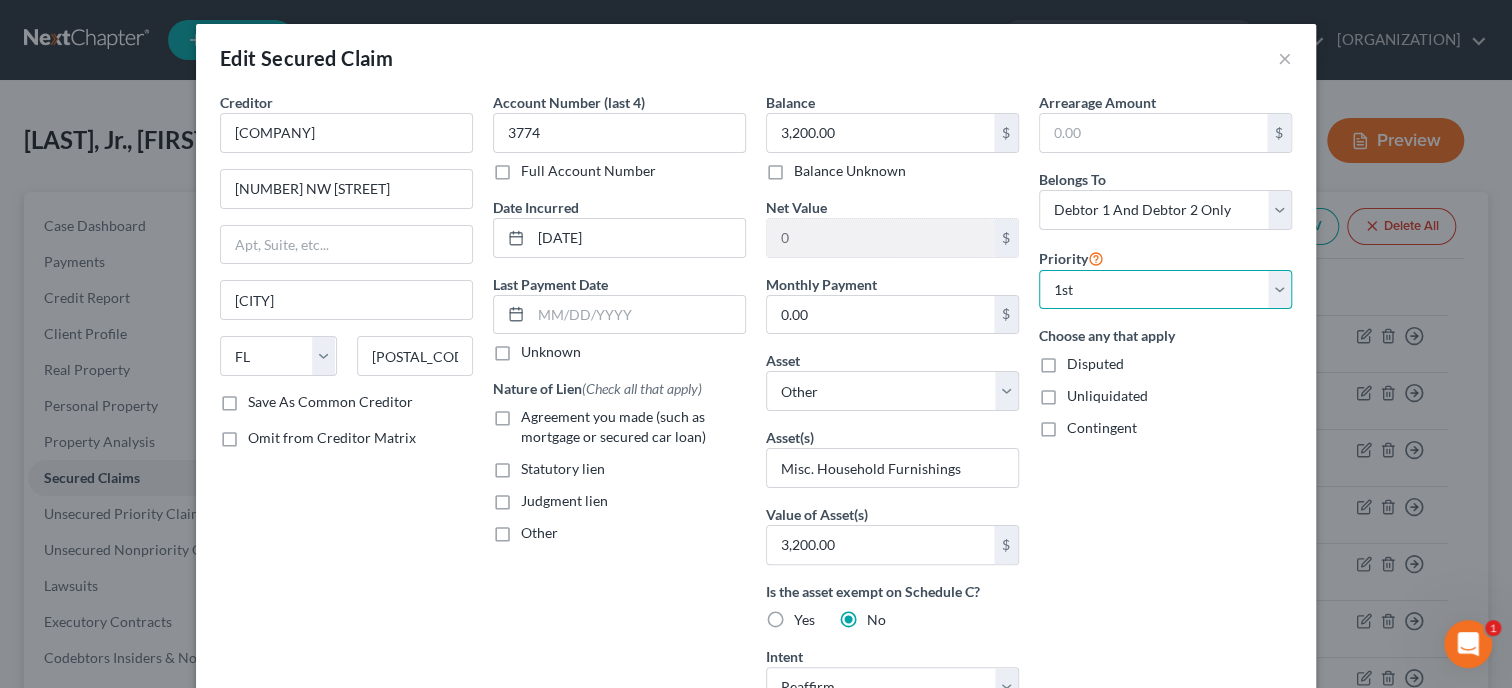 click on "1st" at bounding box center (0, 0) 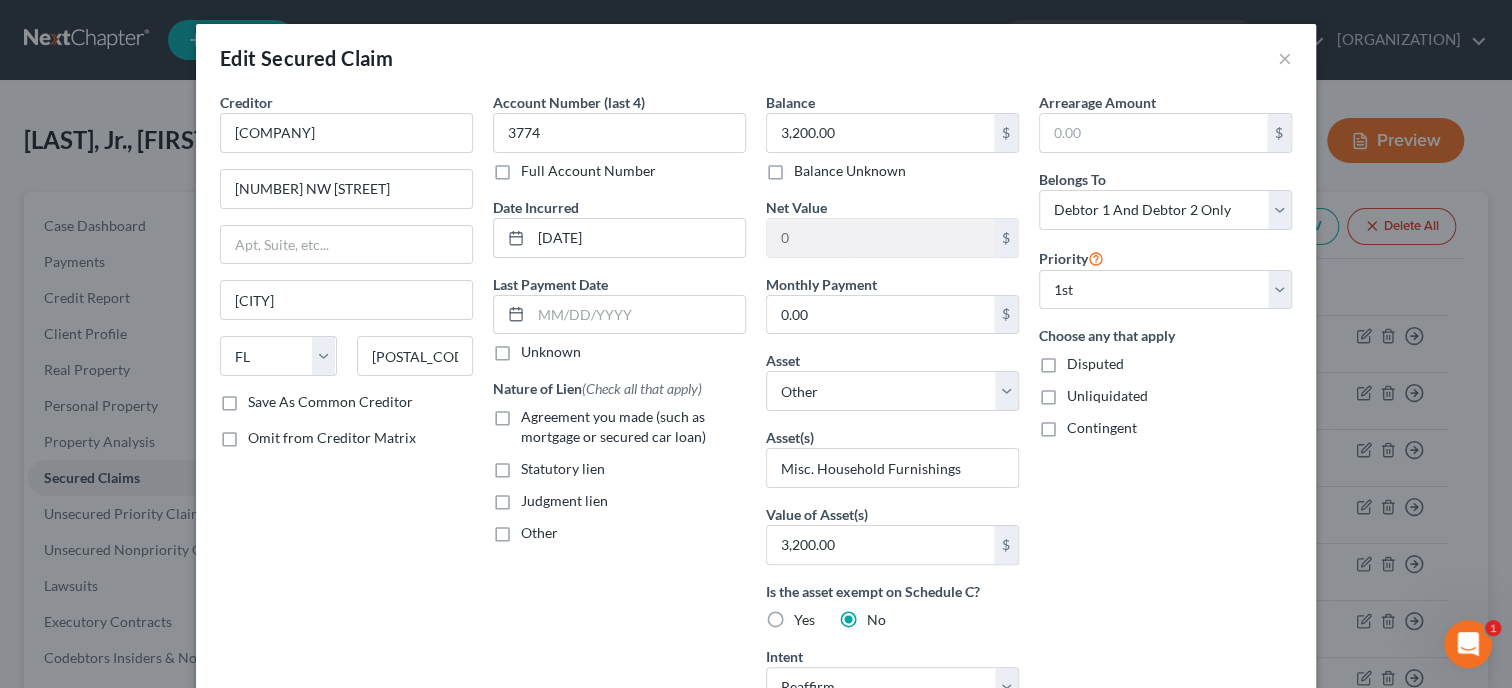 click on "Arrearage Amount $
Belongs To
*
Select Debtor 1 Only Debtor 2 Only Debtor 1 And Debtor 2 Only At Least One Of The Debtors And Another Community Property Priority  Select 1st 2nd 3rd 4th 5th 6th 7th 8th 9th 10th 11th 12th 13th 14th 15th 16th 17th 18th 19th 20th 21th 22th 23th 24th 25th 26th 27th 28th 29th 30th Choose any that apply Disputed Unliquidated Contingent" at bounding box center (1165, 570) 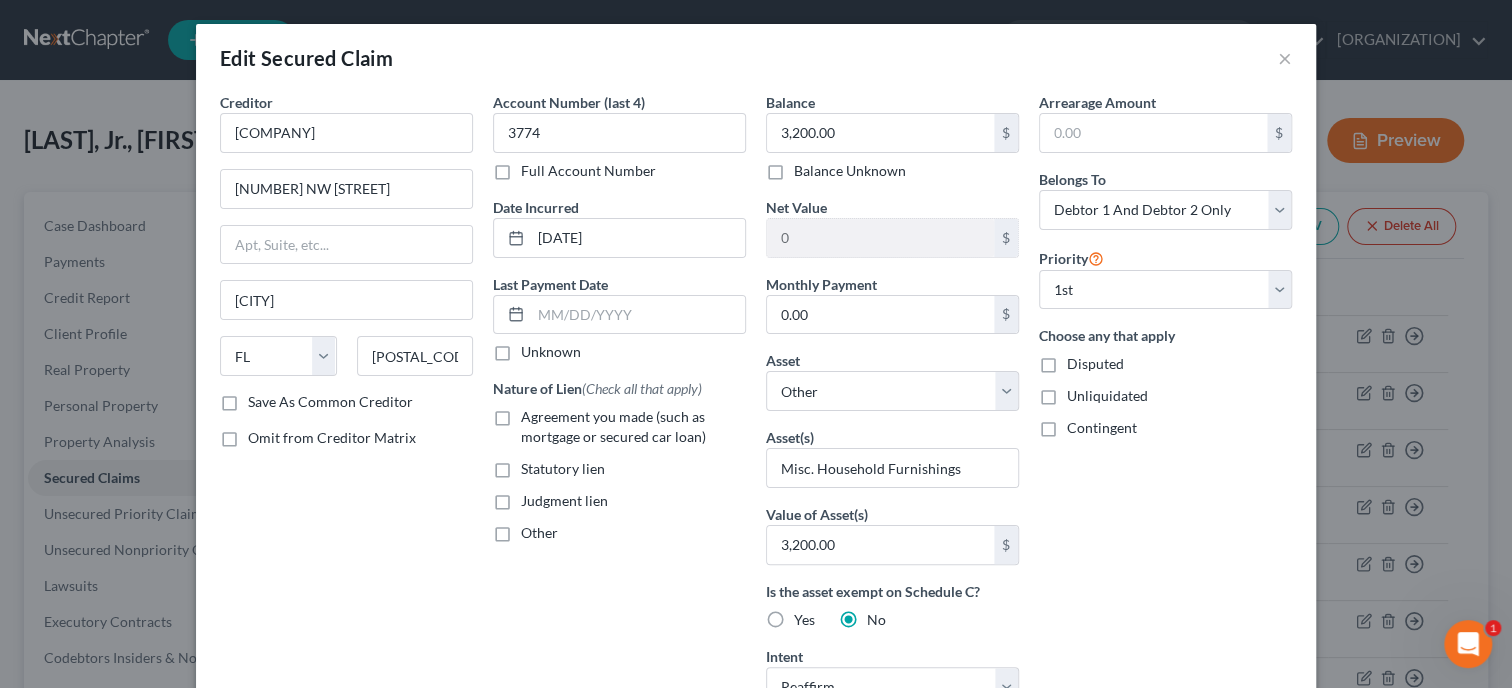 click on "Agreement you made (such as mortgage or secured car loan)" at bounding box center (613, 426) 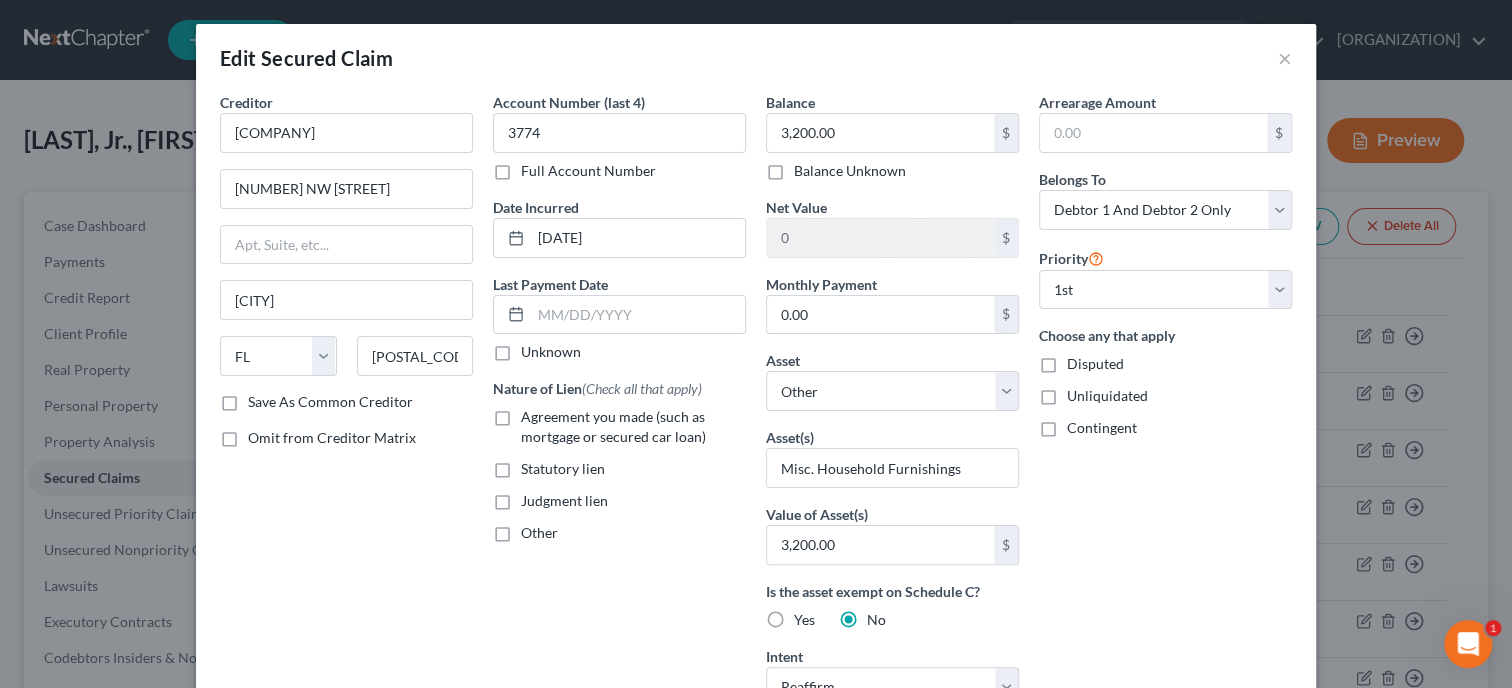 click on "Agreement you made (such as mortgage or secured car loan)" at bounding box center (535, 413) 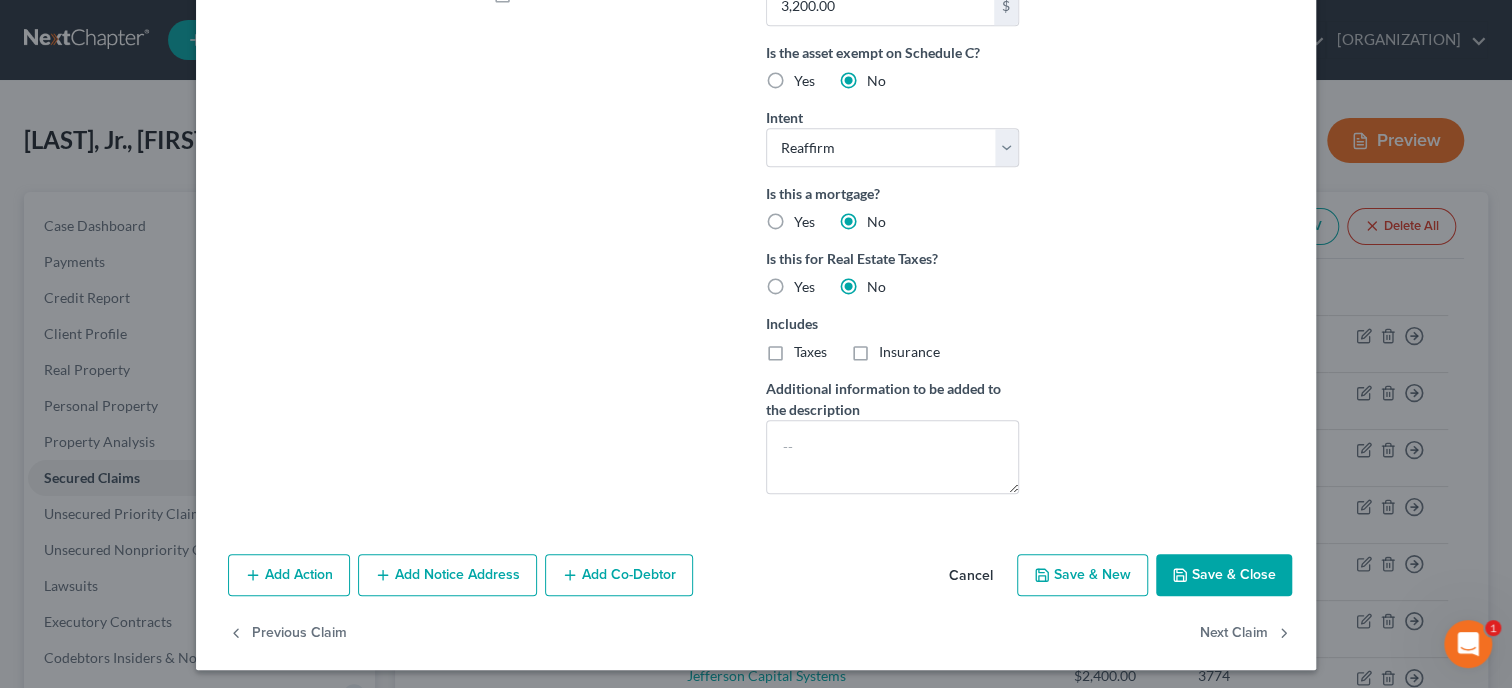 scroll, scrollTop: 542, scrollLeft: 0, axis: vertical 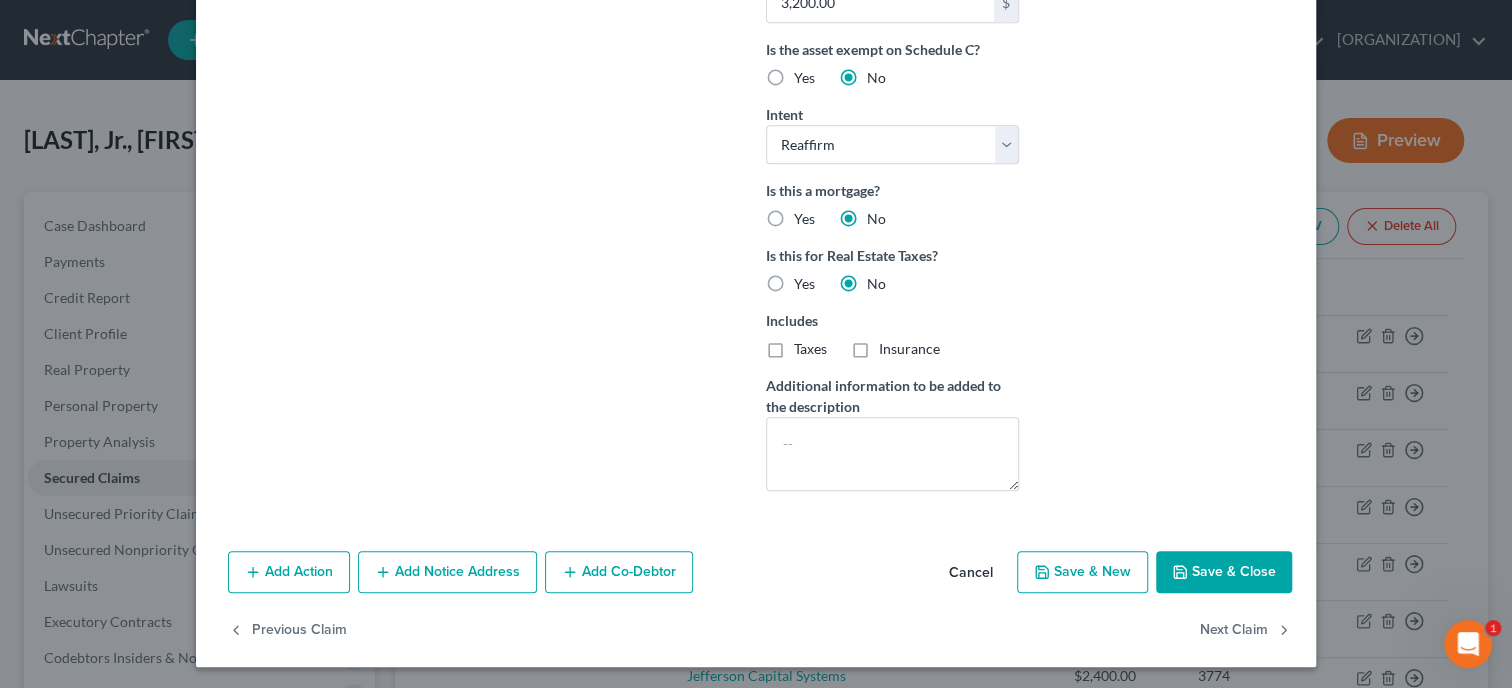 click on "Save & Close" at bounding box center (1224, 572) 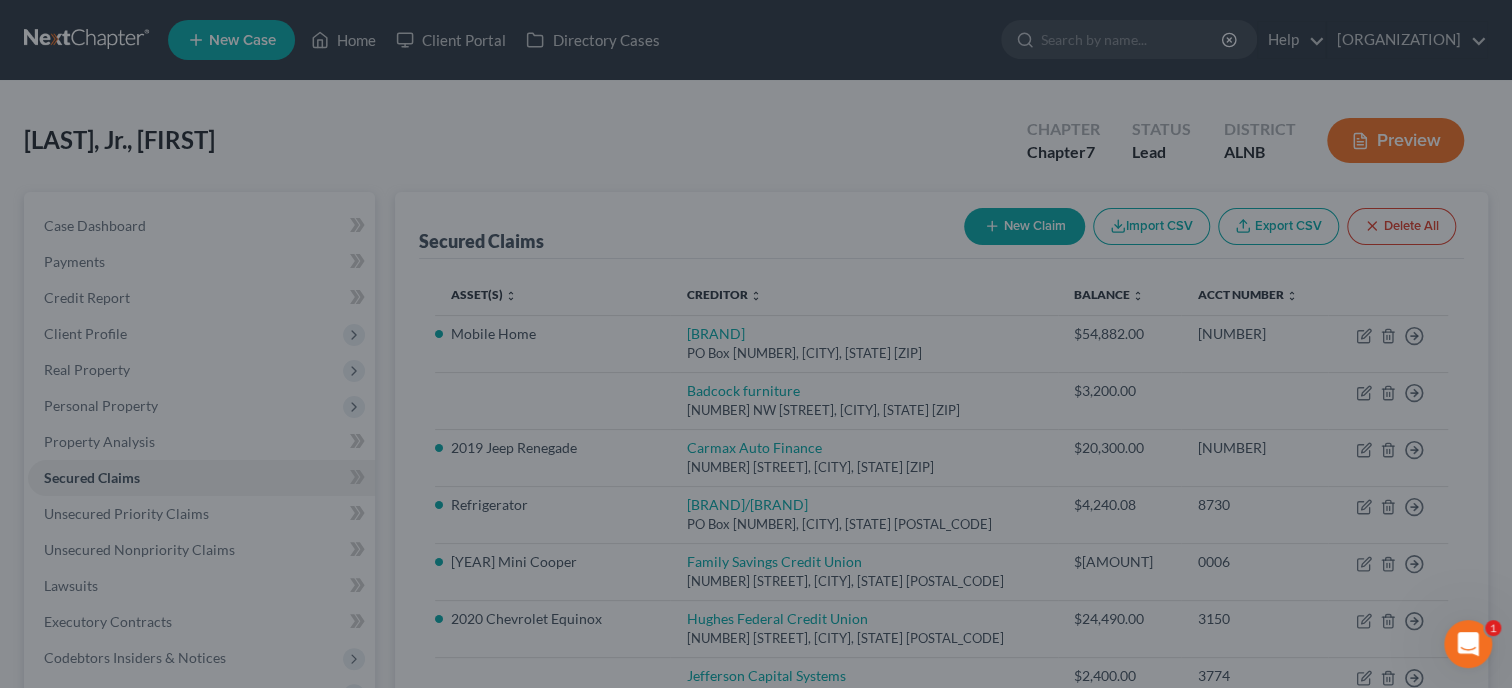 scroll, scrollTop: 0, scrollLeft: 0, axis: both 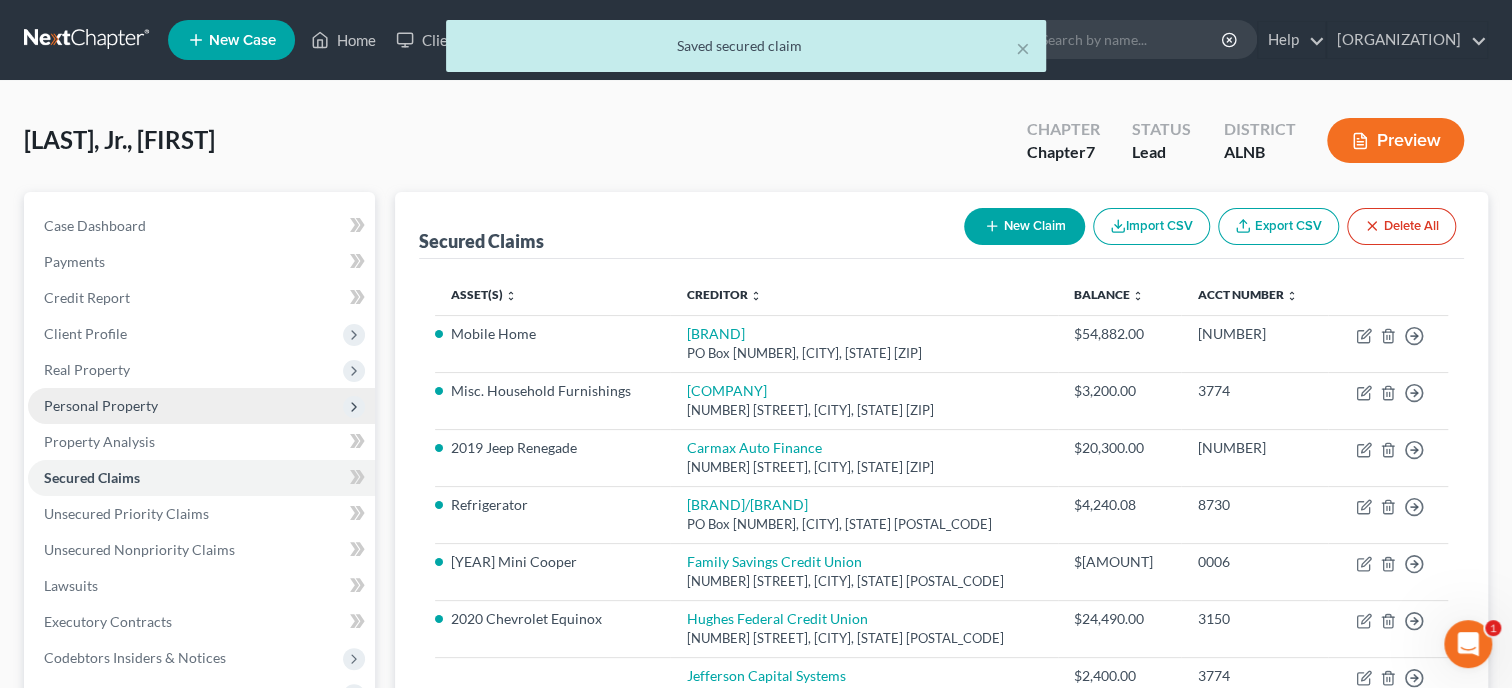 click on "Personal Property" at bounding box center (101, 405) 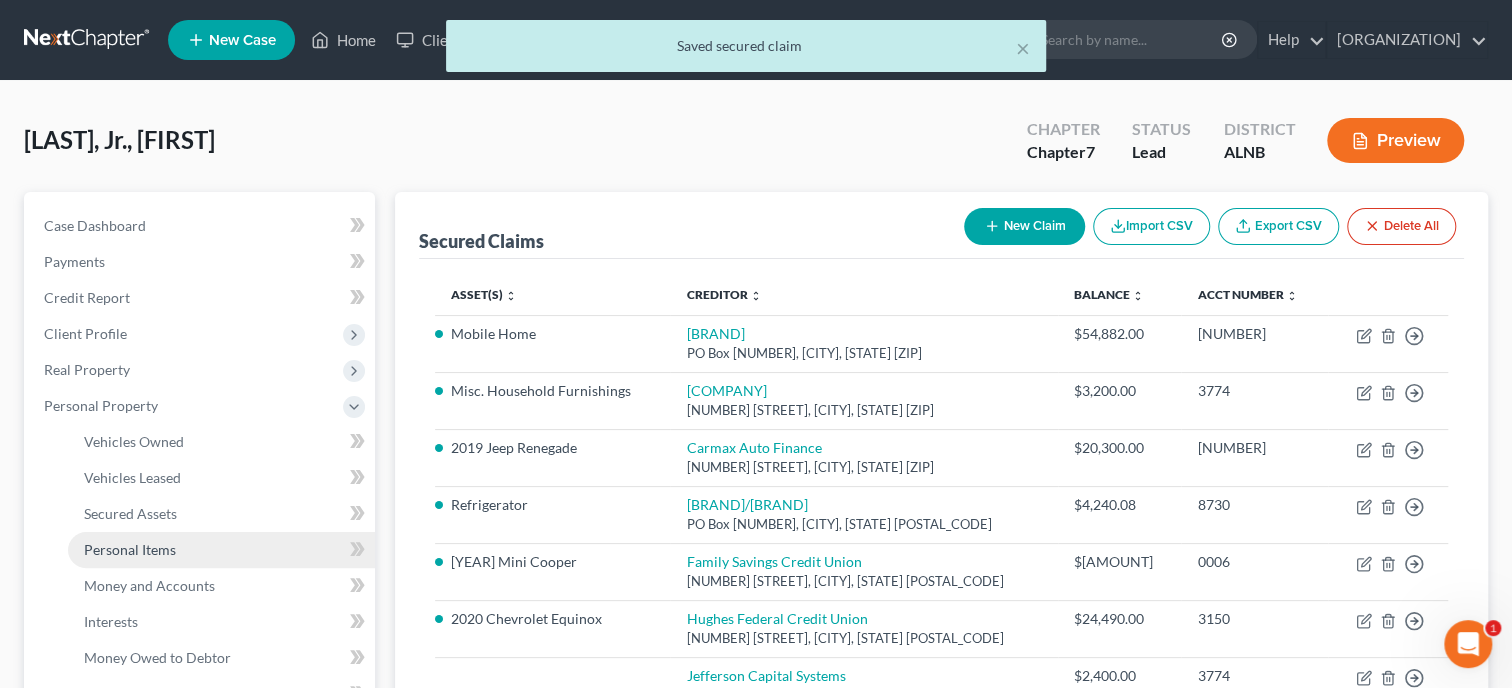 click on "Personal Items" at bounding box center (130, 549) 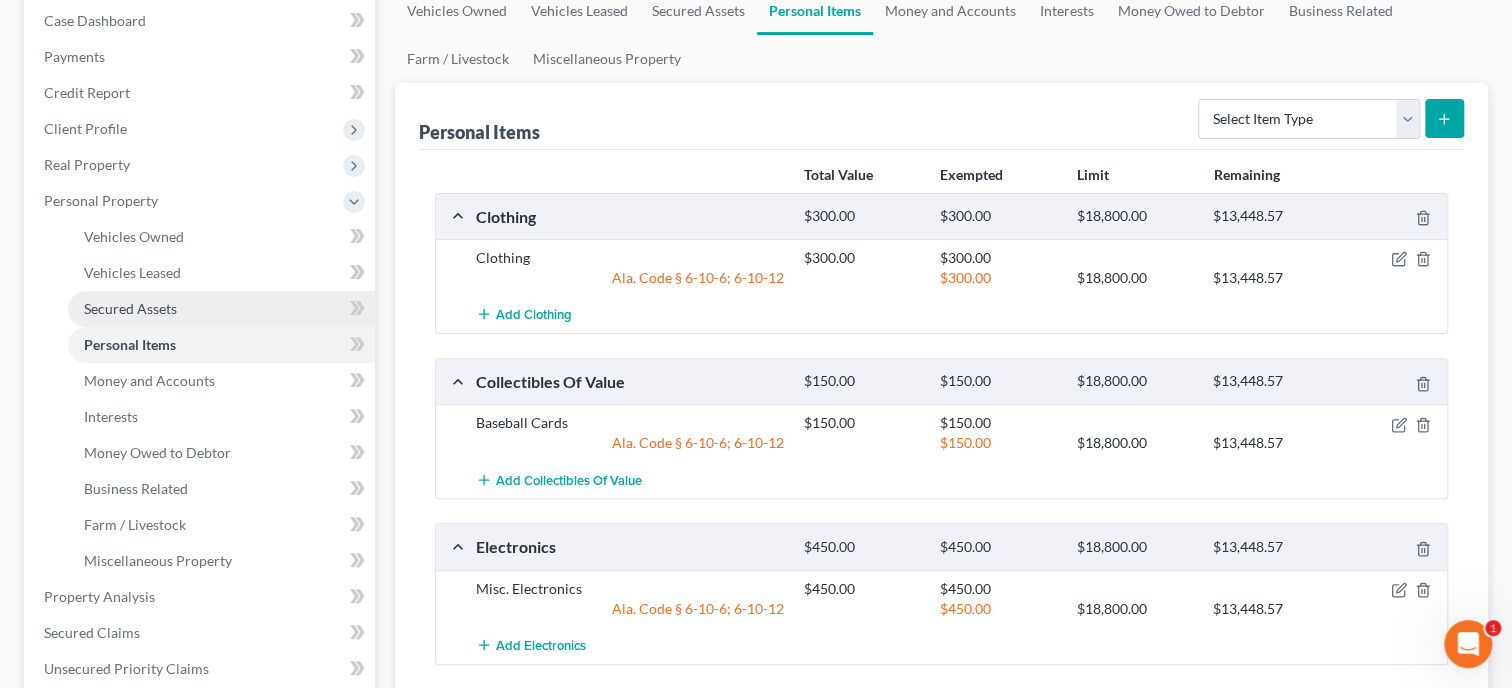 scroll, scrollTop: 308, scrollLeft: 0, axis: vertical 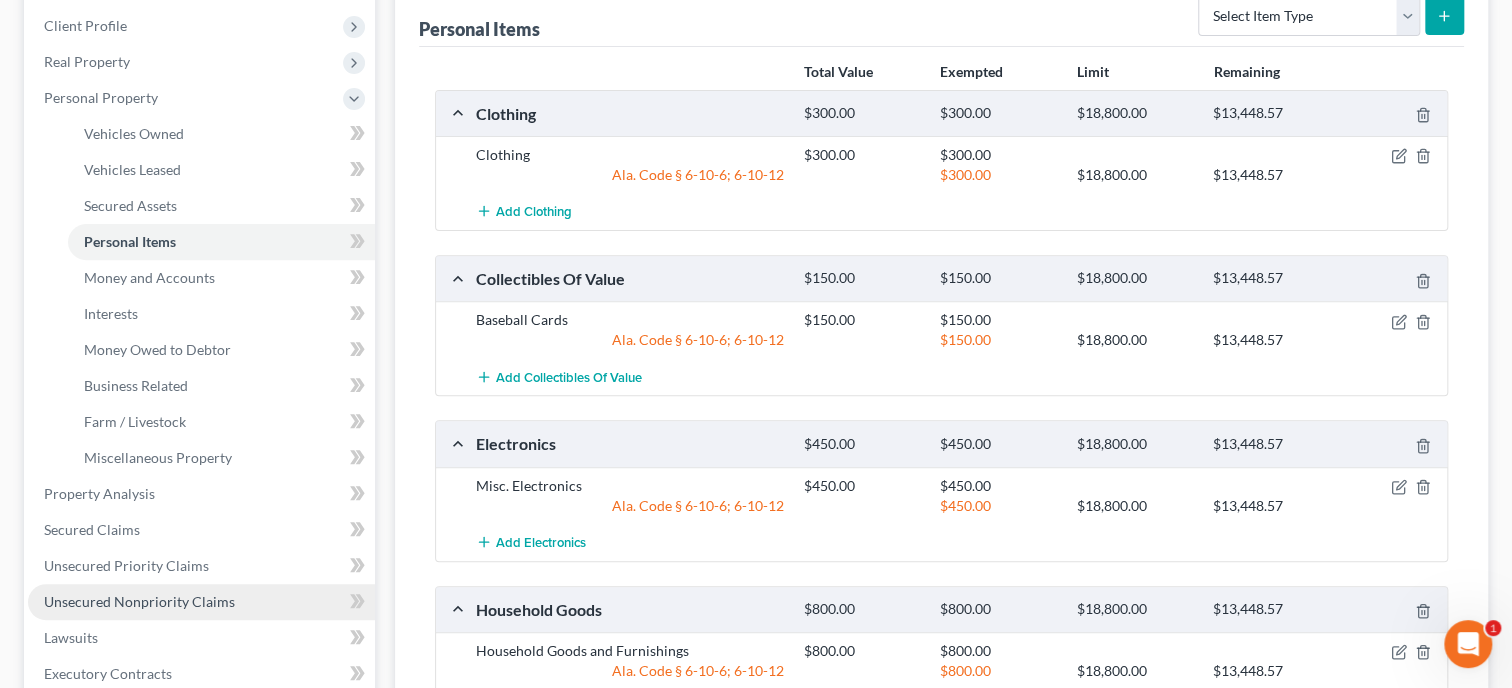 click on "Unsecured Nonpriority Claims" at bounding box center (139, 601) 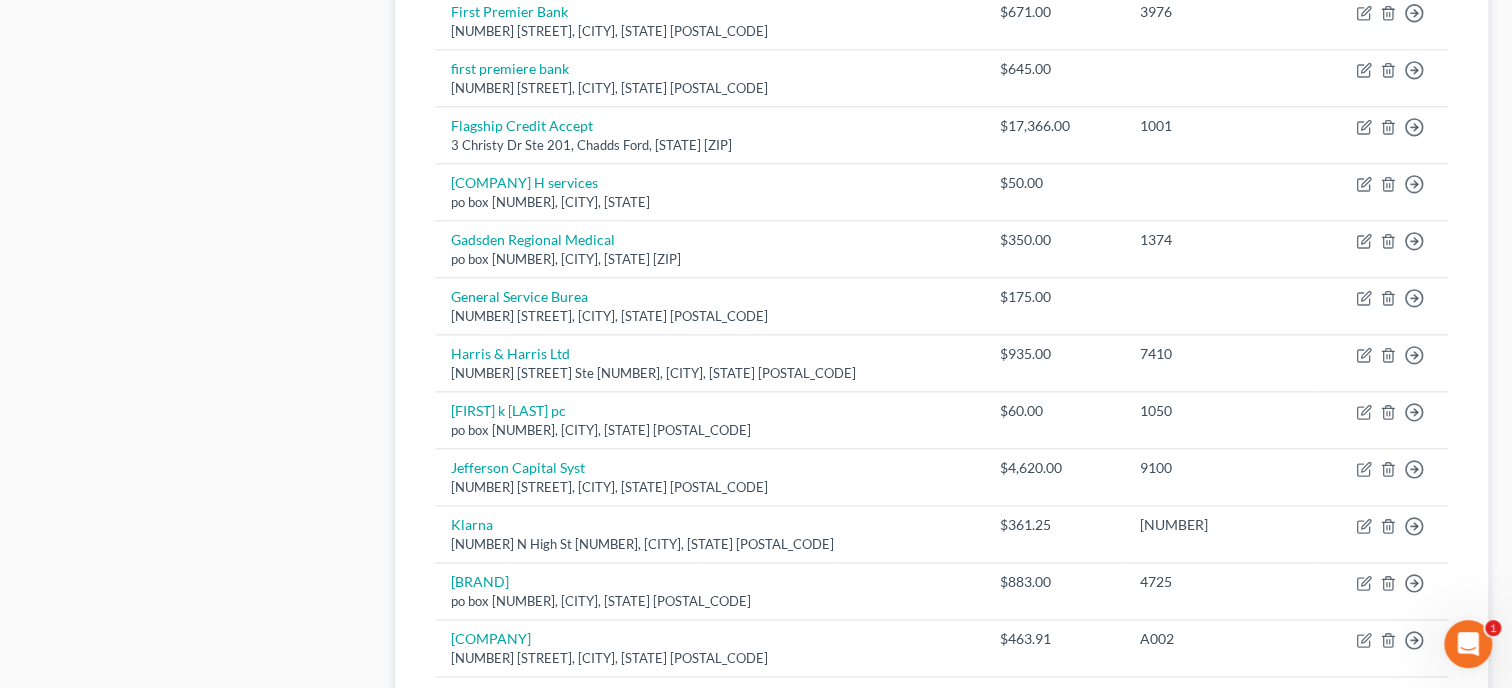 scroll, scrollTop: 1615, scrollLeft: 0, axis: vertical 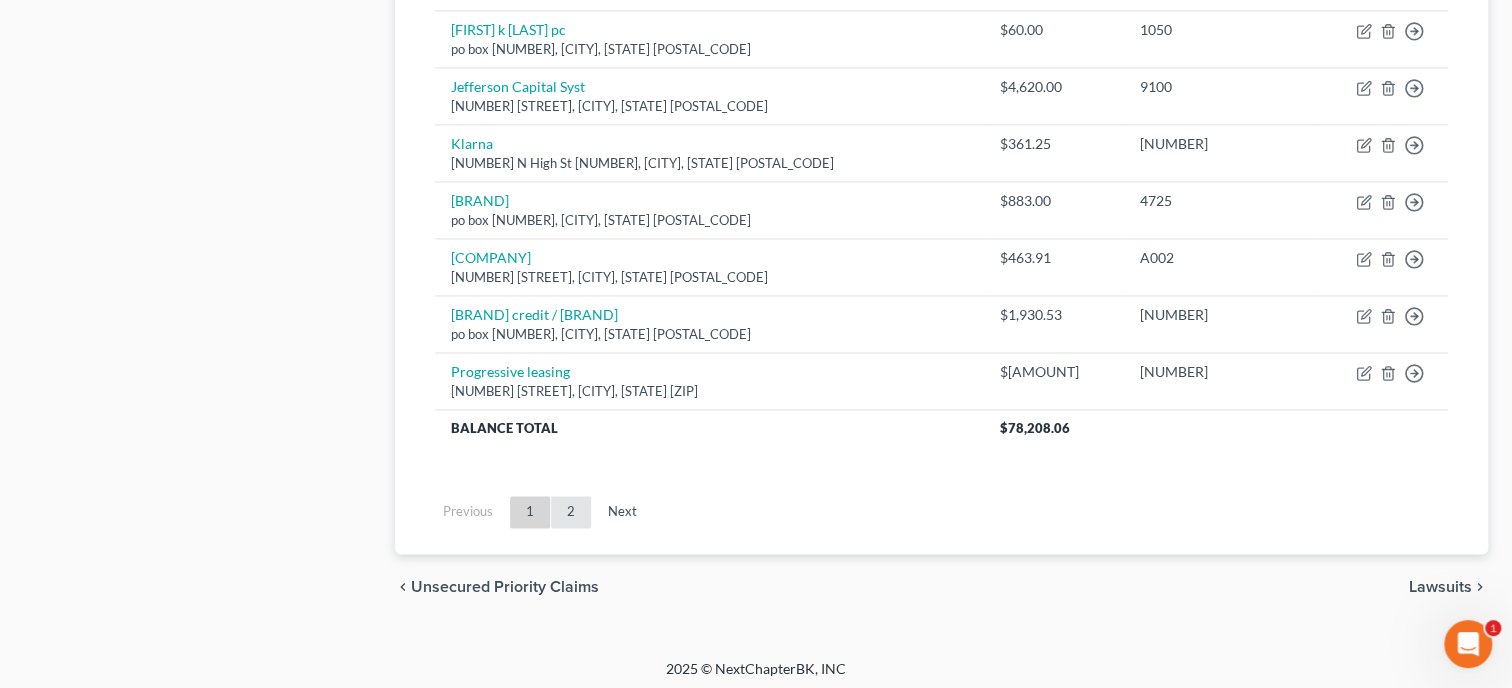 click on "2" at bounding box center [571, 512] 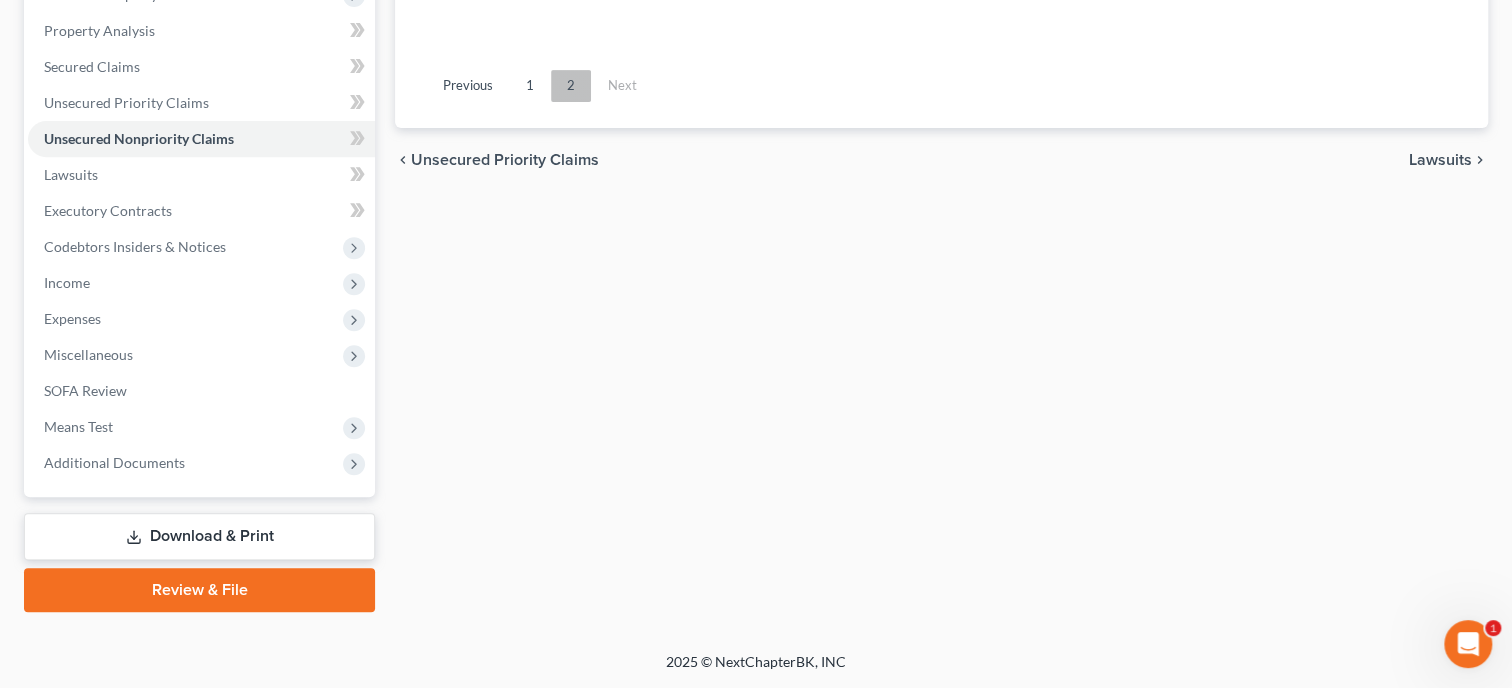 scroll, scrollTop: 408, scrollLeft: 0, axis: vertical 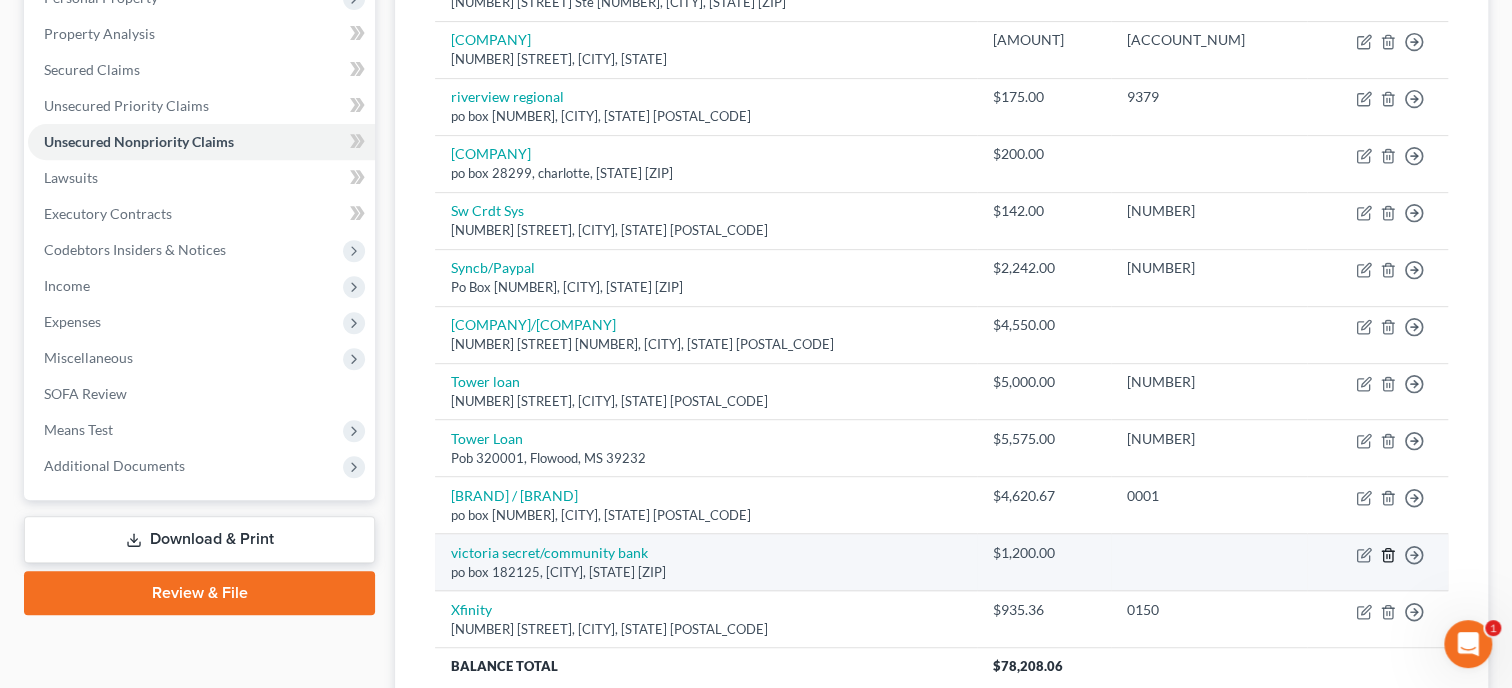 click 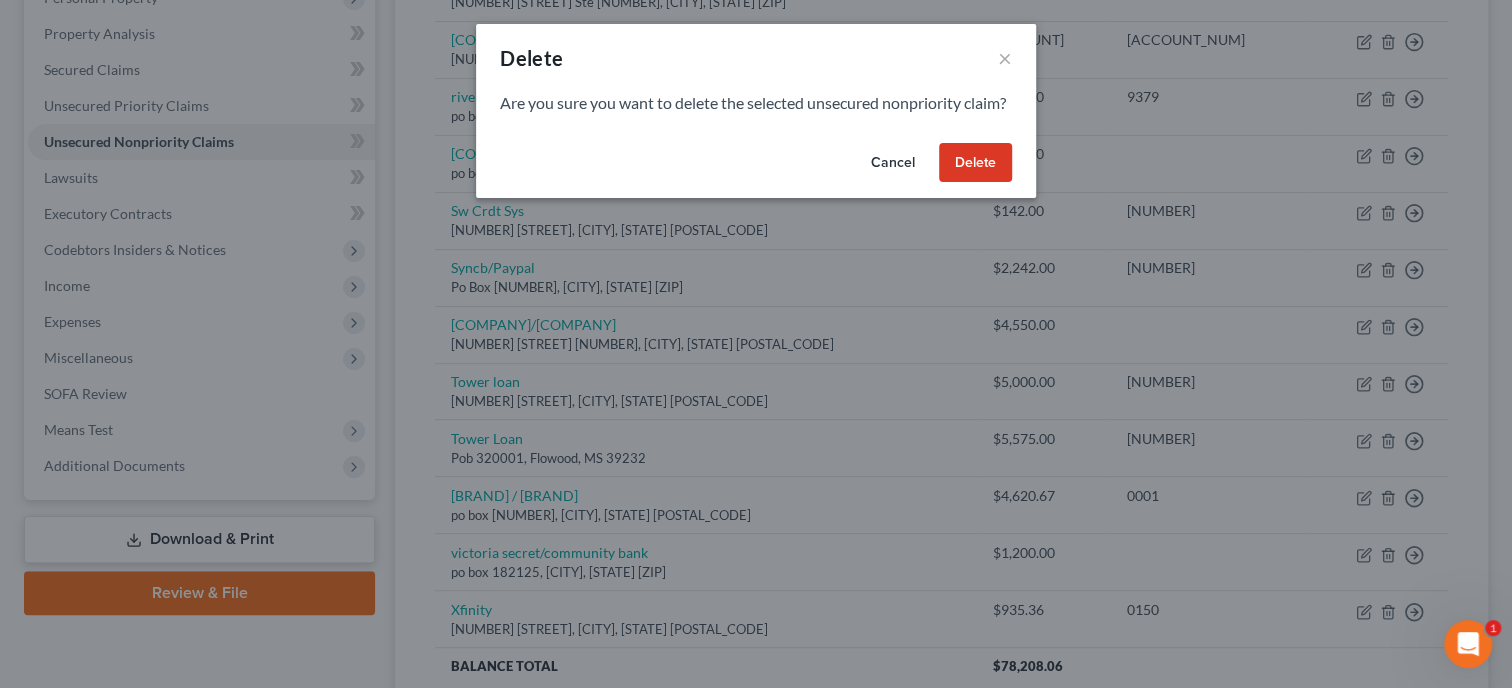click on "Delete" at bounding box center [975, 163] 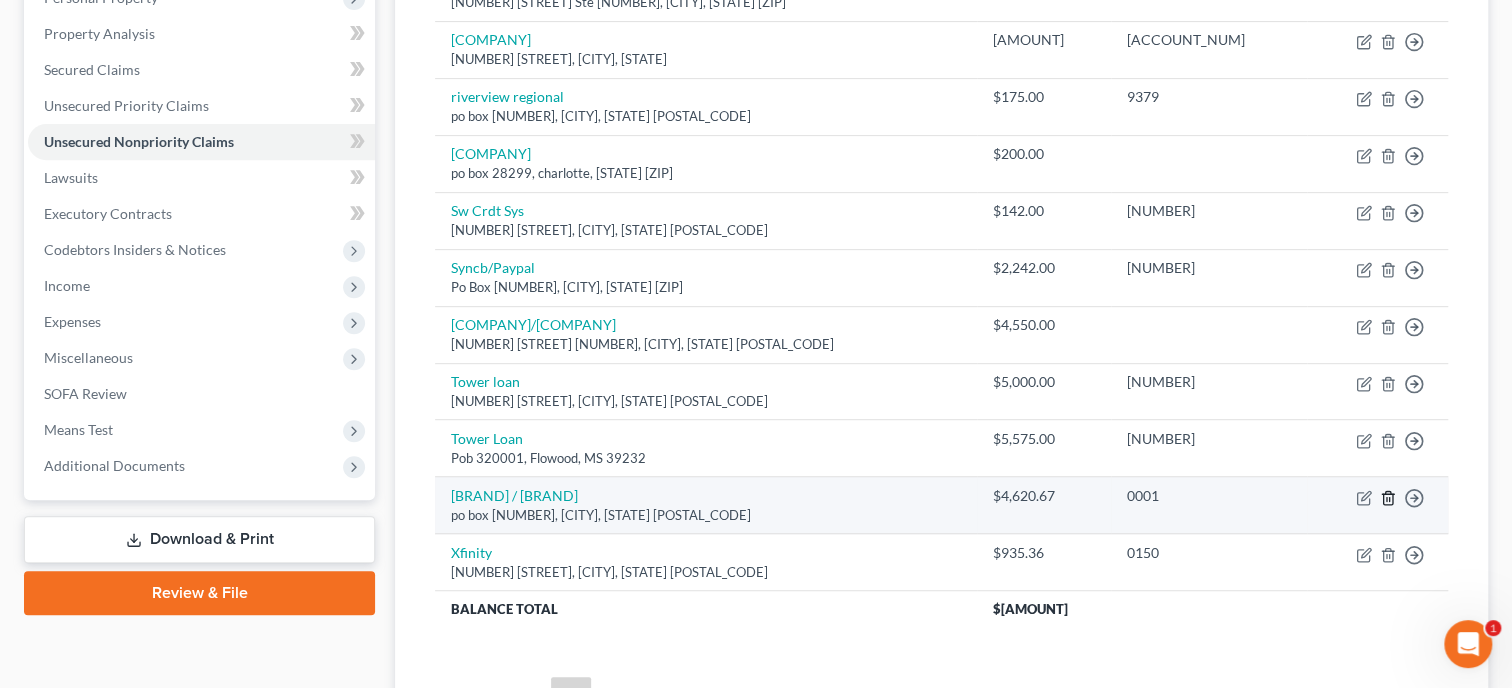click 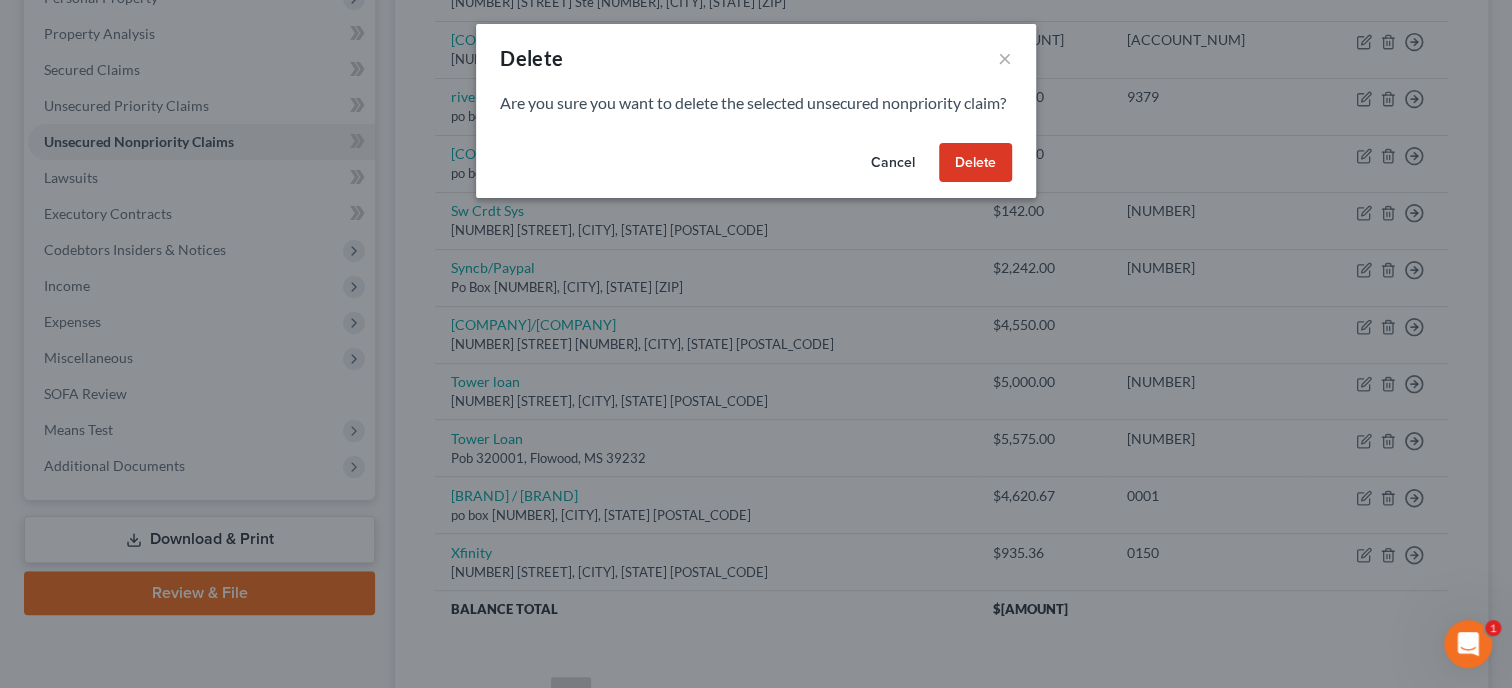 click on "Delete" at bounding box center (975, 163) 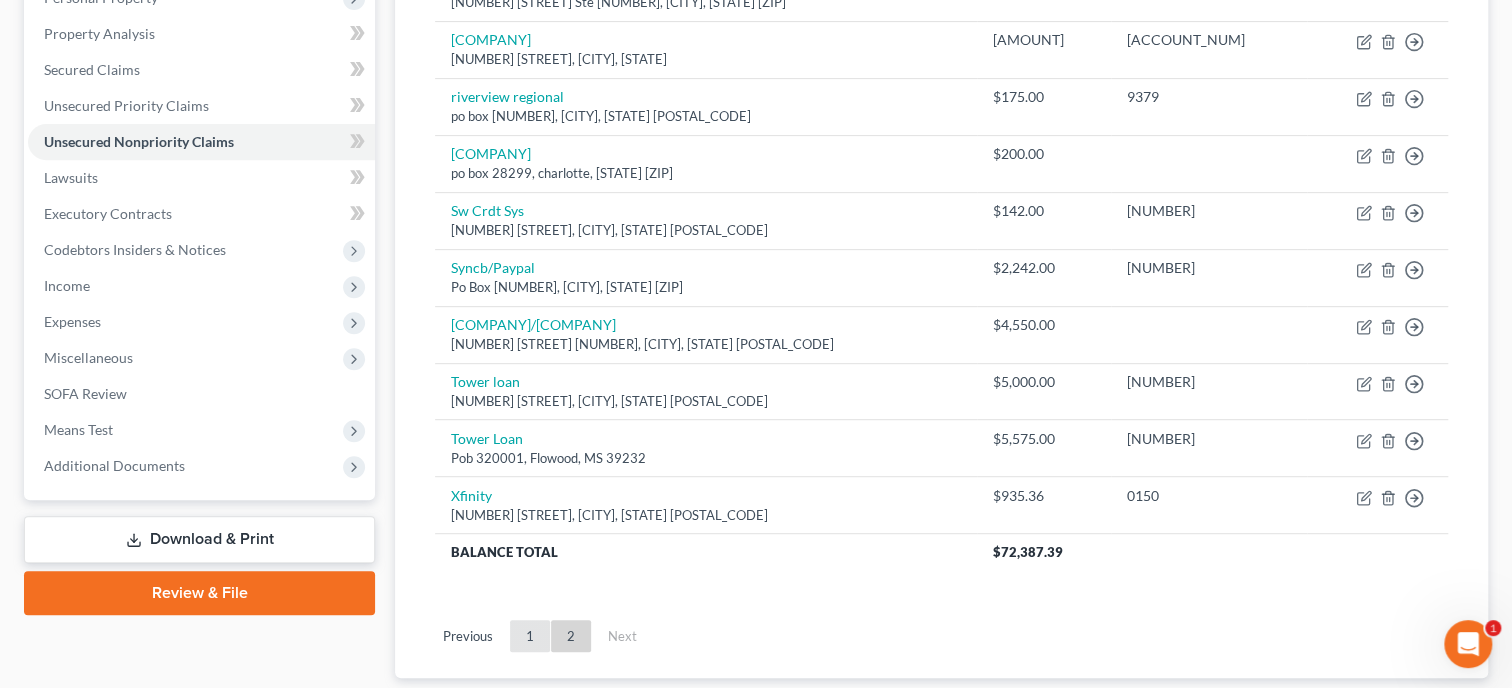 click on "1" at bounding box center (530, 636) 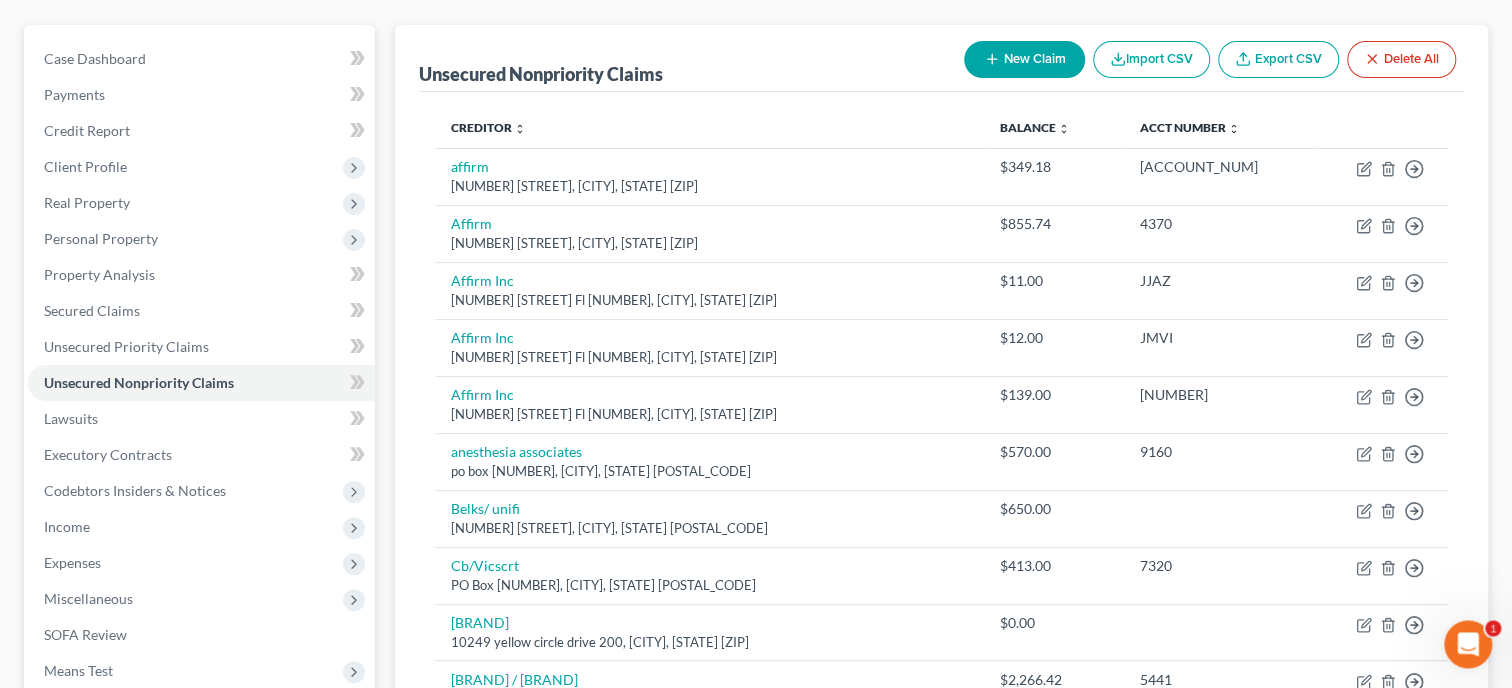 scroll, scrollTop: 202, scrollLeft: 0, axis: vertical 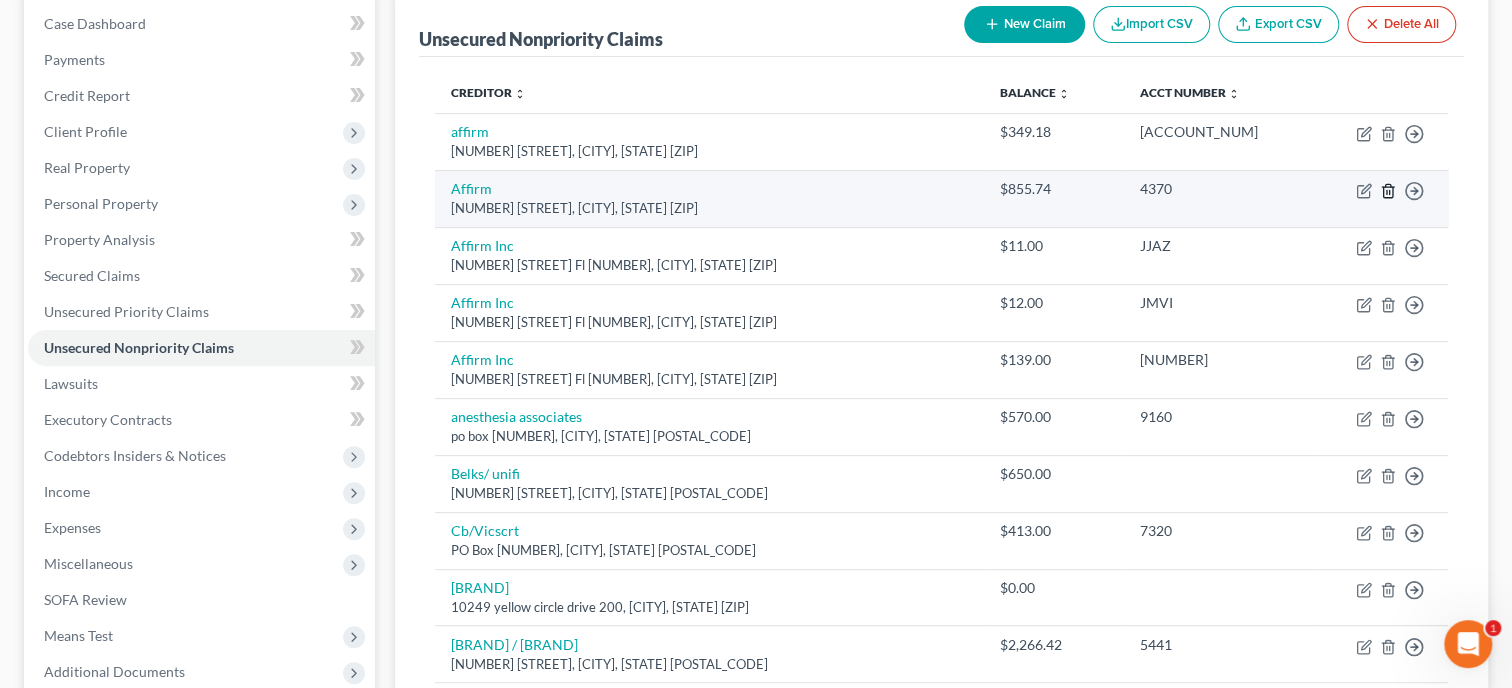 click 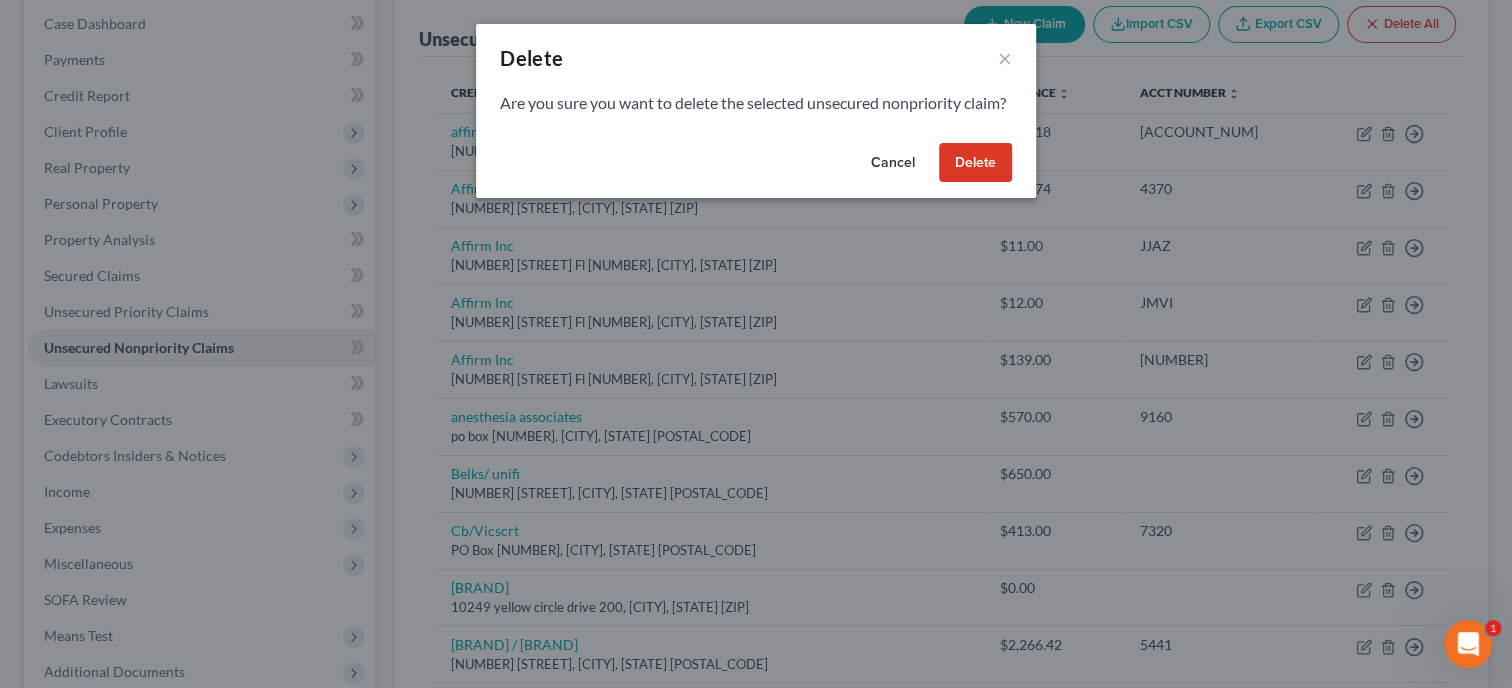 click on "Delete" at bounding box center (975, 163) 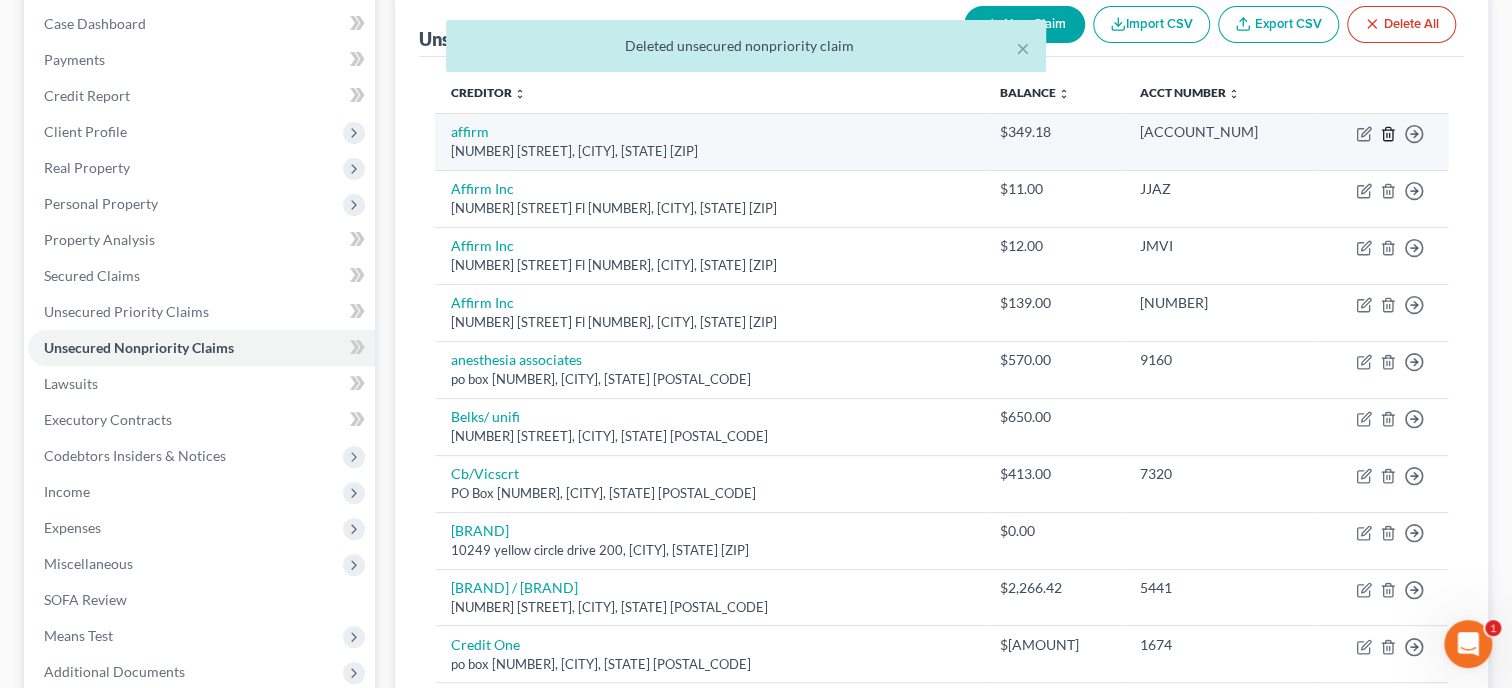click 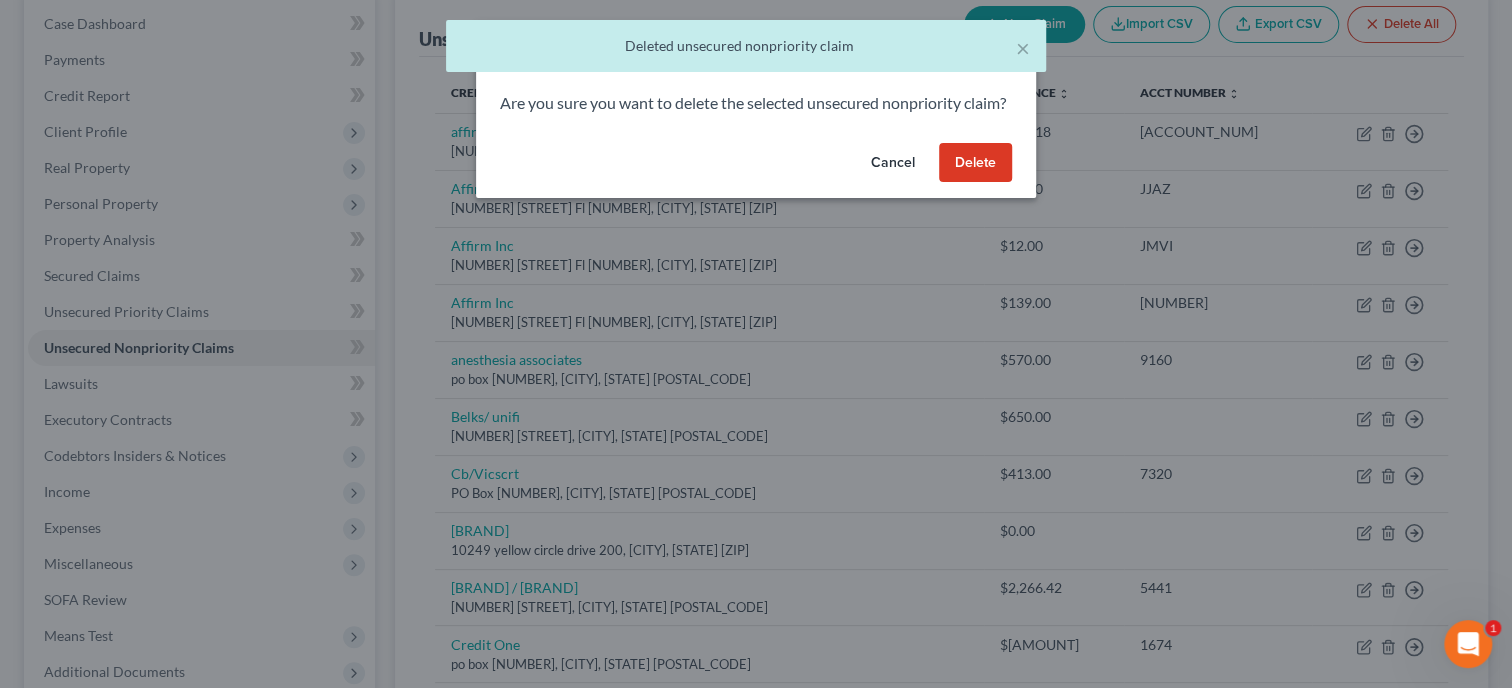 click on "Delete" at bounding box center (975, 163) 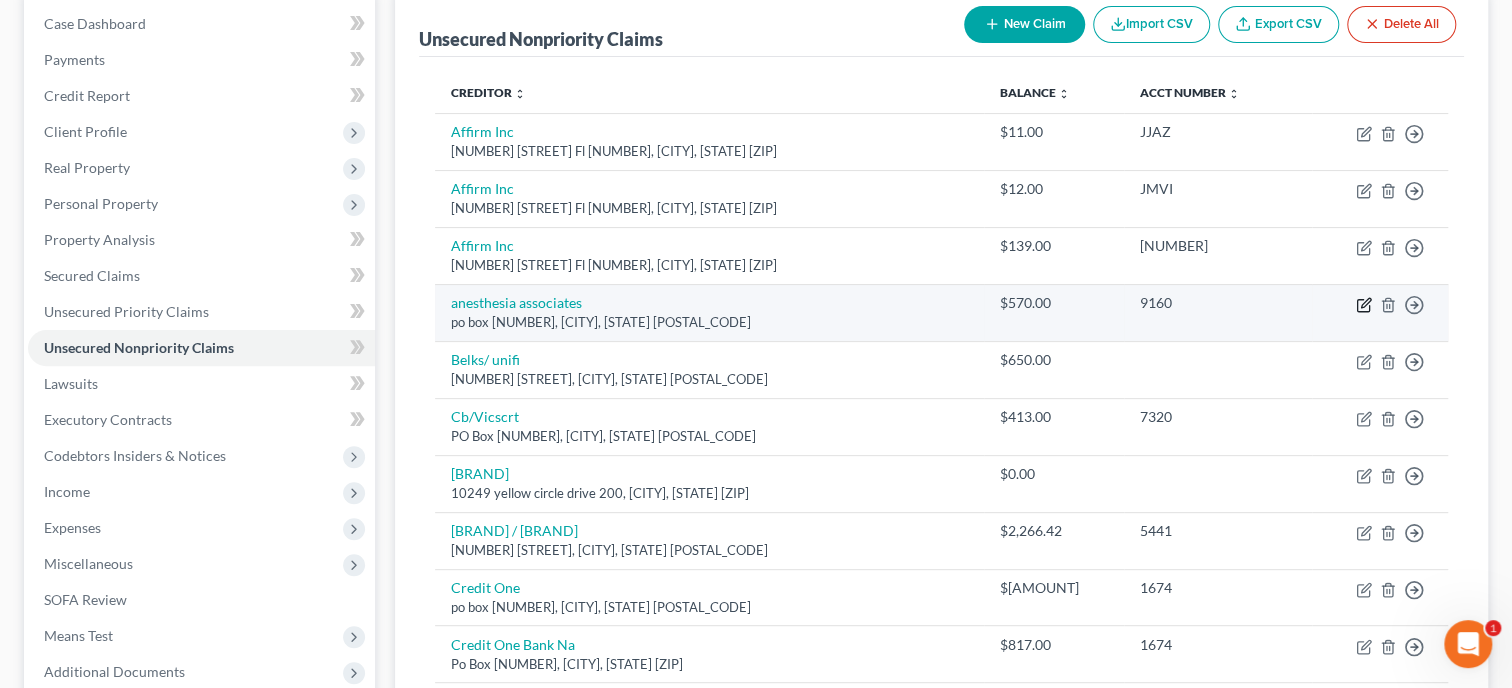 click 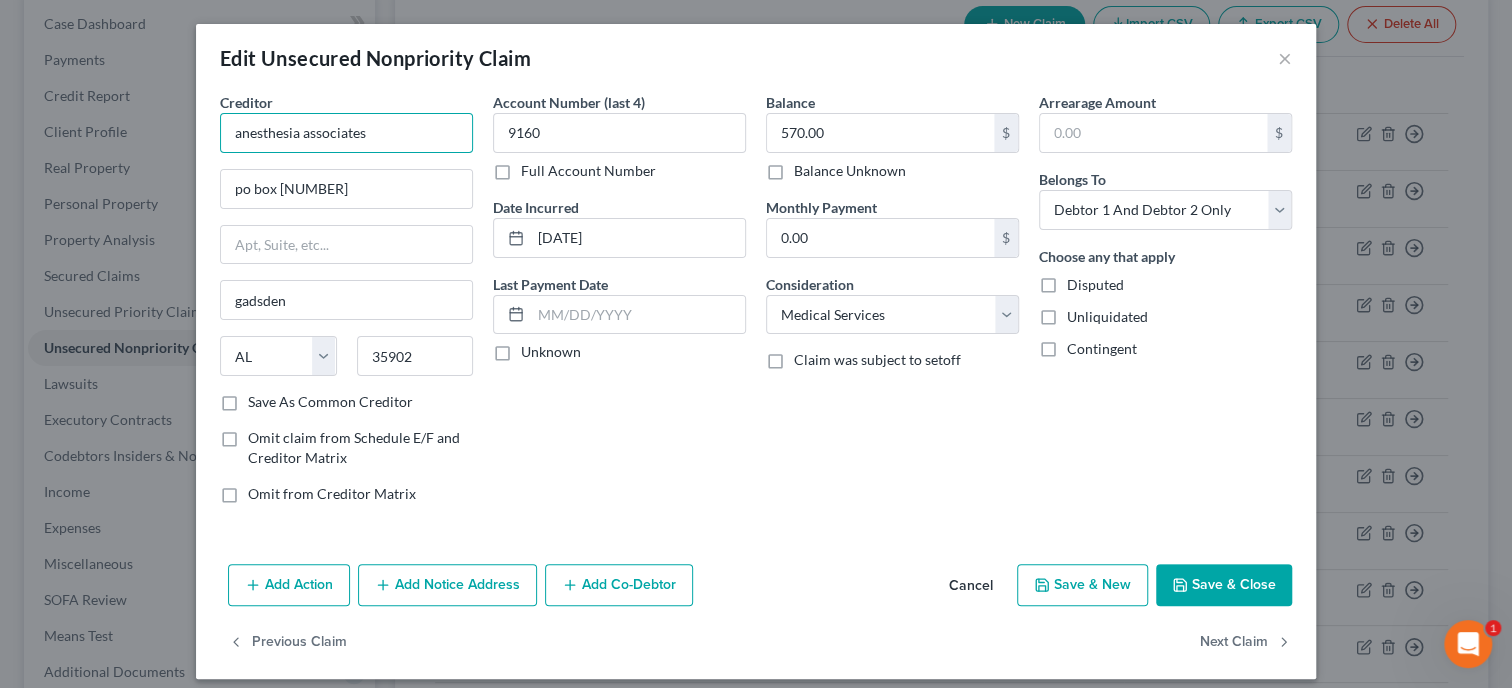click on "anesthesia associates" at bounding box center (346, 133) 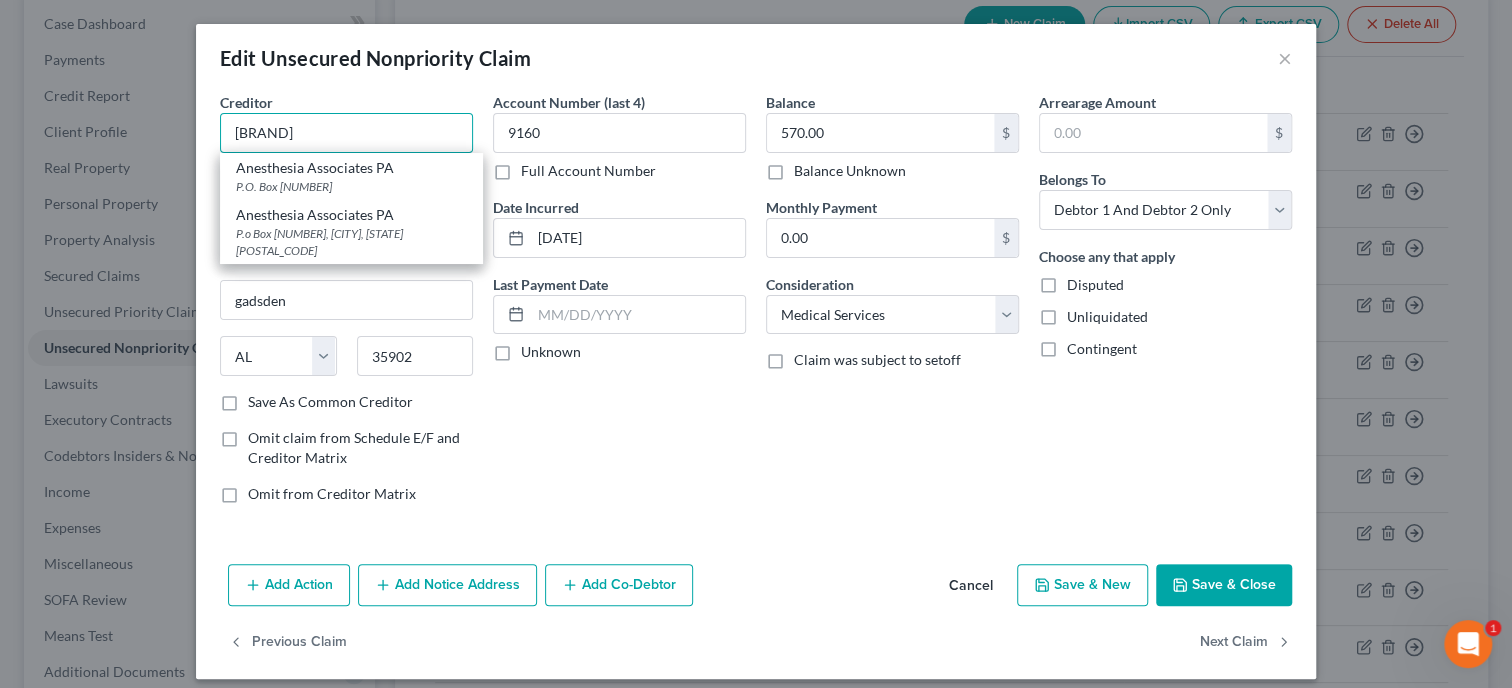 click on "[BRAND]" at bounding box center [346, 133] 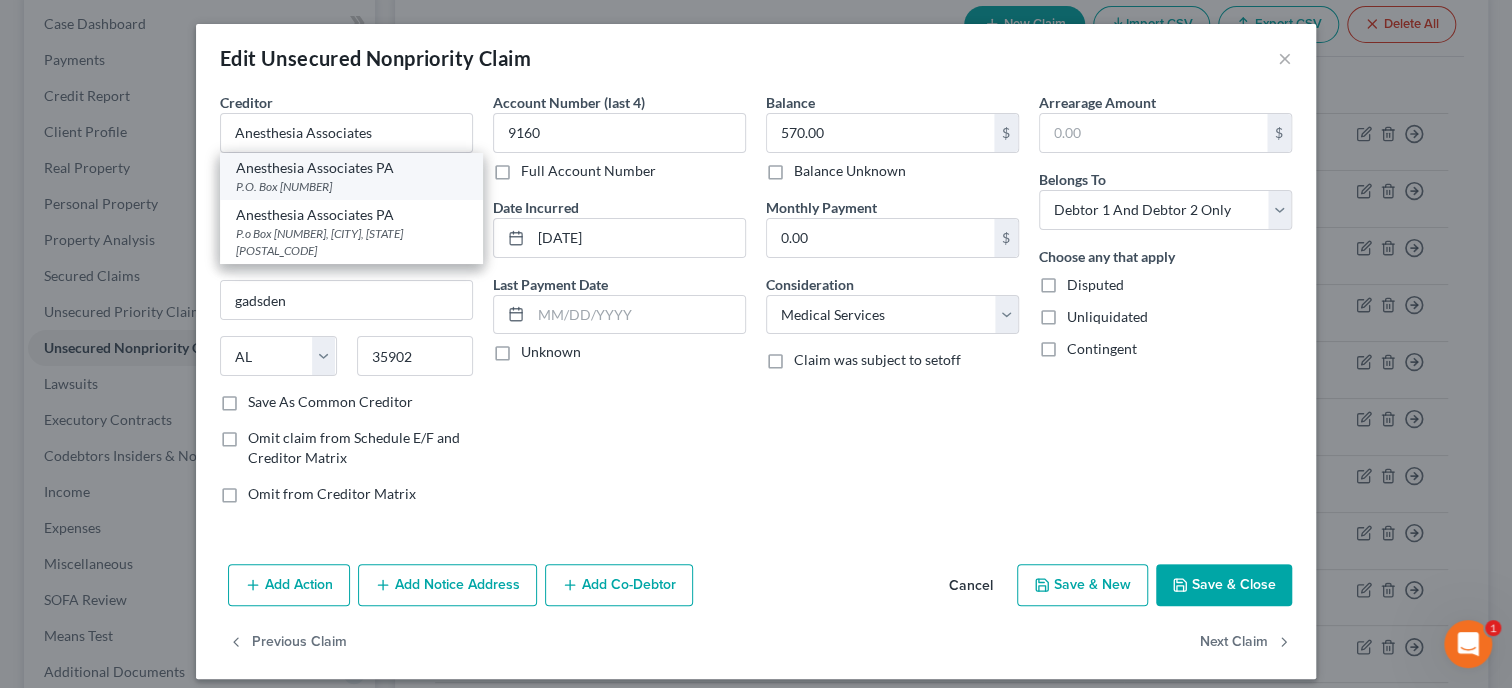 click on "[COMPANY] PA               P.O. Box [NUMBER]" at bounding box center [351, 176] 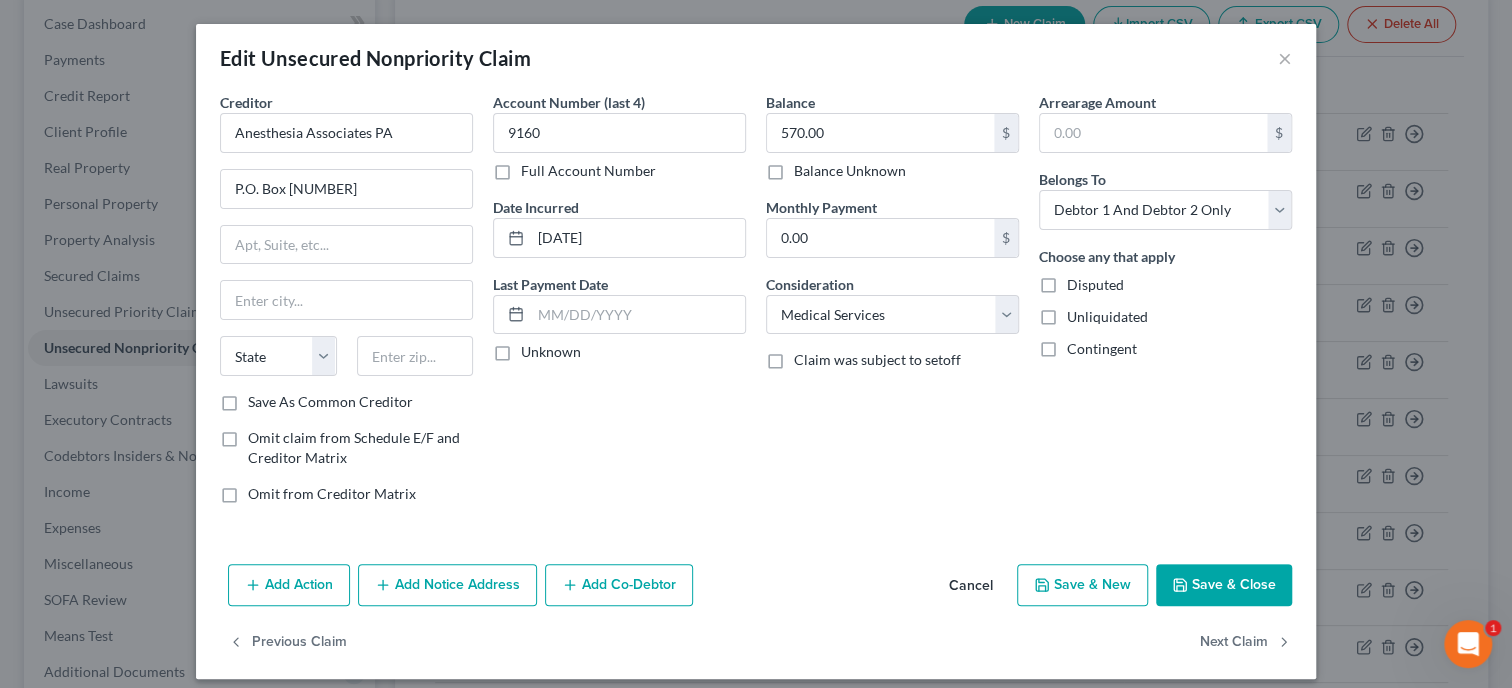 click on "Save & Close" at bounding box center [1224, 585] 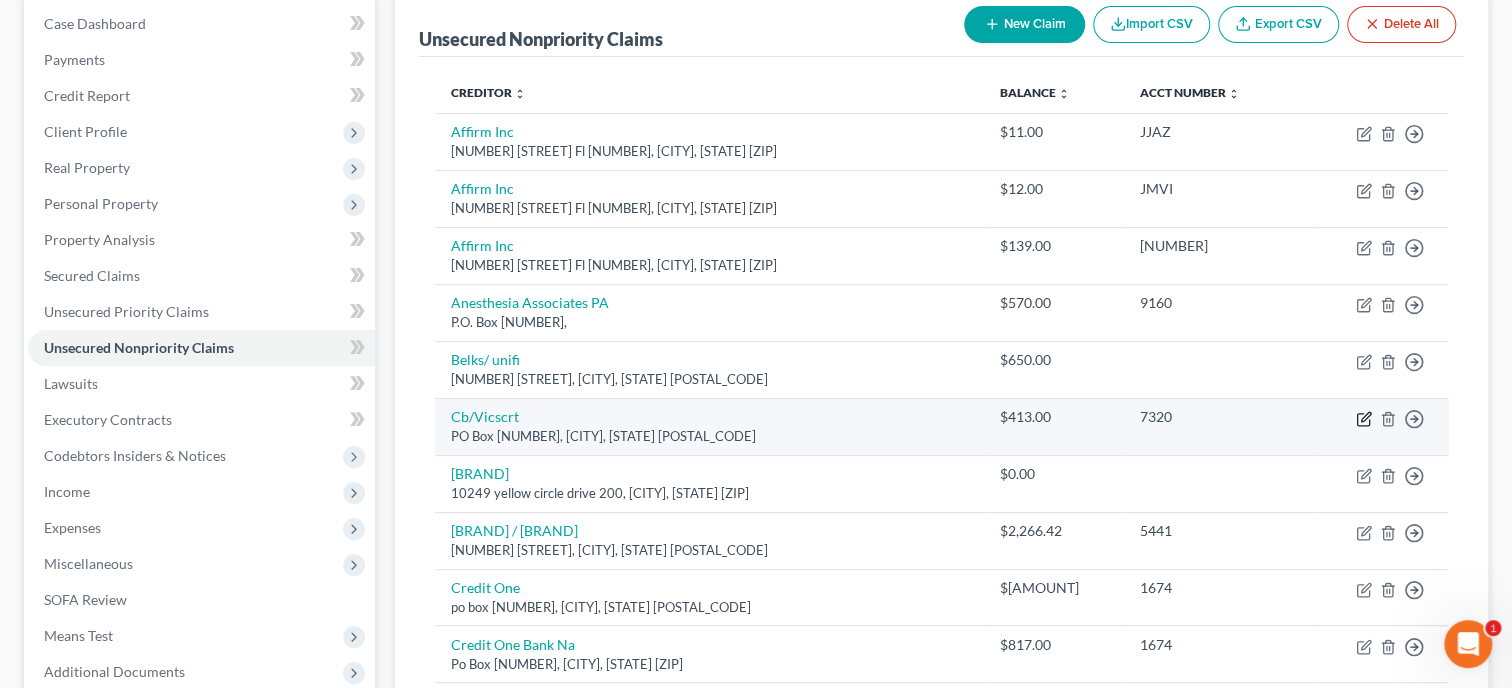 click 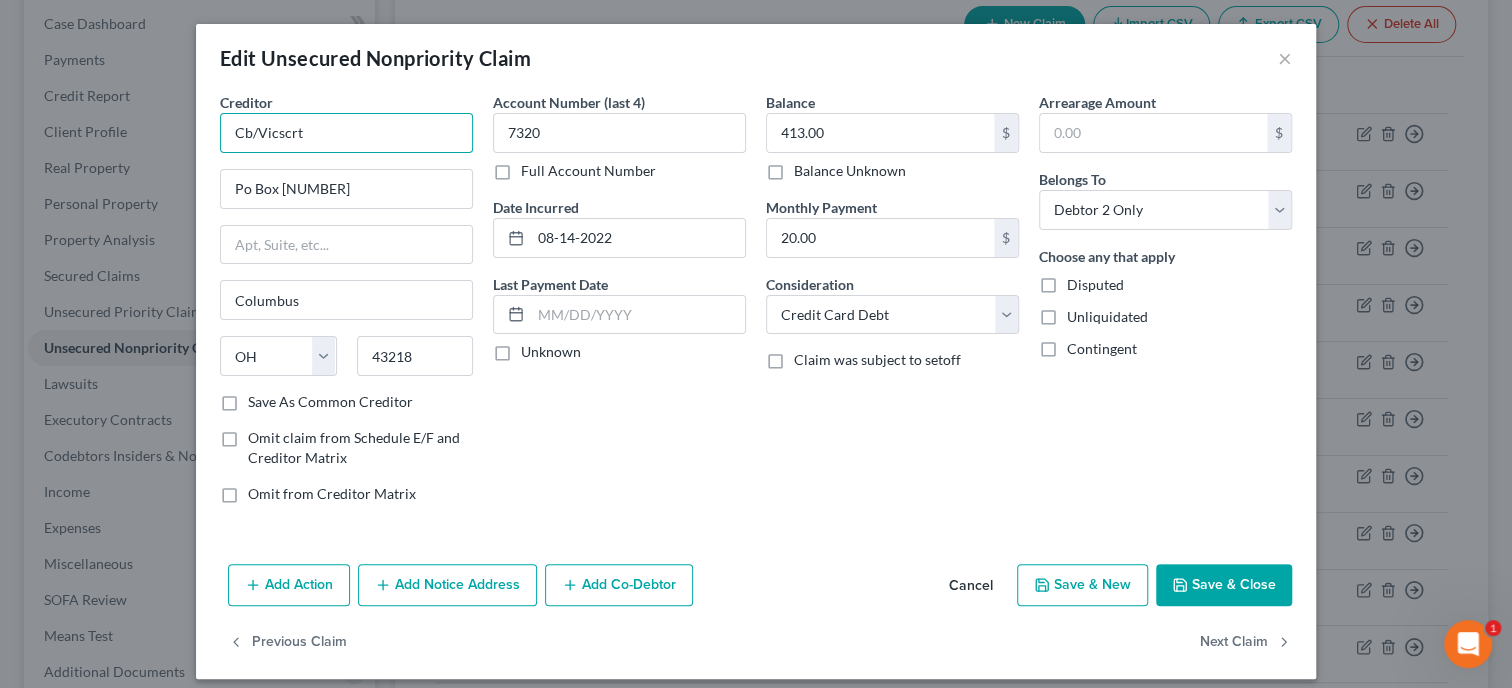 click on "Cb/Vicscrt" at bounding box center [346, 133] 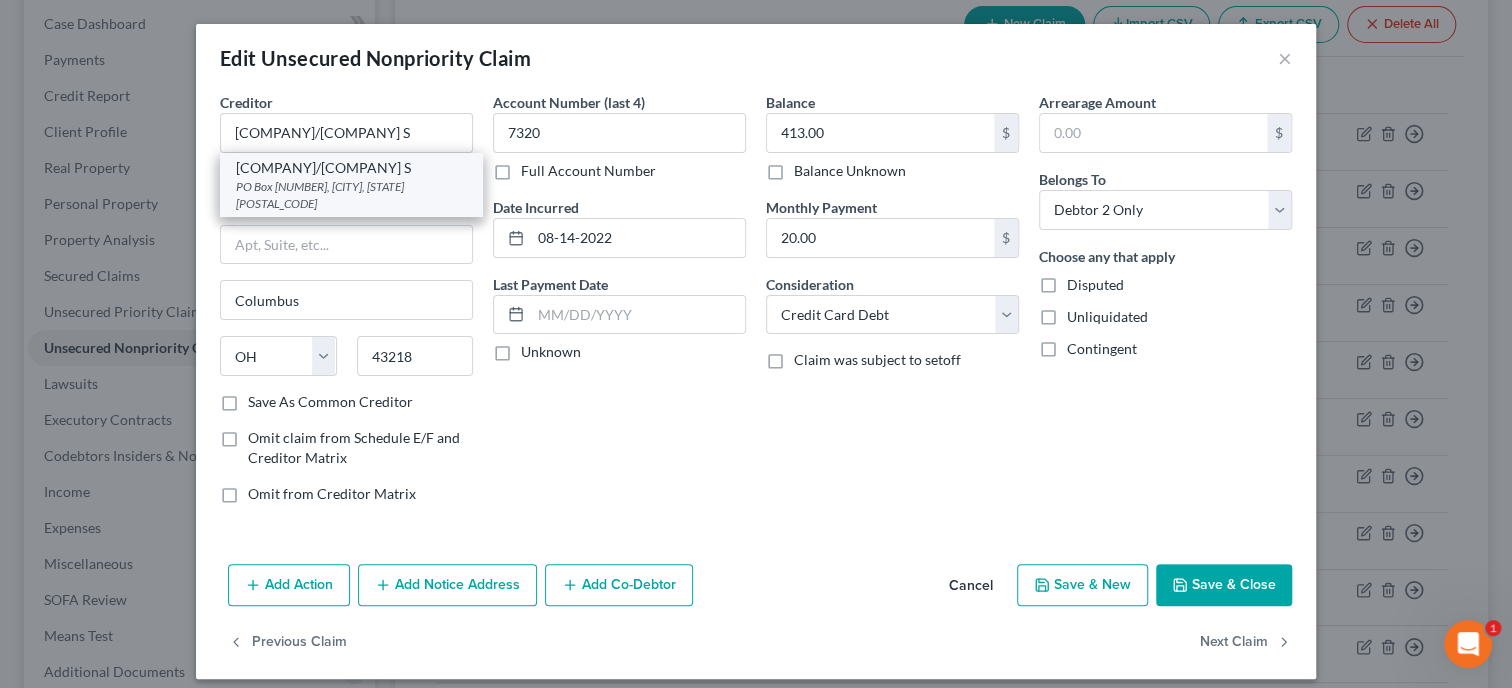 click on "[COMPANY]/[COMPANY] S" at bounding box center [351, 168] 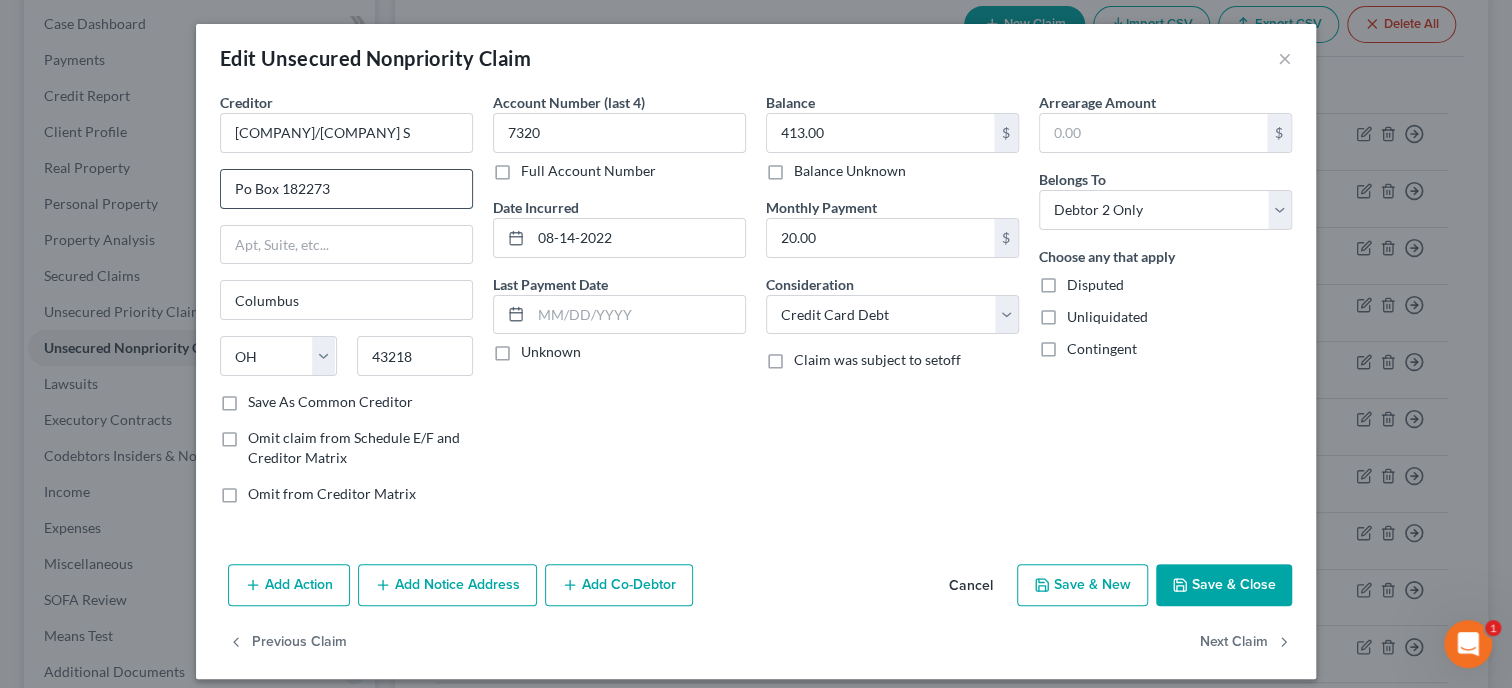 click on "Po Box 182273" at bounding box center (346, 189) 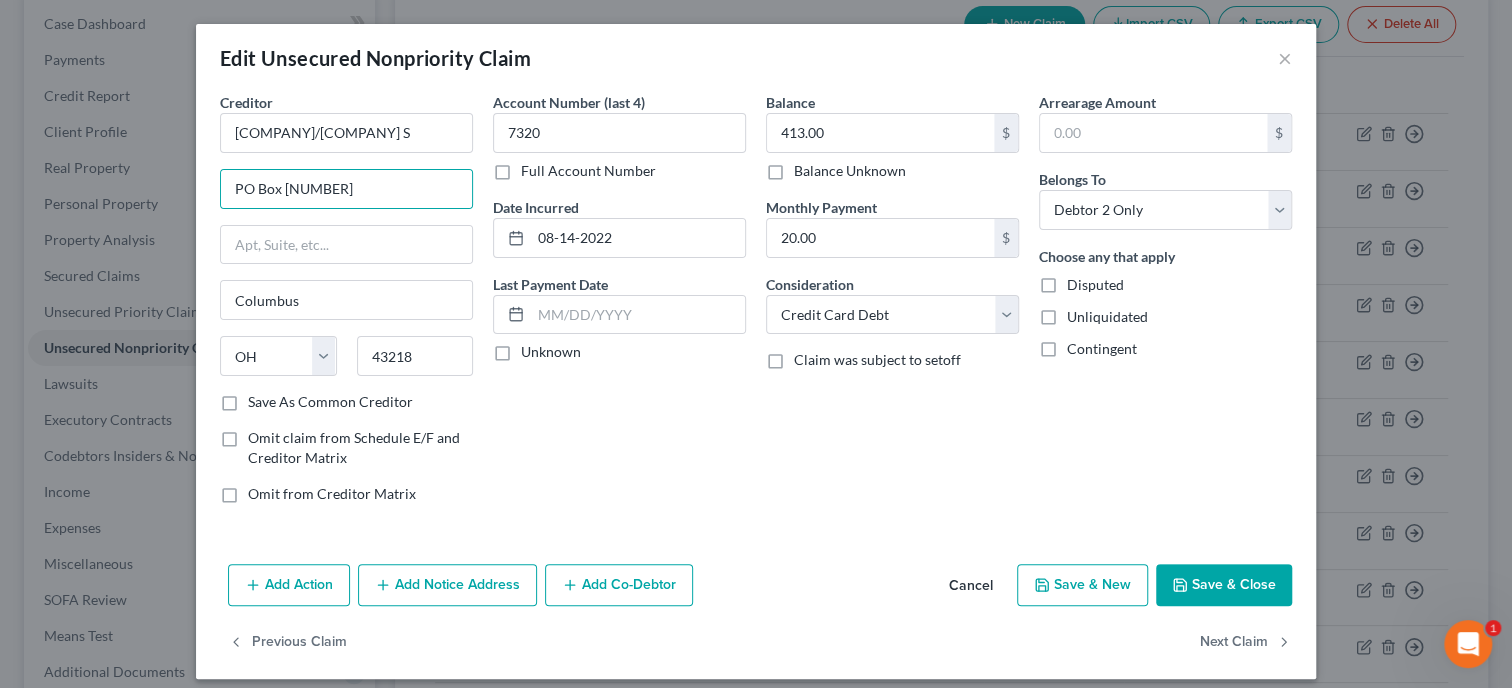 click on "Save & Close" at bounding box center [1224, 585] 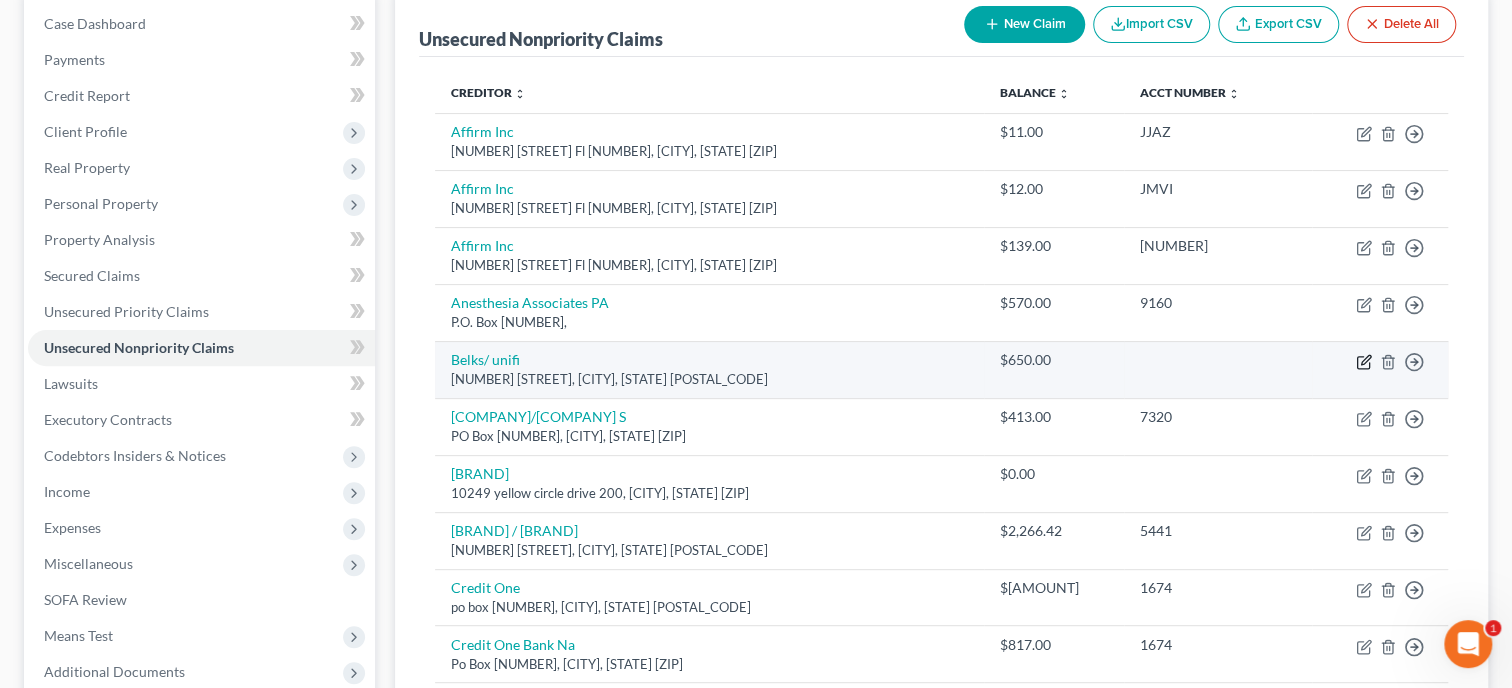 click 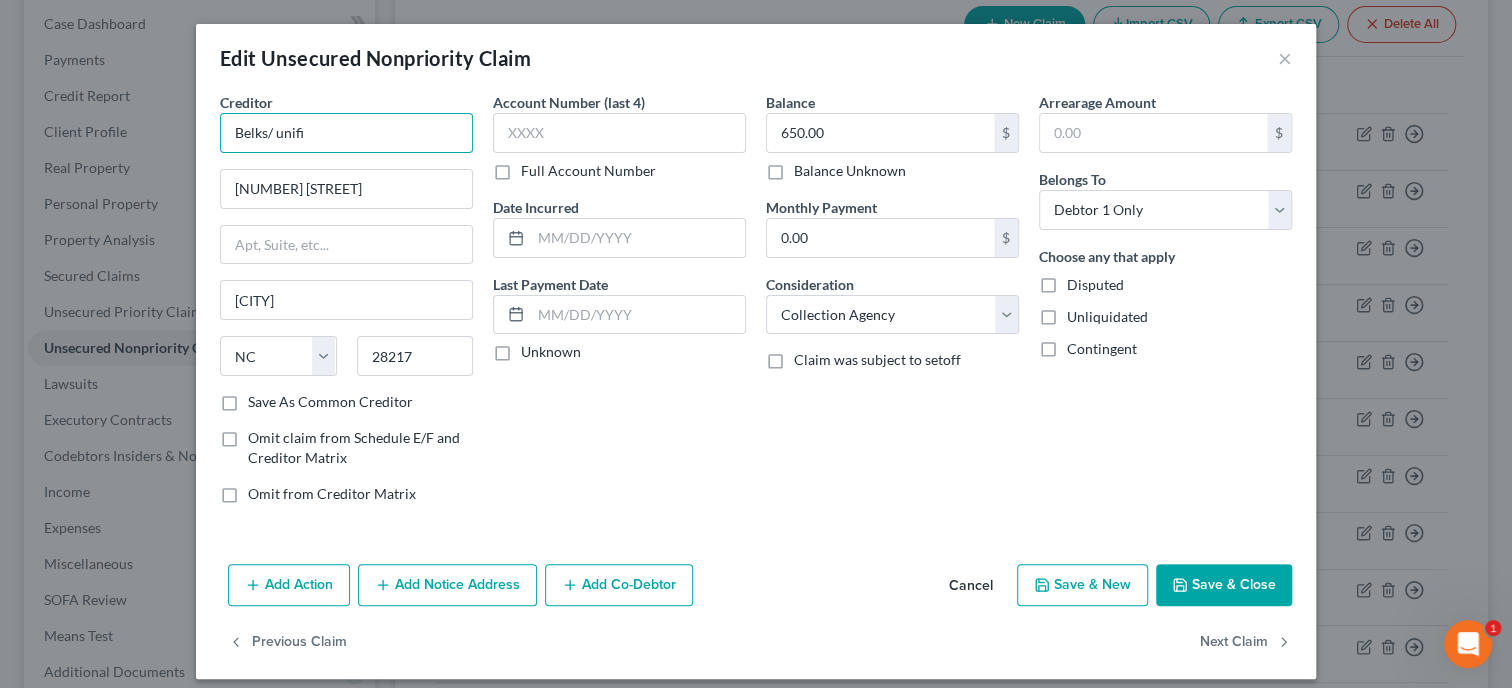 click on "Belks/ unifi" at bounding box center [346, 133] 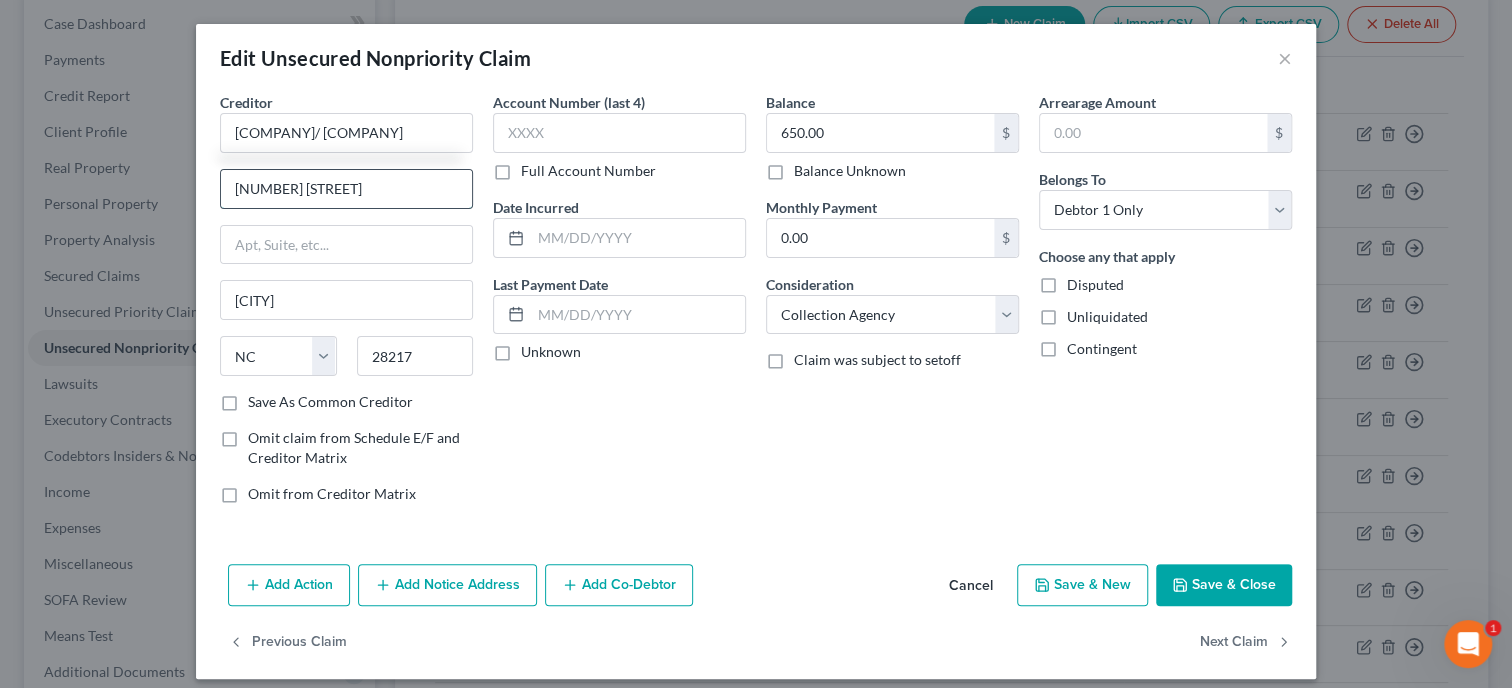 click on "[NUMBER] [STREET]" at bounding box center (346, 189) 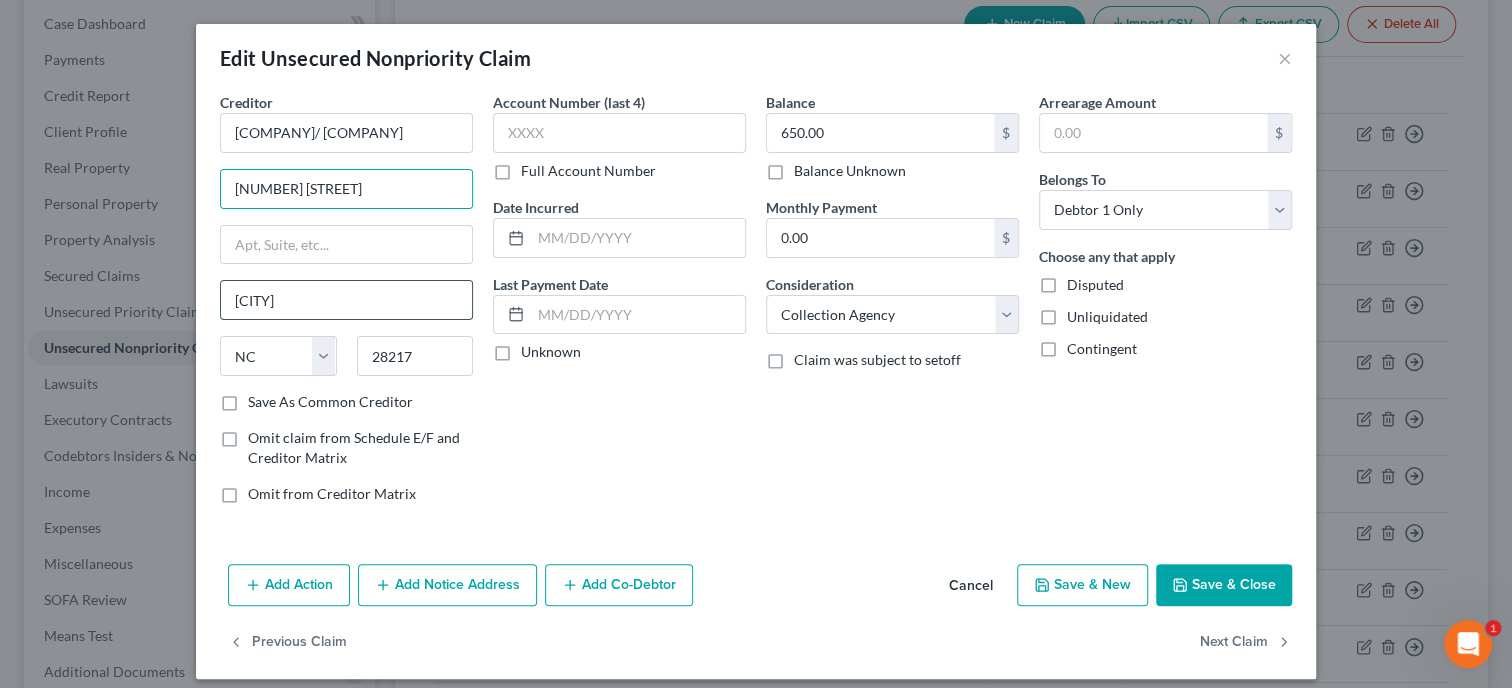 click on "[CITY]" at bounding box center (346, 300) 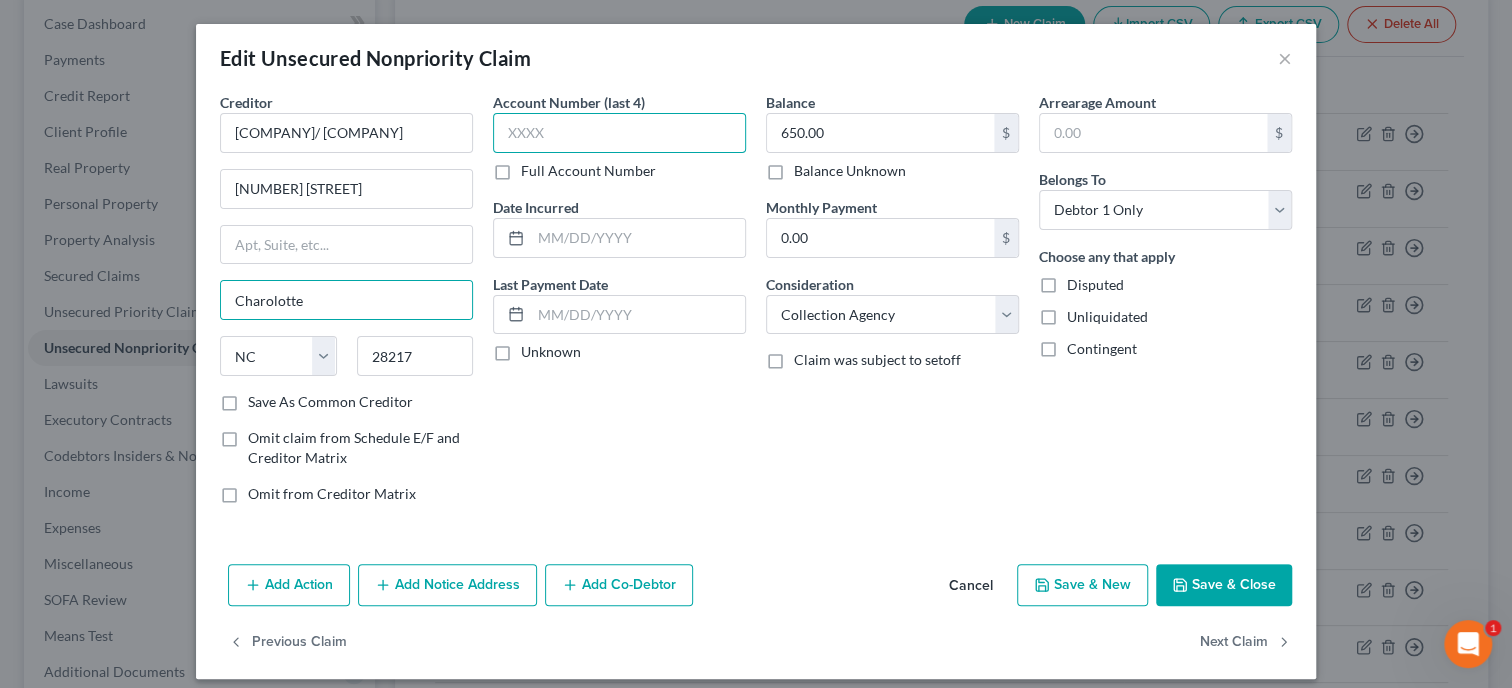 click at bounding box center (619, 133) 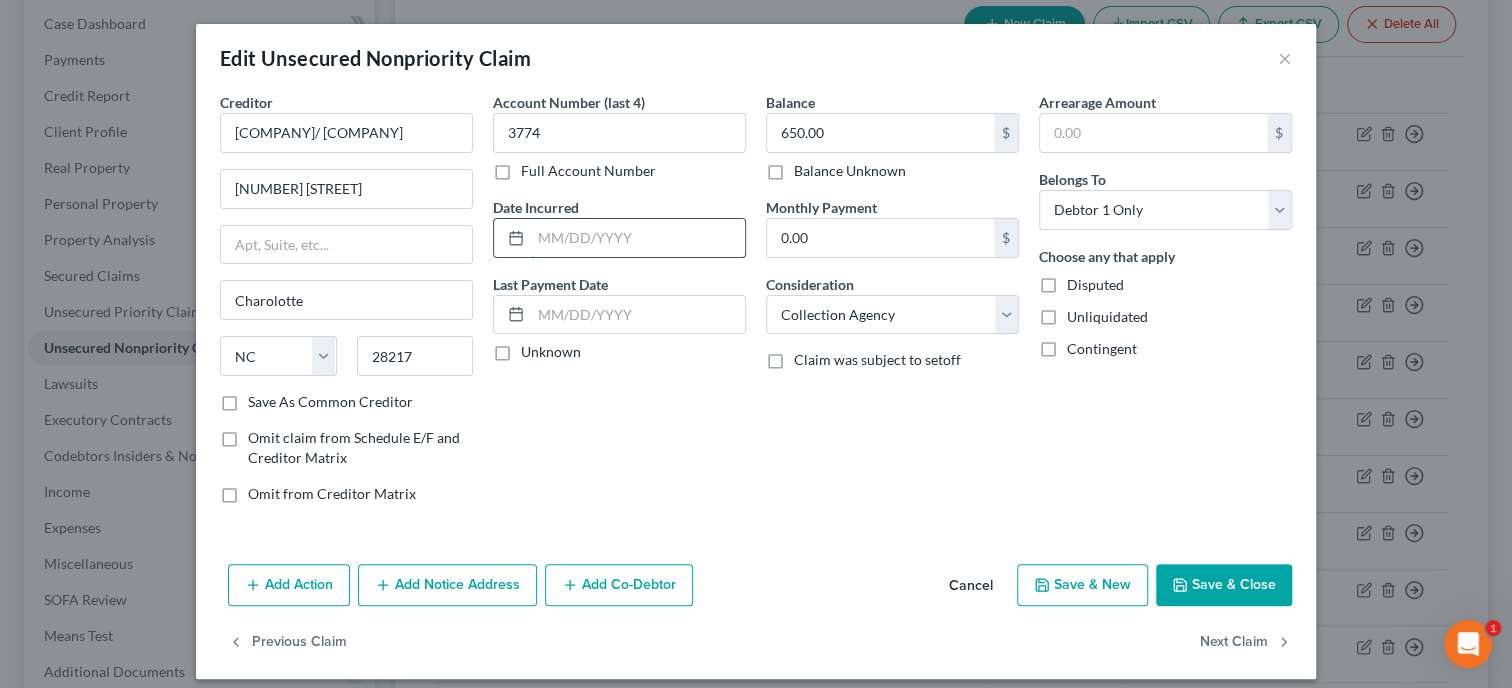 click at bounding box center [638, 238] 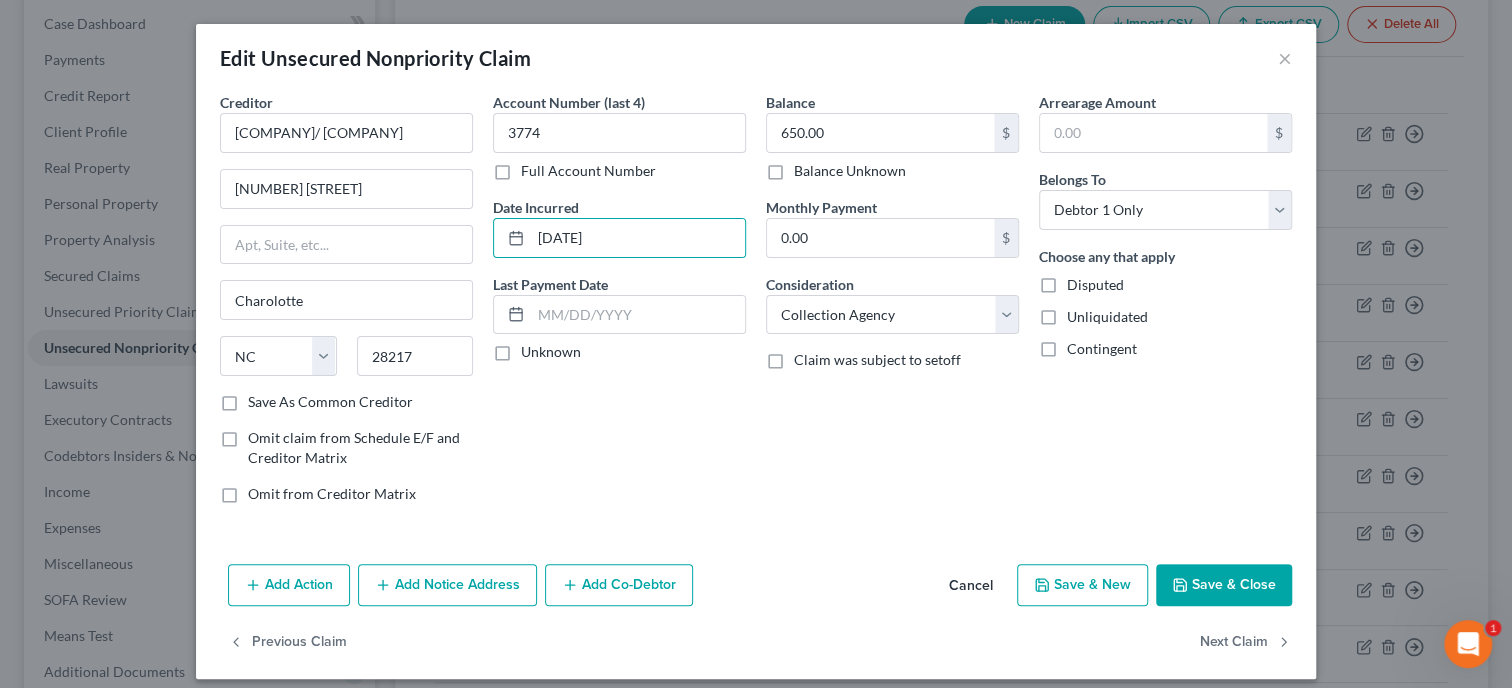 click on "Save & Close" at bounding box center [1224, 585] 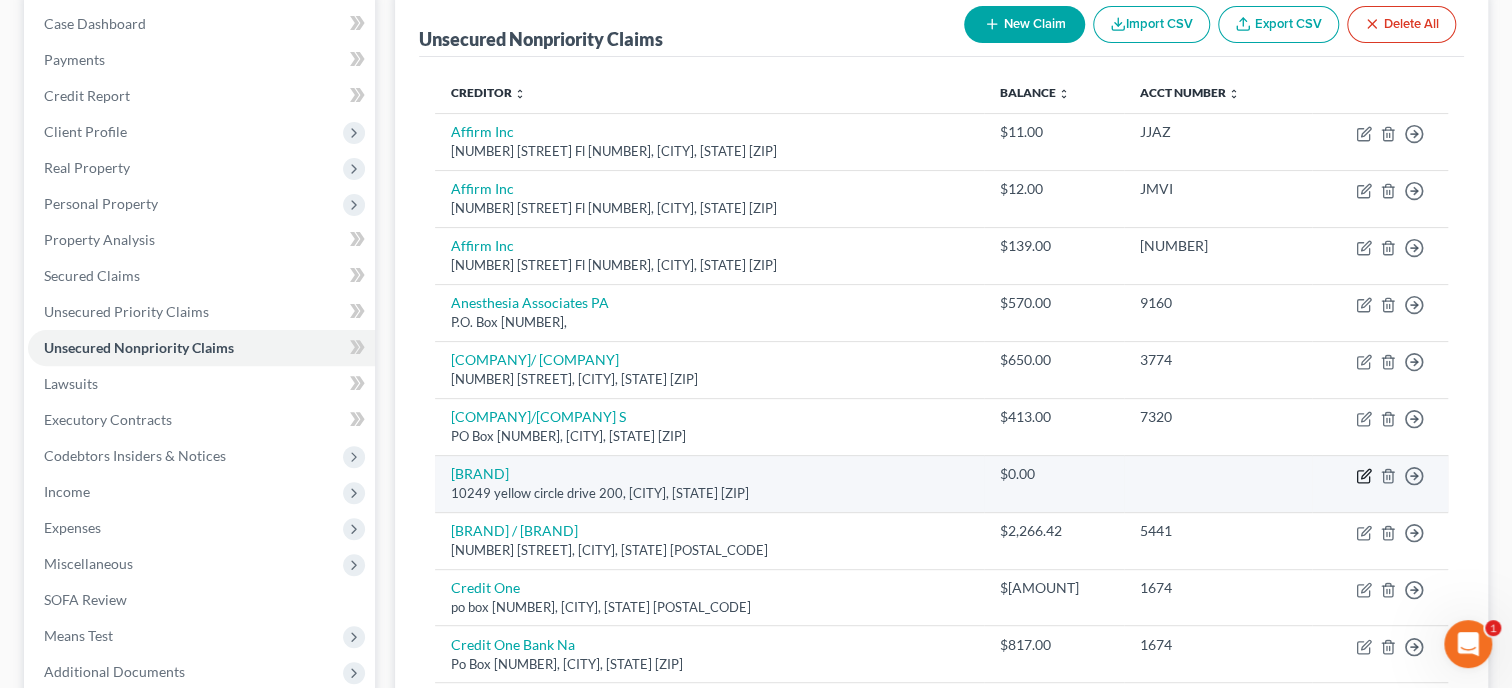 click 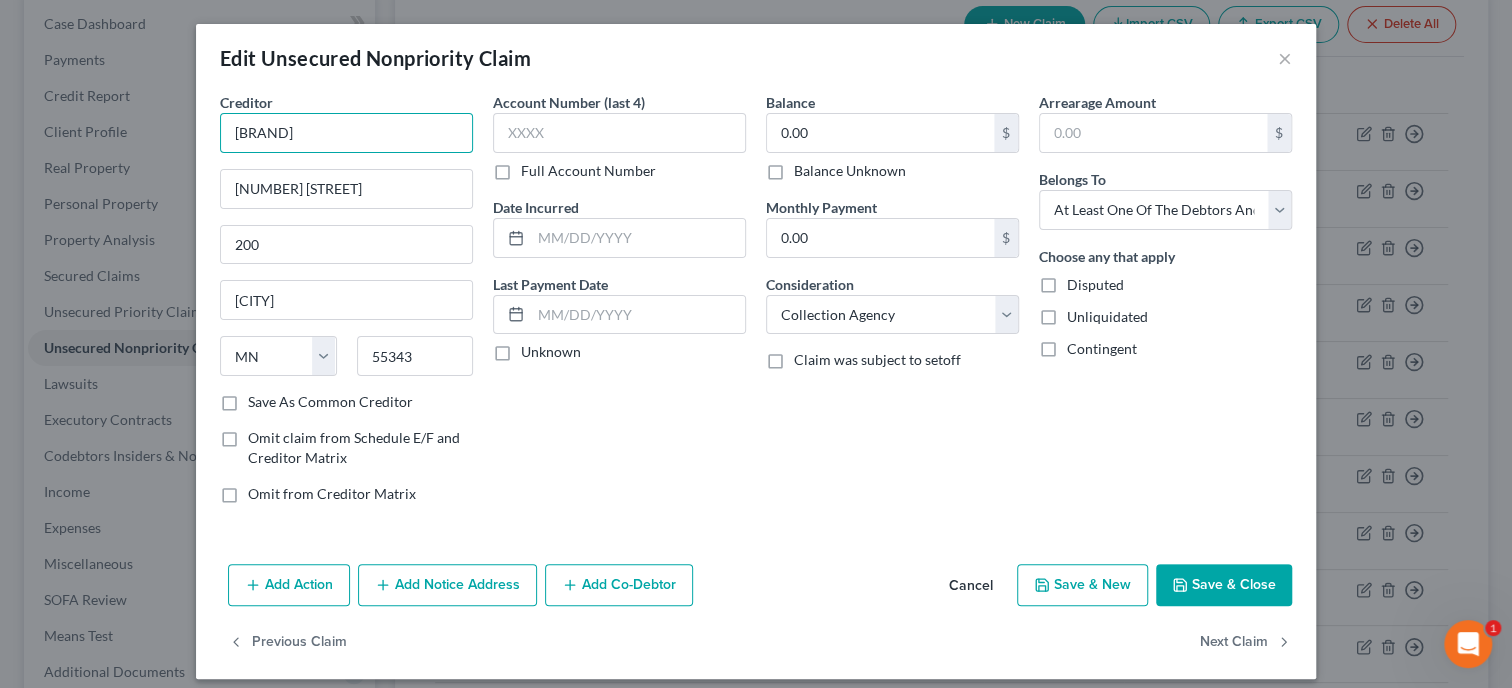 click on "[BRAND]" at bounding box center [346, 133] 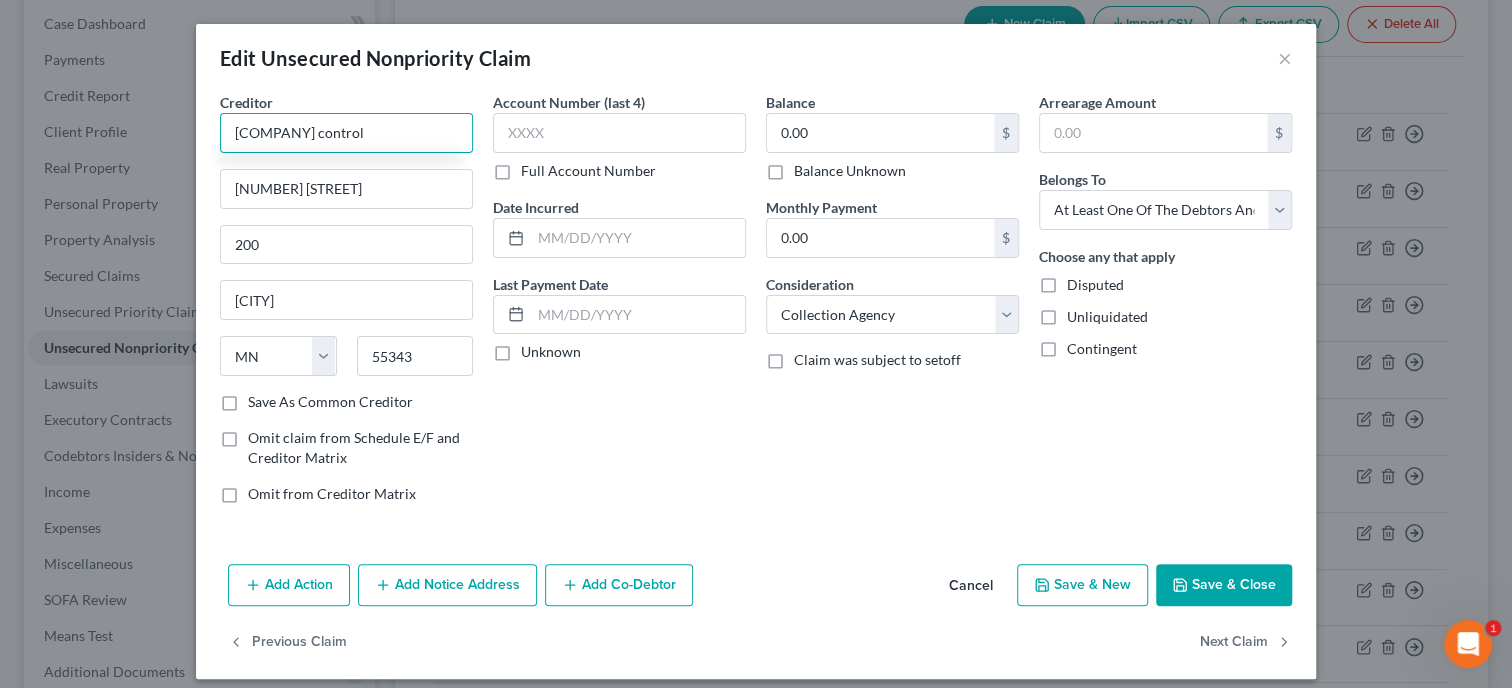 click on "[COMPANY] control" at bounding box center [346, 133] 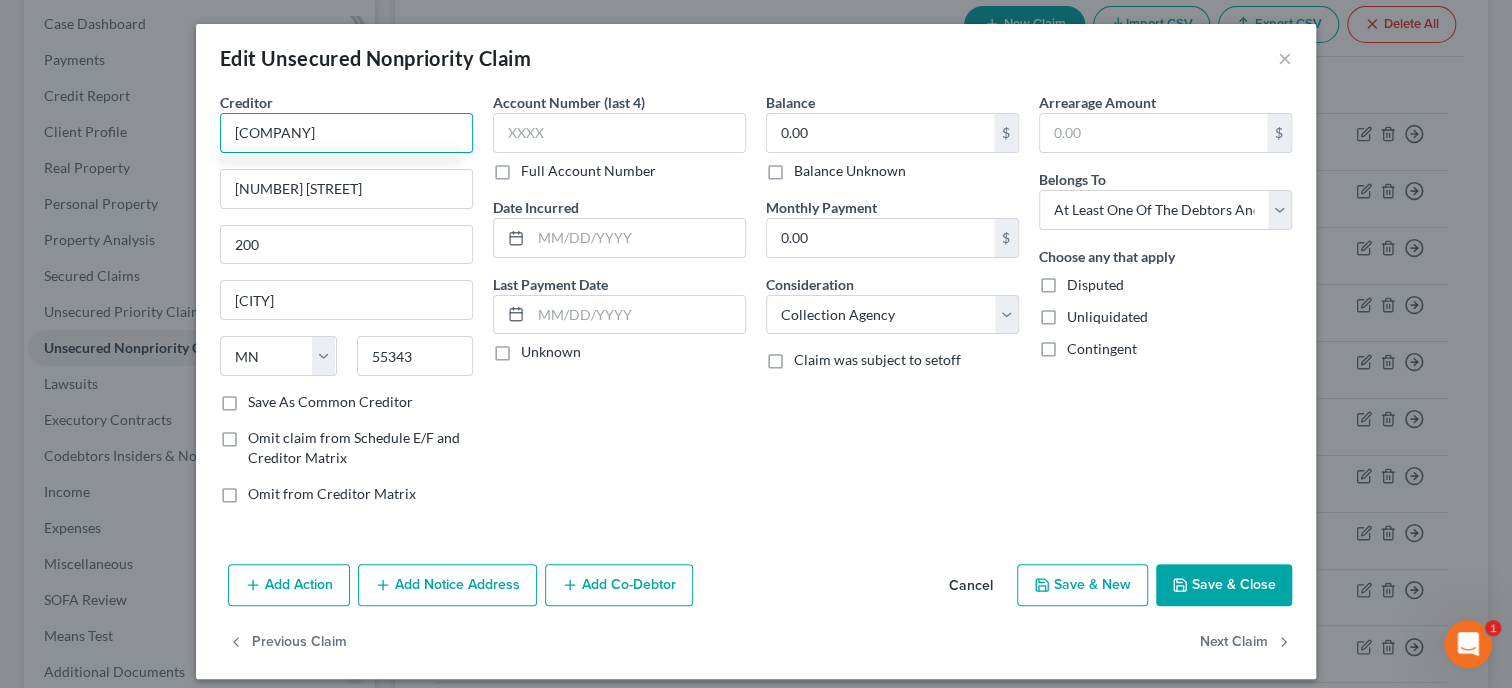 click on "[COMPANY]" at bounding box center [346, 133] 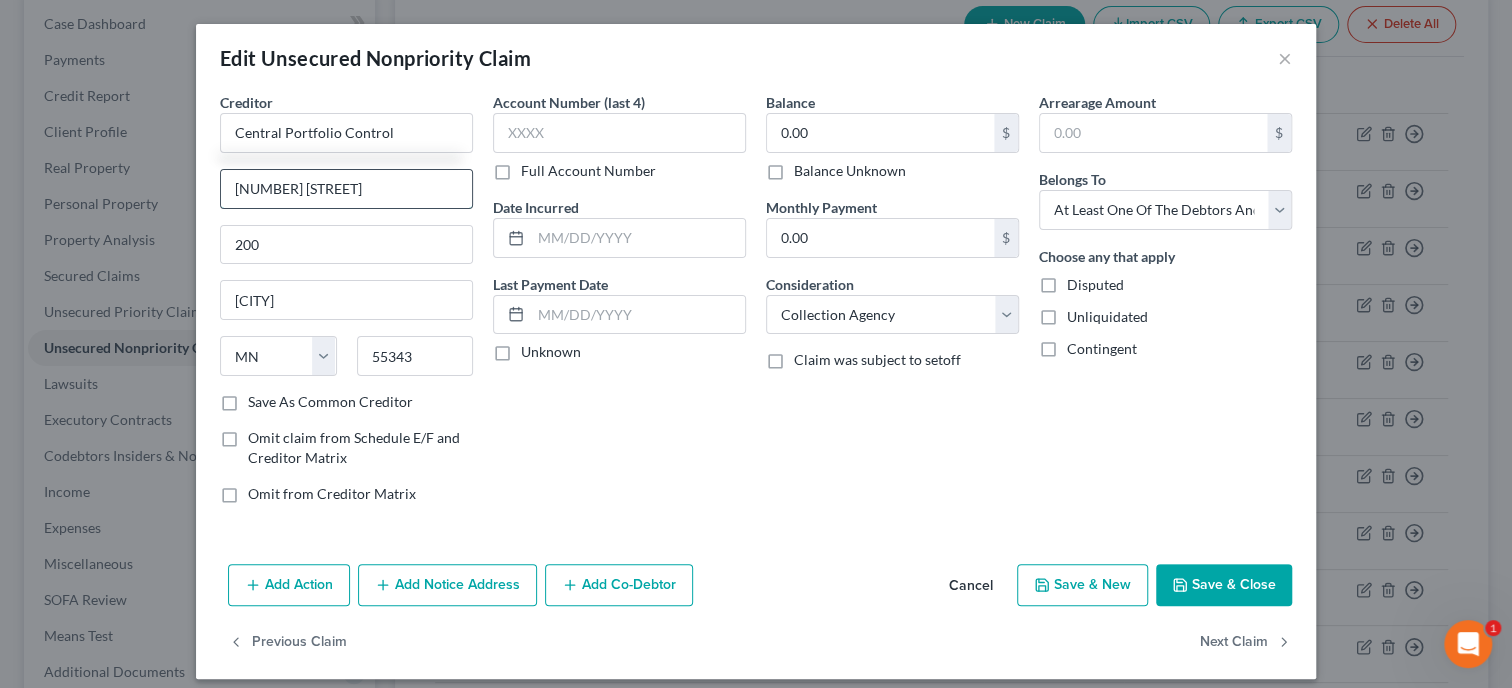 click on "[NUMBER] [STREET]" at bounding box center [346, 189] 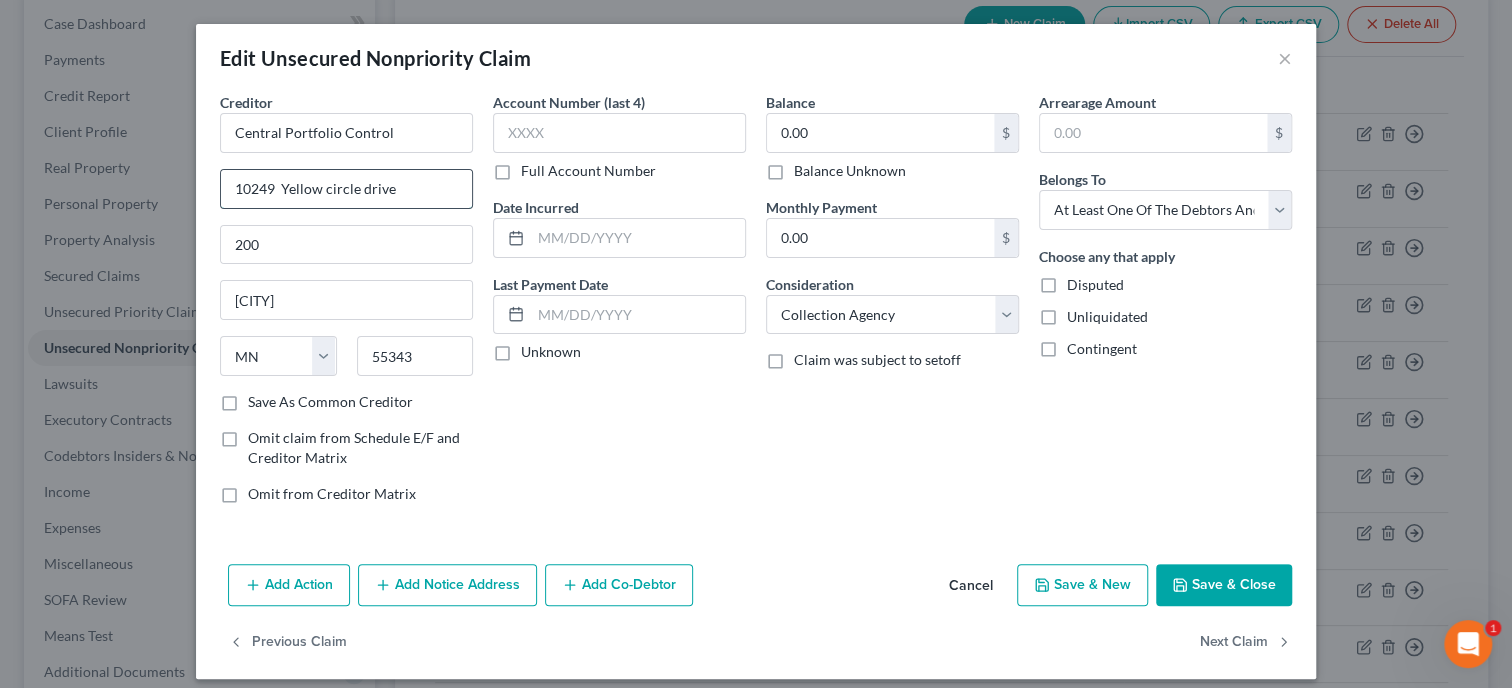 click on "10249  Yellow circle drive" at bounding box center (346, 189) 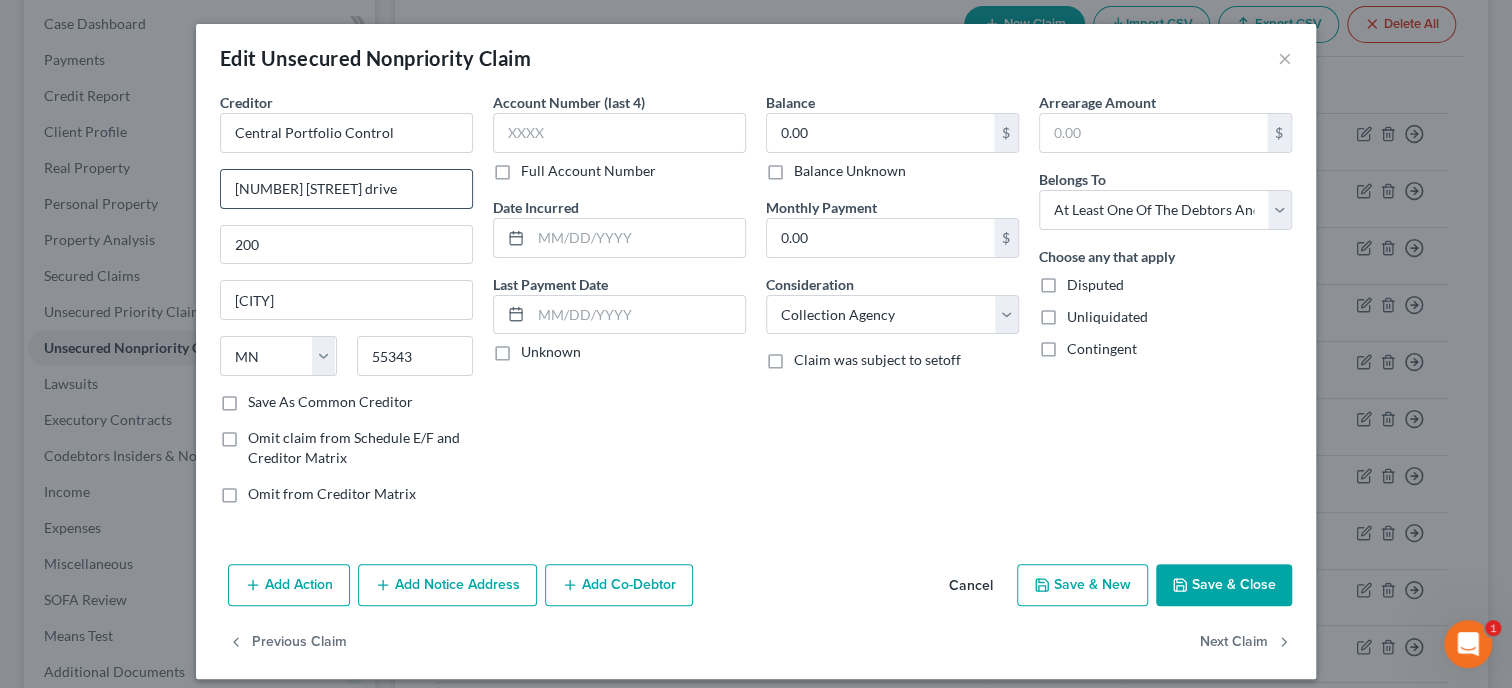 click on "[NUMBER] [STREET] drive" at bounding box center [346, 189] 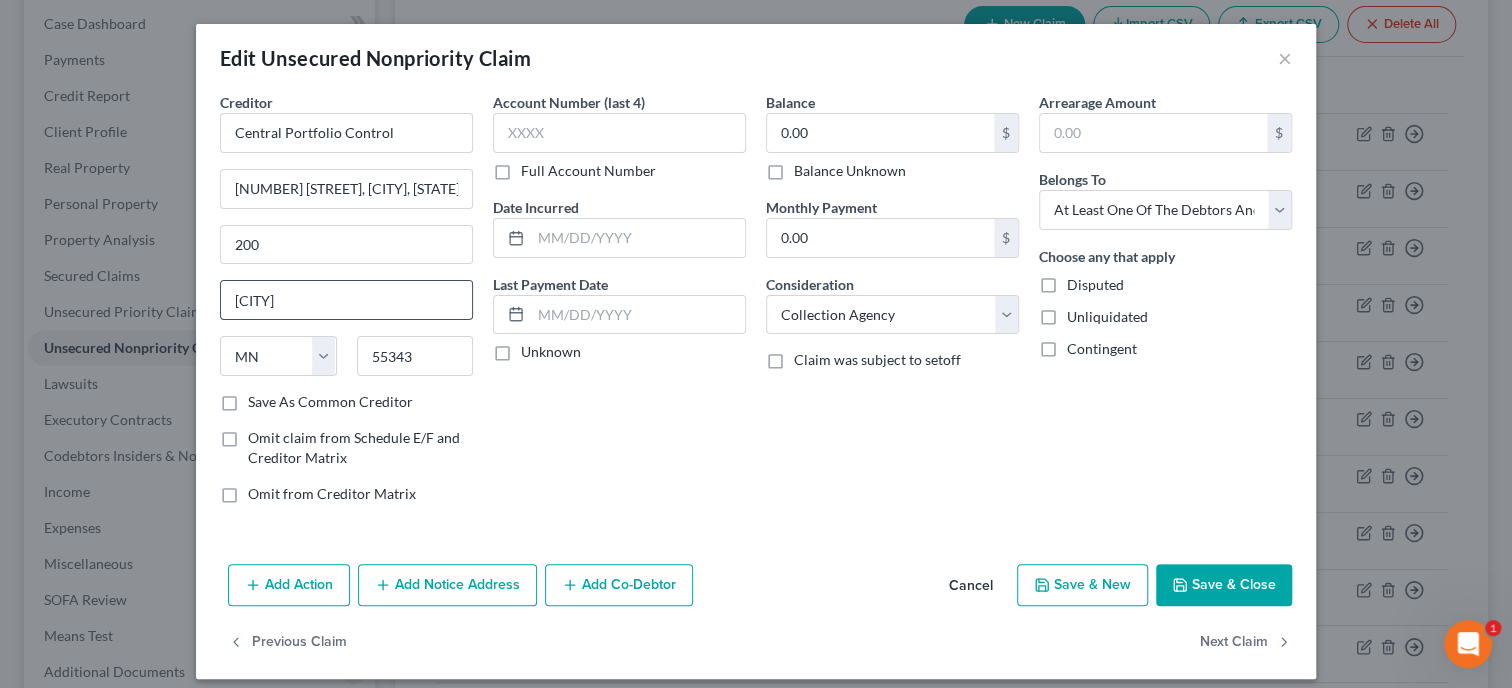 click on "[CITY]" at bounding box center [346, 300] 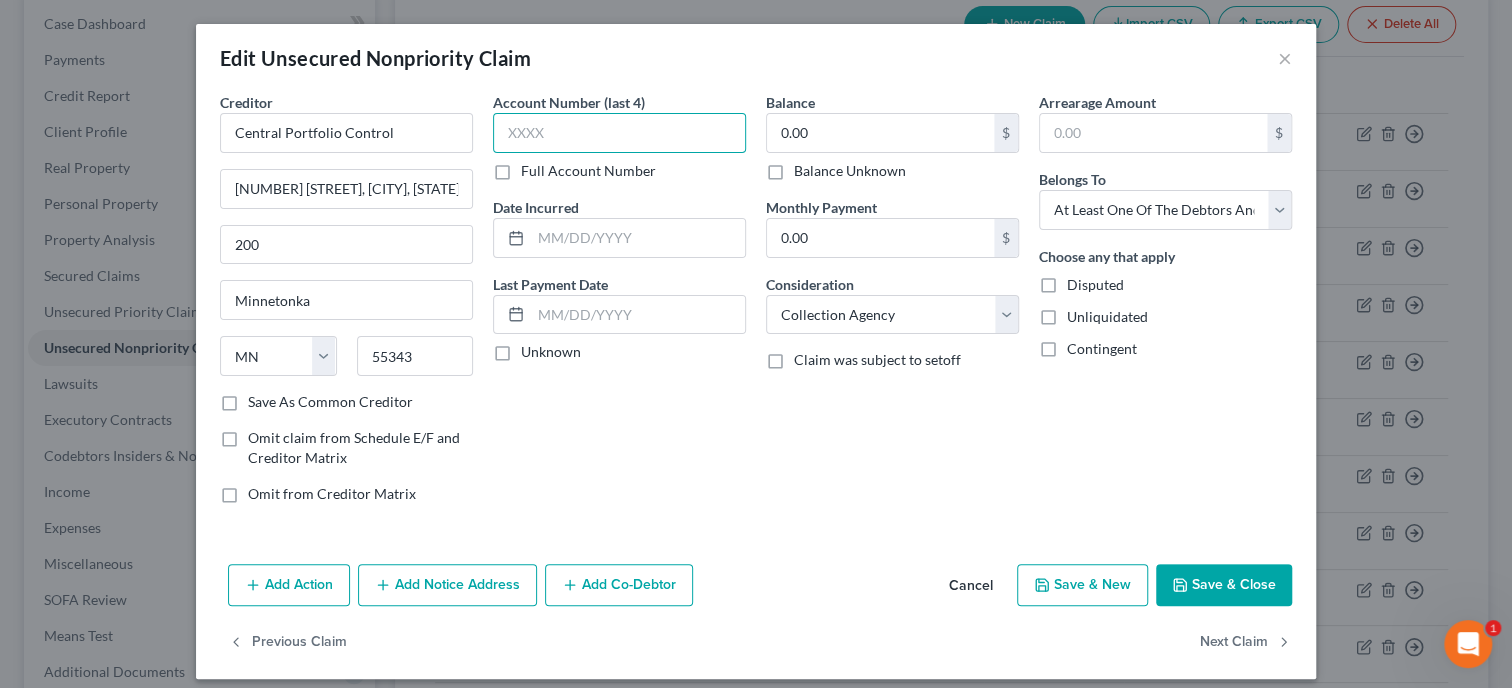 click at bounding box center (619, 133) 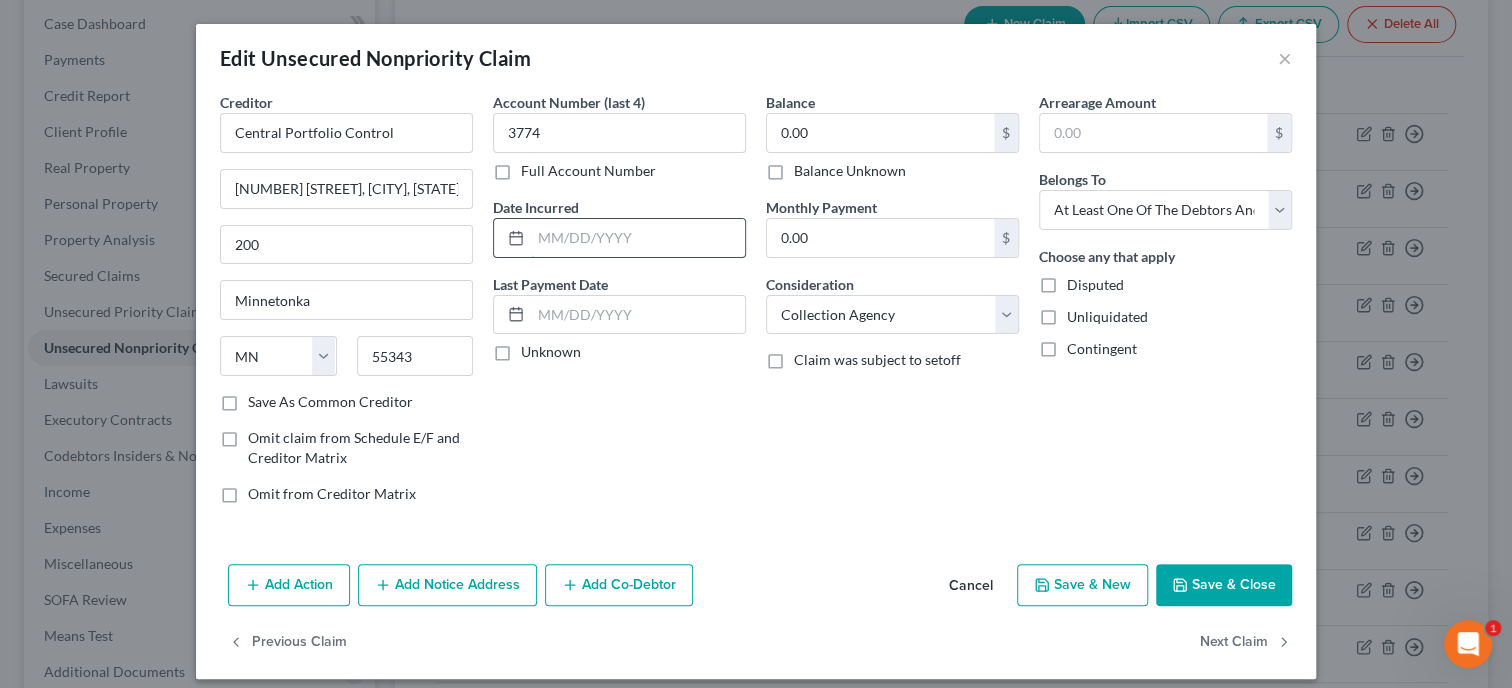 click at bounding box center (638, 238) 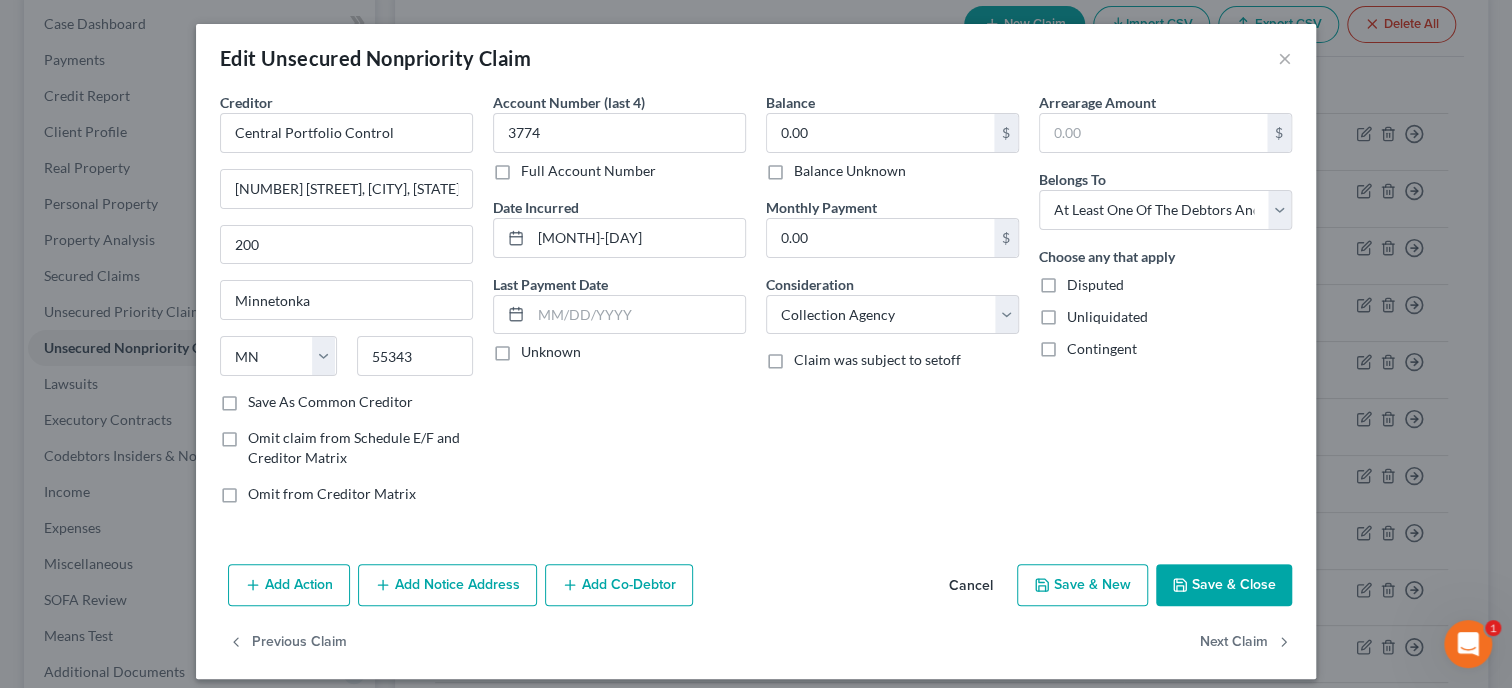 click on "Balance Unknown" at bounding box center (850, 171) 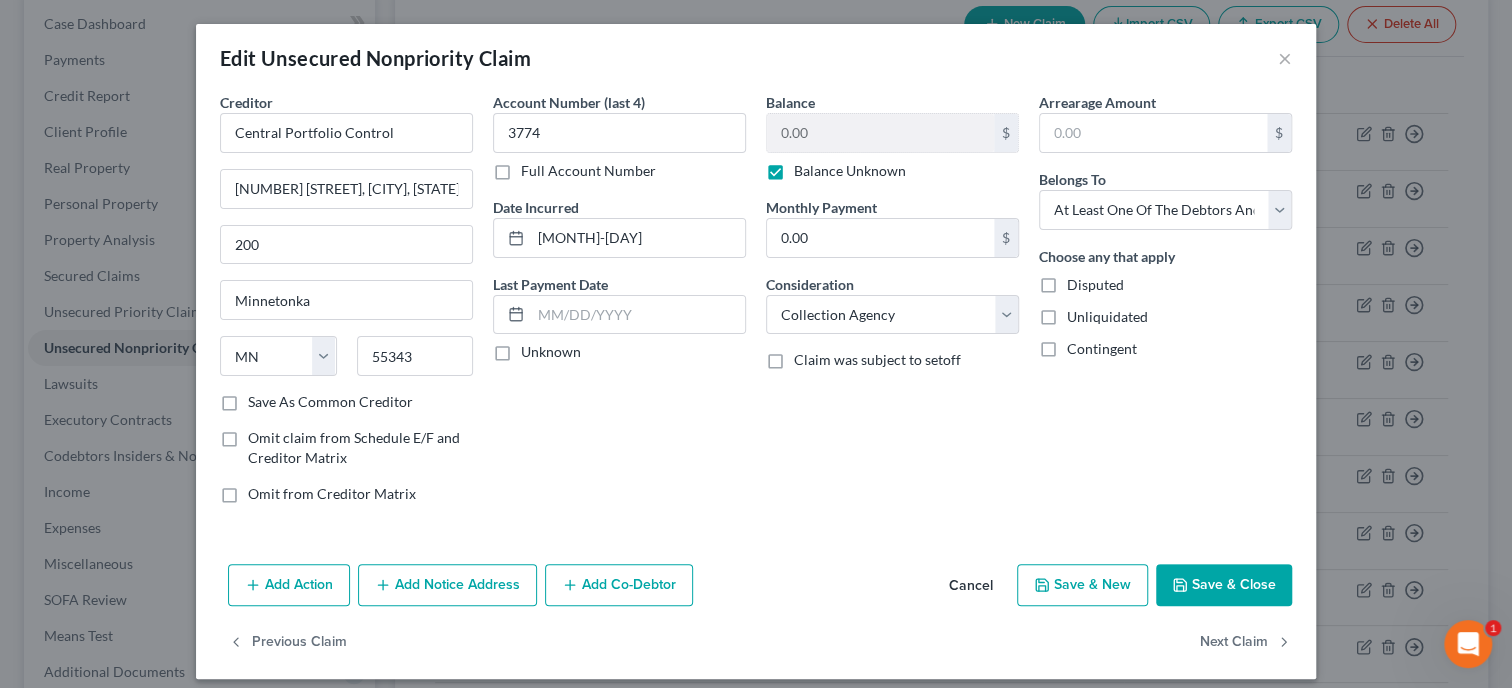 click on "Save & Close" at bounding box center (1224, 585) 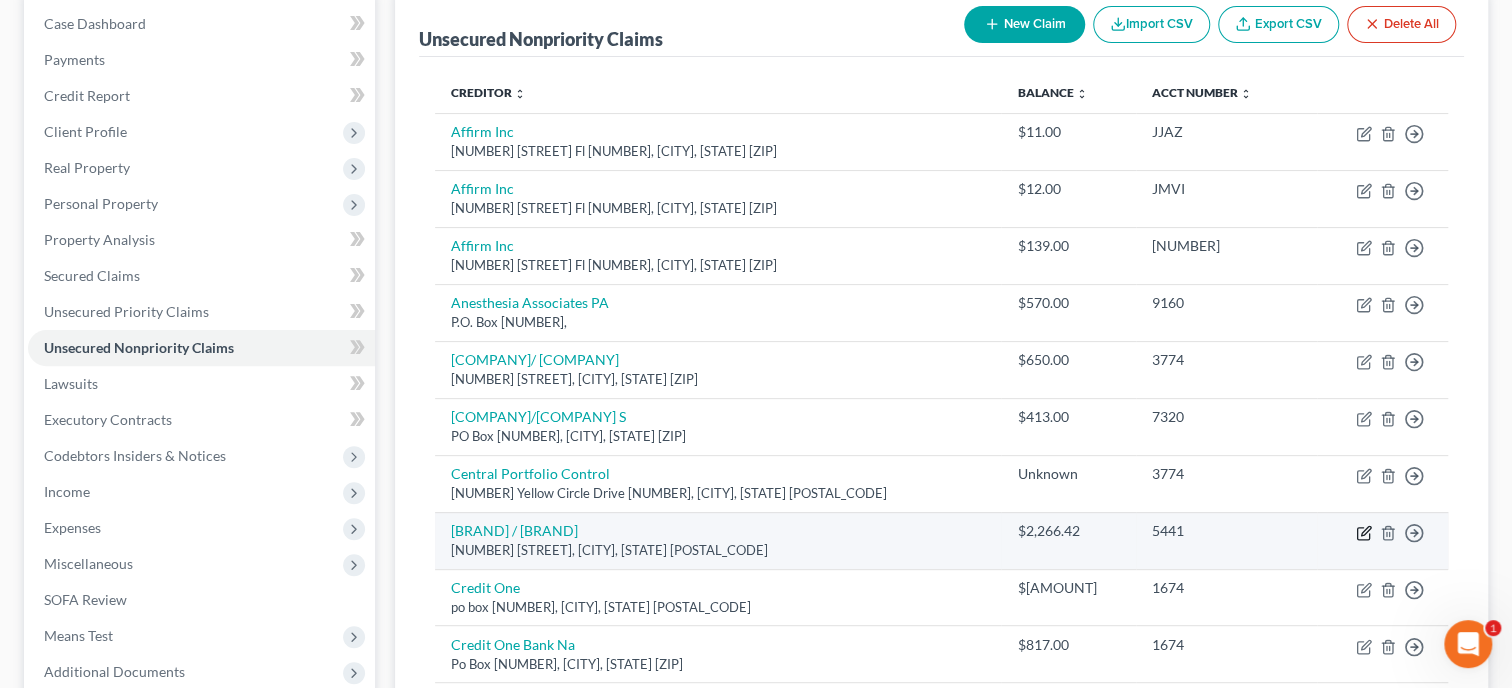 click 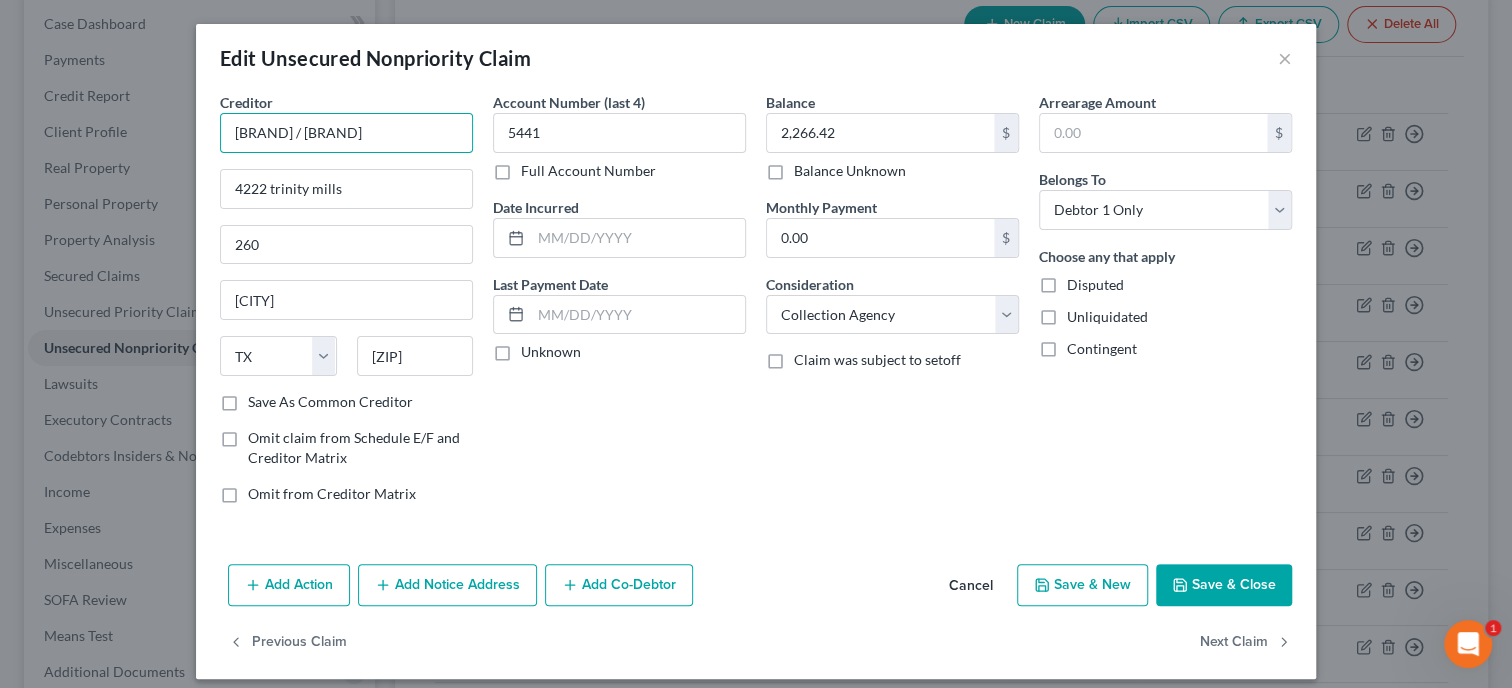 click on "[BRAND] / [BRAND]" at bounding box center [346, 133] 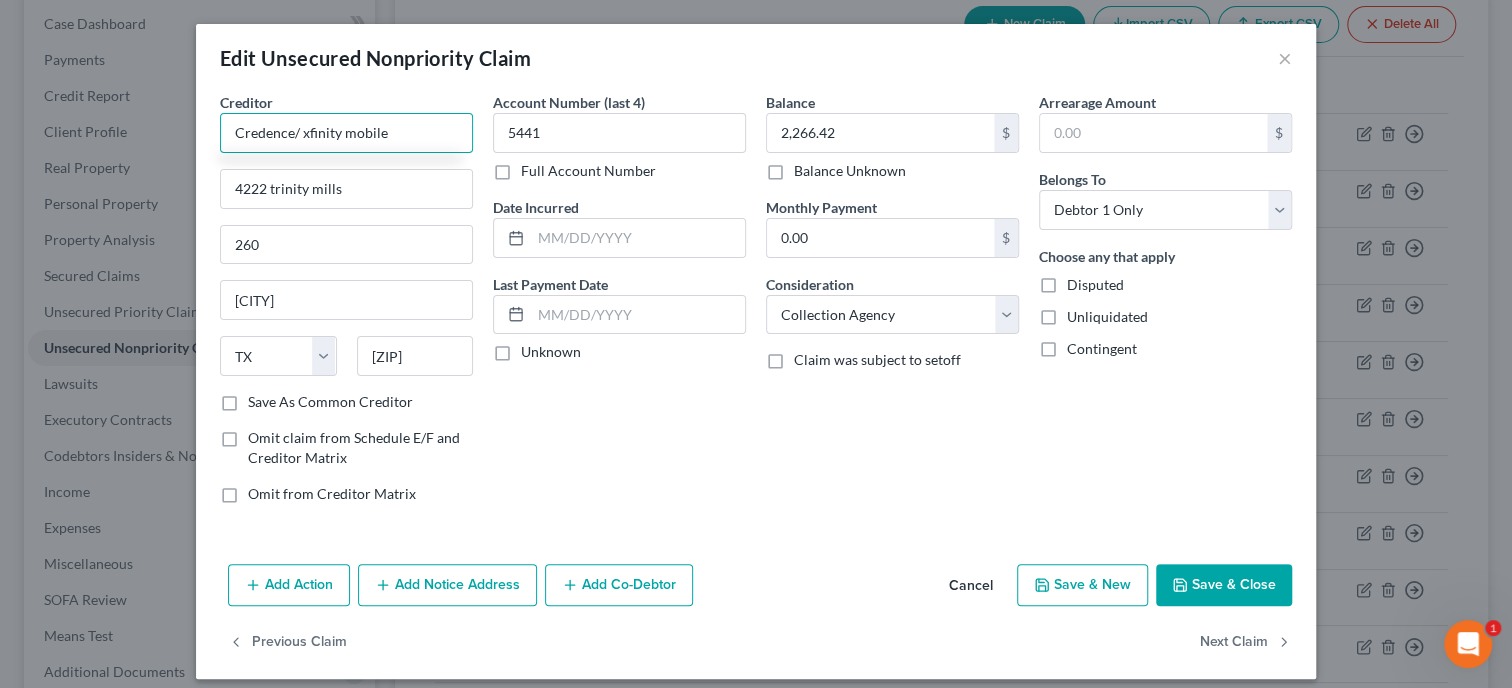 click on "Credence/ xfinity mobile" at bounding box center (346, 133) 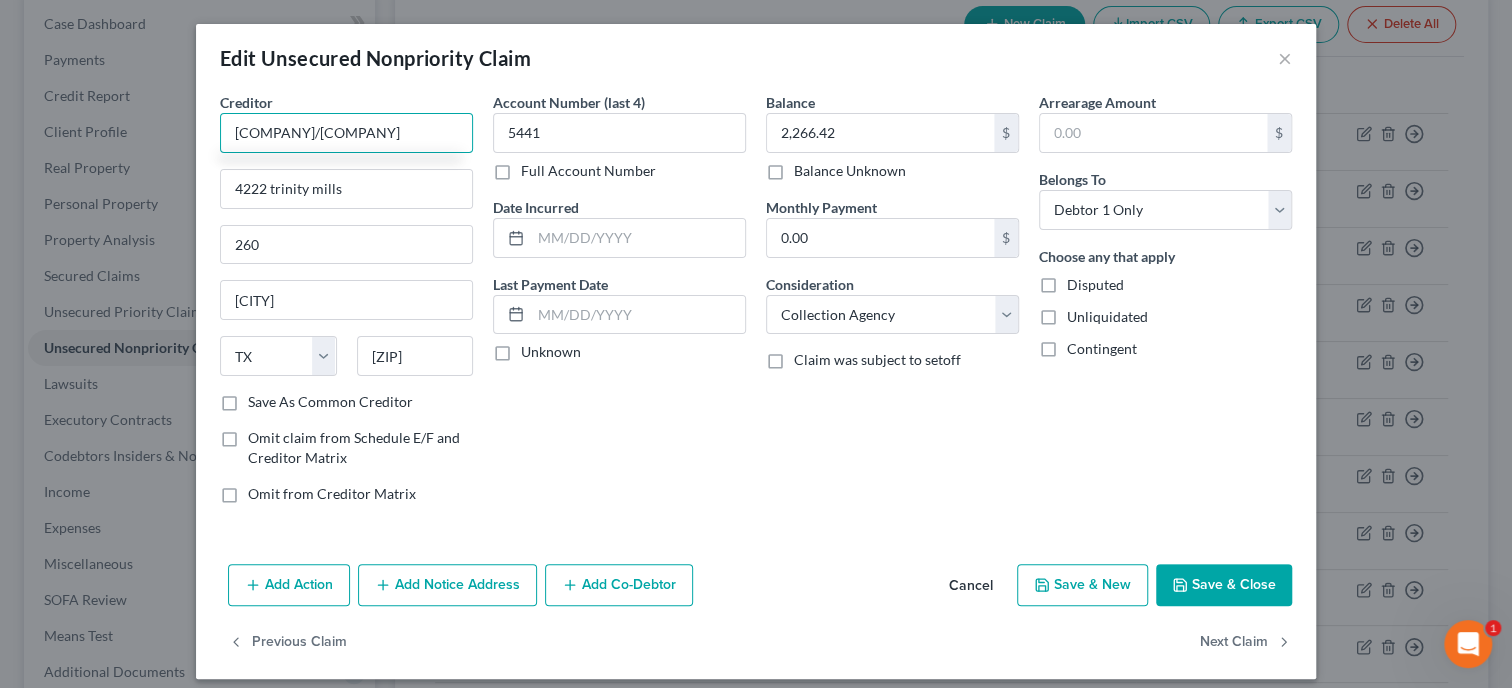 click on "[COMPANY]/[COMPANY]" at bounding box center [346, 133] 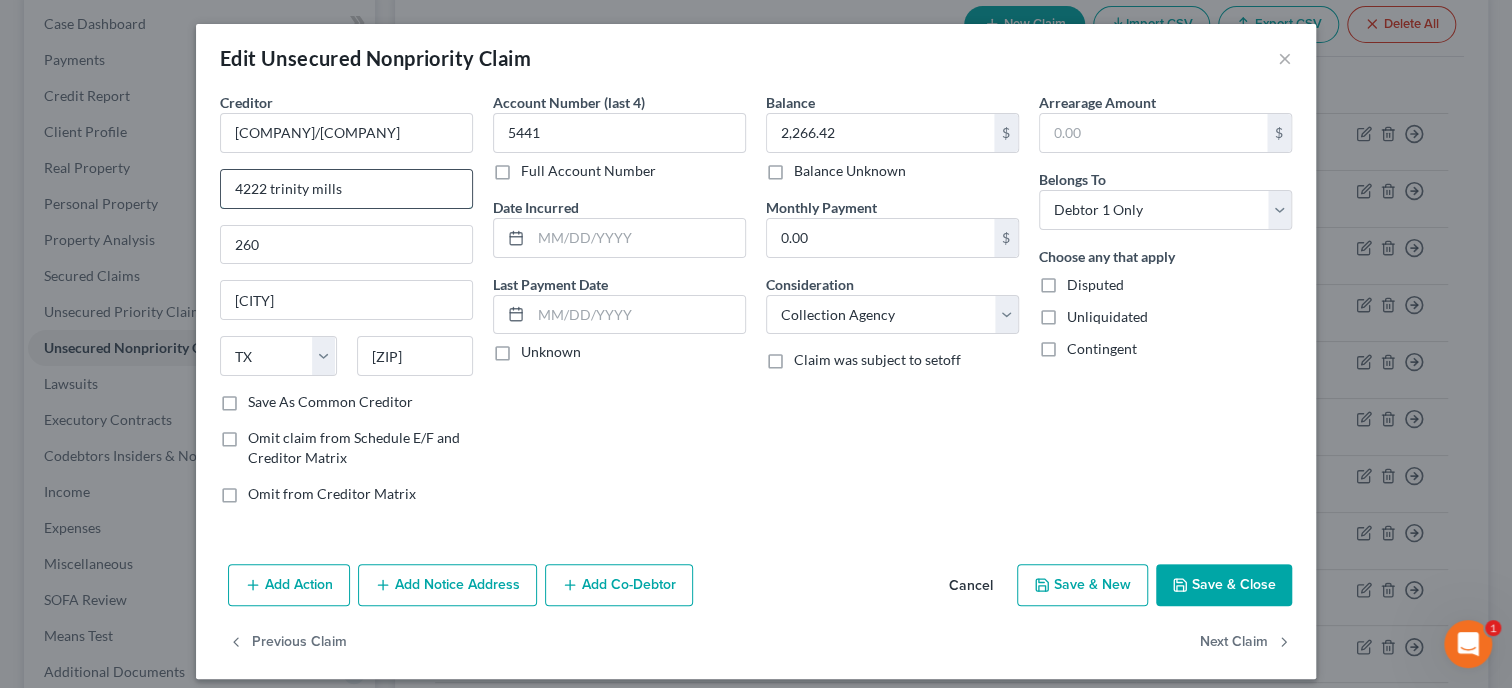 click on "4222 trinity mills" at bounding box center (346, 189) 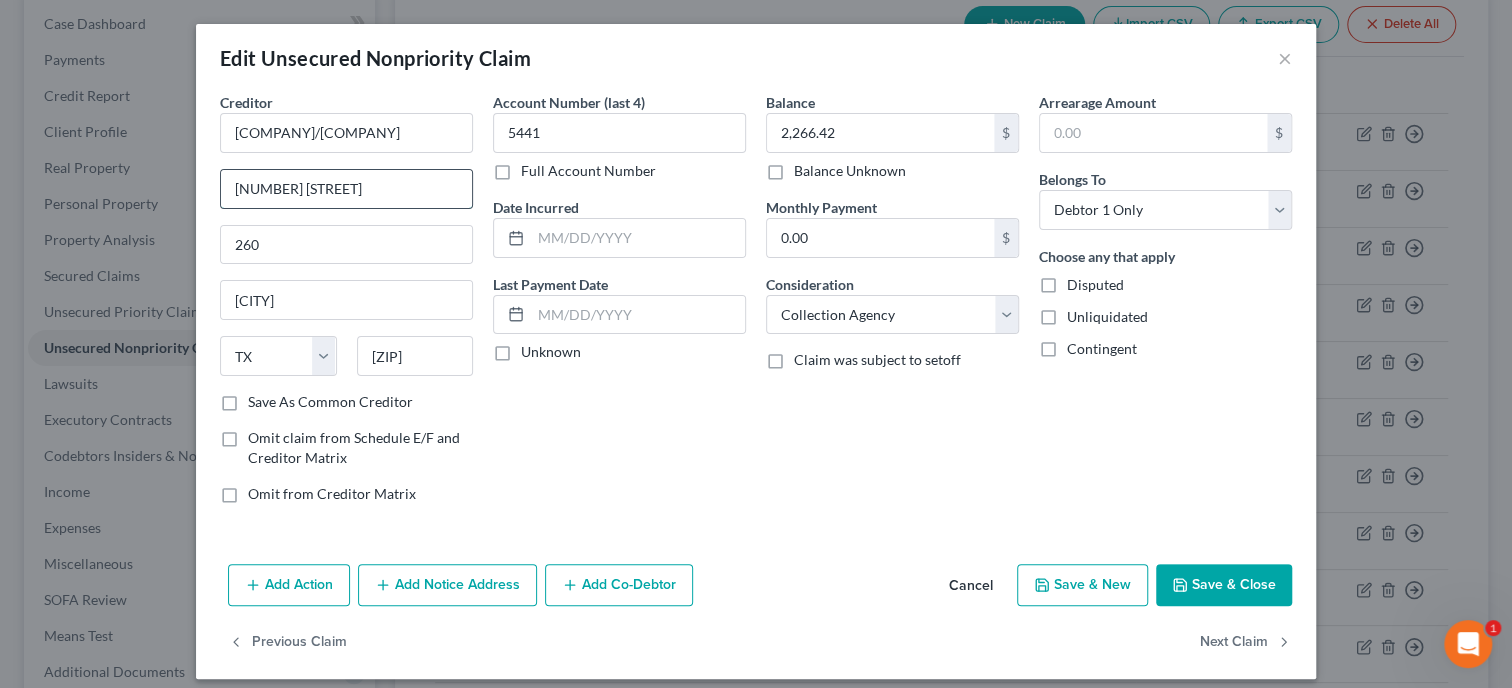 click on "[NUMBER] [STREET]" at bounding box center [346, 189] 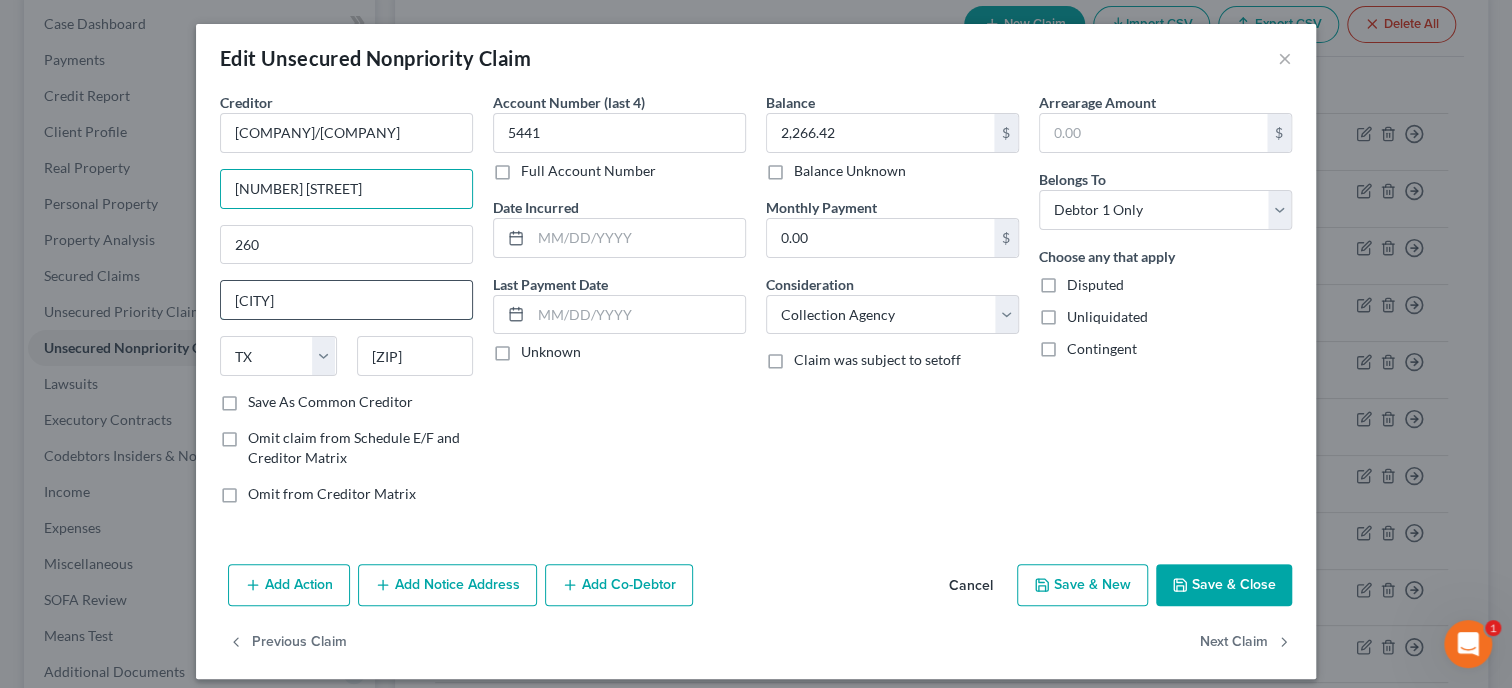click on "[CITY]" at bounding box center (346, 300) 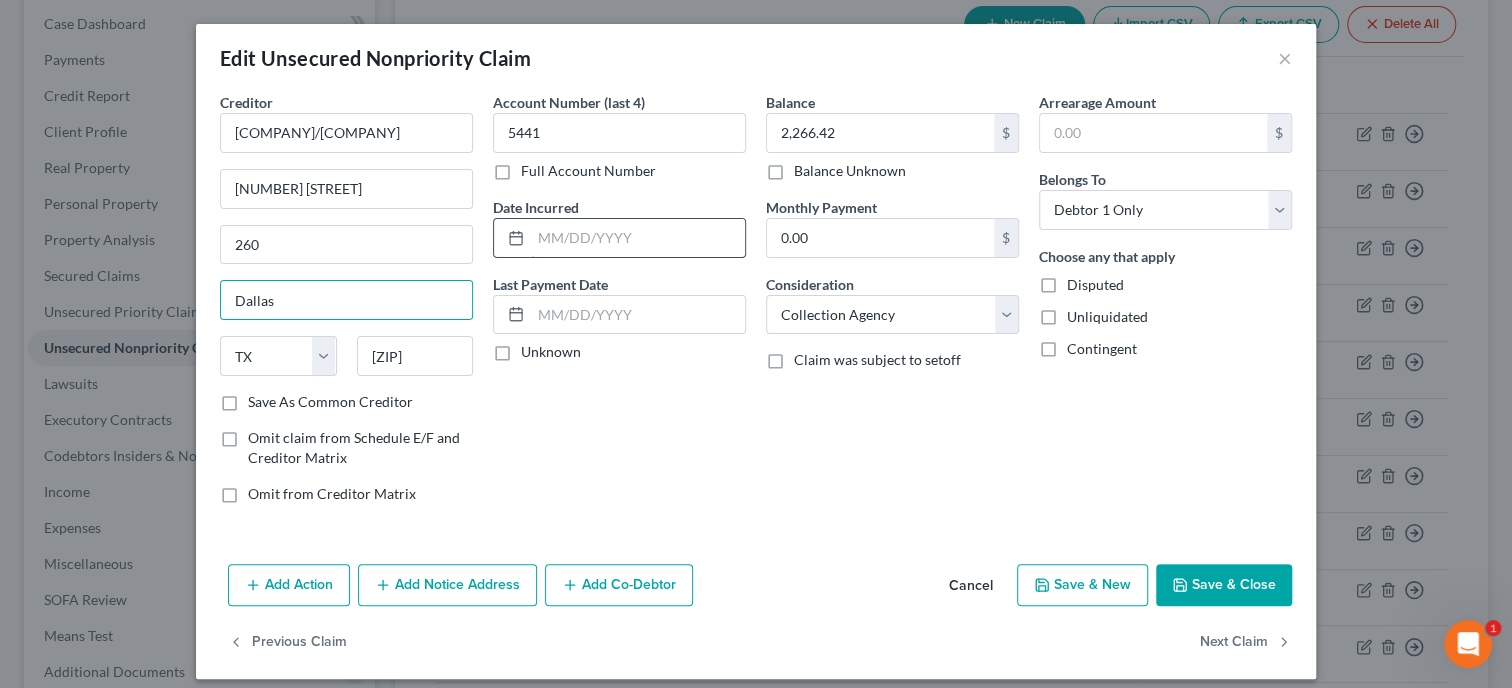 click at bounding box center [638, 238] 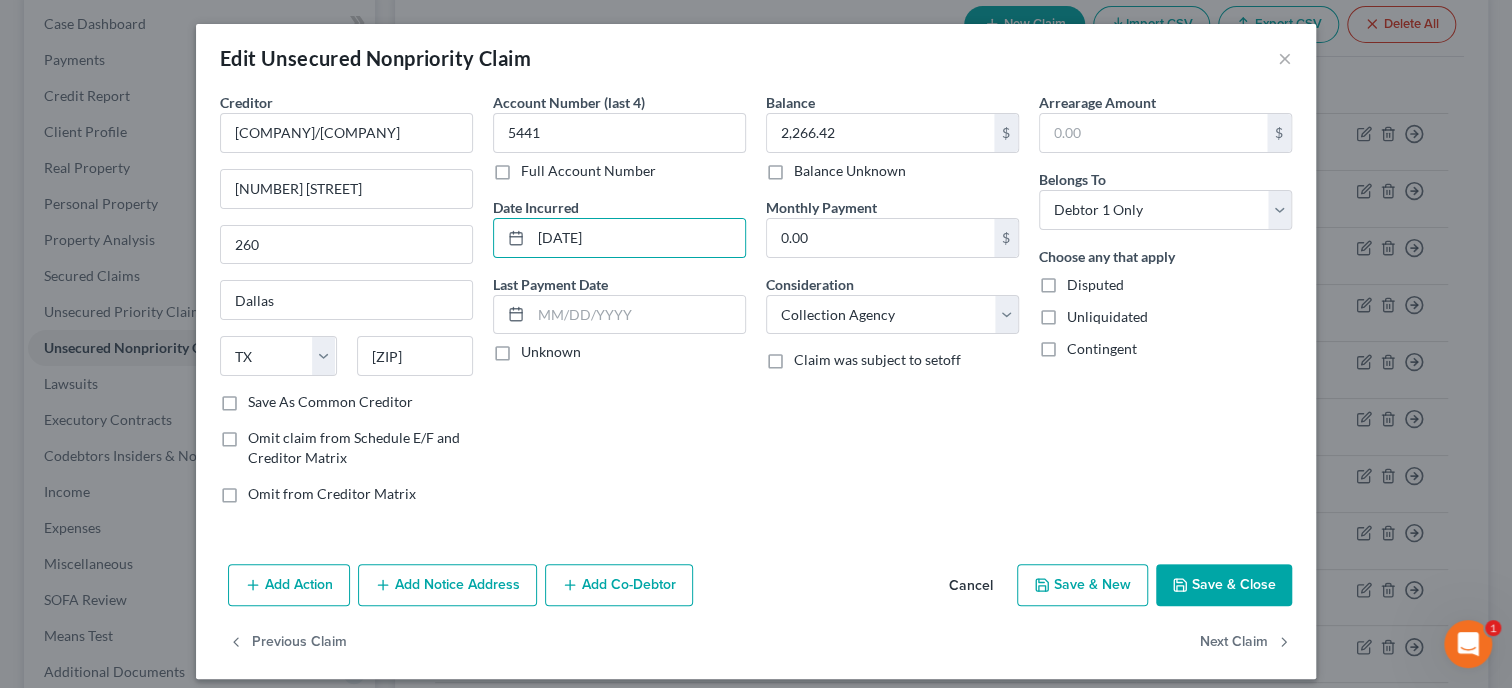 click on "Save & Close" at bounding box center (1224, 585) 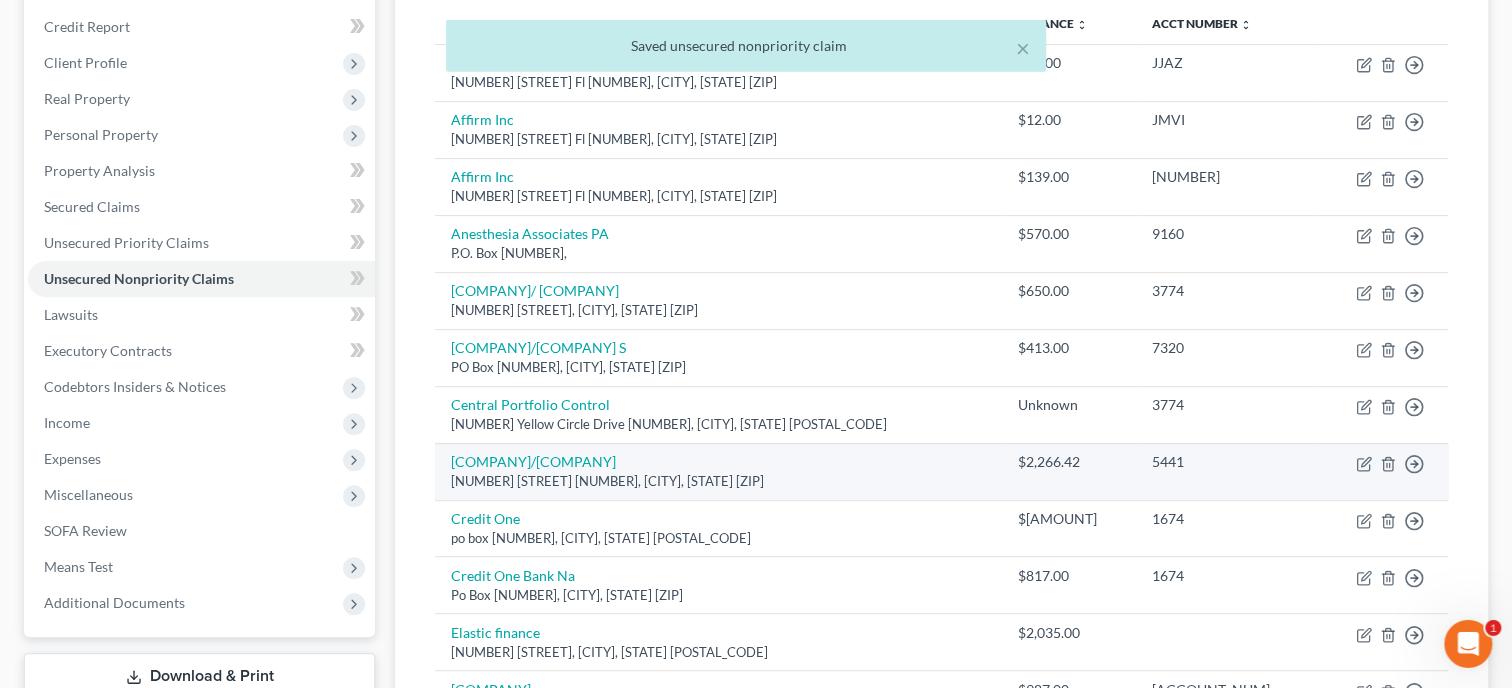scroll, scrollTop: 305, scrollLeft: 0, axis: vertical 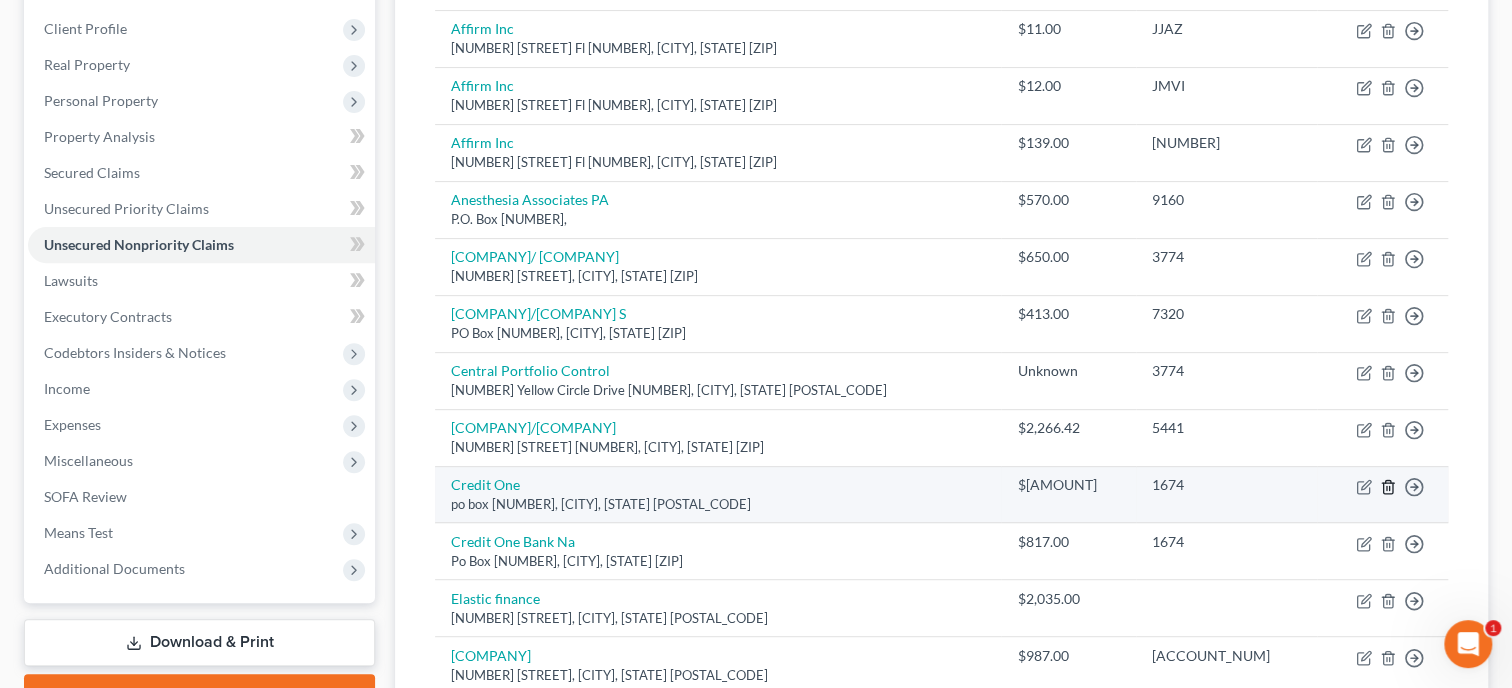 click 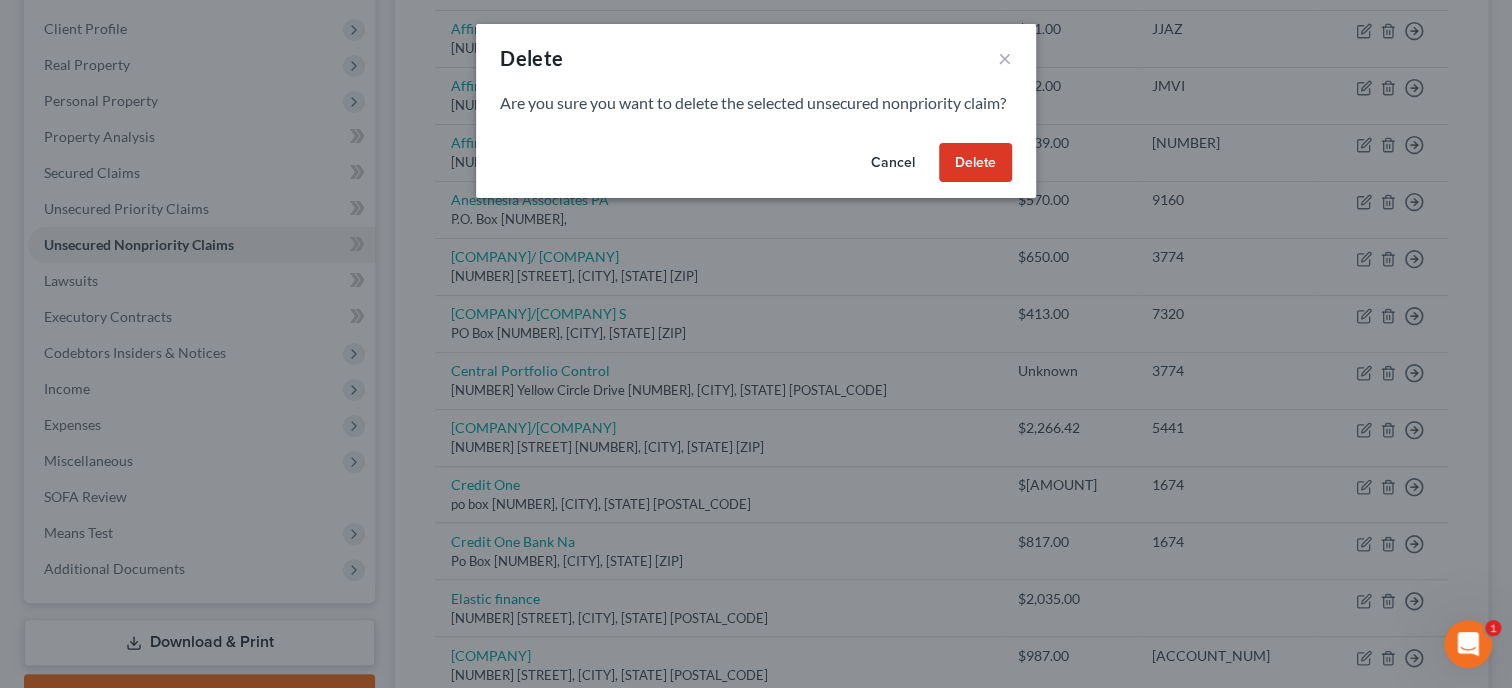 click on "Delete" at bounding box center [975, 163] 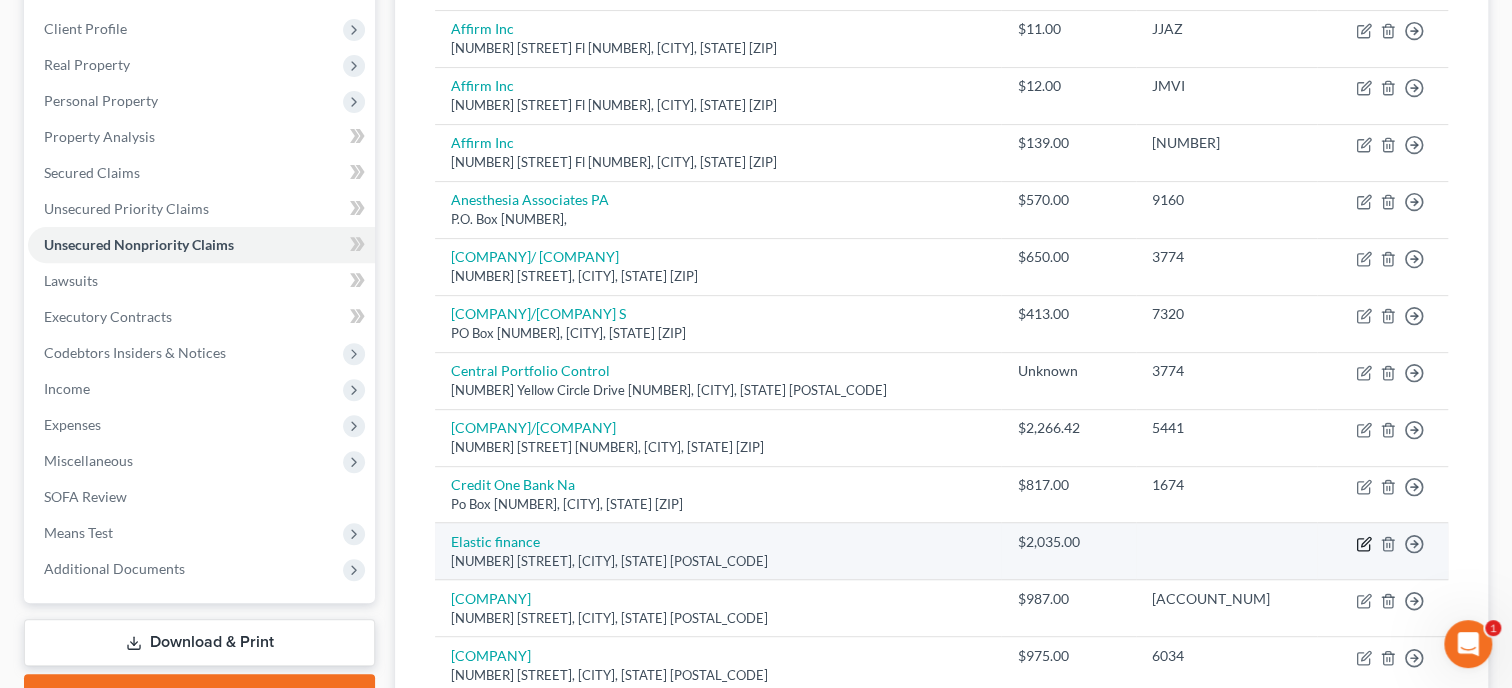 click 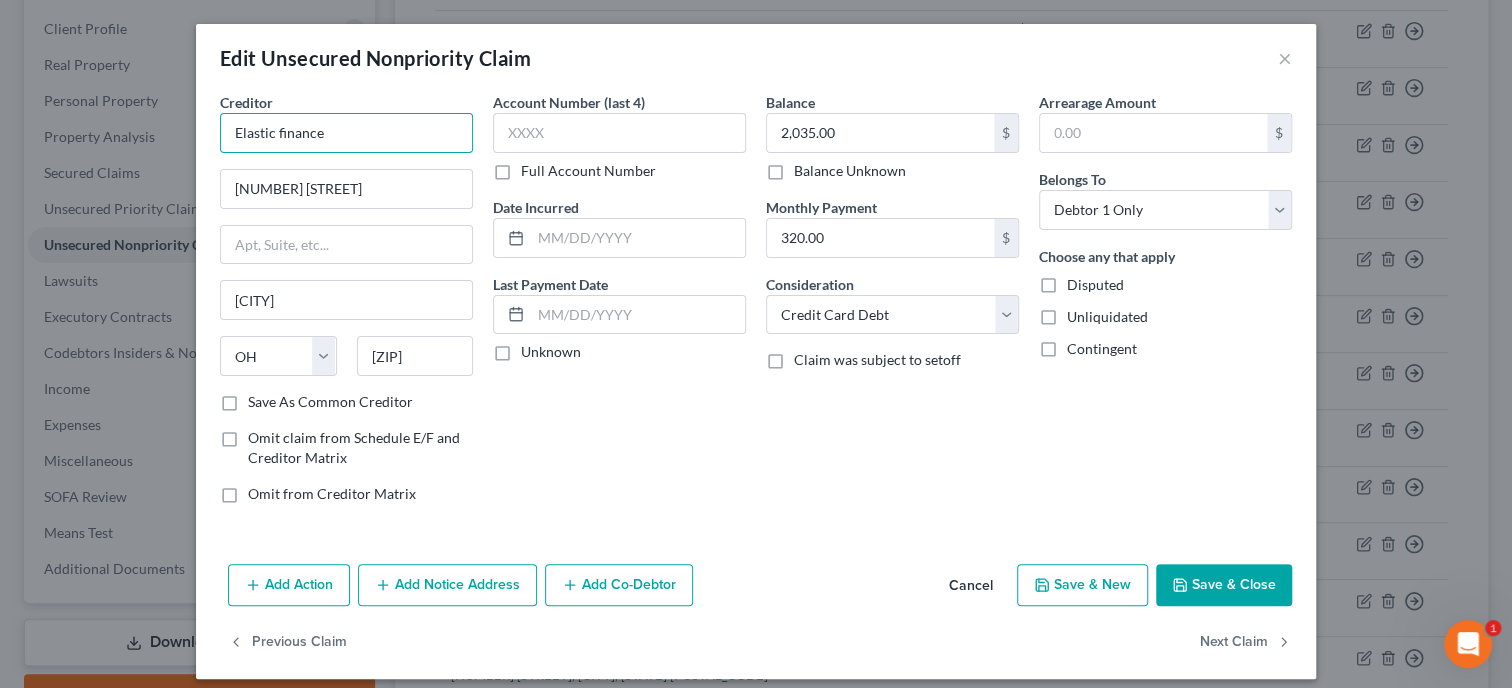 click on "Elastic finance" at bounding box center (346, 133) 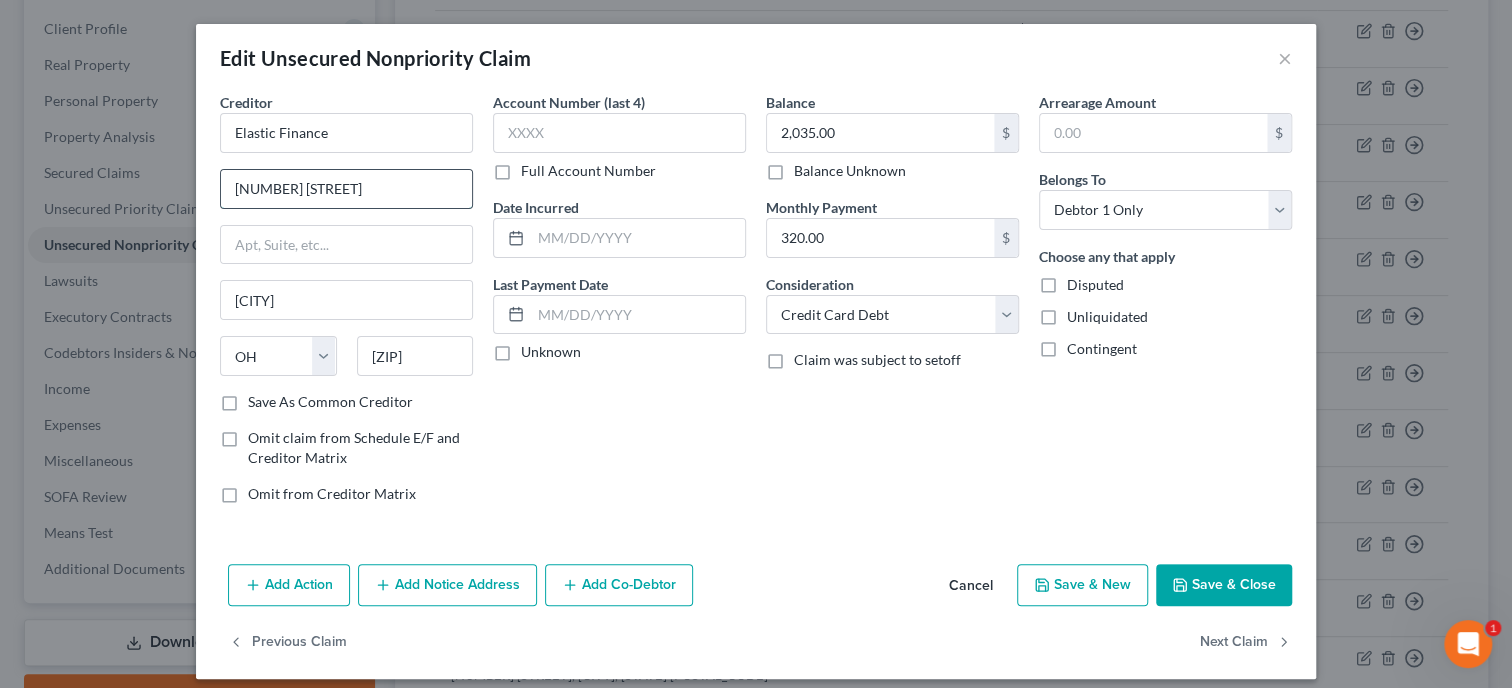 click on "[NUMBER] [STREET]" at bounding box center [346, 189] 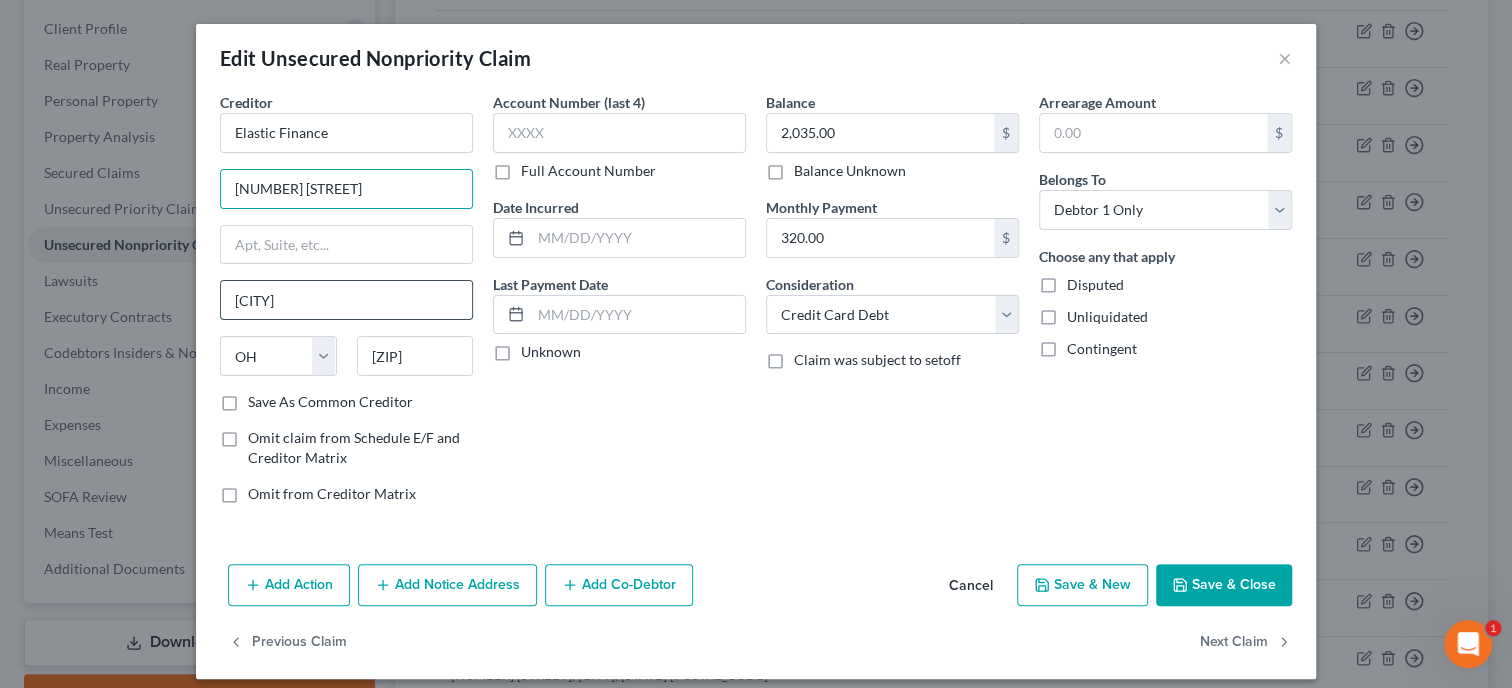 click on "[CITY]" at bounding box center (346, 300) 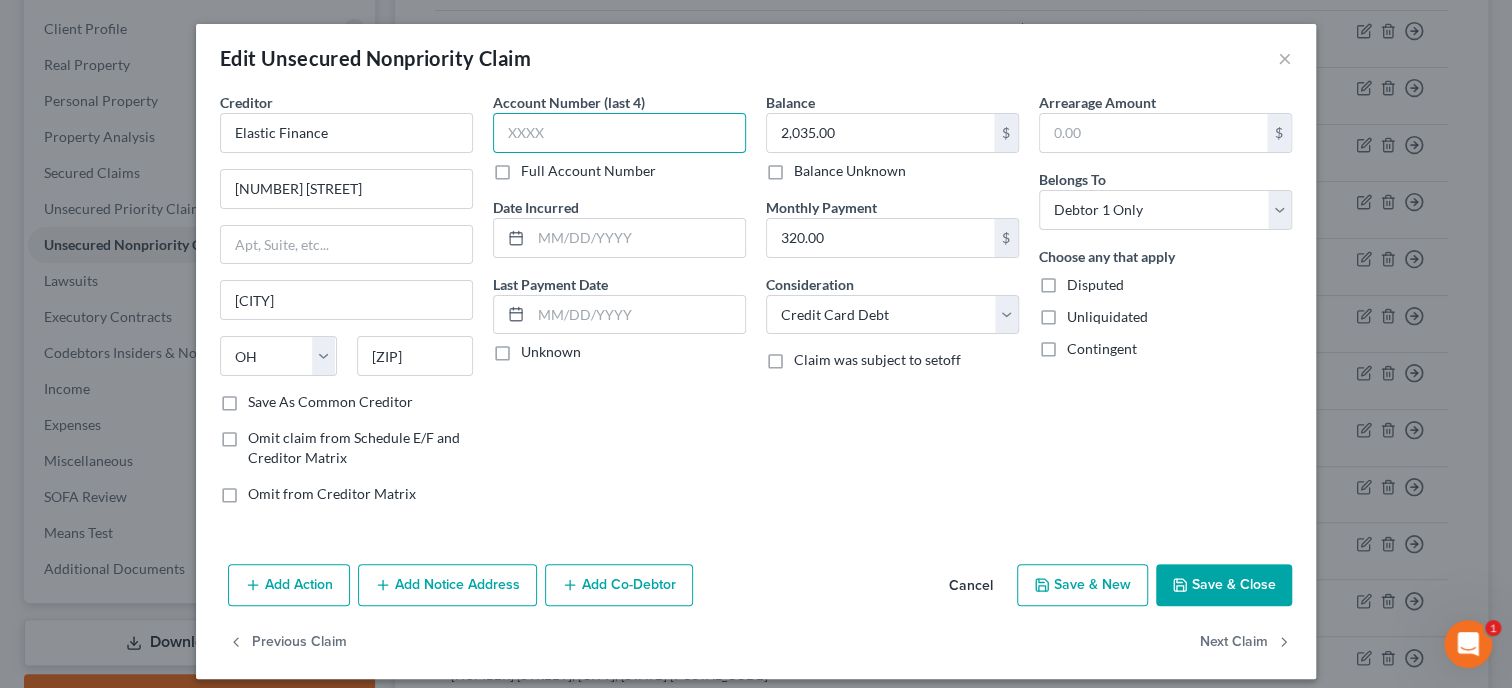 click at bounding box center [619, 133] 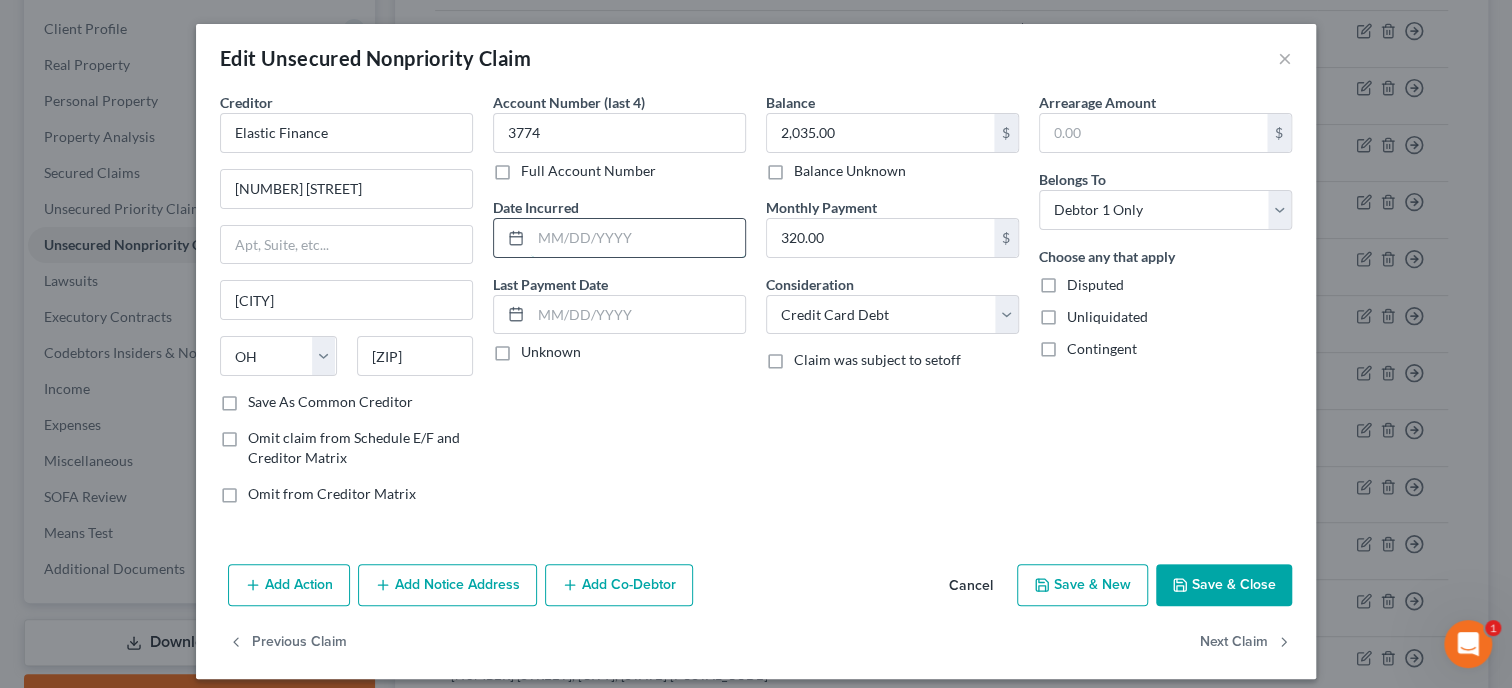 click at bounding box center [638, 238] 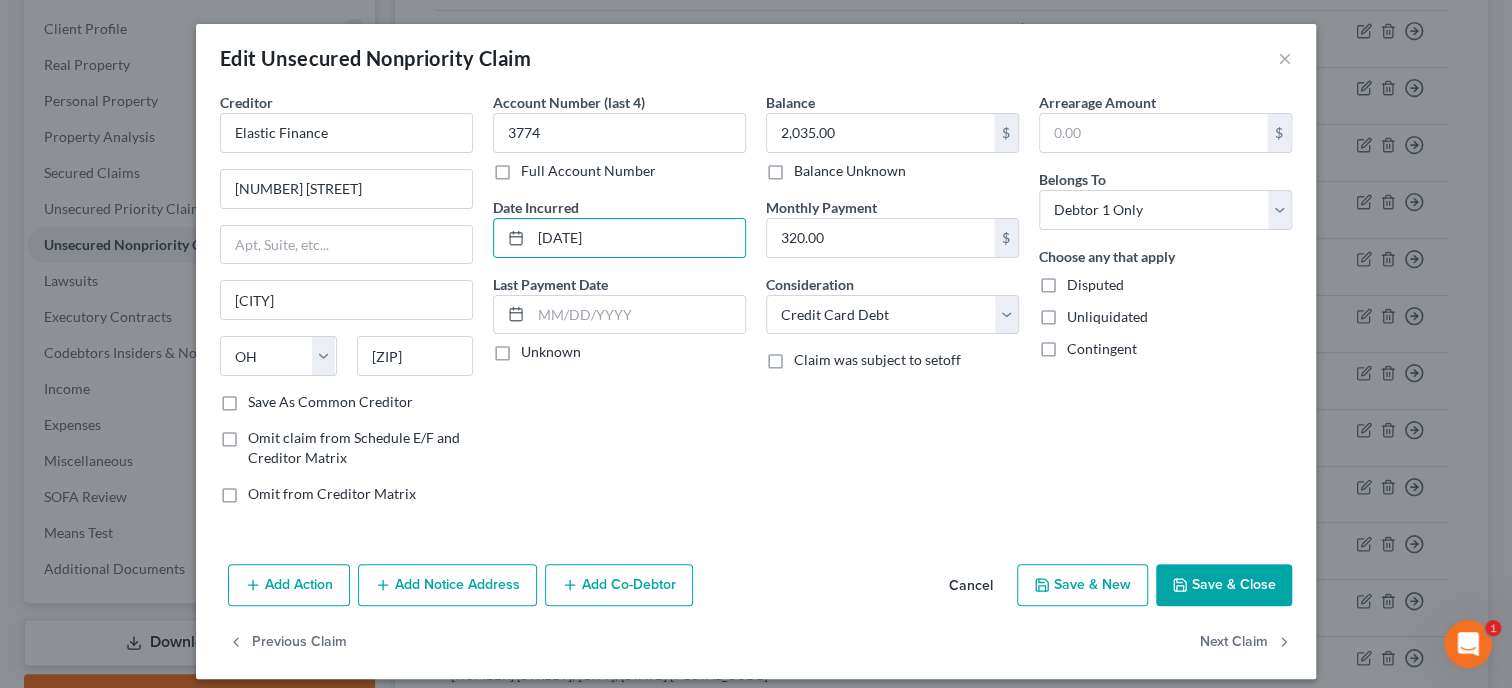 click on "Save & Close" at bounding box center (1224, 585) 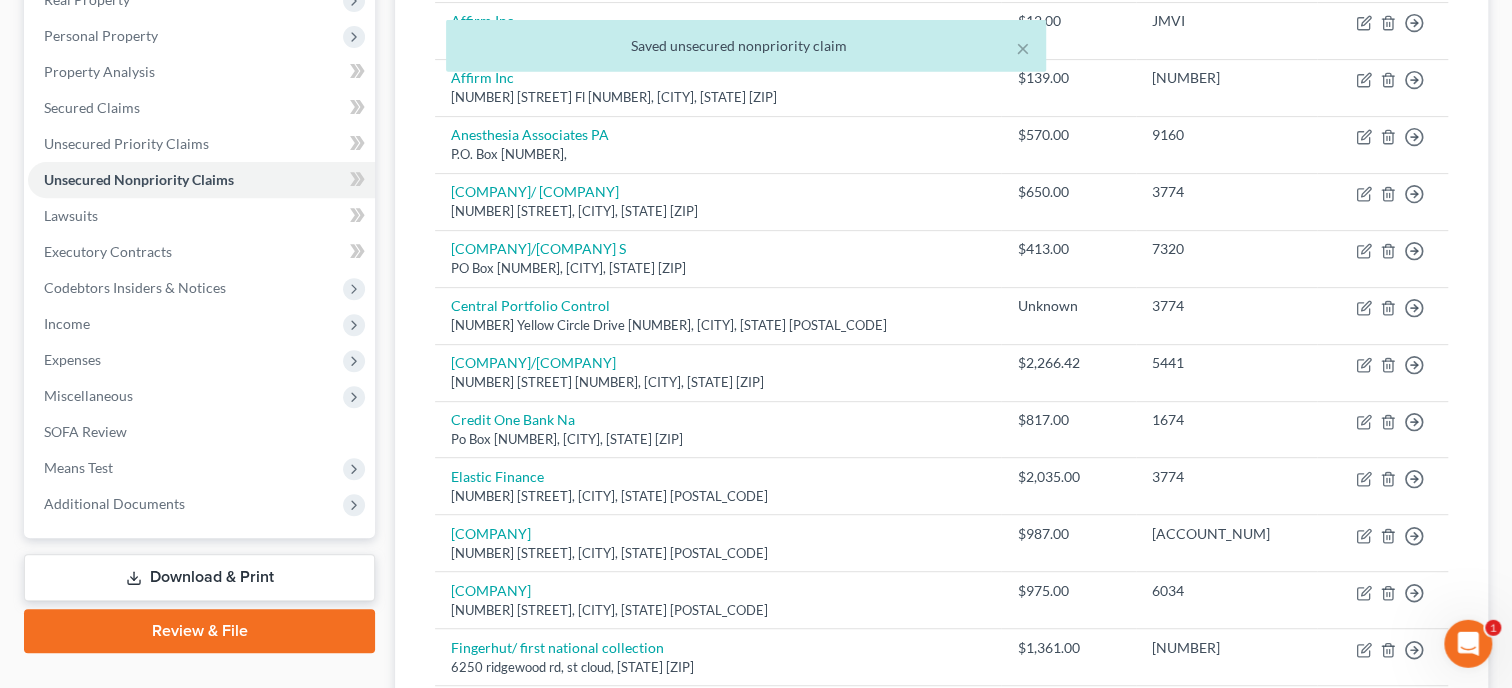 scroll, scrollTop: 408, scrollLeft: 0, axis: vertical 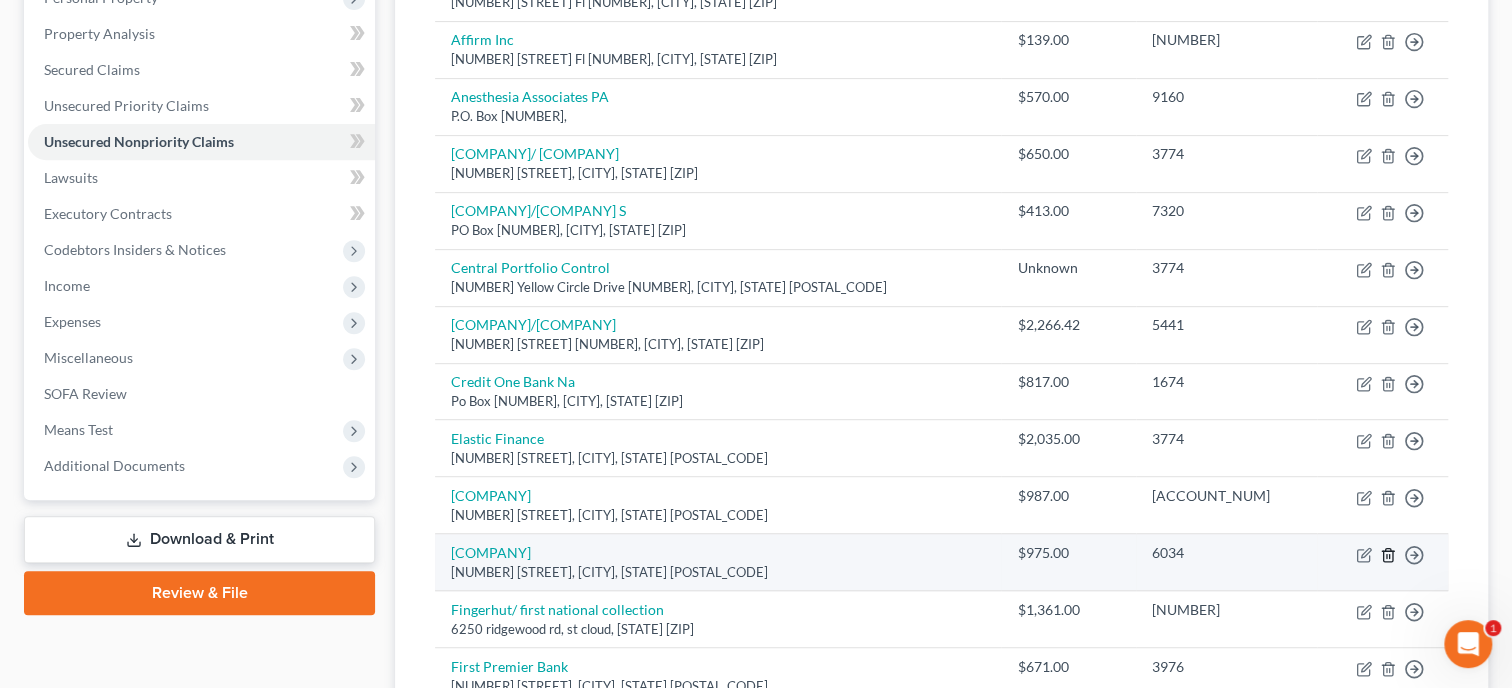 click 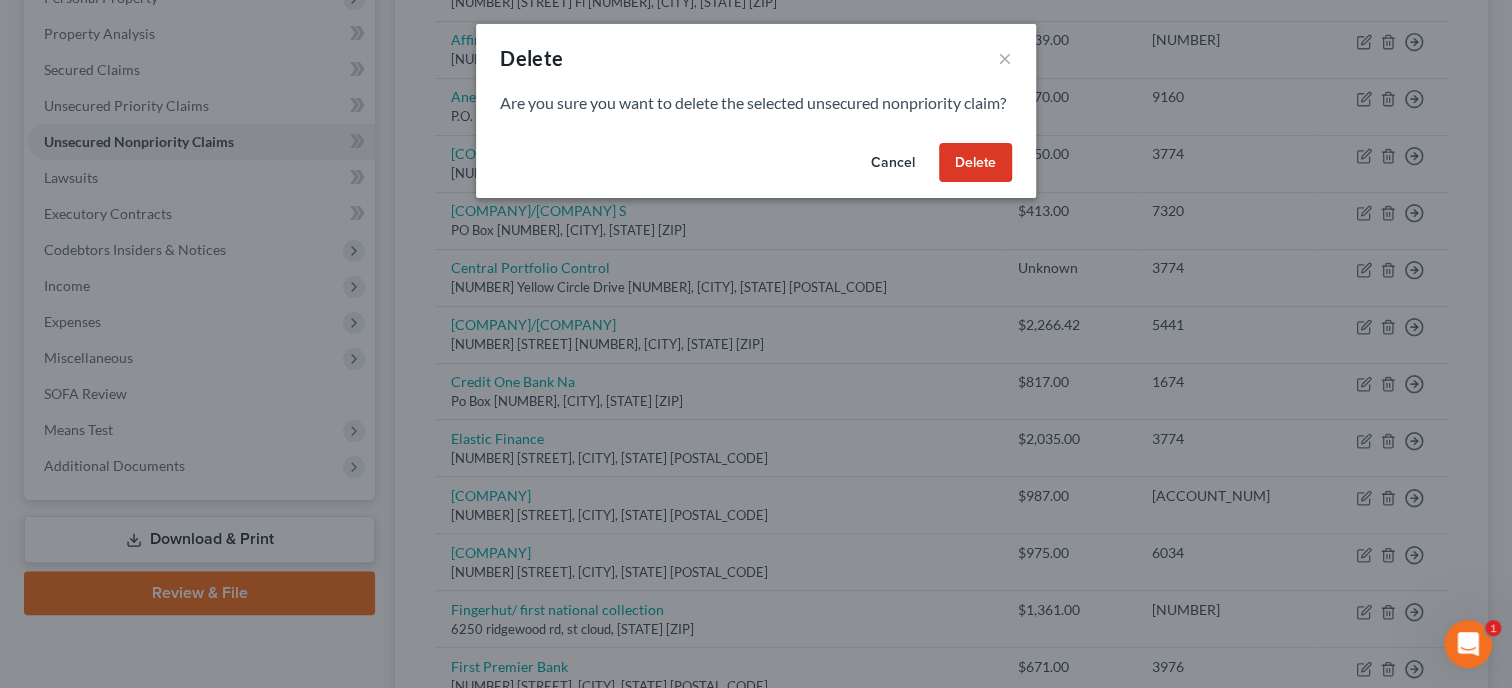 click on "Delete" at bounding box center [975, 163] 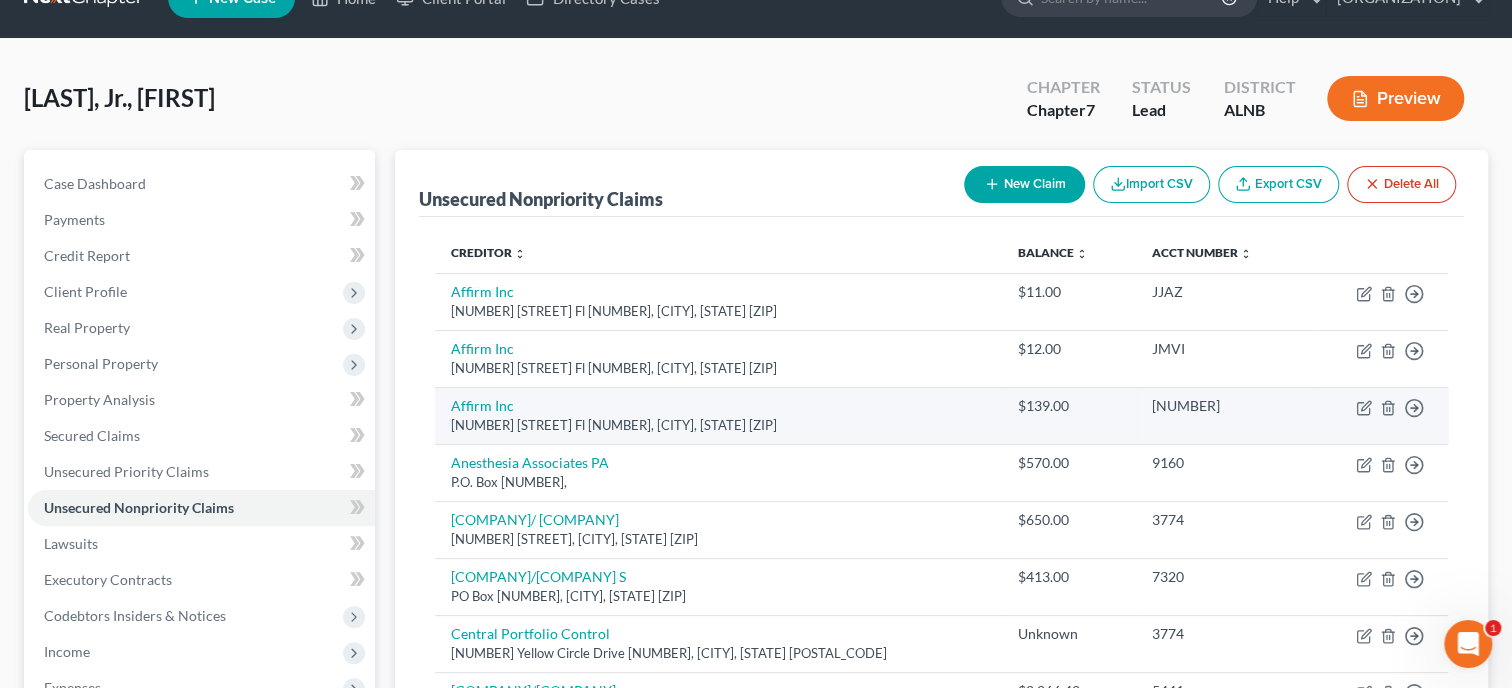 scroll, scrollTop: 0, scrollLeft: 0, axis: both 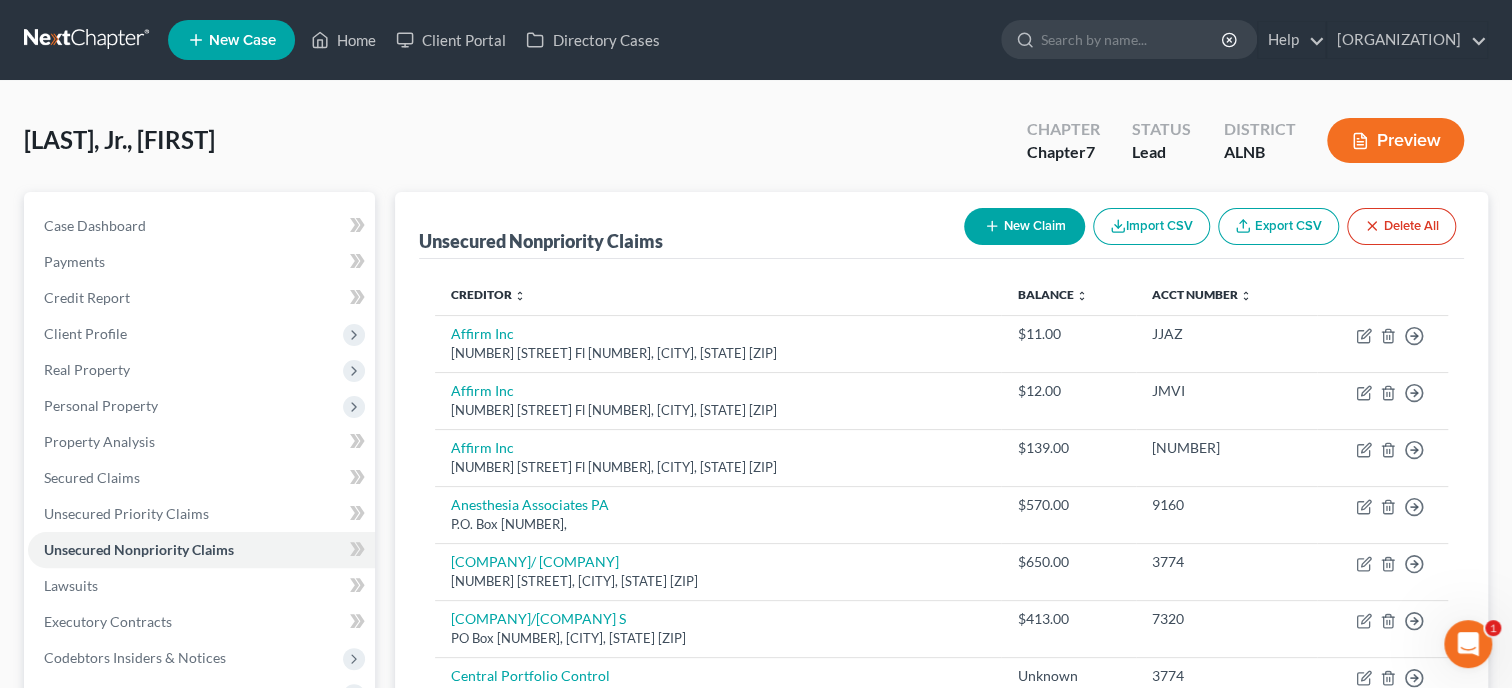 click on "New Claim" at bounding box center (1024, 226) 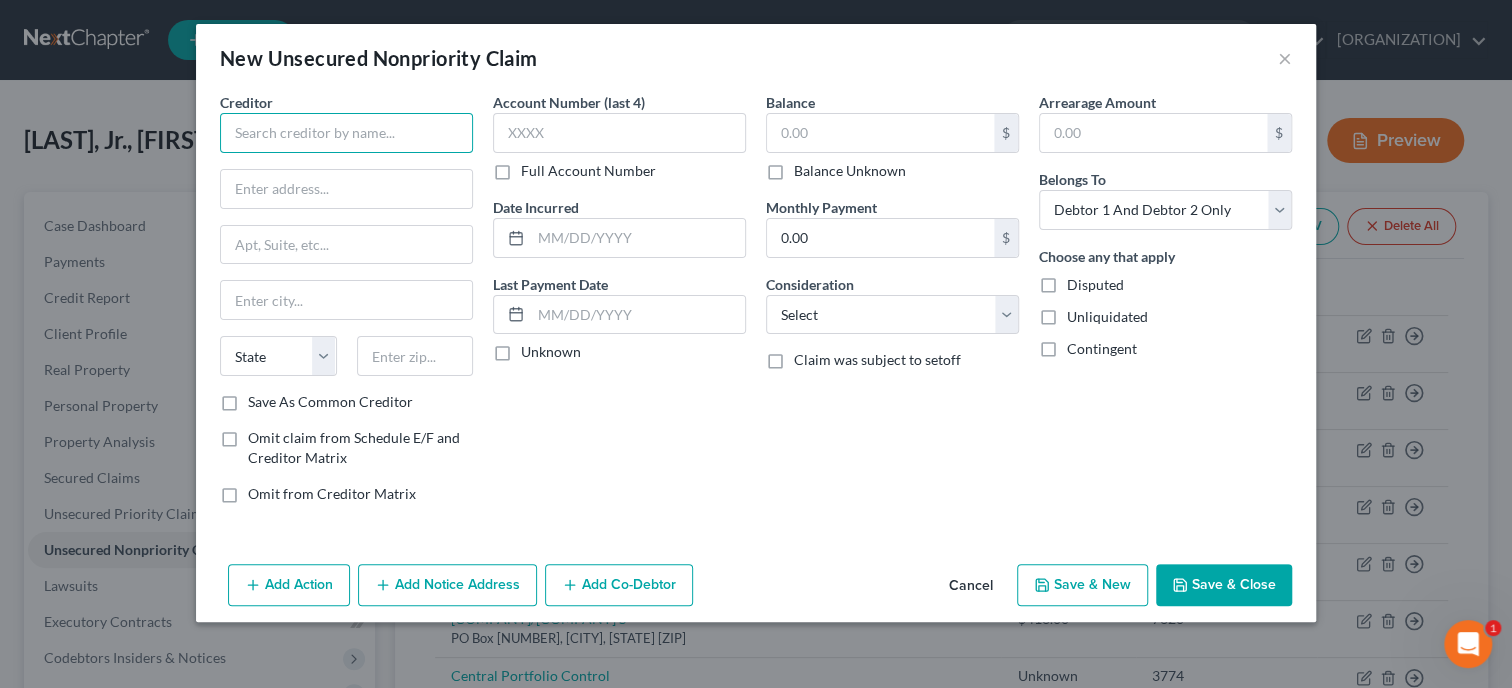 click at bounding box center (346, 133) 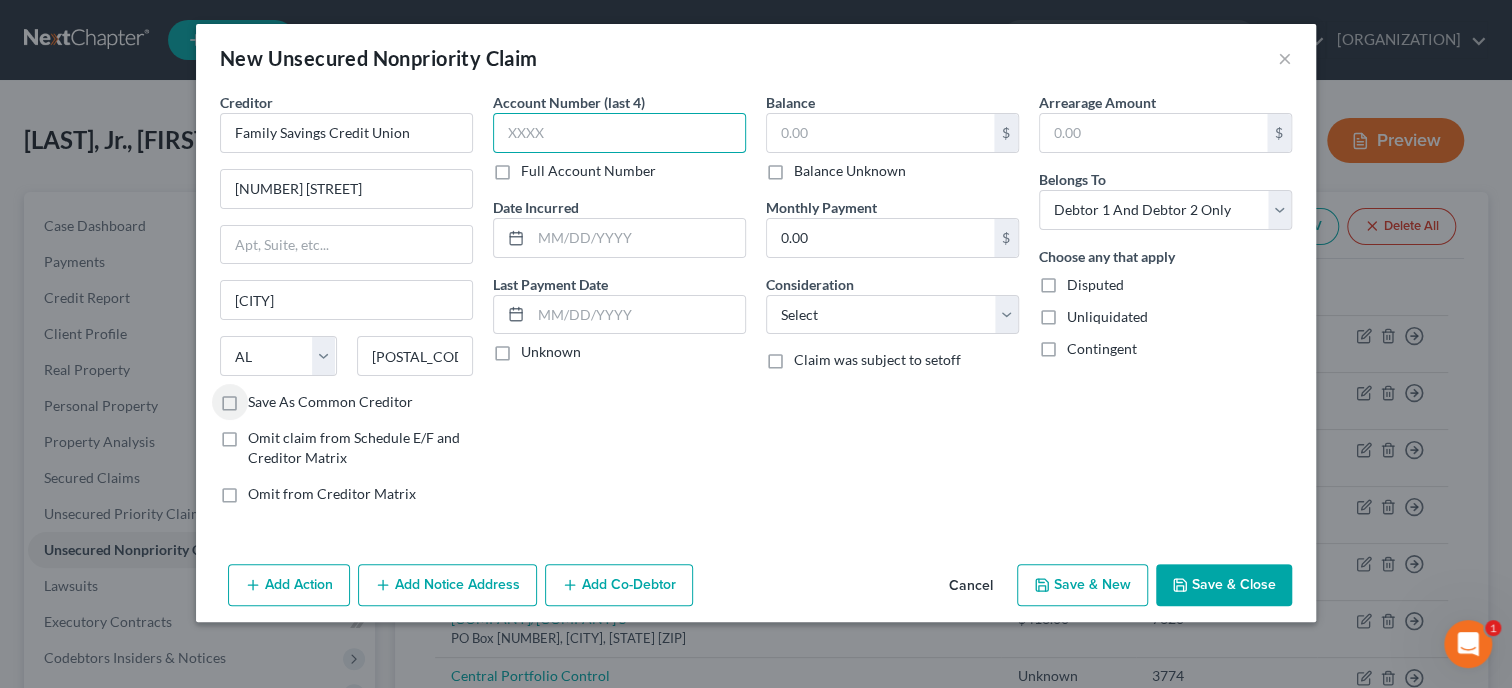click at bounding box center (619, 133) 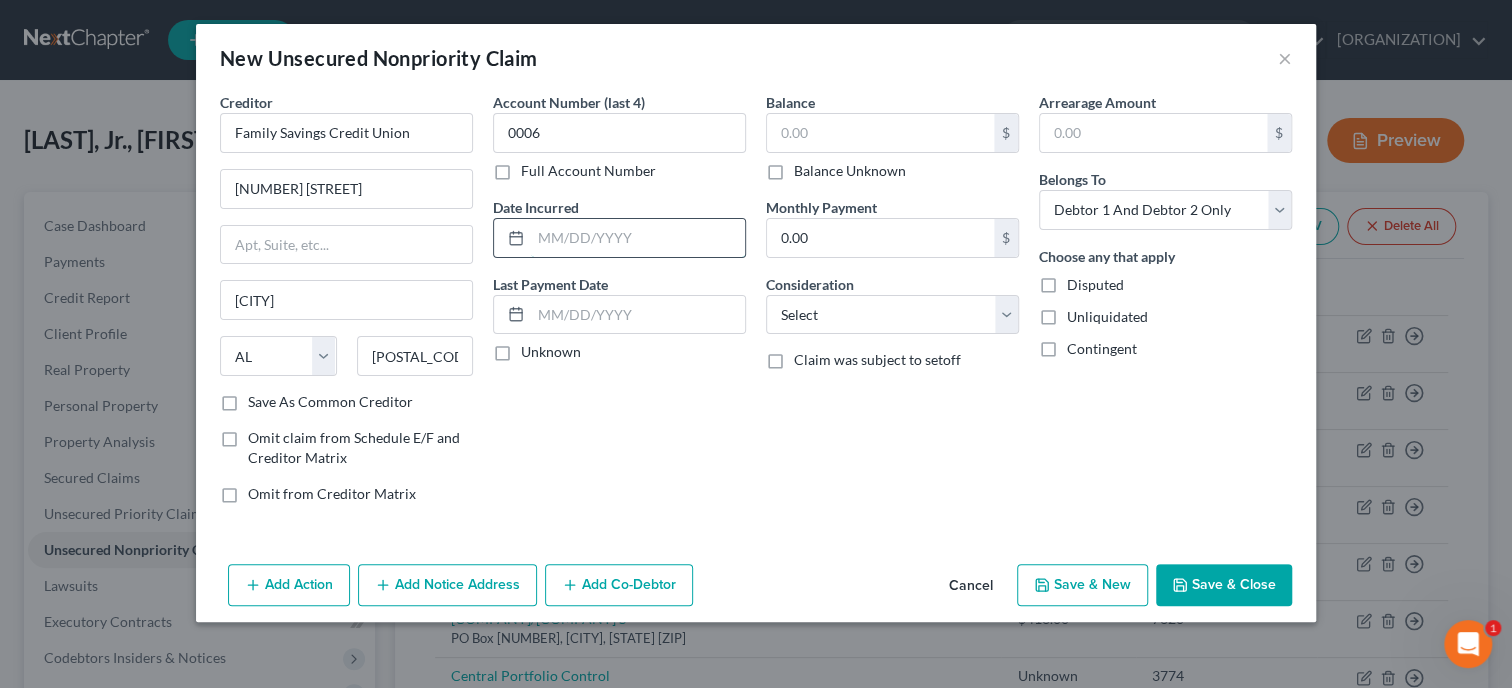 click at bounding box center [638, 238] 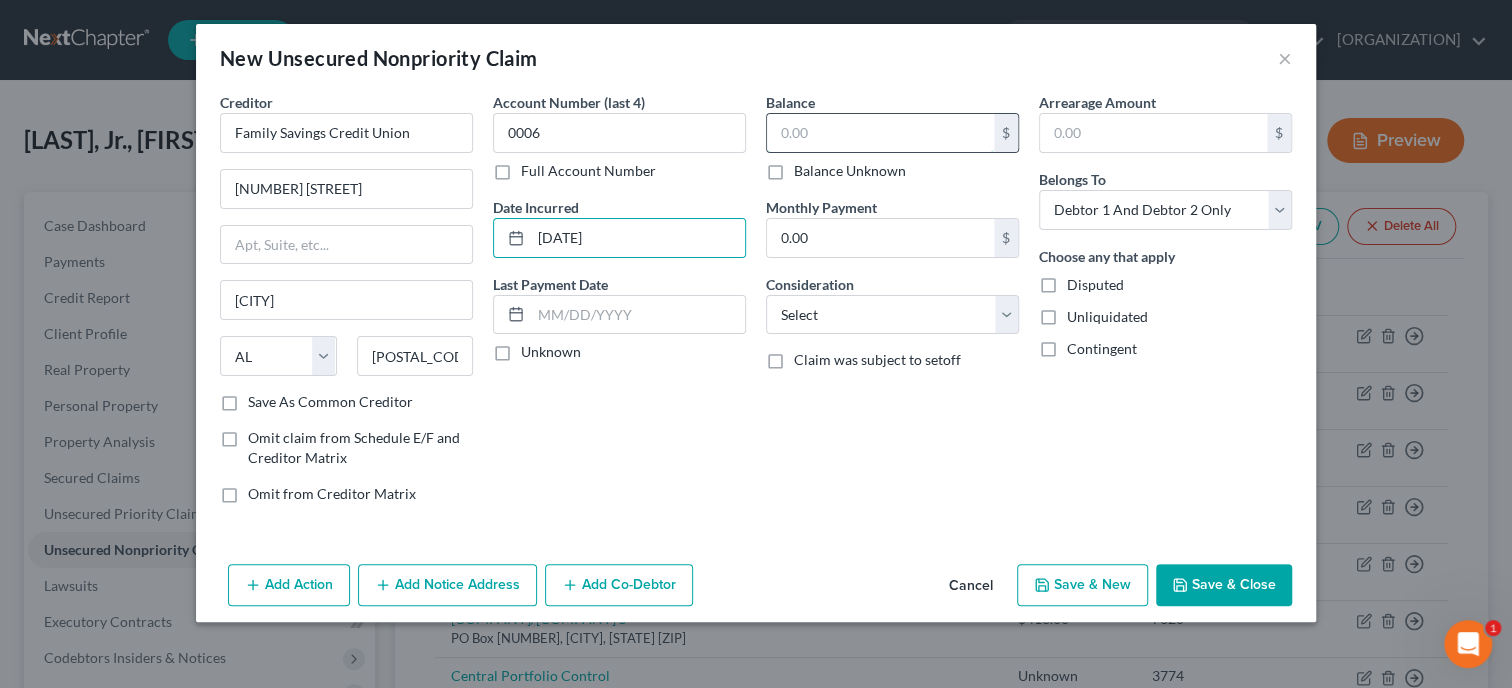 click at bounding box center [880, 133] 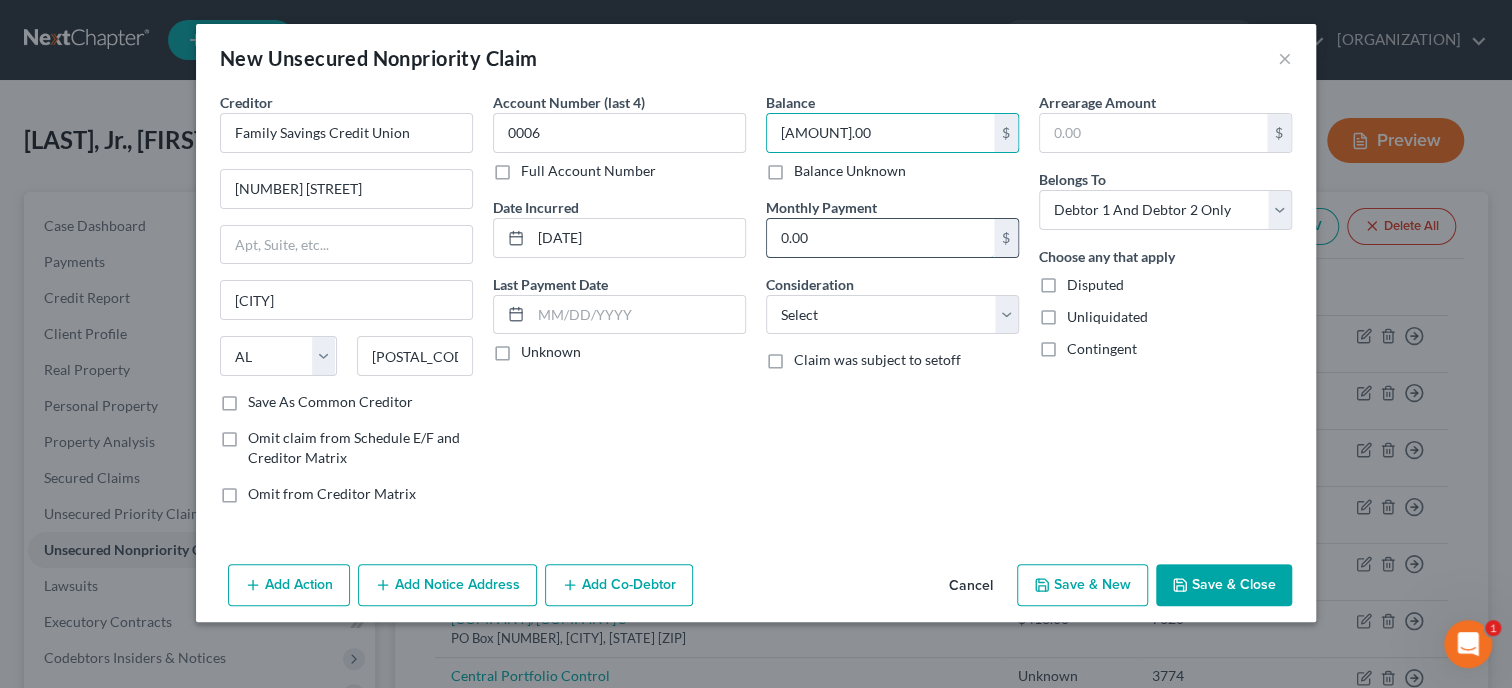 click on "0.00" at bounding box center [880, 238] 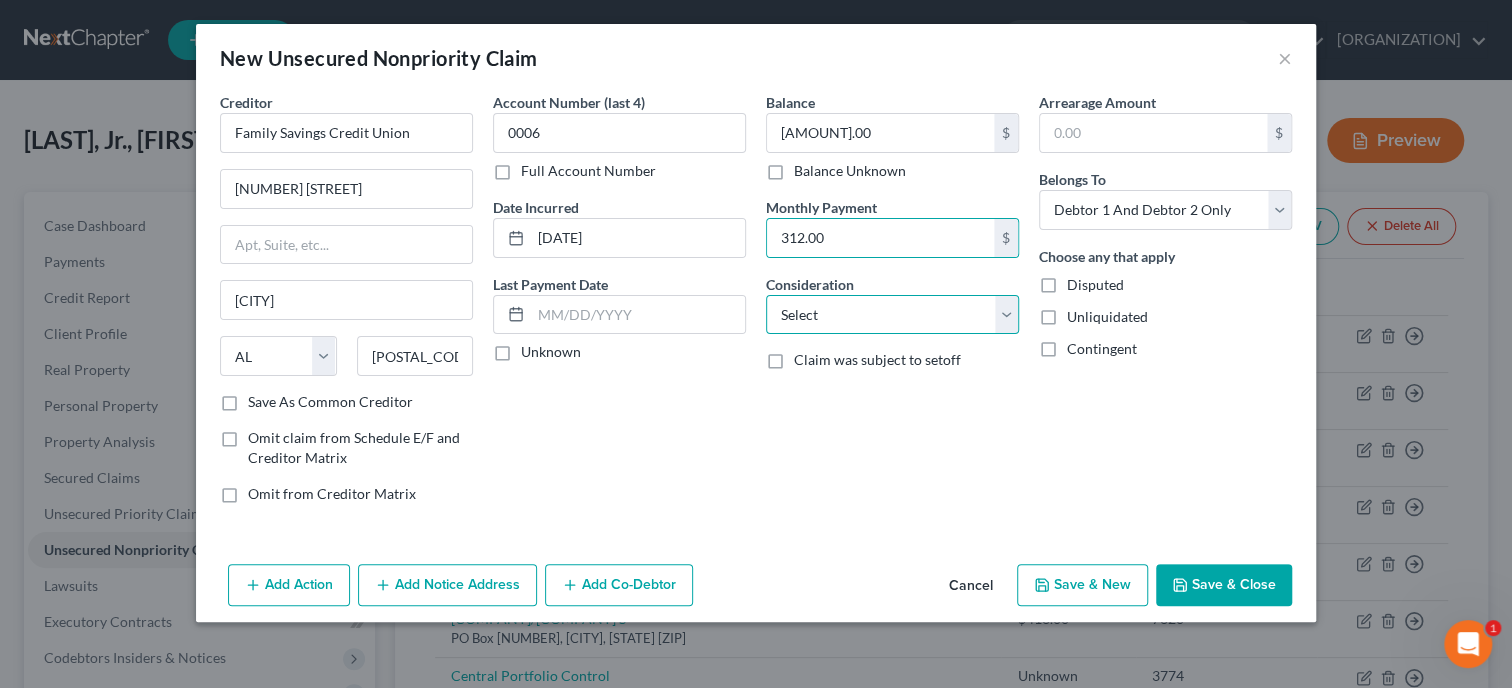 click on "Select Cable / Satellite Services Collection Agency Credit Card Debt Debt Counseling / Attorneys Deficiency Balance Domestic Support Obligations Home / Car Repairs Income Taxes Judgment Liens Medical Services Monies Loaned / Advanced Mortgage Obligation From Divorce Or Separation Obligation To Pensions Other Overdrawn Bank Account Promised To Help Pay Creditors Student Loans Suppliers And Vendors Telephone / Internet Services Utility Services" at bounding box center (892, 315) 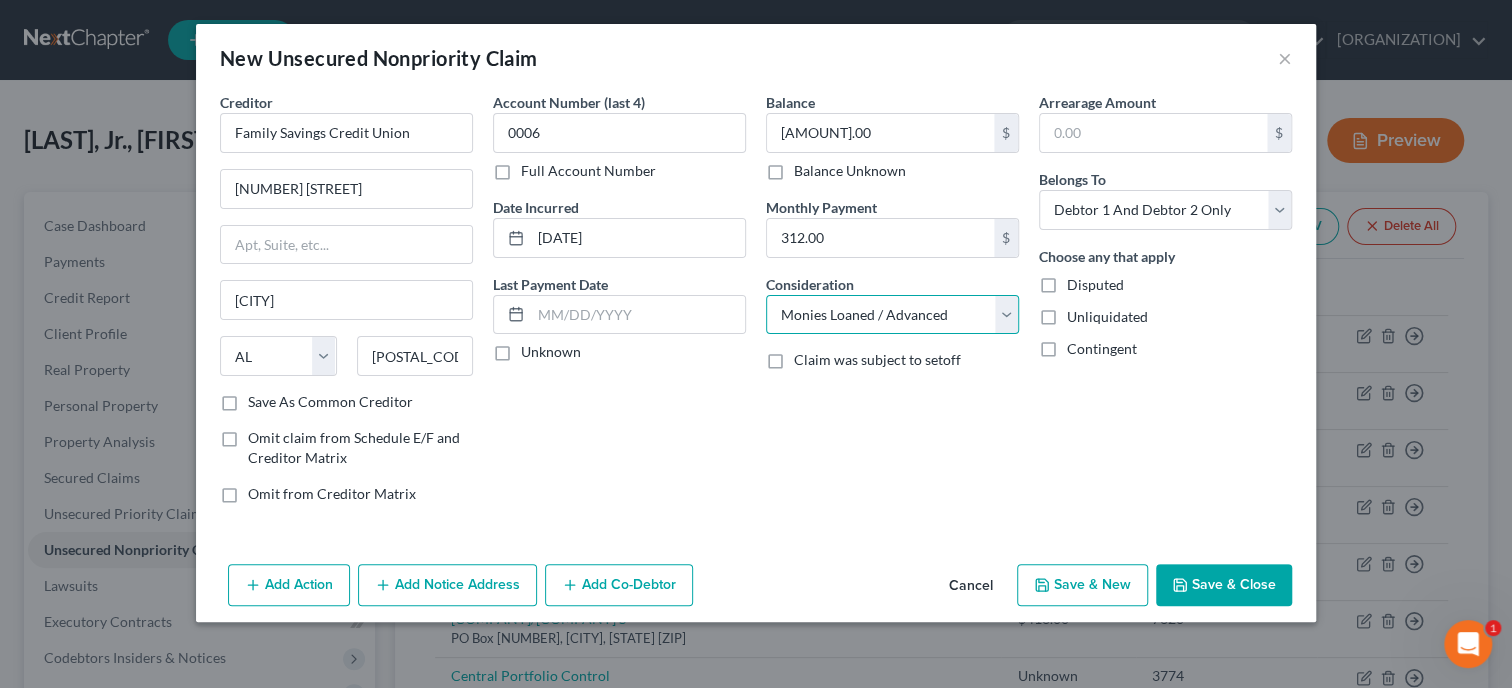 click on "Monies Loaned / Advanced" at bounding box center (0, 0) 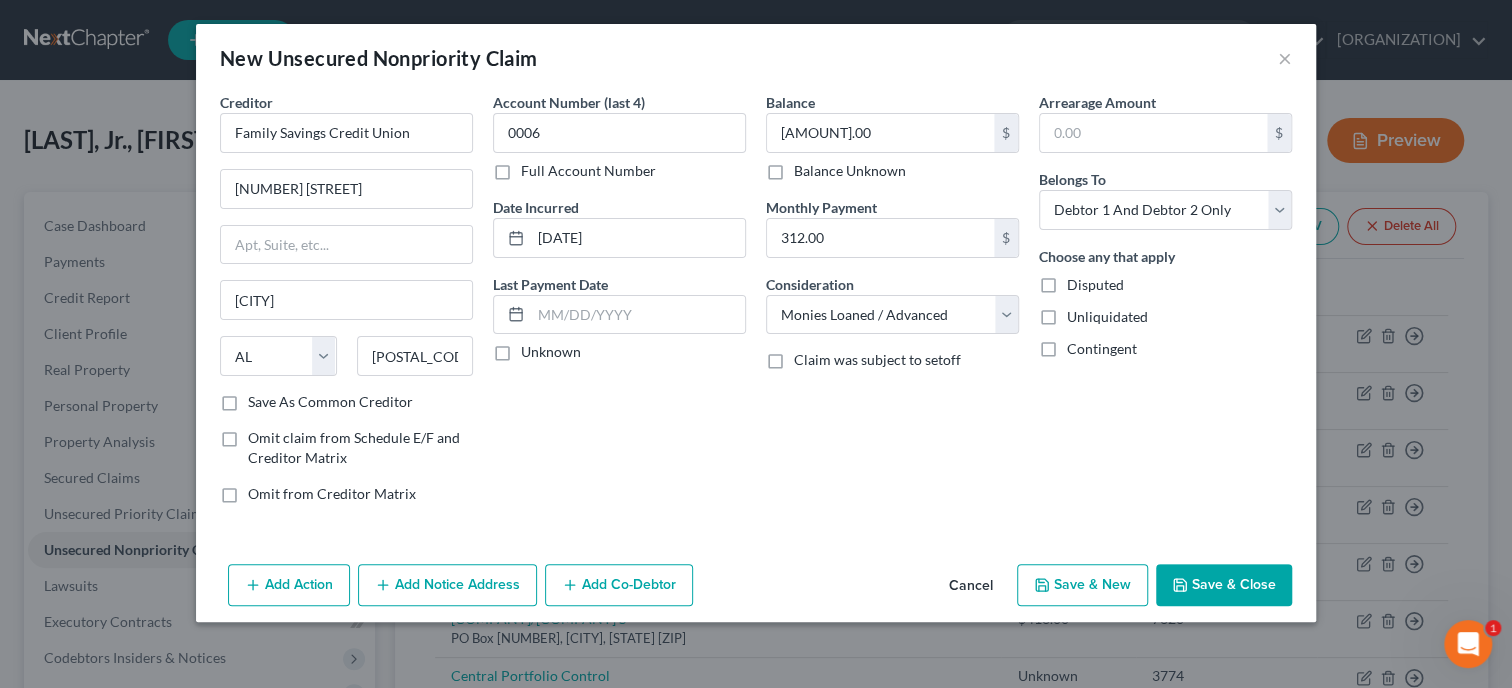click on "Save & Close" at bounding box center [1224, 585] 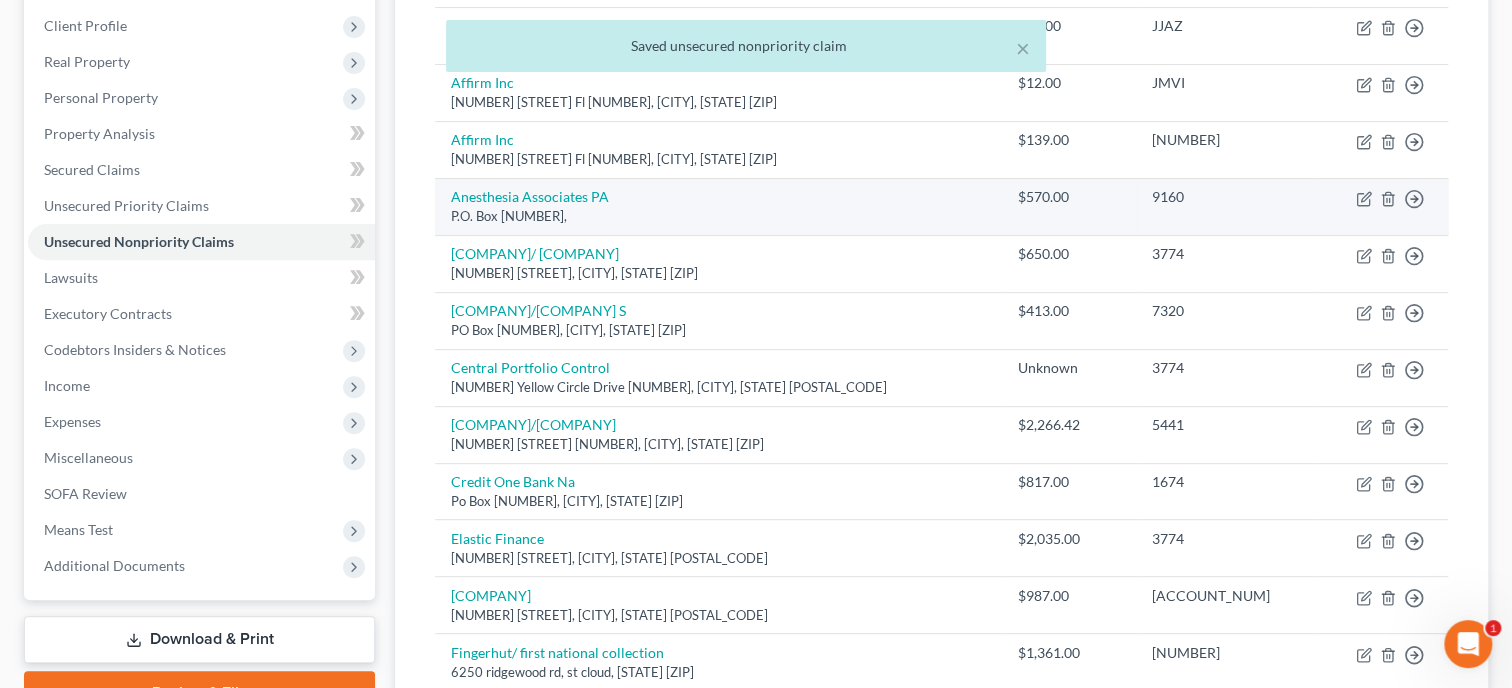 scroll, scrollTop: 411, scrollLeft: 0, axis: vertical 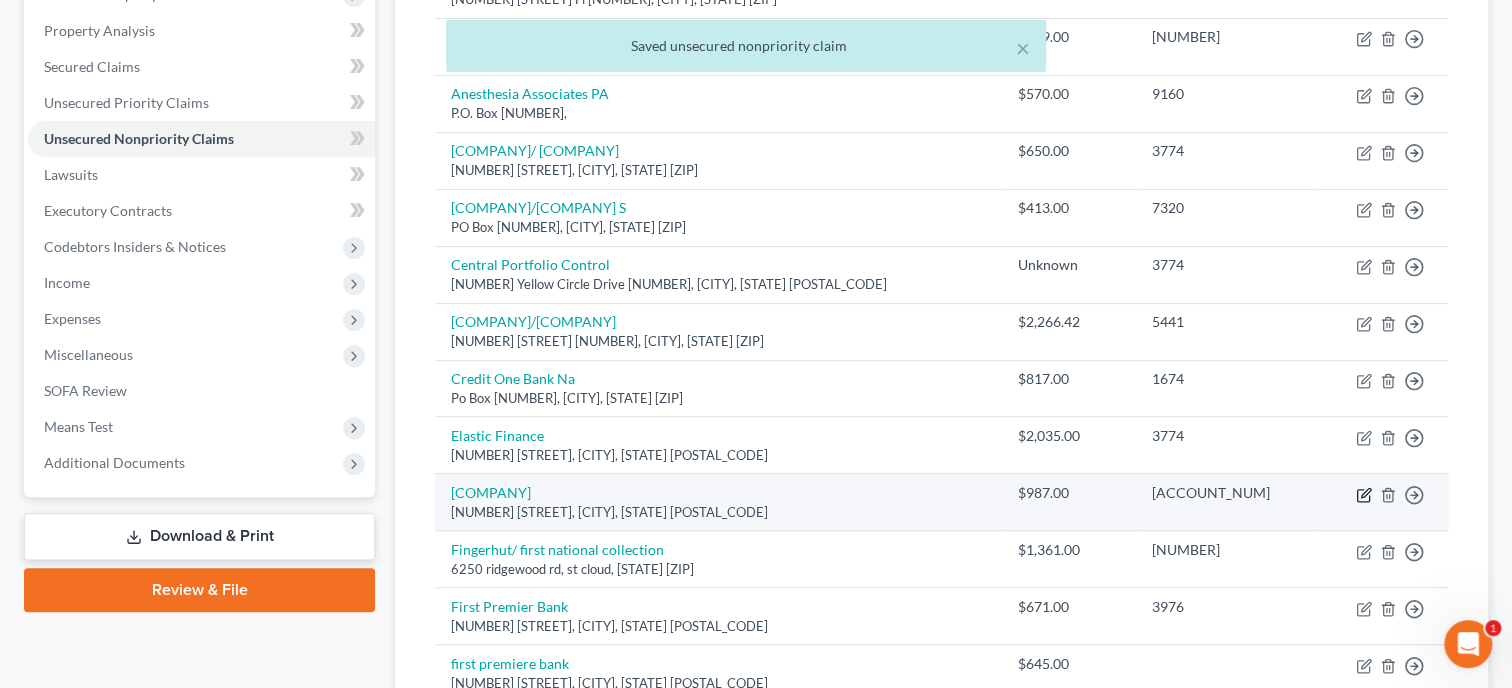 click 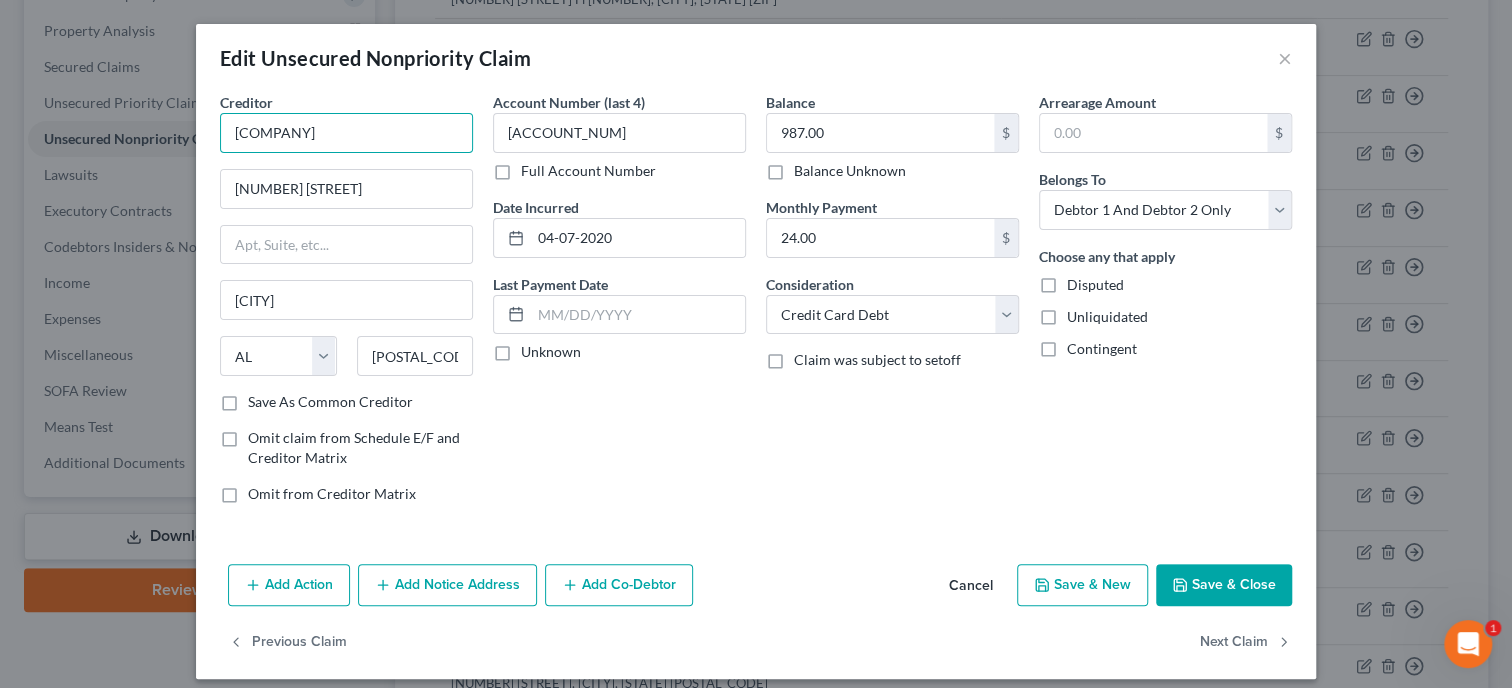 click on "[COMPANY]" at bounding box center [346, 133] 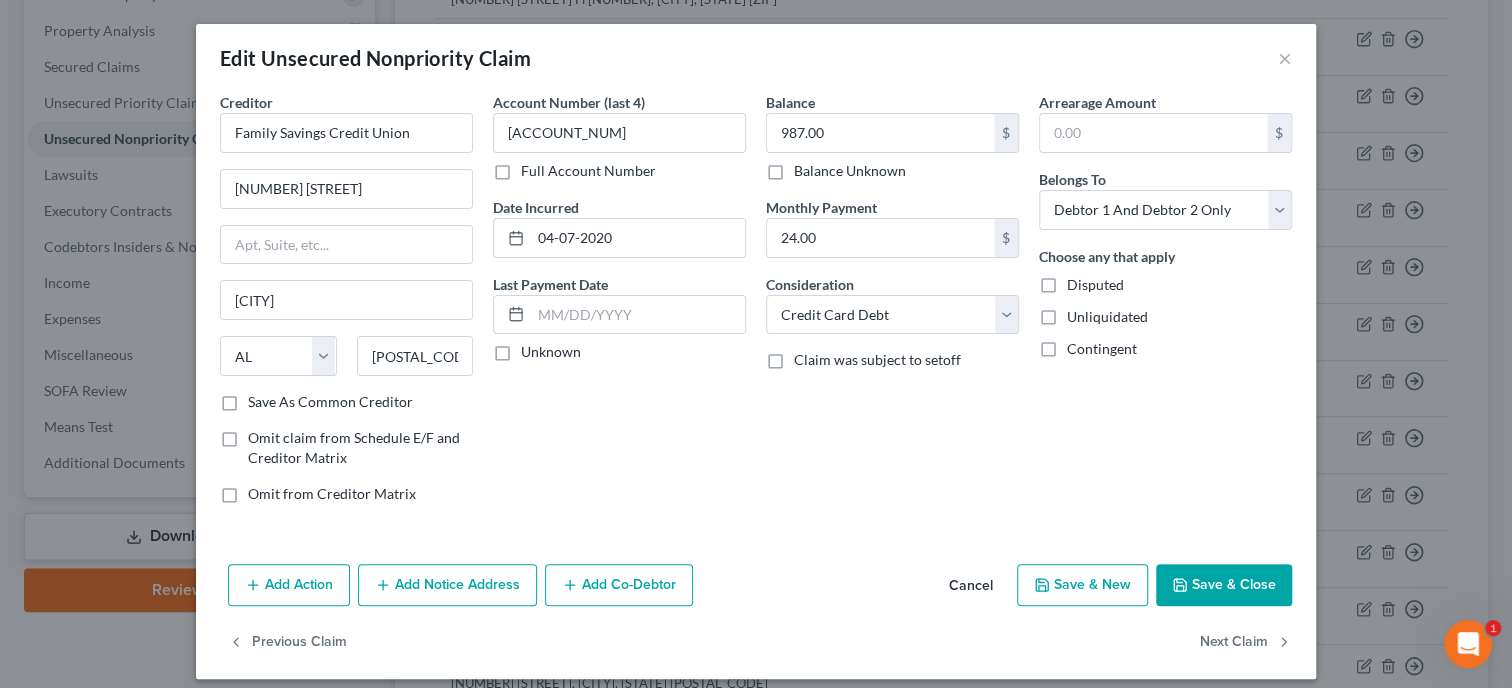click on "Save & Close" at bounding box center [1224, 585] 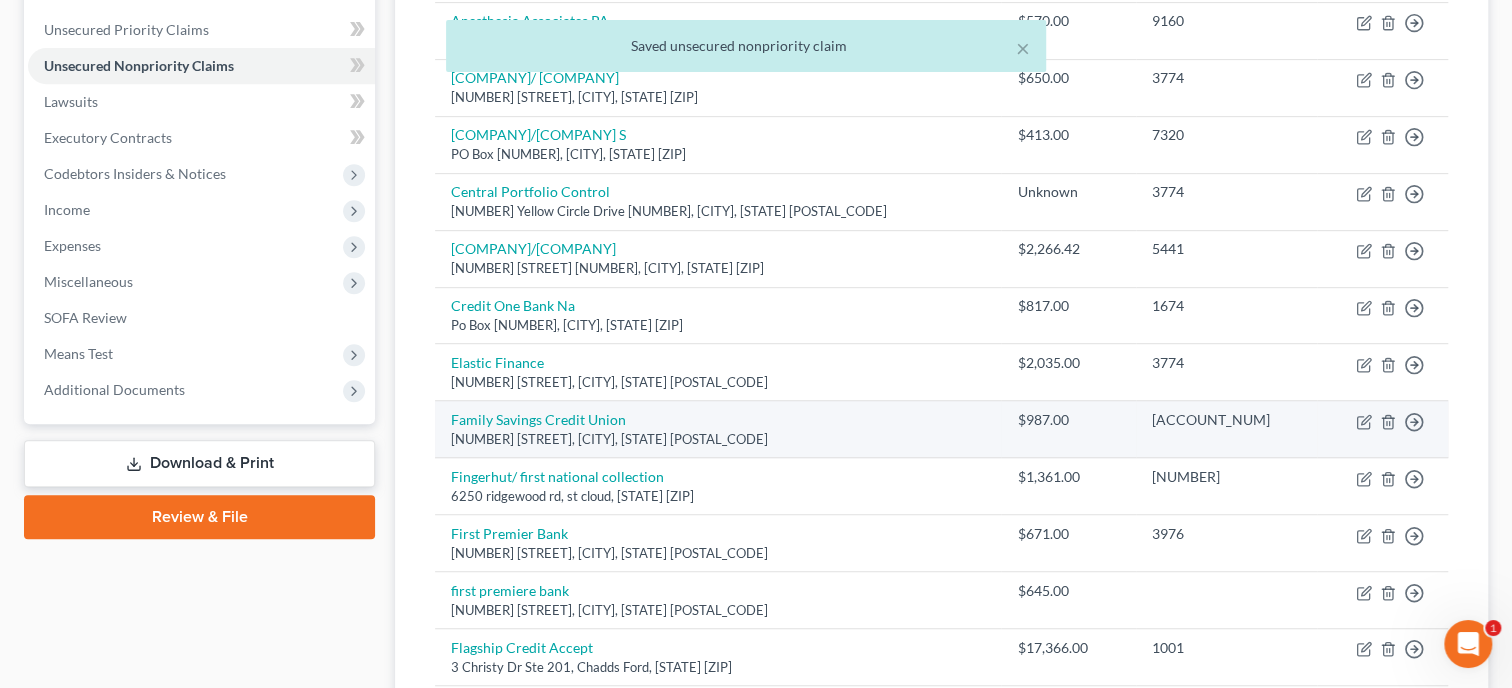 scroll, scrollTop: 514, scrollLeft: 0, axis: vertical 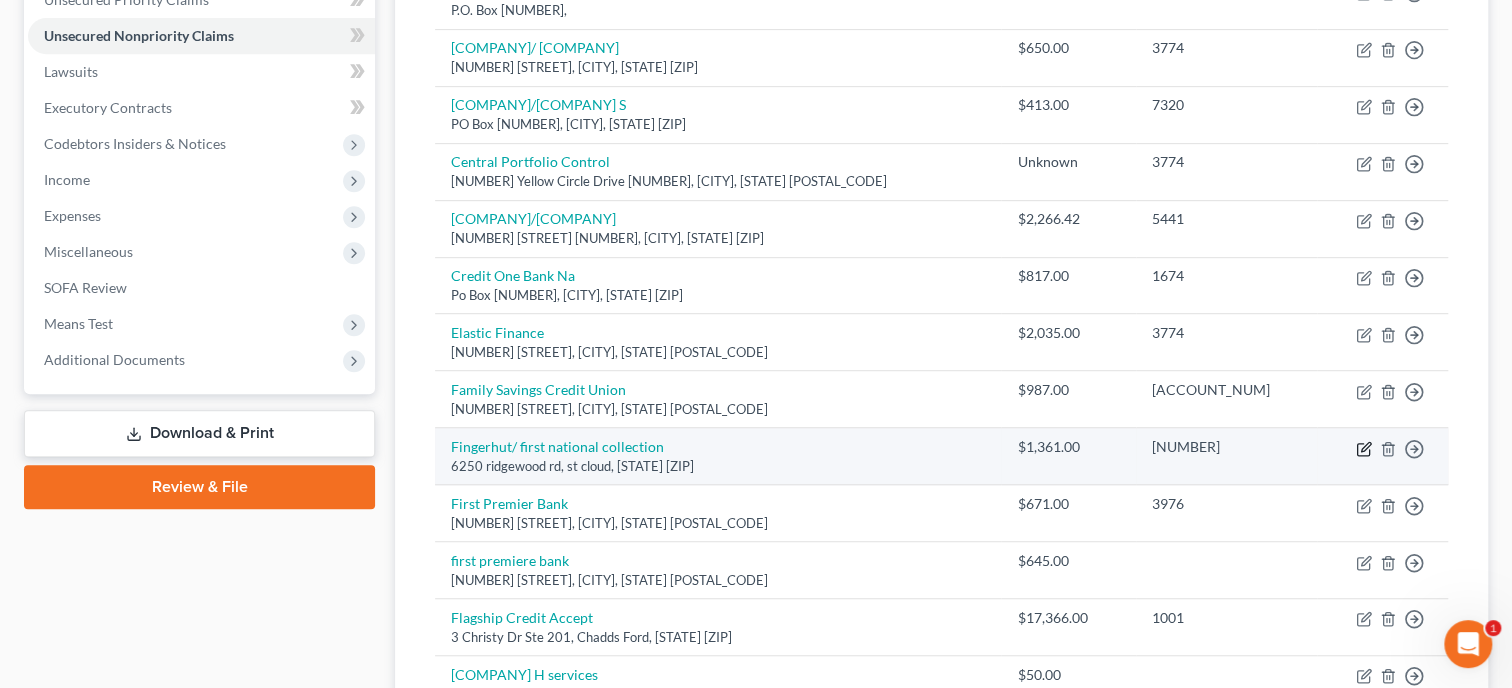 click 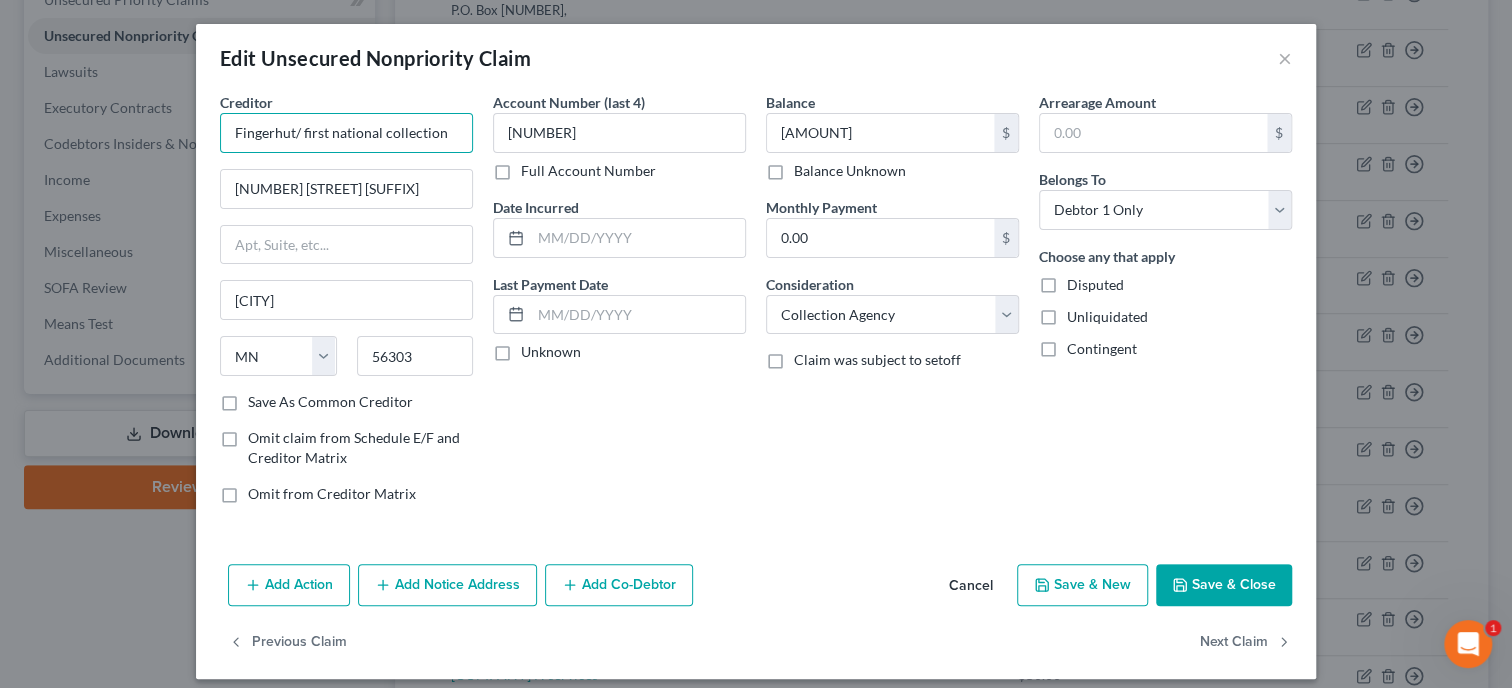 click on "Fingerhut/ first national collection" at bounding box center [346, 133] 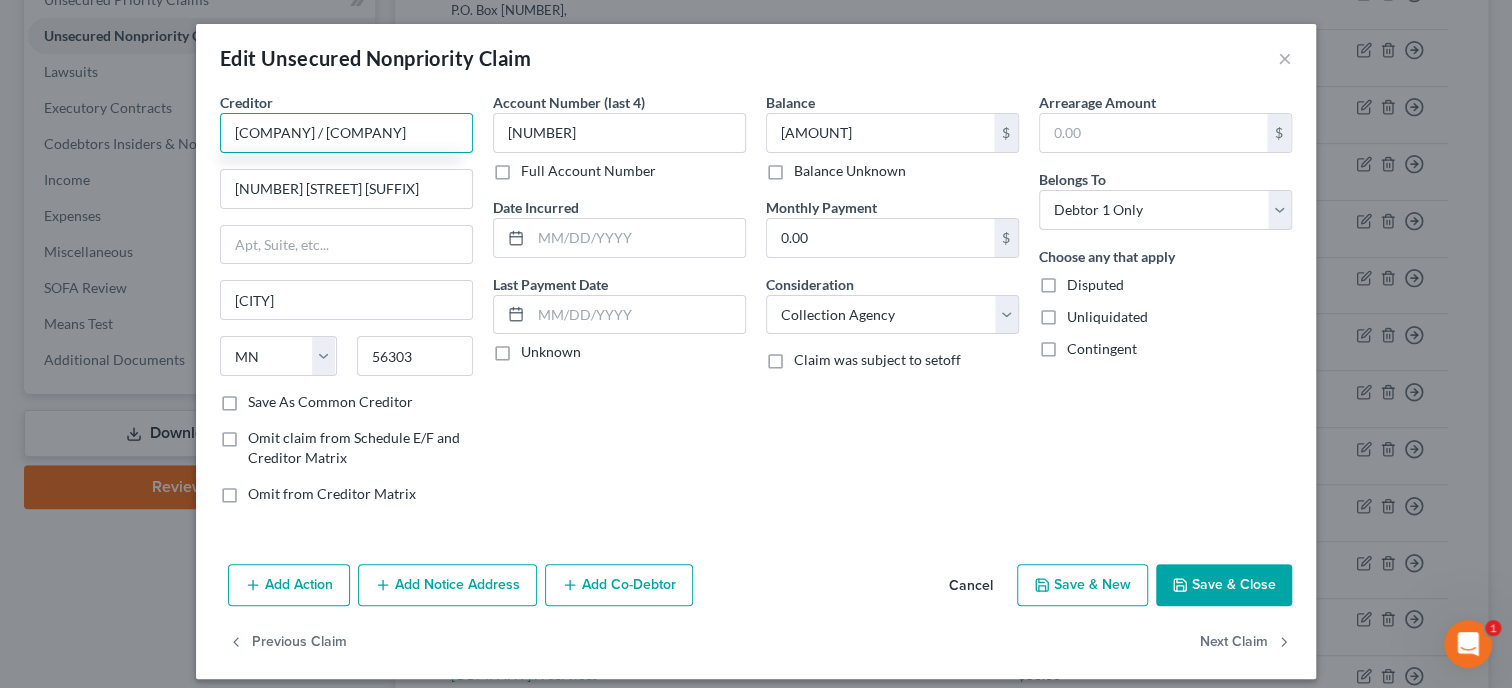 scroll, scrollTop: 0, scrollLeft: 0, axis: both 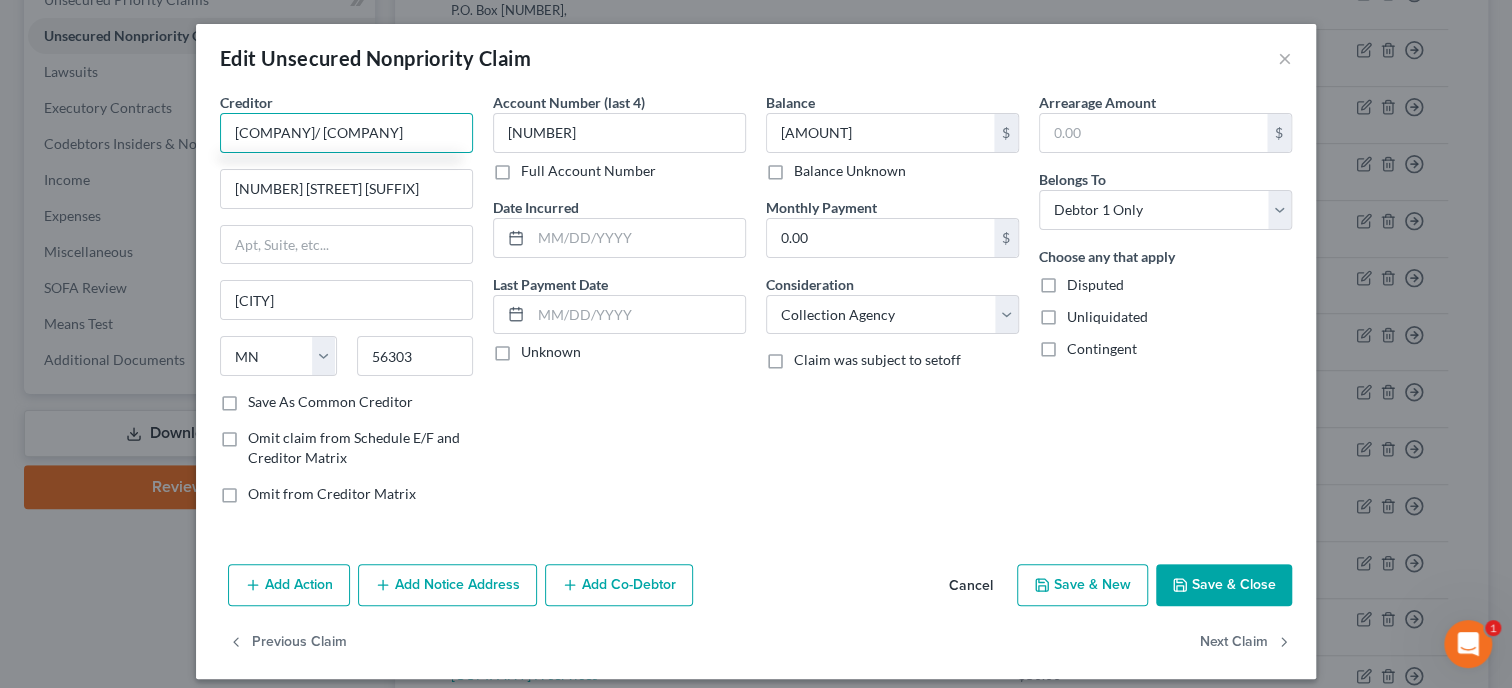 click on "[COMPANY]/ [COMPANY]" at bounding box center (346, 133) 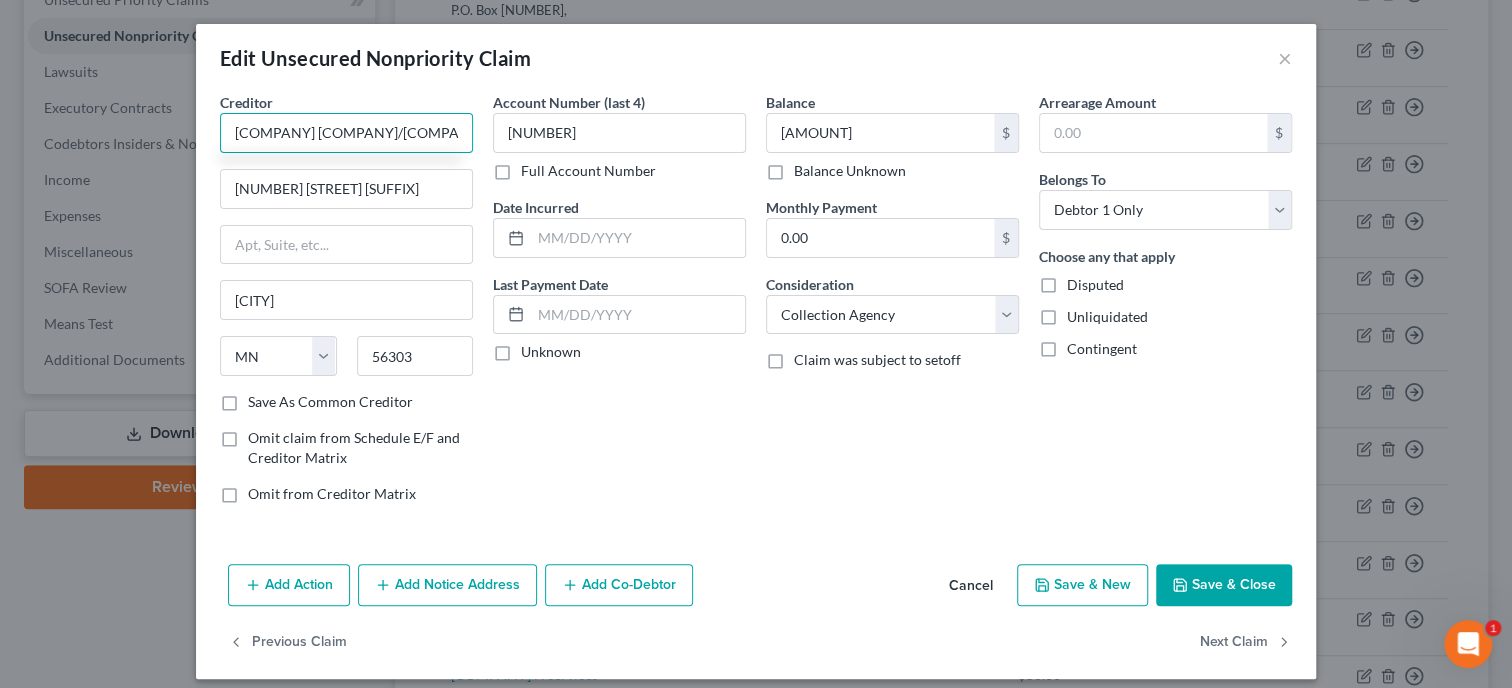 click on "[COMPANY] [COMPANY]/[COMPANY]" at bounding box center [346, 133] 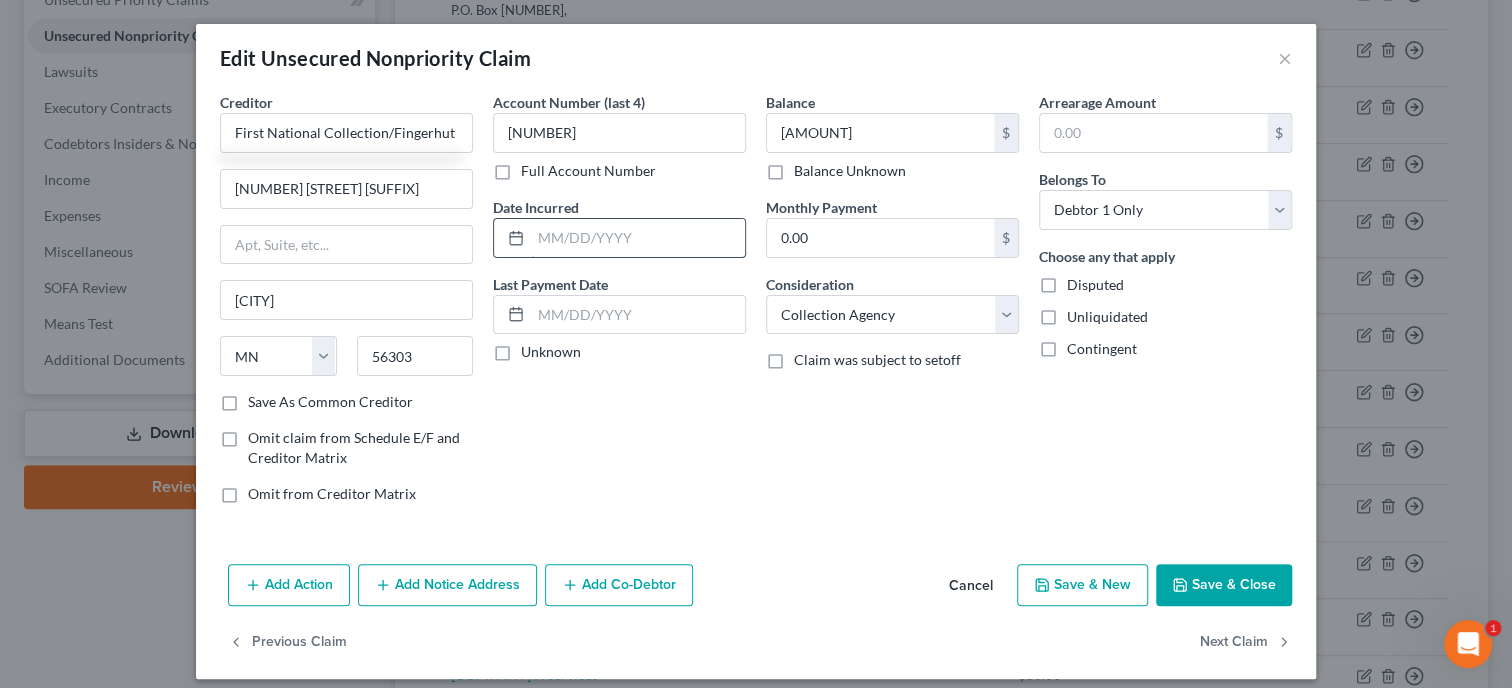 click at bounding box center [638, 238] 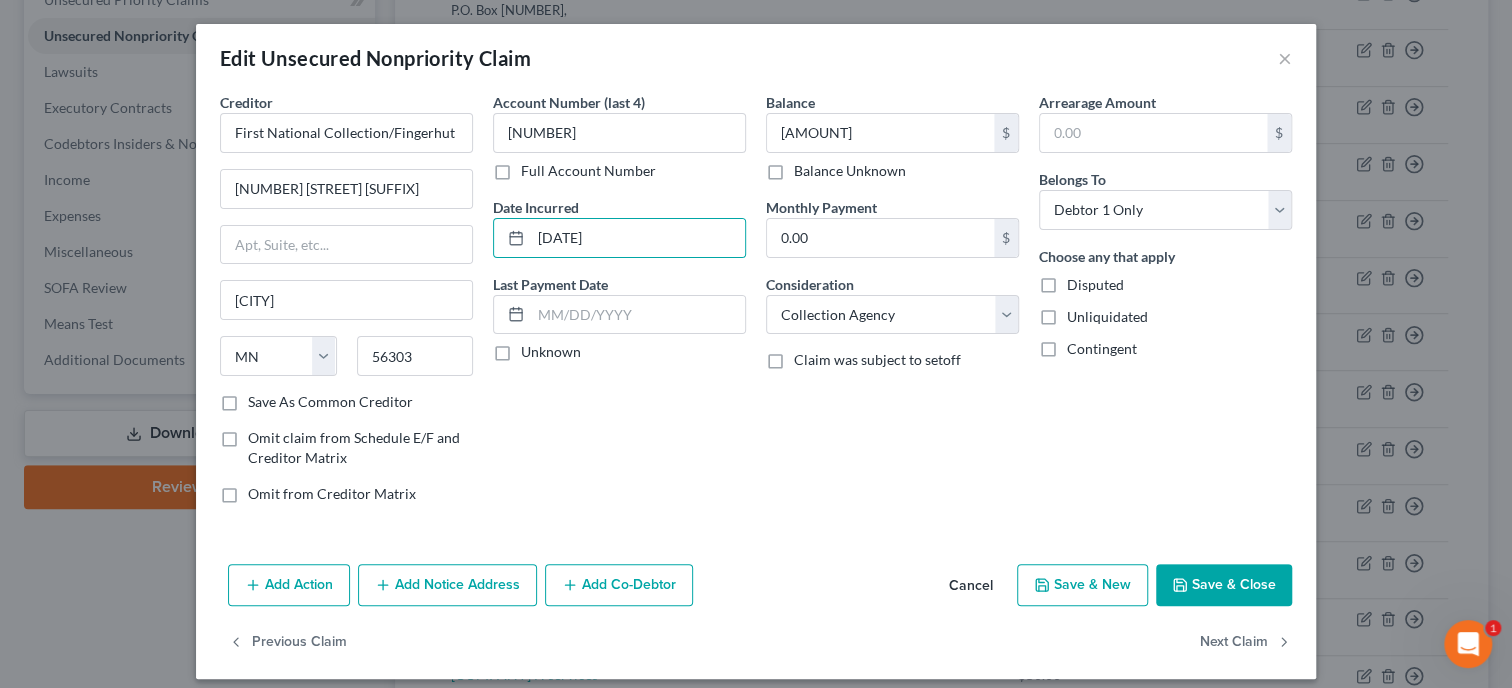click 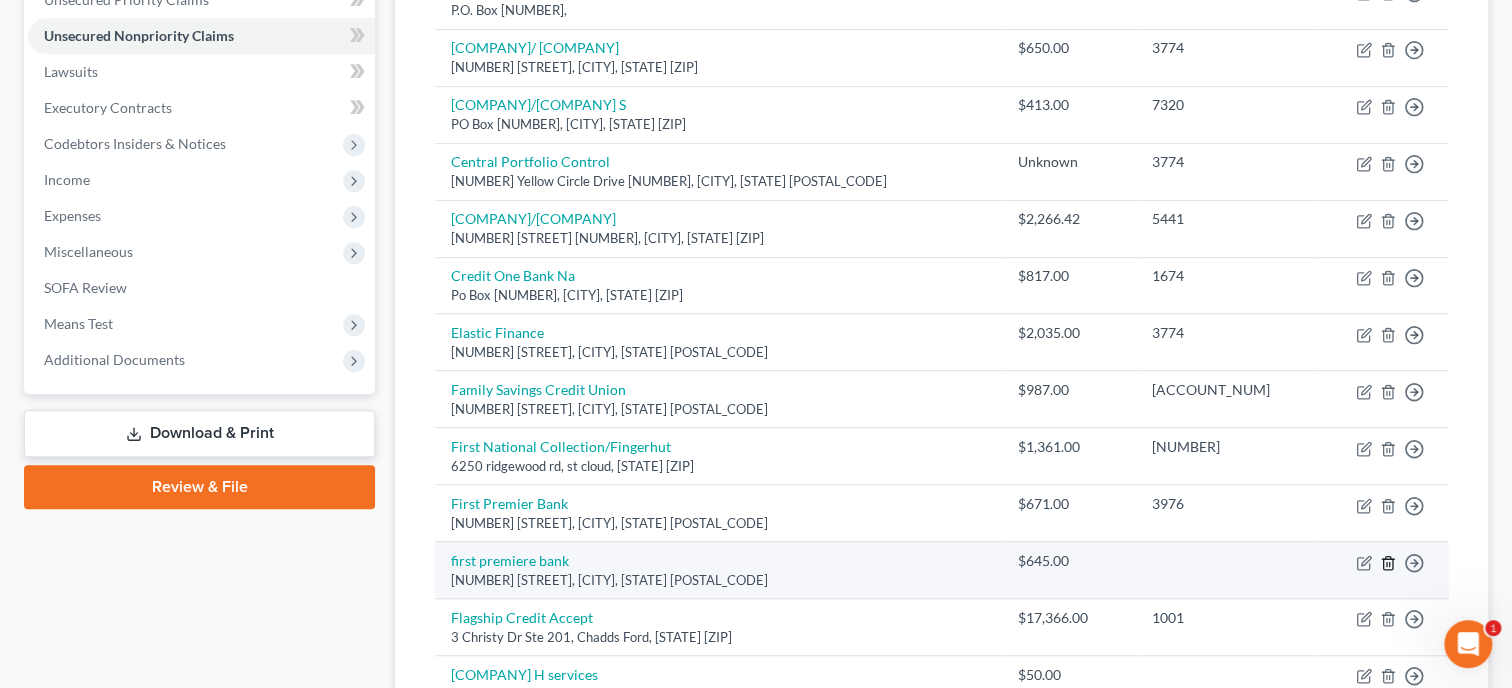 click 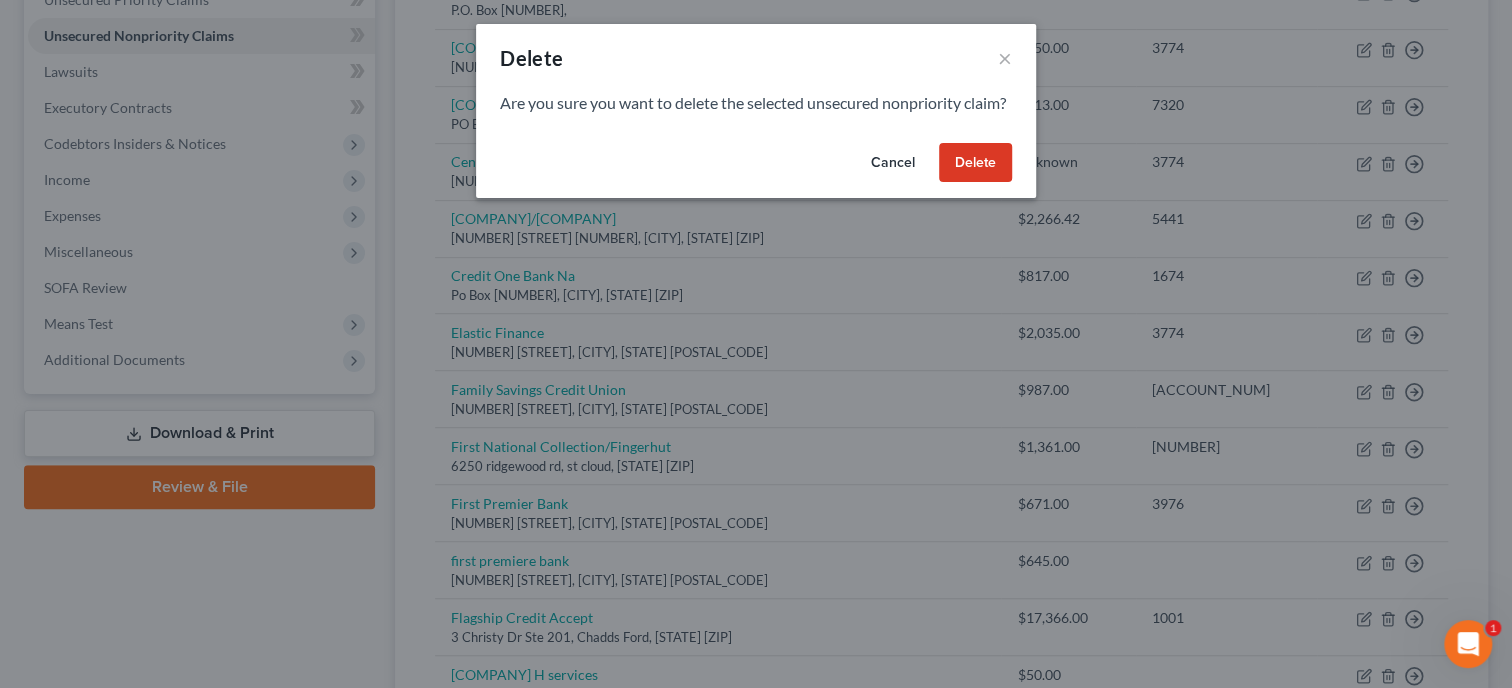 click on "Delete" at bounding box center [975, 163] 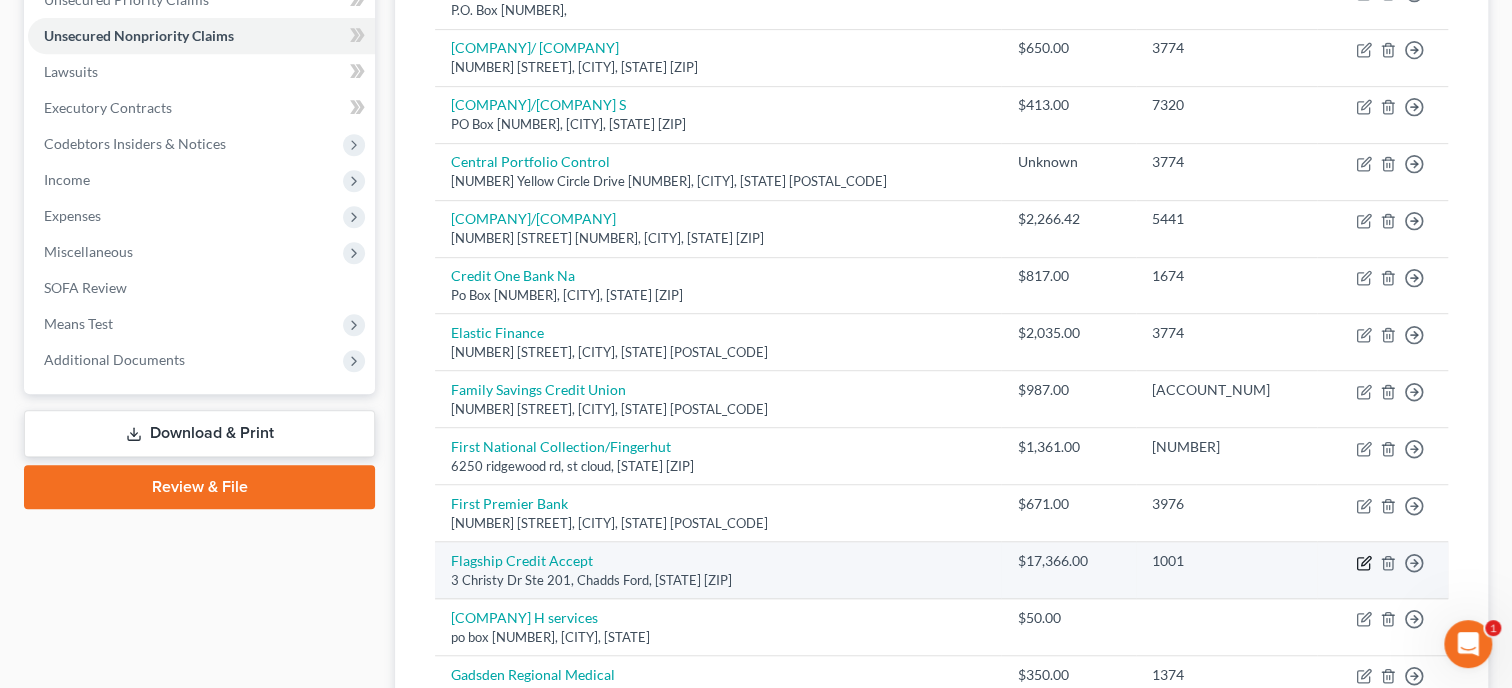 click 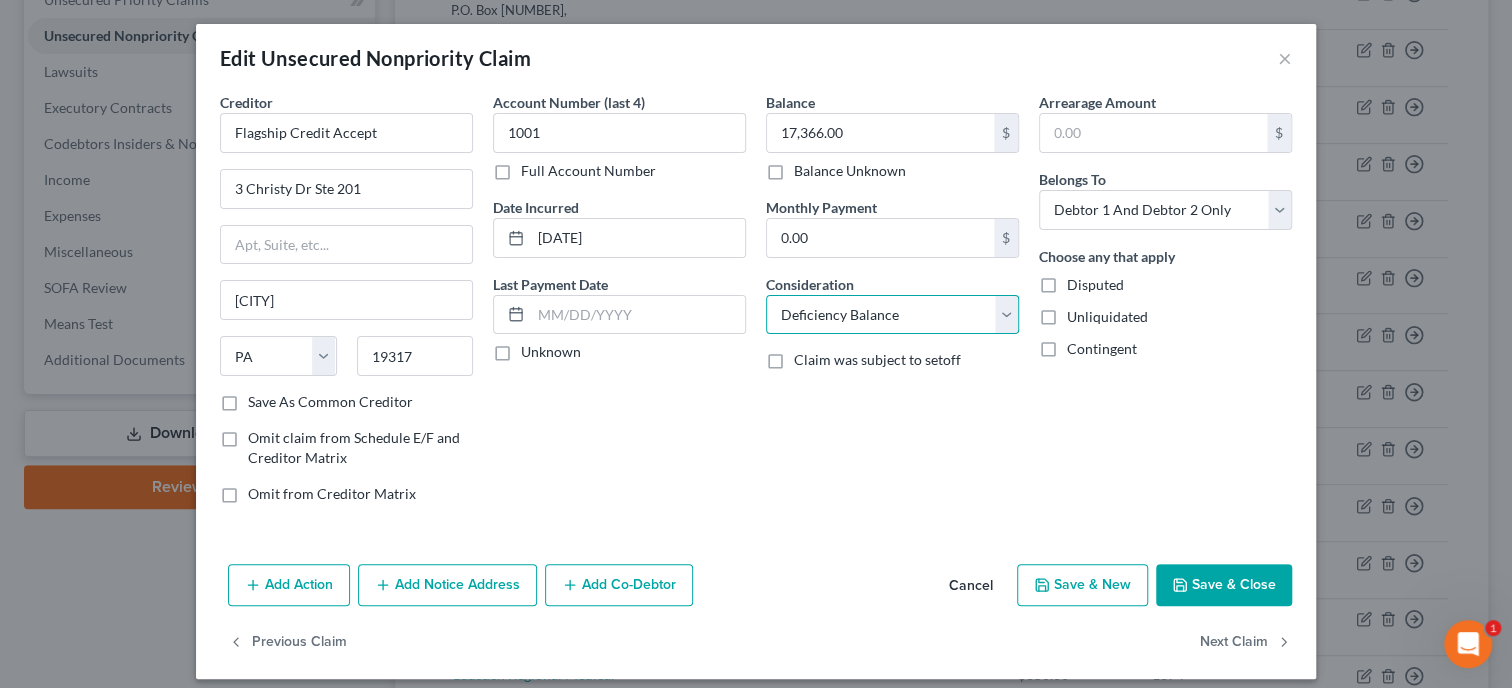 click on "Deficiency Balance" at bounding box center [0, 0] 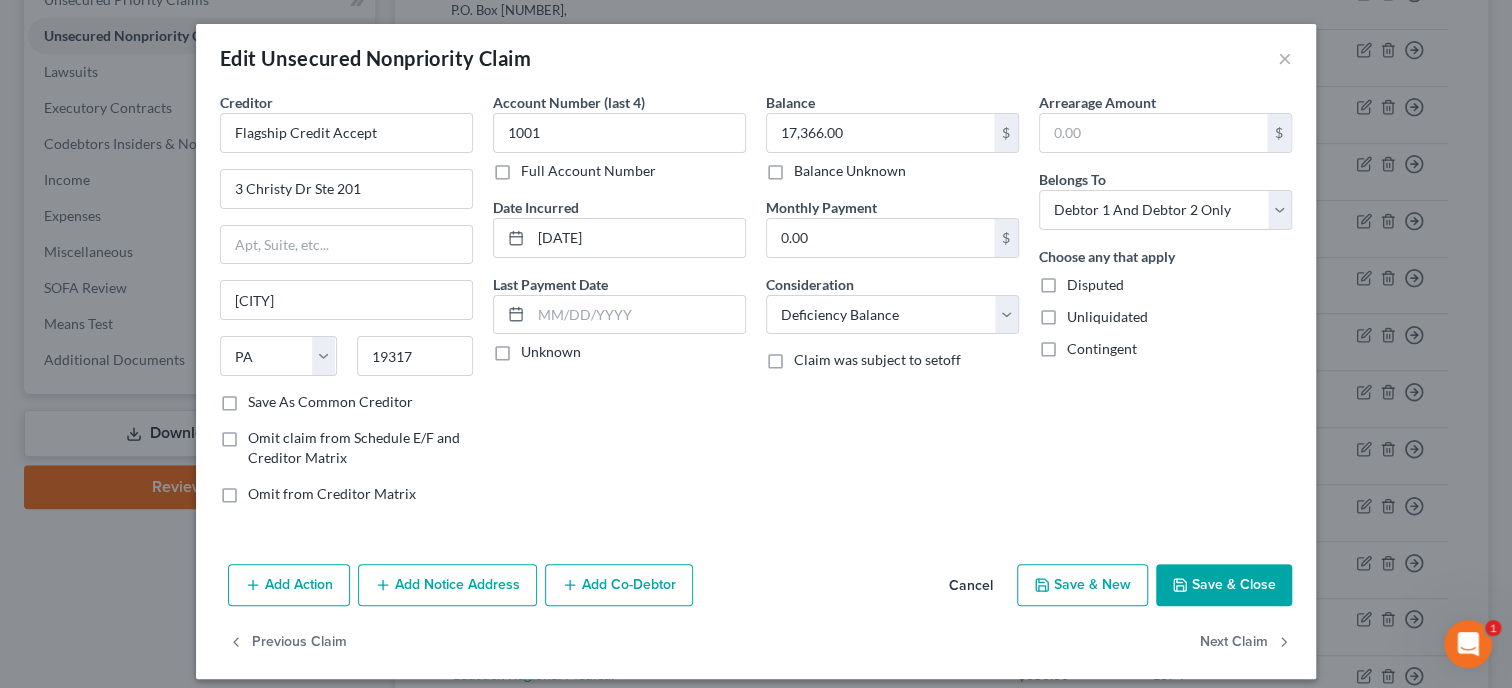 click on "Save & Close" at bounding box center (1224, 585) 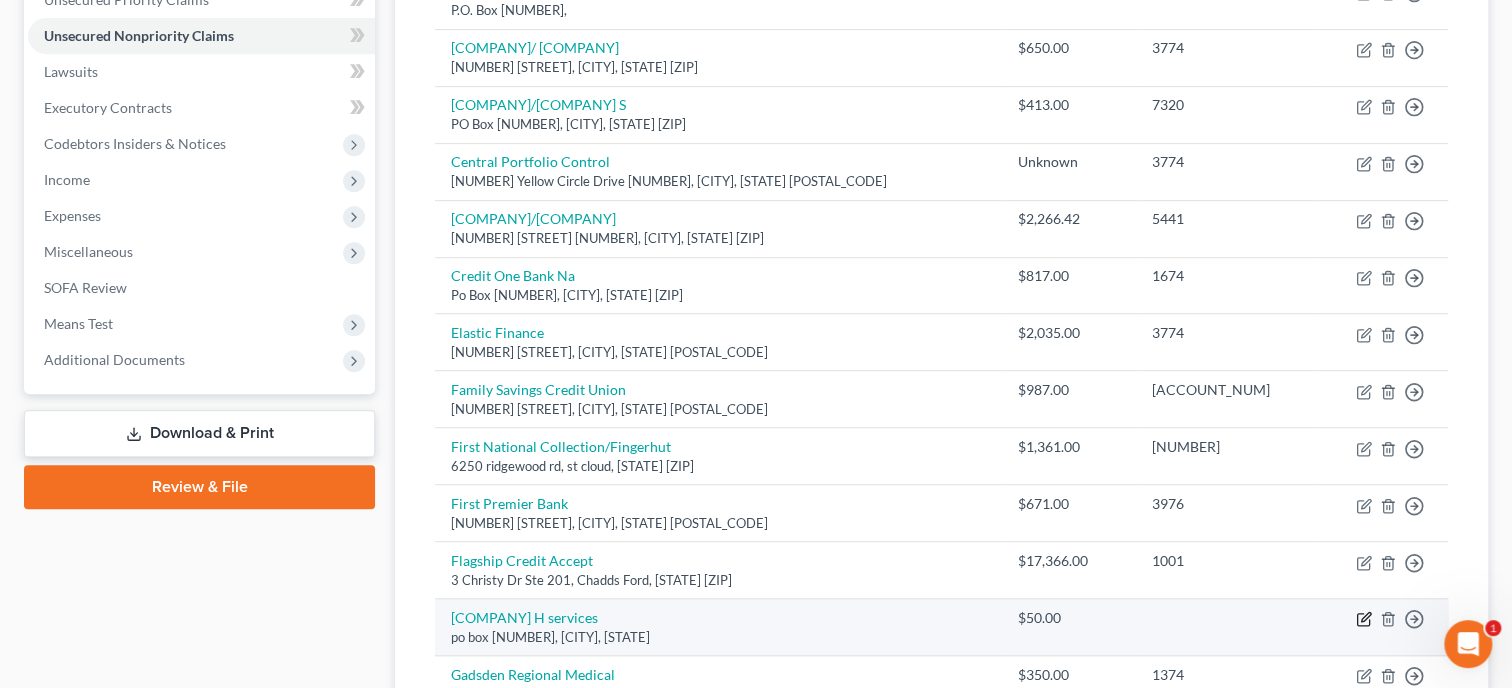 click 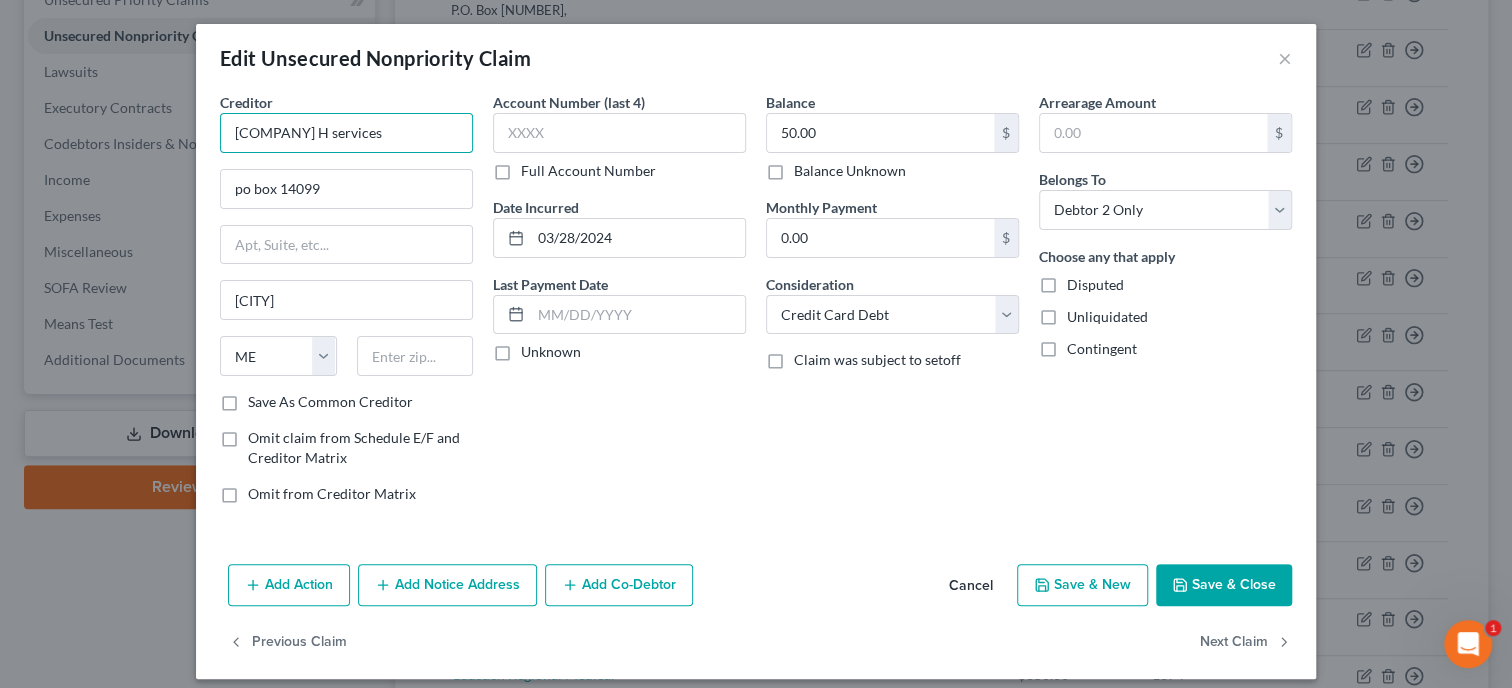 click on "[COMPANY] H services" at bounding box center [346, 133] 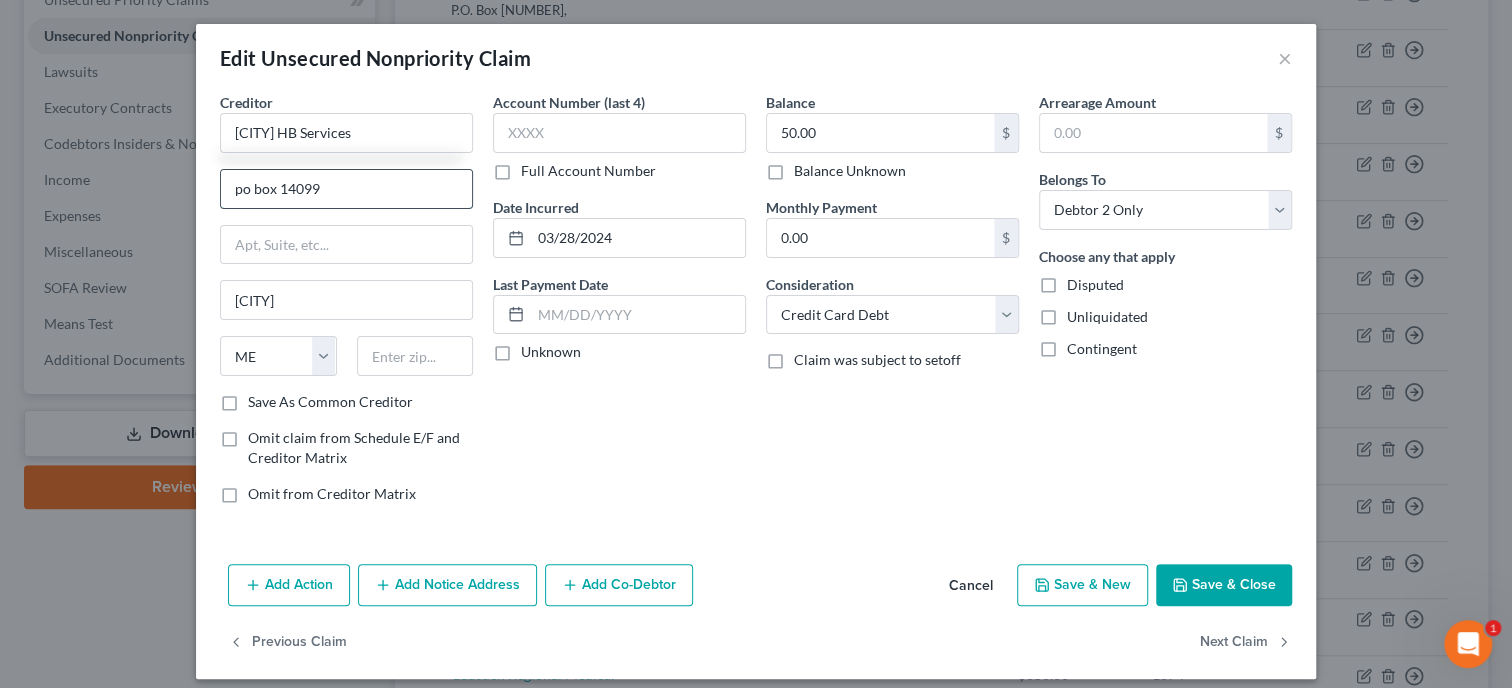 click on "po box 14099" at bounding box center (346, 189) 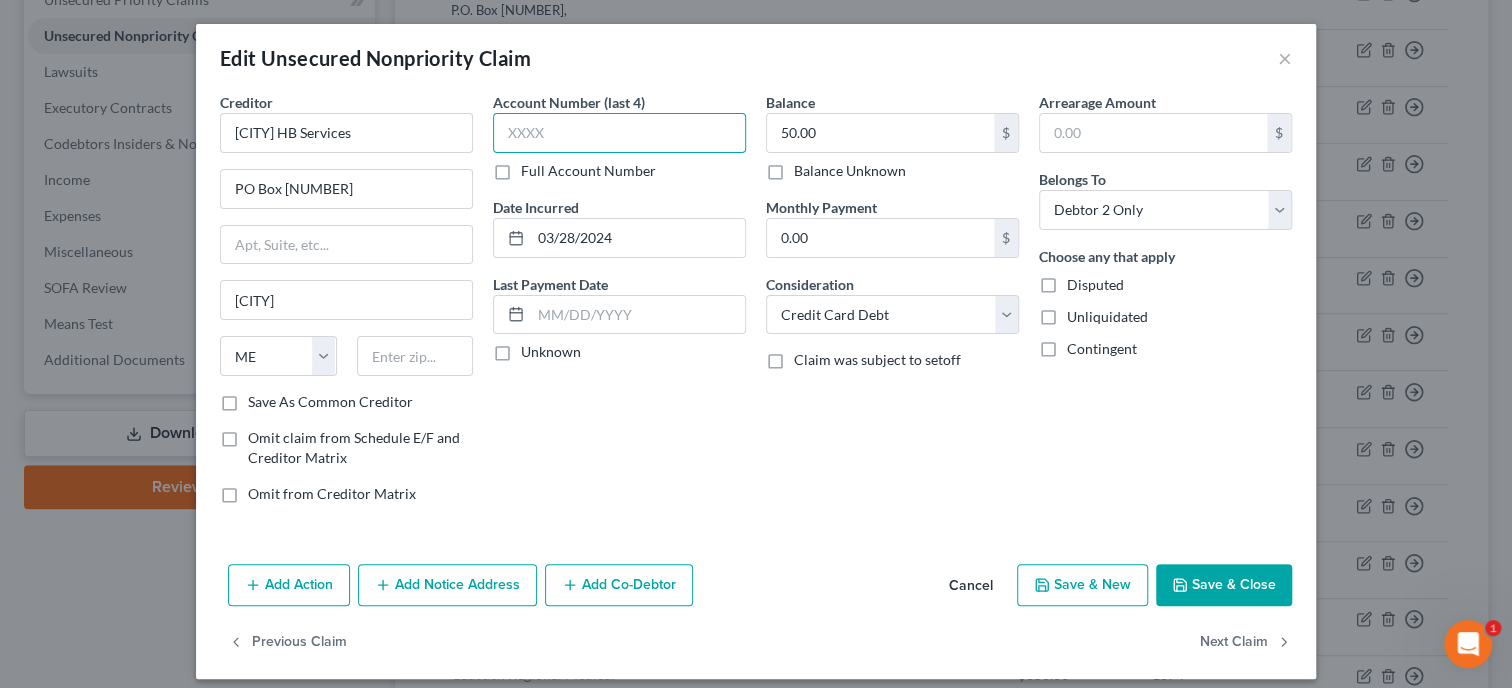 click at bounding box center (619, 133) 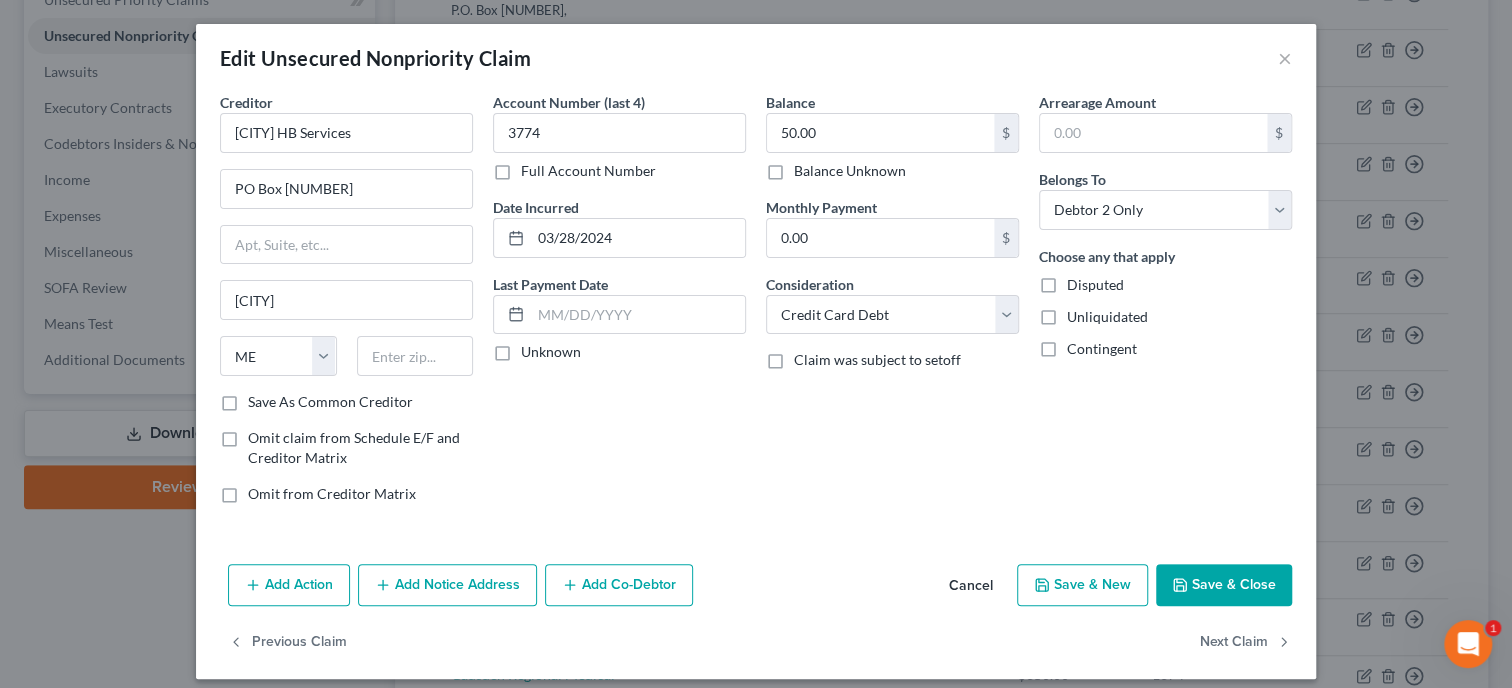 click on "Save & Close" at bounding box center (1224, 585) 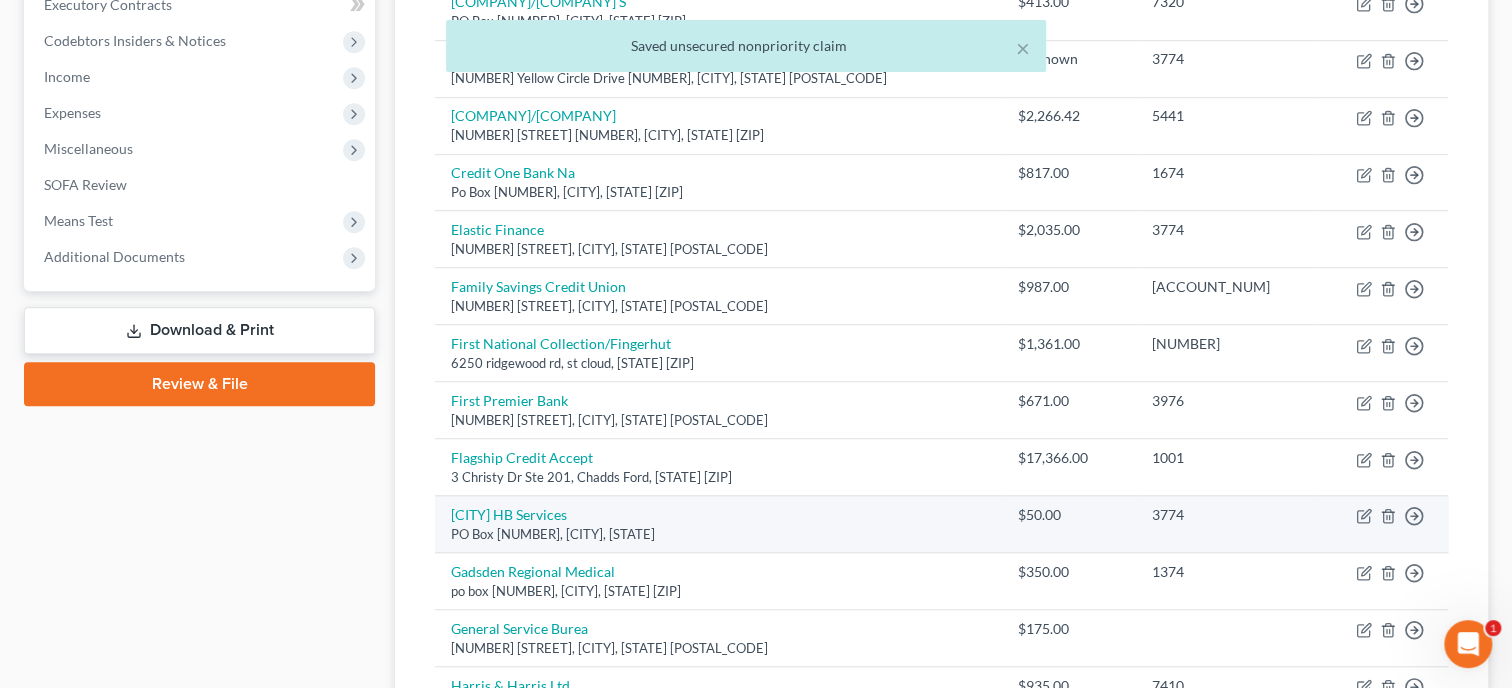scroll, scrollTop: 720, scrollLeft: 0, axis: vertical 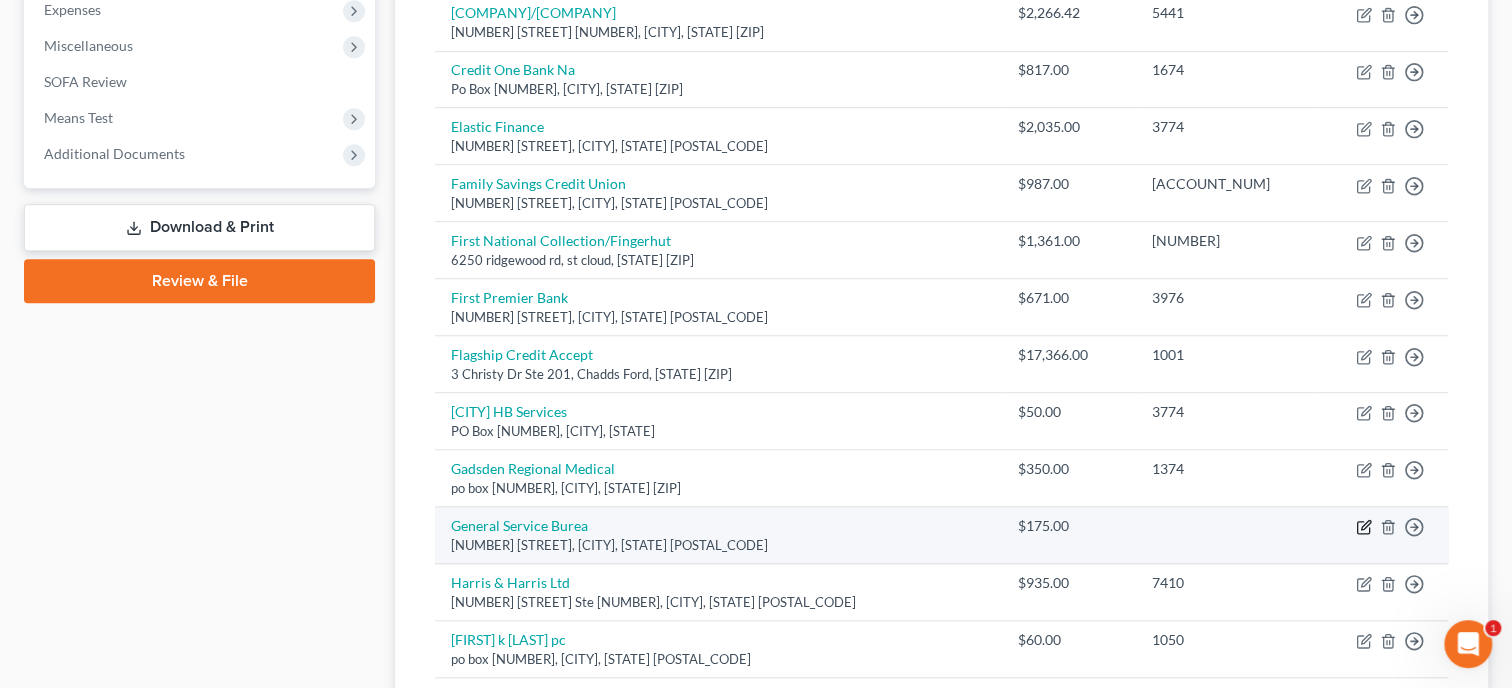 click 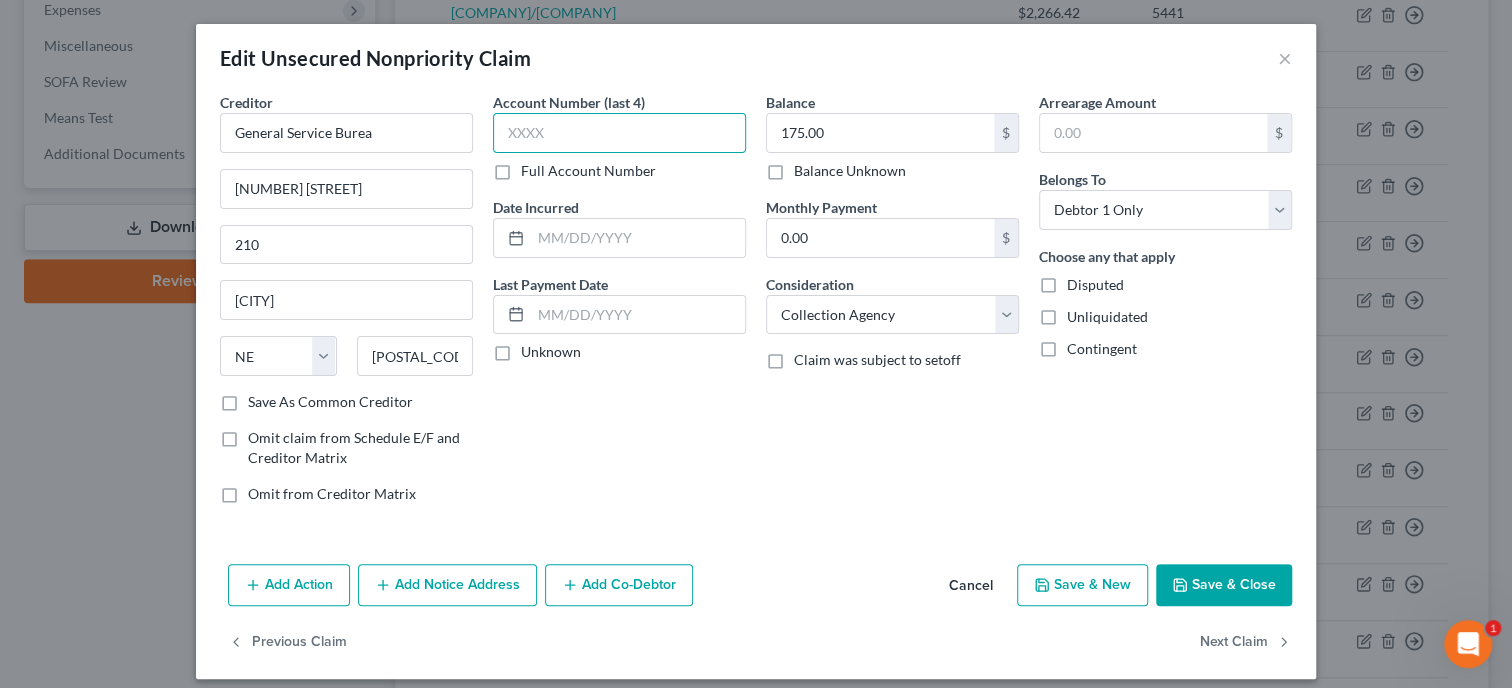 click at bounding box center (619, 133) 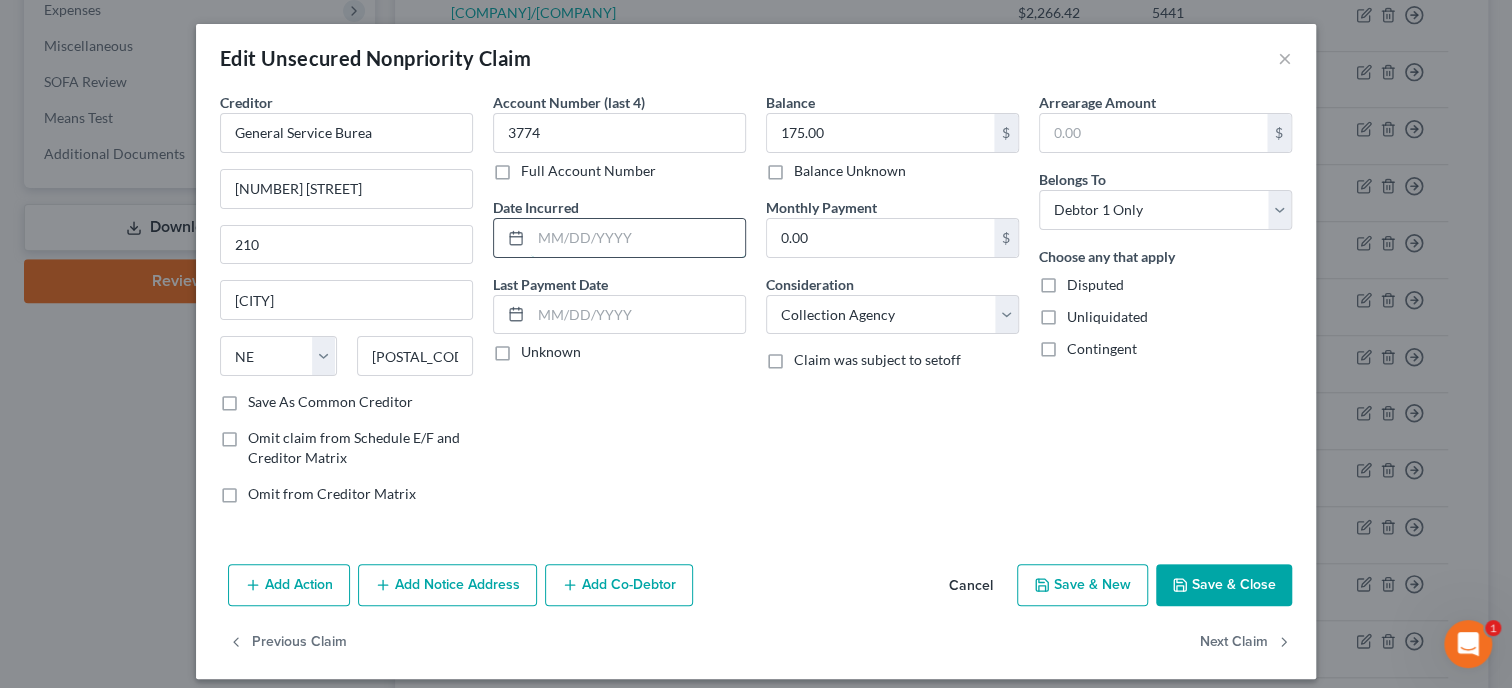 click at bounding box center [638, 238] 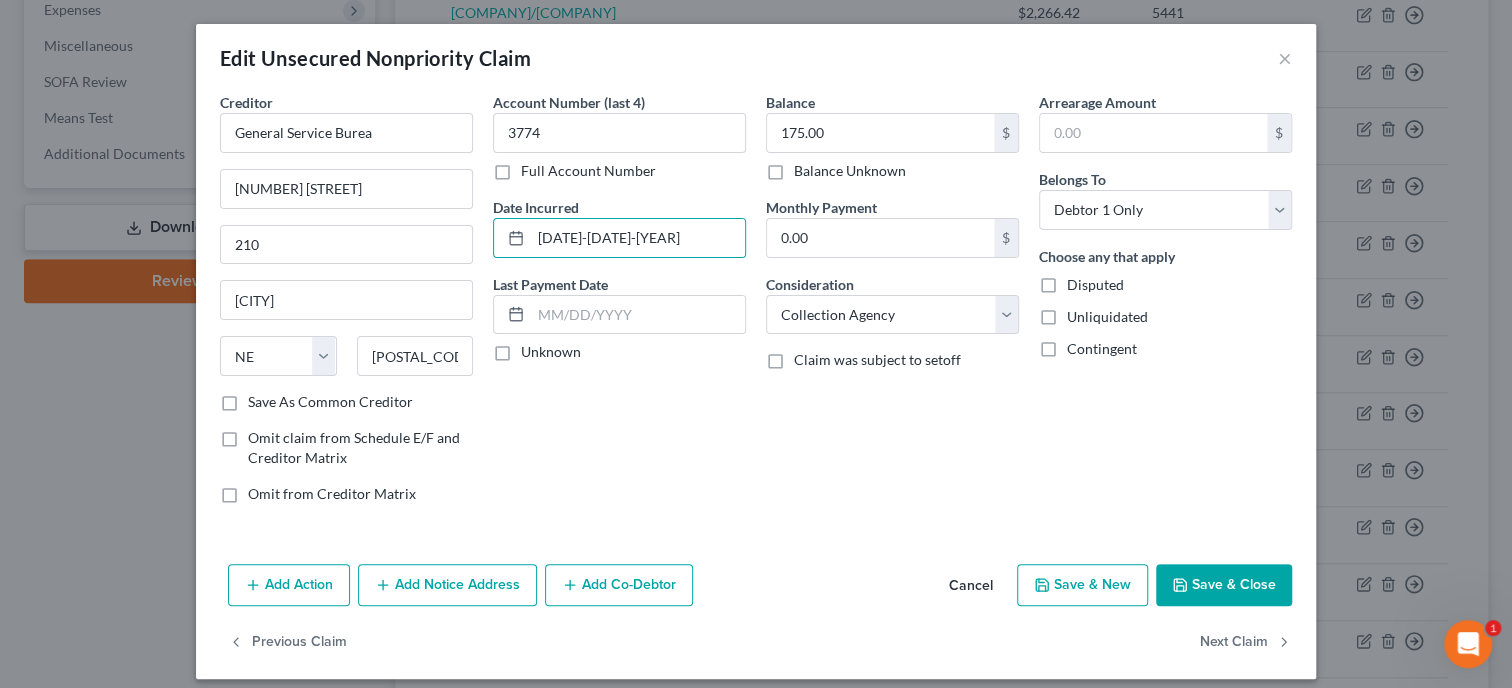 click on "Save & Close" at bounding box center (1224, 585) 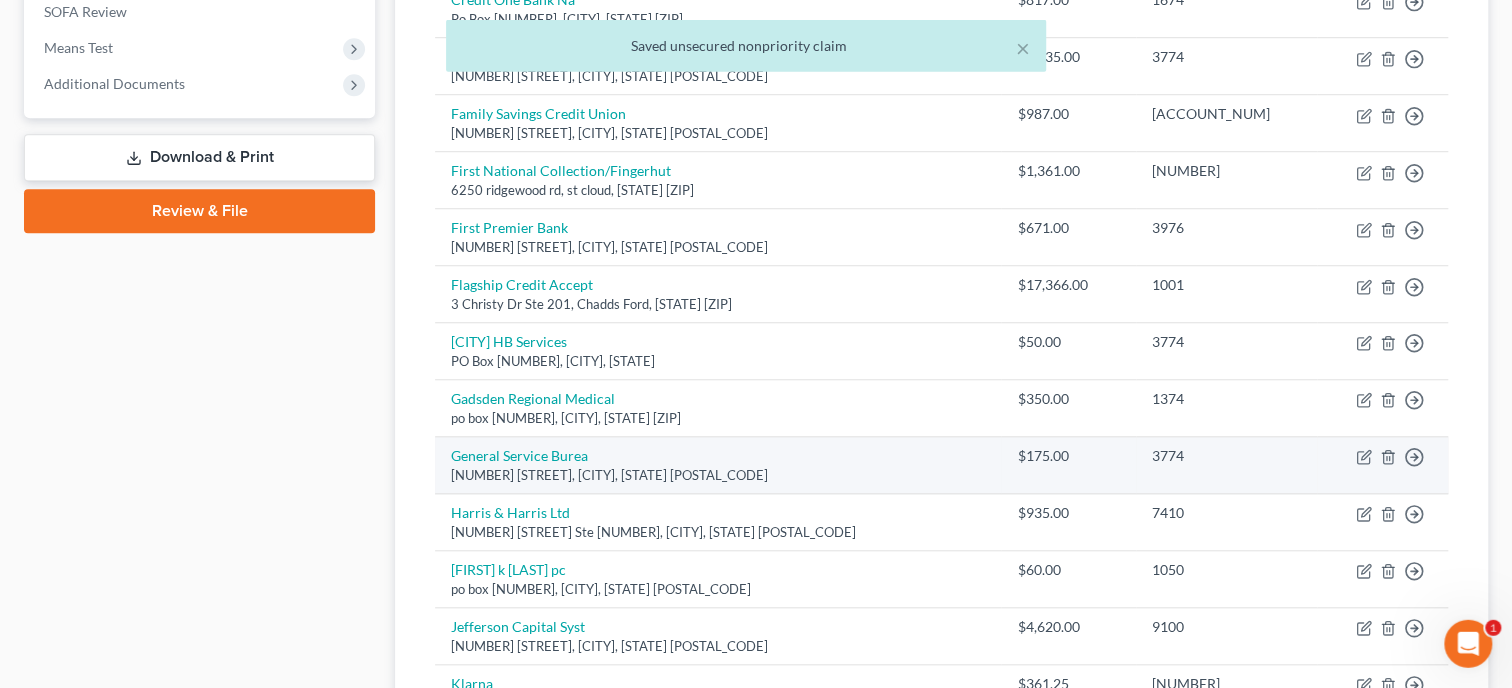 scroll, scrollTop: 823, scrollLeft: 0, axis: vertical 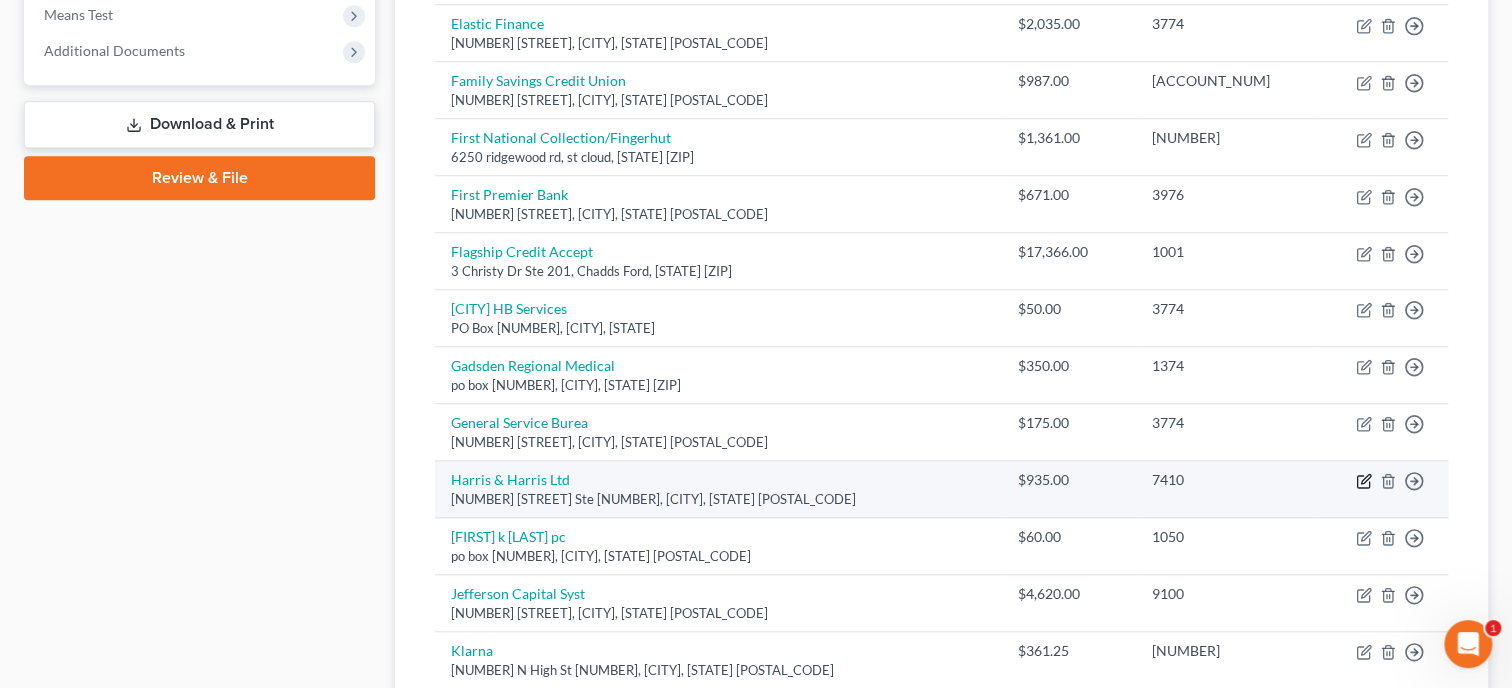 click 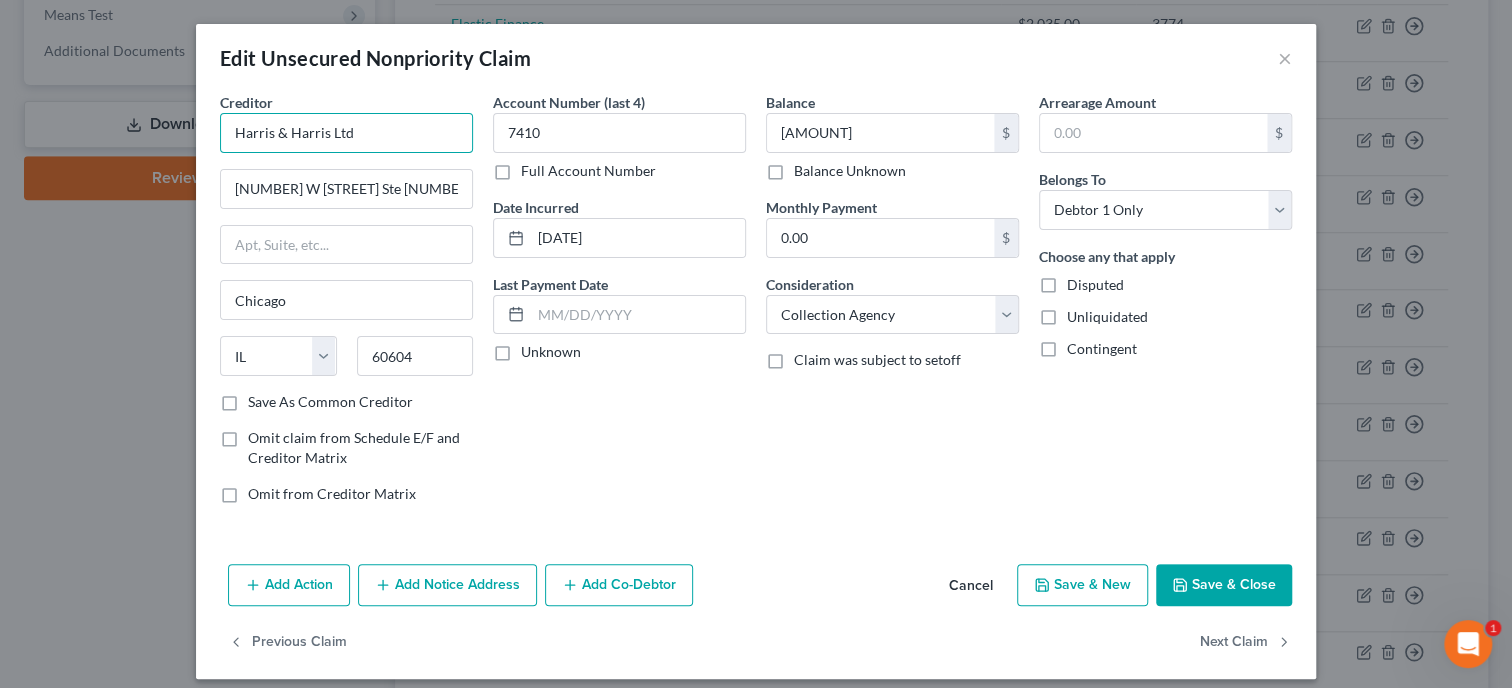 click on "Harris & Harris Ltd" at bounding box center [346, 133] 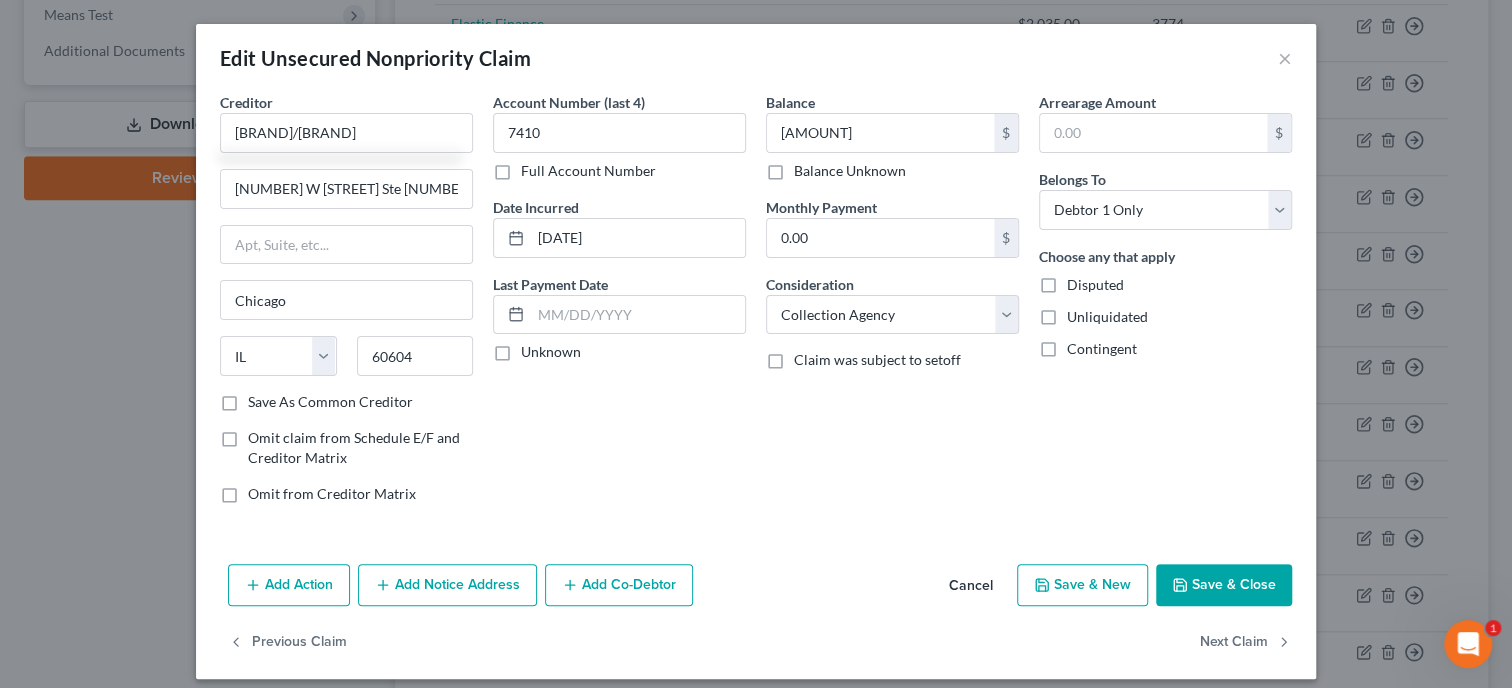 click on "Save & Close" at bounding box center (1224, 585) 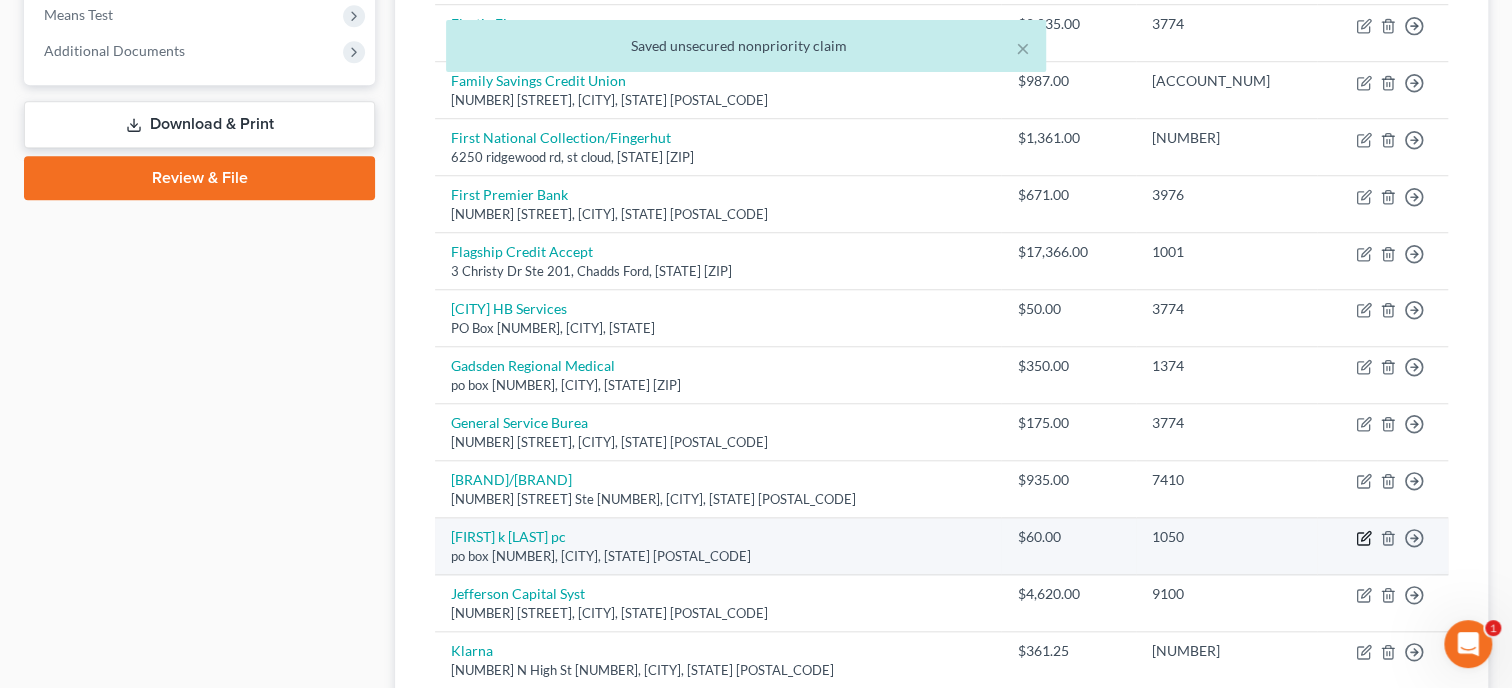 click 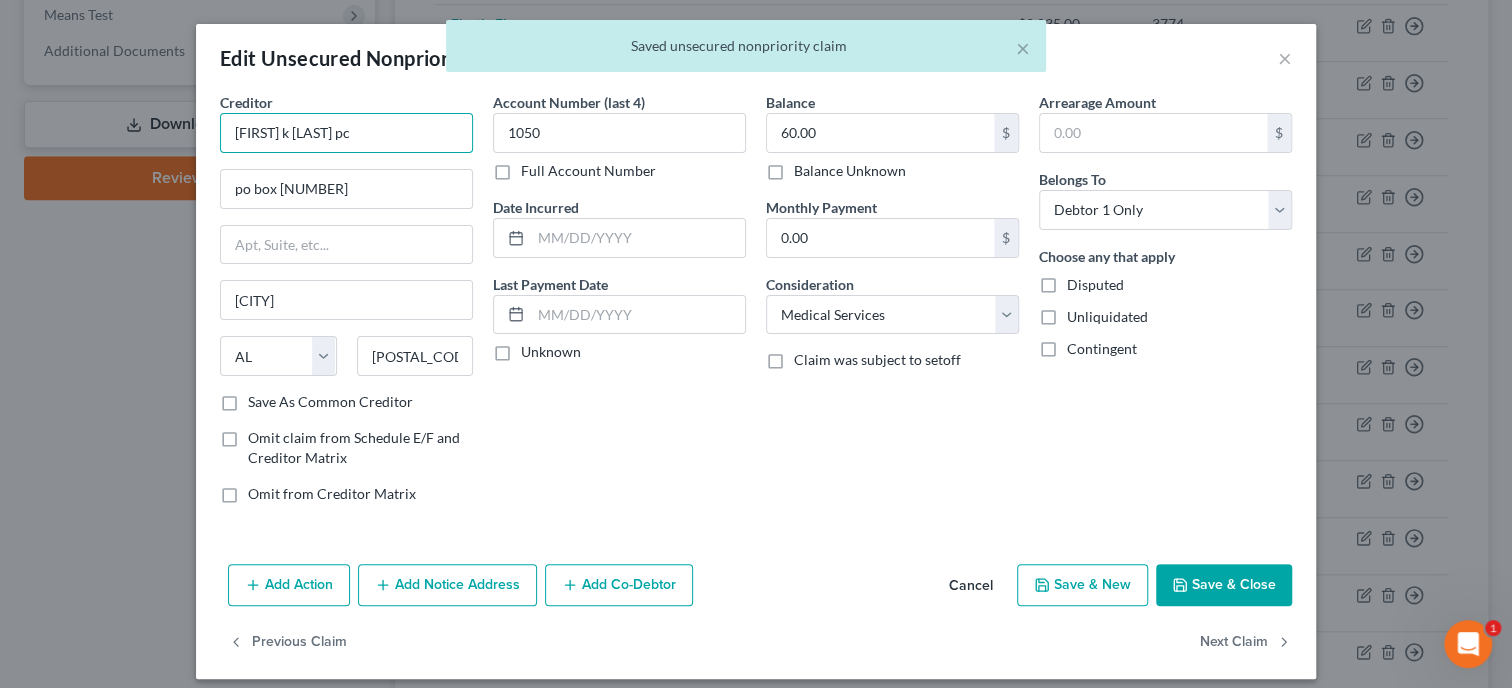 click on "[FIRST] k [LAST] pc" at bounding box center [346, 133] 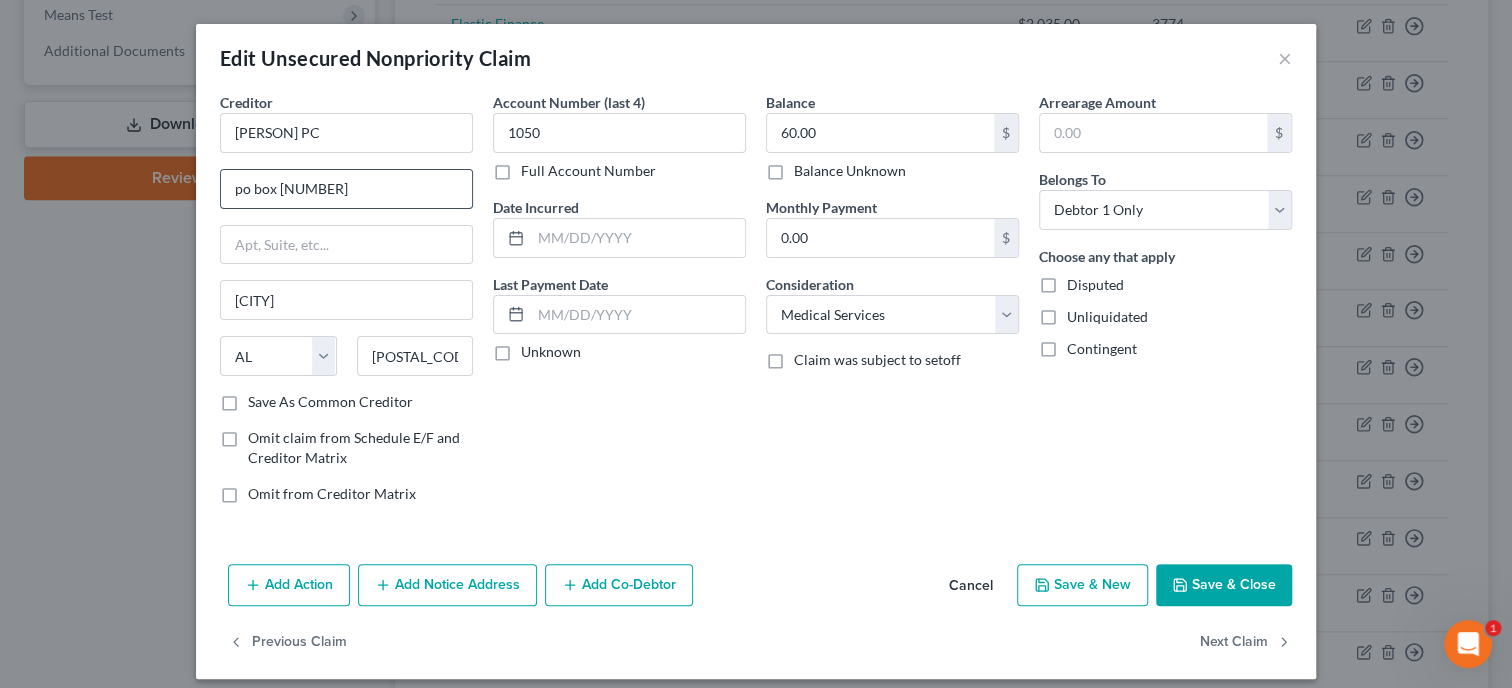 click on "po box [NUMBER]" at bounding box center (346, 189) 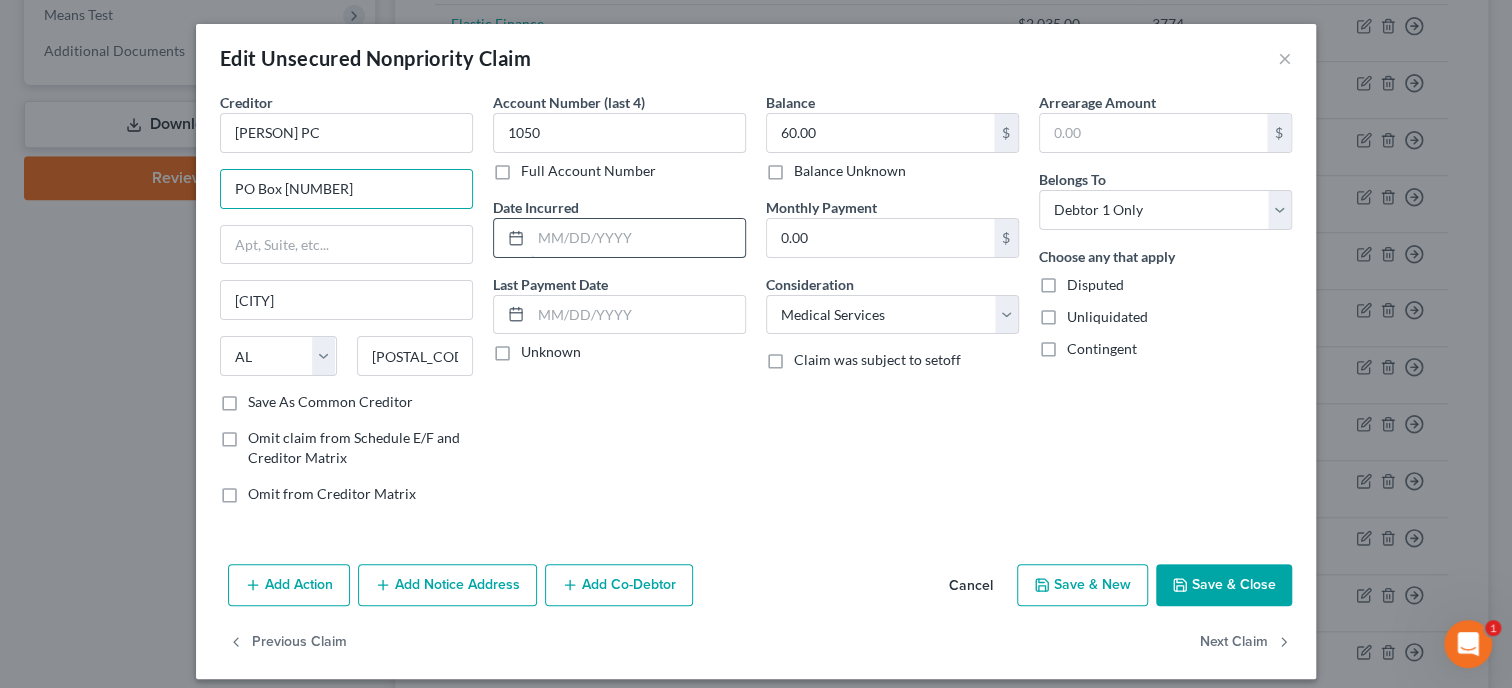click at bounding box center (638, 238) 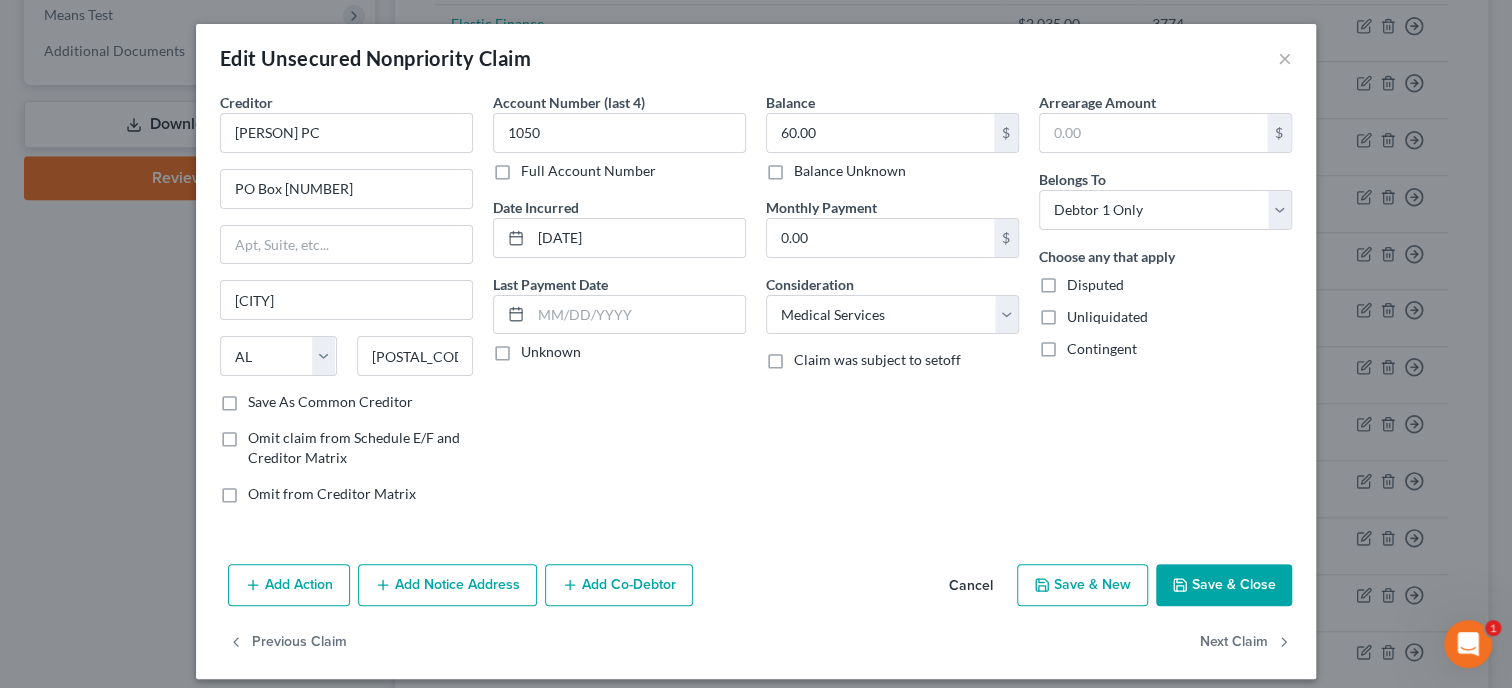 click on "Save & Close" at bounding box center [1224, 585] 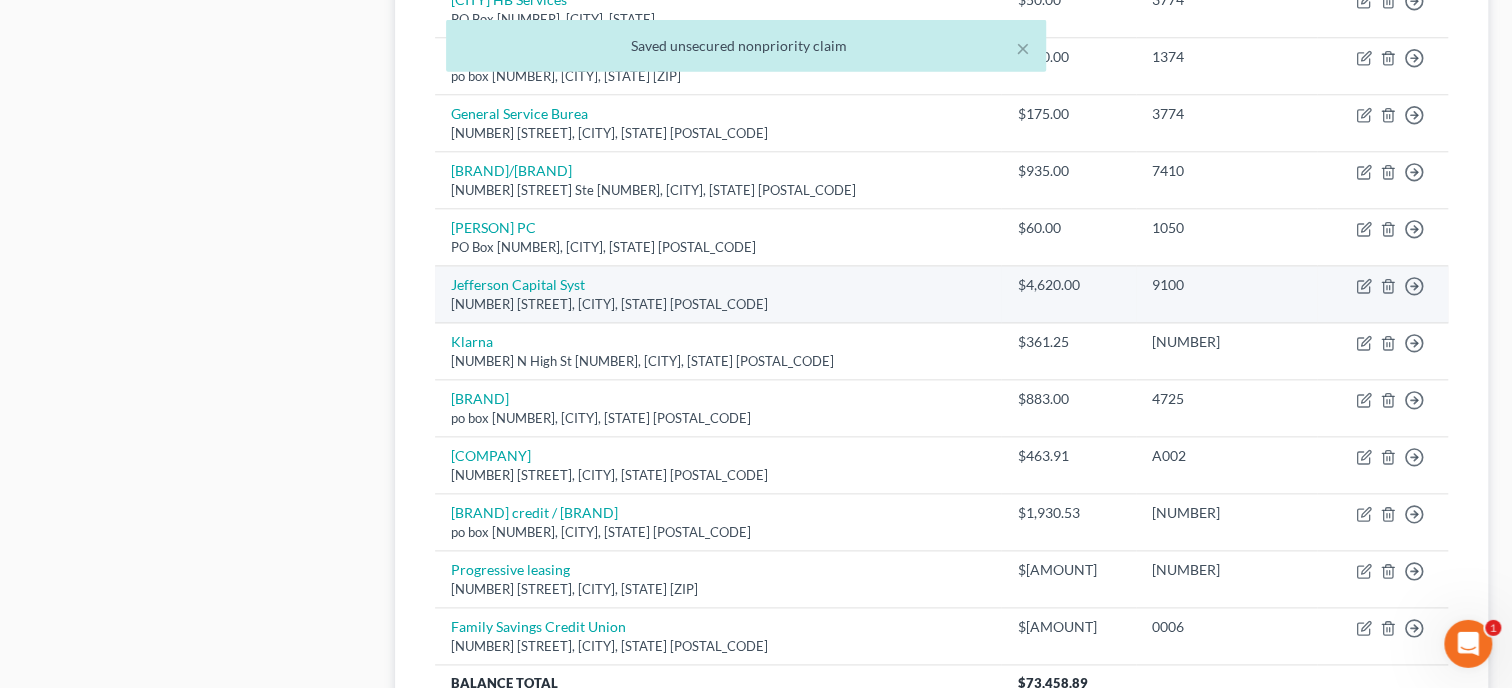 scroll, scrollTop: 1131, scrollLeft: 0, axis: vertical 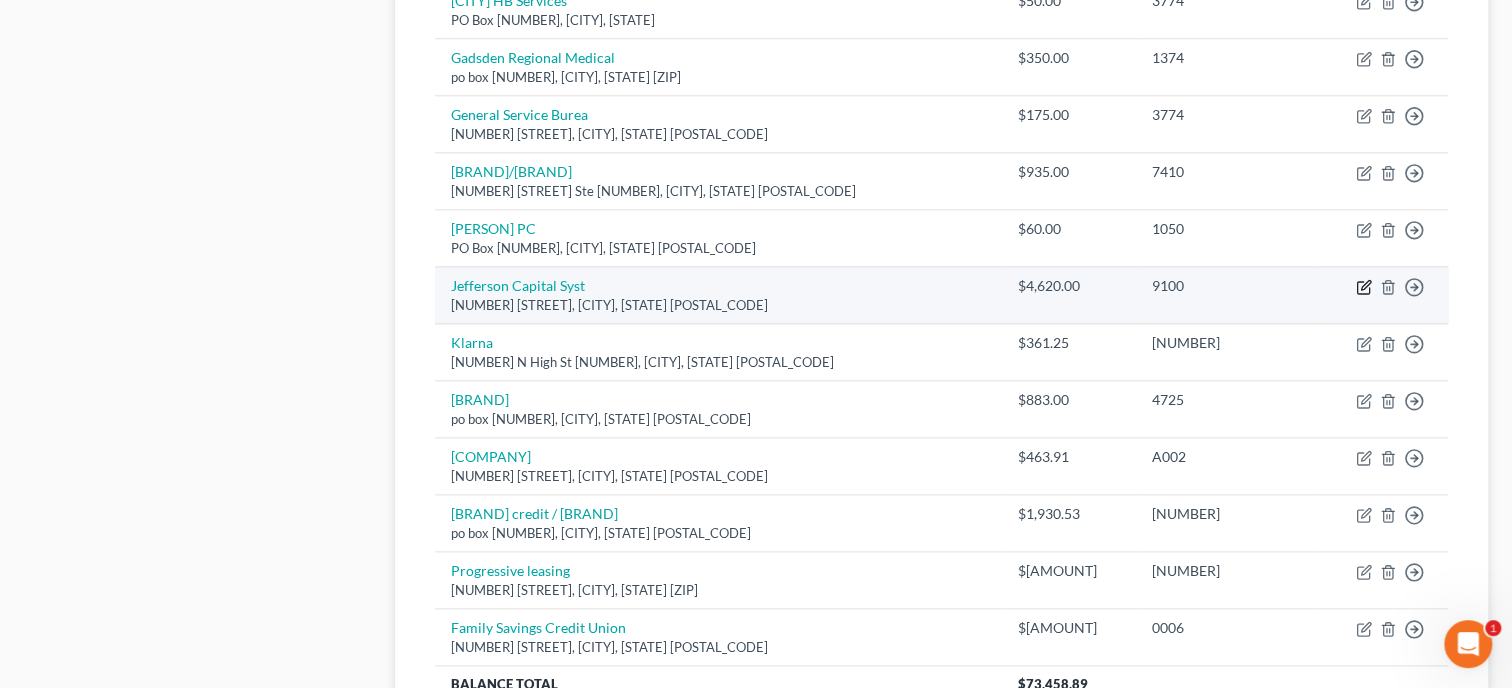 click 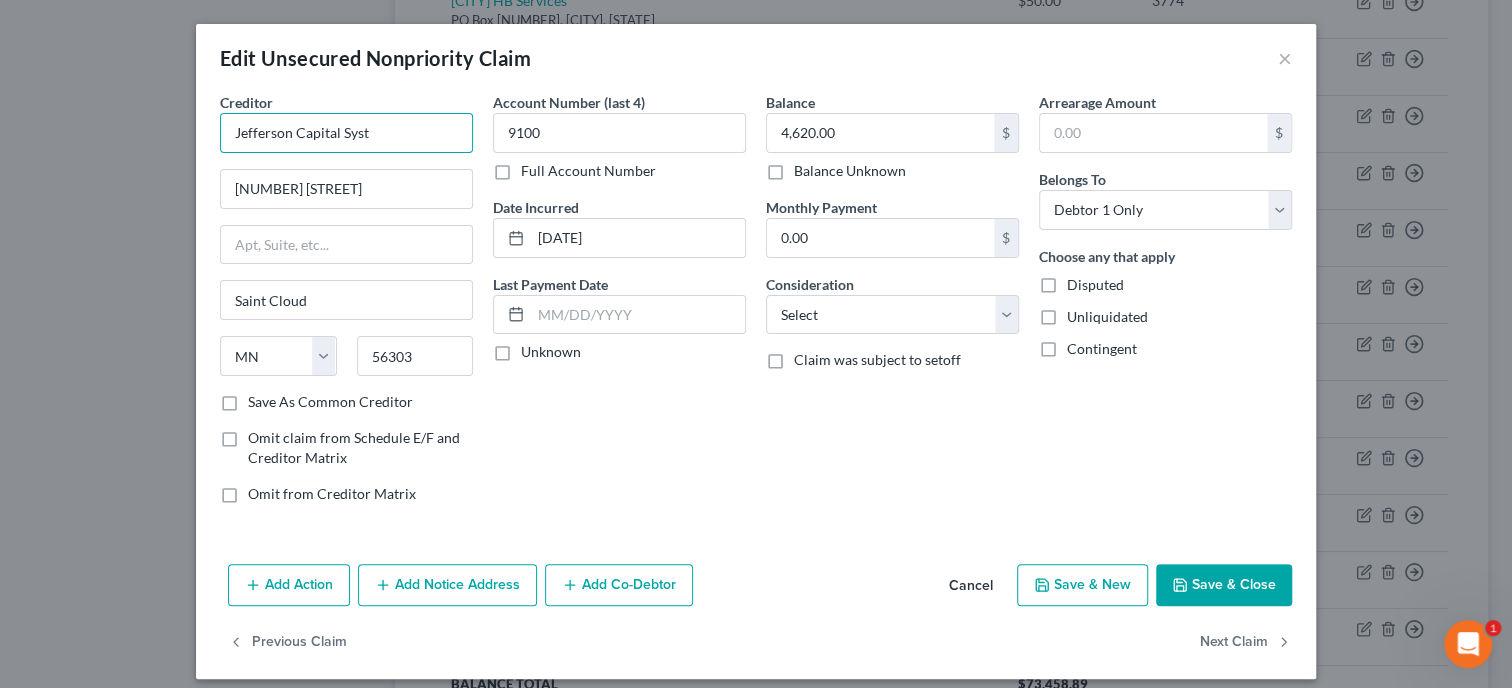 click on "Jefferson Capital Syst" at bounding box center (346, 133) 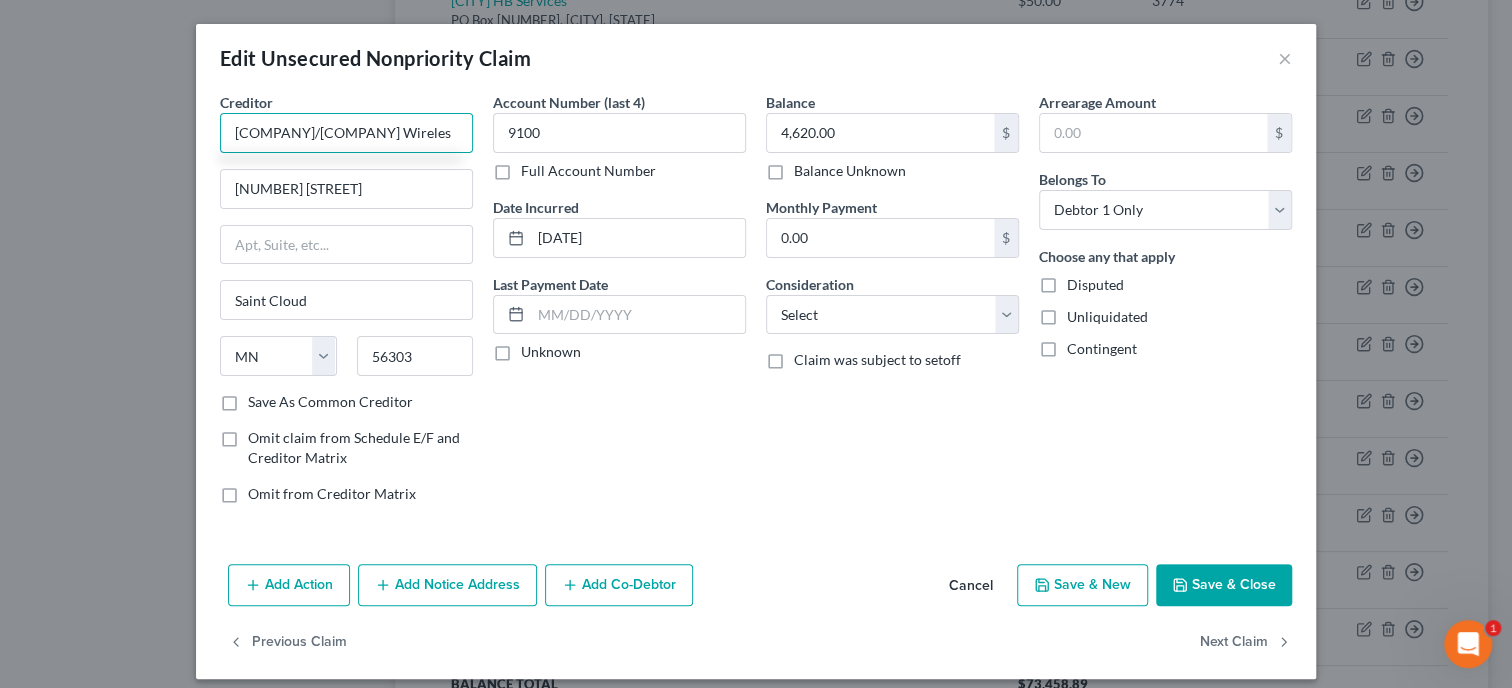 scroll, scrollTop: 0, scrollLeft: 43, axis: horizontal 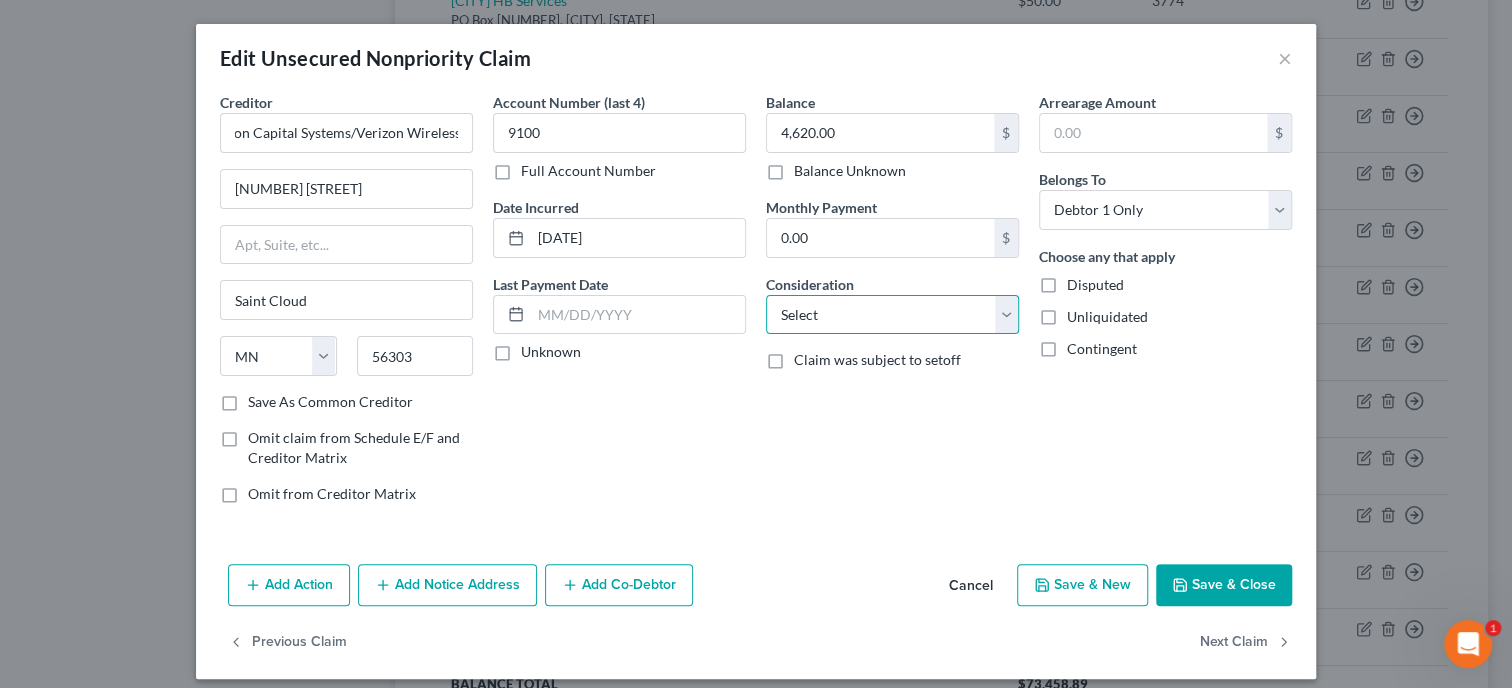click on "Select Cable / Satellite Services Collection Agency Credit Card Debt Debt Counseling / Attorneys Deficiency Balance Domestic Support Obligations Home / Car Repairs Income Taxes Judgment Liens Medical Services Monies Loaned / Advanced Mortgage Obligation From Divorce Or Separation Obligation To Pensions Other Overdrawn Bank Account Promised To Help Pay Creditors Student Loans Suppliers And Vendors Telephone / Internet Services Utility Services" at bounding box center (892, 315) 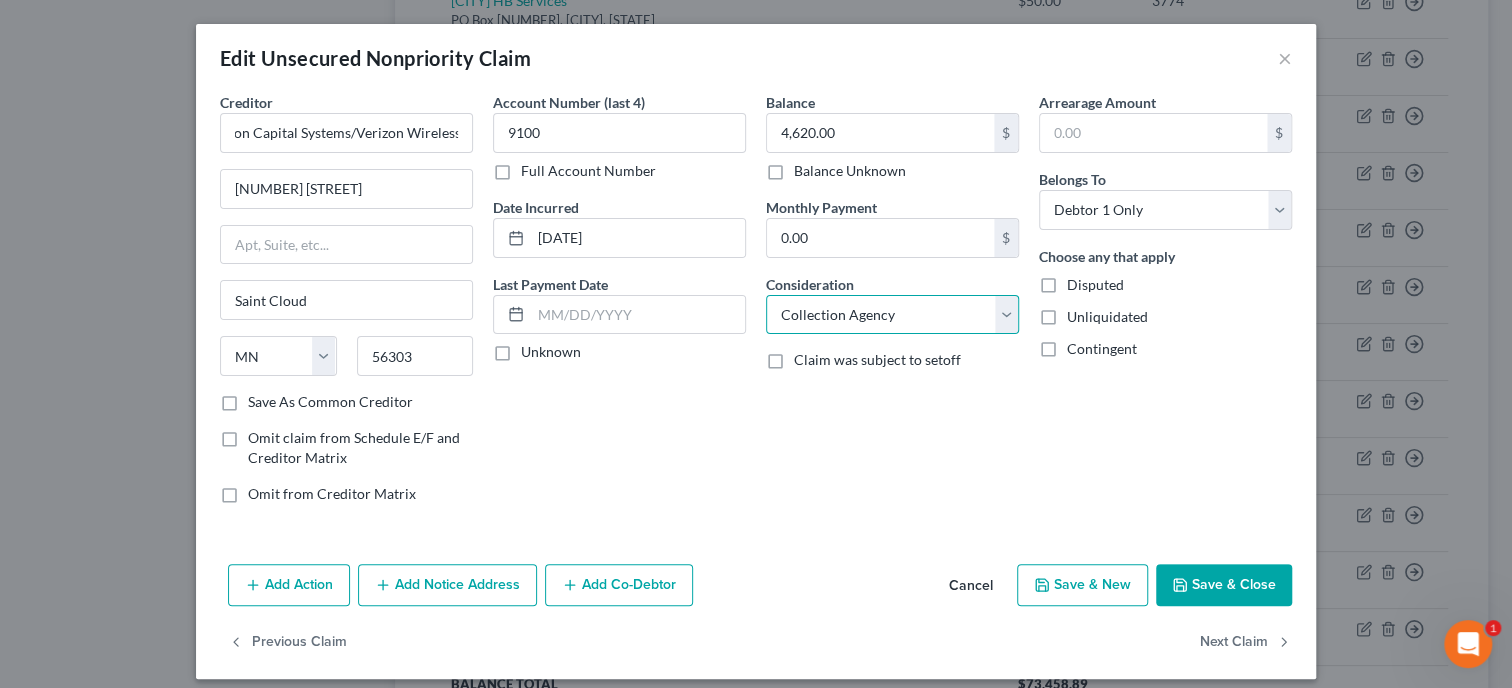 click on "Collection Agency" at bounding box center [0, 0] 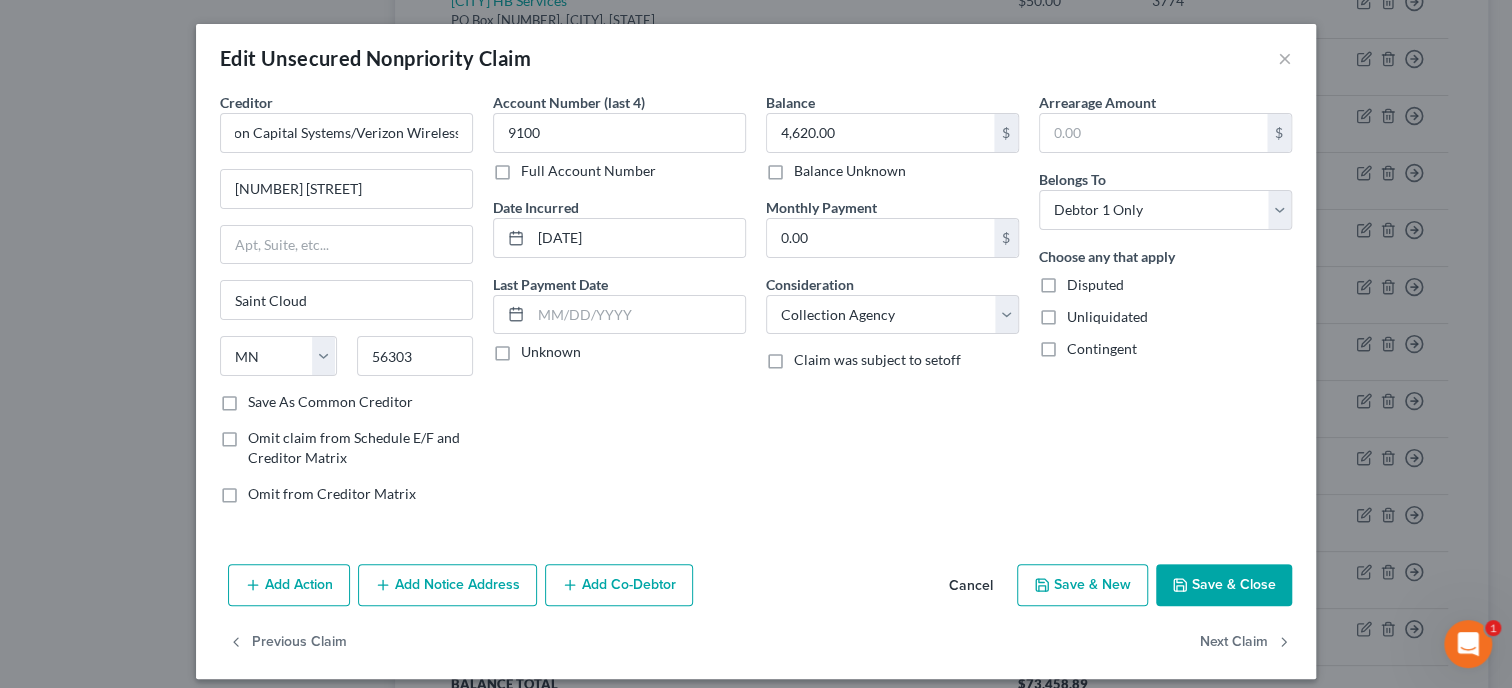 click 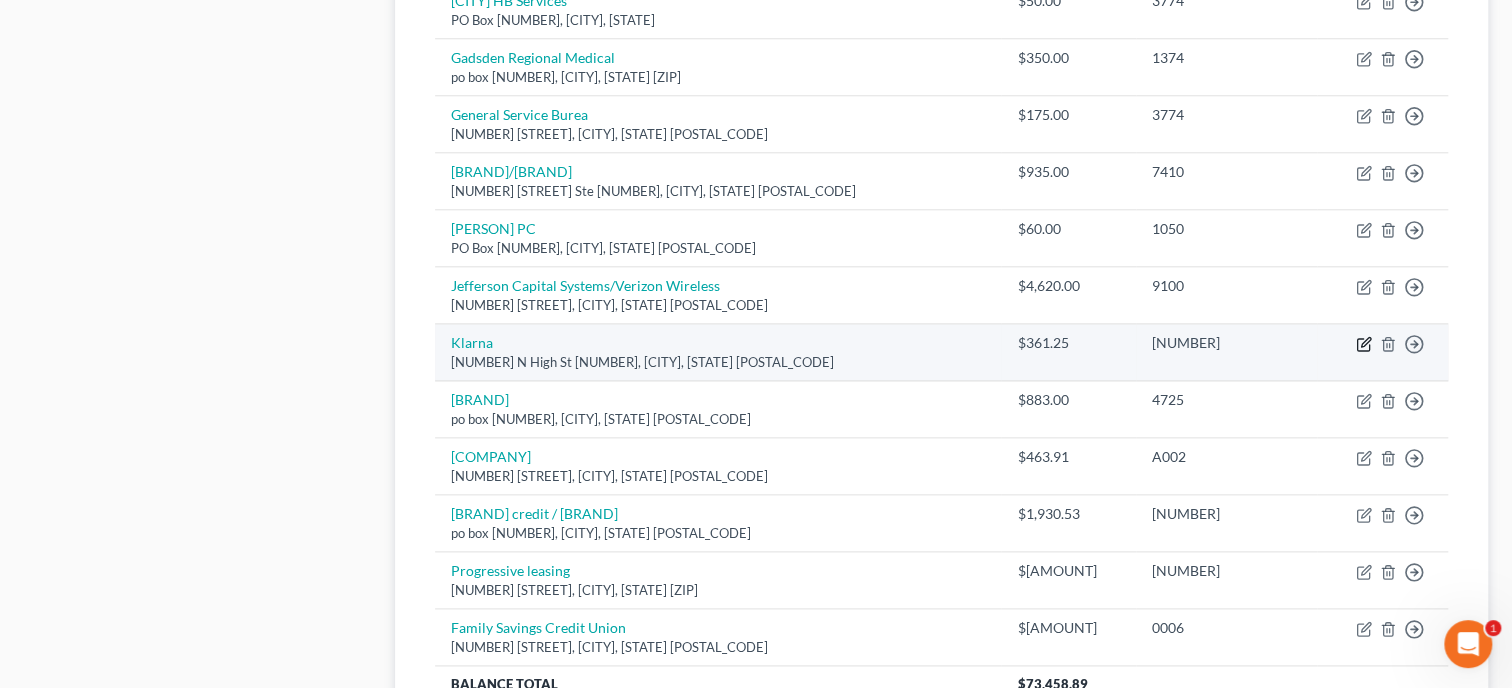 click 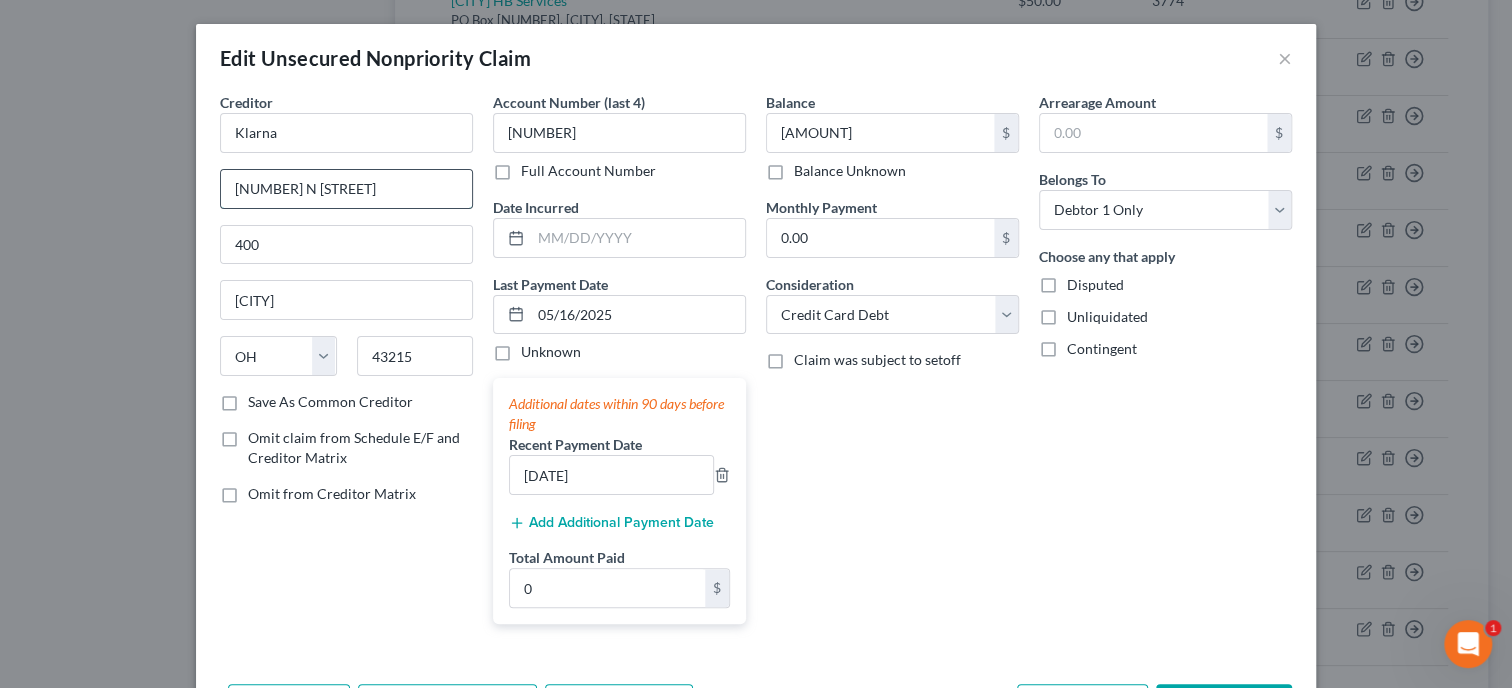 click on "[NUMBER] N [STREET]" at bounding box center [346, 189] 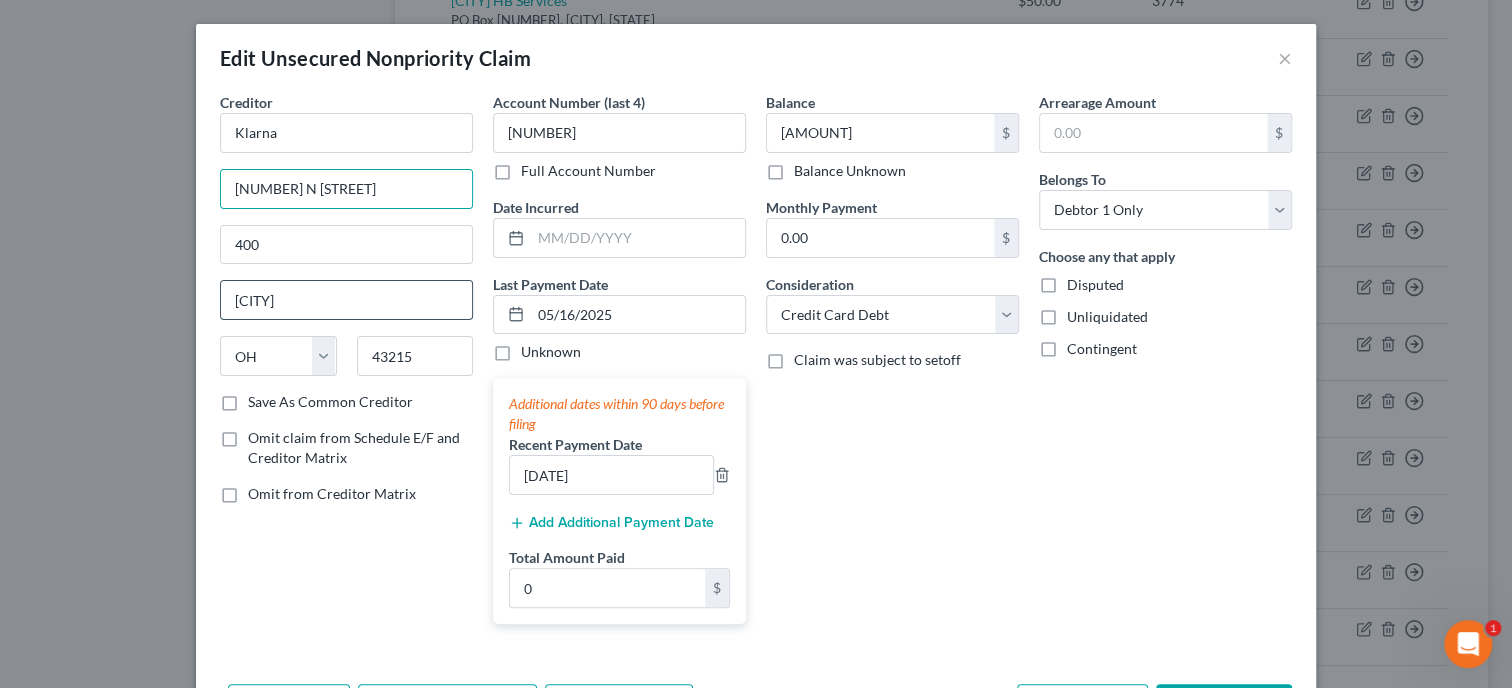 click on "[CITY]" at bounding box center (346, 300) 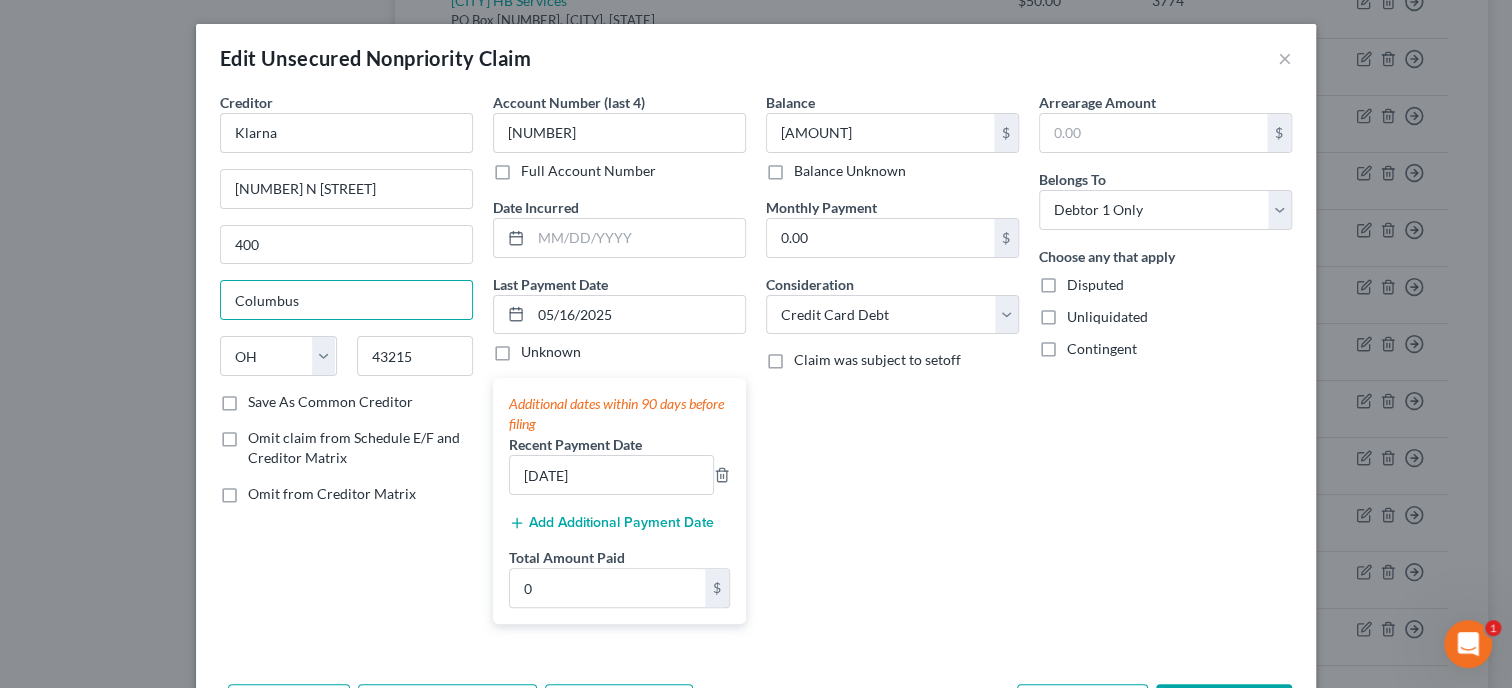 click on "Balance
361.25 $
Balance Unknown
Balance Undetermined
361.25 $
Balance Unknown
Monthly Payment 0.00 $ Consideration Select Cable / Satellite Services Collection Agency Credit Card Debt Debt Counseling / Attorneys Deficiency Balance Domestic Support Obligations Home / Car Repairs Income Taxes Judgment Liens Medical Services Monies Loaned / Advanced Mortgage Obligation To Pensions Other Overdrawn Bank Account Promised To Help Pay Creditors Student Loans Suppliers And Vendors Telephone / Internet Services Utility Services Claim was subject to setoff" at bounding box center (892, 366) 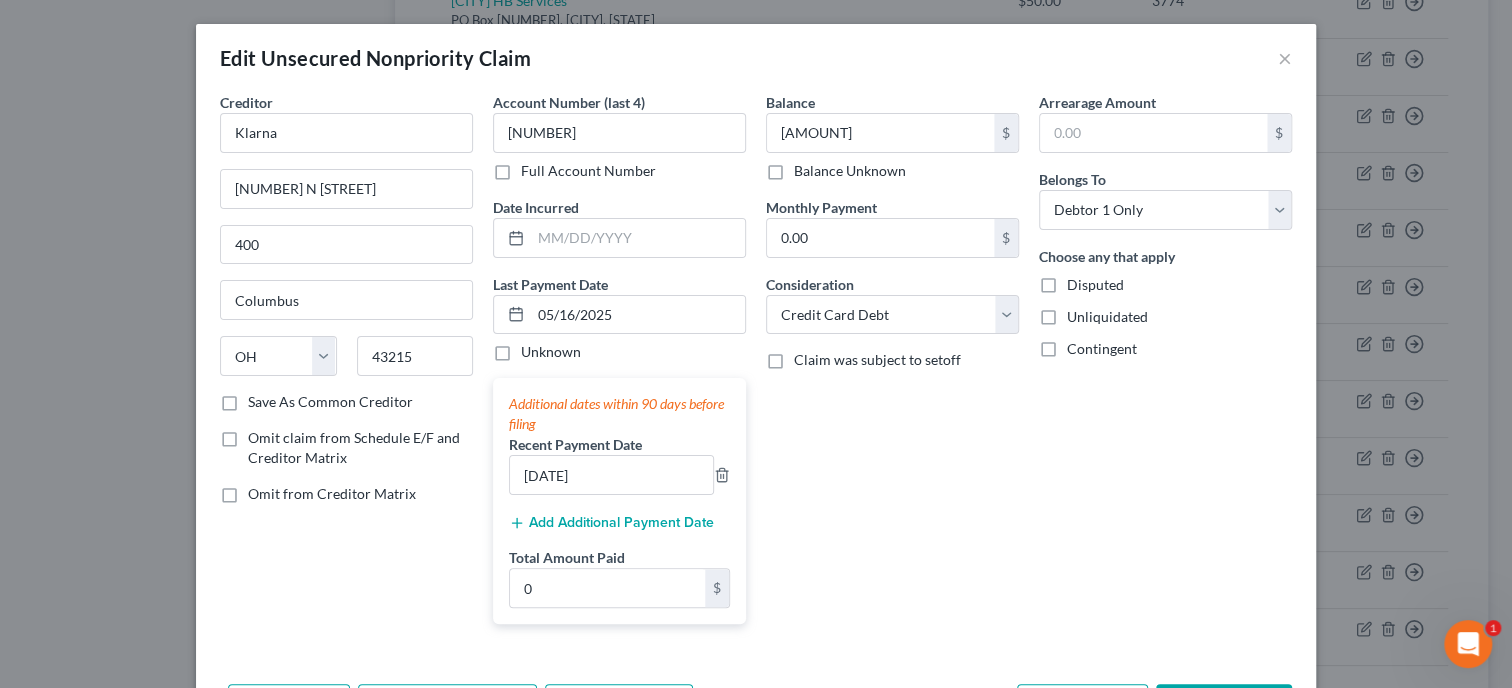 scroll, scrollTop: 133, scrollLeft: 0, axis: vertical 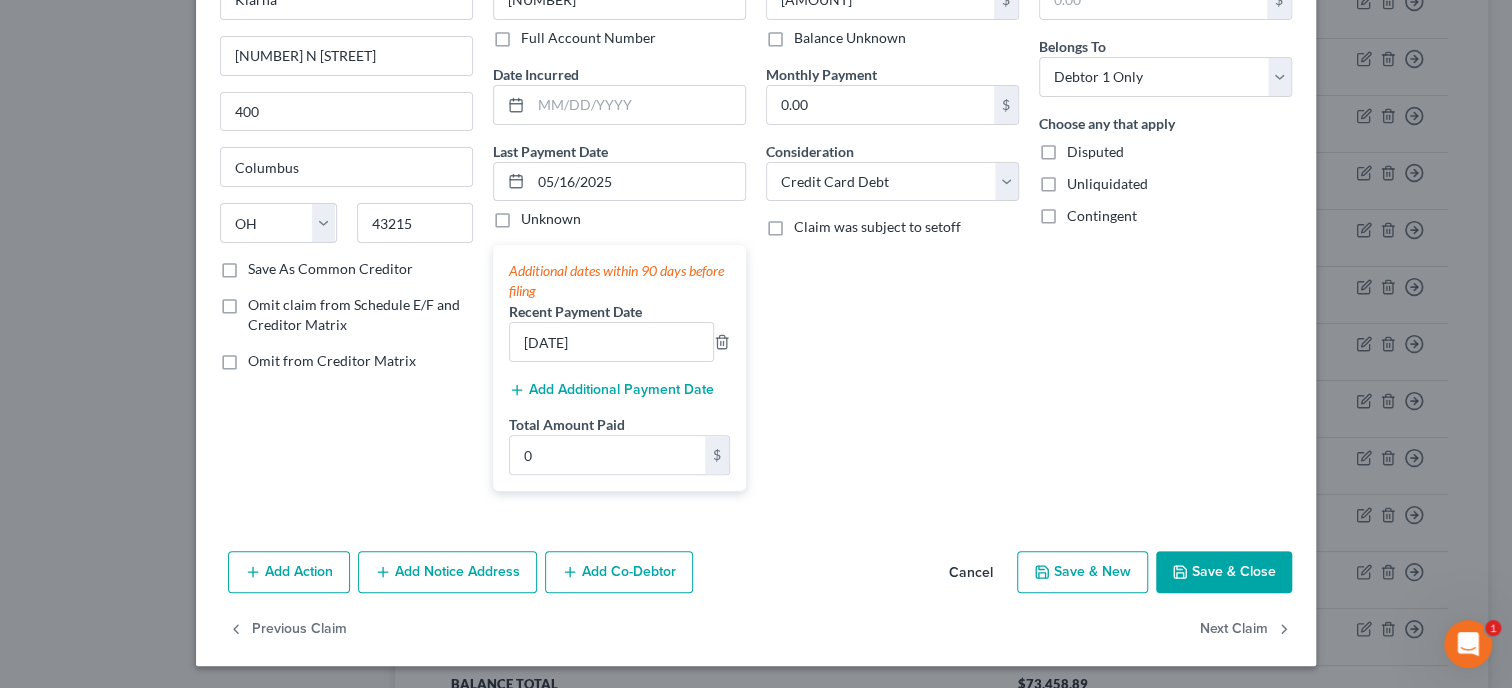 click on "Save & Close" at bounding box center [1224, 572] 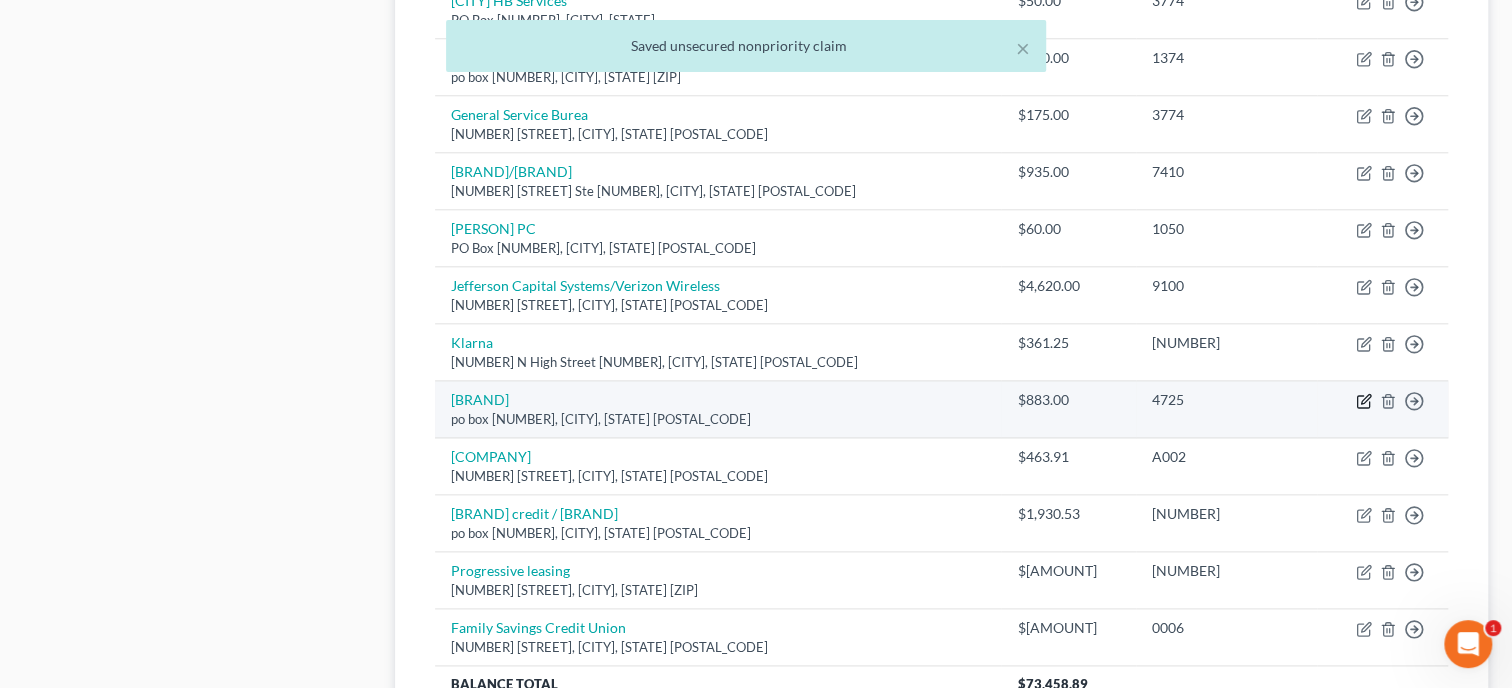 click 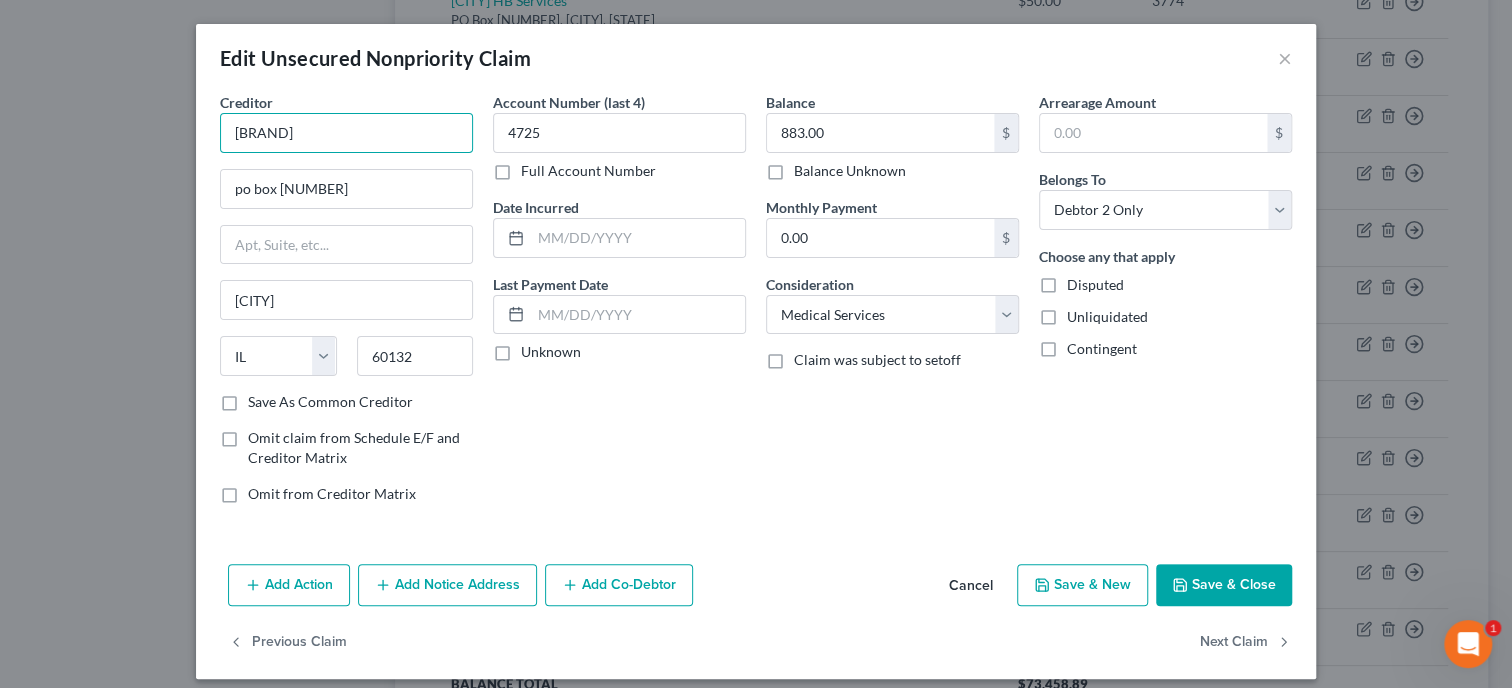 click on "[BRAND]" at bounding box center (346, 133) 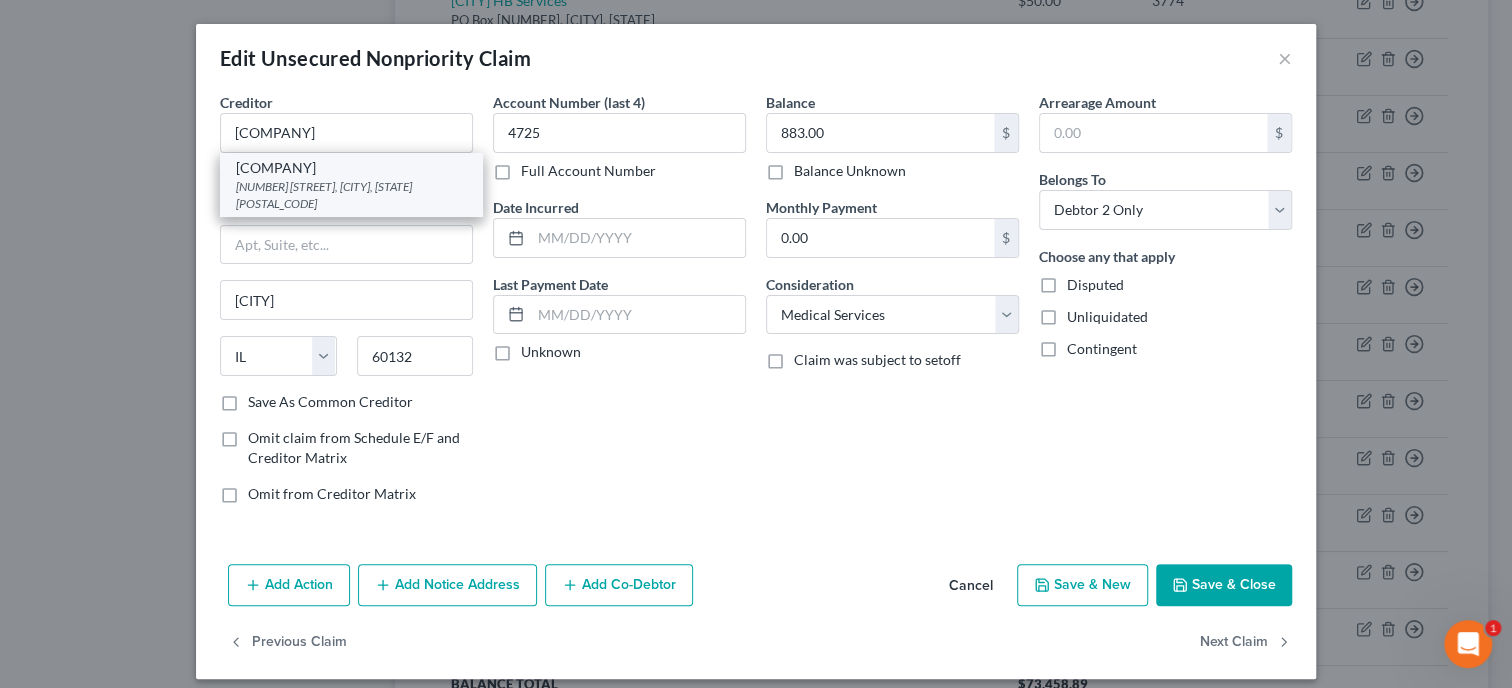 click on "[COMPANY]" at bounding box center [351, 168] 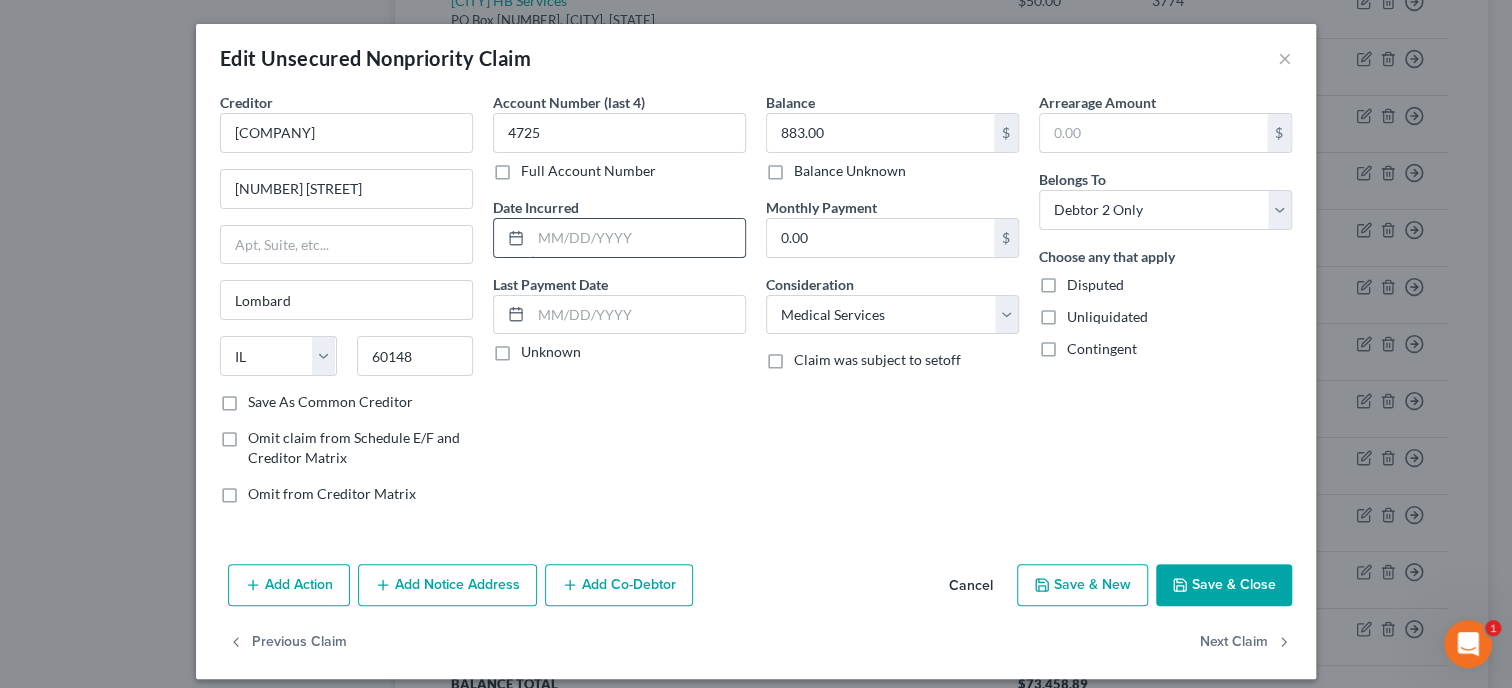 click at bounding box center (638, 238) 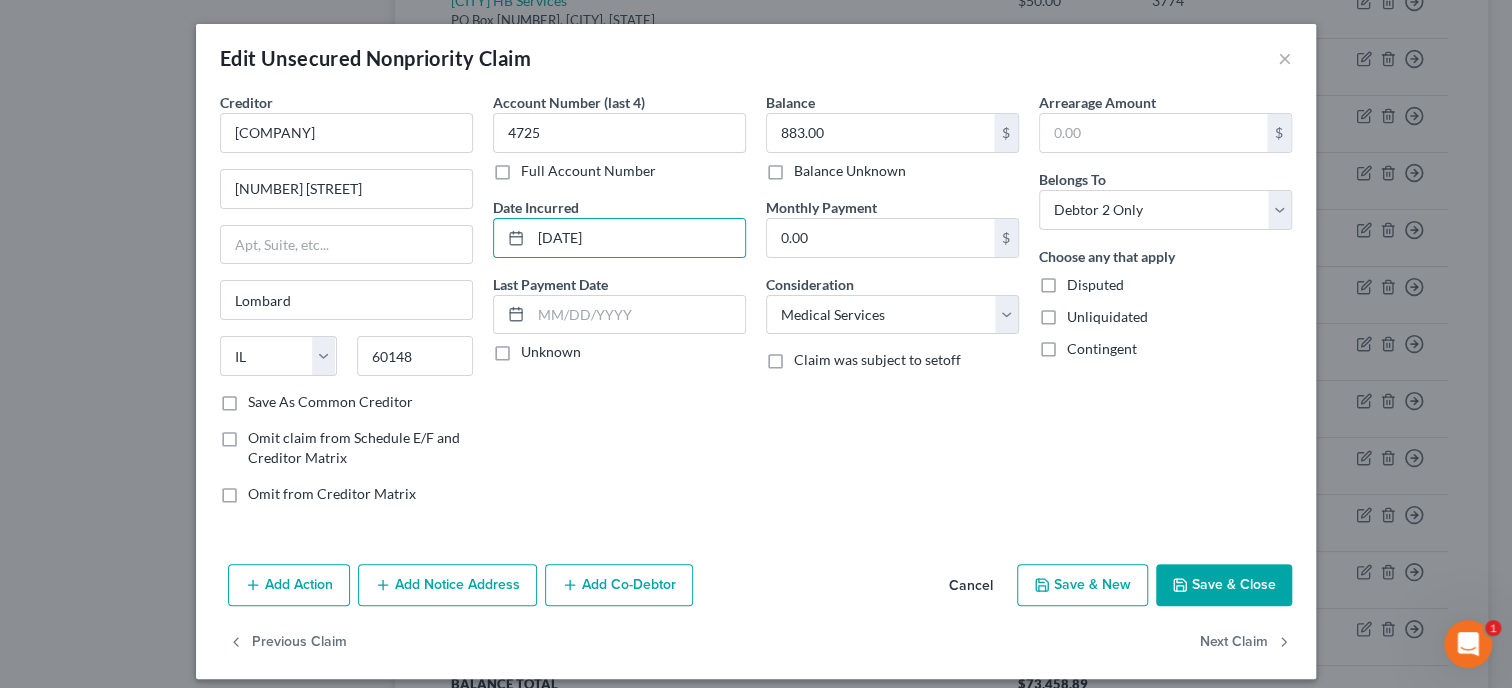 click on "Save & Close" at bounding box center (1224, 585) 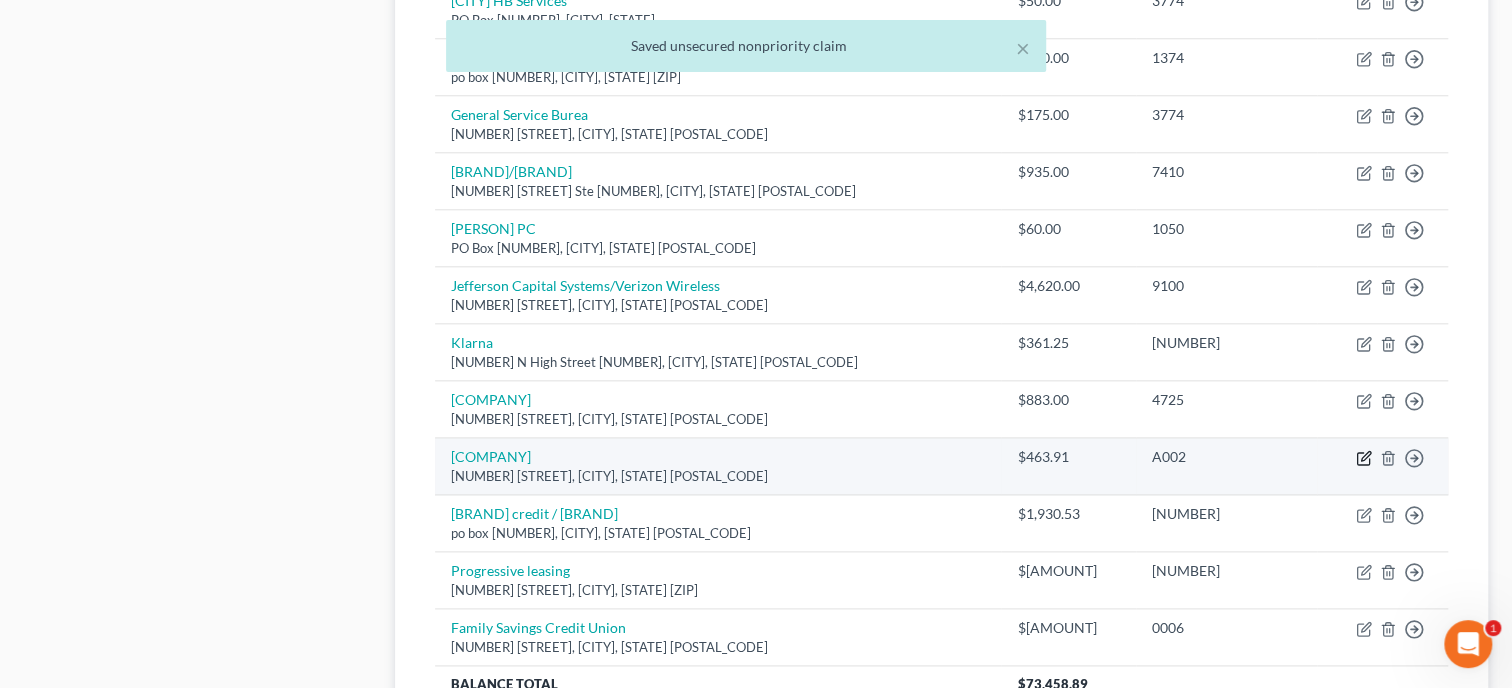 click 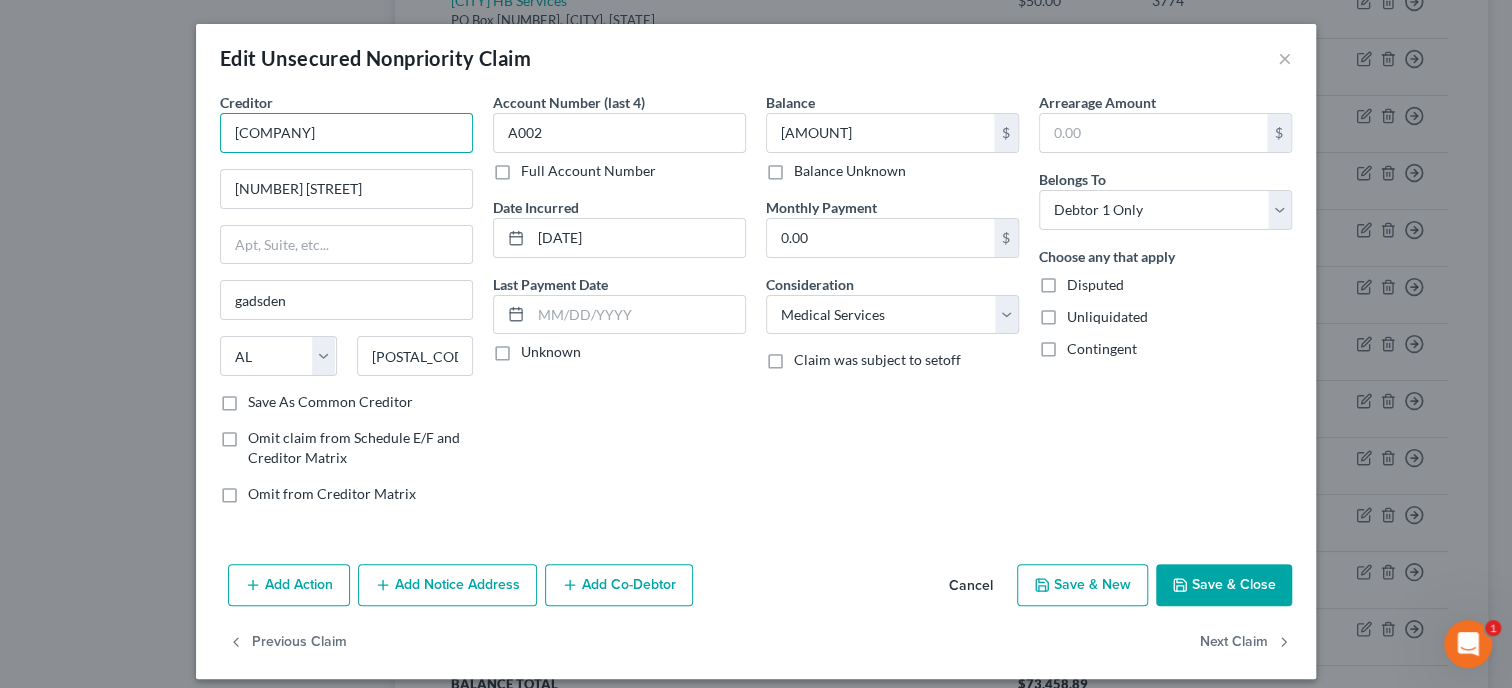 click on "[COMPANY]" at bounding box center (346, 133) 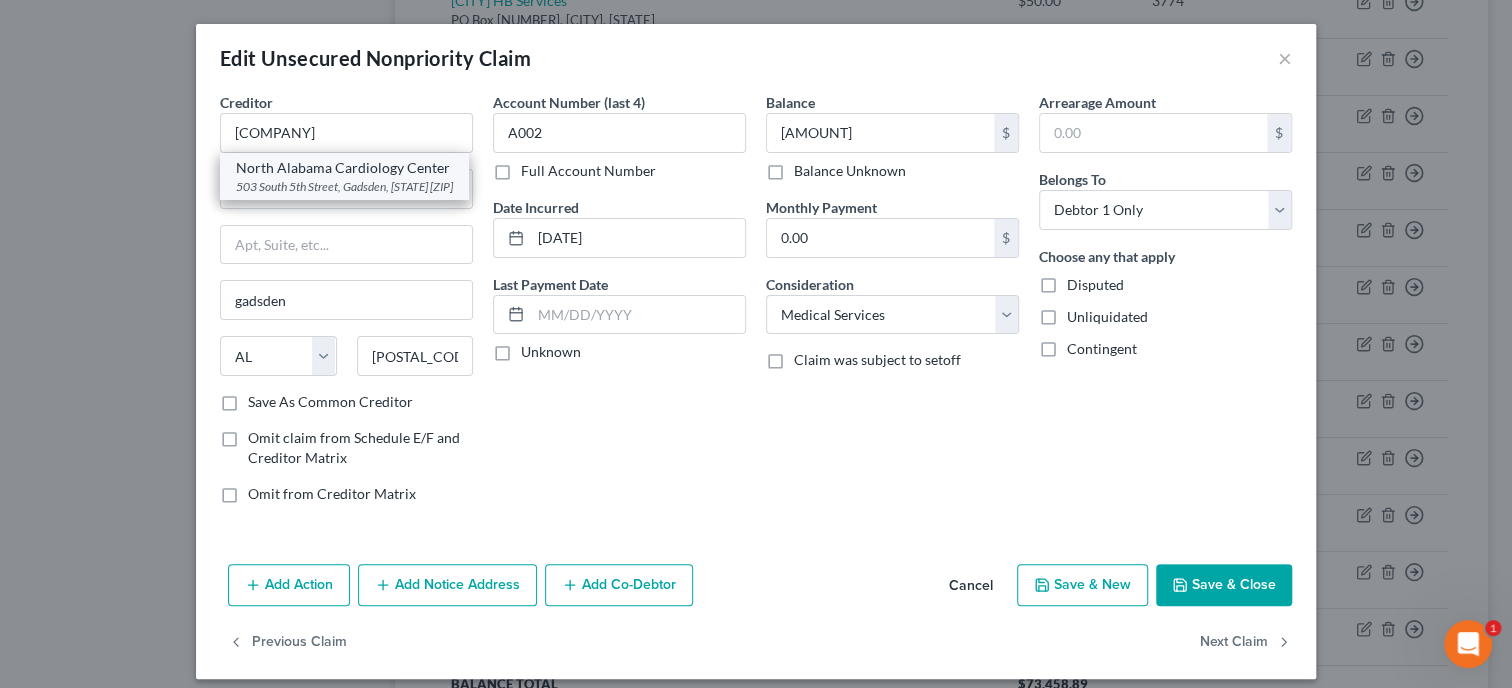 click on "503 South 5th Street, Gadsden, [STATE] [ZIP]" at bounding box center (344, 186) 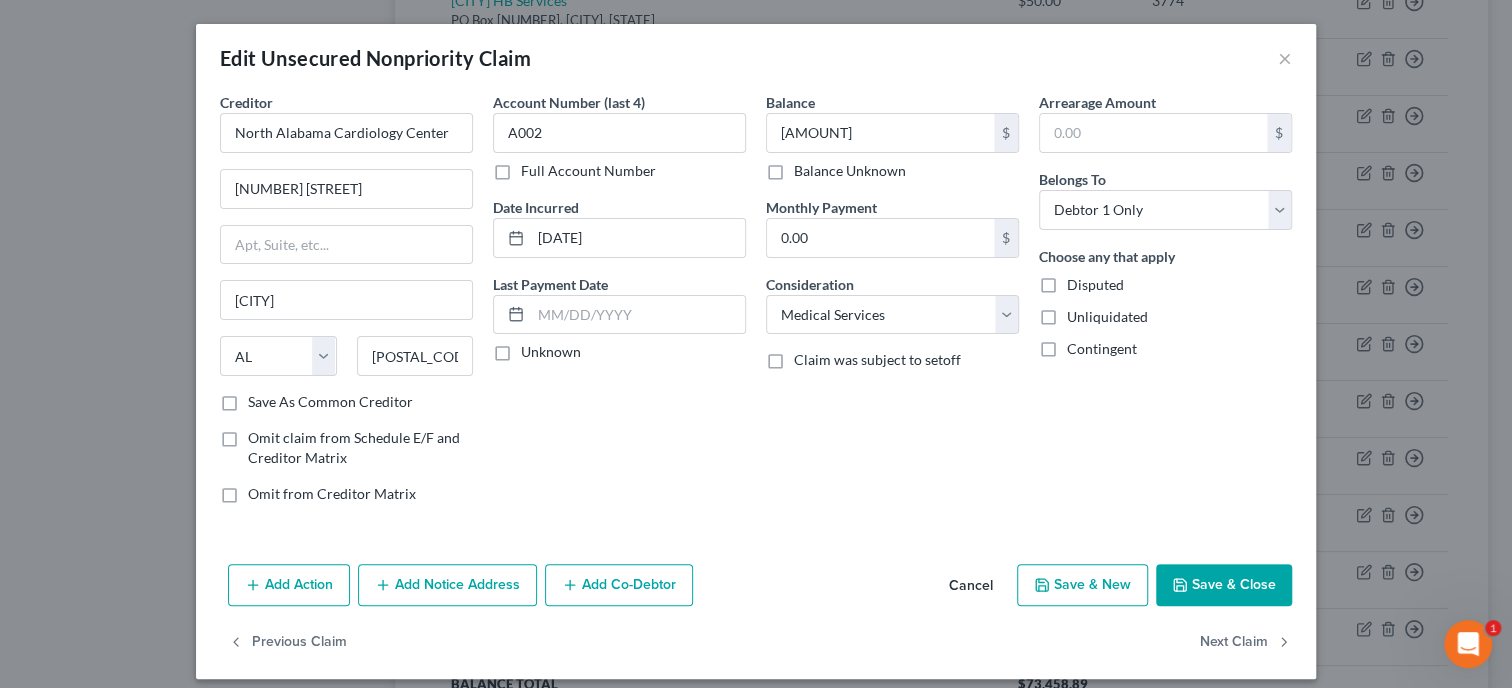 click on "Save & Close" at bounding box center [1224, 585] 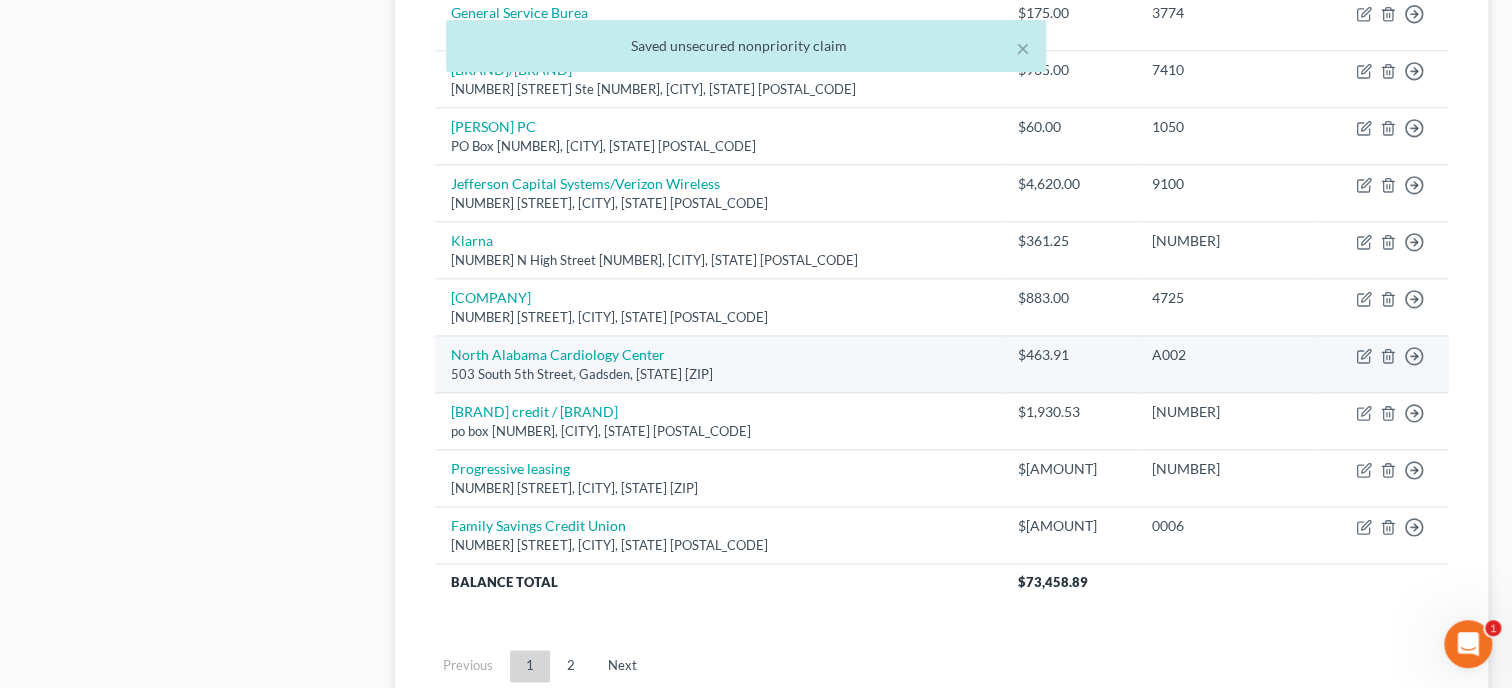 scroll, scrollTop: 1234, scrollLeft: 0, axis: vertical 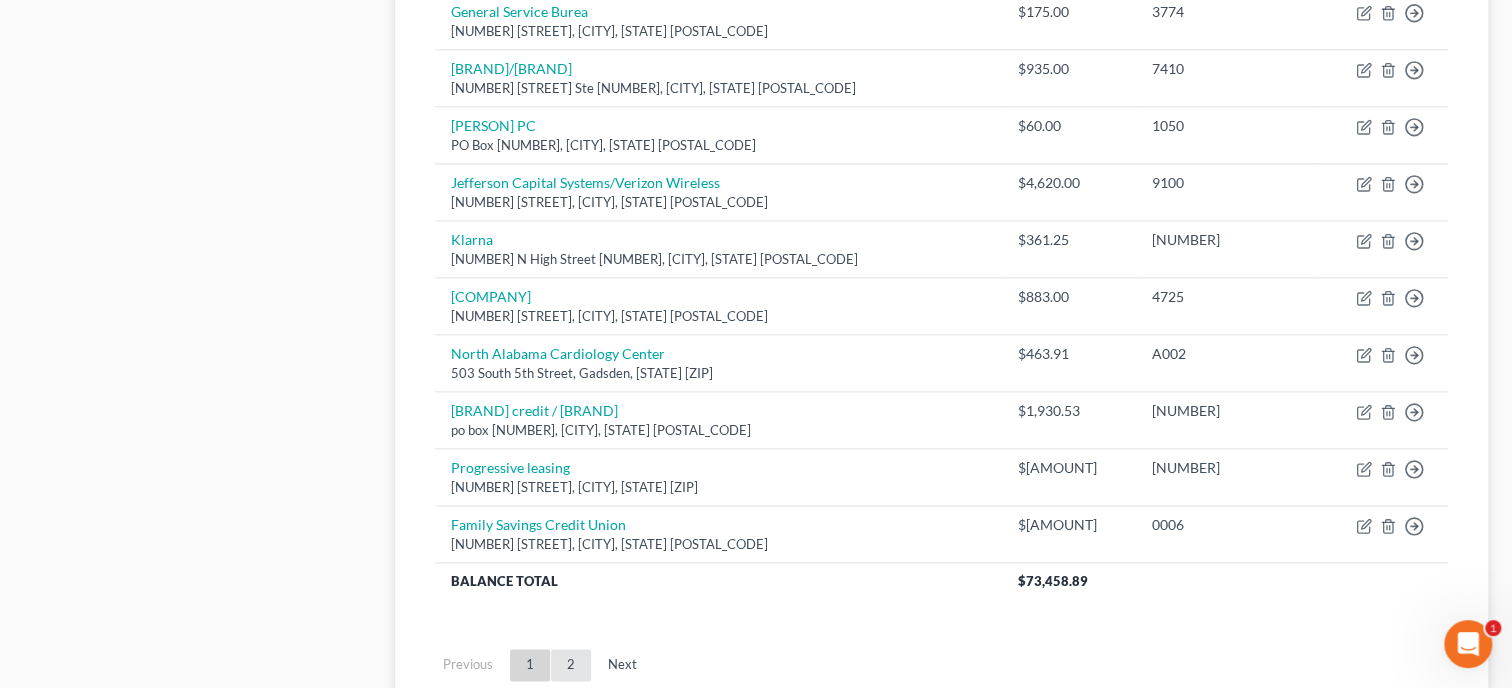 click on "2" at bounding box center [571, 665] 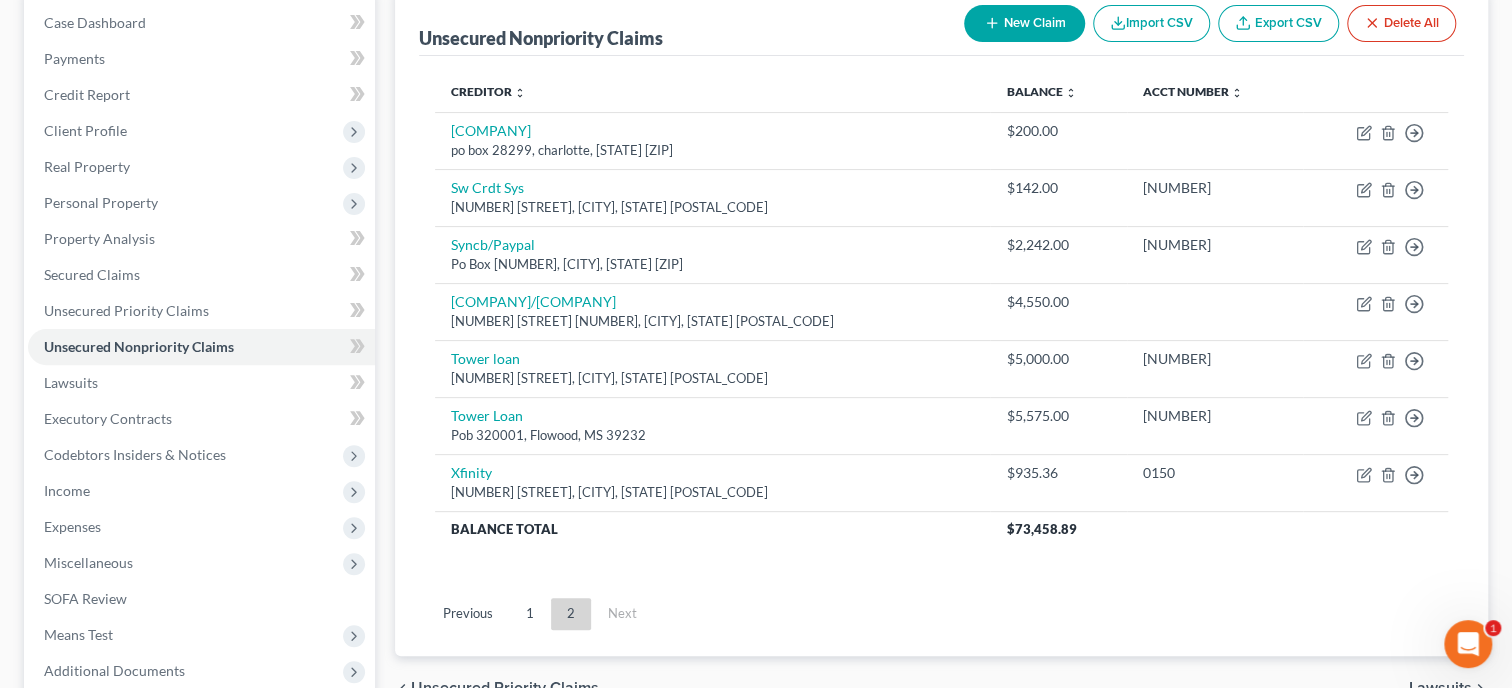 scroll, scrollTop: 202, scrollLeft: 0, axis: vertical 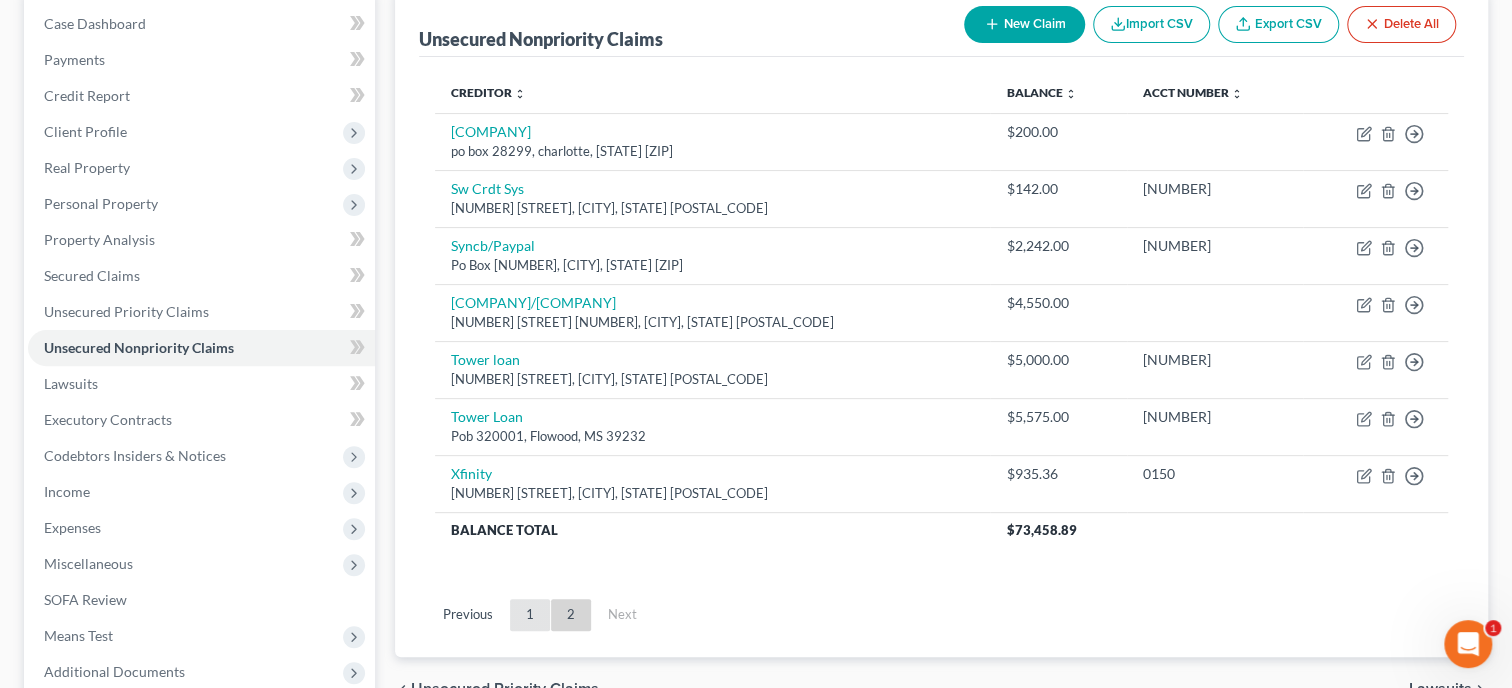 click on "1" at bounding box center (530, 615) 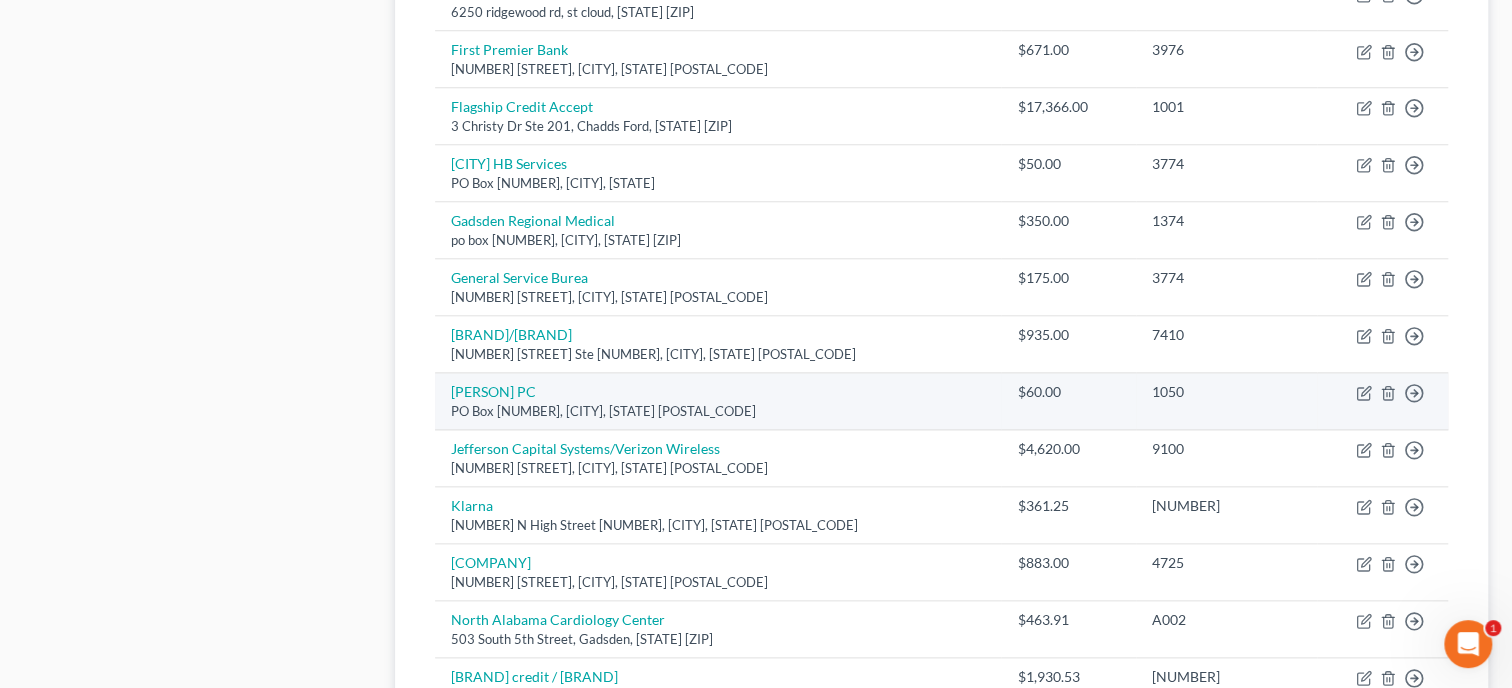 scroll, scrollTop: 1128, scrollLeft: 0, axis: vertical 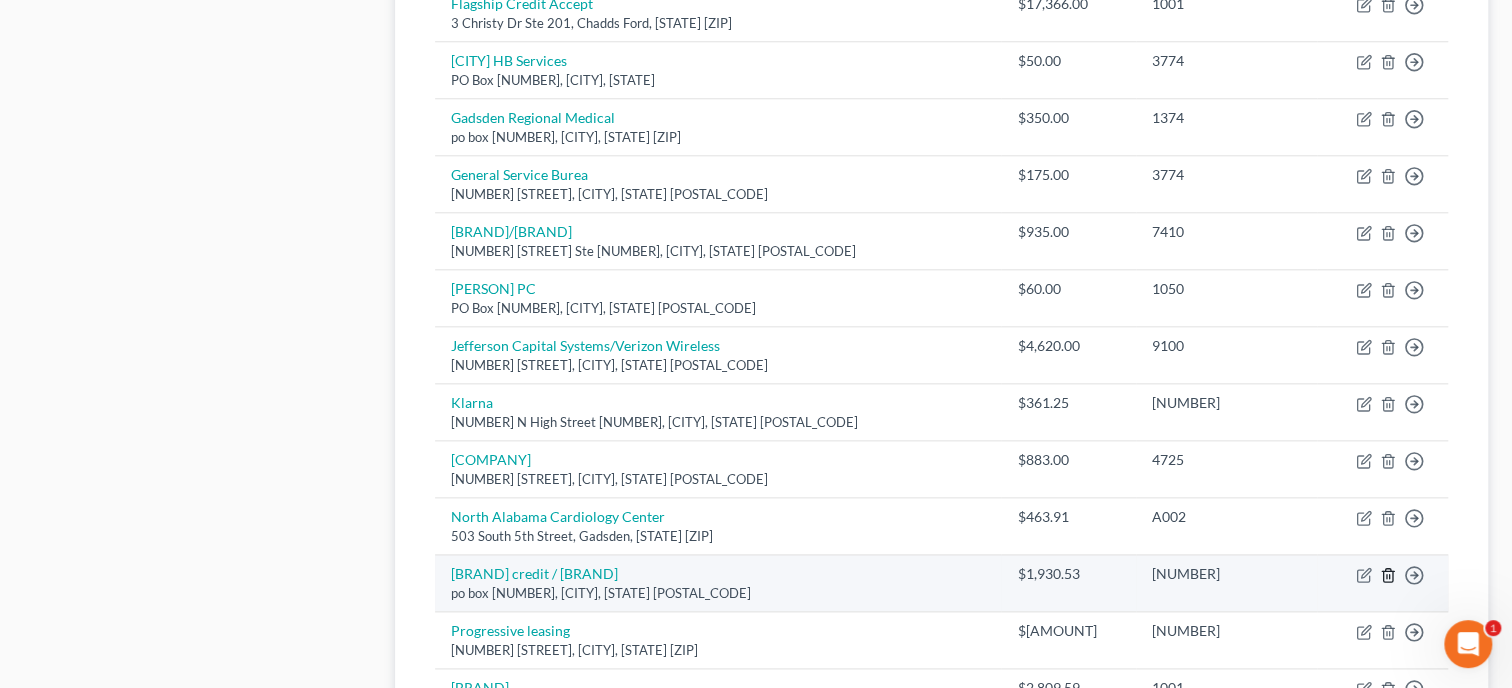 click 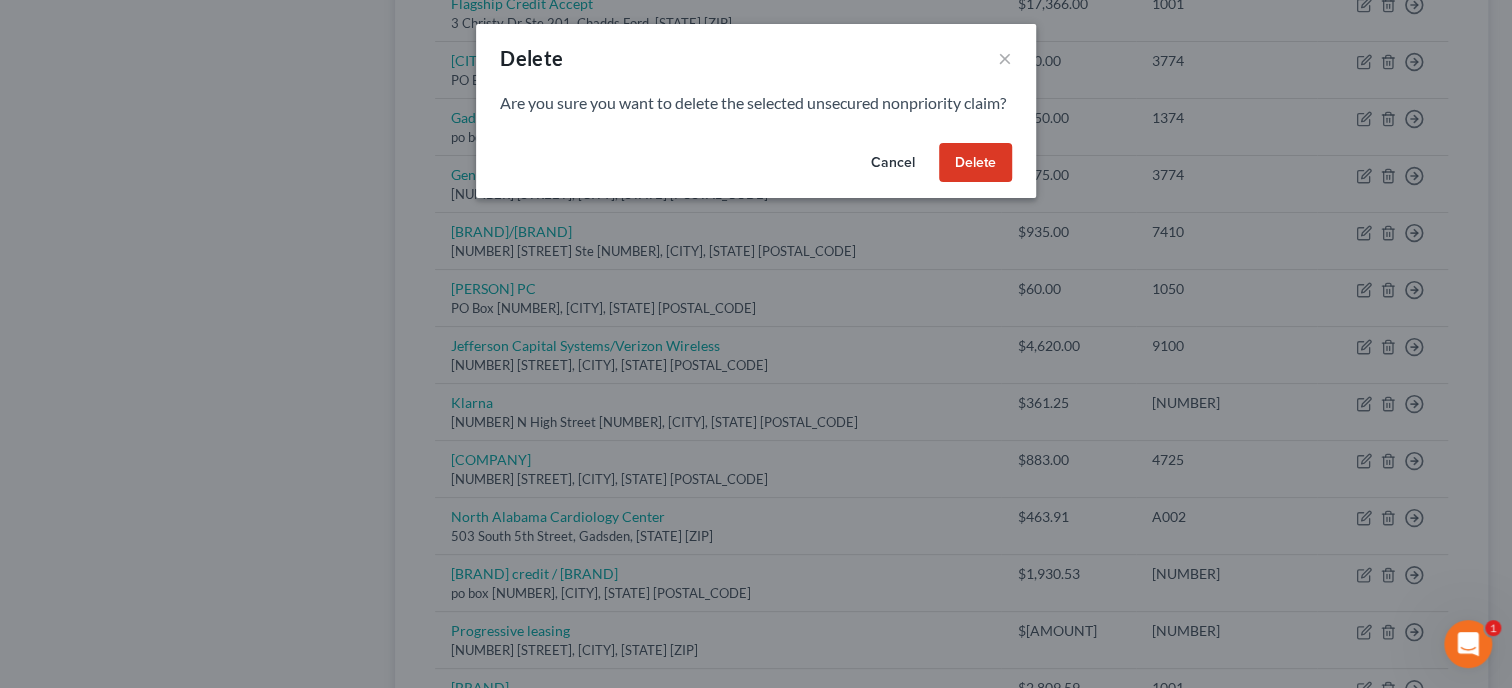 click on "Delete" at bounding box center (975, 163) 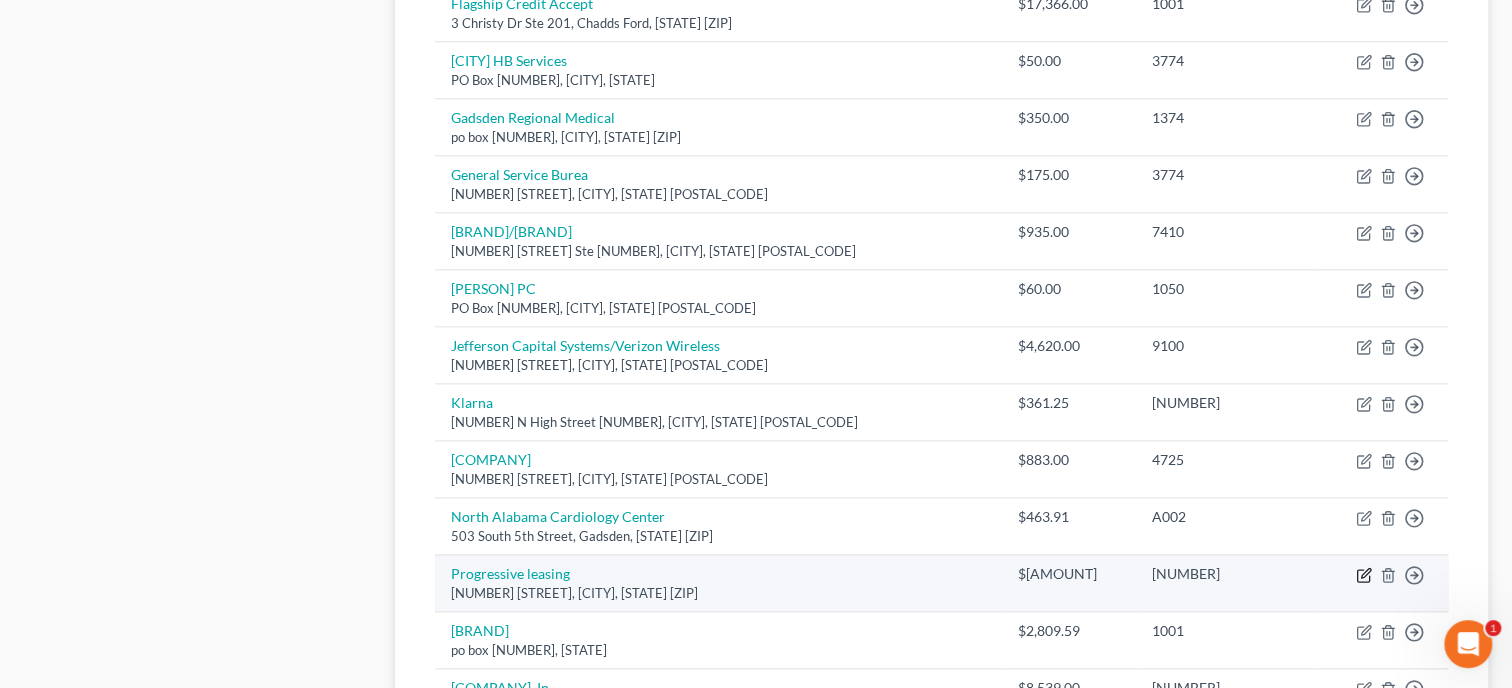 click 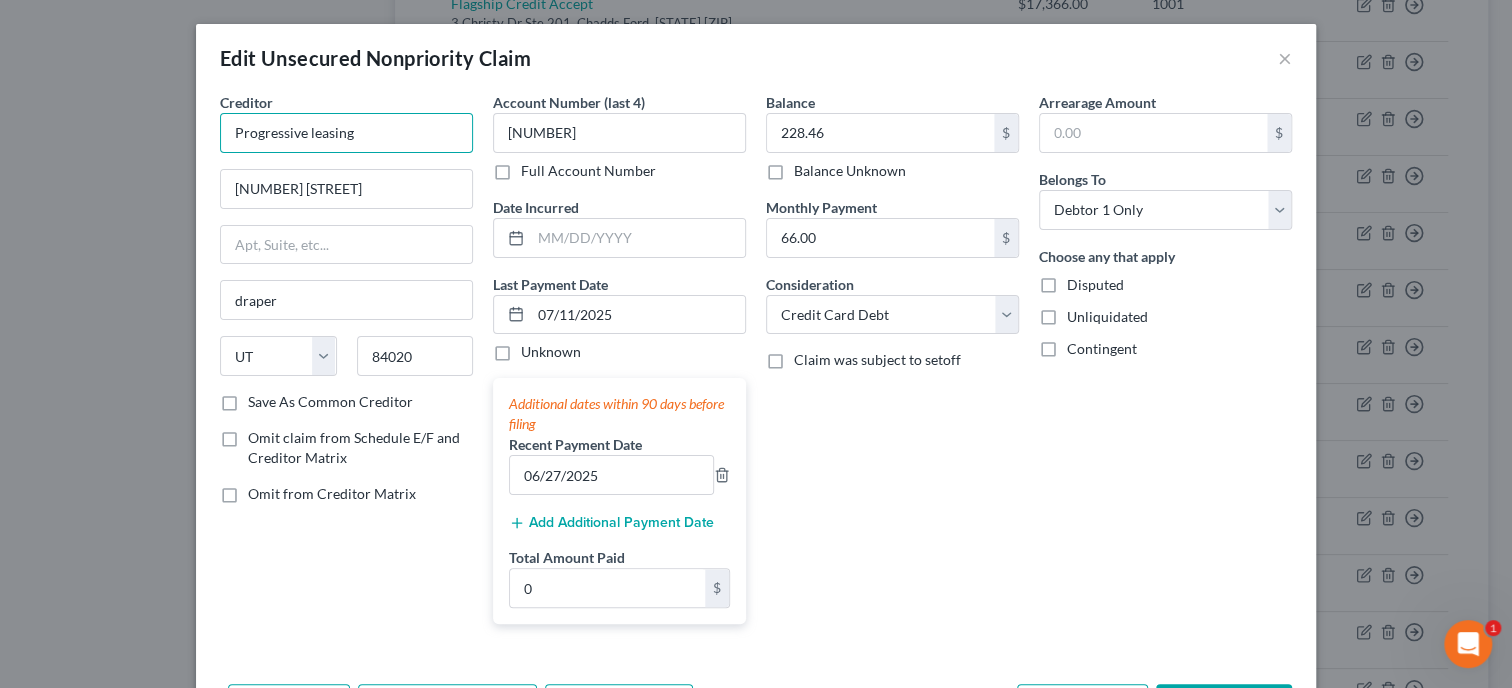 click on "Progressive leasing" at bounding box center [346, 133] 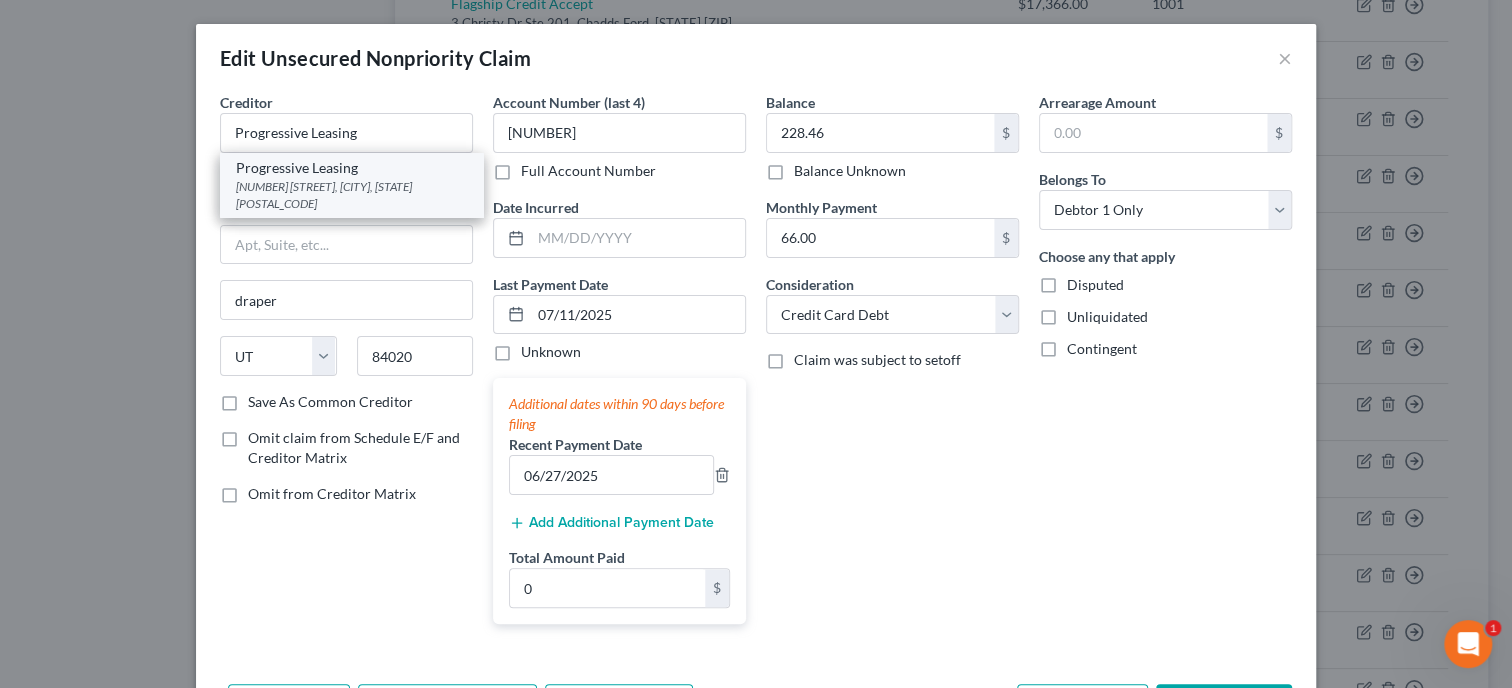 click on "[NUMBER] [STREET], [CITY], [STATE] [POSTAL_CODE]" at bounding box center [351, 195] 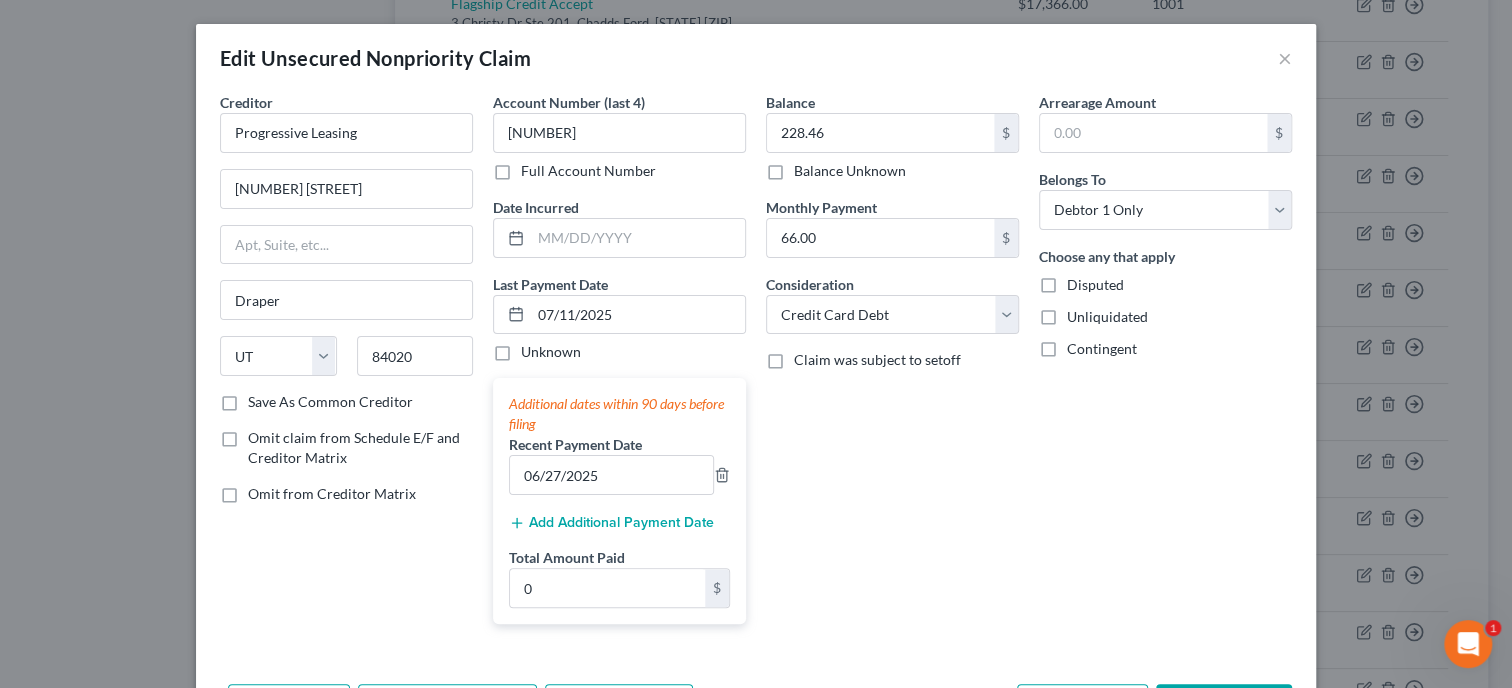 scroll, scrollTop: 133, scrollLeft: 0, axis: vertical 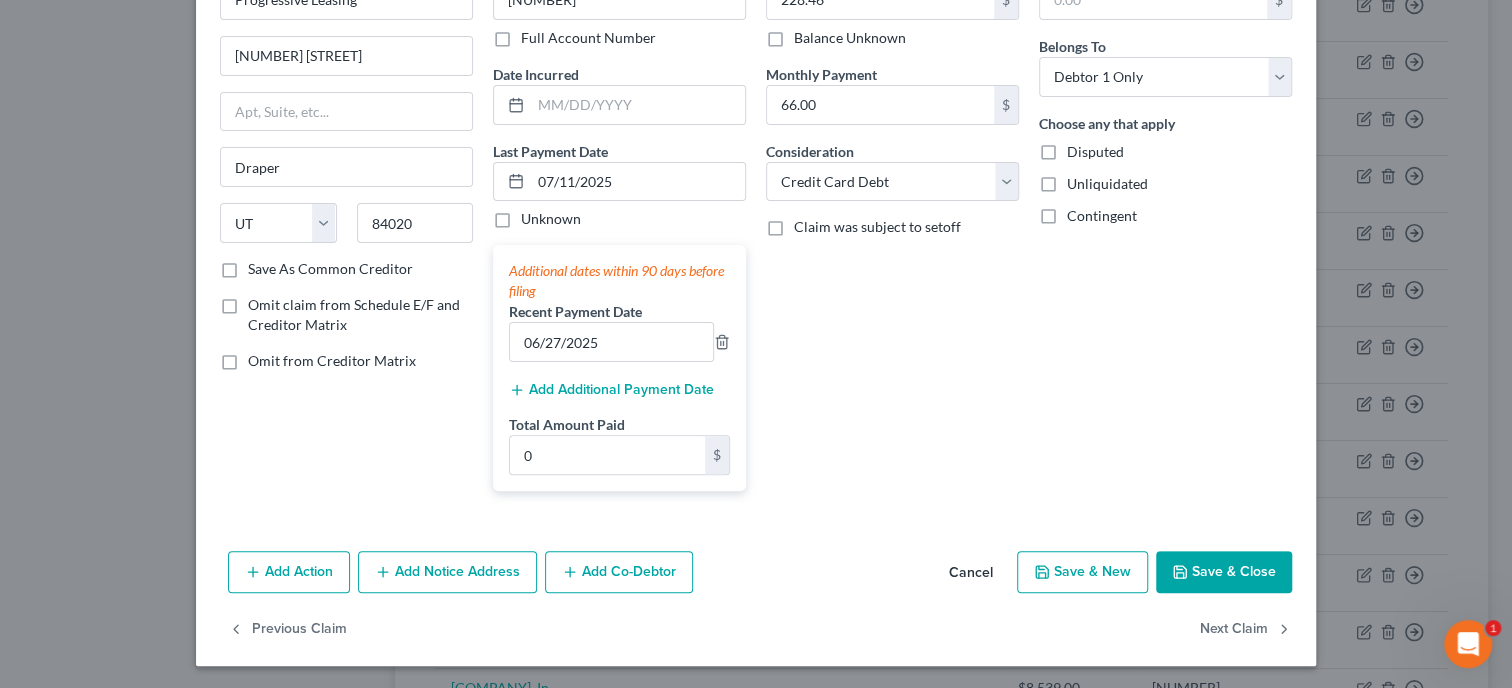 click on "Save & Close" at bounding box center (1224, 572) 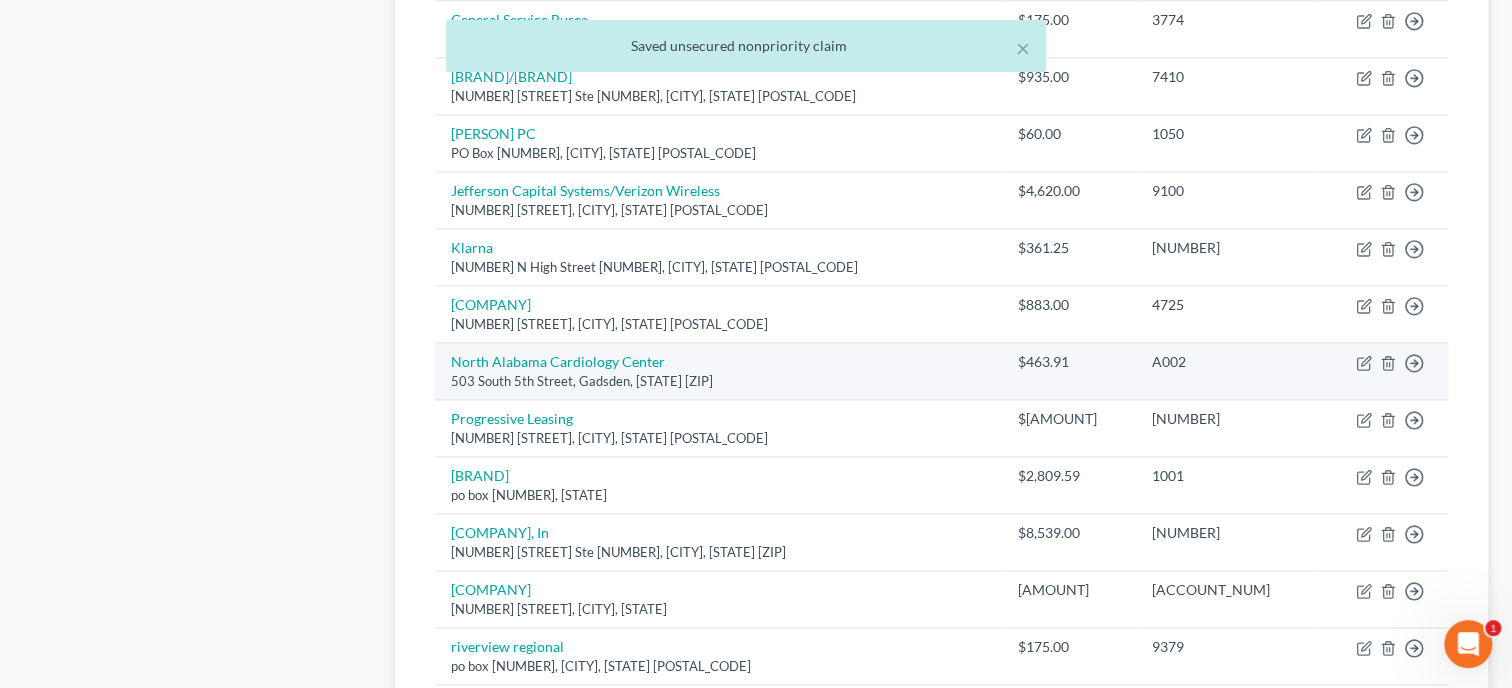 scroll, scrollTop: 1334, scrollLeft: 0, axis: vertical 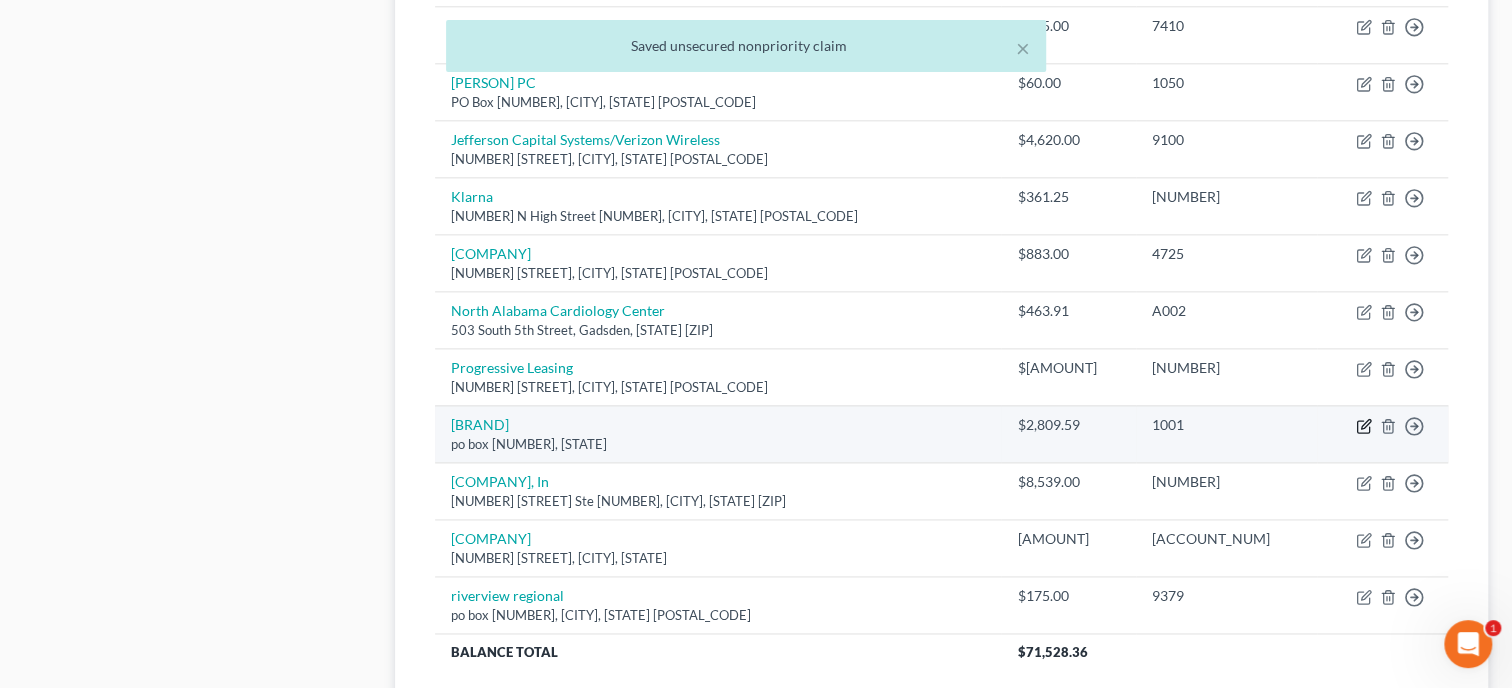 click 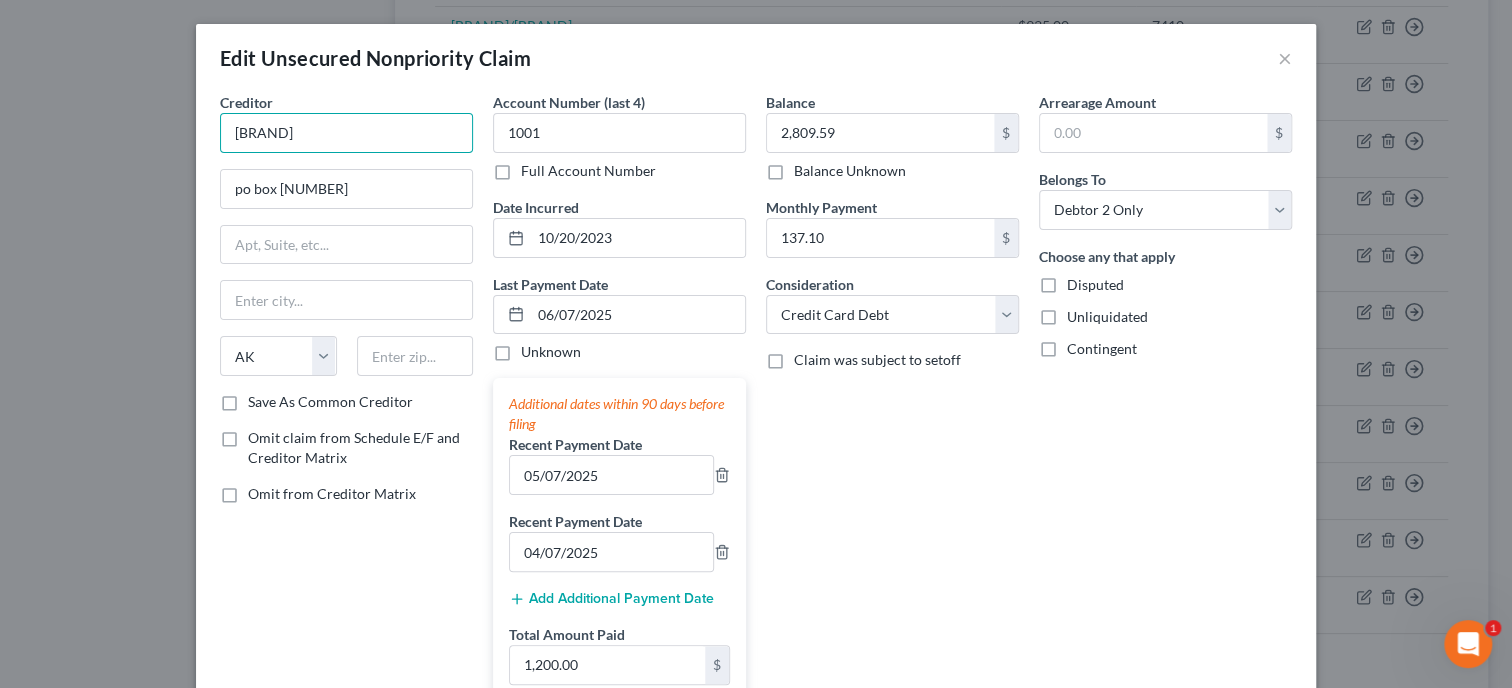 click on "[BRAND]" at bounding box center [346, 133] 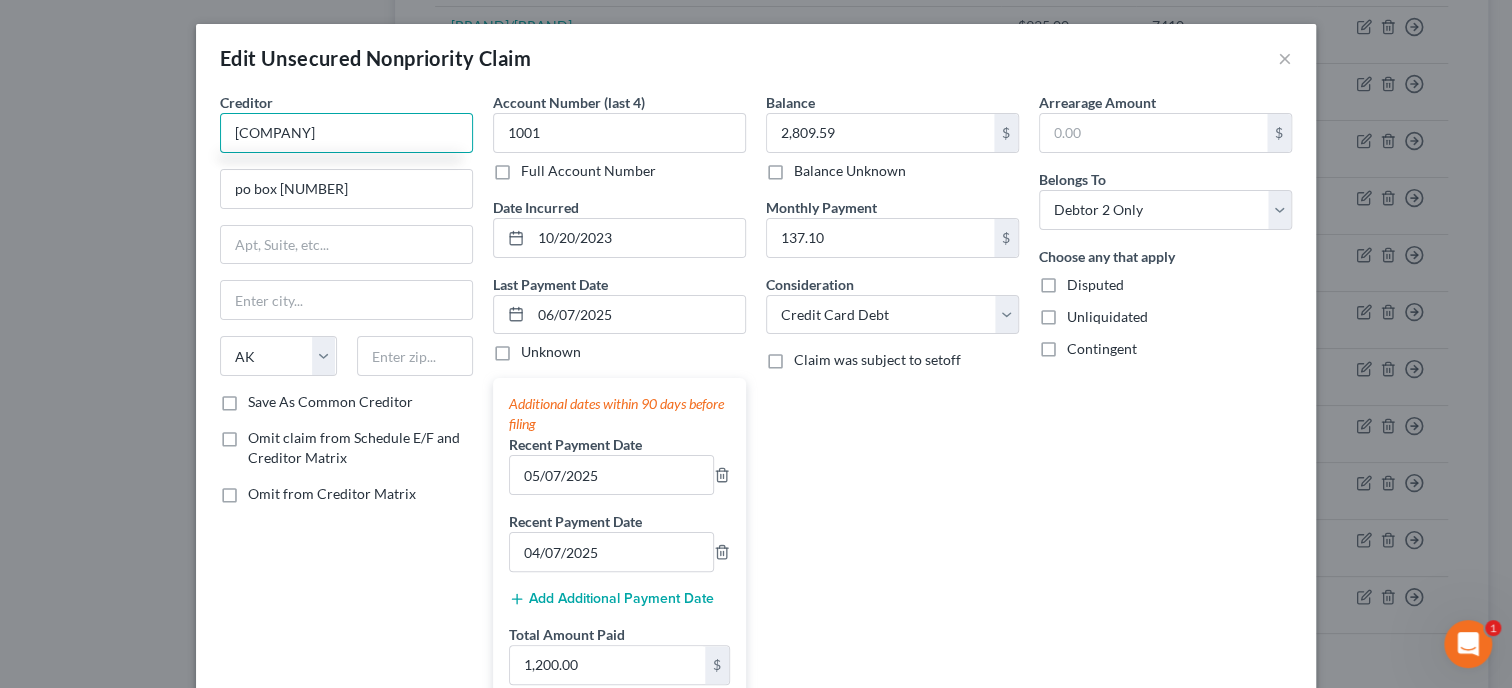 click on "[COMPANY]" at bounding box center (346, 133) 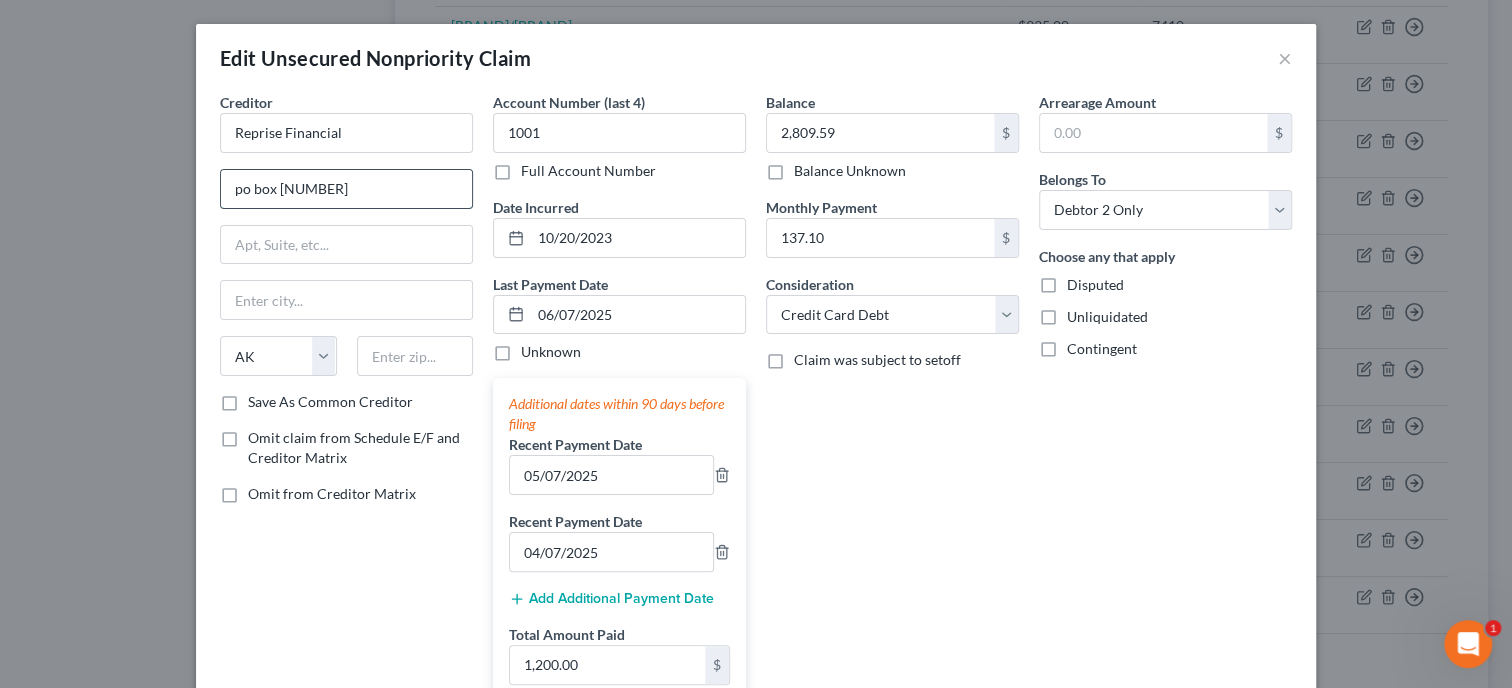 click on "po box [NUMBER]" at bounding box center (346, 189) 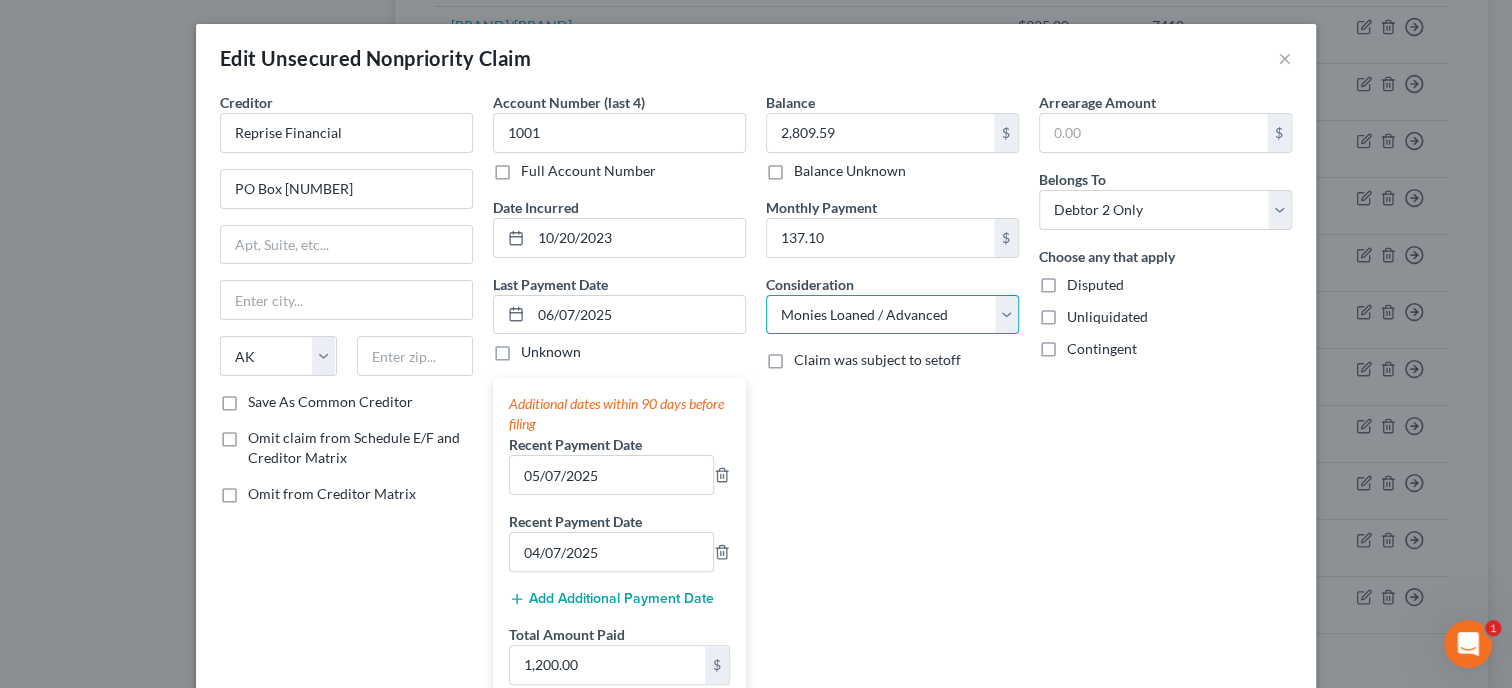 click on "Monies Loaned / Advanced" at bounding box center (0, 0) 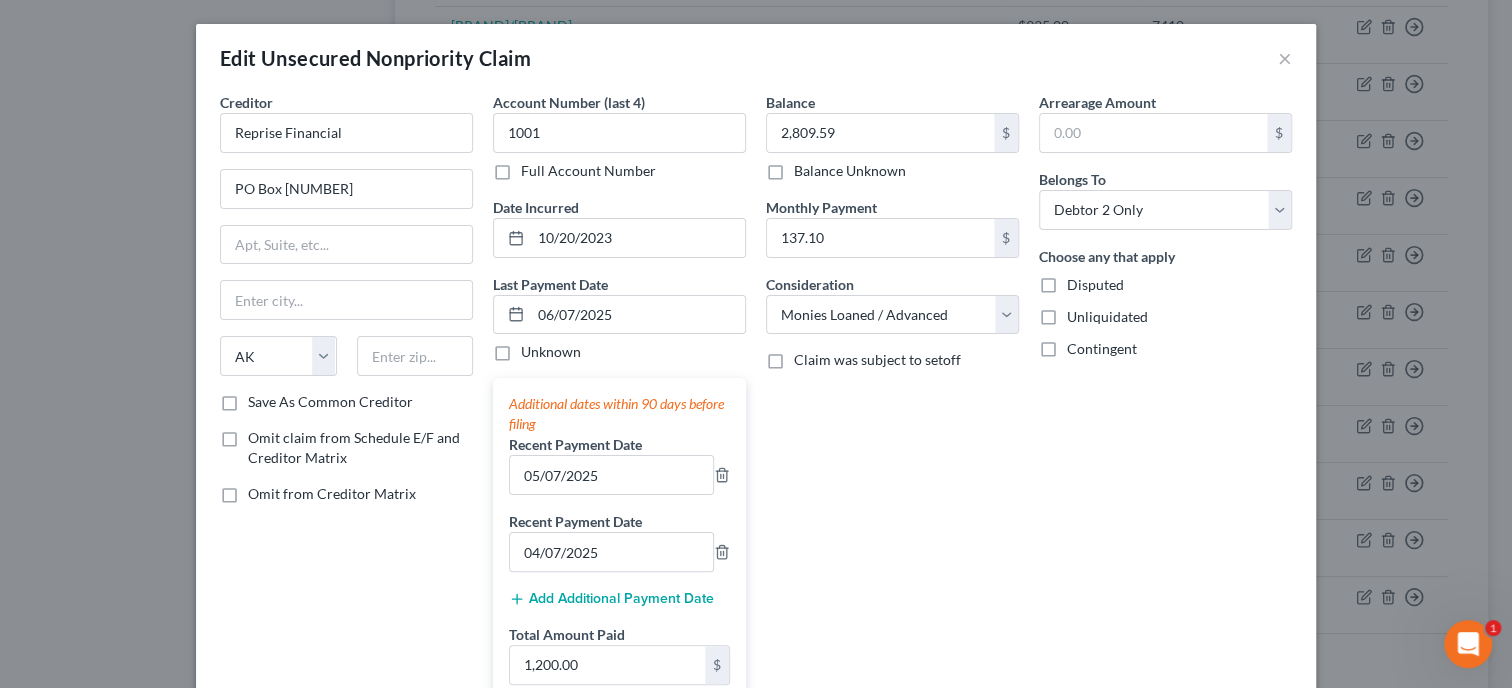 click on "Arrearage Amount $
Belongs To
*
Select Debtor 1 Only Debtor 2 Only Debtor 1 And Debtor 2 Only At Least One Of The Debtors And Another Community Property Choose any that apply Disputed Unliquidated Contingent" at bounding box center (1165, 404) 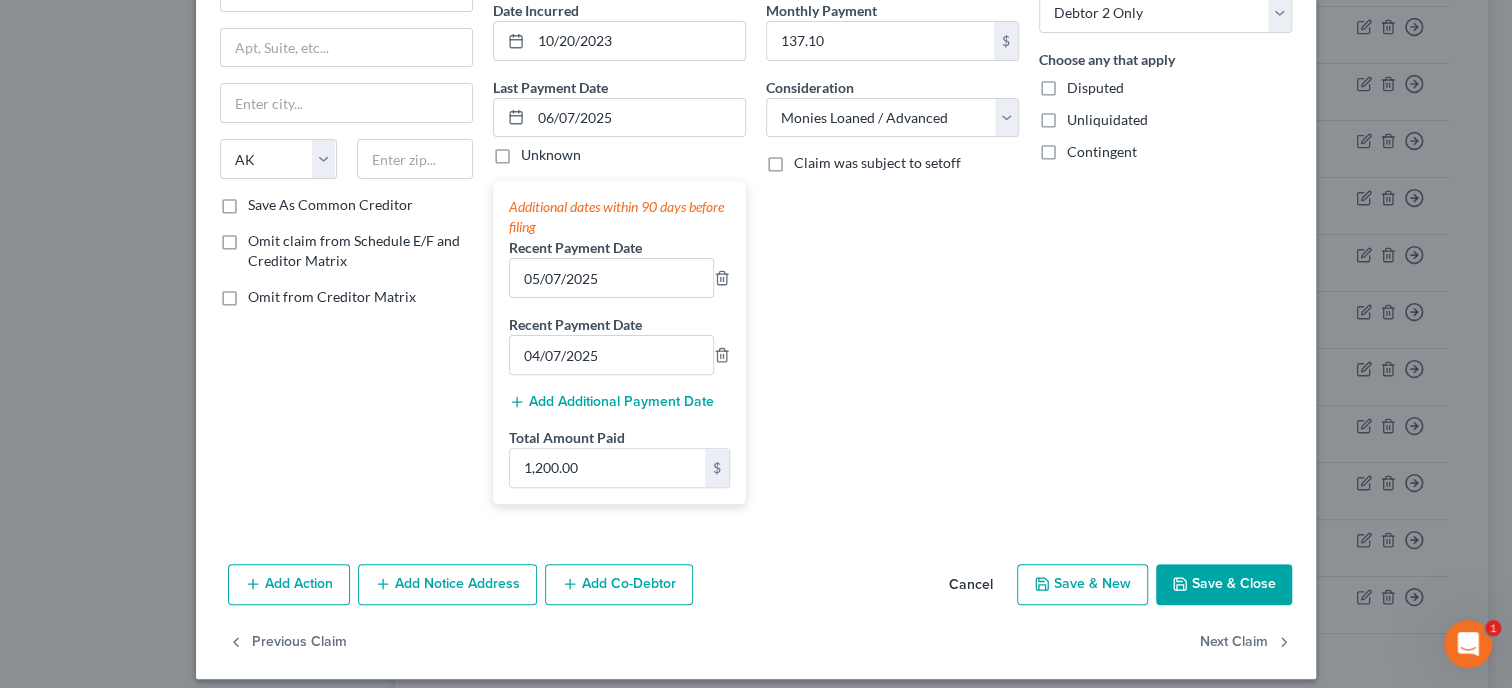 scroll, scrollTop: 209, scrollLeft: 0, axis: vertical 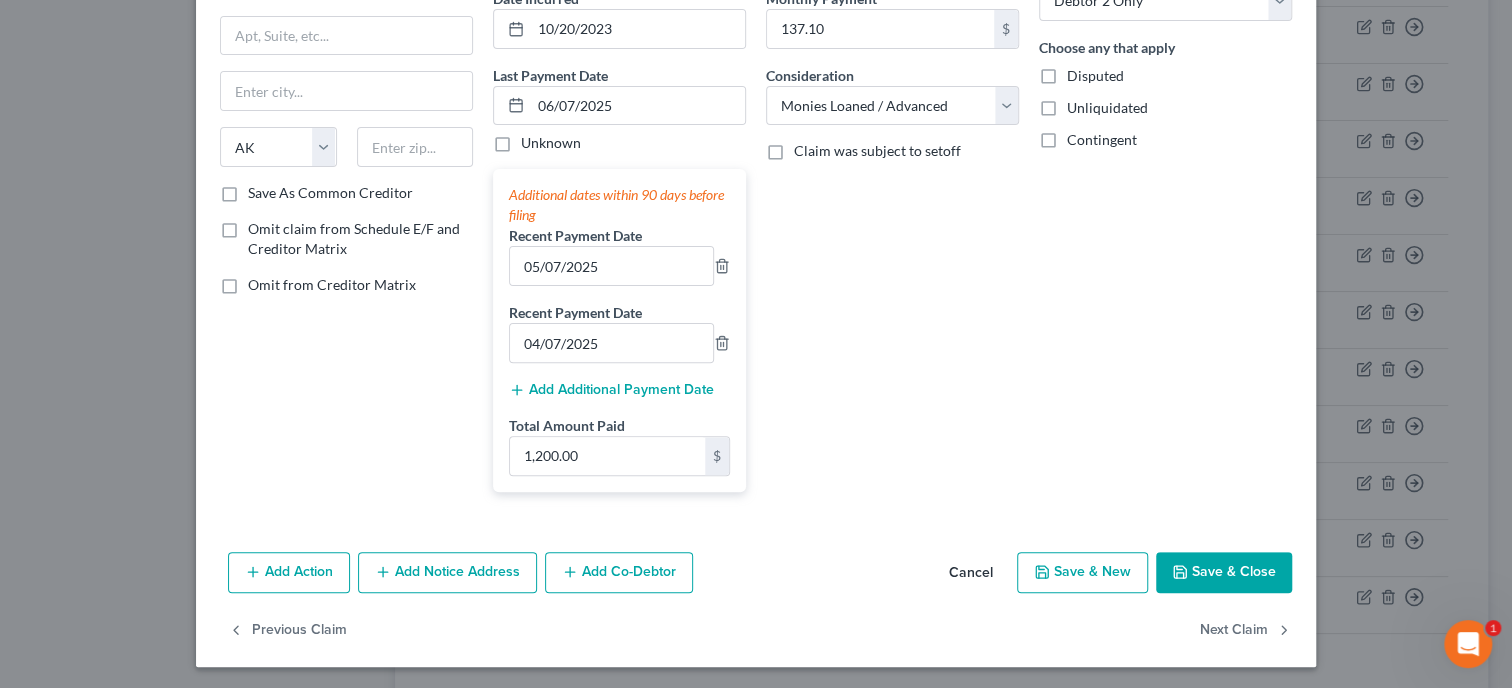 click on "Save & Close" at bounding box center (1224, 573) 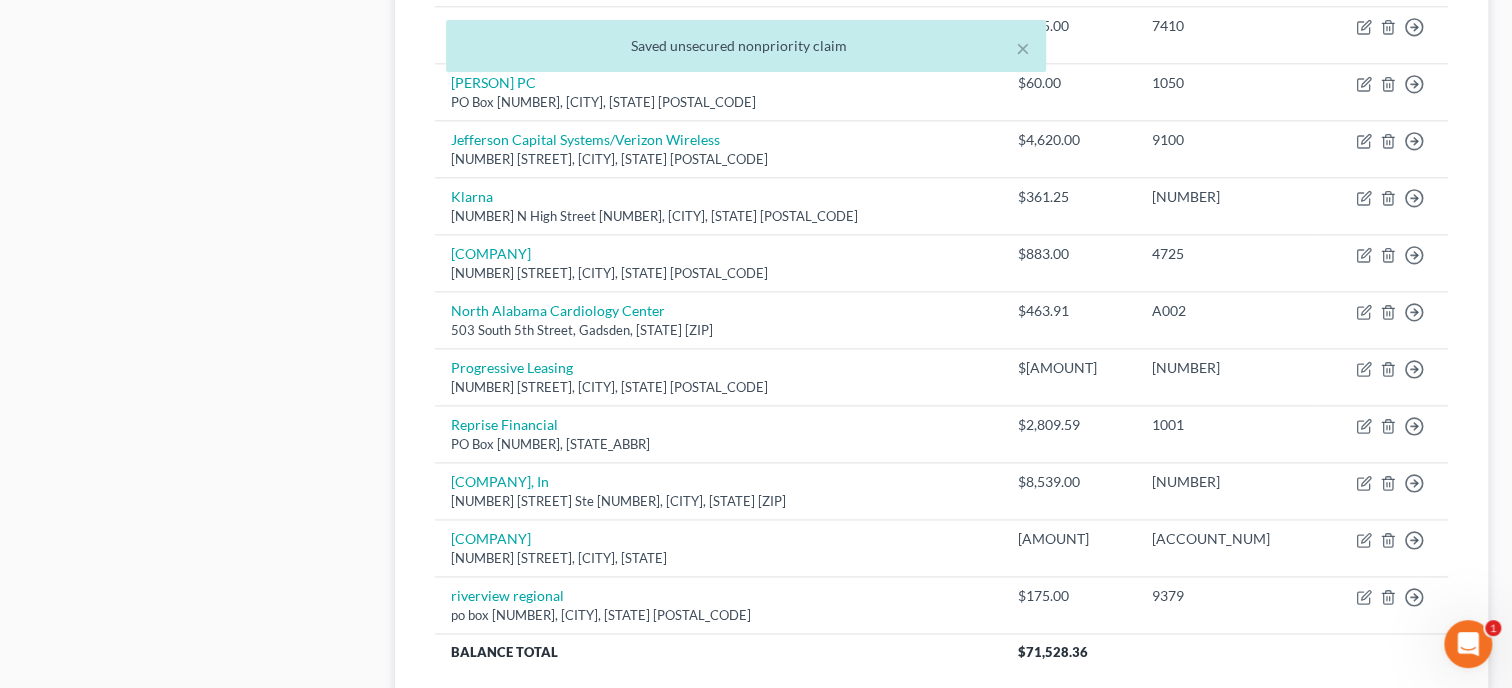 click on "9379" at bounding box center [1227, 604] 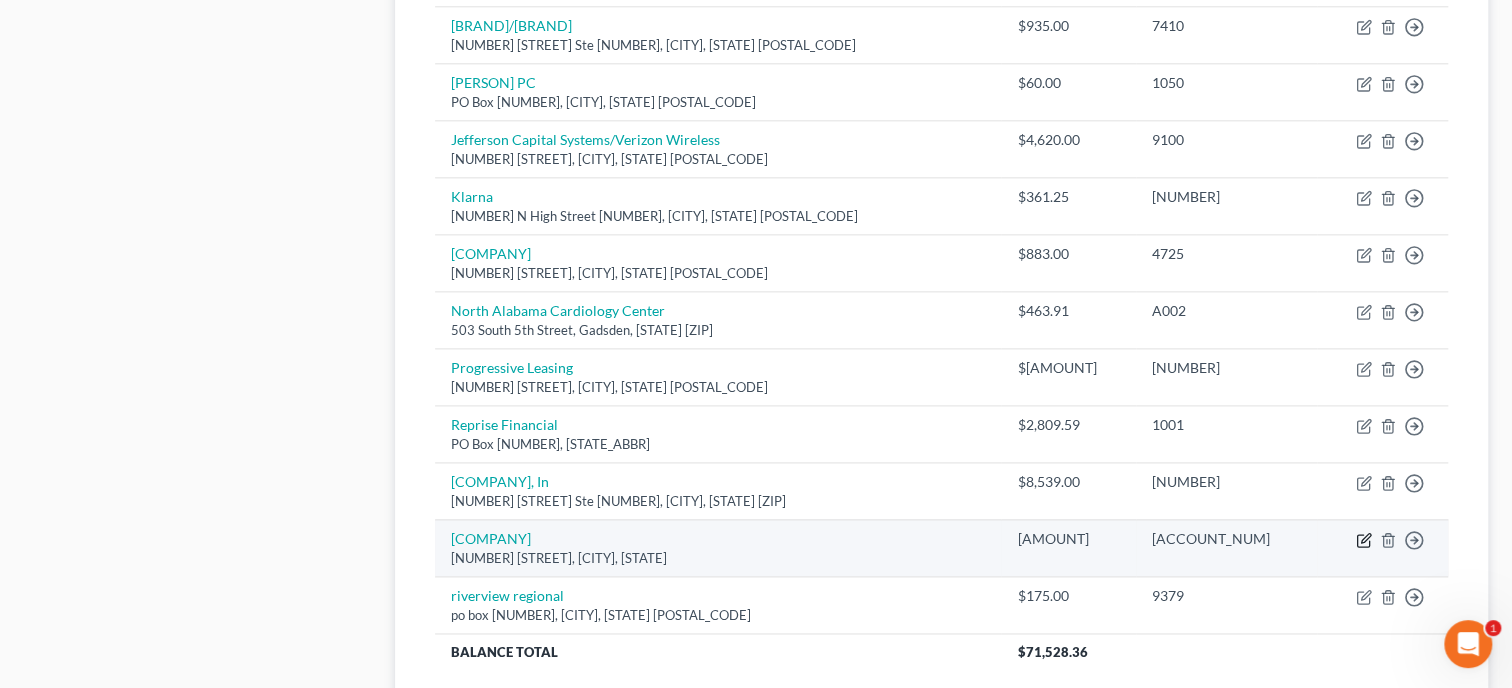 click 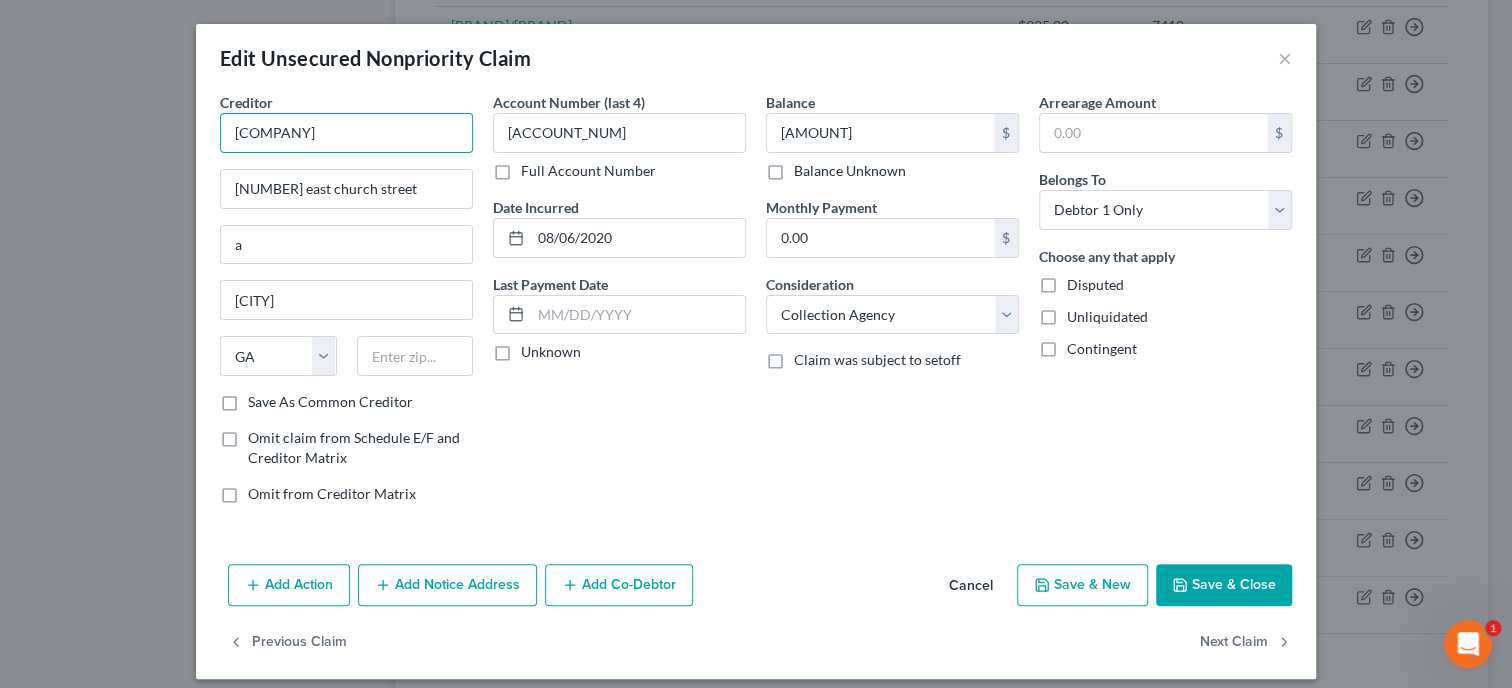 click on "[COMPANY]" at bounding box center [346, 133] 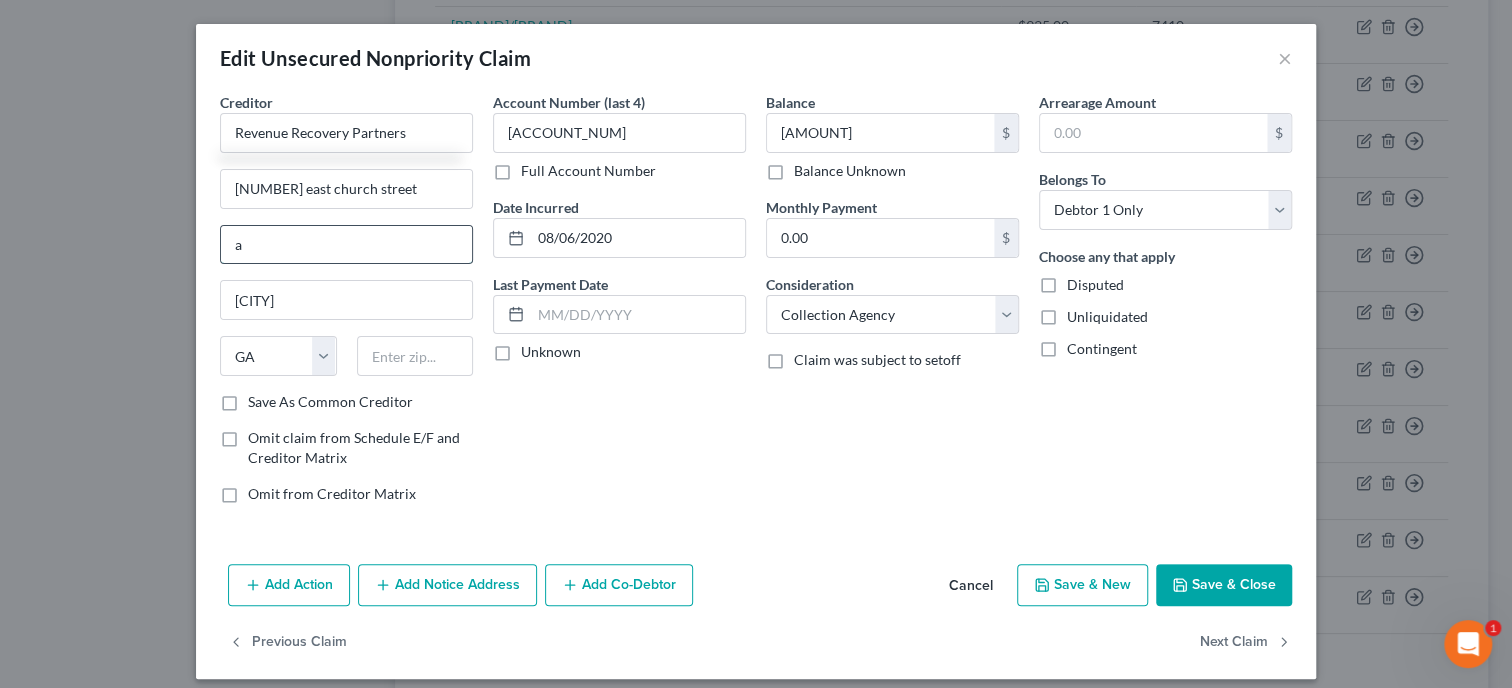 click on "a" at bounding box center [346, 245] 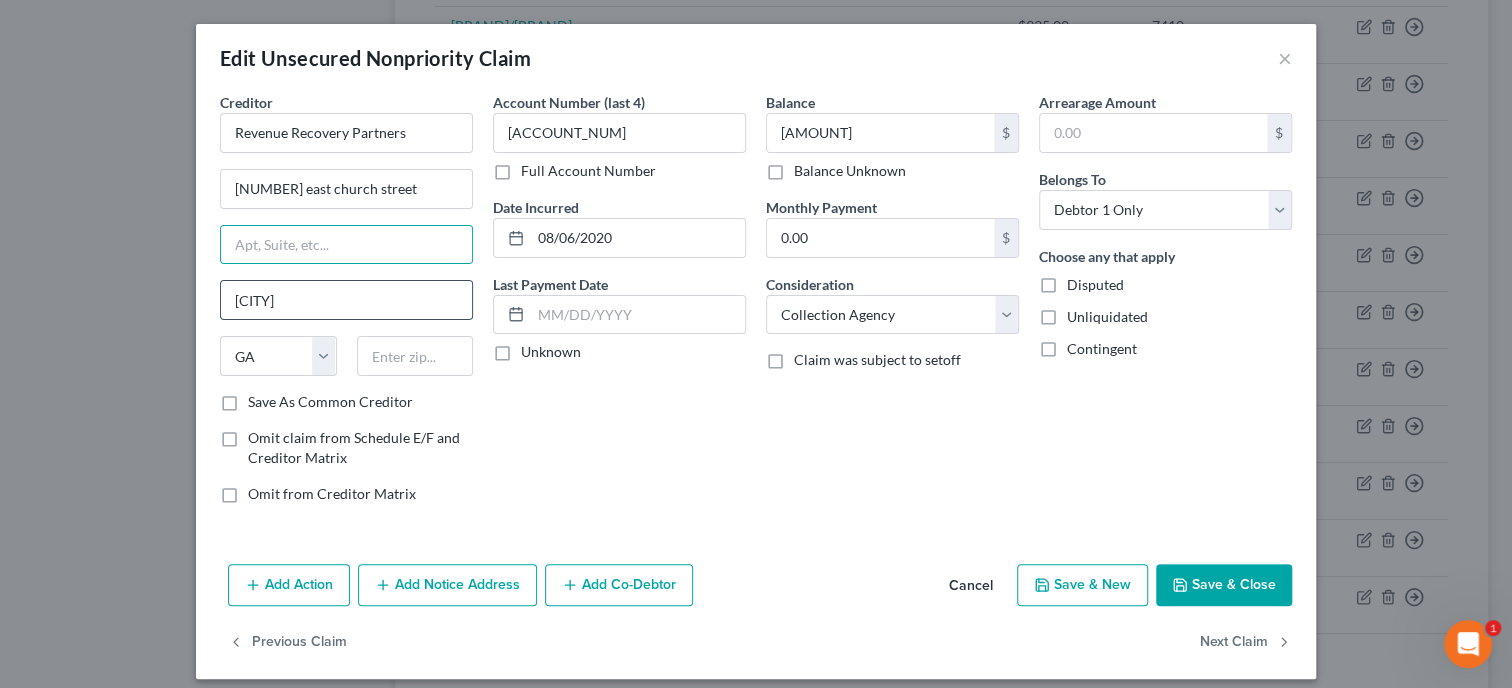 click on "[CITY]" at bounding box center [346, 300] 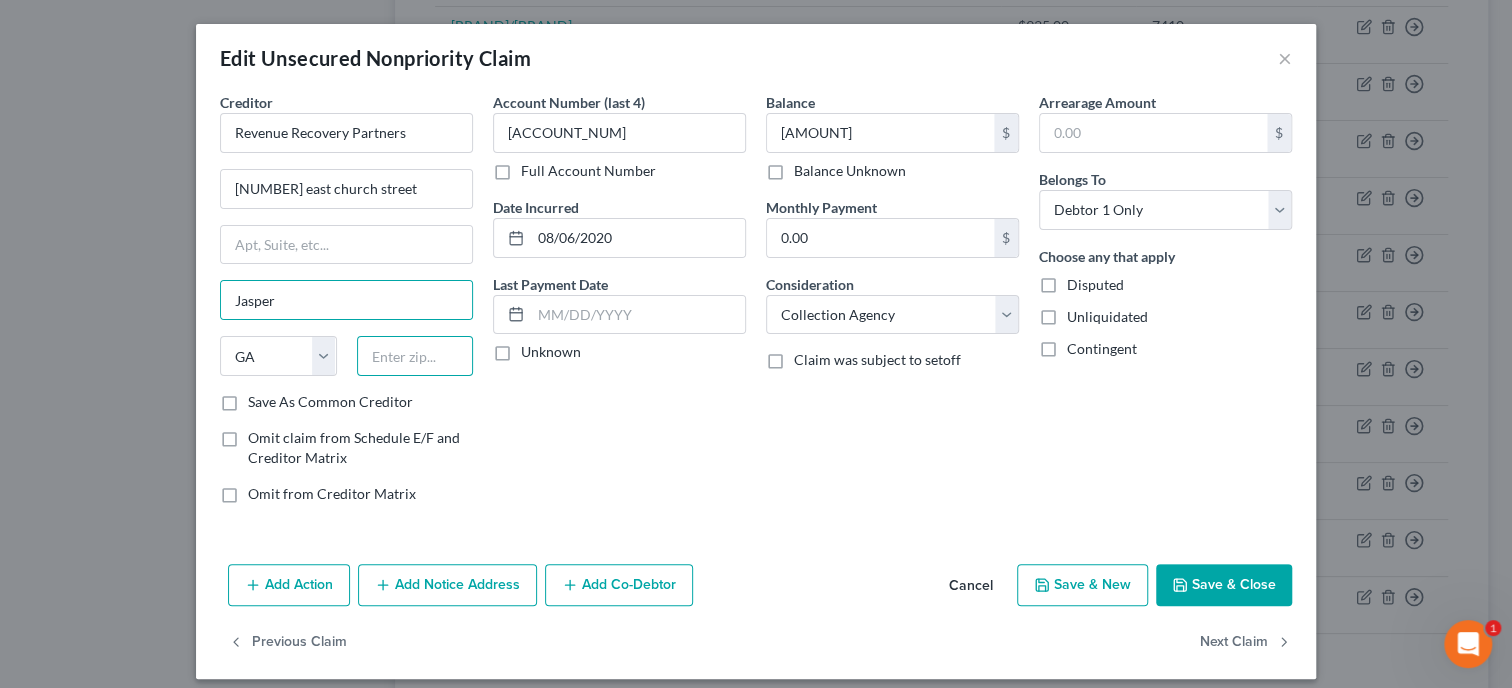 click at bounding box center [415, 356] 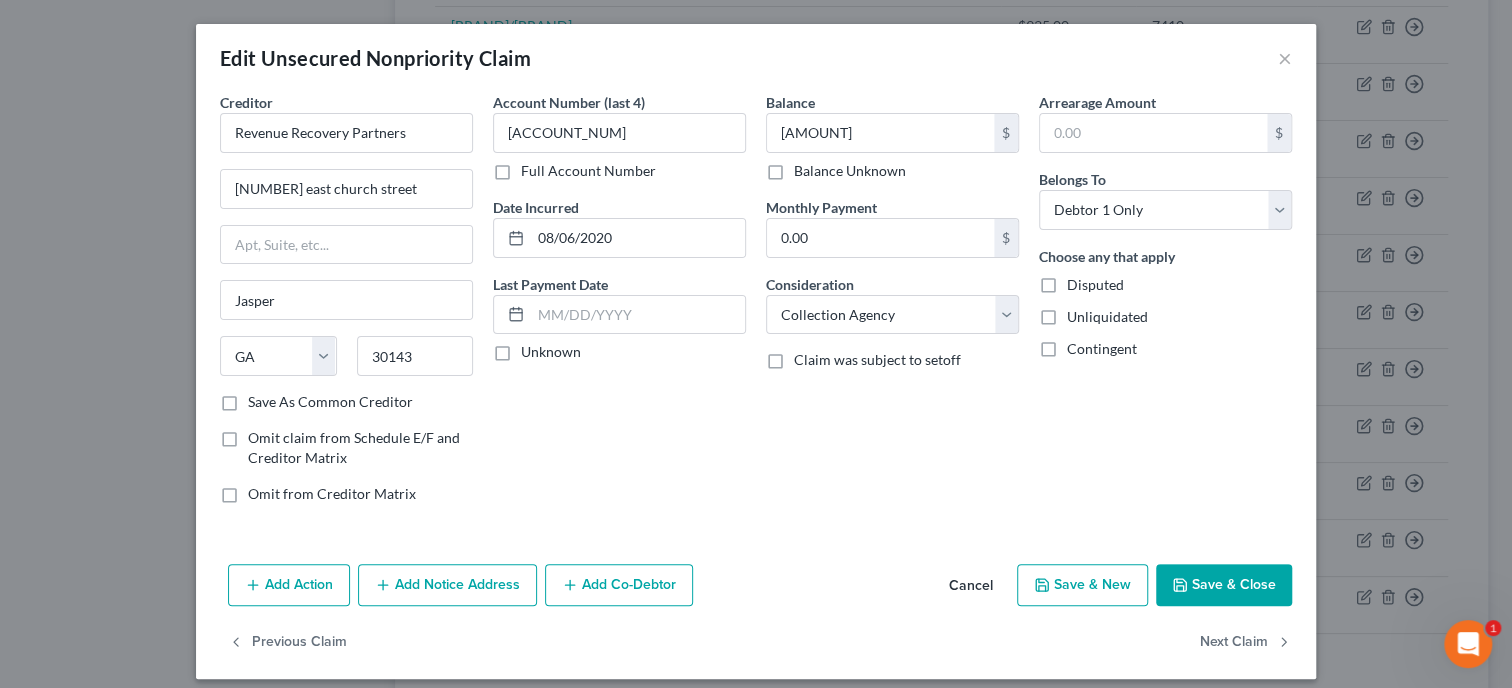 click on "Save & Close" at bounding box center [1224, 585] 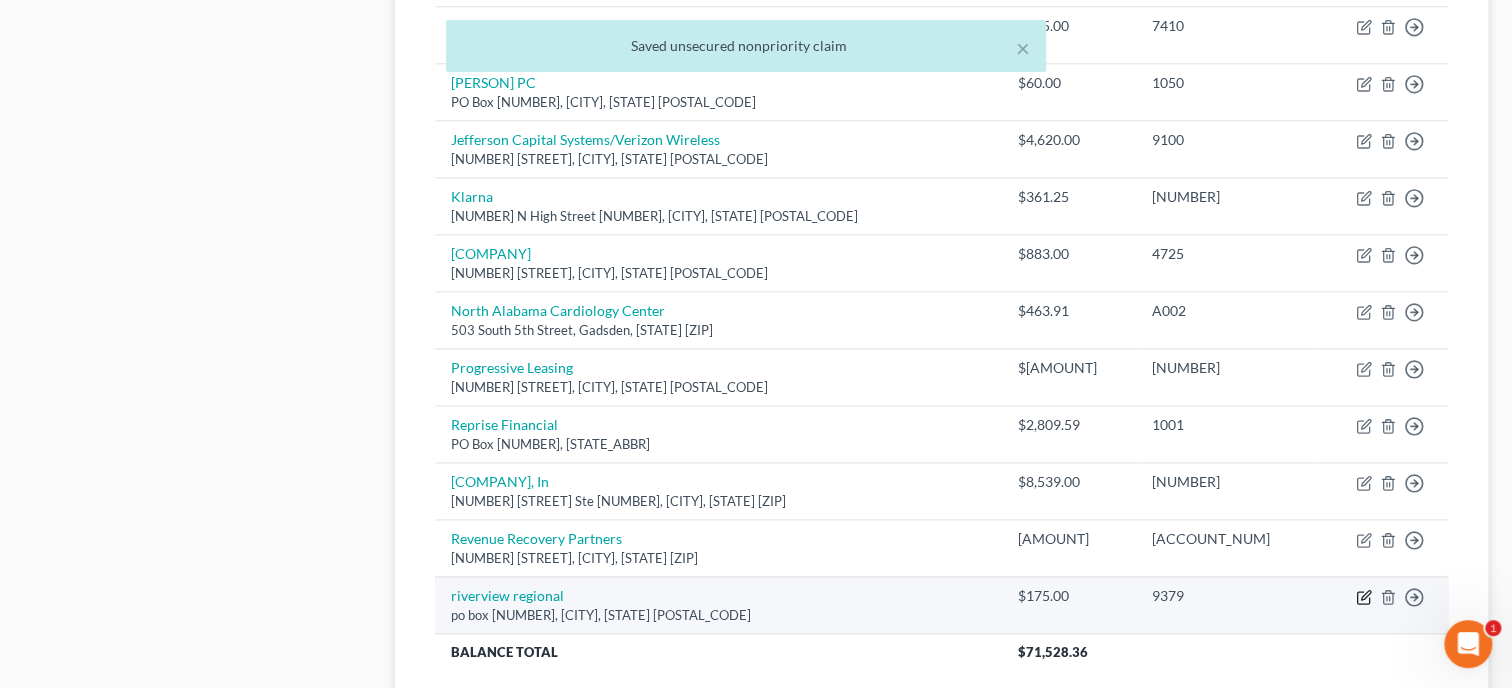 click 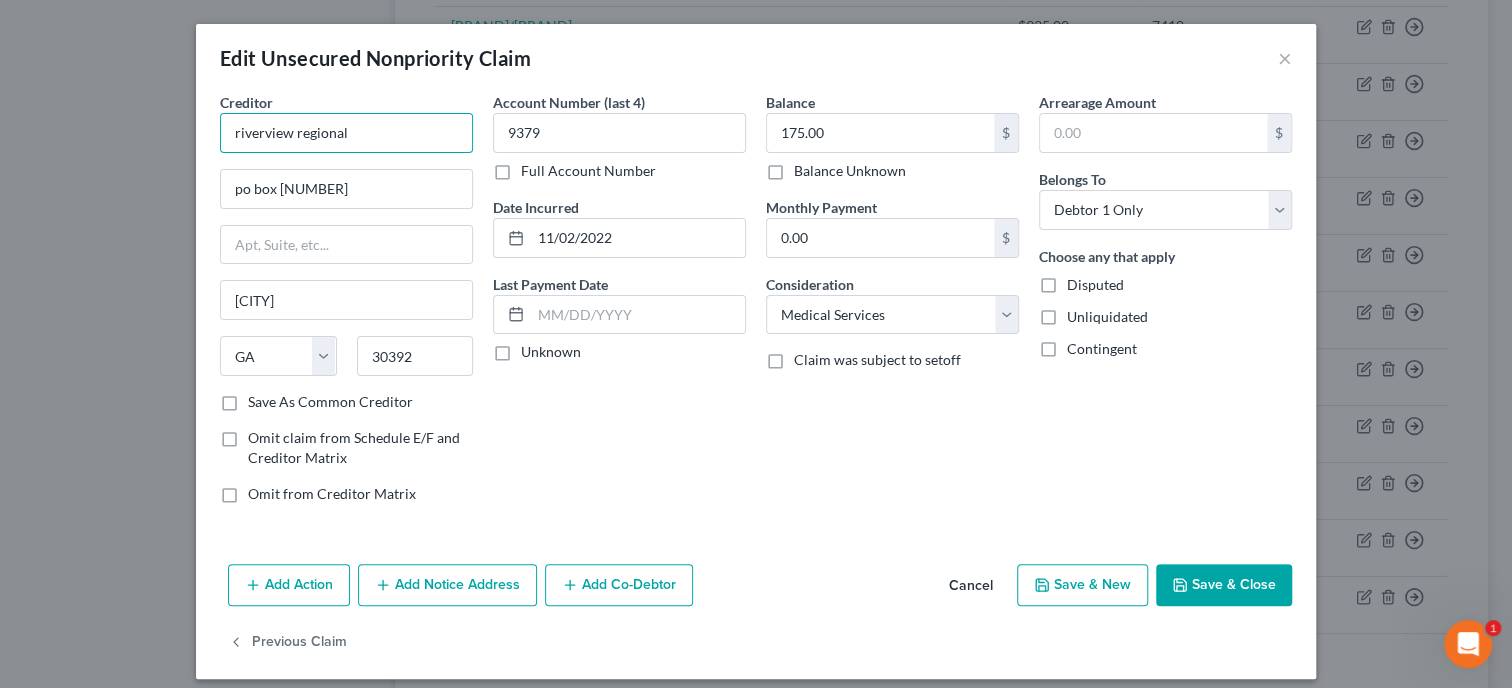 click on "riverview regional" at bounding box center [346, 133] 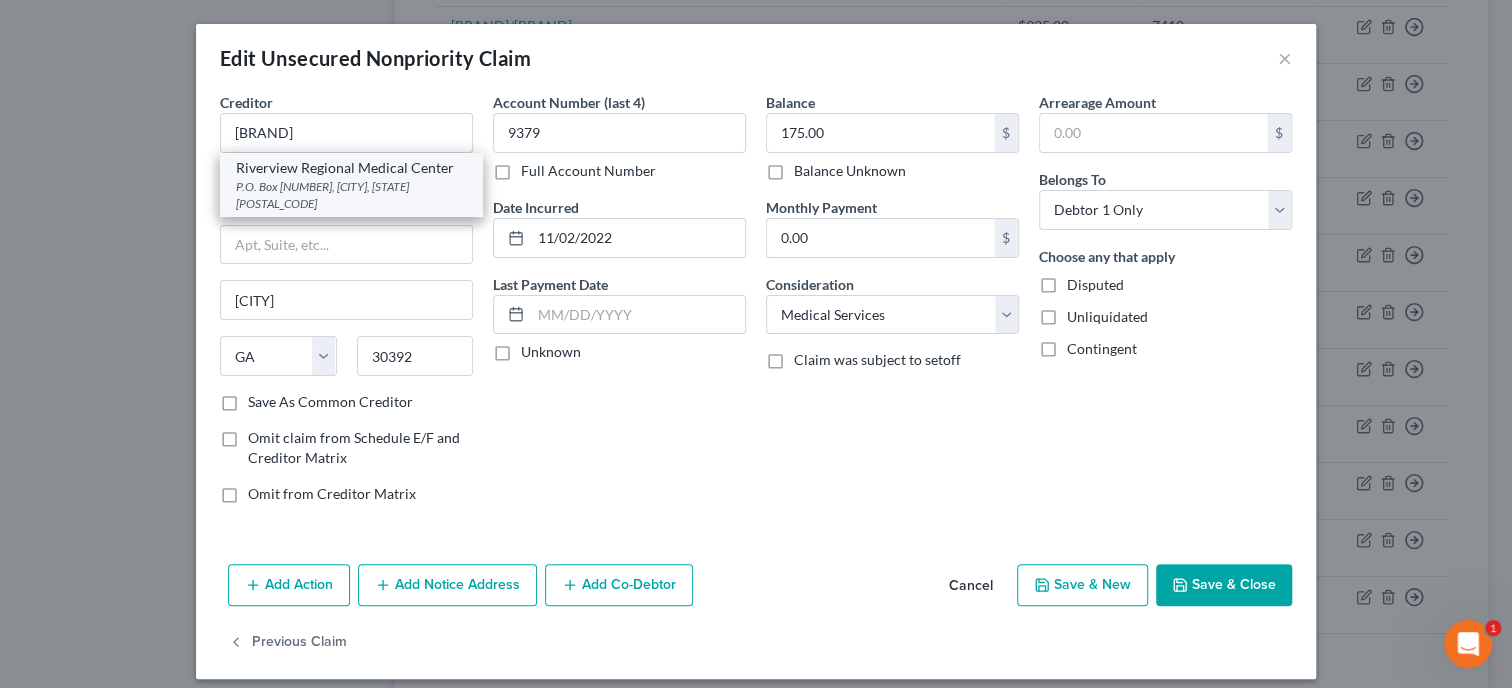 click on "Riverview Regional Medical Center" at bounding box center [351, 168] 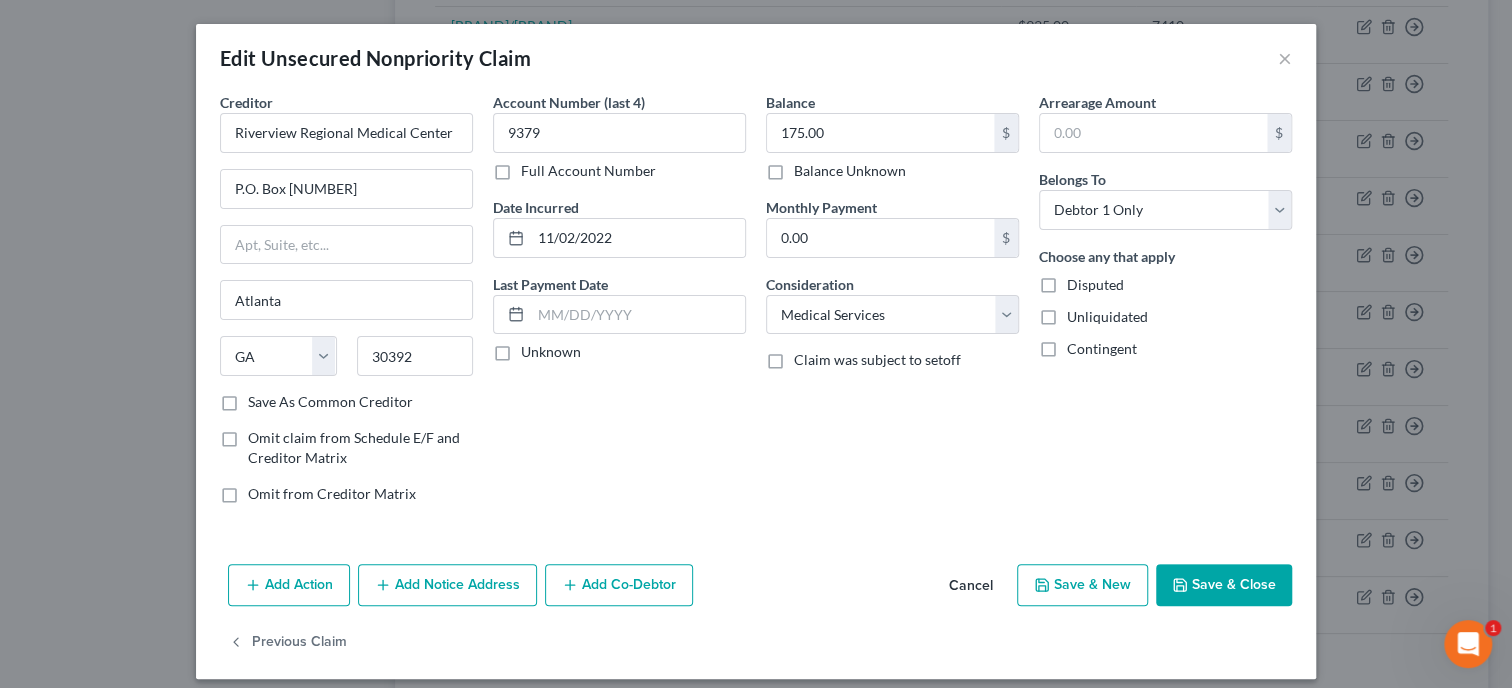 click 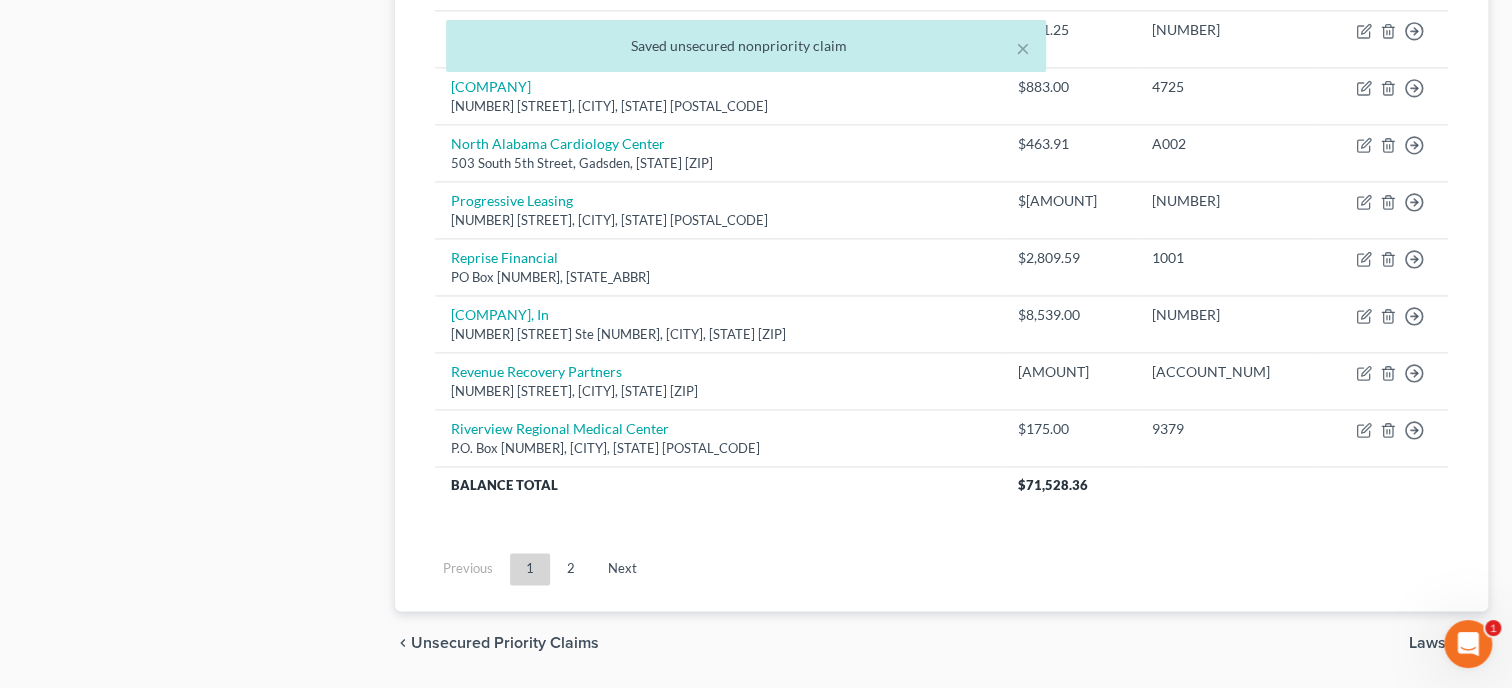 scroll, scrollTop: 1540, scrollLeft: 0, axis: vertical 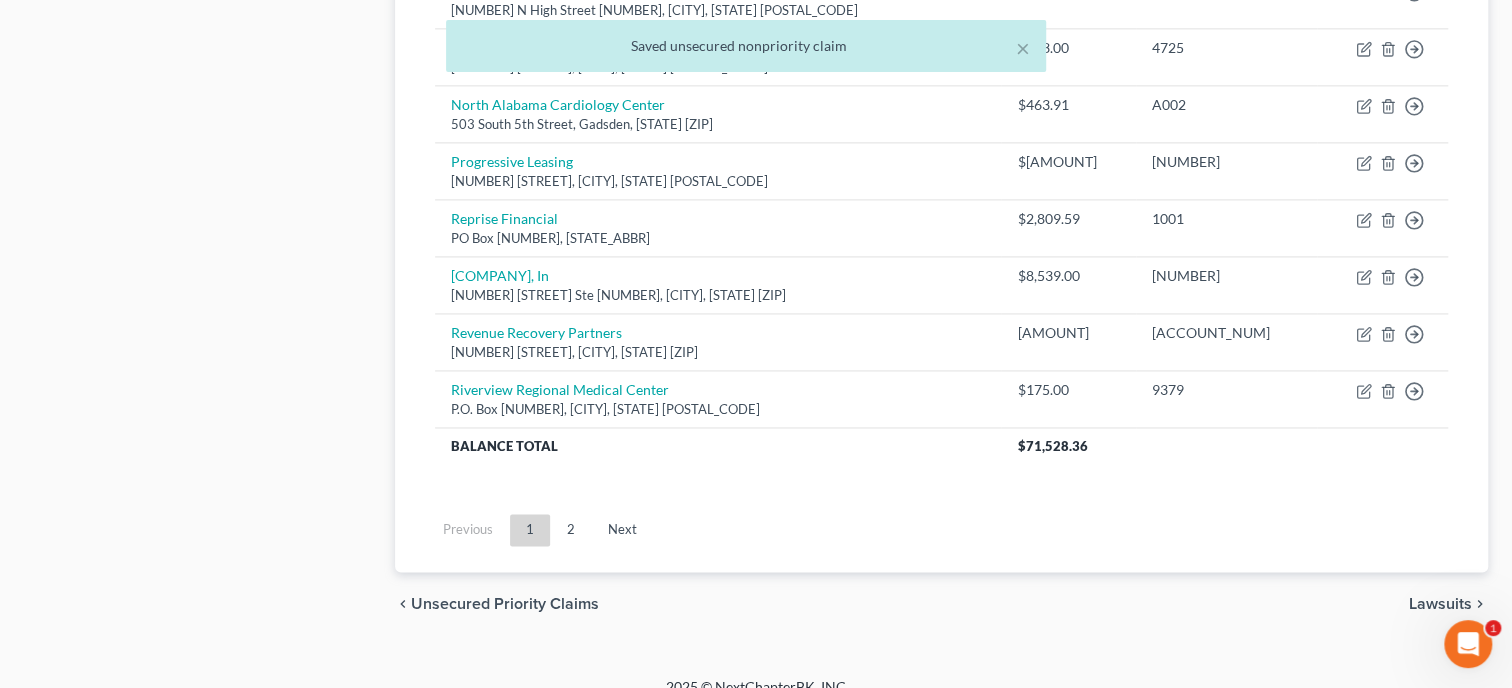 click on "Previous
1 2
Next" at bounding box center (941, 530) 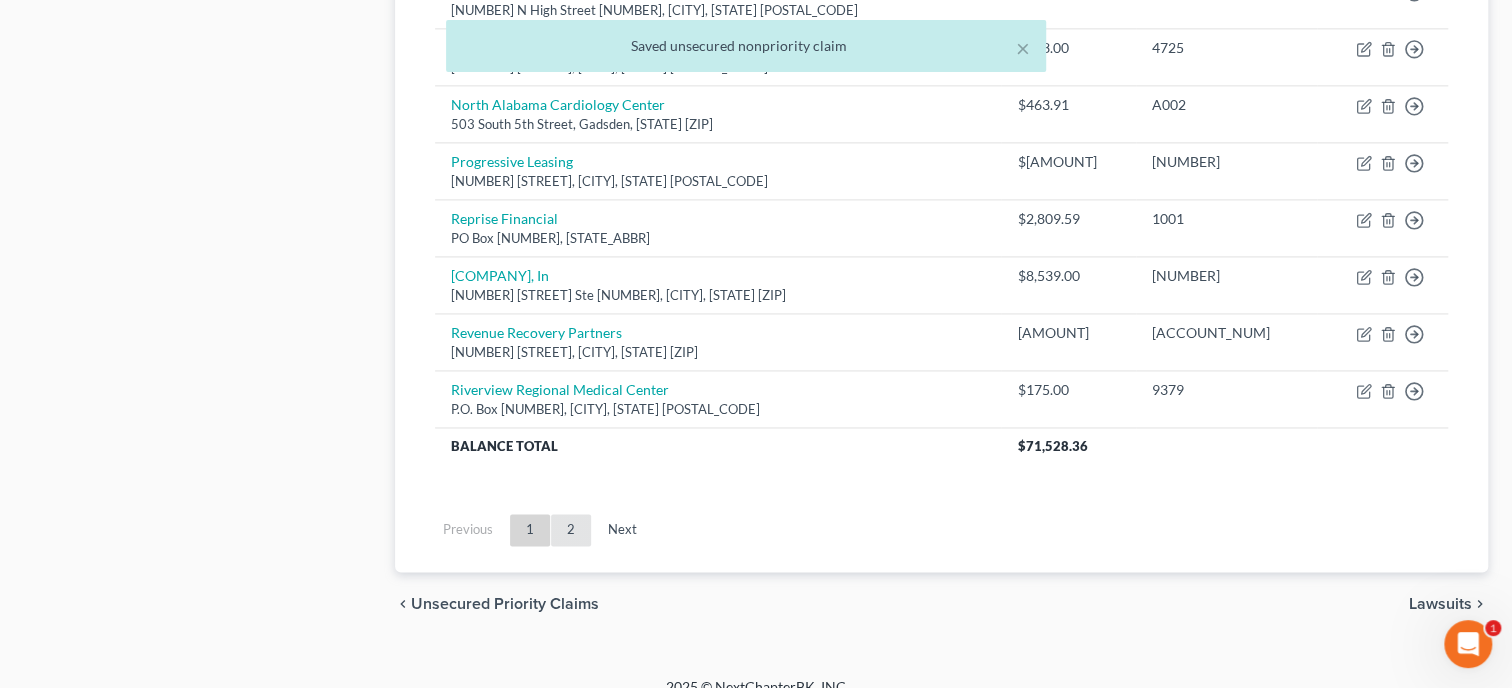 click on "2" at bounding box center (571, 530) 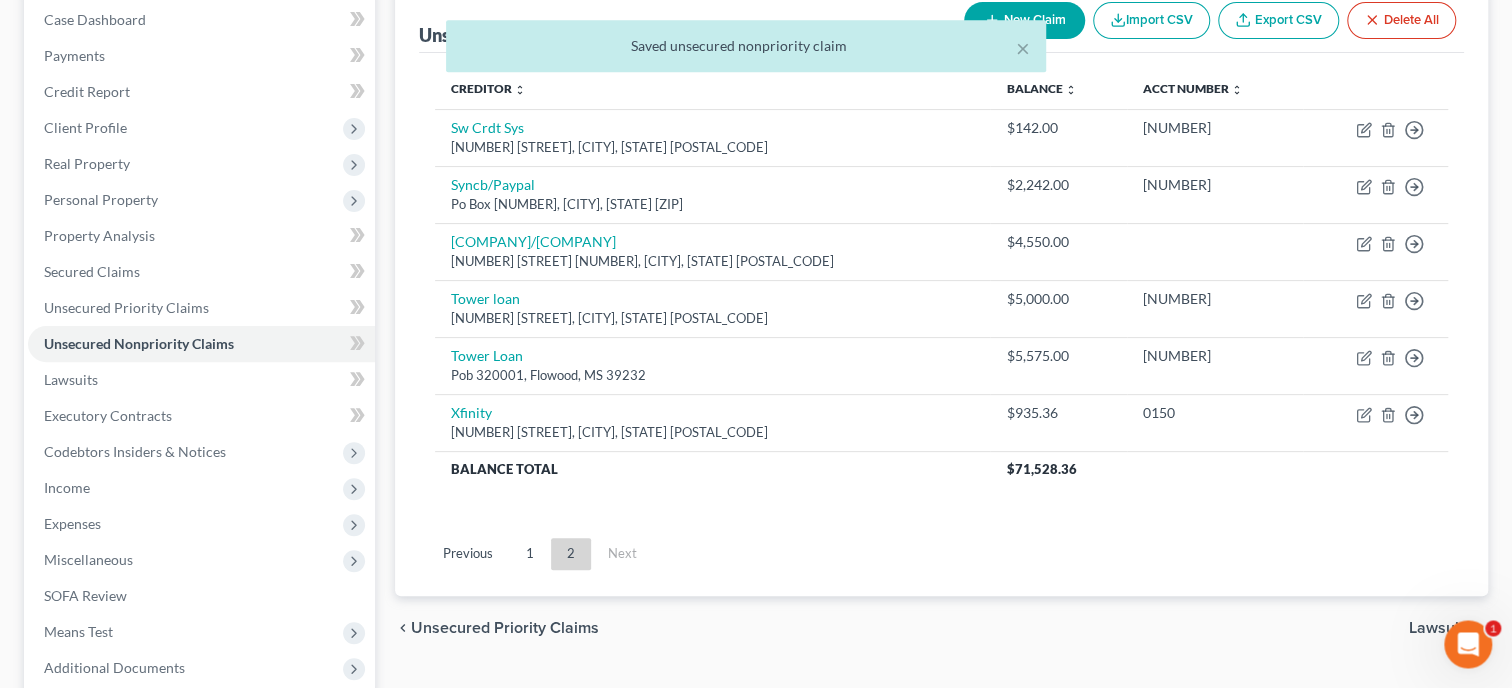 scroll, scrollTop: 202, scrollLeft: 0, axis: vertical 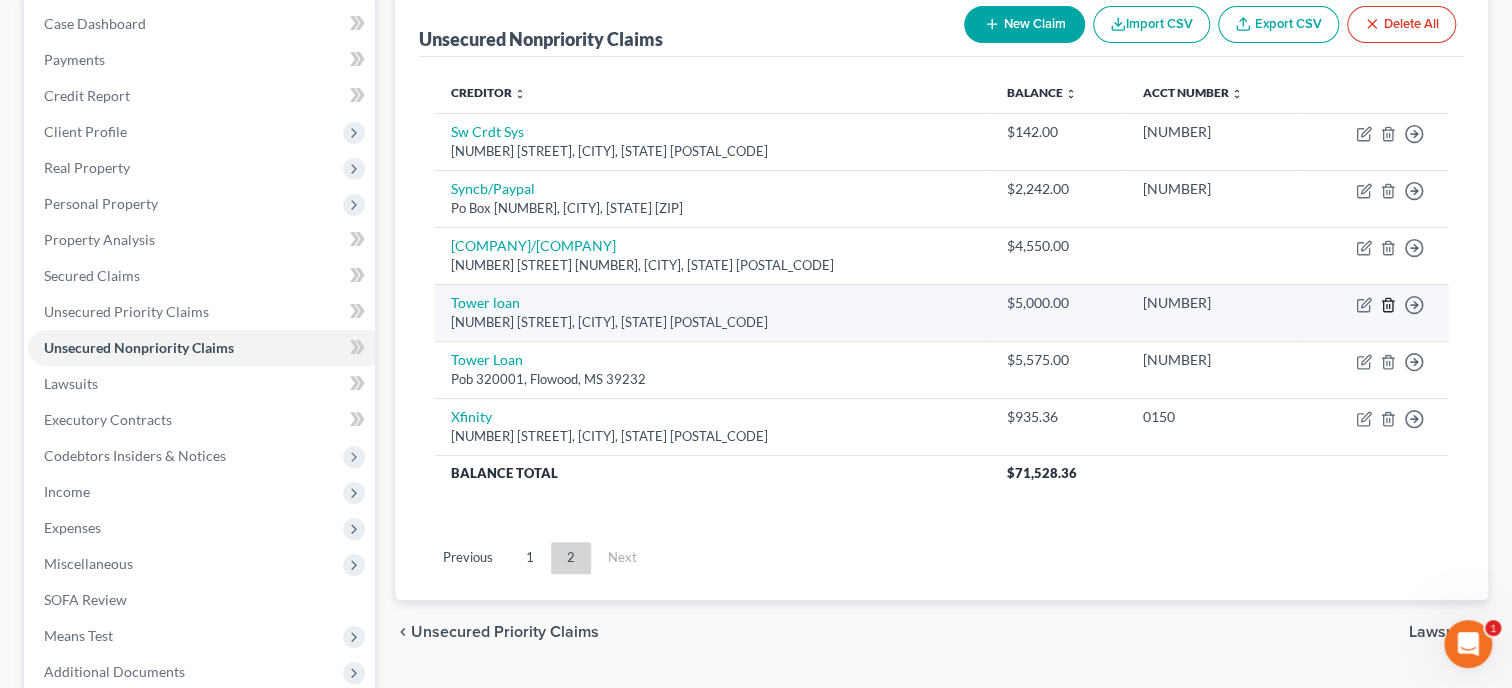 click 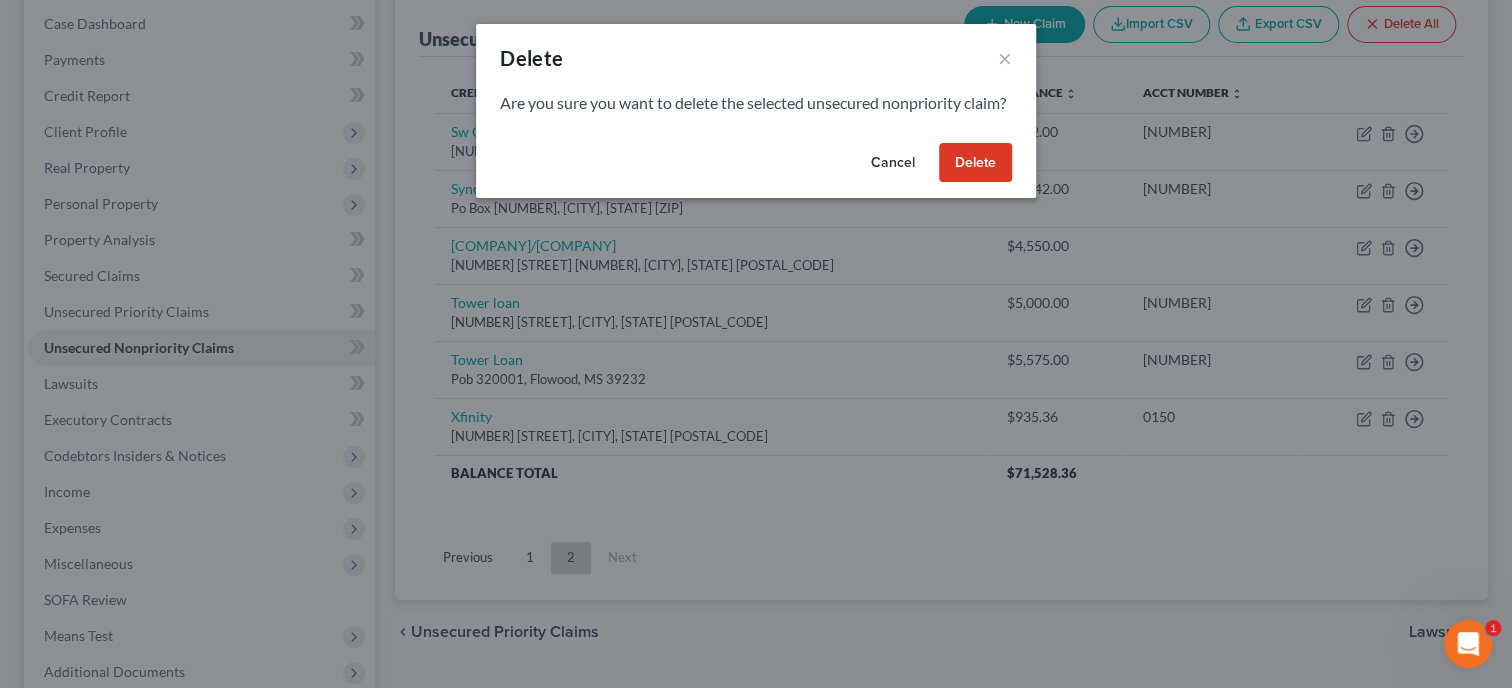 click on "Delete" at bounding box center [975, 163] 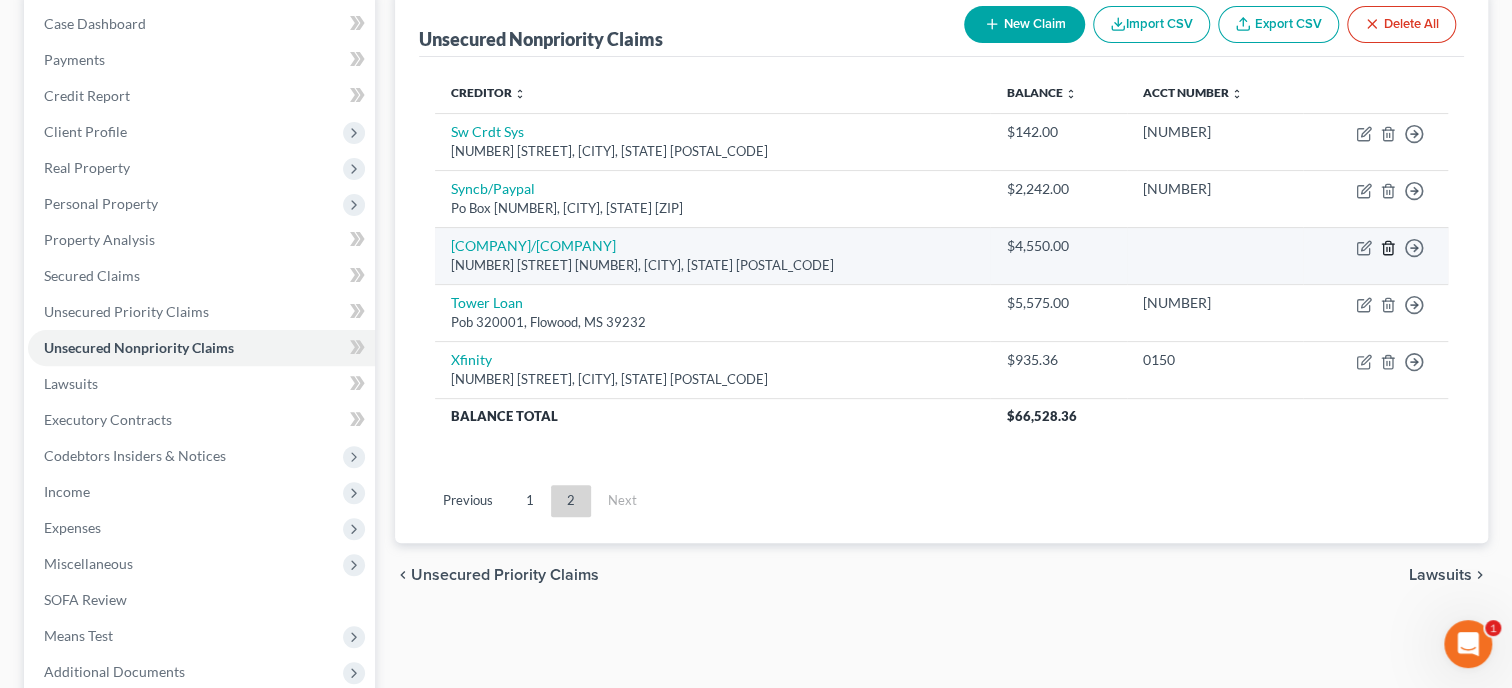 click 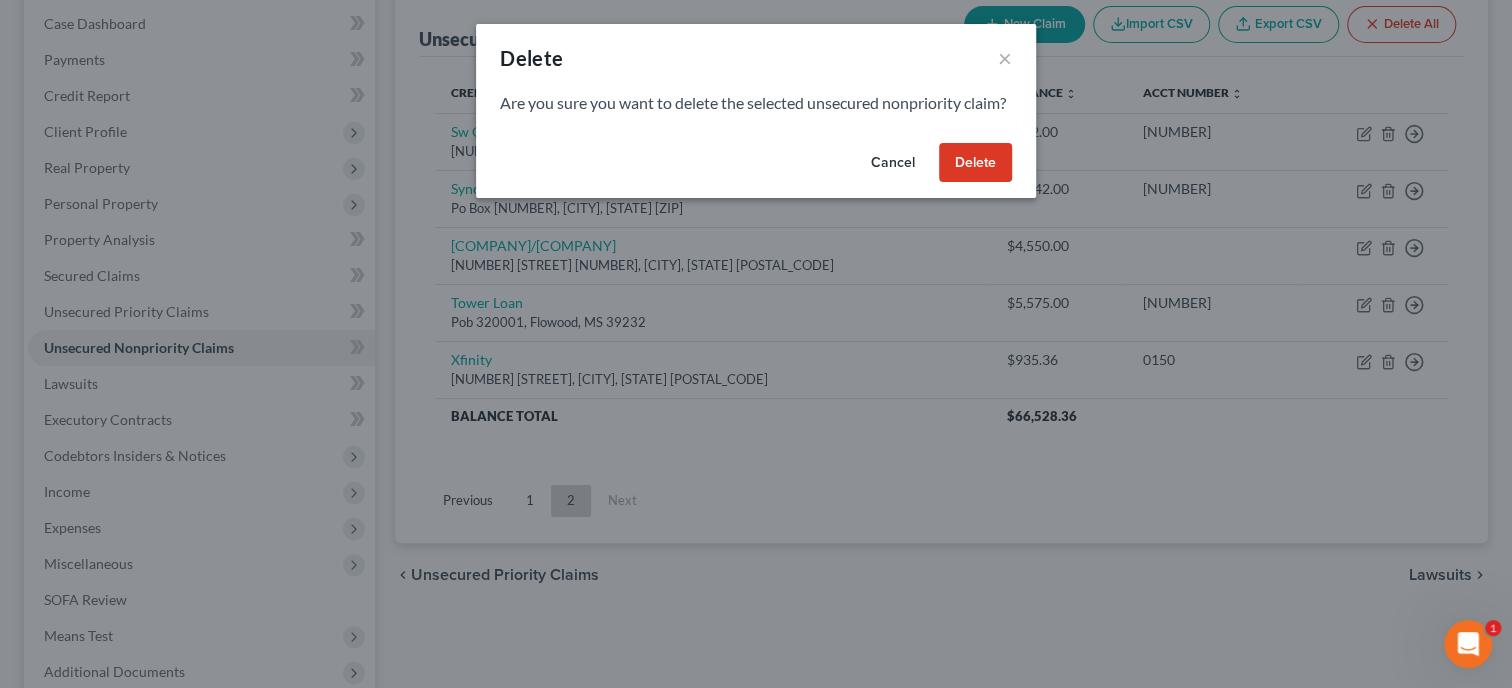 drag, startPoint x: 1014, startPoint y: 185, endPoint x: 998, endPoint y: 187, distance: 16.124516 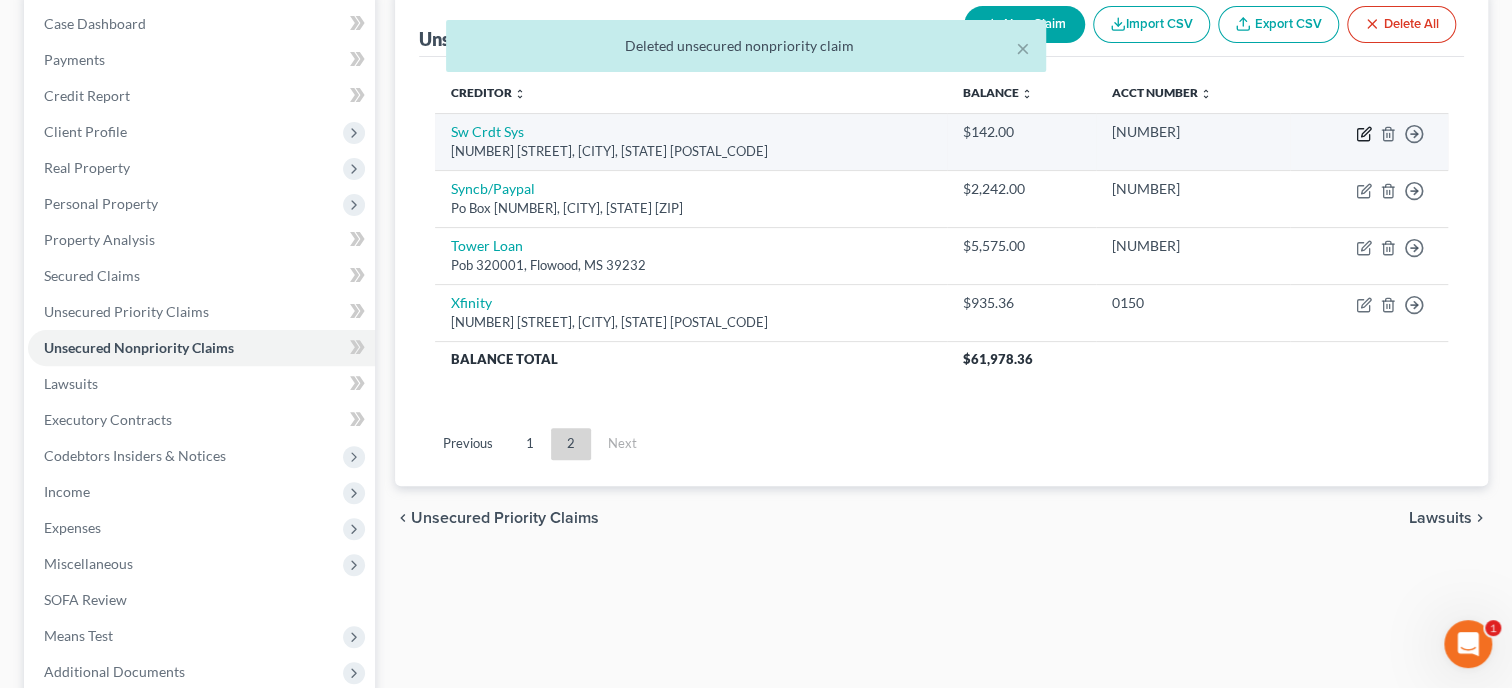 click 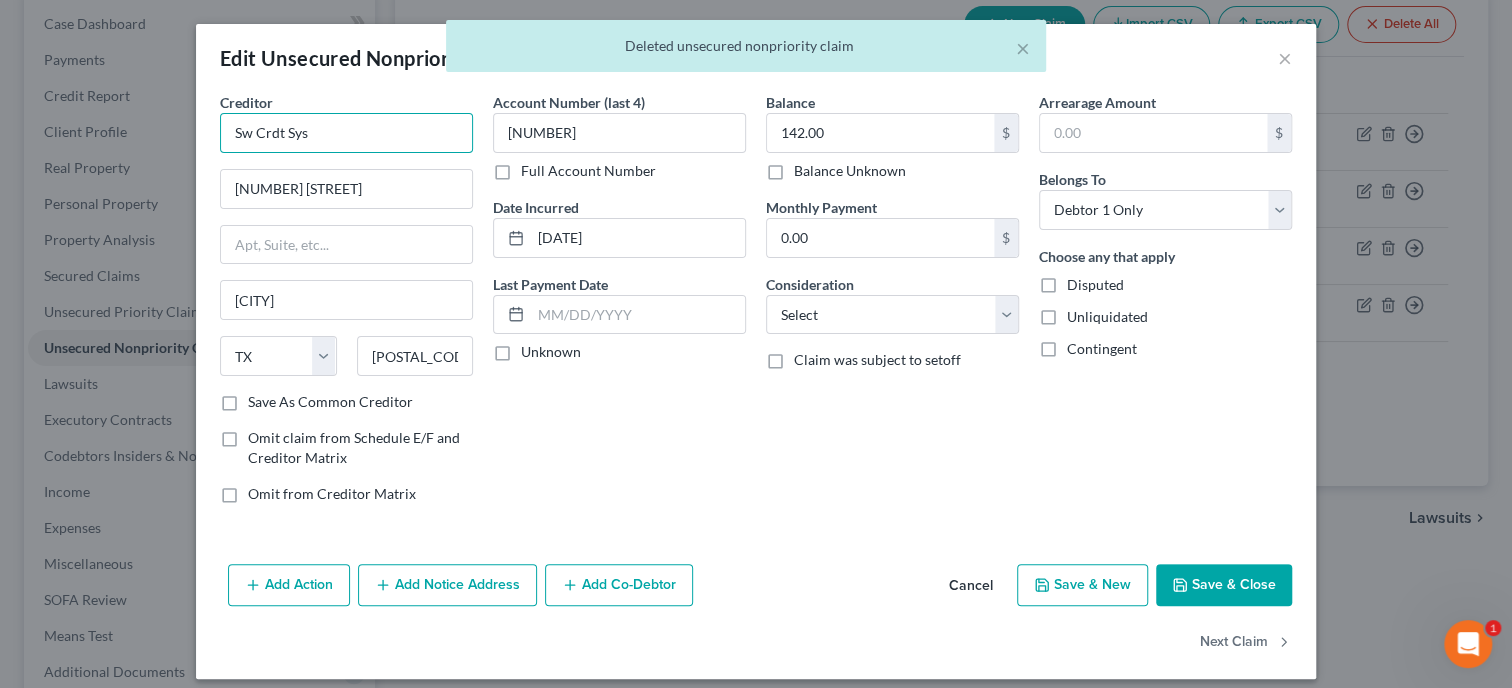 click on "Sw Crdt Sys" at bounding box center [346, 133] 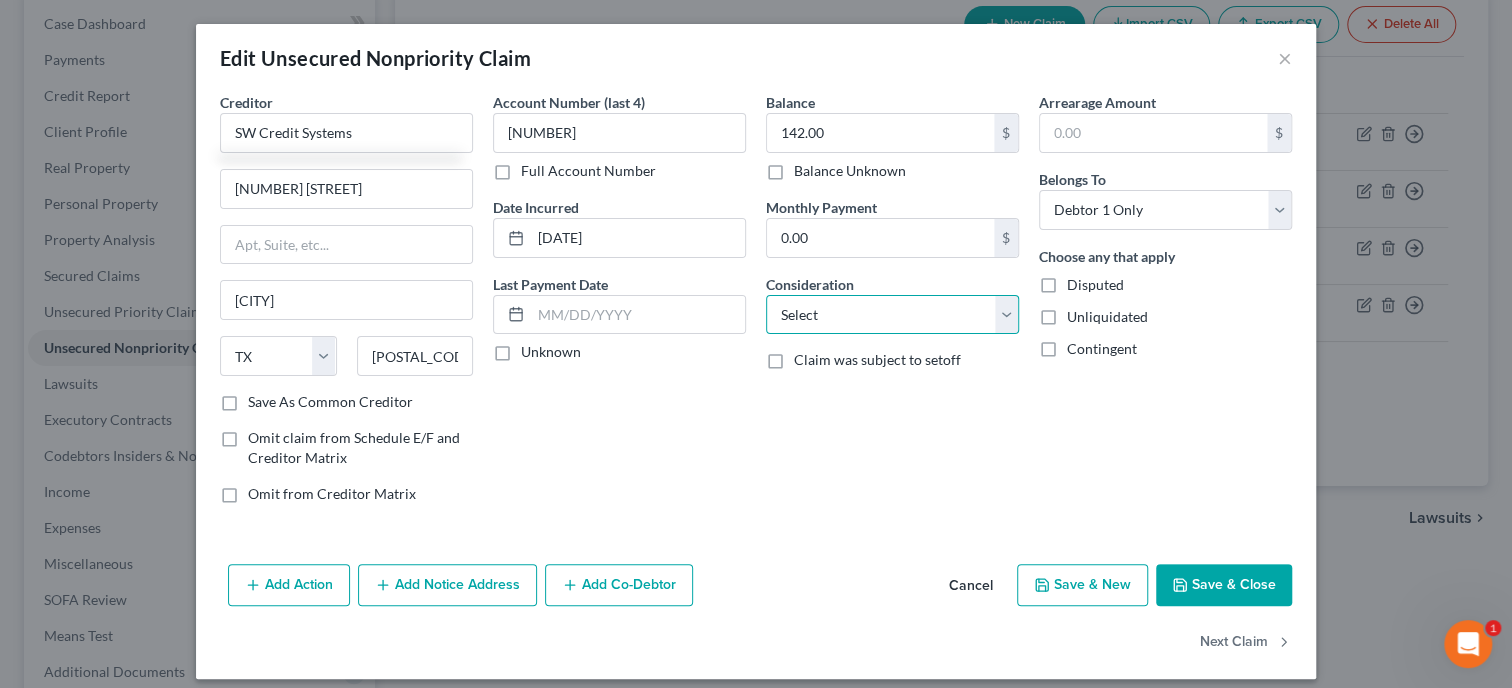 click on "Select Cable / Satellite Services Collection Agency Credit Card Debt Debt Counseling / Attorneys Deficiency Balance Domestic Support Obligations Home / Car Repairs Income Taxes Judgment Liens Medical Services Monies Loaned / Advanced Mortgage Obligation From Divorce Or Separation Obligation To Pensions Other Overdrawn Bank Account Promised To Help Pay Creditors Student Loans Suppliers And Vendors Telephone / Internet Services Utility Services" at bounding box center (892, 315) 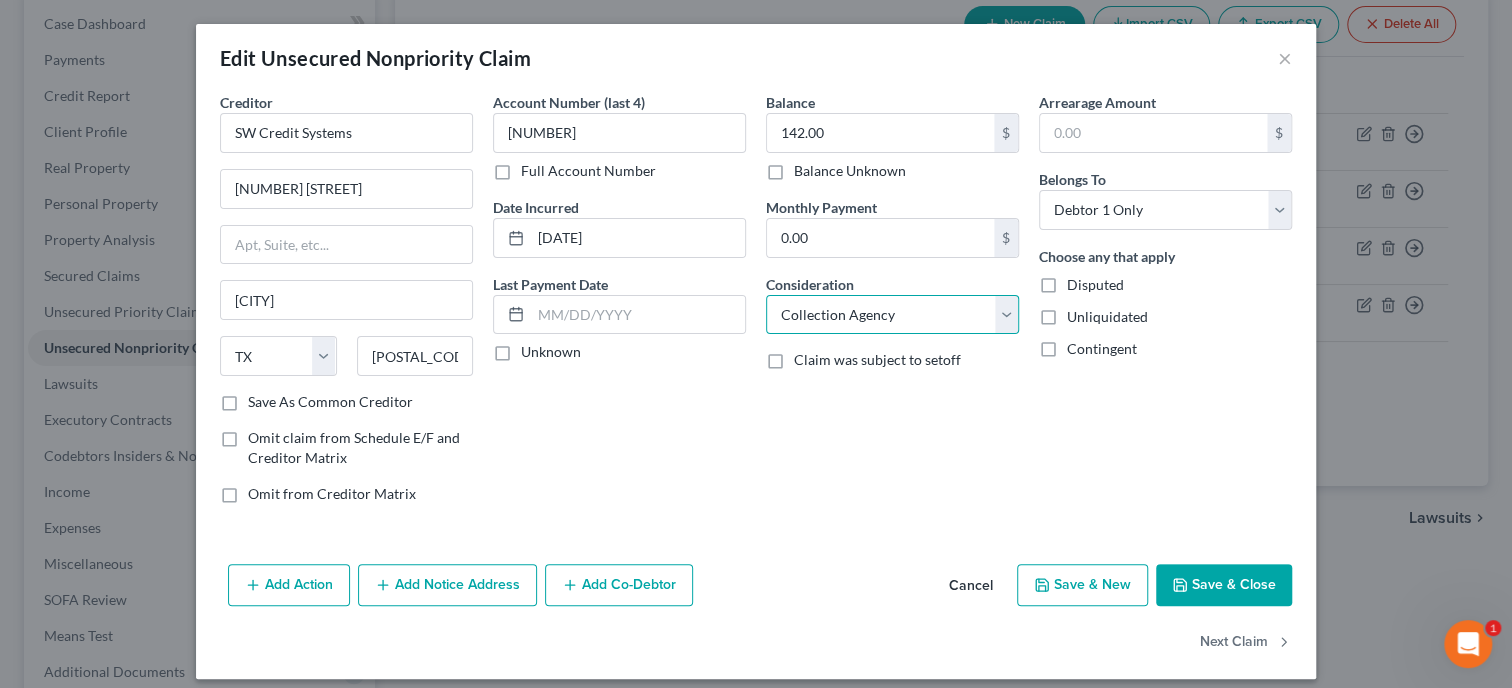 click on "Collection Agency" at bounding box center (0, 0) 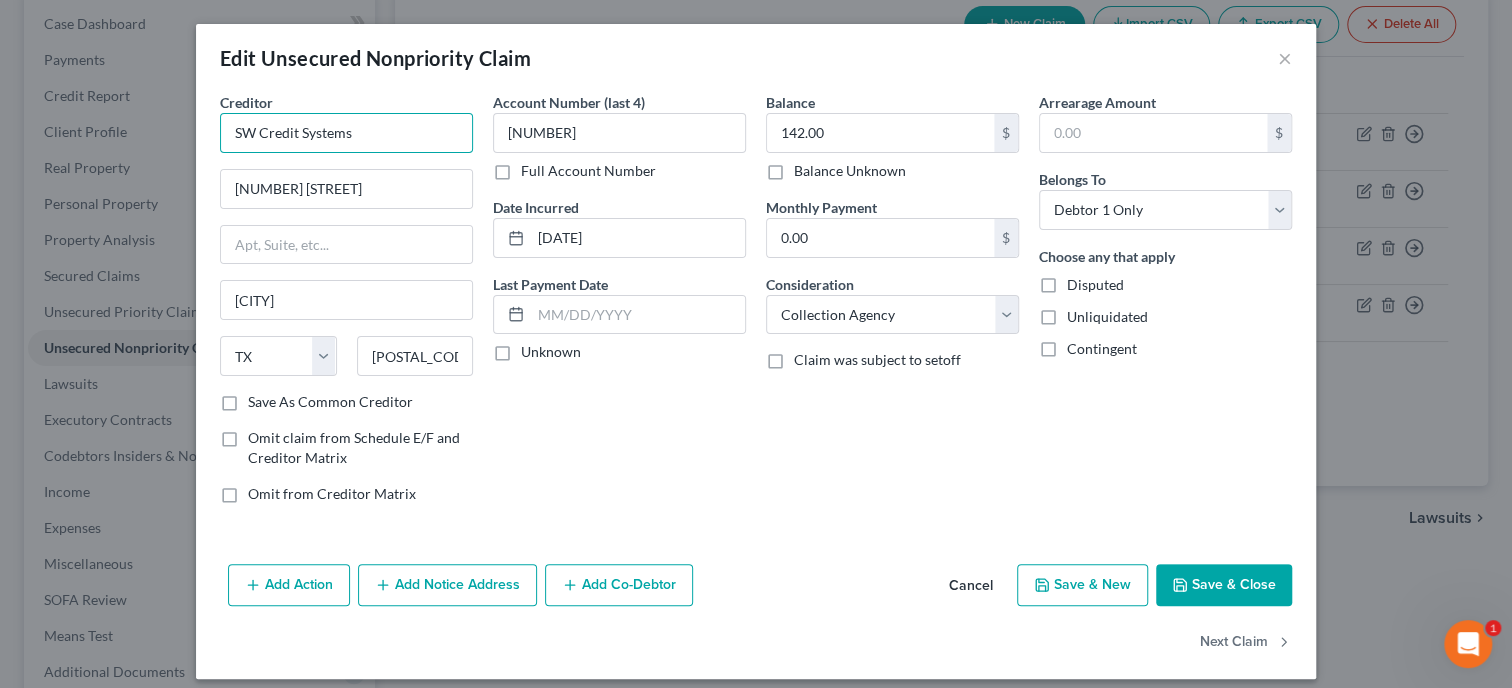 click on "SW Credit Systems" at bounding box center (346, 133) 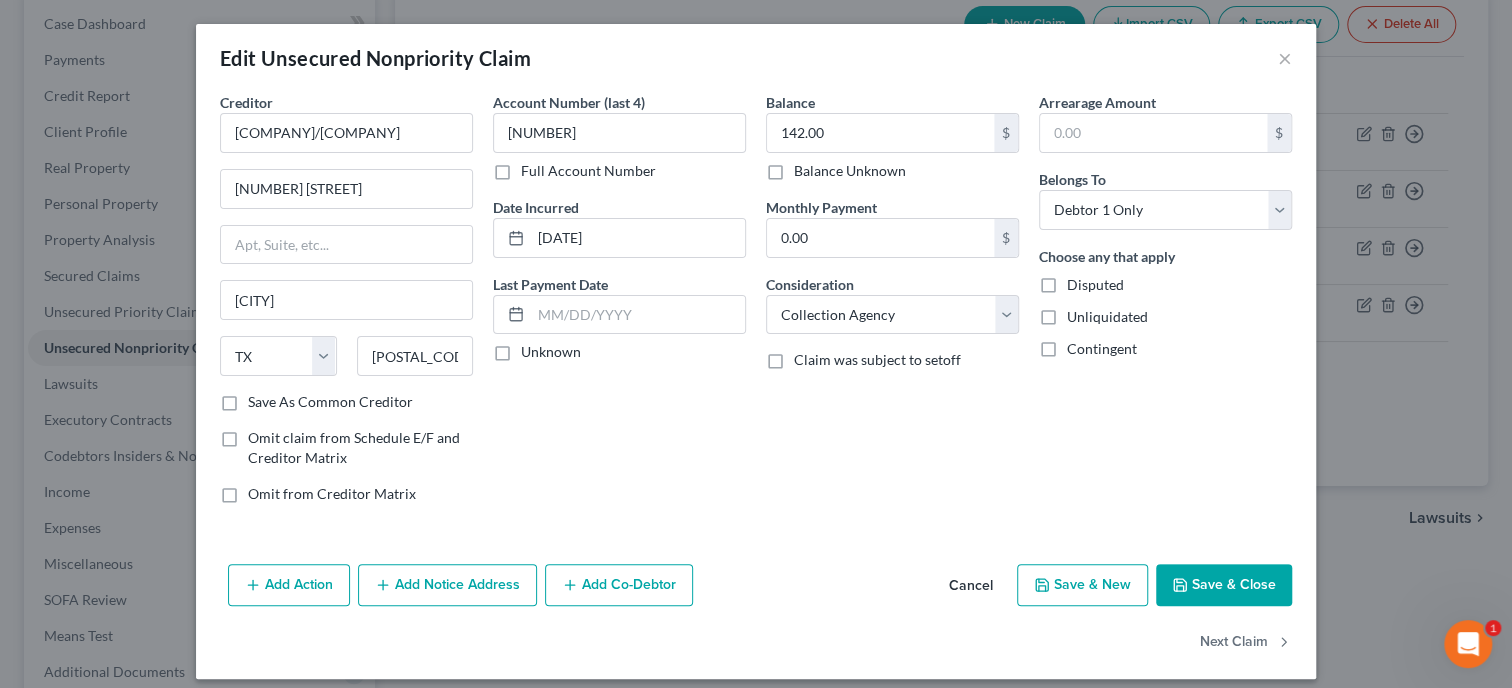 click on "Save & Close" at bounding box center [1224, 585] 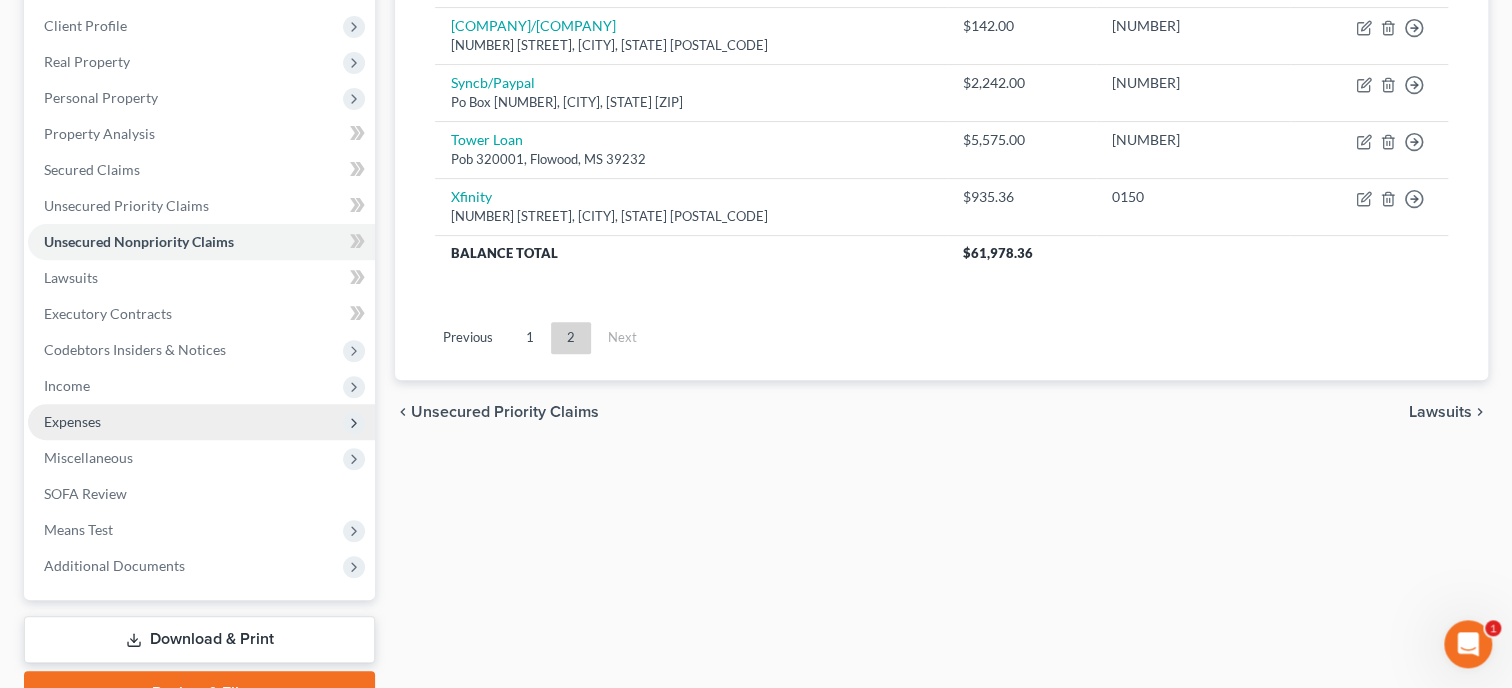 scroll, scrollTop: 408, scrollLeft: 0, axis: vertical 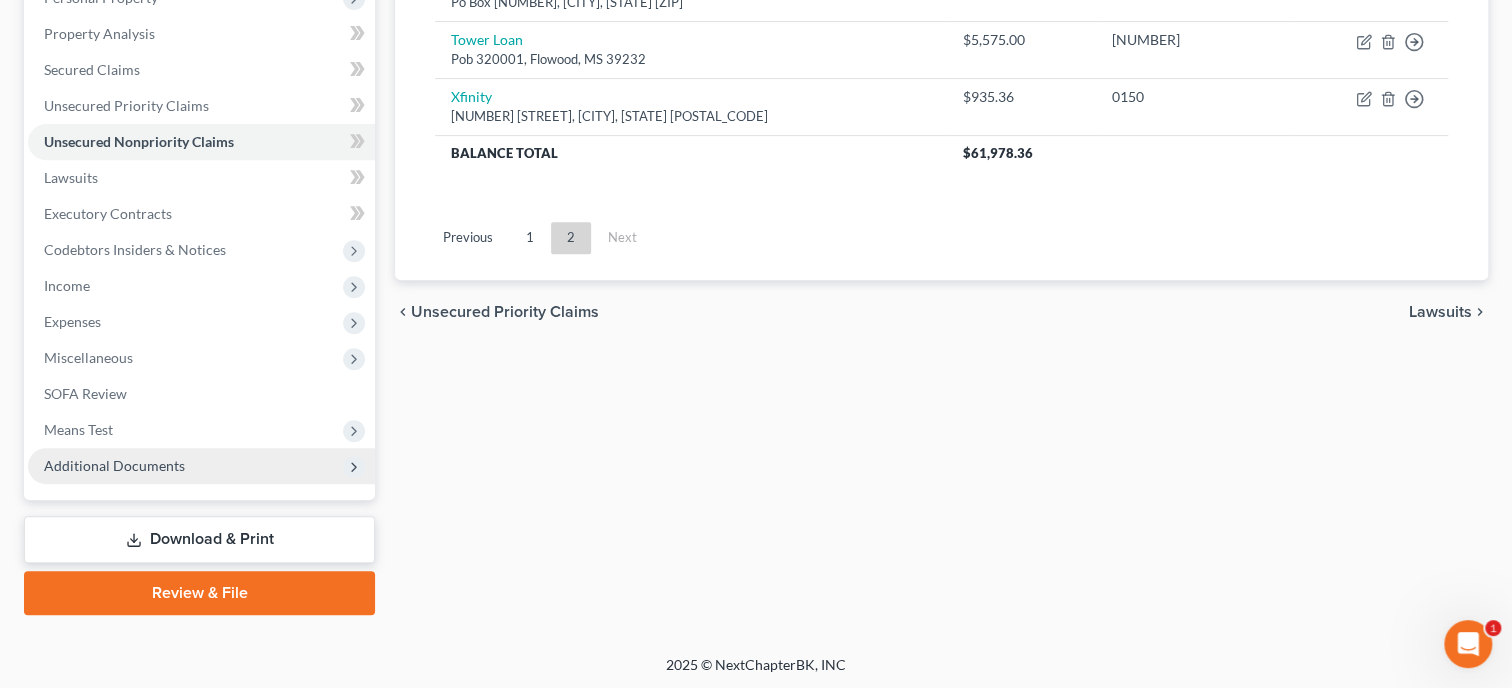 click on "Additional Documents" at bounding box center [114, 465] 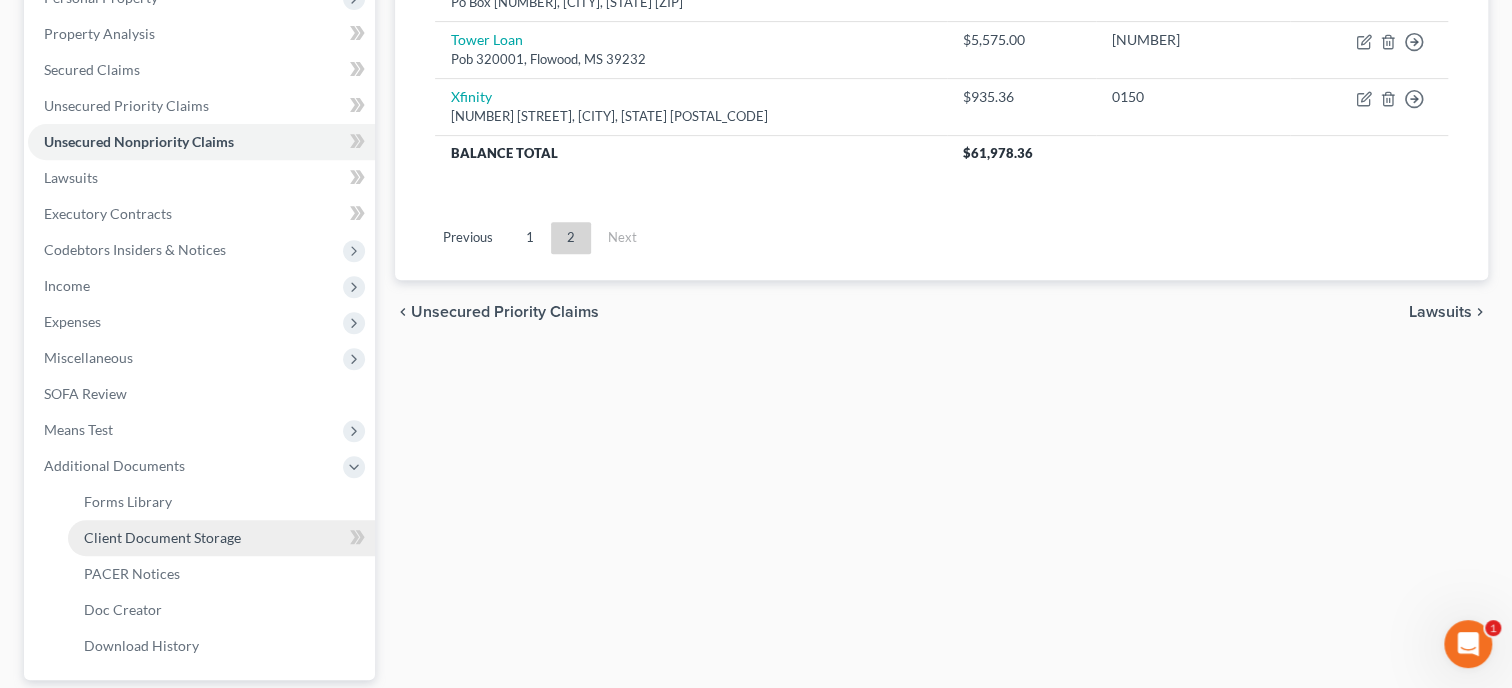 click on "Client Document Storage" at bounding box center (162, 537) 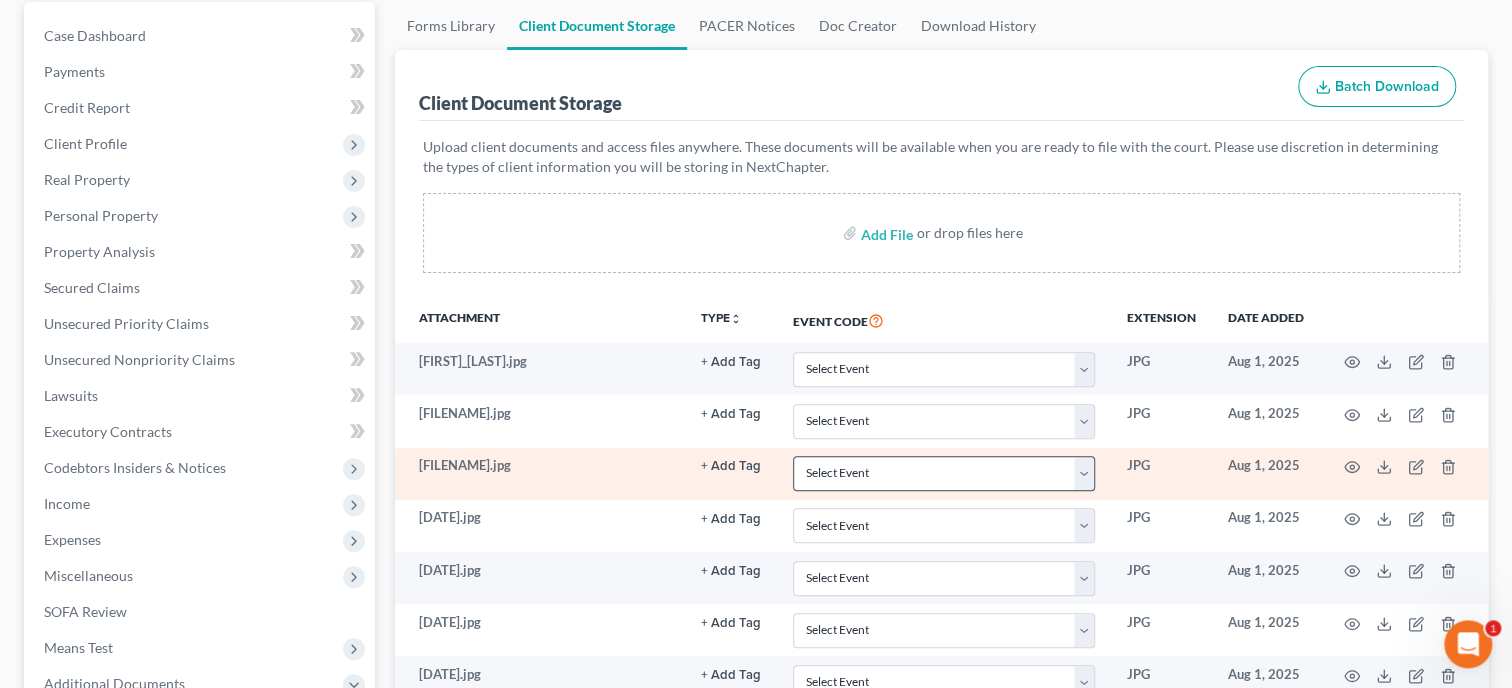 scroll, scrollTop: 205, scrollLeft: 0, axis: vertical 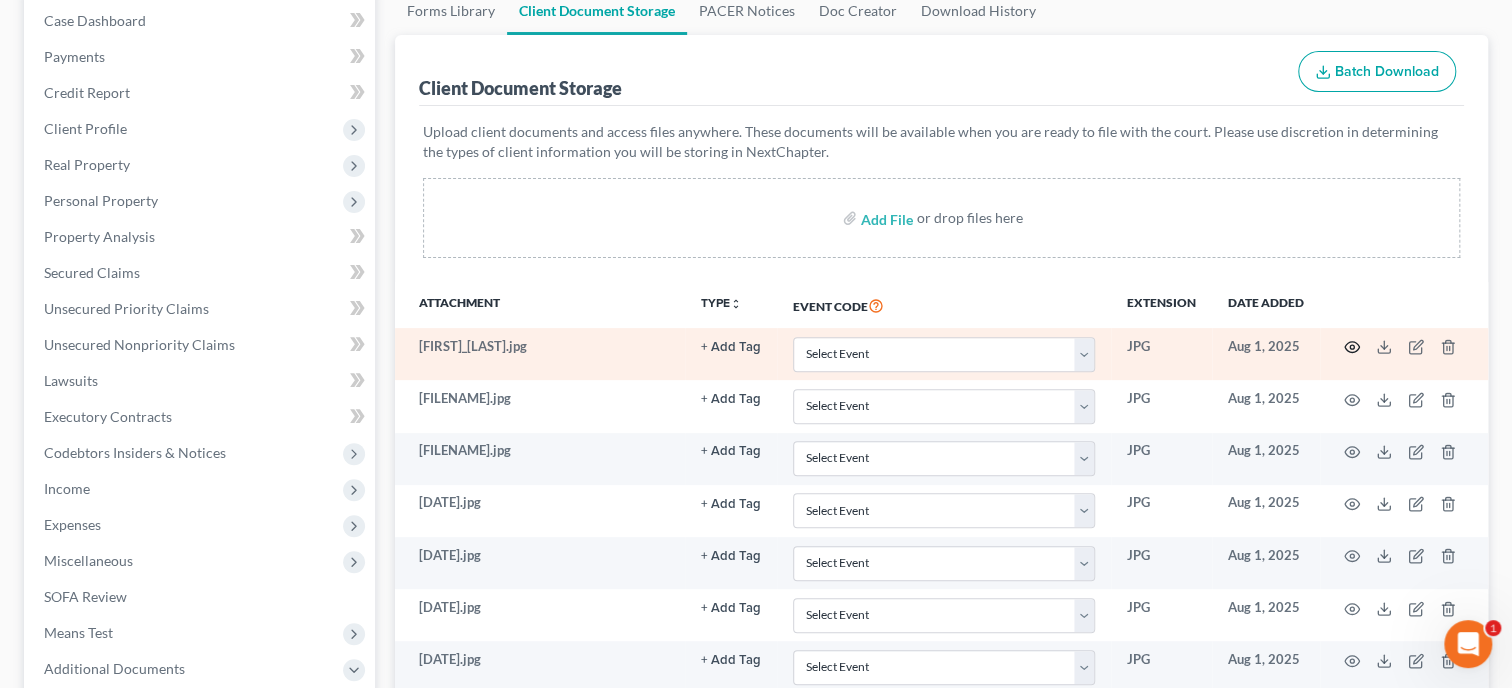 click 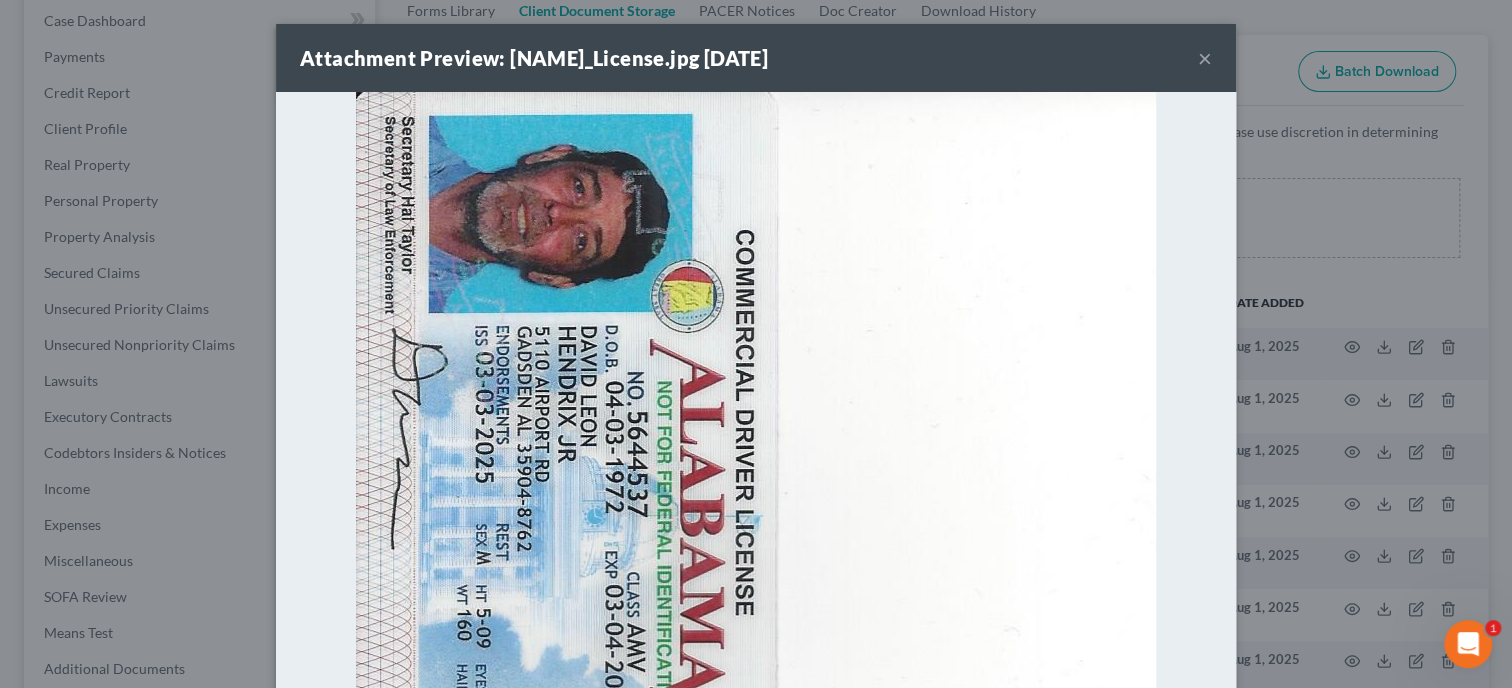 click at bounding box center (756, 692) 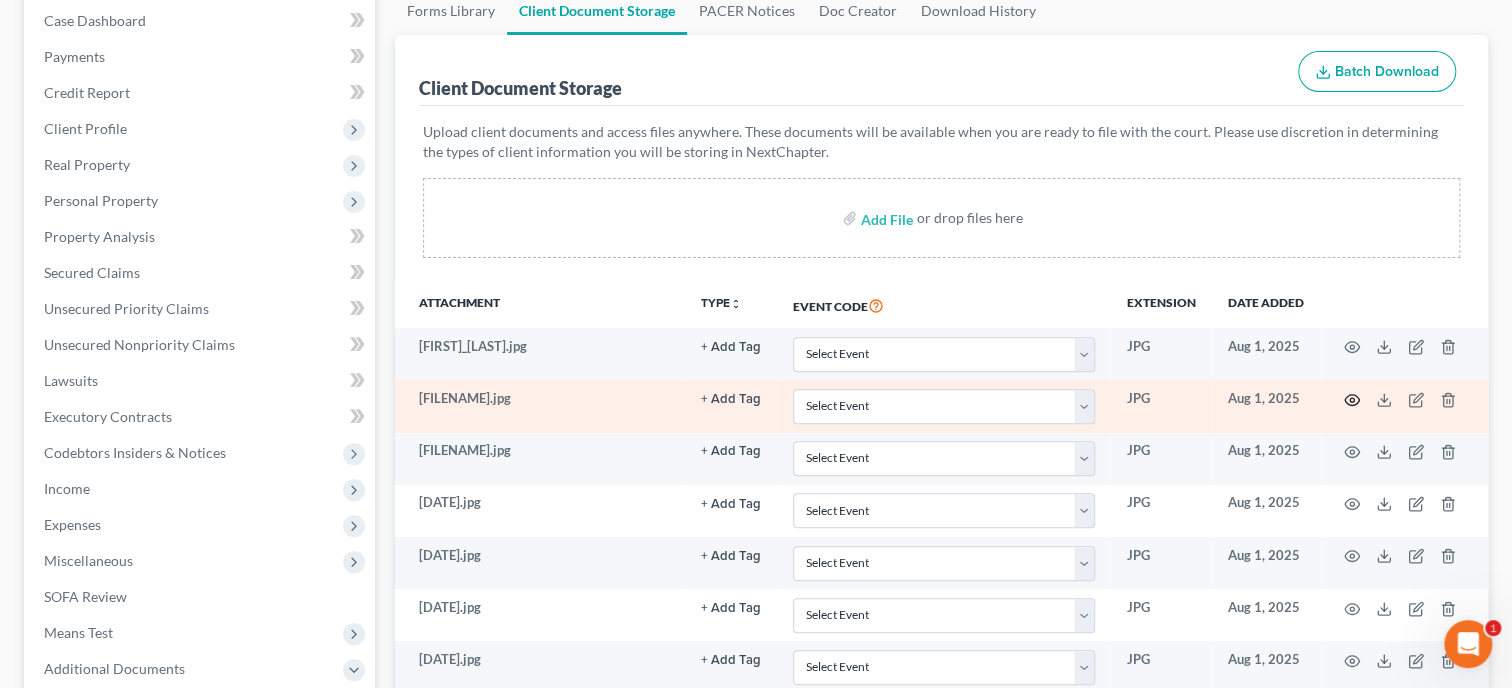 click 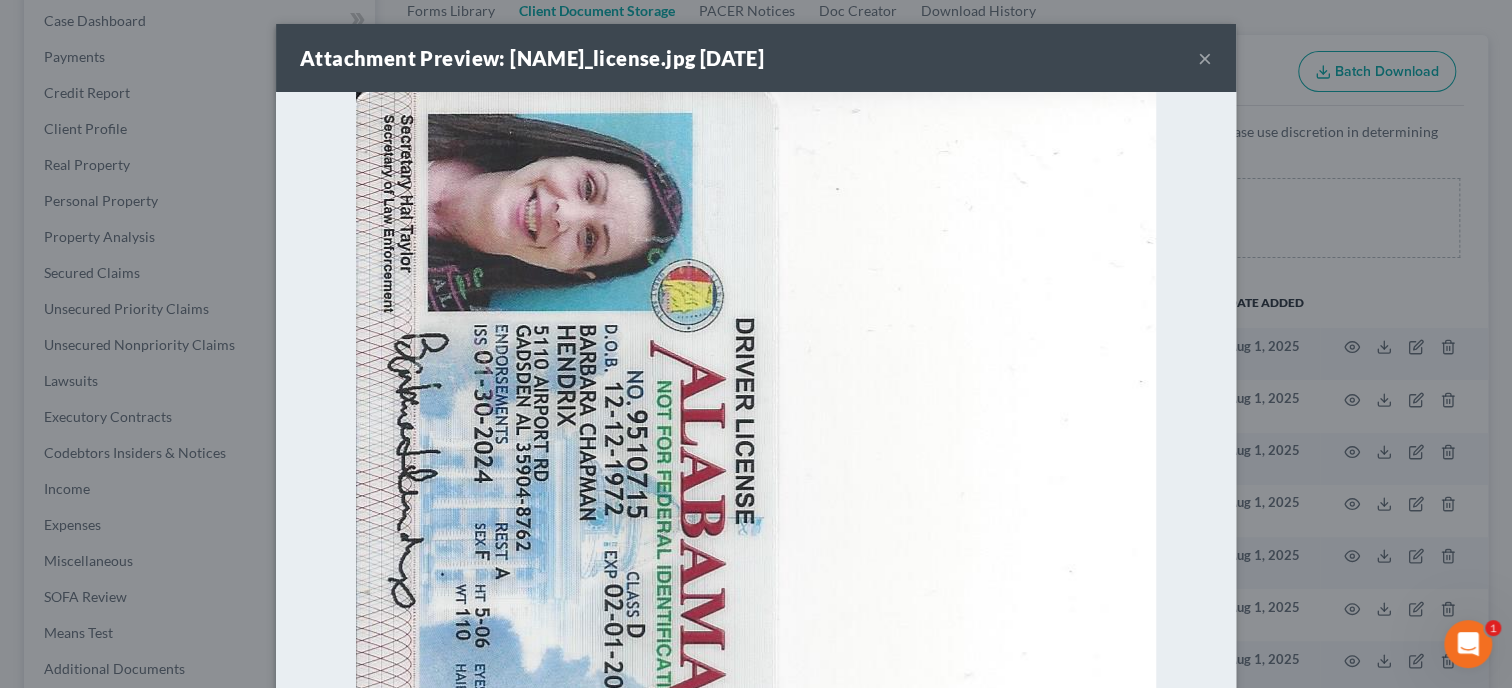 click at bounding box center (756, 692) 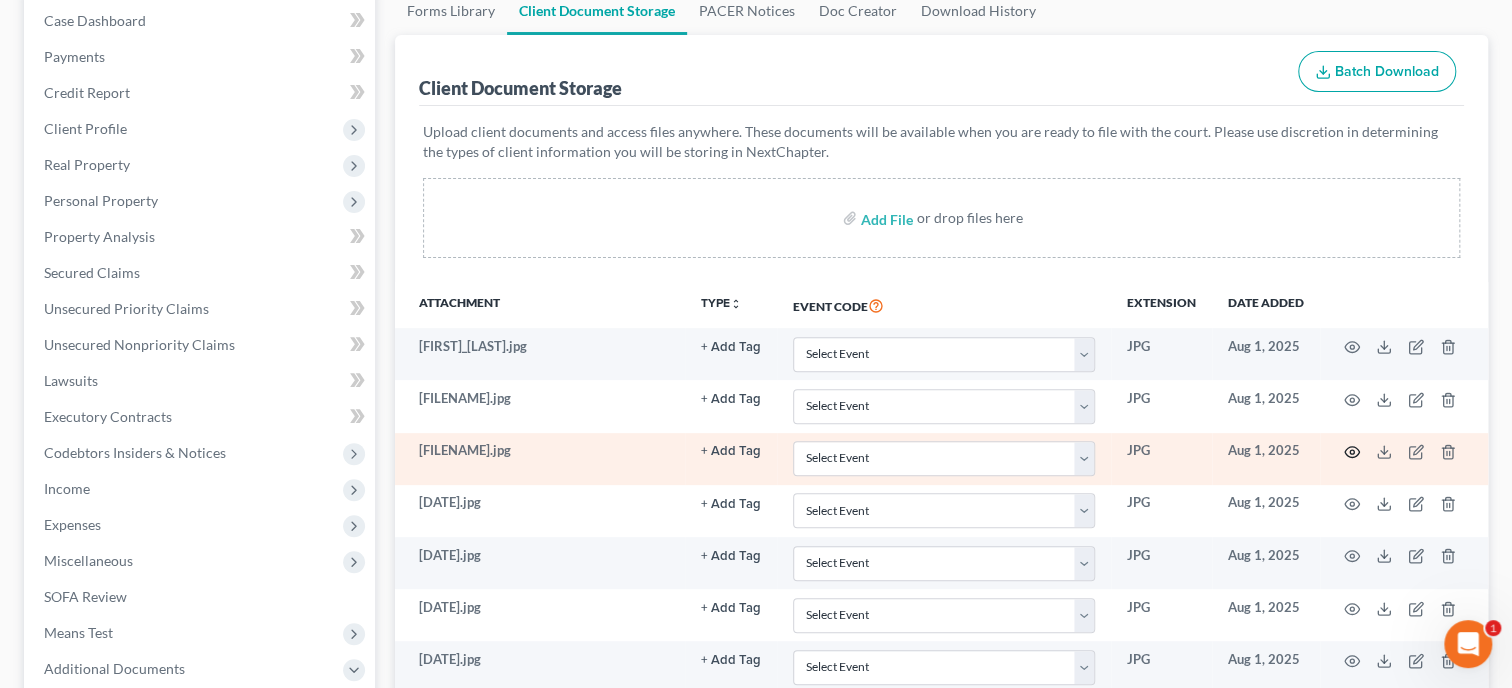 click 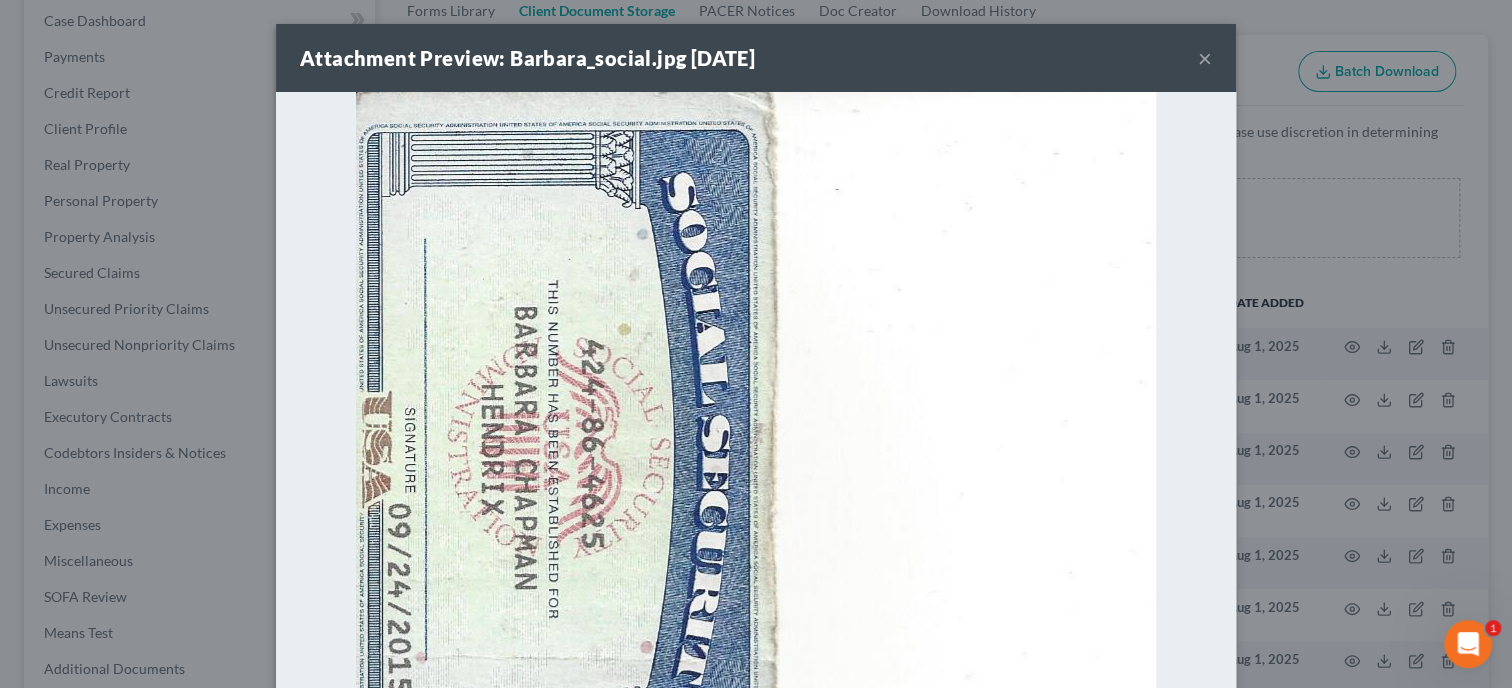 click at bounding box center [756, 692] 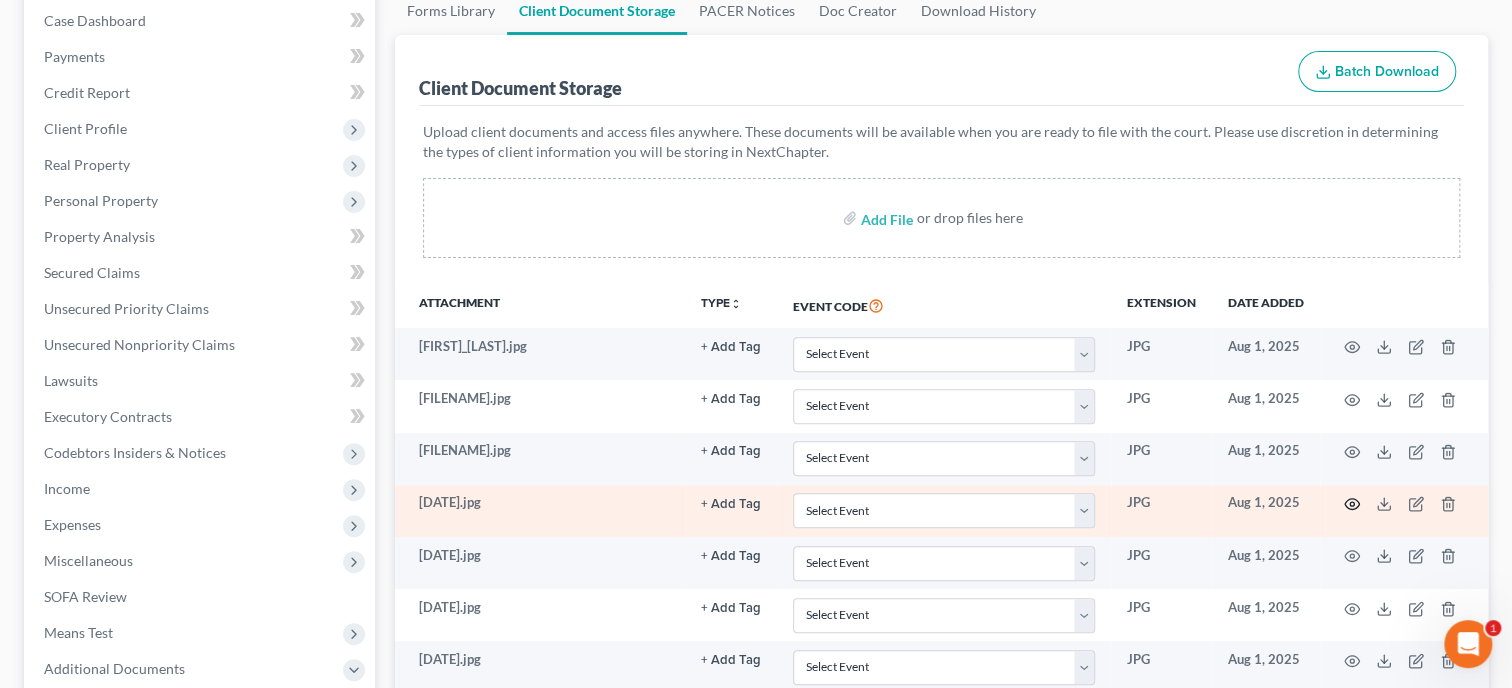 click 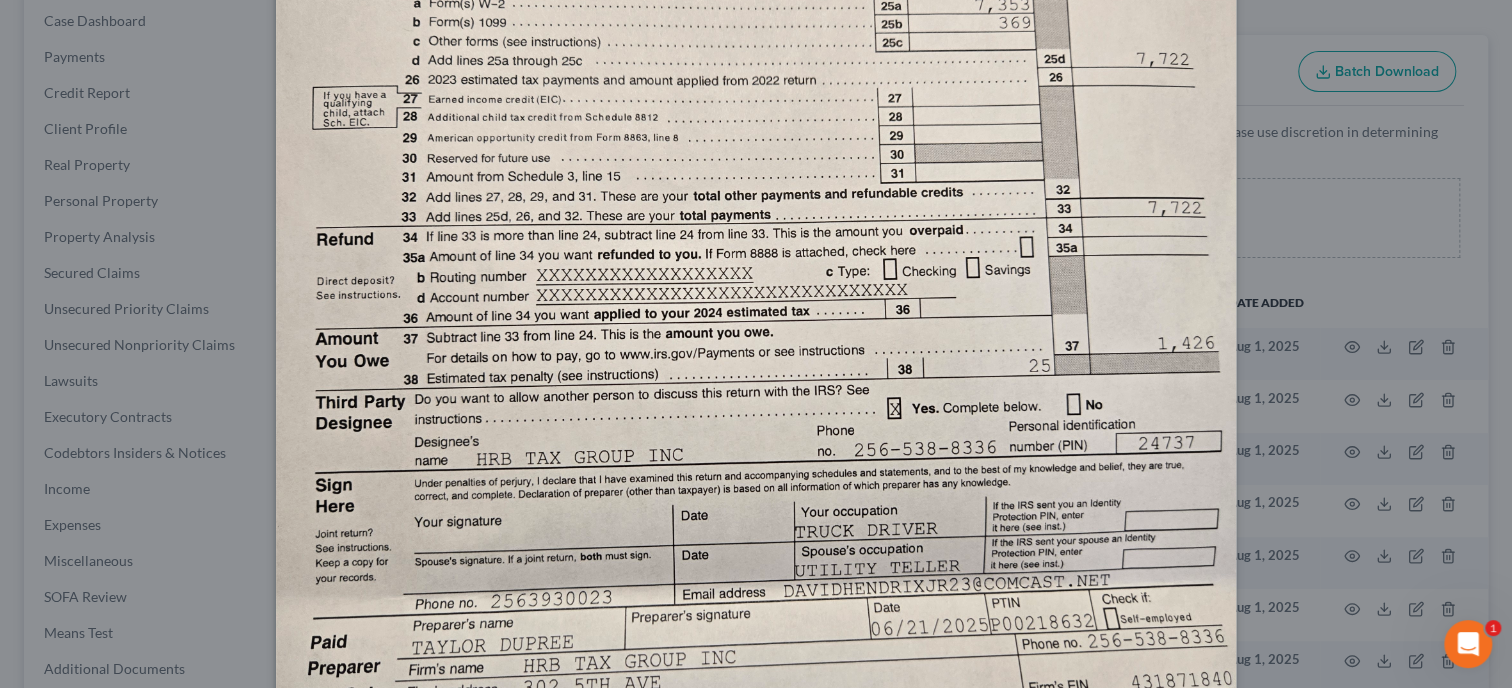 scroll, scrollTop: 411, scrollLeft: 0, axis: vertical 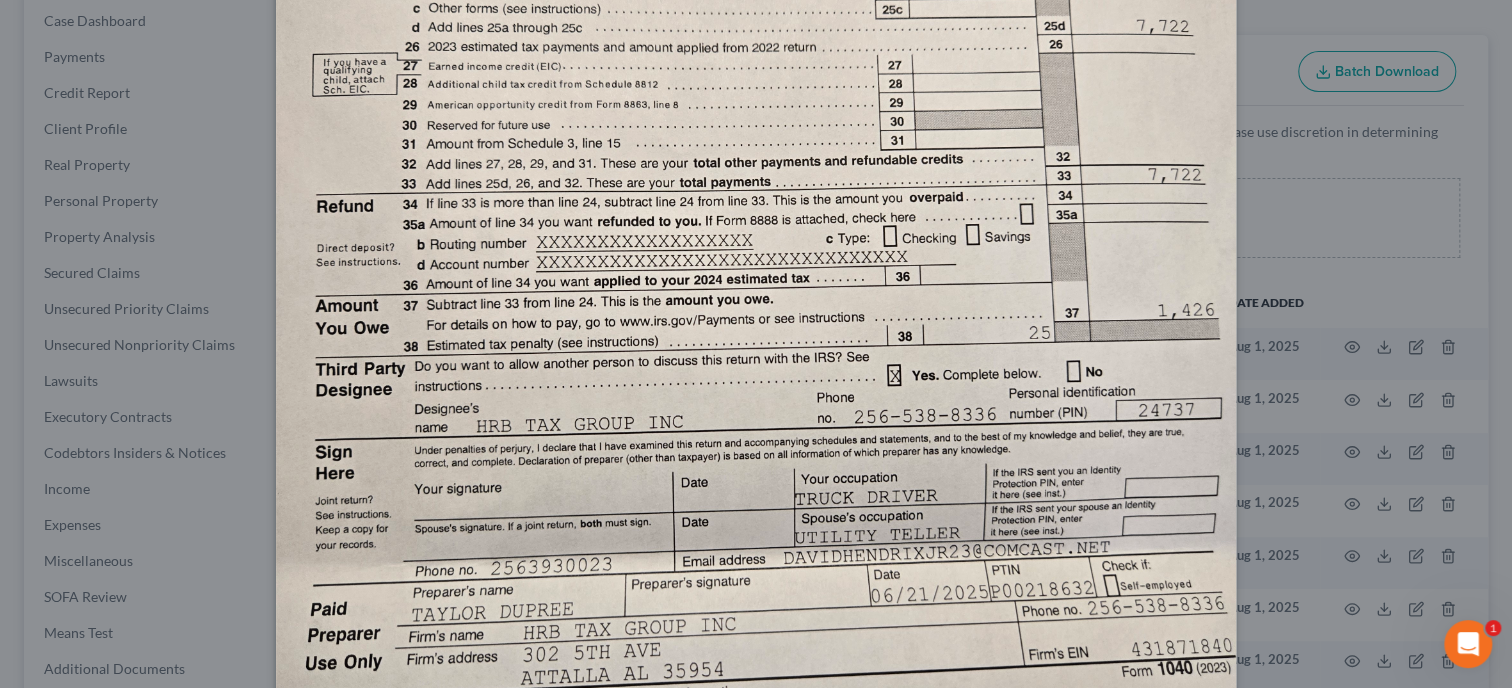click at bounding box center (756, 321) 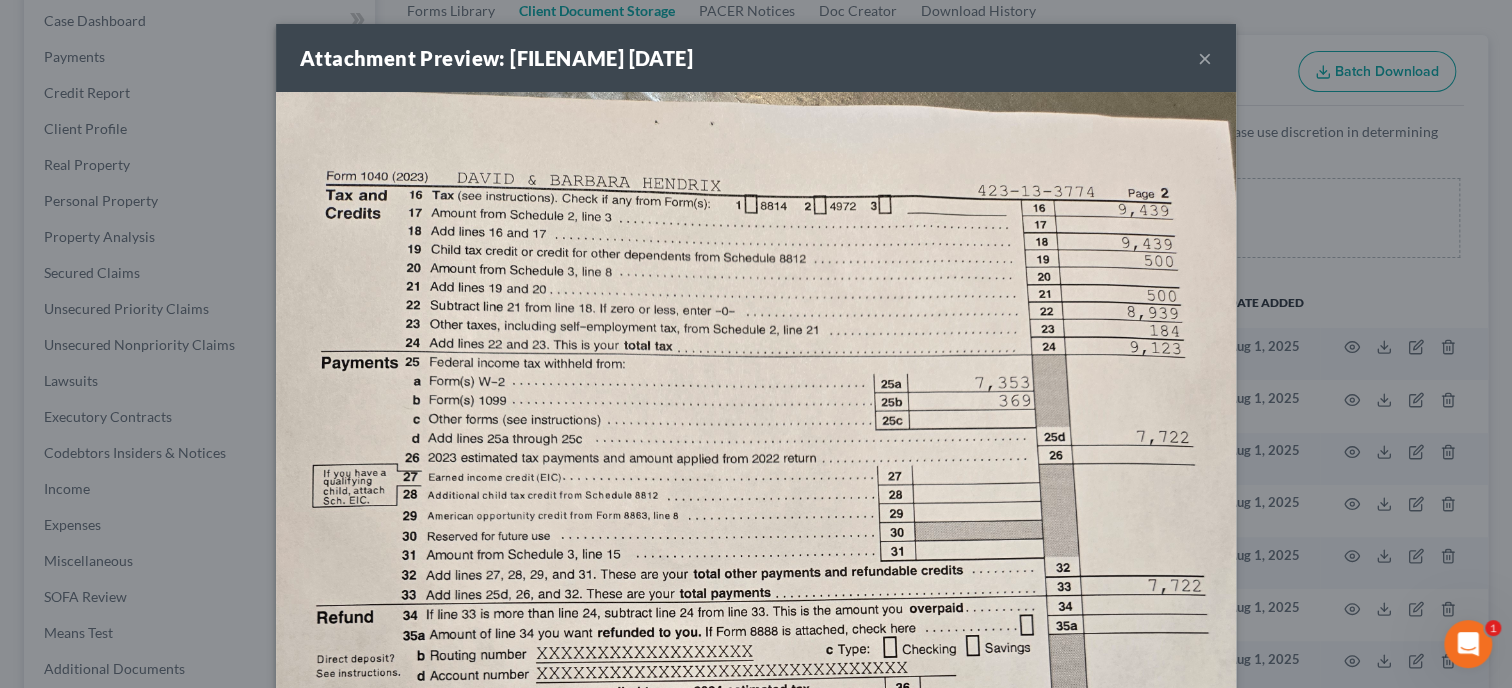 click on "×" at bounding box center [1205, 58] 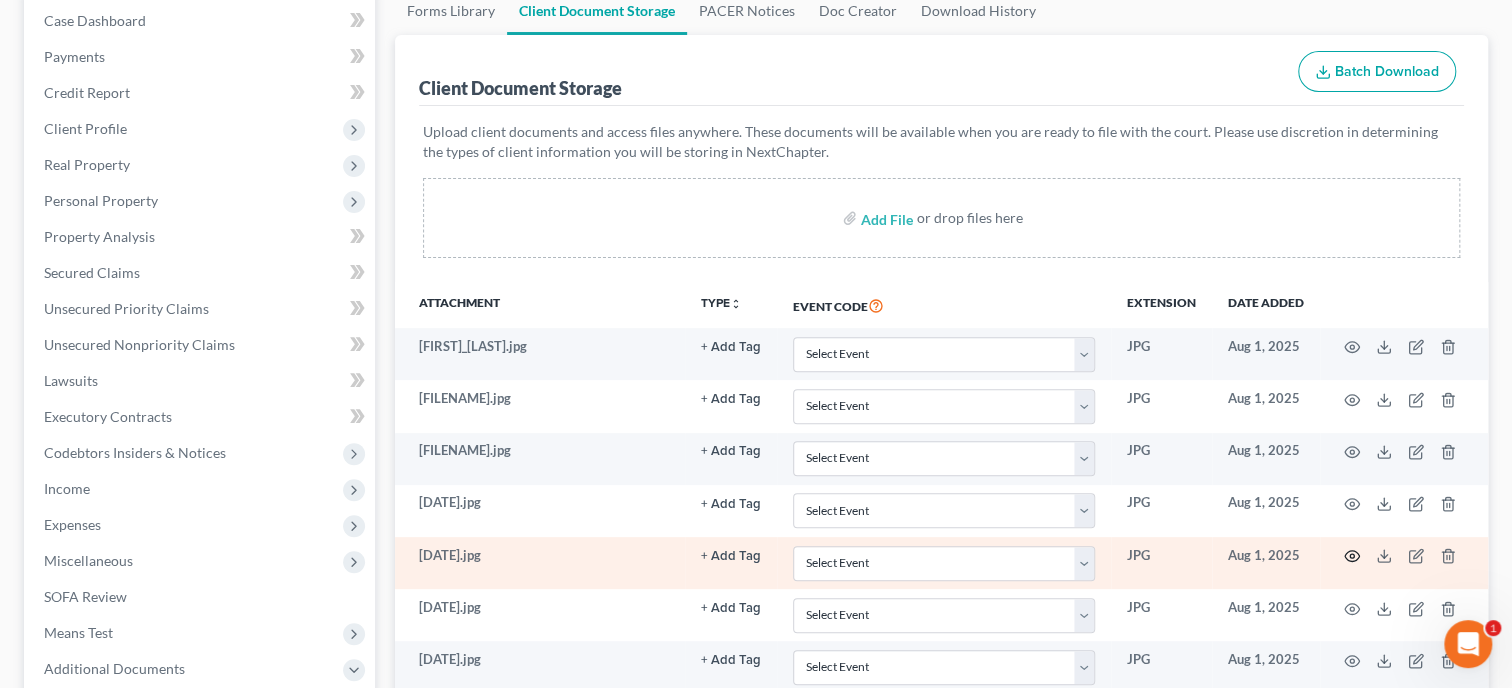 click 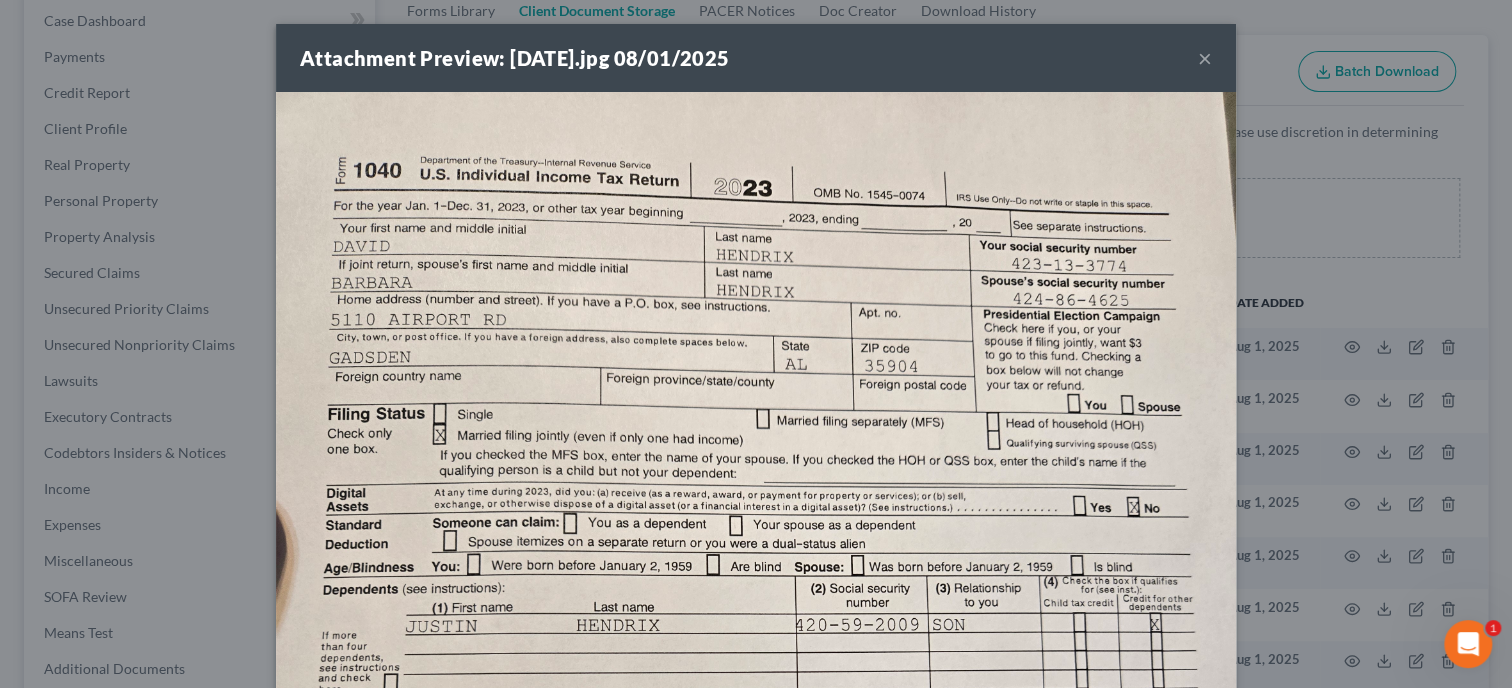 click on "×" at bounding box center (1205, 58) 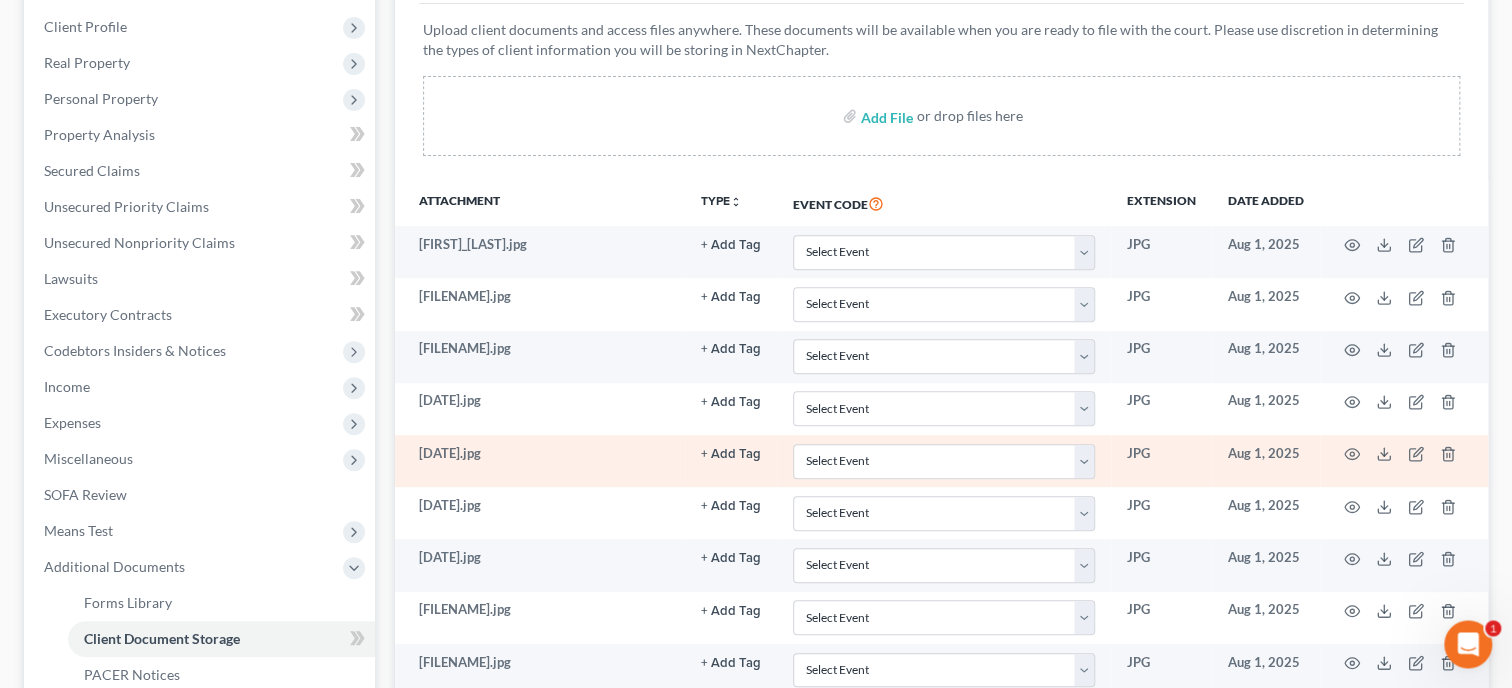 scroll, scrollTop: 308, scrollLeft: 0, axis: vertical 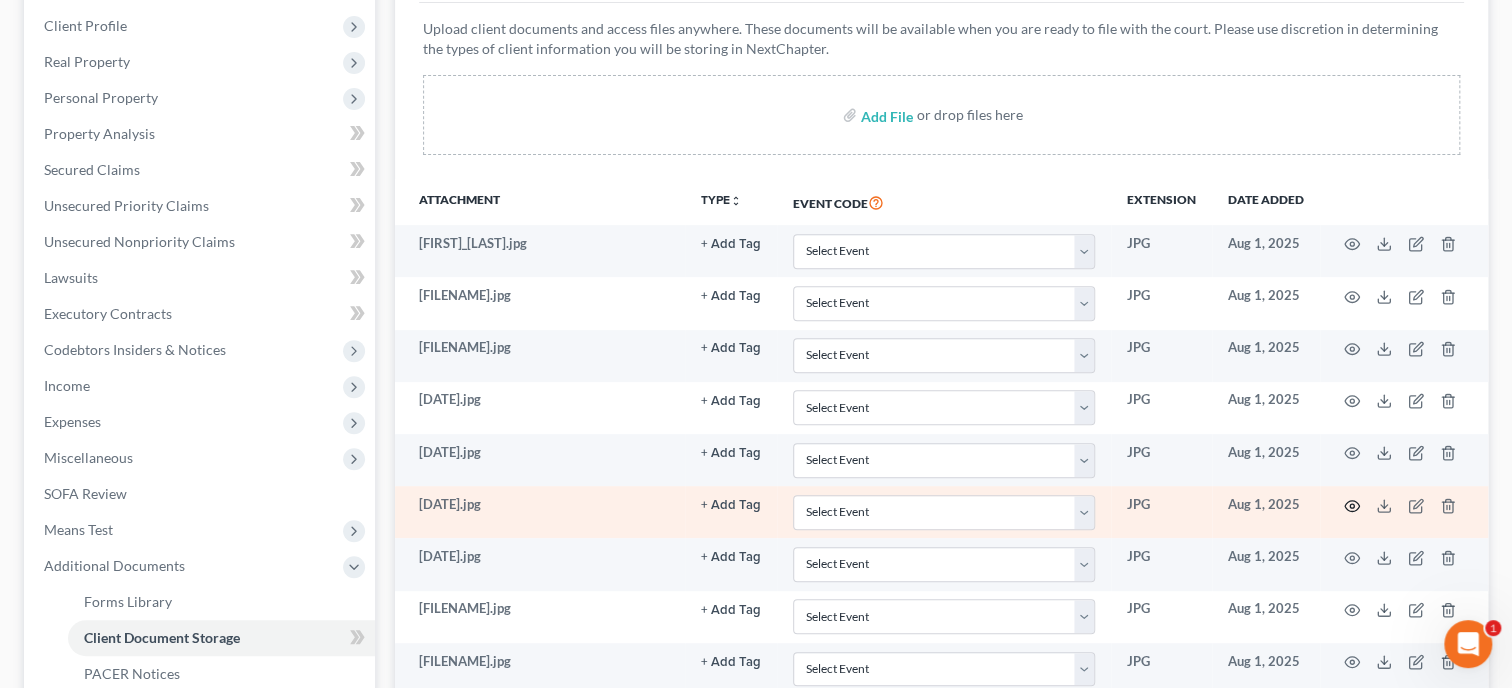 click 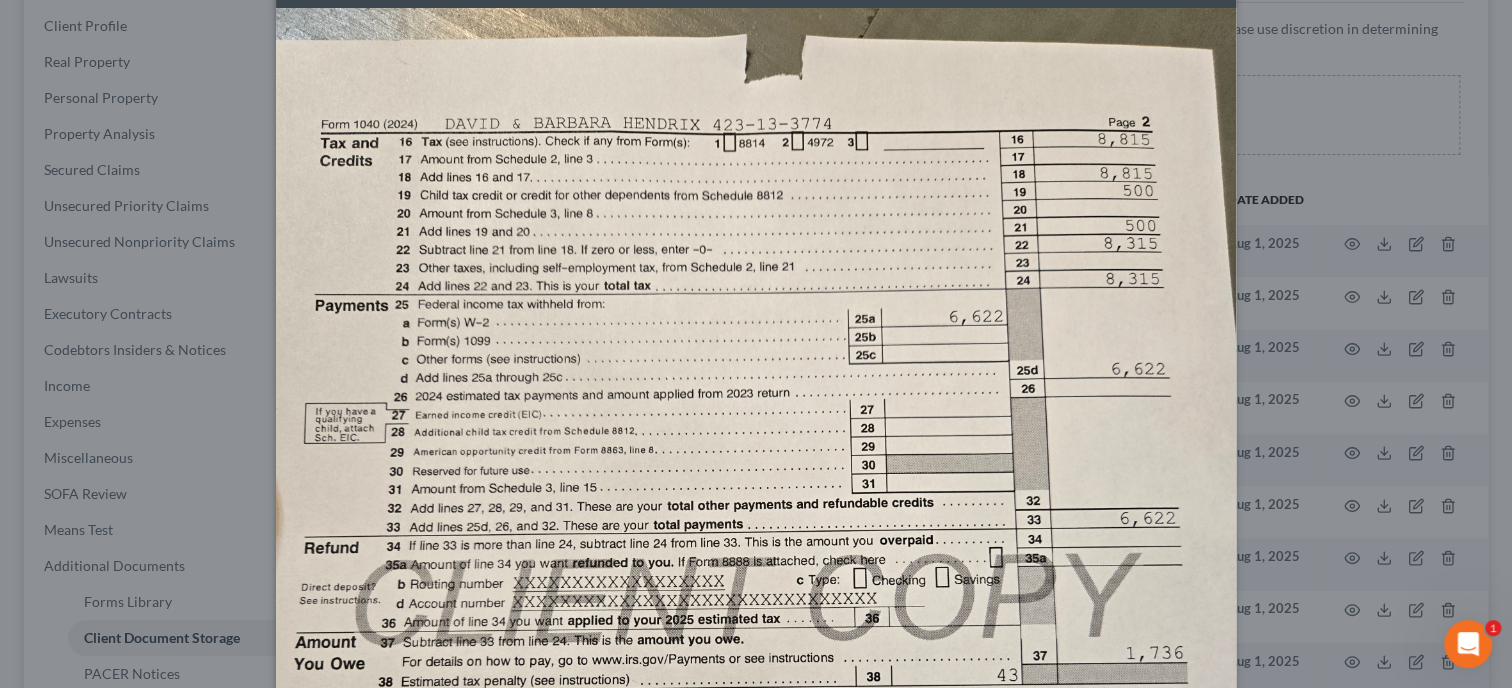 scroll, scrollTop: 0, scrollLeft: 0, axis: both 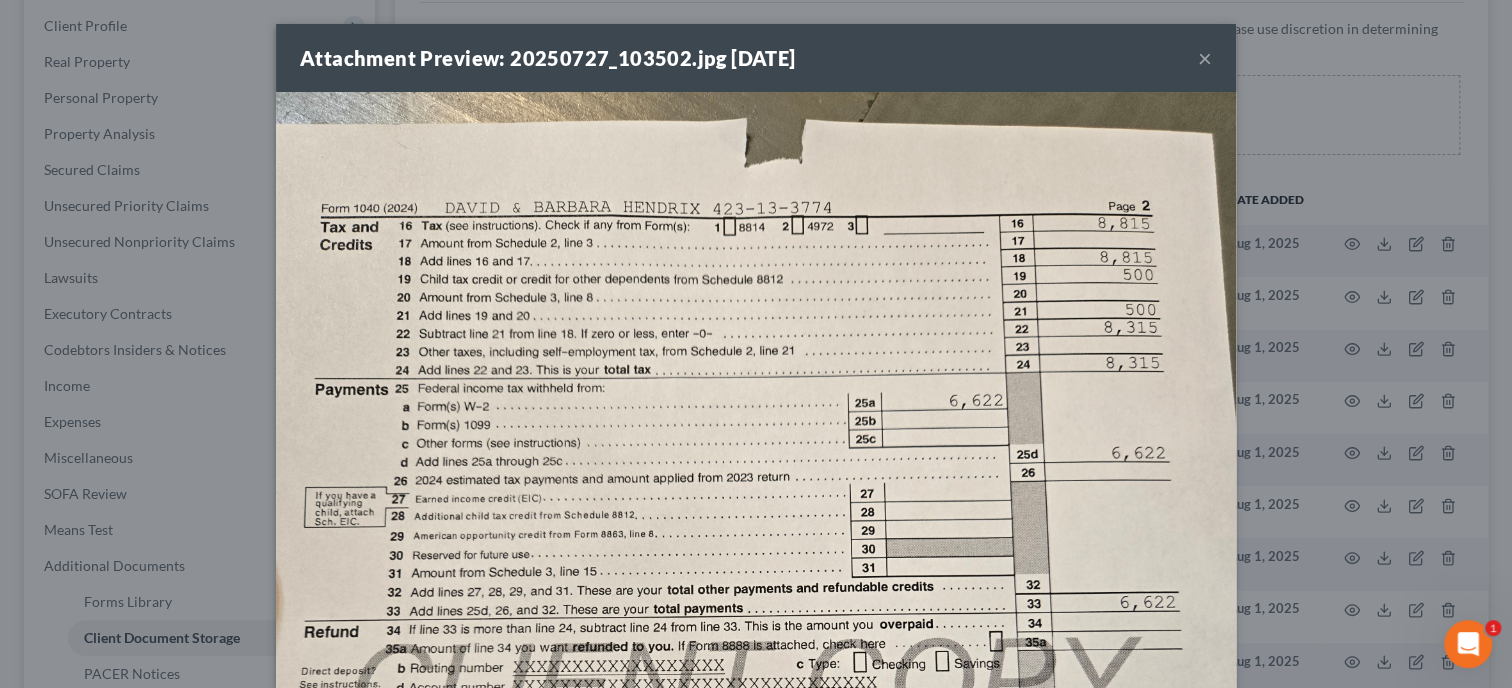 click at bounding box center (756, 732) 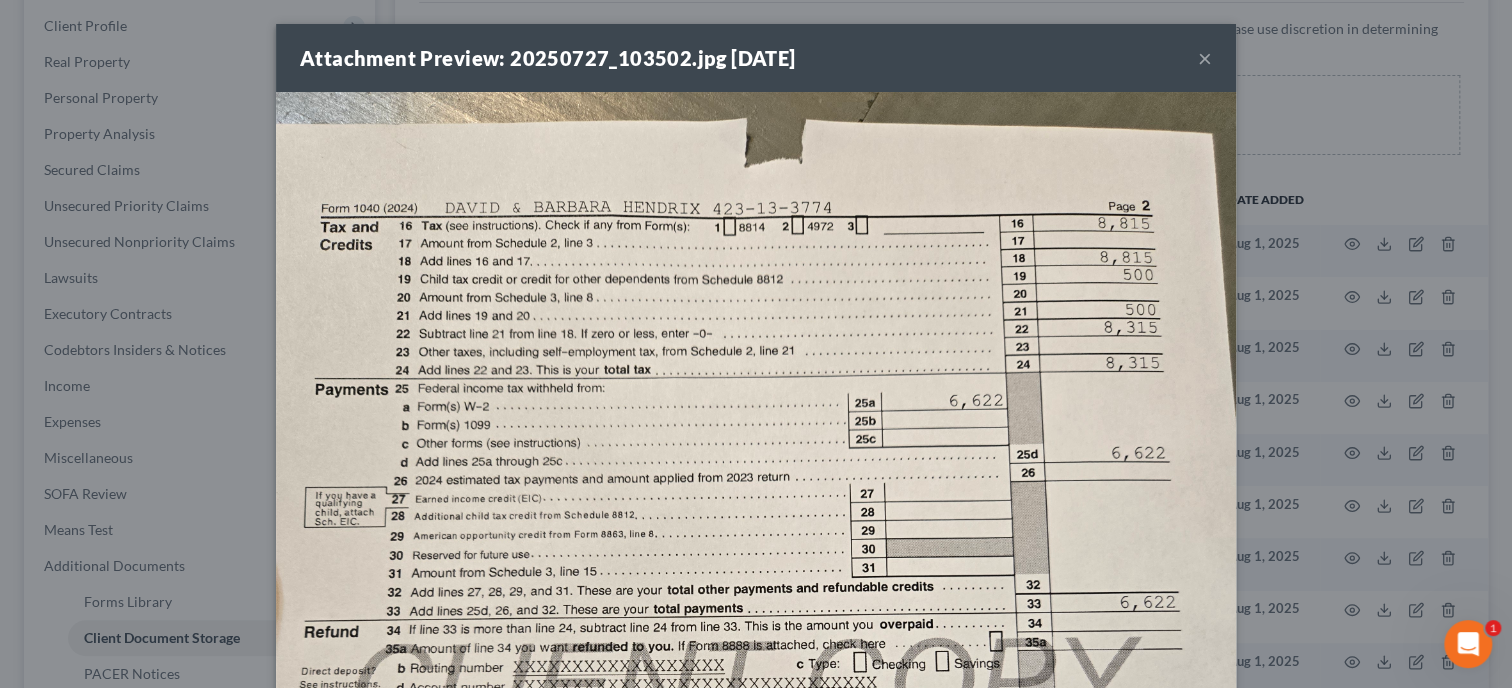 click on "×" at bounding box center (1205, 58) 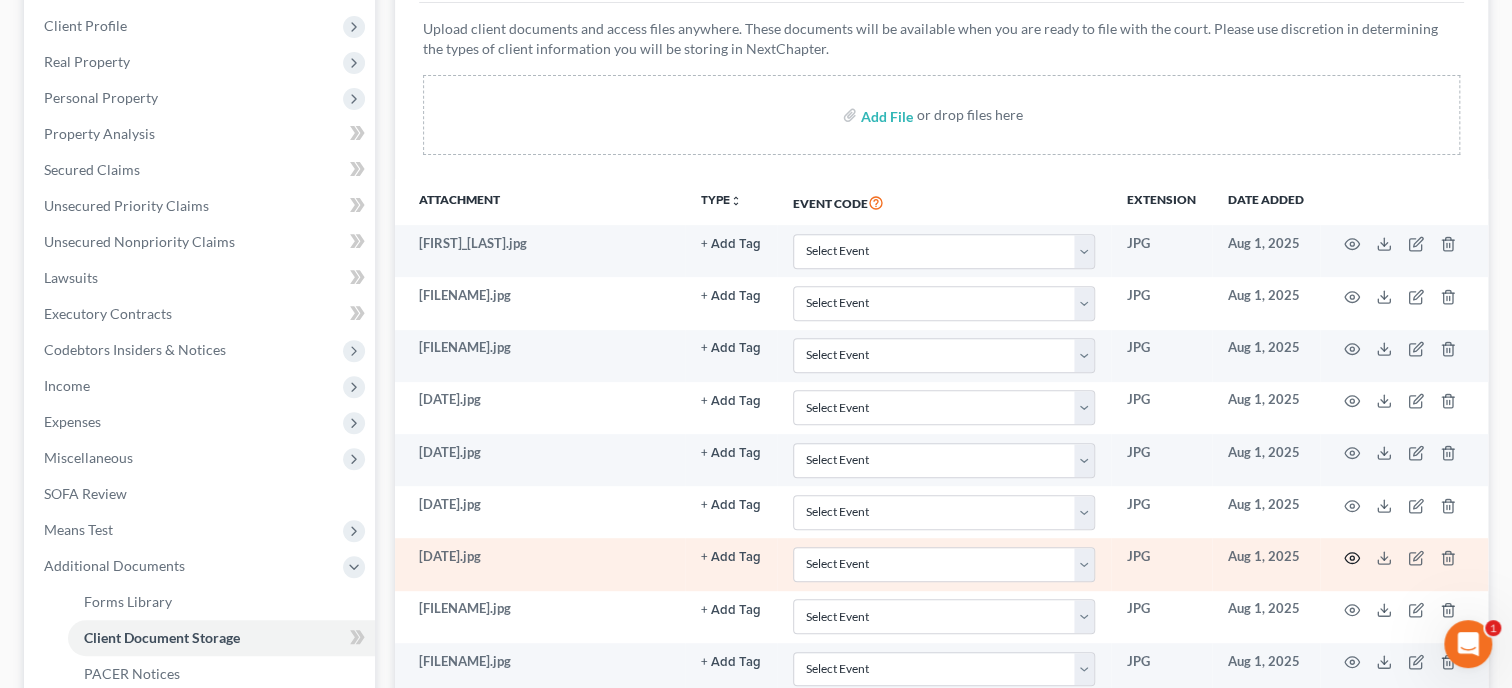 click 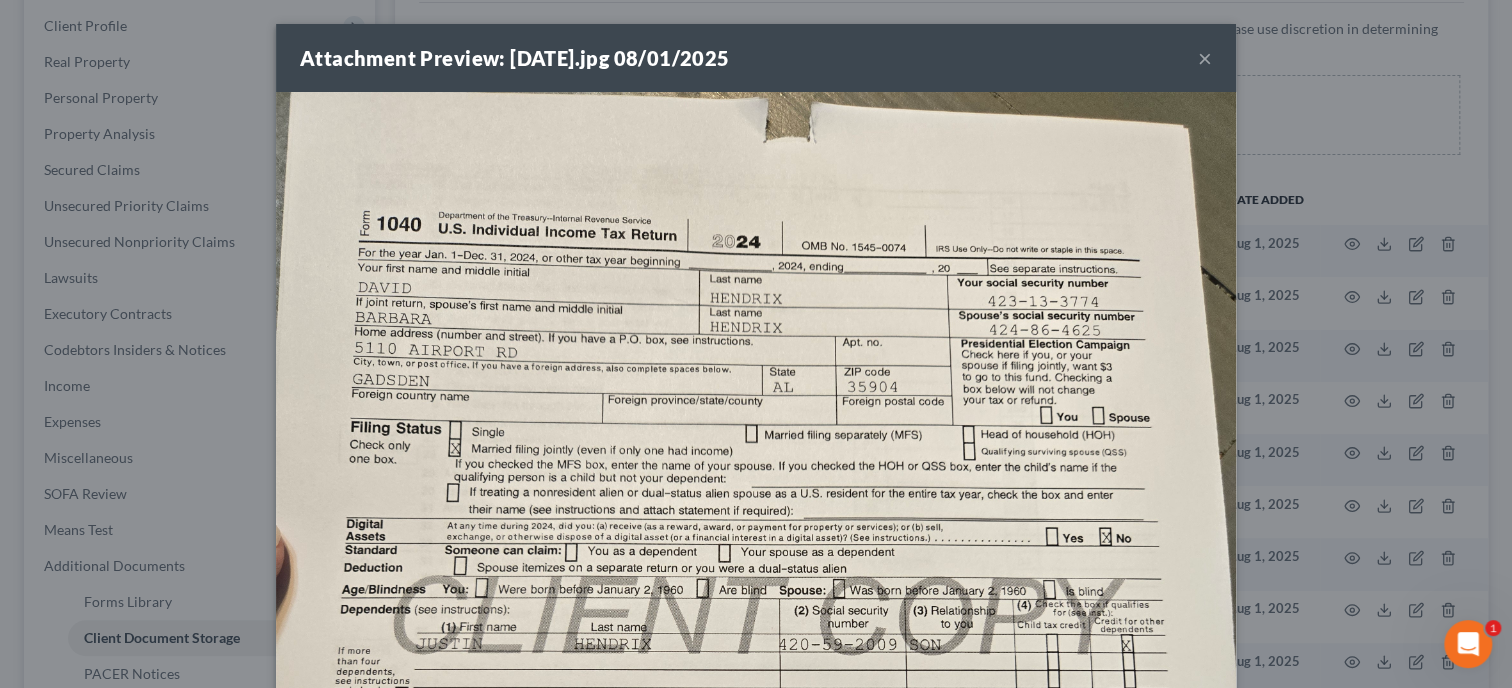 click at bounding box center [756, 732] 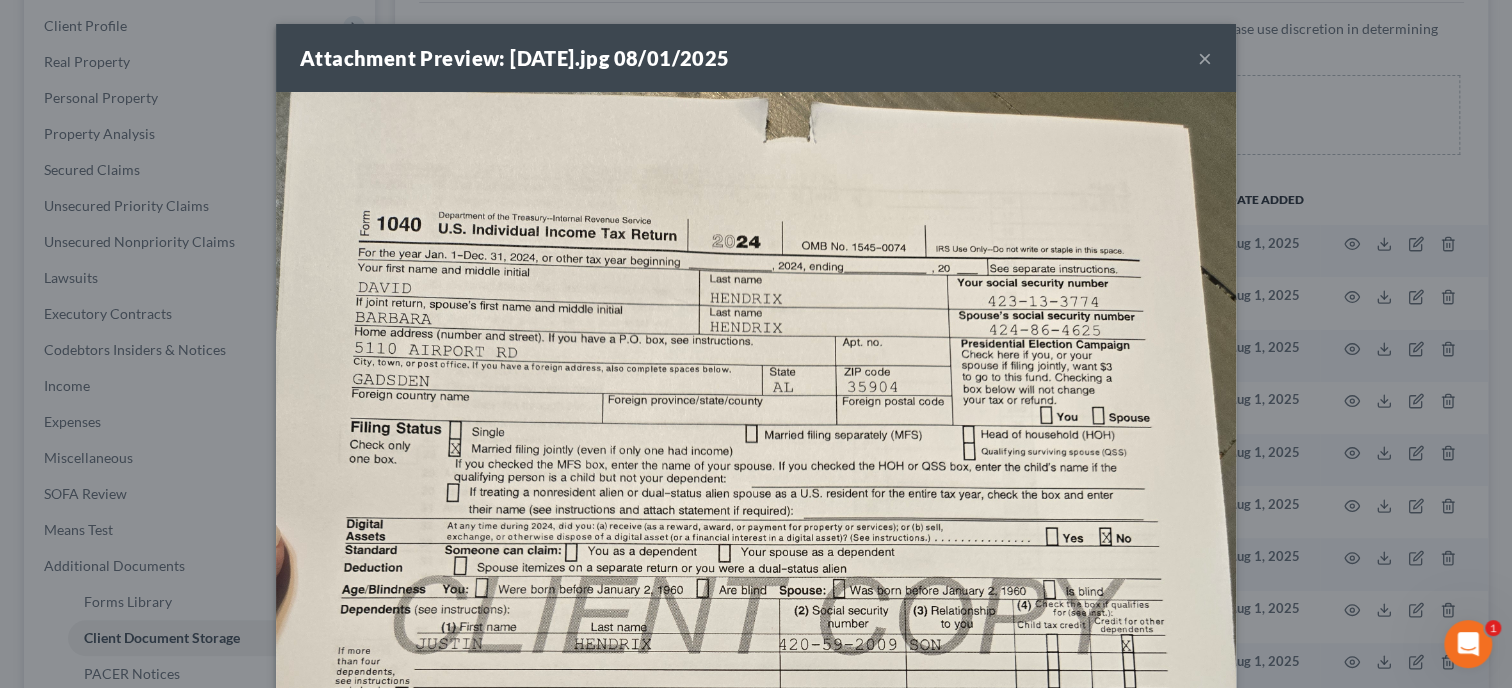 click on "×" at bounding box center (1205, 58) 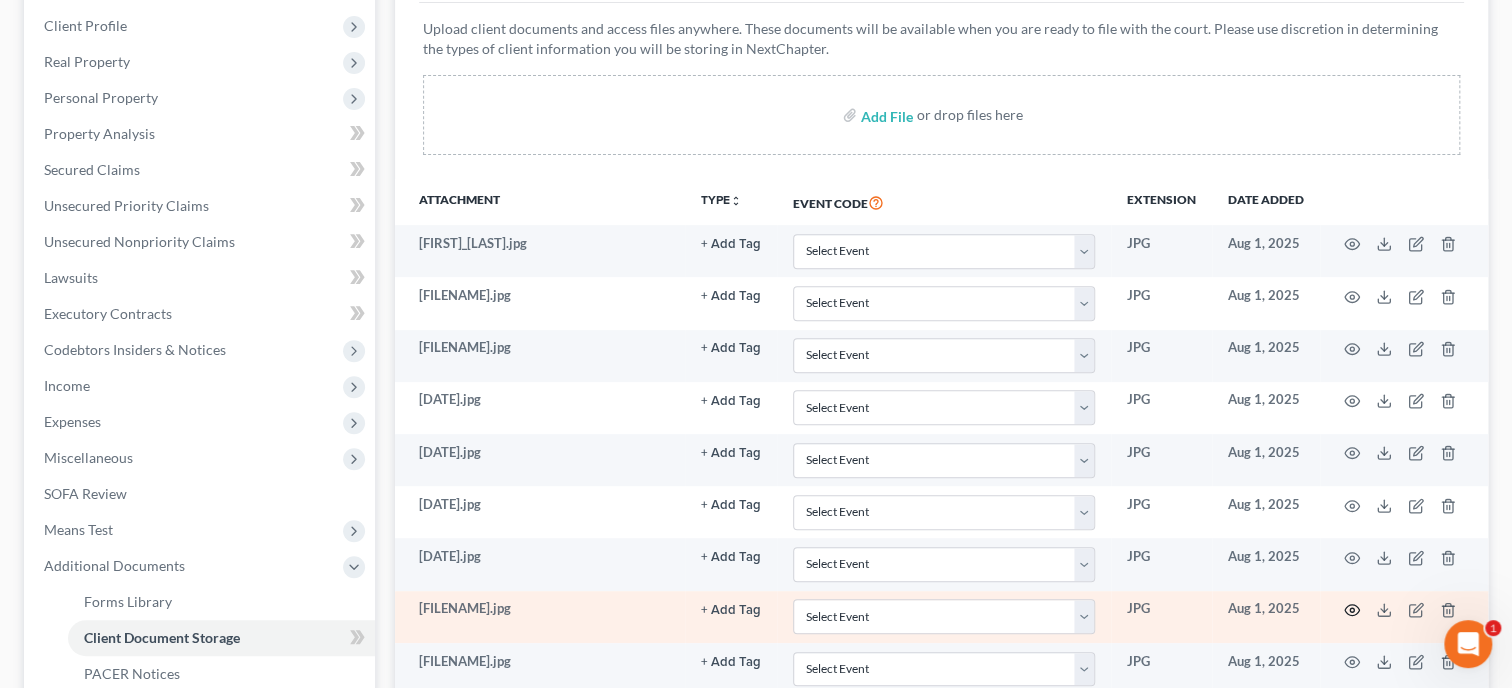 click 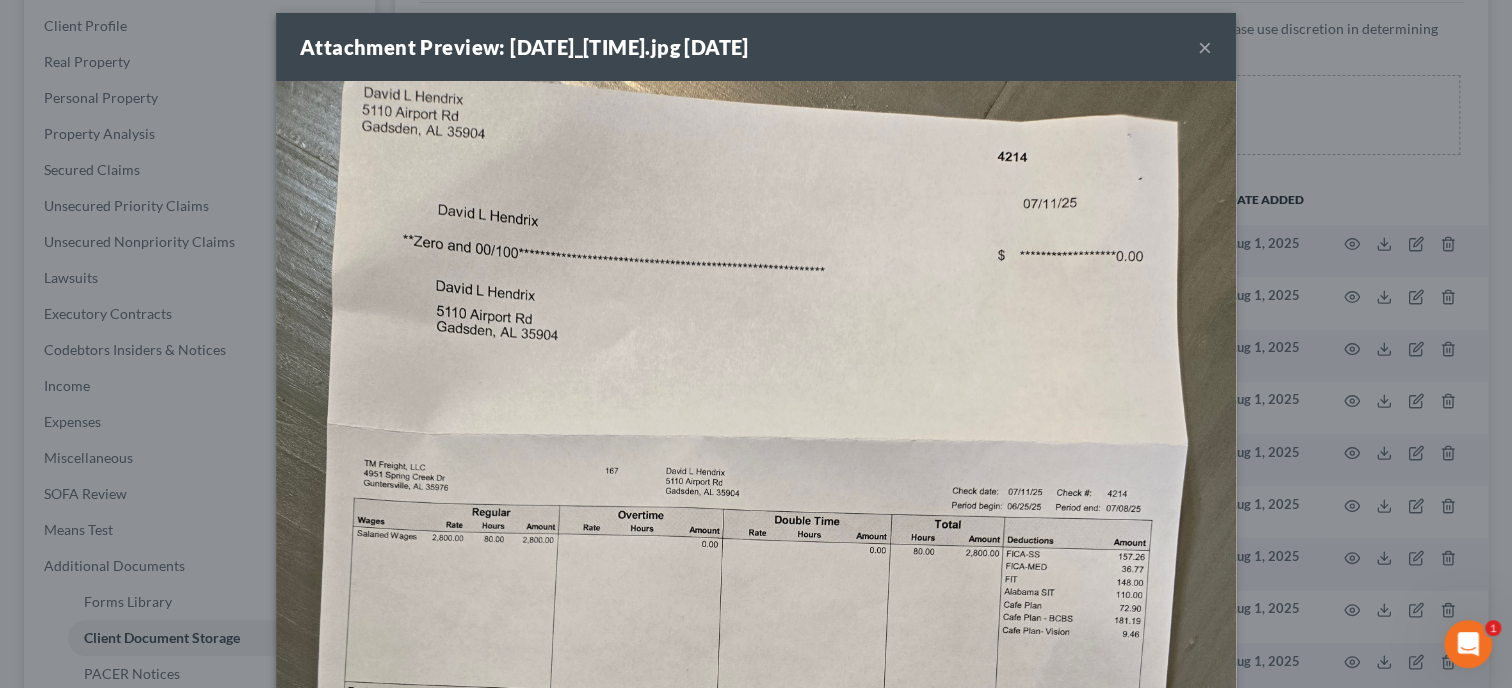 scroll, scrollTop: 0, scrollLeft: 0, axis: both 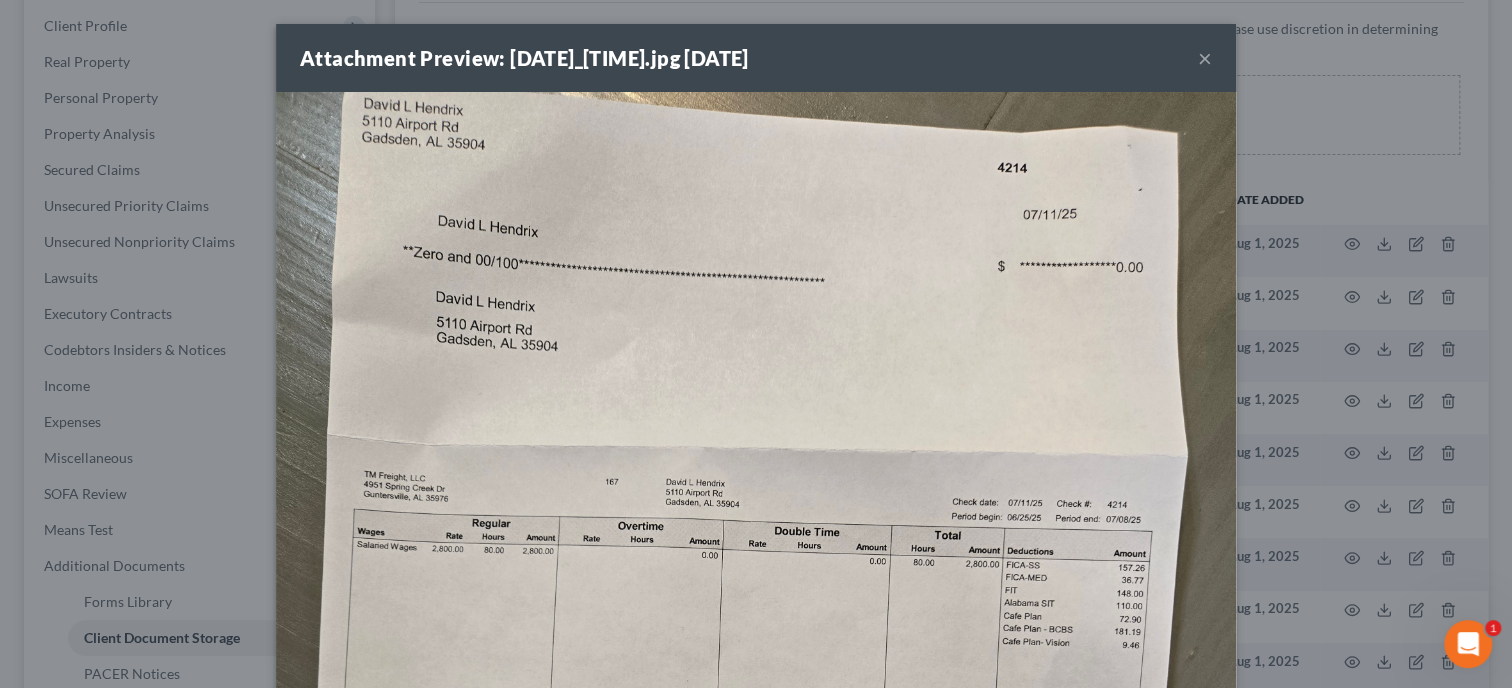 click at bounding box center (756, 732) 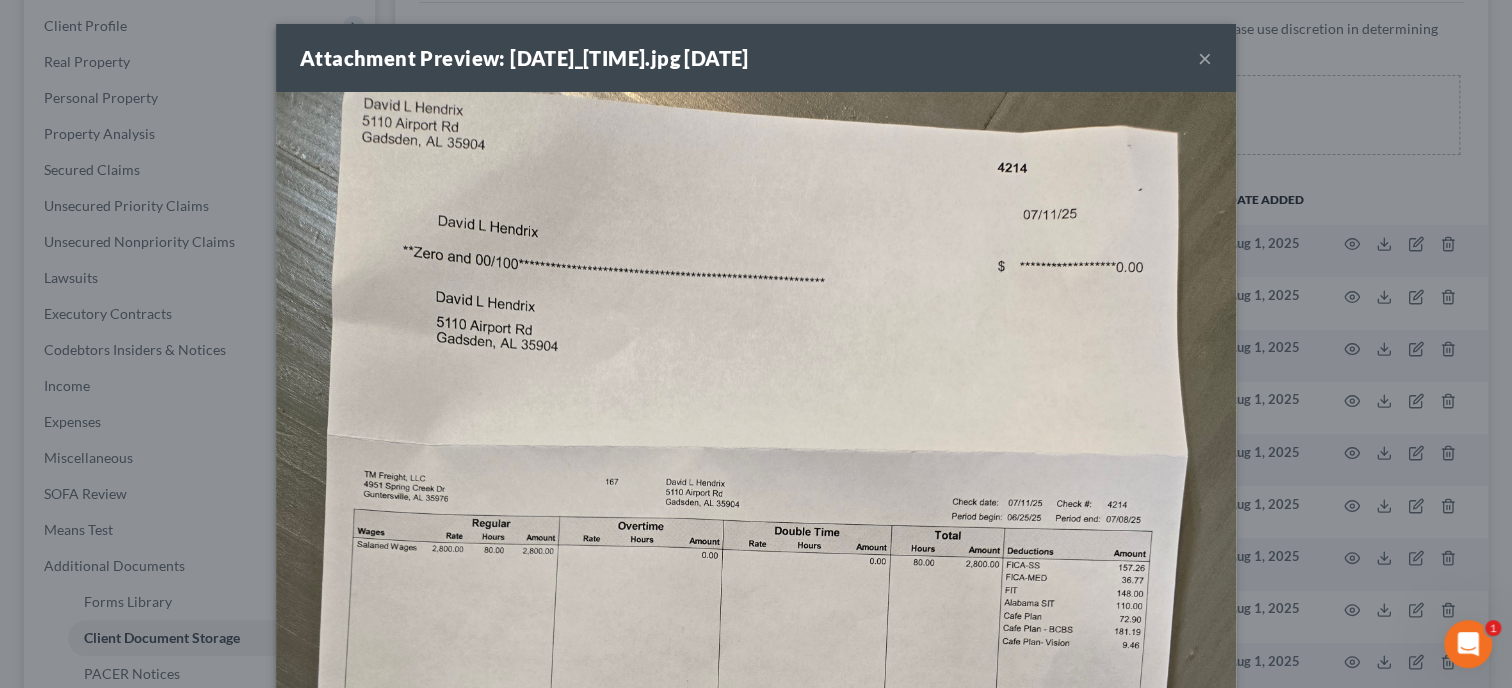 click on "×" at bounding box center (1205, 58) 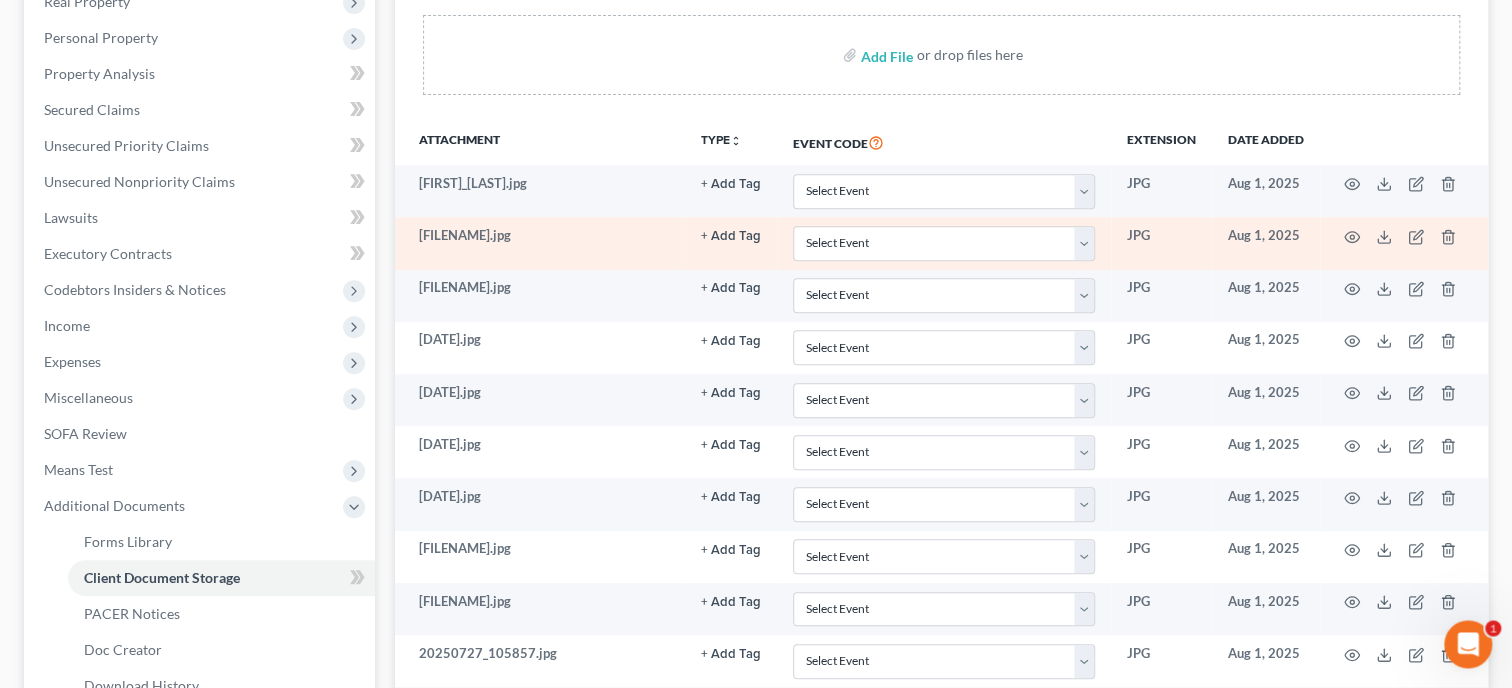 scroll, scrollTop: 411, scrollLeft: 0, axis: vertical 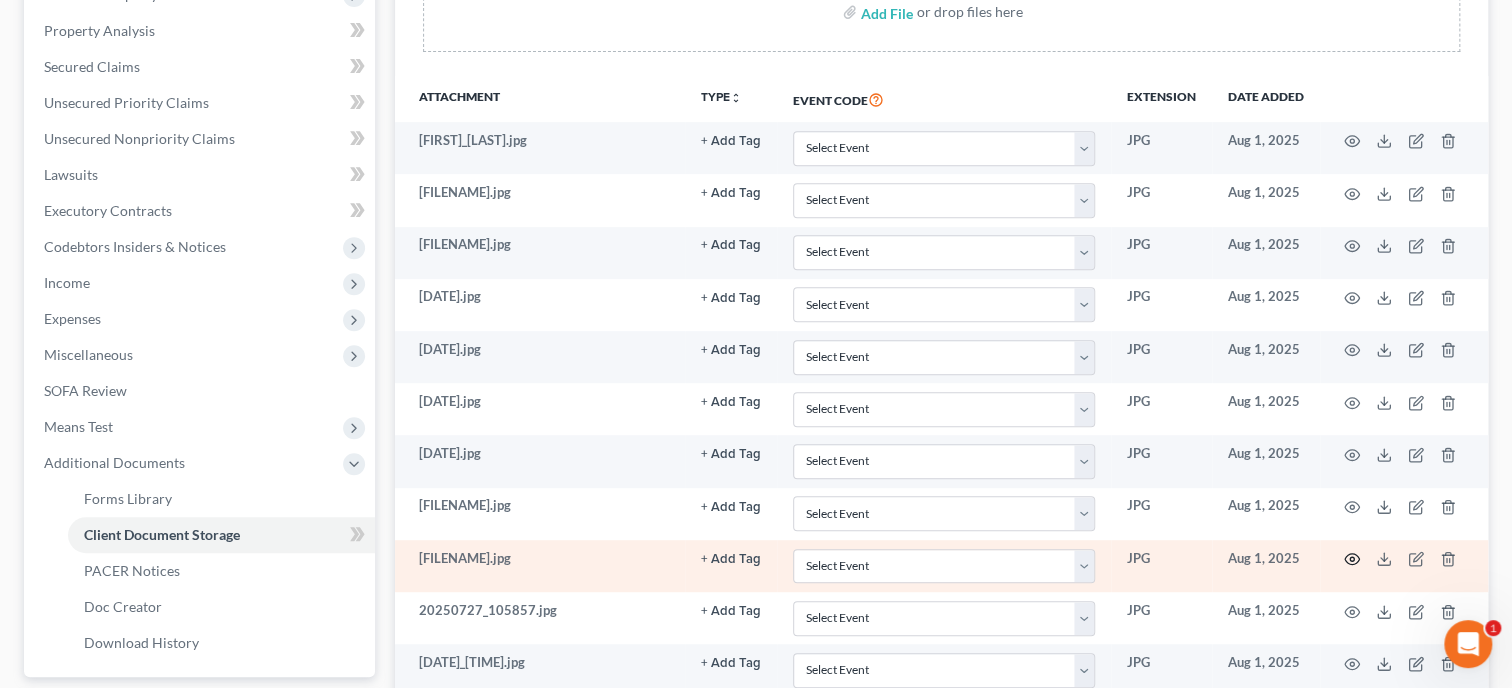 click 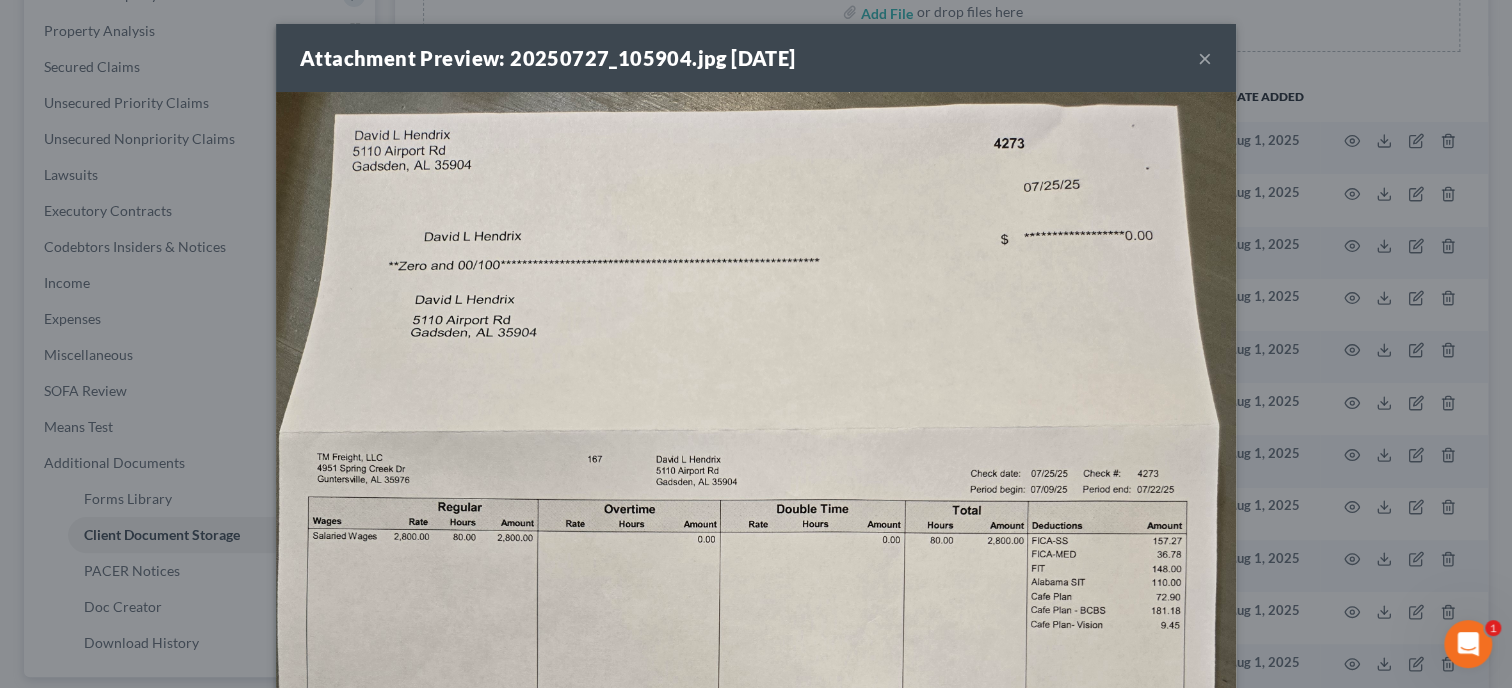 click on "×" at bounding box center (1205, 58) 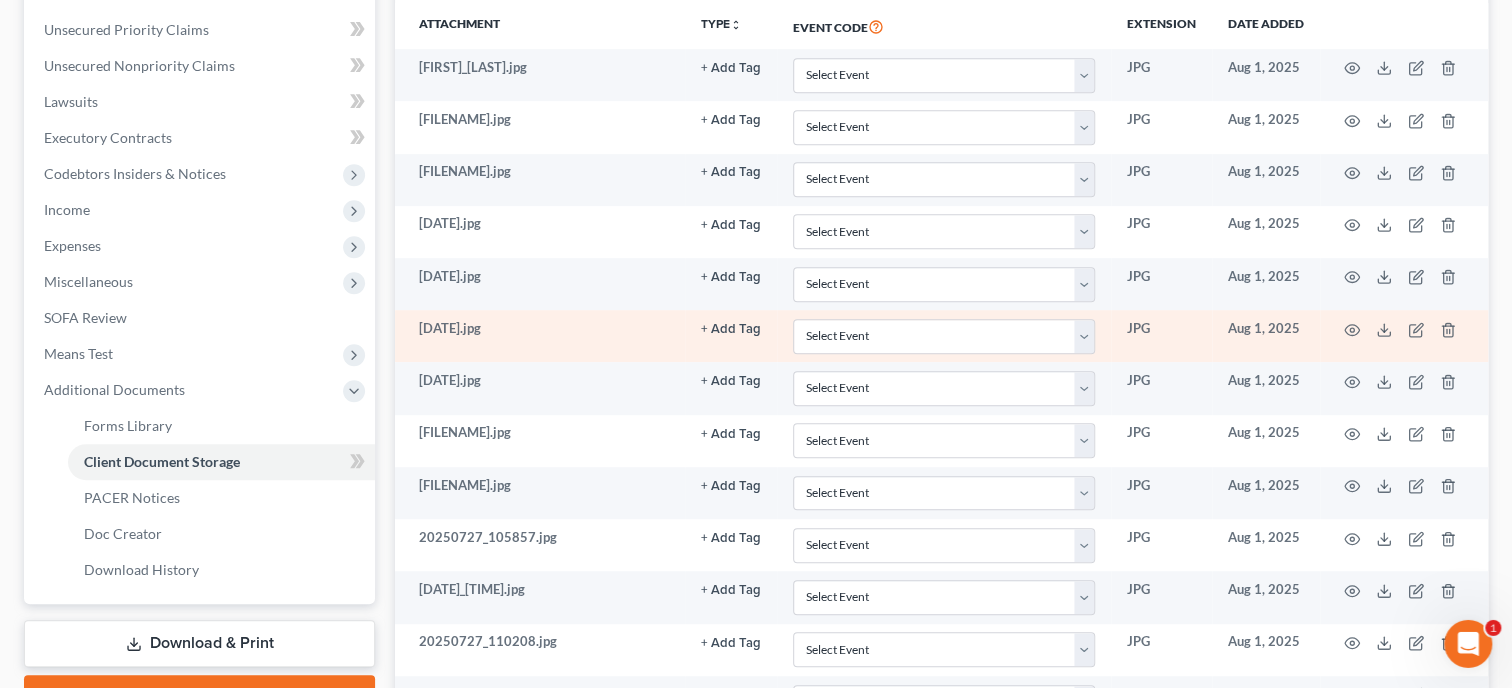 scroll, scrollTop: 514, scrollLeft: 0, axis: vertical 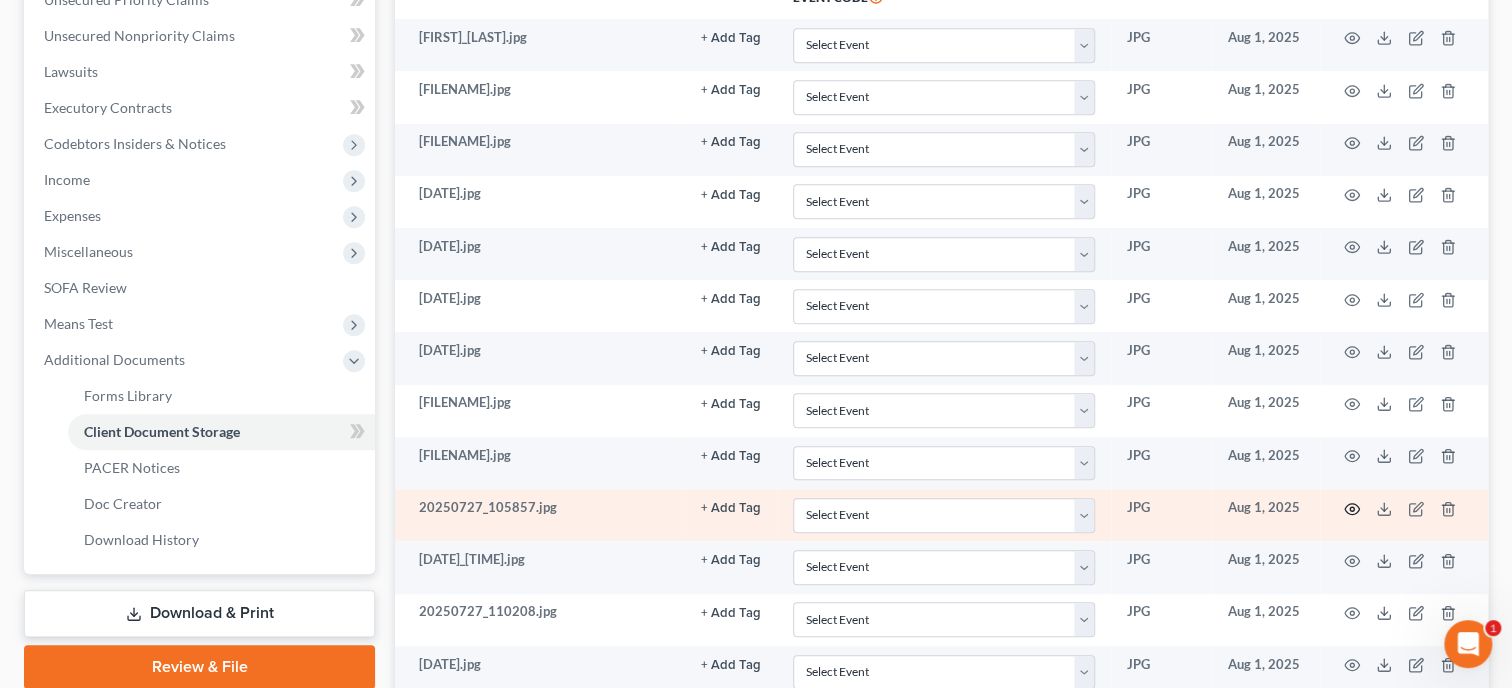 click 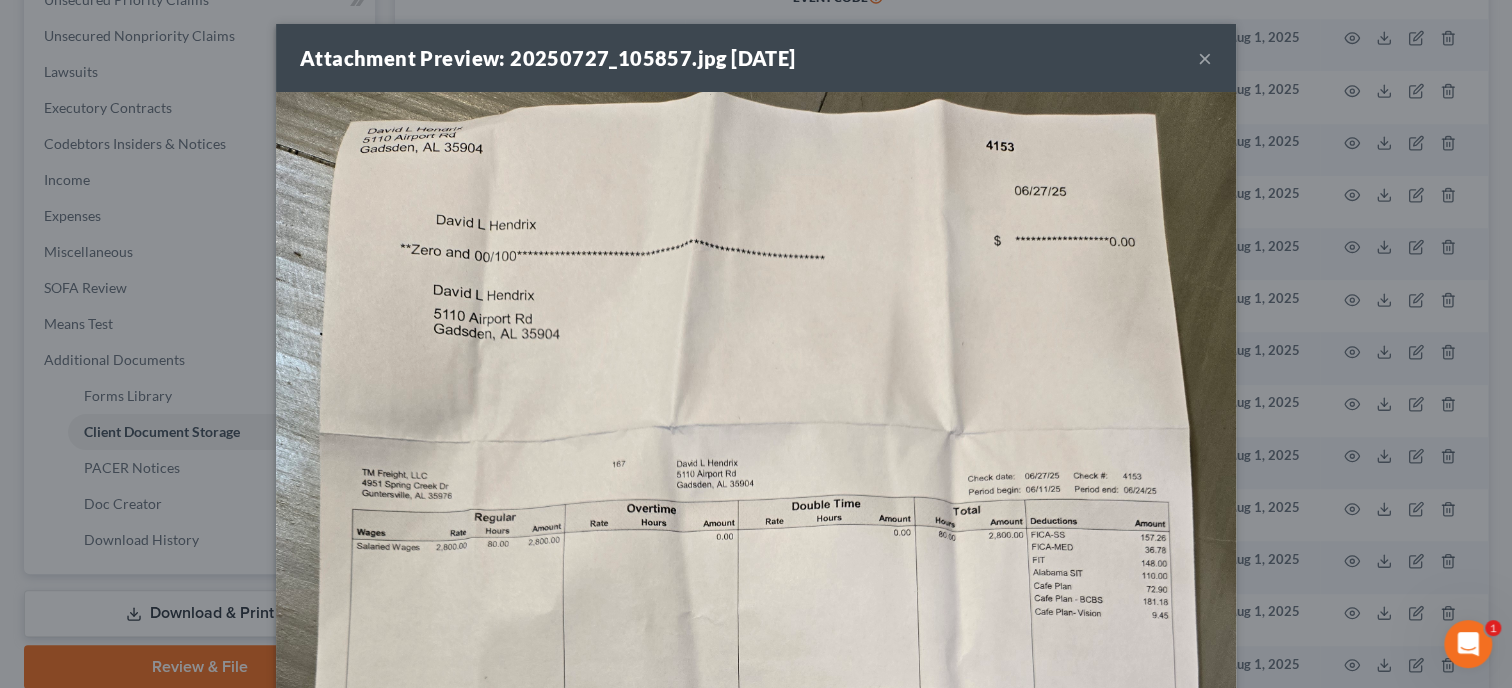 click on "×" at bounding box center [1205, 58] 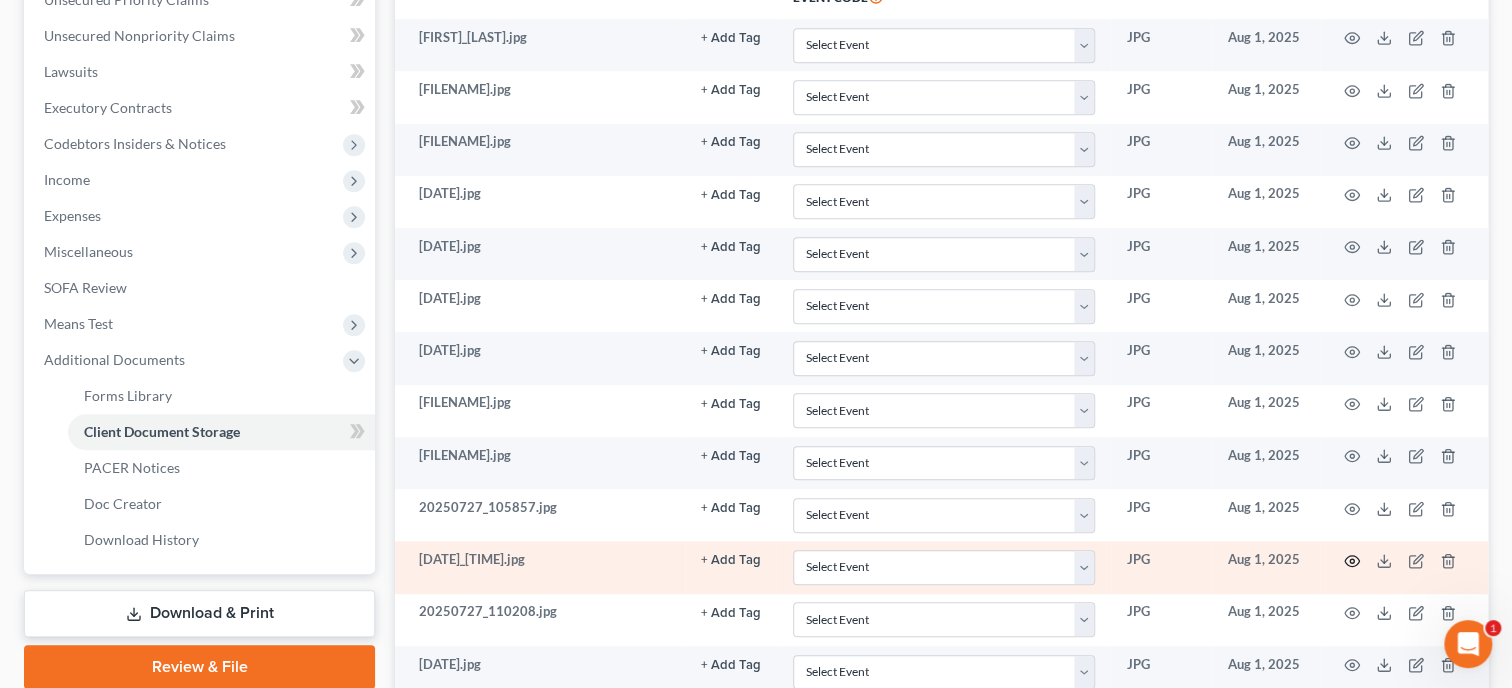 click 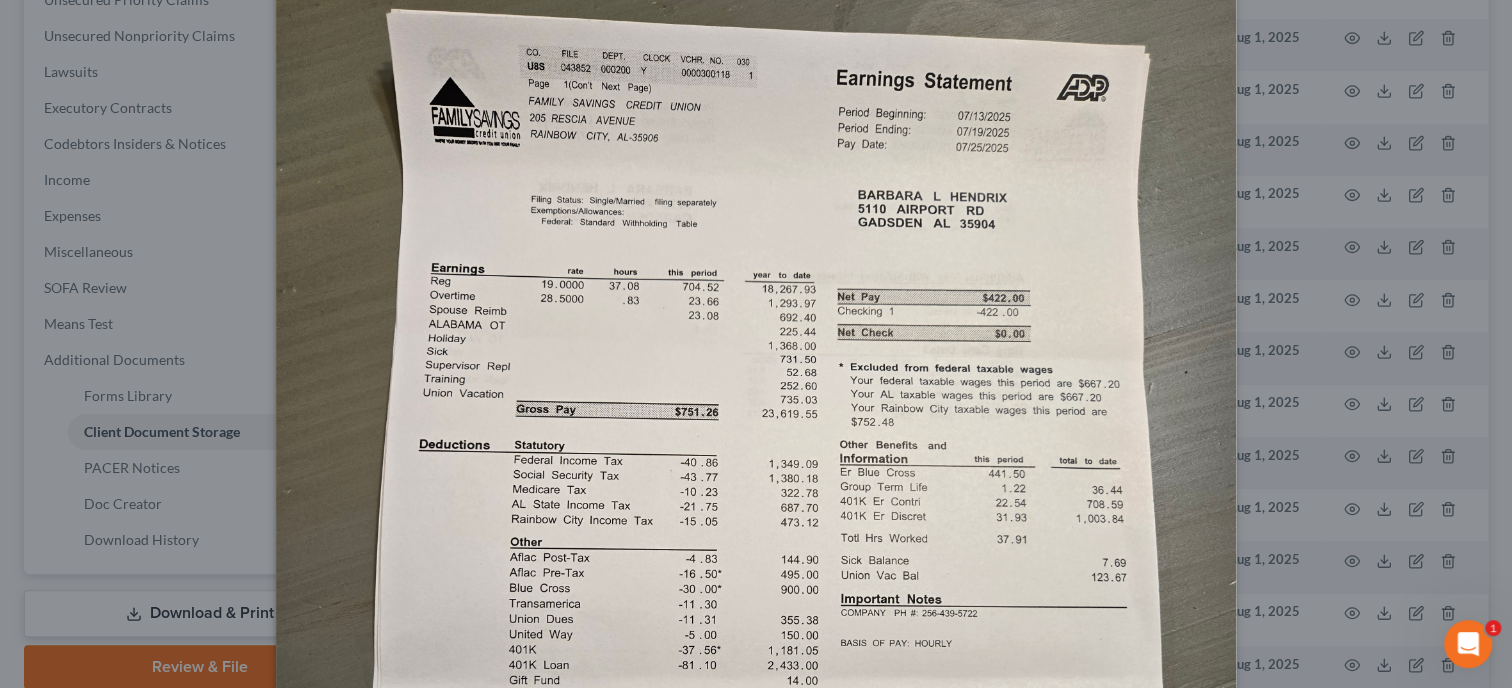 scroll, scrollTop: 205, scrollLeft: 0, axis: vertical 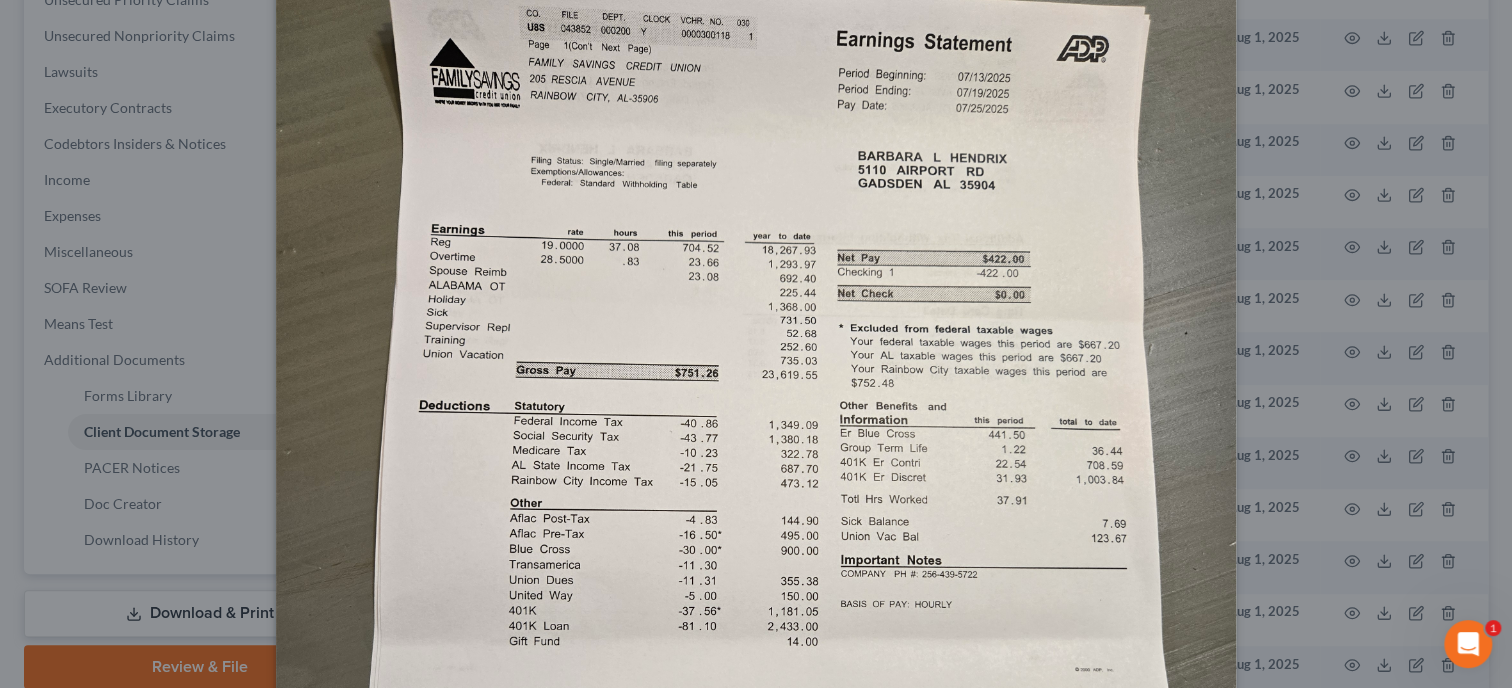 click at bounding box center [756, 527] 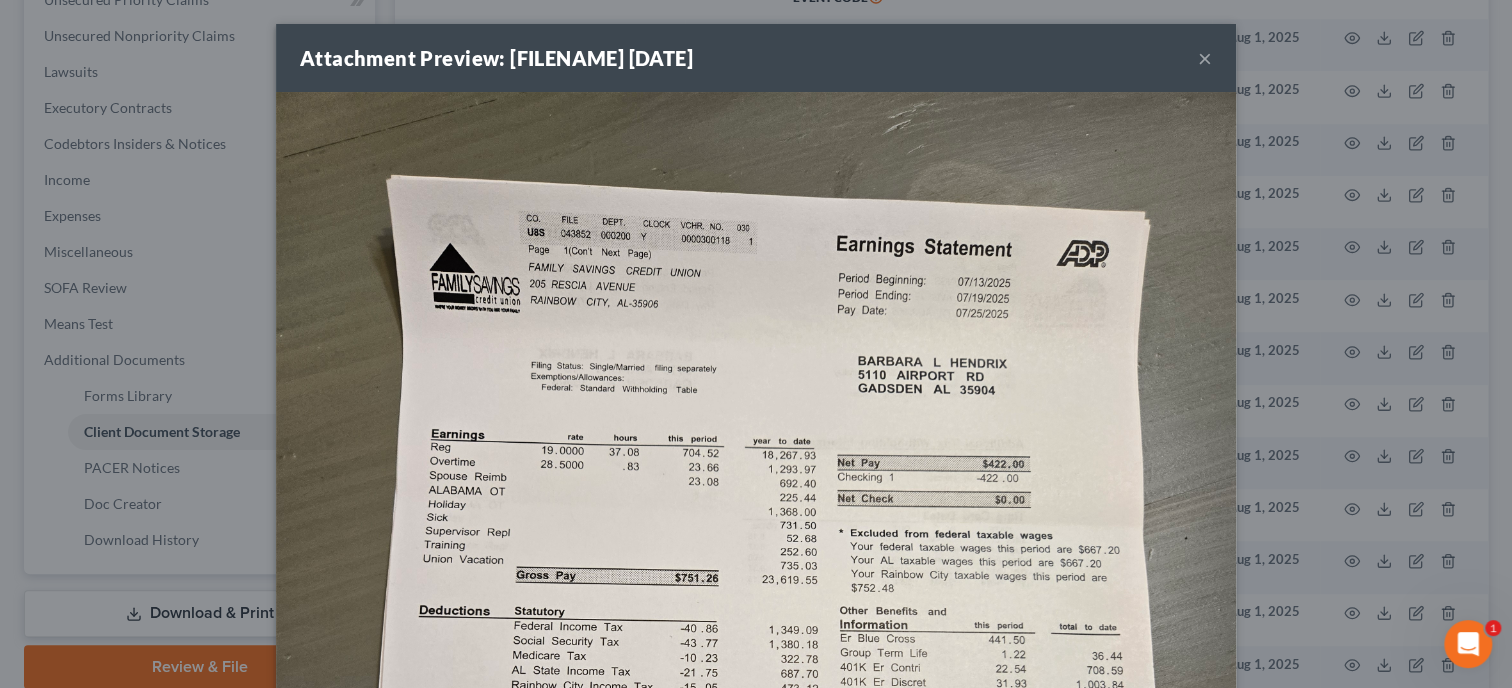 click on "×" at bounding box center [1205, 58] 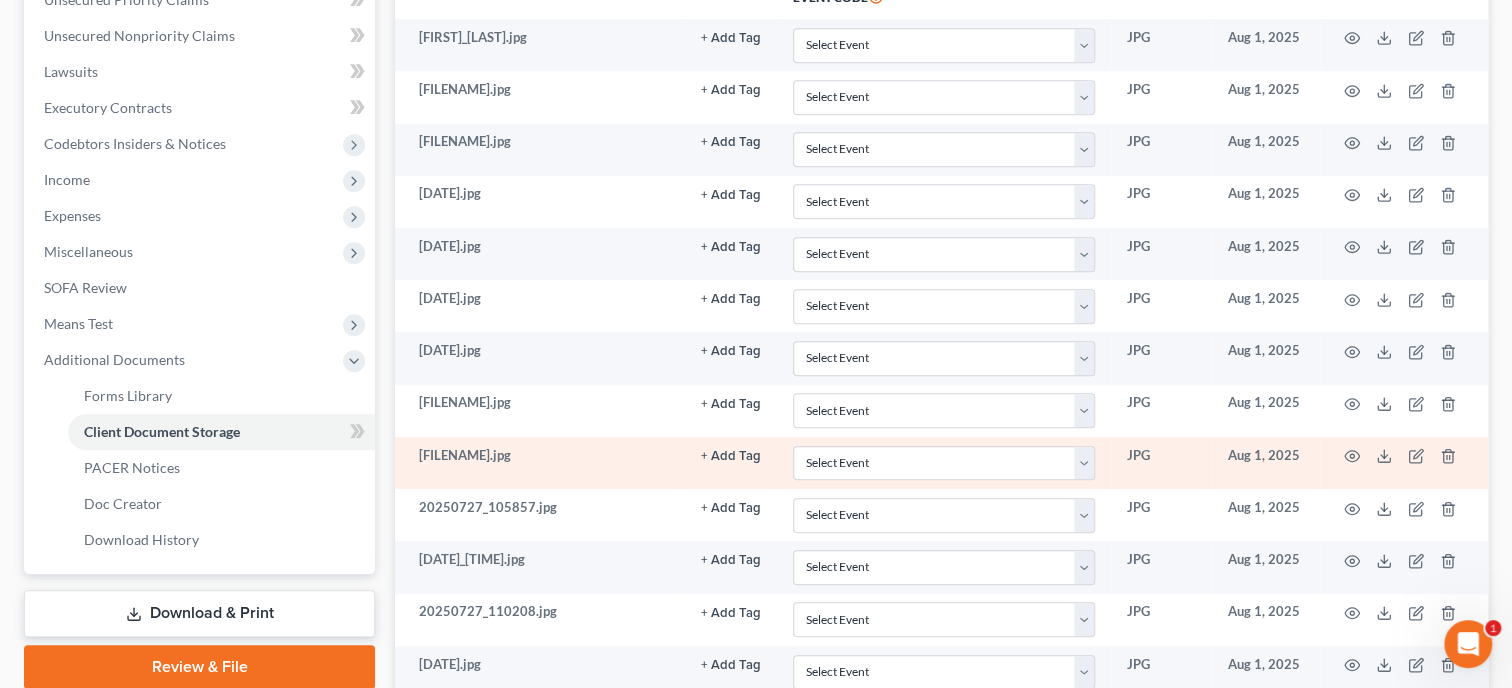 scroll, scrollTop: 617, scrollLeft: 0, axis: vertical 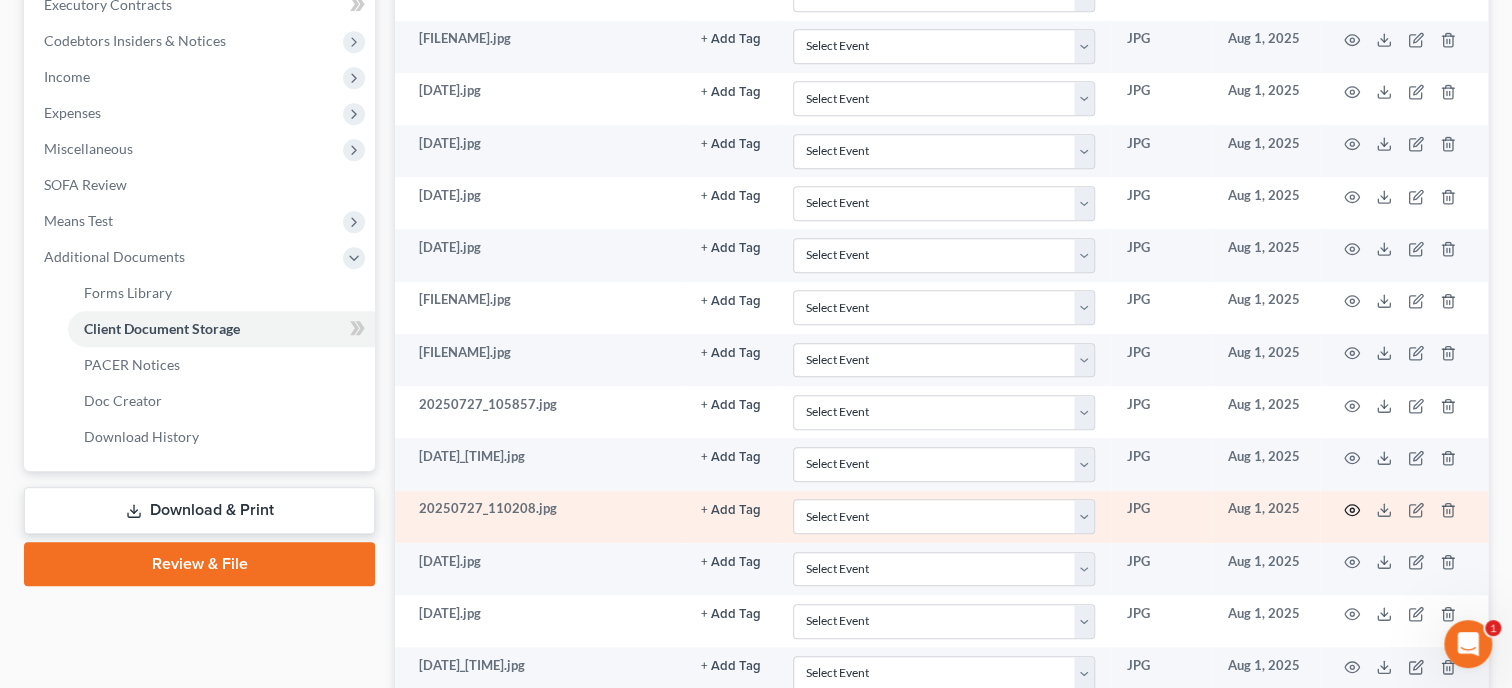click 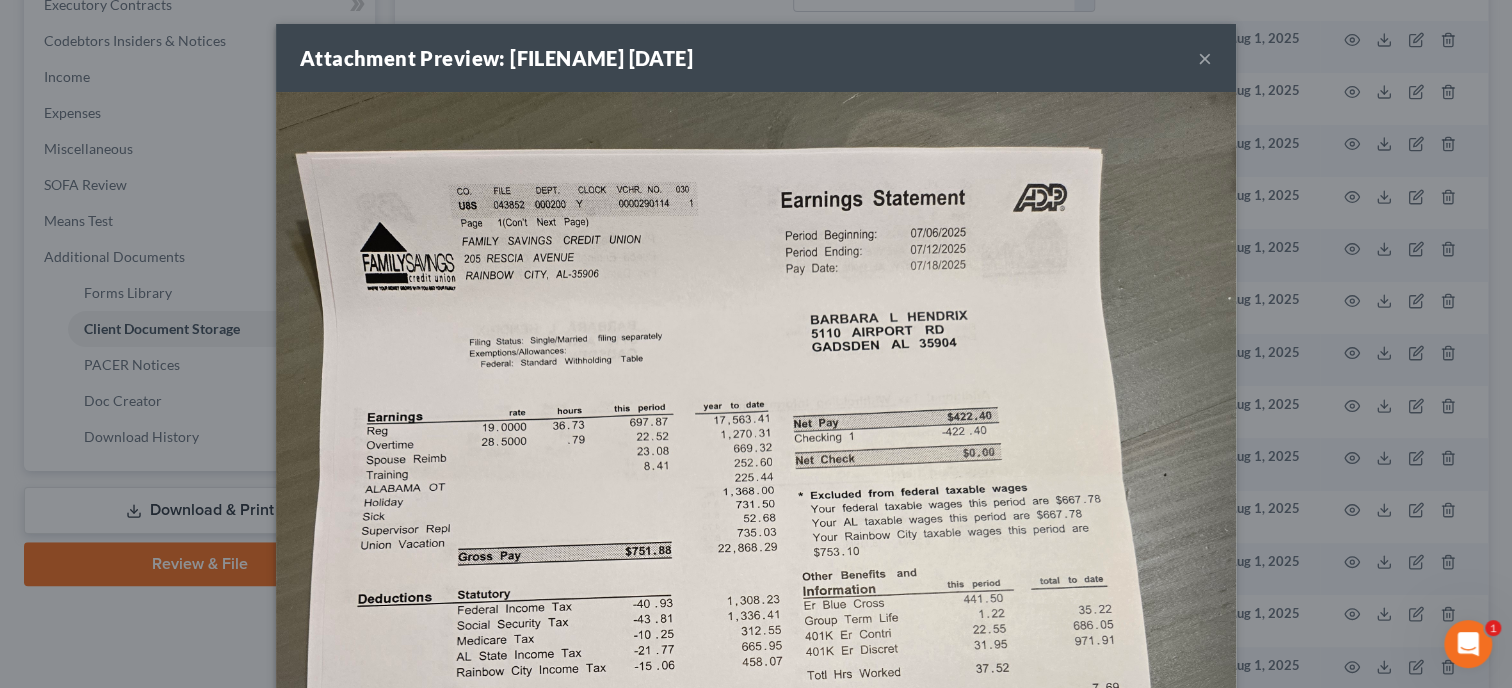 click on "×" at bounding box center (1205, 58) 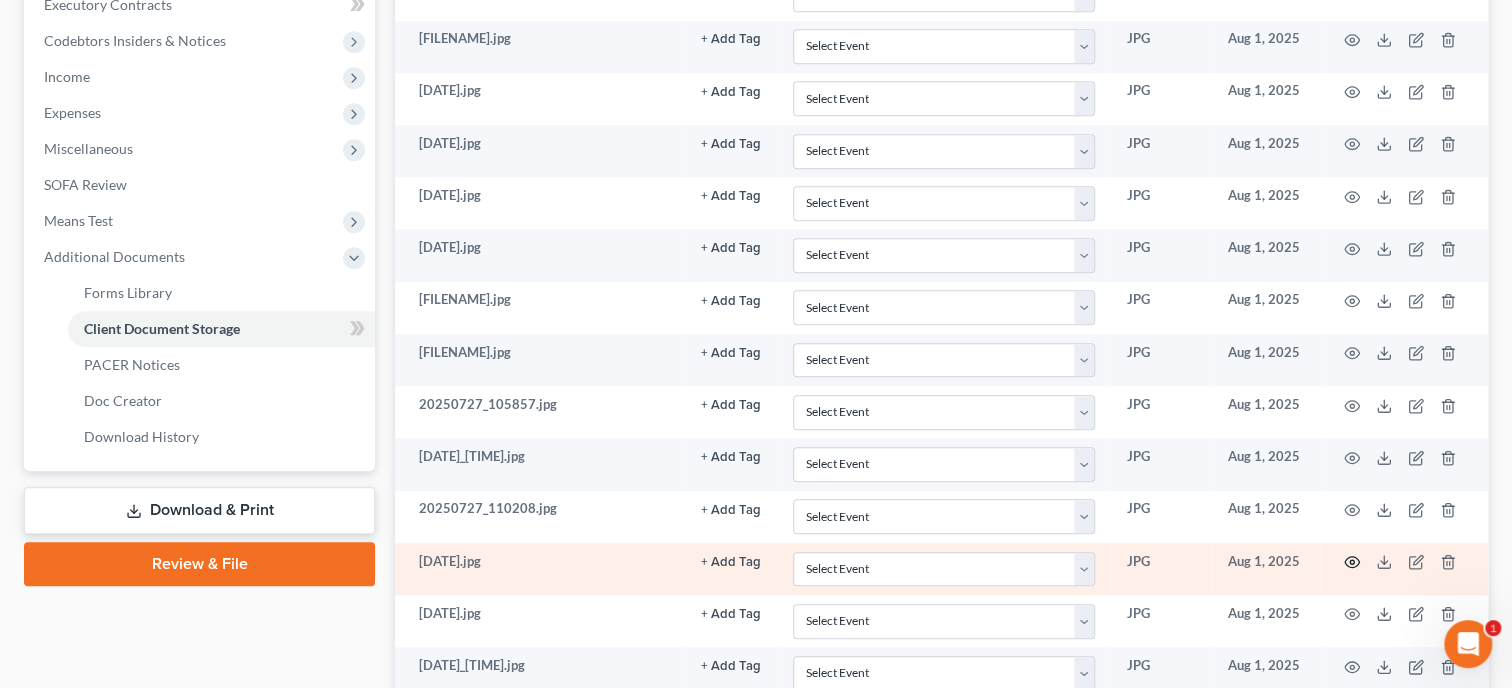 click 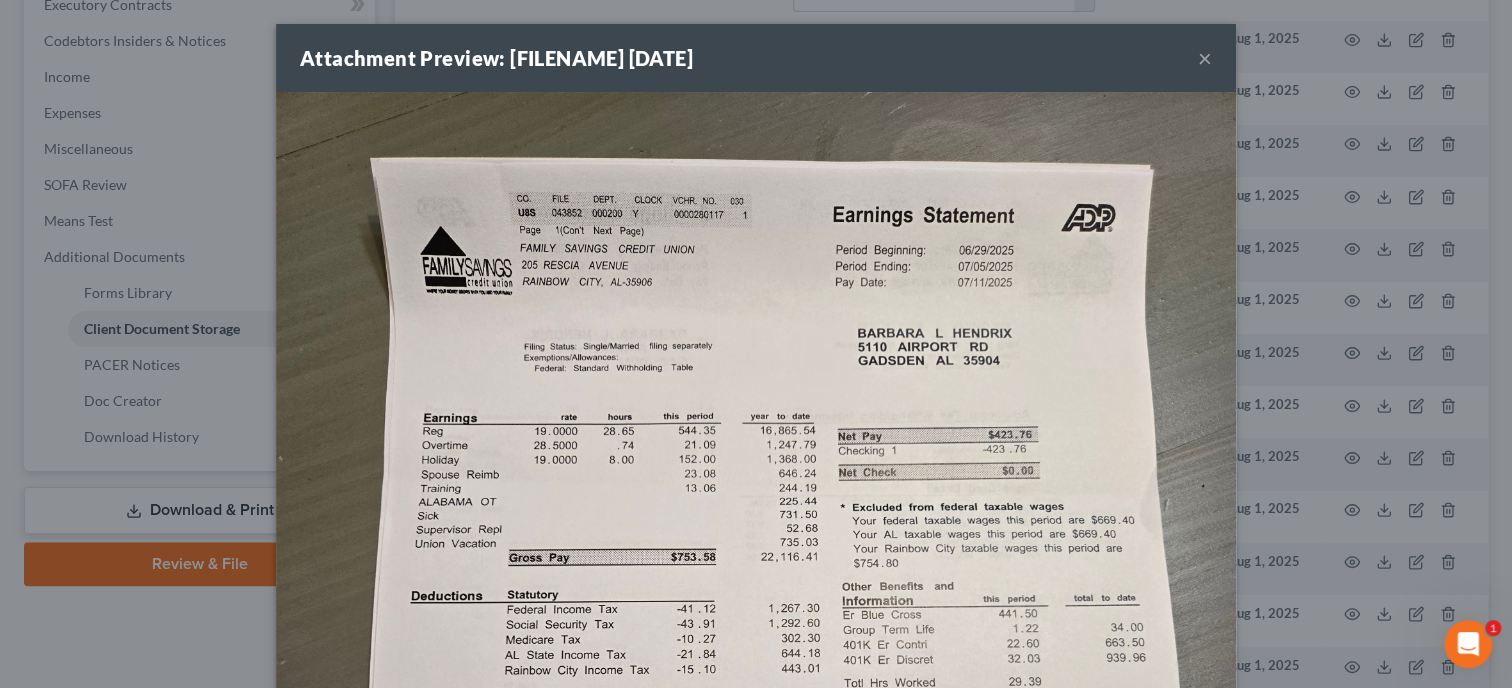 click on "×" at bounding box center [1205, 58] 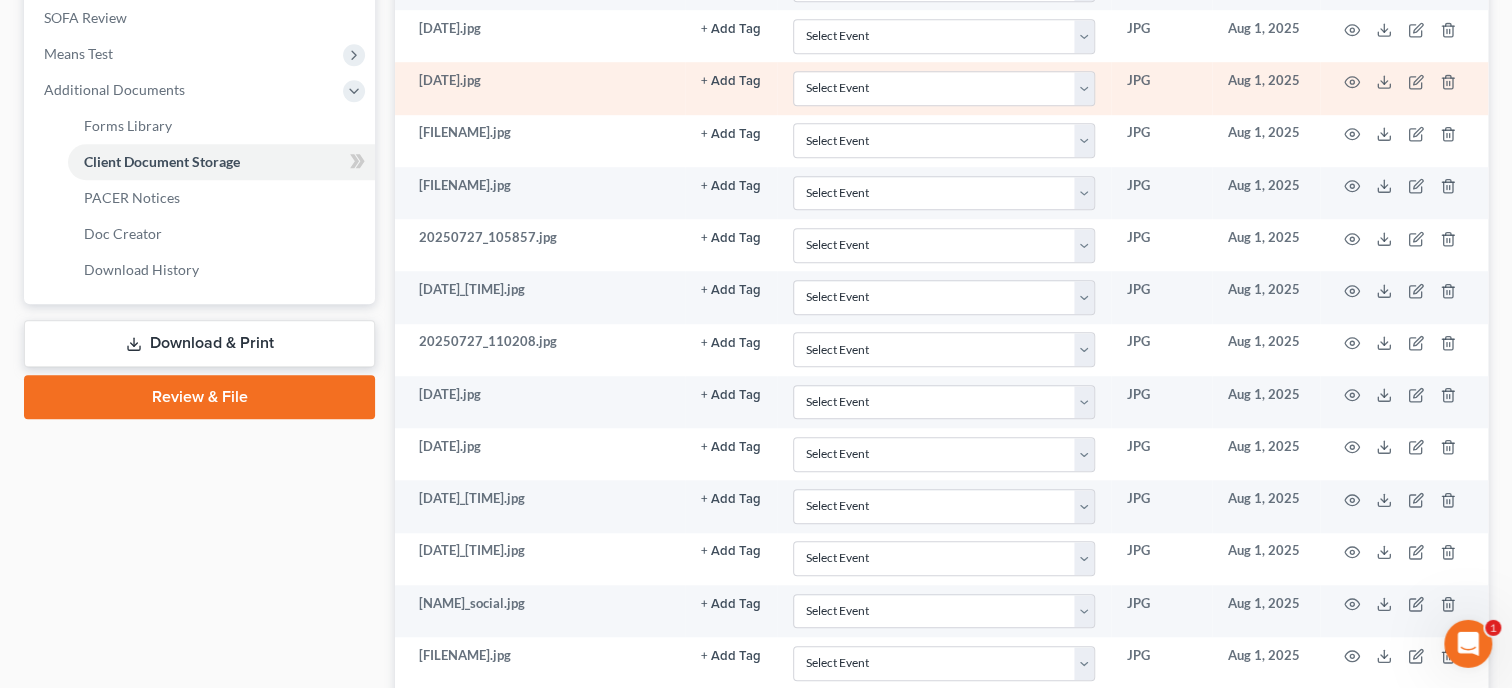 scroll, scrollTop: 823, scrollLeft: 0, axis: vertical 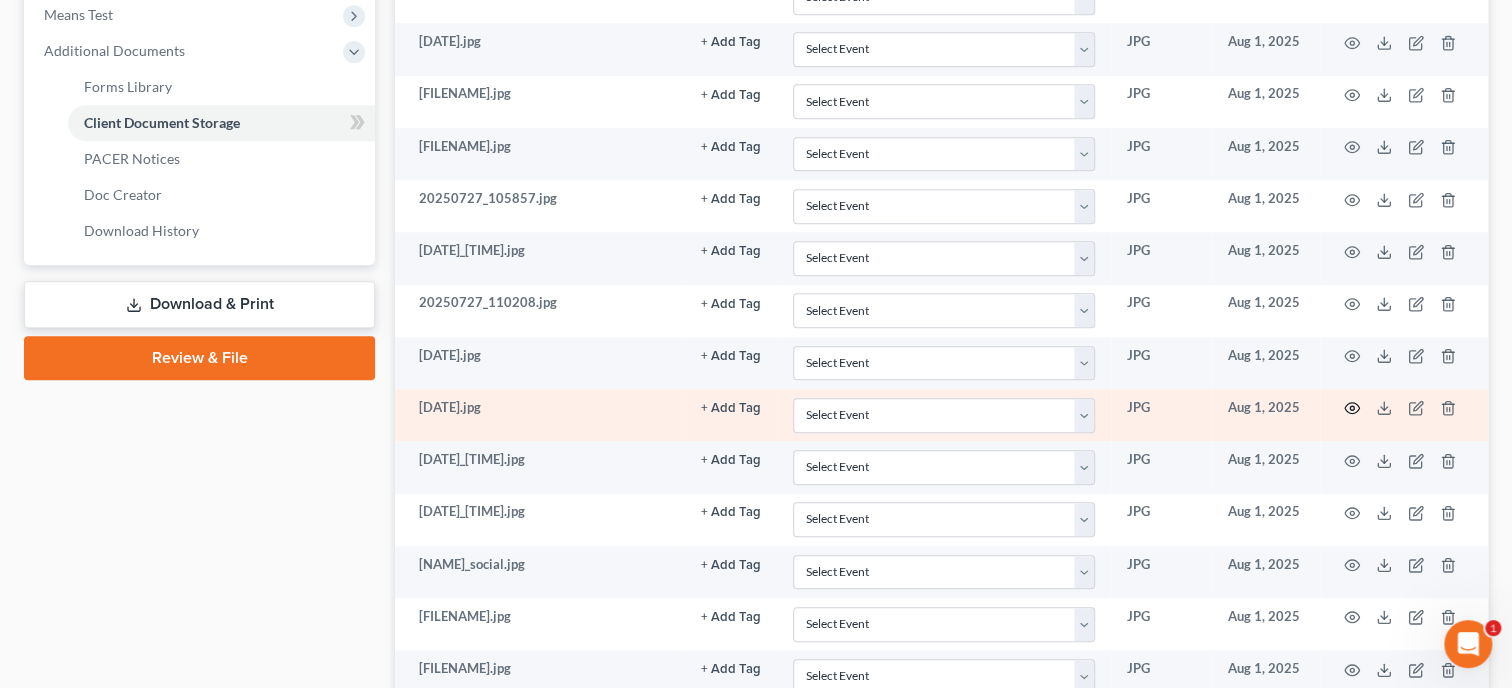 click 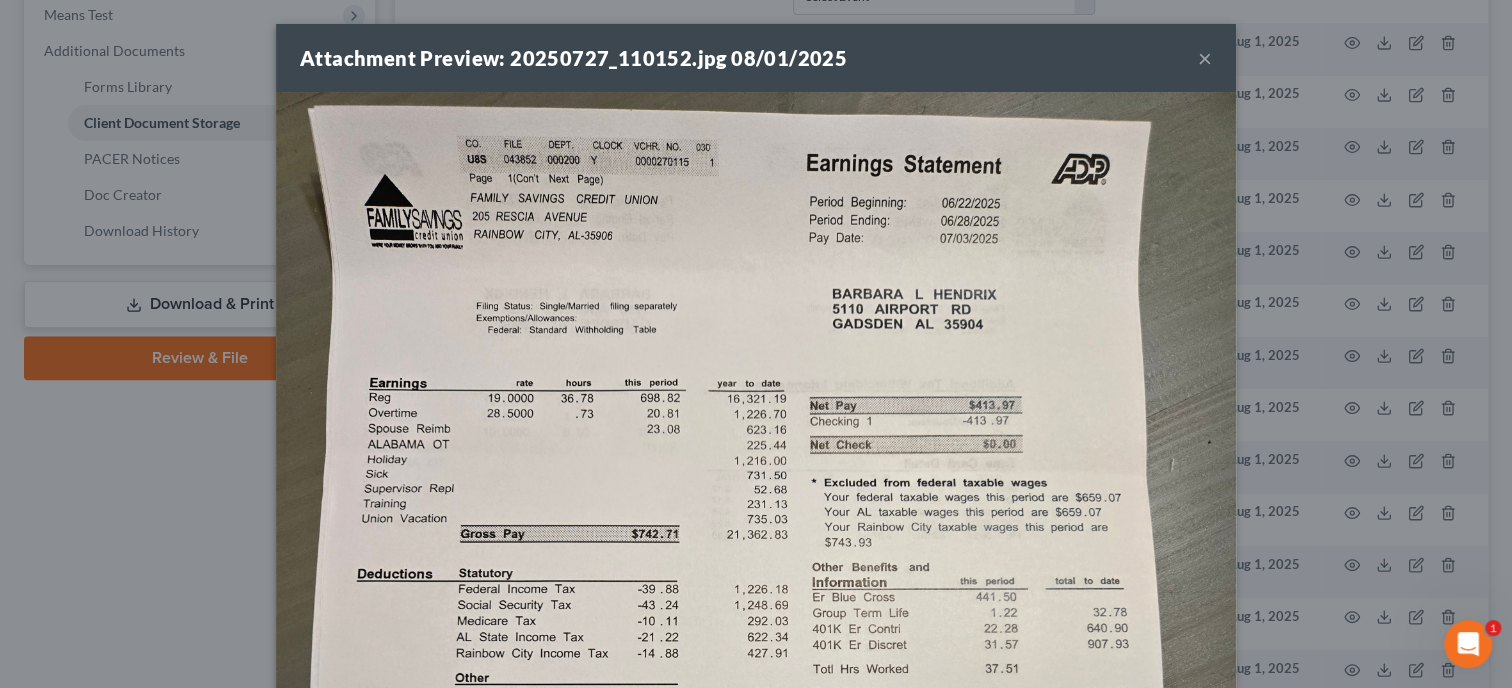 click on "×" at bounding box center [1205, 58] 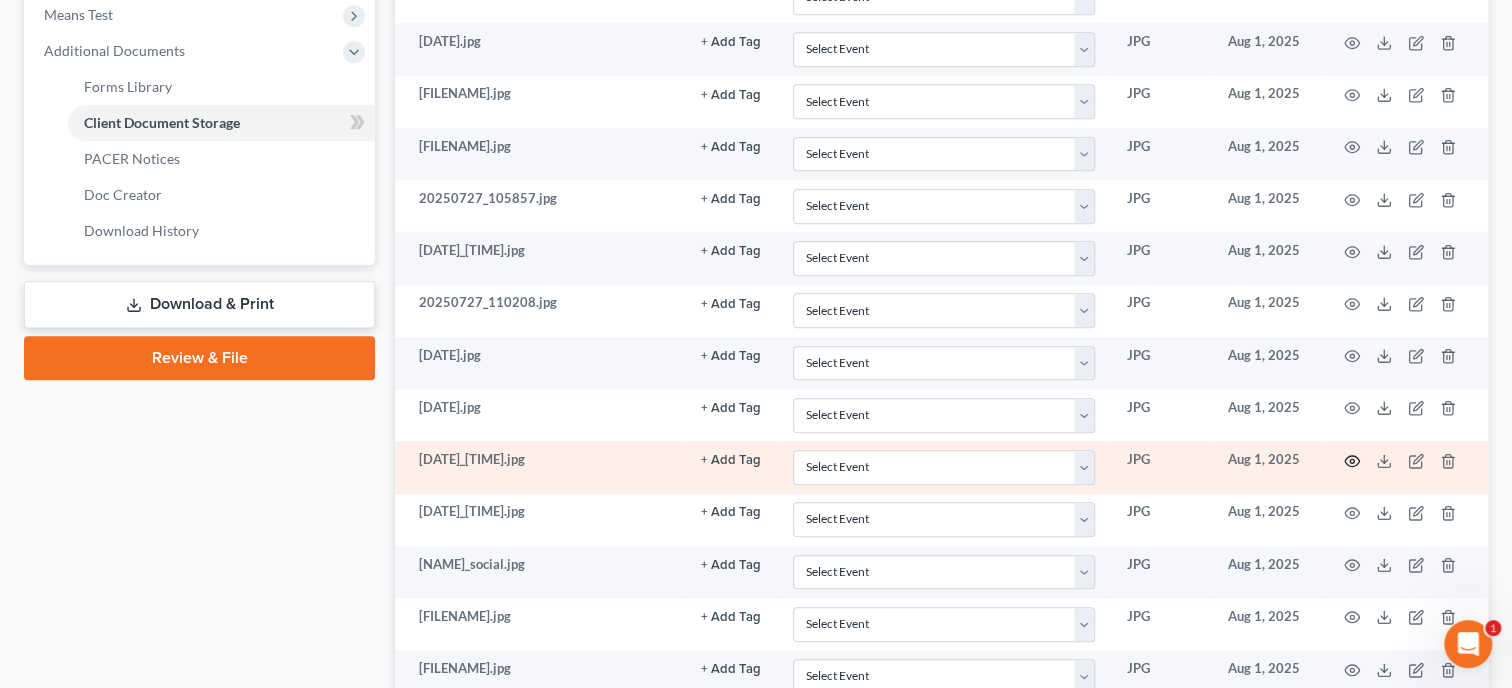 click 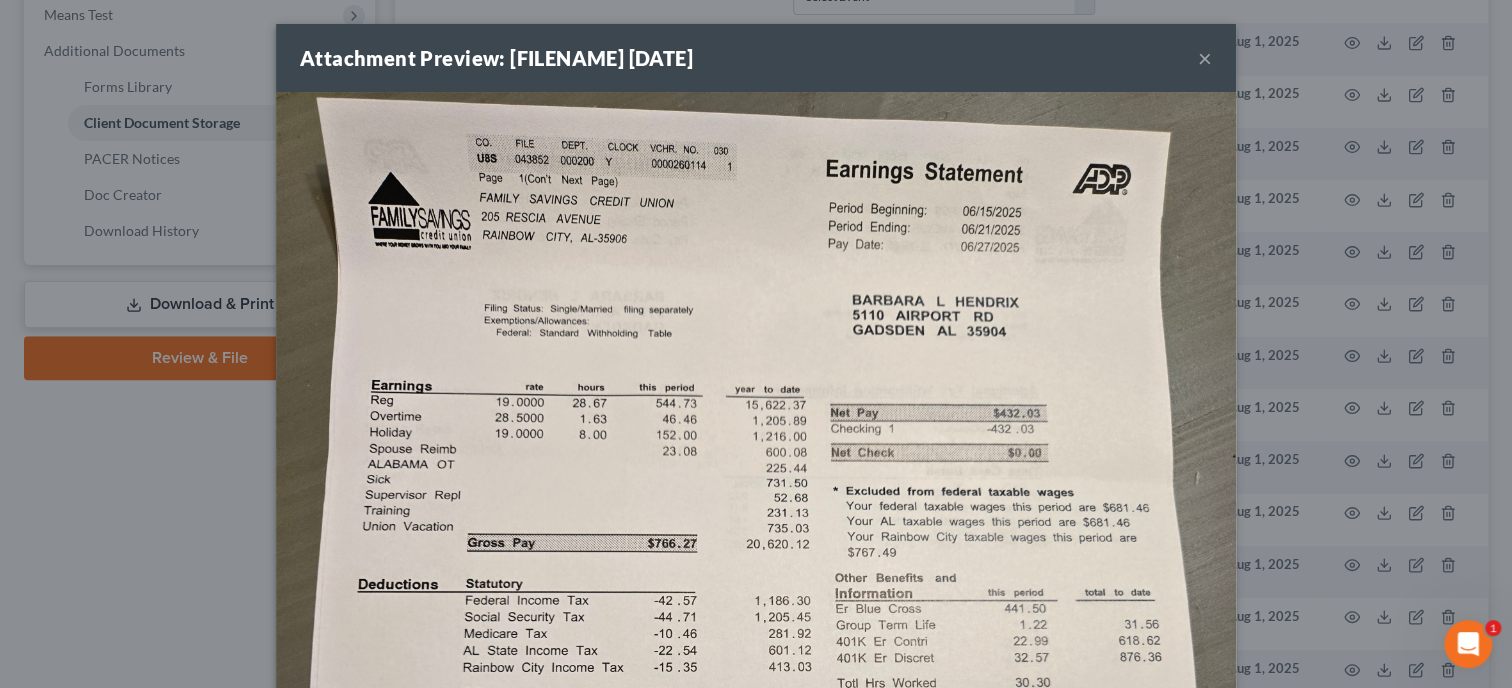 click on "×" at bounding box center (1205, 58) 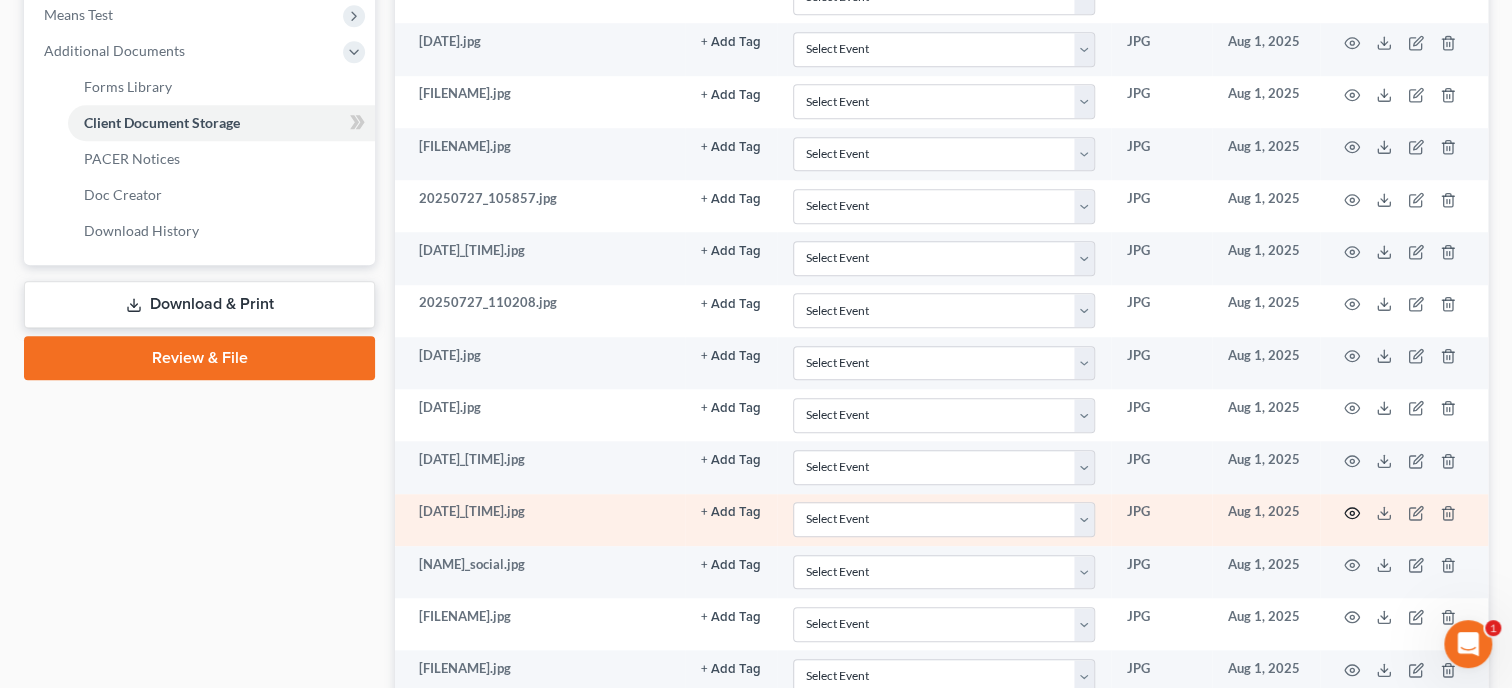 click 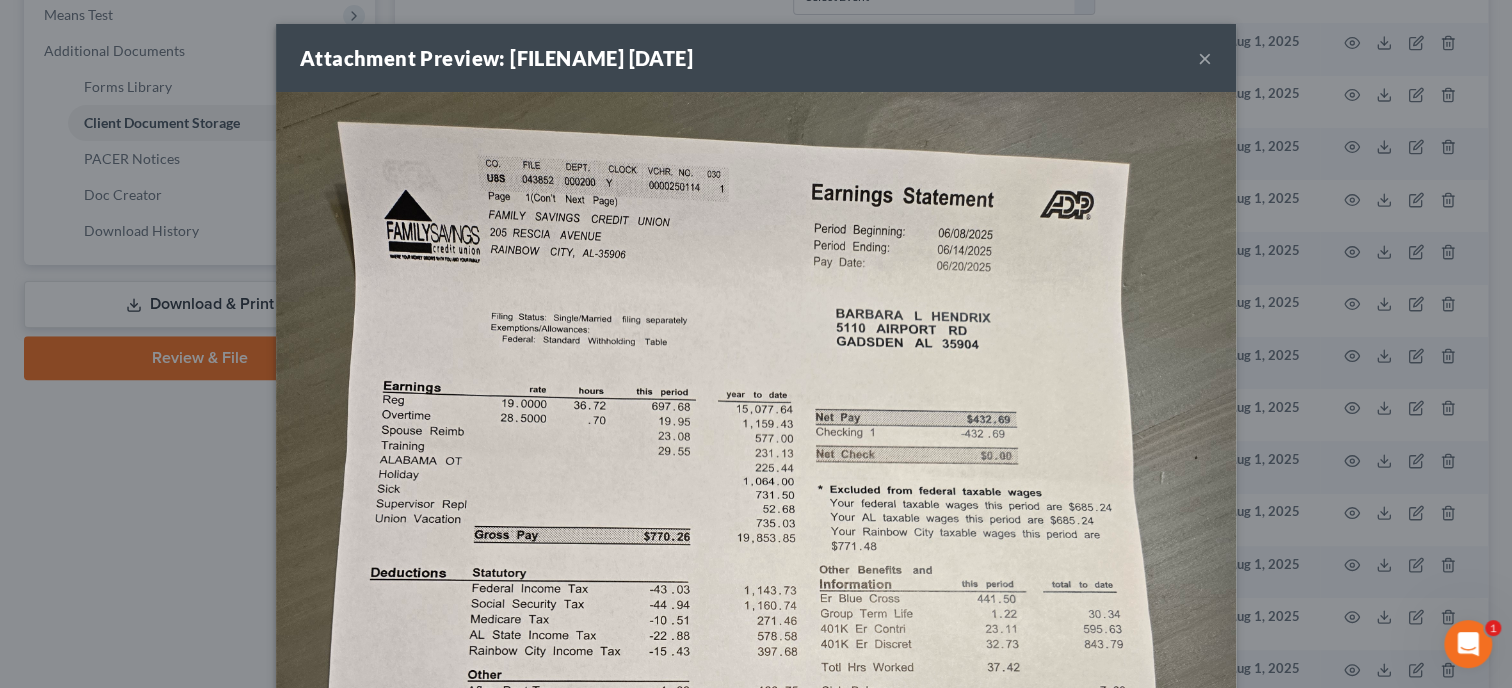 click on "×" at bounding box center [1205, 58] 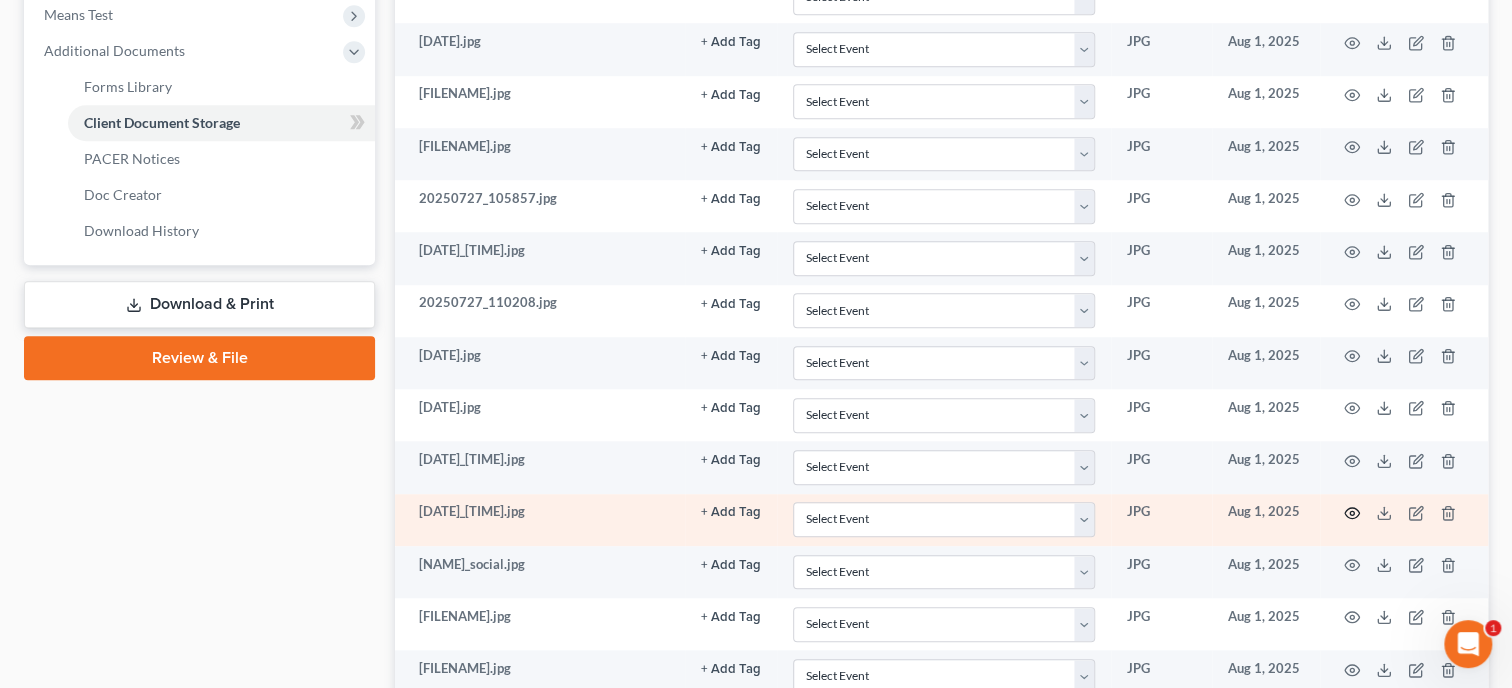 click 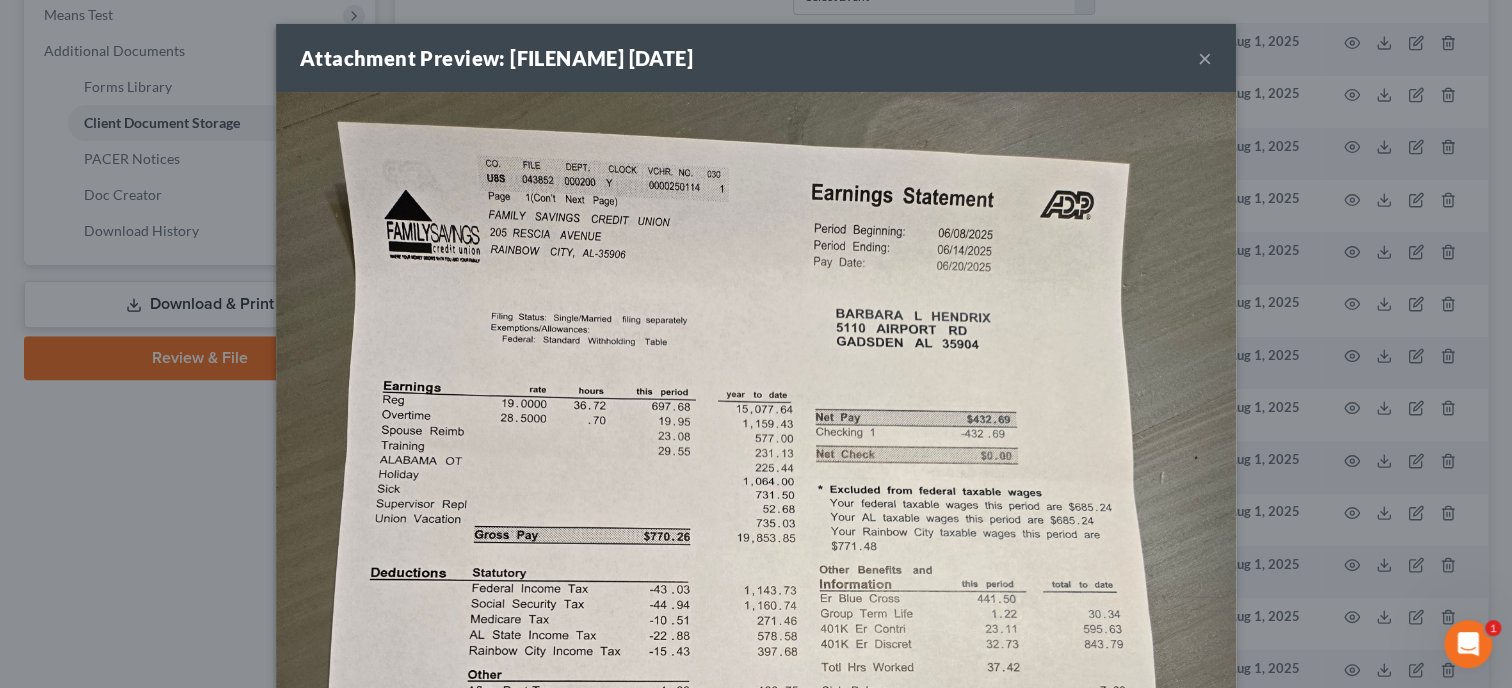 click on "×" at bounding box center (1205, 58) 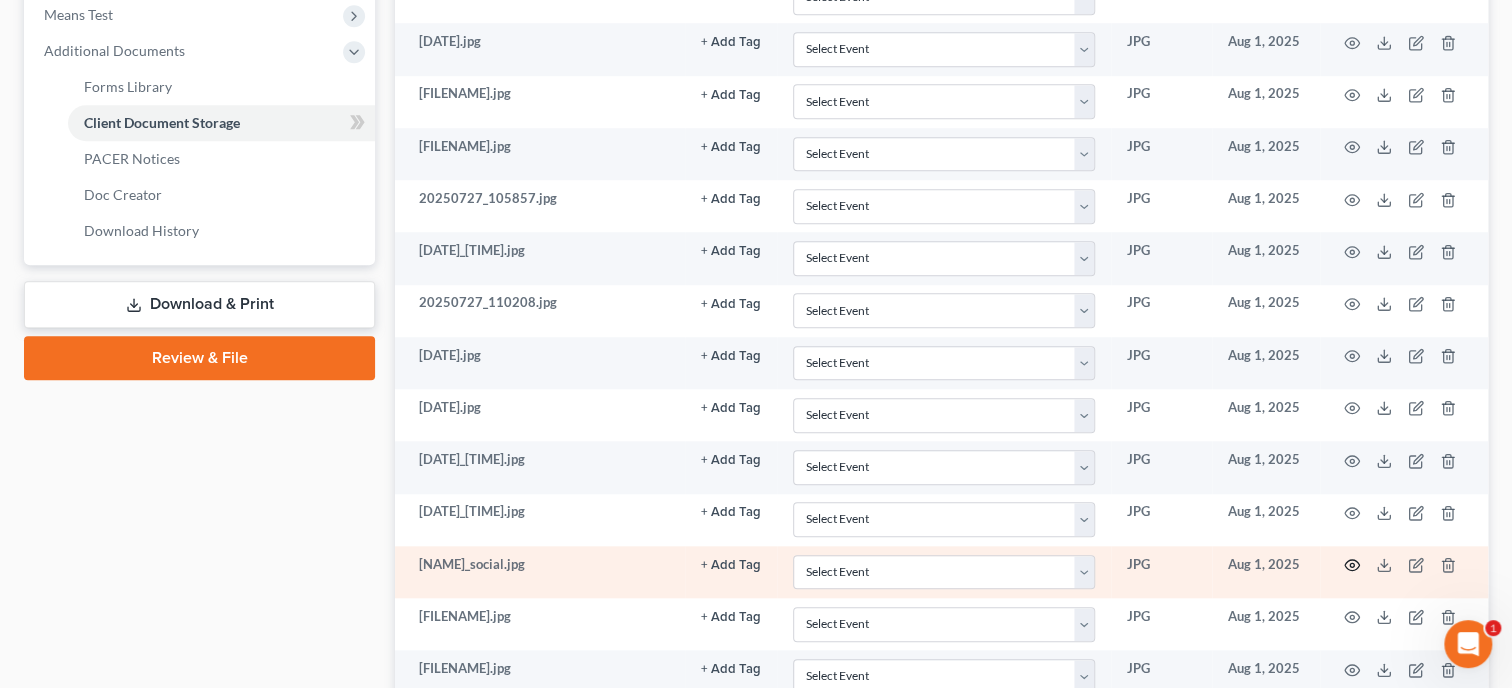 click 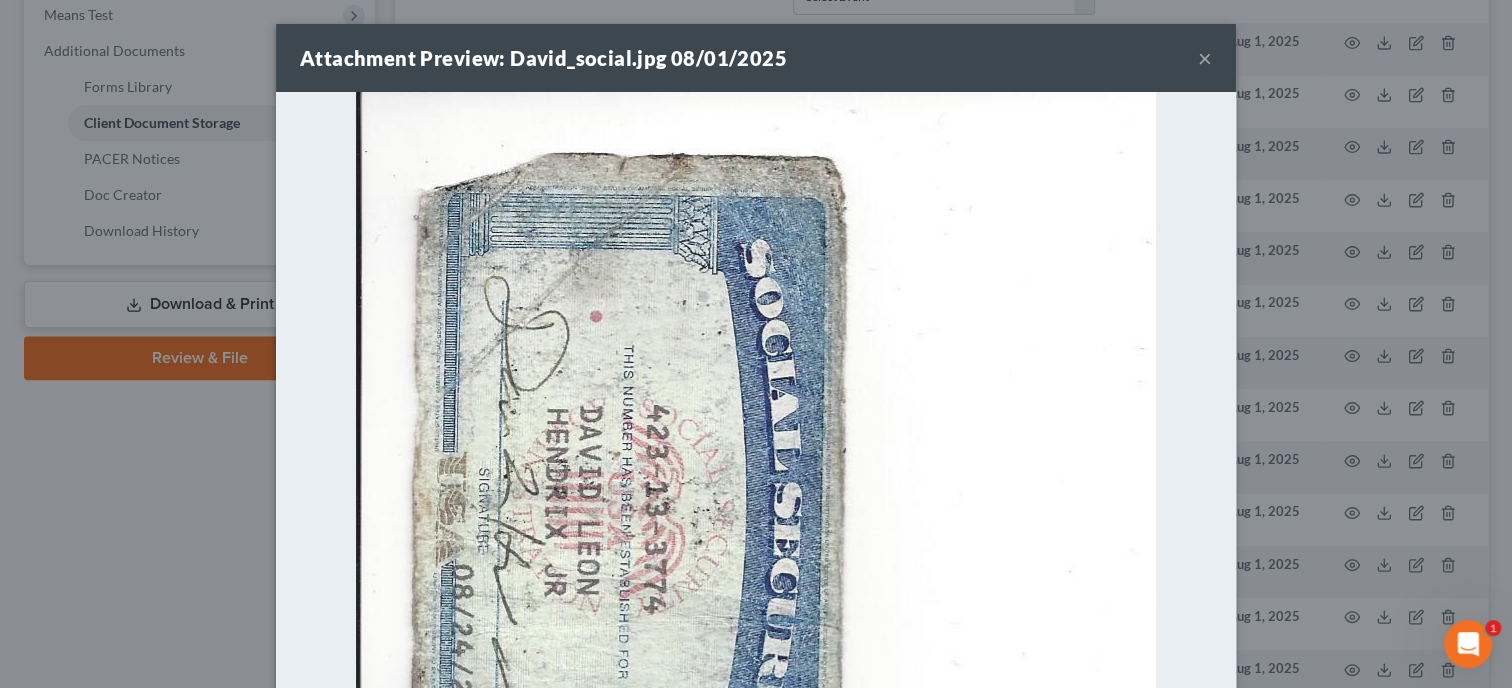 click on "×" at bounding box center (1205, 58) 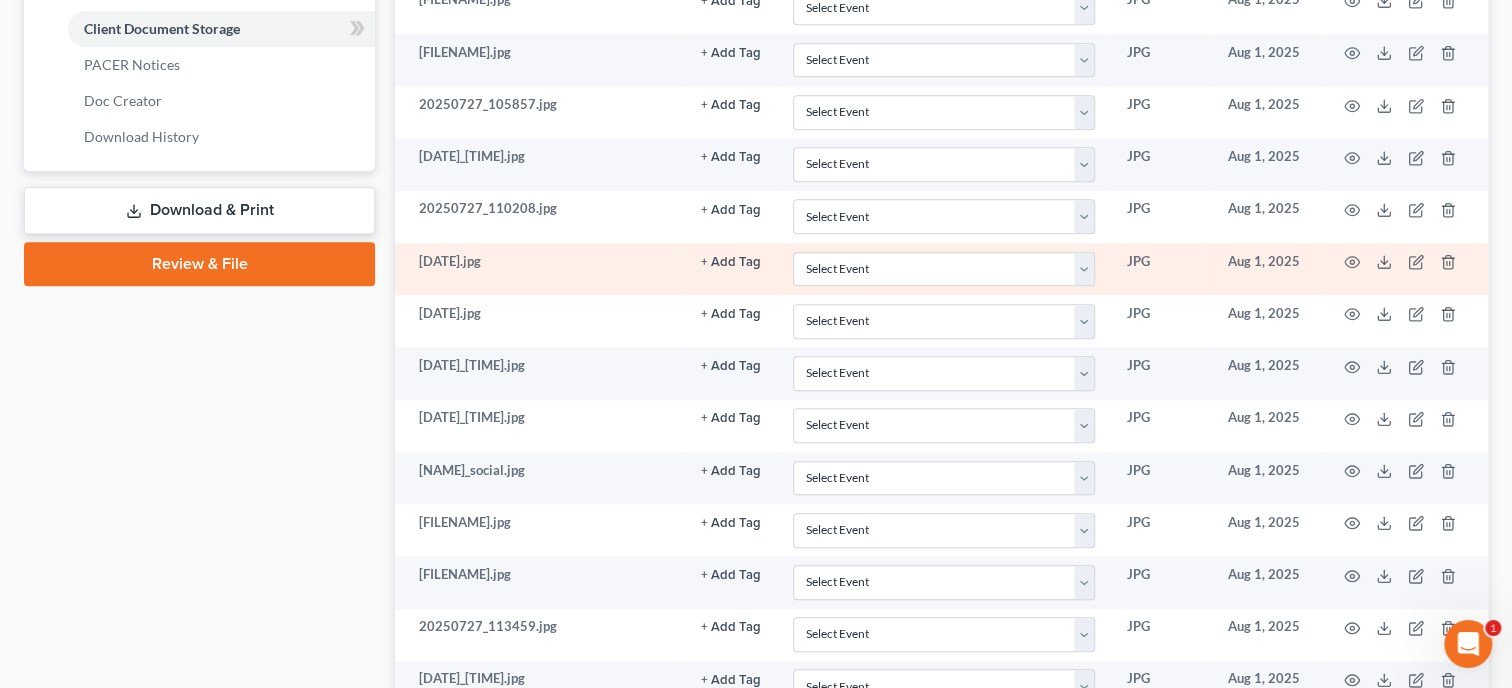 scroll, scrollTop: 1029, scrollLeft: 0, axis: vertical 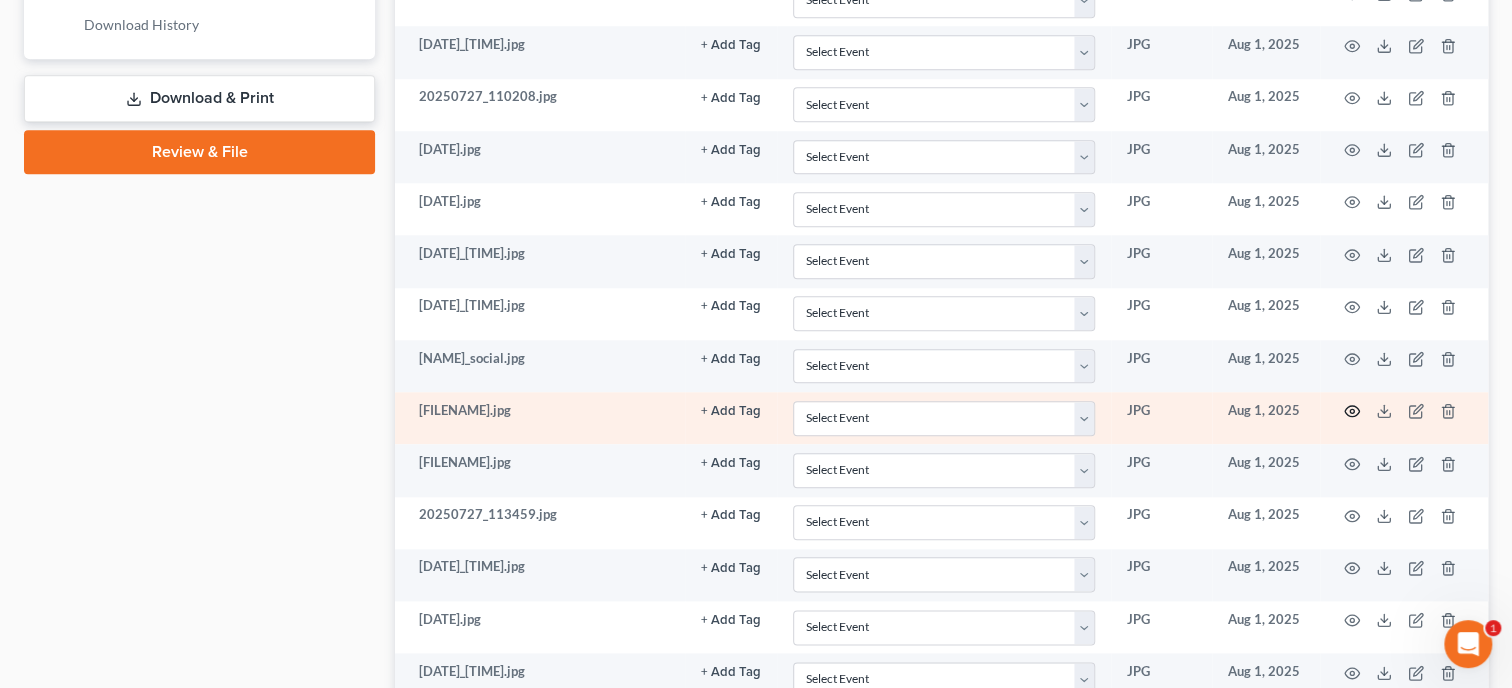 click 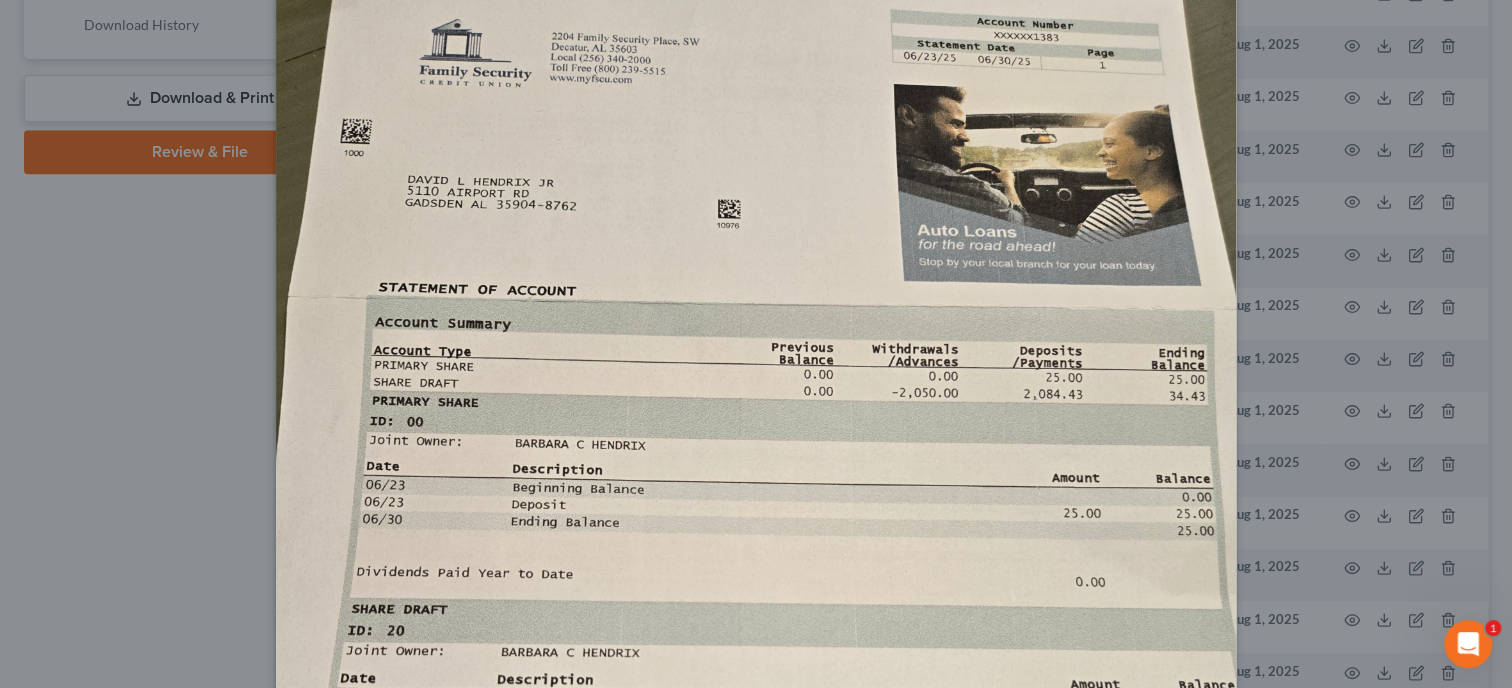 scroll, scrollTop: 102, scrollLeft: 0, axis: vertical 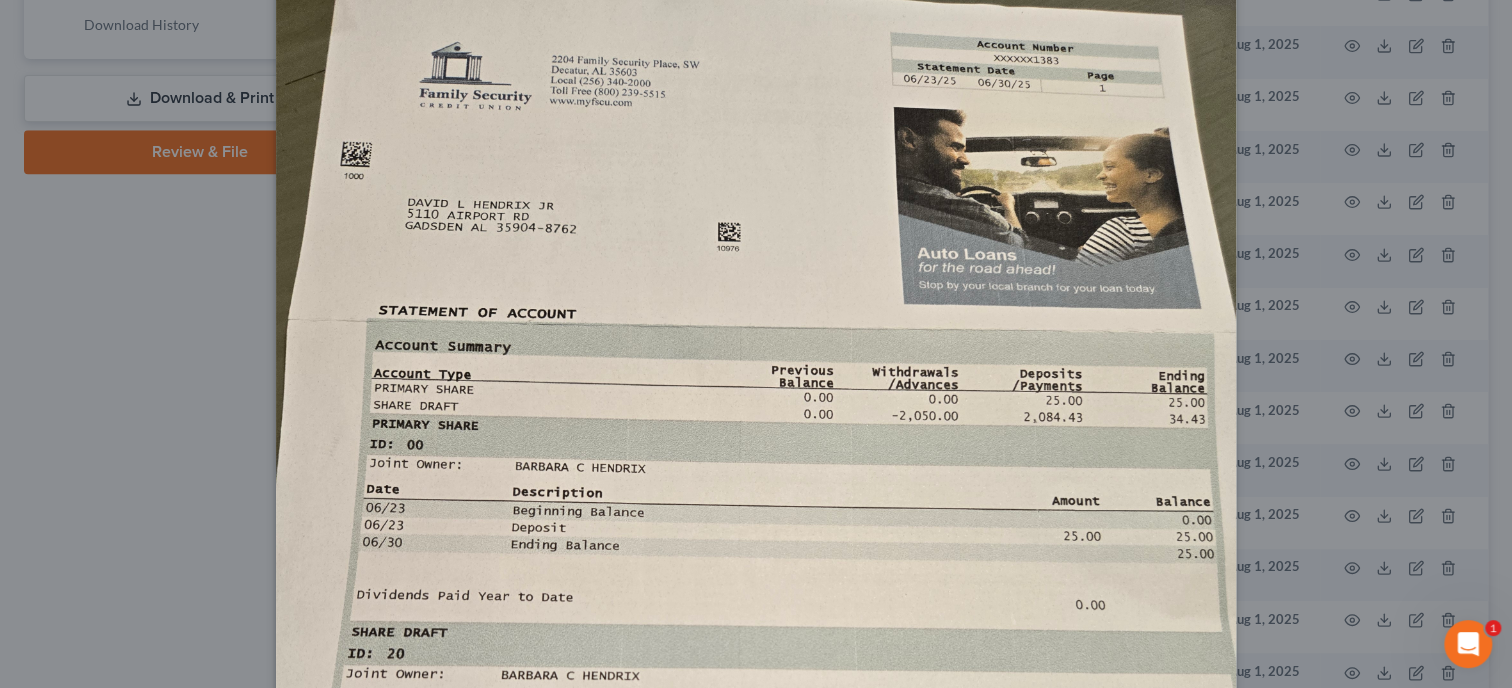 click at bounding box center [756, 630] 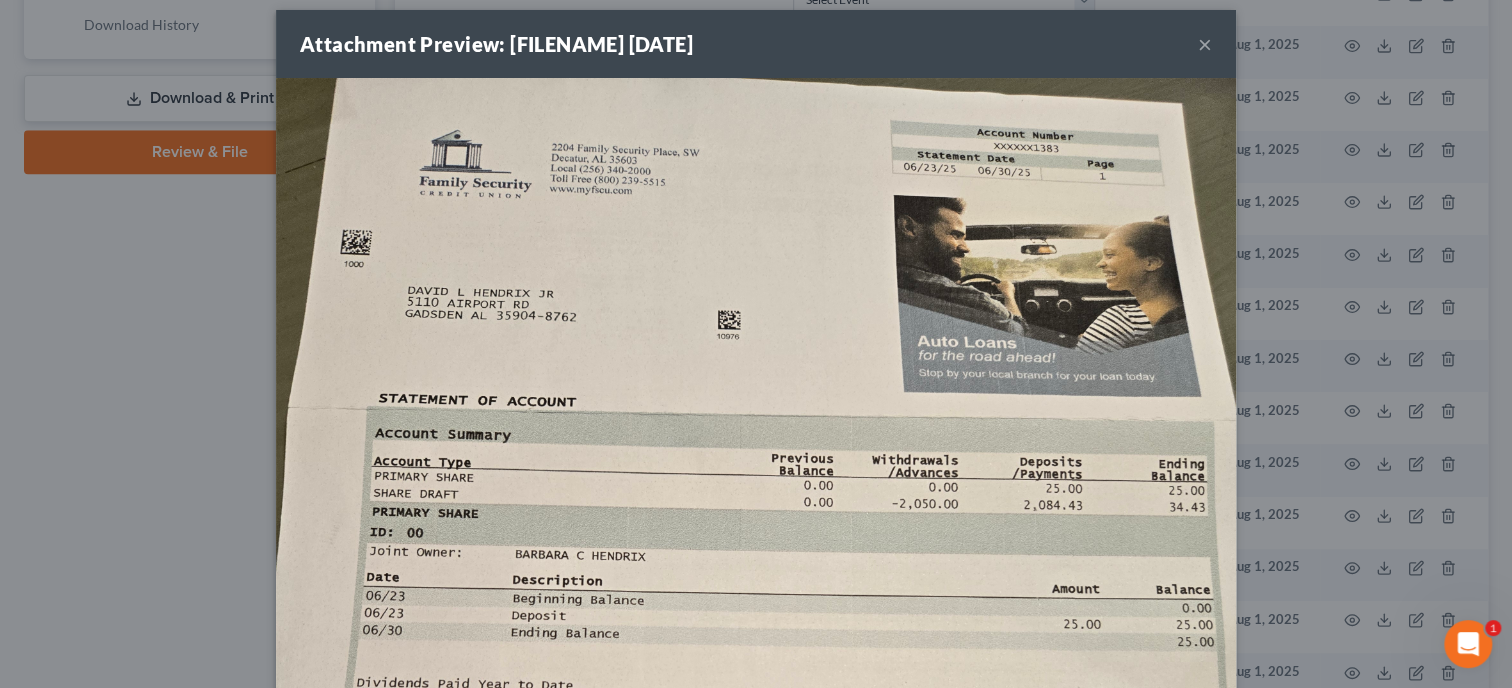 scroll, scrollTop: 0, scrollLeft: 0, axis: both 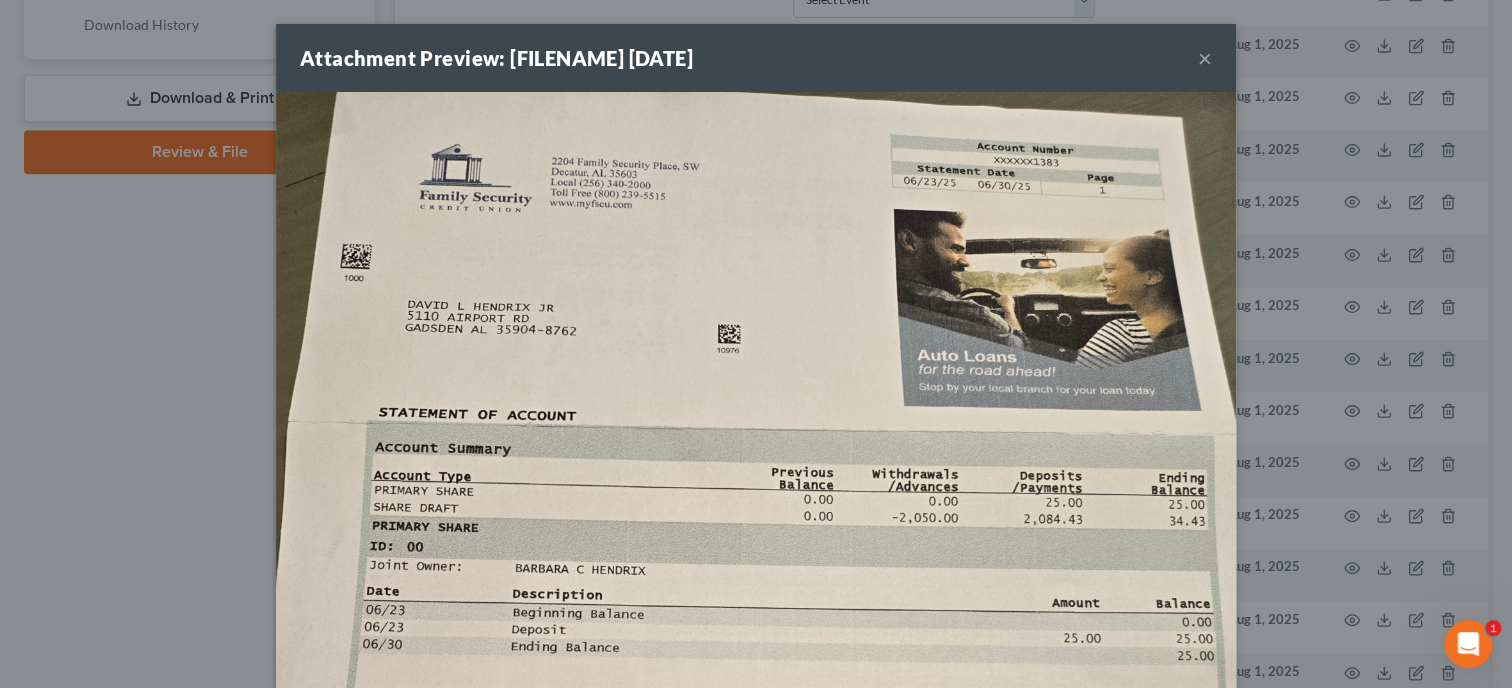 click on "×" at bounding box center [1205, 58] 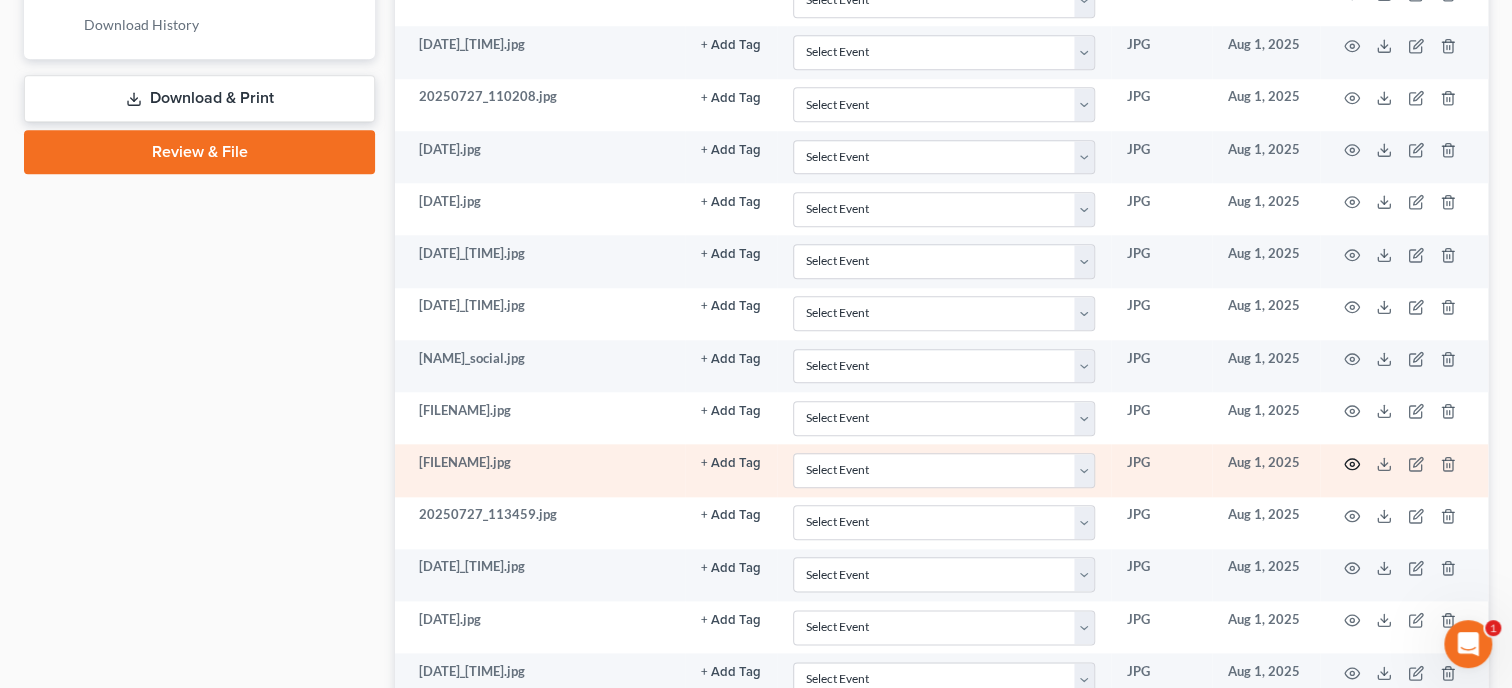click 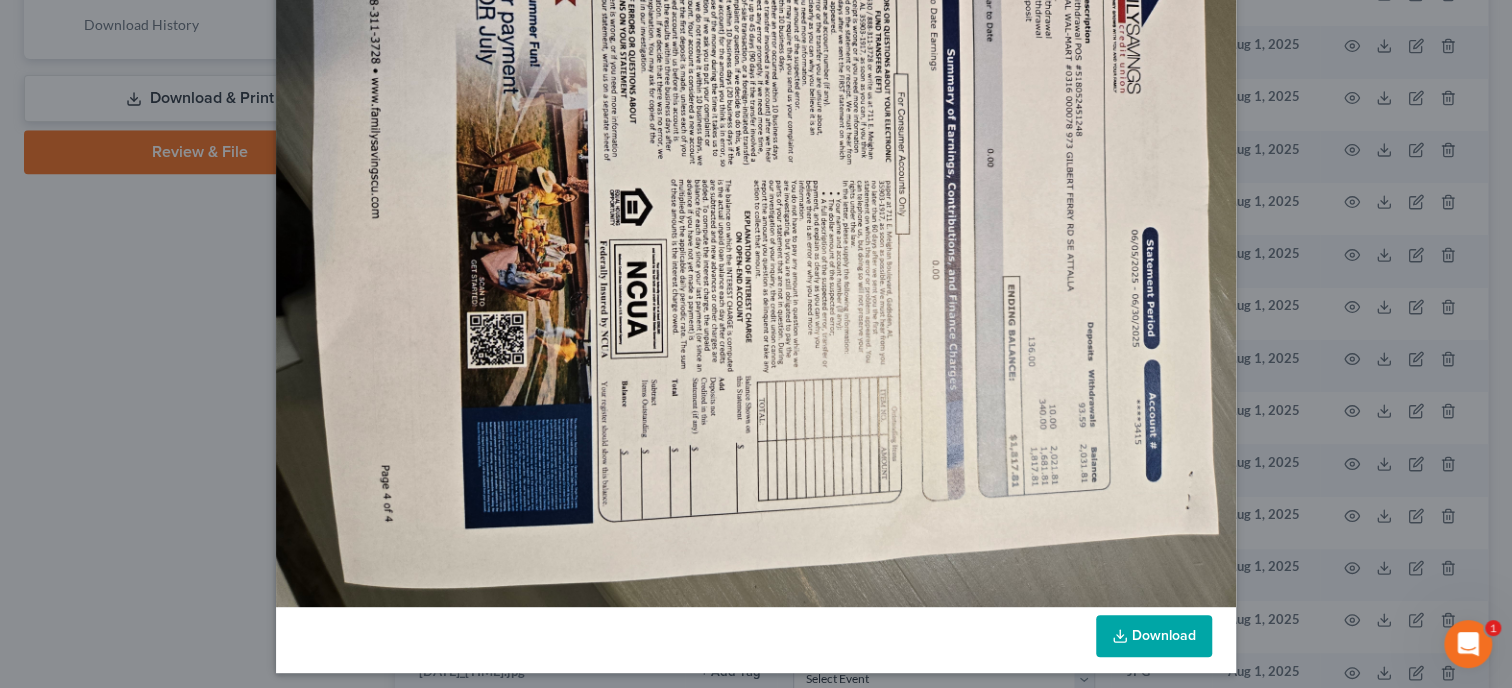 scroll, scrollTop: 102, scrollLeft: 0, axis: vertical 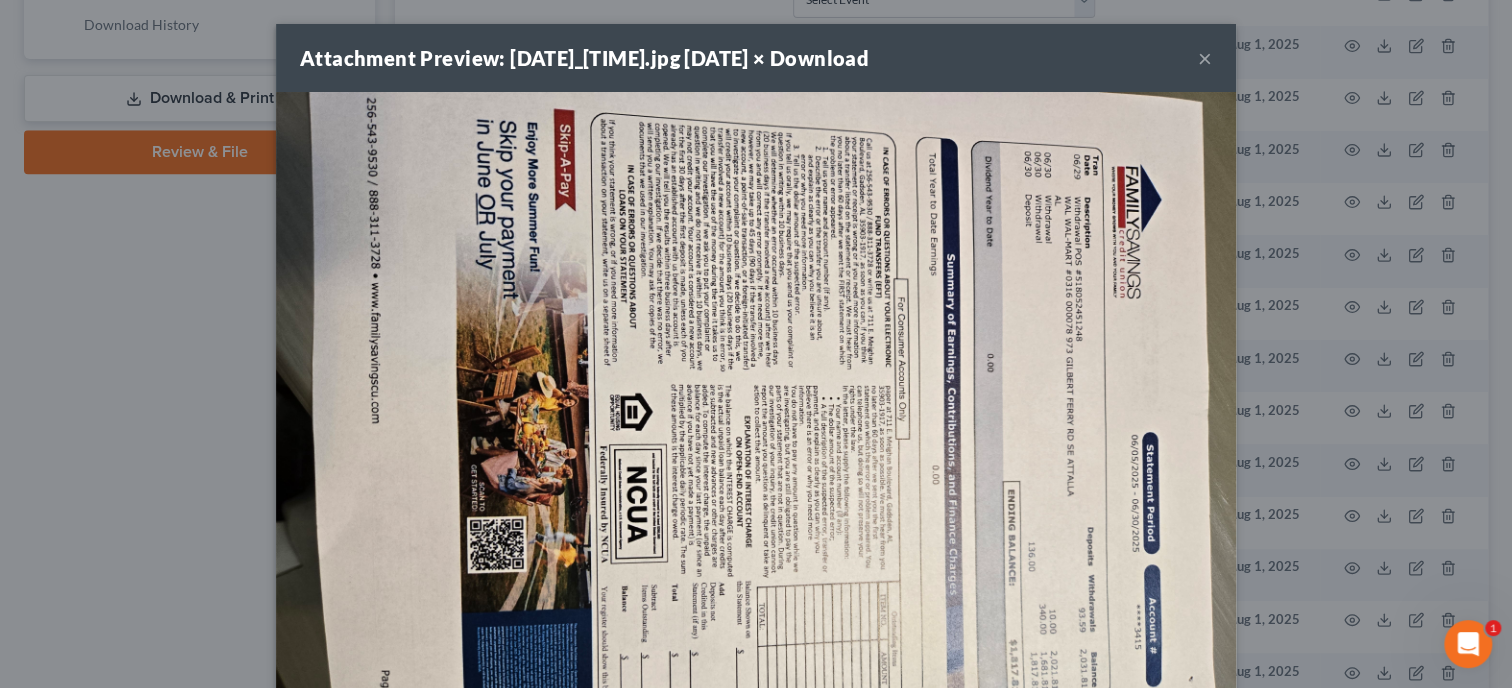 click on "×" at bounding box center (1205, 58) 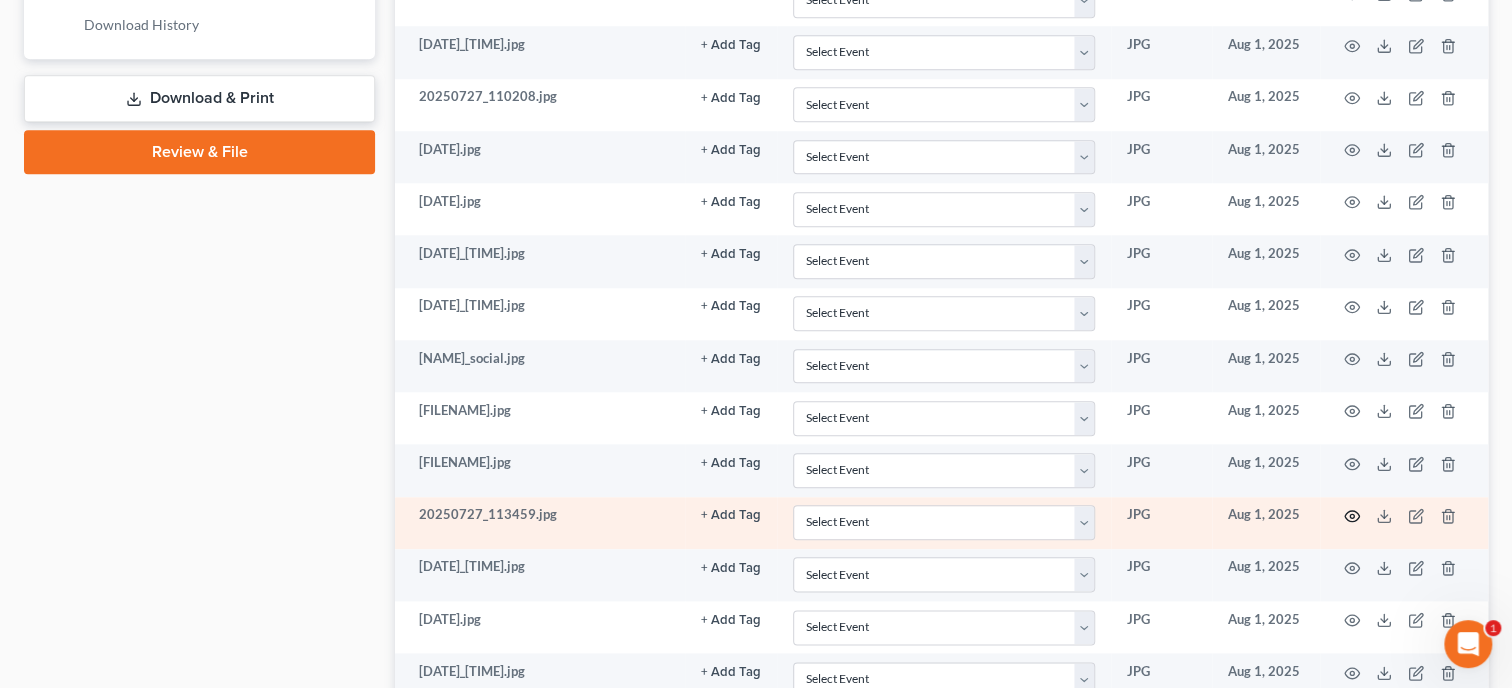 click 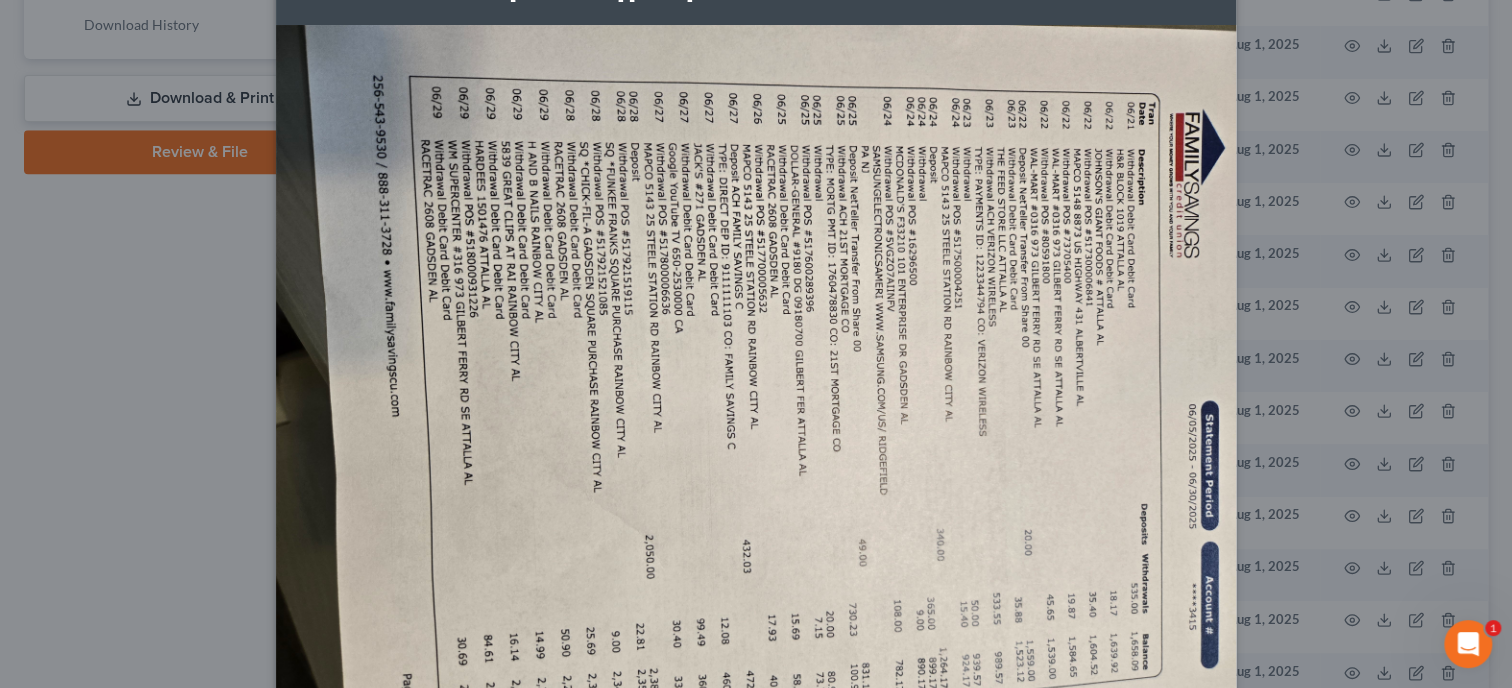 scroll, scrollTop: 102, scrollLeft: 0, axis: vertical 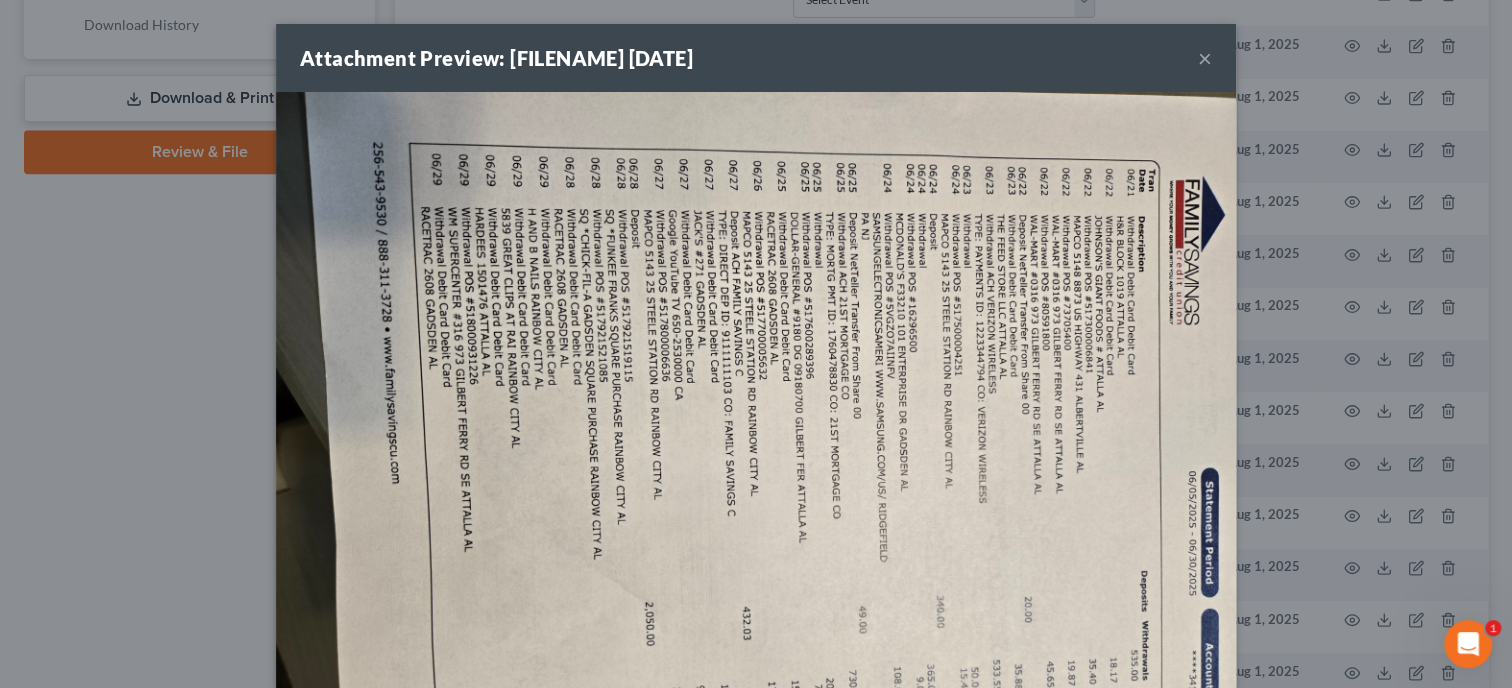 click on "×" at bounding box center (1205, 58) 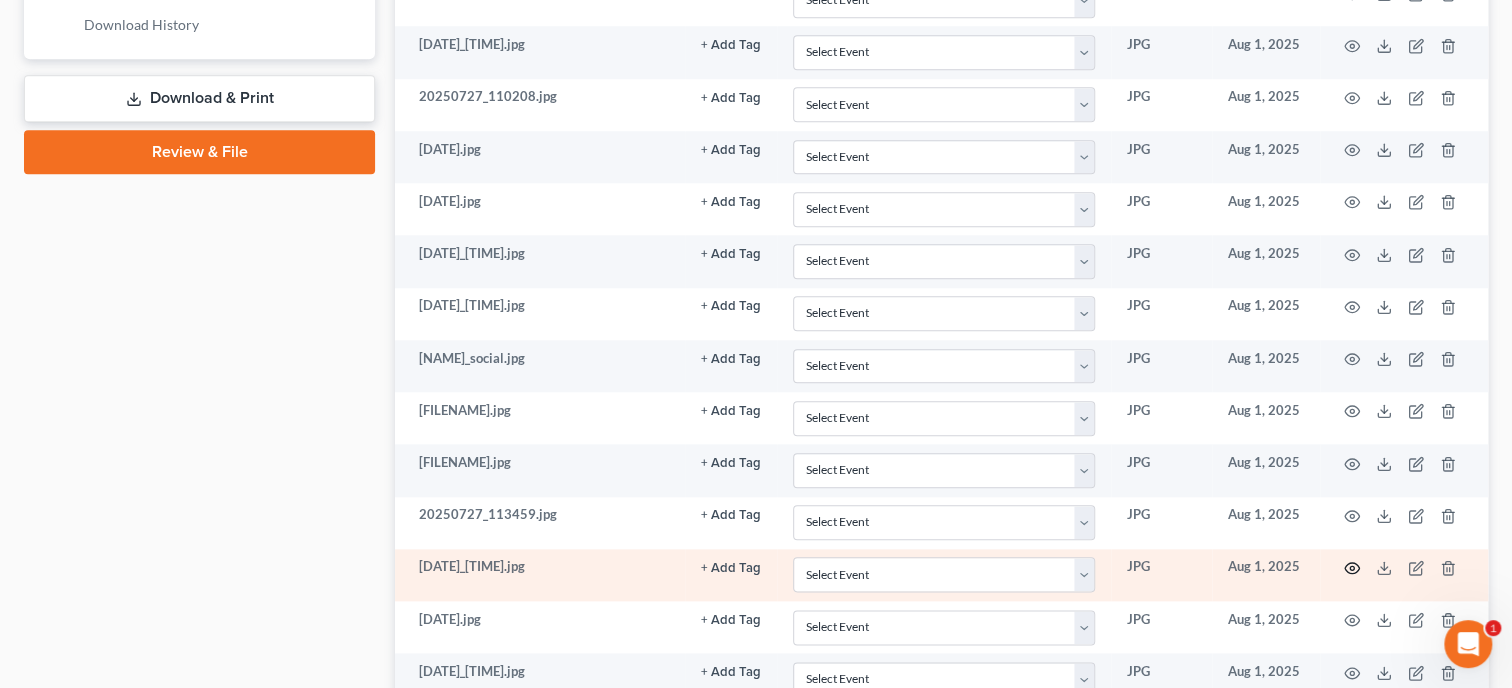 click 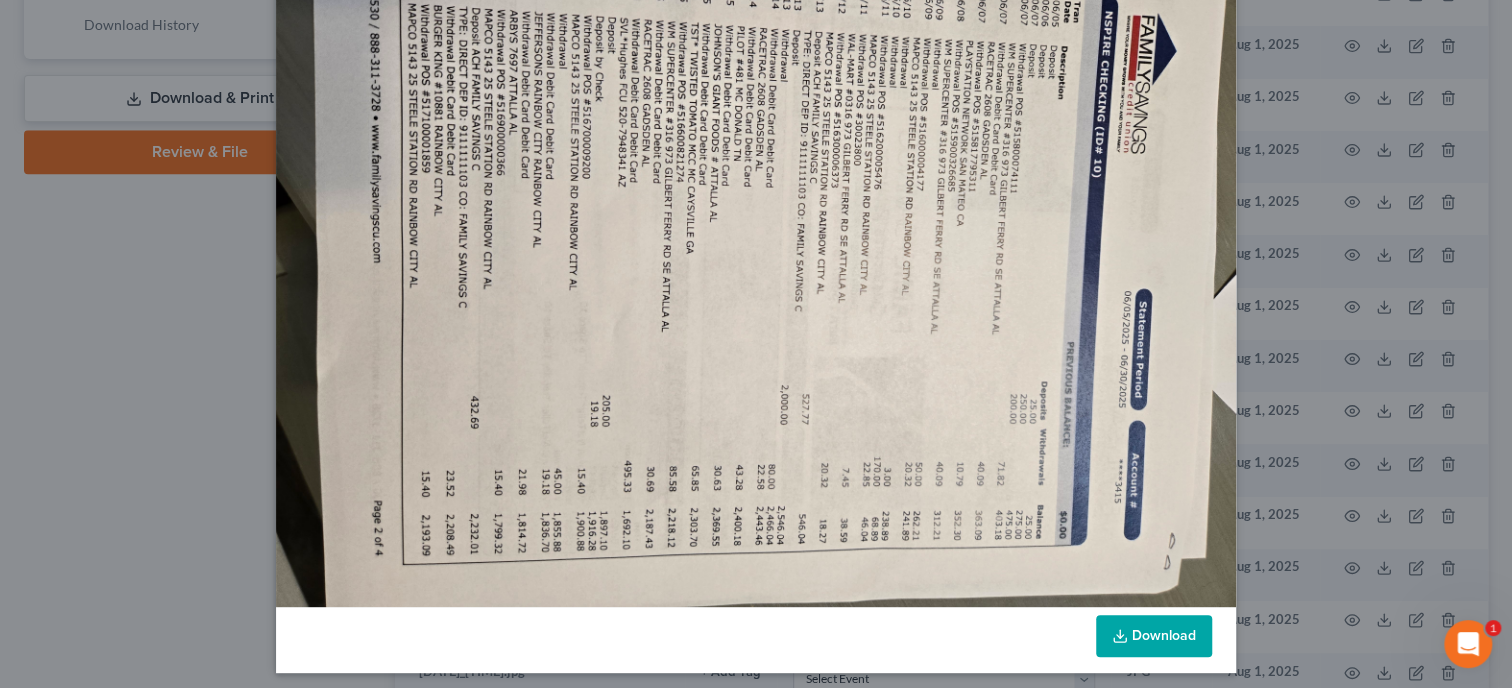 scroll, scrollTop: 102, scrollLeft: 0, axis: vertical 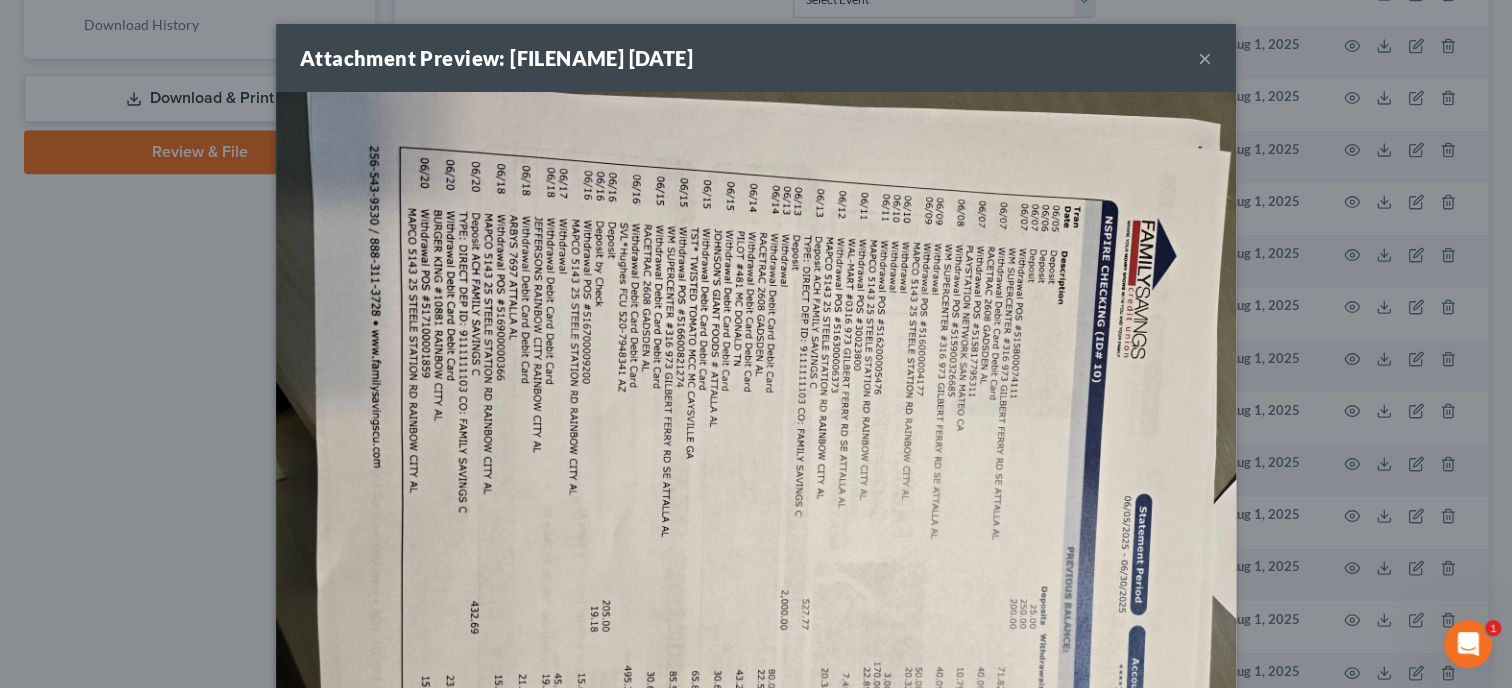click on "×" at bounding box center [1205, 58] 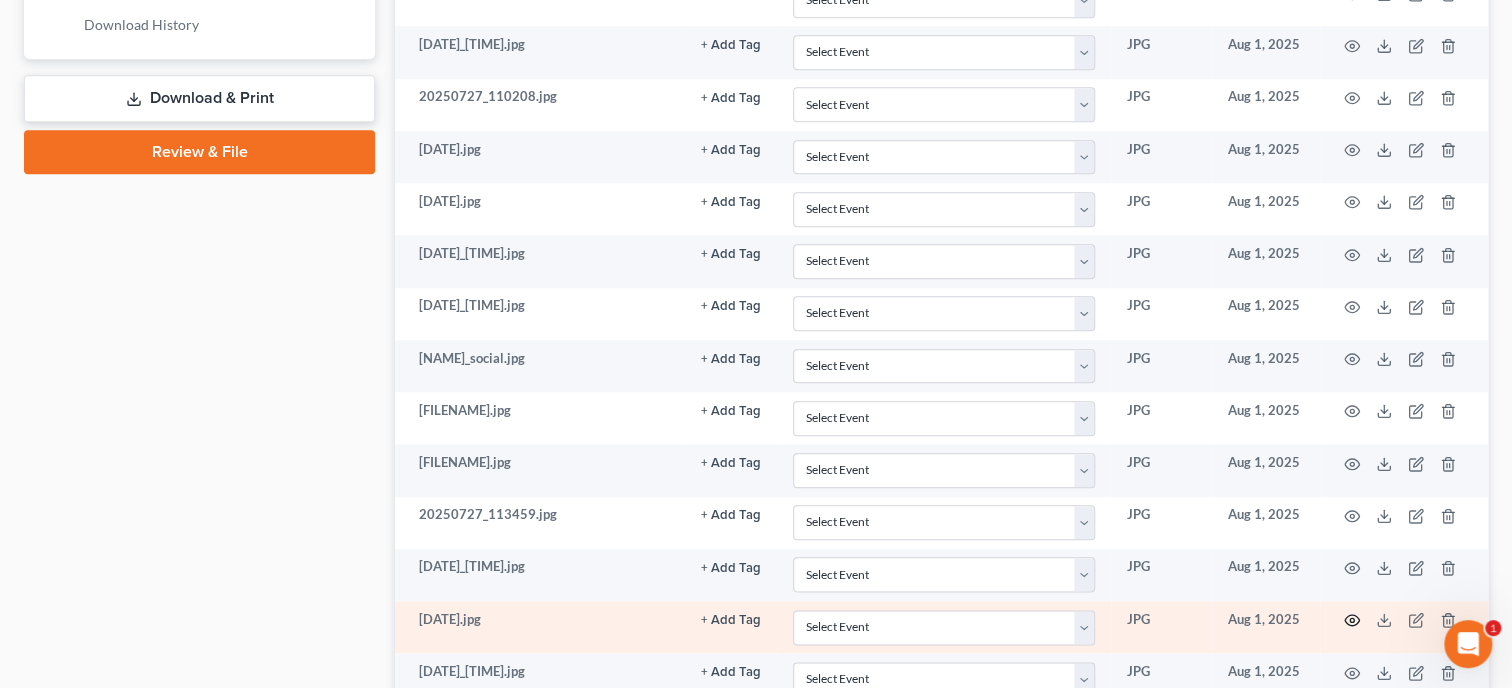 click 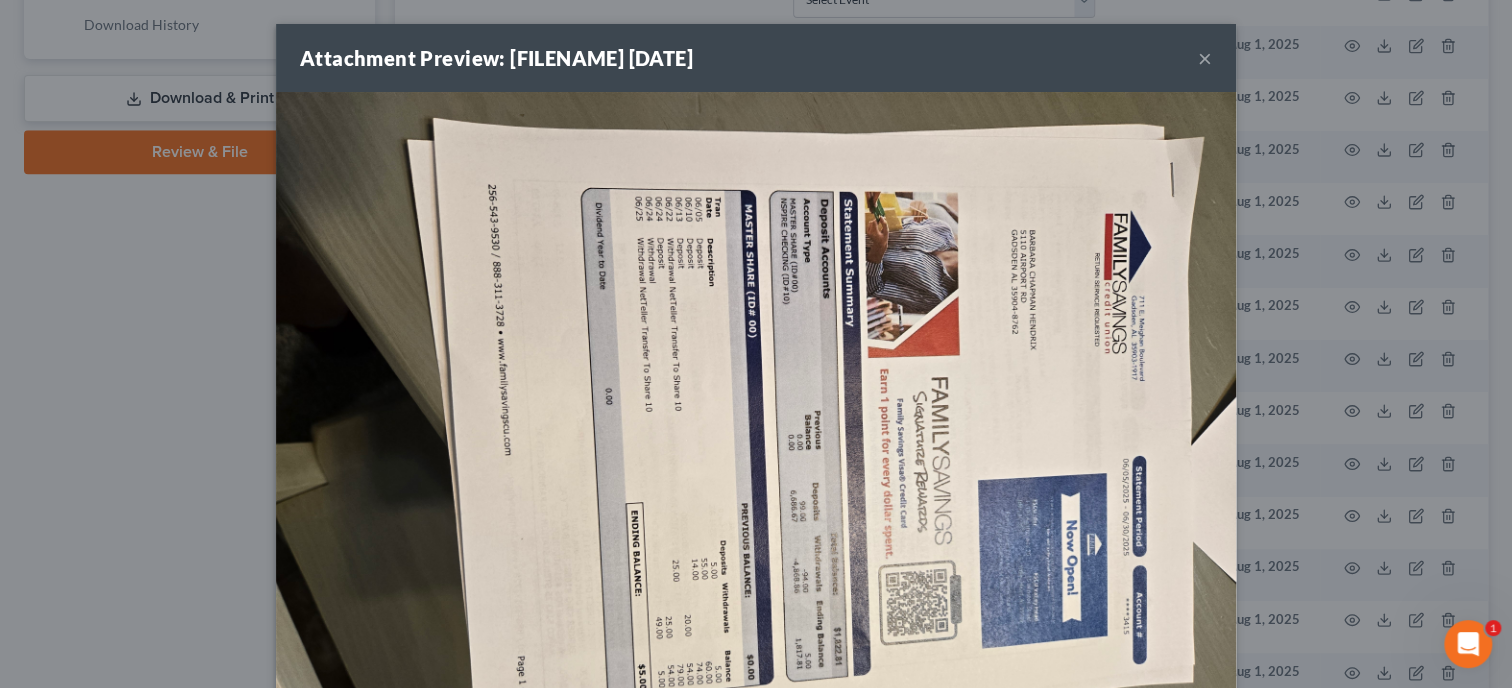 click at bounding box center [756, 452] 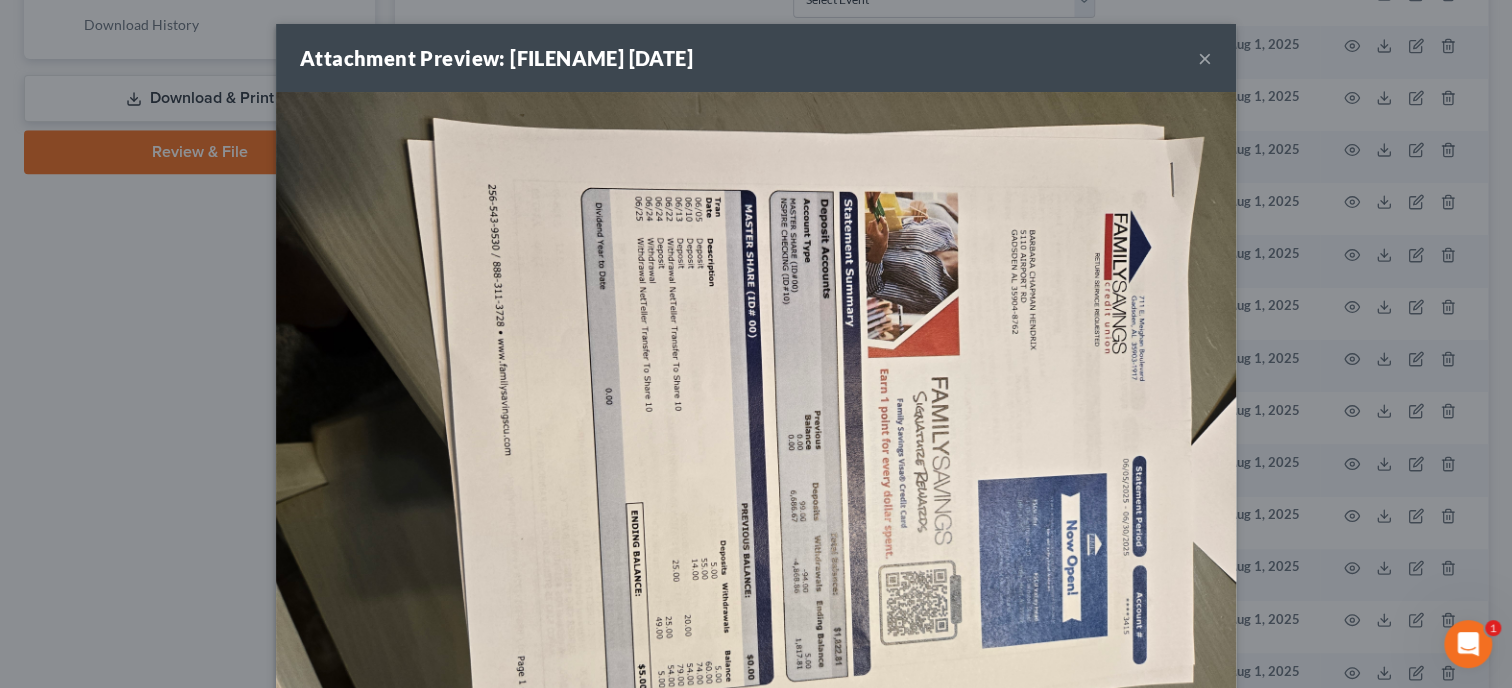 click on "×" at bounding box center (1205, 58) 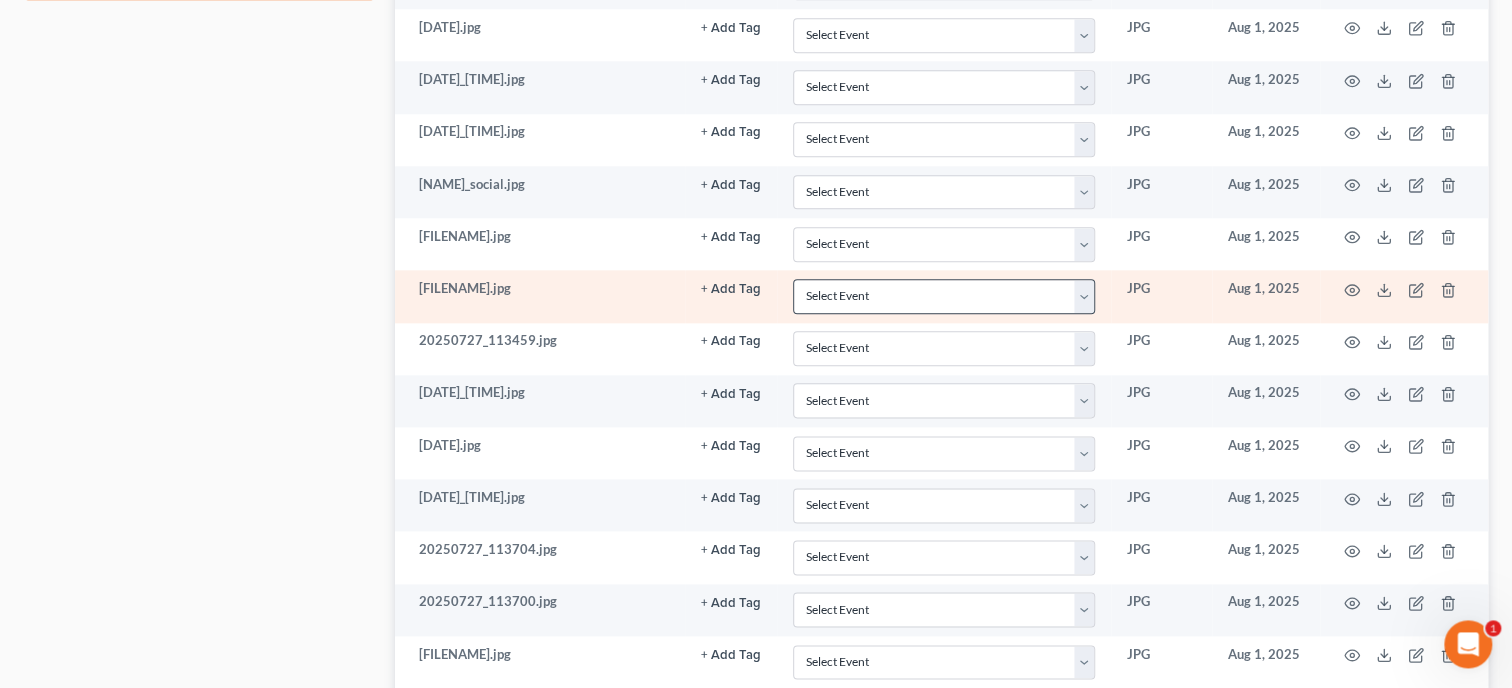 scroll, scrollTop: 1234, scrollLeft: 0, axis: vertical 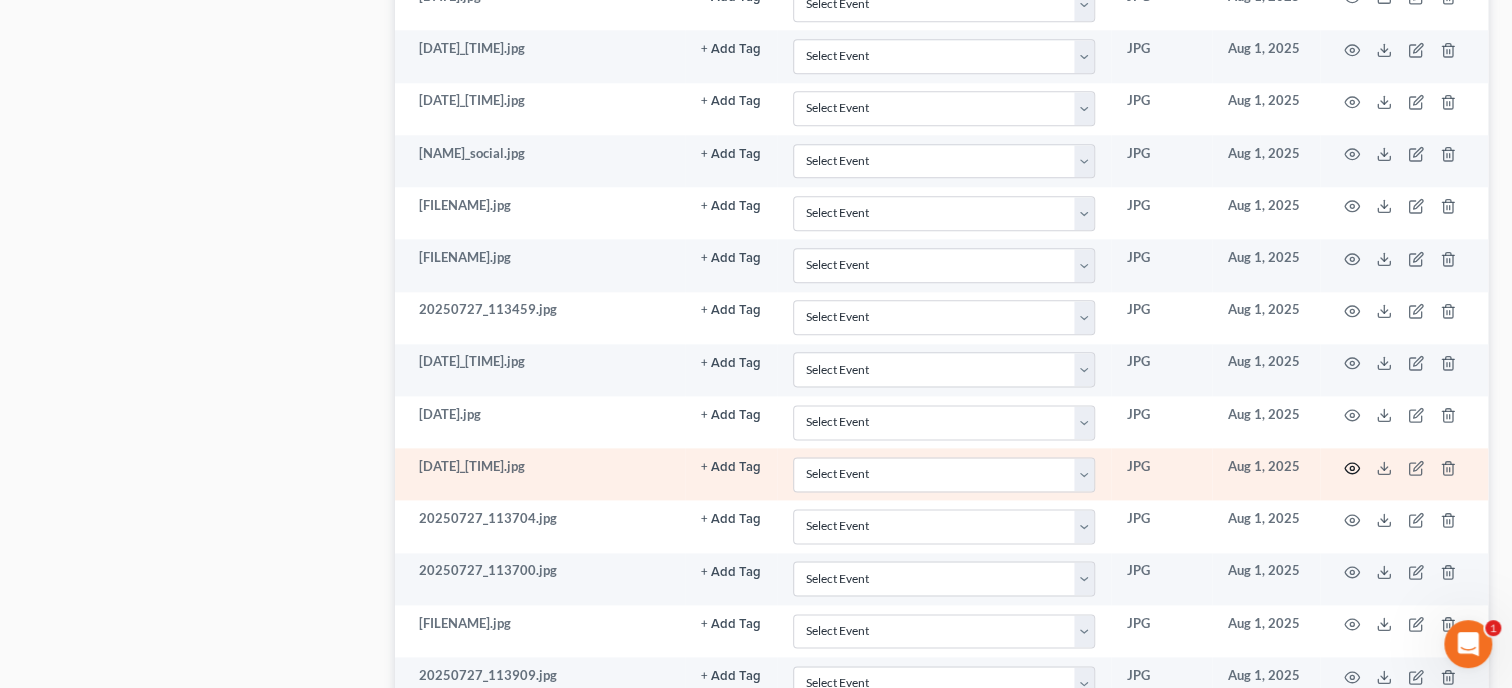 click 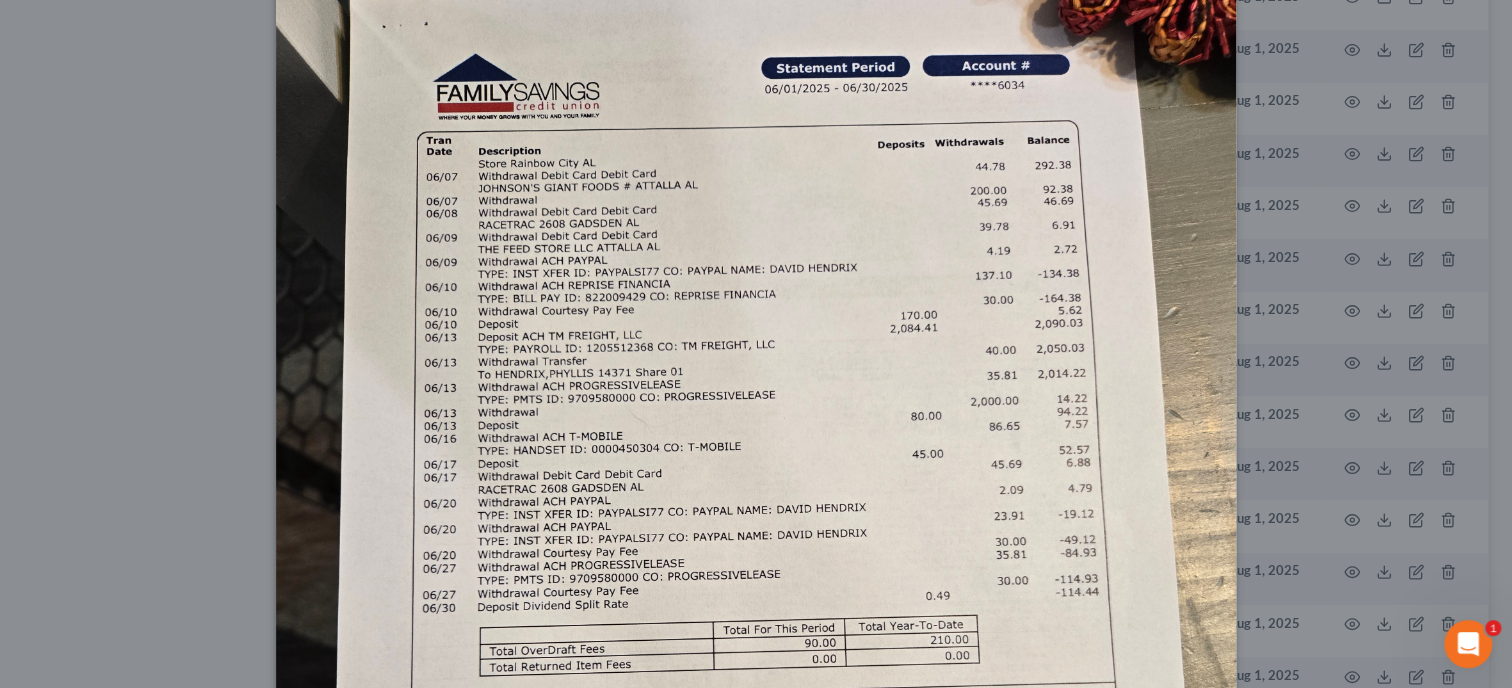 scroll, scrollTop: 102, scrollLeft: 0, axis: vertical 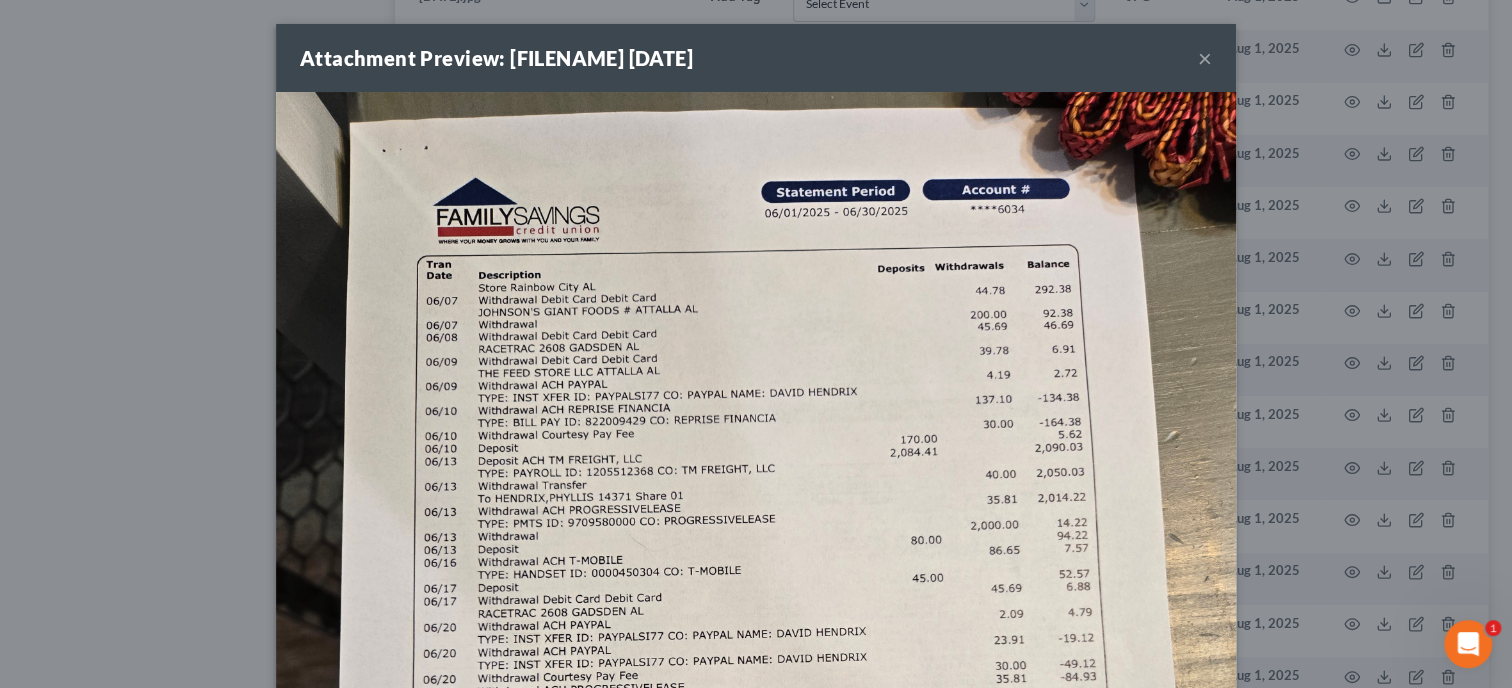 click on "×" at bounding box center [1205, 58] 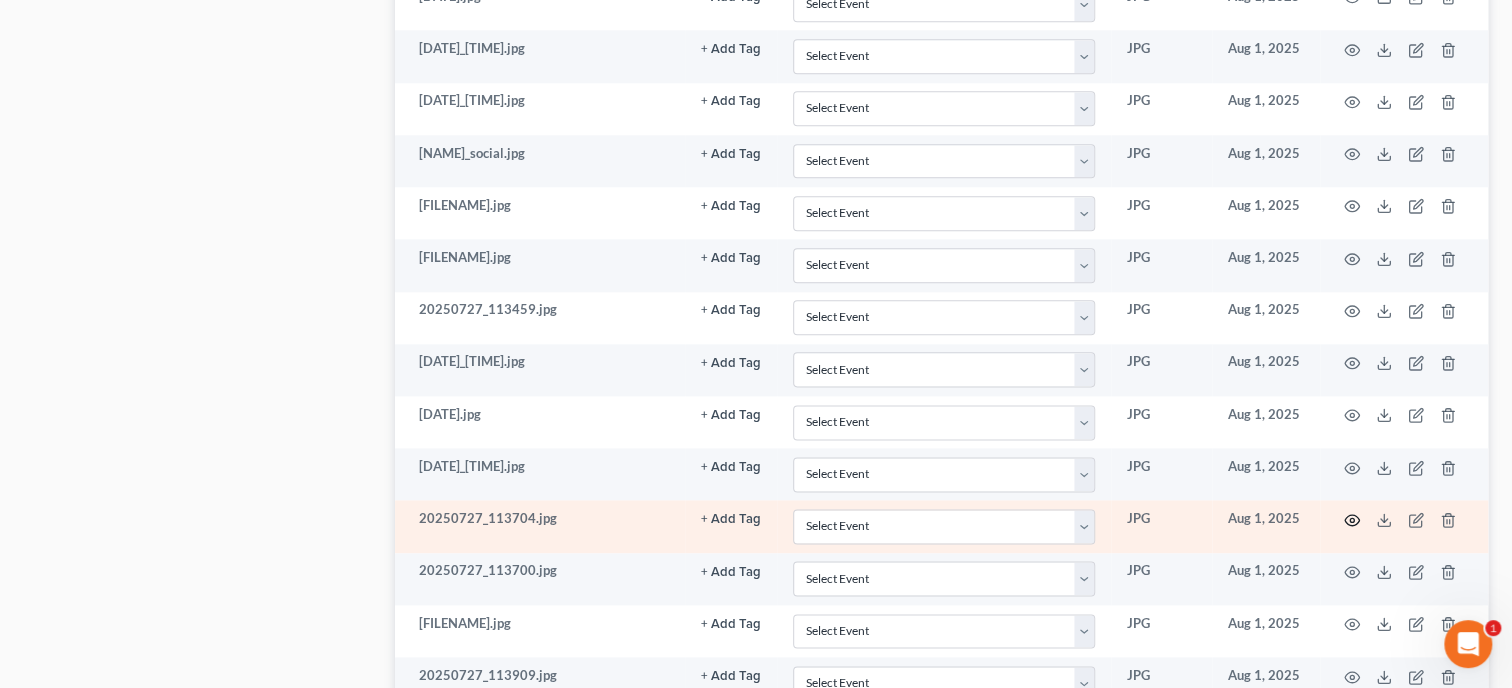 click 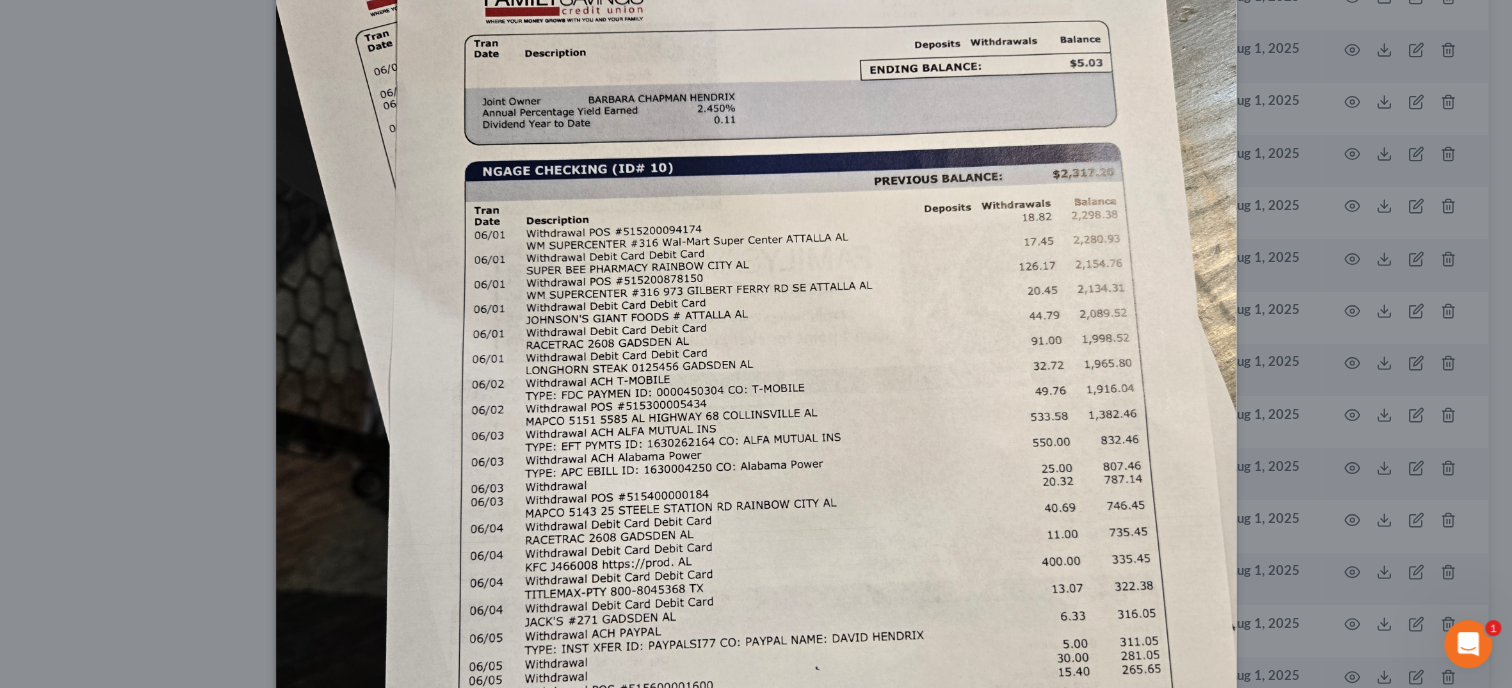 scroll, scrollTop: 205, scrollLeft: 0, axis: vertical 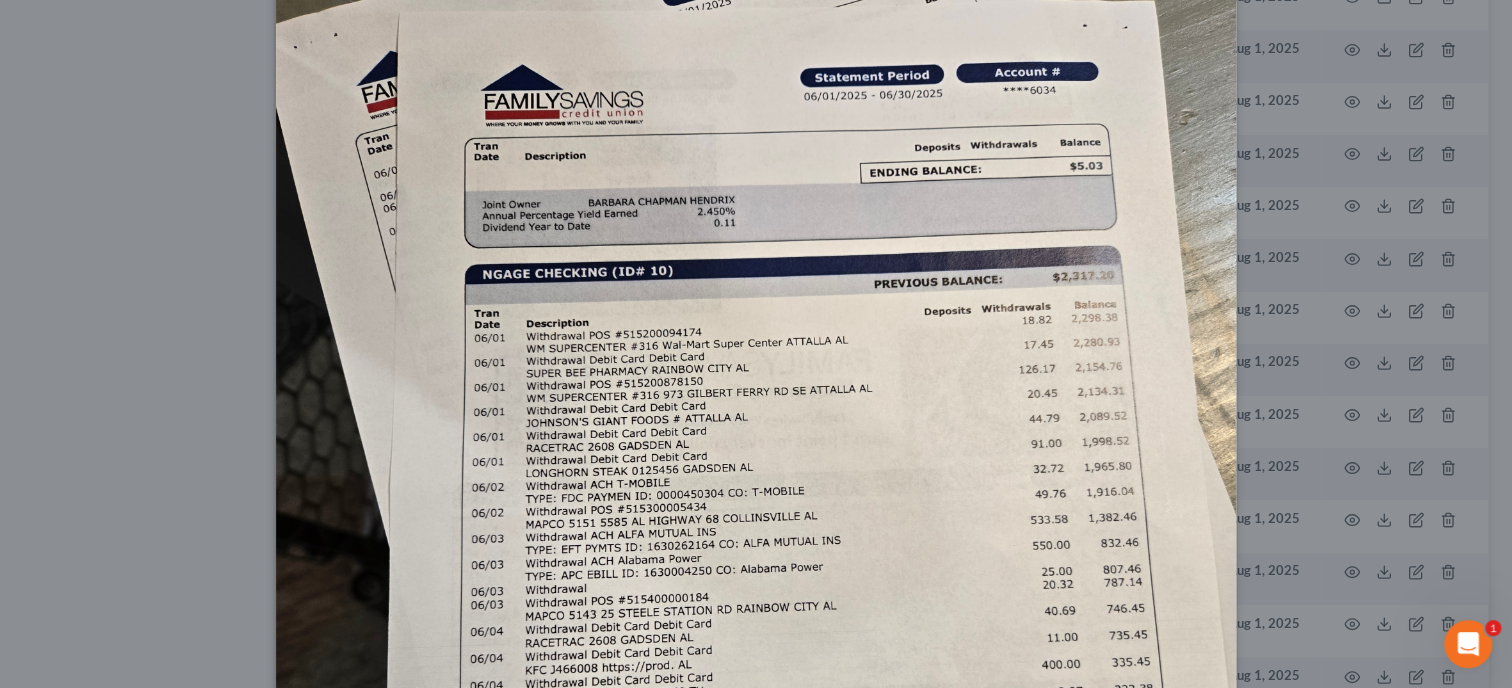 click at bounding box center (756, 527) 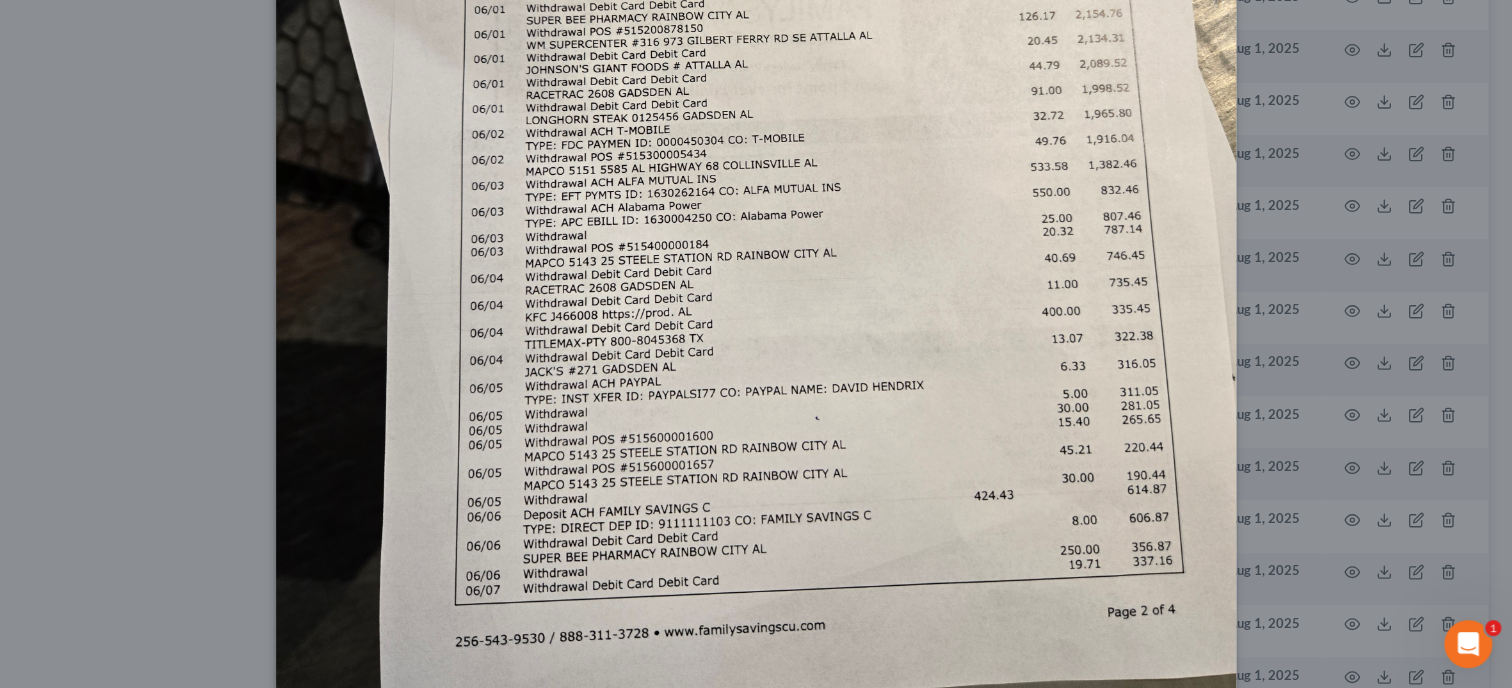 scroll, scrollTop: 617, scrollLeft: 0, axis: vertical 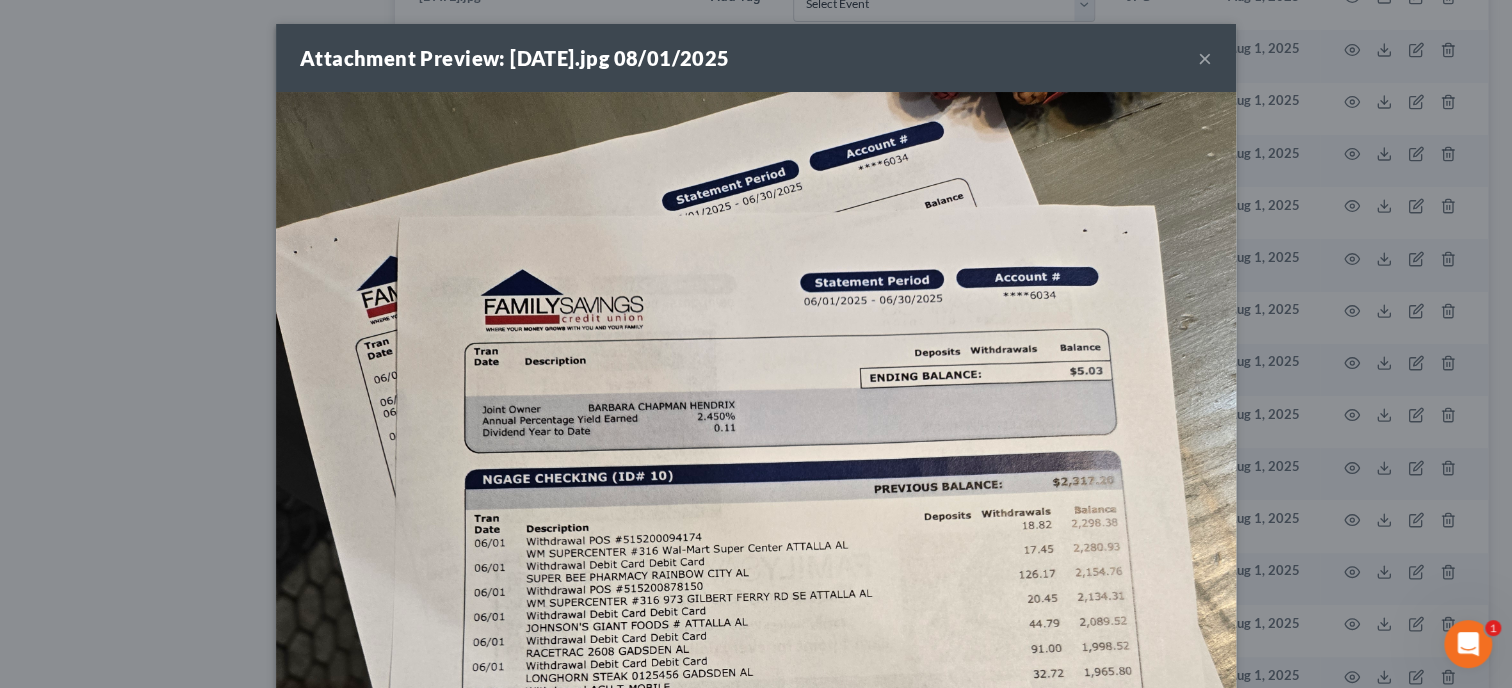 click on "×" at bounding box center [1205, 58] 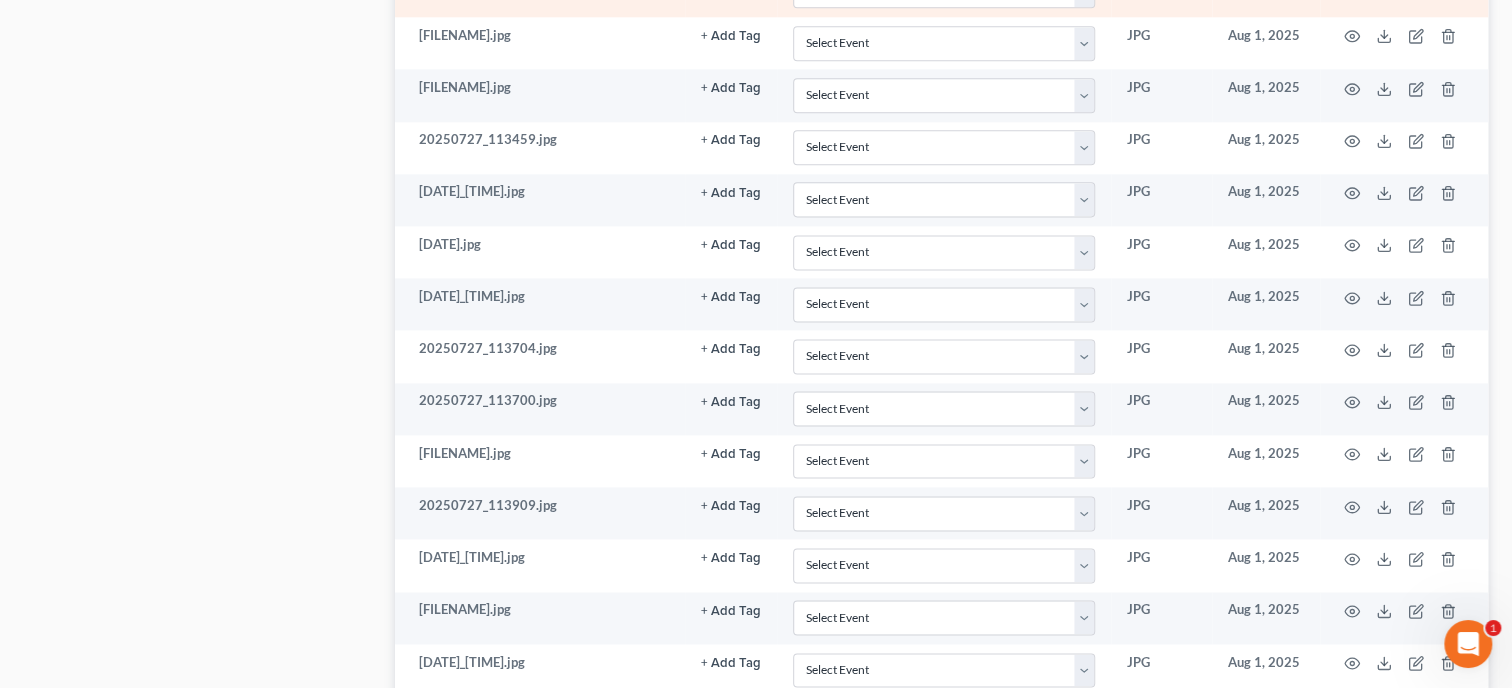 scroll, scrollTop: 1440, scrollLeft: 0, axis: vertical 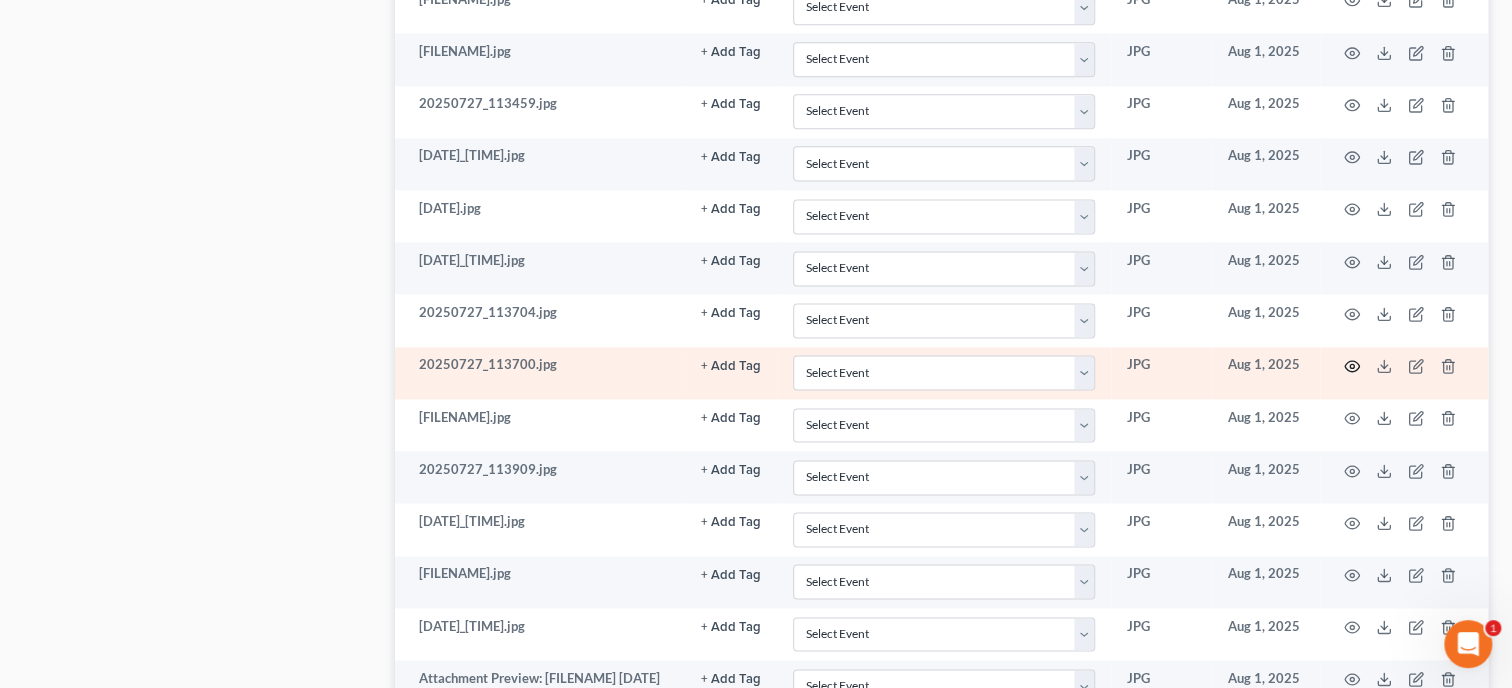 click 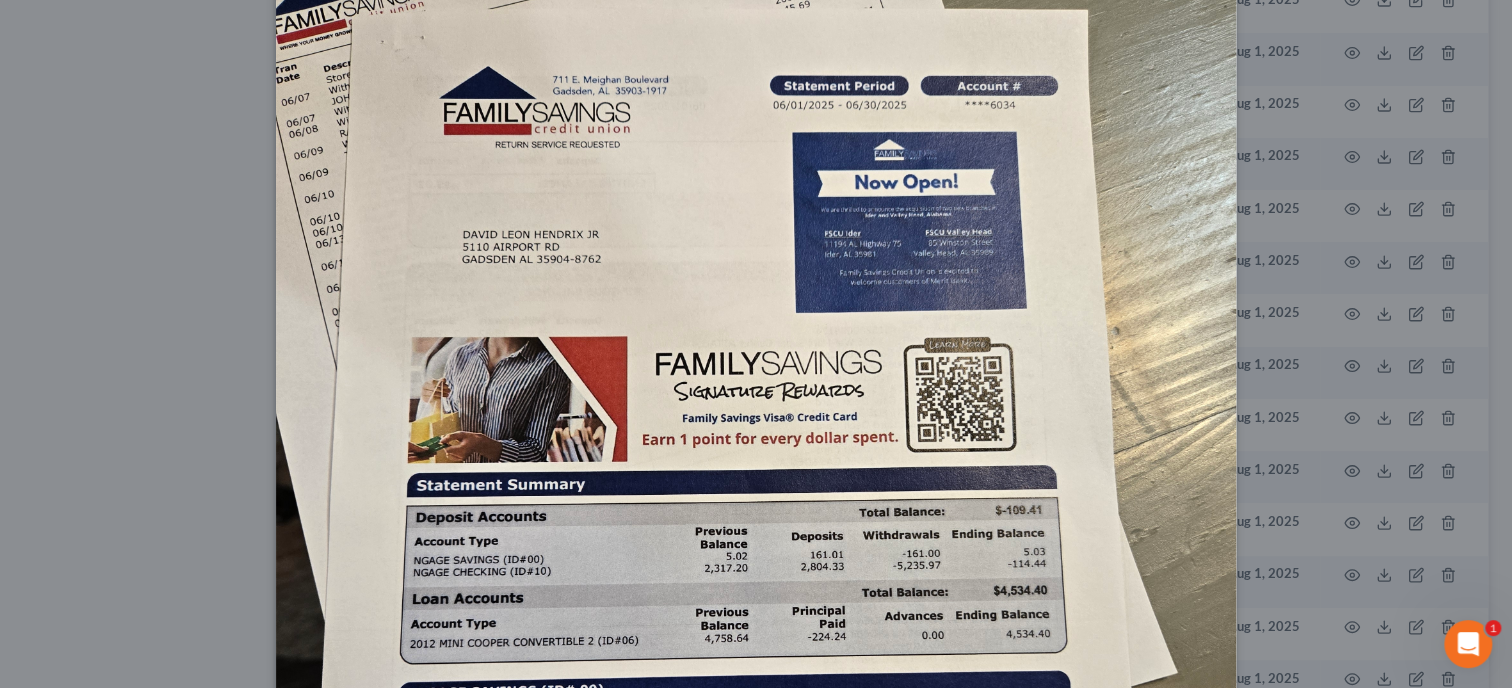 scroll, scrollTop: 205, scrollLeft: 0, axis: vertical 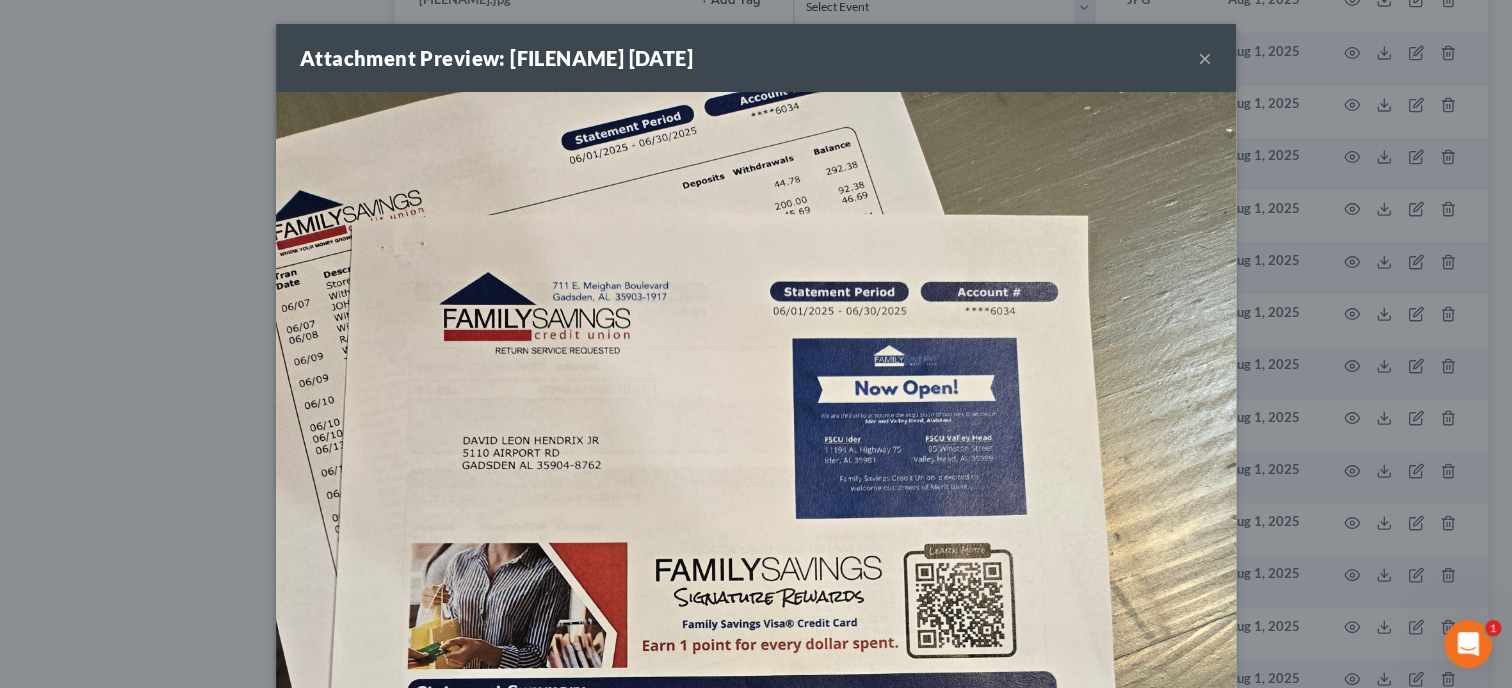 click on "×" at bounding box center (1205, 58) 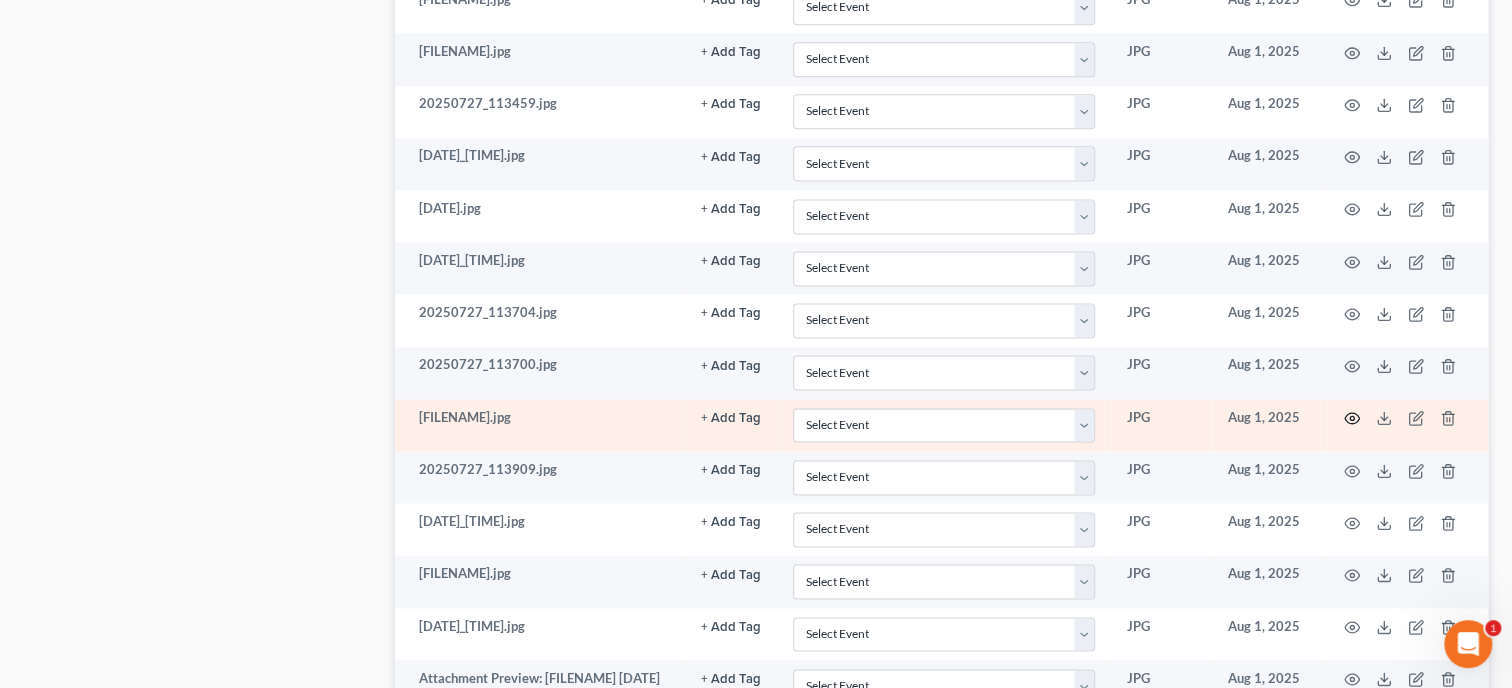 click 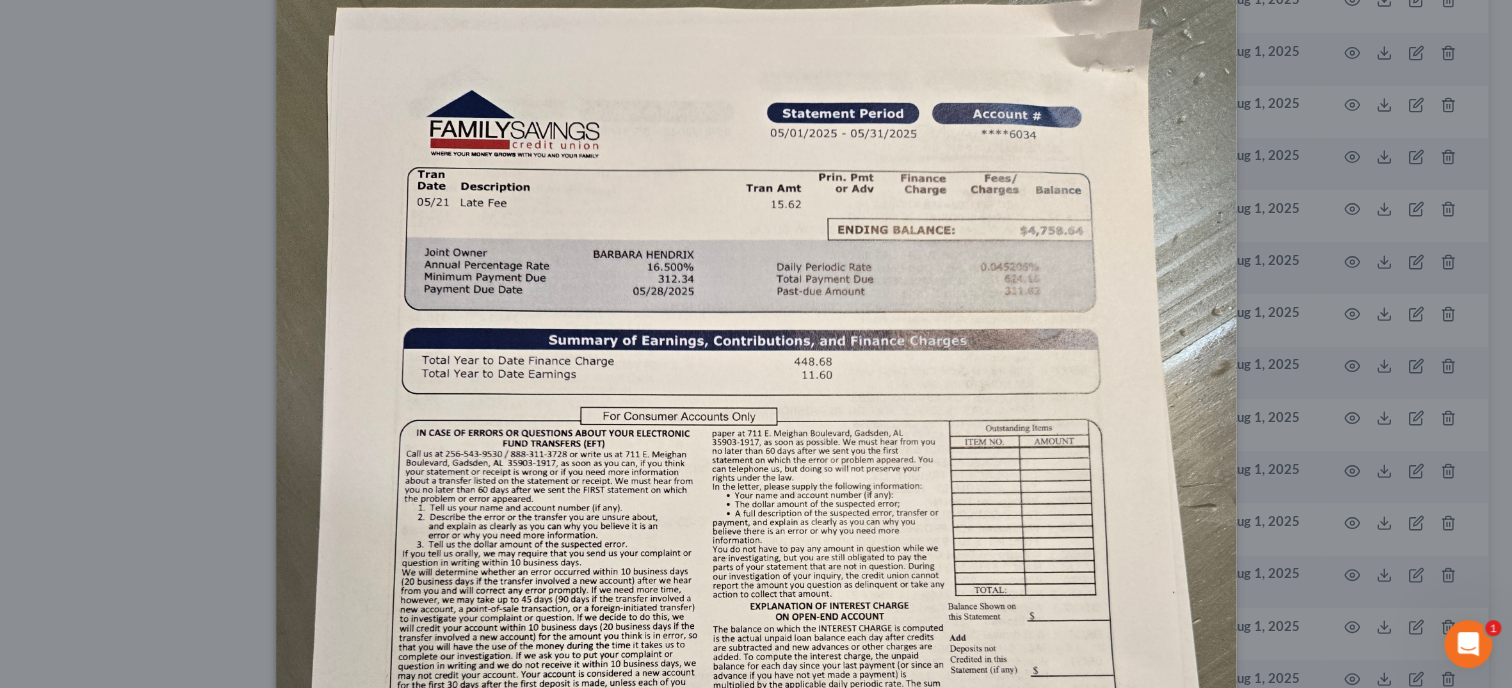 scroll, scrollTop: 102, scrollLeft: 0, axis: vertical 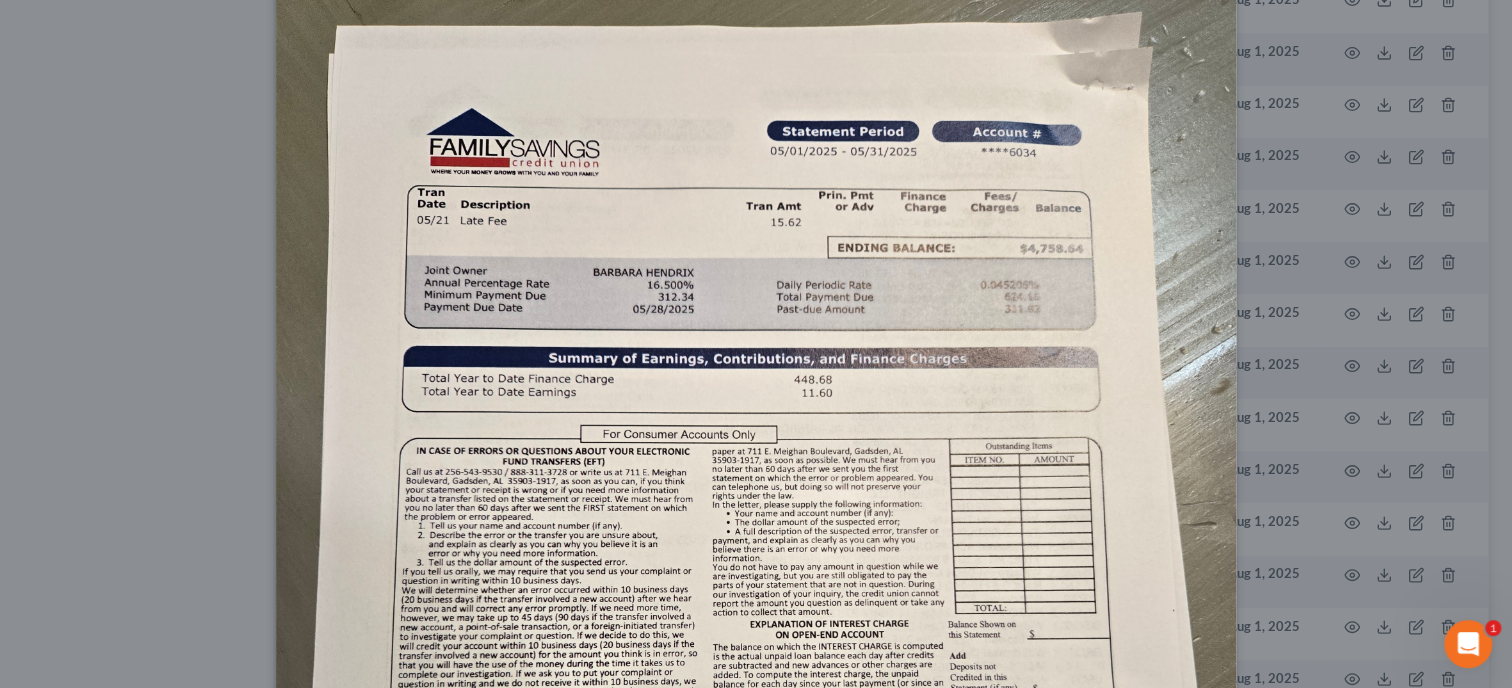 click at bounding box center (756, 630) 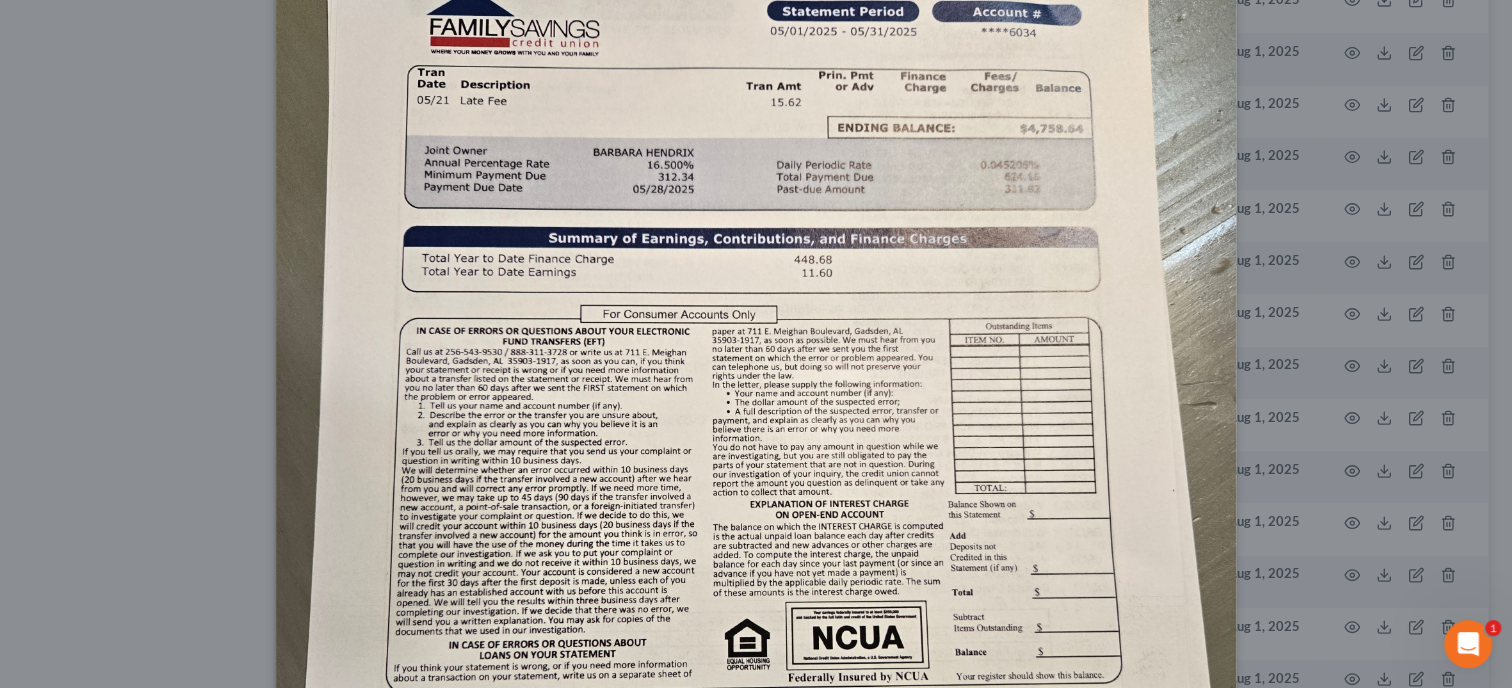 scroll, scrollTop: 102, scrollLeft: 0, axis: vertical 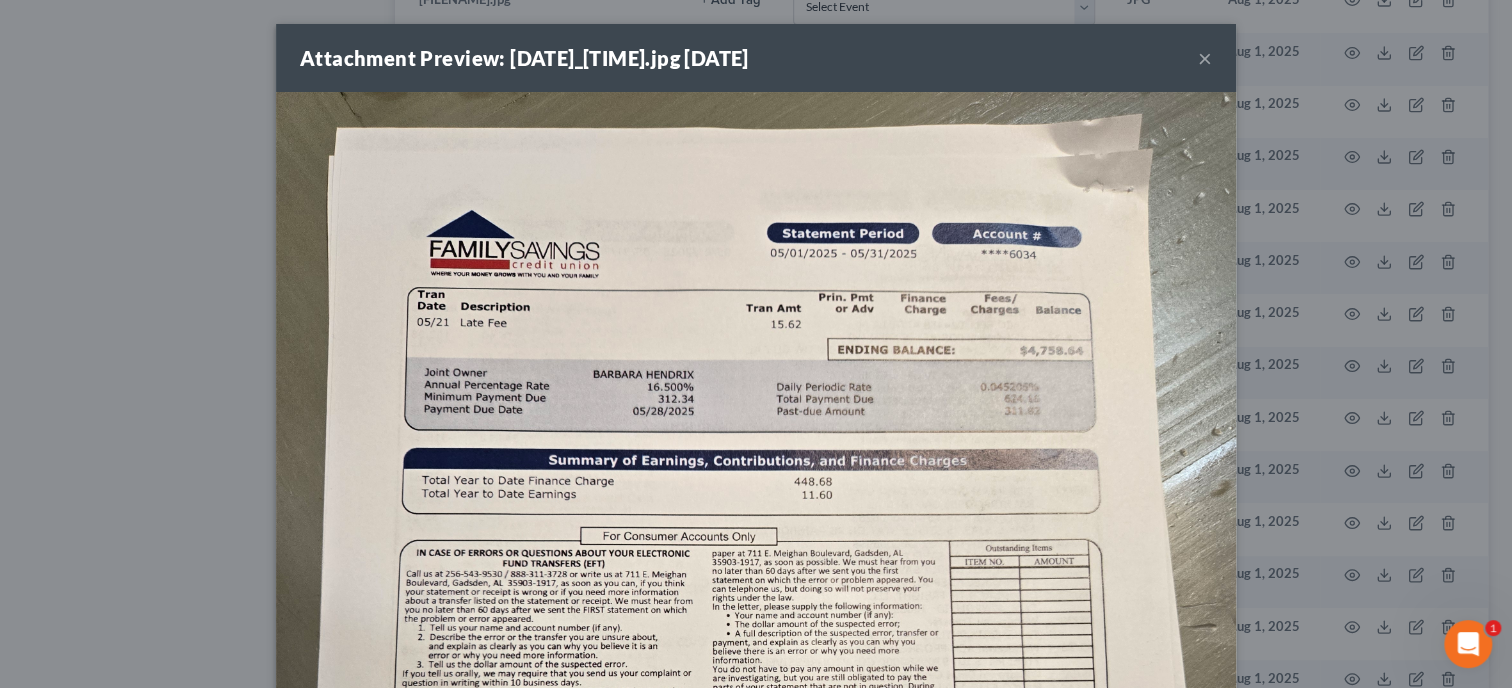 click on "×" at bounding box center [1205, 58] 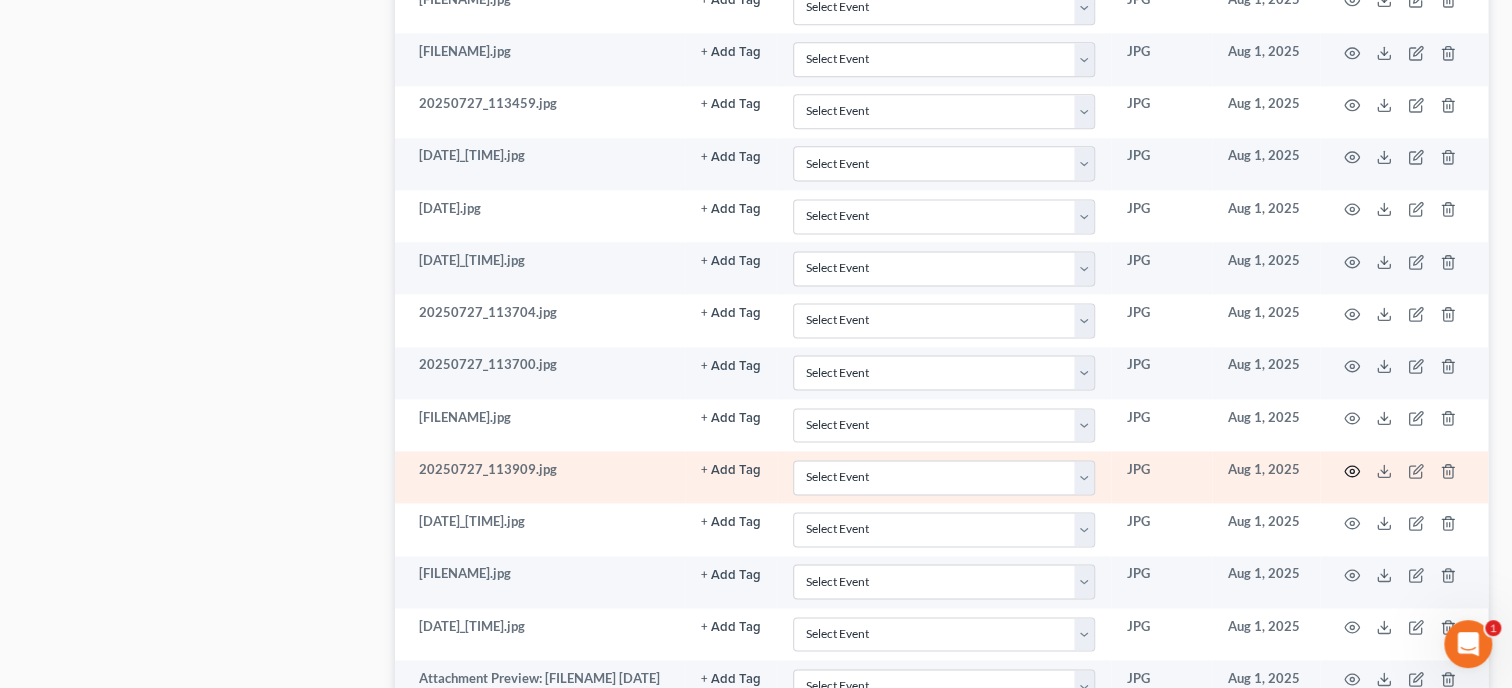 click 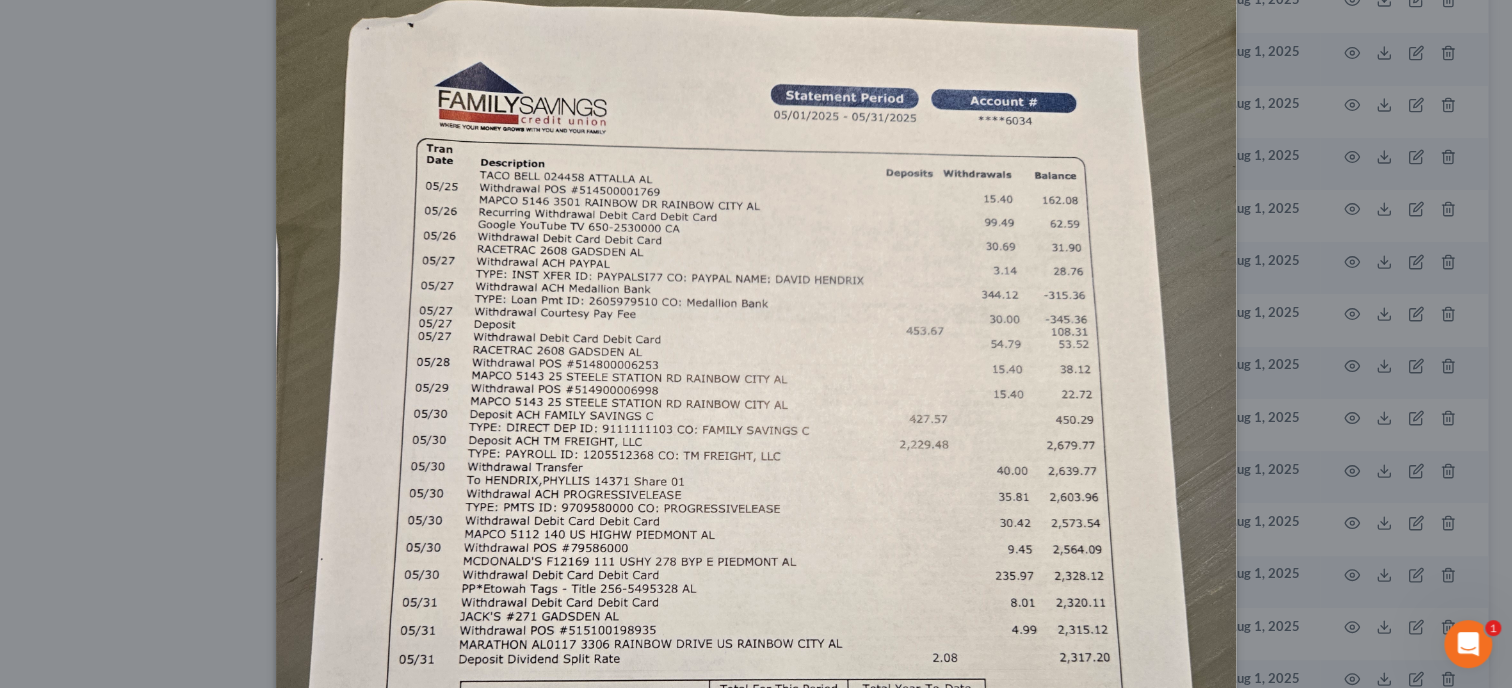 scroll, scrollTop: 102, scrollLeft: 0, axis: vertical 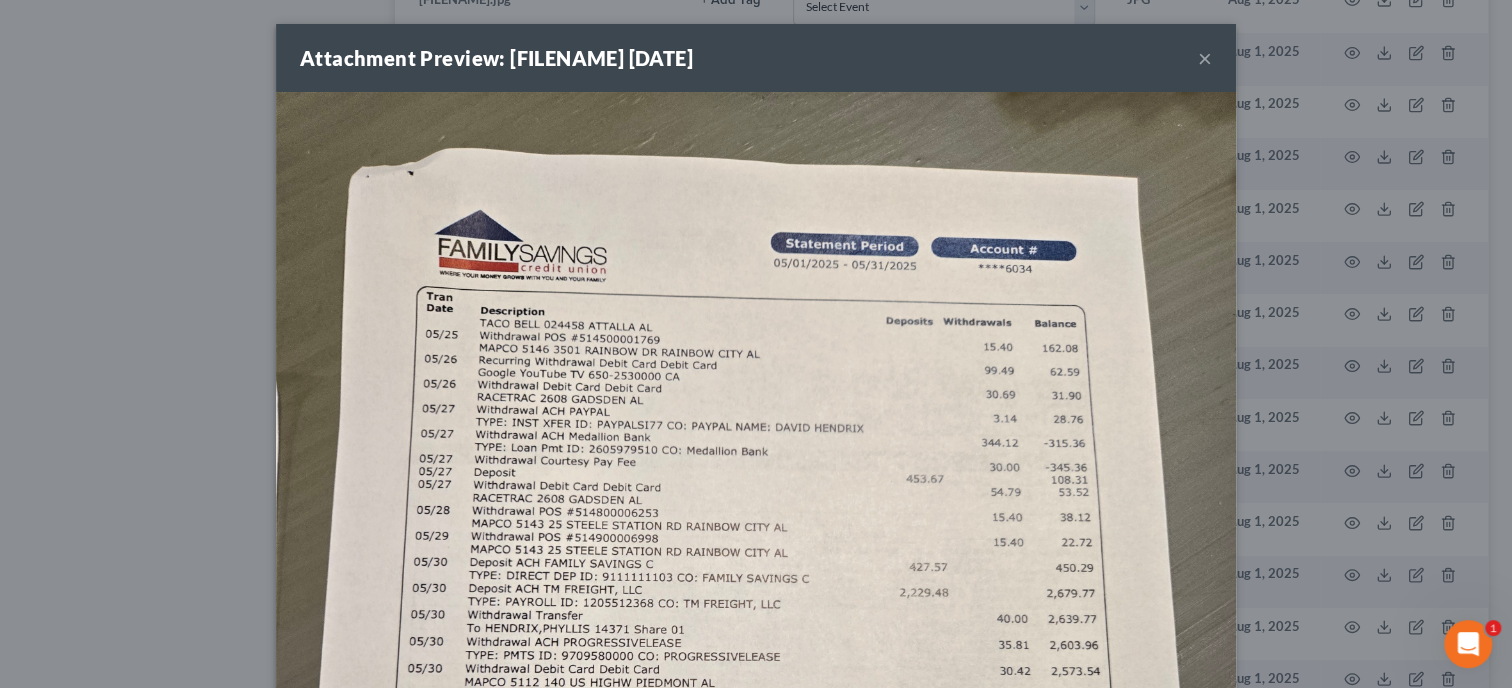 click on "×" at bounding box center [1205, 58] 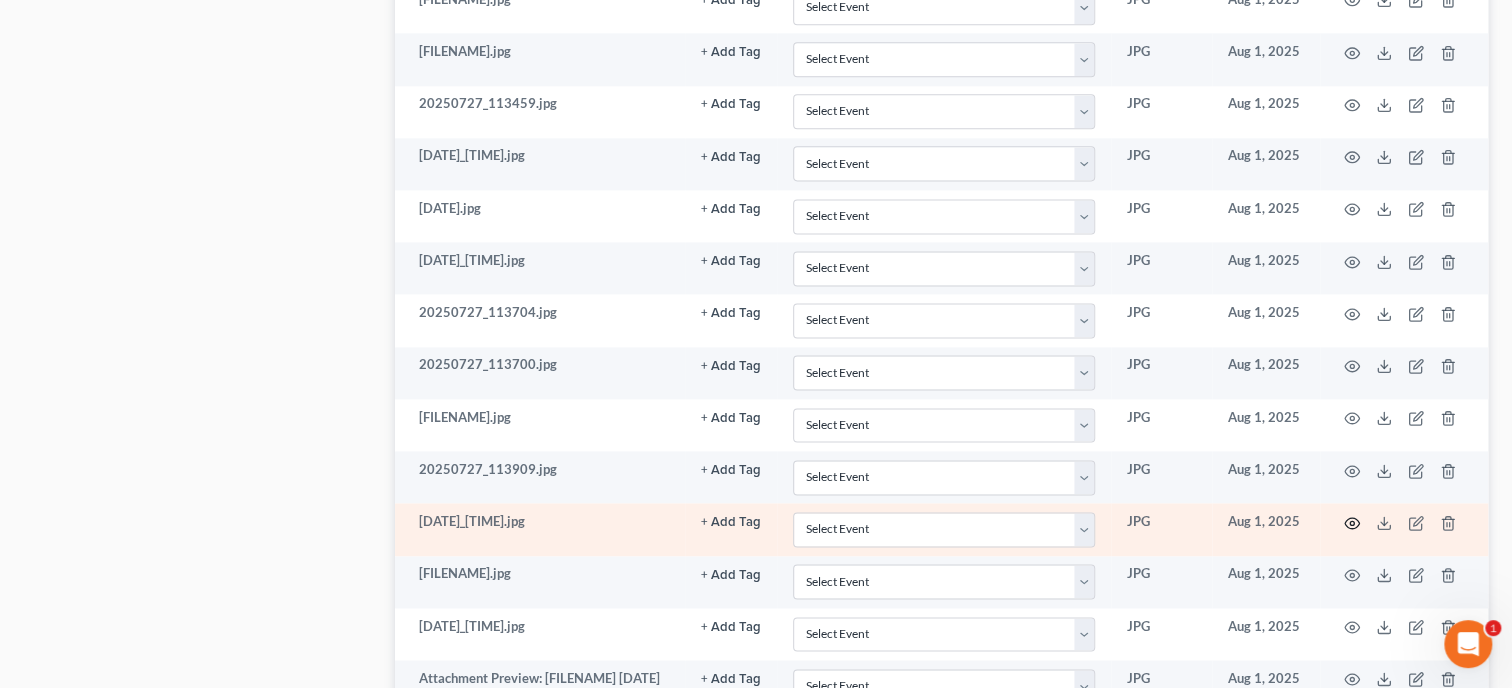 click 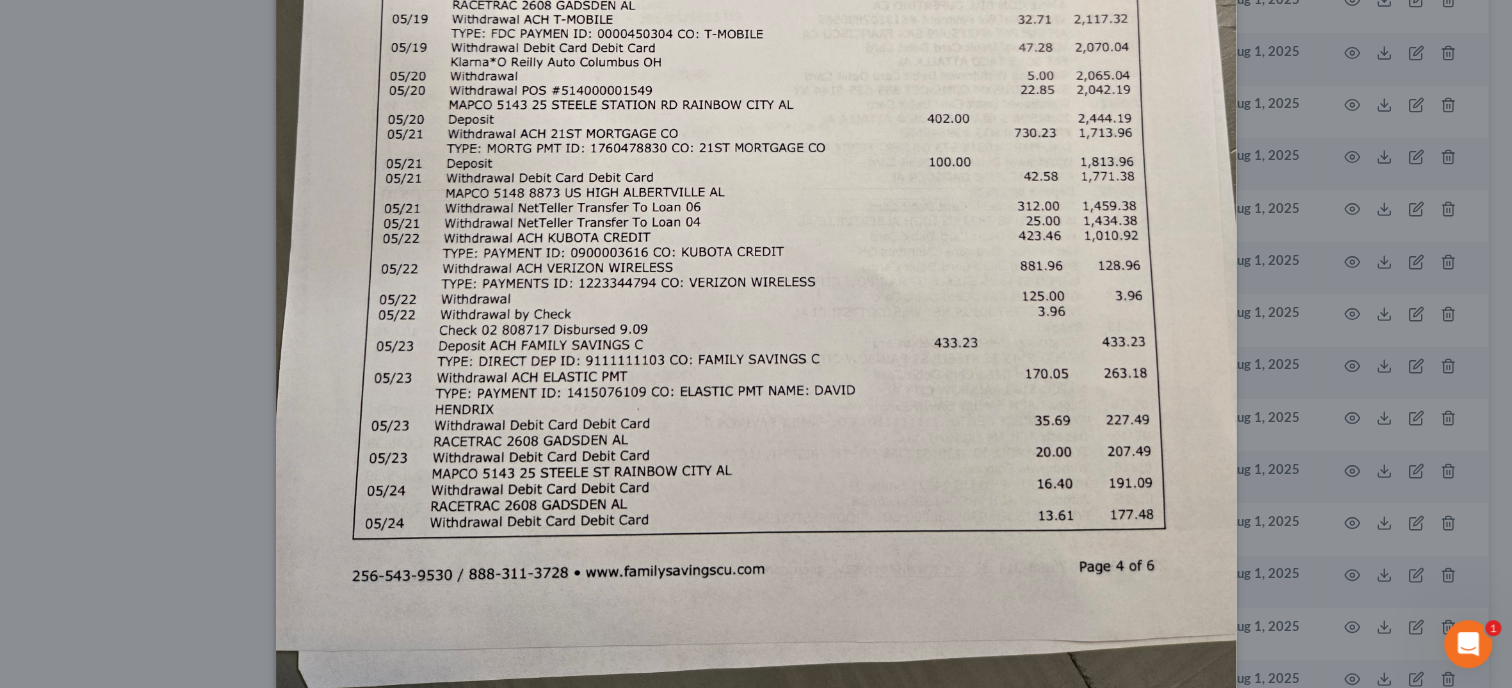 scroll, scrollTop: 617, scrollLeft: 0, axis: vertical 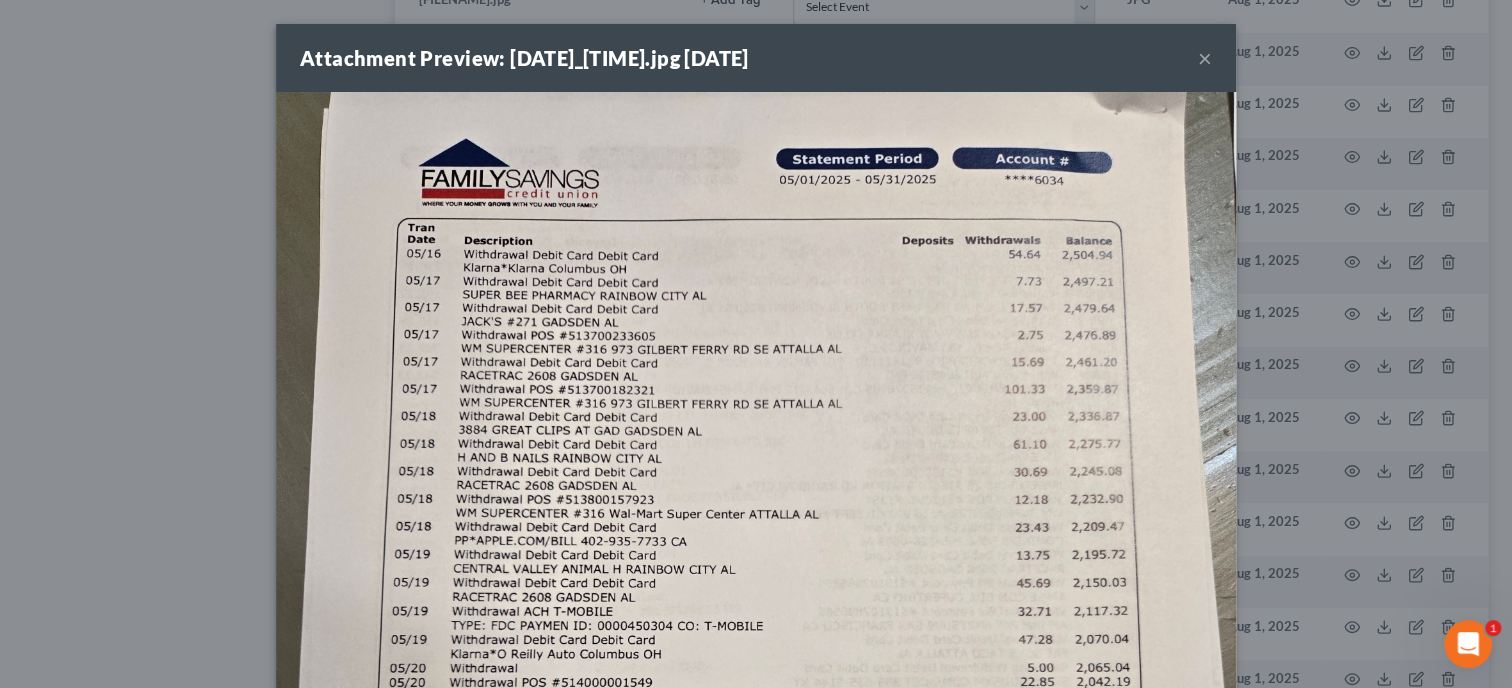 click on "×" at bounding box center (1205, 58) 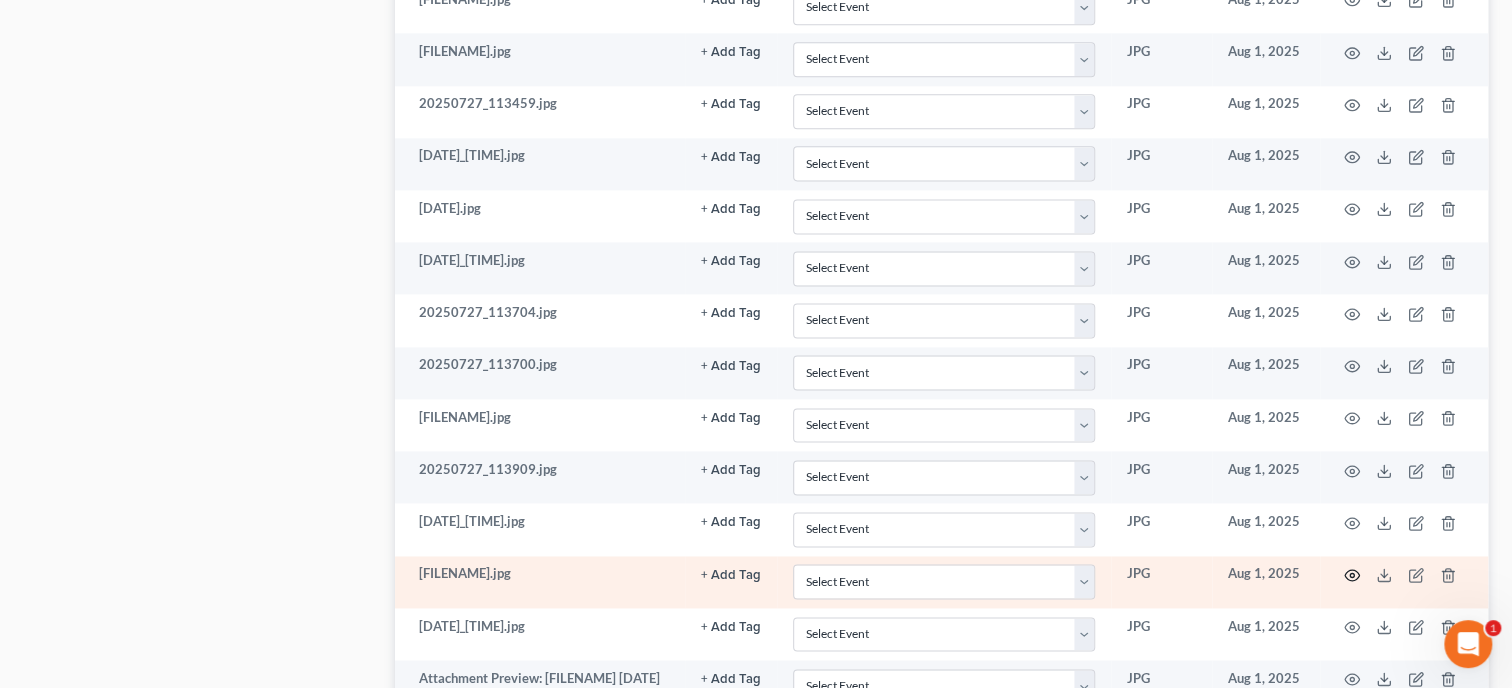 click 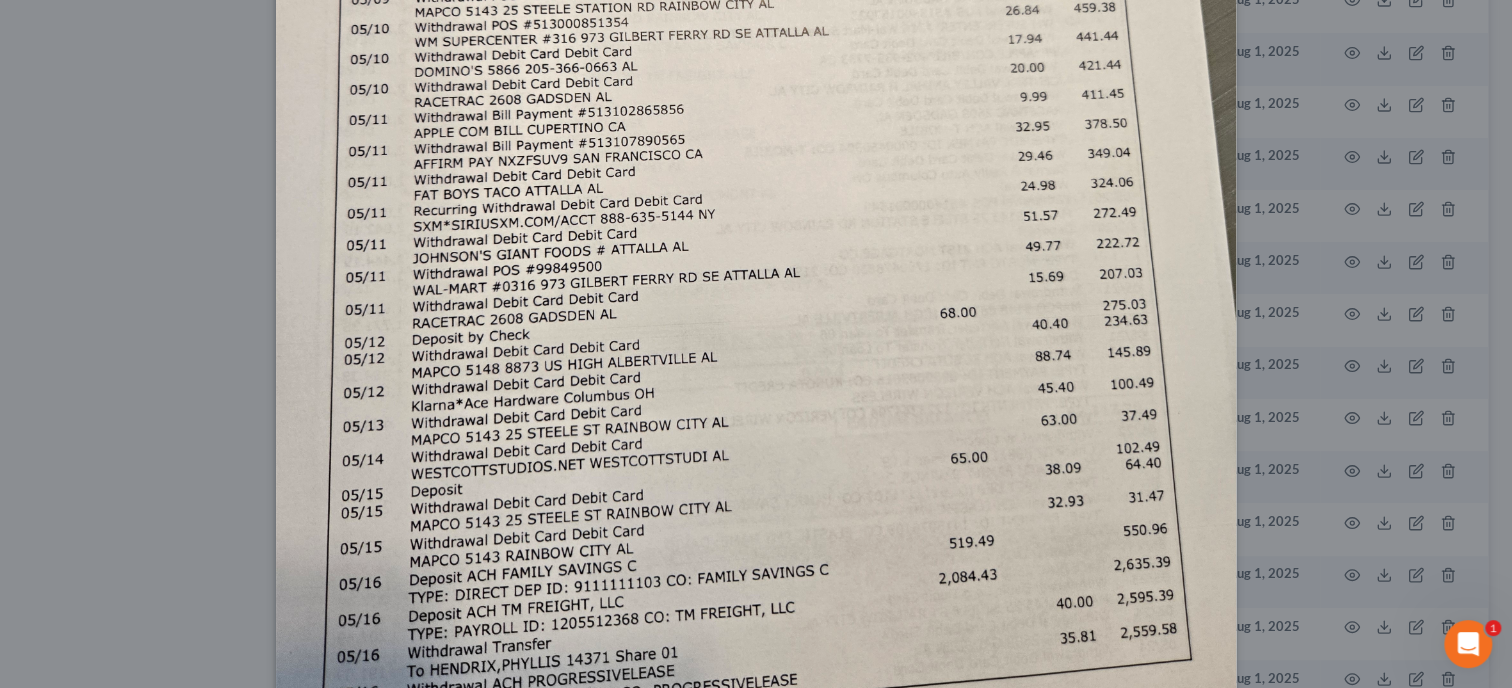 scroll, scrollTop: 617, scrollLeft: 0, axis: vertical 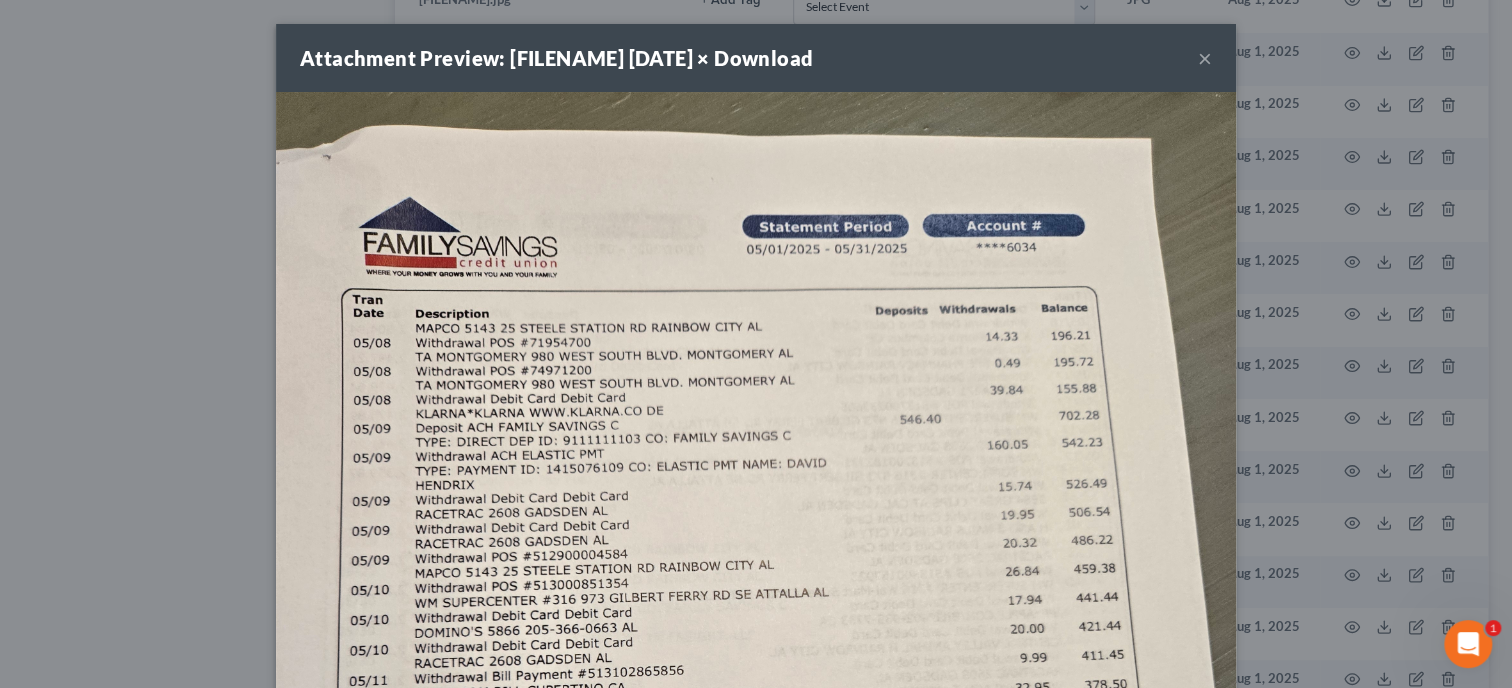 click on "×" at bounding box center (1205, 58) 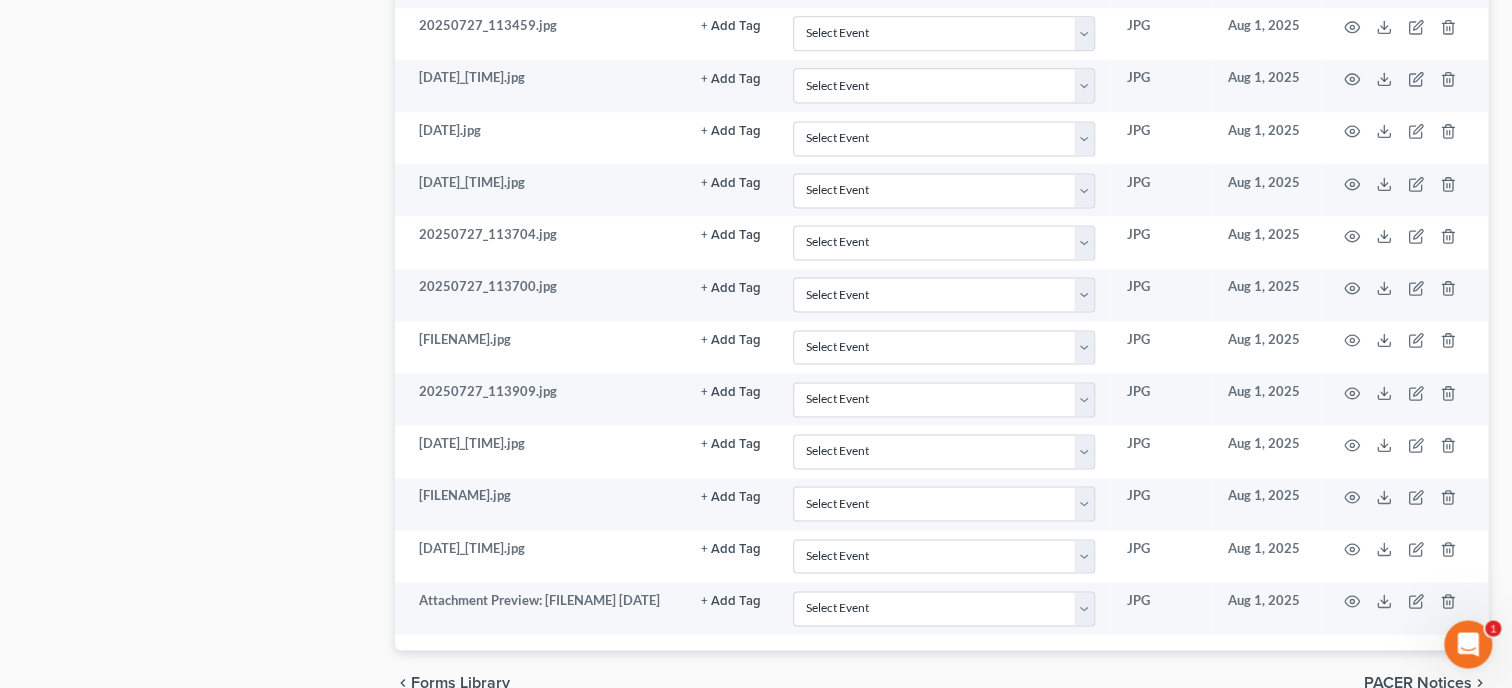 scroll, scrollTop: 1543, scrollLeft: 0, axis: vertical 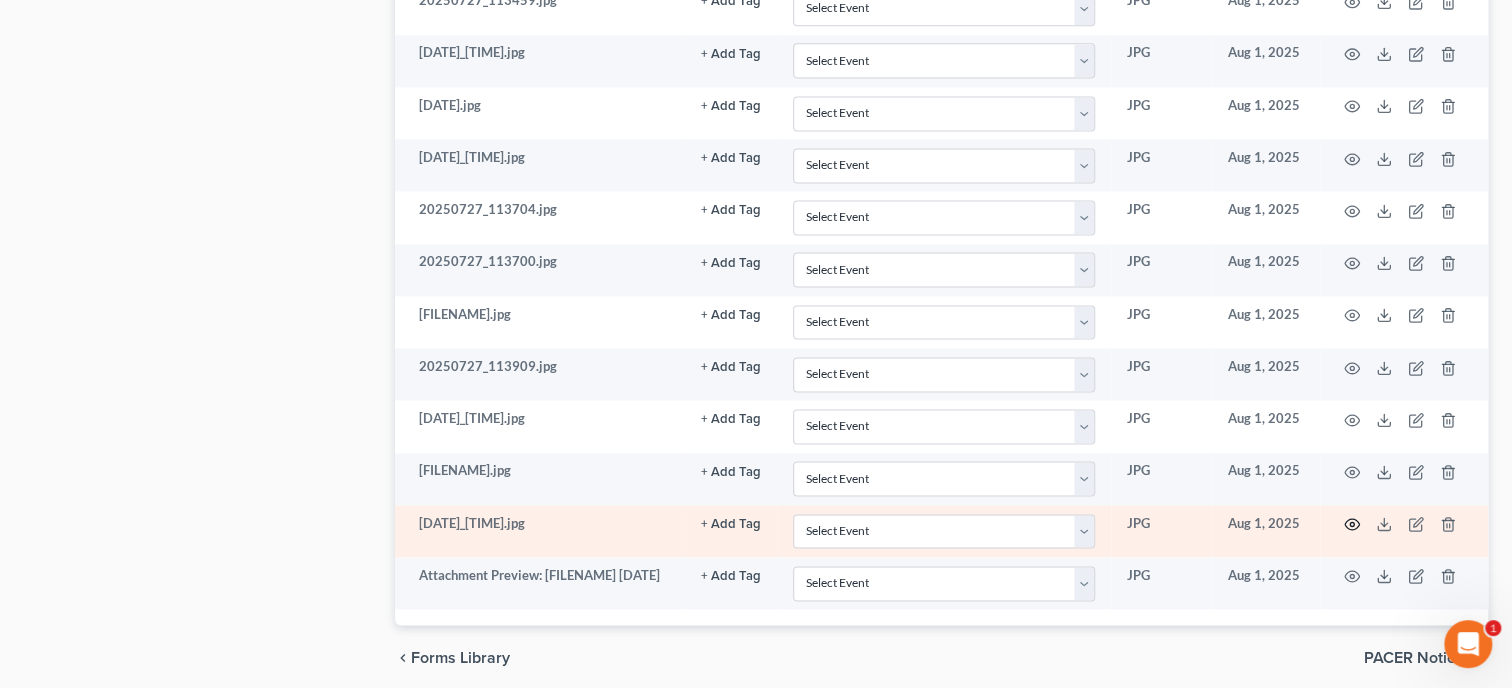 click 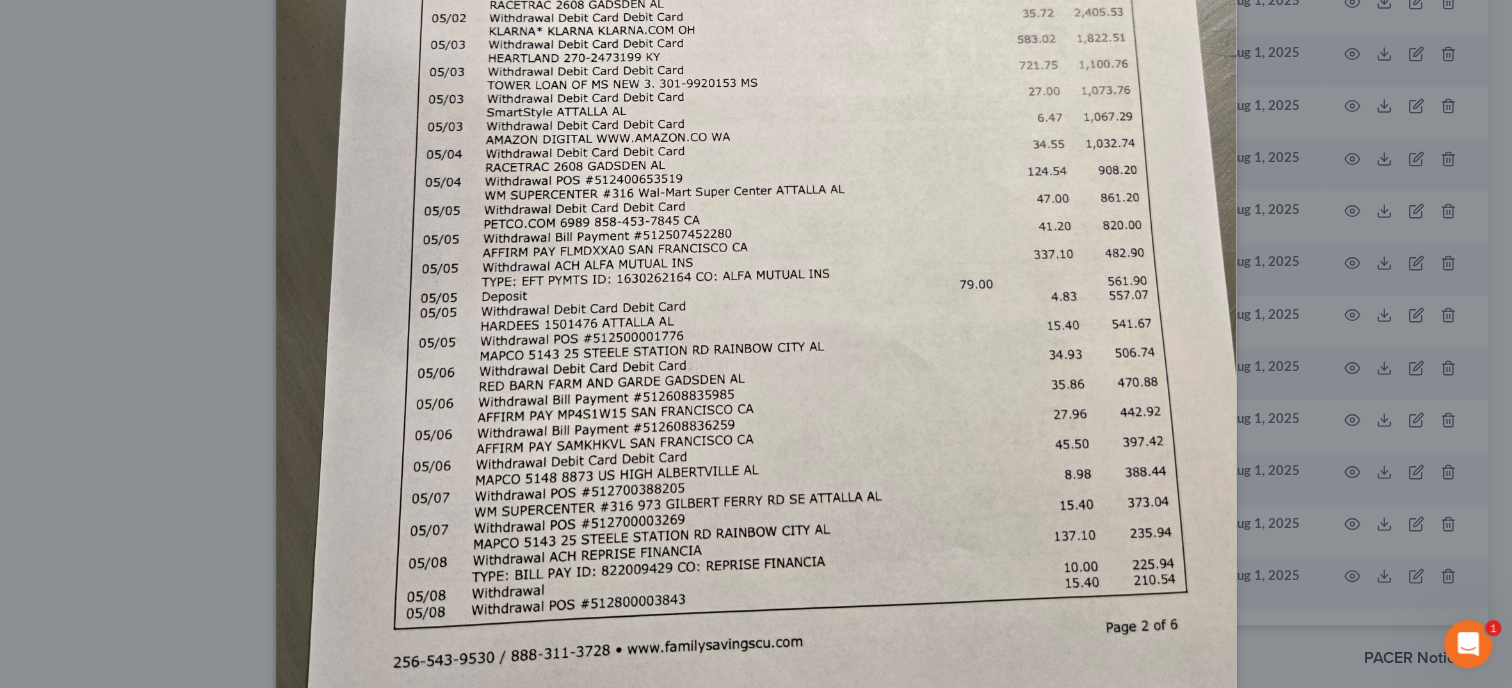 scroll, scrollTop: 617, scrollLeft: 0, axis: vertical 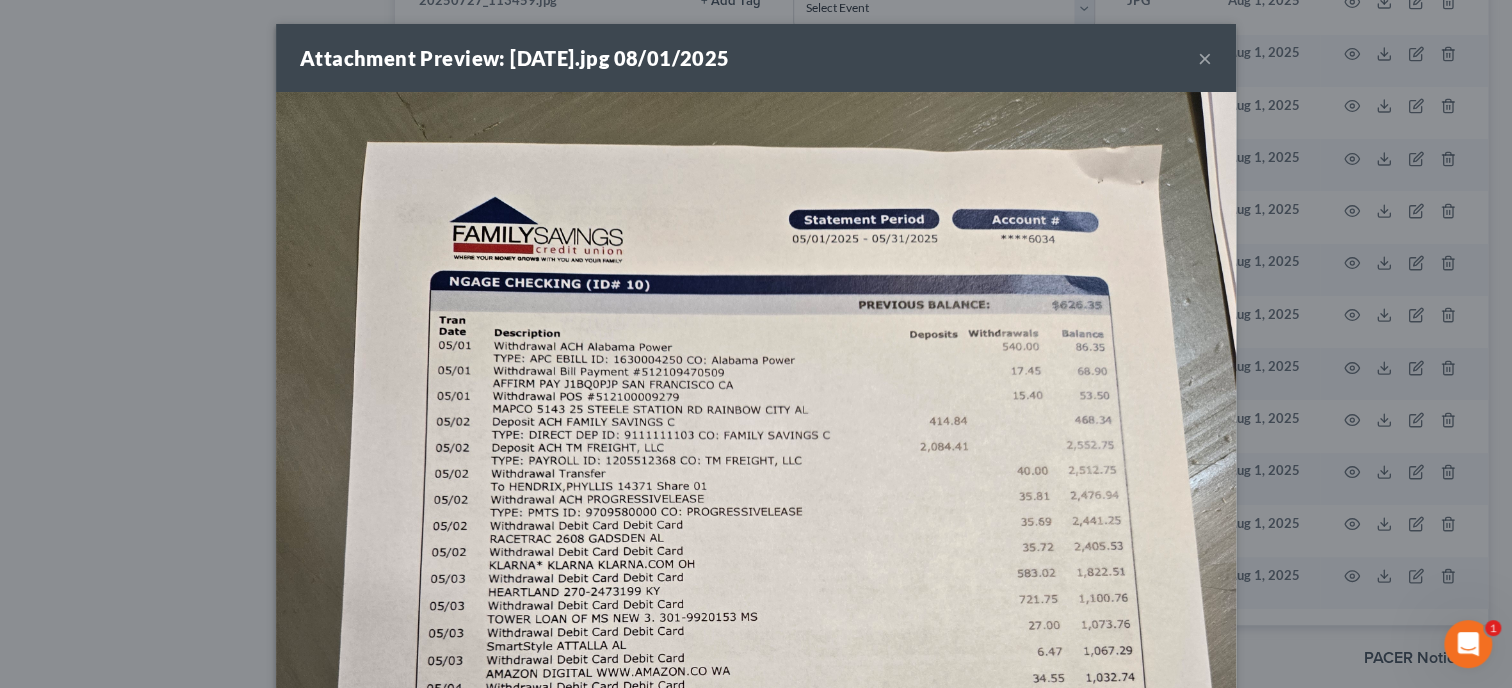 click on "×" at bounding box center [1205, 58] 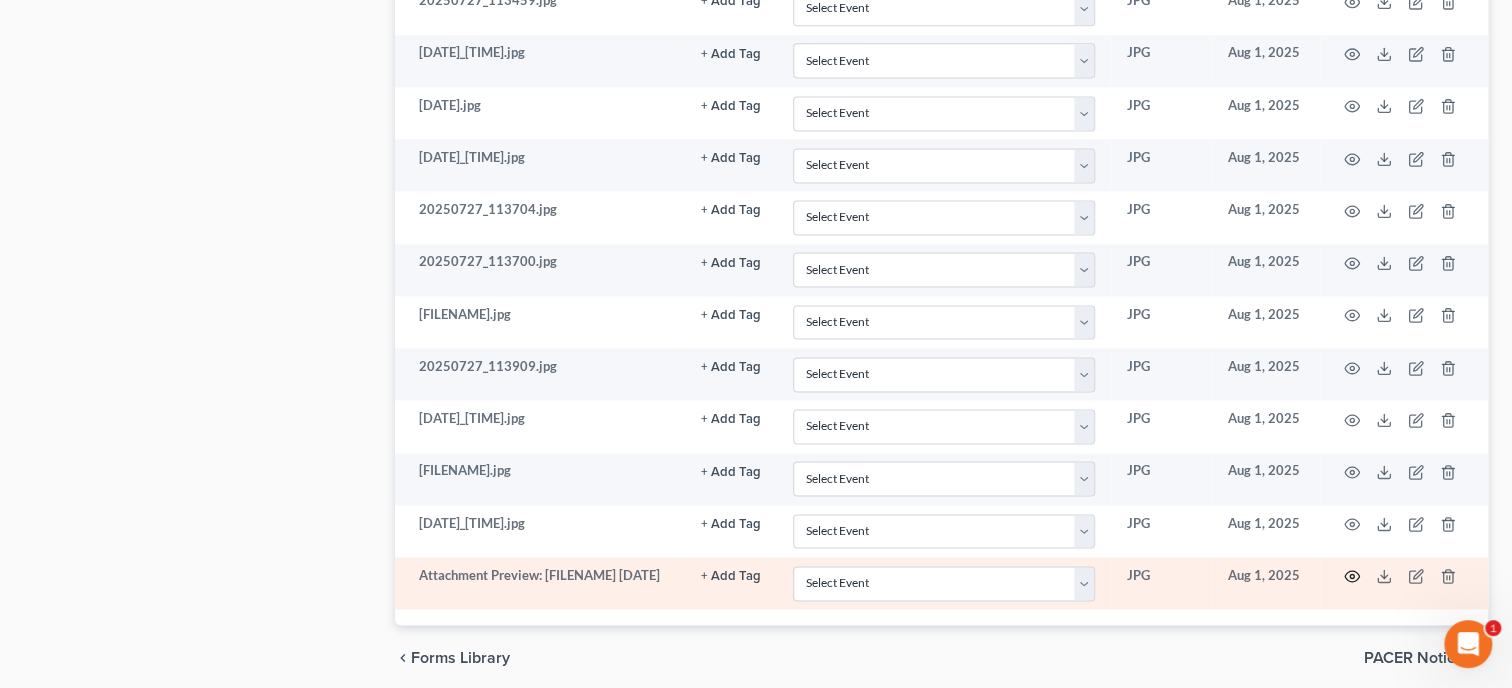 click 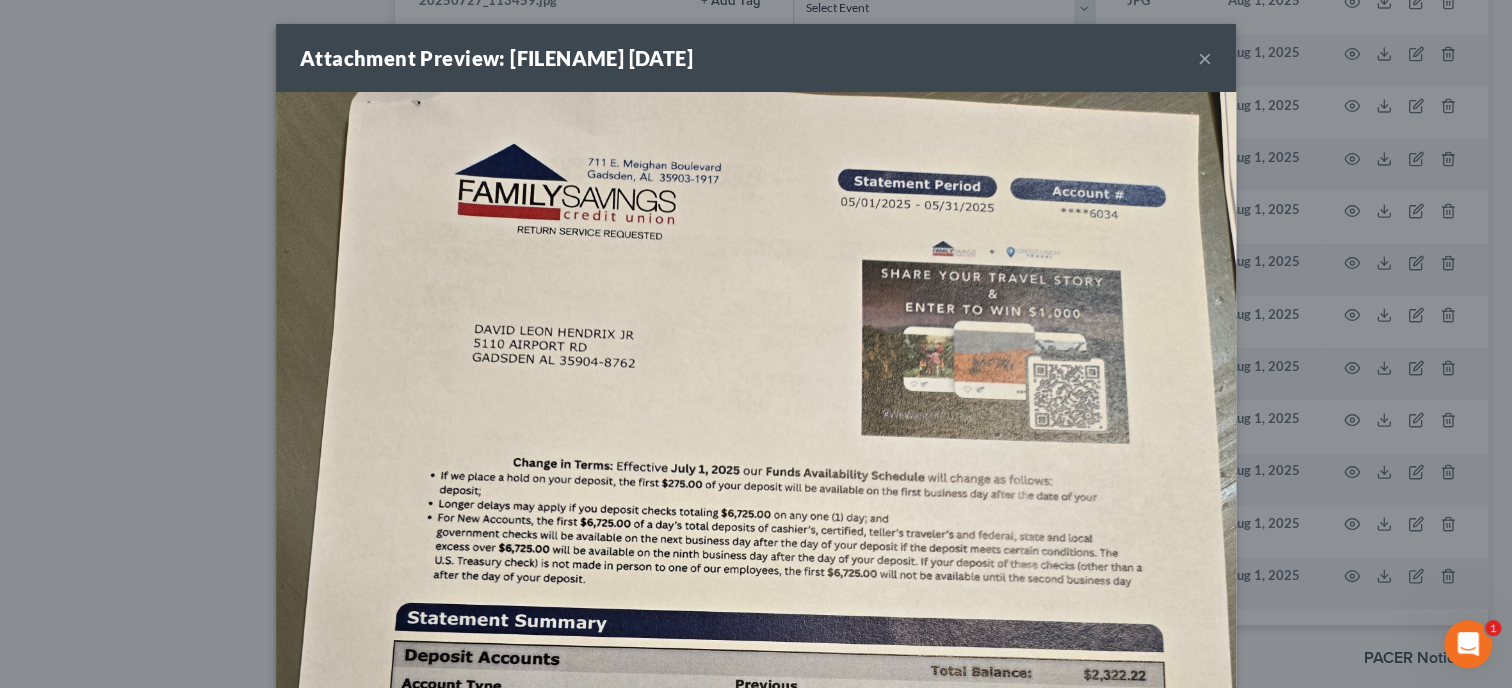 click on "×" at bounding box center [1205, 58] 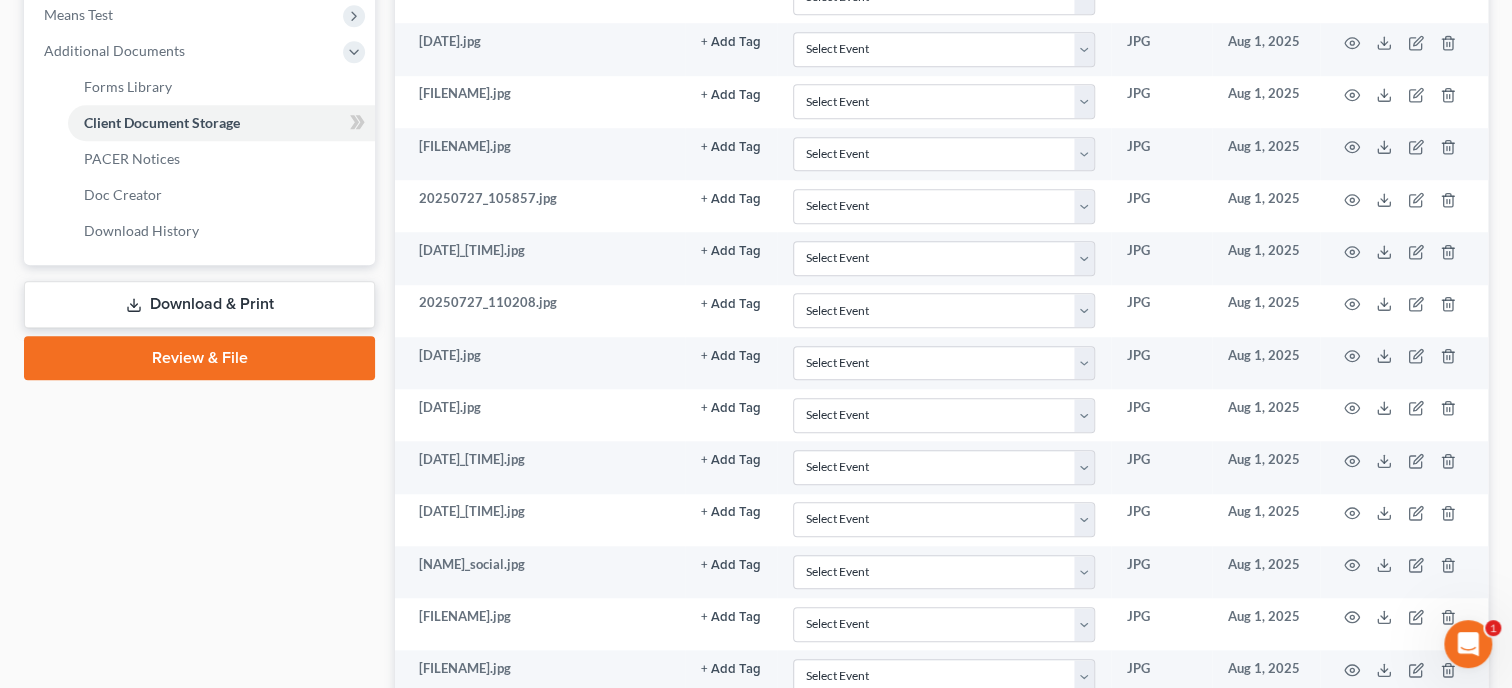scroll, scrollTop: 205, scrollLeft: 0, axis: vertical 